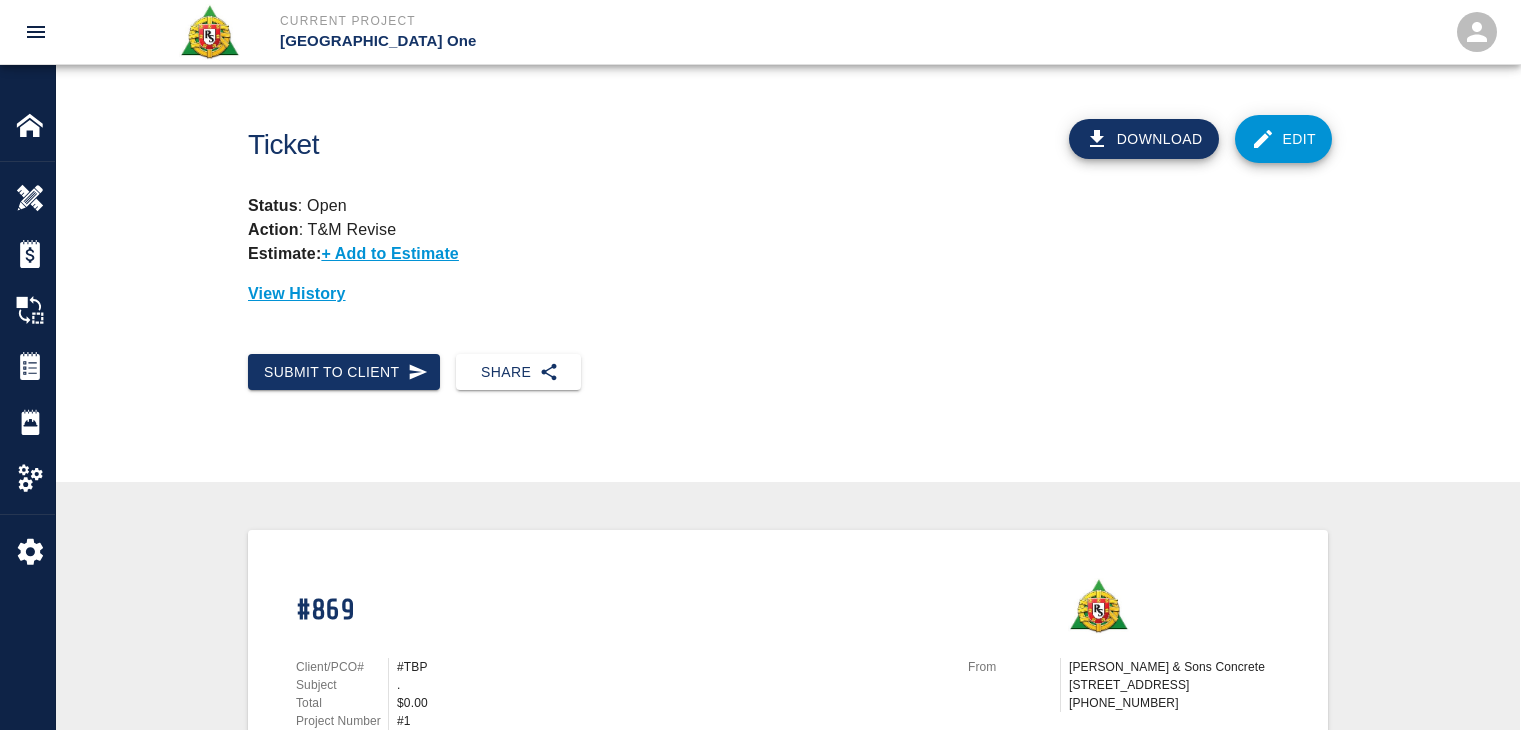 scroll, scrollTop: 0, scrollLeft: 0, axis: both 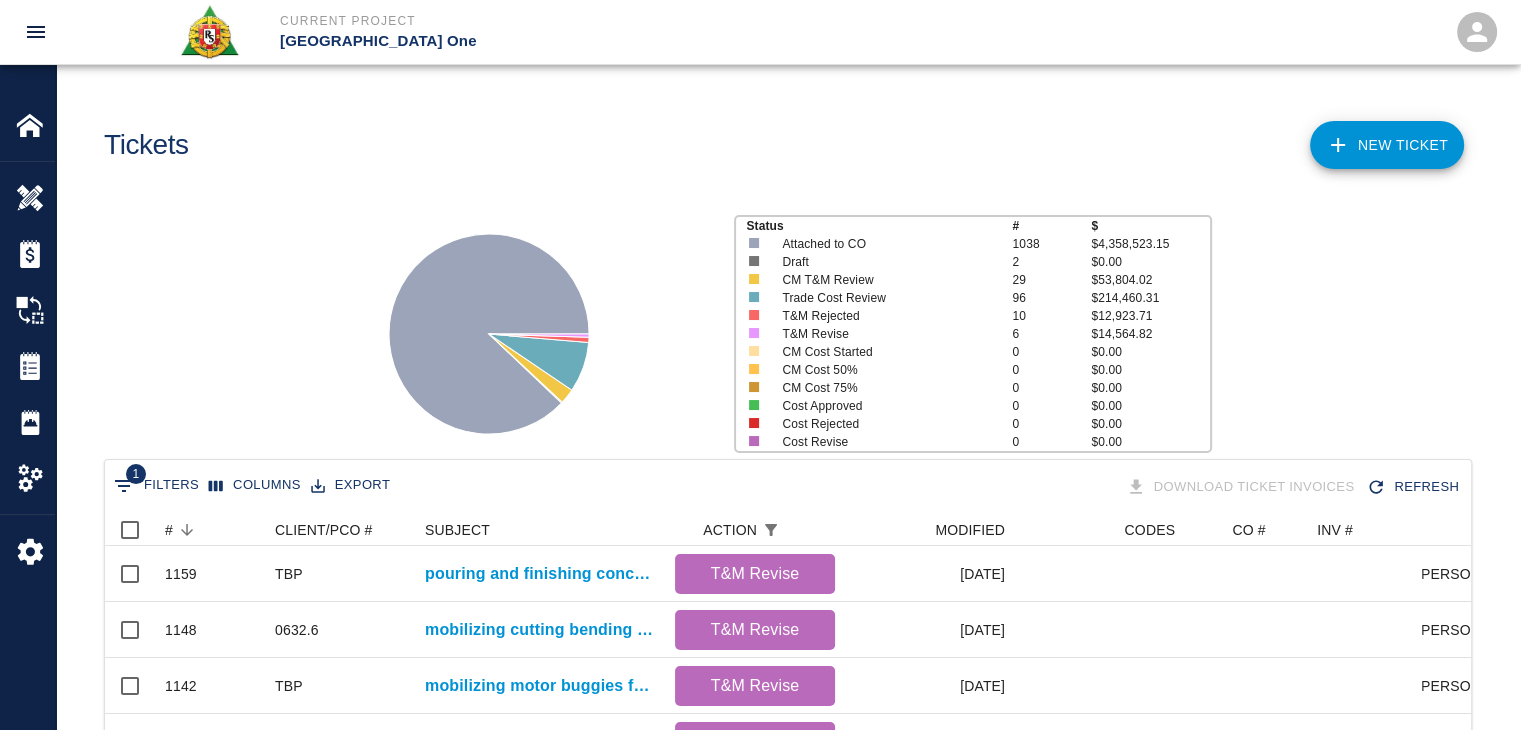 click on "Tickets NEW TICKET Status # $ Attached to CO 1038 $4,358,523.15 Draft 2 $0.00 CM T&M Review 29 $53,804.02 Trade Cost Review 96 $214,460.31 T&M Rejected 10 $12,923.71 T&M Revise 6 $14,564.82 CM Cost Started 0 $0.00 CM Cost 50% 0 $0.00 CM Cost 75% 0 $0.00 Cost Approved 0 $0.00 Cost Rejected 0 $0.00 Cost Revise 0 $0.00 1 Filters Columns Export Download Ticket Invoices Refresh # CLIENT/PCO # SUBJECT ACTION MODIFIED CODES CO # INV # INBOX TOTAL 1159 TBP pouring and finishing concrete for 1.) HHS1/L3 elect Pad#334 ext. / 2.) HHS1/L3 Ticket Booth#1 pad ext. and 3.) HHN1/L2 north mezz formed infill. T&M Revise 07/01/2025 Manny Barros $4,078.14 1148 0632.6 mobilizing cutting bending and drilling next to ticket booth #1 buildup pad in electrical closet.  T&M Revise 07/01/2025 Manny Barros $1,282.28 1142 TBP T&M Revise 07/01/2025 Manny Barros $2,570.00 1106 0624 T&M Revise 06/30/2025 Manny Barros $3,692.22 869 TBP . T&M Revise 06/13/2025 Manny Barros $0.00 791 TBD T&M Revise 05/26/2025 Manny Barros $2,942.18" at bounding box center (788, 365) 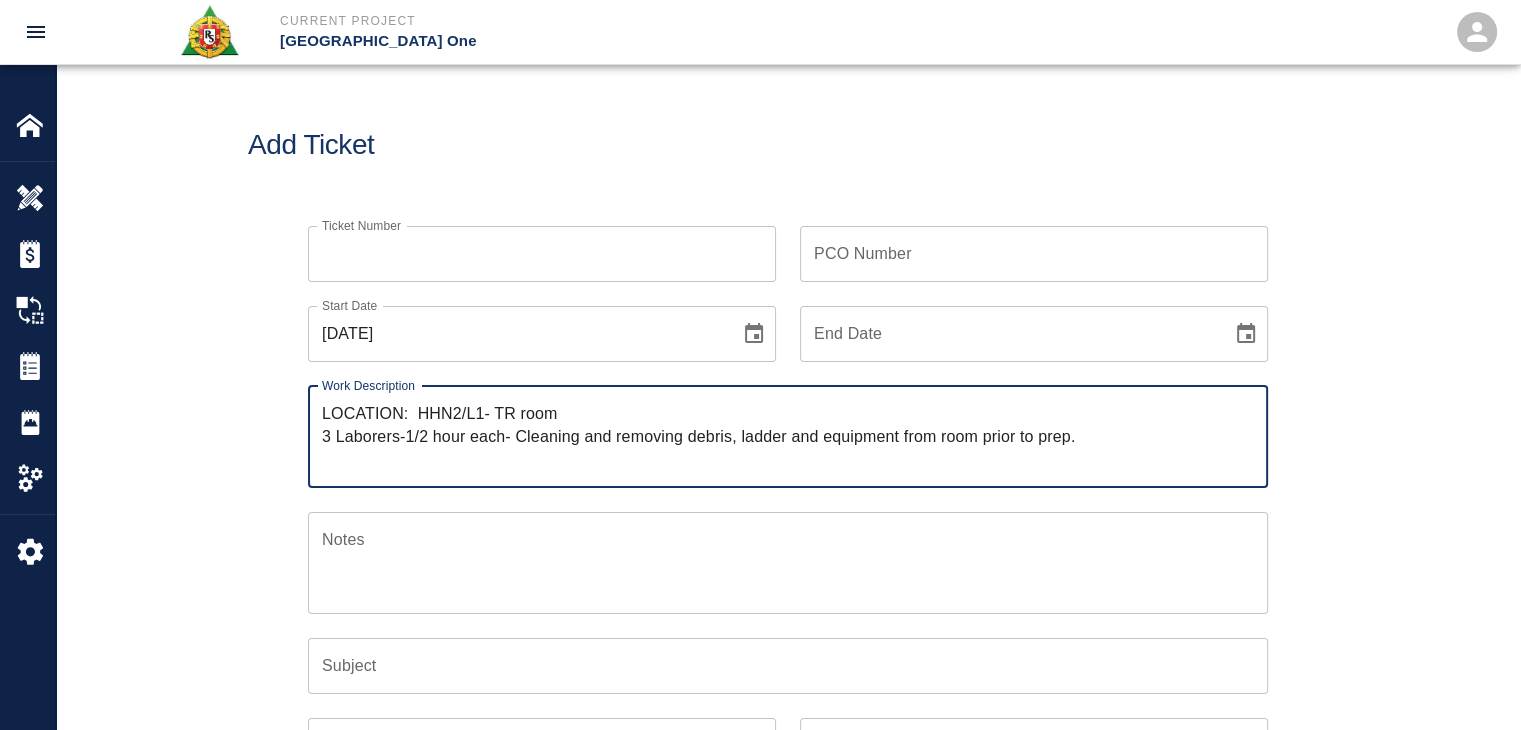 drag, startPoint x: 415, startPoint y: 409, endPoint x: 279, endPoint y: 401, distance: 136.23509 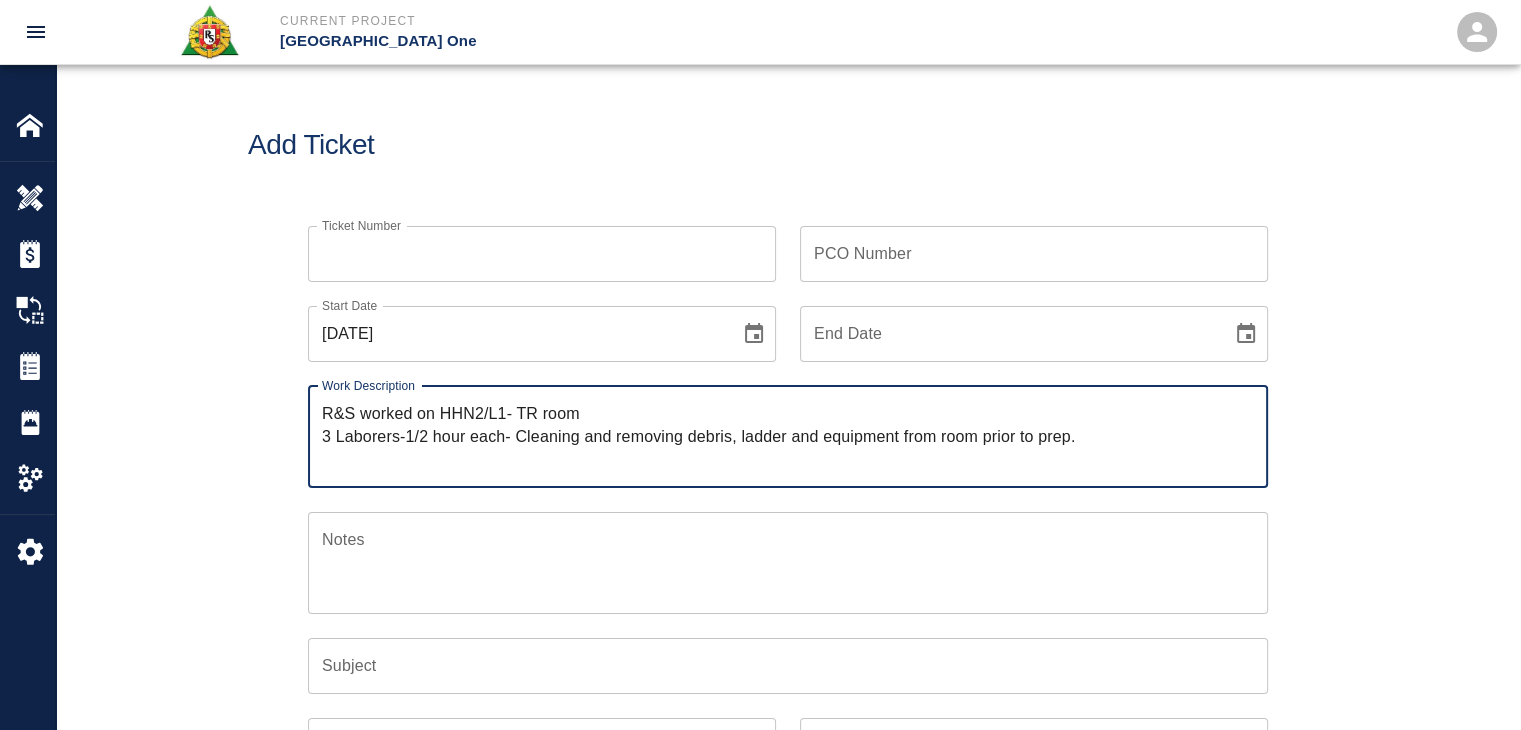 drag, startPoint x: 1090, startPoint y: 434, endPoint x: 520, endPoint y: 445, distance: 570.10614 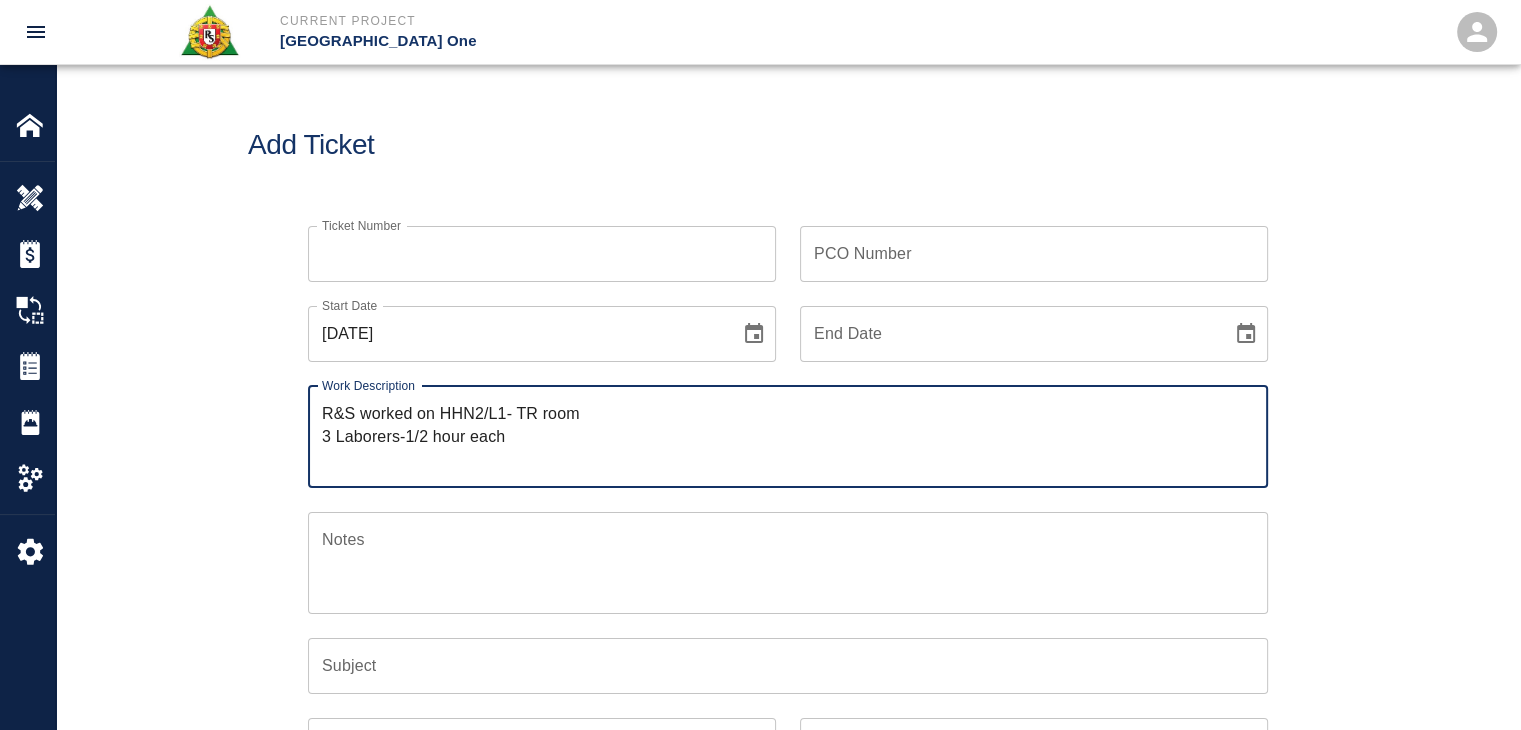 click on "R&S worked on HHN2/L1- TR room
3 Laborers-1/2 hour each" at bounding box center [788, 436] 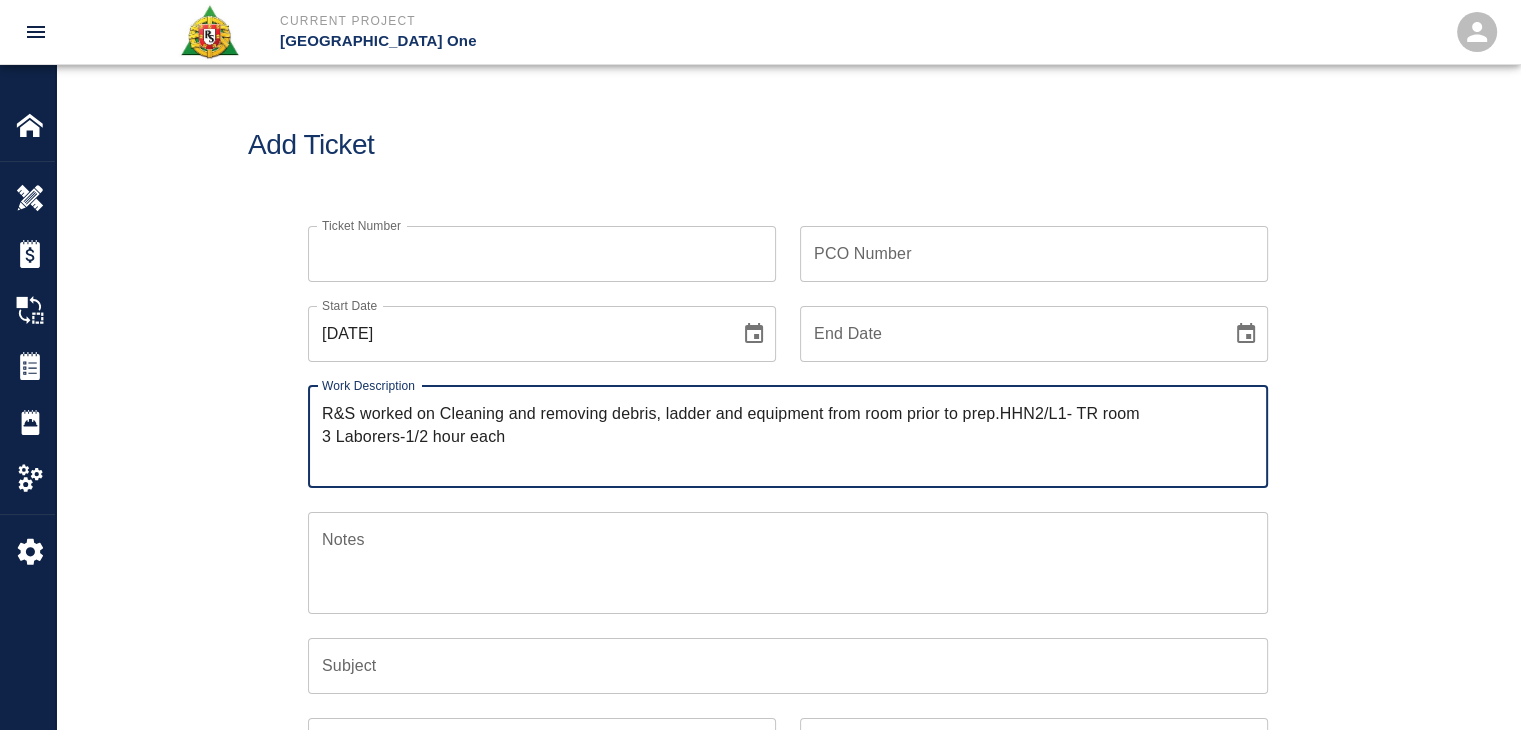 click on "R&S worked on Cleaning and removing debris, ladder and equipment from room prior to prep.HHN2/L1- TR room
3 Laborers-1/2 hour each" at bounding box center [788, 436] 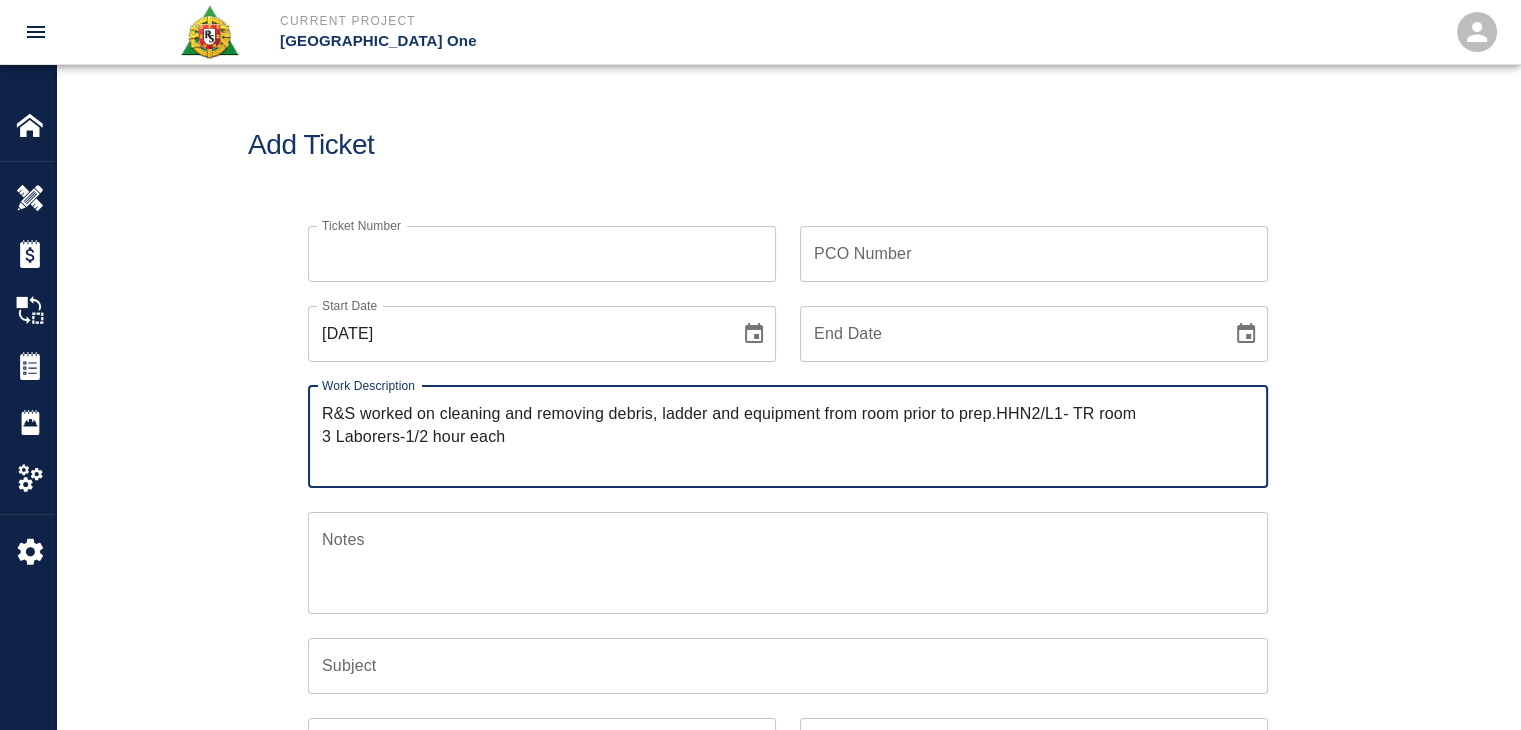 click on "R&S worked on cleaning and removing debris, ladder and equipment from room prior to prep.HHN2/L1- TR room
3 Laborers-1/2 hour each" at bounding box center (788, 436) 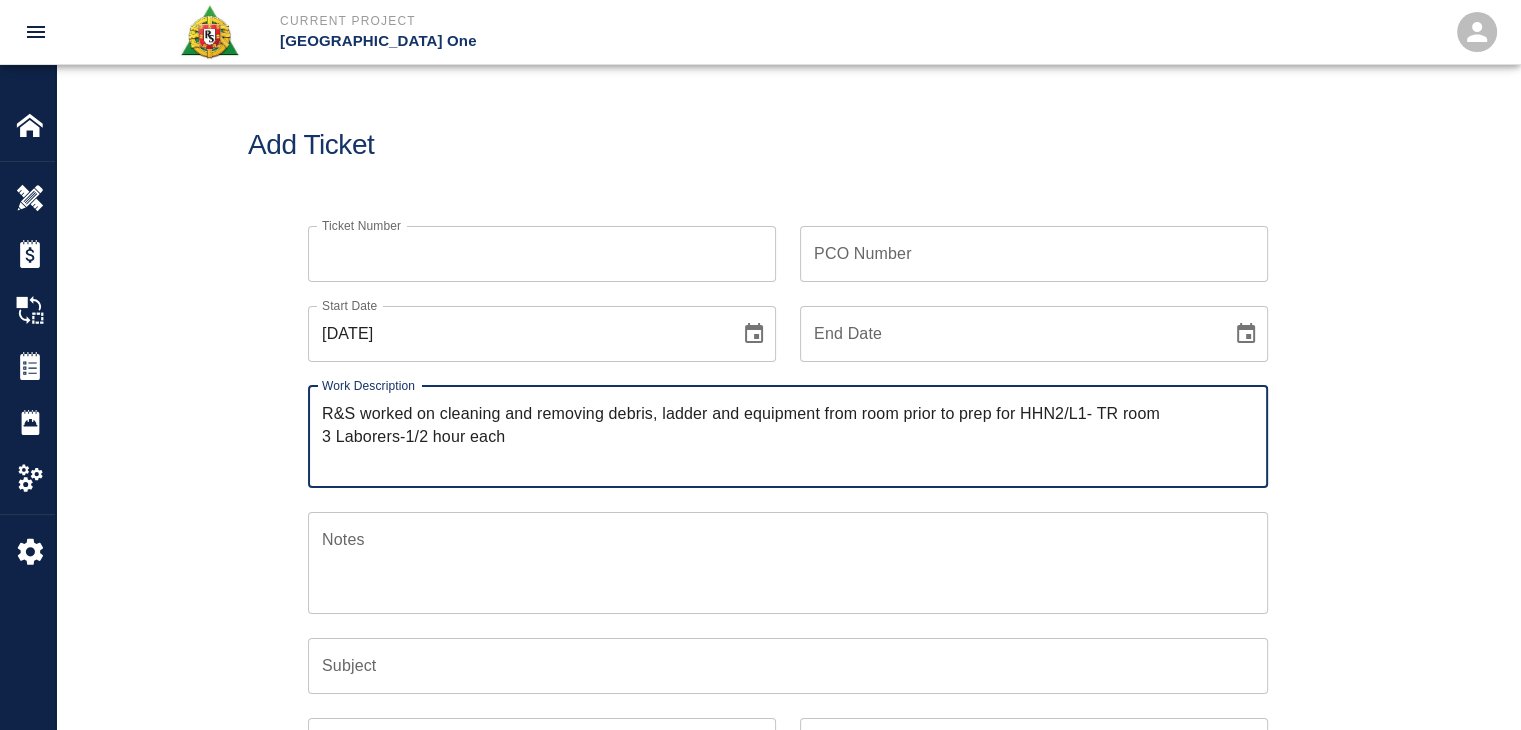 click on "R&S worked on cleaning and removing debris, ladder and equipment from room prior to prep for HHN2/L1- TR room
3 Laborers-1/2 hour each" at bounding box center [788, 436] 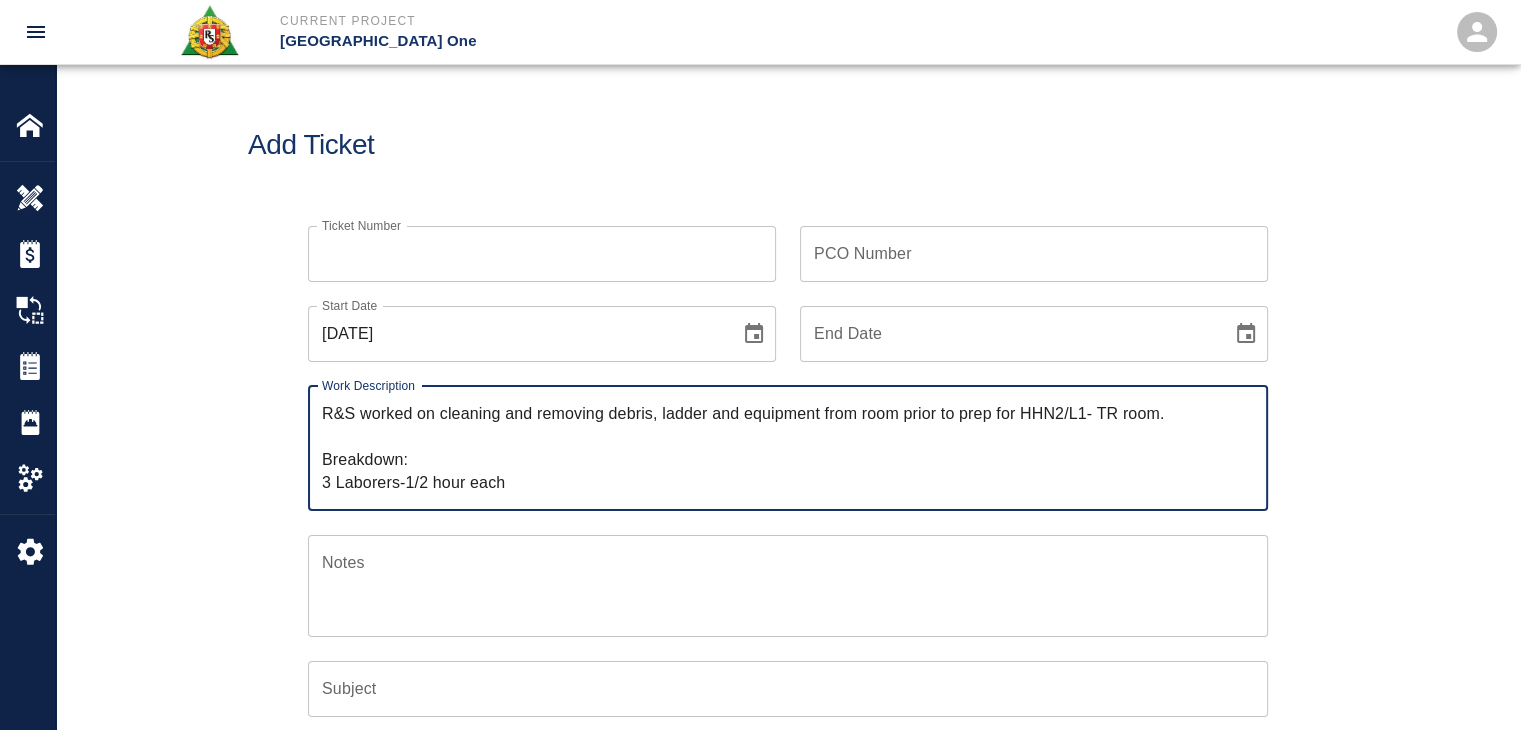 click on "R&S worked on cleaning and removing debris, ladder and equipment from room prior to prep for HHN2/L1- TR room.
Breakdown:
3 Laborers-1/2 hour each" at bounding box center [788, 448] 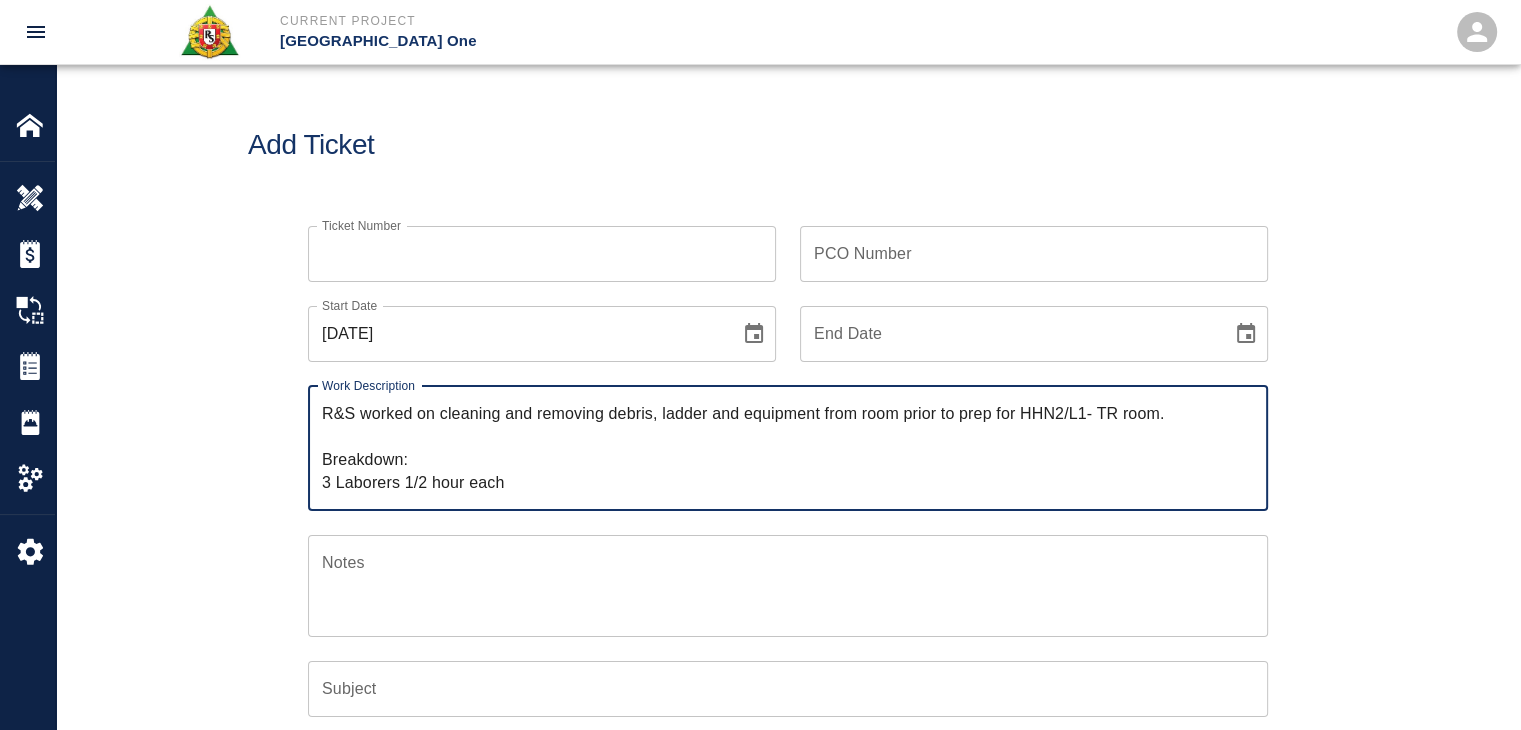 click on "R&S worked on cleaning and removing debris, ladder and equipment from room prior to prep for HHN2/L1- TR room.
Breakdown:
3 Laborers 1/2 hour each" at bounding box center [788, 448] 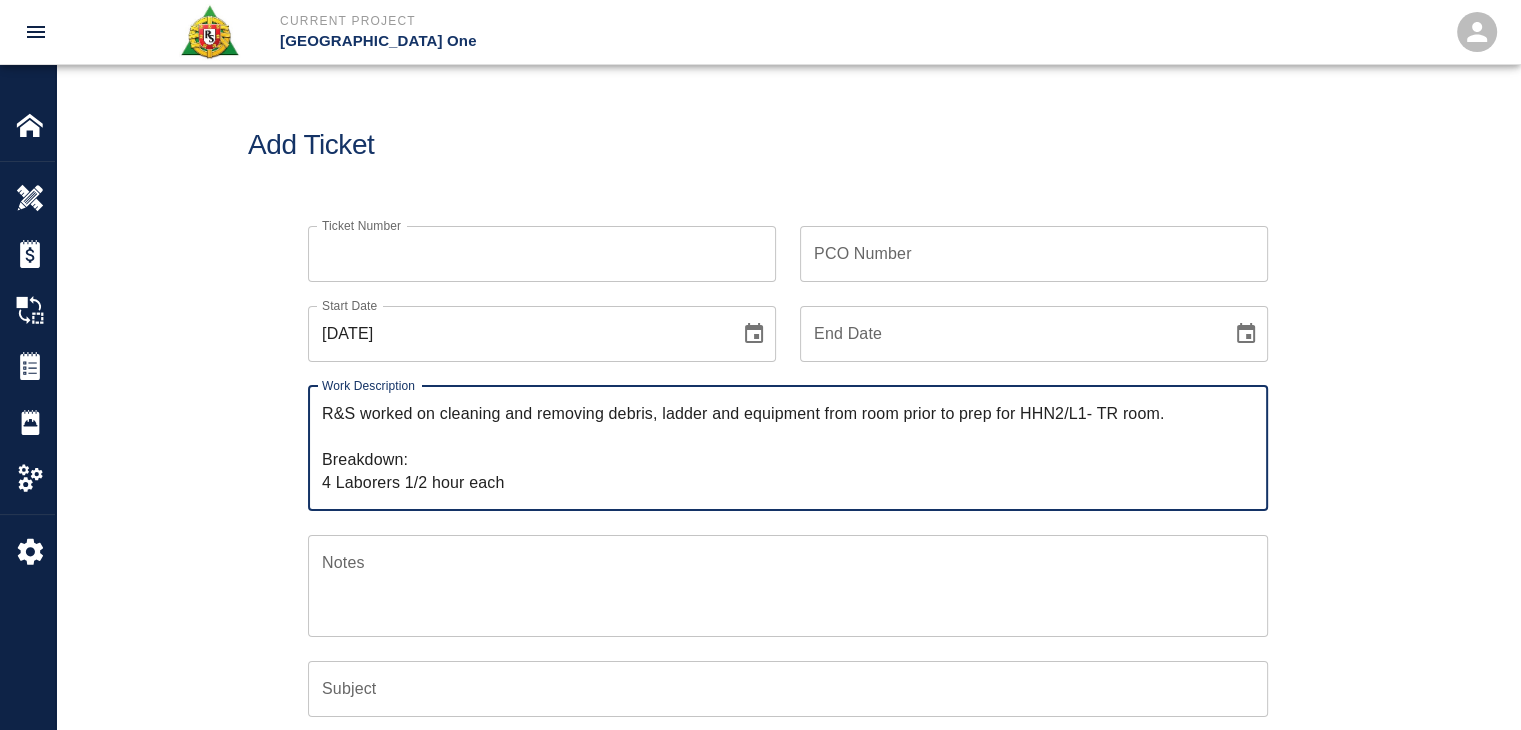 click on "R&S worked on cleaning and removing debris, ladder and equipment from room prior to prep for HHN2/L1- TR room.
Breakdown:
4 Laborers 1/2 hour each" at bounding box center (788, 448) 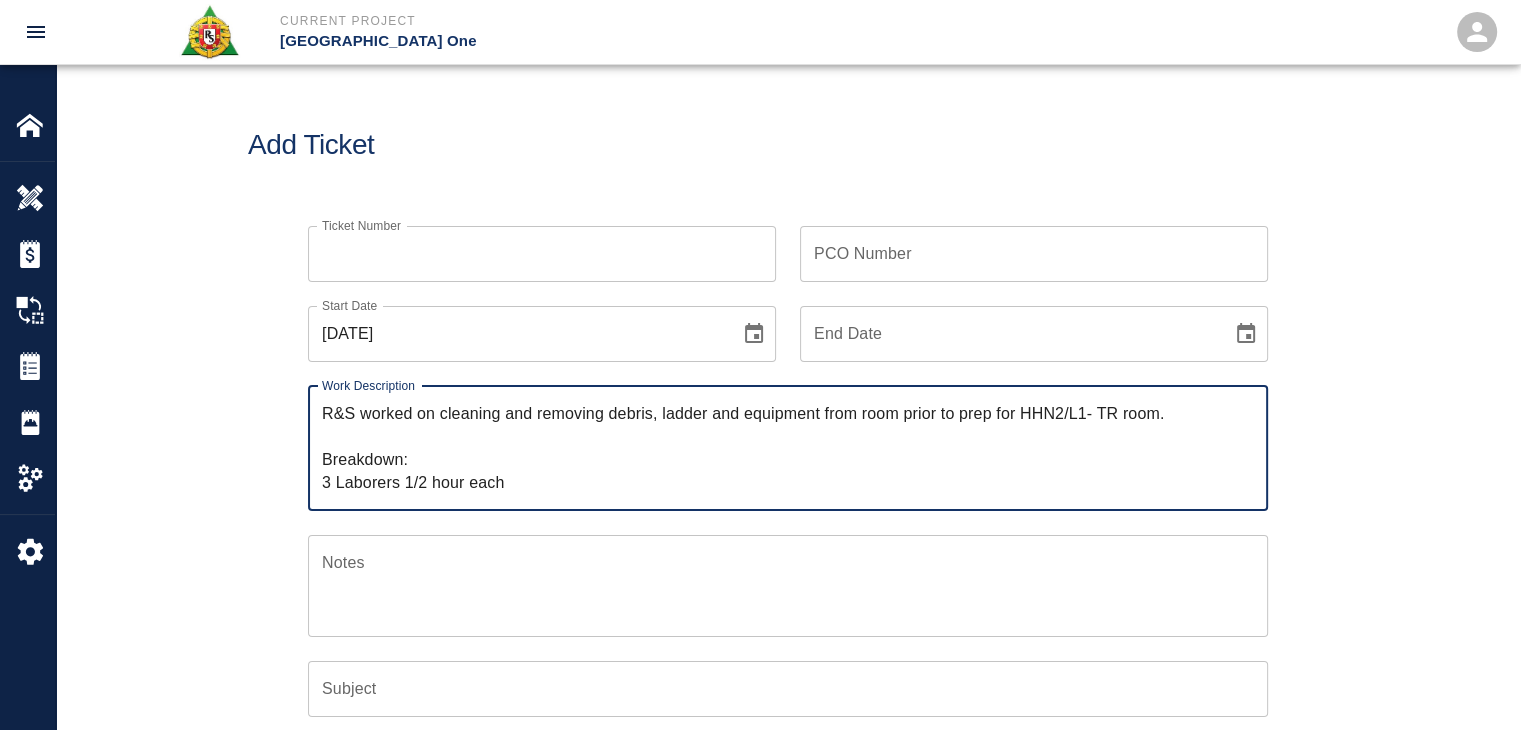 click on "R&S worked on cleaning and removing debris, ladder and equipment from room prior to prep for HHN2/L1- TR room.
Breakdown:
3 Laborers 1/2 hour each" at bounding box center [788, 448] 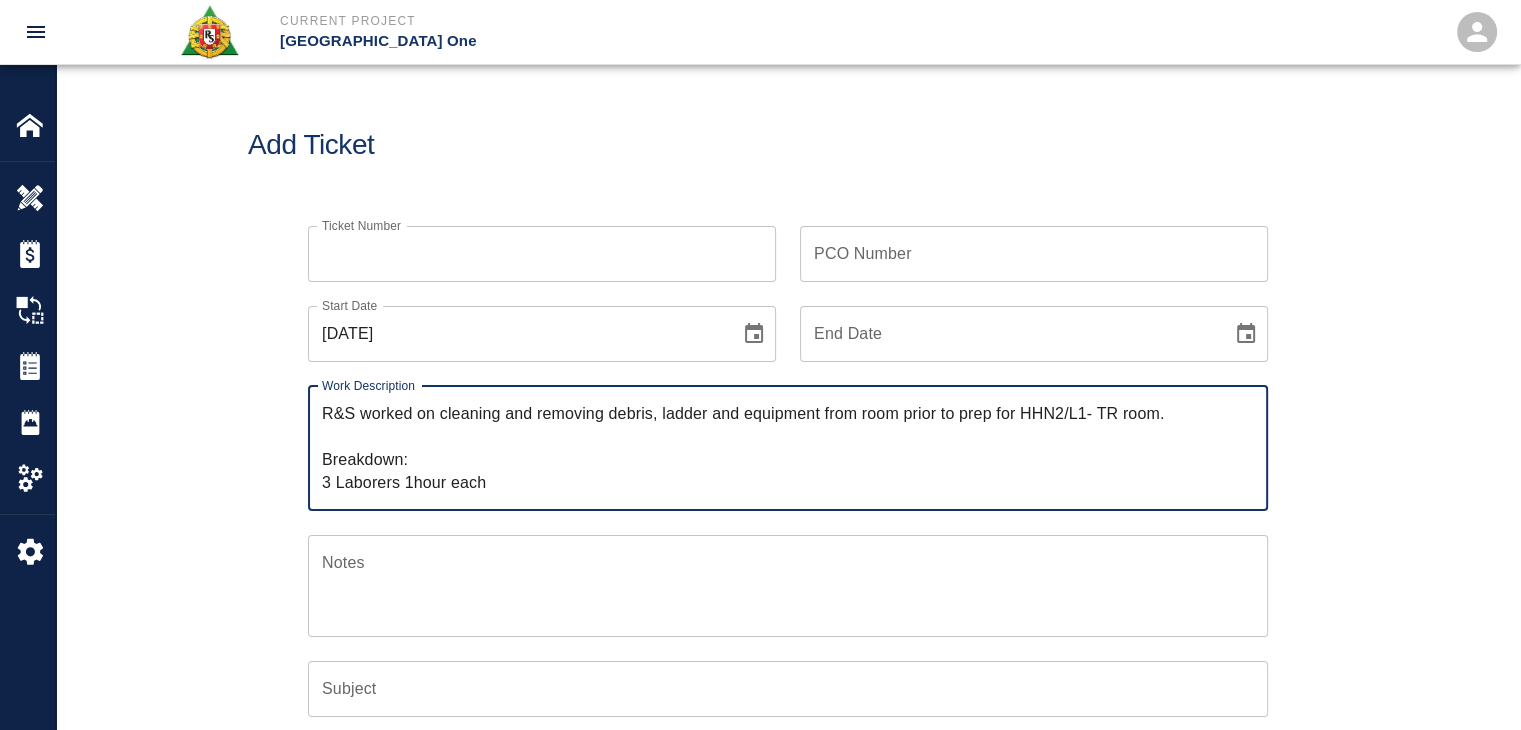 click on "R&S worked on cleaning and removing debris, ladder and equipment from room prior to prep for HHN2/L1- TR room.
Breakdown:
3 Laborers 1hour each" at bounding box center [788, 448] 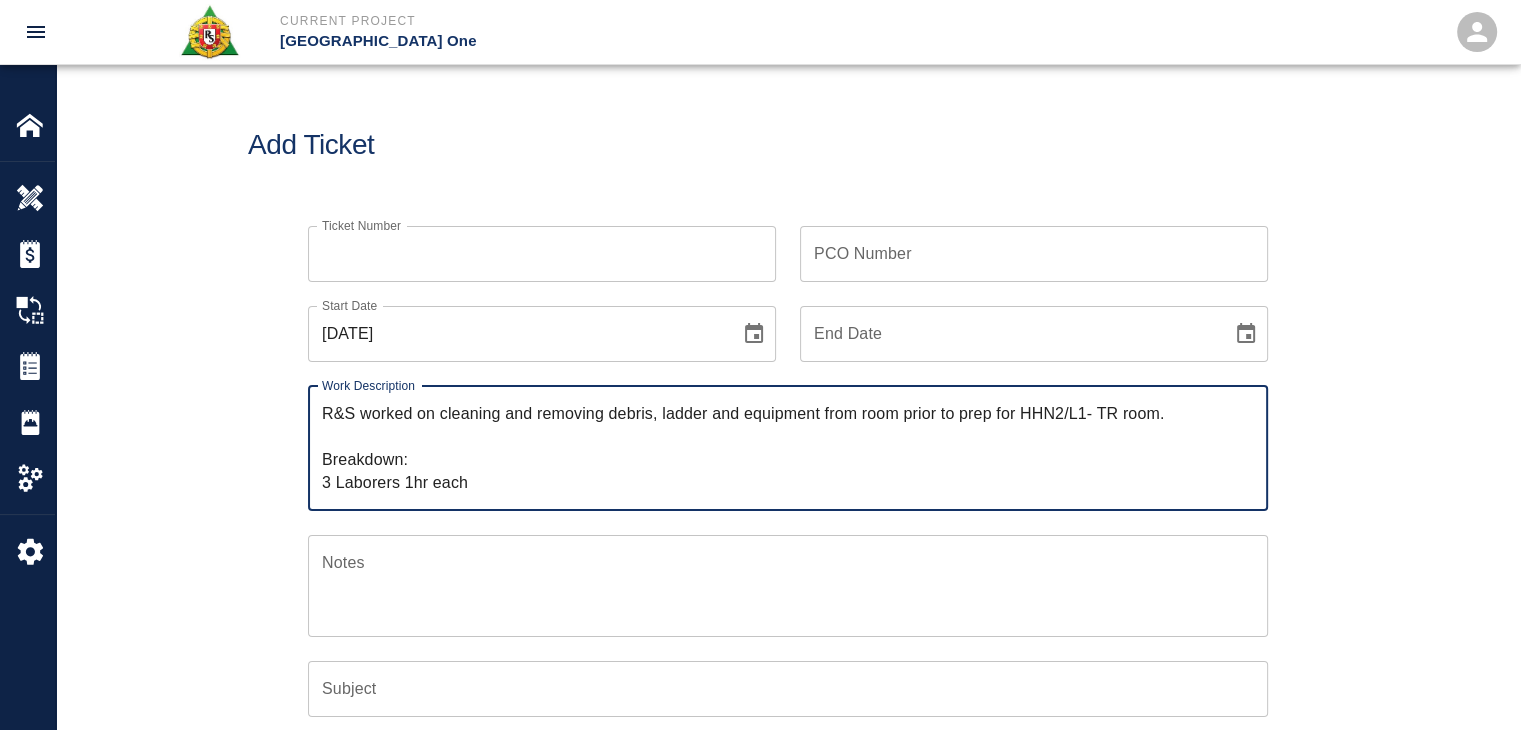 click on "R&S worked on cleaning and removing debris, ladder and equipment from room prior to prep for HHN2/L1- TR room.
Breakdown:
3 Laborers 1hr each" at bounding box center [788, 448] 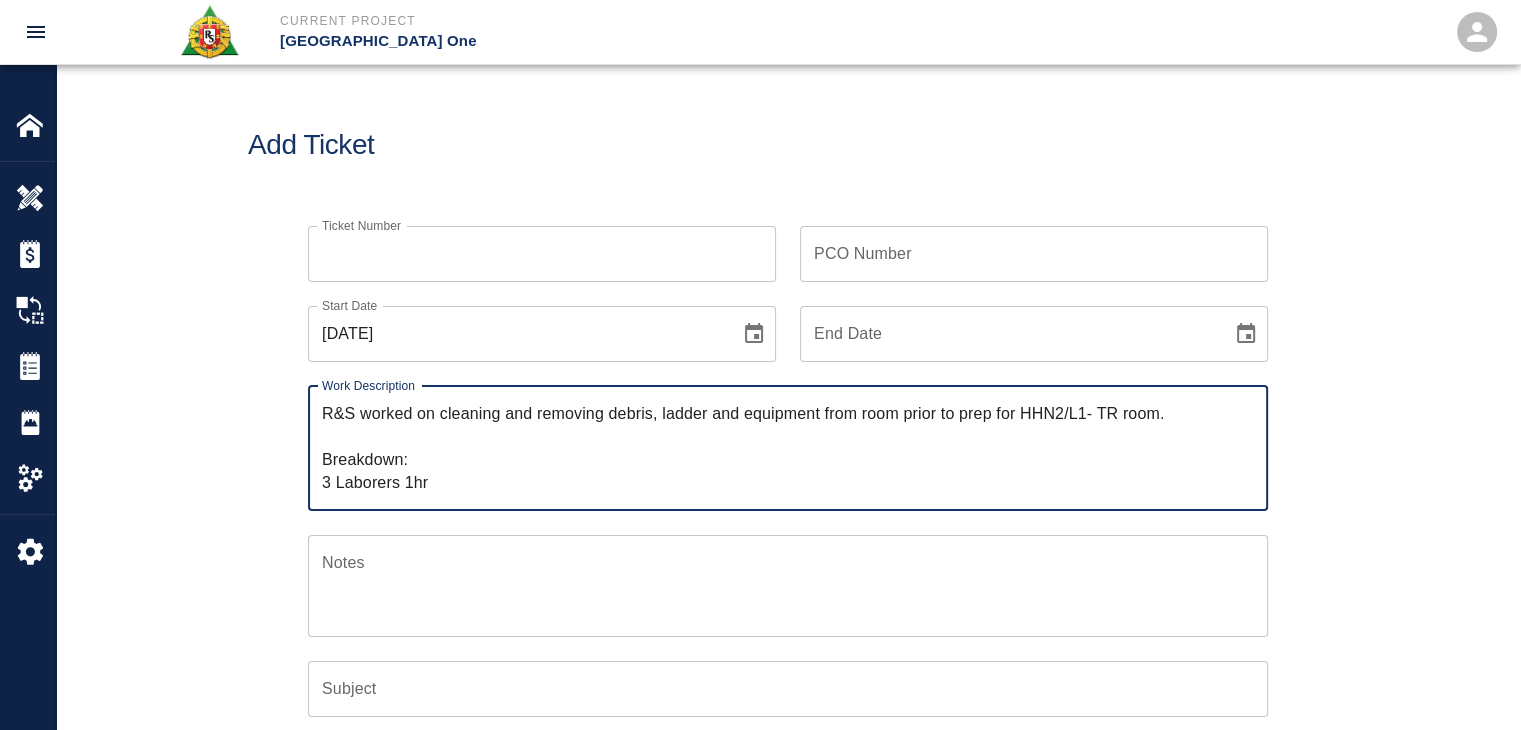 type on "R&S worked on cleaning and removing debris, ladder and equipment from room prior to prep for HHN2/L1- TR room.
Breakdown:
3 Laborers 1hr" 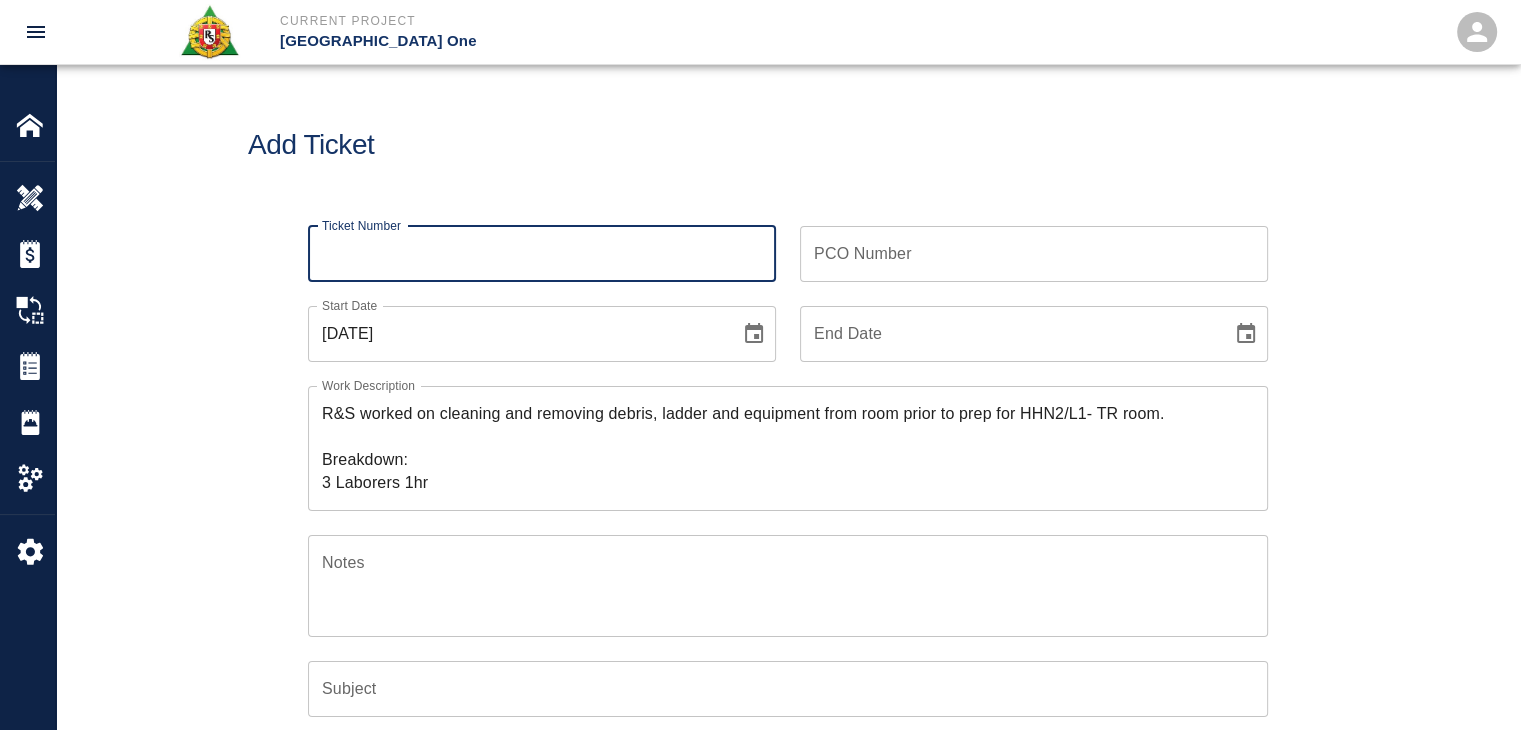 click on "Ticket Number" at bounding box center (542, 254) 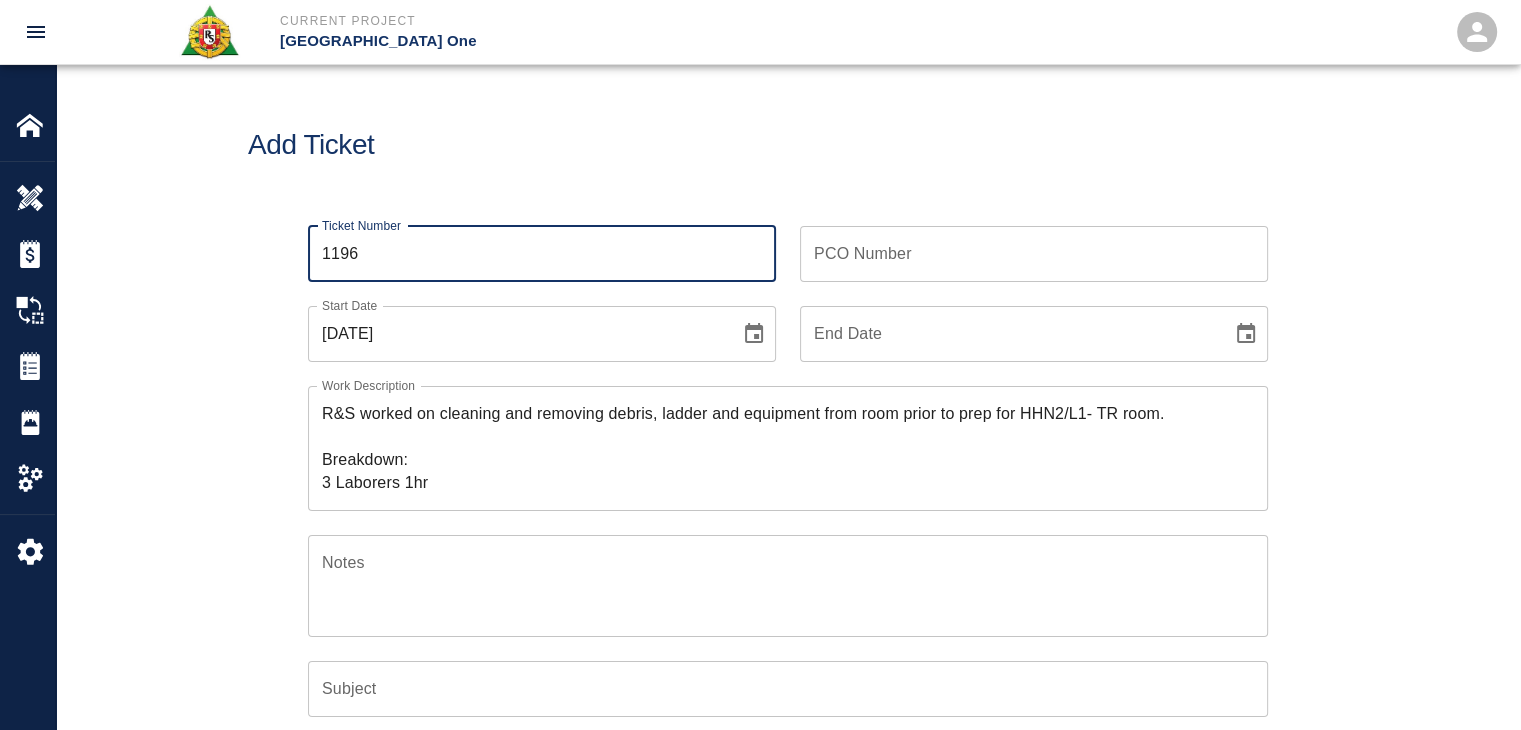 type on "1196" 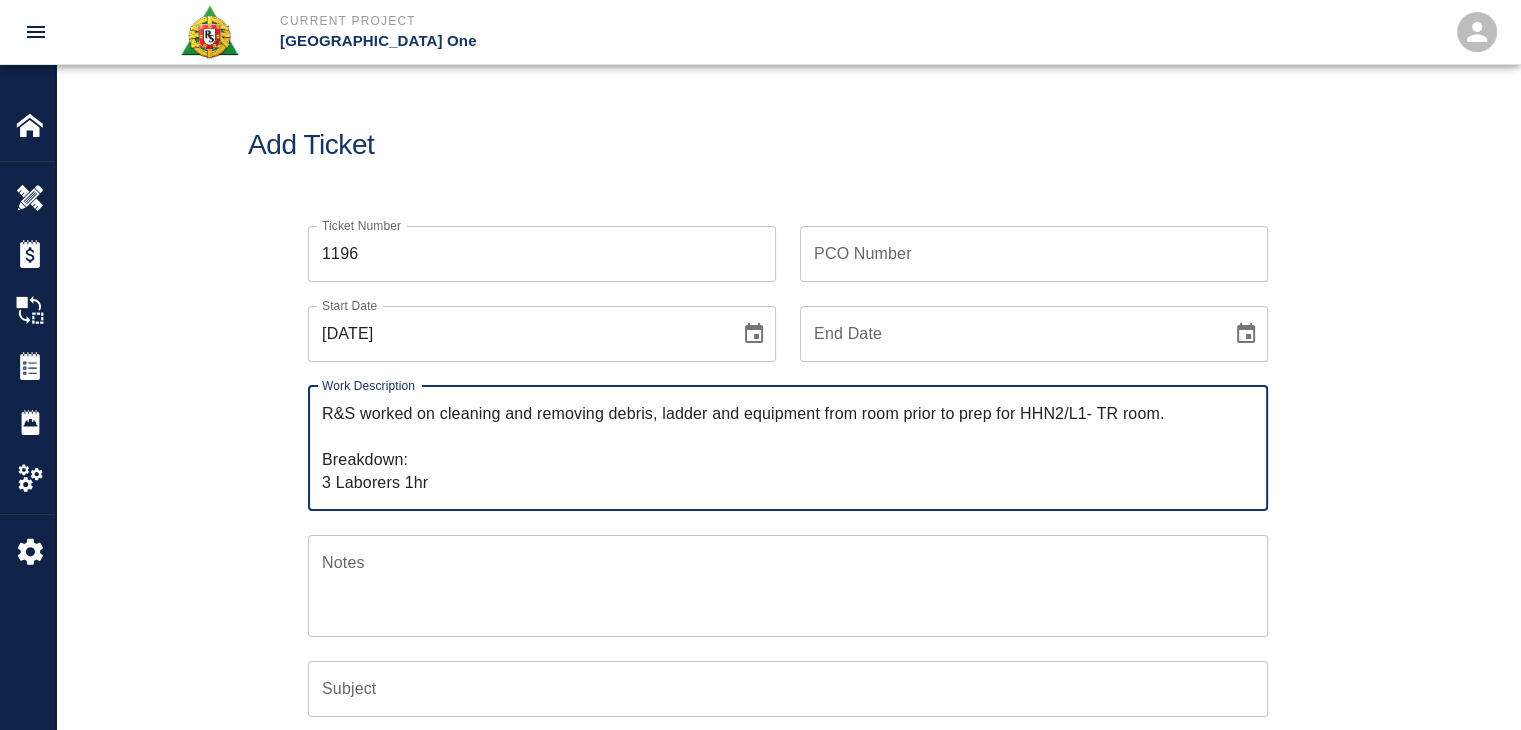 drag, startPoint x: 440, startPoint y: 437, endPoint x: 442, endPoint y: 421, distance: 16.124516 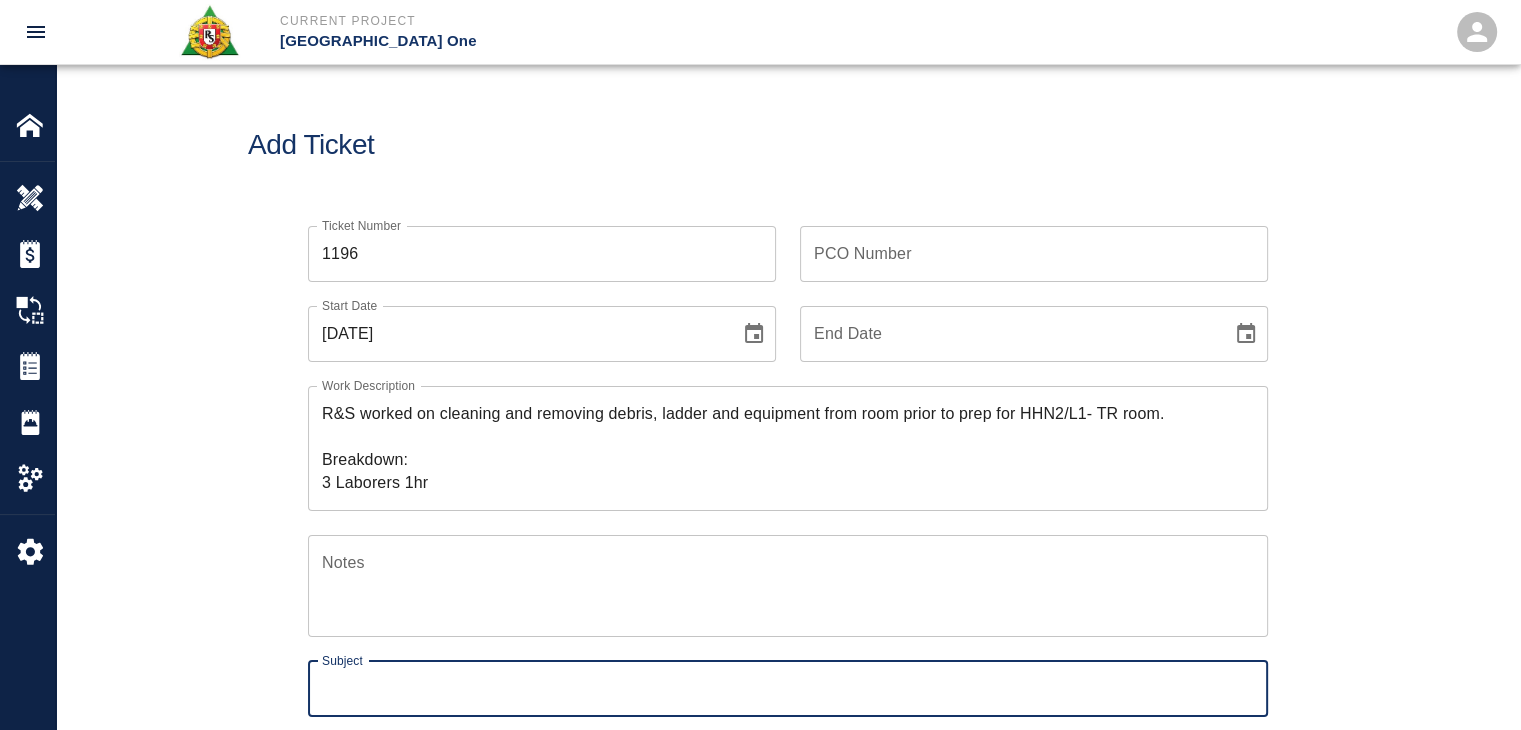 paste on "cleaning and removing debris, ladder and equipment from room prior to prep for HHN2/L1- TR room." 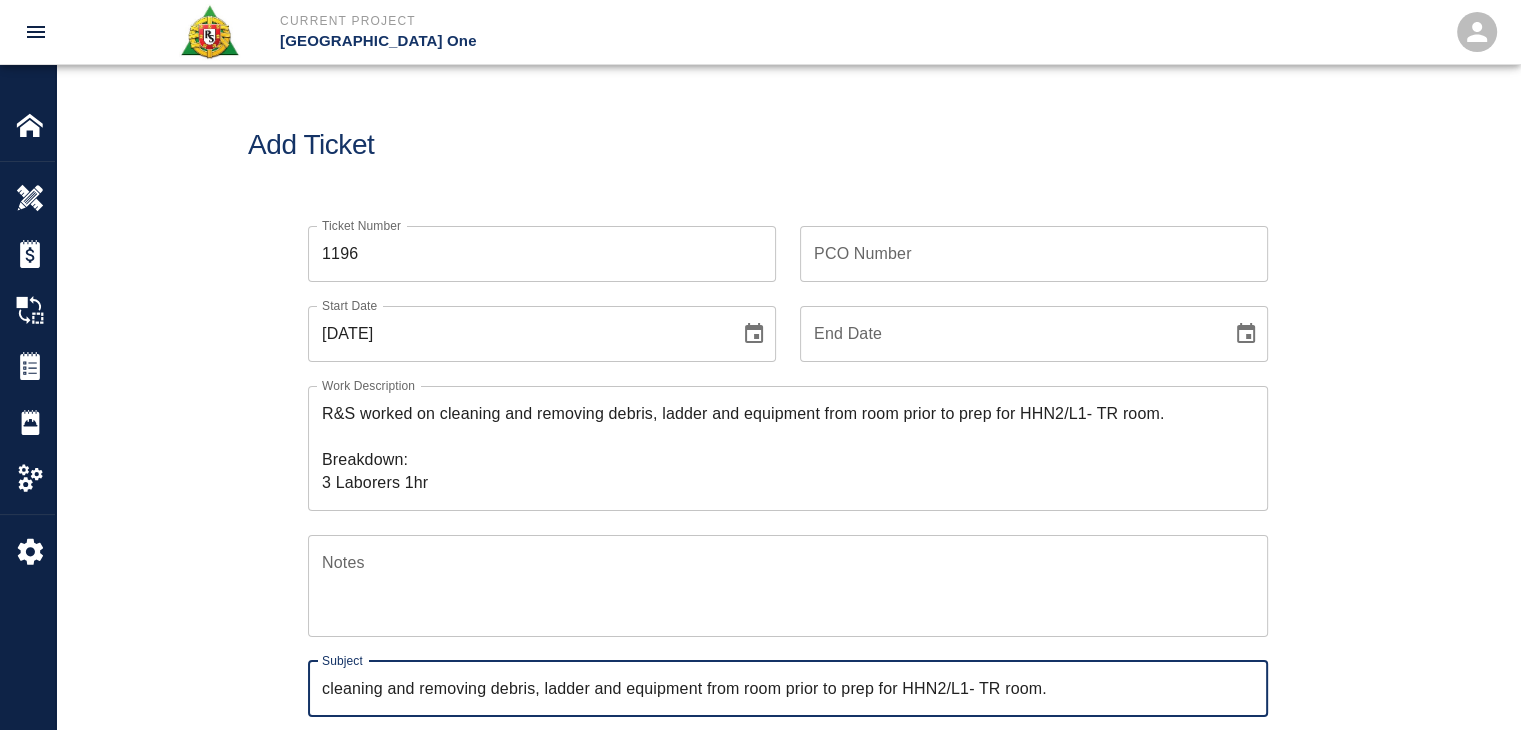 type on "cleaning and removing debris, ladder and equipment from room prior to prep for HHN2/L1- TR room." 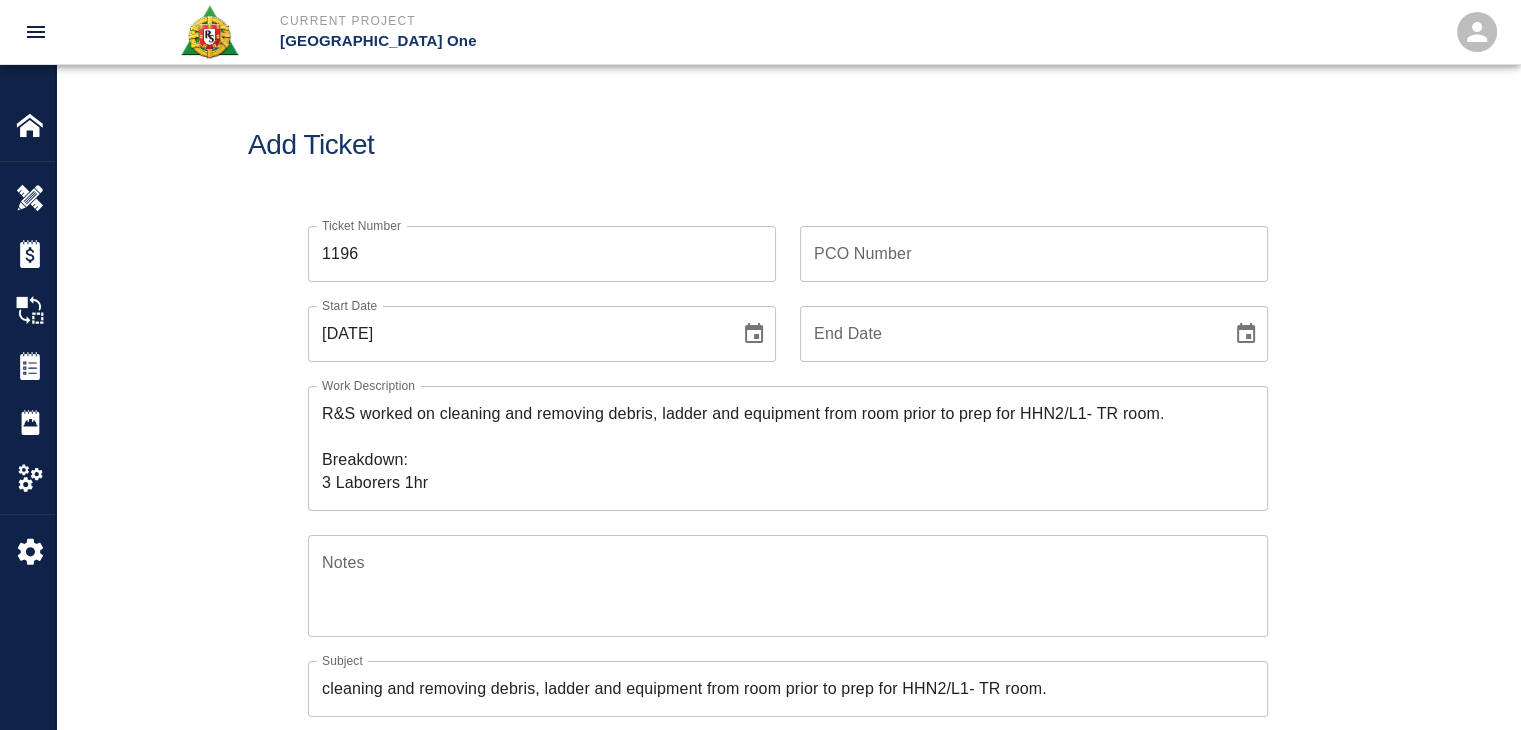 click on "Add Ticket" at bounding box center [788, 145] 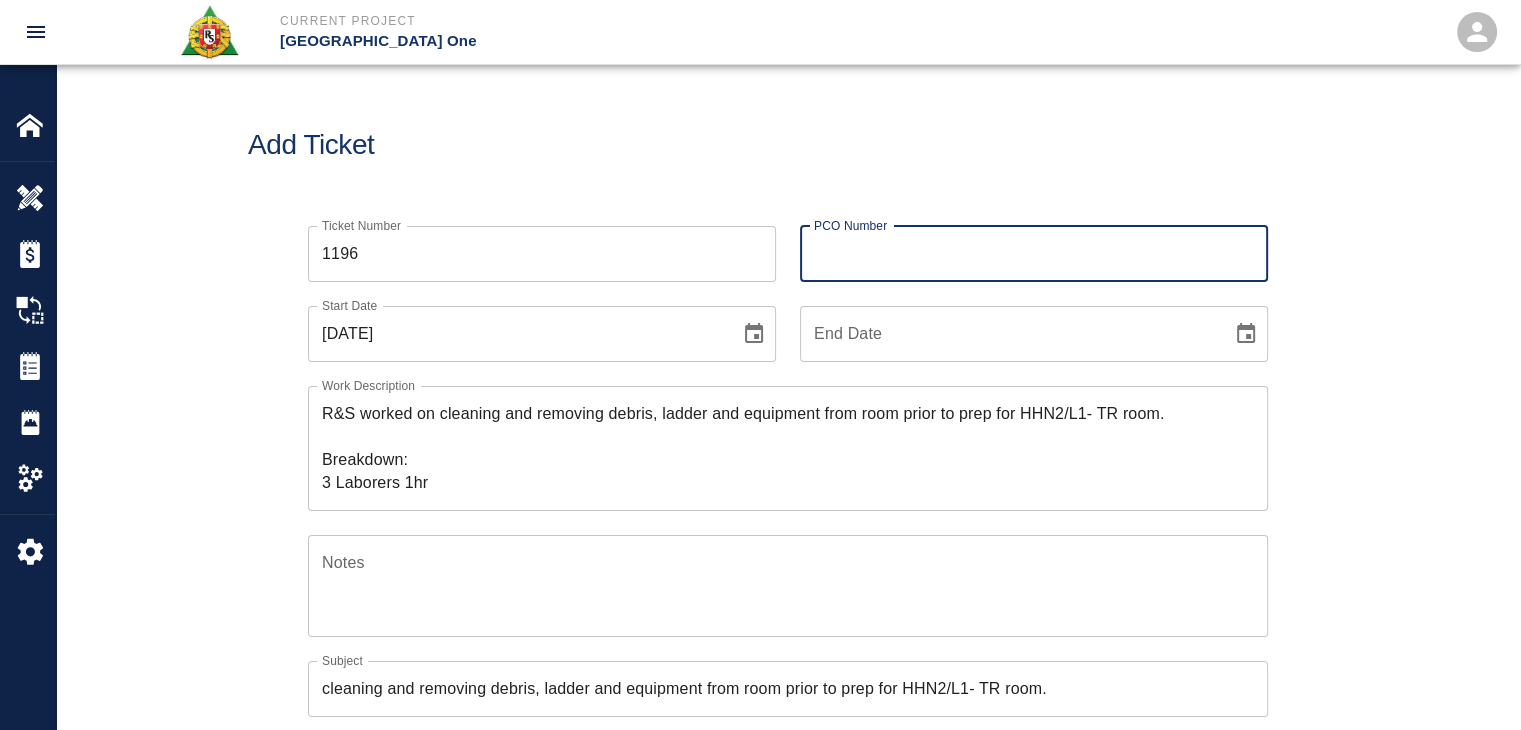 click on "PCO Number PCO Number" at bounding box center (1034, 254) 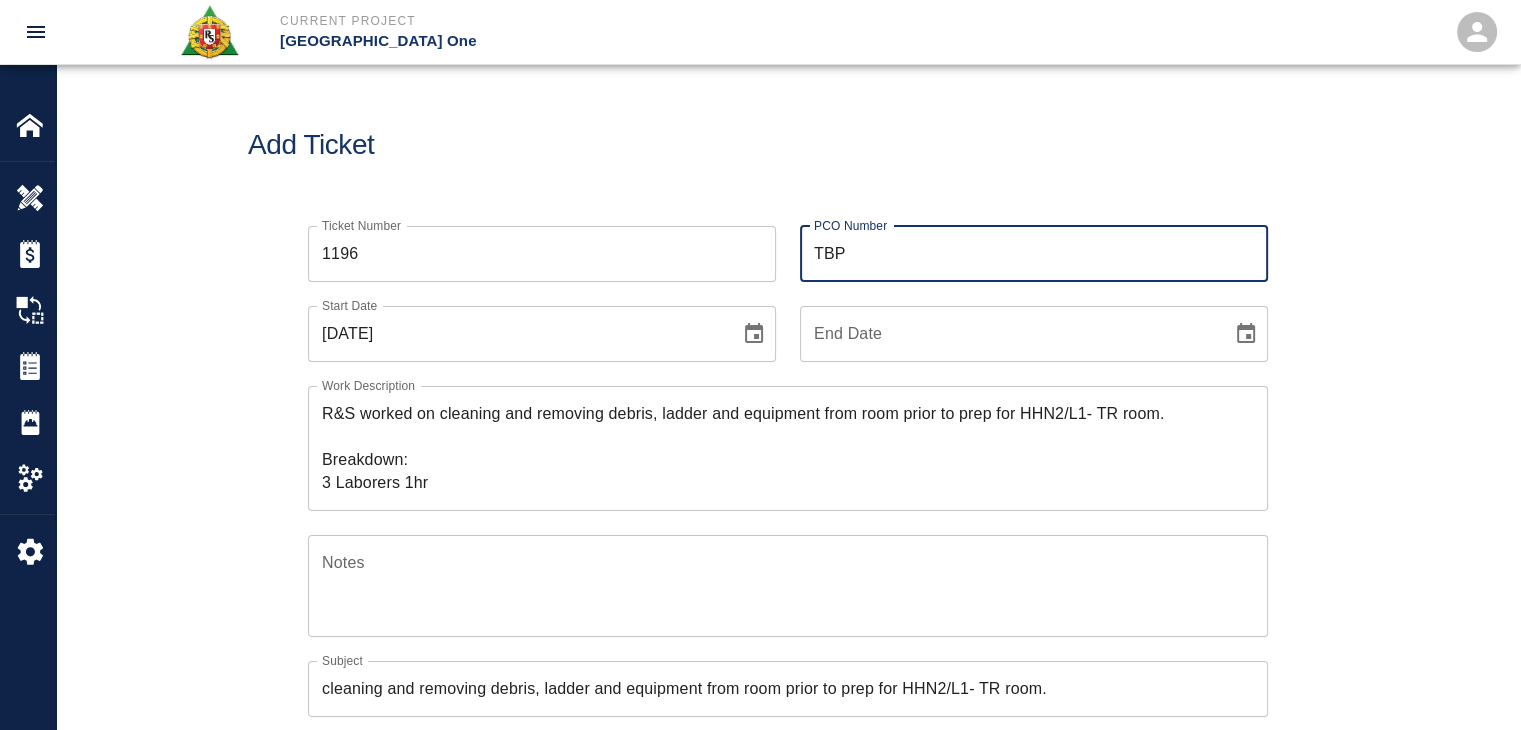type on "TBP" 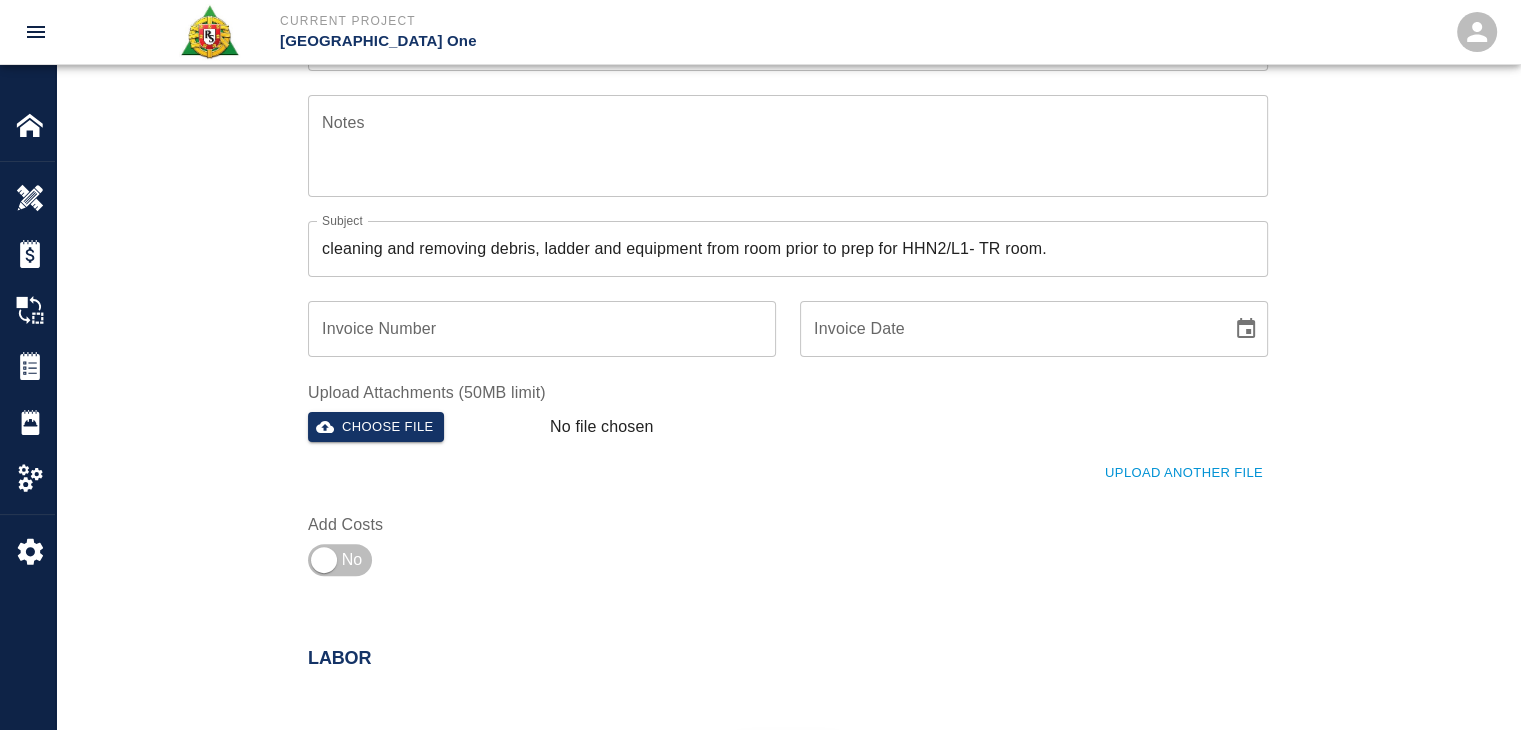 scroll, scrollTop: 458, scrollLeft: 0, axis: vertical 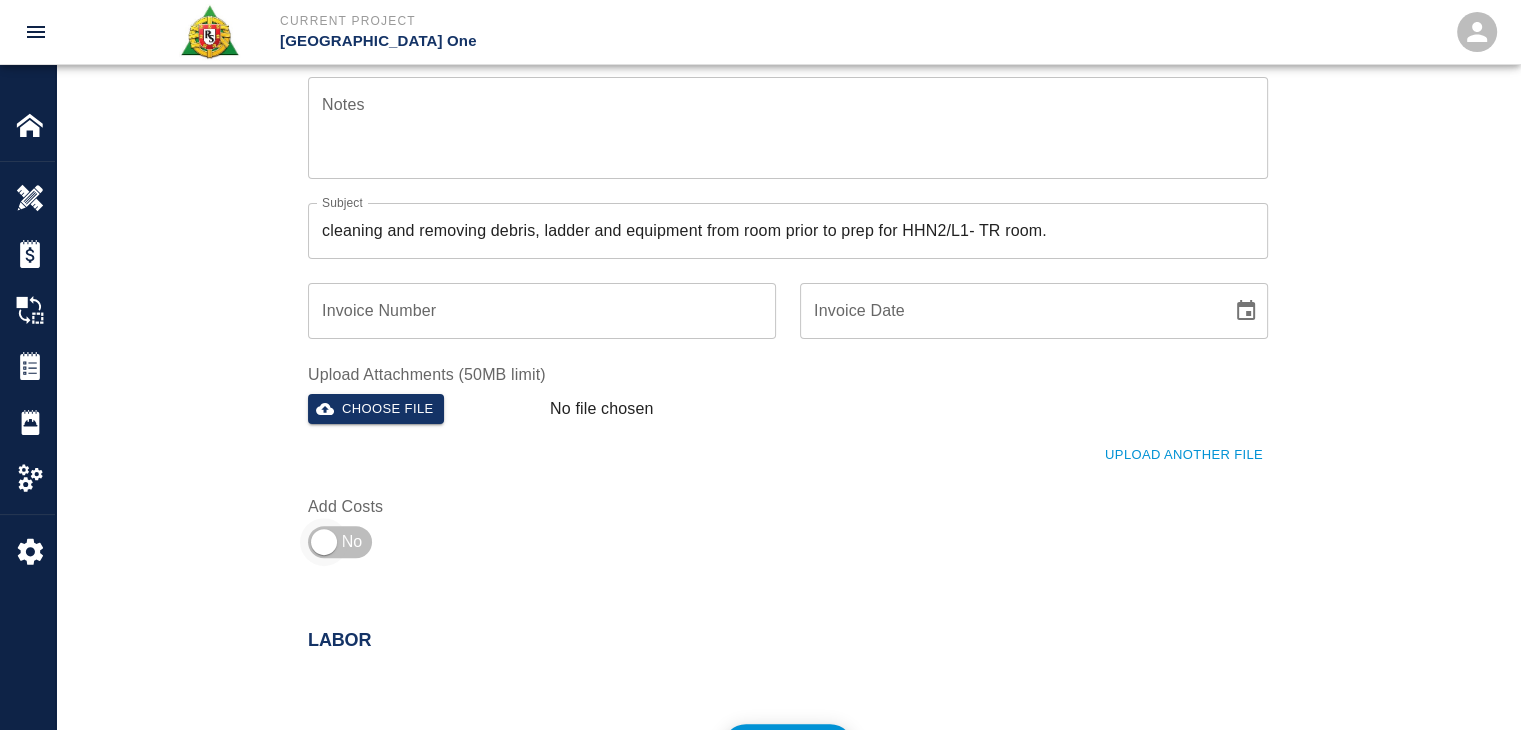 click at bounding box center [324, 542] 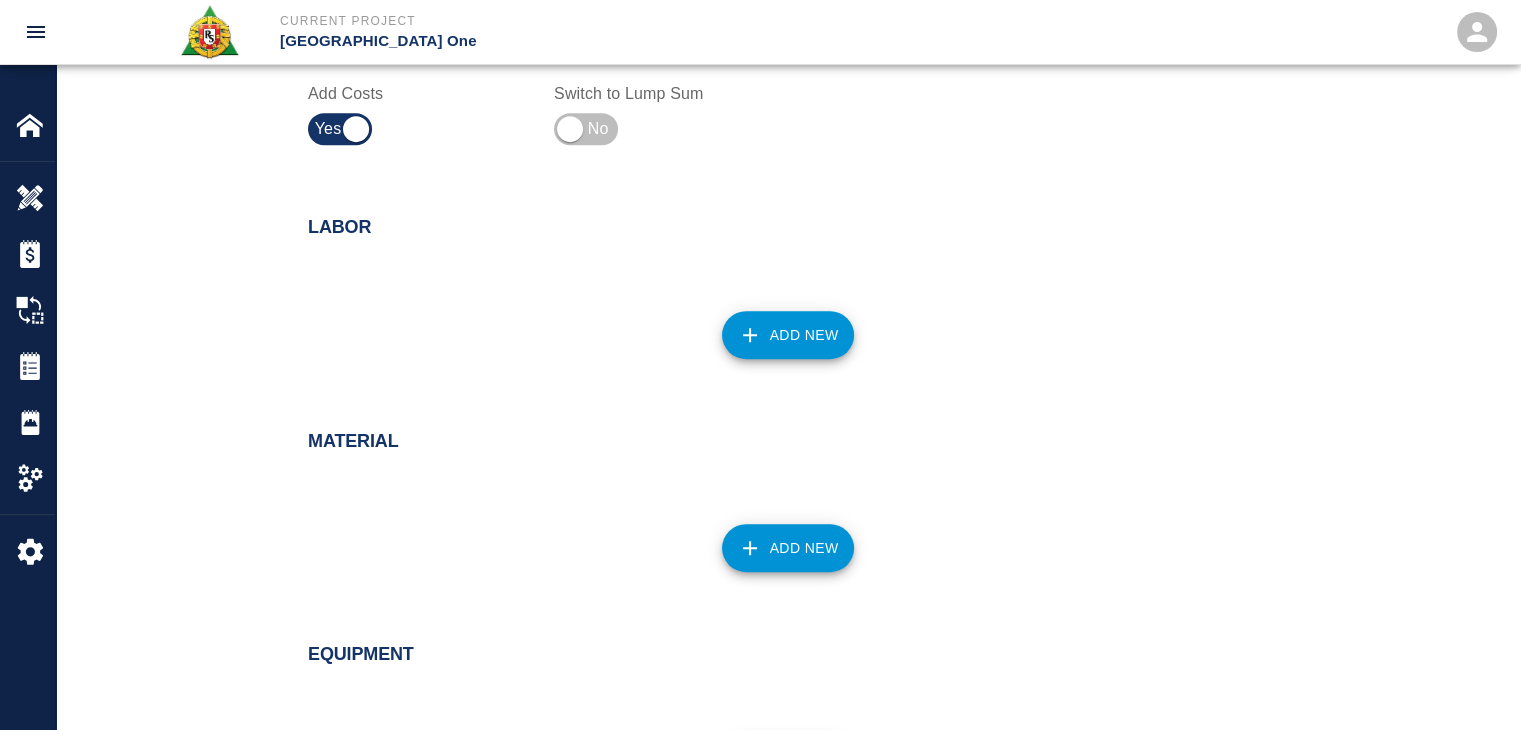 scroll, scrollTop: 872, scrollLeft: 0, axis: vertical 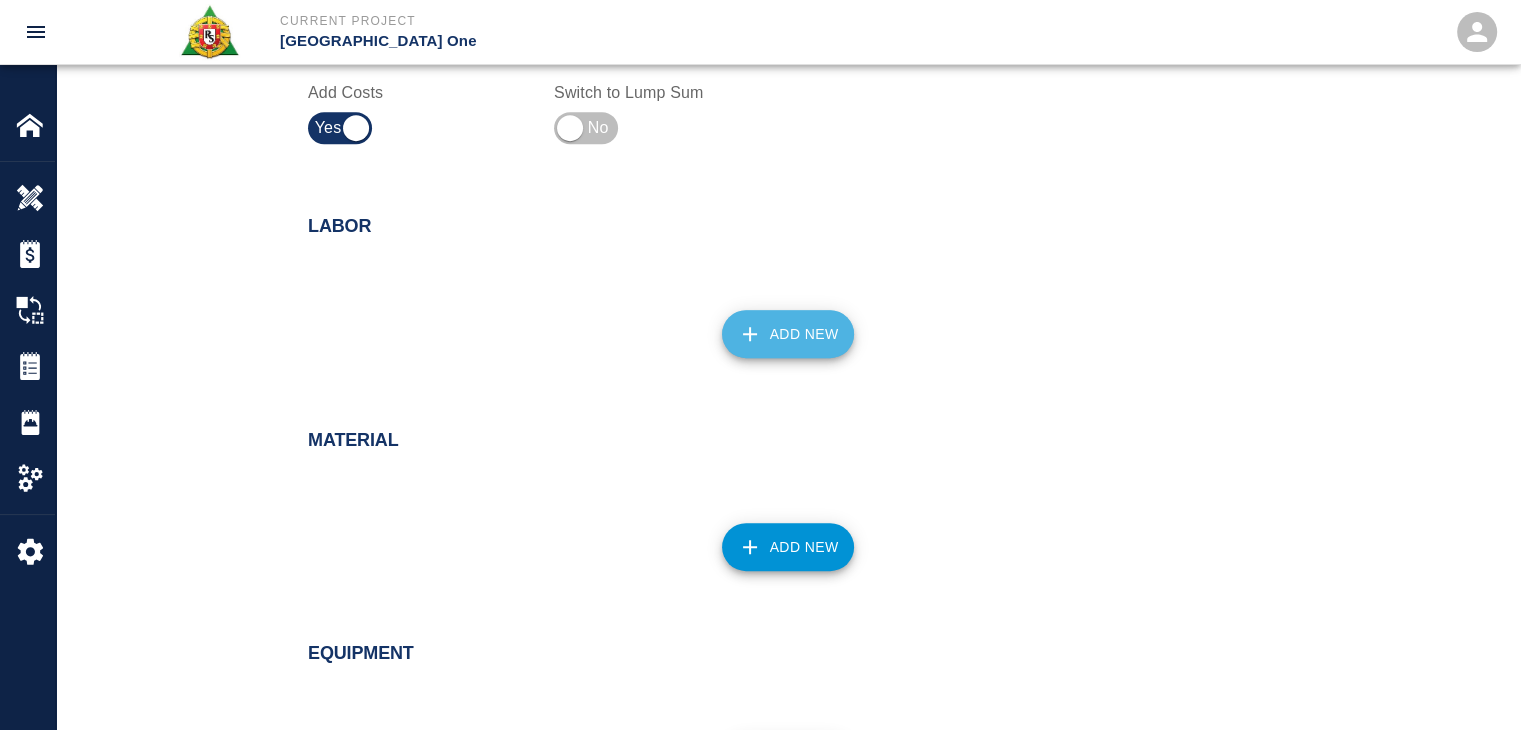 click 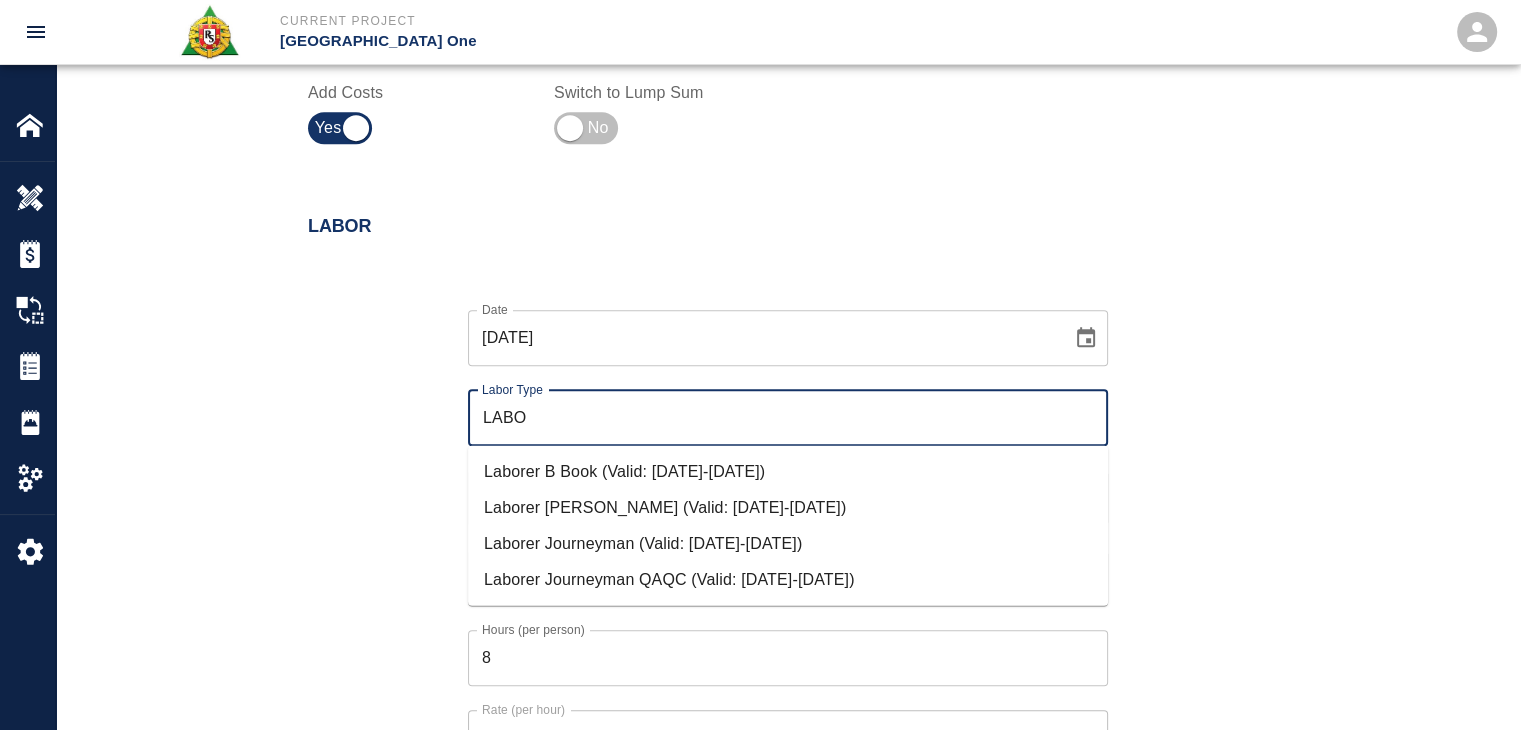 click on "Laborer Journeyman QAQC (Valid: 07/01/2024-08/31/2025)" at bounding box center (788, 580) 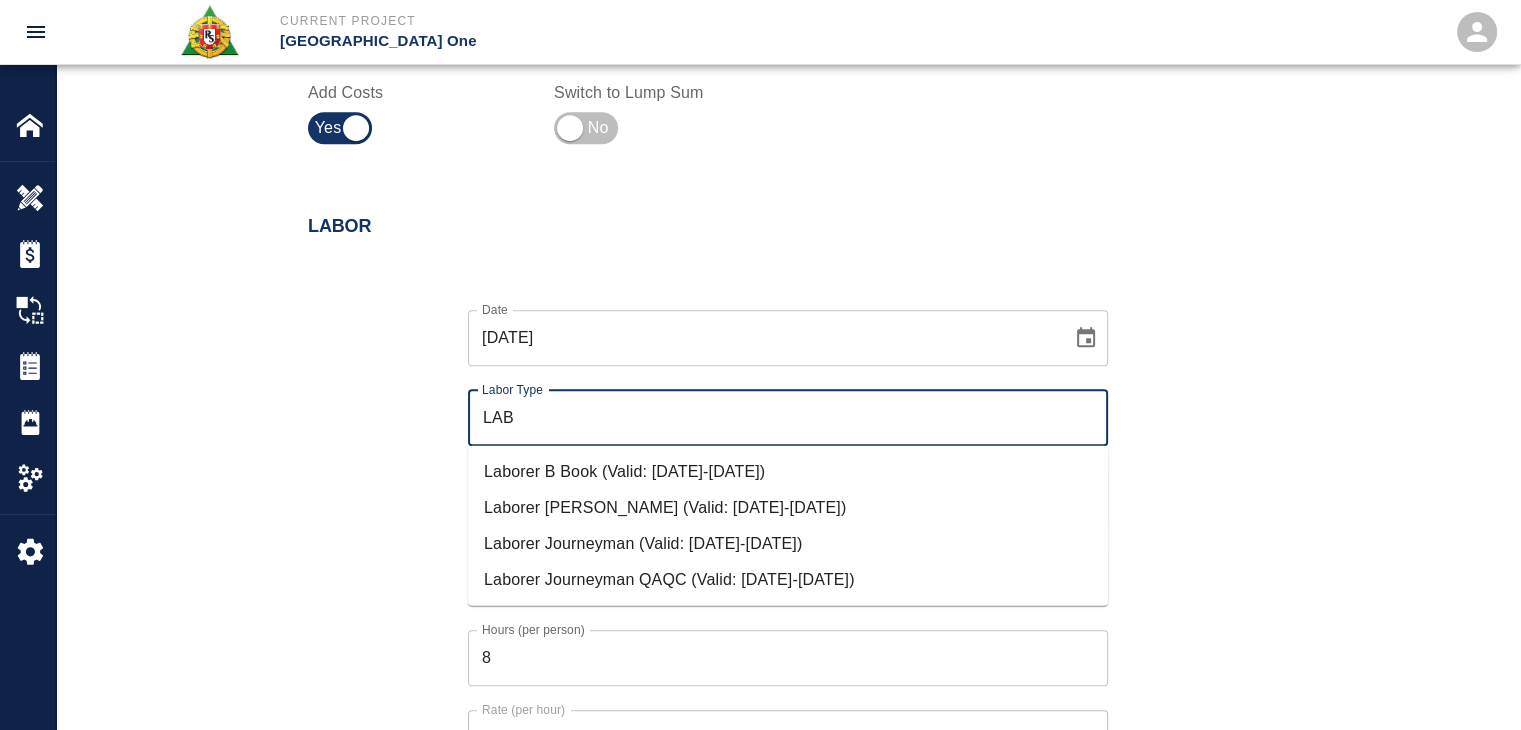 click on "Laborer Journeyman (Valid: 07/01/2024-08/31/2025)" at bounding box center [788, 544] 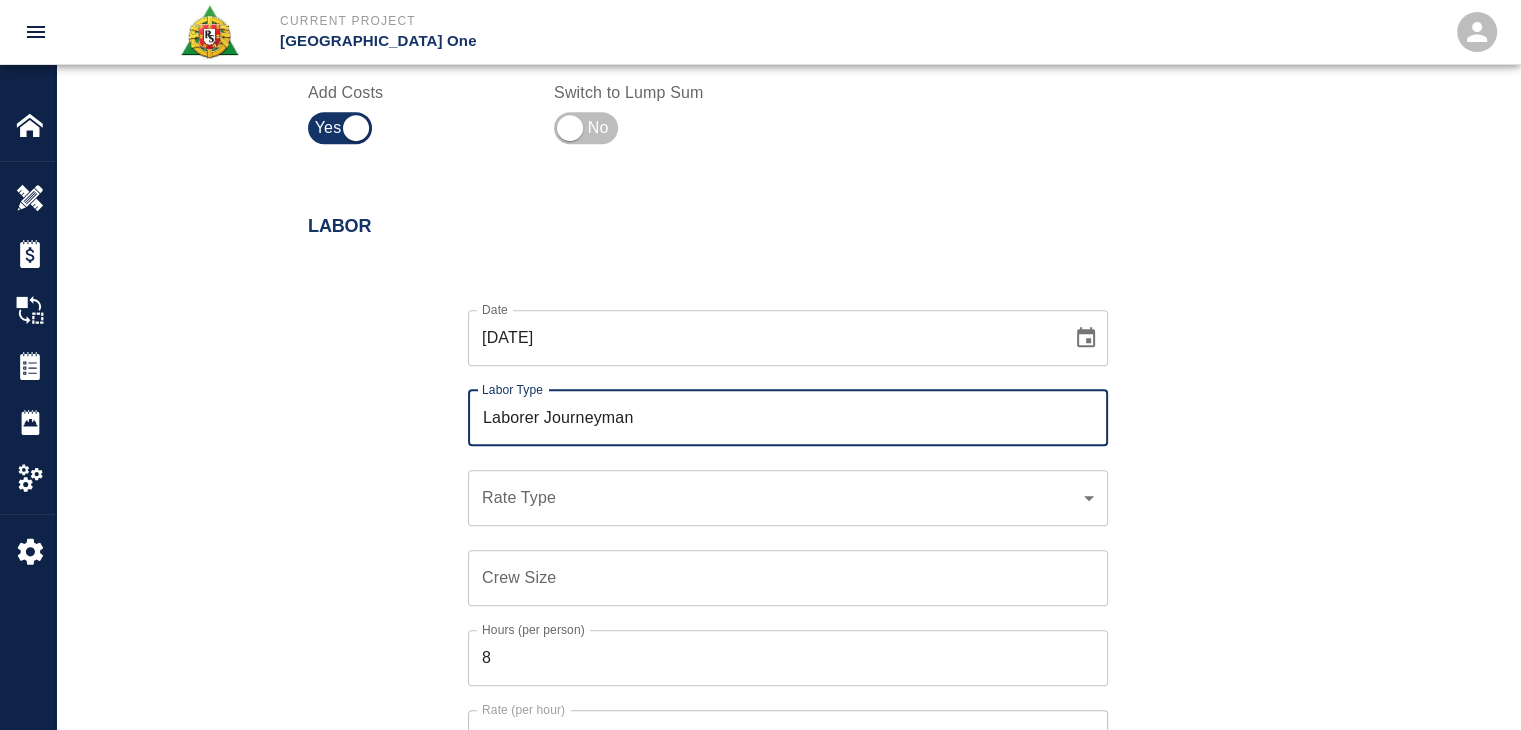 type on "Laborer Journeyman" 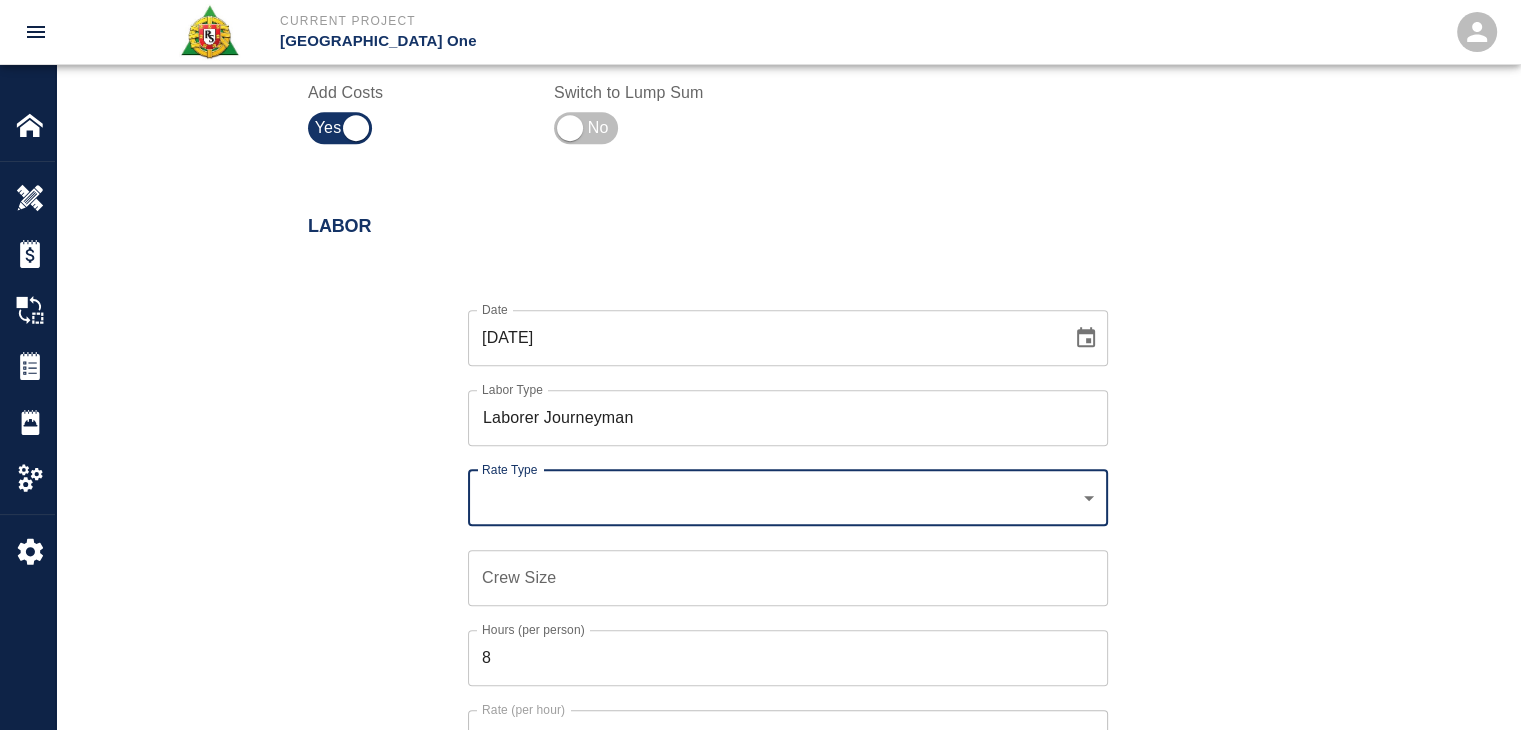 click on "Current Project JFK Terminal One Home JFK Terminal One Overview Estimates Change Orders Tickets Daily Reports Project Settings Settings Powered By Terms of Service  |  Privacy Policy Add Ticket Ticket Number 1196 Ticket Number PCO Number TBP PCO Number Start Date  07/09/2025 Start Date  End Date End Date Work Description R&S worked on cleaning and removing debris, ladder and equipment from room prior to prep for HHN2/L1- TR room.
Breakdown:
3 Laborers 1hr x Work Description Notes x Notes Subject cleaning and removing debris, ladder and equipment from room prior to prep for HHN2/L1- TR room. Subject Invoice Number Invoice Number Invoice Date Invoice Date Upload Attachments (50MB limit) Choose file No file chosen Upload Another File Add Costs Switch to Lump Sum Labor Date 07/09/2025 Date Labor Type Laborer Journeyman Labor Type Rate Type ​ Rate Type Crew Size Crew Size Hours (per person) 8 Hours (per person) Rate (per hour) $ Rate (per hour) Cancel Add Labor Material Add New Equipment Add New Add Markup %" at bounding box center (760, -507) 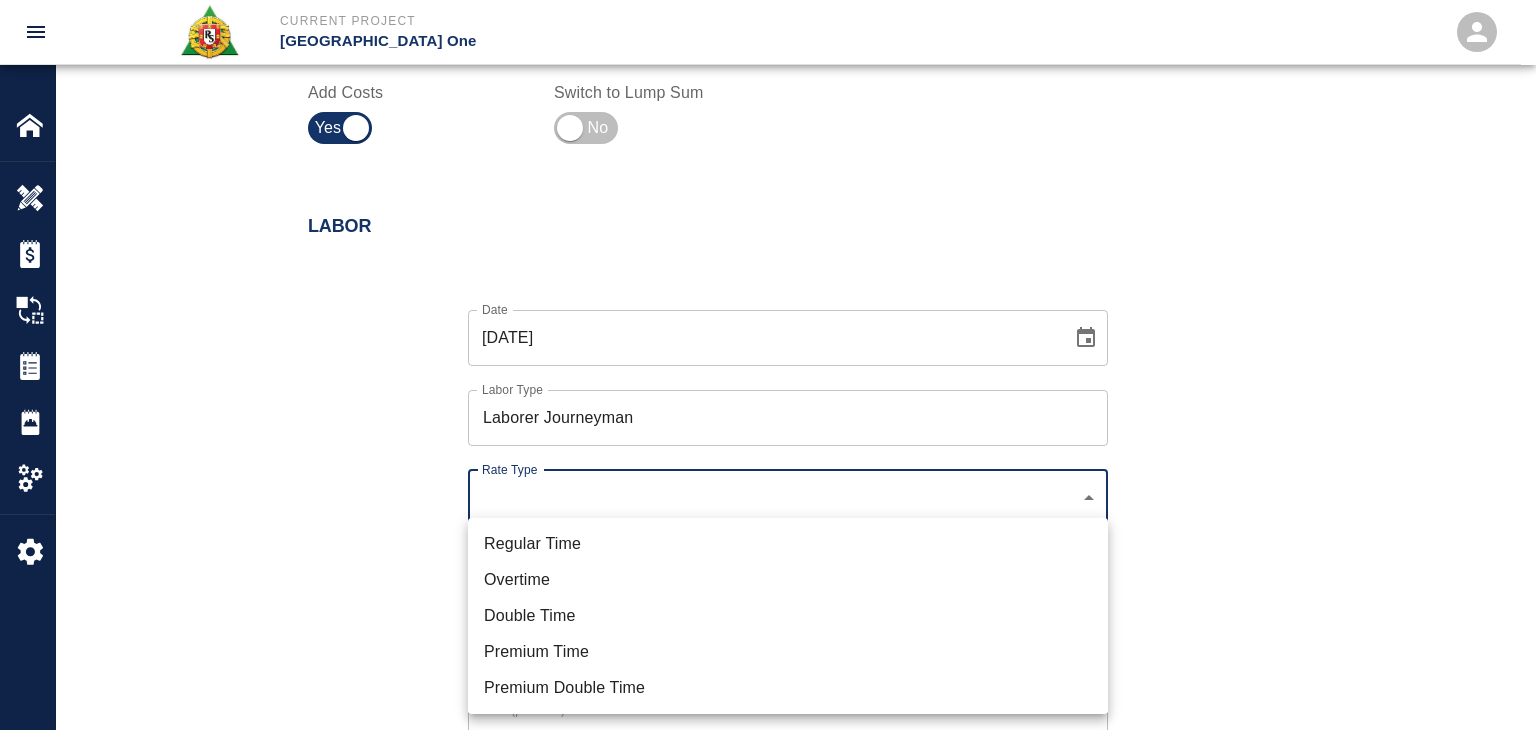 click at bounding box center [768, 365] 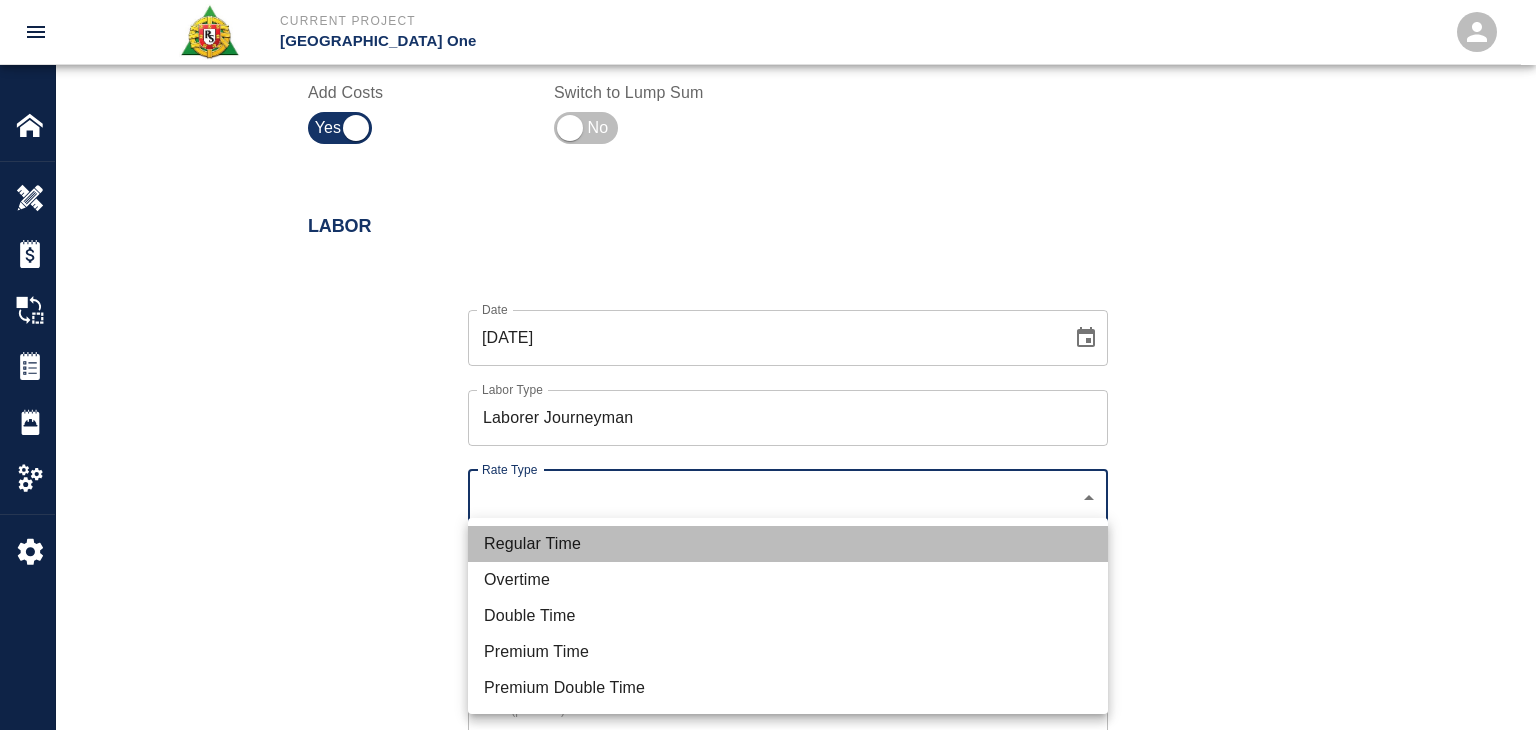 click on "Regular Time" at bounding box center [788, 544] 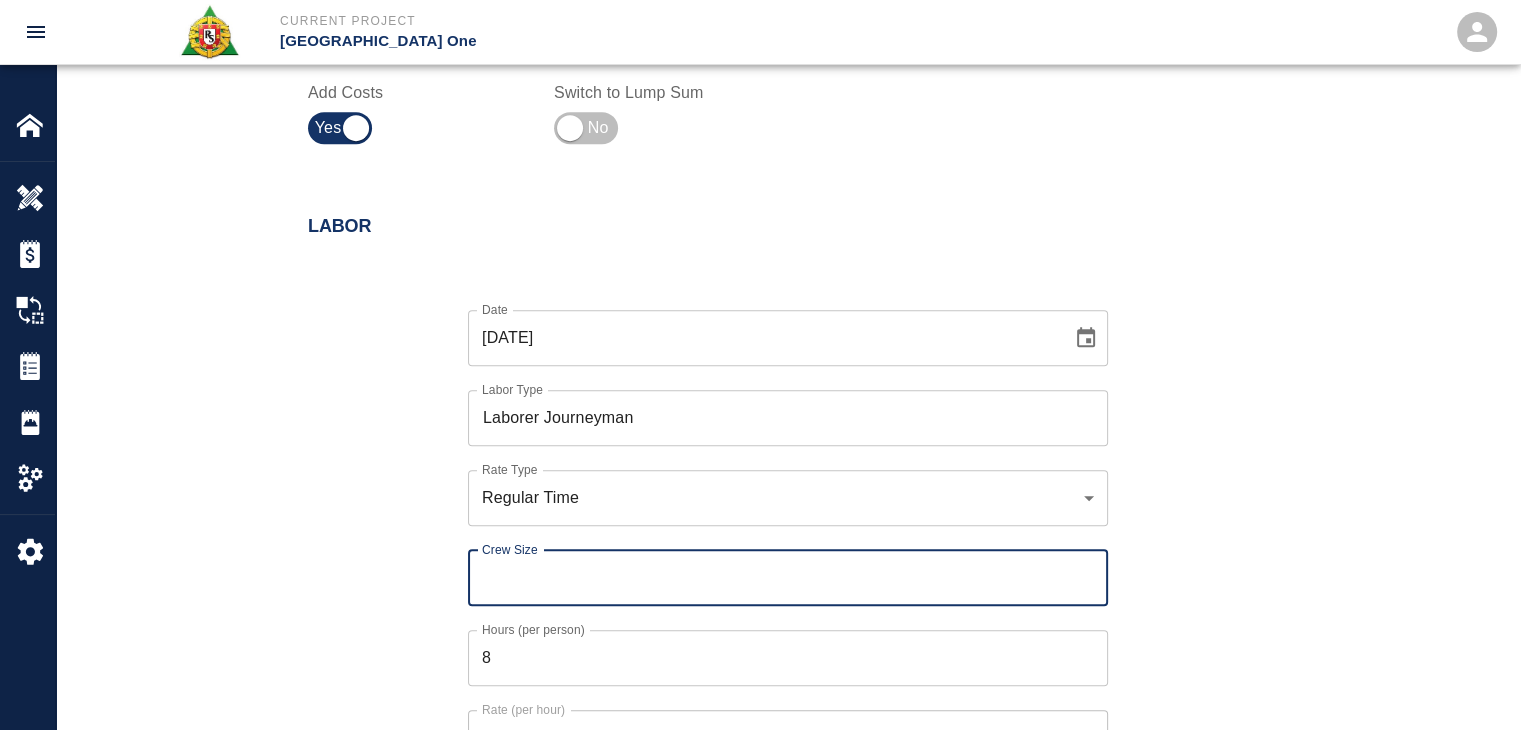 click on "Crew Size" at bounding box center [788, 578] 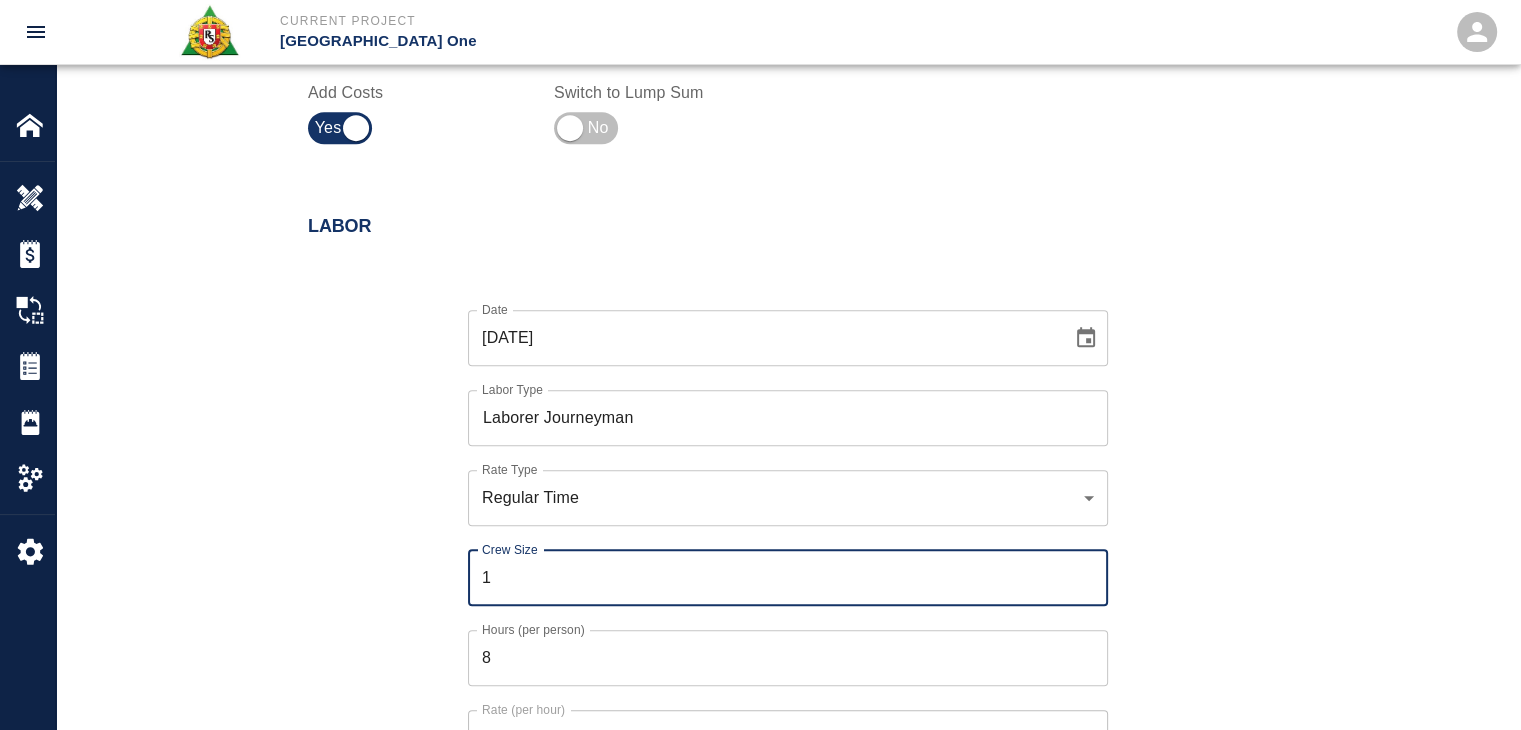 type on "1" 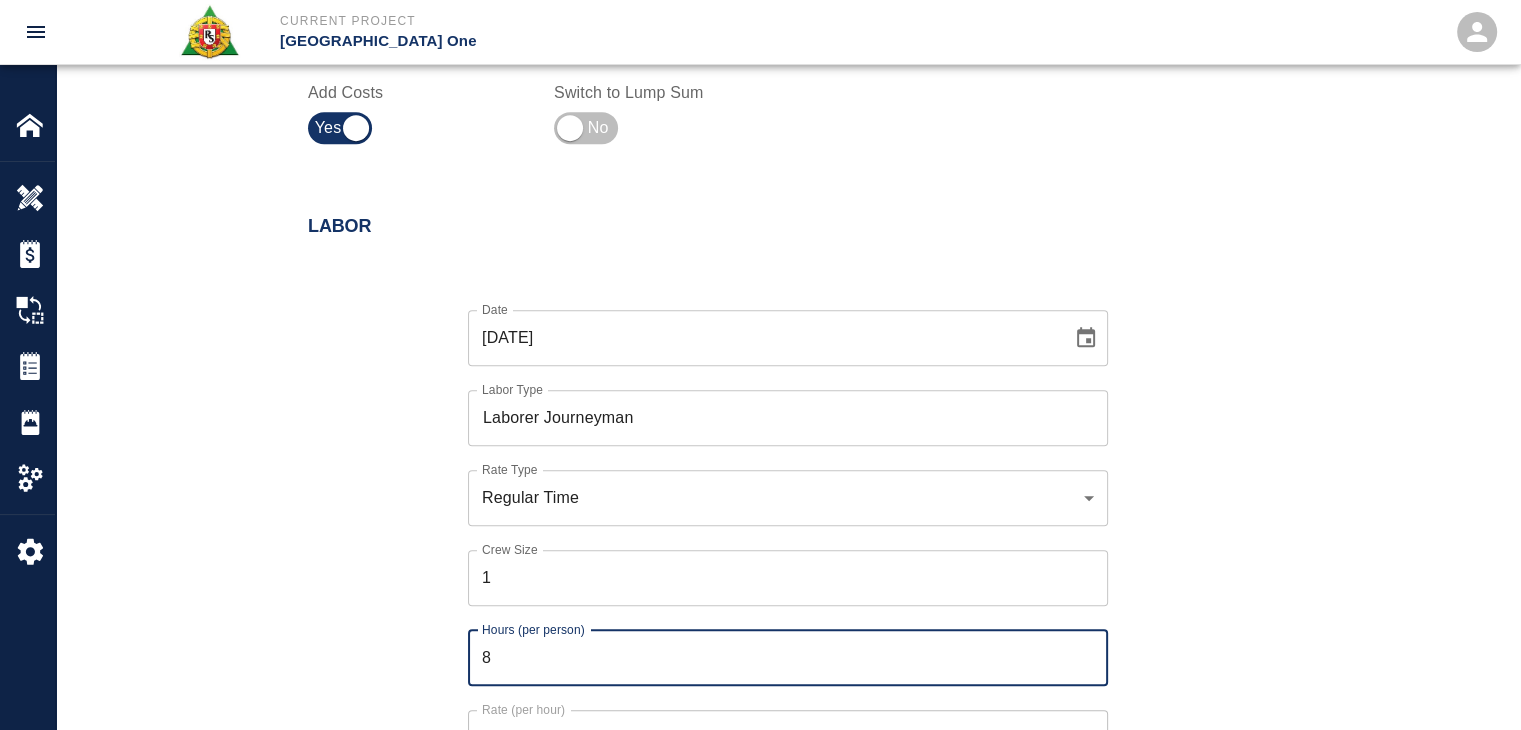 click on "8" at bounding box center [788, 658] 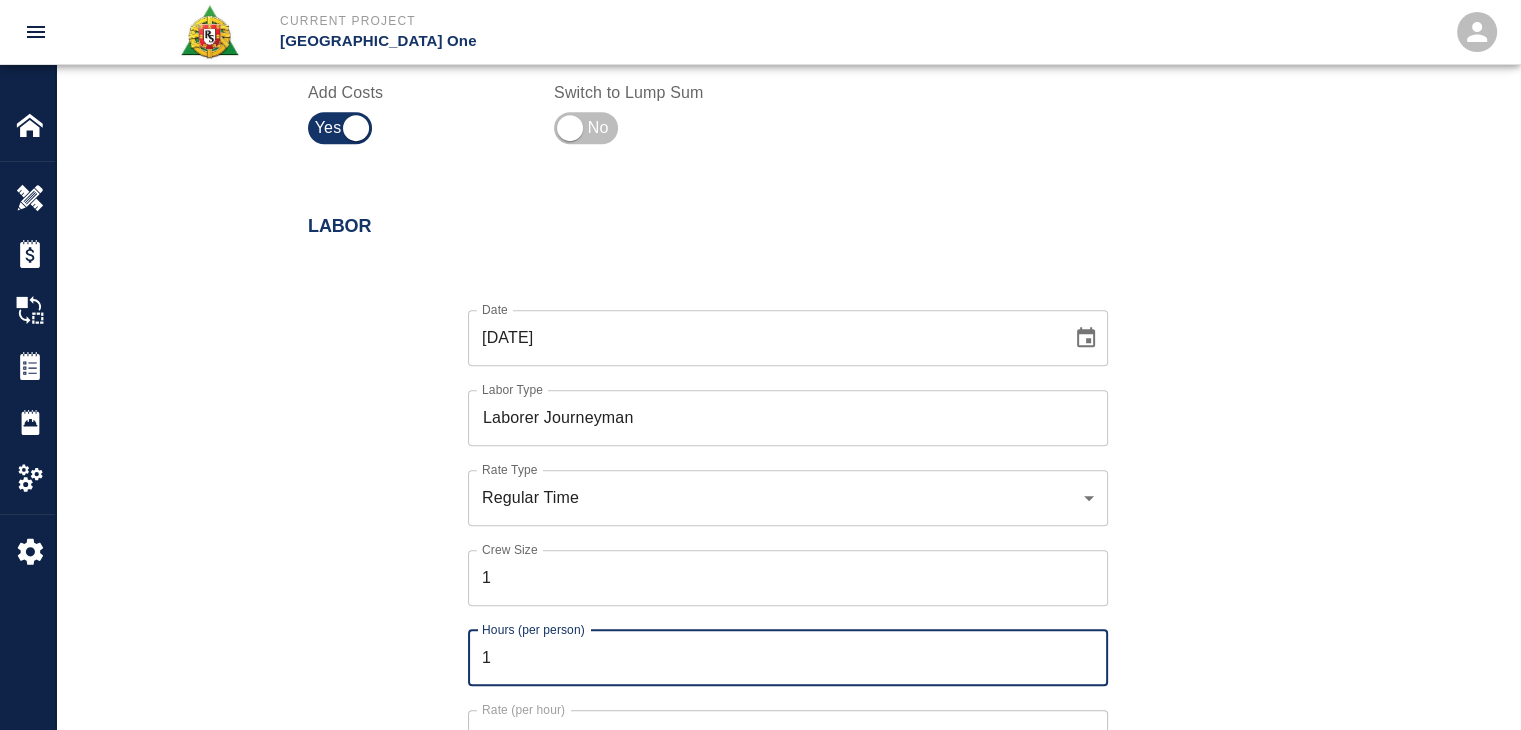 type on "1" 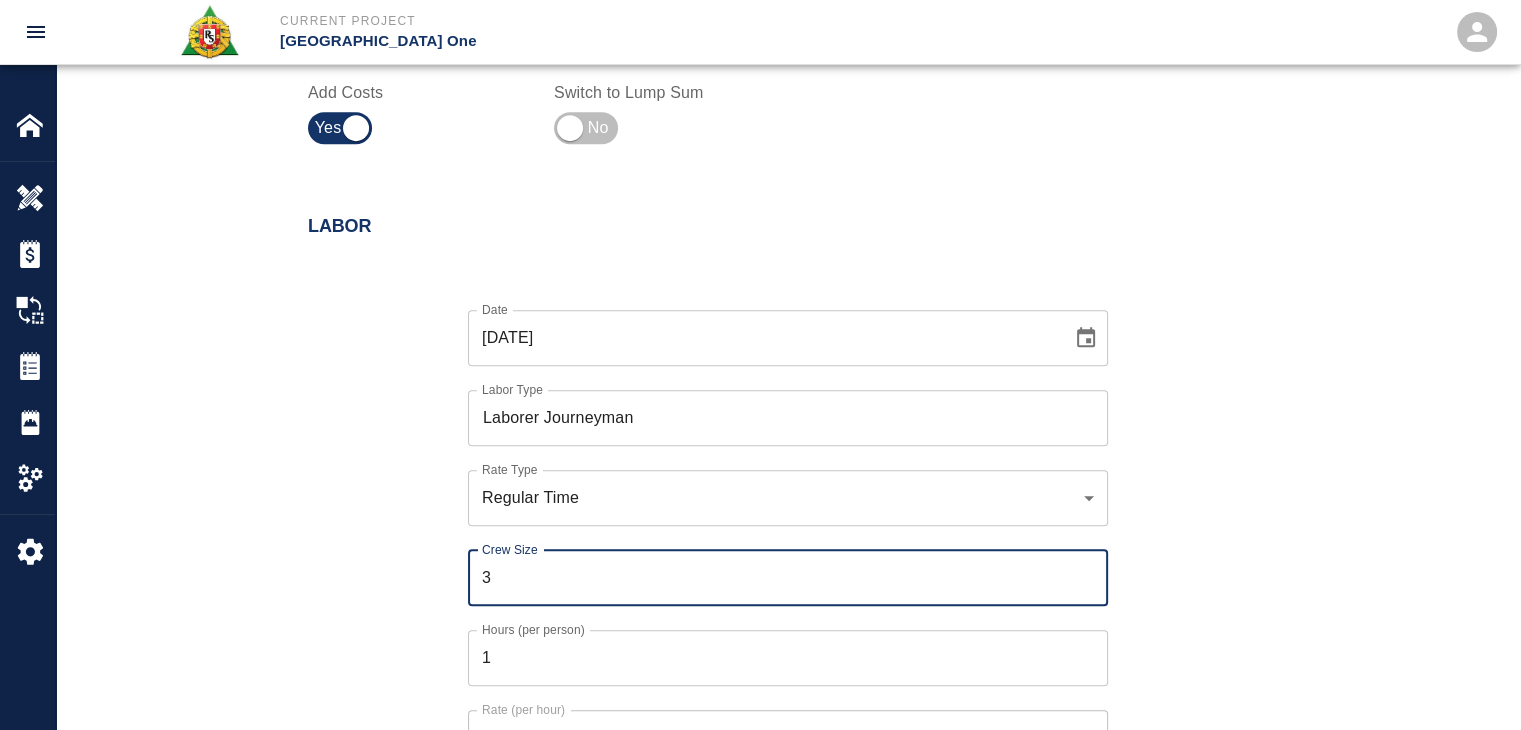 type on "3" 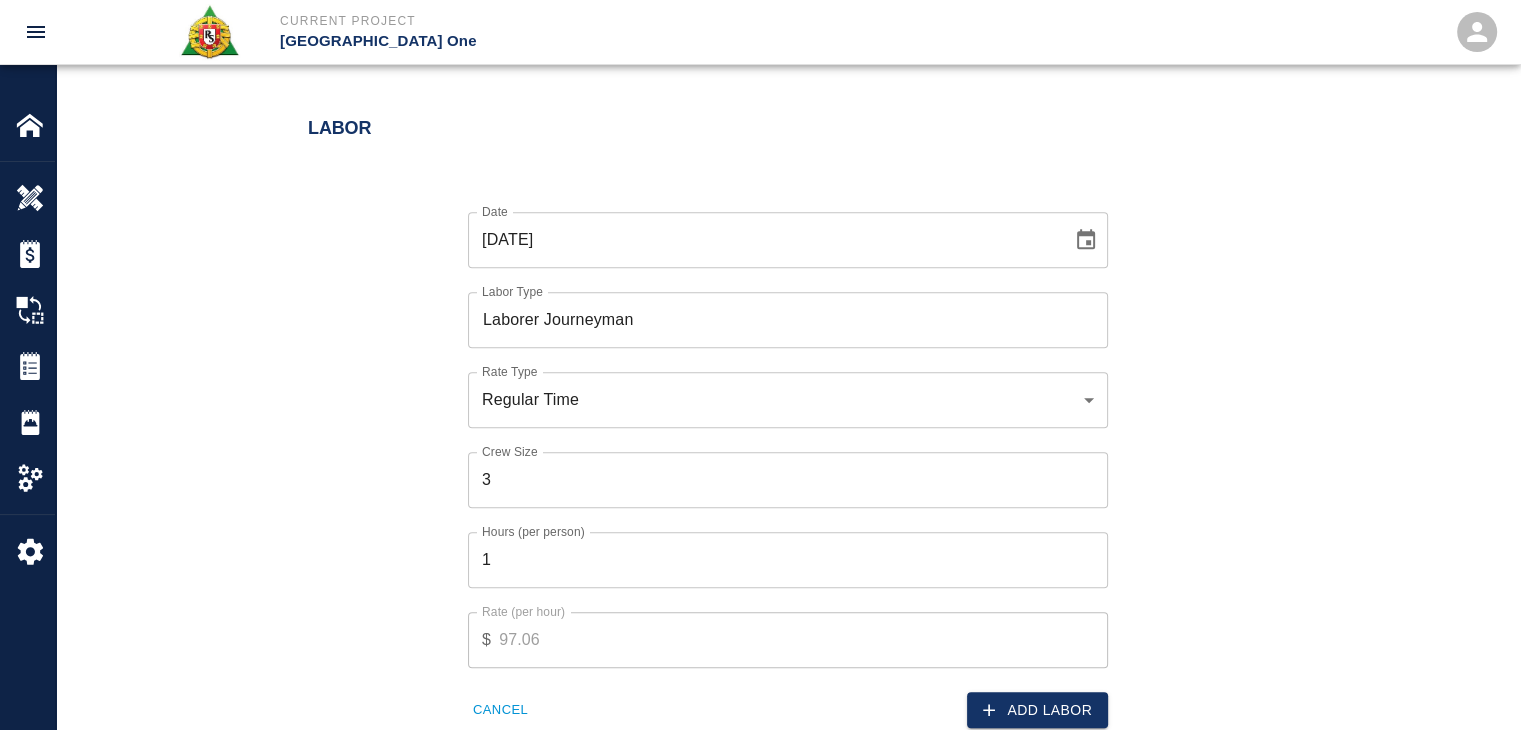 scroll, scrollTop: 972, scrollLeft: 0, axis: vertical 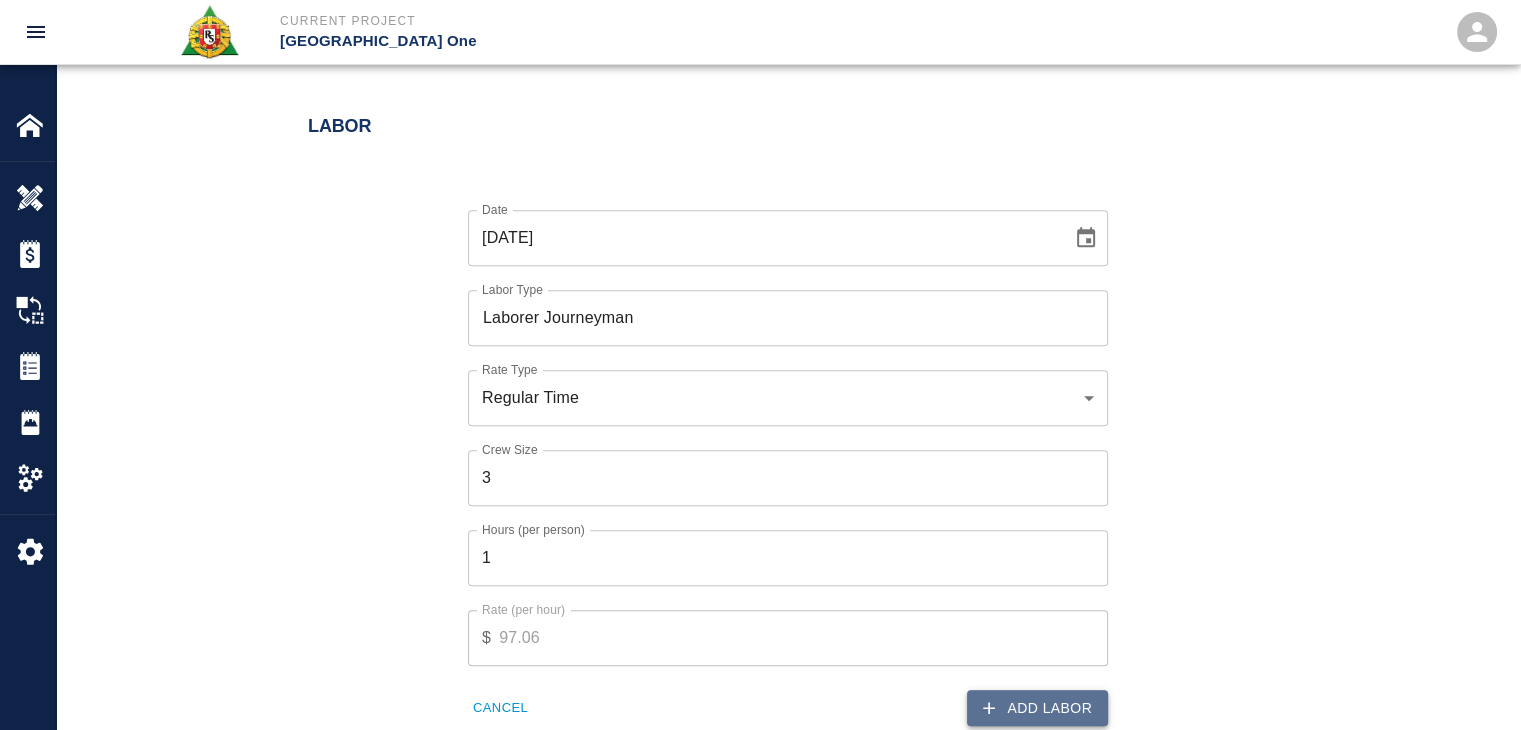 click 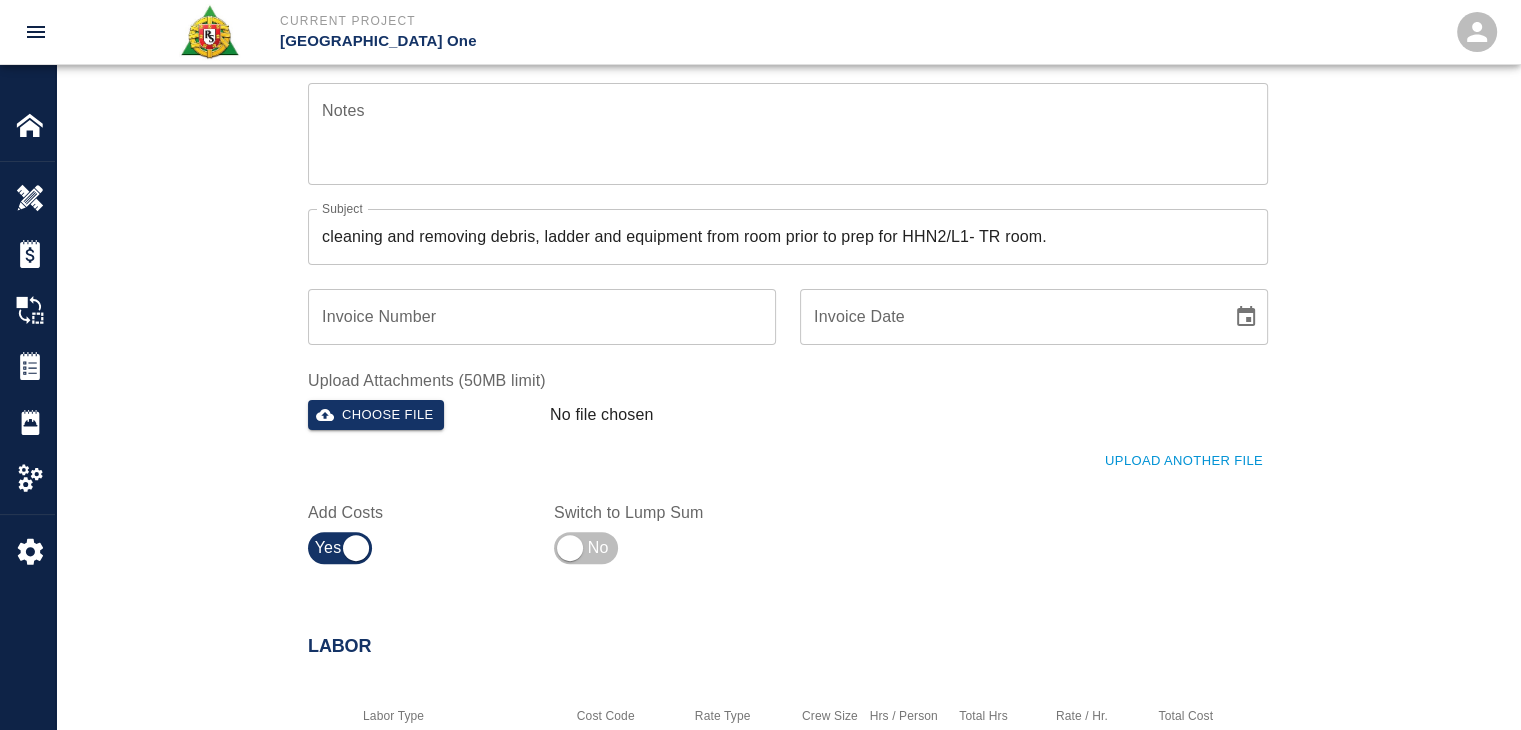 scroll, scrollTop: 454, scrollLeft: 0, axis: vertical 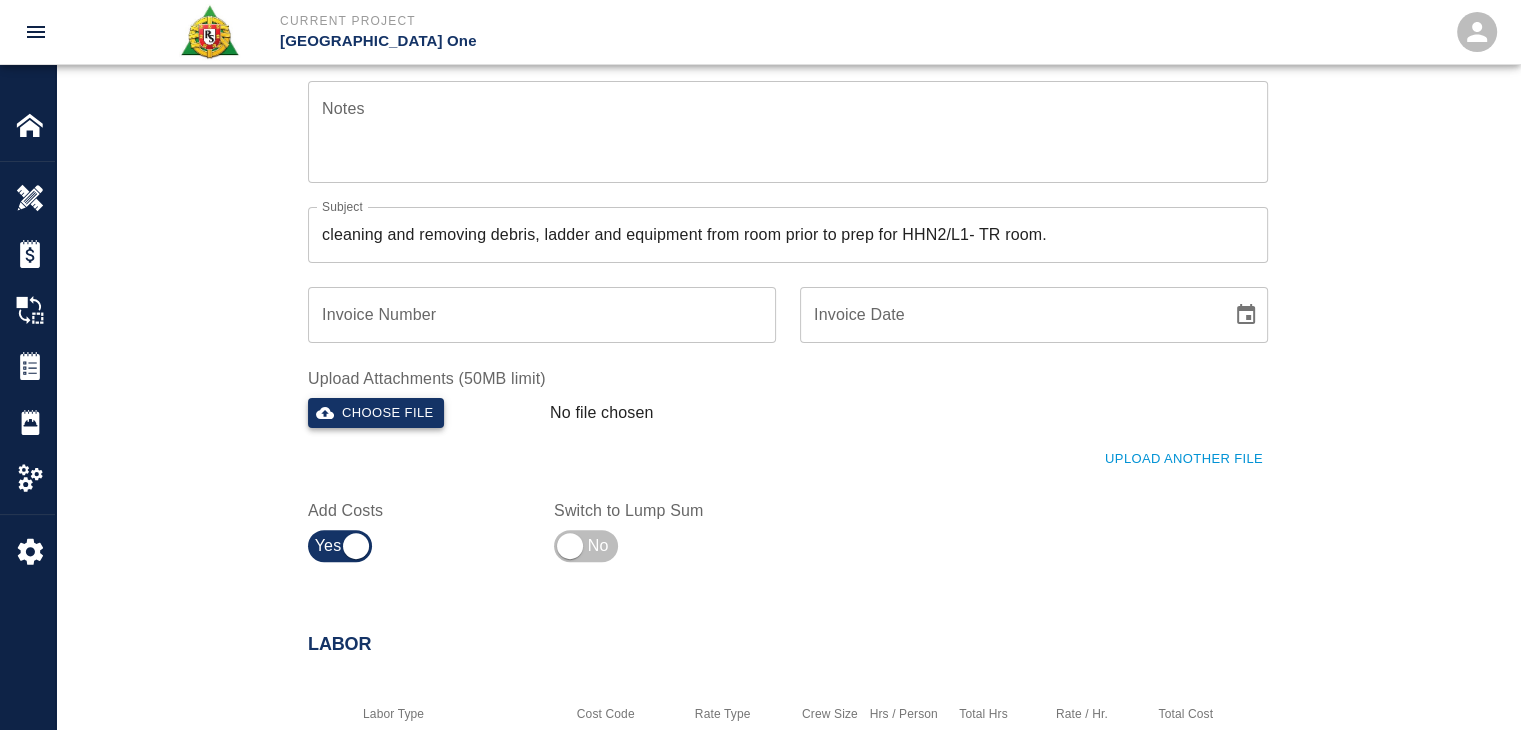 click on "Choose file" at bounding box center [376, 413] 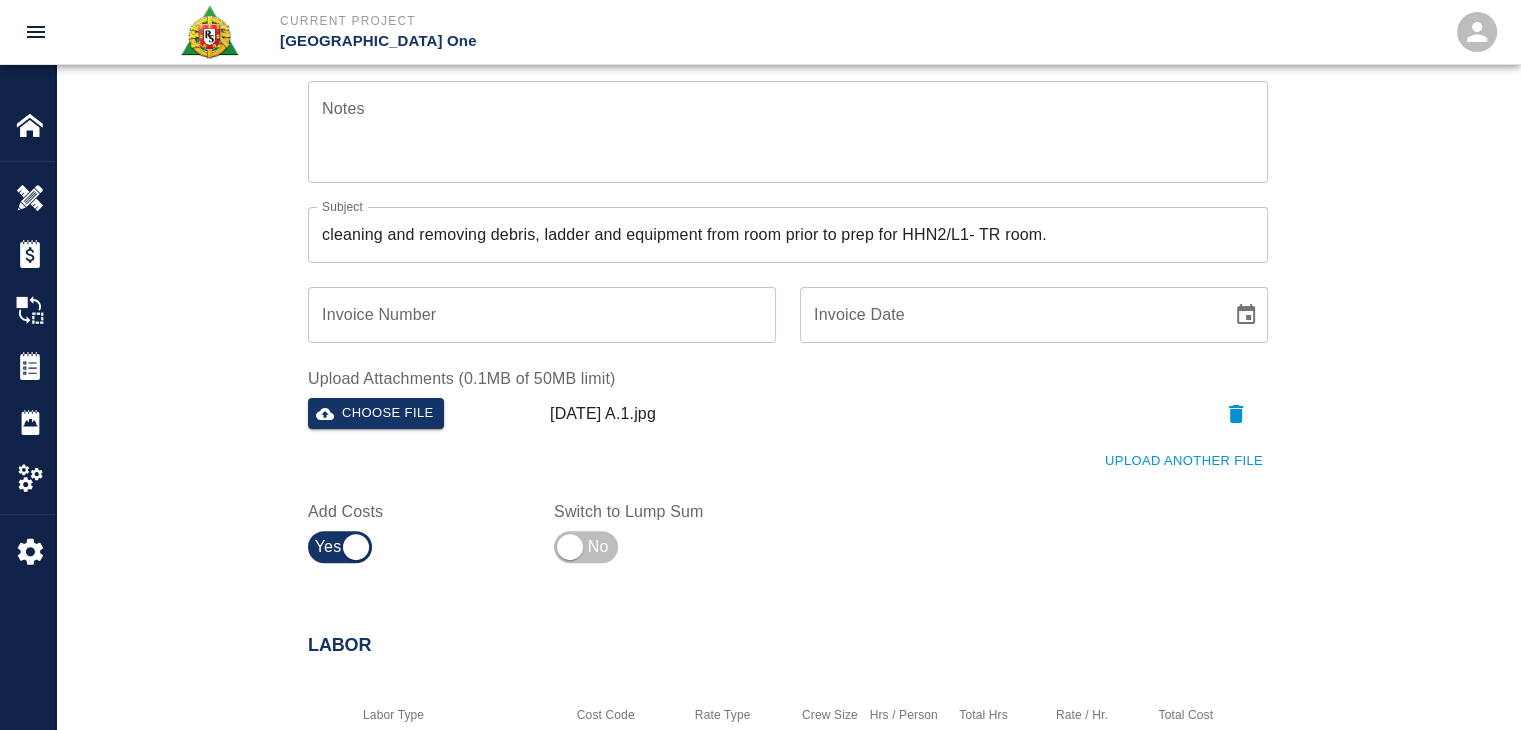 click on "Upload Another File" at bounding box center (1184, 461) 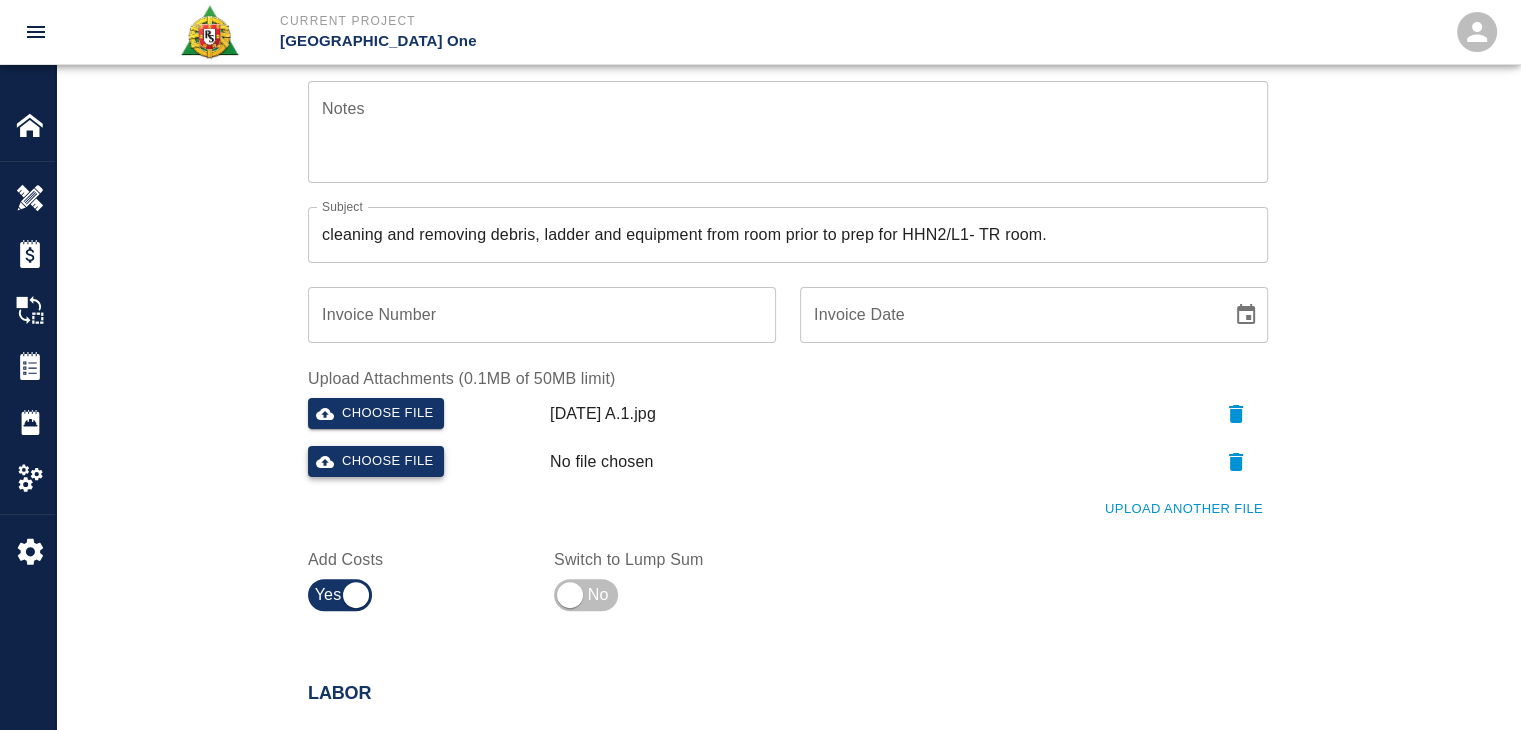 click on "Choose file" at bounding box center (376, 461) 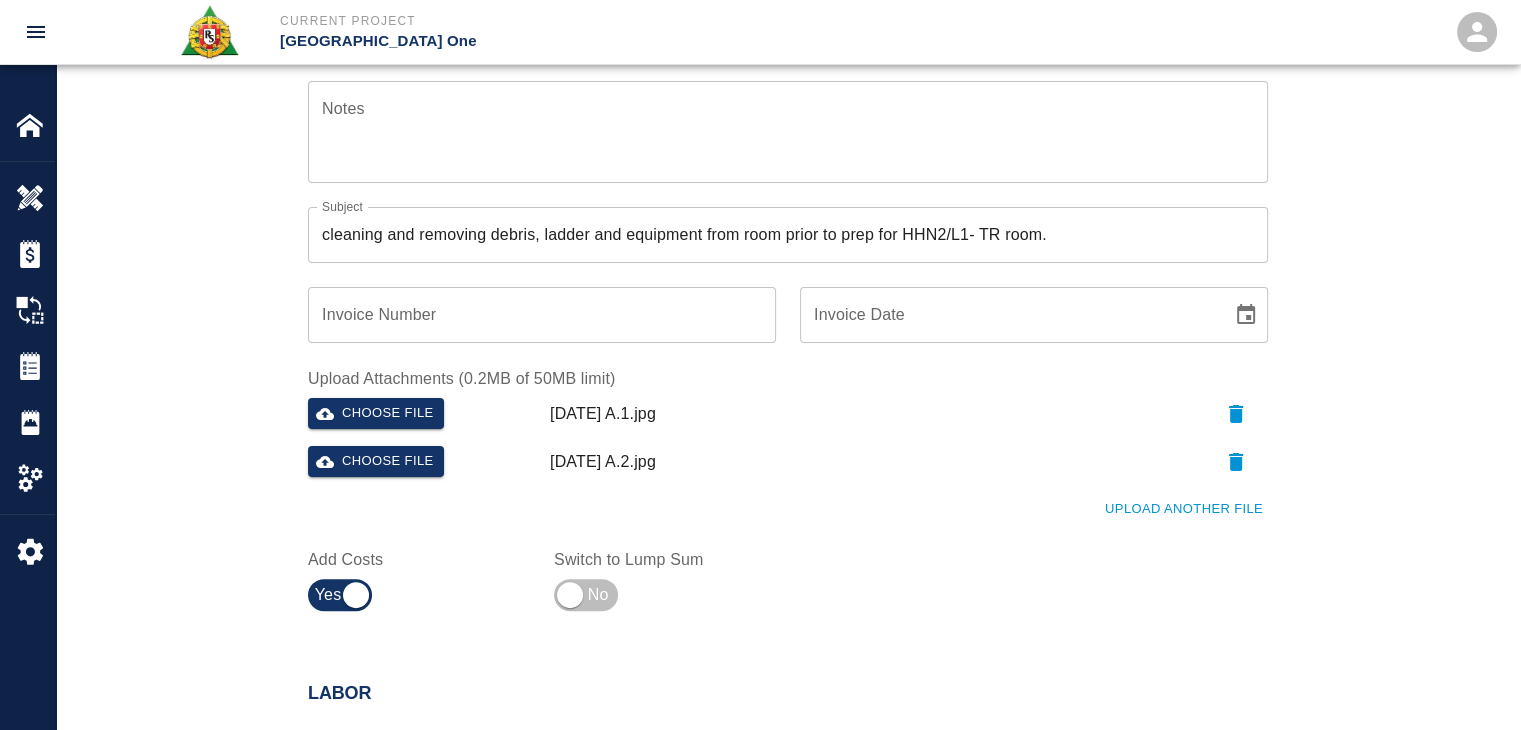 click on "Ticket Number 1196 Ticket Number PCO Number TBP PCO Number Start Date  07/09/2025 Start Date  End Date End Date Work Description R&S worked on cleaning and removing debris, ladder and equipment from room prior to prep for HHN2/L1- TR room.
Breakdown:
3 Laborers 1hr x Work Description Notes x Notes Subject cleaning and removing debris, ladder and equipment from room prior to prep for HHN2/L1- TR room. Subject Invoice Number Invoice Number Invoice Date Invoice Date Upload Attachments (0.2MB of 50MB limit) Choose file 07-03-25 A.1.jpg Choose file 07-03-25 A.2.jpg Upload Another File Add Costs Switch to Lump Sum" at bounding box center [788, 208] 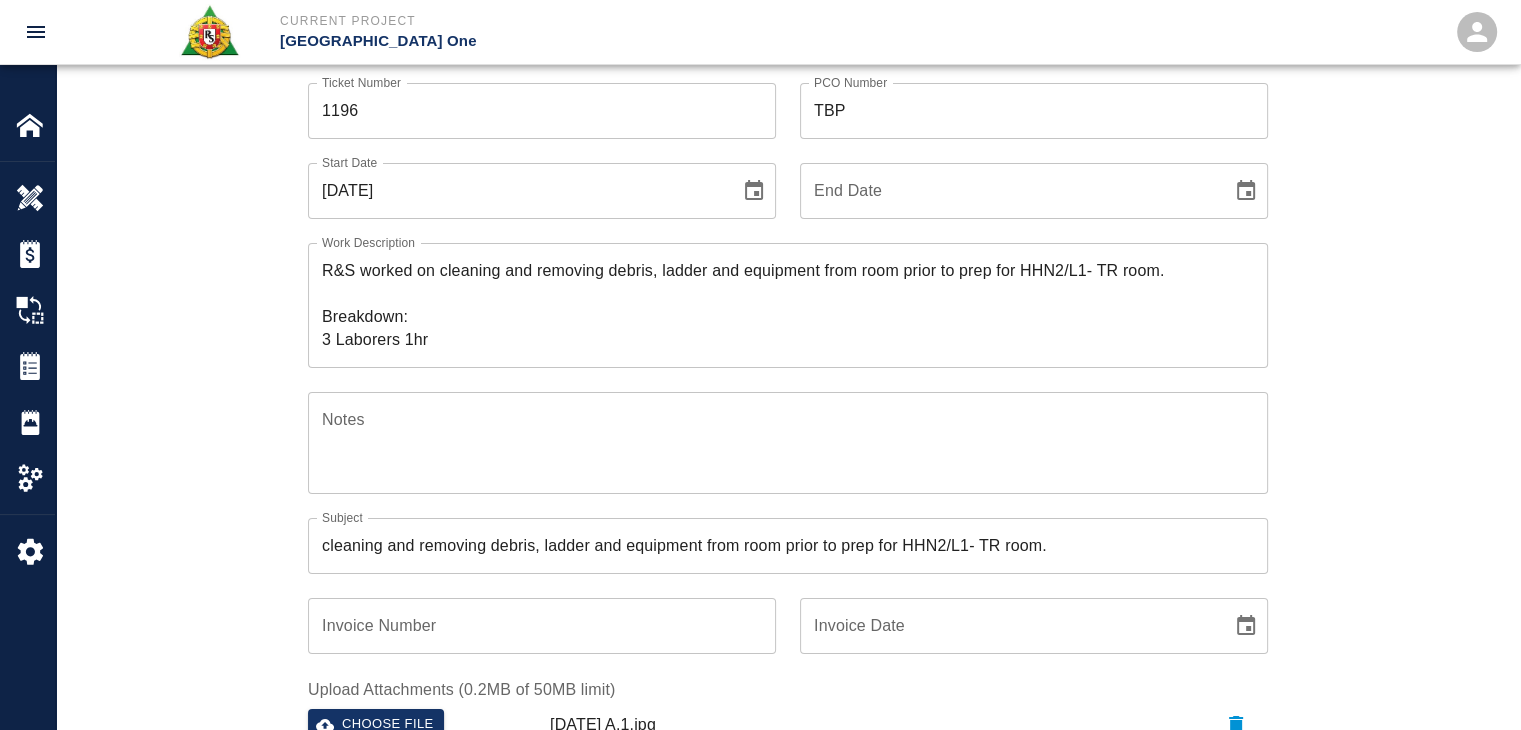scroll, scrollTop: 0, scrollLeft: 0, axis: both 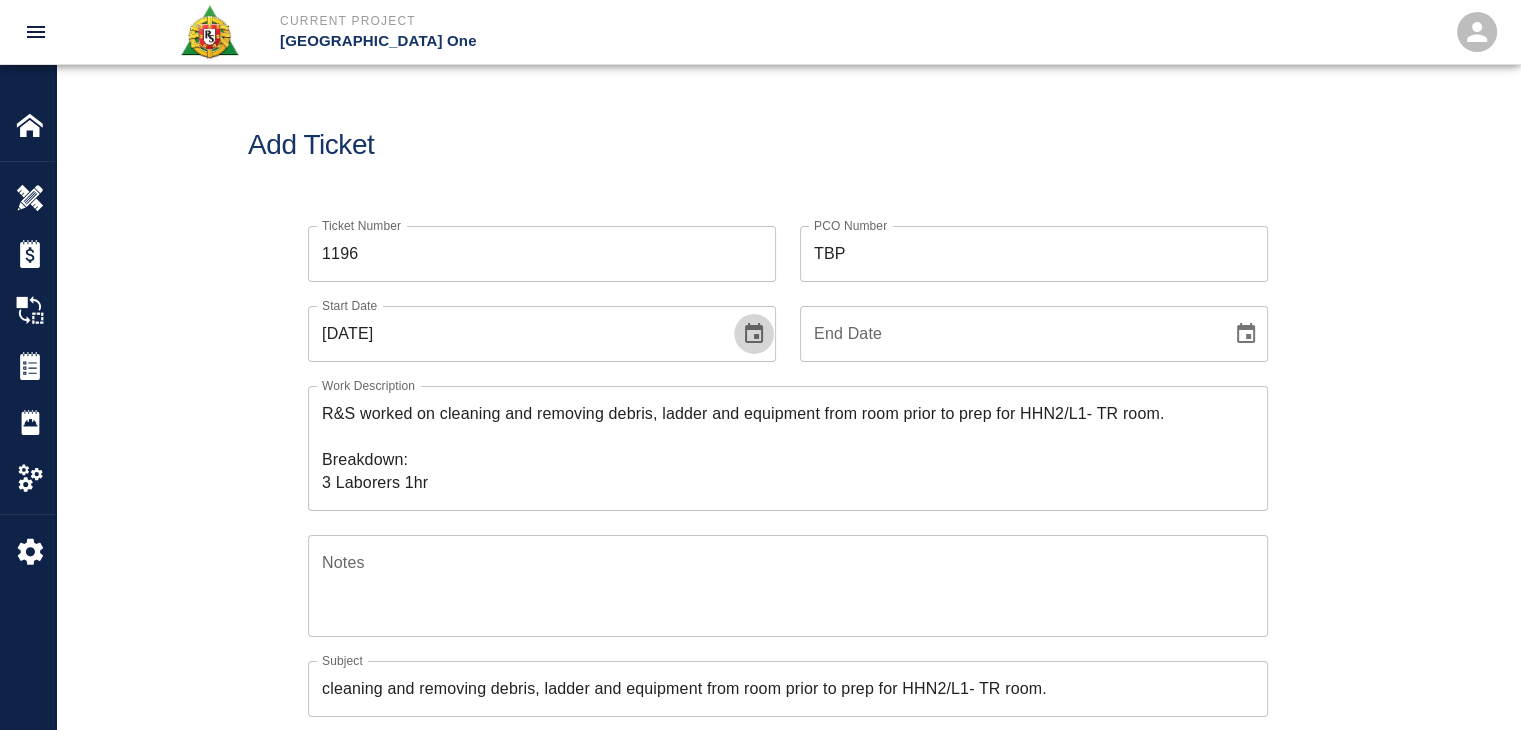 click 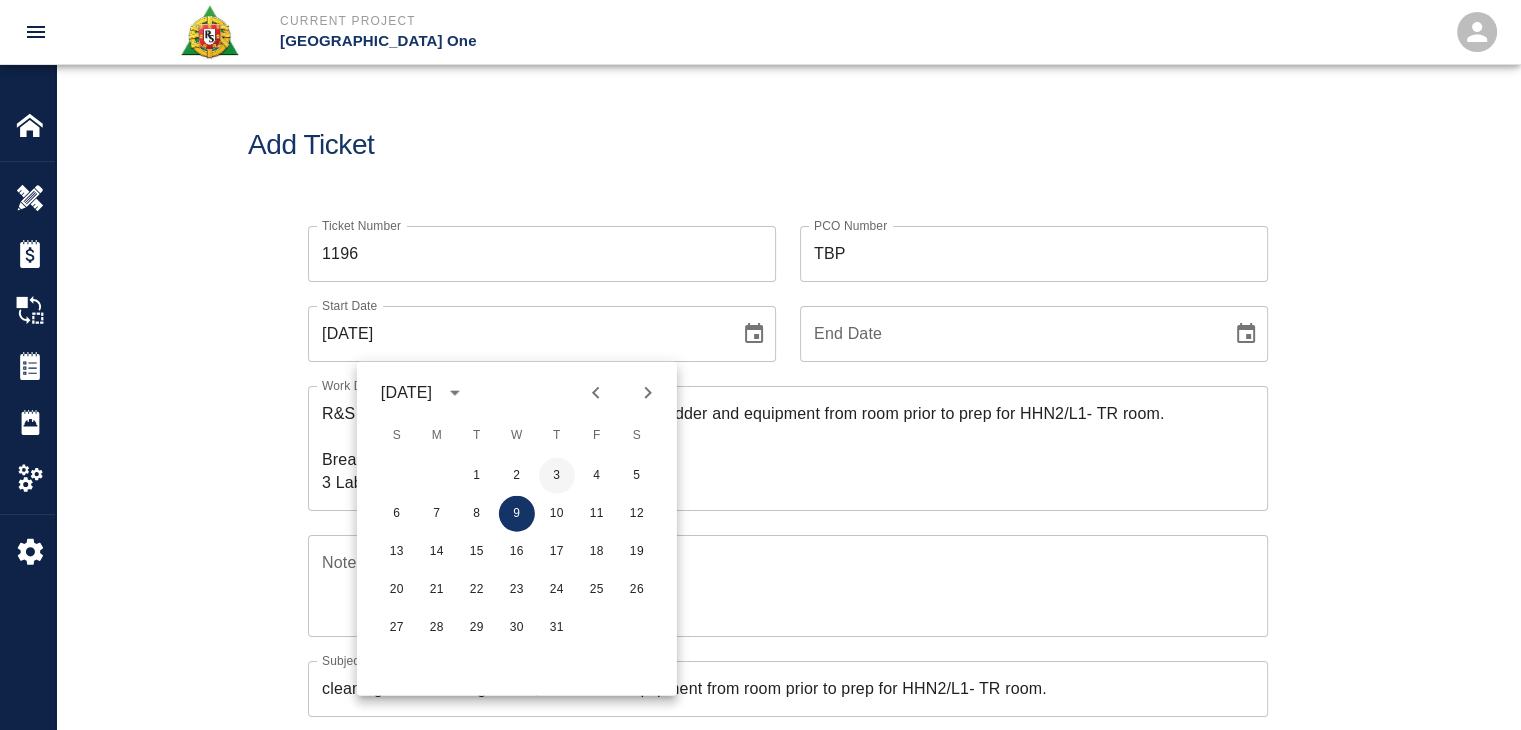 click on "3" at bounding box center [557, 476] 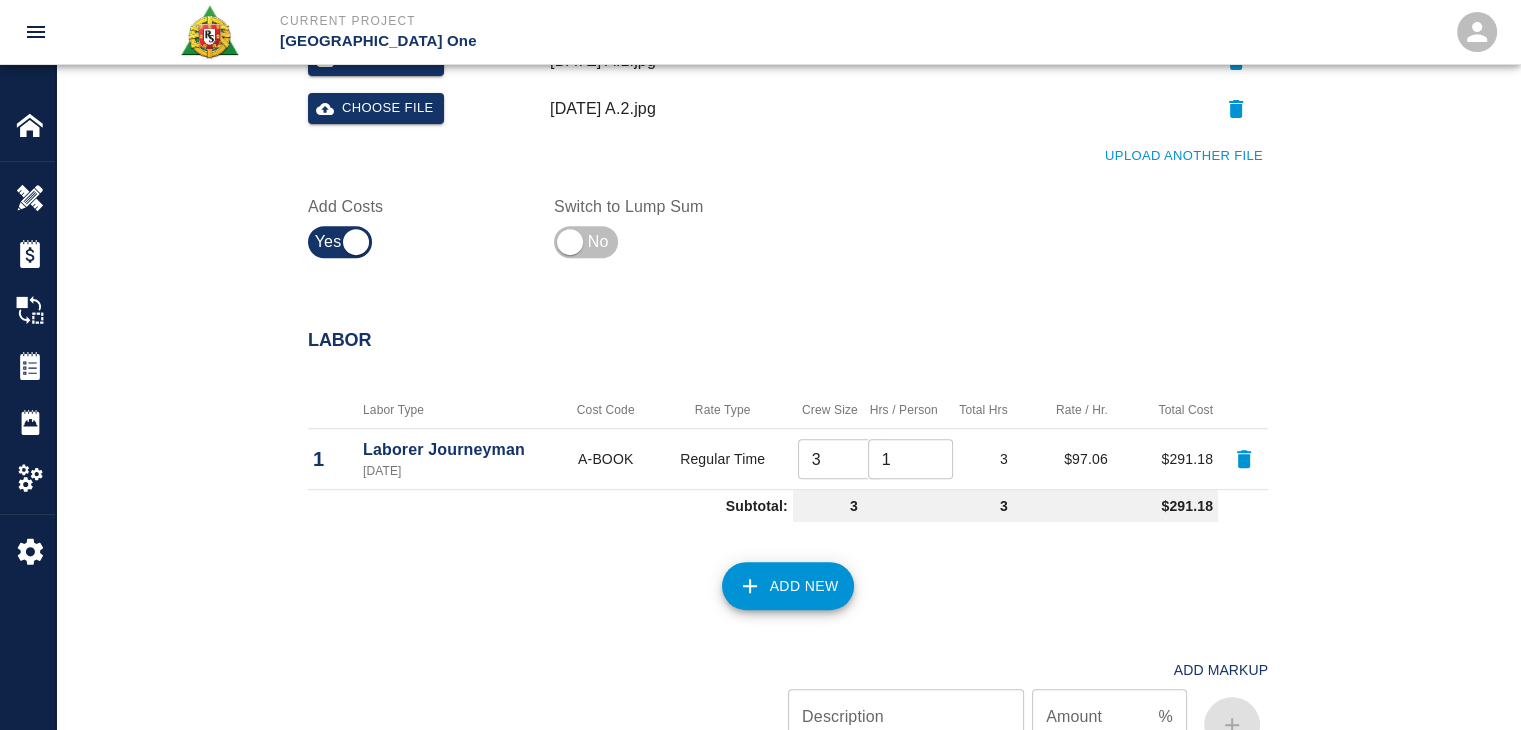 scroll, scrollTop: 808, scrollLeft: 0, axis: vertical 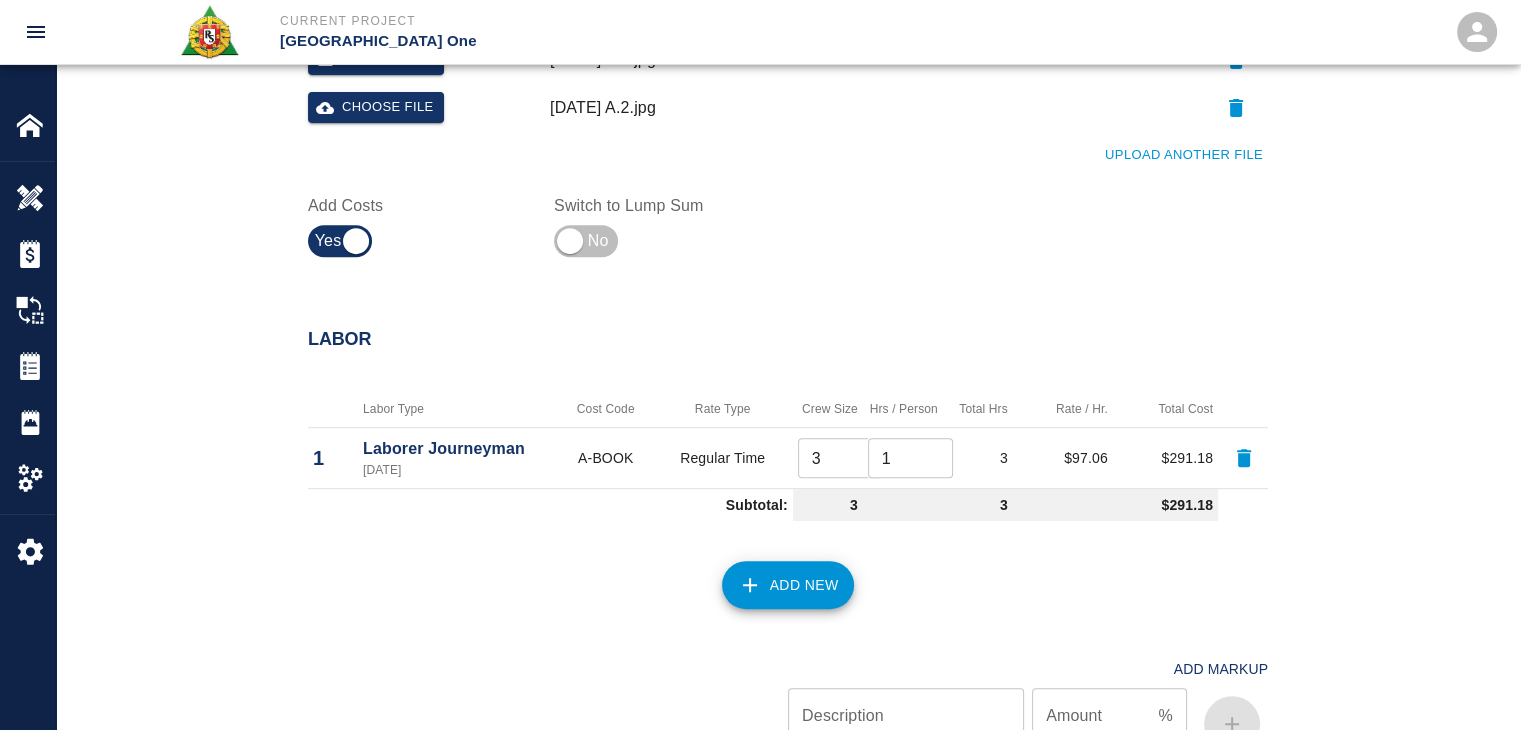 click 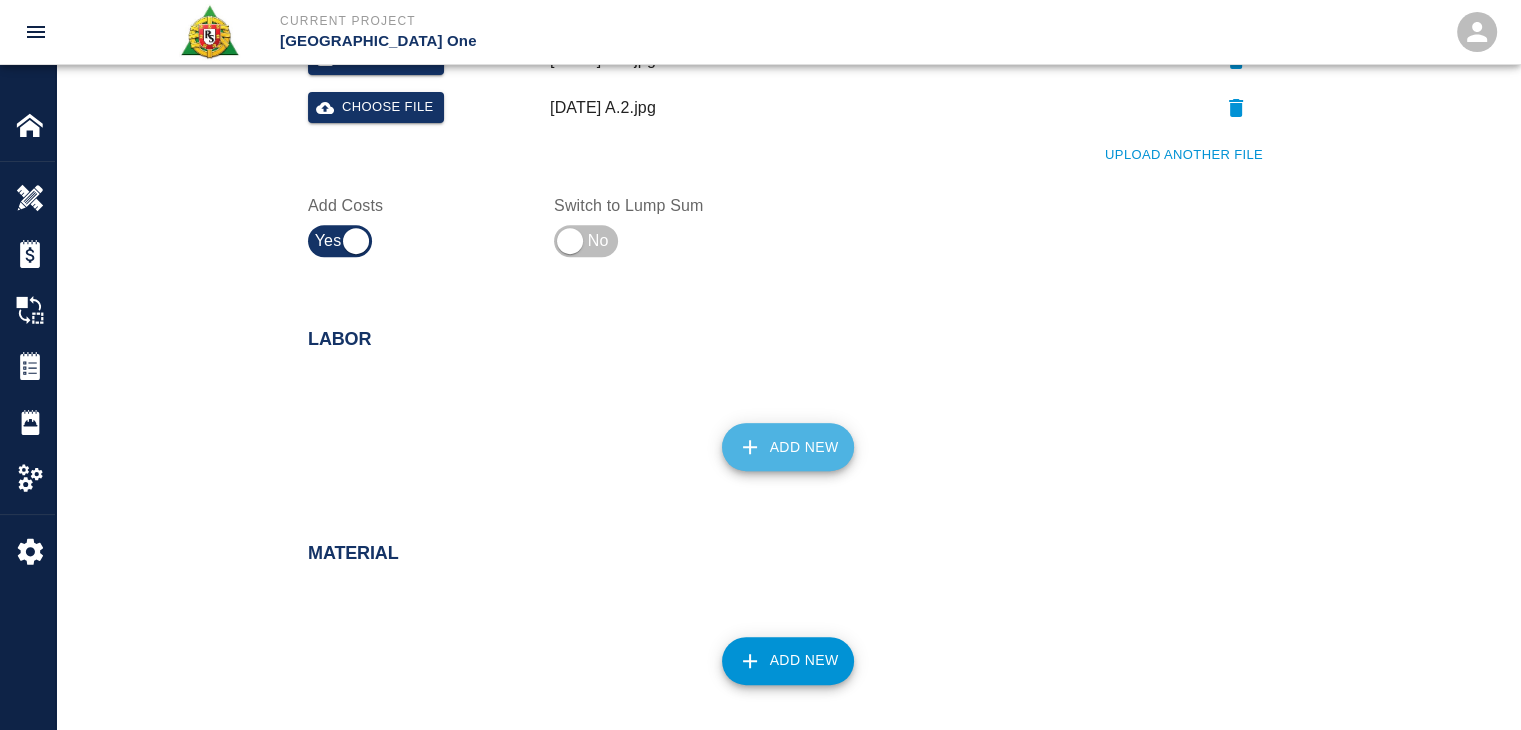 click on "Add New" at bounding box center [788, 447] 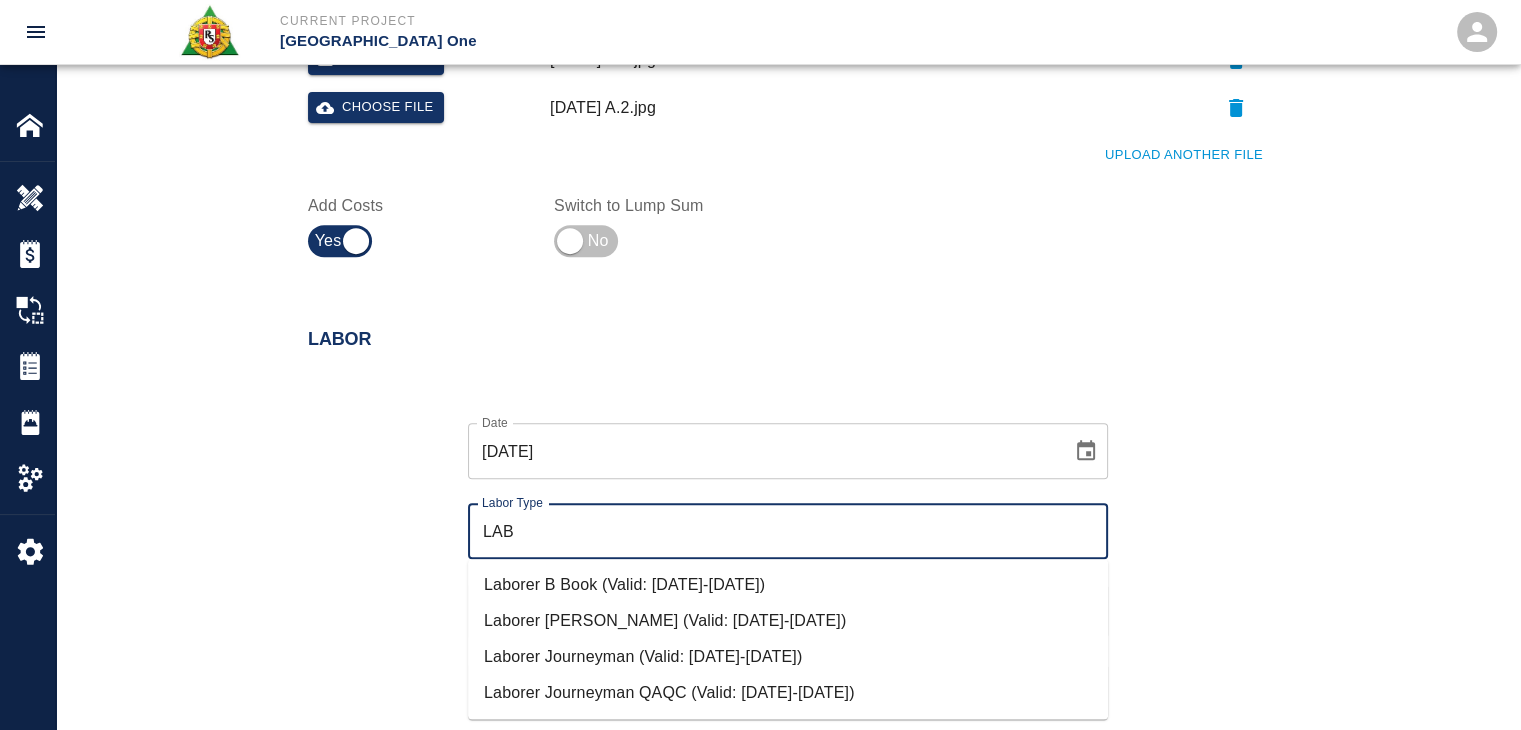 click on "Laborer Journeyman (Valid: 07/01/2024-08/31/2025)" at bounding box center [788, 657] 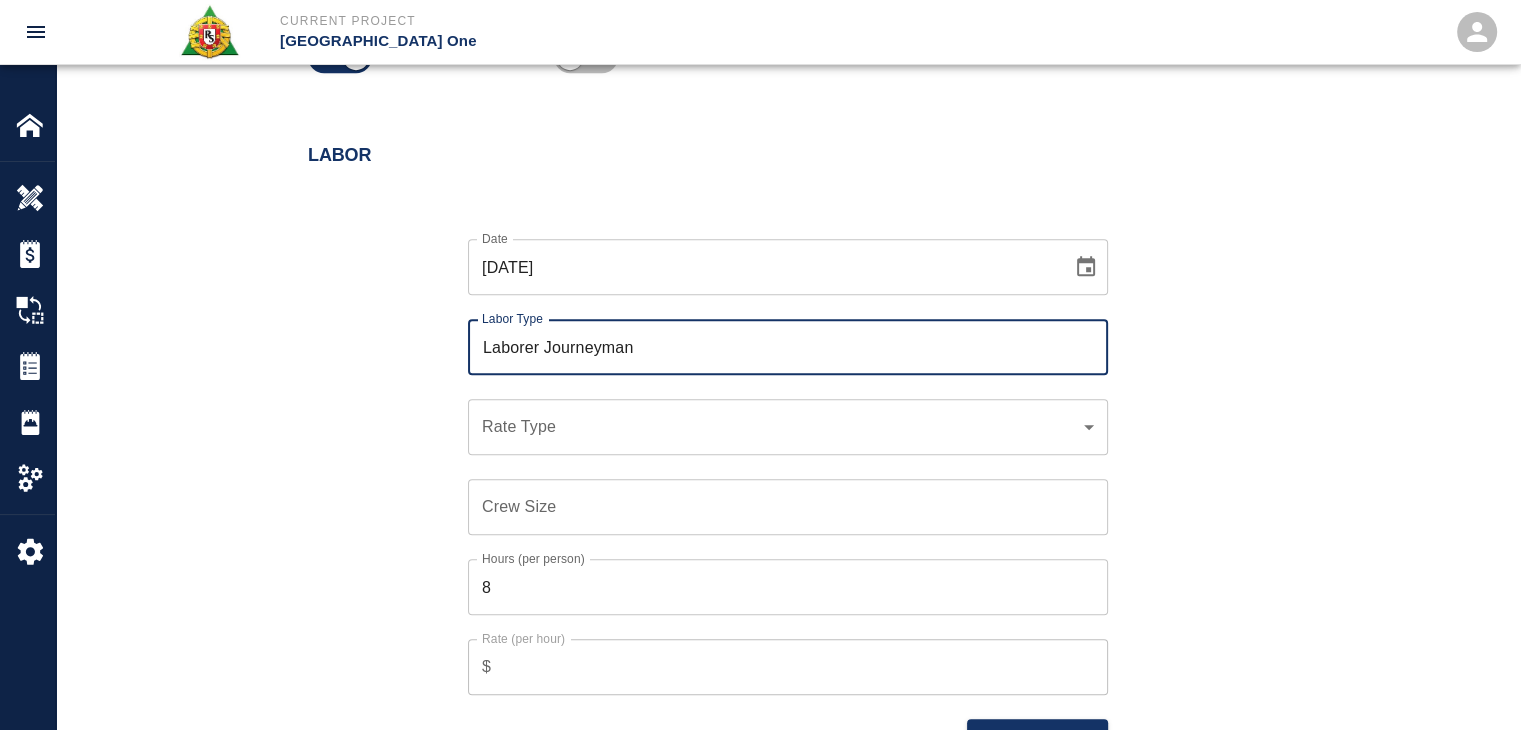 scroll, scrollTop: 996, scrollLeft: 0, axis: vertical 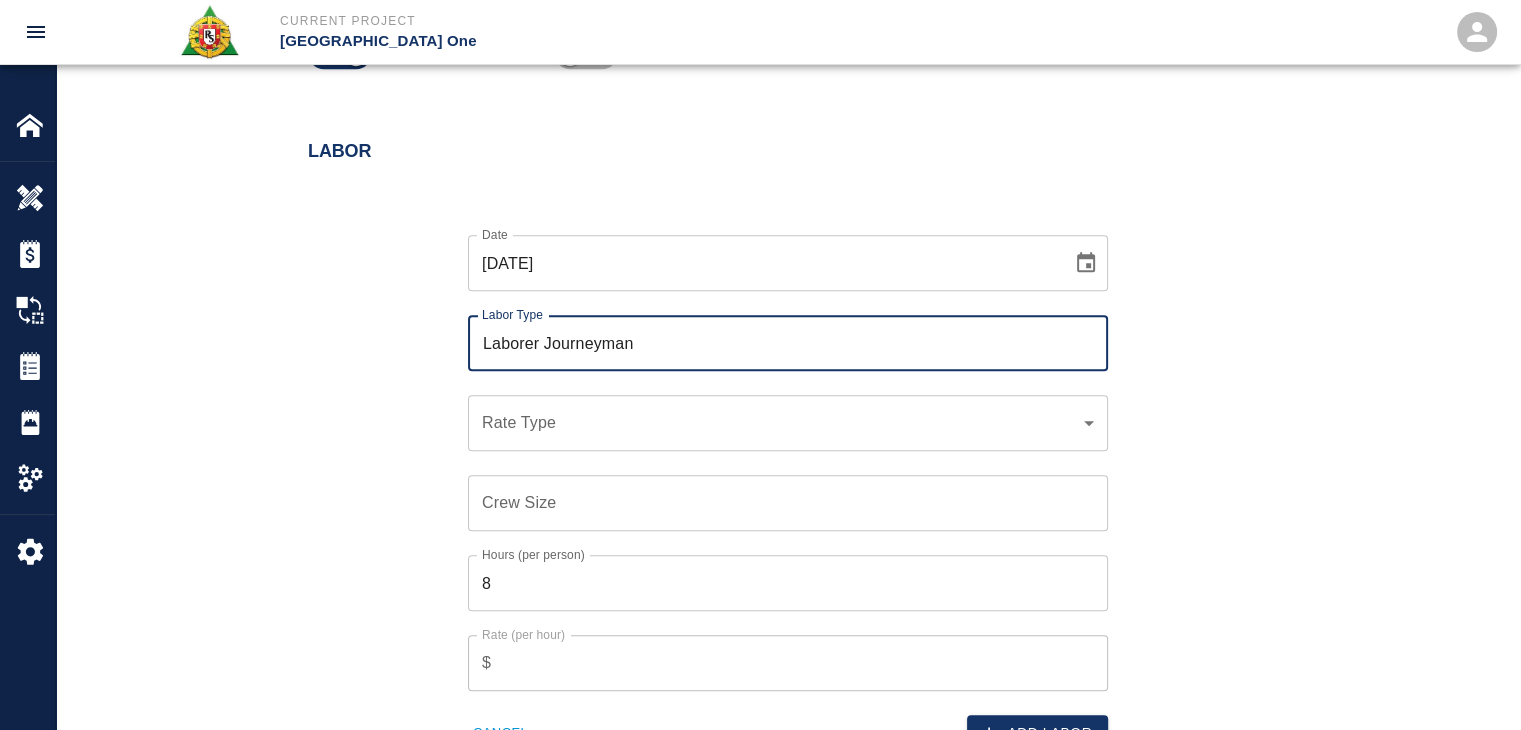 type on "Laborer Journeyman" 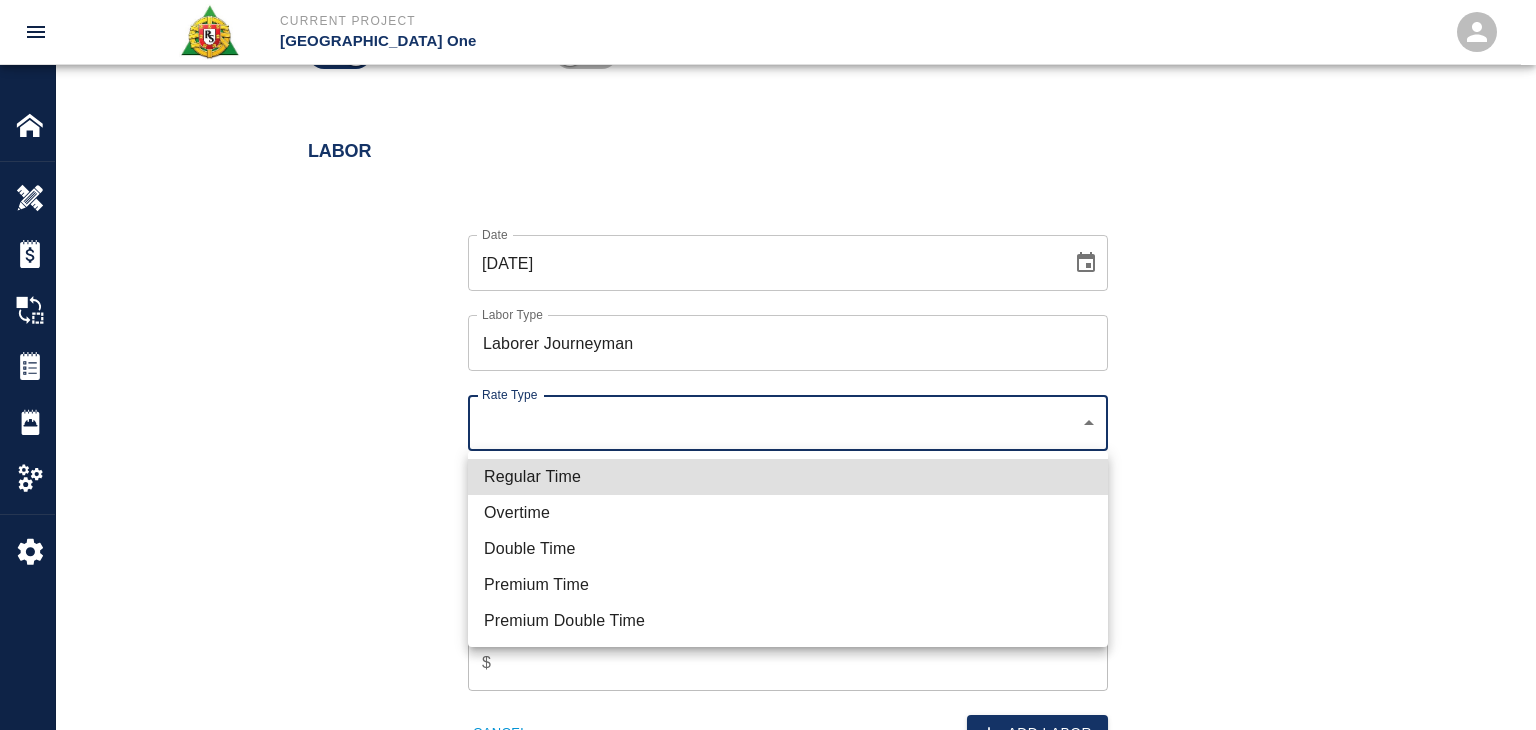 click on "Regular Time" at bounding box center (788, 477) 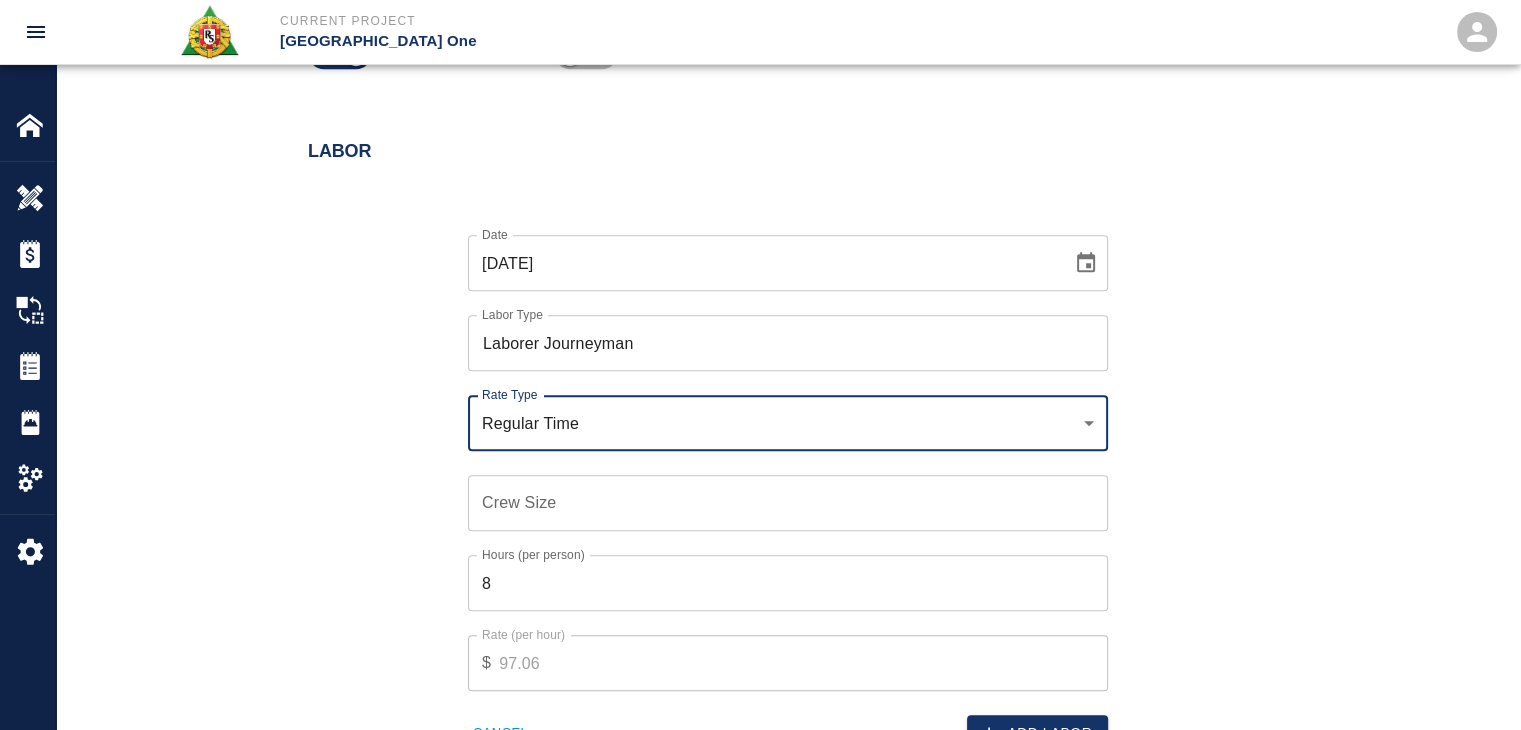 click on "Crew Size" at bounding box center [788, 503] 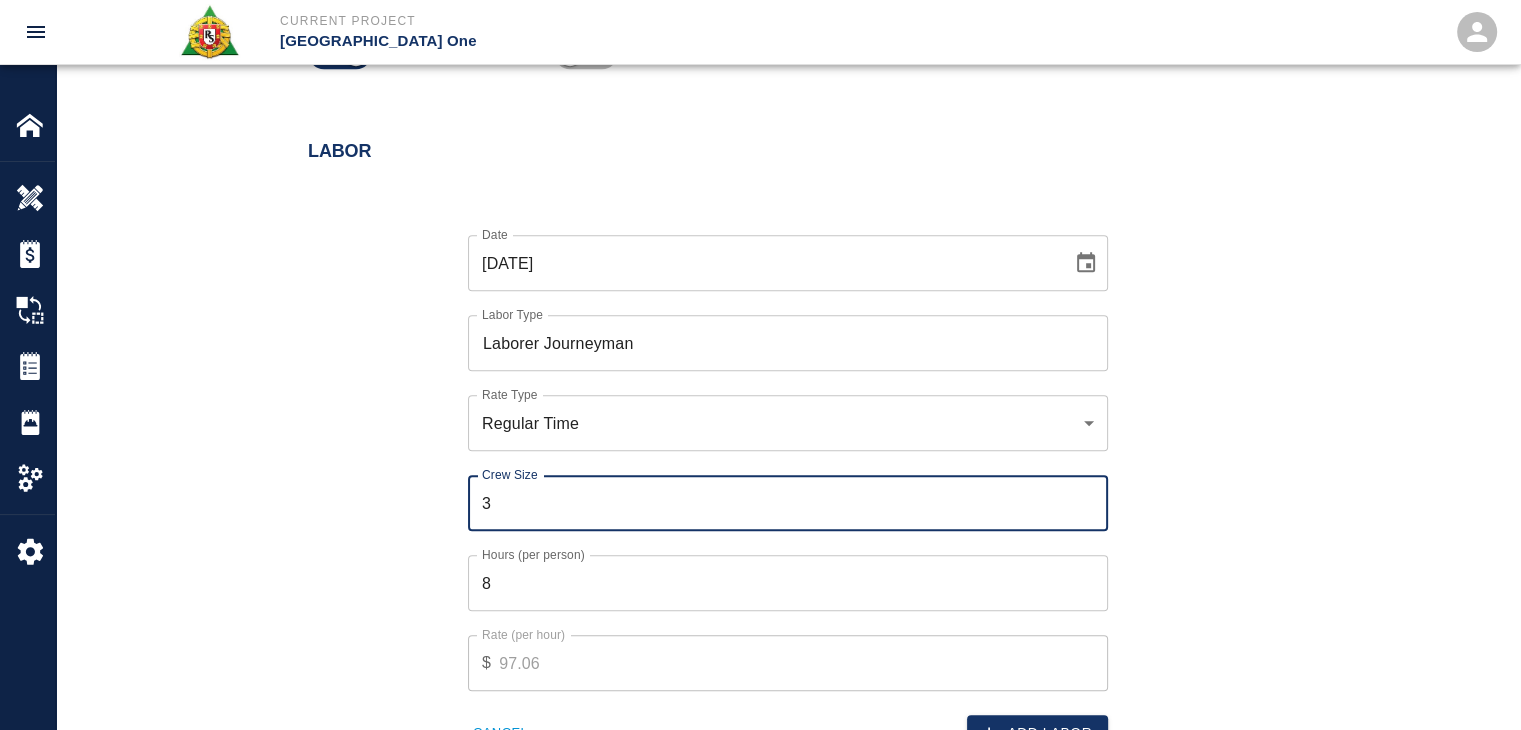 type on "3" 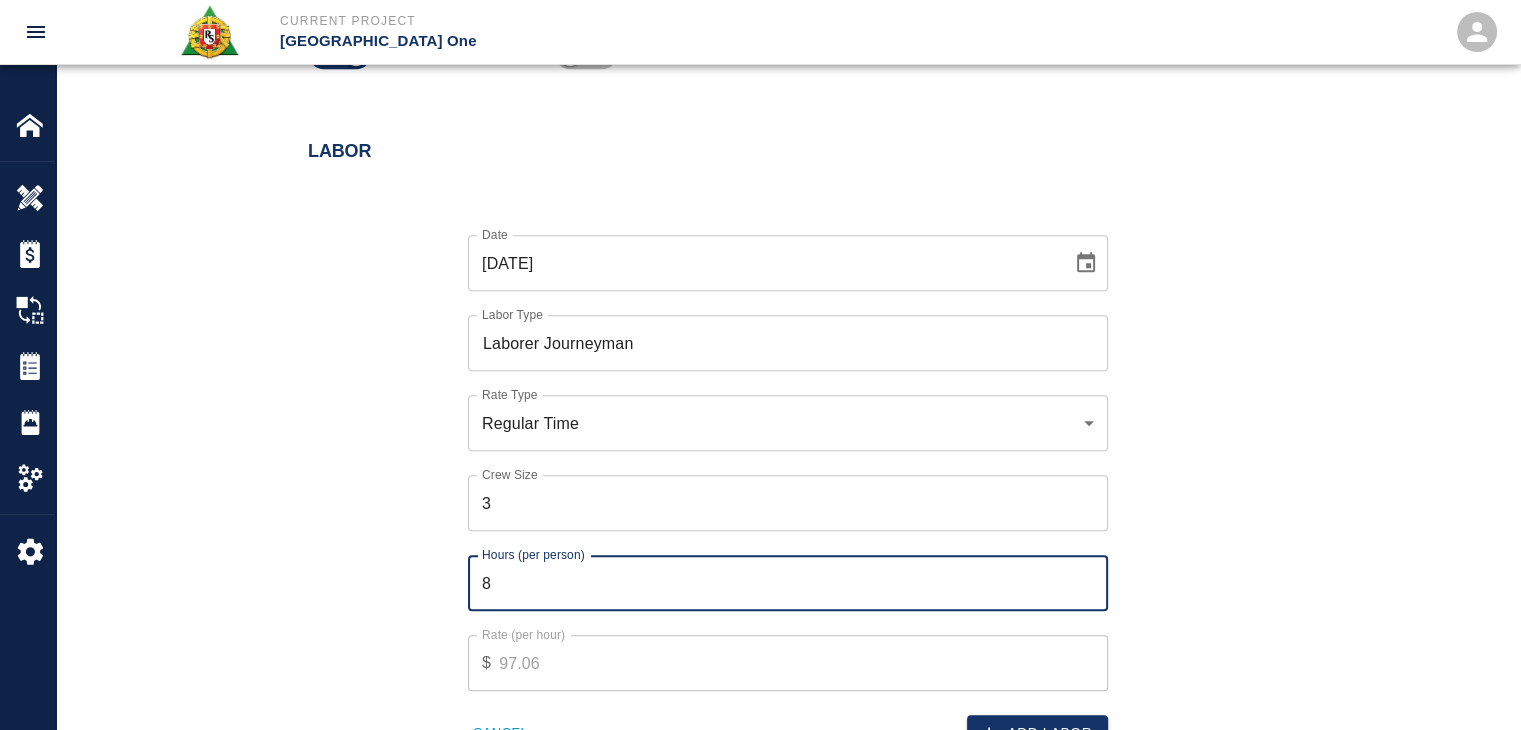 click on "8" at bounding box center (788, 583) 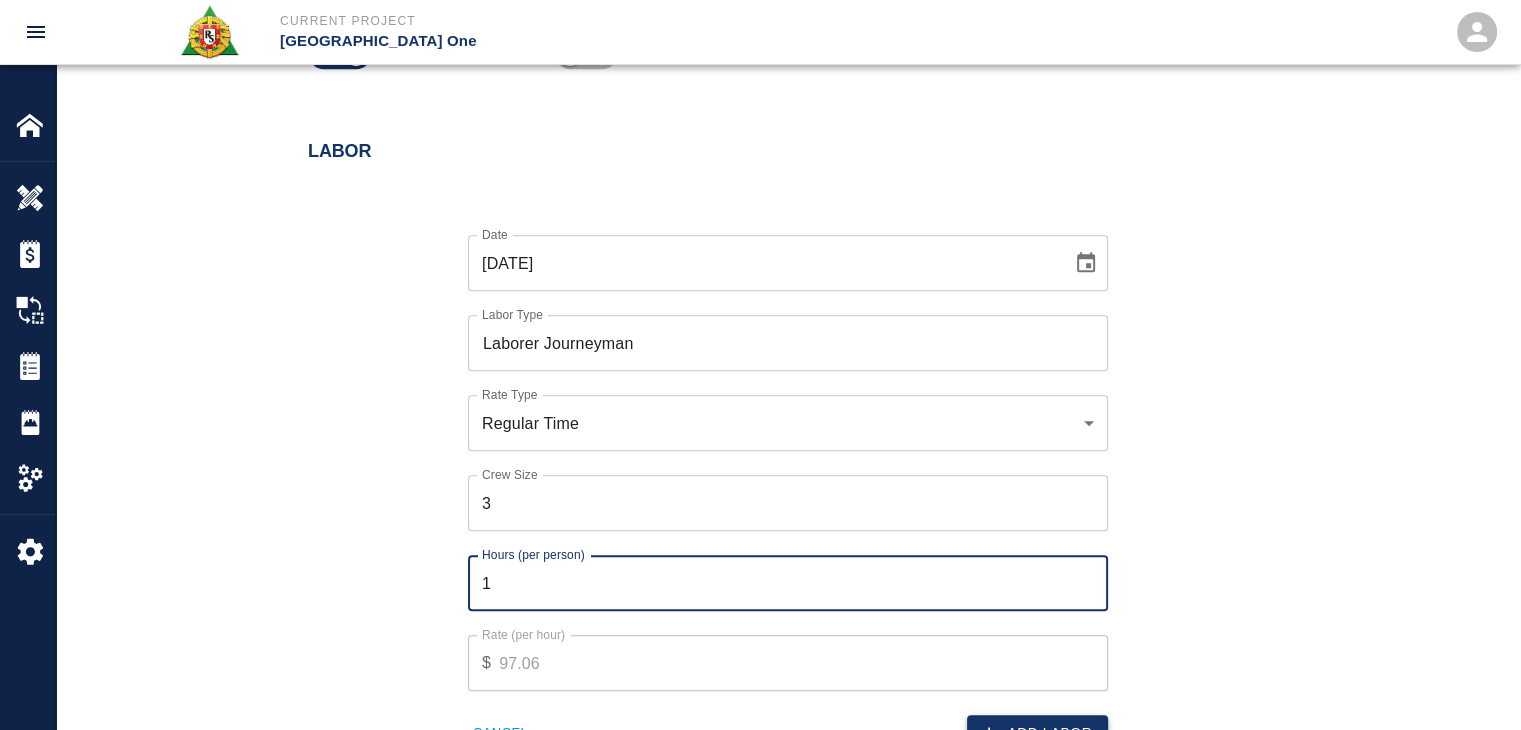 type on "1" 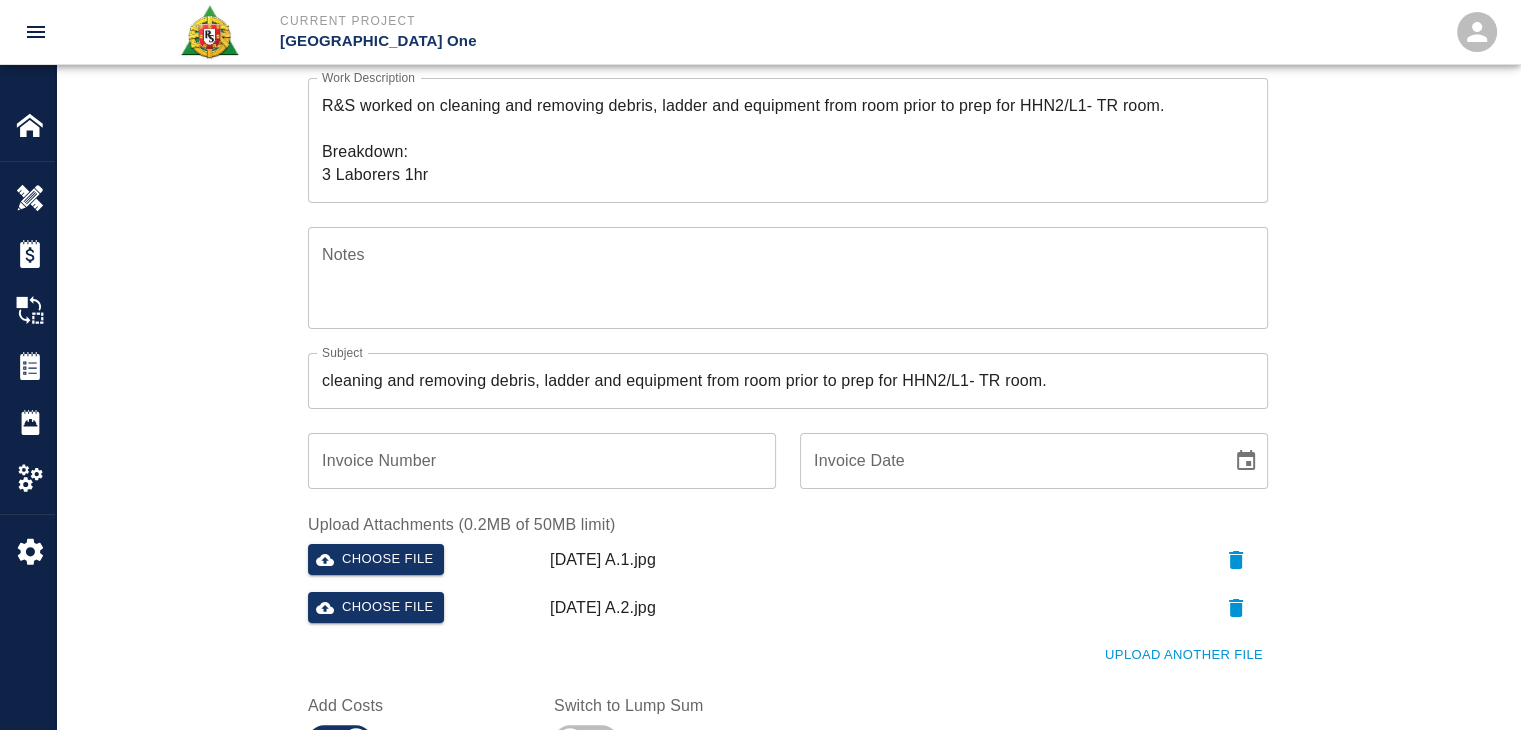 scroll, scrollTop: 0, scrollLeft: 0, axis: both 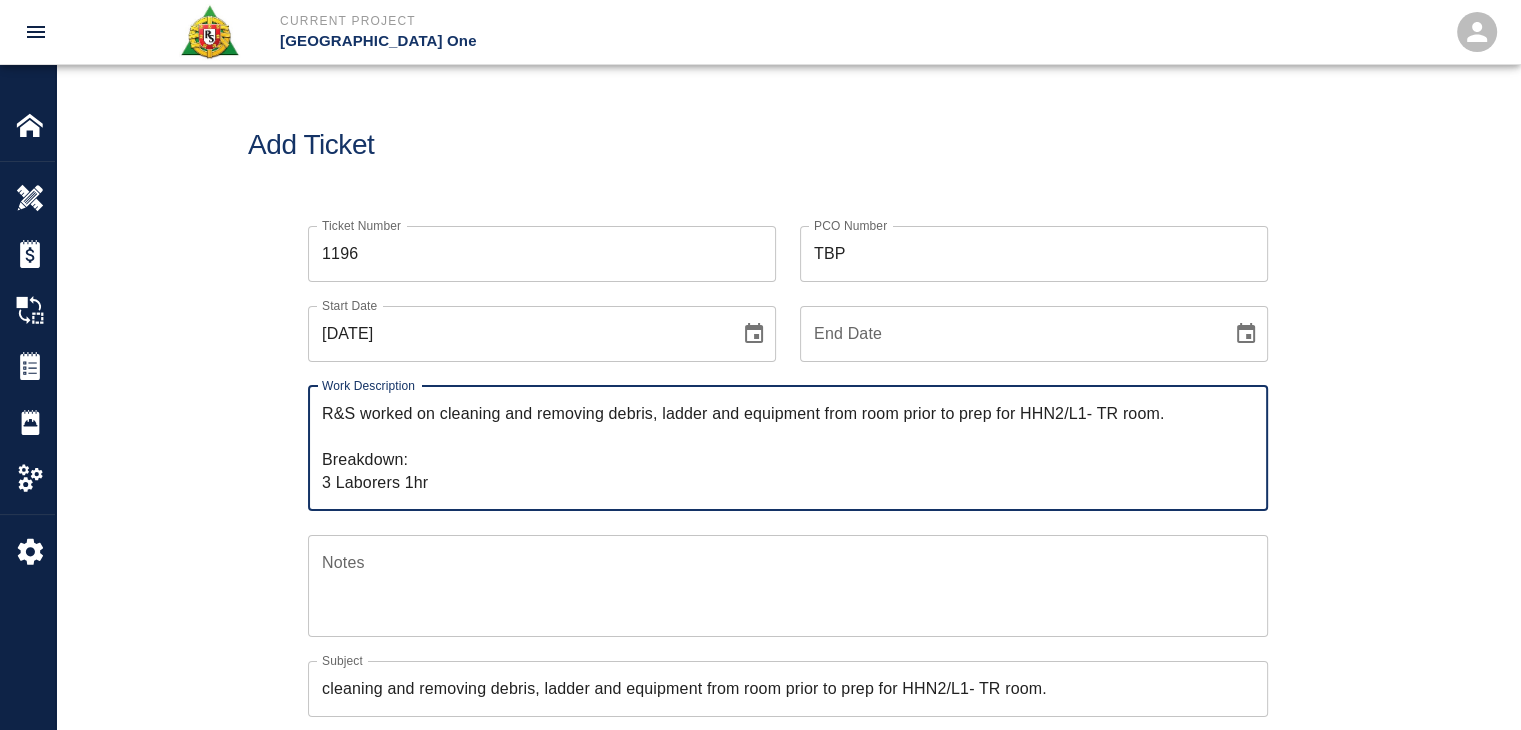 drag, startPoint x: 437, startPoint y: 485, endPoint x: 276, endPoint y: 393, distance: 185.43193 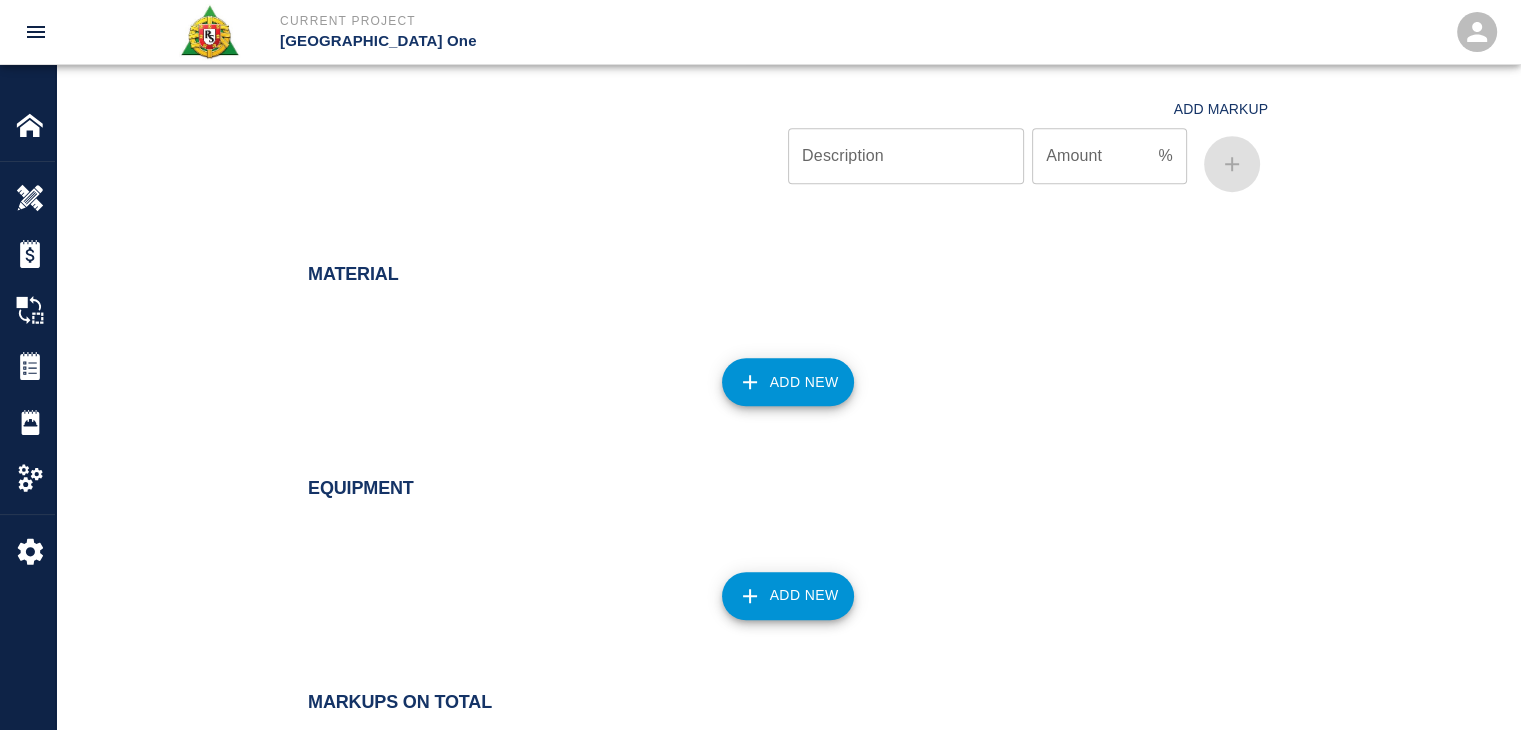 scroll, scrollTop: 1739, scrollLeft: 0, axis: vertical 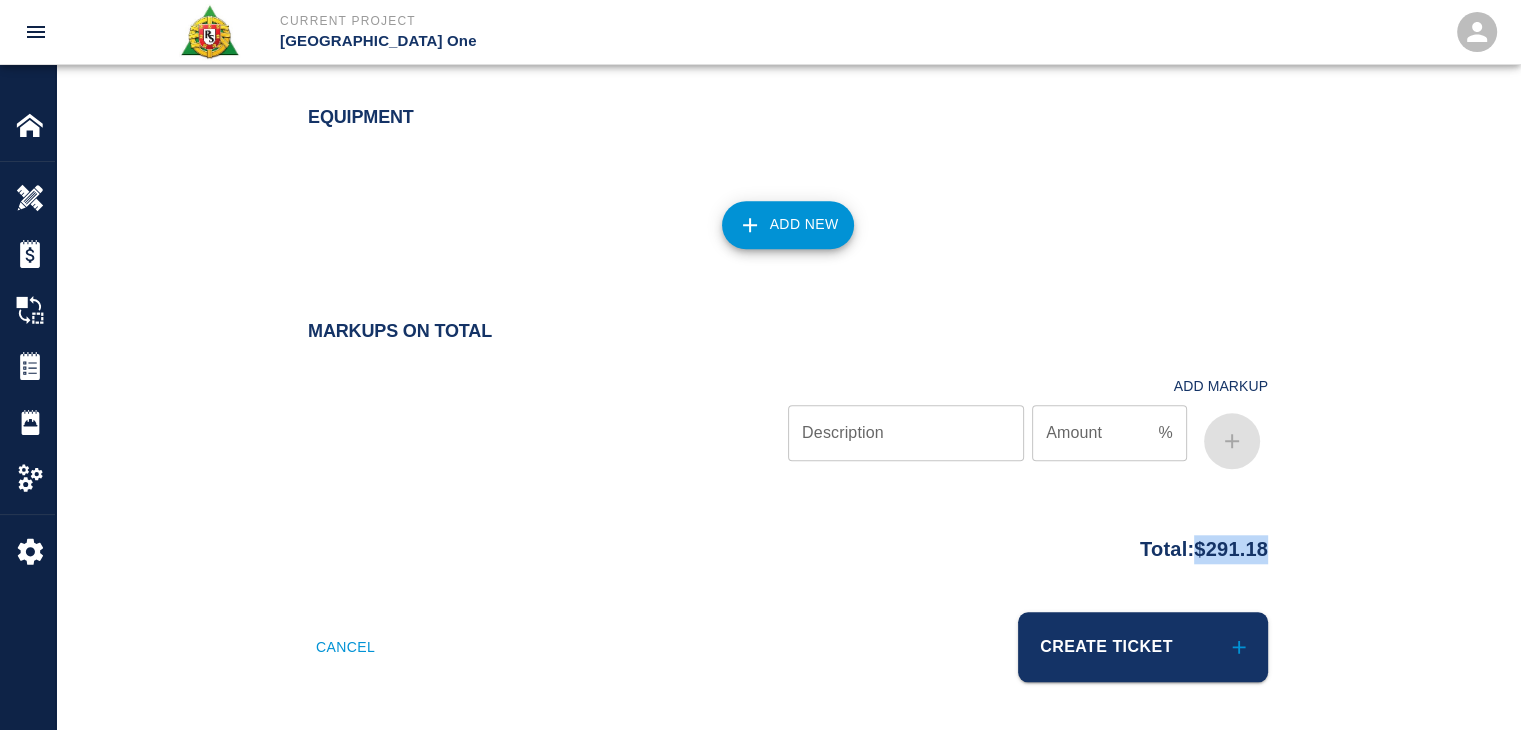 drag, startPoint x: 1289, startPoint y: 537, endPoint x: 1183, endPoint y: 555, distance: 107.51744 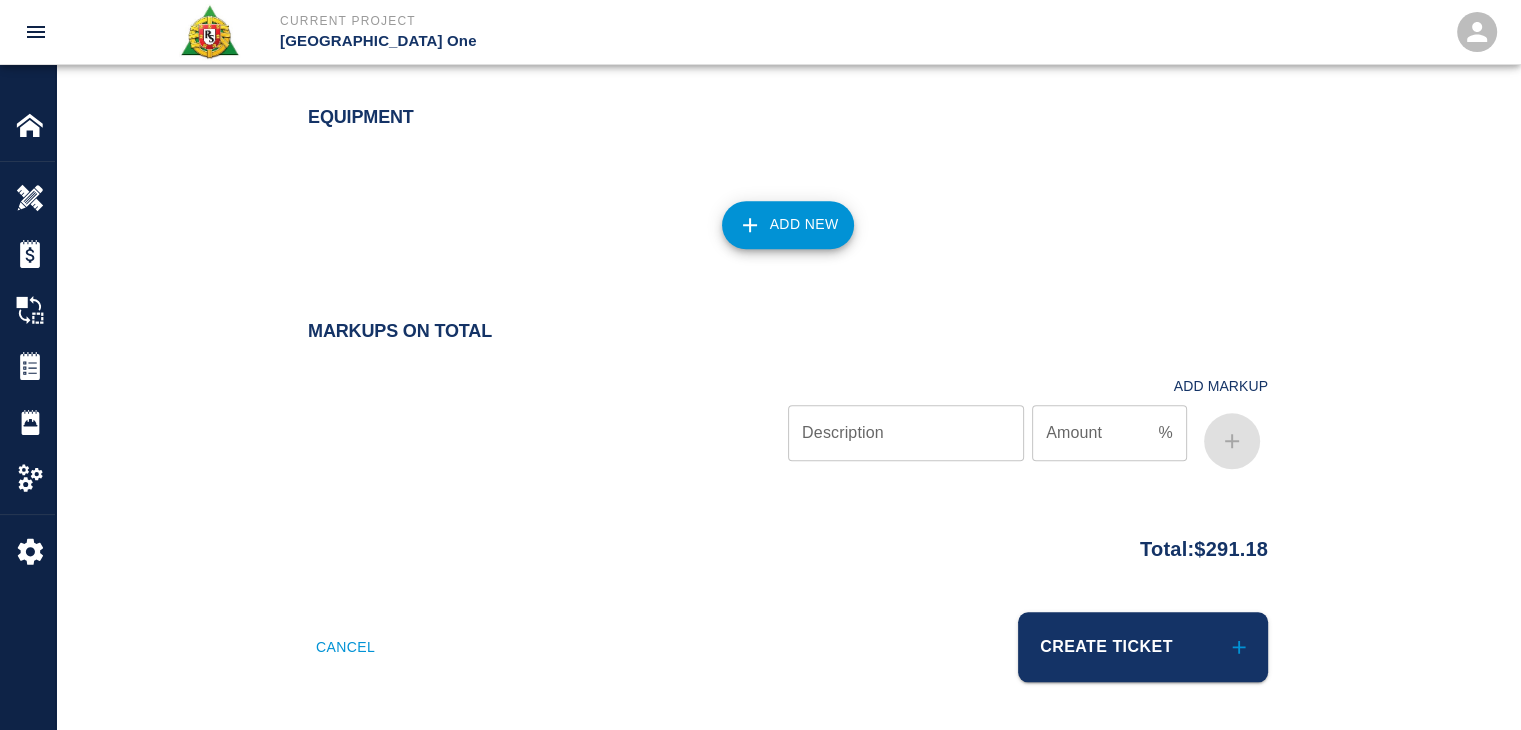 click on "Markups on Total Add Markup Description Description Amount % Amount" at bounding box center [788, 423] 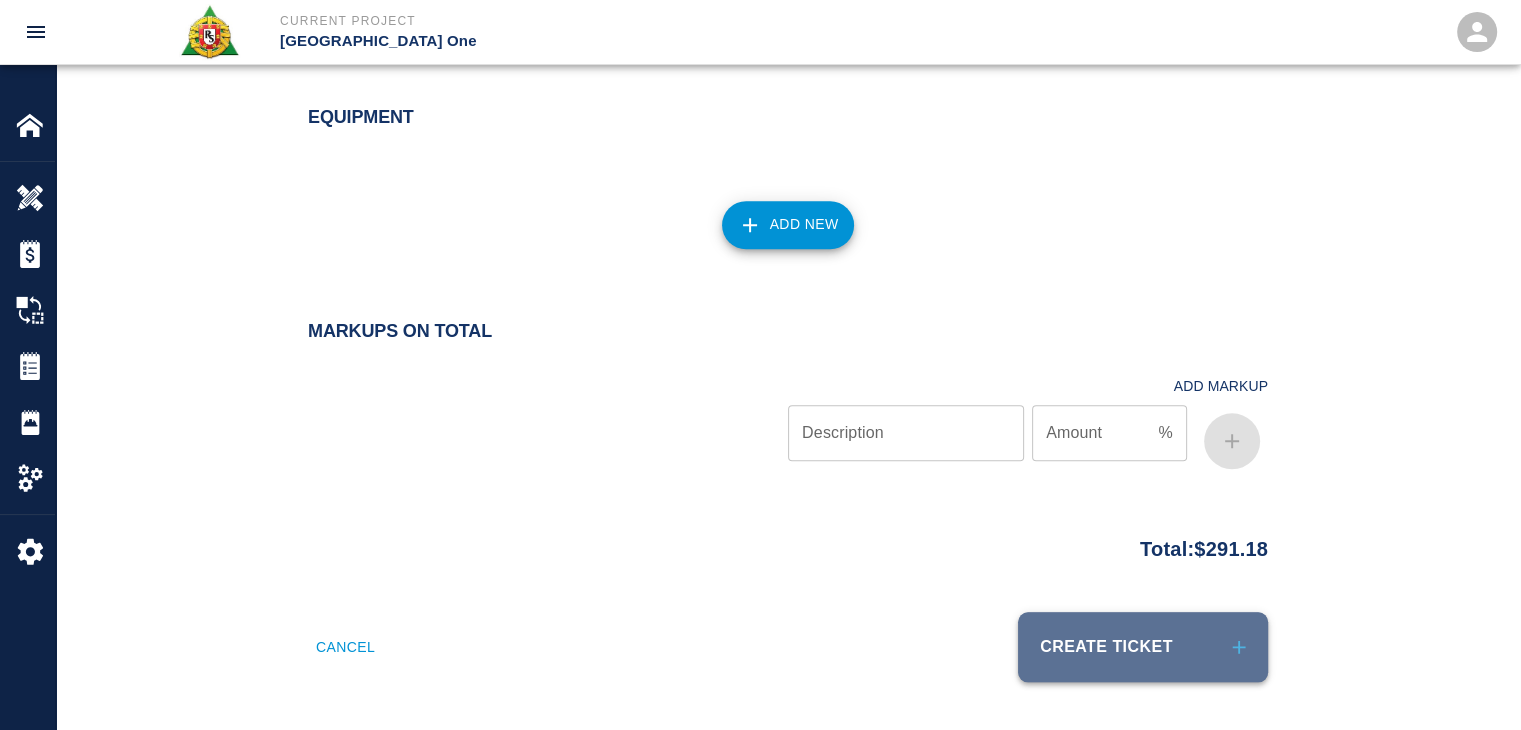 click on "Create Ticket" at bounding box center [1143, 647] 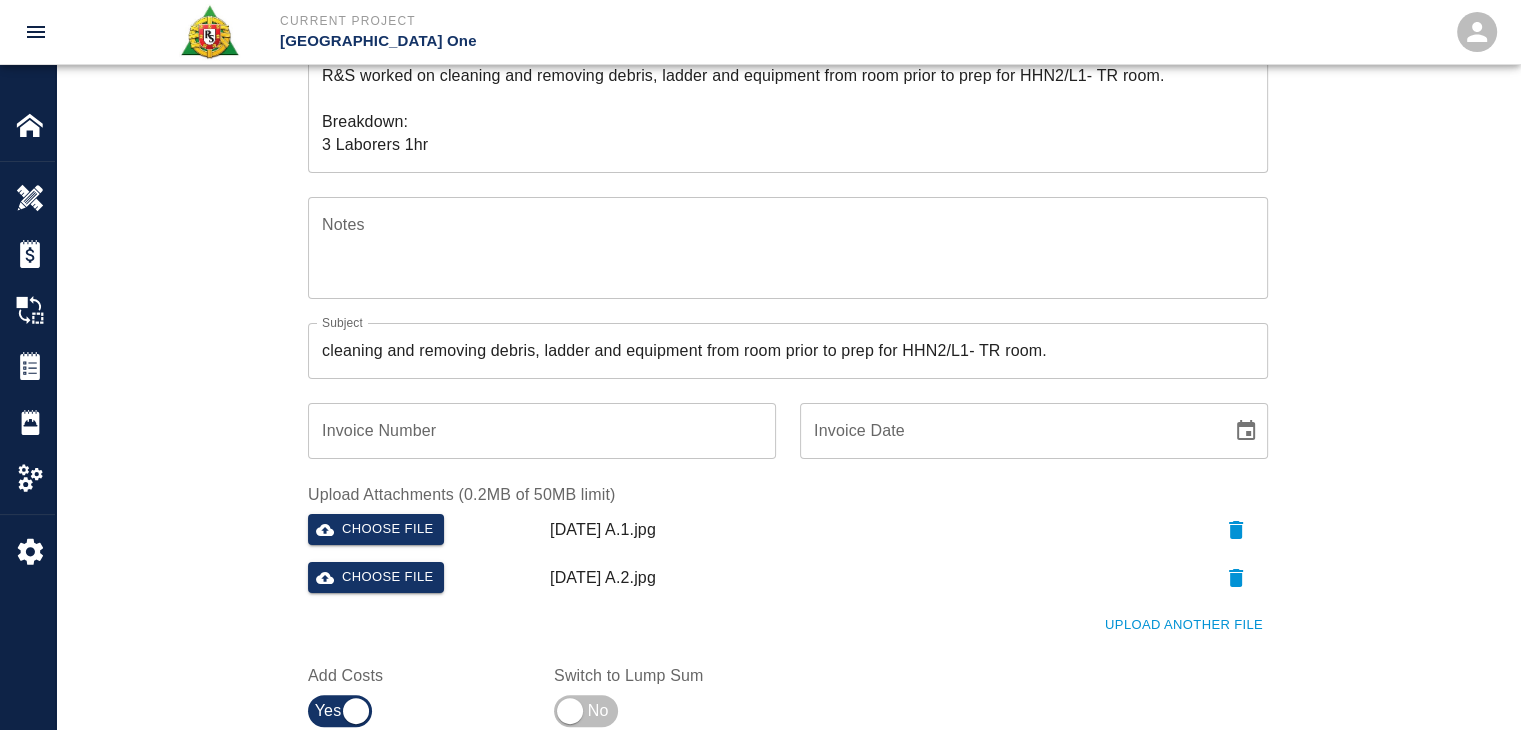 scroll, scrollTop: 0, scrollLeft: 0, axis: both 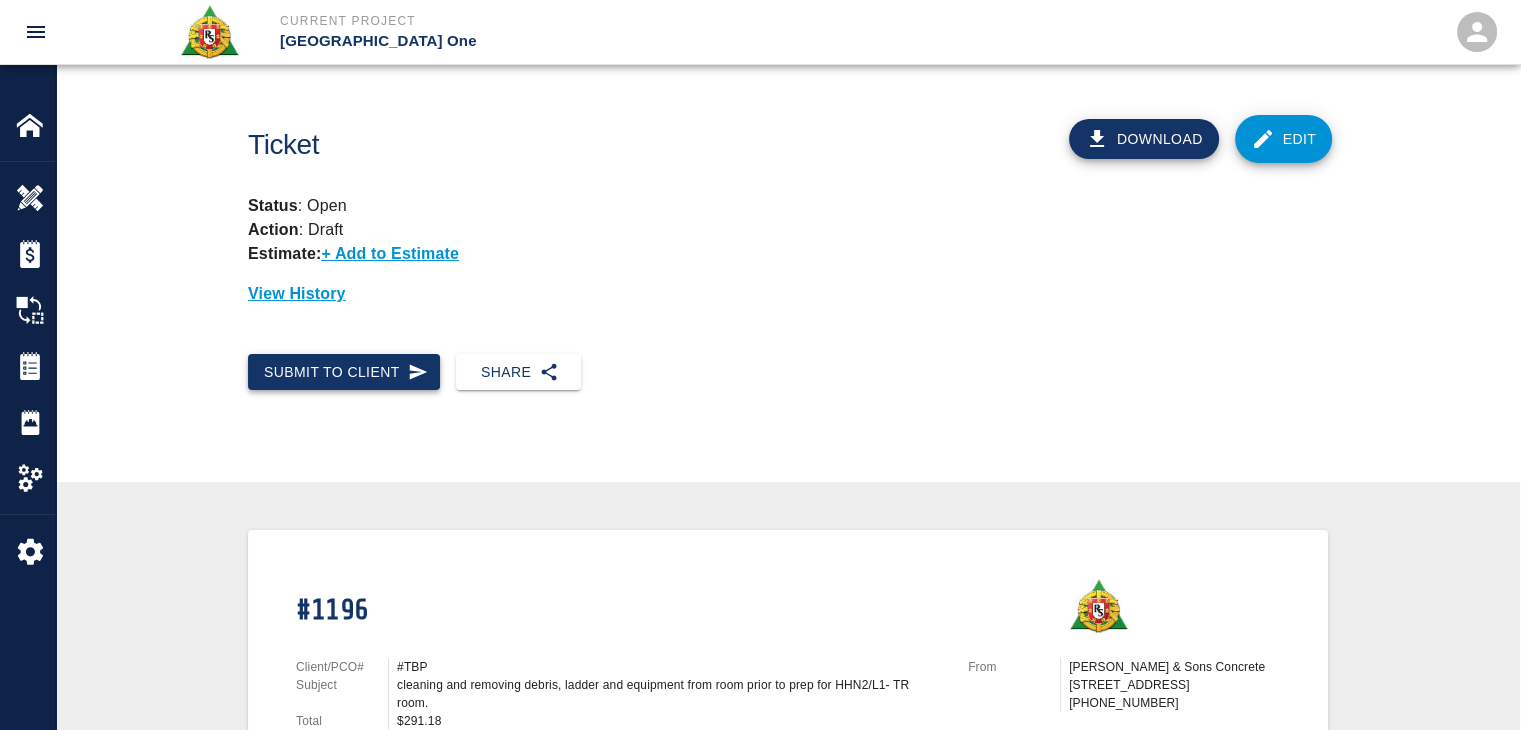 click on "Submit to Client" at bounding box center (344, 372) 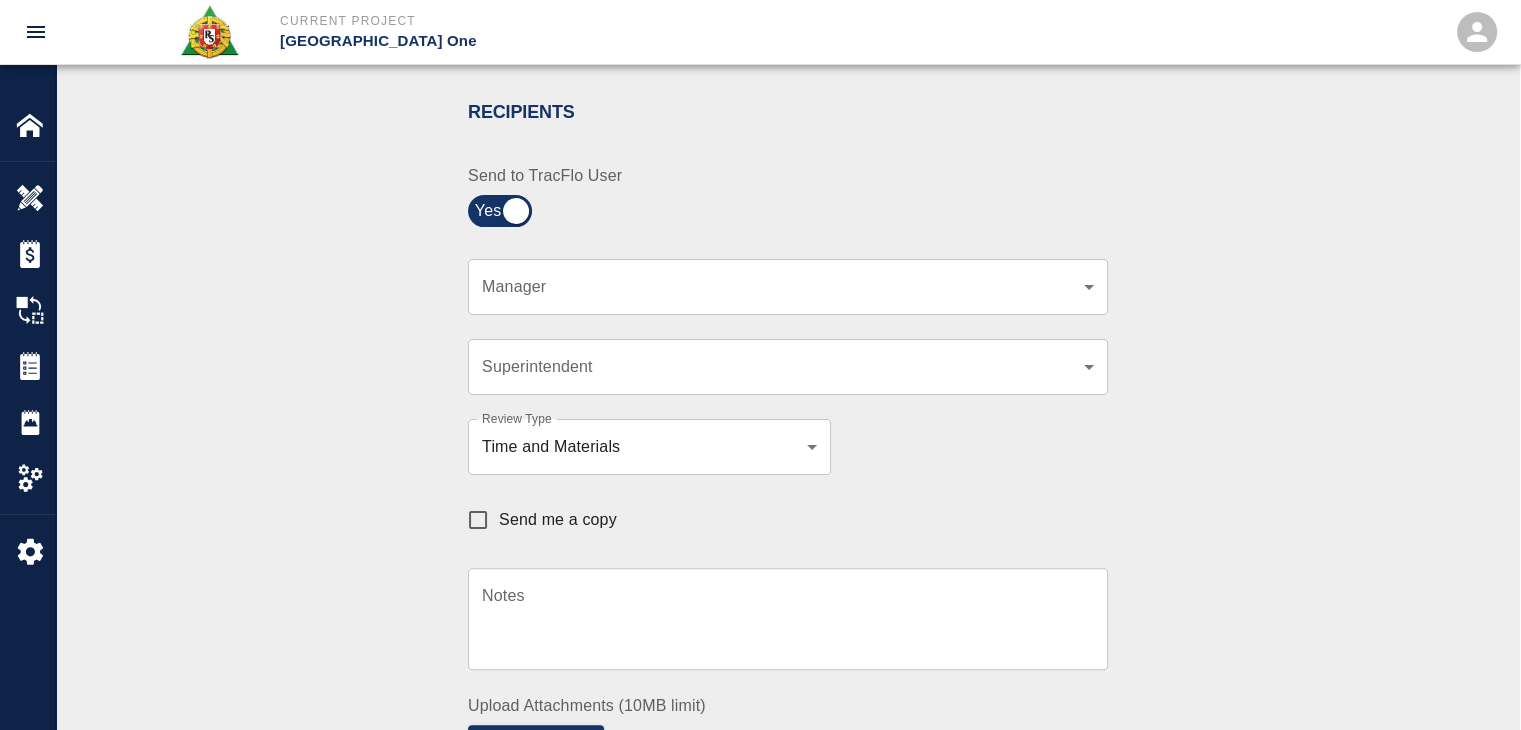 scroll, scrollTop: 412, scrollLeft: 0, axis: vertical 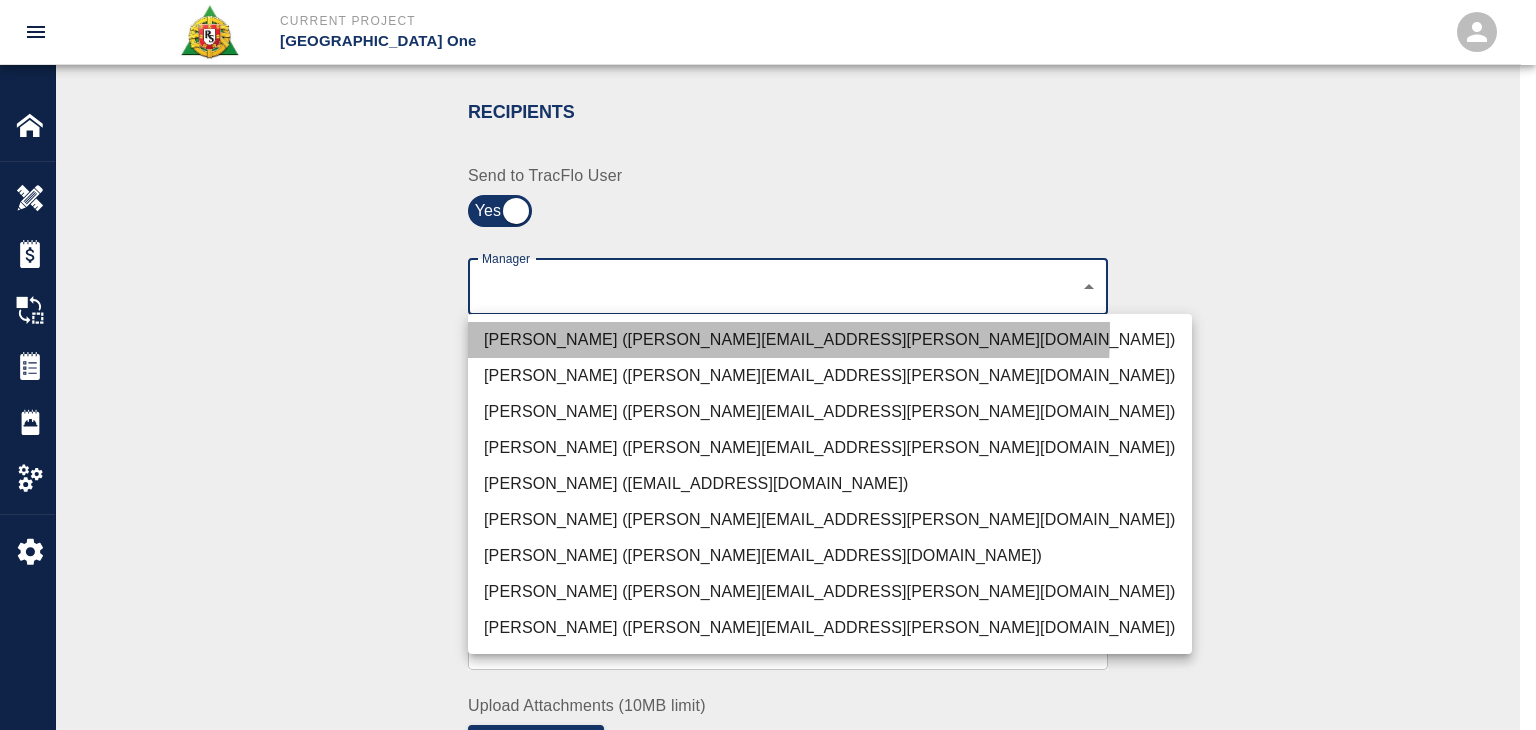 click on "Peter Hardecker (peter.hardecker@aecom.com)" at bounding box center [830, 340] 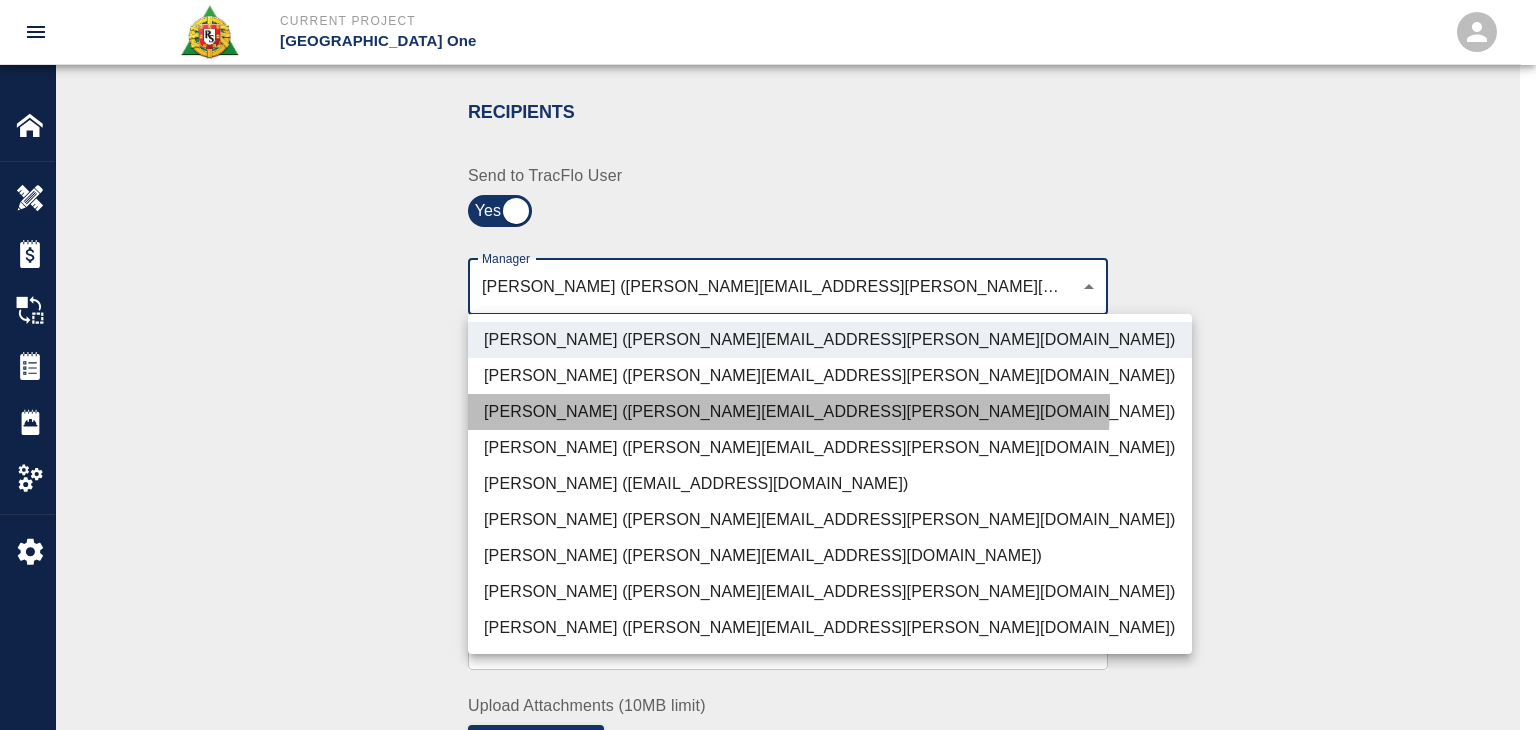 click on "Parin Kanani (parin.kanani@aecom.com)" at bounding box center [830, 412] 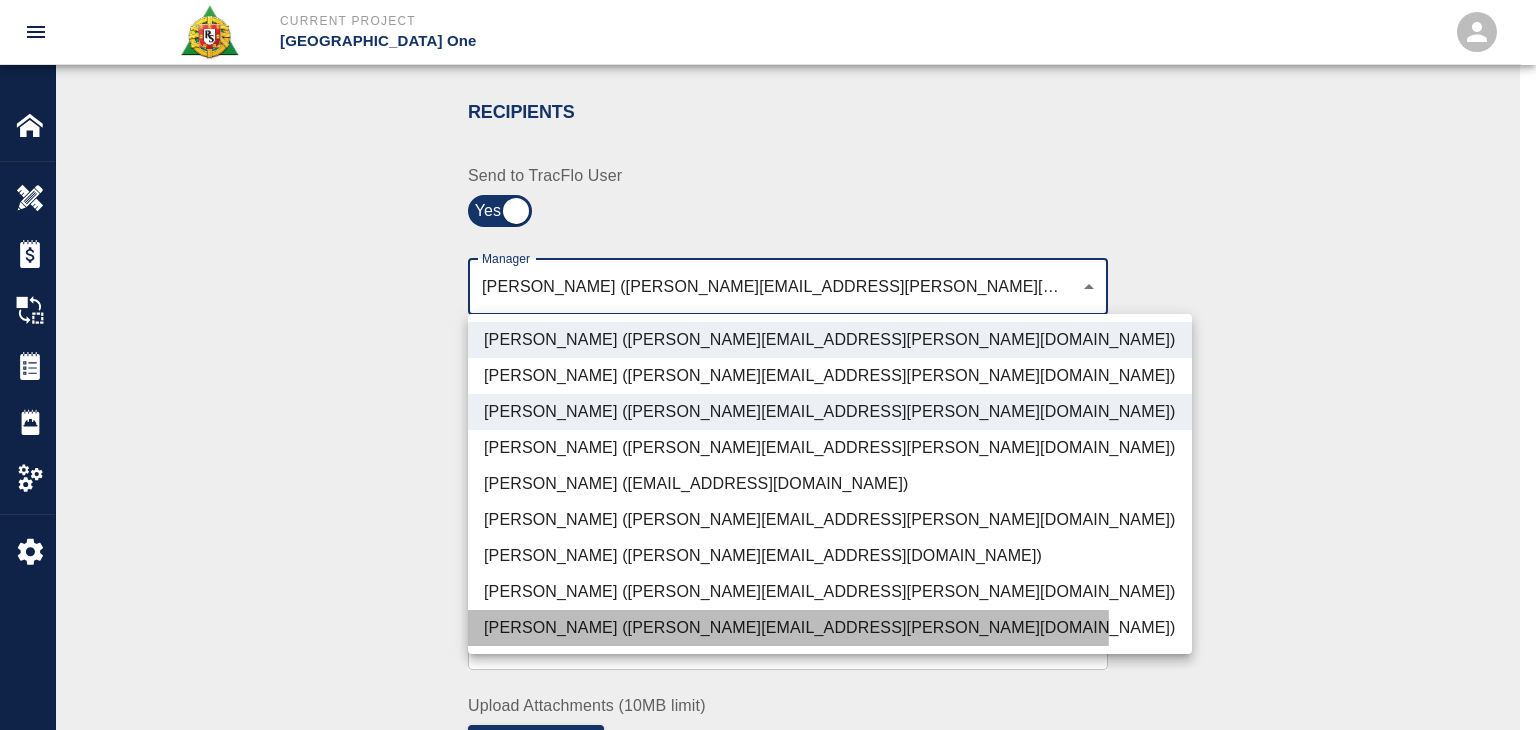 click on "Shane  Lamay (shane.lamay@aecom.com)" at bounding box center [830, 628] 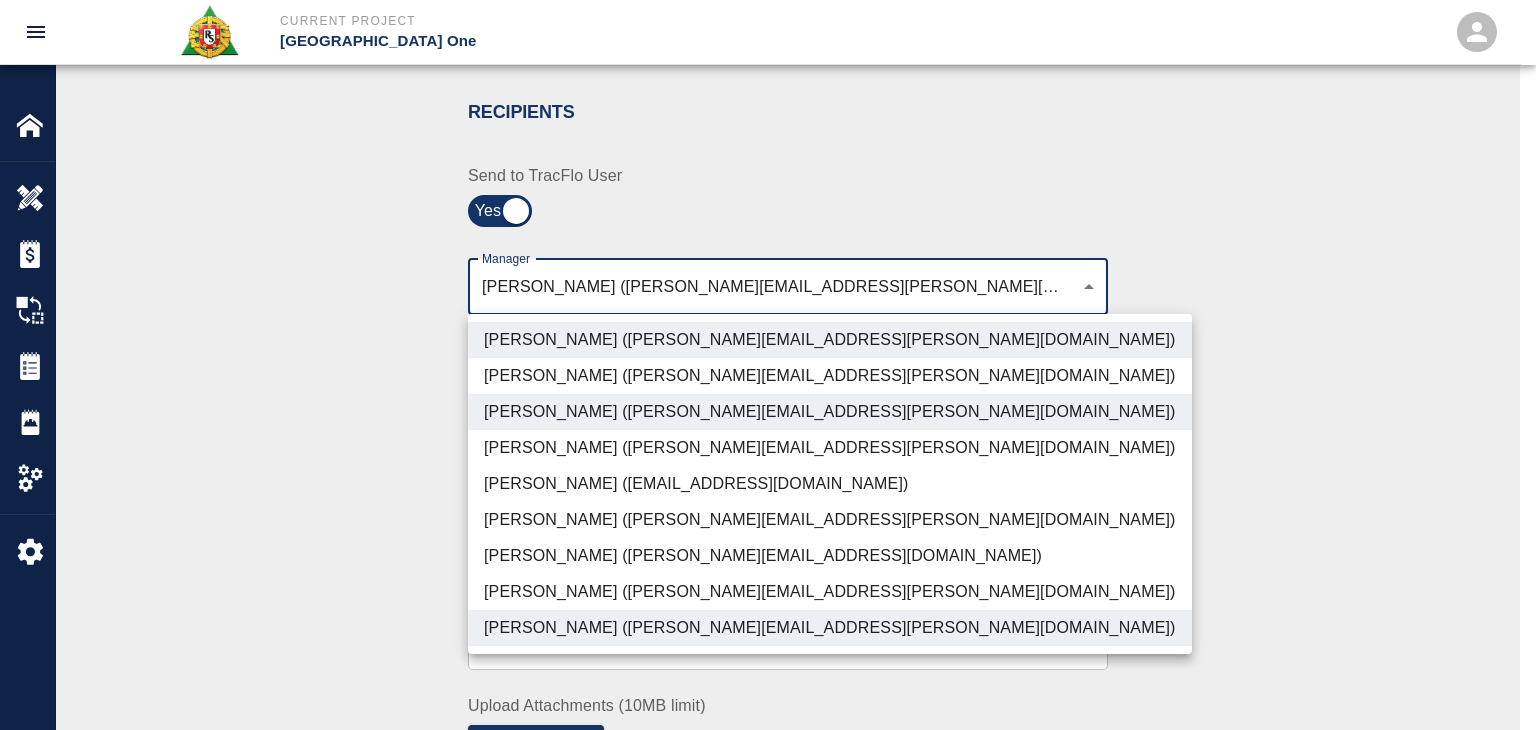 click on "Dylan  Sims (dylan.sims@aecom.com)" at bounding box center [830, 592] 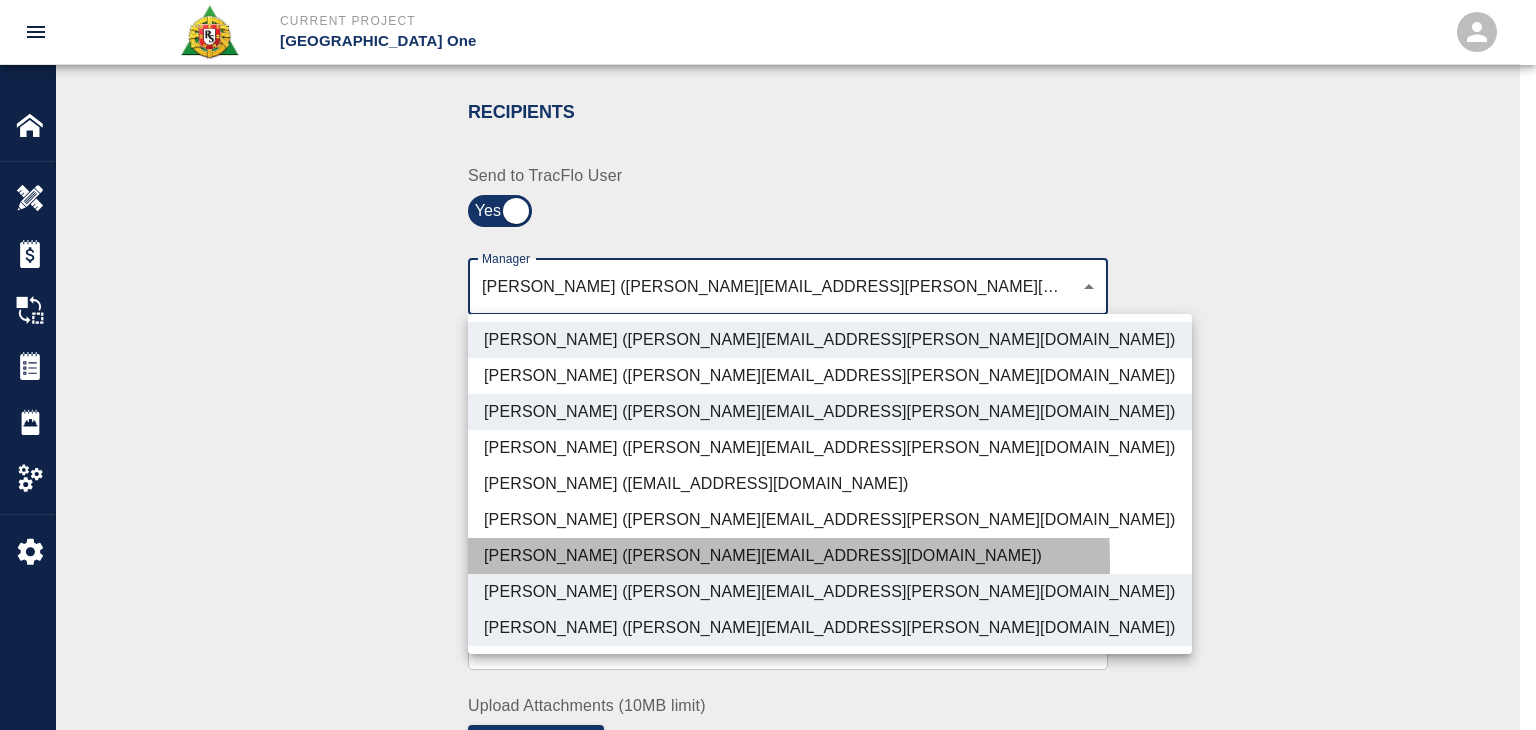 click on "Patrick Testino (patrick.testino@aecom.com)" at bounding box center (830, 556) 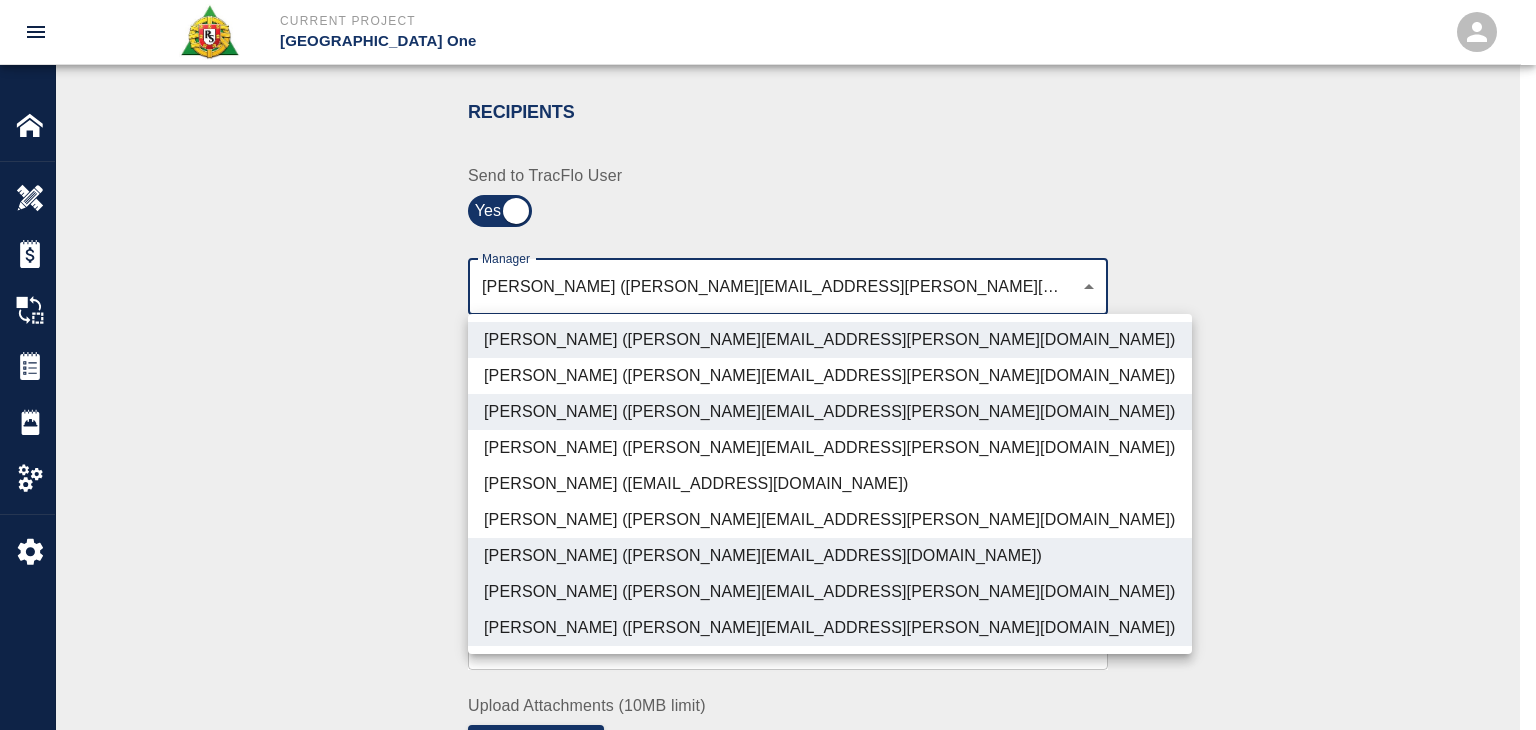 click at bounding box center [768, 365] 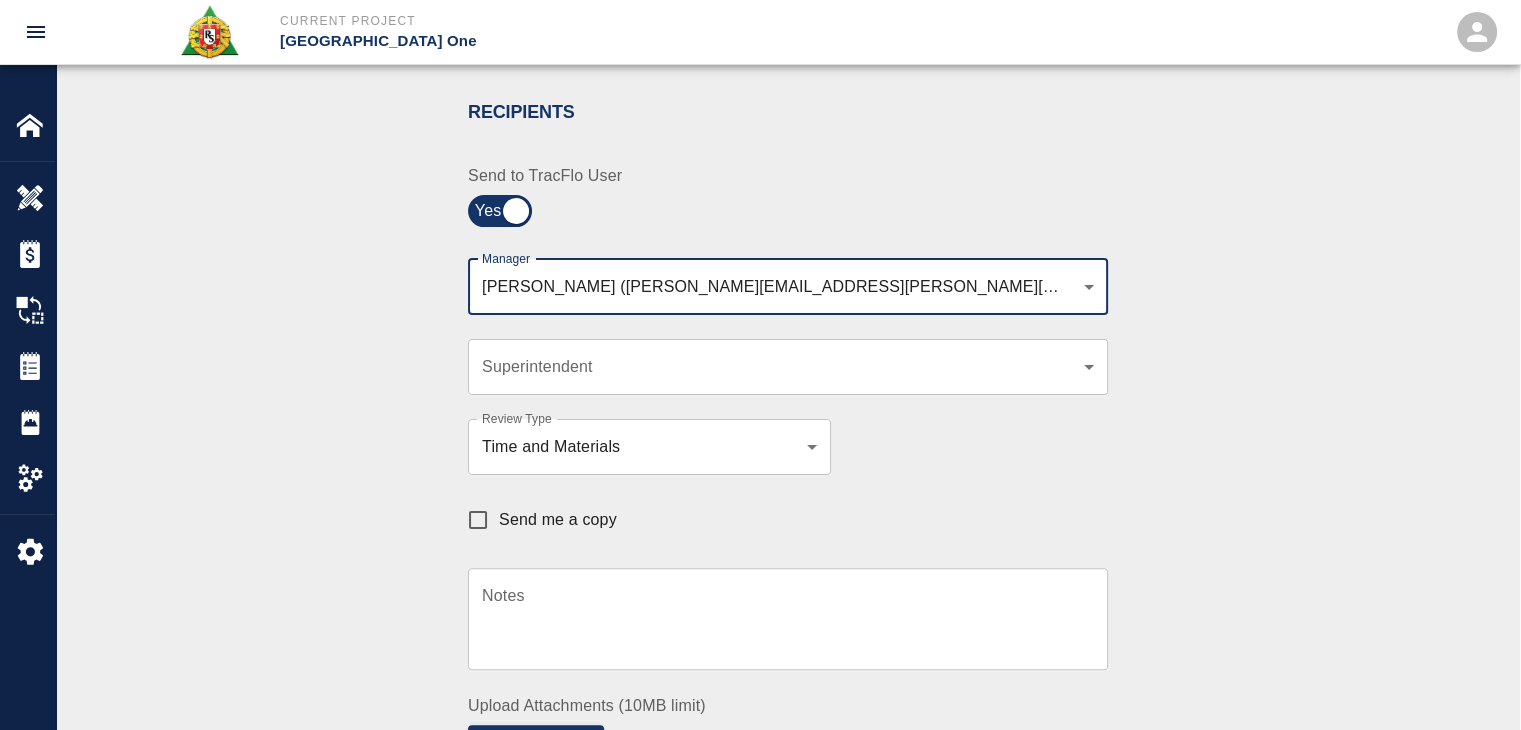 click on "Send me a copy" at bounding box center (558, 520) 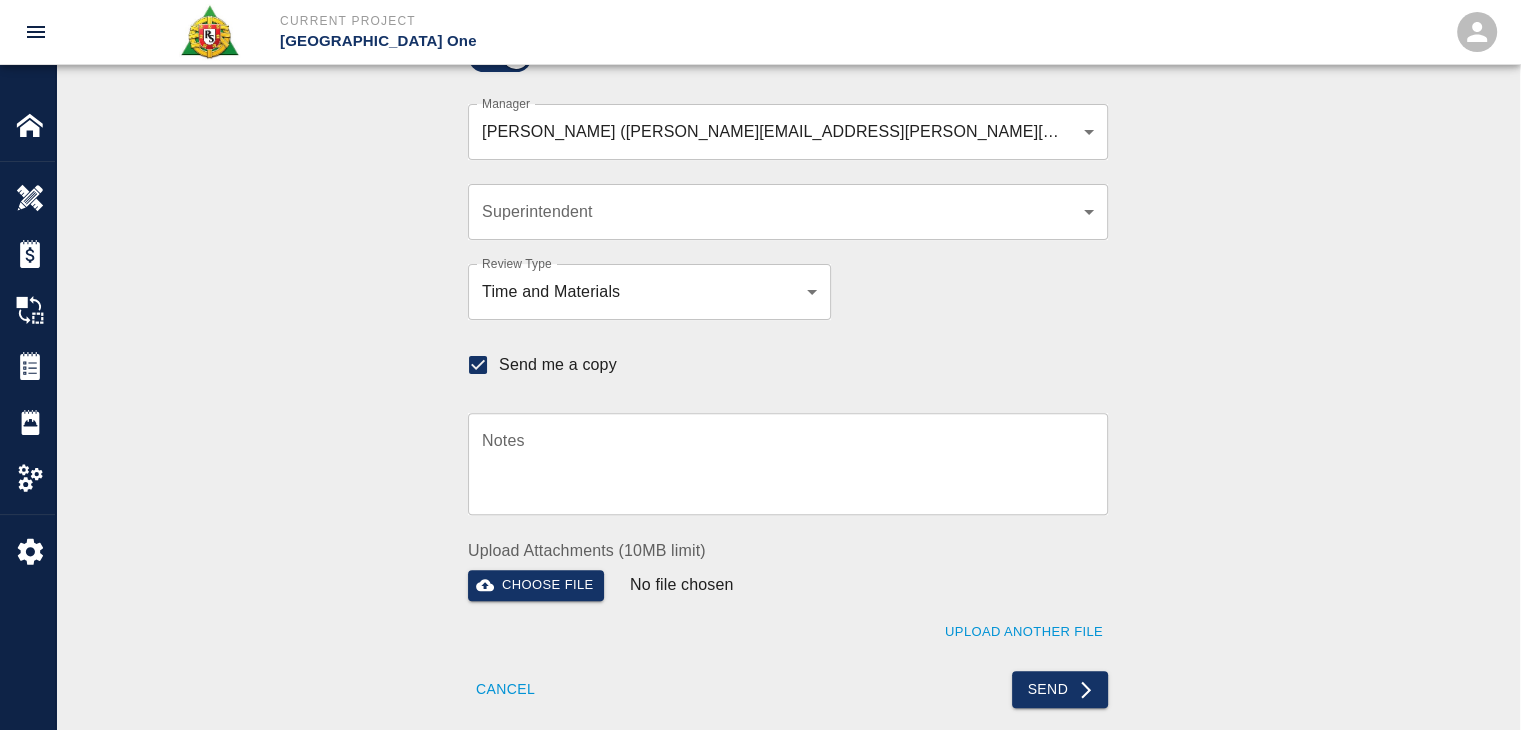 scroll, scrollTop: 792, scrollLeft: 0, axis: vertical 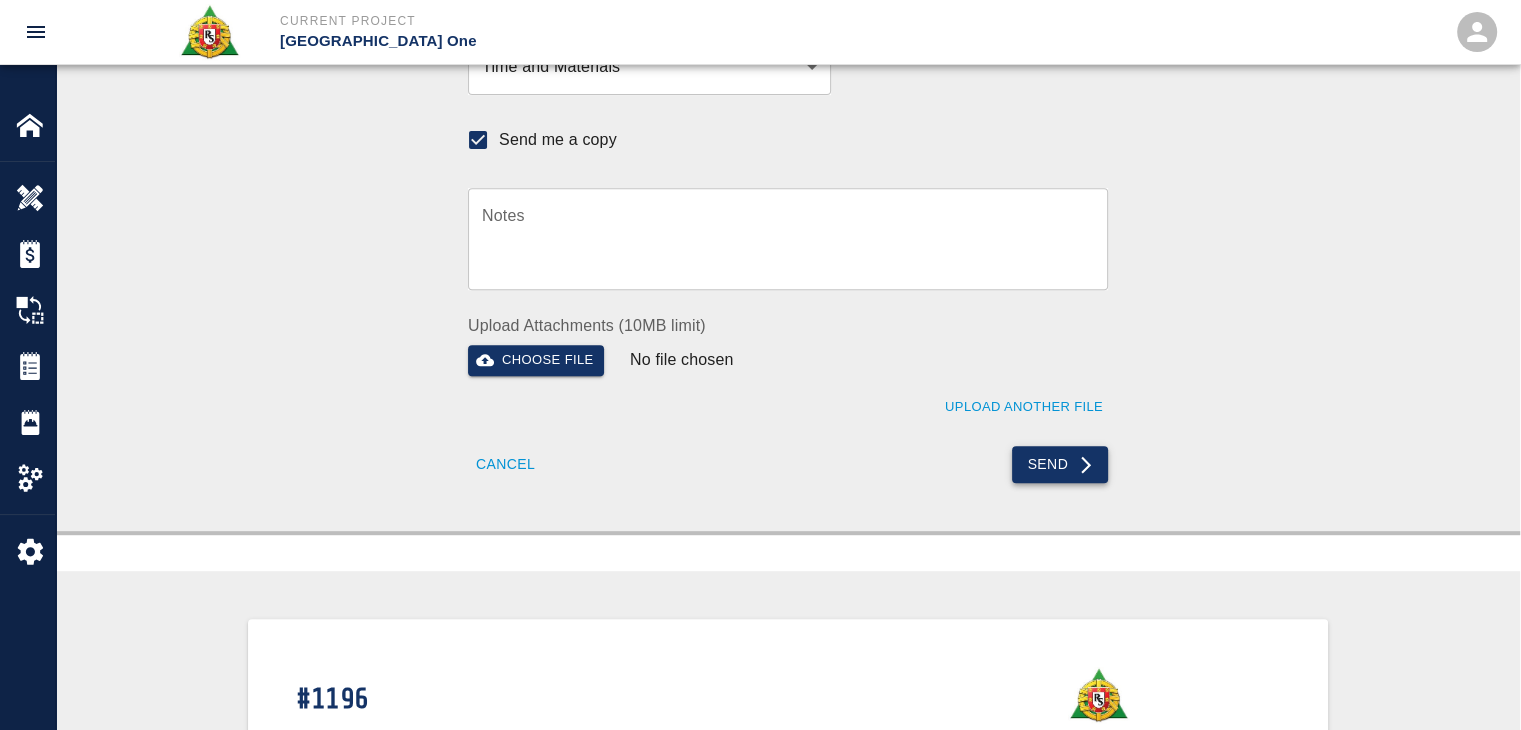 click on "Send" at bounding box center [1060, 464] 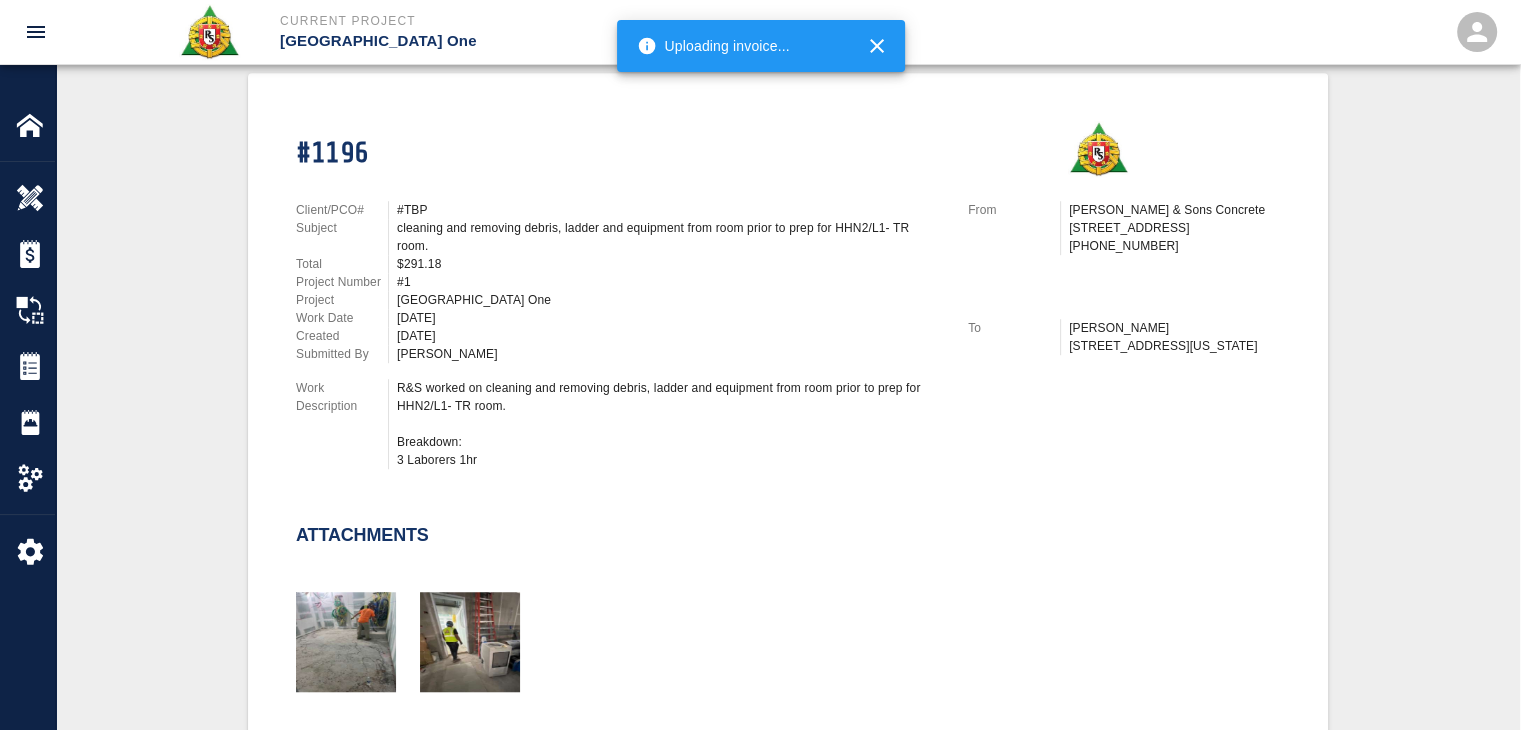 scroll, scrollTop: 1340, scrollLeft: 0, axis: vertical 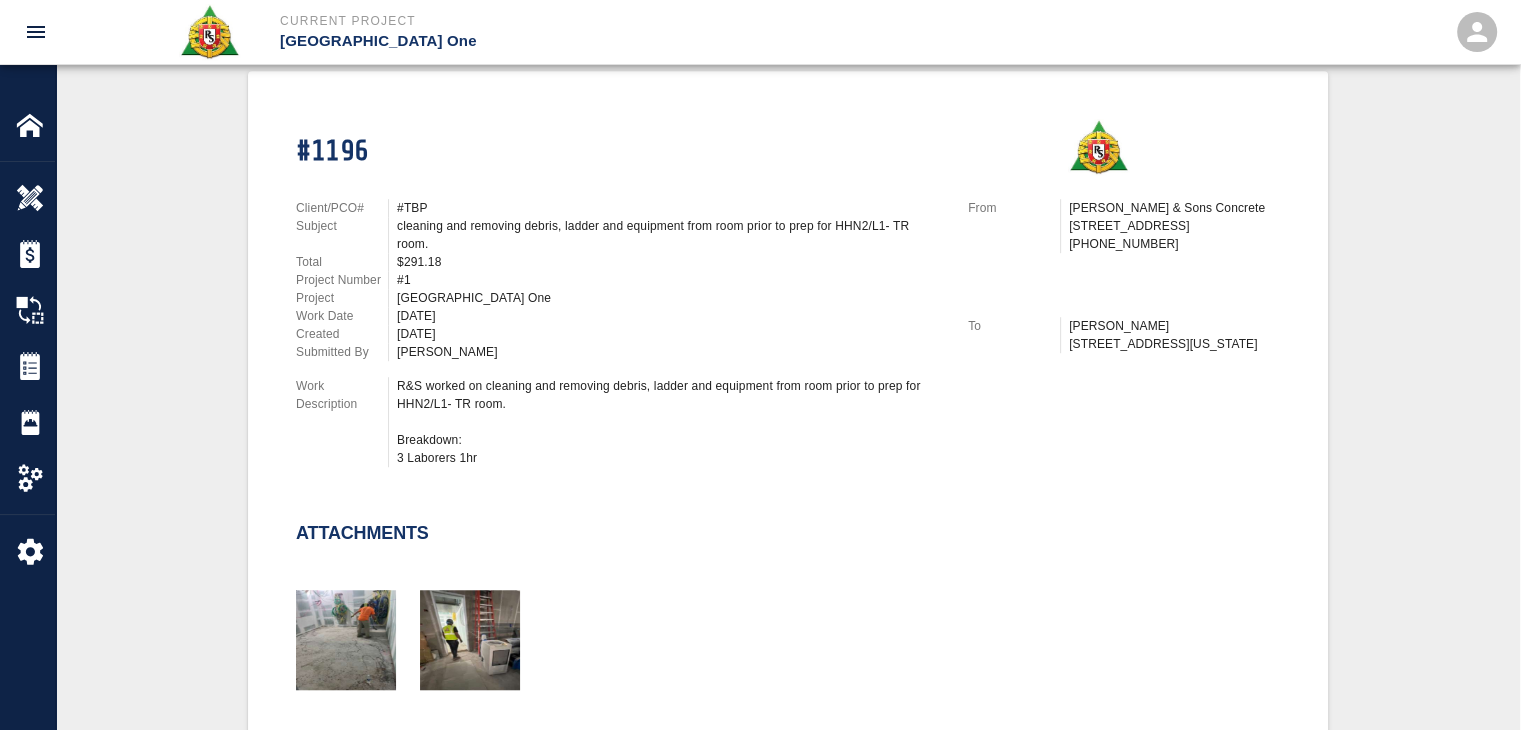 type 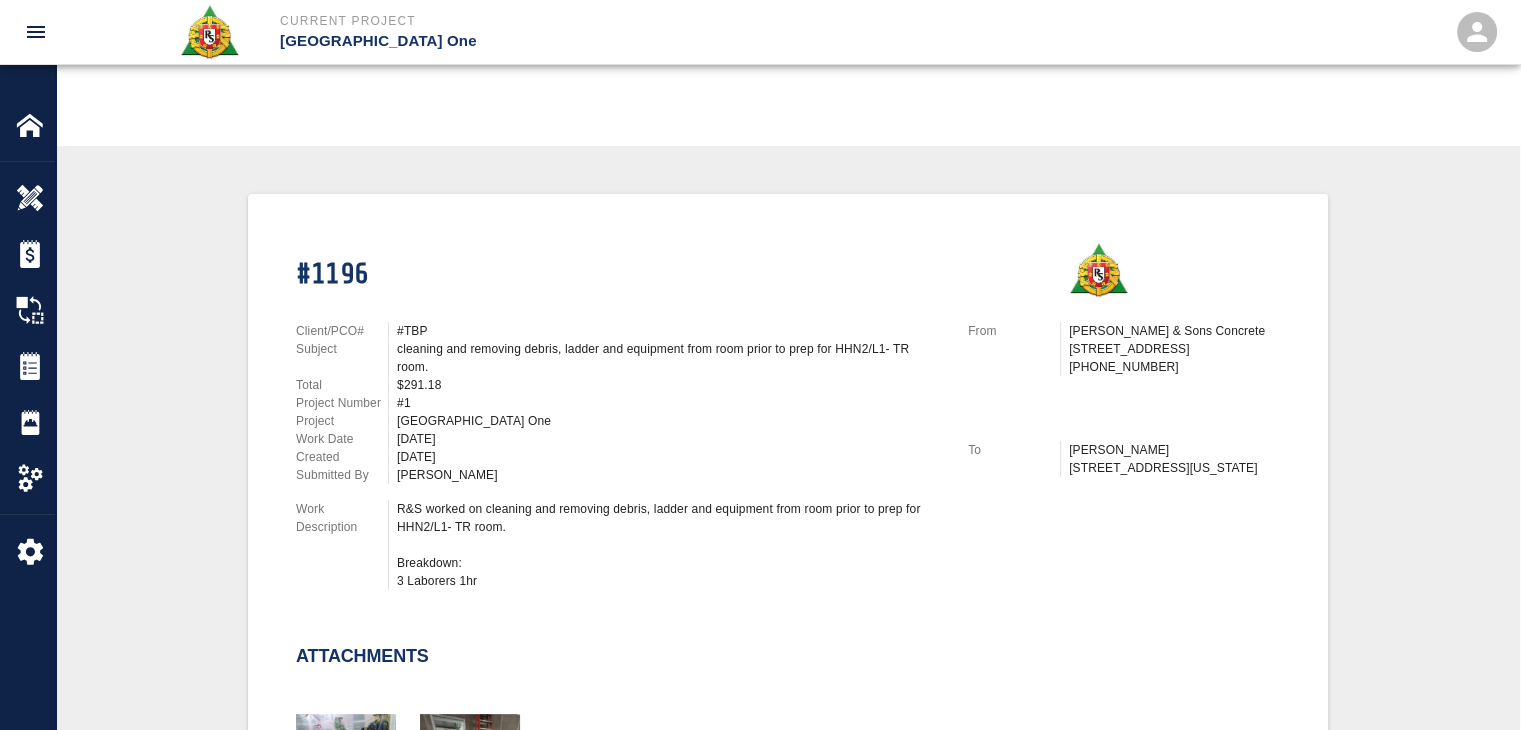 scroll, scrollTop: 0, scrollLeft: 0, axis: both 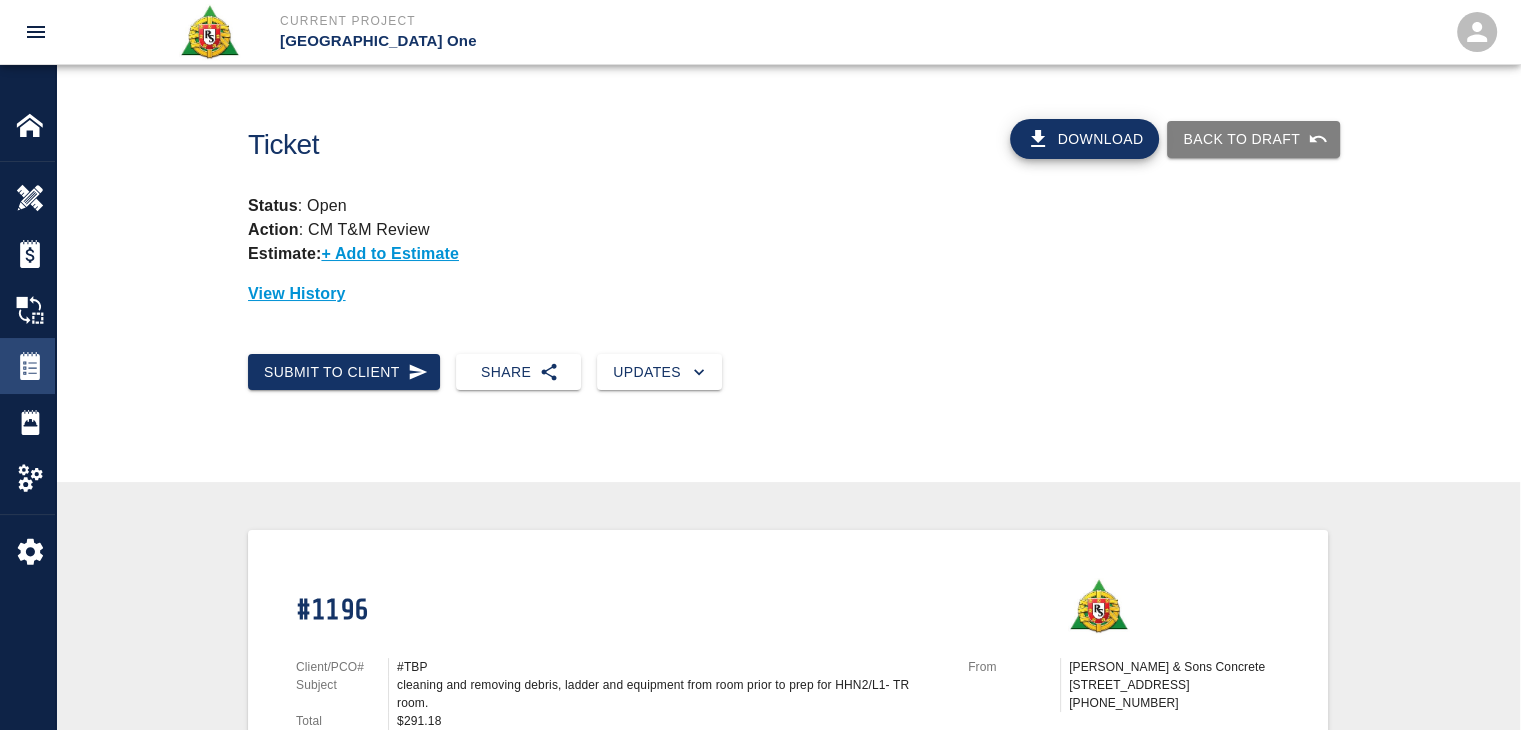 click on "Tickets" at bounding box center [27, 366] 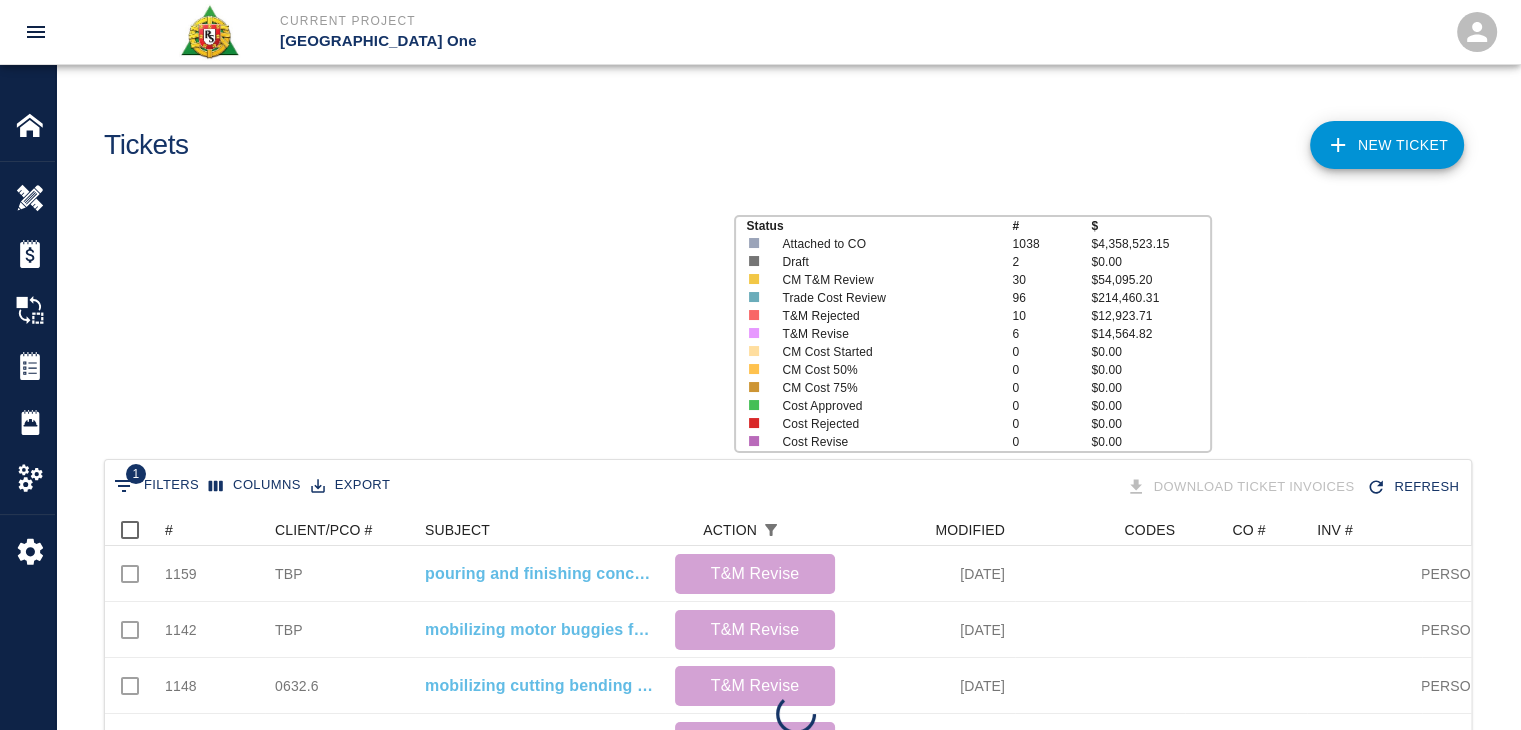 scroll, scrollTop: 16, scrollLeft: 16, axis: both 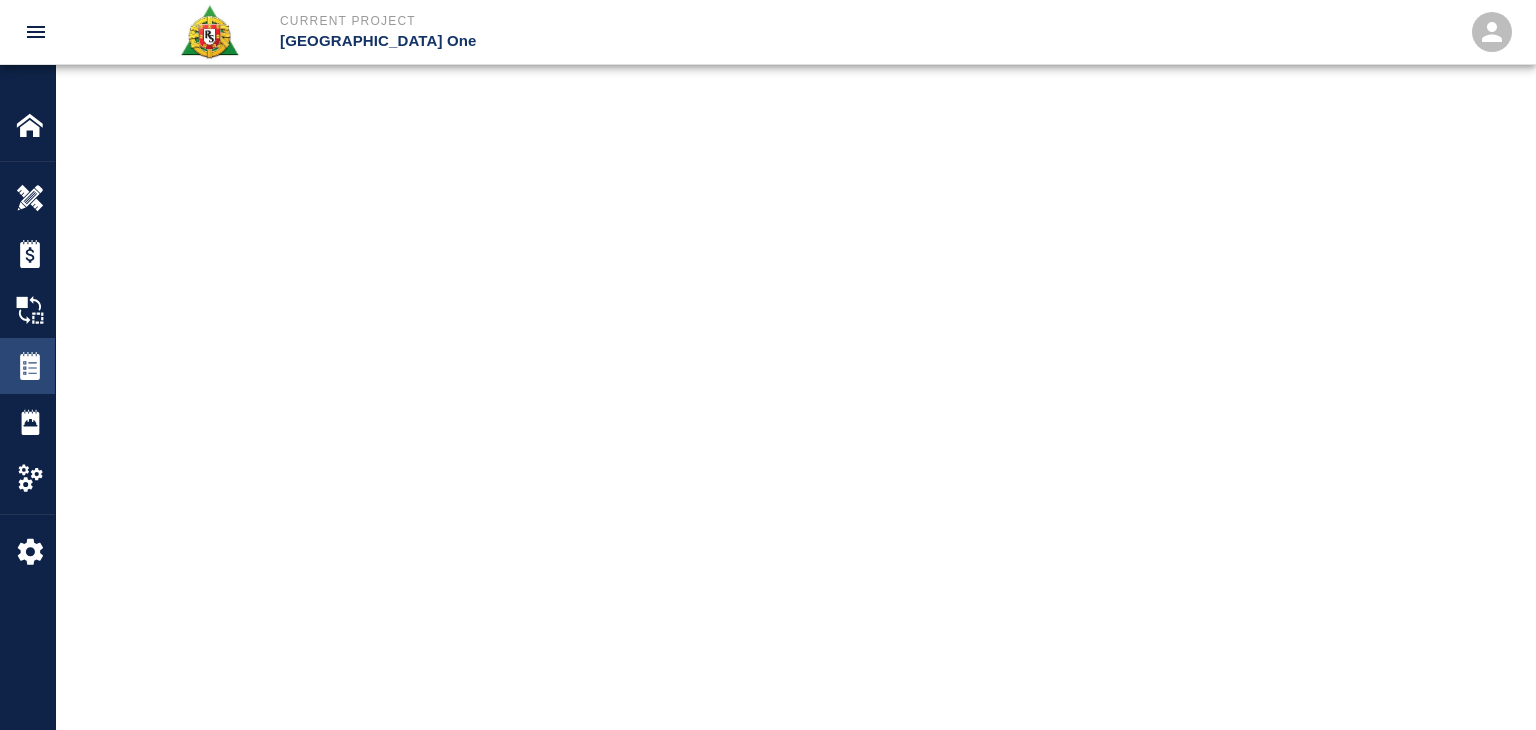 click at bounding box center [30, 366] 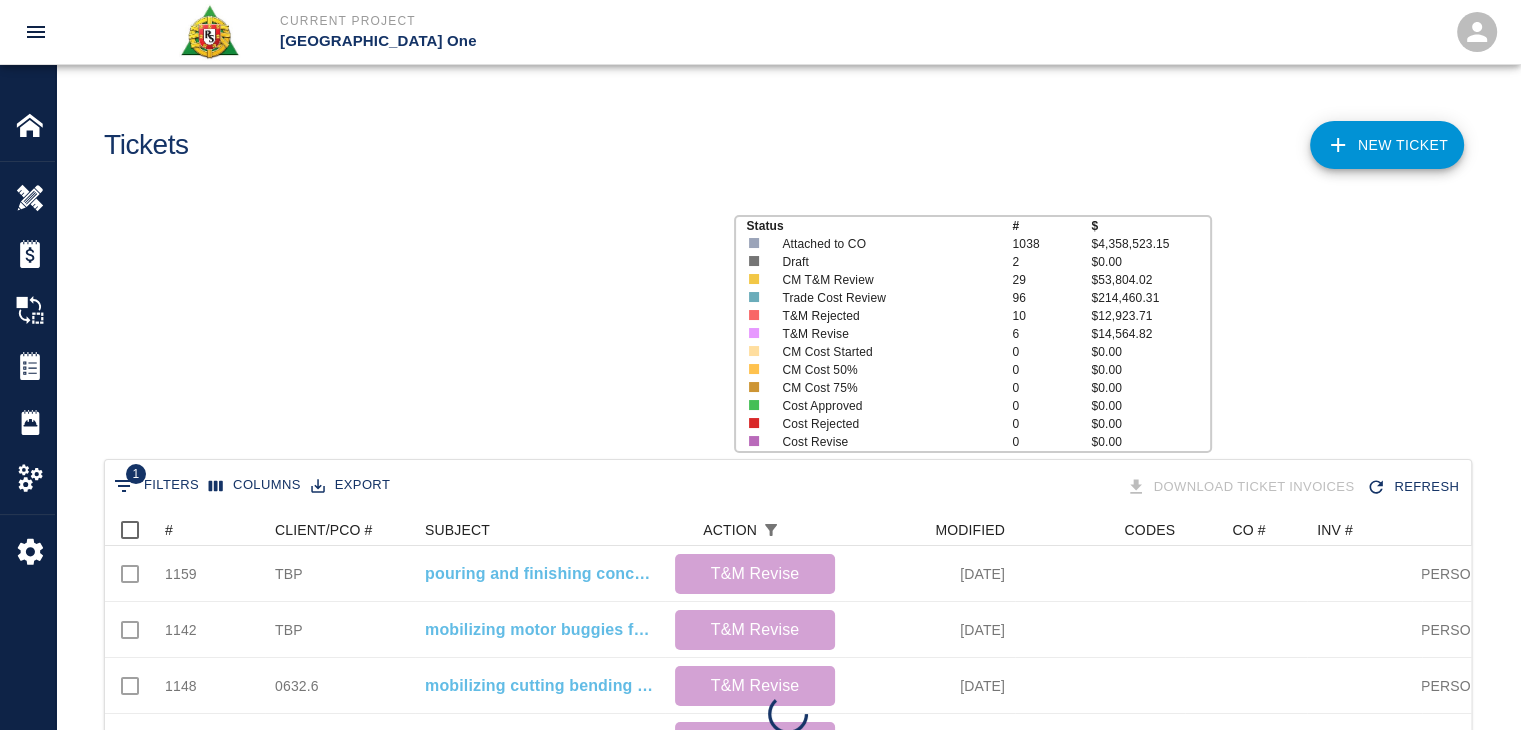 scroll, scrollTop: 16, scrollLeft: 16, axis: both 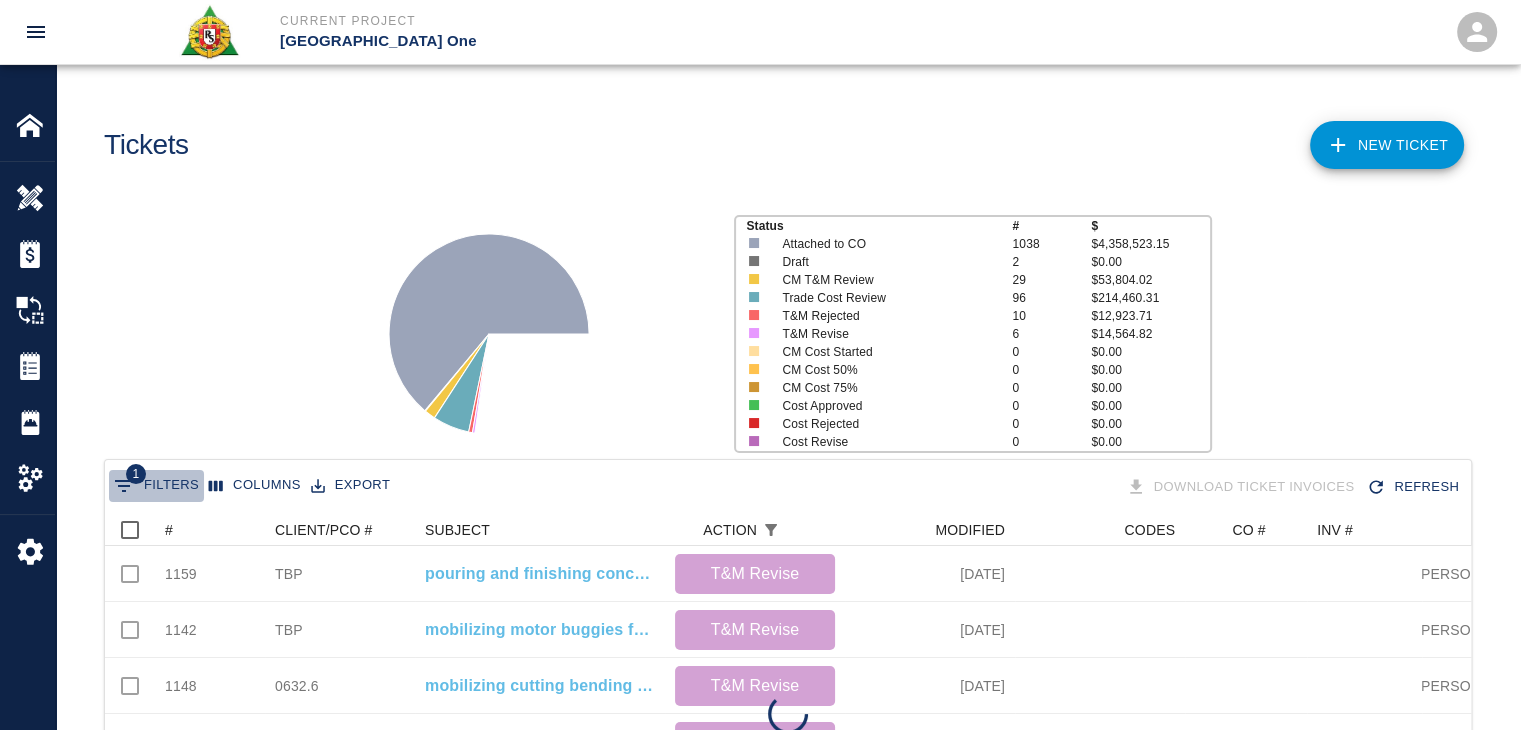 click 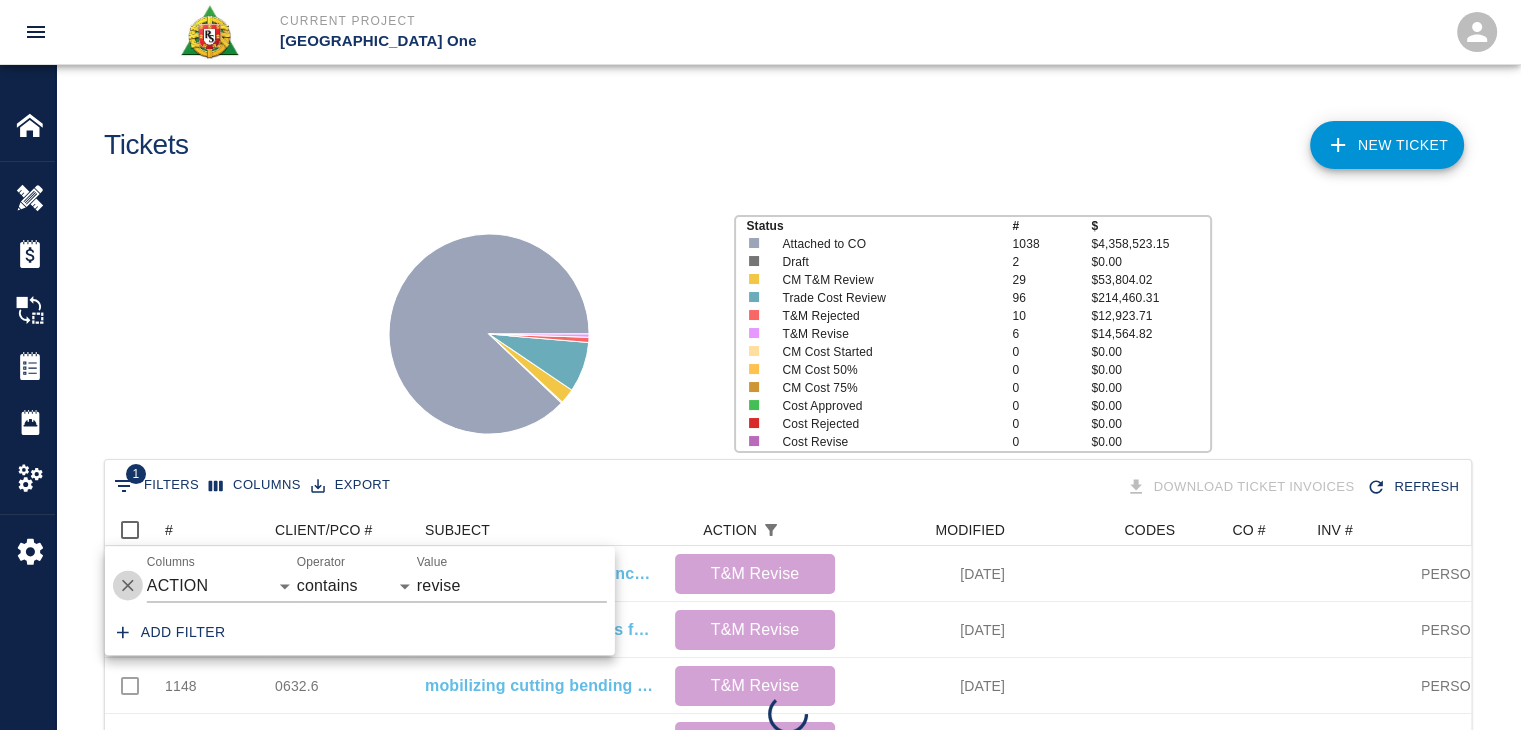 click 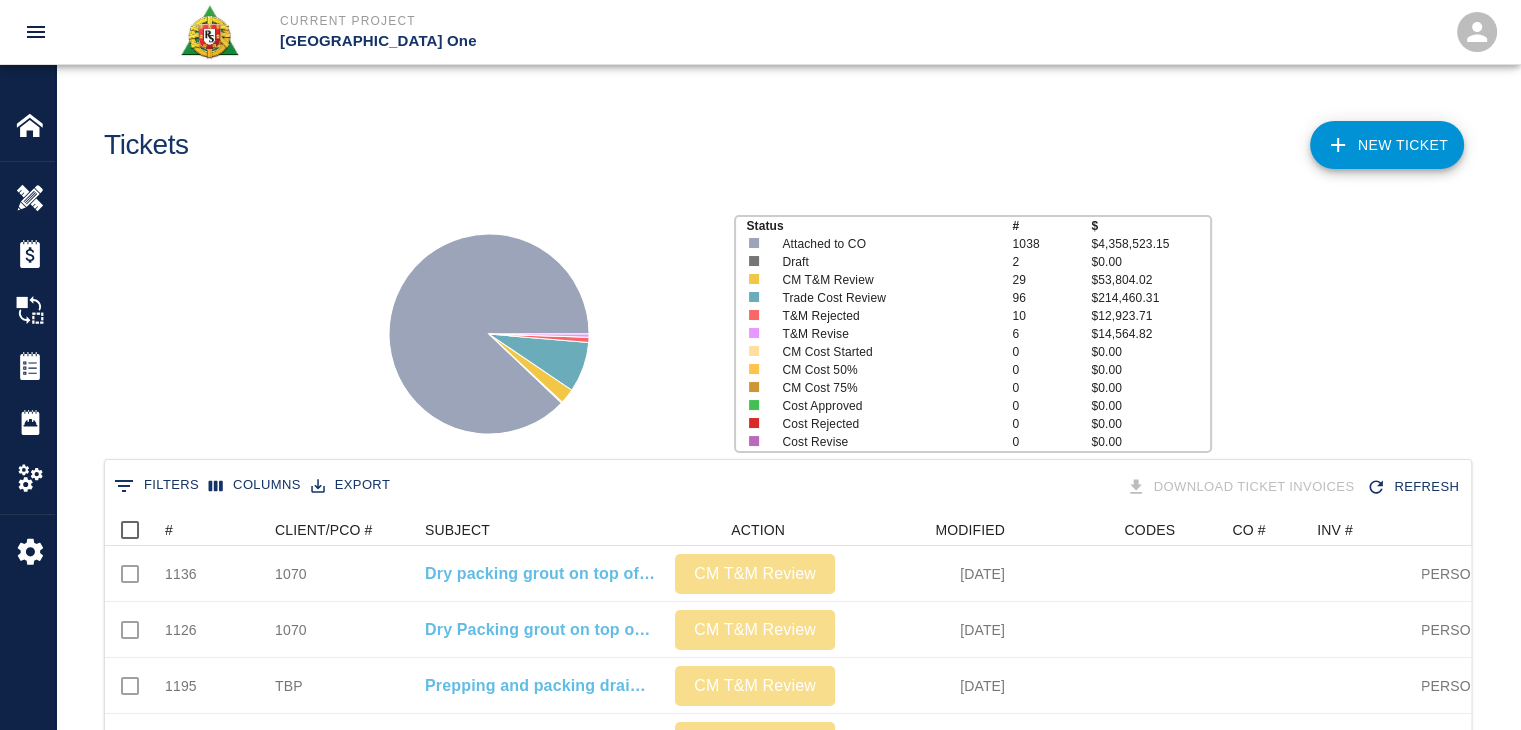 scroll, scrollTop: 16, scrollLeft: 16, axis: both 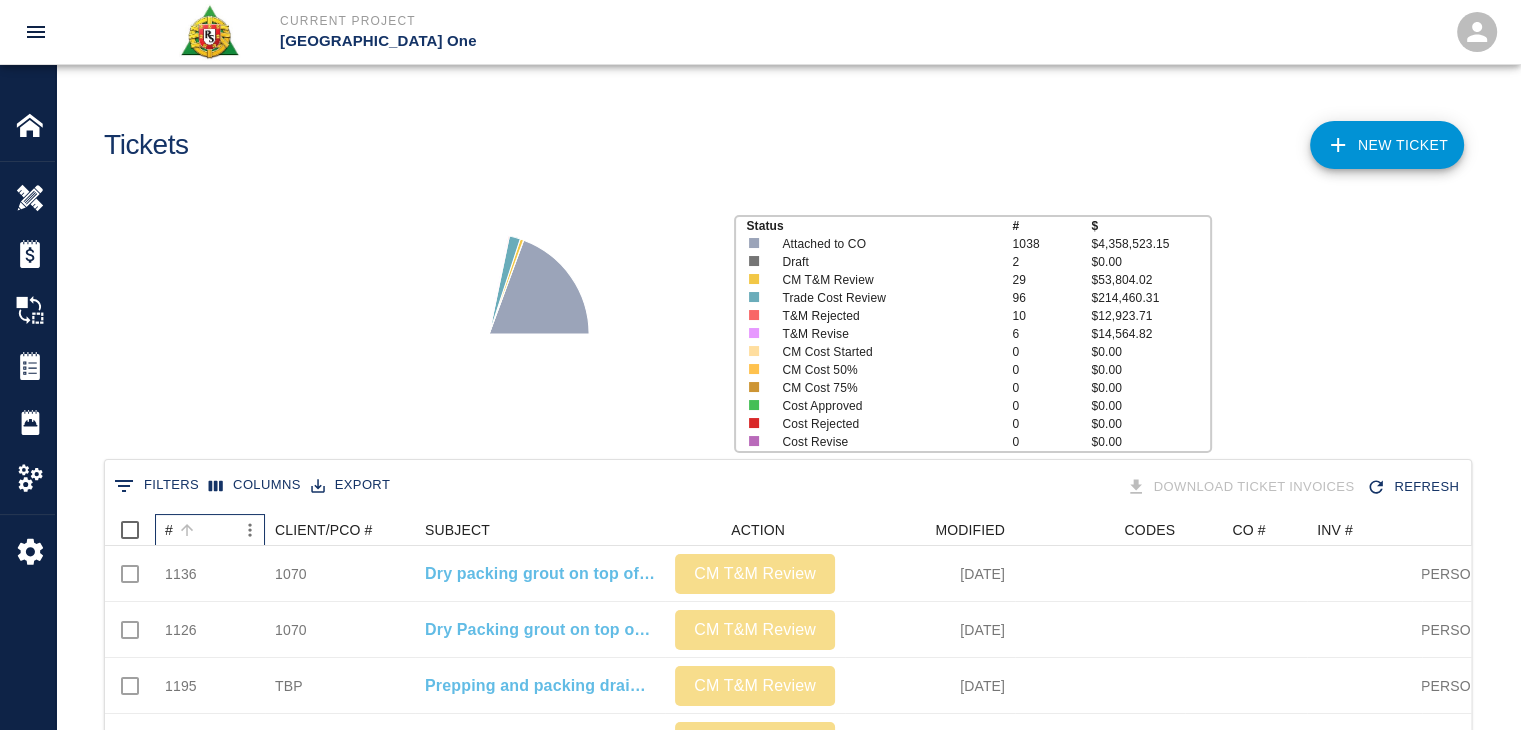 click at bounding box center [187, 530] 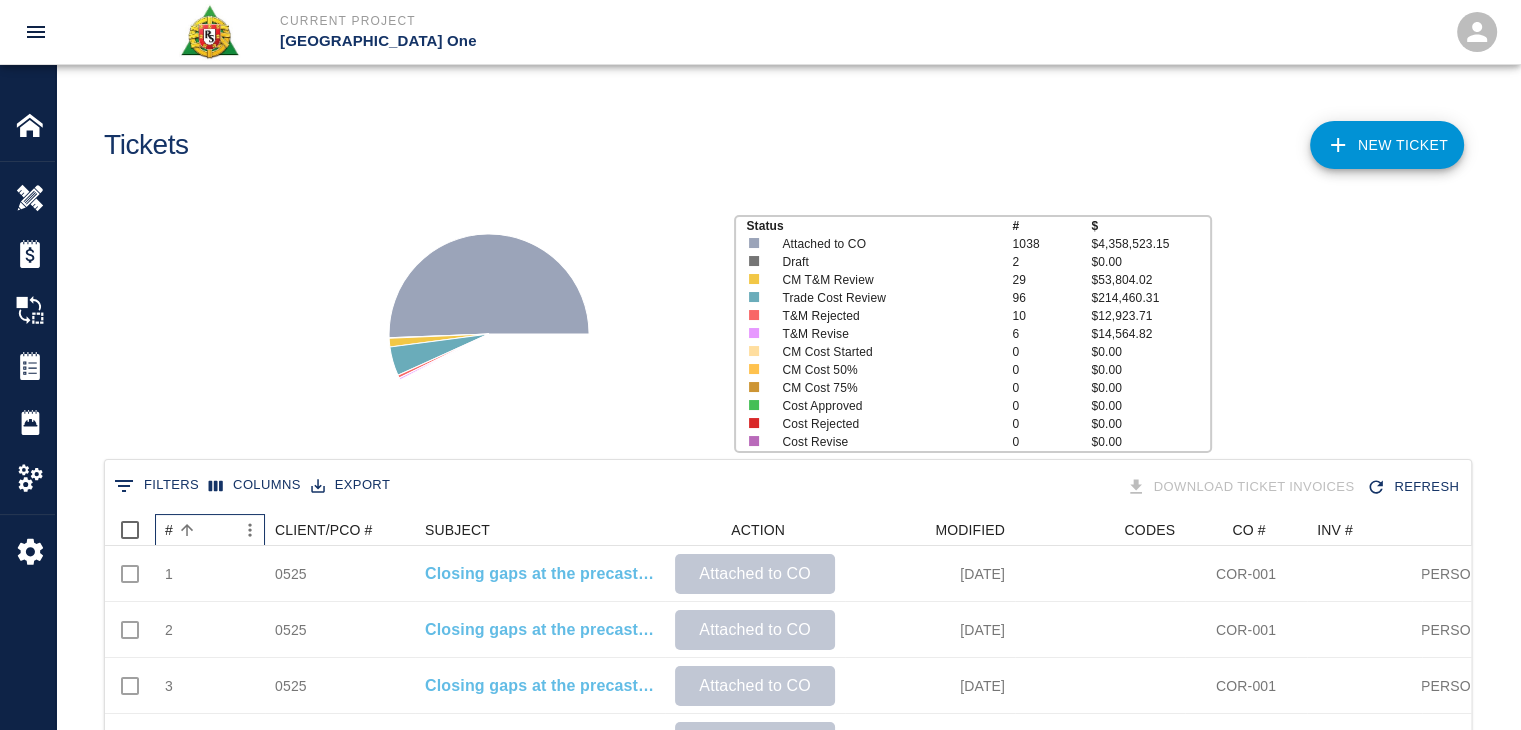 click at bounding box center [187, 530] 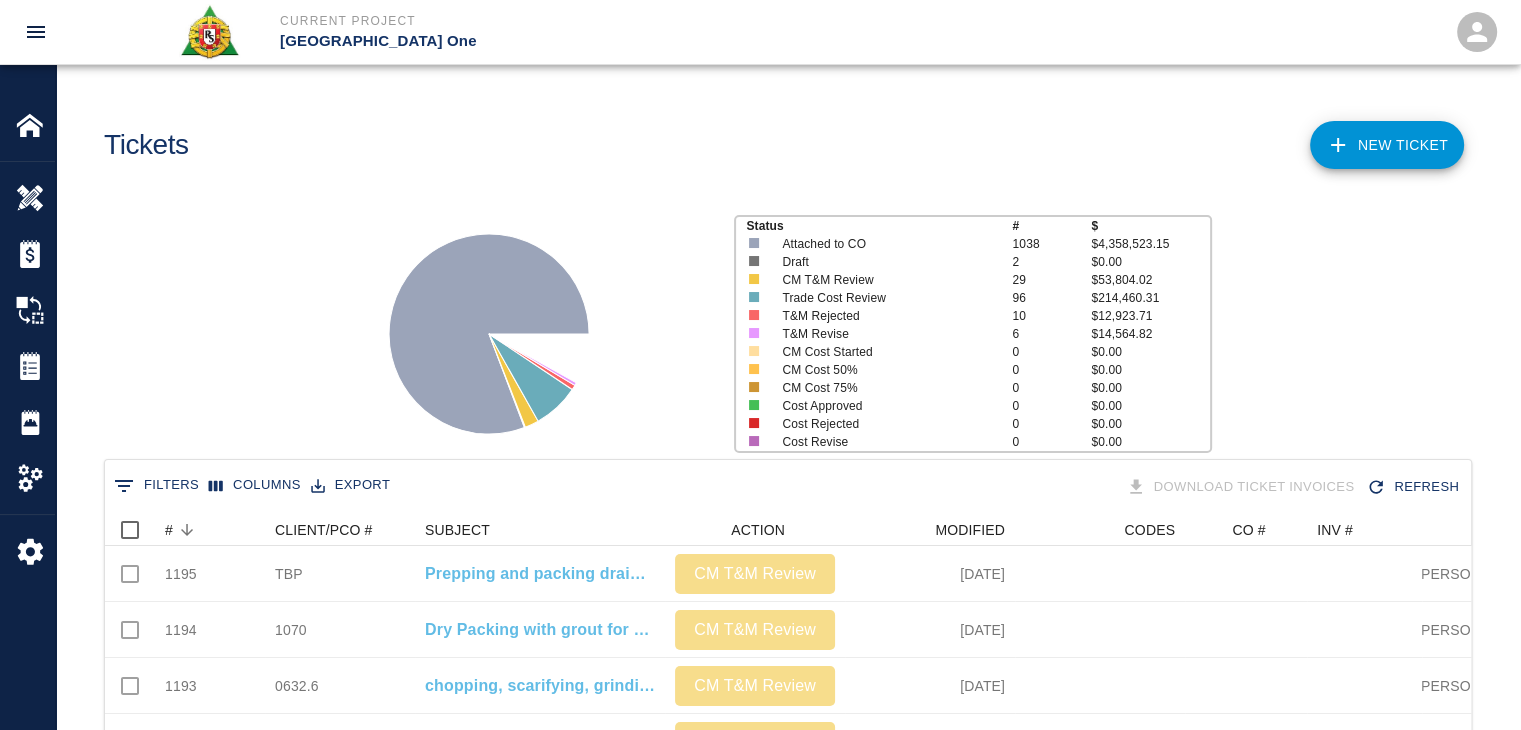 click on "Status # $ Attached to CO 1038 $4,358,523.15 Draft 2 $0.00 CM T&M Review 29 $53,804.02 Trade Cost Review 96 $214,460.31 T&M Rejected 10 $12,923.71 T&M Revise 6 $14,564.82 CM Cost Started 0 $0.00 CM Cost 50% 0 $0.00 CM Cost 75% 0 $0.00 Cost Approved 0 $0.00 Cost Rejected 0 $0.00 Cost Revise 0 $0.00" at bounding box center (780, 326) 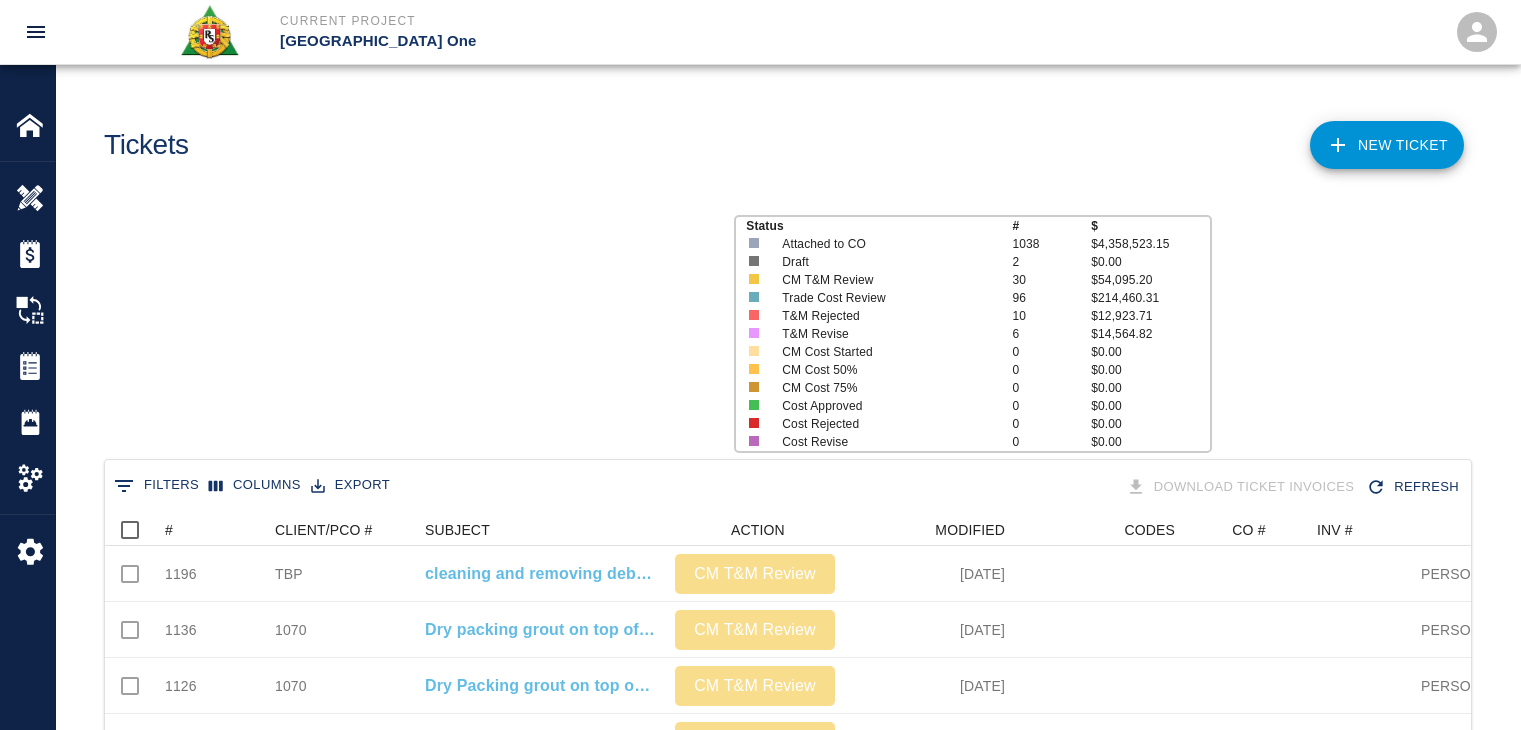 scroll, scrollTop: 0, scrollLeft: 0, axis: both 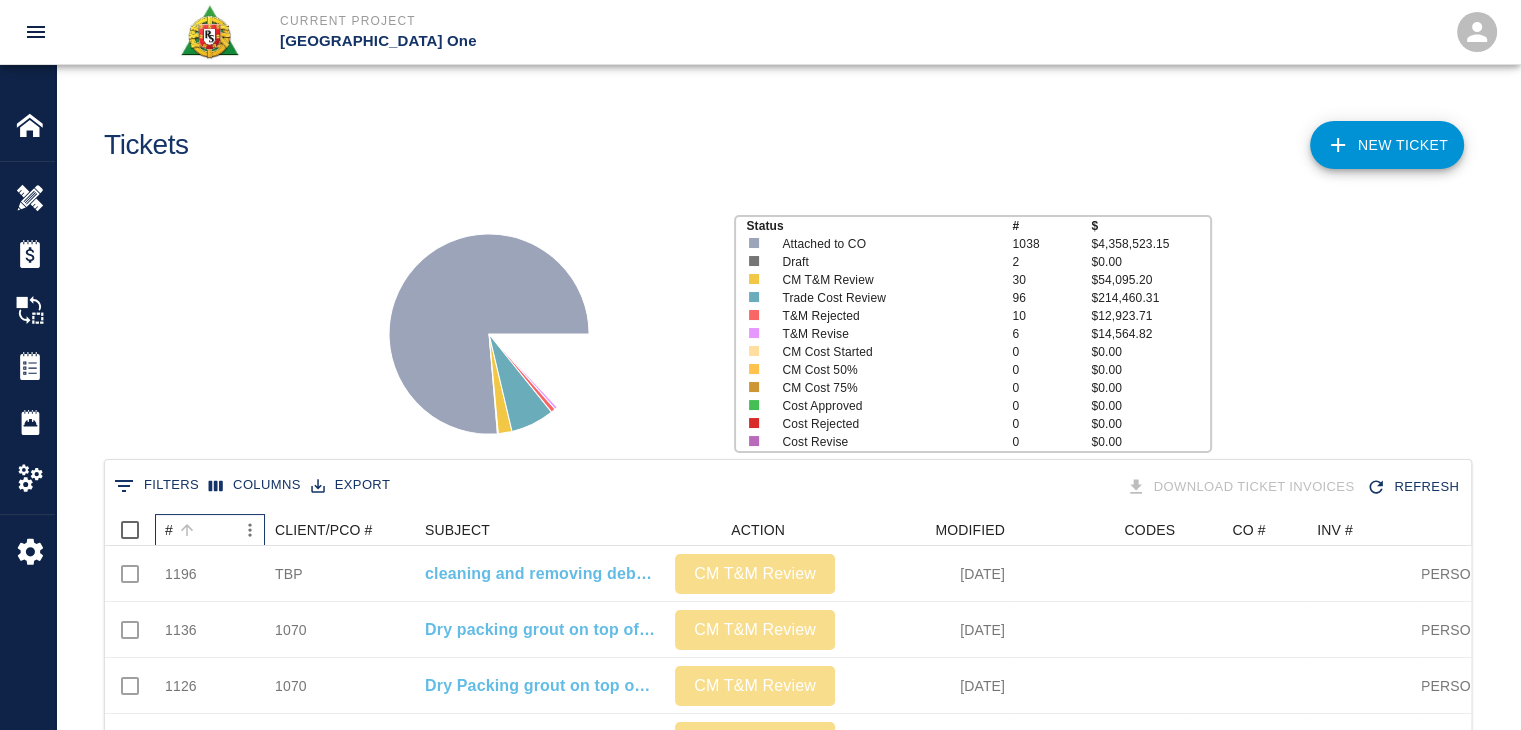 click on "#" at bounding box center [200, 530] 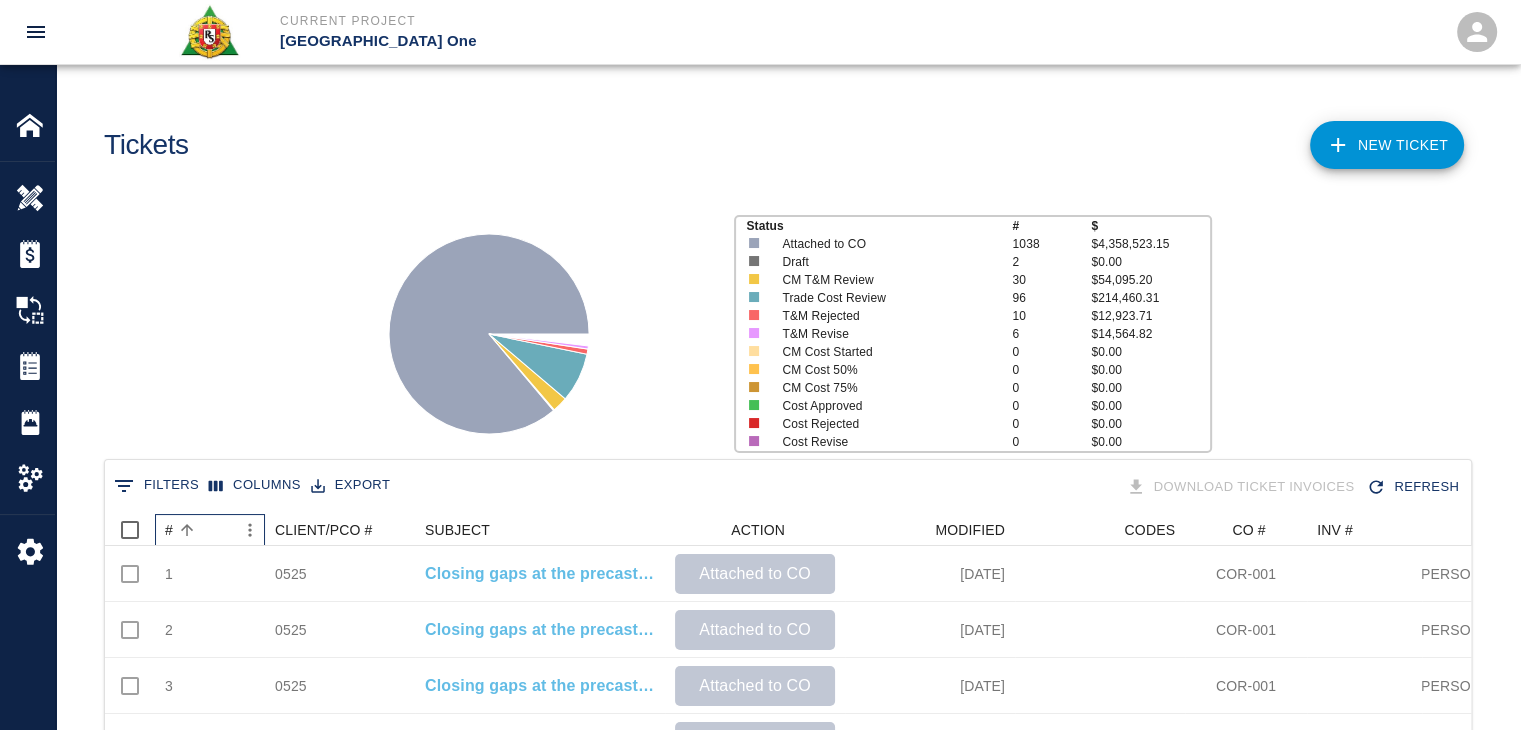 click on "#" at bounding box center [200, 530] 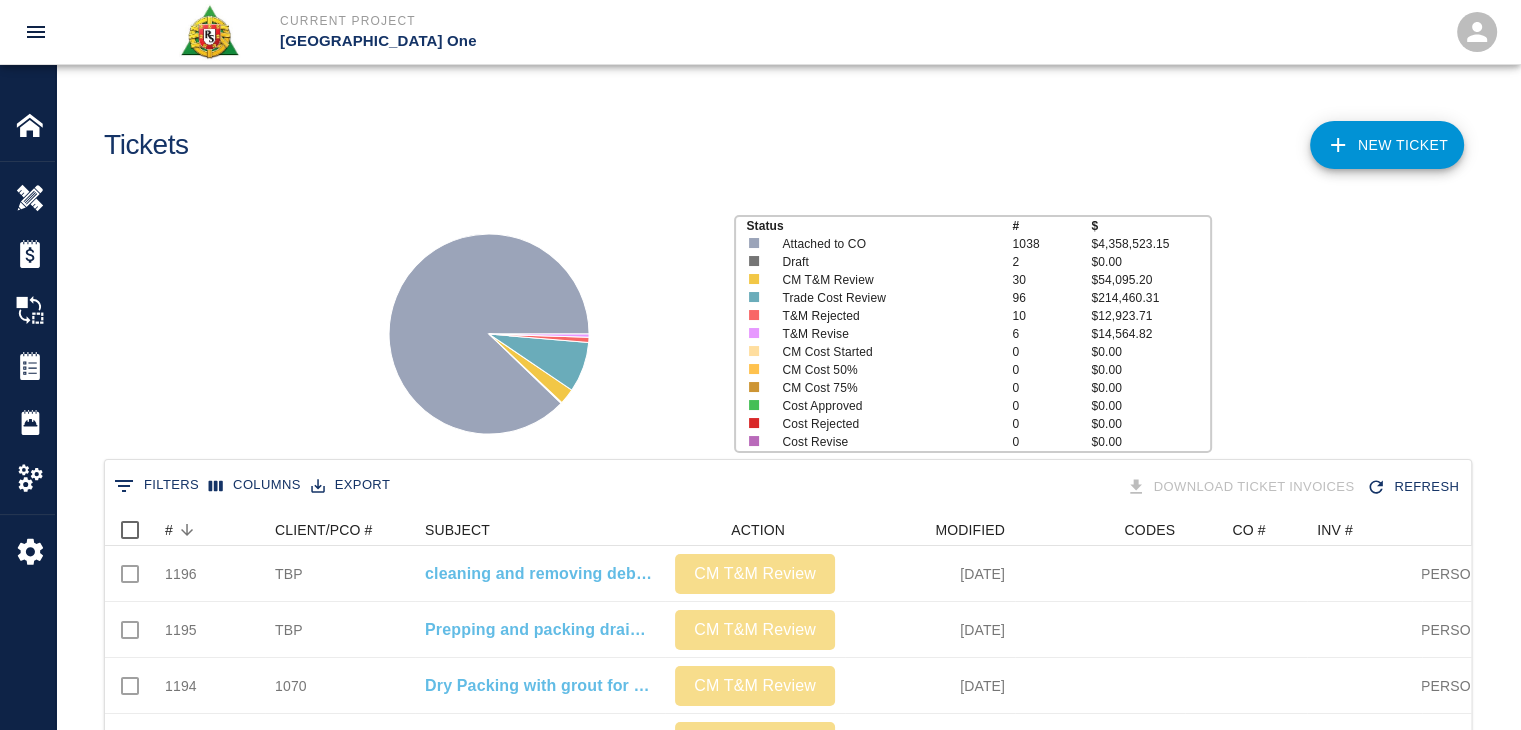 click on "Status # $ Attached to CO 1038 $4,358,523.15 Draft 2 $0.00 CM T&M Review 30 $54,095.20 Trade Cost Review 96 $214,460.31 T&M Rejected 10 $12,923.71 T&M Revise 6 $14,564.82 CM Cost Started 0 $0.00 CM Cost 50% 0 $0.00 CM Cost 75% 0 $0.00 Cost Approved 0 $0.00 Cost Rejected 0 $0.00 Cost Revise 0 $0.00" at bounding box center (780, 326) 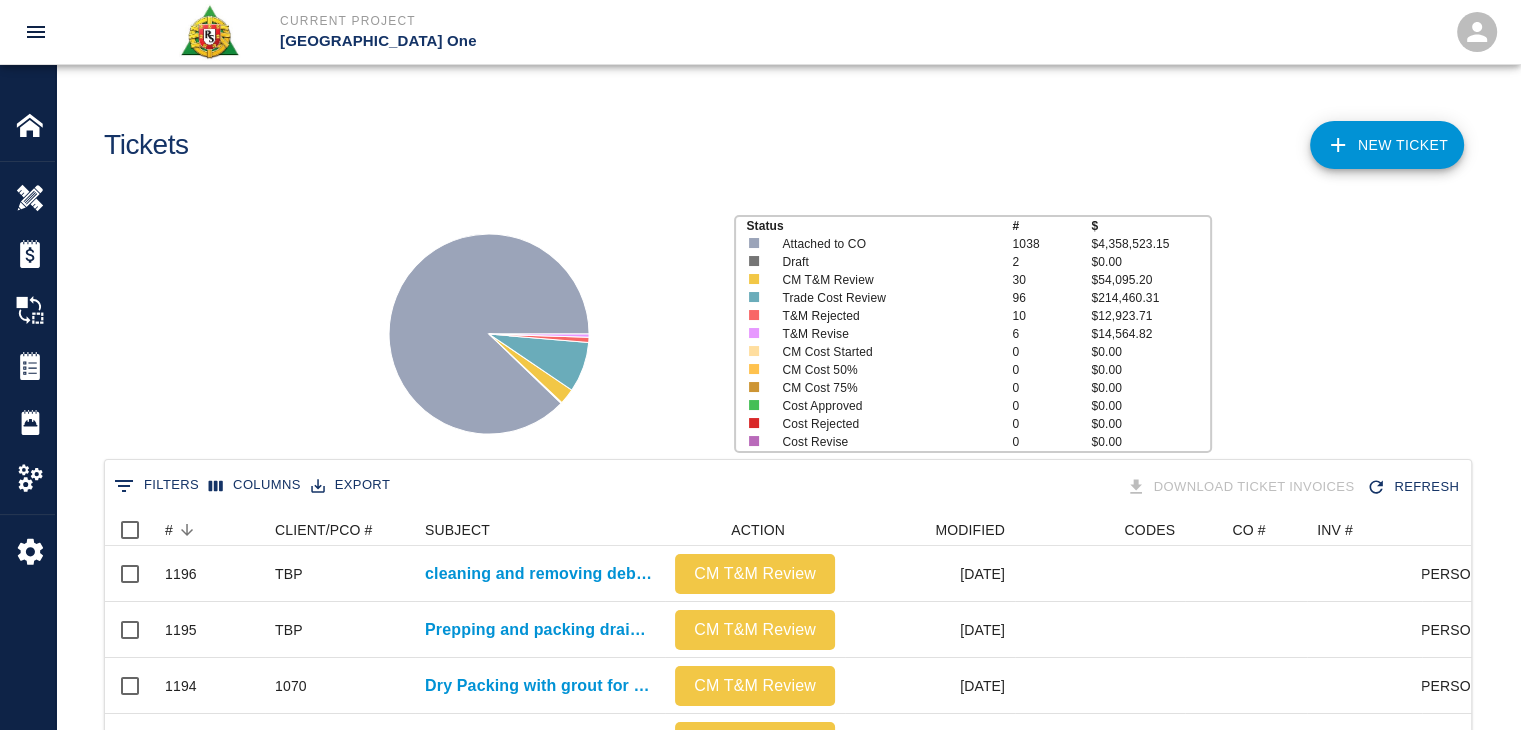 click on "NEW TICKET" at bounding box center [1387, 145] 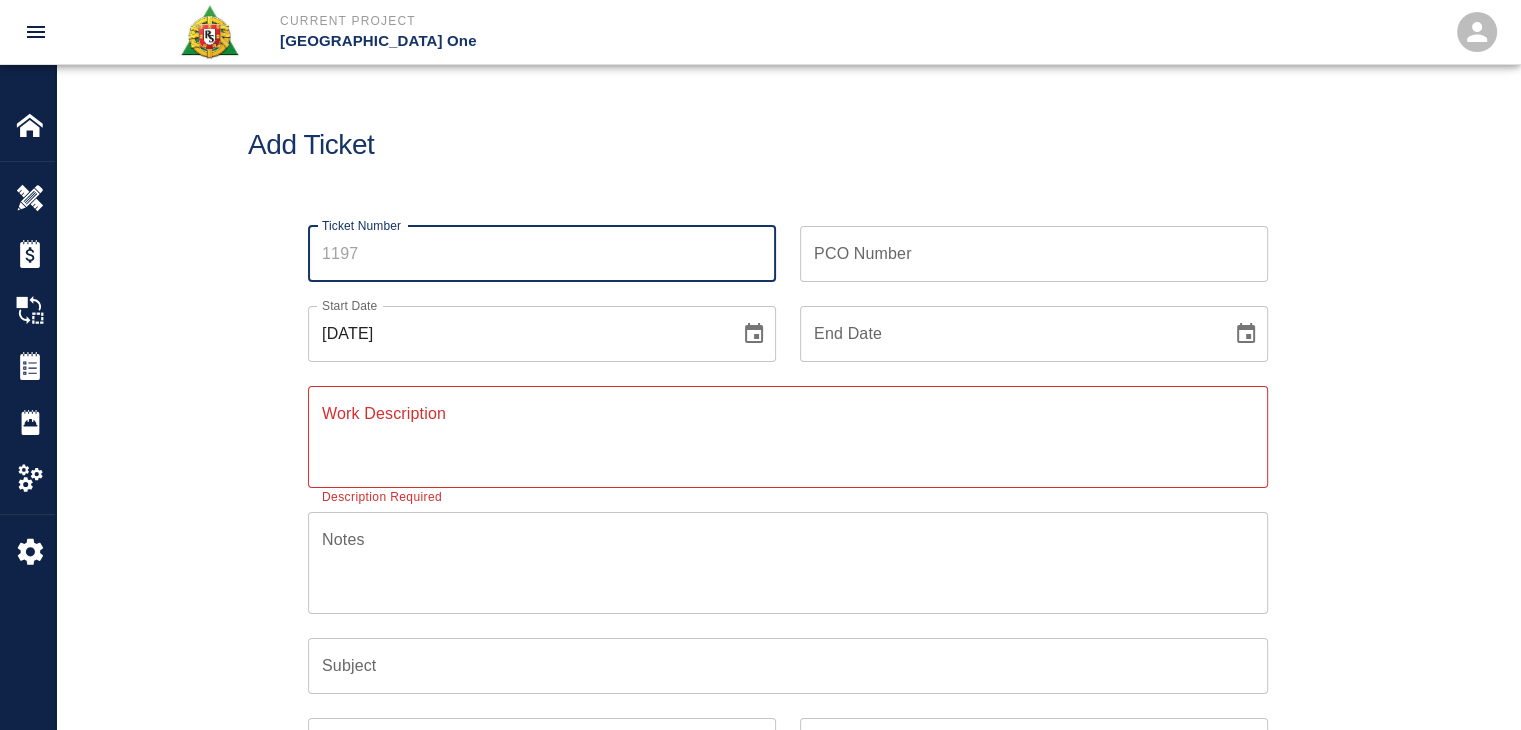 click on "Ticket Number" at bounding box center (542, 254) 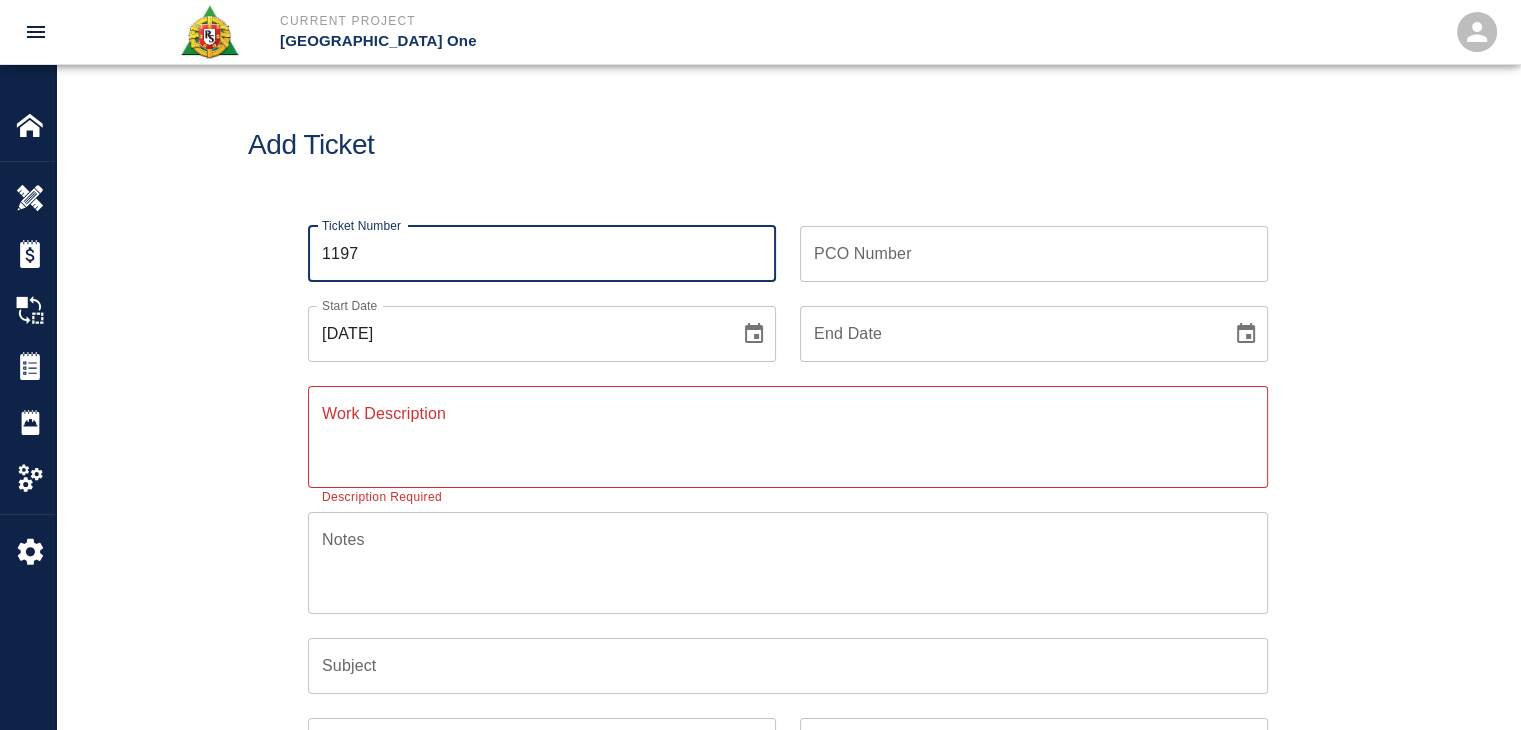 type on "1197" 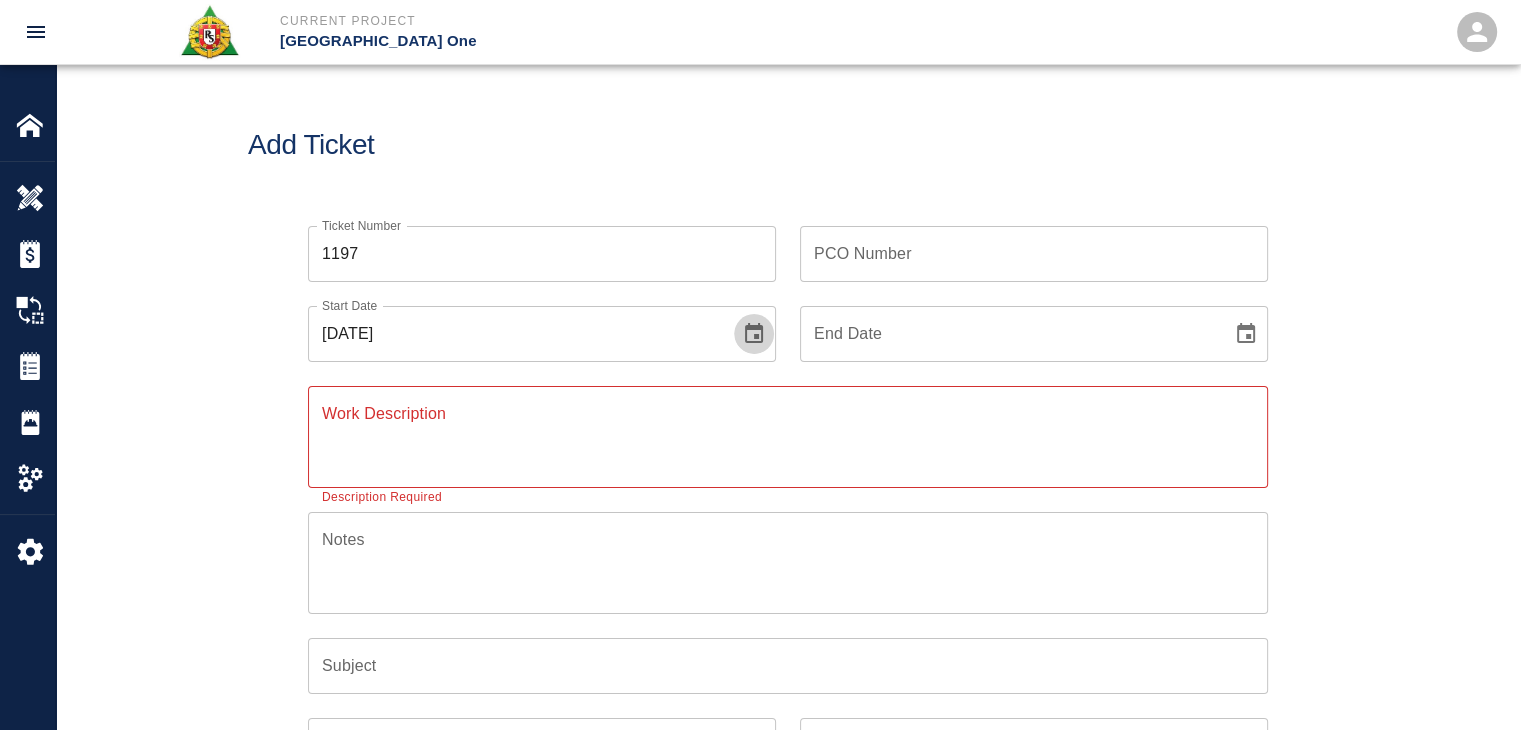 click 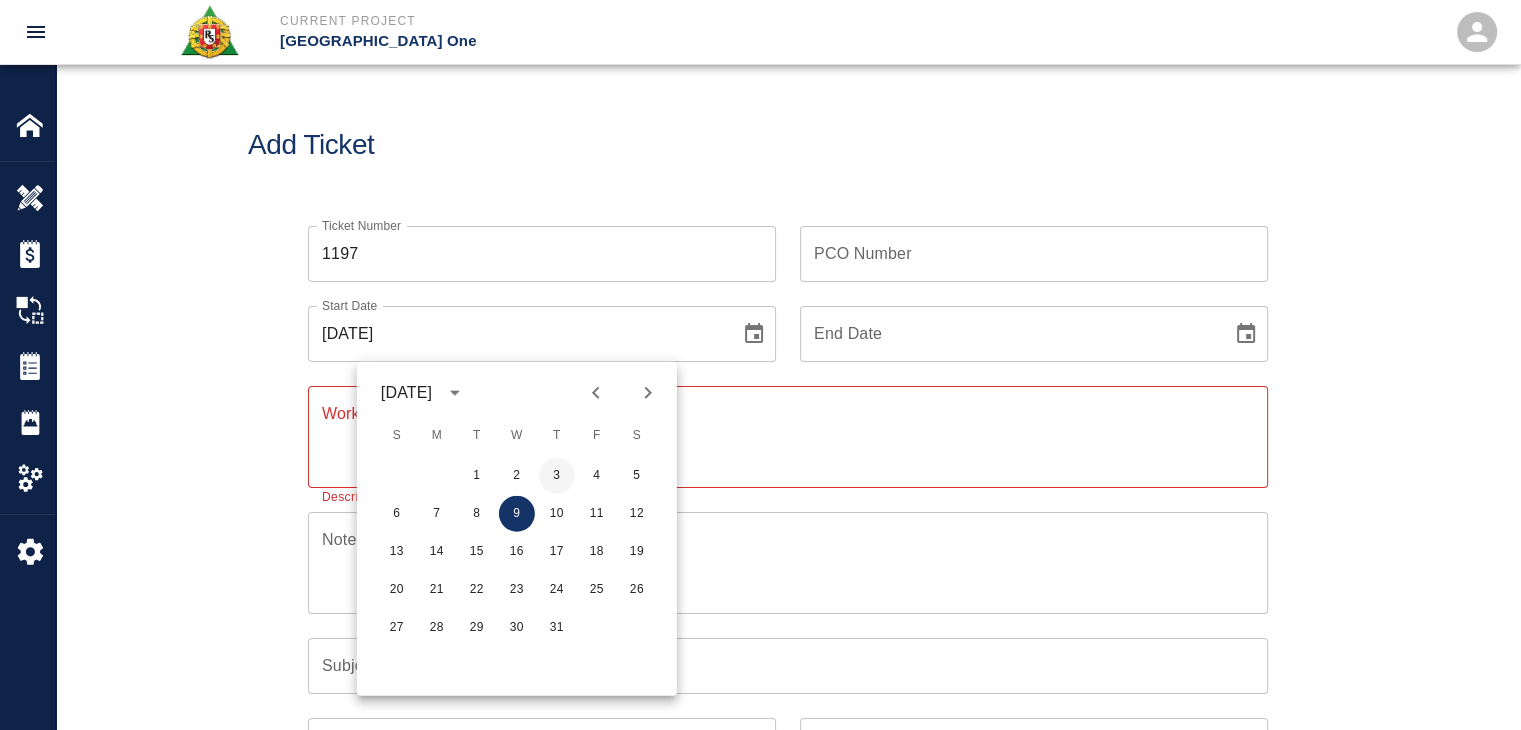 click on "3" at bounding box center (557, 476) 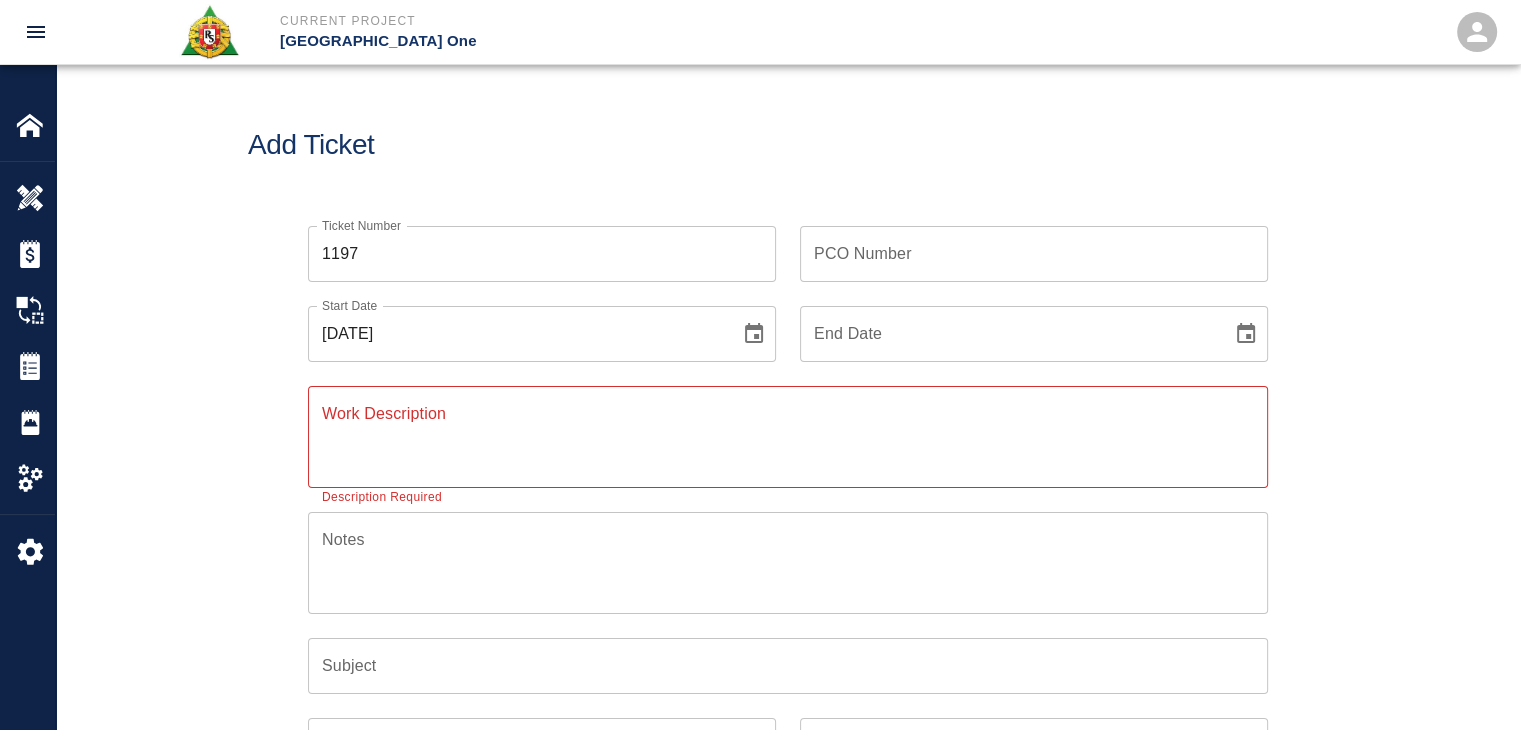 click on "Work Description" at bounding box center [788, 436] 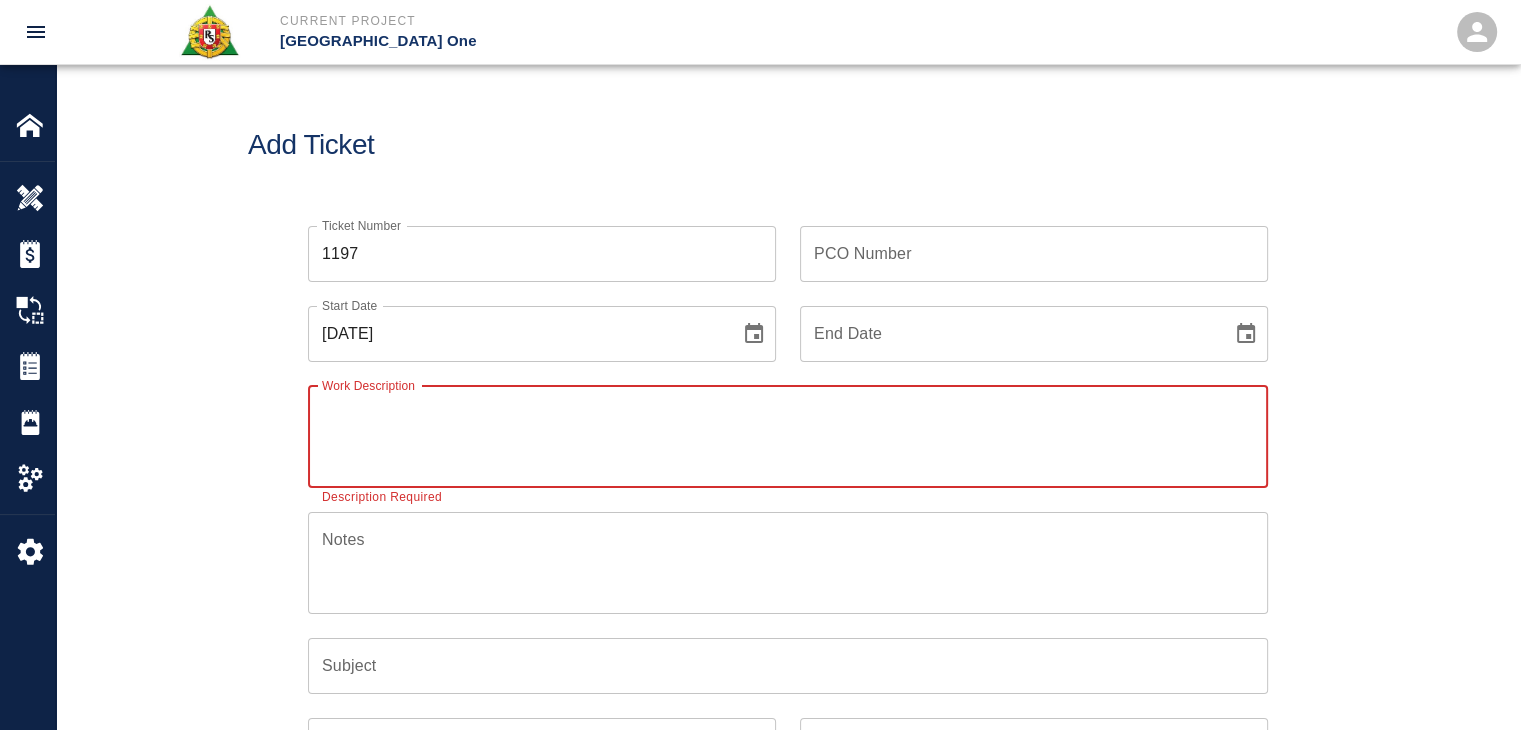 paste on "LOCATION:   Gate 14/L2- Embed leave out
1 Laborer- 1hr- chopping back concrete to conform pour" 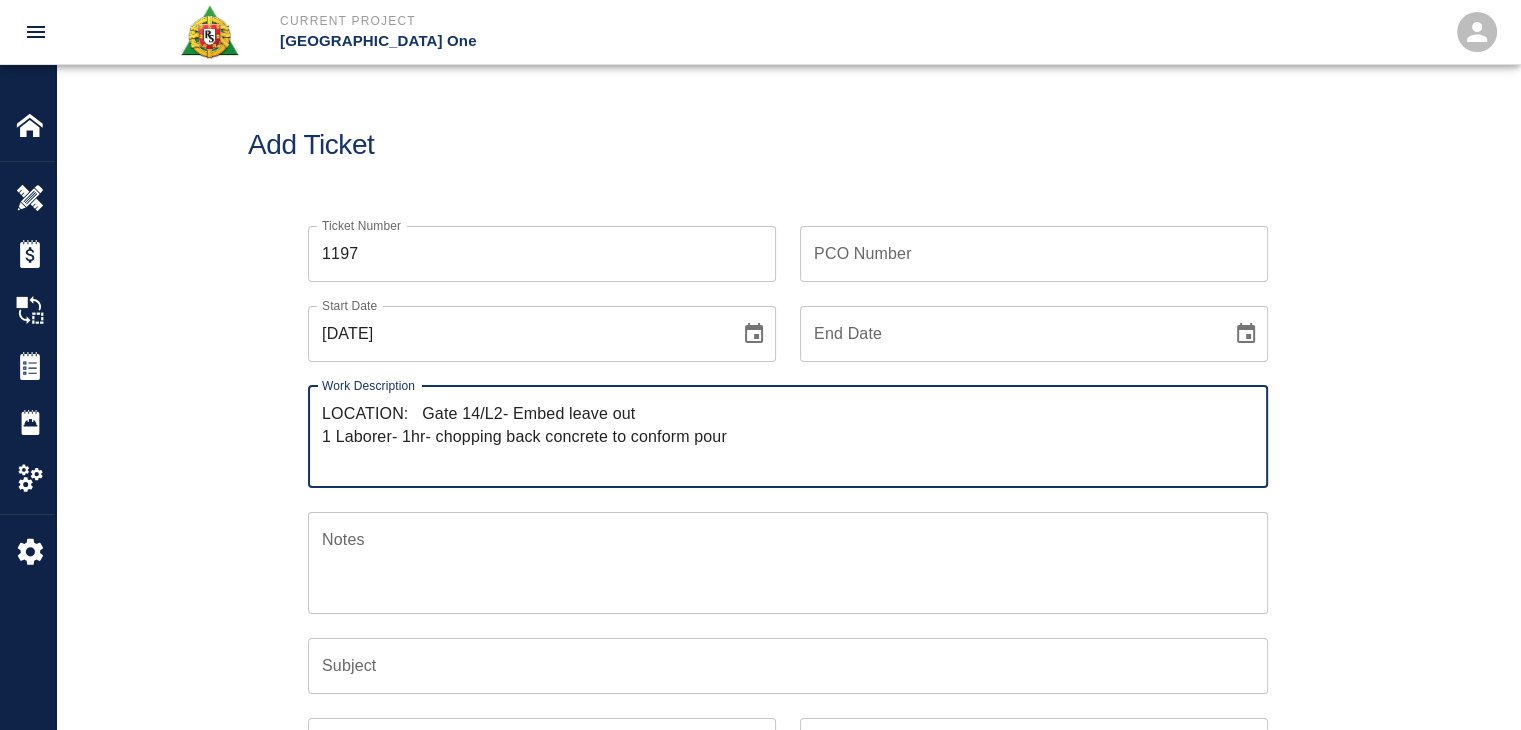 click on "LOCATION:   Gate 14/L2- Embed leave out
1 Laborer- 1hr- chopping back concrete to conform pour" at bounding box center [788, 436] 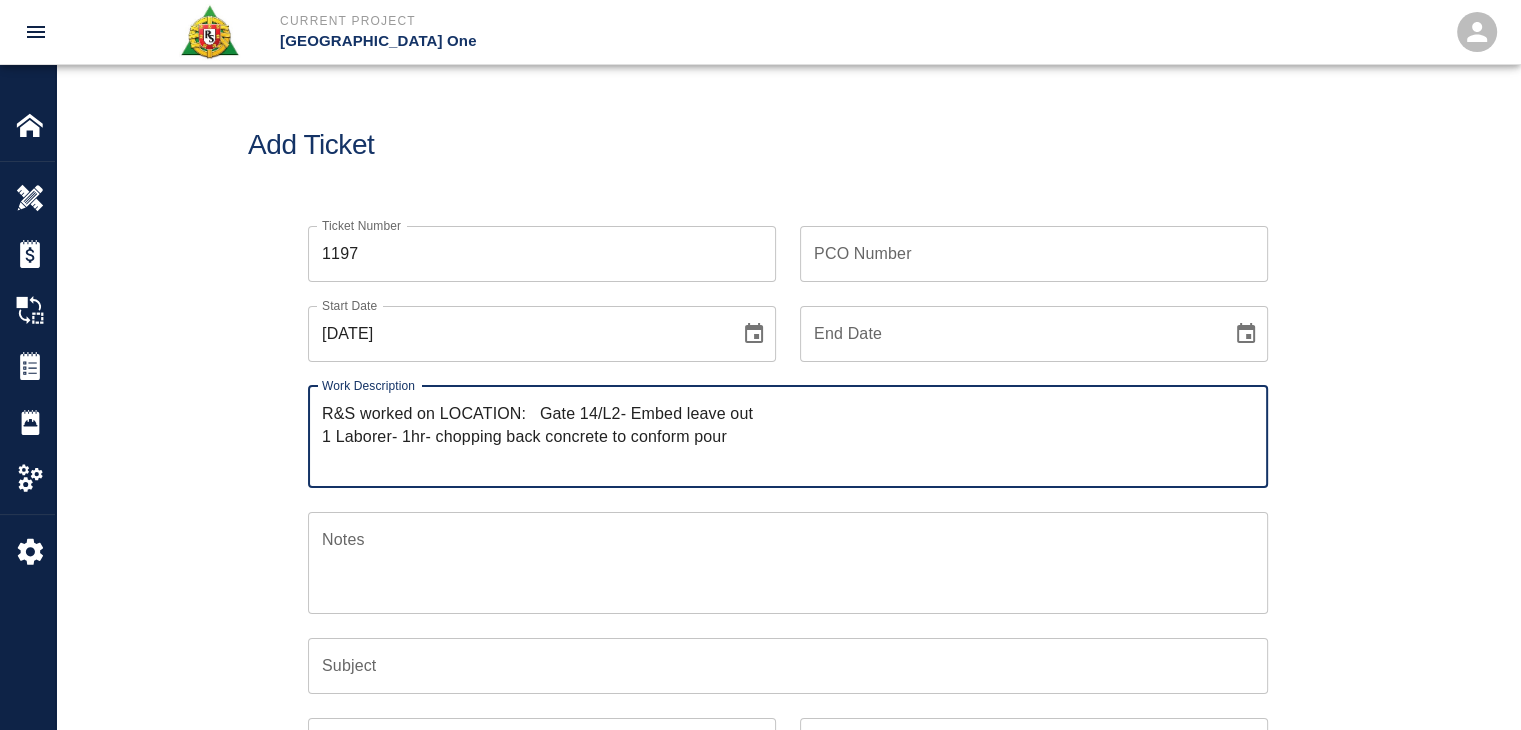 drag, startPoint x: 739, startPoint y: 433, endPoint x: 436, endPoint y: 449, distance: 303.42215 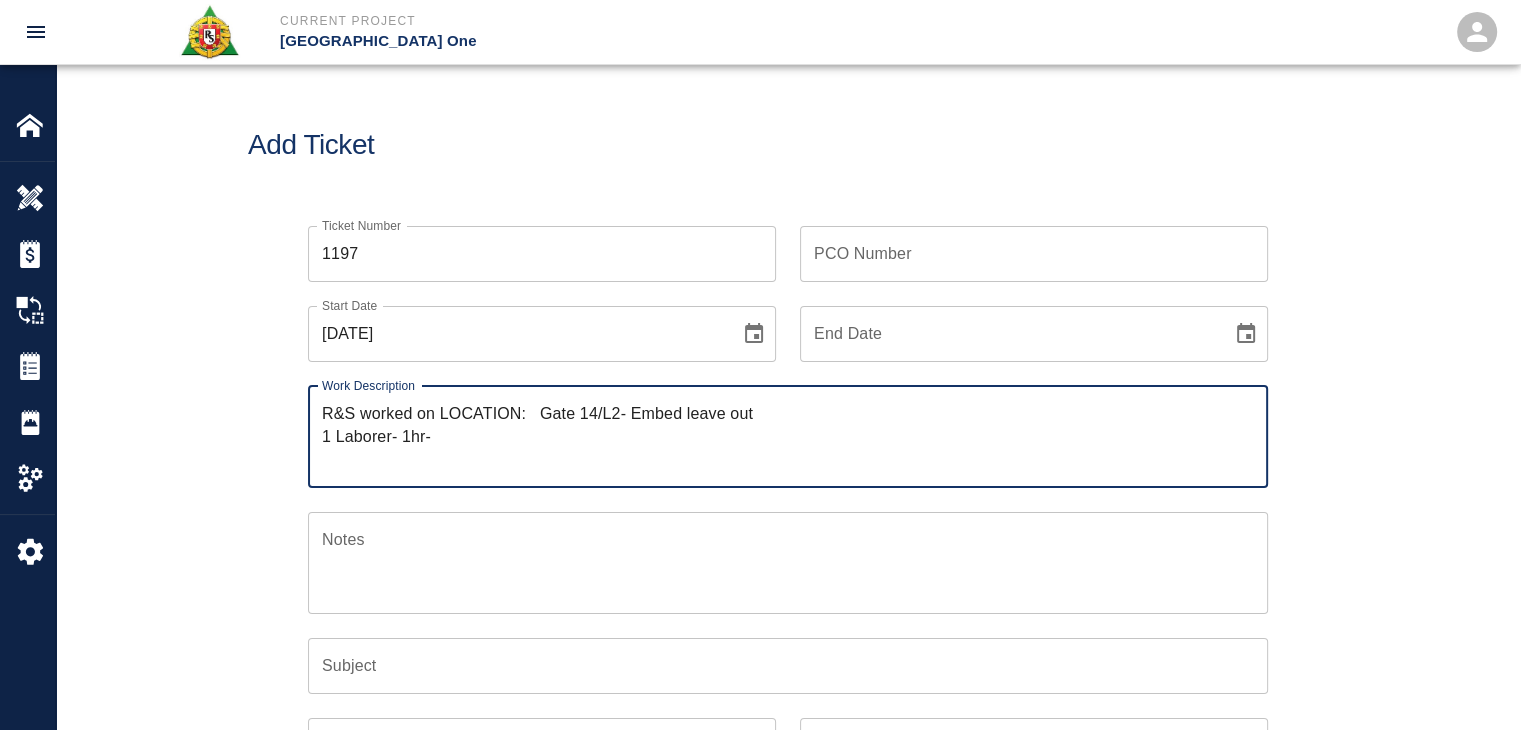 click on "R&S worked on LOCATION:   Gate 14/L2- Embed leave out
1 Laborer- 1hr-" at bounding box center (788, 436) 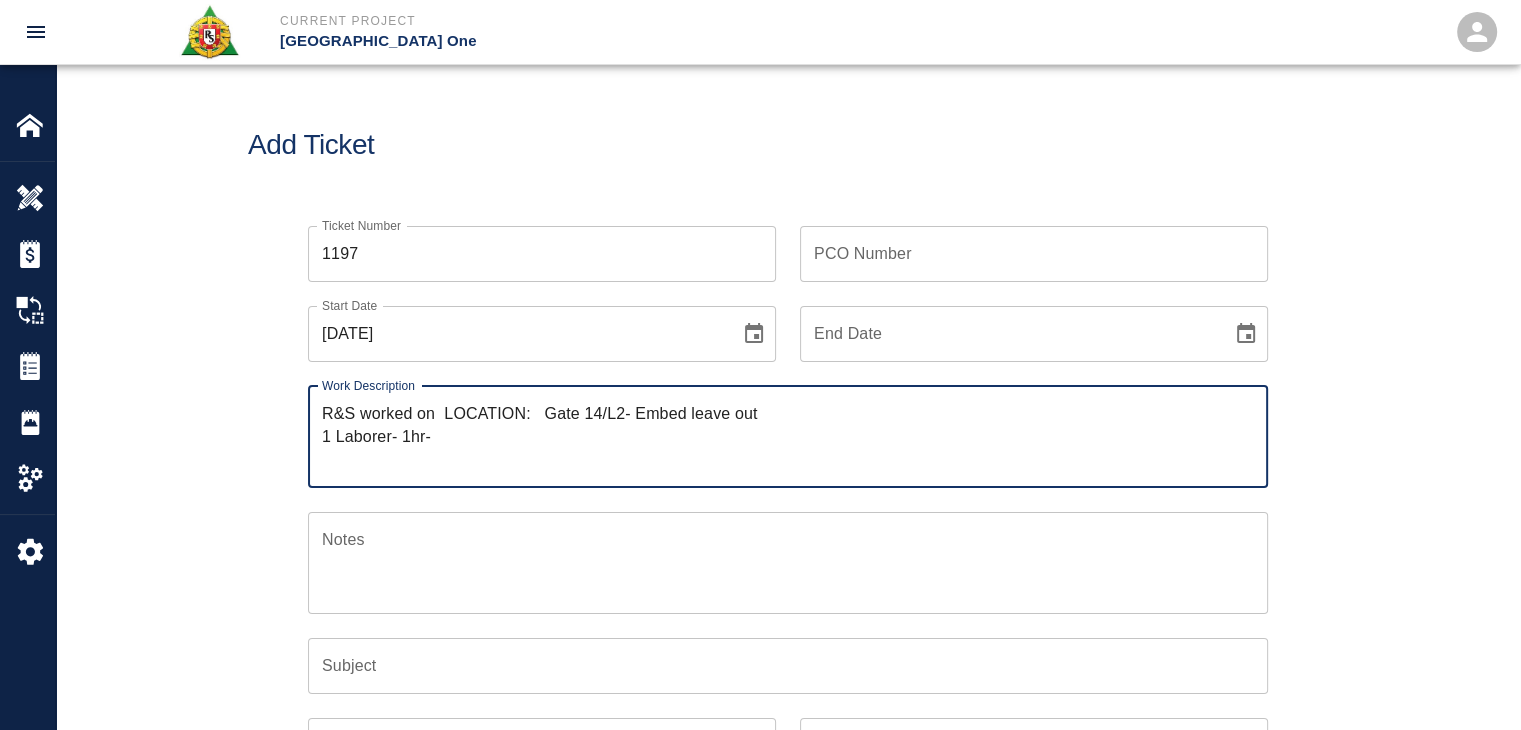paste on "chopping back concrete to conform pour" 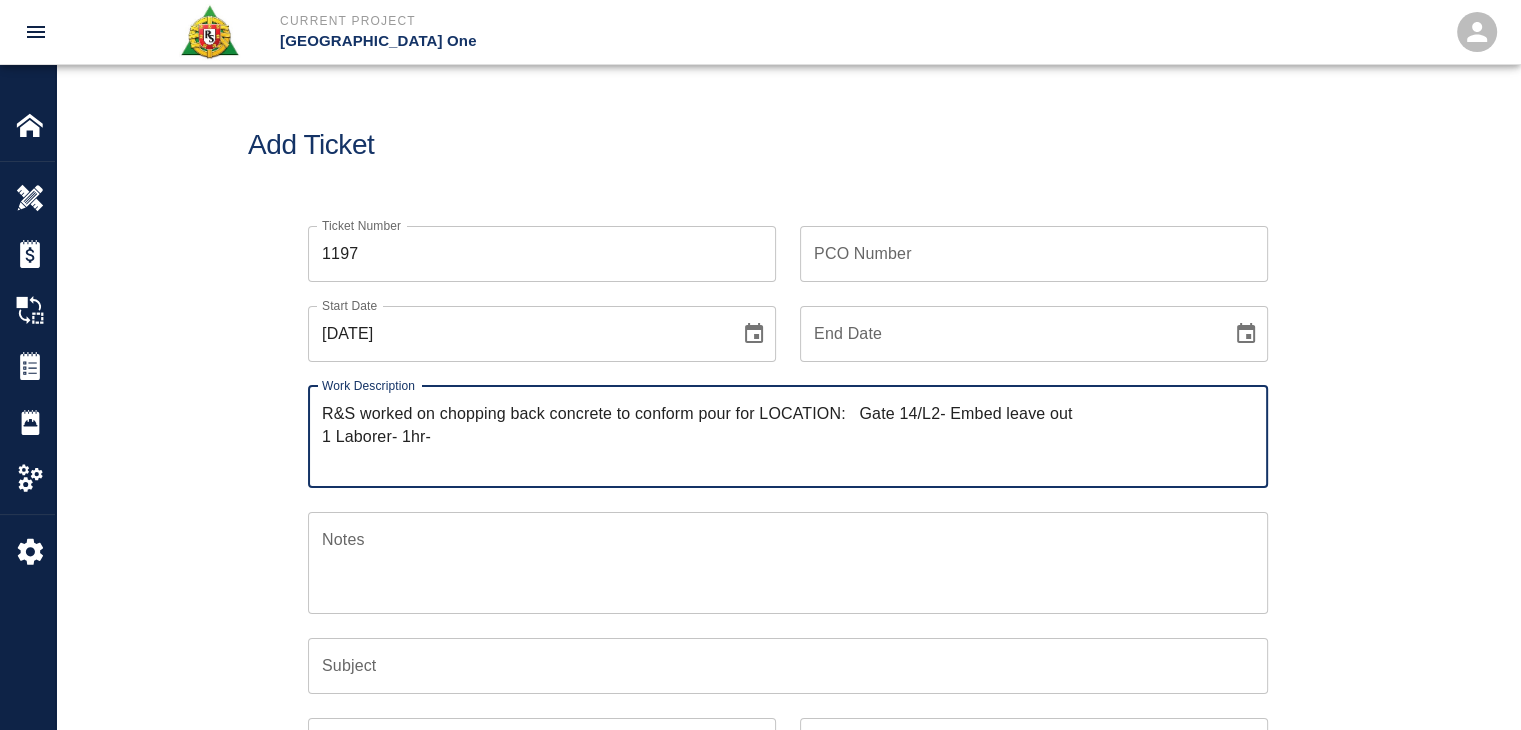drag, startPoint x: 863, startPoint y: 416, endPoint x: 783, endPoint y: 409, distance: 80.305664 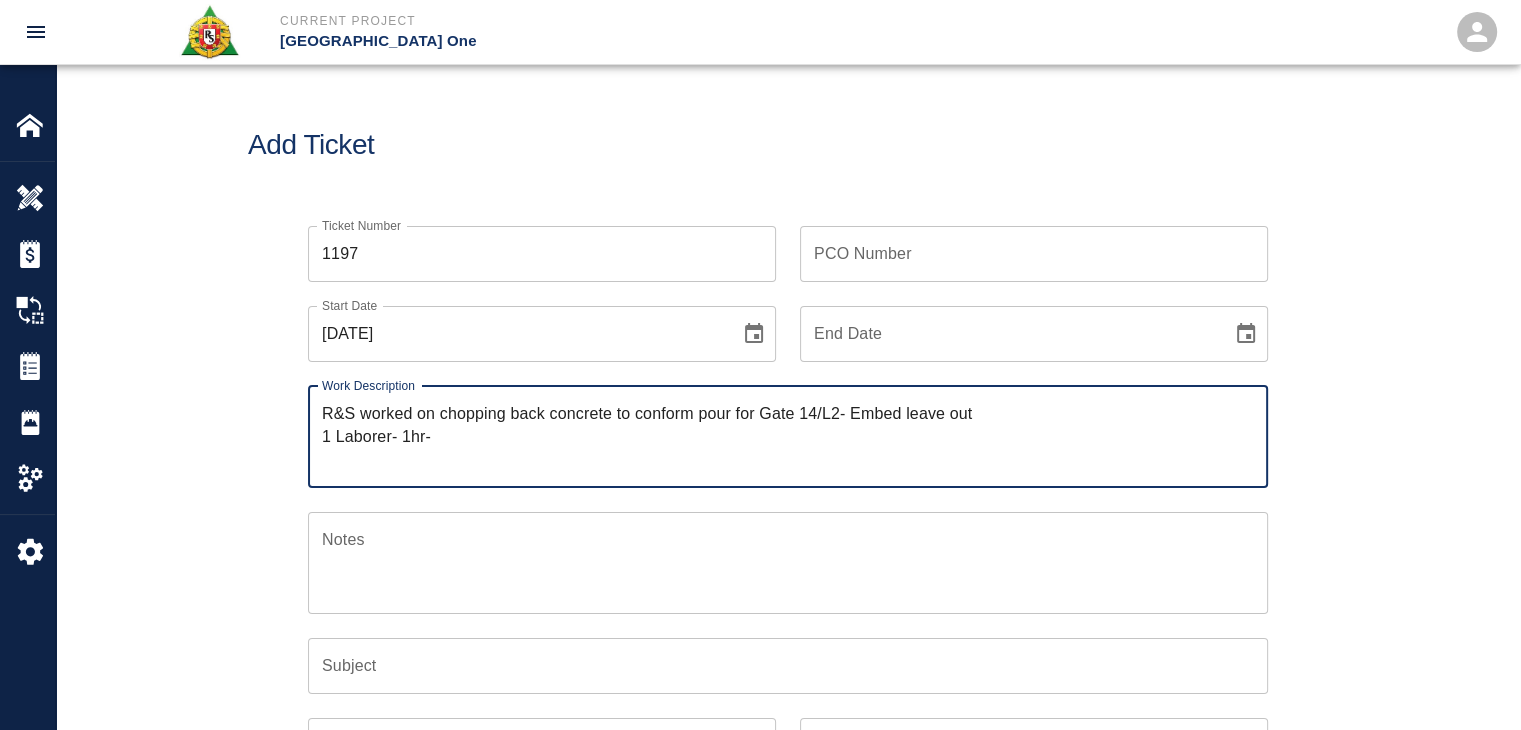 click on "R&S worked on chopping back concrete to conform pour for Gate 14/L2- Embed leave out
1 Laborer- 1hr-" at bounding box center (788, 436) 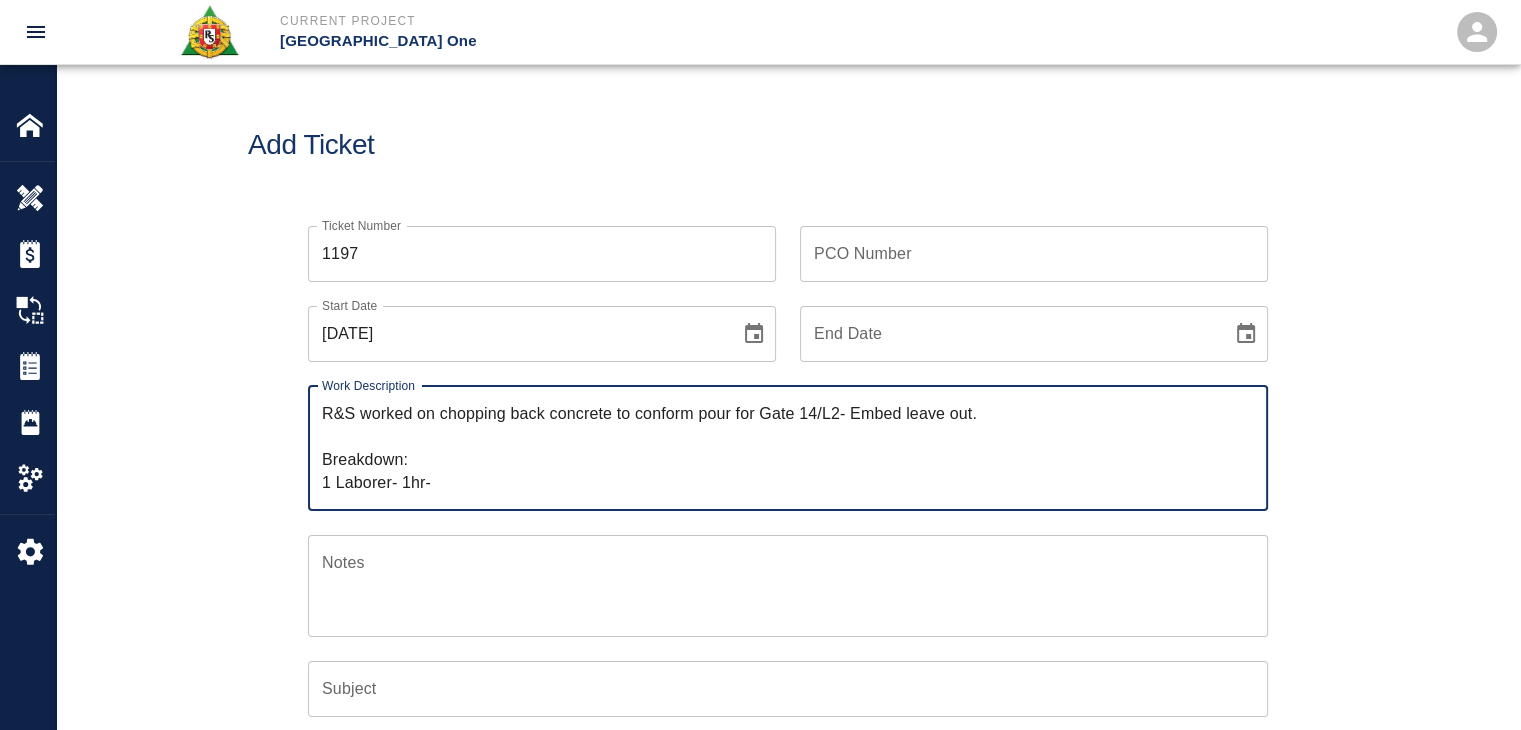 click on "R&S worked on chopping back concrete to conform pour for Gate 14/L2- Embed leave out.
Breakdown:
1 Laborer- 1hr-" at bounding box center (788, 448) 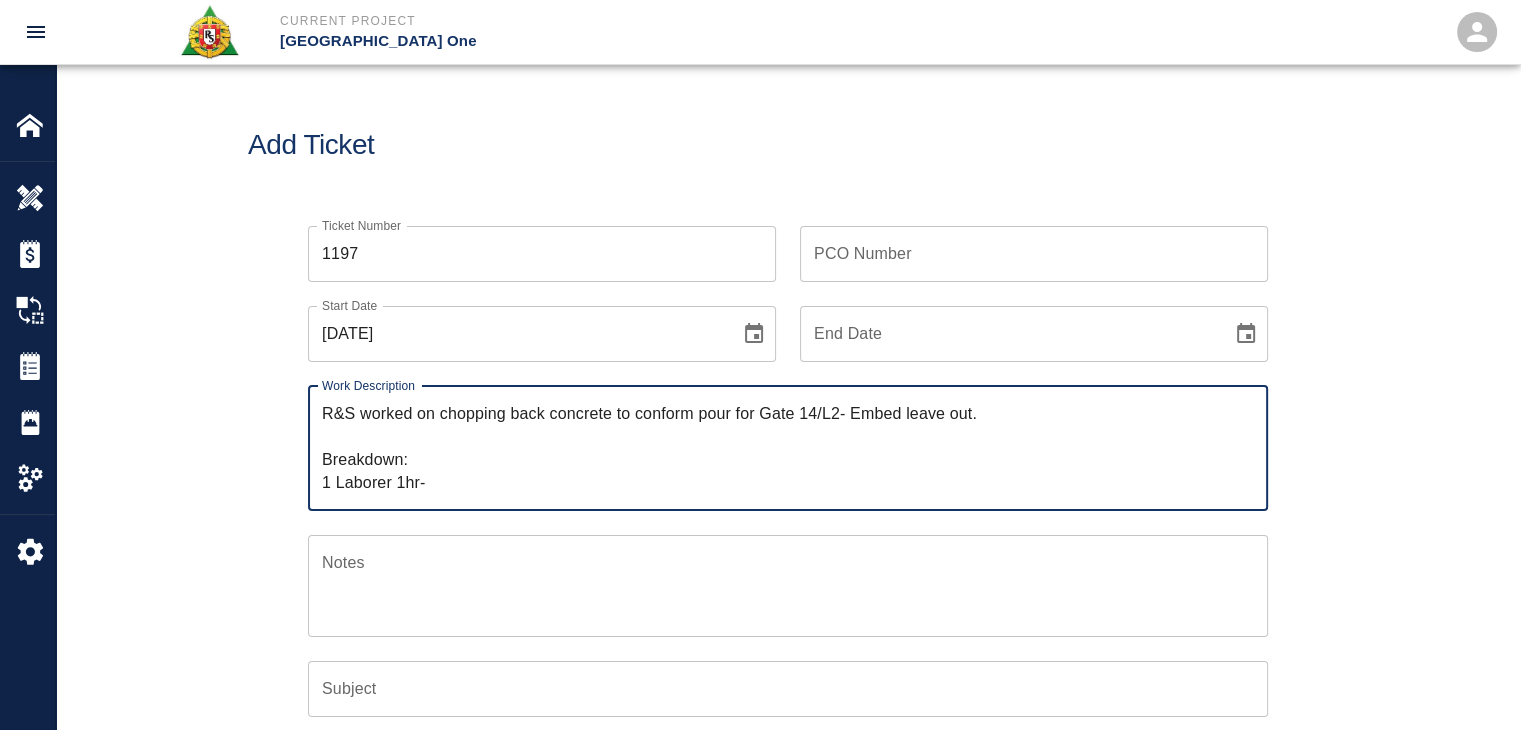 click on "R&S worked on chopping back concrete to conform pour for Gate 14/L2- Embed leave out.
Breakdown:
1 Laborer 1hr-" at bounding box center (788, 448) 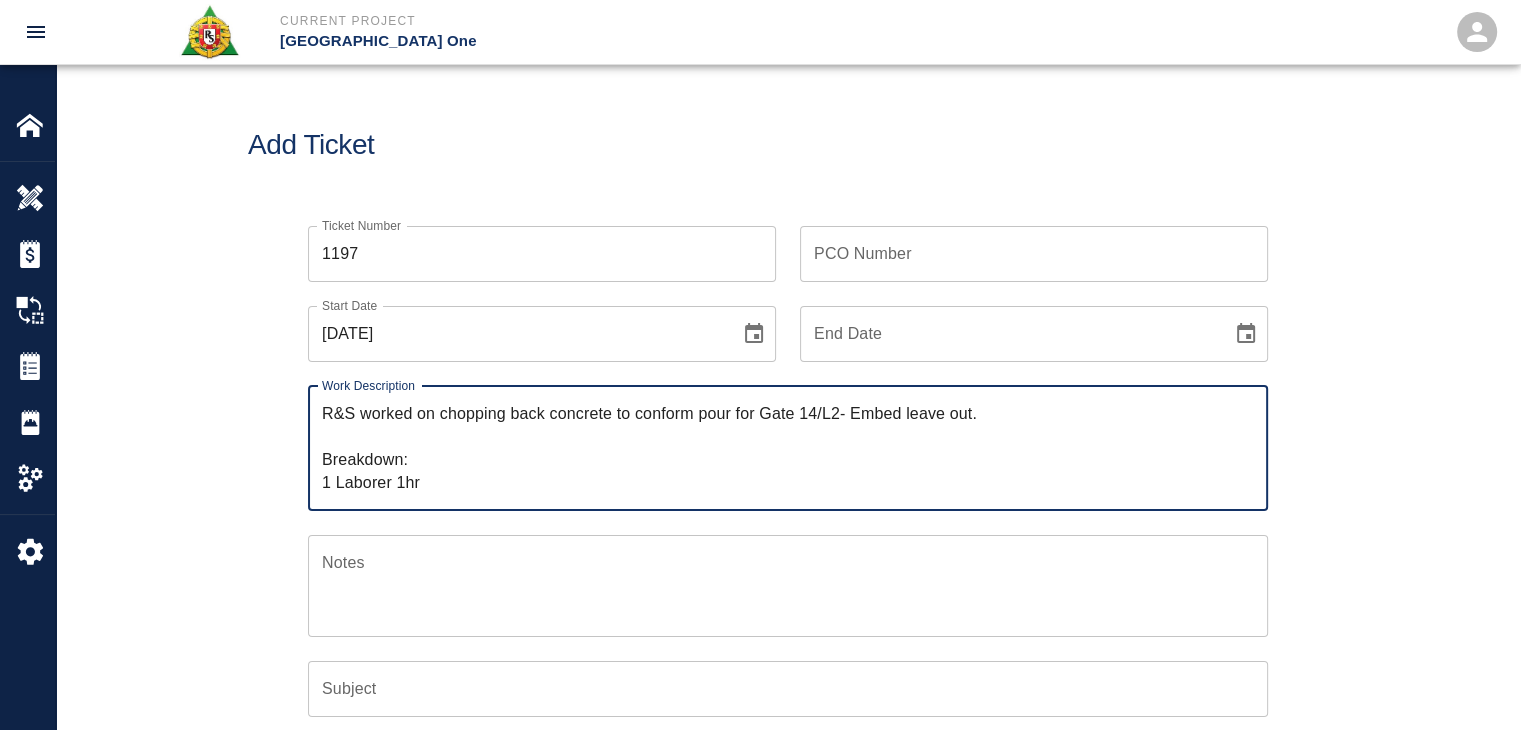 click on "R&S worked on chopping back concrete to conform pour for Gate 14/L2- Embed leave out.
Breakdown:
1 Laborer 1hr" at bounding box center [788, 448] 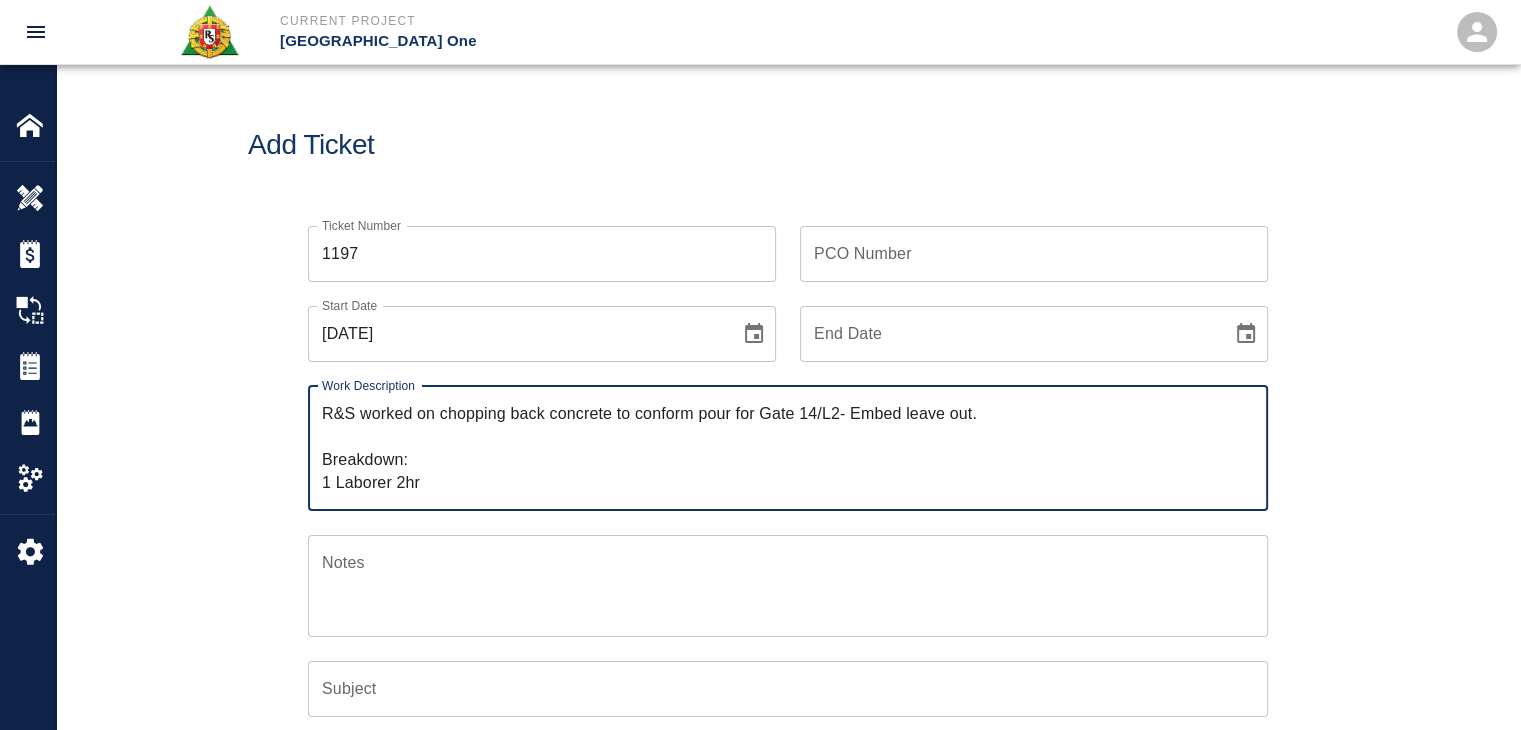 click on "R&S worked on chopping back concrete to conform pour for Gate 14/L2- Embed leave out.
Breakdown:
1 Laborer 2hr" at bounding box center [788, 448] 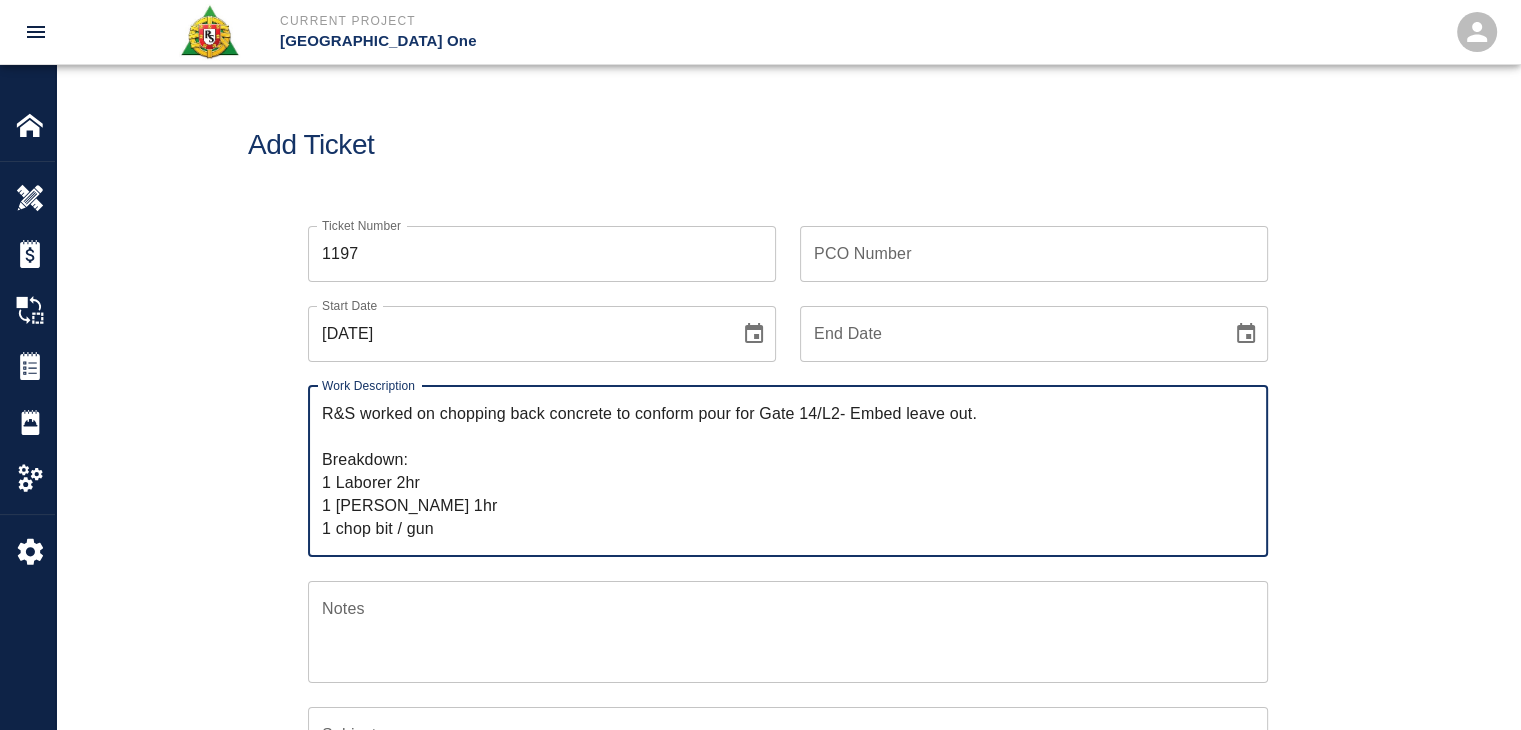 type on "R&S worked on chopping back concrete to conform pour for Gate 14/L2- Embed leave out.
Breakdown:
1 Laborer 2hr
1 Foreman 1hr
1 chop bit / gun" 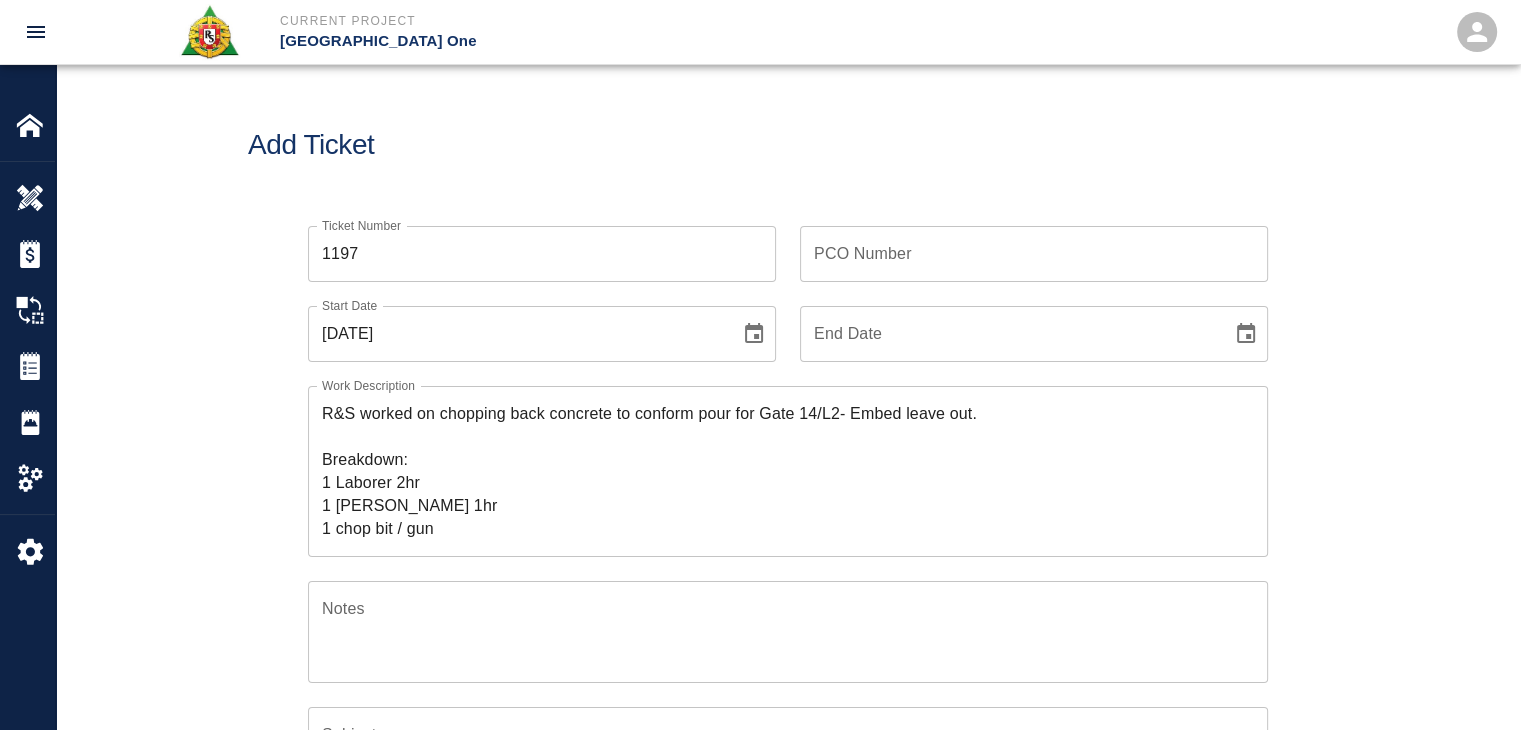 click on "Ticket Number 1197 Ticket Number PCO Number PCO Number Start Date  07/03/2025 Start Date  End Date End Date Work Description R&S worked on chopping back concrete to conform pour for Gate 14/L2- Embed leave out.
Breakdown:
1 Laborer 2hr
1 Foreman 1hr
1 chop bit / gun  x Work Description Notes x Notes Subject Subject Invoice Number Invoice Number Invoice Date Invoice Date Upload Attachments (50MB limit) Choose file No file chosen Upload Another File Add Costs" at bounding box center [788, 636] 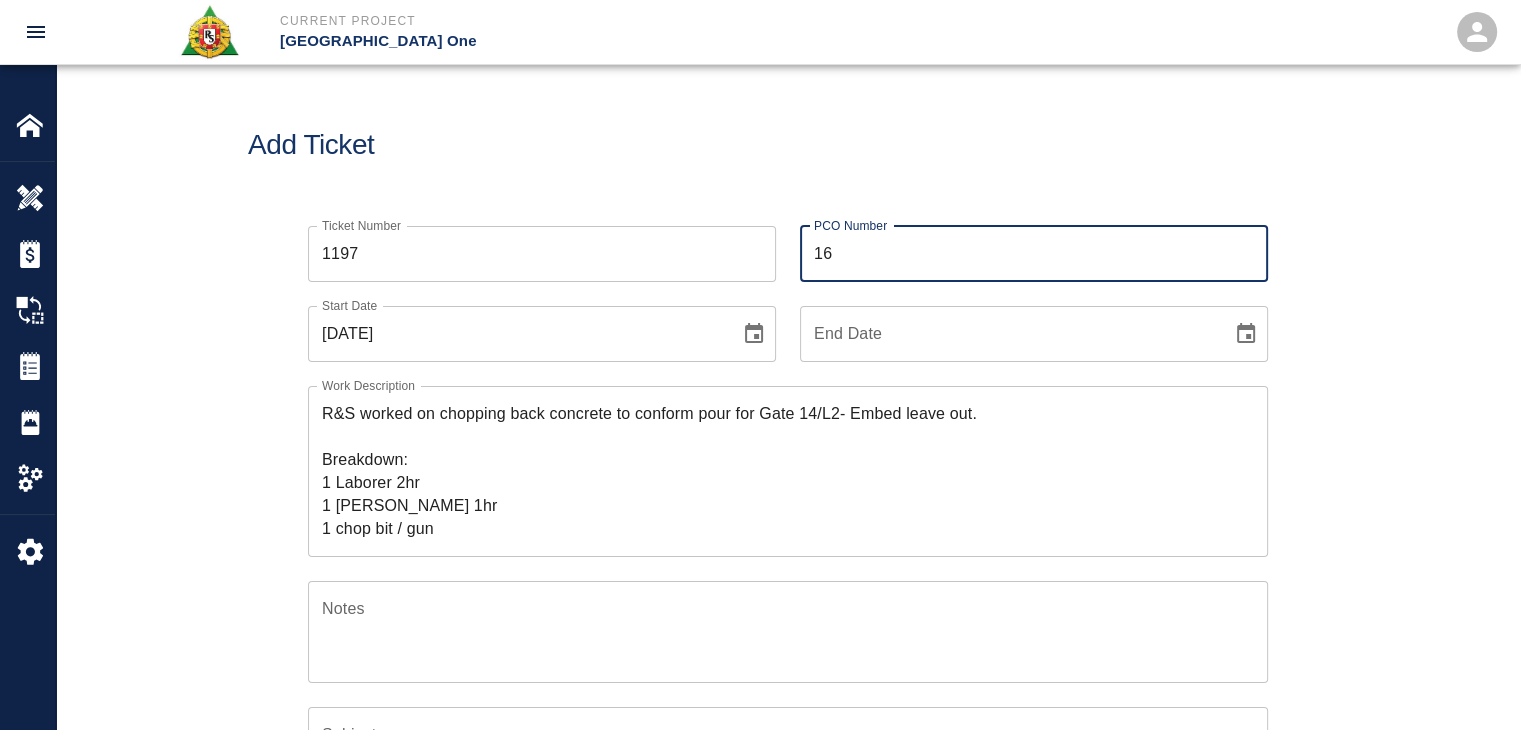 type on "1676" 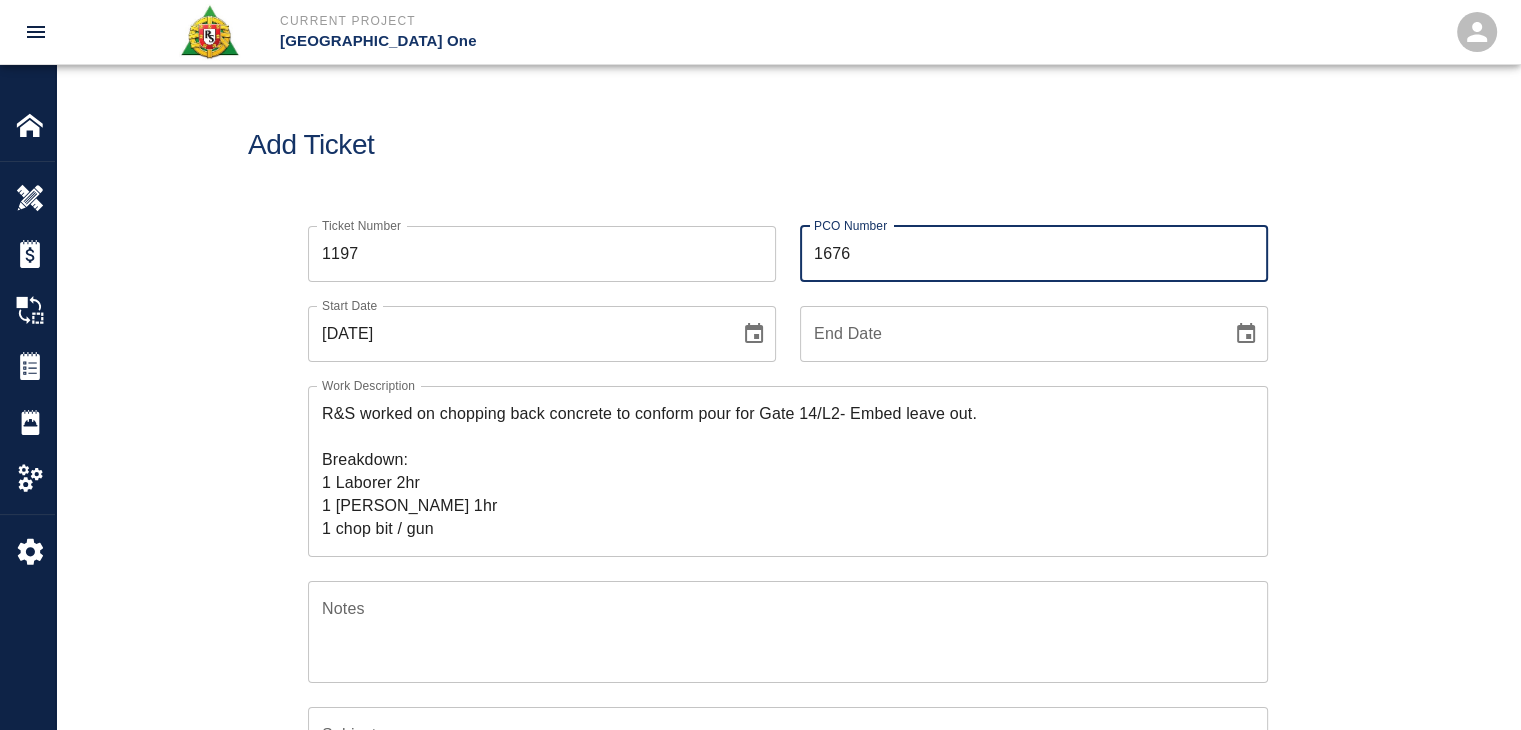 click on "R&S worked on chopping back concrete to conform pour for Gate 14/L2- Embed leave out.
Breakdown:
1 Laborer 2hr
1 Foreman 1hr
1 chop bit / gun" at bounding box center (788, 471) 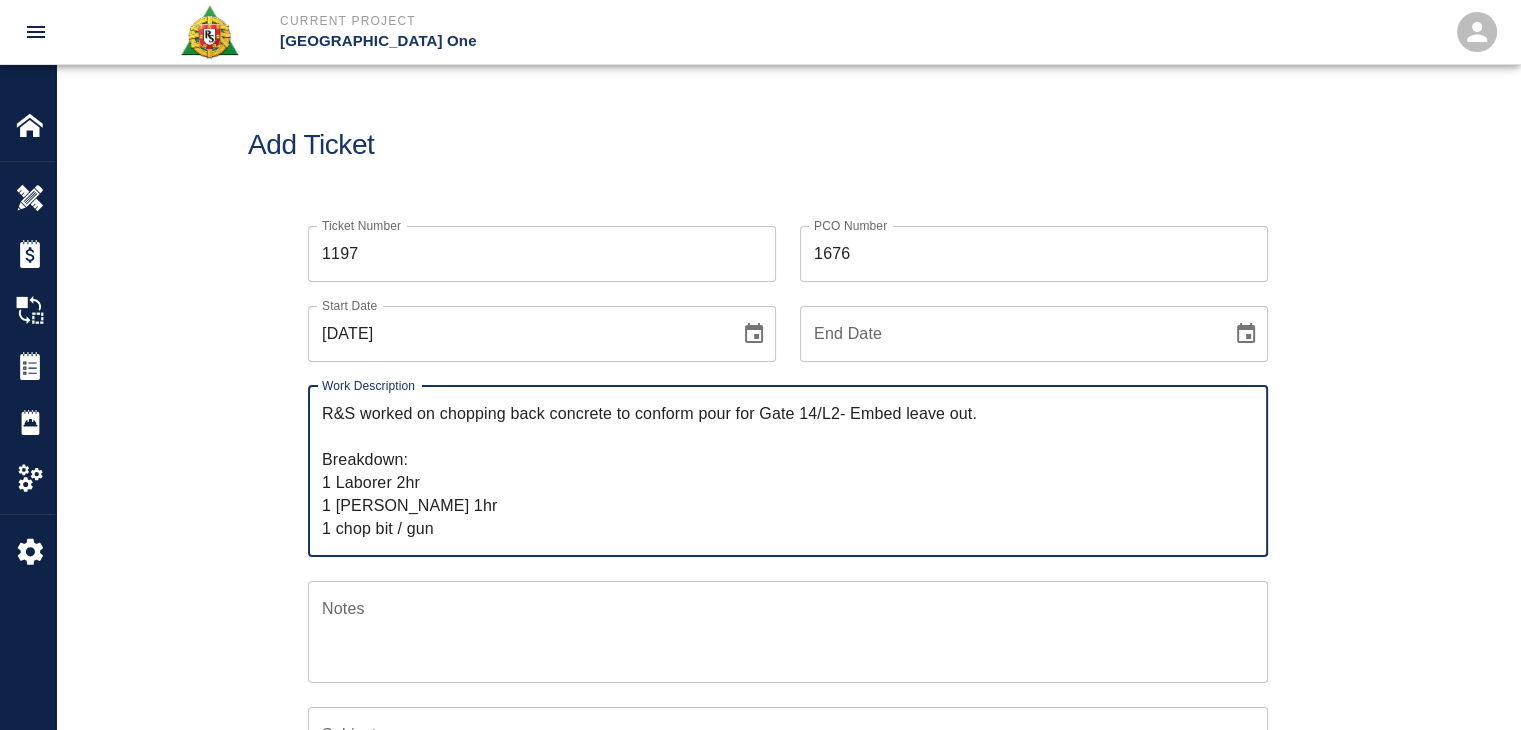 click on "Ticket Number 1197 Ticket Number PCO Number 1676 PCO Number Start Date  07/03/2025 Start Date  End Date End Date Work Description R&S worked on chopping back concrete to conform pour for Gate 14/L2- Embed leave out.
Breakdown:
1 Laborer 2hr
1 Foreman 1hr
1 chop bit / gun  x Work Description Notes x Notes Subject Subject Invoice Number Invoice Number Invoice Date Invoice Date Upload Attachments (50MB limit) Choose file No file chosen Upload Another File Add Costs" at bounding box center [788, 660] 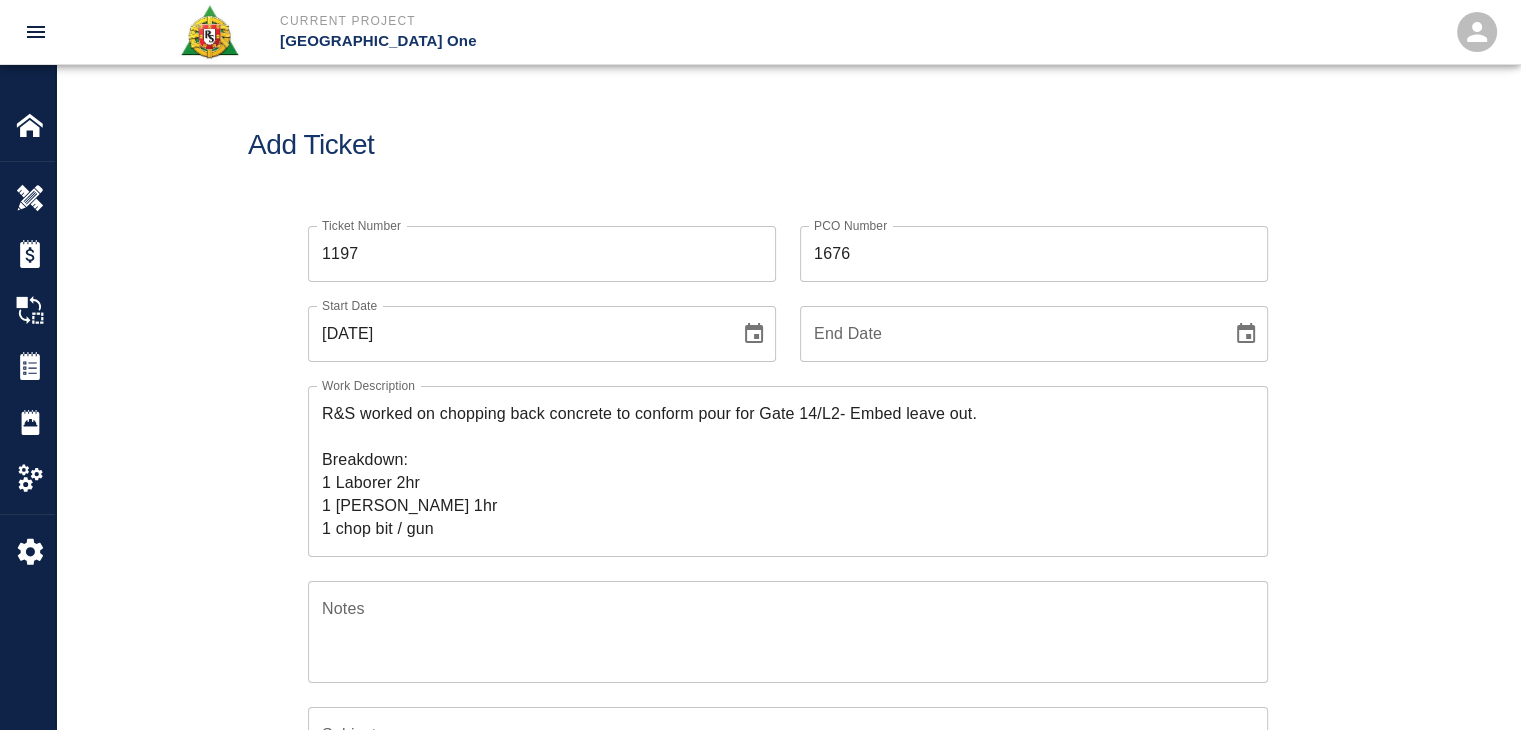 click on "R&S worked on chopping back concrete to conform pour for Gate 14/L2- Embed leave out.
Breakdown:
1 Laborer 2hr
1 Foreman 1hr
1 chop bit / gun" at bounding box center [788, 471] 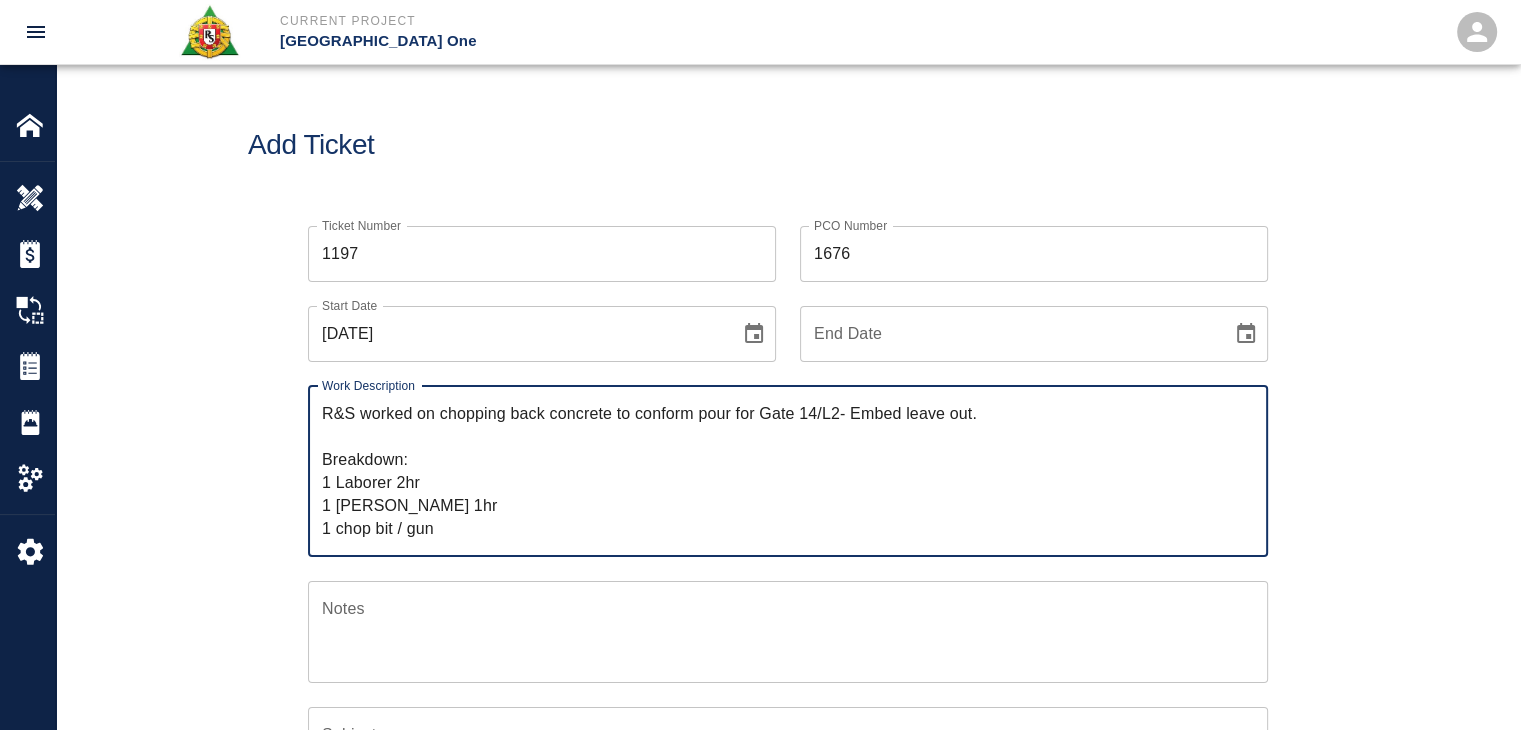 type on "R&S worked on chopping back concrete to conform pour for Gate 14/L2- Embed leave out.
Breakdown:
1 Laborer 2hr
1 Foreman 1hr
1 chop bit / gun" 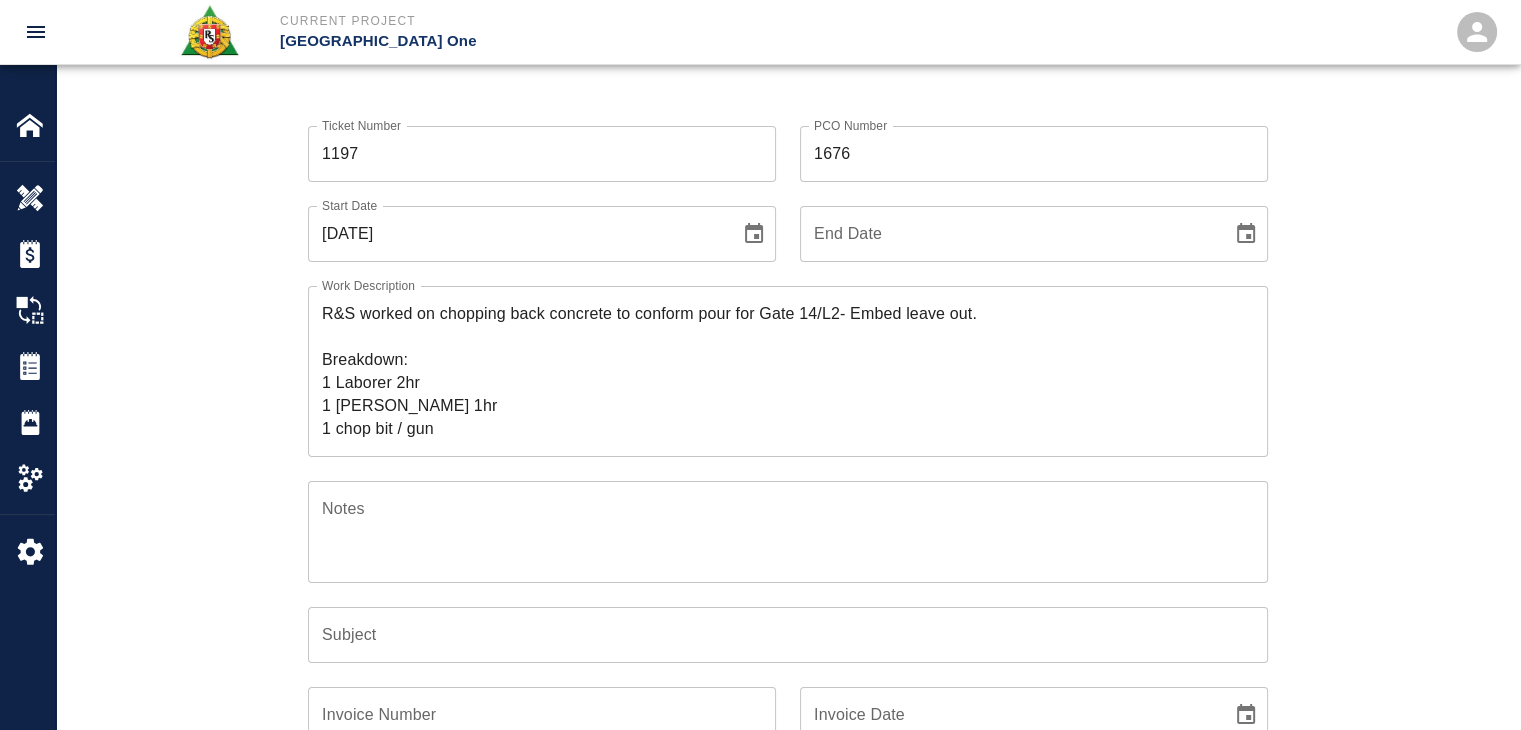 scroll, scrollTop: 98, scrollLeft: 0, axis: vertical 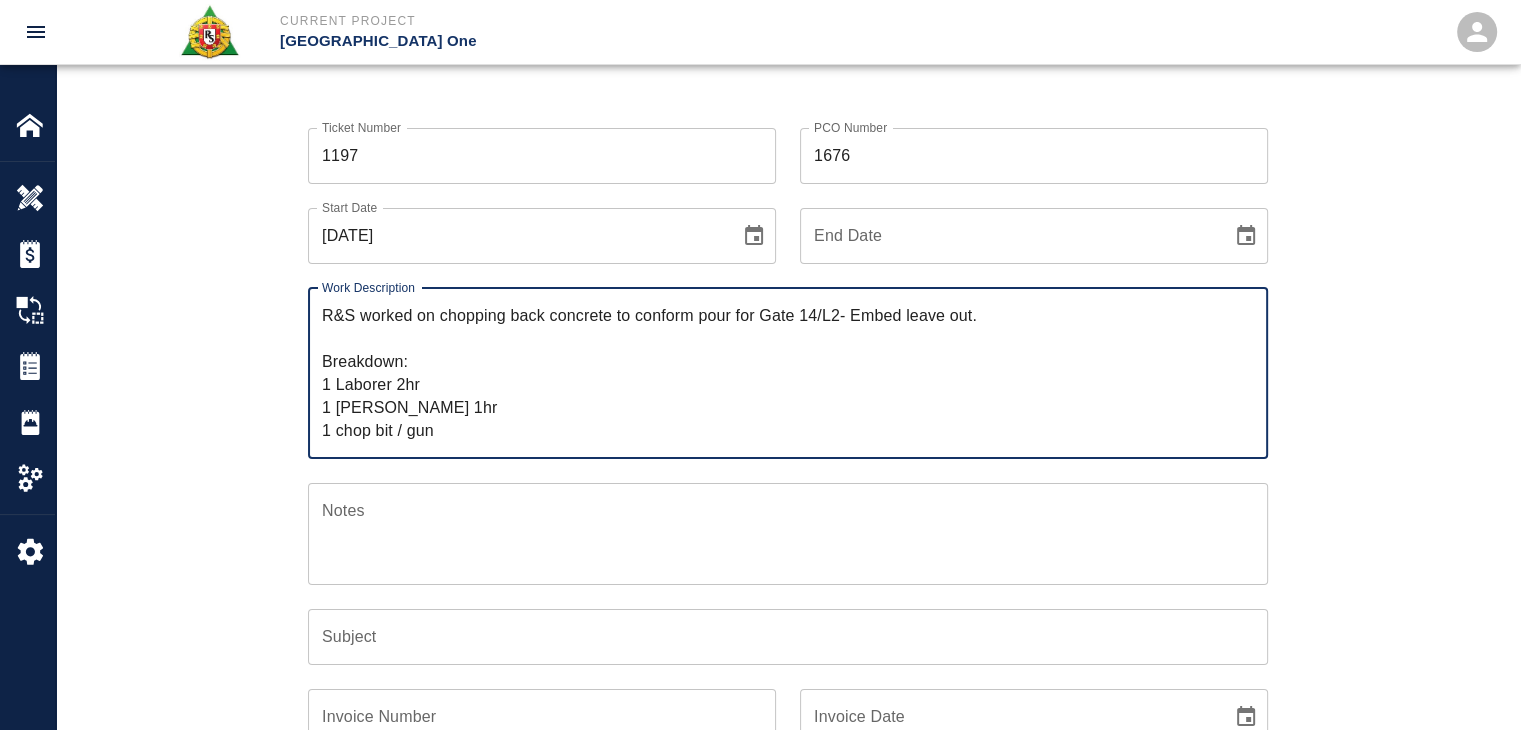 drag, startPoint x: 425, startPoint y: 338, endPoint x: 439, endPoint y: 321, distance: 22.022715 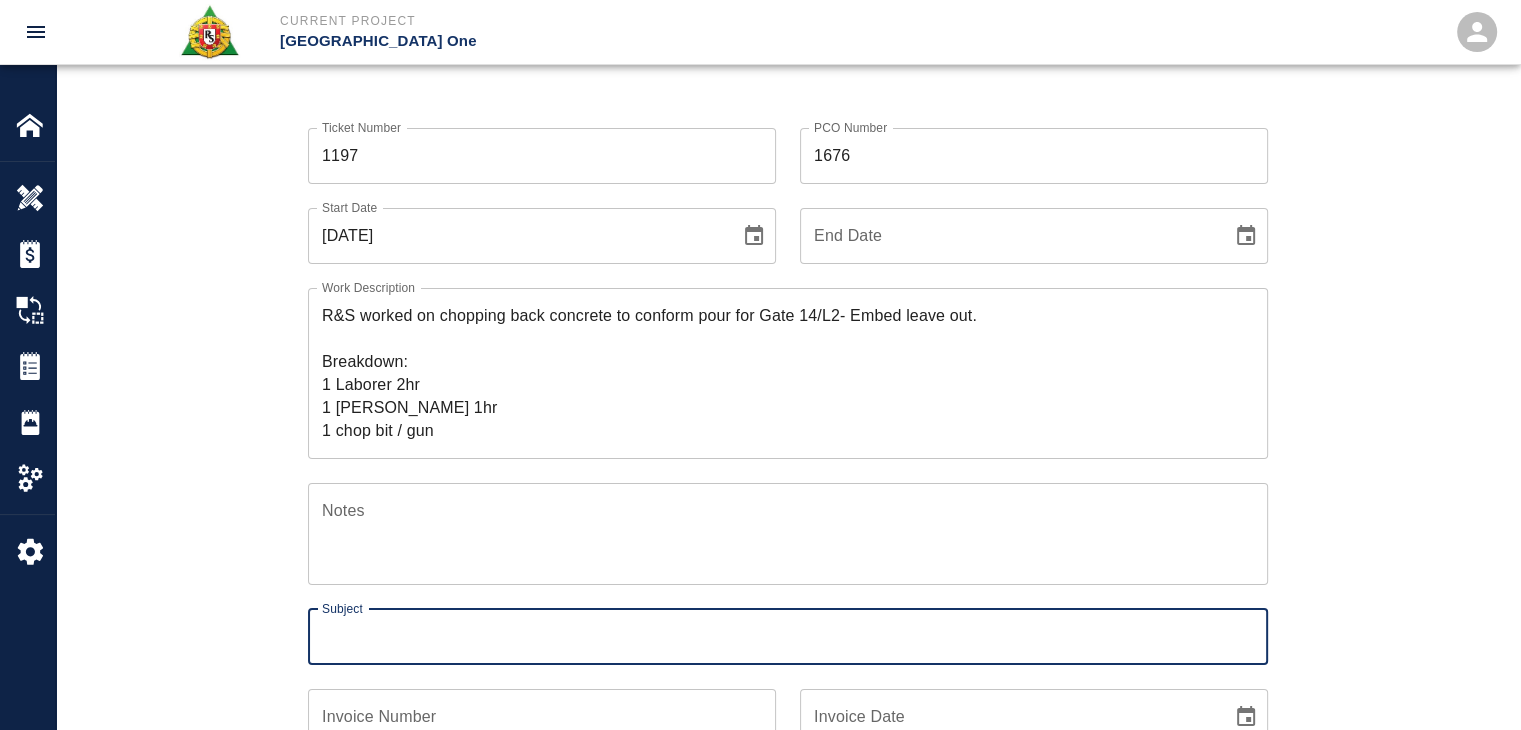 paste on "chopping back concrete to conform pour for Gate 14/L2- Embed leave out." 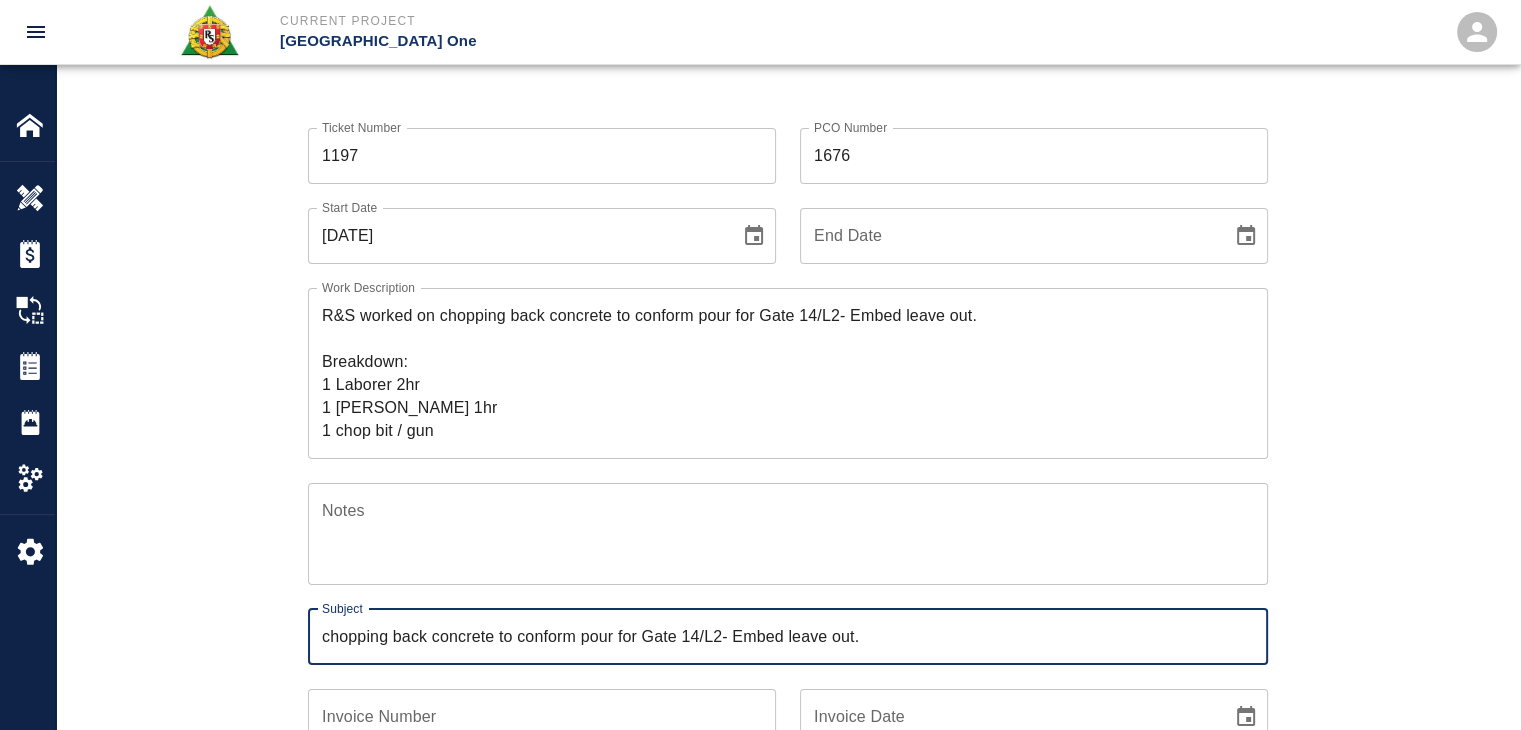 type on "chopping back concrete to conform pour for Gate 14/L2- Embed leave out." 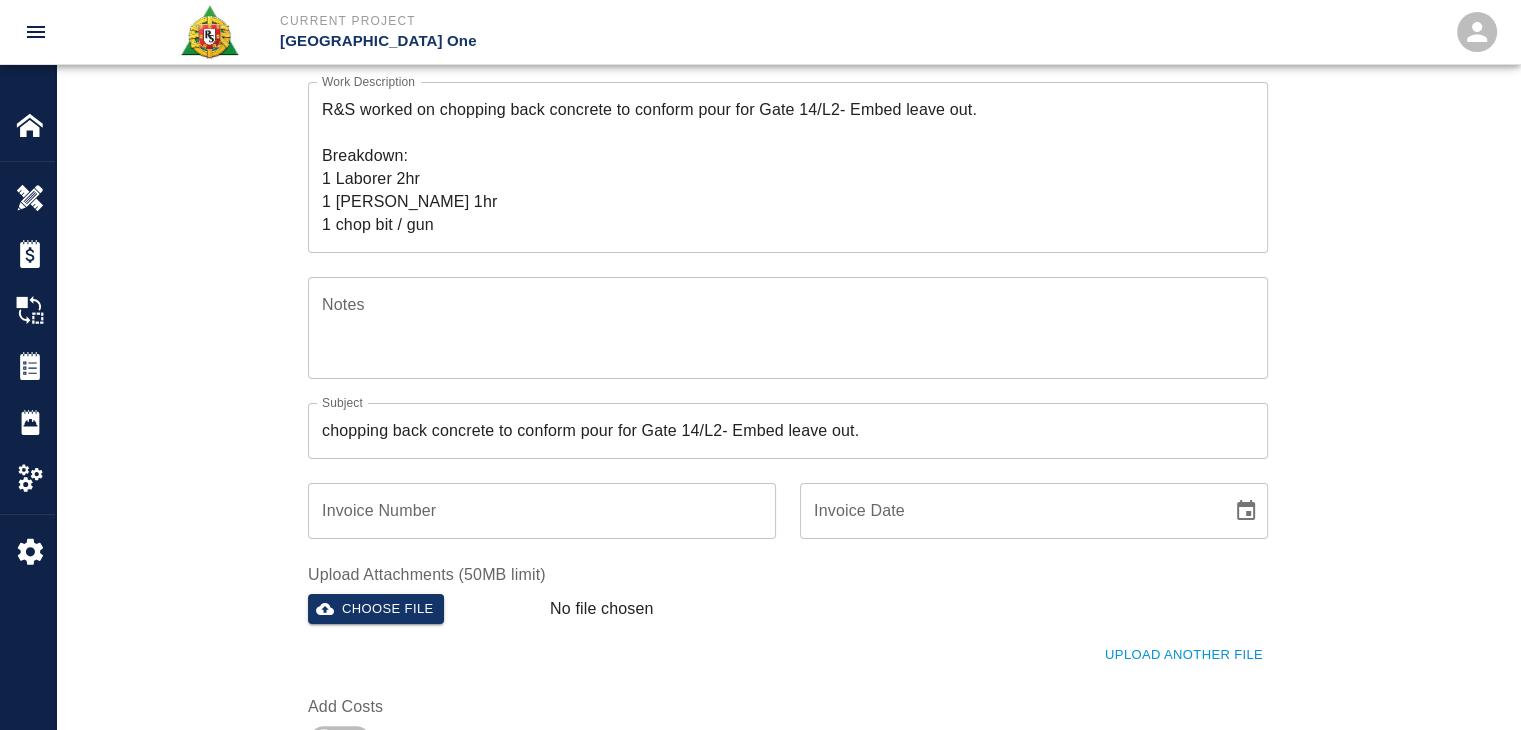 scroll, scrollTop: 648, scrollLeft: 0, axis: vertical 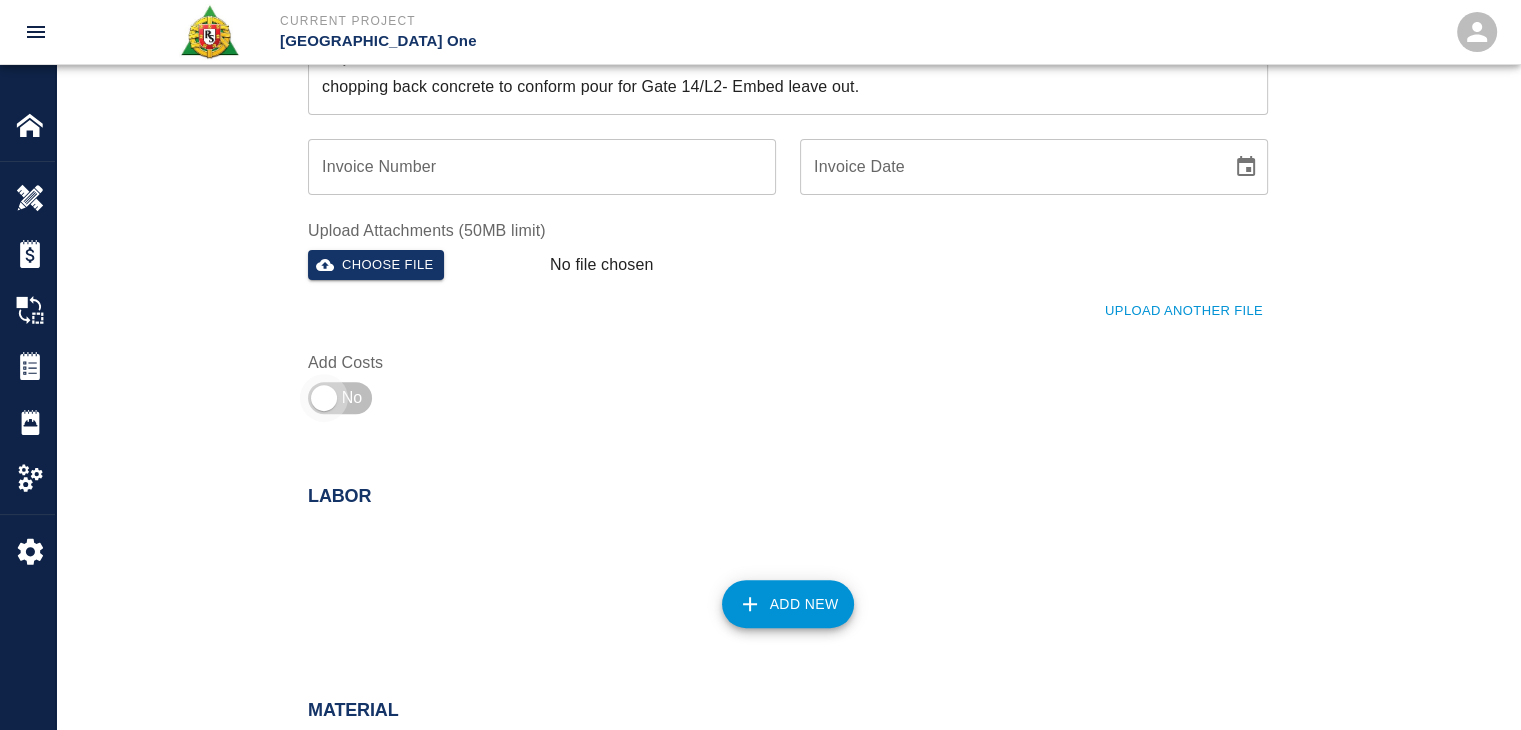 click at bounding box center [324, 398] 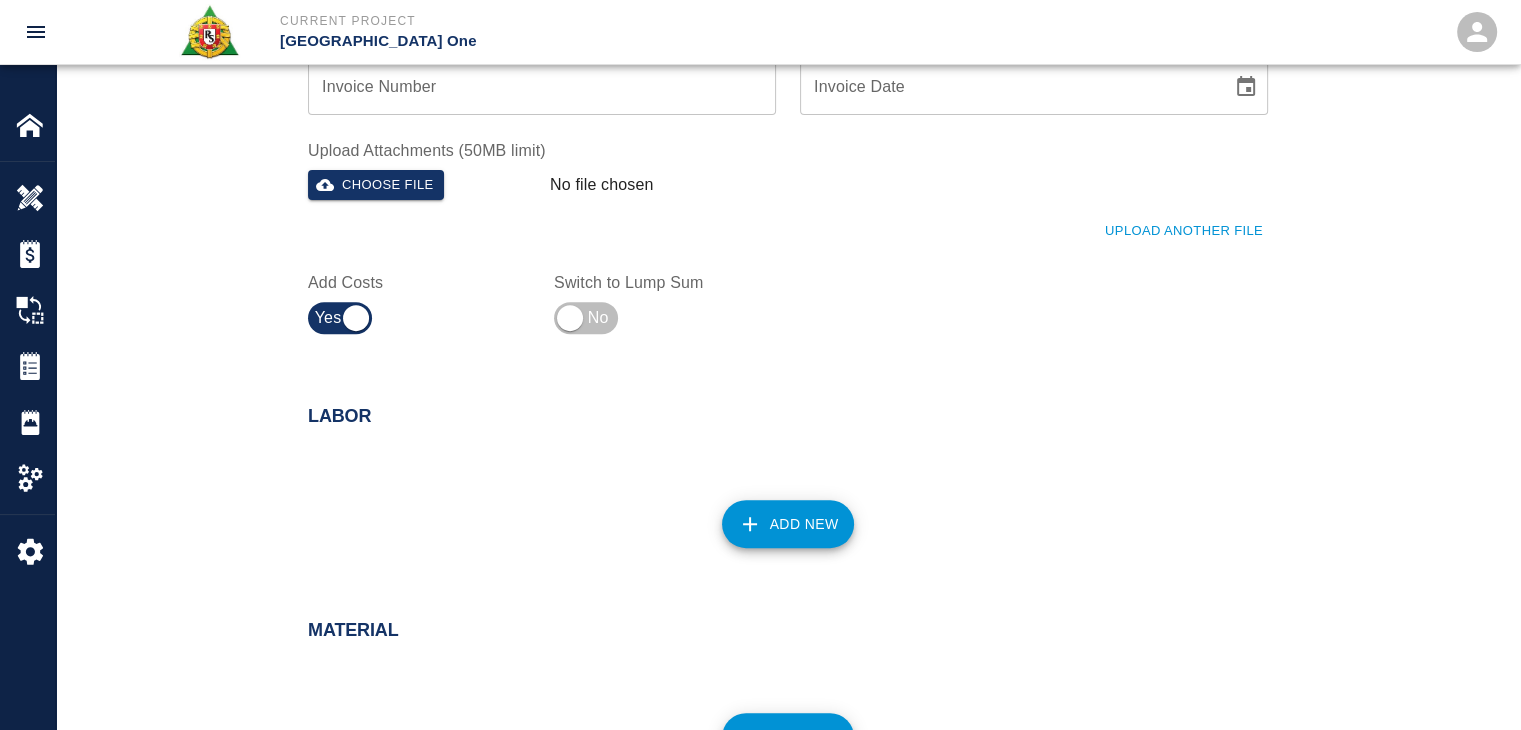 scroll, scrollTop: 728, scrollLeft: 0, axis: vertical 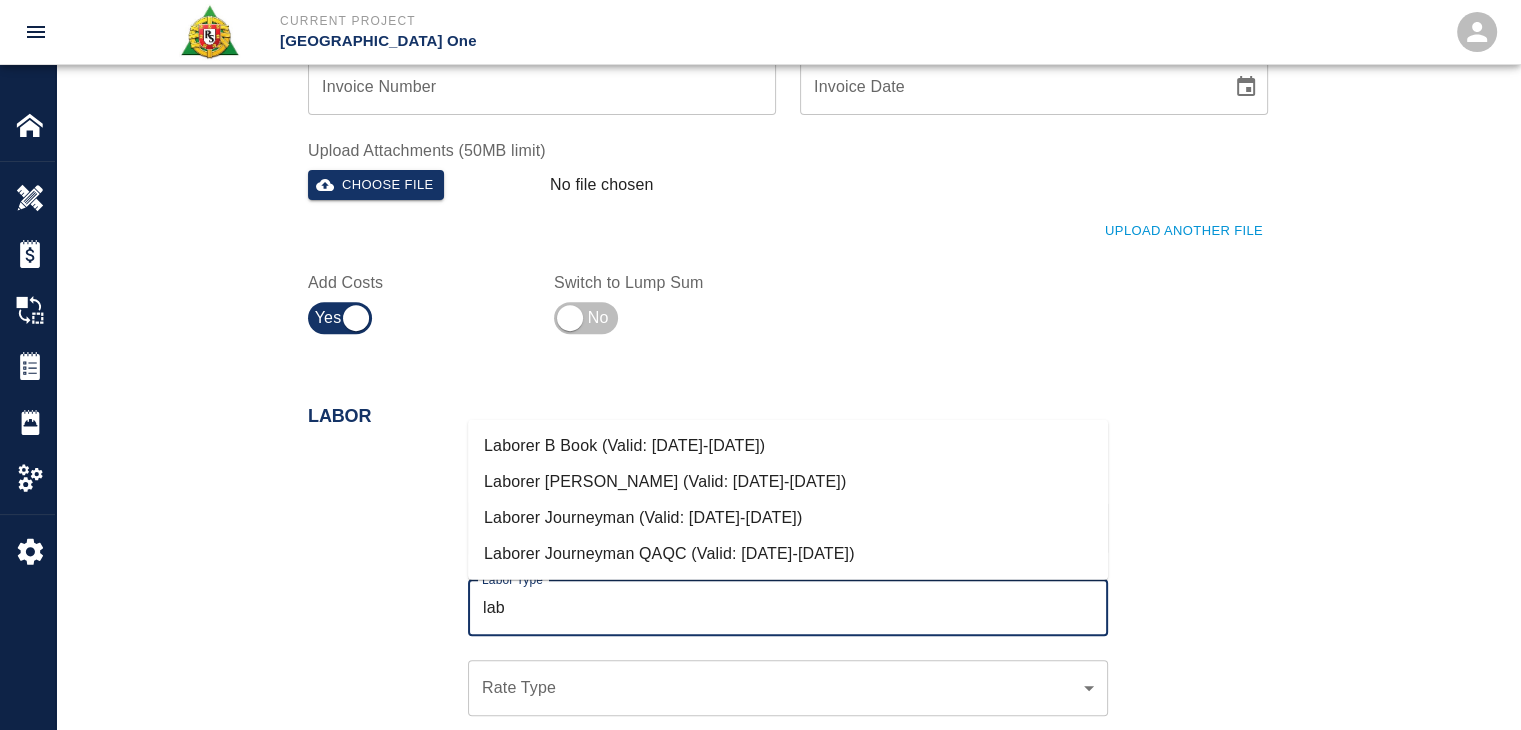 click on "Laborer Journeyman (Valid: 07/01/2024-08/31/2025)" at bounding box center [788, 518] 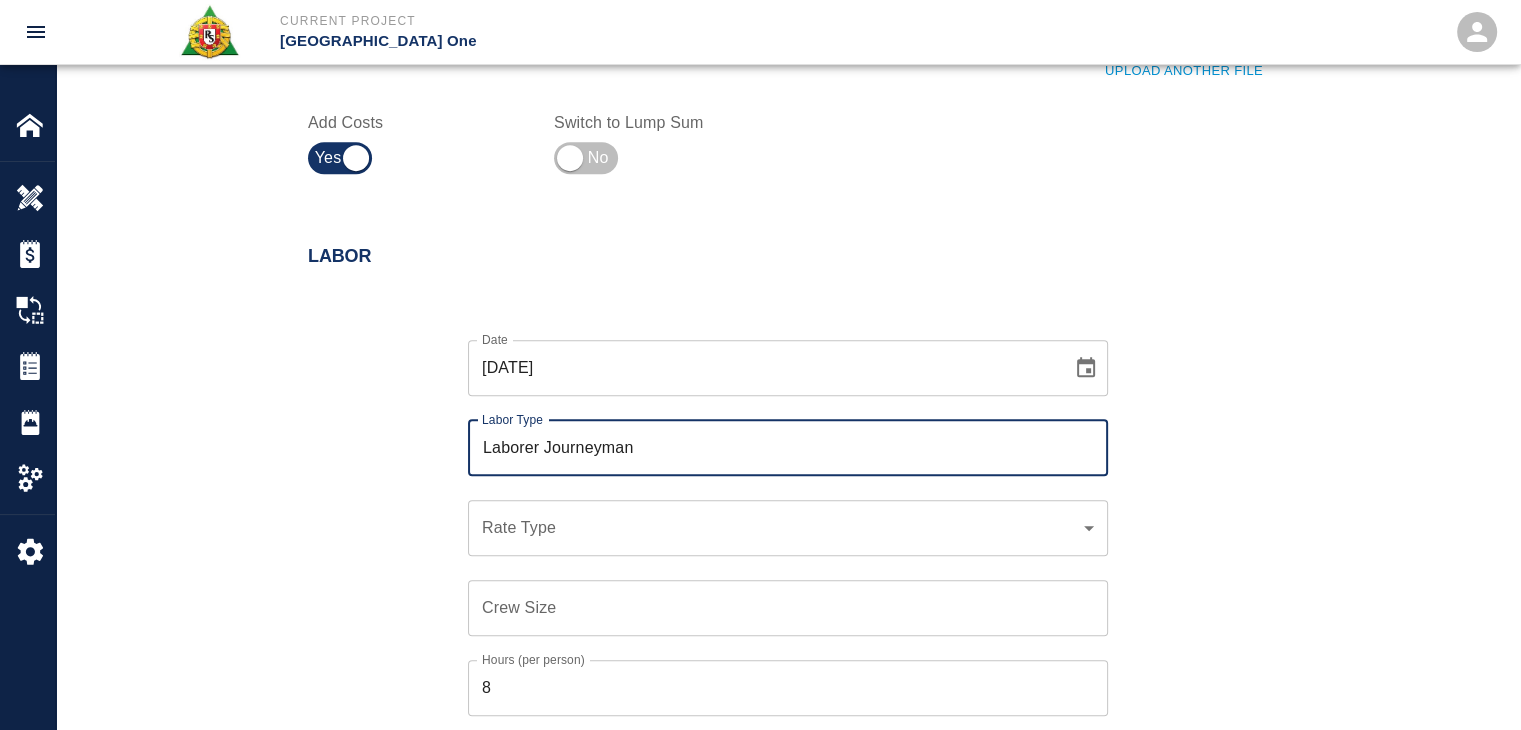 scroll, scrollTop: 890, scrollLeft: 0, axis: vertical 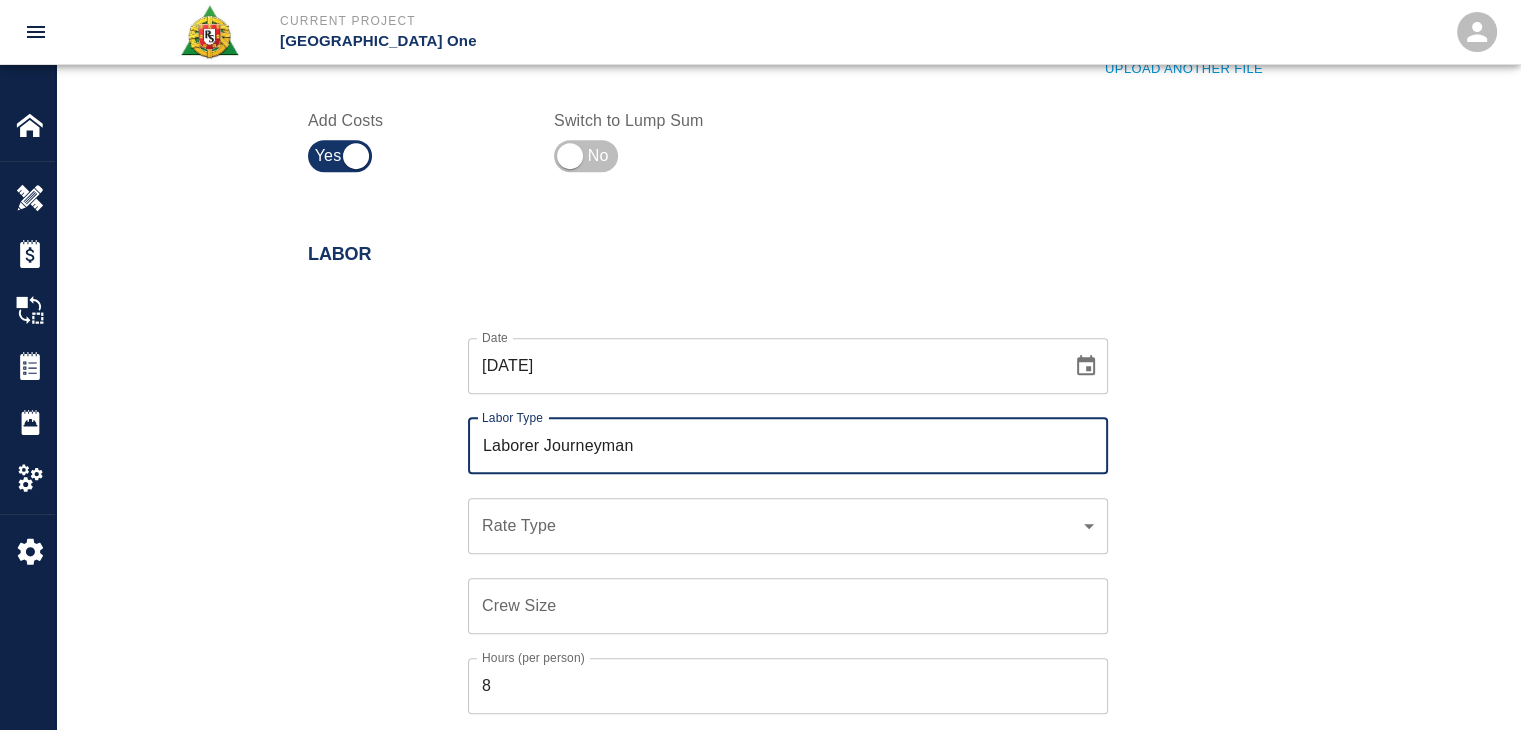 type on "Laborer Journeyman" 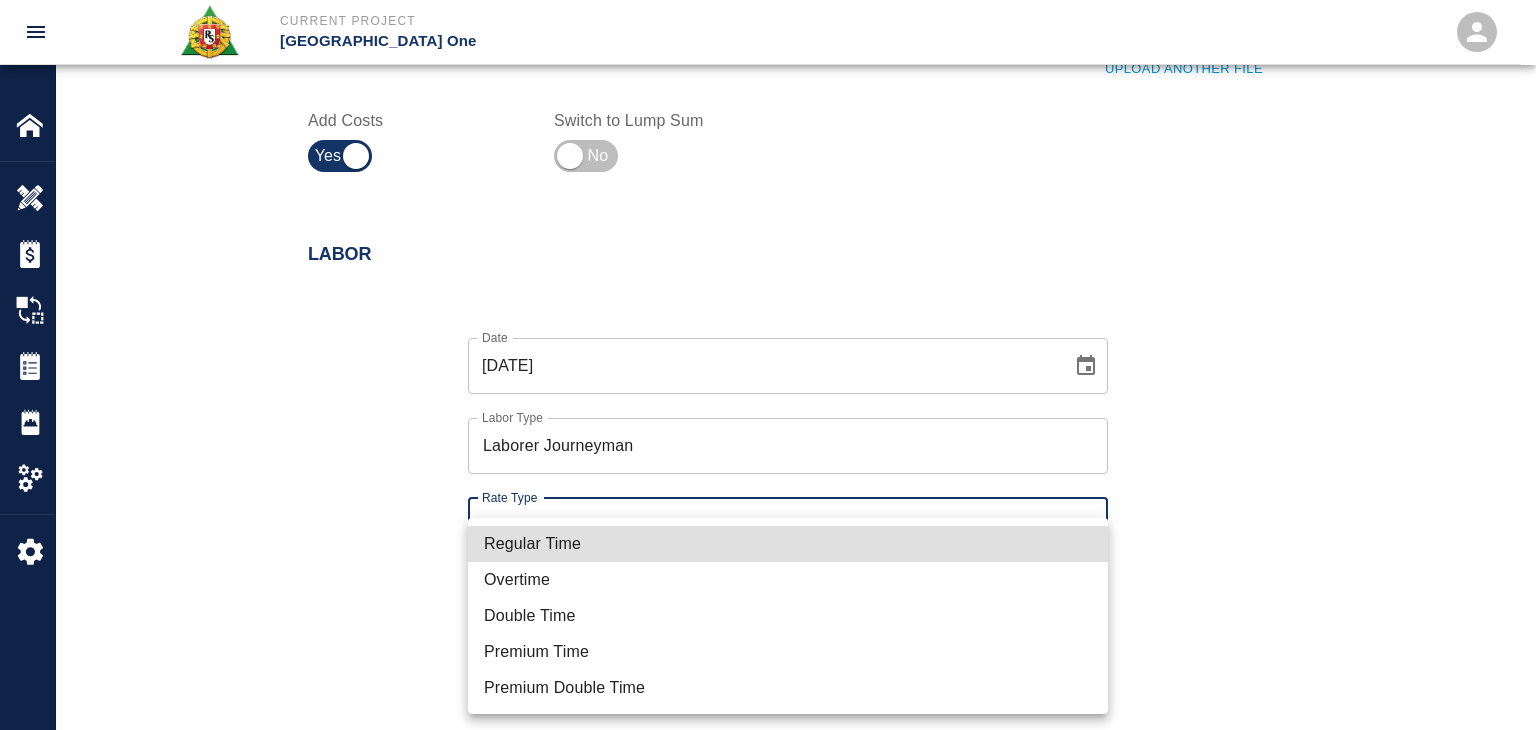 click on "Current Project JFK Terminal One Home JFK Terminal One Overview Estimates Change Orders Tickets Daily Reports Project Settings Settings Powered By Terms of Service  |  Privacy Policy Add Ticket Ticket Number 1197 Ticket Number PCO Number 1676 PCO Number Start Date  07/03/2025 Start Date  End Date End Date Work Description R&S worked on chopping back concrete to conform pour for Gate 14/L2- Embed leave out.
Breakdown:
1 Laborer 2hr
1 Foreman 1hr
1 chop bit / gun x Work Description Notes x Notes Subject chopping back concrete to conform pour for Gate 14/L2- Embed leave out. Subject Invoice Number Invoice Number Invoice Date Invoice Date Upload Attachments (50MB limit) Choose file No file chosen Upload Another File Add Costs Switch to Lump Sum Labor Date 07/03/2025 Date Labor Type Laborer Journeyman Labor Type Rate Type ​ Rate Type Crew Size Crew Size Hours (per person) 8 Hours (per person) Rate (per hour) $ Rate (per hour) Cancel Add Labor Material Add New Equipment Add New Markups on Total Add Markup %" at bounding box center [768, -525] 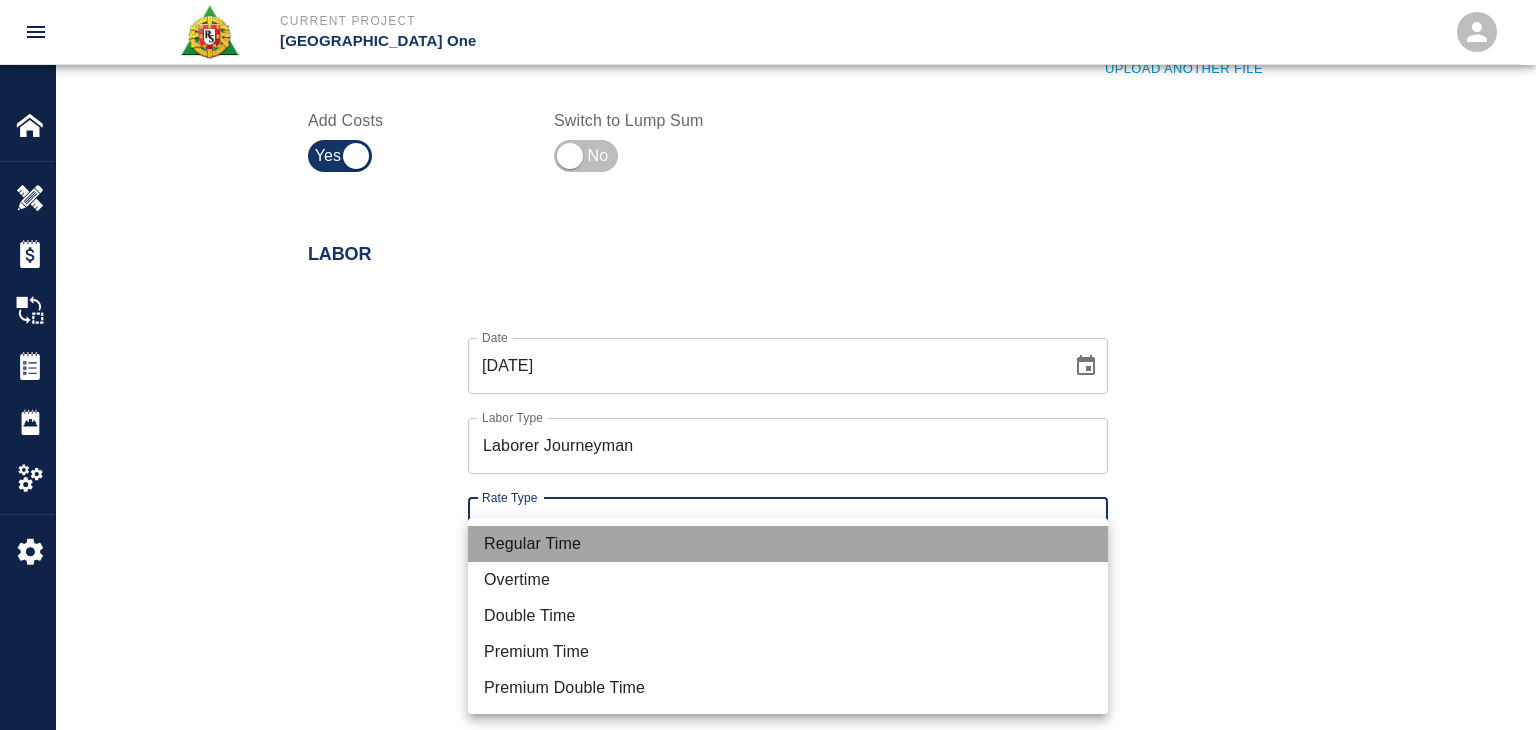 click on "Regular Time" at bounding box center [788, 544] 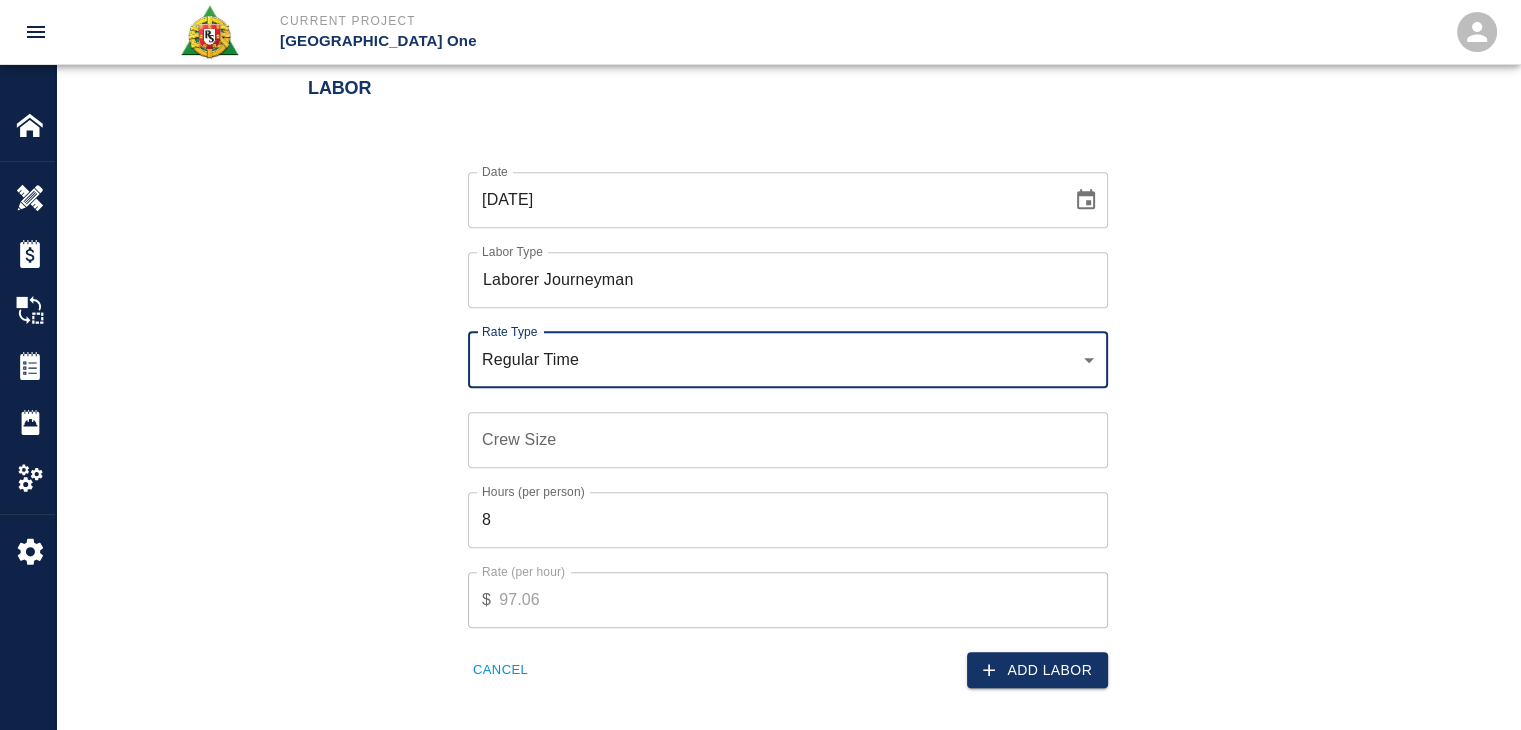 scroll, scrollTop: 1058, scrollLeft: 0, axis: vertical 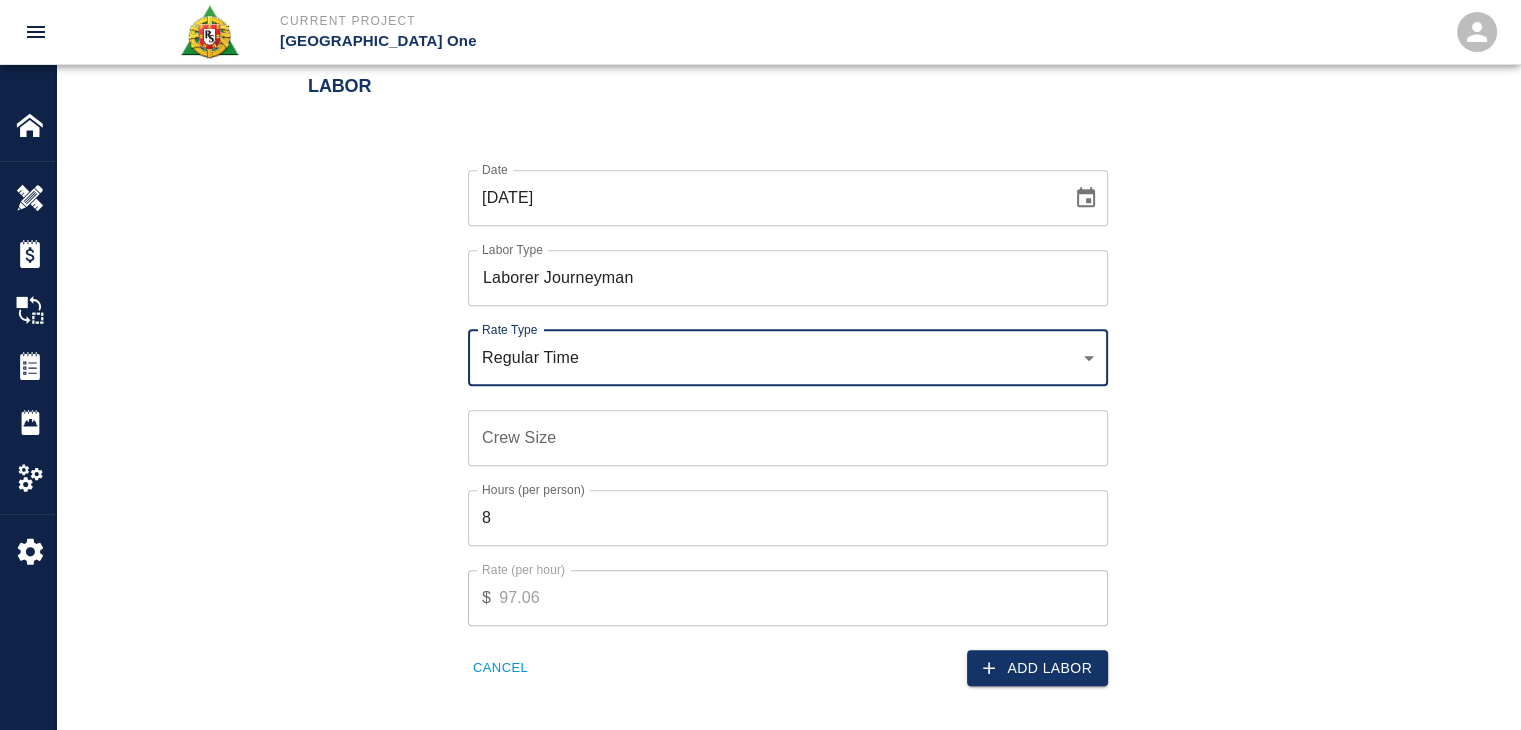 click on "Crew Size" at bounding box center (788, 438) 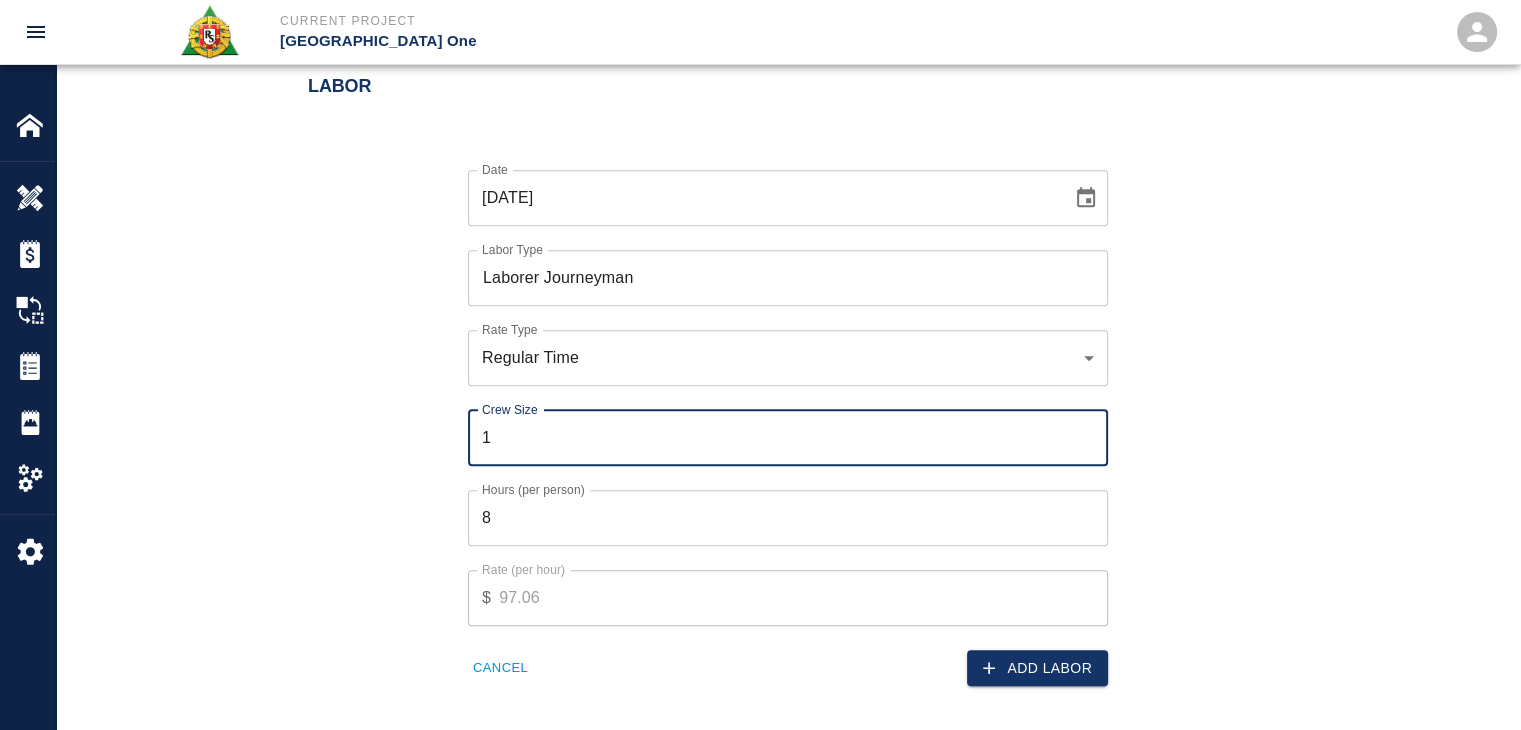 type on "1" 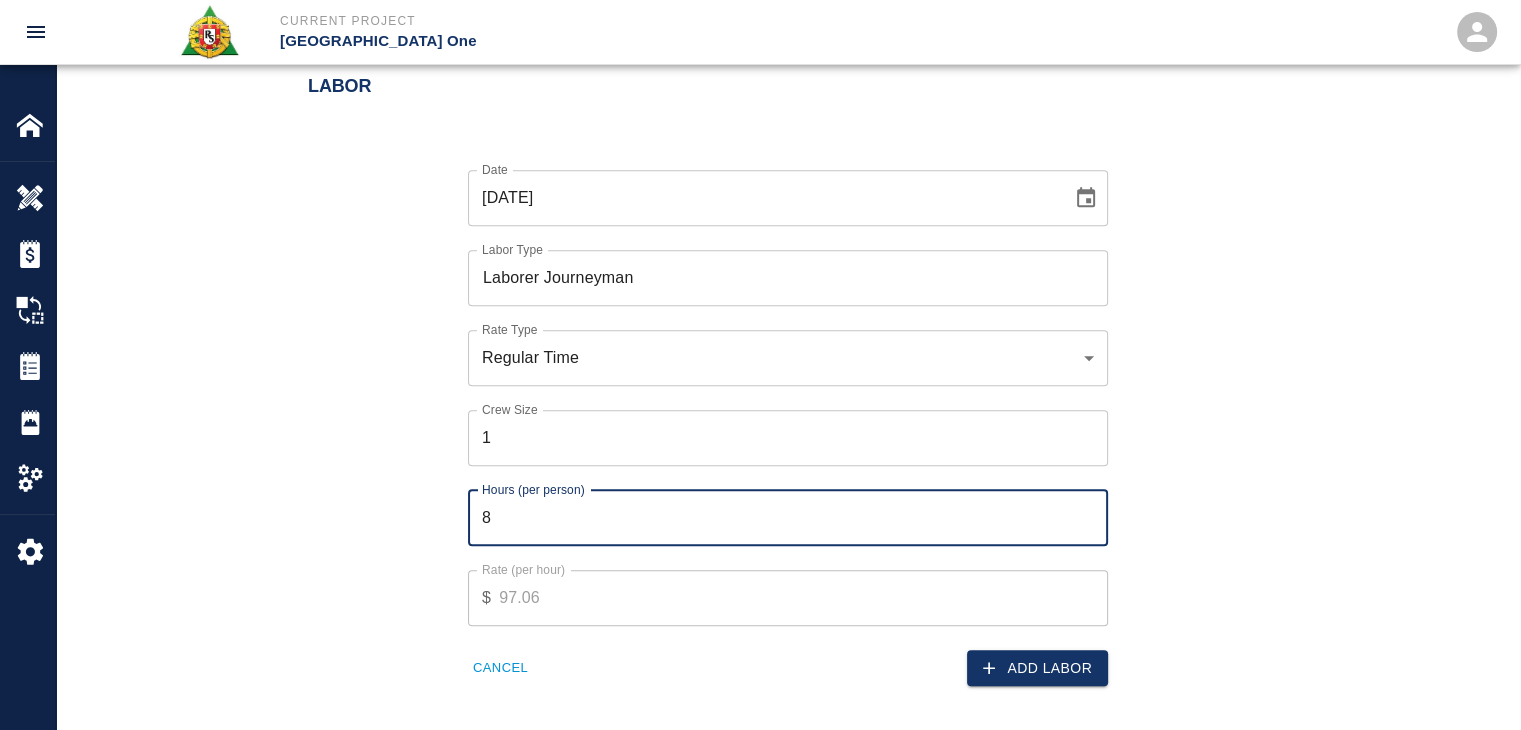 click on "8" at bounding box center [788, 518] 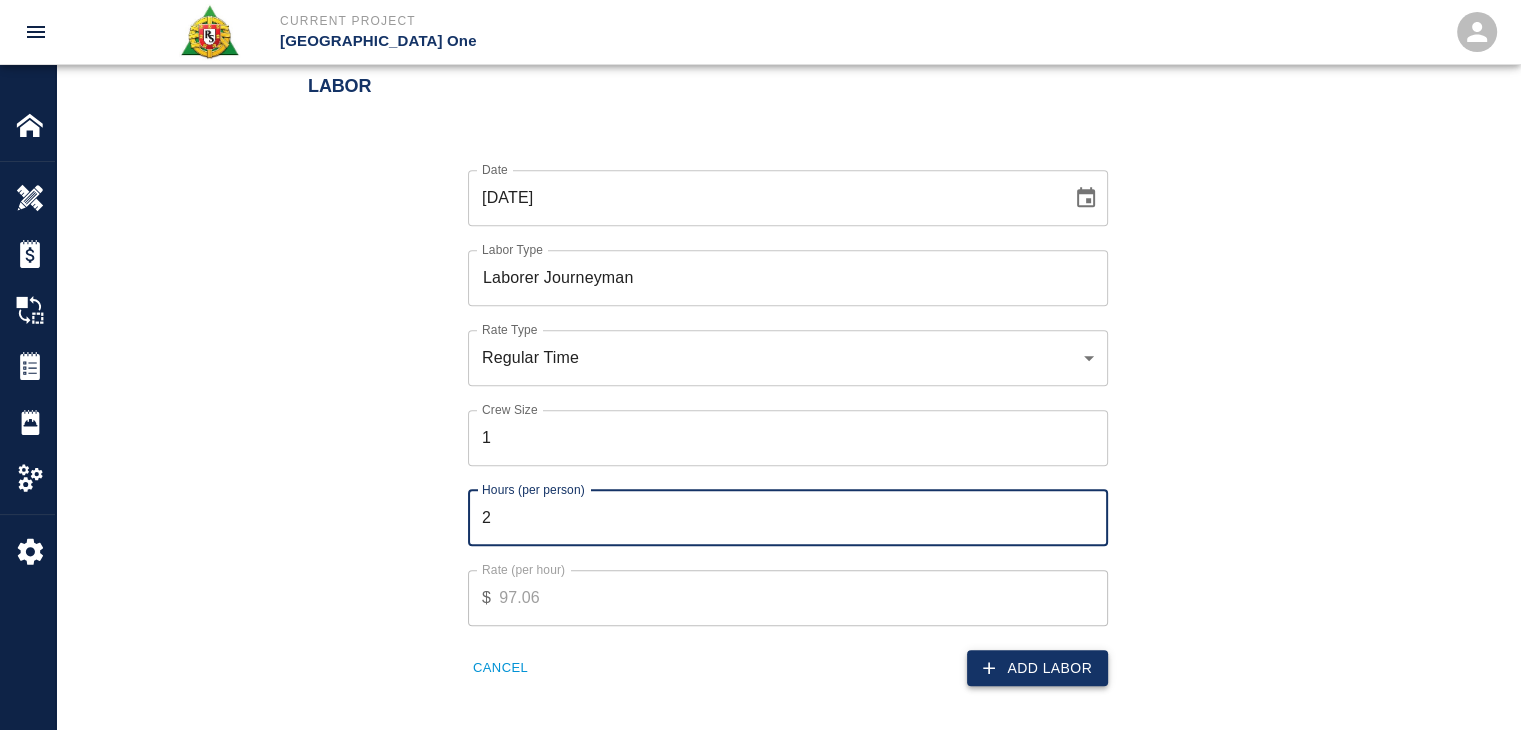 type on "2" 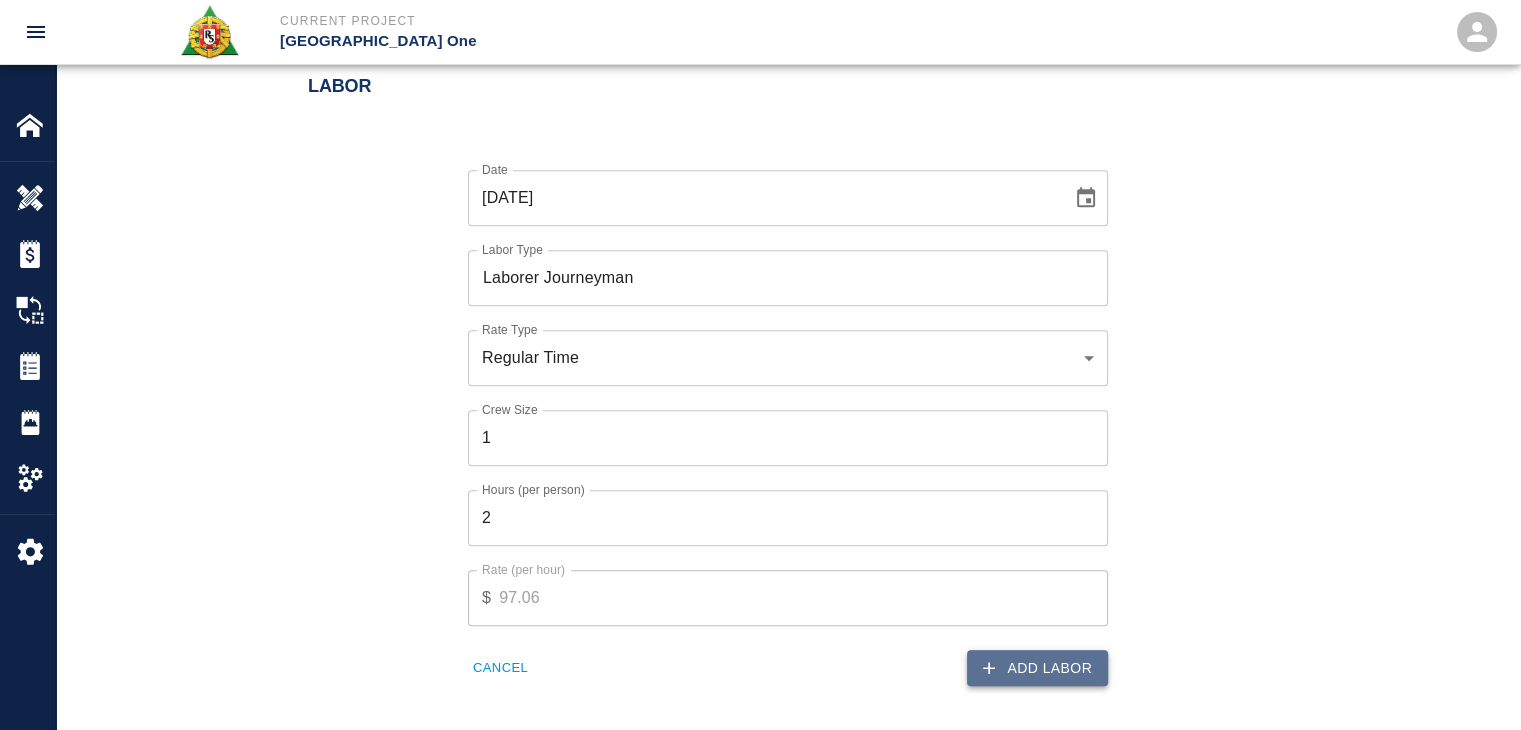 click on "Add Labor" at bounding box center [1037, 668] 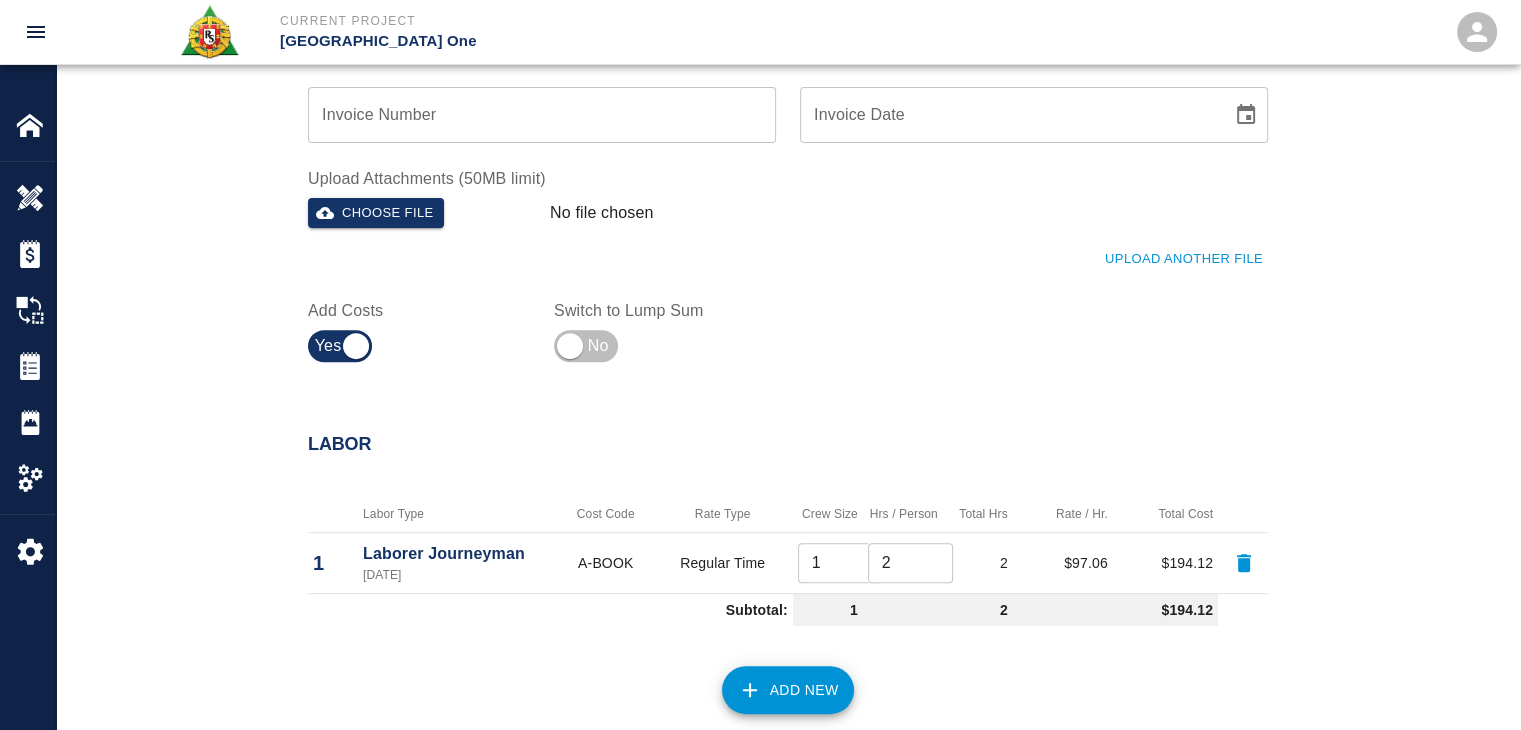 scroll, scrollTop: 1136, scrollLeft: 0, axis: vertical 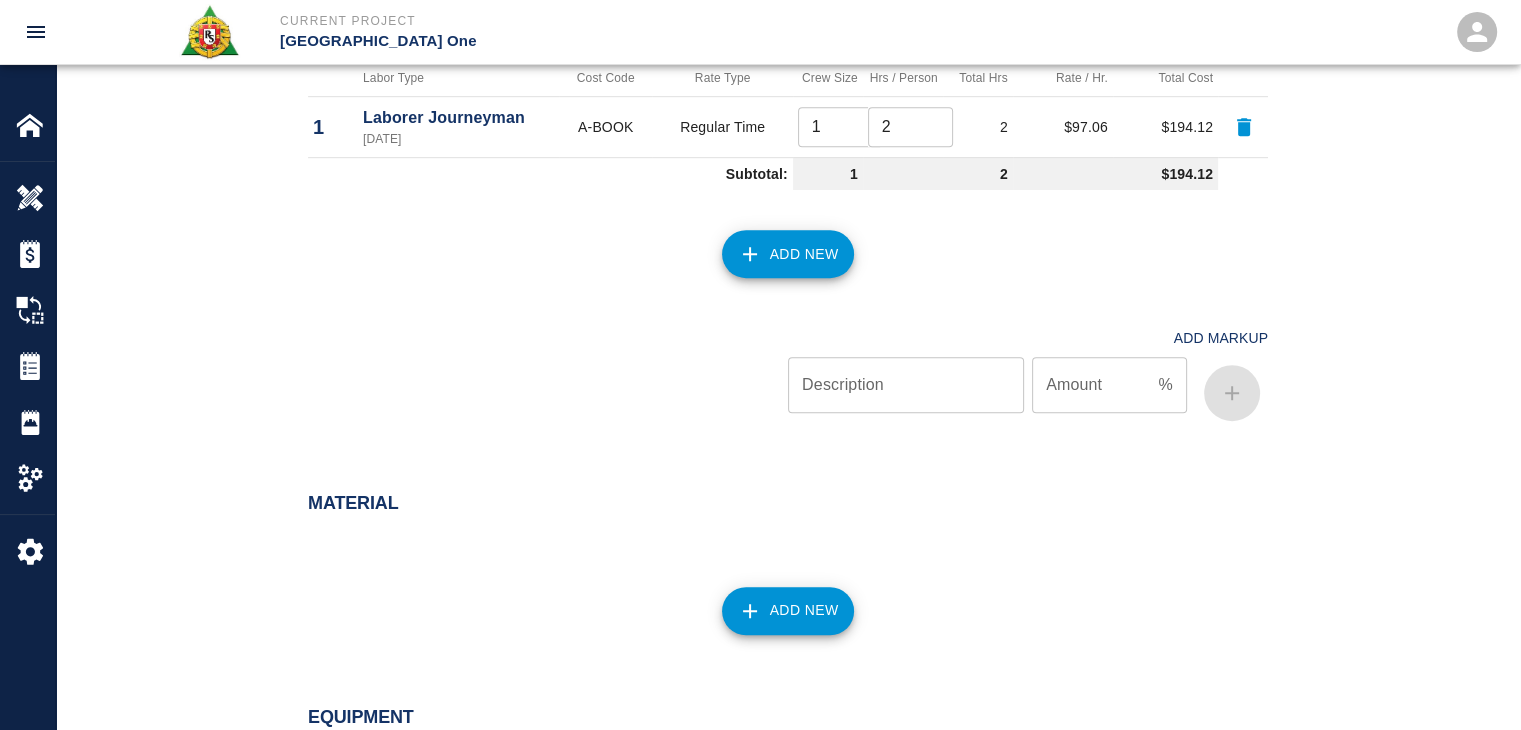 click on "Add New" at bounding box center (776, 242) 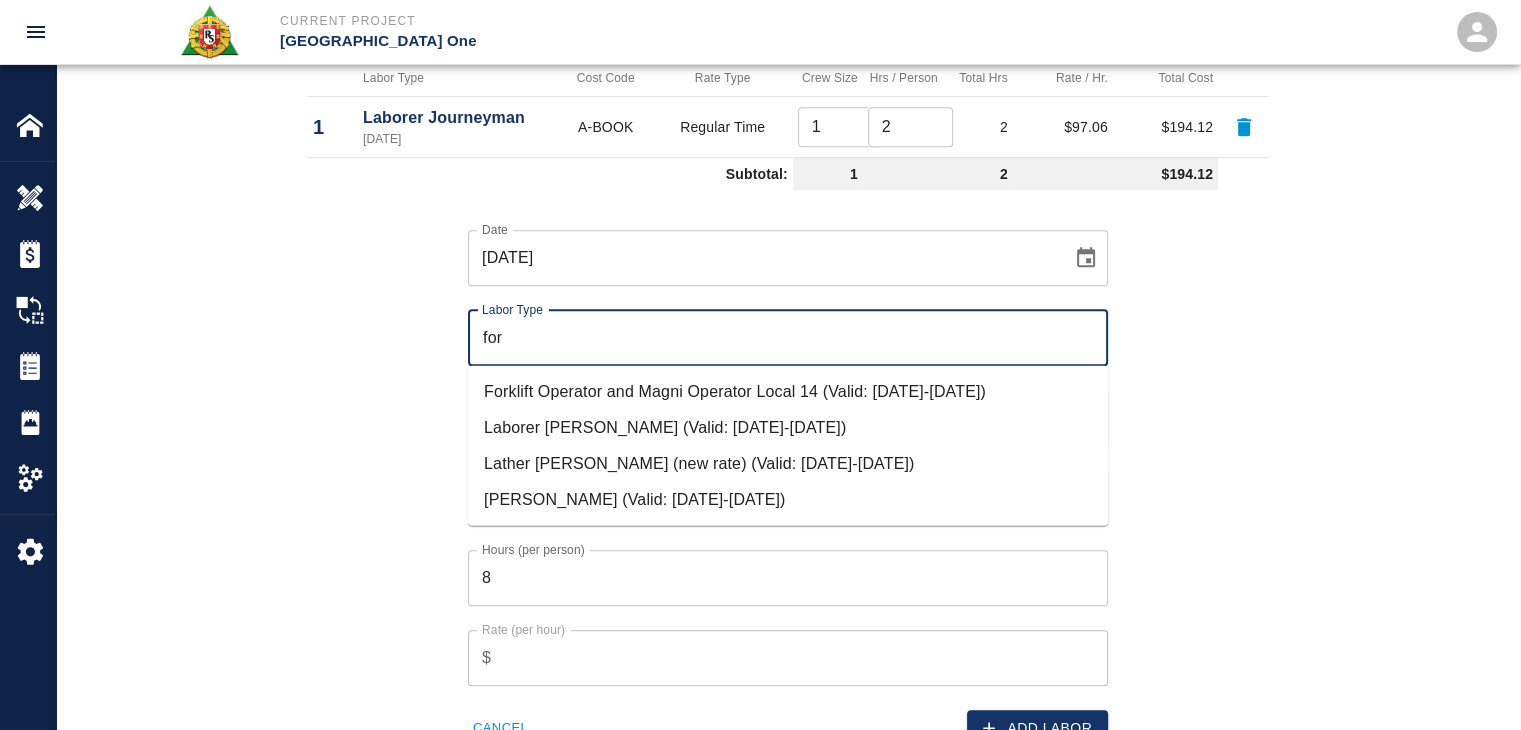 click on "Laborer Foreman  (Valid: 07/01/2024-08/31/2025)" at bounding box center (788, 428) 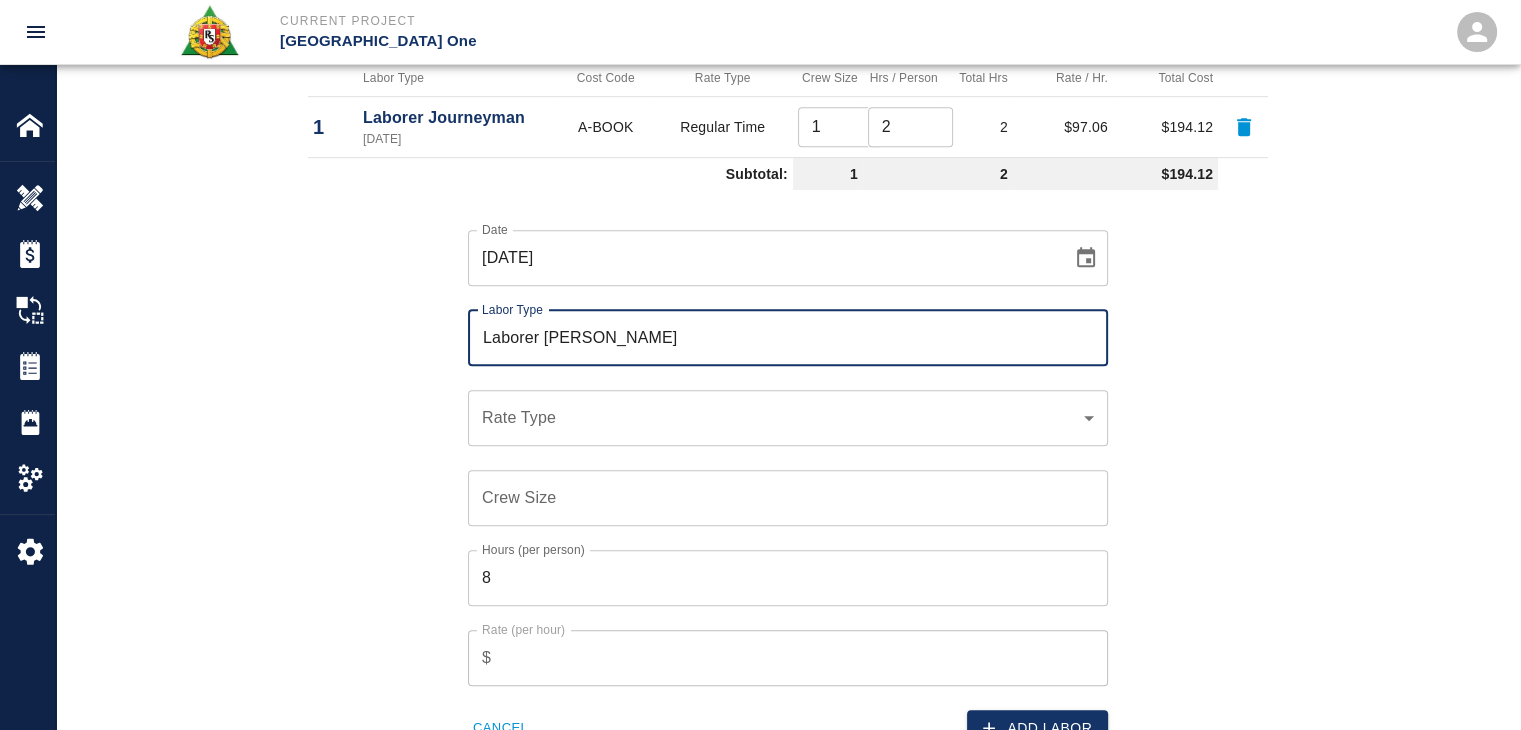 type on "Laborer Foreman" 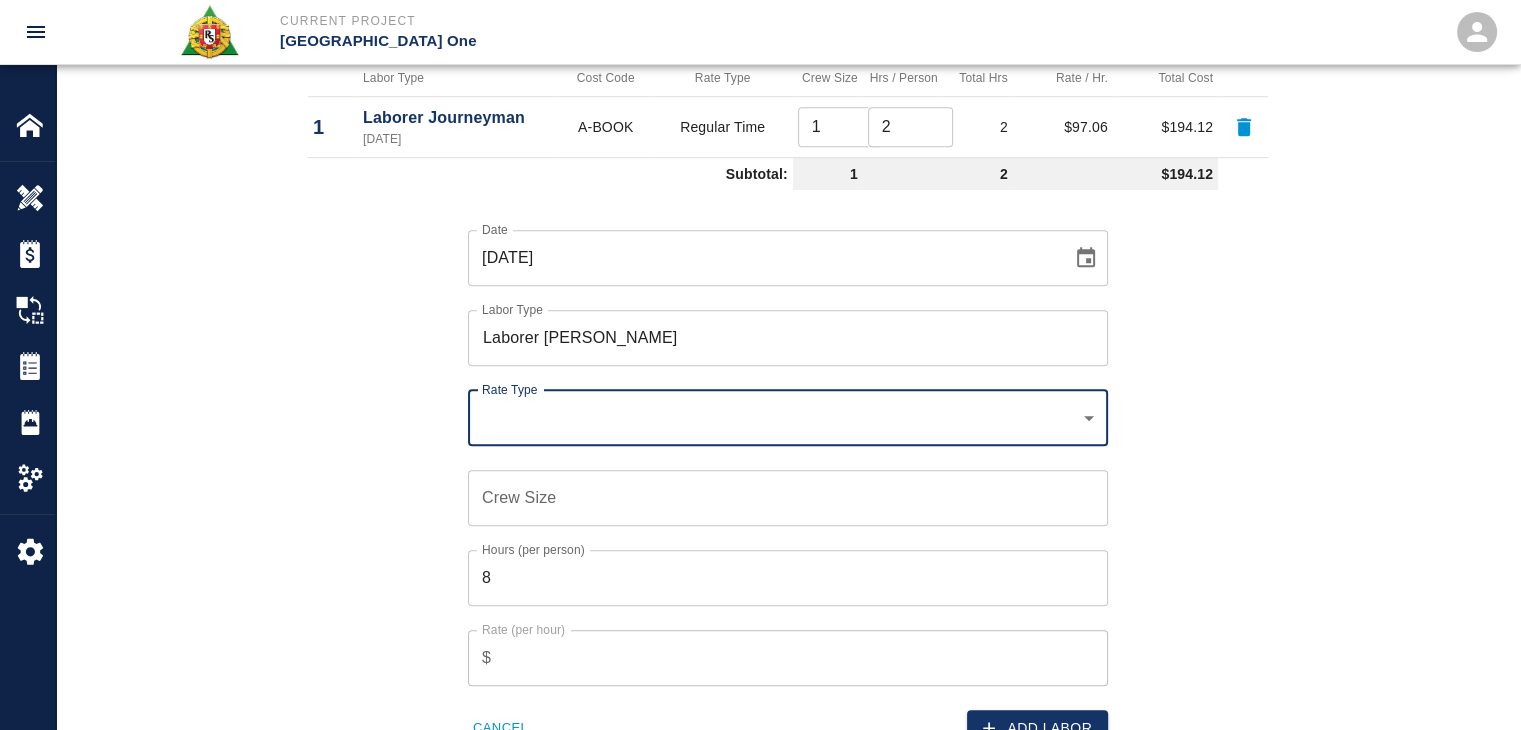 click on "Current Project JFK Terminal One Home JFK Terminal One Overview Estimates Change Orders Tickets Daily Reports Project Settings Settings Powered By Terms of Service  |  Privacy Policy Add Ticket Ticket Number 1197 Ticket Number PCO Number 1676 PCO Number Start Date  07/03/2025 Start Date  End Date End Date Work Description R&S worked on chopping back concrete to conform pour for Gate 14/L2- Embed leave out.
Breakdown:
1 Laborer 2hr
1 Foreman 1hr
1 chop bit / gun x Work Description Notes x Notes Subject chopping back concrete to conform pour for Gate 14/L2- Embed leave out. Subject Invoice Number Invoice Number Invoice Date Invoice Date Upload Attachments (50MB limit) Choose file No file chosen Upload Another File Add Costs Switch to Lump Sum Labor Labor Type Cost Code Rate Type Crew Size Hrs / Person Total Hrs Rate / Hr. Total Cost 1 Laborer Journeyman 07/03/2025 A-BOOK Regular Time 1 ​ 2 ​ 2 $97.06 $194.12 Subtotal: 1 2 $194.12 Date 07/03/2025 Date Labor Type Laborer Foreman Labor Type Rate Type ​ 8 $" at bounding box center [760, -771] 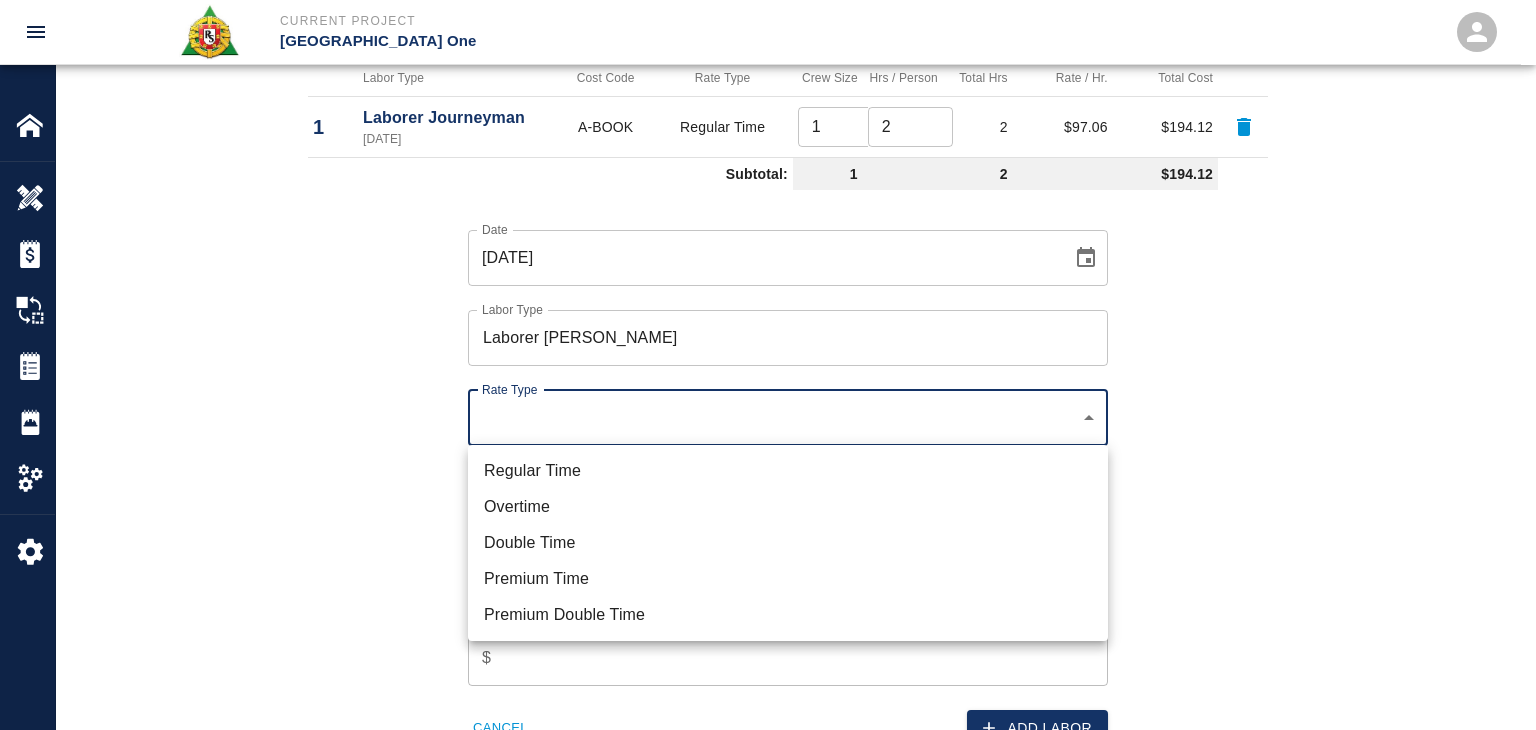 click on "Regular Time" at bounding box center [788, 471] 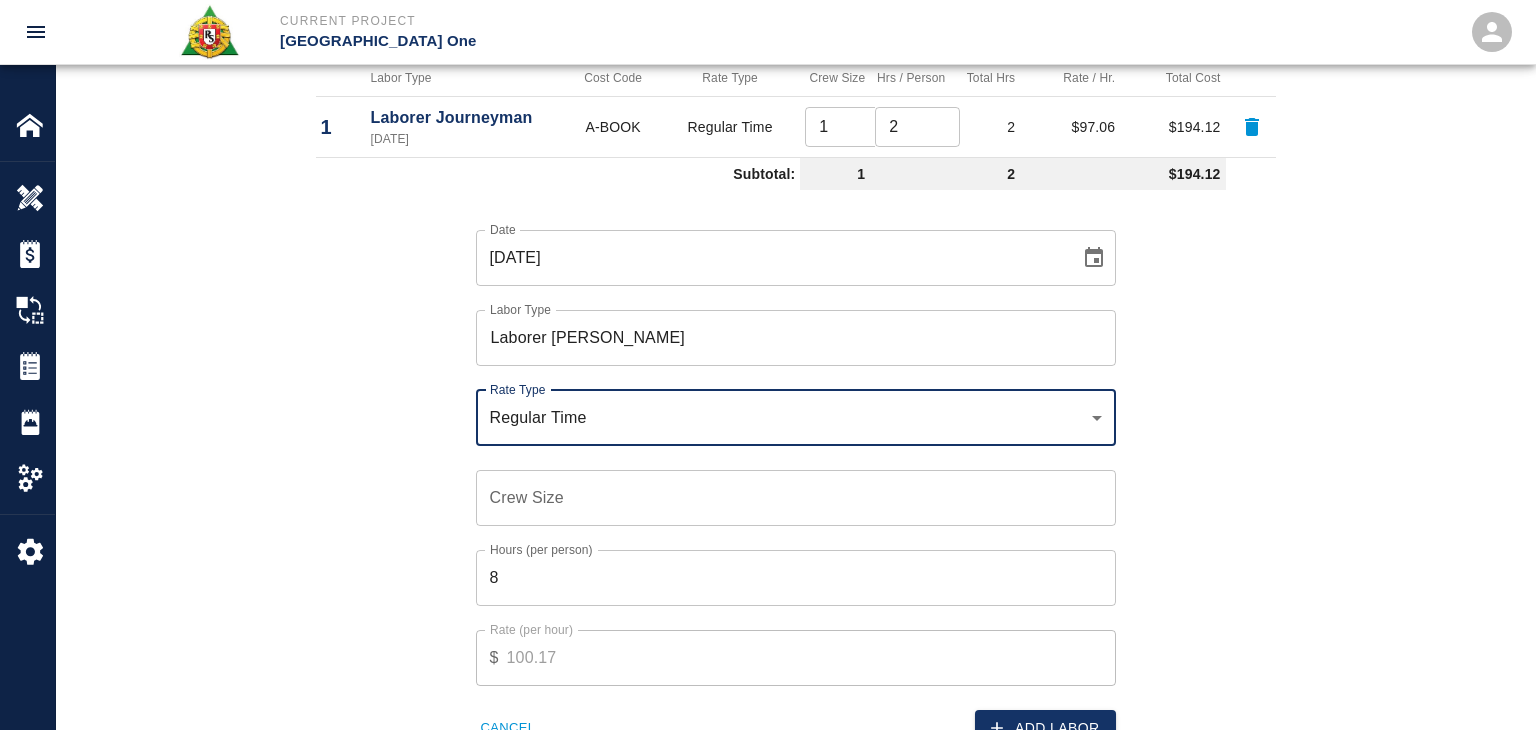 type on "rate_rt" 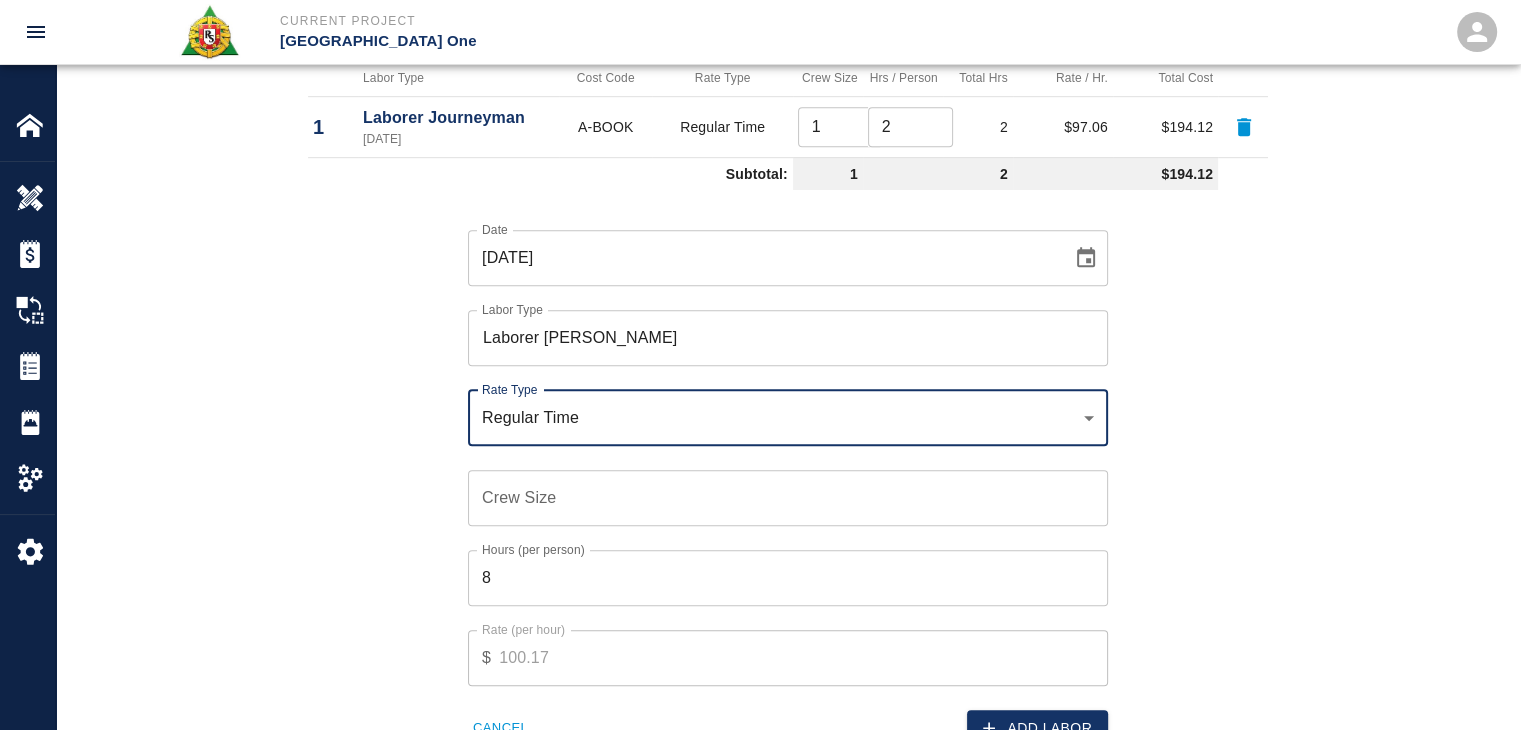 click on "Crew Size Crew Size" at bounding box center [788, 498] 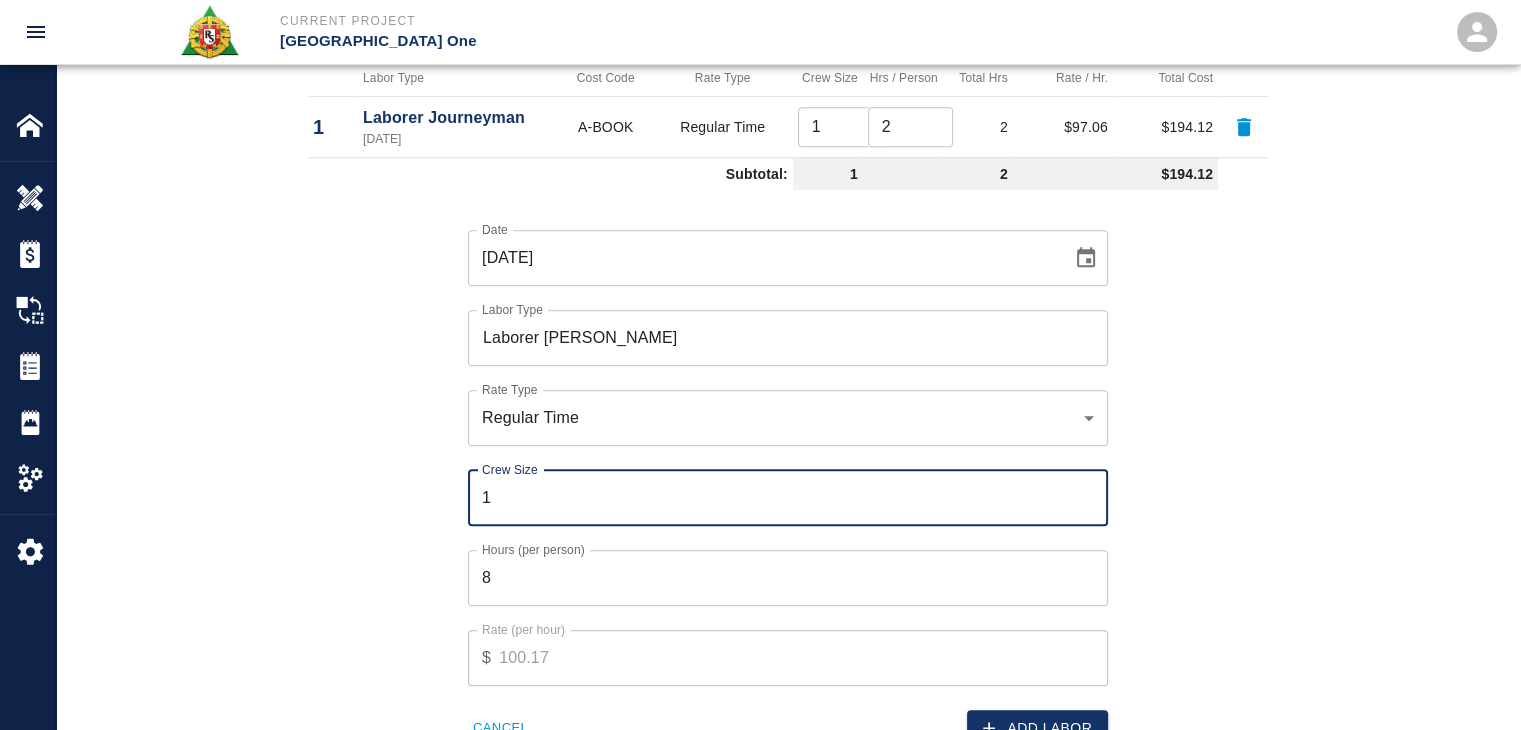 type on "1" 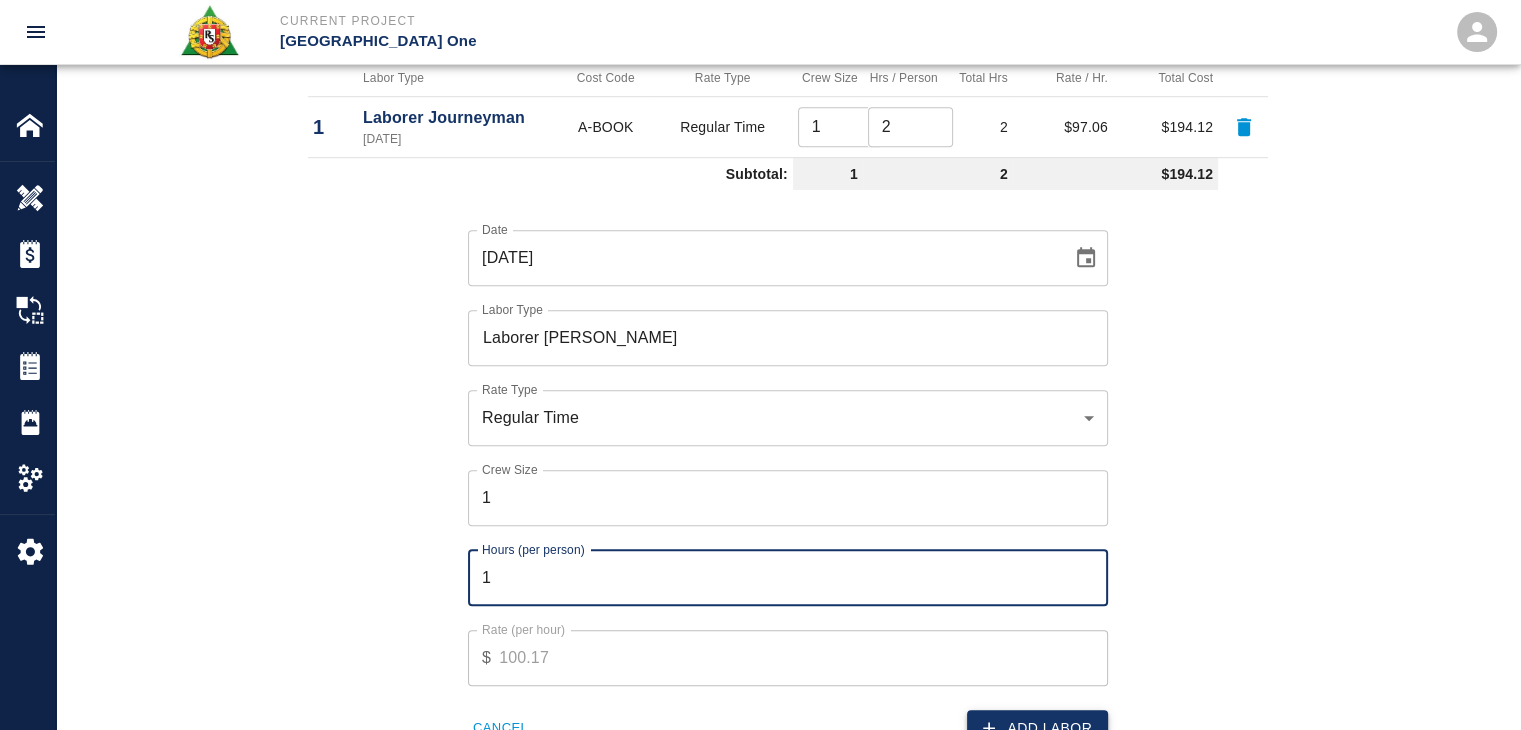 type on "1" 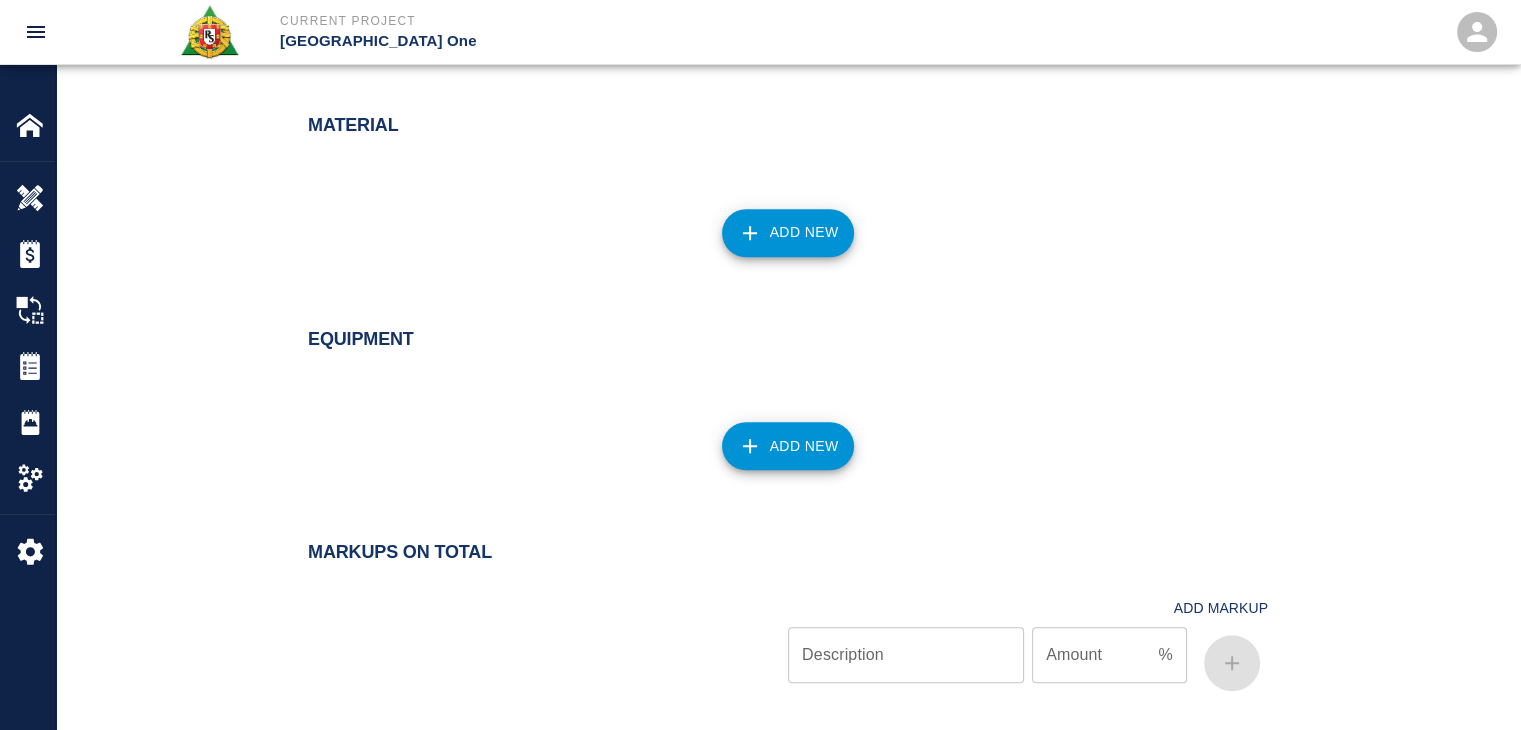scroll, scrollTop: 1579, scrollLeft: 0, axis: vertical 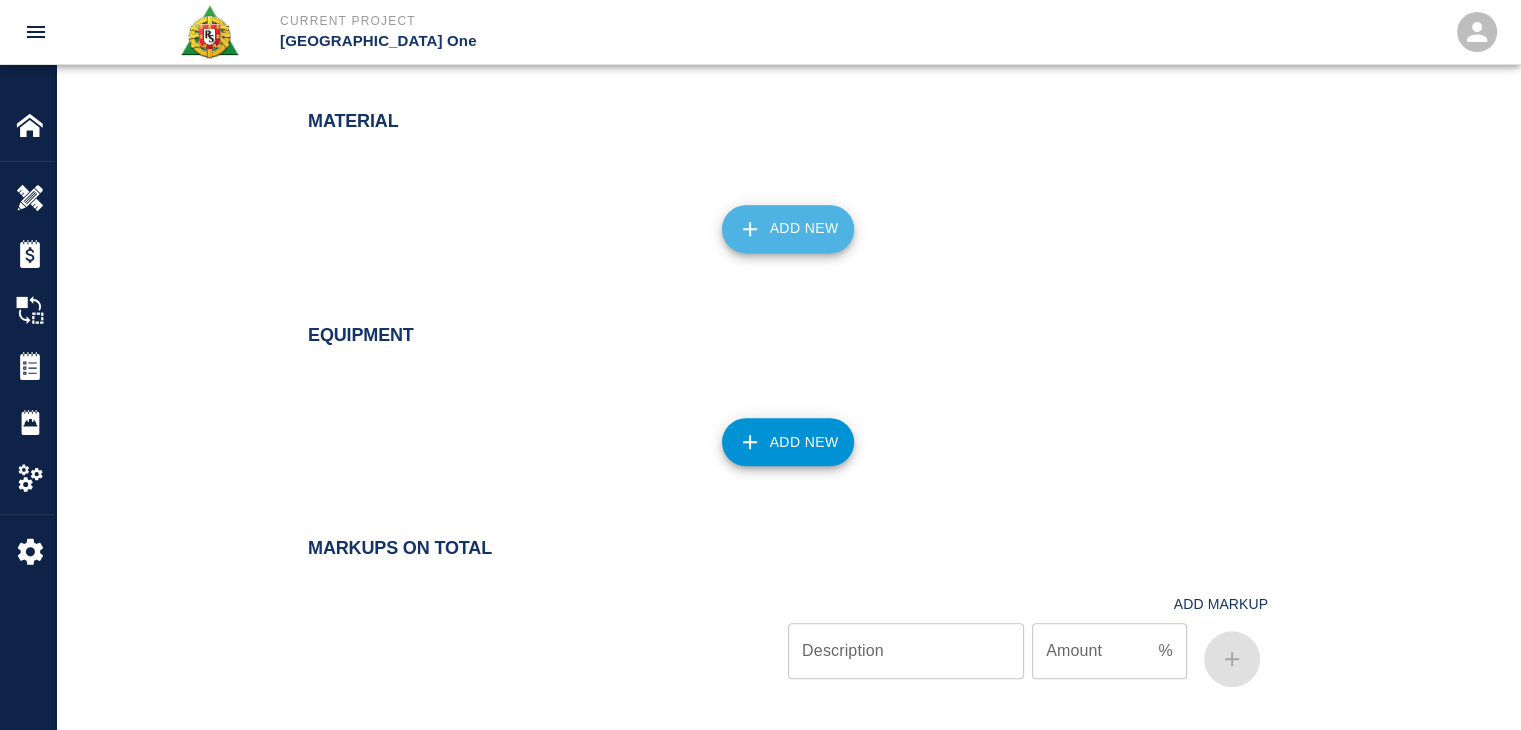 click on "Add New" at bounding box center (788, 229) 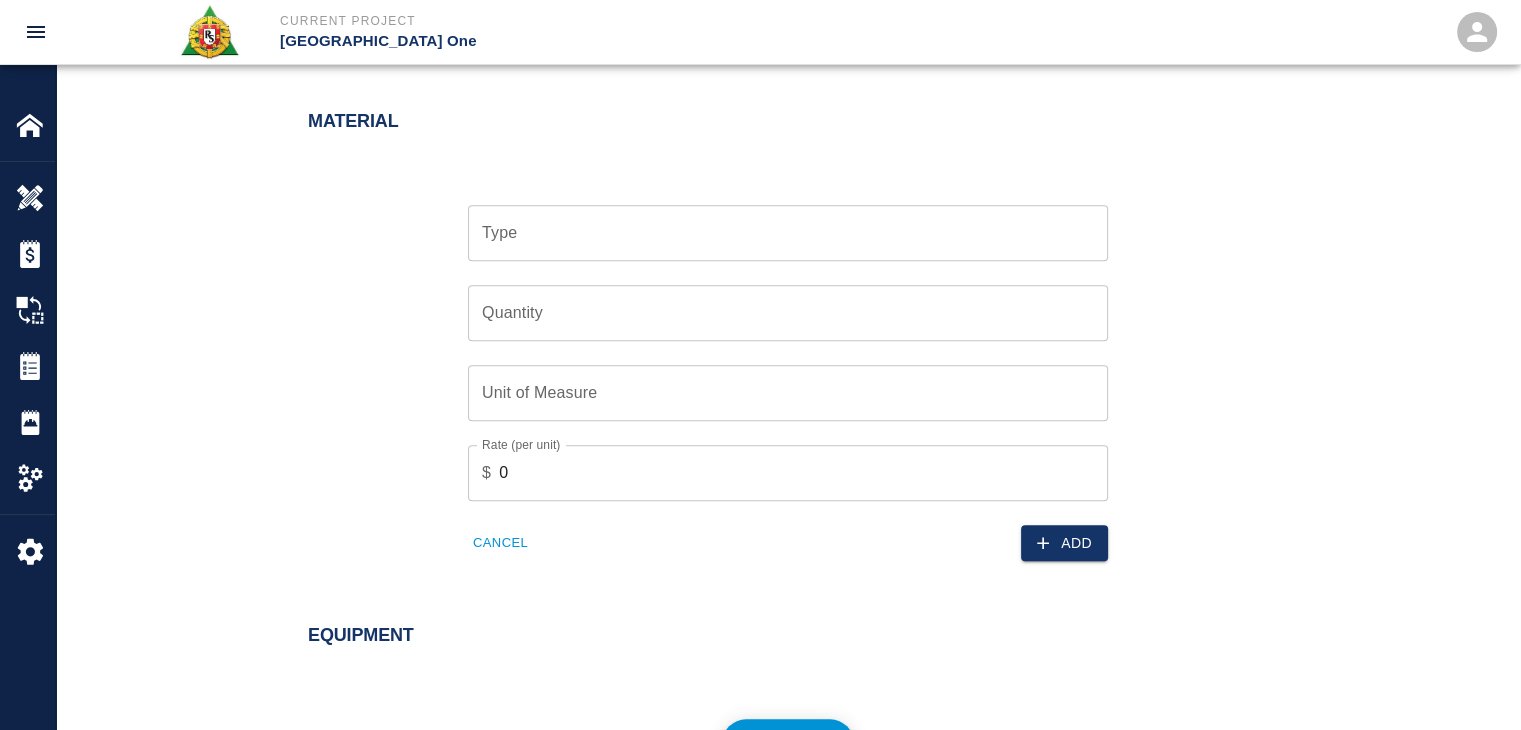 click on "Type" at bounding box center [788, 233] 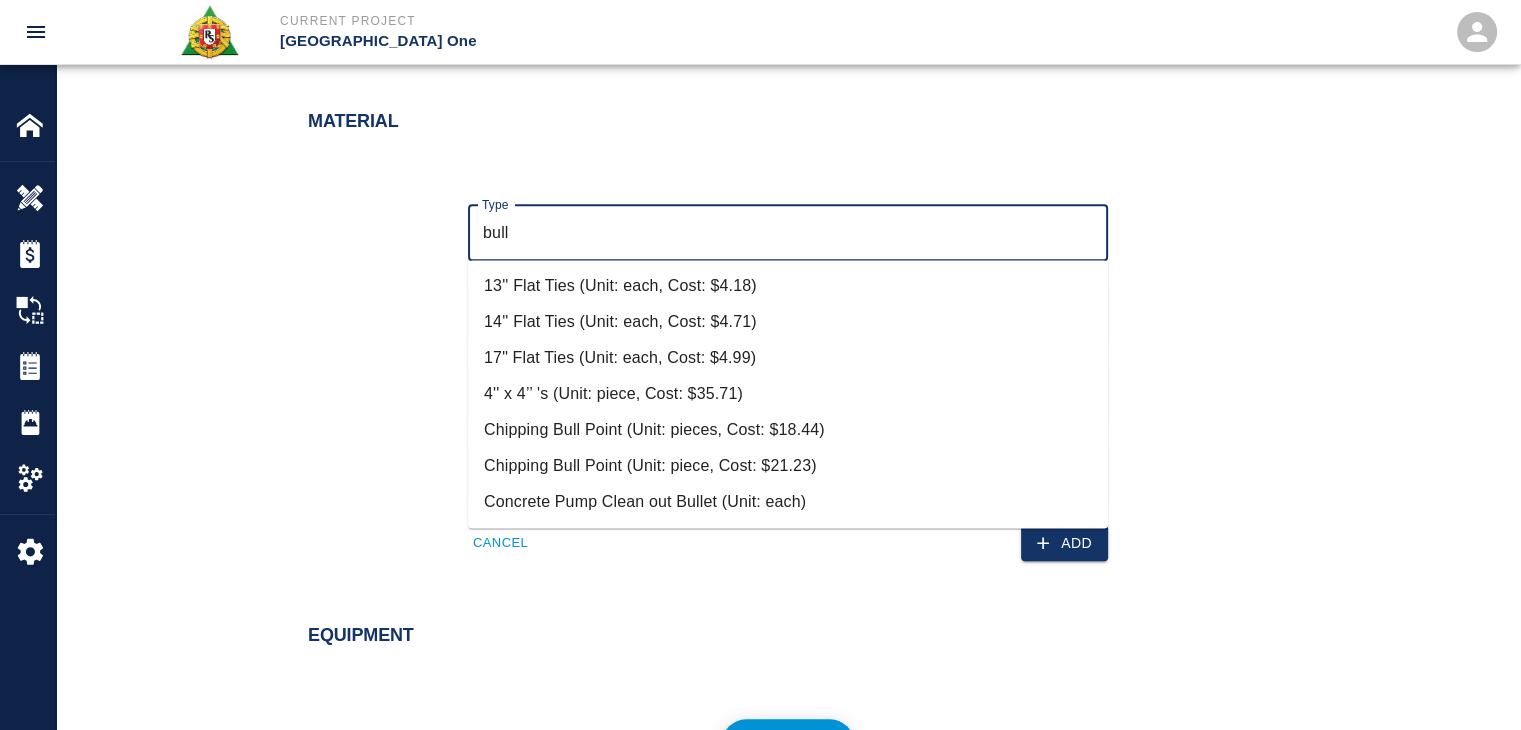 click on "Chipping Bull Point (Unit: piece, Cost: $21.23)" at bounding box center [788, 466] 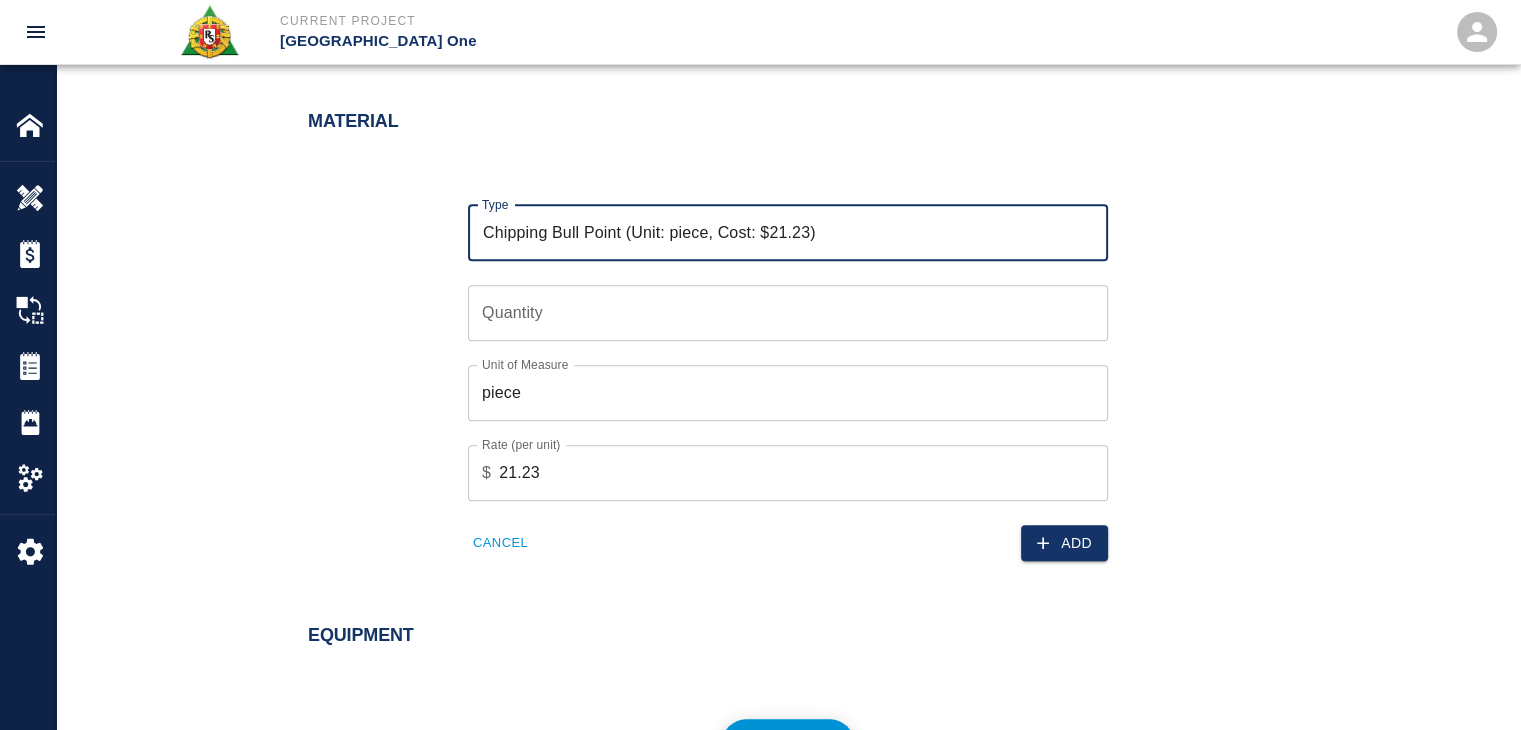 type on "Chipping Bull Point (Unit: piece, Cost: $21.23)" 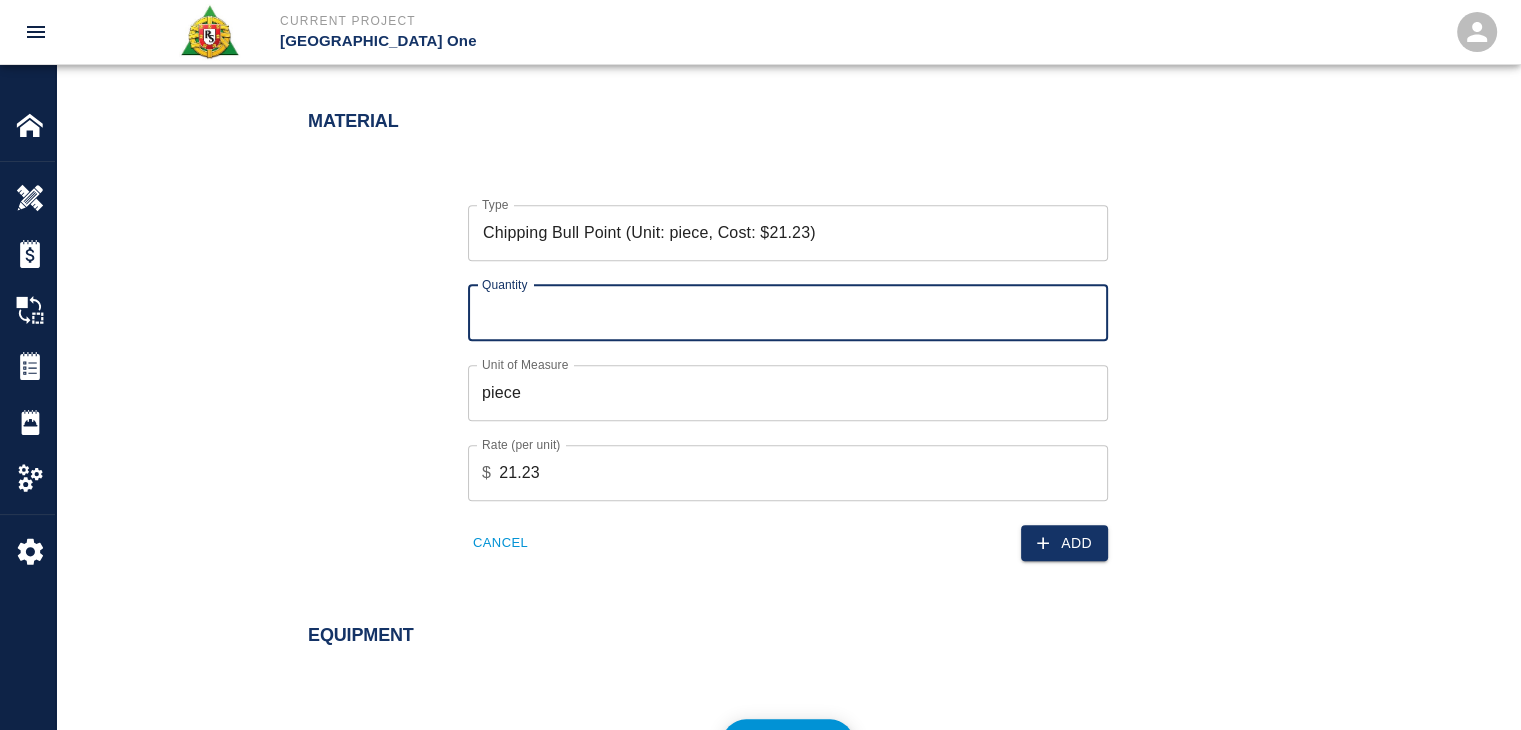 click on "Quantity" at bounding box center [788, 313] 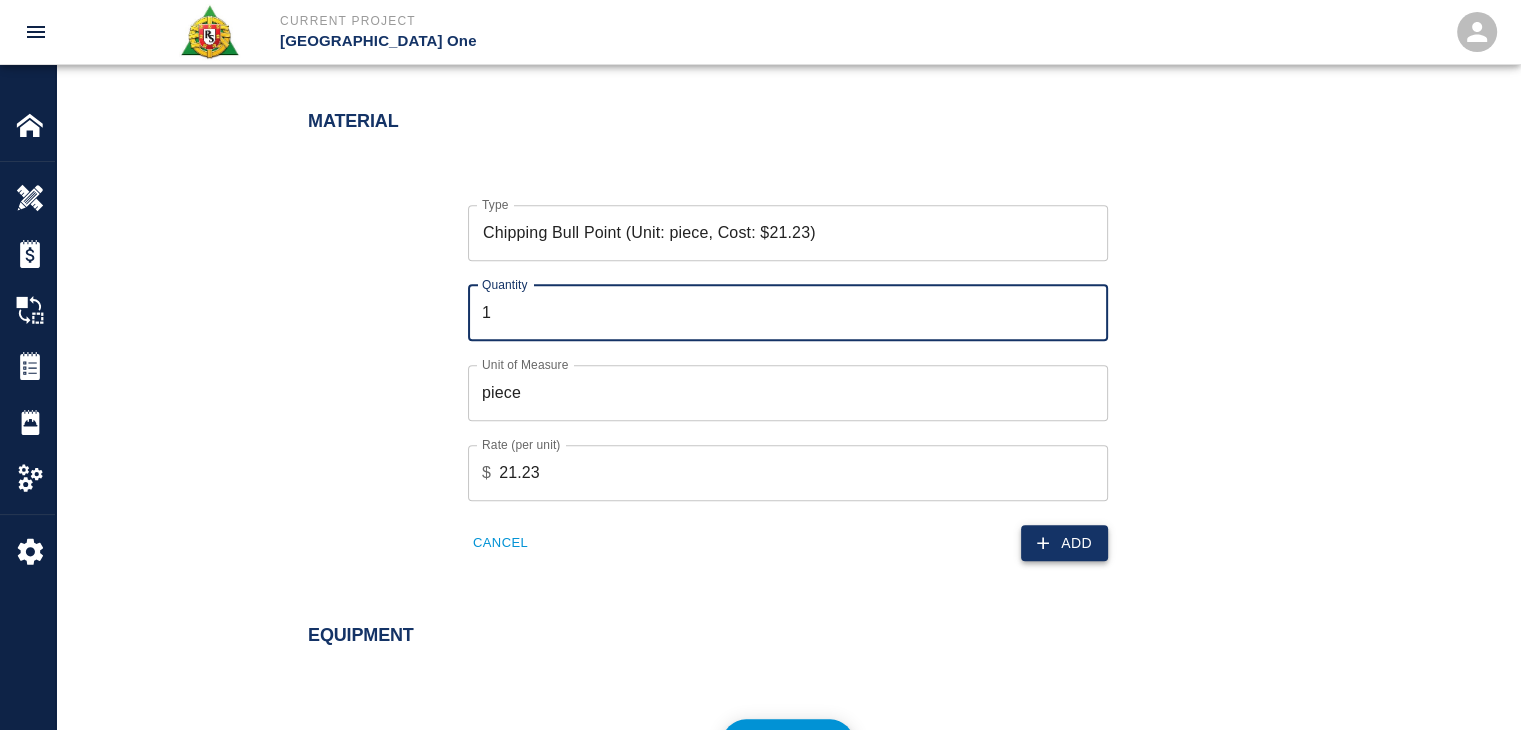 type on "1" 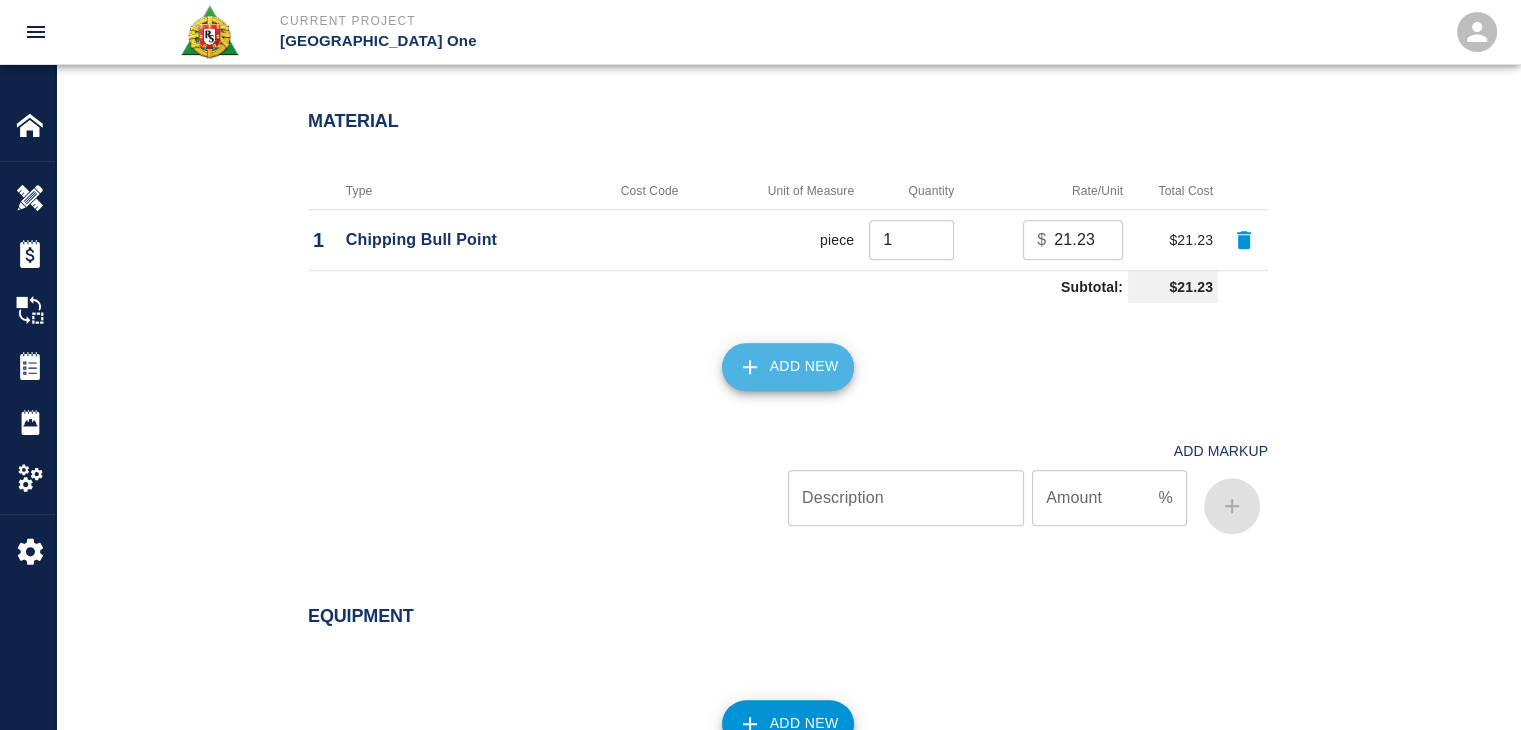 click on "Add New" at bounding box center [788, 367] 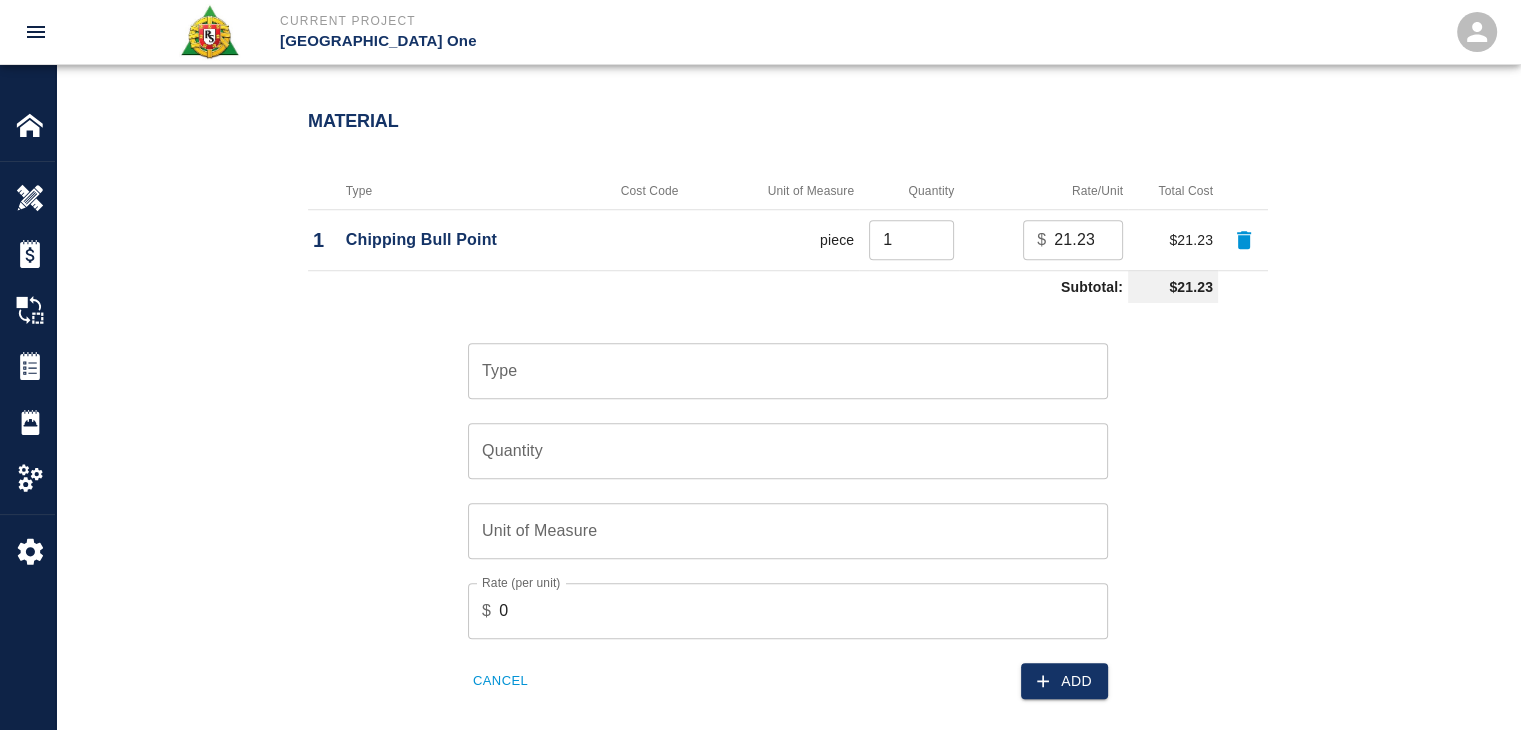 click on "Type" at bounding box center (788, 371) 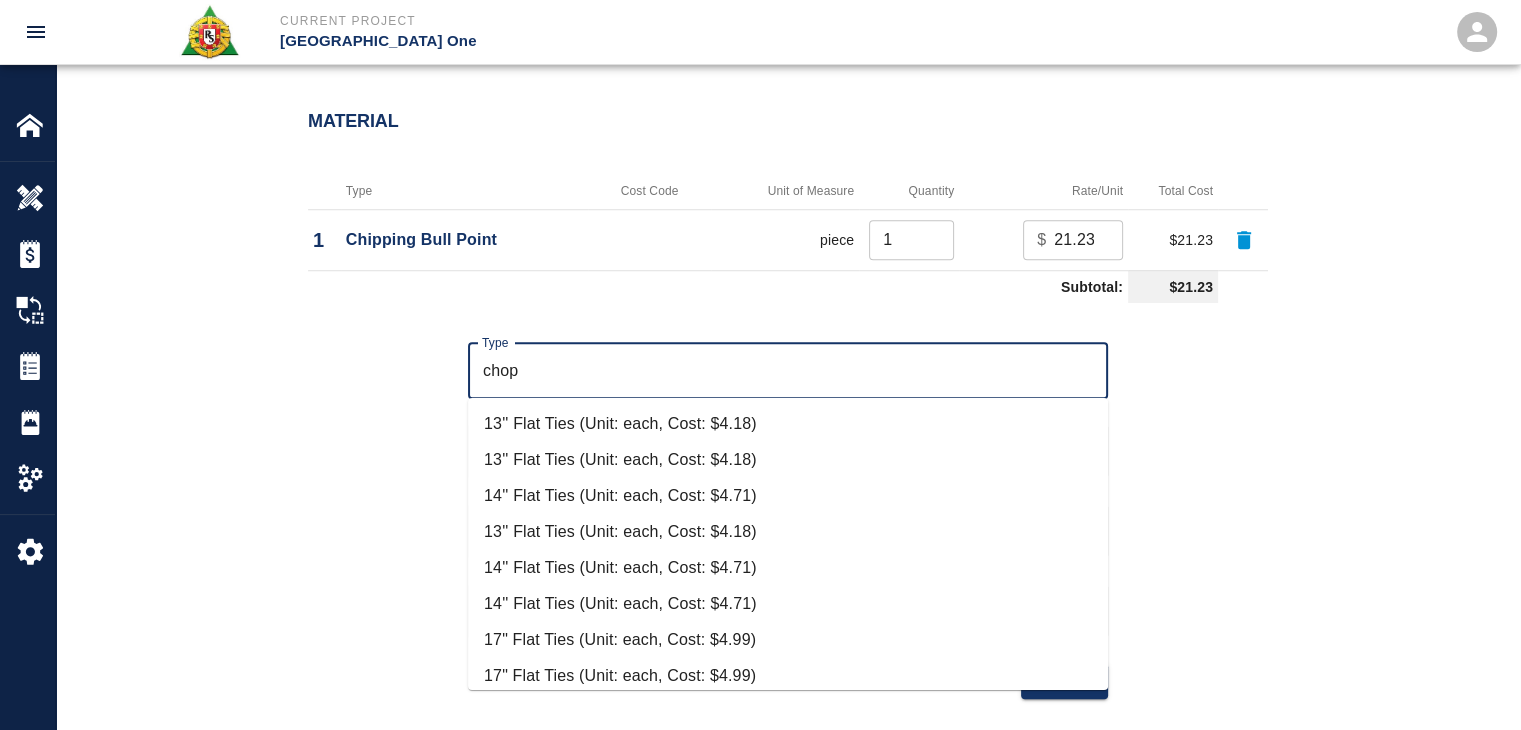 scroll, scrollTop: 192, scrollLeft: 0, axis: vertical 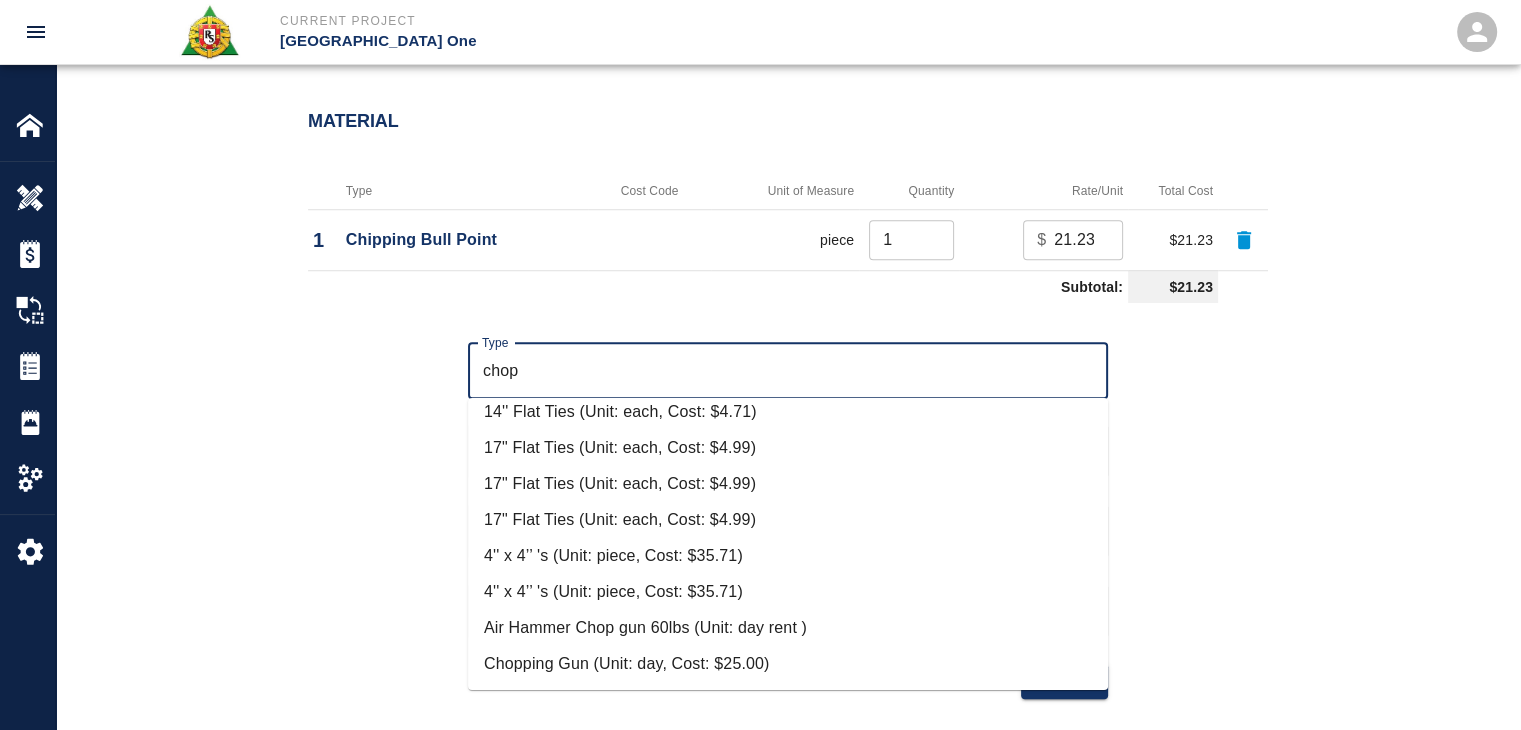 click on "Chopping Gun (Unit: day, Cost: $25.00)" at bounding box center (788, 664) 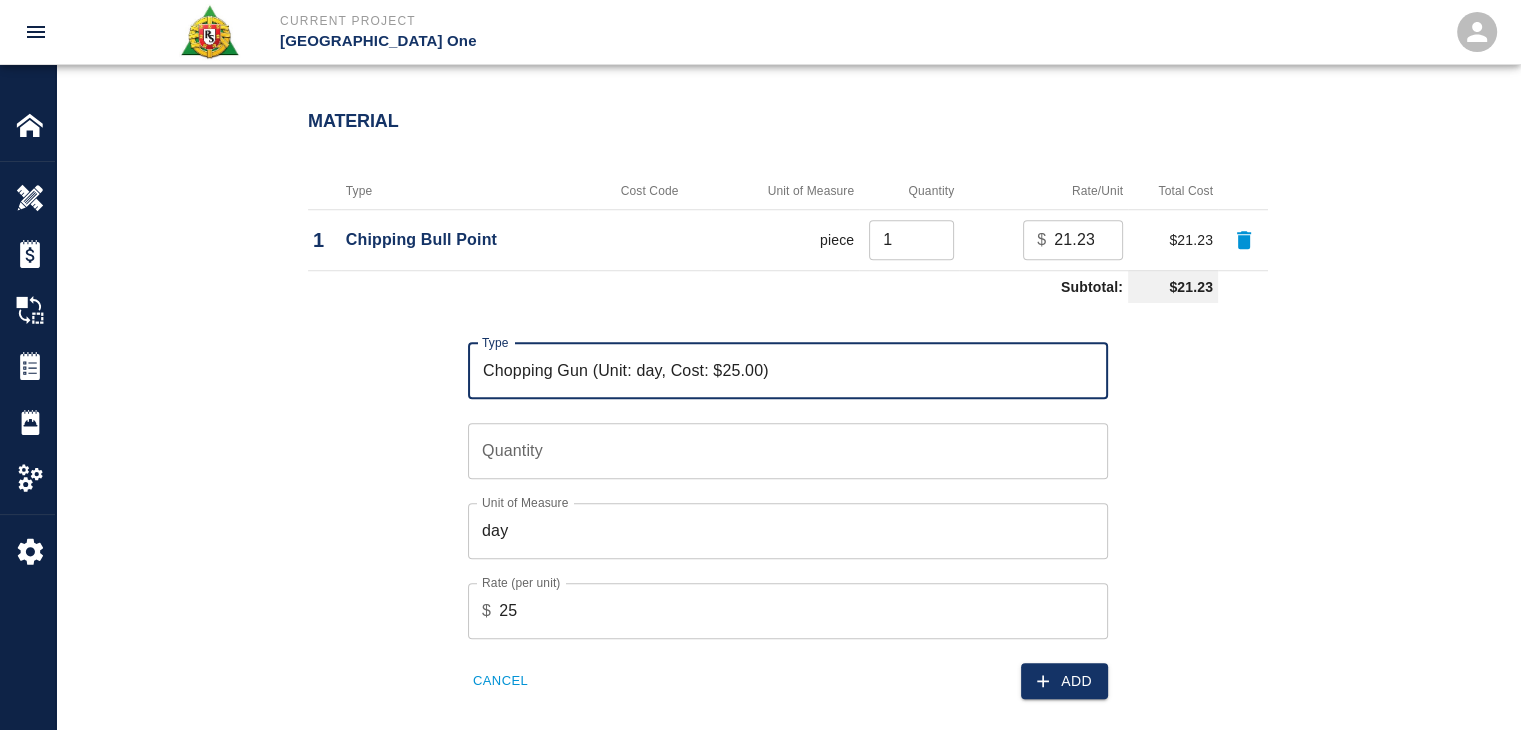 type on "Chopping Gun (Unit: day, Cost: $25.00)" 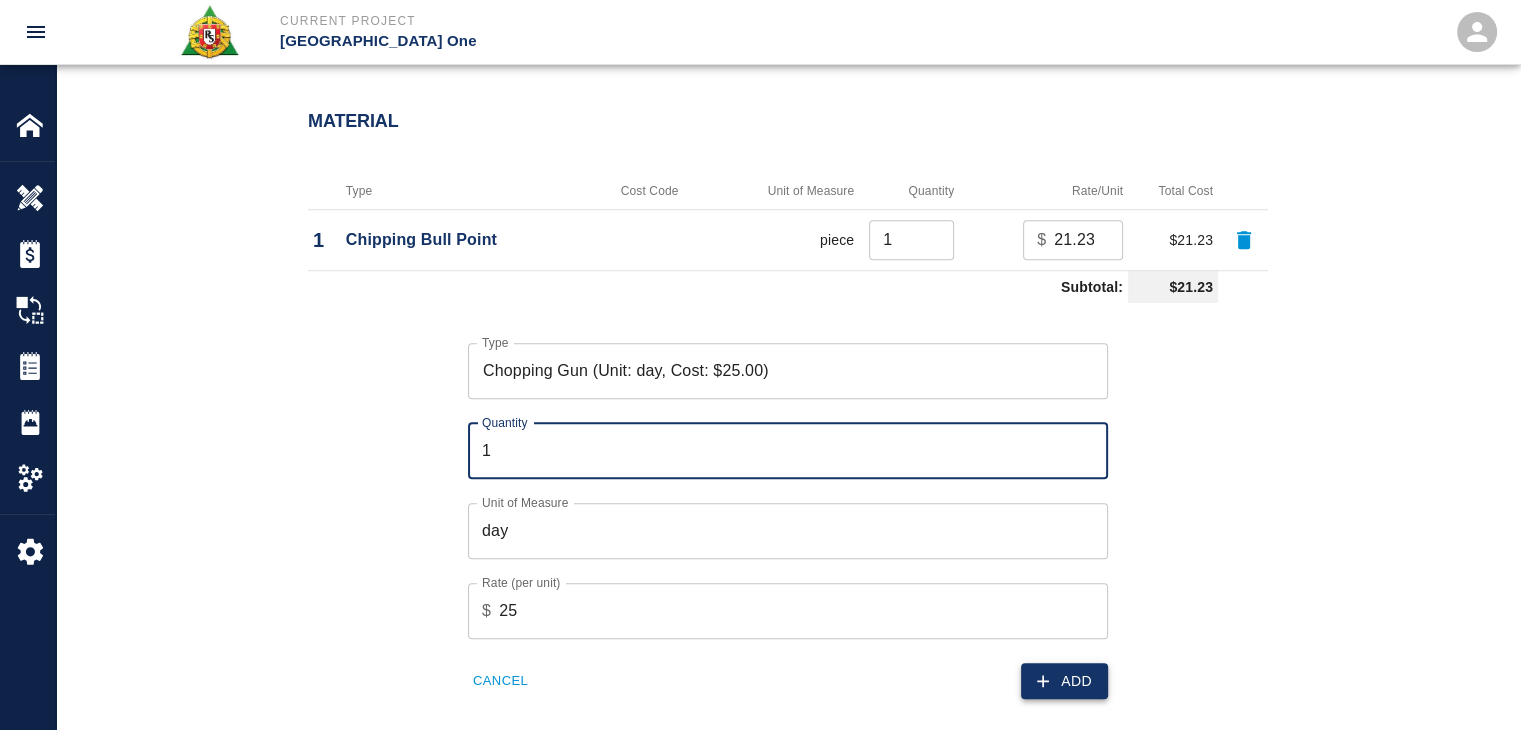 type on "1" 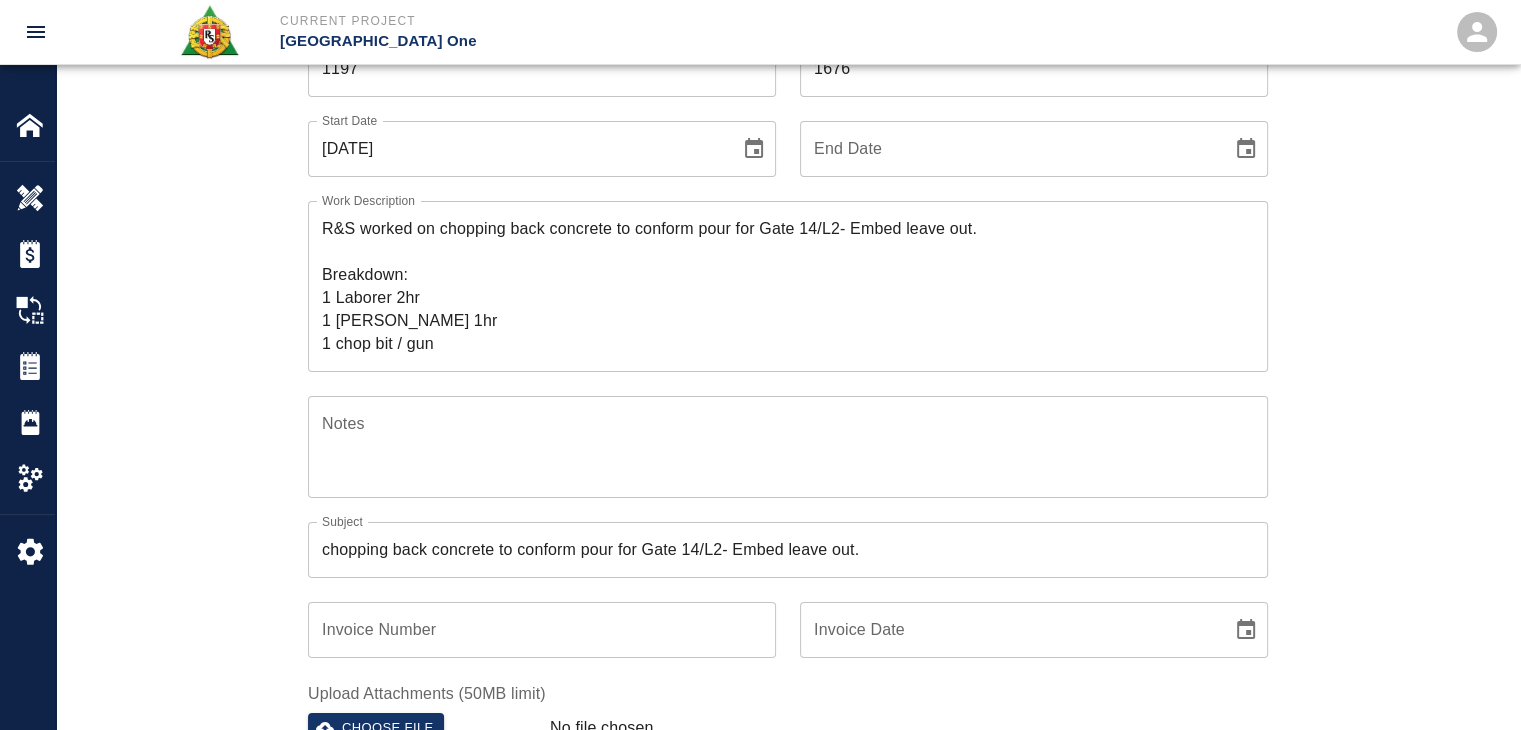 scroll, scrollTop: 0, scrollLeft: 0, axis: both 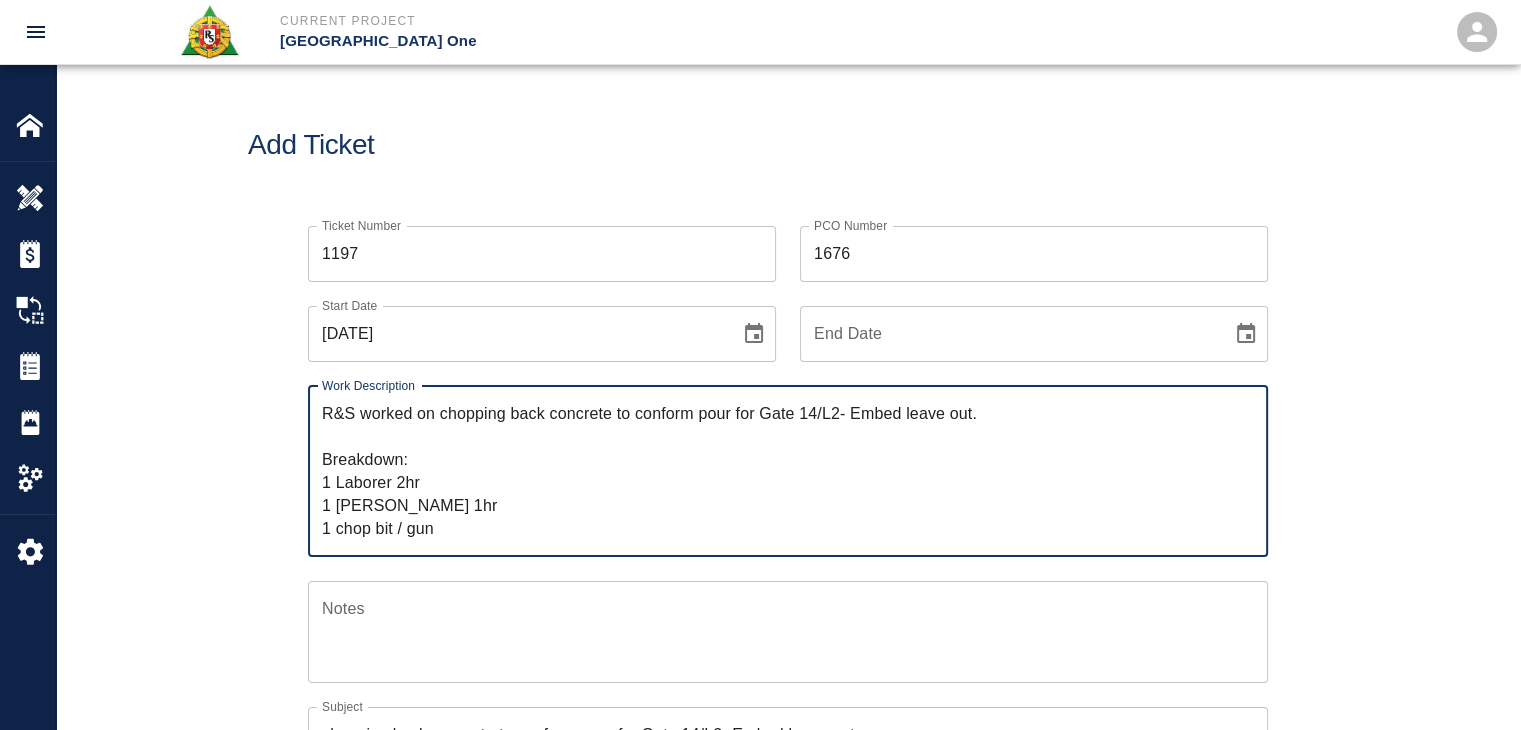 drag, startPoint x: 471, startPoint y: 532, endPoint x: 282, endPoint y: 363, distance: 253.53896 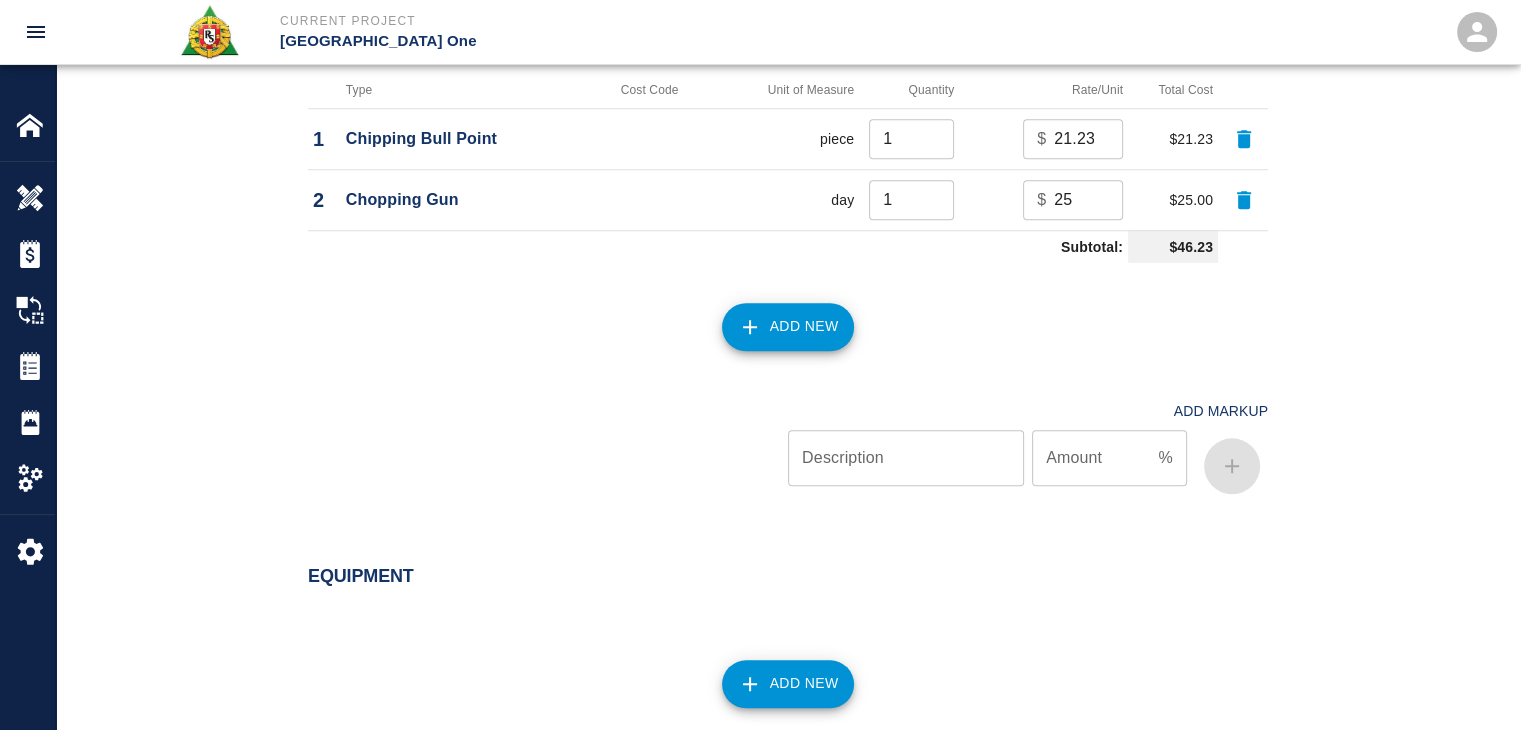 scroll, scrollTop: 2138, scrollLeft: 0, axis: vertical 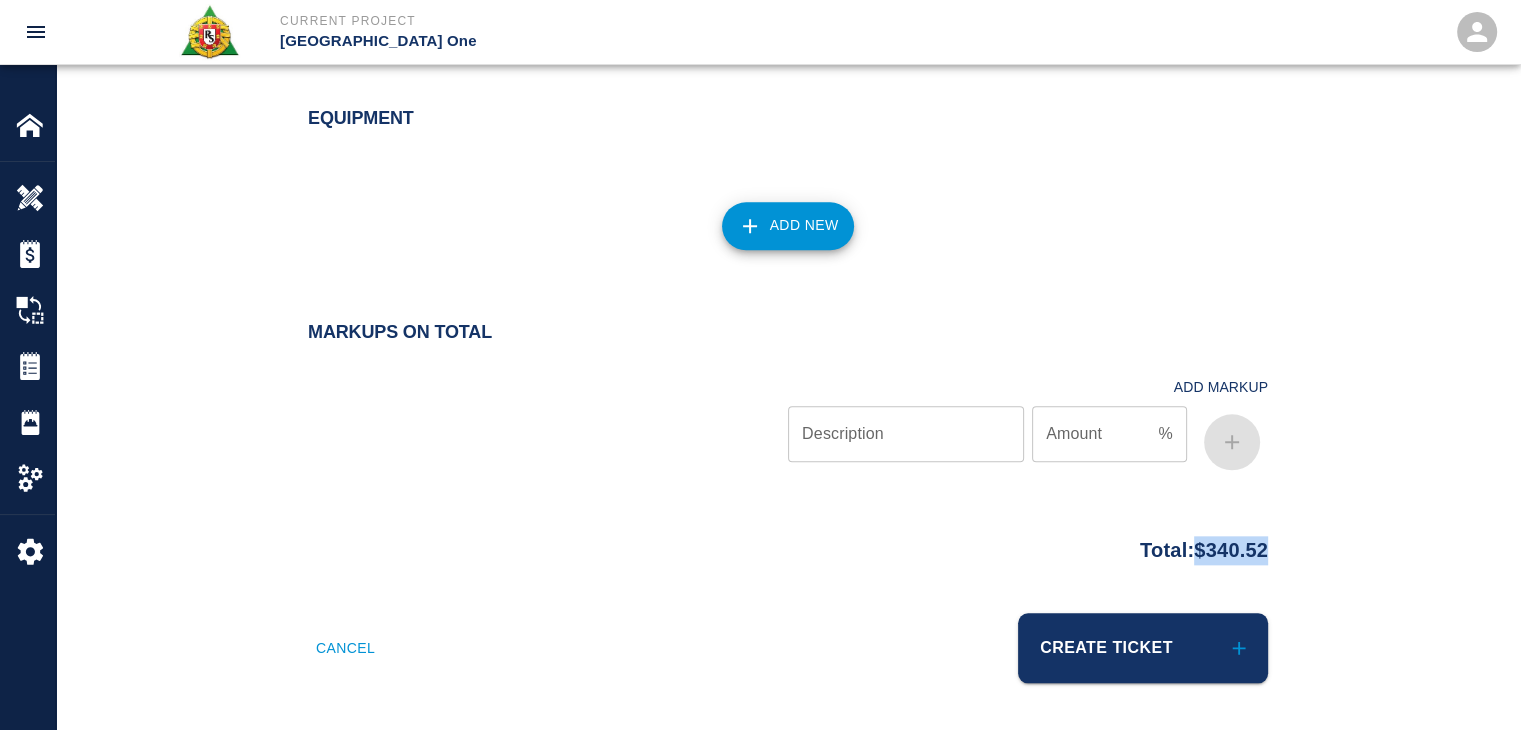 drag, startPoint x: 1292, startPoint y: 562, endPoint x: 1184, endPoint y: 561, distance: 108.00463 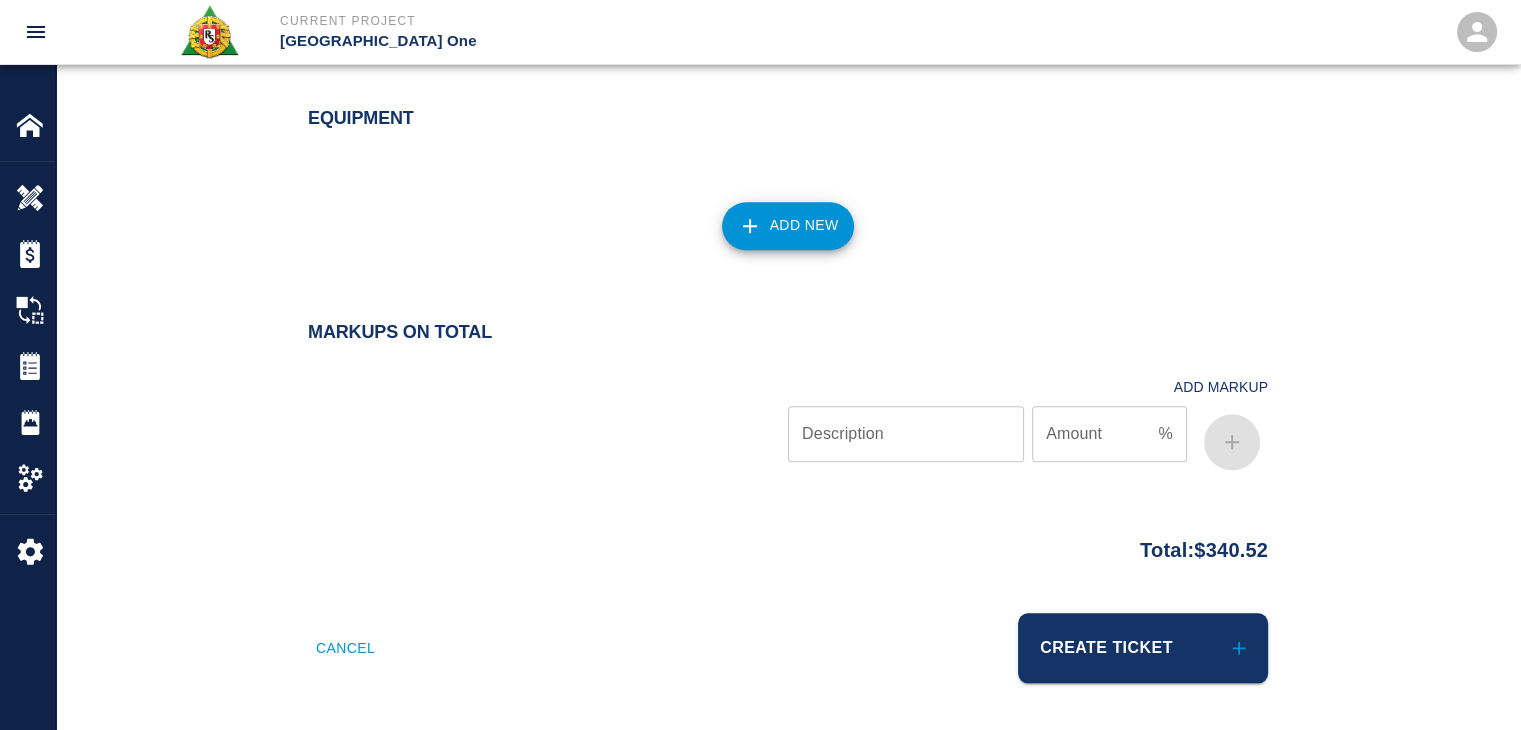 click at bounding box center [548, 418] 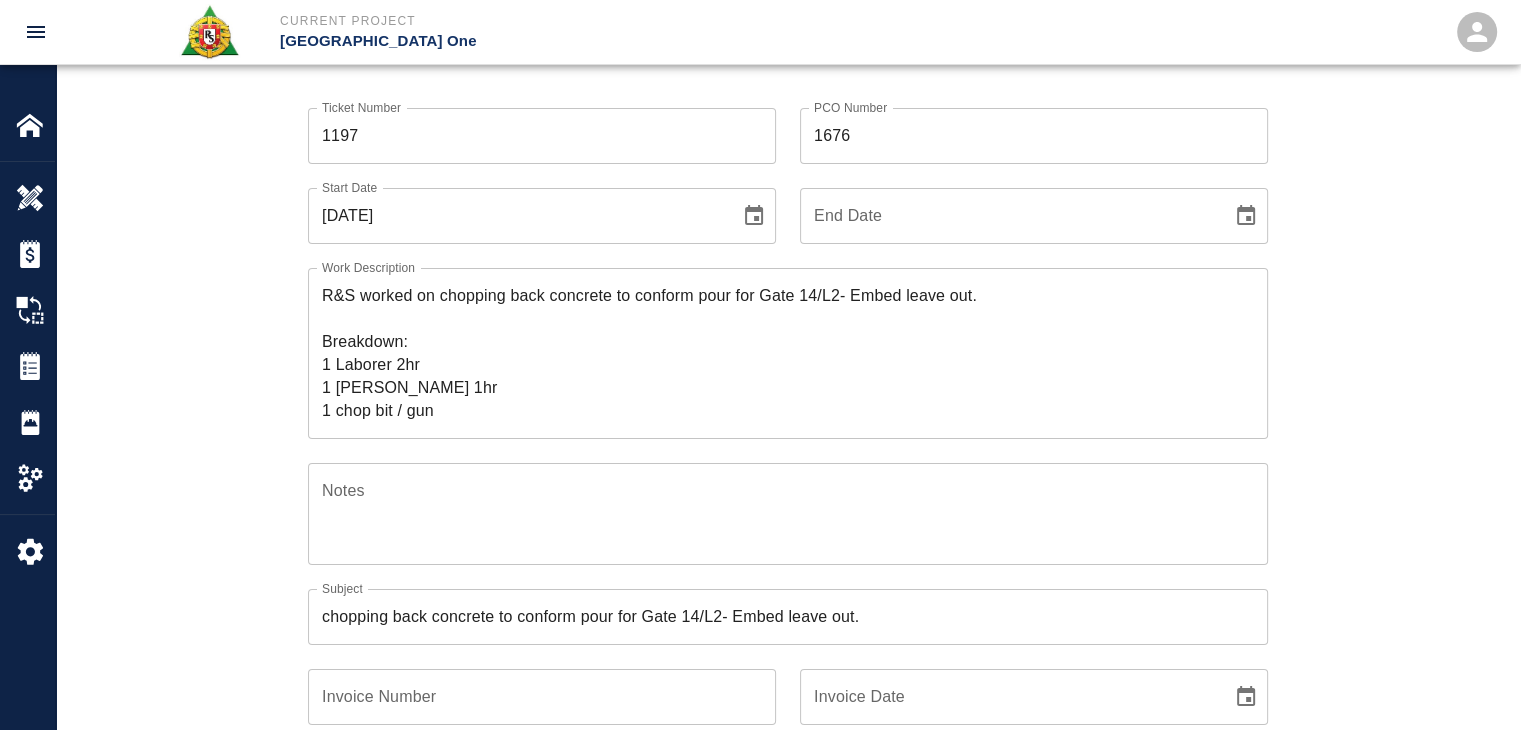 scroll, scrollTop: 0, scrollLeft: 0, axis: both 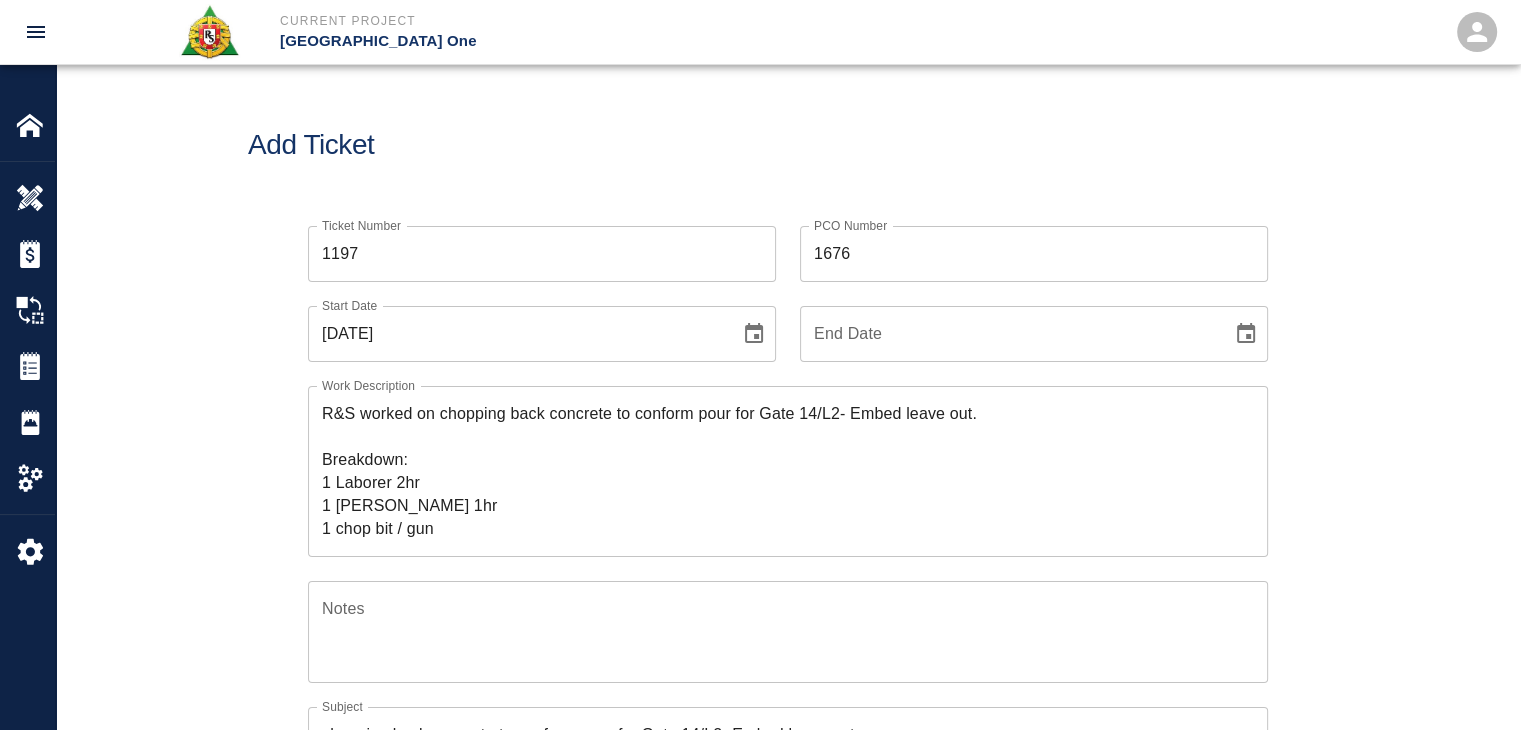 click on "Add Ticket" at bounding box center [788, 145] 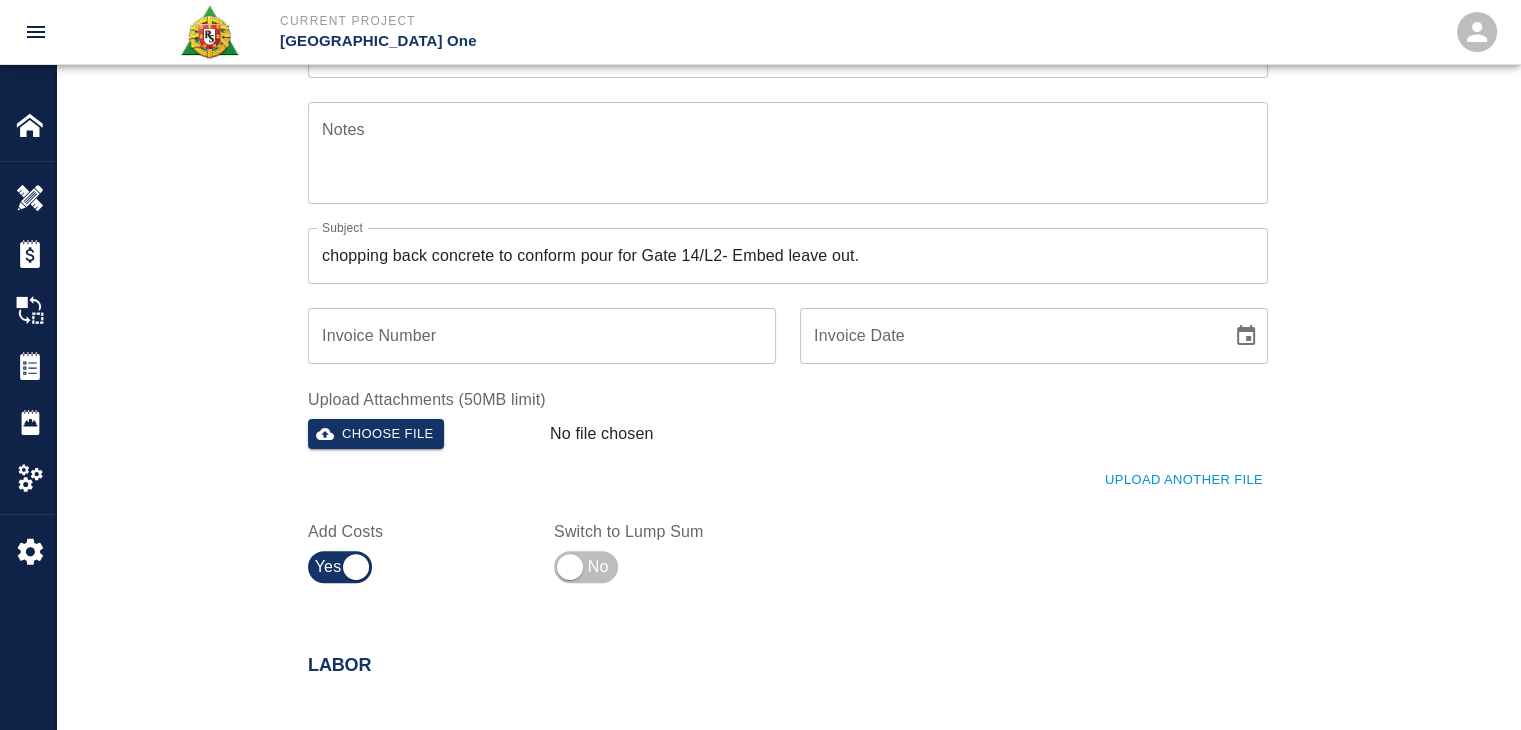 scroll, scrollTop: 478, scrollLeft: 0, axis: vertical 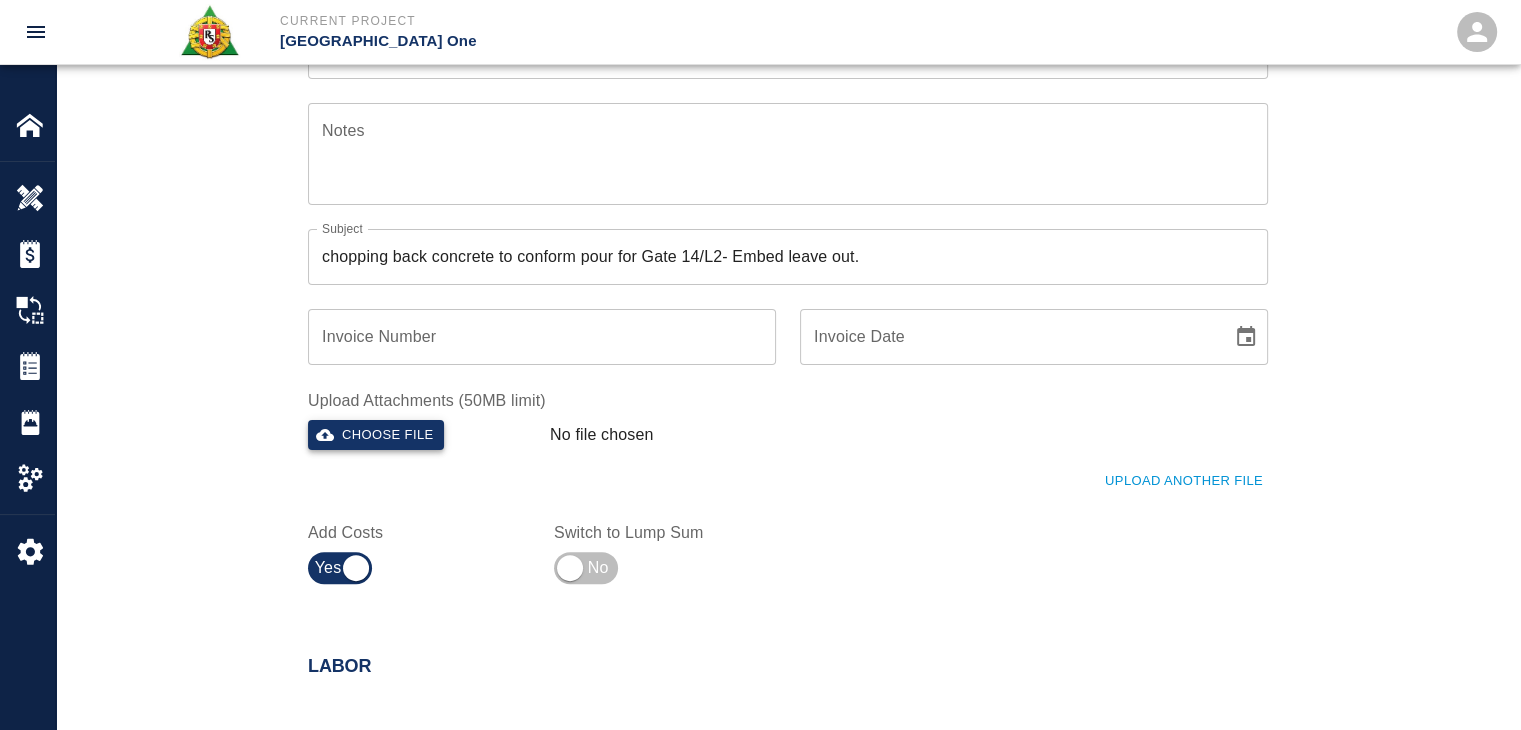 click on "Choose file" at bounding box center (376, 435) 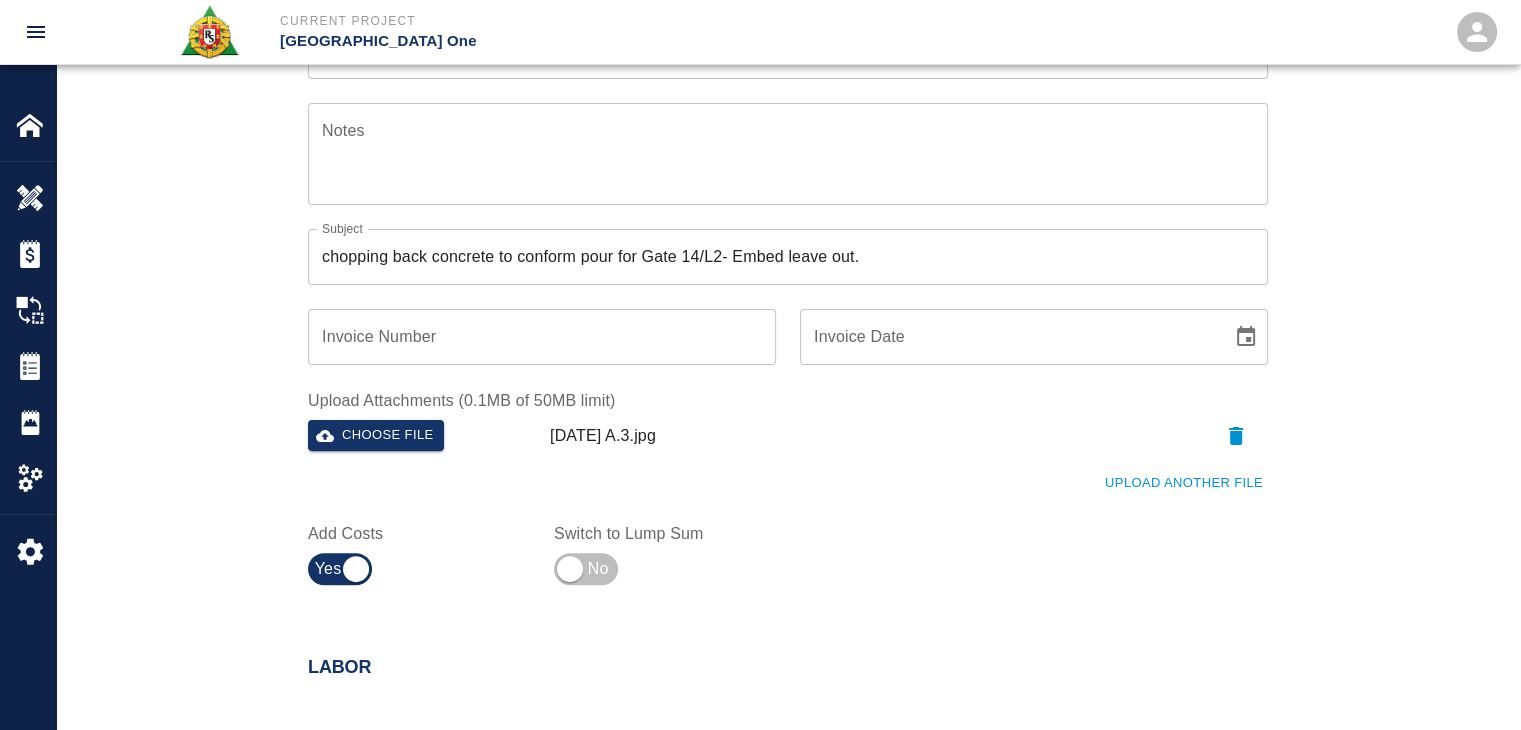 click on "Ticket Number 1197 Ticket Number PCO Number 1676 PCO Number Start Date  07/03/2025 Start Date  End Date End Date Work Description R&S worked on chopping back concrete to conform pour for Gate 14/L2- Embed leave out.
Breakdown:
1 Laborer 2hr
1 Foreman 1hr
1 chop bit / gun x Work Description Notes x Notes Subject chopping back concrete to conform pour for Gate 14/L2- Embed leave out. Subject Invoice Number Invoice Number Invoice Date Invoice Date Upload Attachments (0.1MB of 50MB limit) Choose file 07-03-25 A.3.jpg Upload Another File Add Costs Switch to Lump Sum" at bounding box center (788, 183) 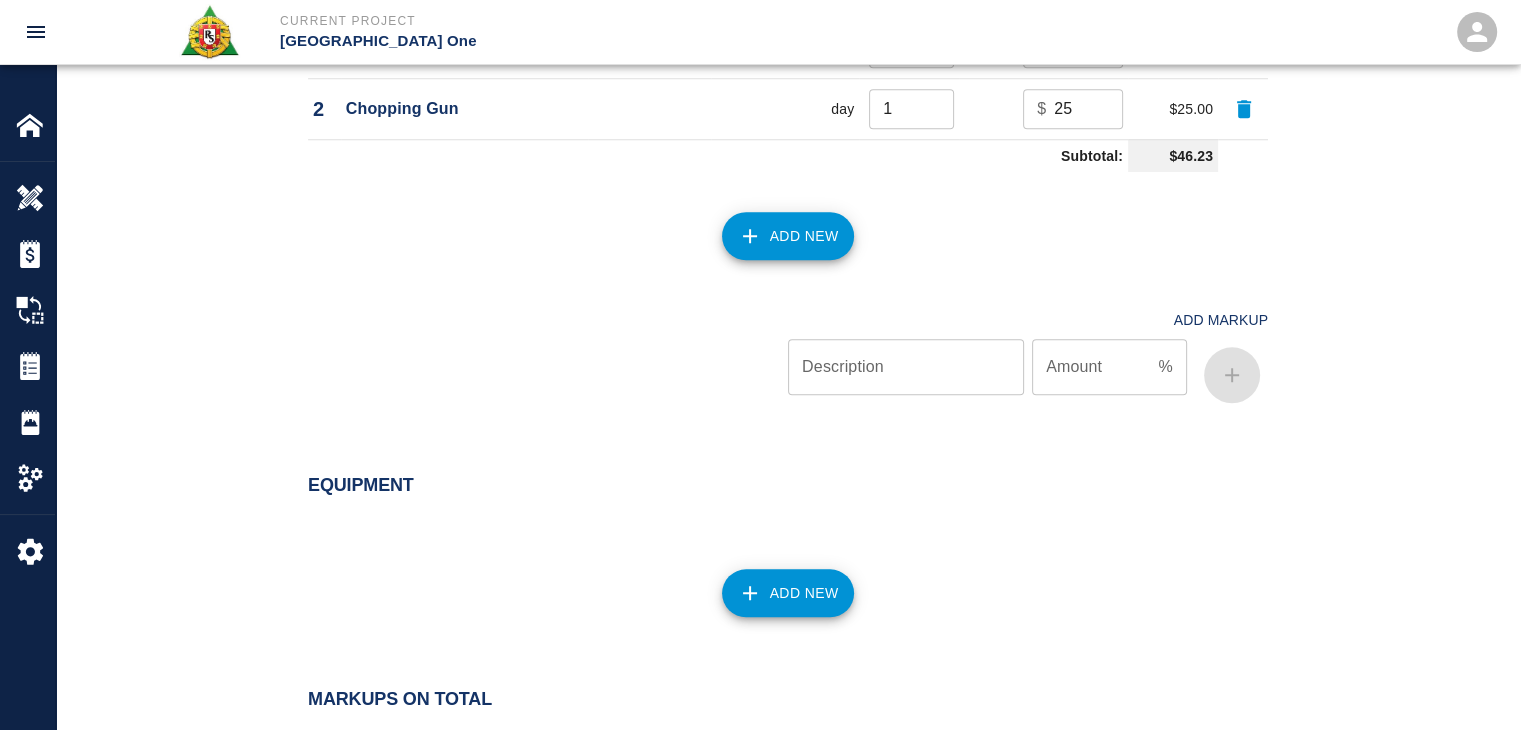 scroll, scrollTop: 2139, scrollLeft: 0, axis: vertical 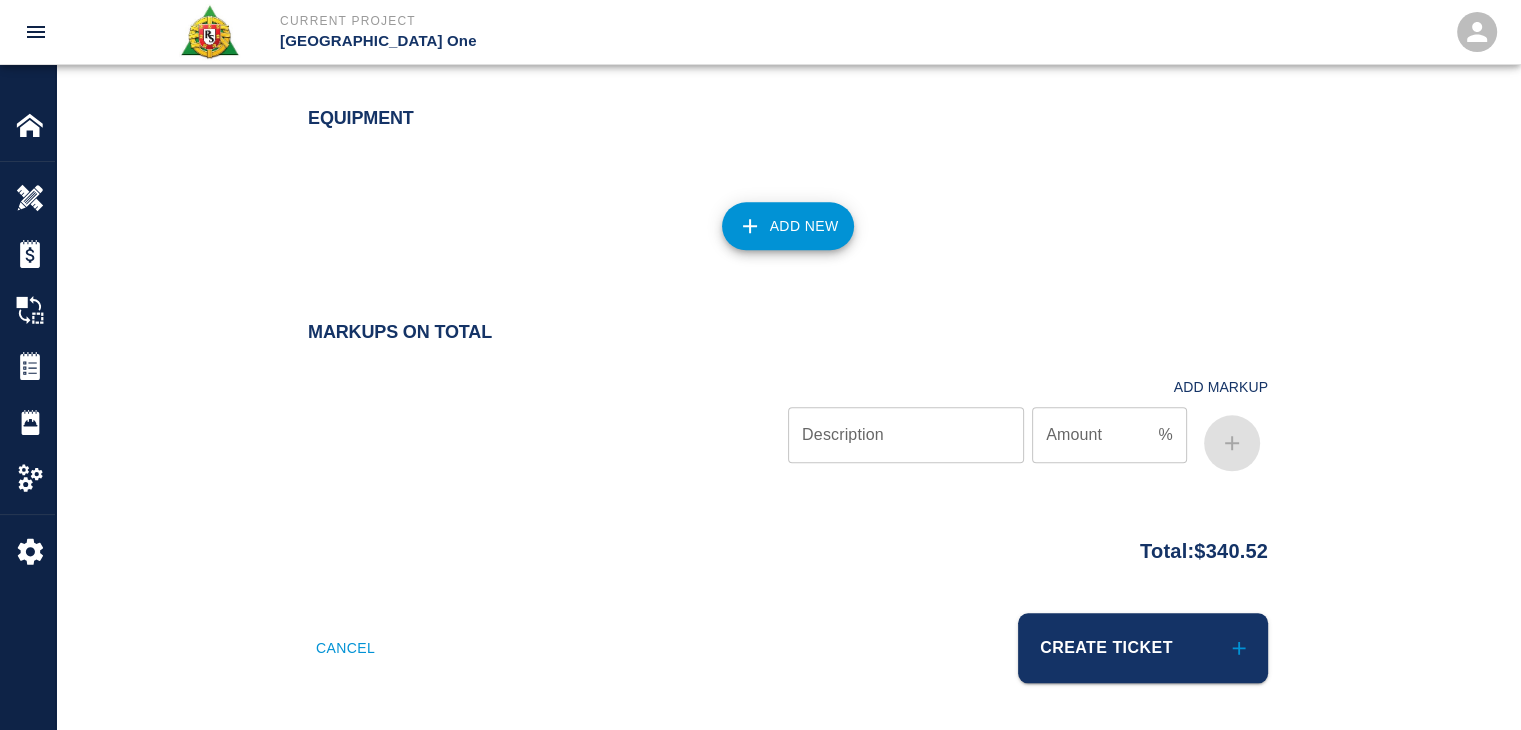 click at bounding box center (548, 418) 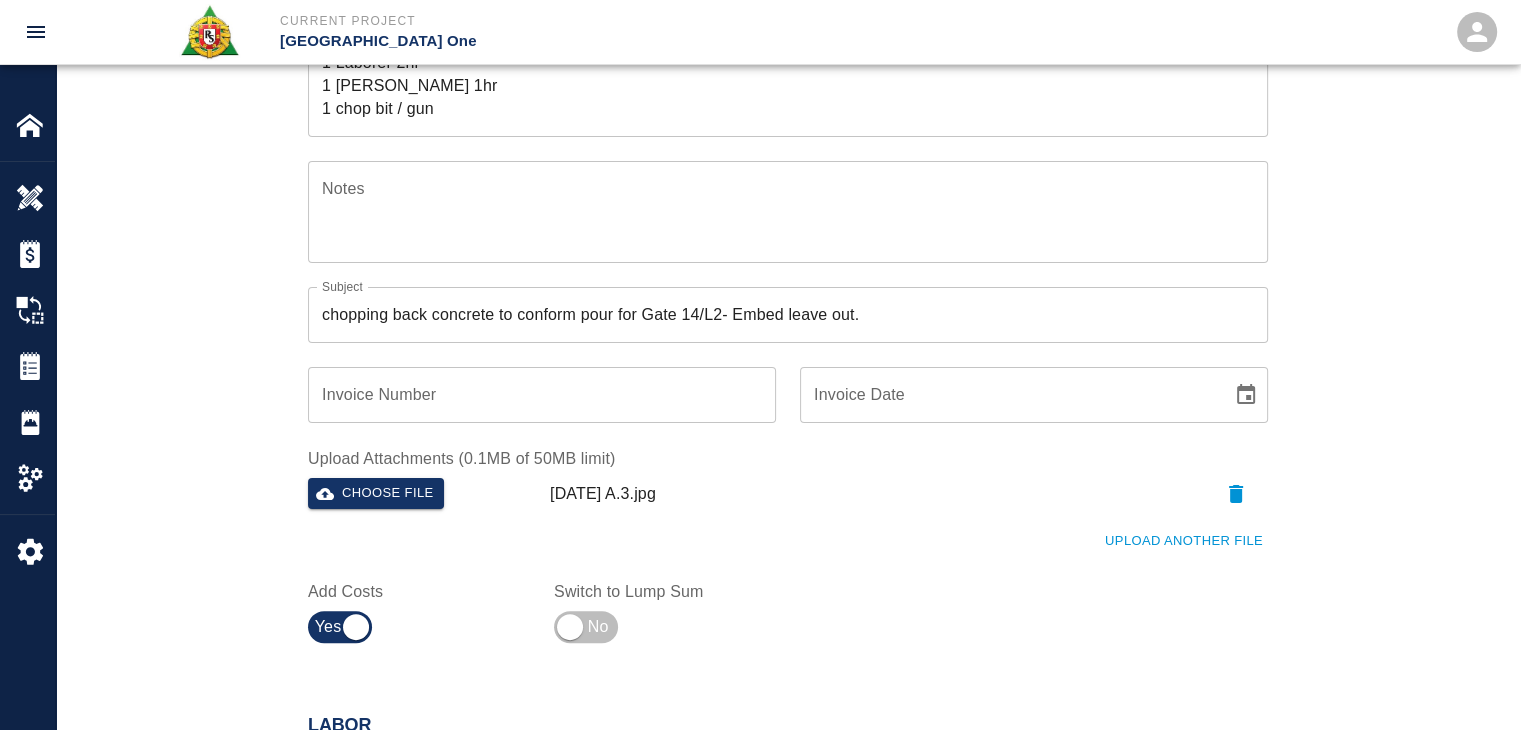 scroll, scrollTop: 0, scrollLeft: 0, axis: both 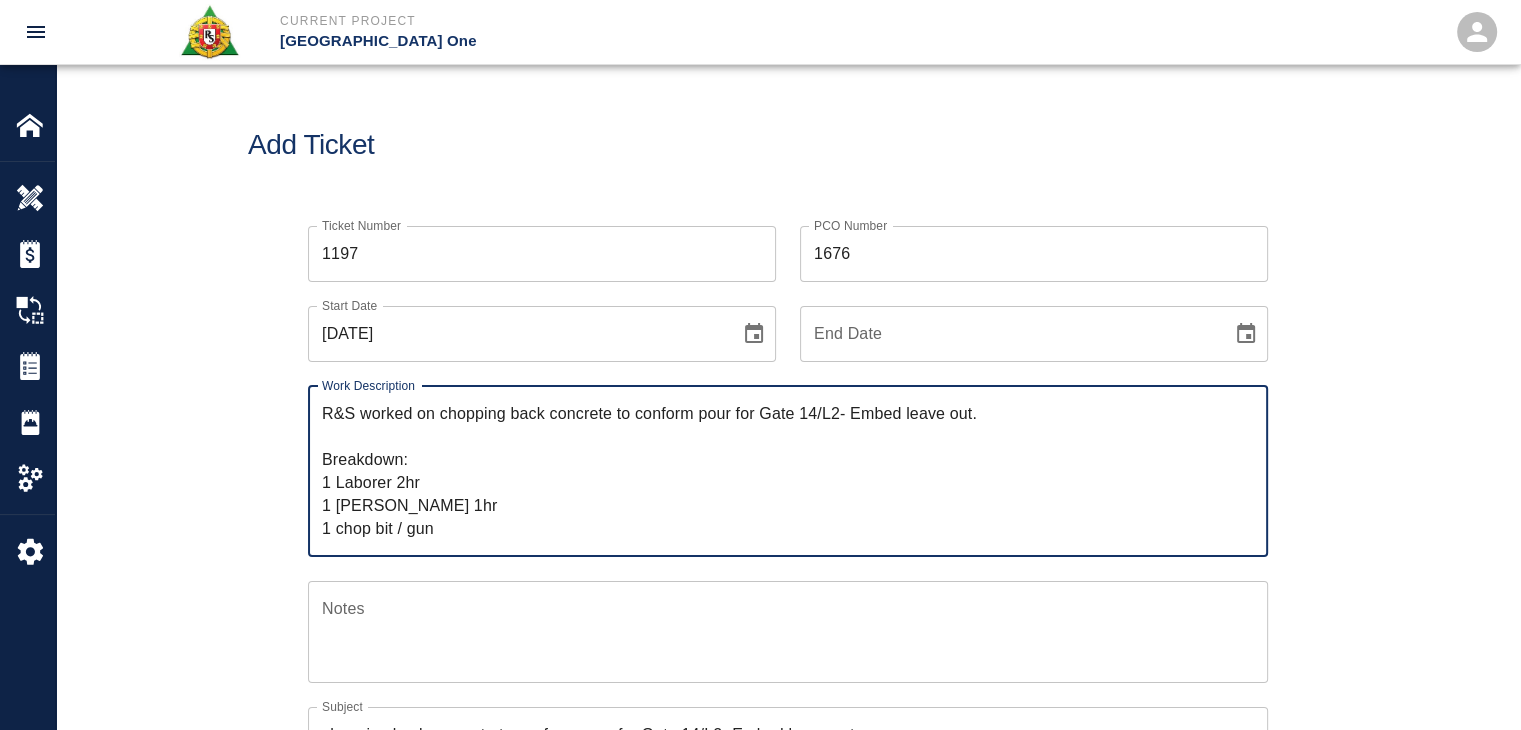 drag, startPoint x: 438, startPoint y: 409, endPoint x: 260, endPoint y: 409, distance: 178 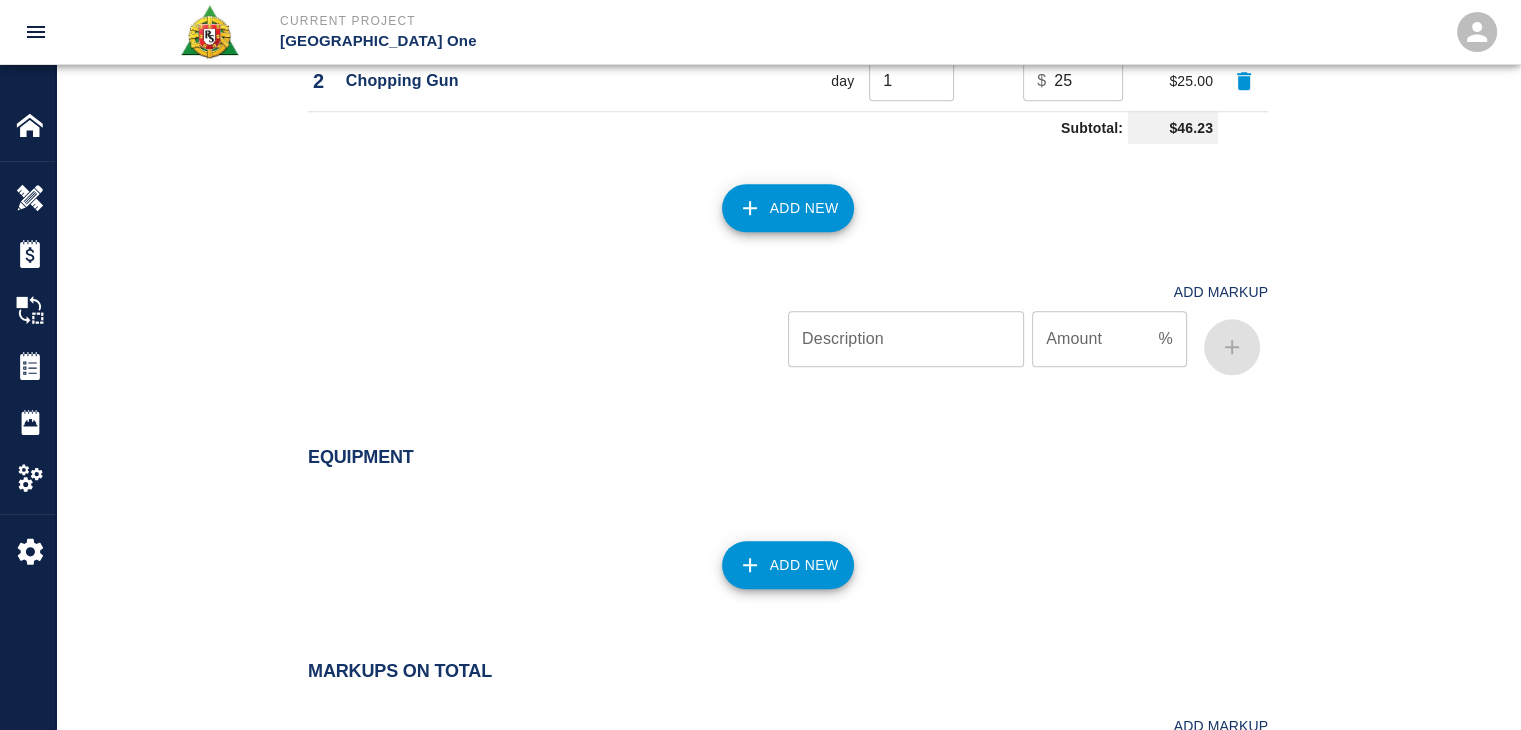scroll, scrollTop: 2139, scrollLeft: 0, axis: vertical 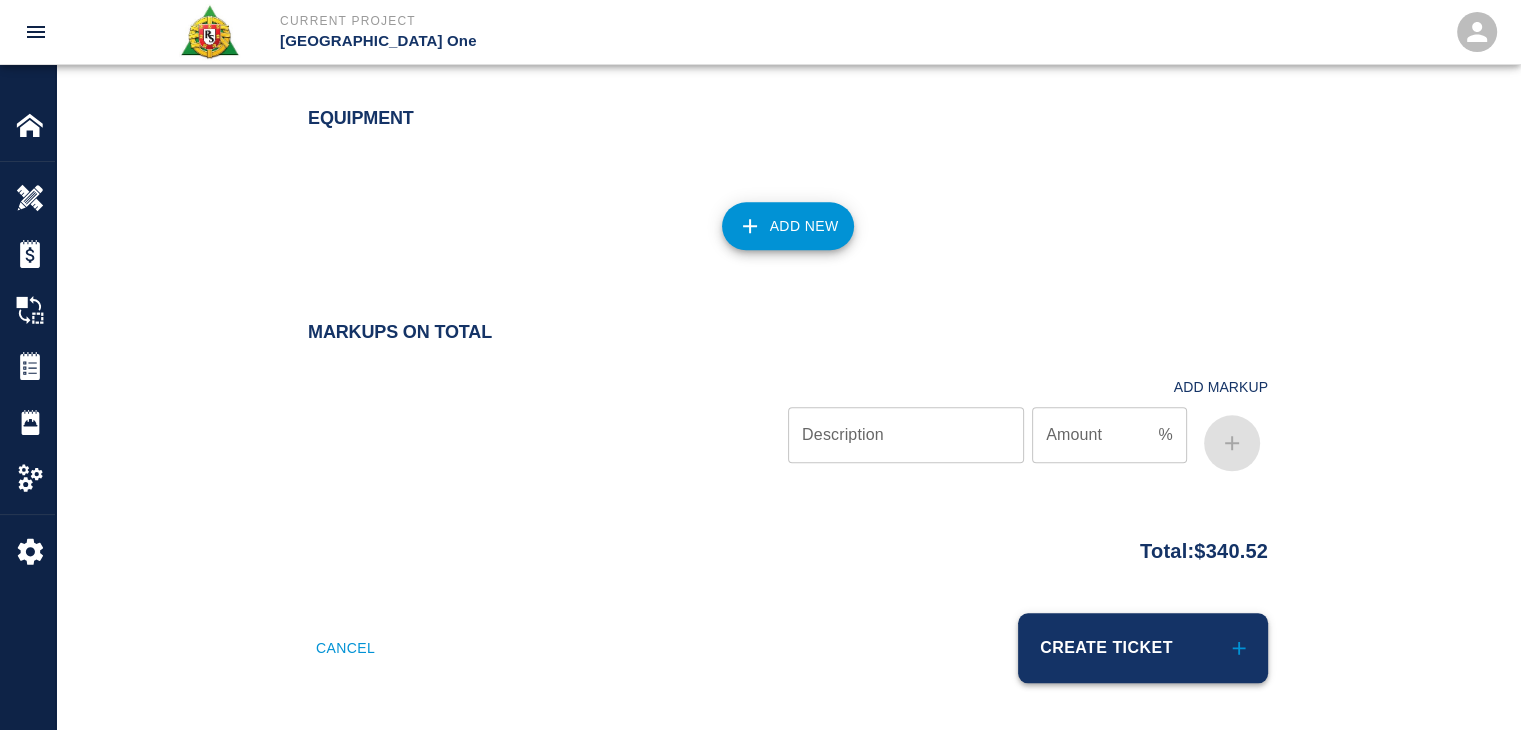 click on "Create Ticket" at bounding box center (1143, 648) 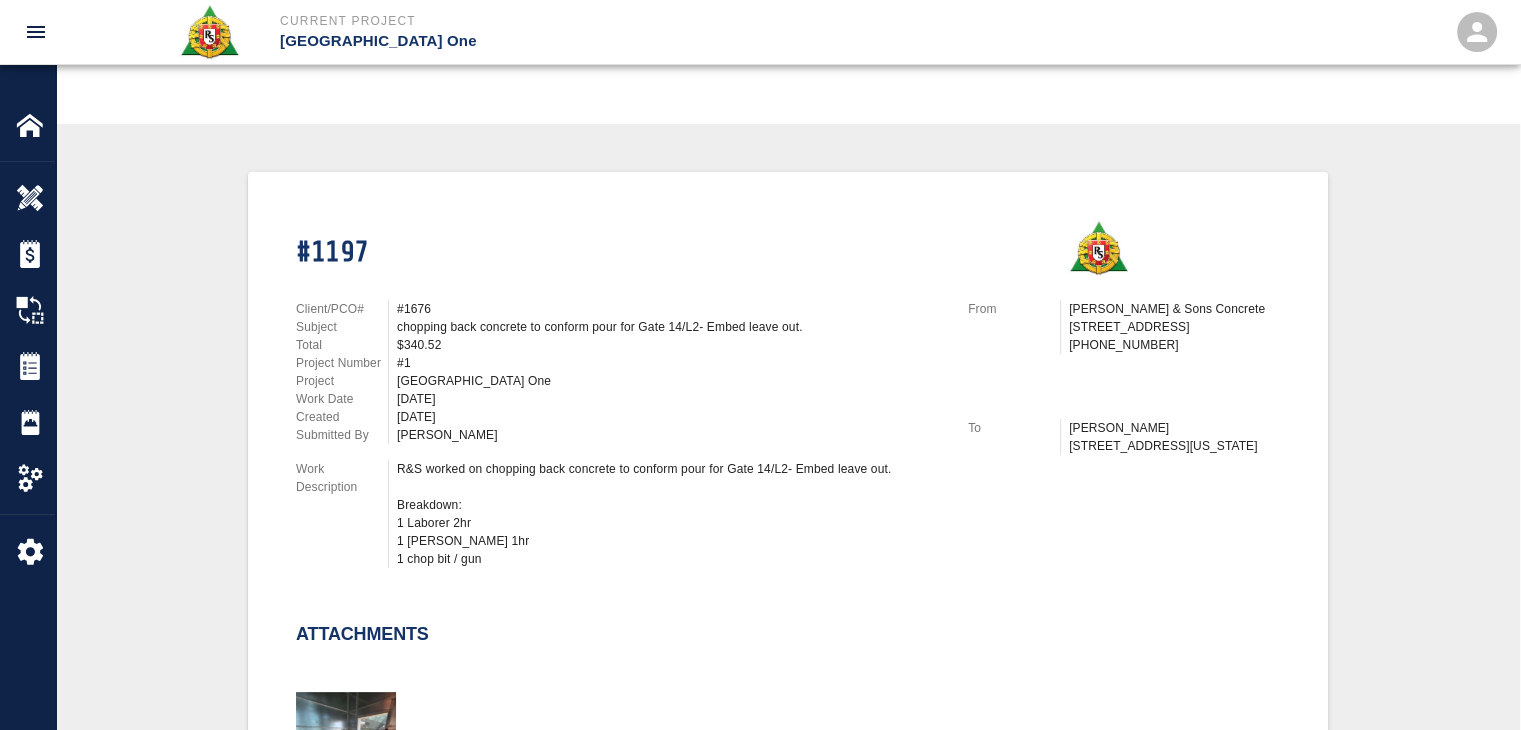 scroll, scrollTop: 264, scrollLeft: 0, axis: vertical 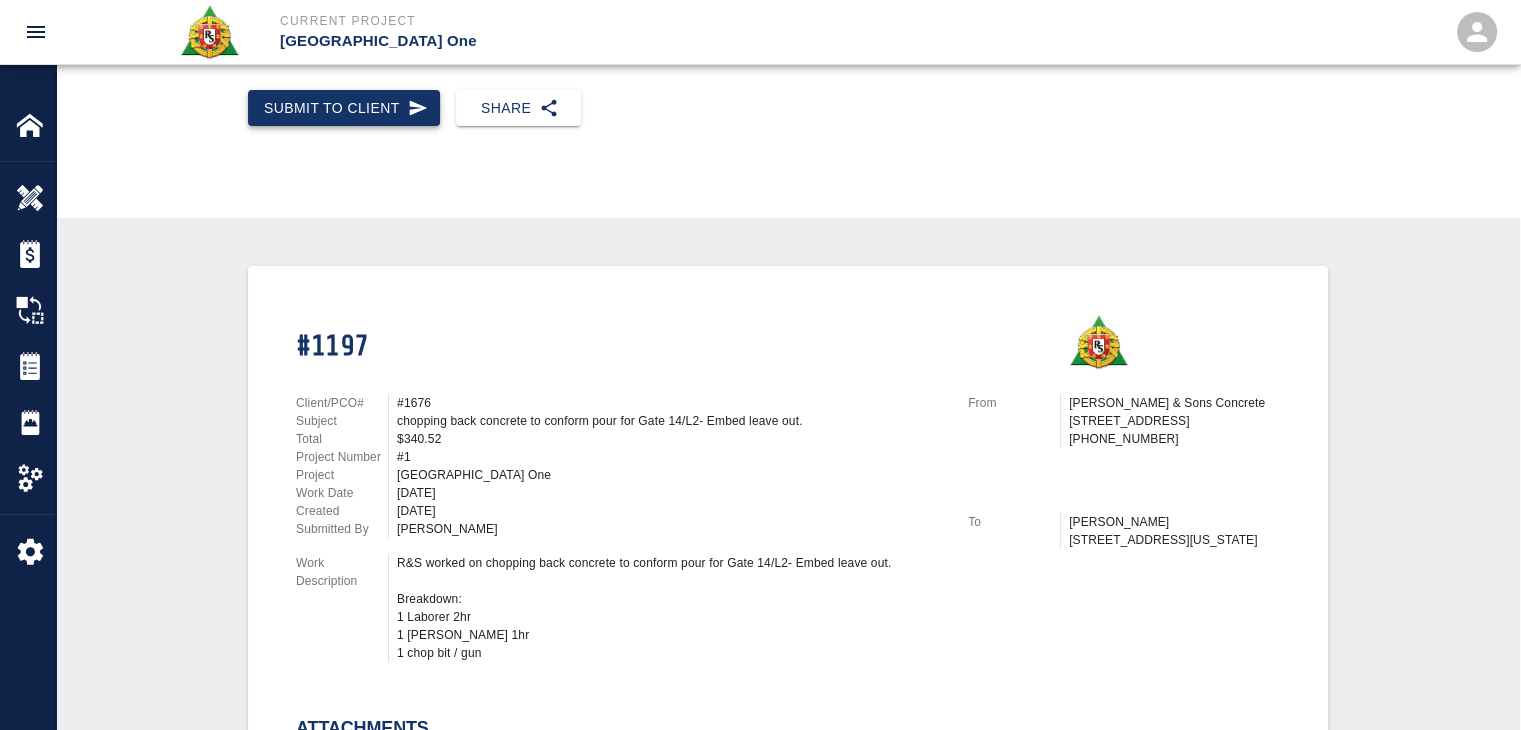 click on "Submit to Client" at bounding box center [344, 108] 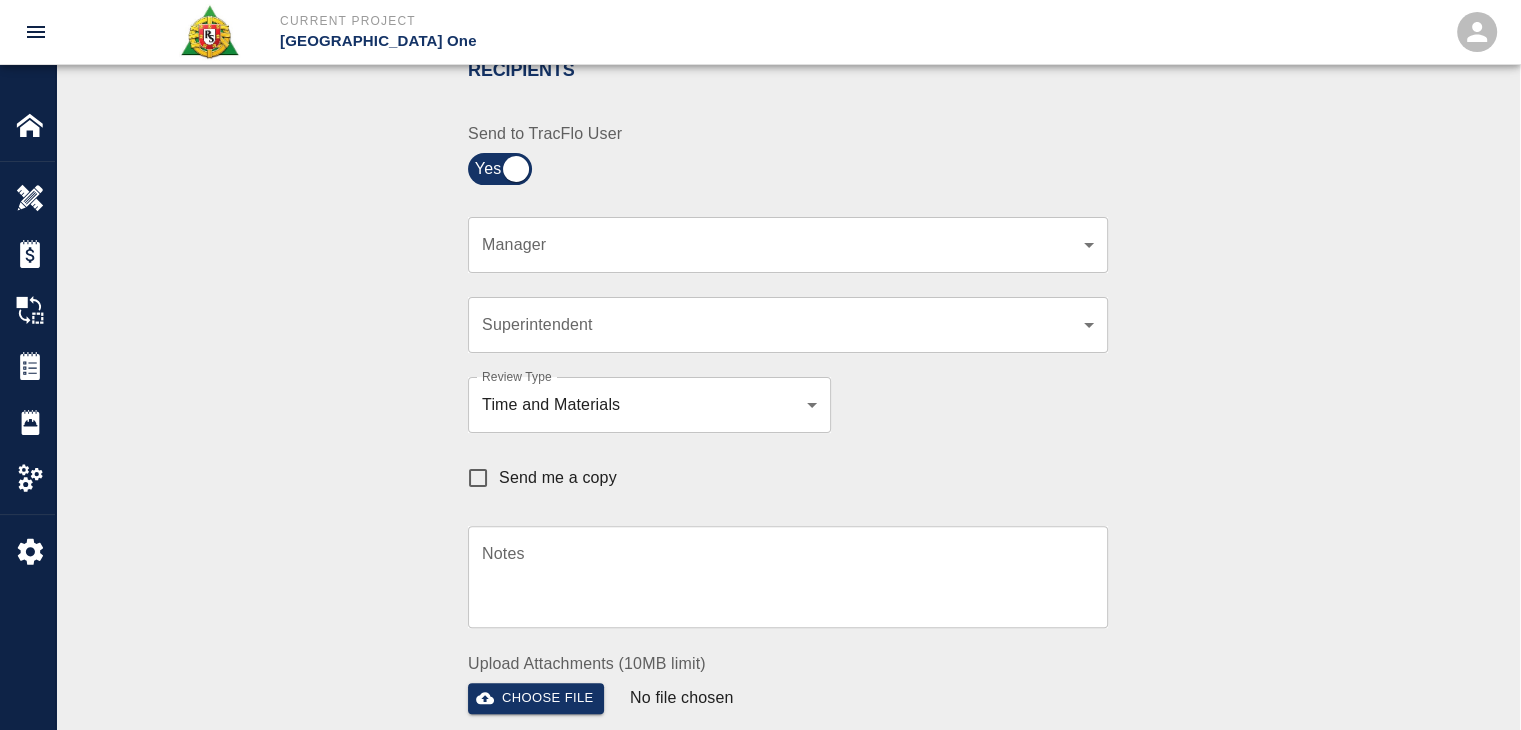 scroll, scrollTop: 469, scrollLeft: 0, axis: vertical 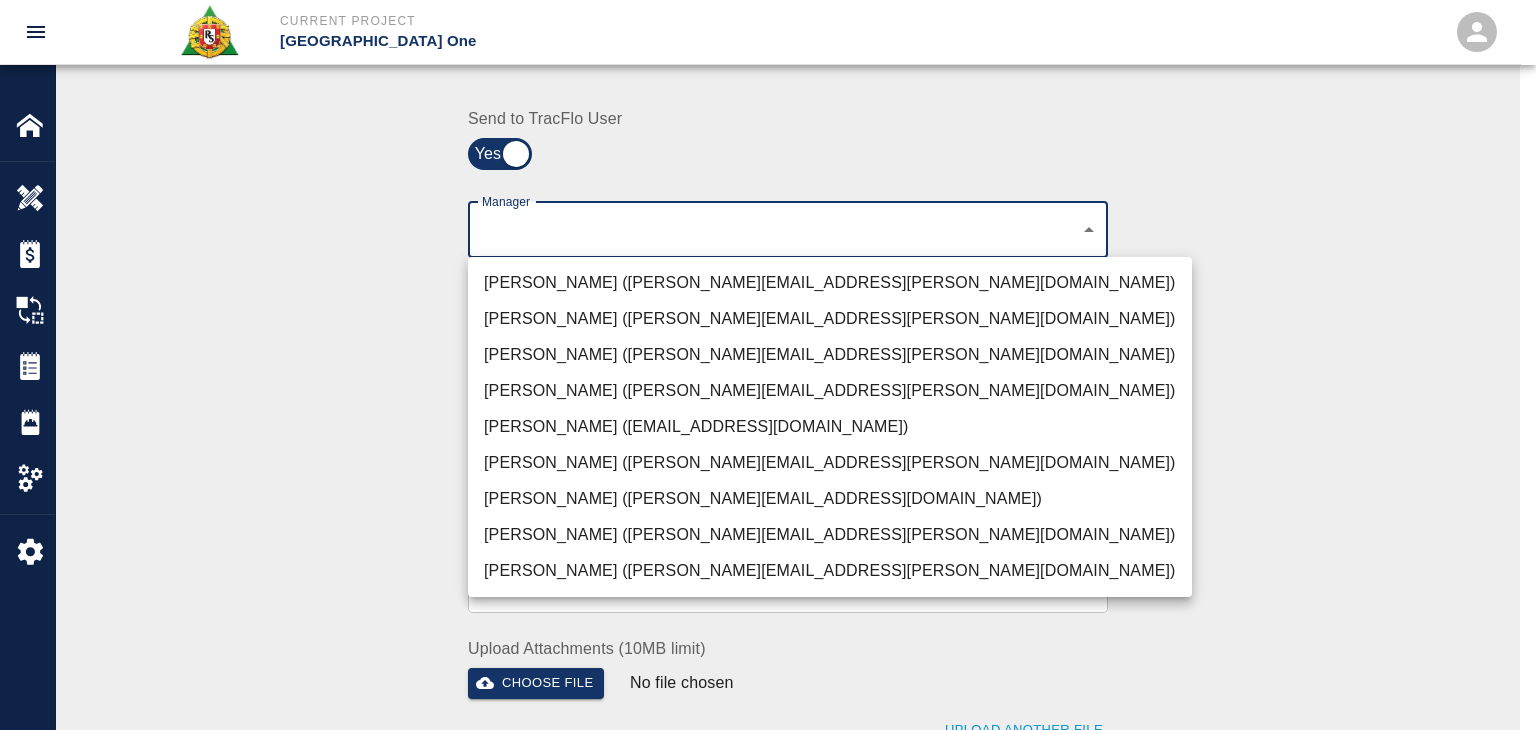 click on "Current Project JFK Terminal One Home JFK Terminal One Overview Estimates Change Orders Tickets Daily Reports Project Settings Settings Powered By Terms of Service  |  Privacy Policy Ticket Download Edit Status :   Open Action :   Draft Estimate:  + Add to Estimate View History Submit to Client Share Recipients Internal Team ​ Internal Team Notes x Notes Cancel Send Recipients Send to TracFlo User Manager ​ Manager Superintendent ​ Superintendent Review Type Time and Materials tm Review Type Send me a copy Notes x Notes Upload Attachments (10MB limit) Choose file No file chosen Upload Another File Cancel Send Request Time and Material Revision Notes   * x Notes   * Upload Attachments (10MB limit) Choose file No file chosen Upload Another File Cancel Send Time and Materials Reject Notes   * x Notes   * Upload Attachments (10MB limit) Choose file No file chosen Upload Another File Cancel Send Signature acknowledges time and material used, but does not change contractual obligations of either party x" at bounding box center (768, -104) 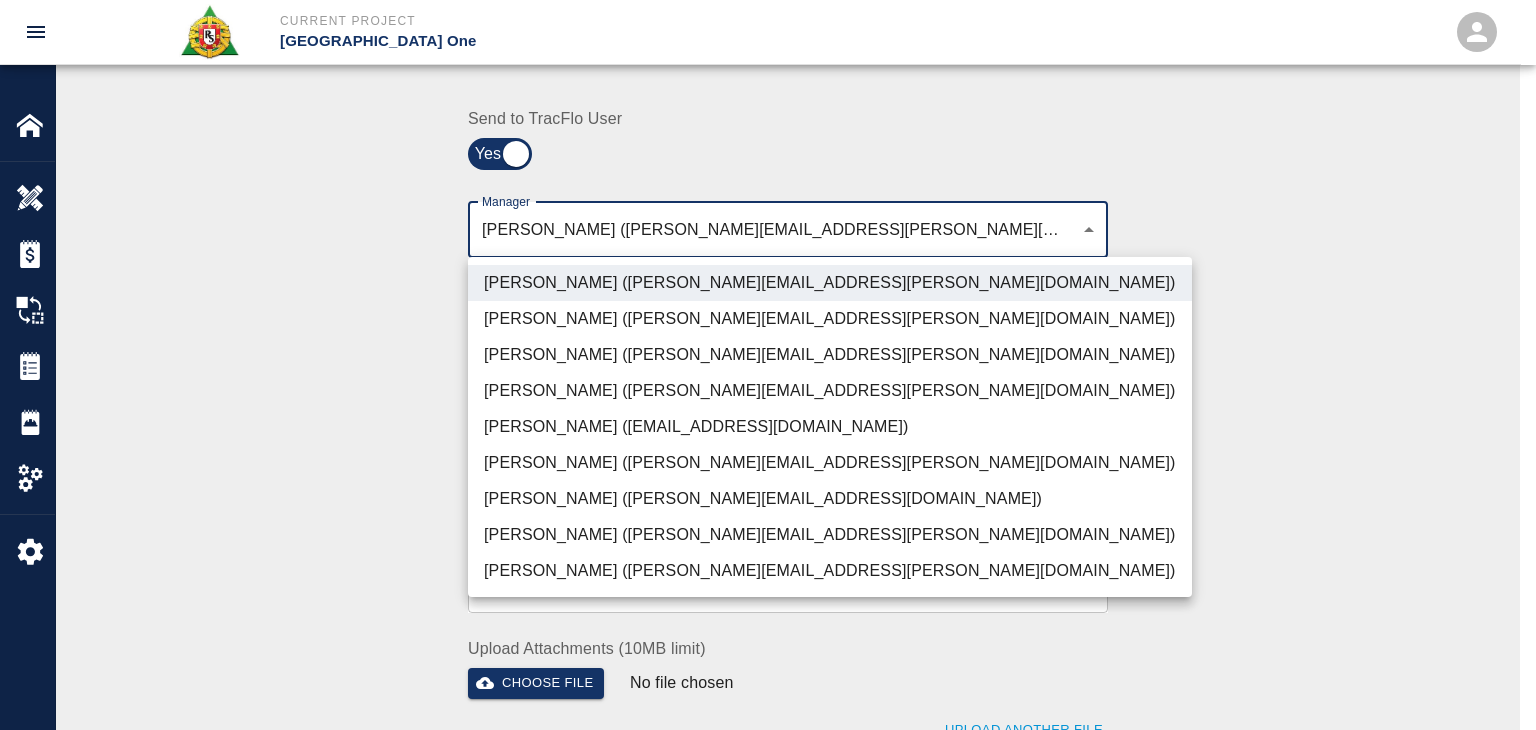 click on "Parin Kanani (parin.kanani@aecom.com)" at bounding box center [830, 355] 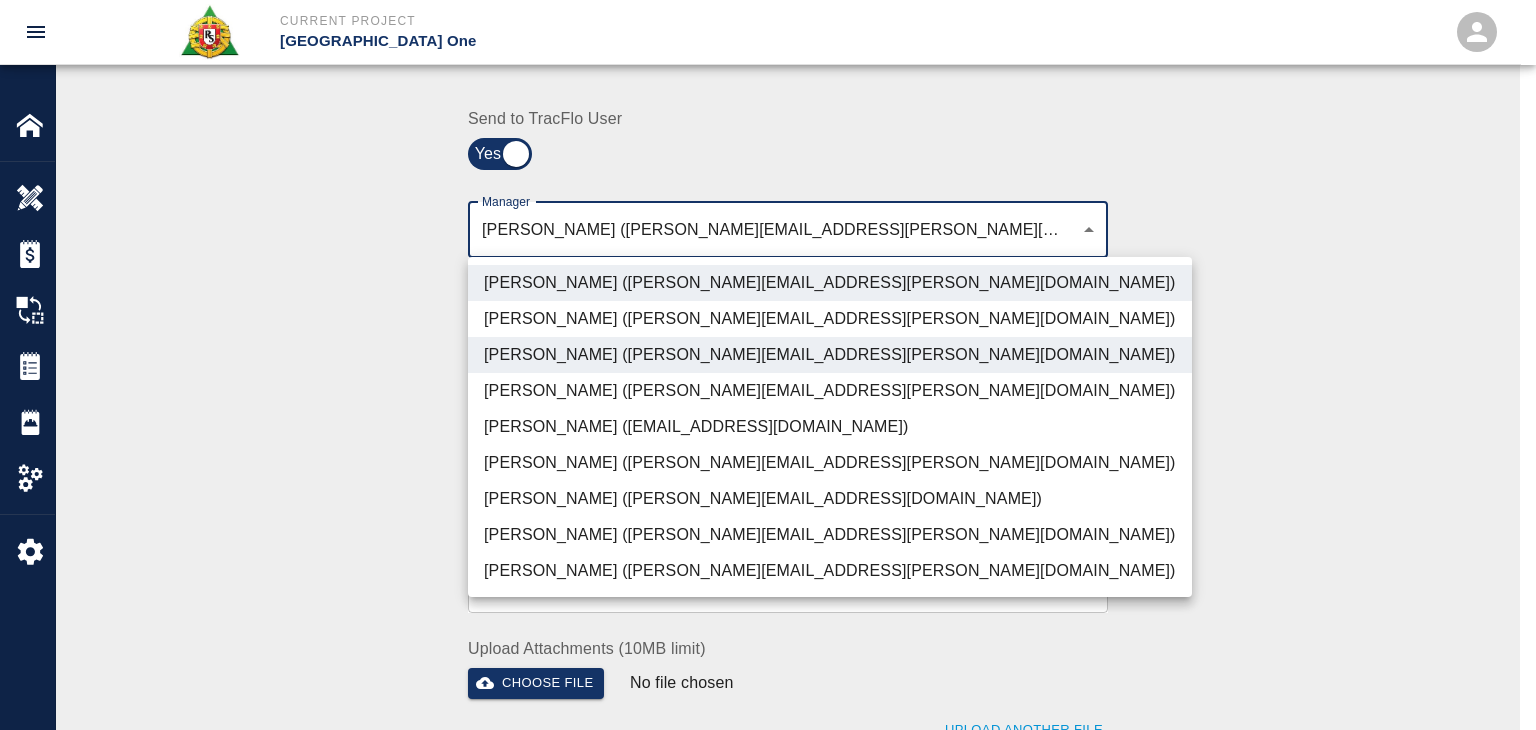 click on "Dylan  Sims (dylan.sims@aecom.com)" at bounding box center (830, 535) 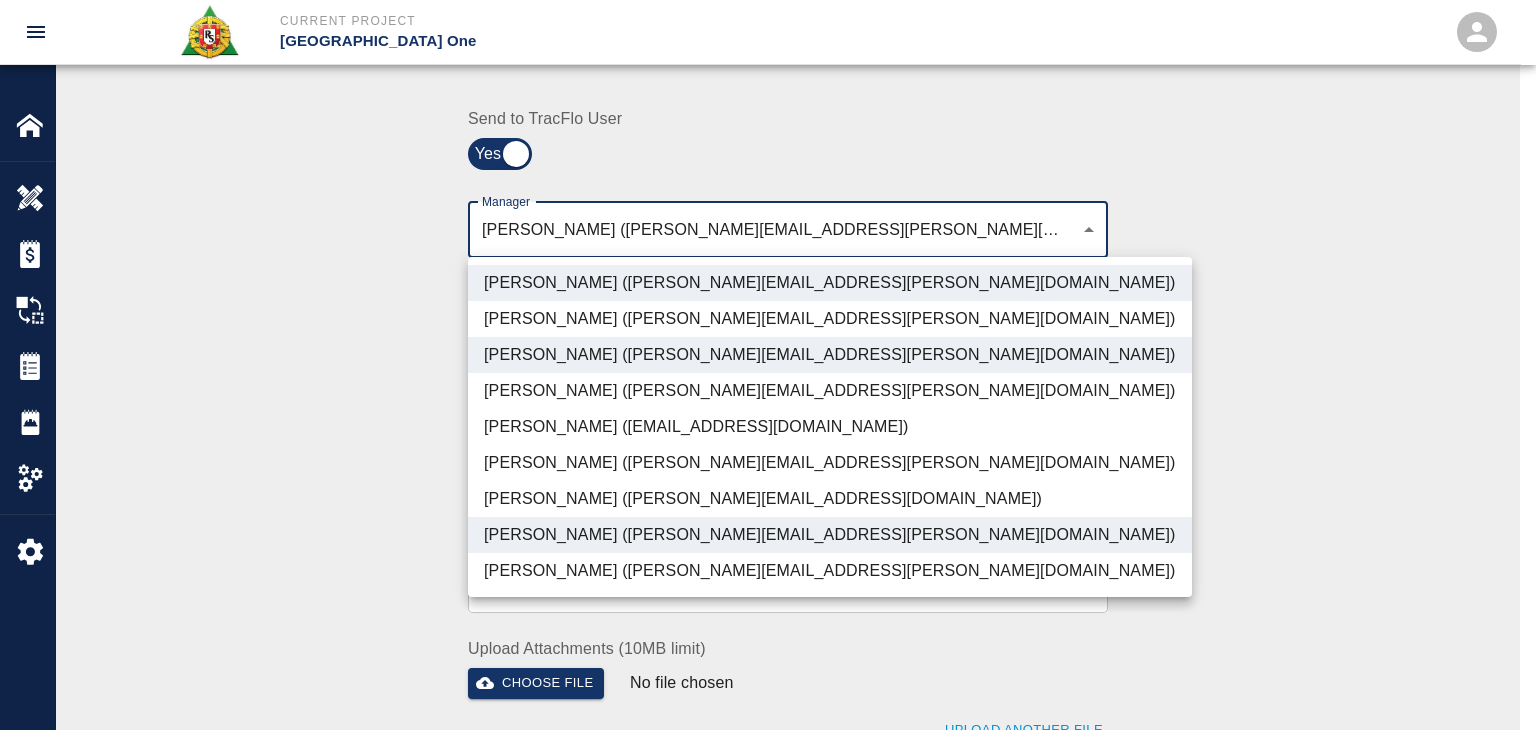 click on "Dylan  Sims (dylan.sims@aecom.com)" at bounding box center (830, 535) 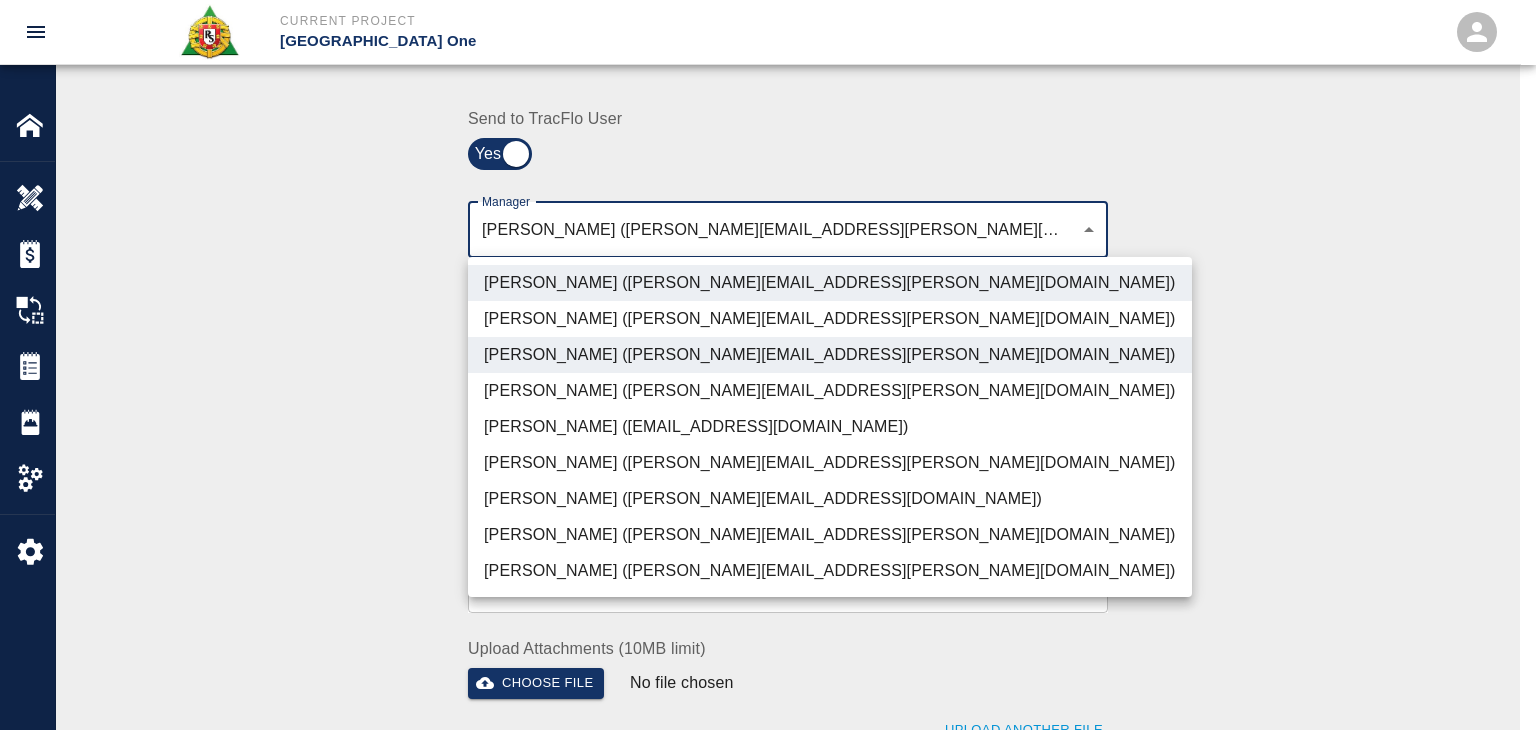 click on "Patrick Testino (patrick.testino@aecom.com)" at bounding box center [830, 499] 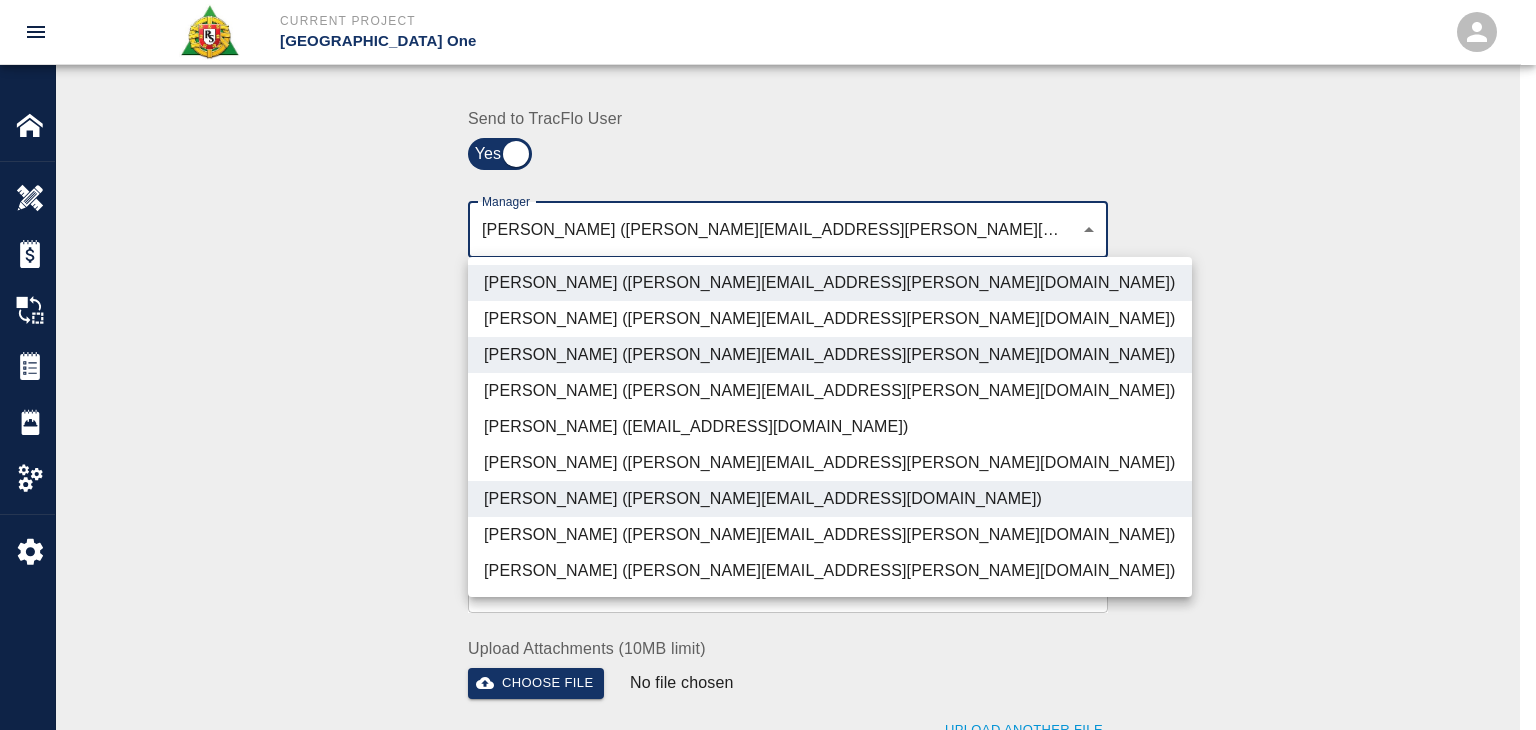 click on "Dylan  Sims (dylan.sims@aecom.com)" at bounding box center (830, 535) 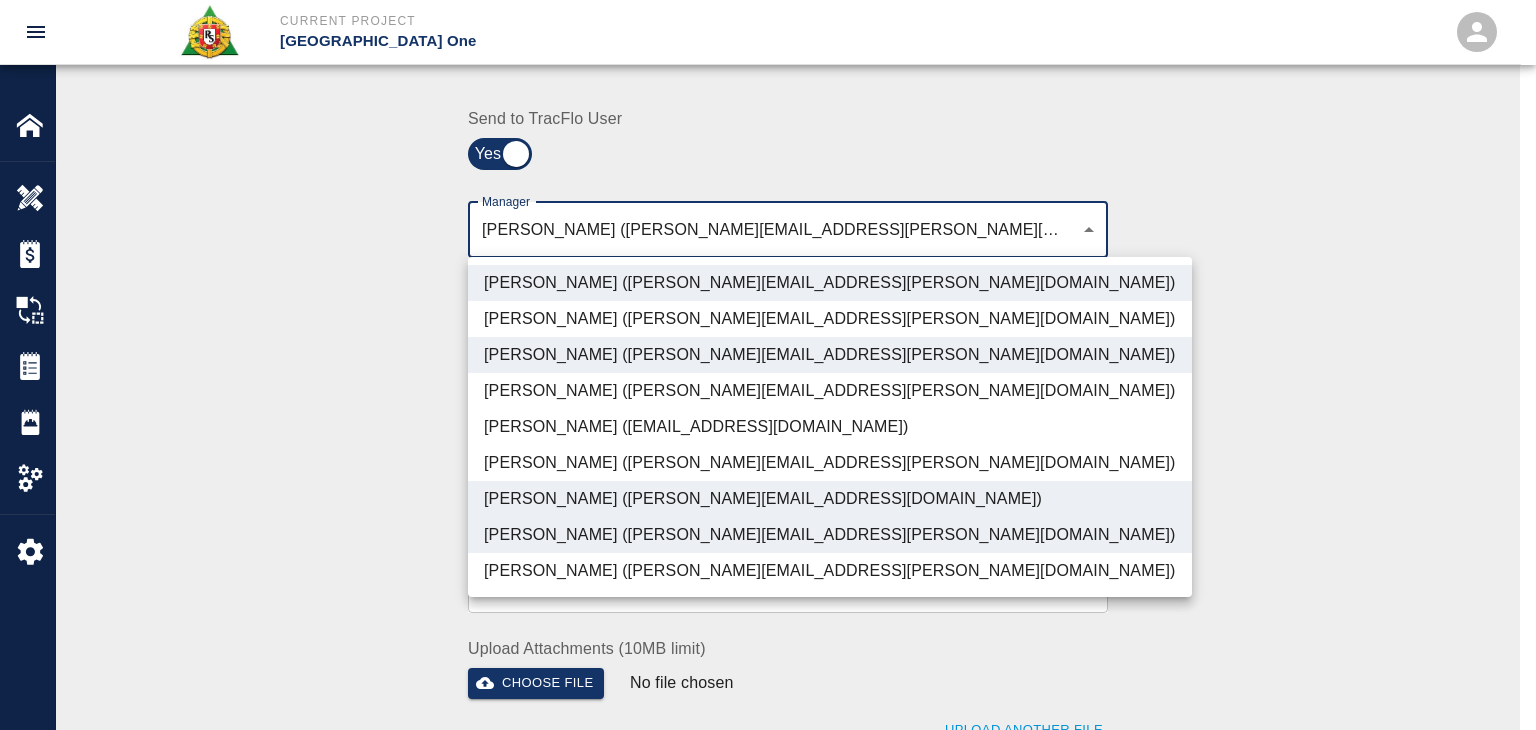 click on "Shane  Lamay (shane.lamay@aecom.com)" at bounding box center [830, 571] 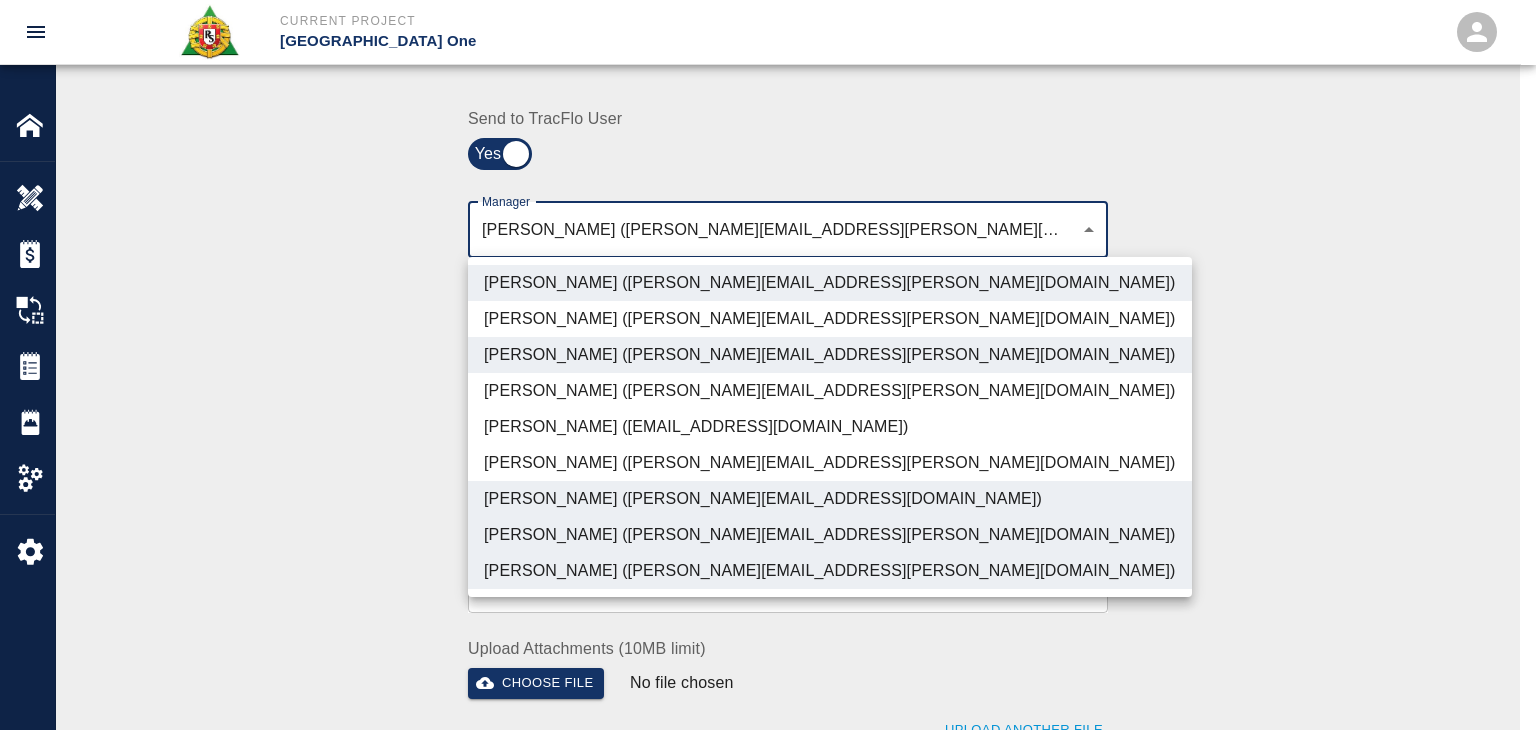 click at bounding box center [768, 365] 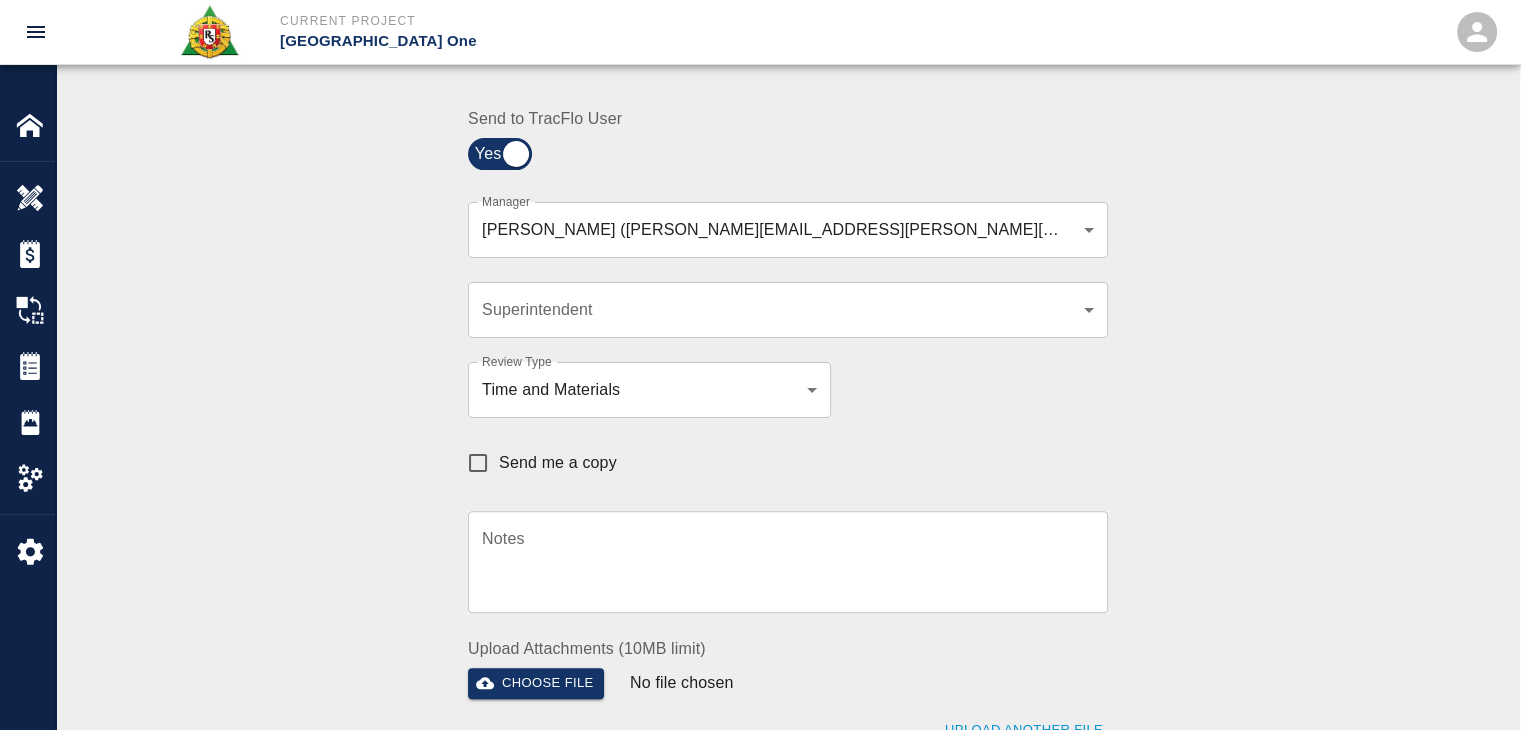 click on "Send me a copy" at bounding box center (558, 463) 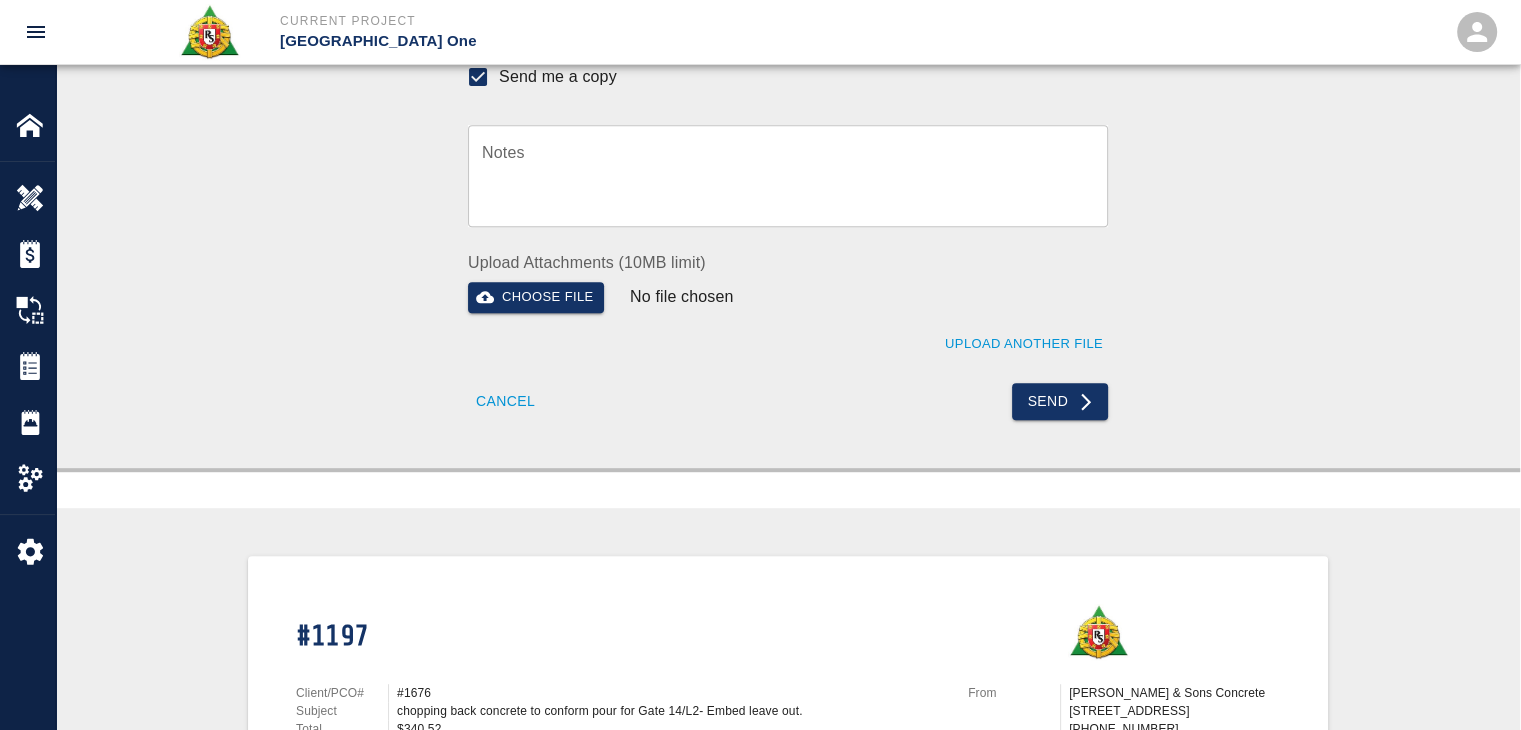 scroll, scrollTop: 858, scrollLeft: 0, axis: vertical 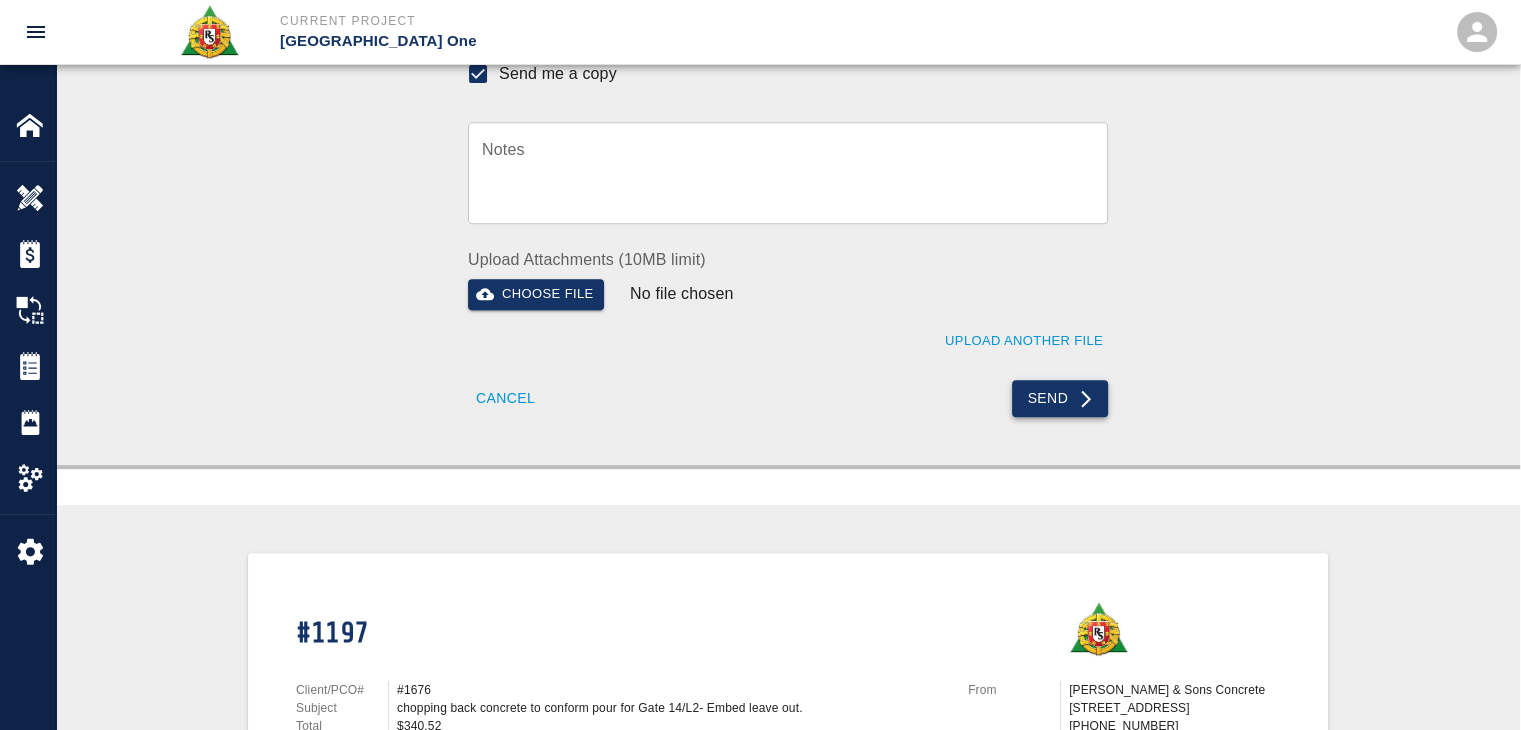 click on "Send" at bounding box center [1060, 398] 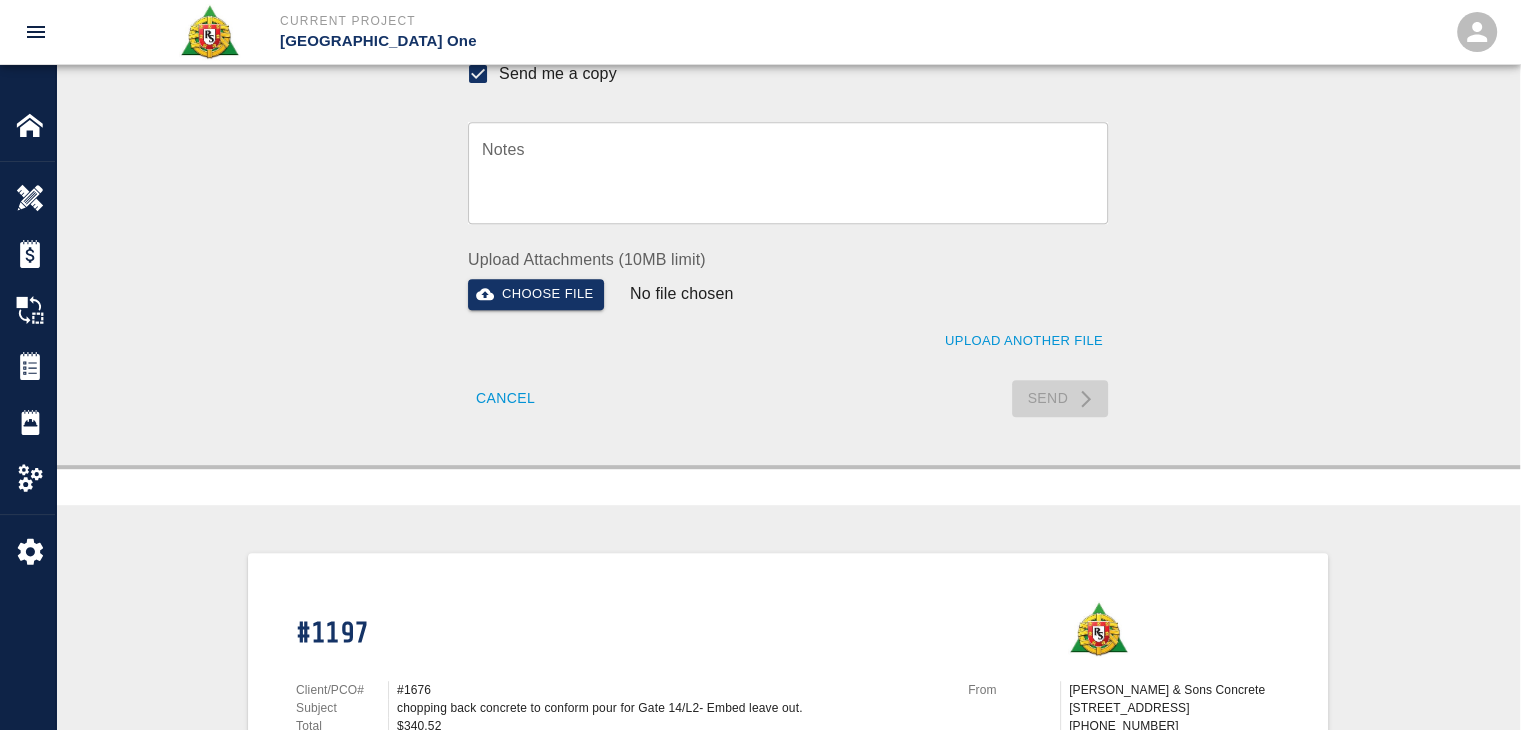 type 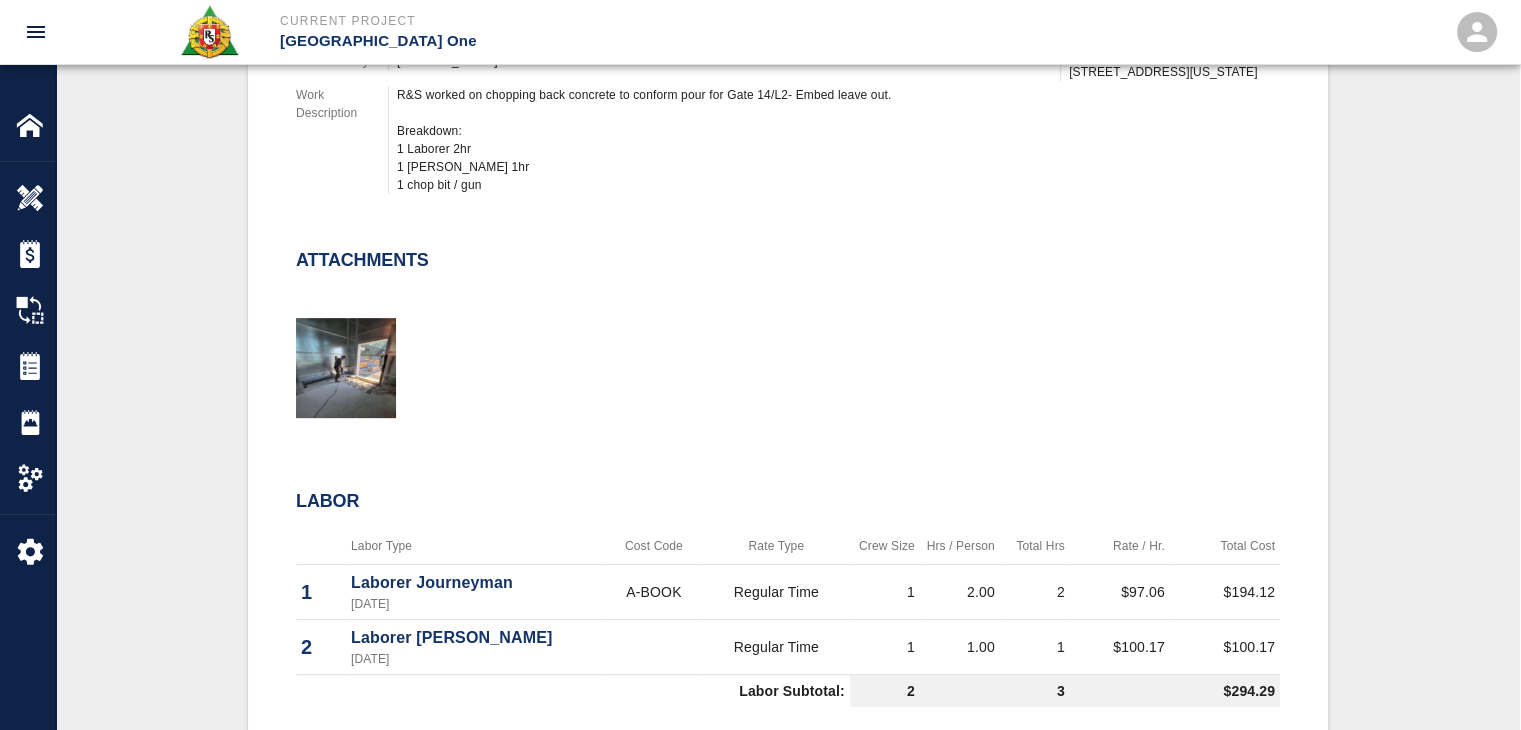 scroll, scrollTop: 0, scrollLeft: 0, axis: both 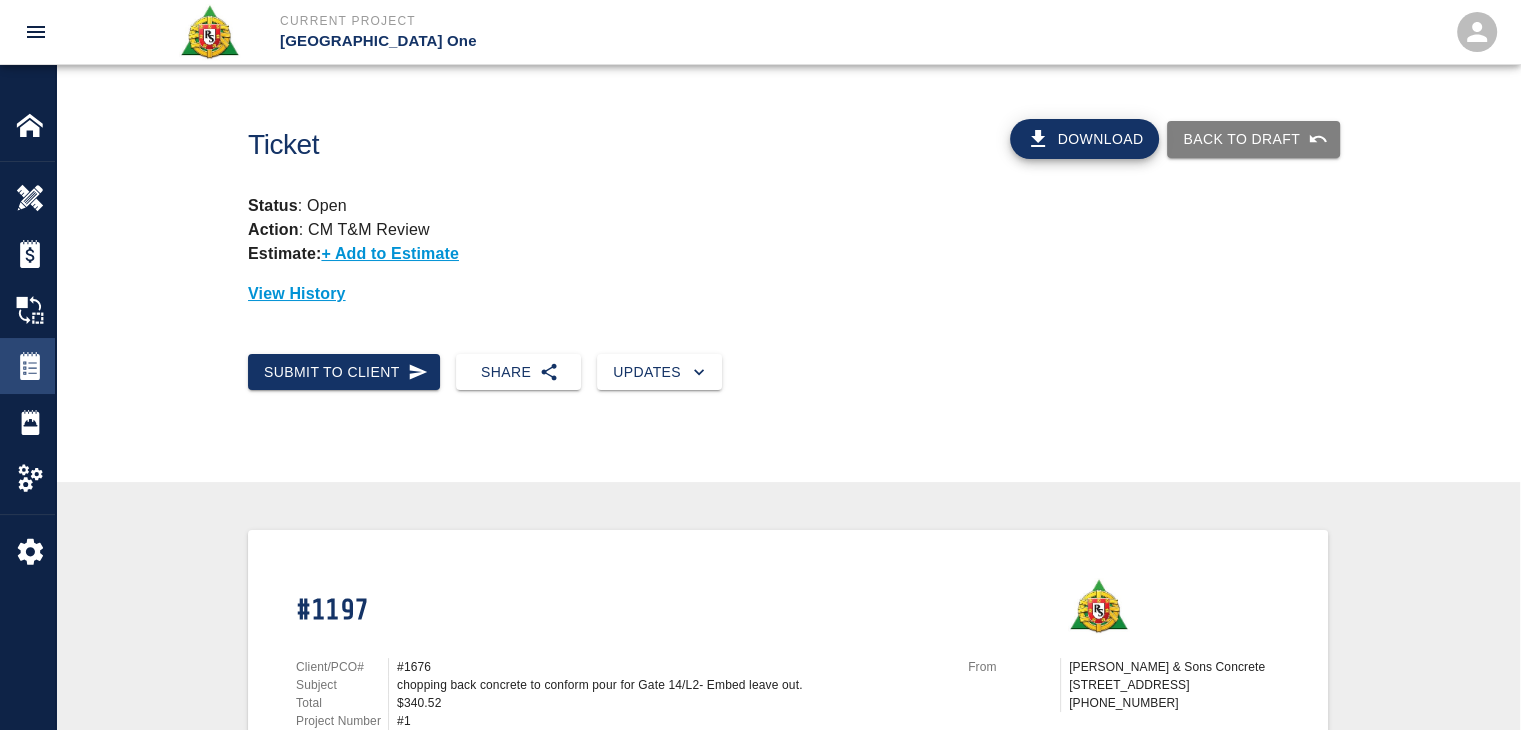 click at bounding box center [30, 366] 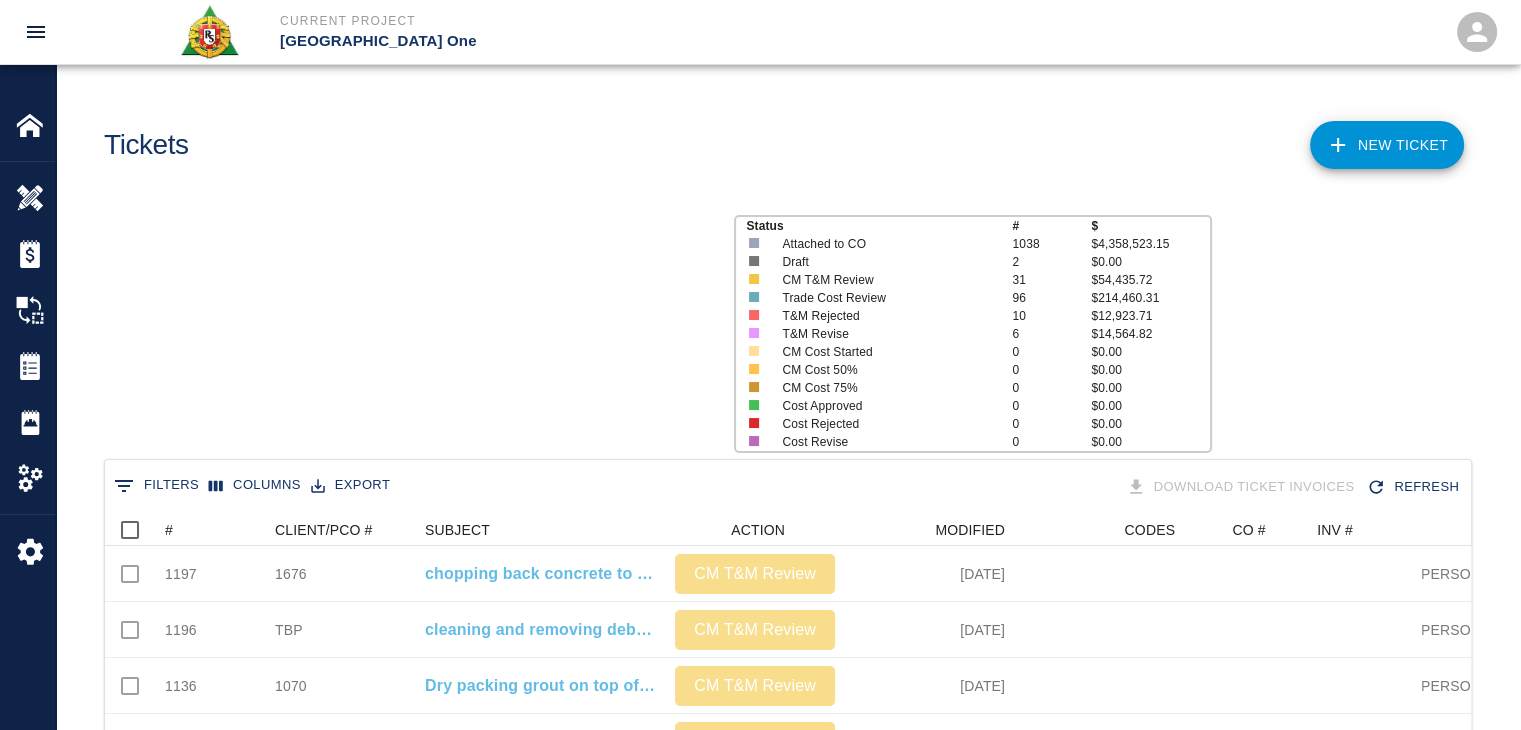 scroll, scrollTop: 16, scrollLeft: 16, axis: both 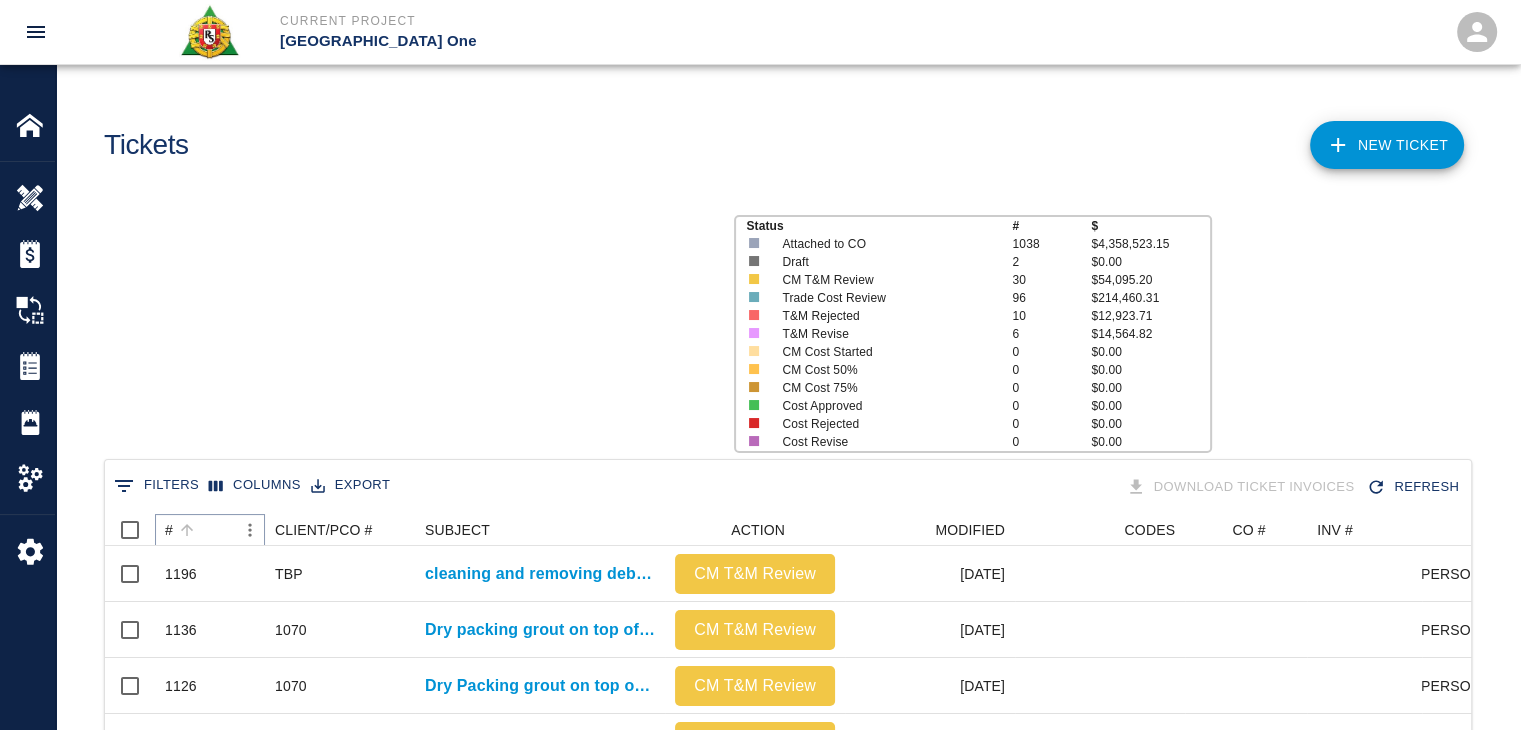 click 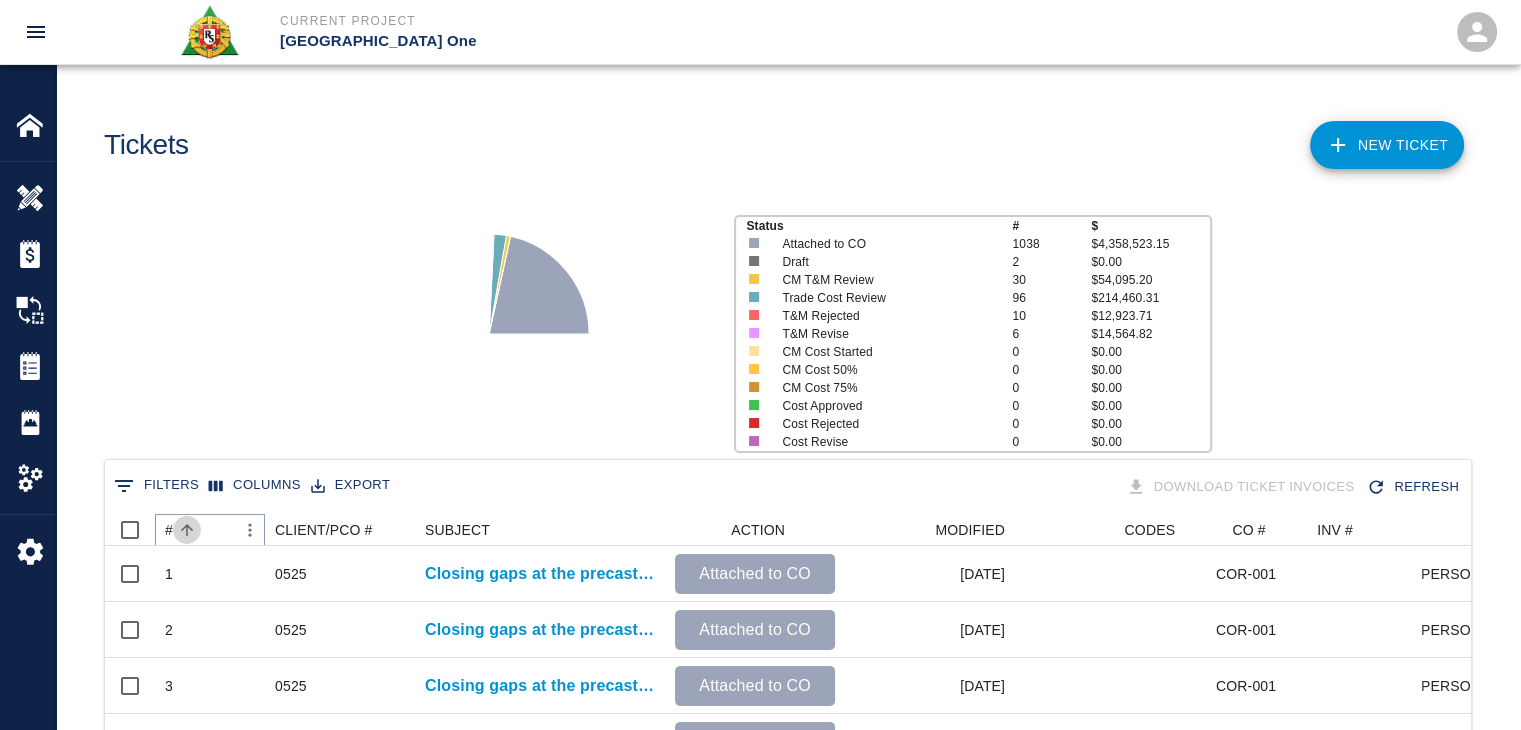 click 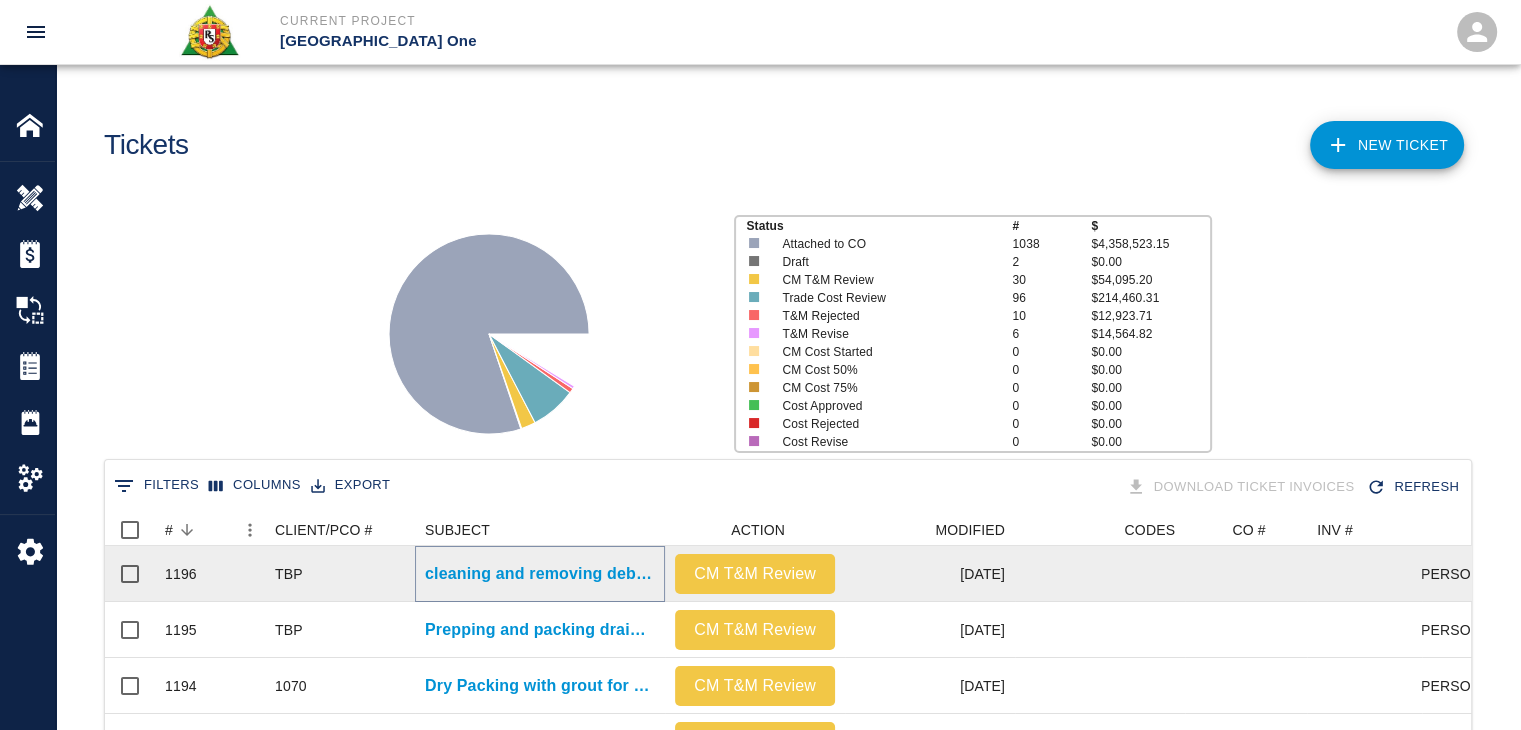 click on "cleaning and removing debris, ladder and equipment from room prior to prep for HHN2/L1- TR room." at bounding box center [540, 574] 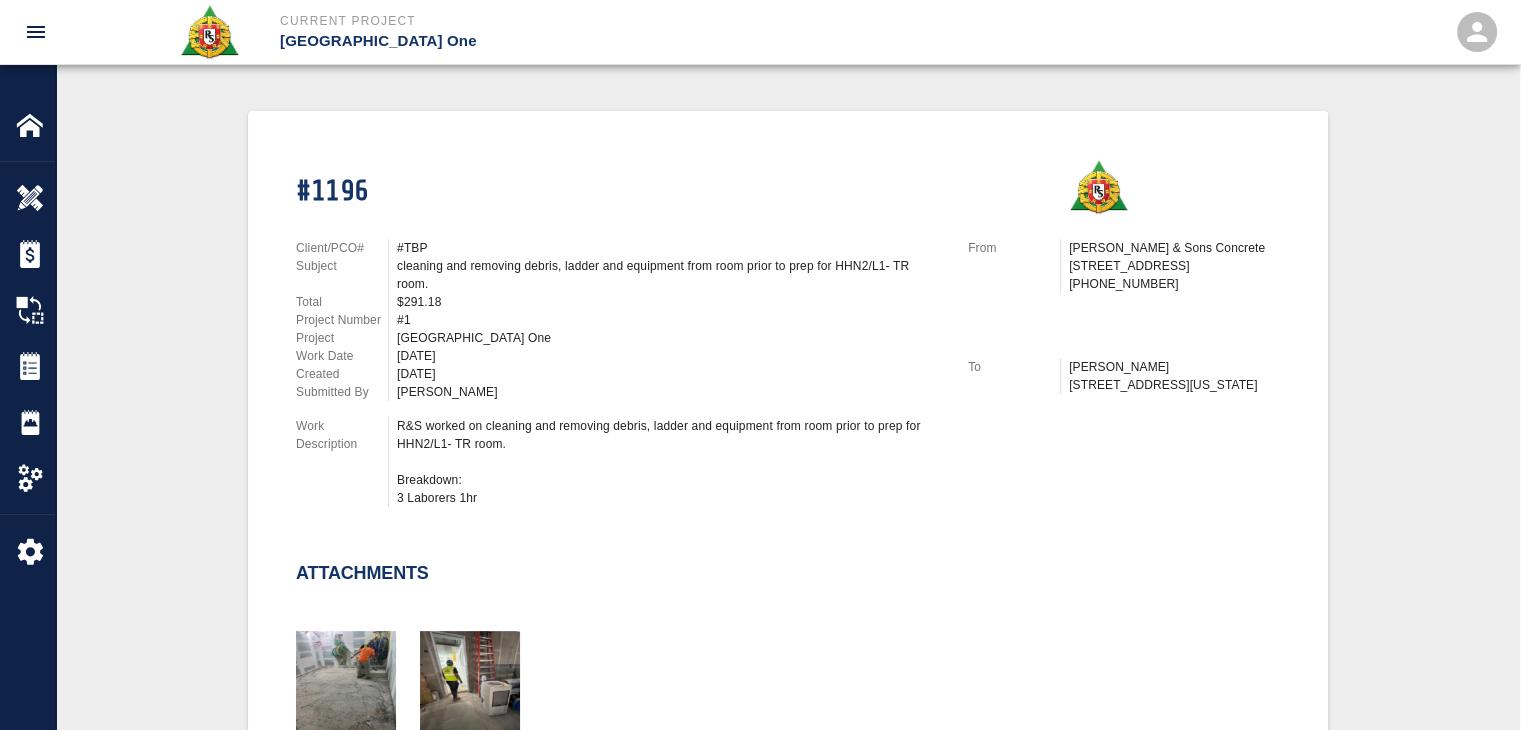 scroll, scrollTop: 451, scrollLeft: 0, axis: vertical 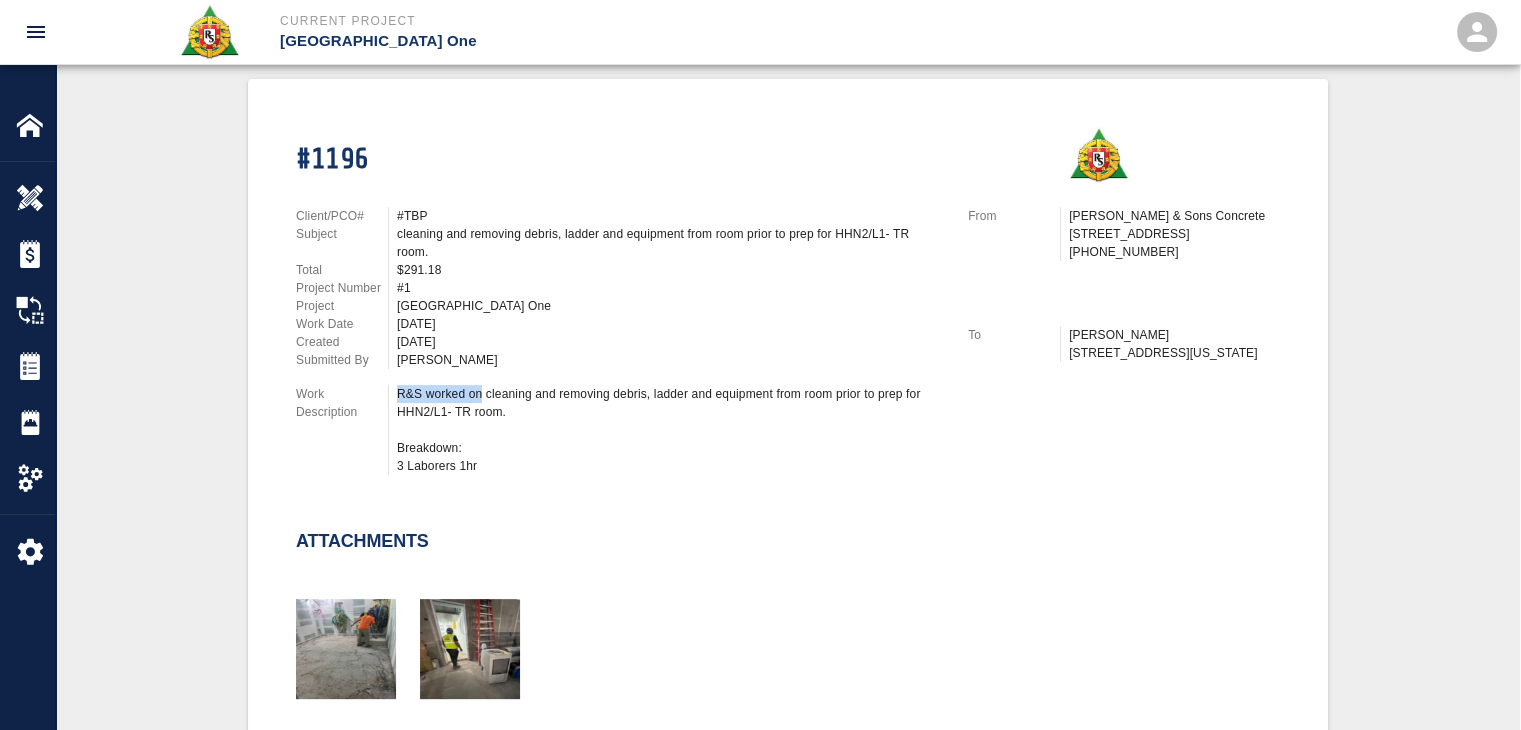 drag, startPoint x: 482, startPoint y: 376, endPoint x: 394, endPoint y: 378, distance: 88.02273 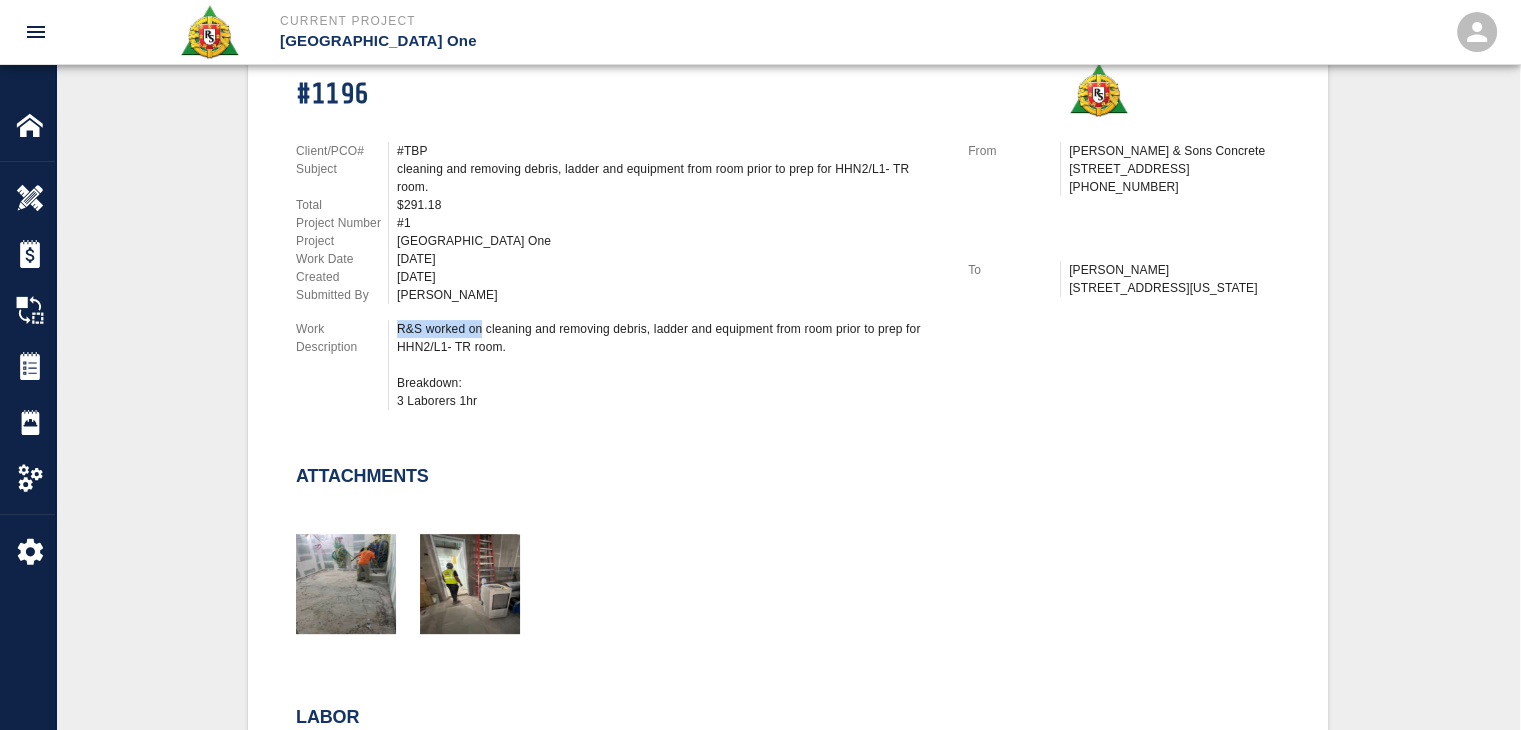 scroll, scrollTop: 0, scrollLeft: 0, axis: both 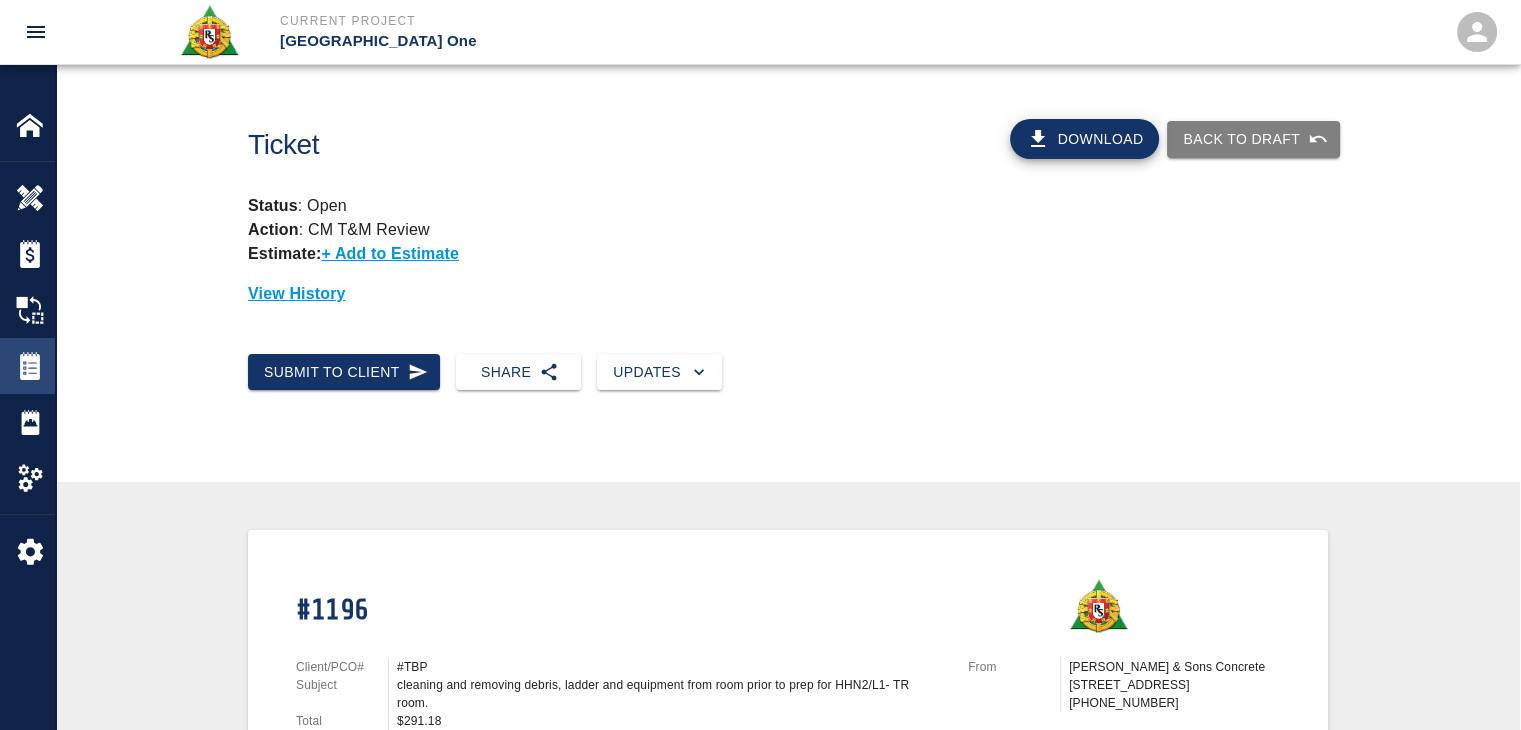 click at bounding box center (30, 366) 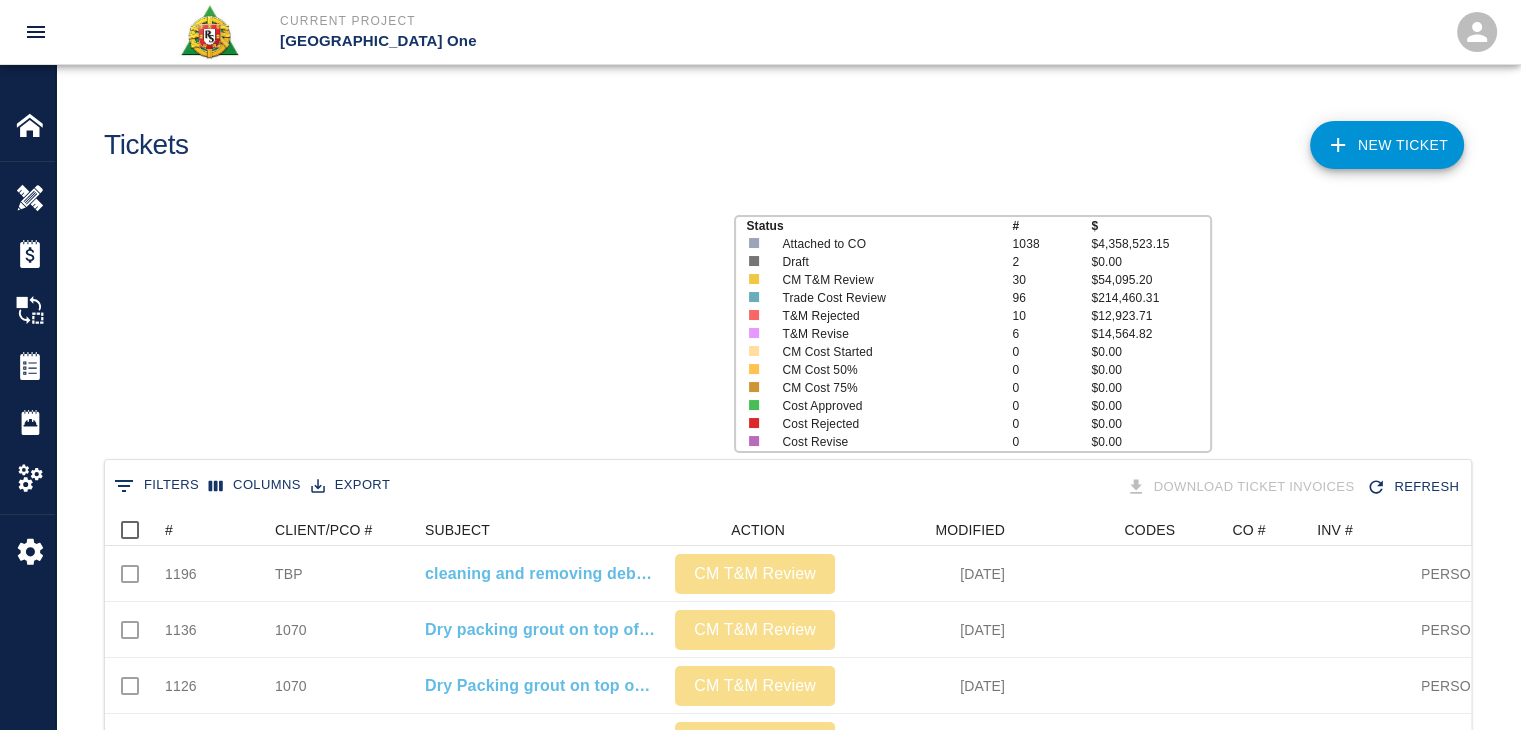 scroll, scrollTop: 16, scrollLeft: 16, axis: both 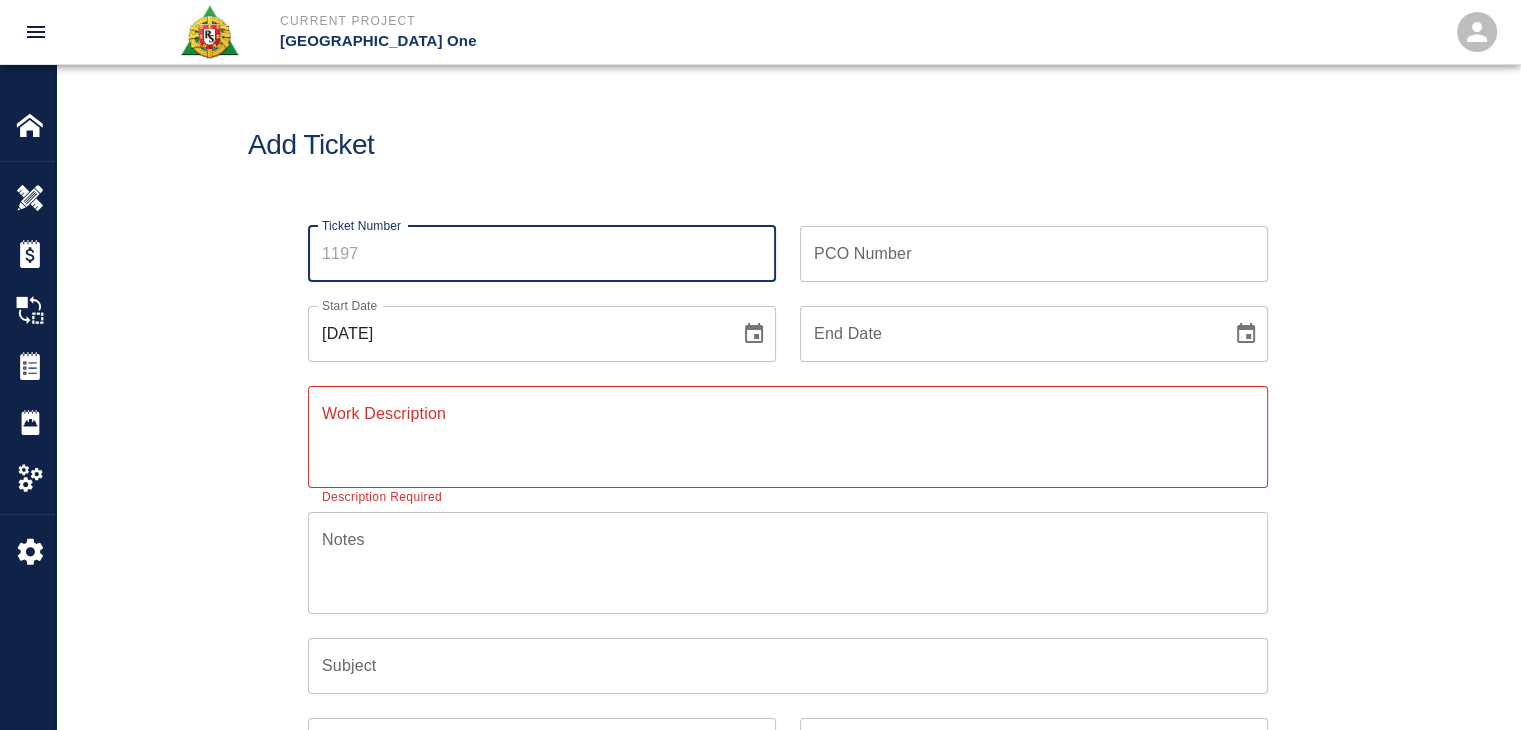 click on "Ticket Number" at bounding box center [542, 254] 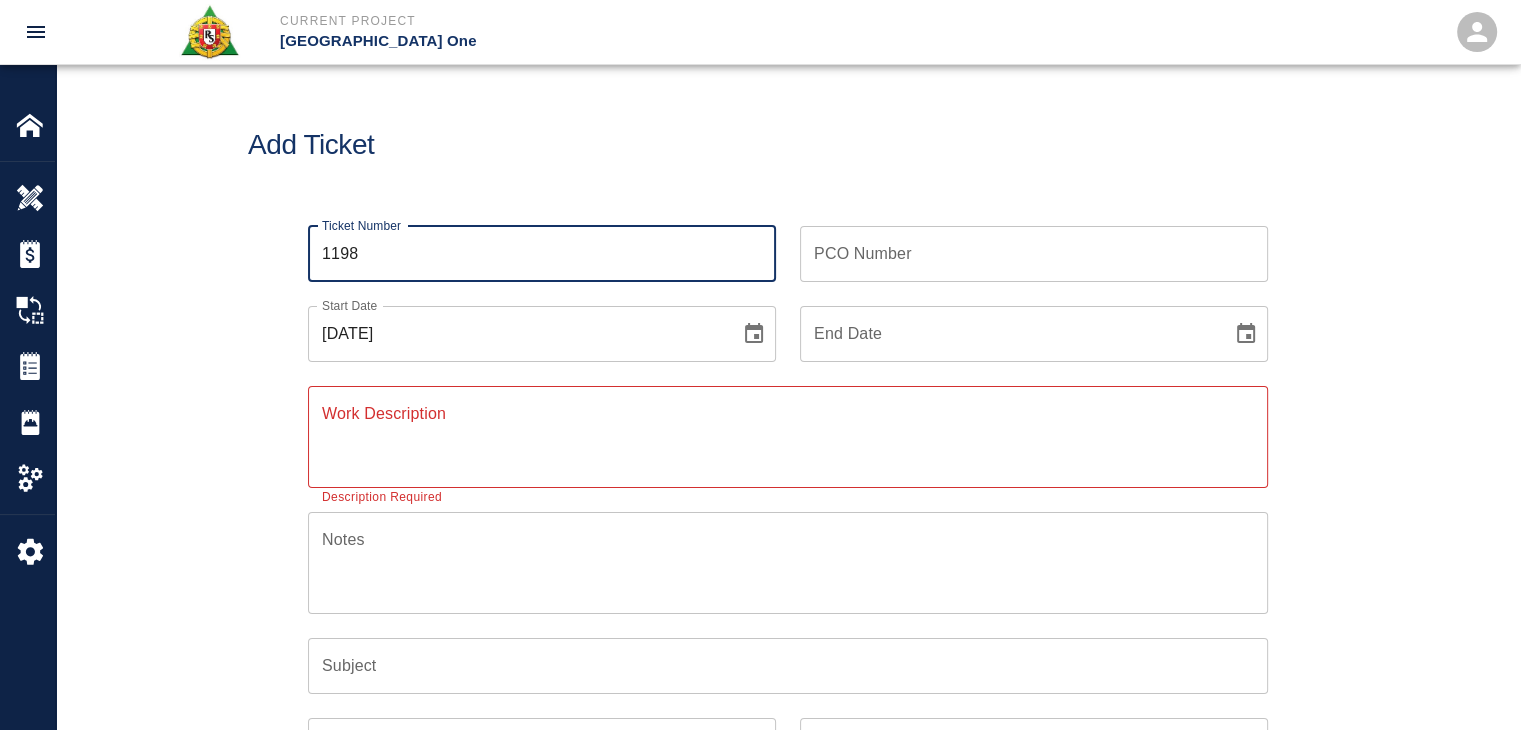 type on "1198" 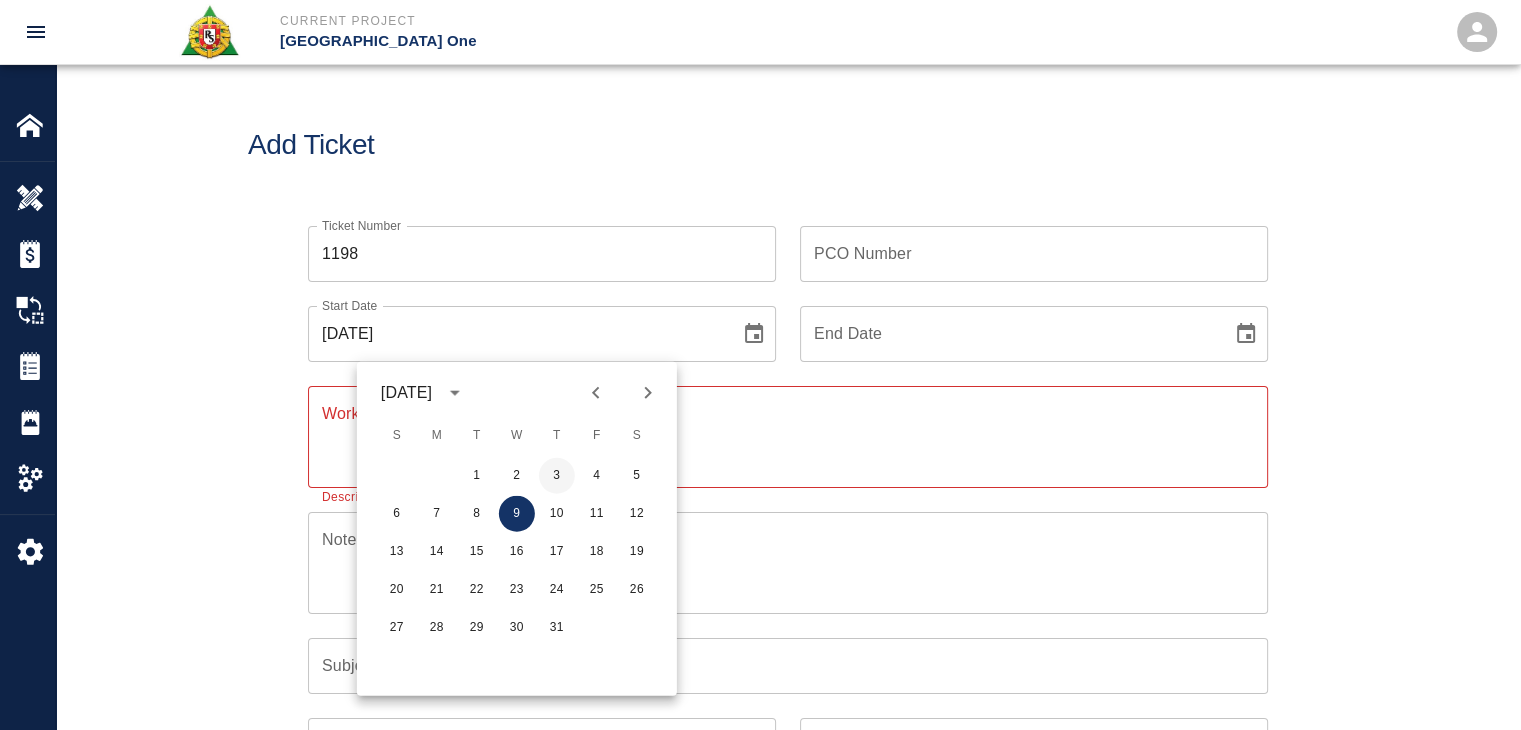 click on "3" at bounding box center [557, 476] 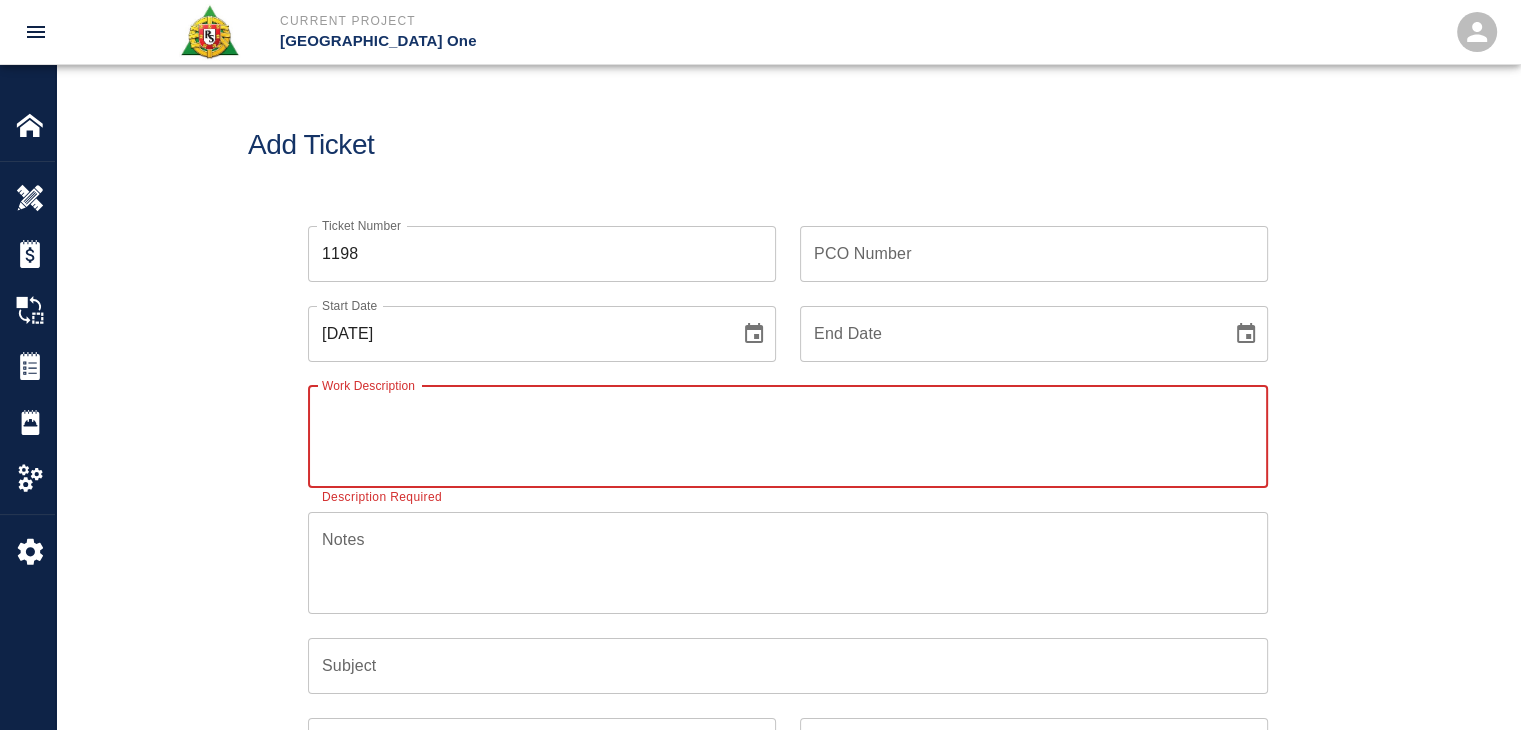 click on "Work Description" at bounding box center (788, 436) 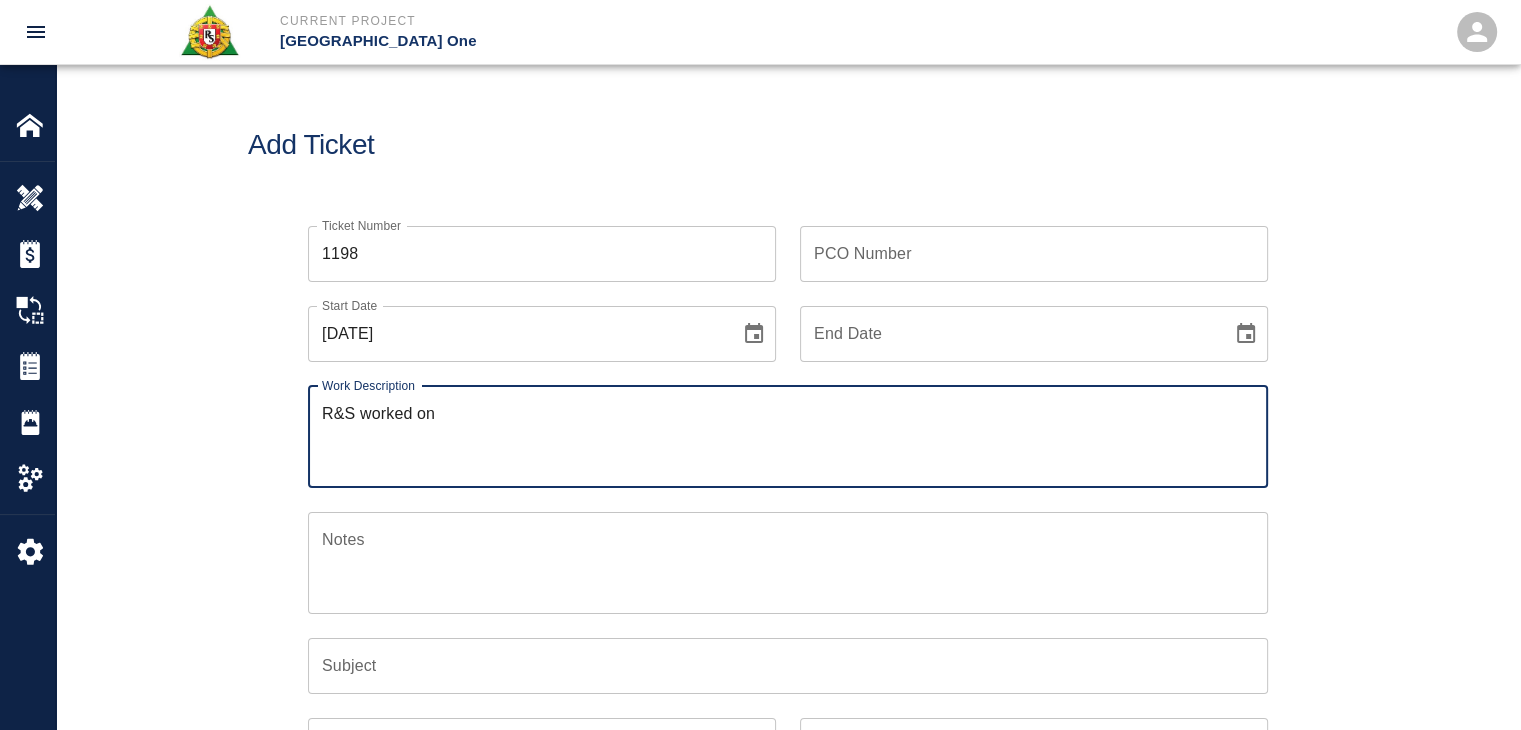paste on "LOCATION:   HHS3/L1 CBP staff break room and EP-L3-L2 window clip leave outs(list from Michelle @ AECOM tishman) and EP/L3 topping trench.
CBP Staff break room- 7 laborers- 3hrs each- placing concrete & mobilizing concrete via concrete buggies.  19CY yards of SRA MIX.
1.) EP- "Michelle's" window clip list. 2.) EP/L3 Topping trench-Balance and 3.) EP/L1 Elec Pad#121 pad extension-concrete.
3 Laborers- 2hrs each. 2.5 CY yards of SRA Mix." 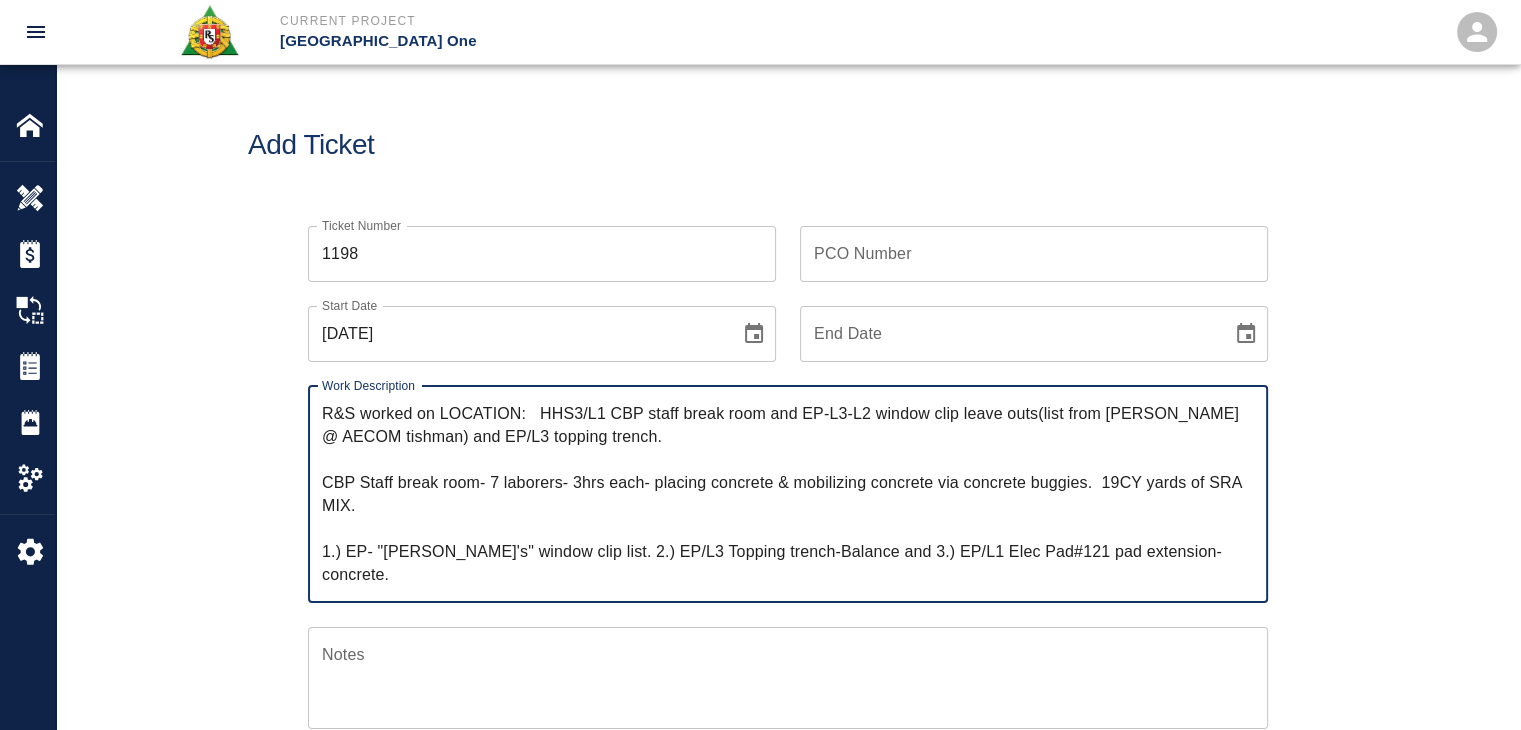drag, startPoint x: 622, startPoint y: 504, endPoint x: 655, endPoint y: 489, distance: 36.249138 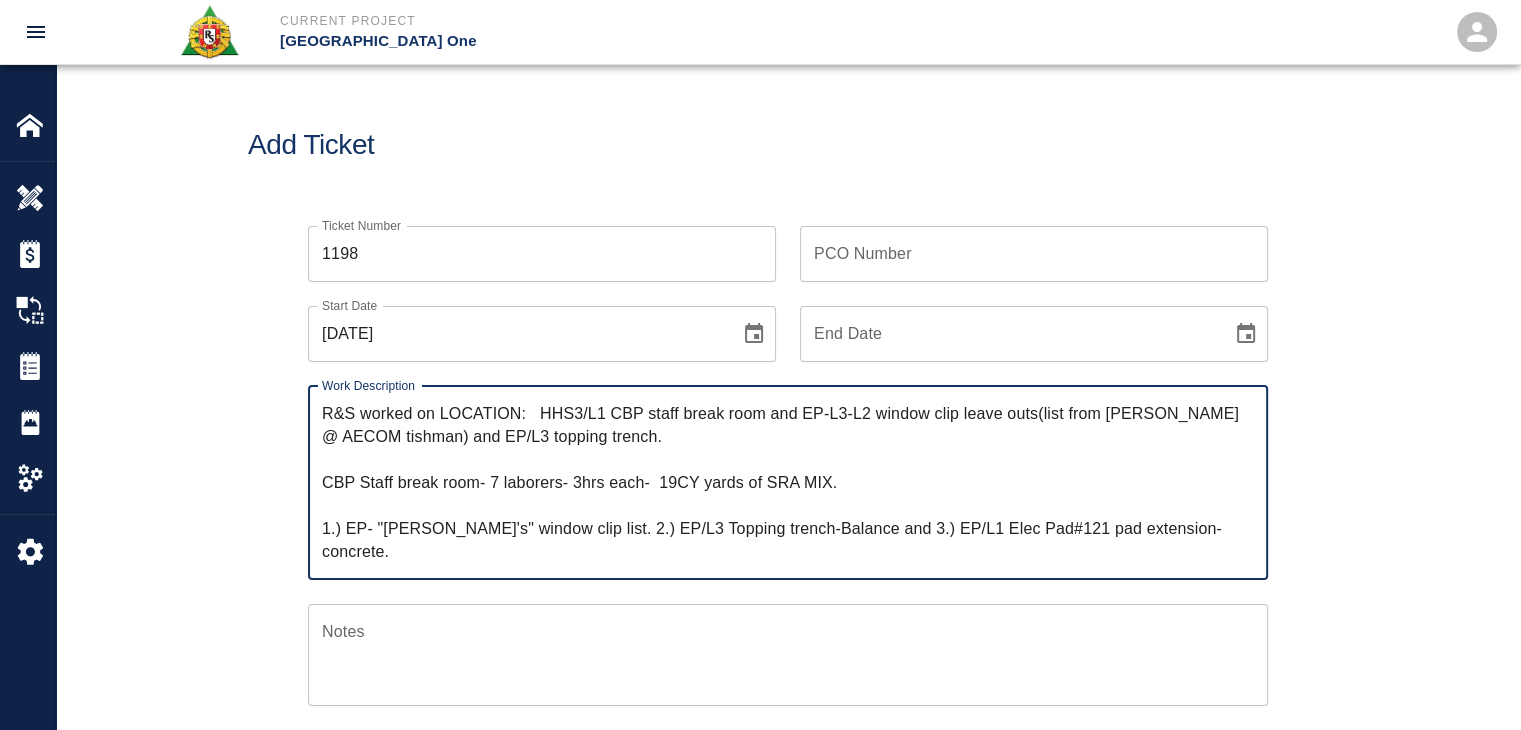 click on "R&S worked on LOCATION:   HHS3/L1 CBP staff break room and EP-L3-L2 window clip leave outs(list from Michelle @ AECOM tishman) and EP/L3 topping trench.
CBP Staff break room- 7 laborers- 3hrs each-  19CY yards of SRA MIX.
1.) EP- "Michelle's" window clip list. 2.) EP/L3 Topping trench-Balance and 3.) EP/L1 Elec Pad#121 pad extension-concrete.
3 Laborers- 2hrs each. 2.5 CY yards of SRA Mix." at bounding box center [788, 482] 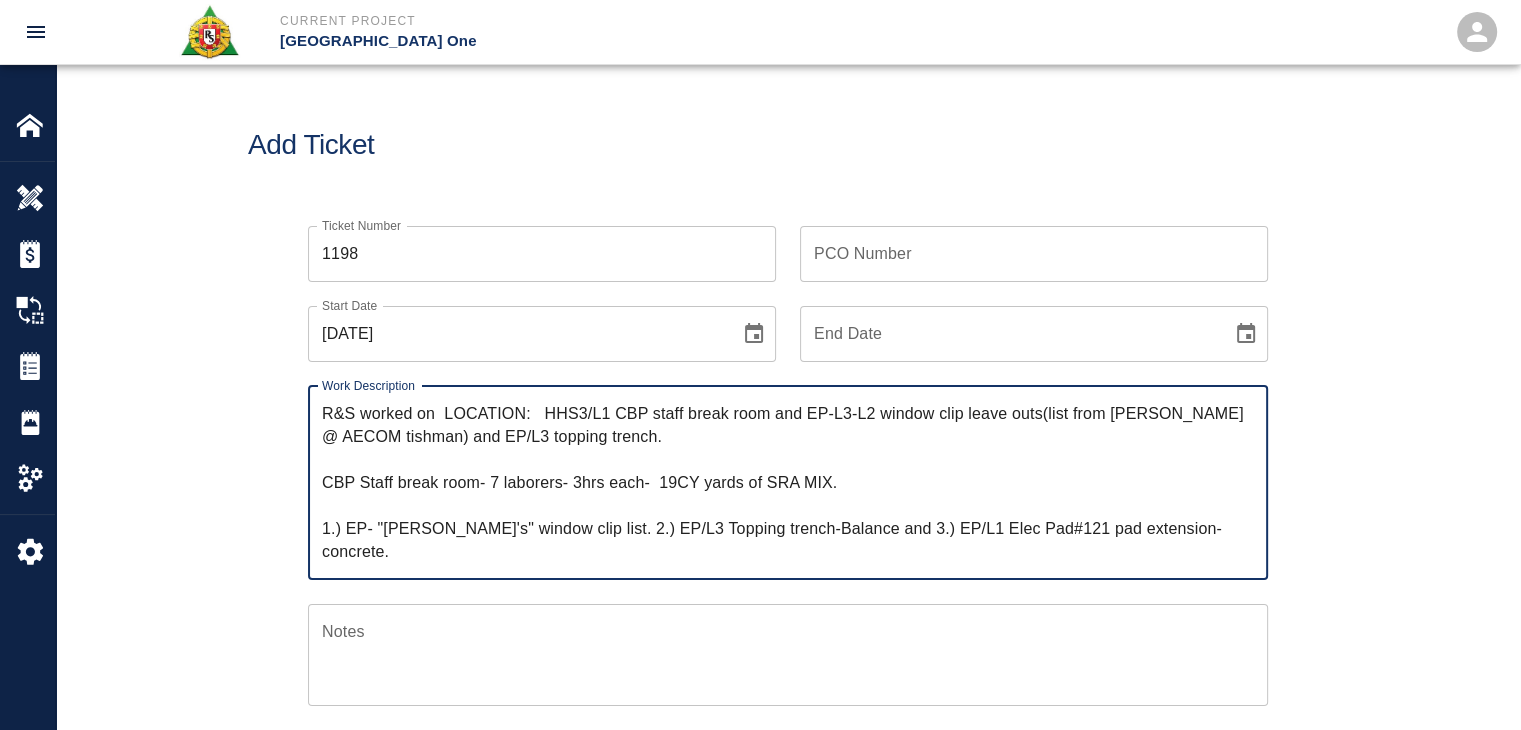 paste on "placing concrete & mobilizing concrete via concrete buggies." 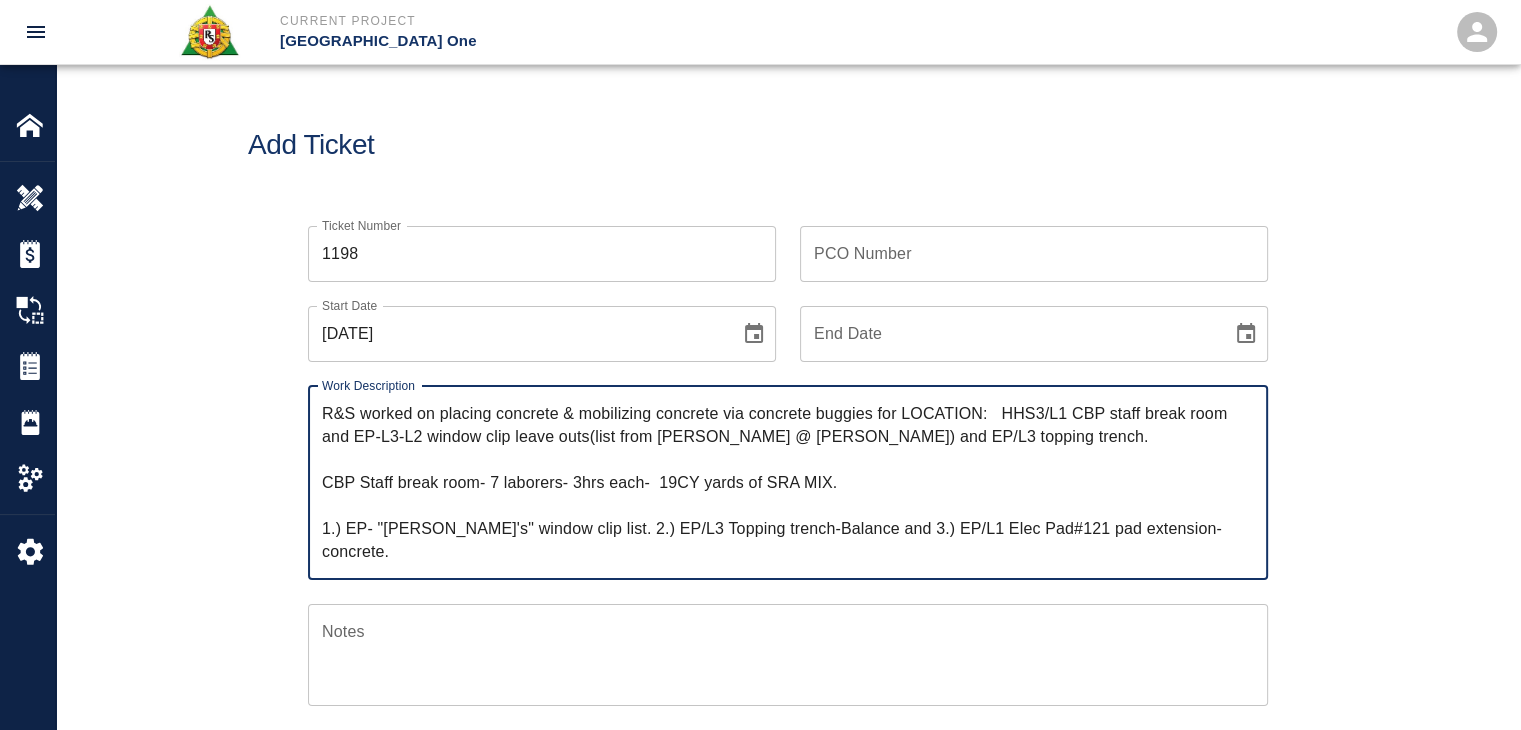 click on "R&S worked on placing concrete & mobilizing concrete via concrete buggies for LOCATION:   HHS3/L1 CBP staff break room and EP-L3-L2 window clip leave outs(list from Michelle @ AECOM tishman) and EP/L3 topping trench.
CBP Staff break room- 7 laborers- 3hrs each-  19CY yards of SRA MIX.
1.) EP- "Michelle's" window clip list. 2.) EP/L3 Topping trench-Balance and 3.) EP/L1 Elec Pad#121 pad extension-concrete.
3 Laborers- 2hrs each. 2.5 CY yards of SRA Mix." at bounding box center [788, 482] 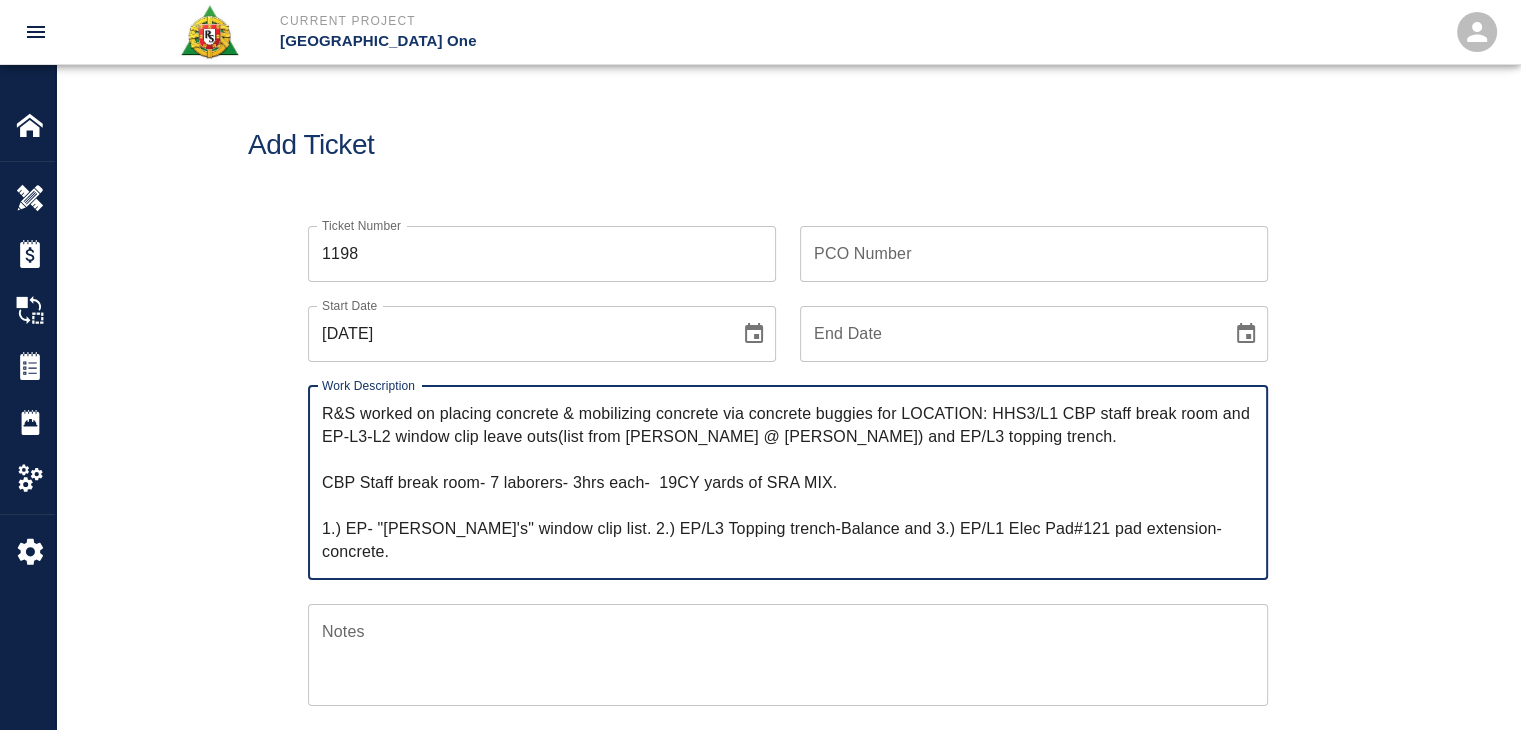 click on "R&S worked on placing concrete & mobilizing concrete via concrete buggies for LOCATION: HHS3/L1 CBP staff break room and EP-L3-L2 window clip leave outs(list from Michelle @ AECOM tishman) and EP/L3 topping trench.
CBP Staff break room- 7 laborers- 3hrs each-  19CY yards of SRA MIX.
1.) EP- "Michelle's" window clip list. 2.) EP/L3 Topping trench-Balance and 3.) EP/L1 Elec Pad#121 pad extension-concrete.
3 Laborers- 2hrs each. 2.5 CY yards of SRA Mix." at bounding box center (788, 482) 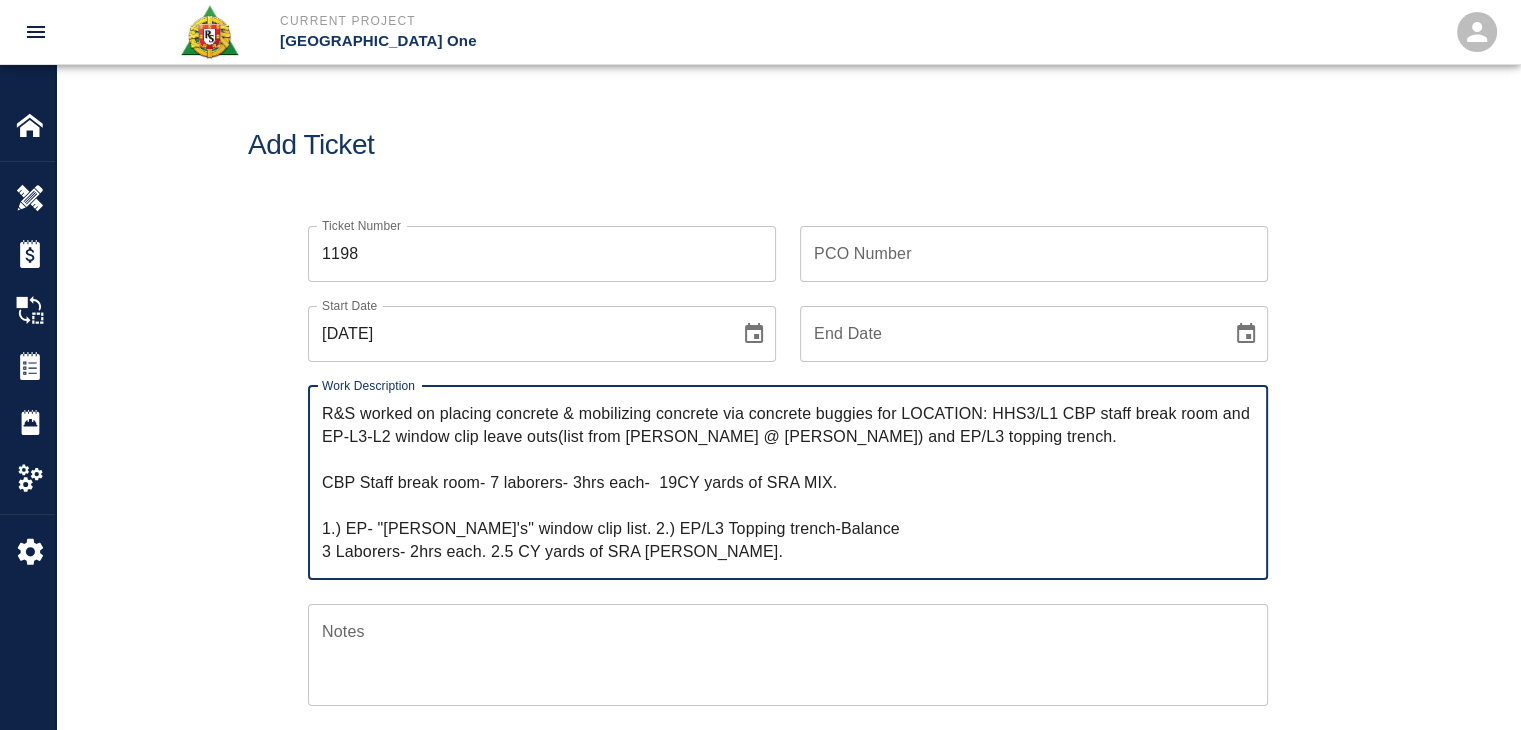 click on "R&S worked on placing concrete & mobilizing concrete via concrete buggies for LOCATION: HHS3/L1 CBP staff break room and EP-L3-L2 window clip leave outs(list from Michelle @ AECOM Tishman) and EP/L3 topping trench.
CBP Staff break room- 7 laborers- 3hrs each-  19CY yards of SRA MIX.
1.) EP- "Michelle's" window clip list. 2.) EP/L3 Topping trench-Balance
3 Laborers- 2hrs each. 2.5 CY yards of SRA Mix." at bounding box center [788, 482] 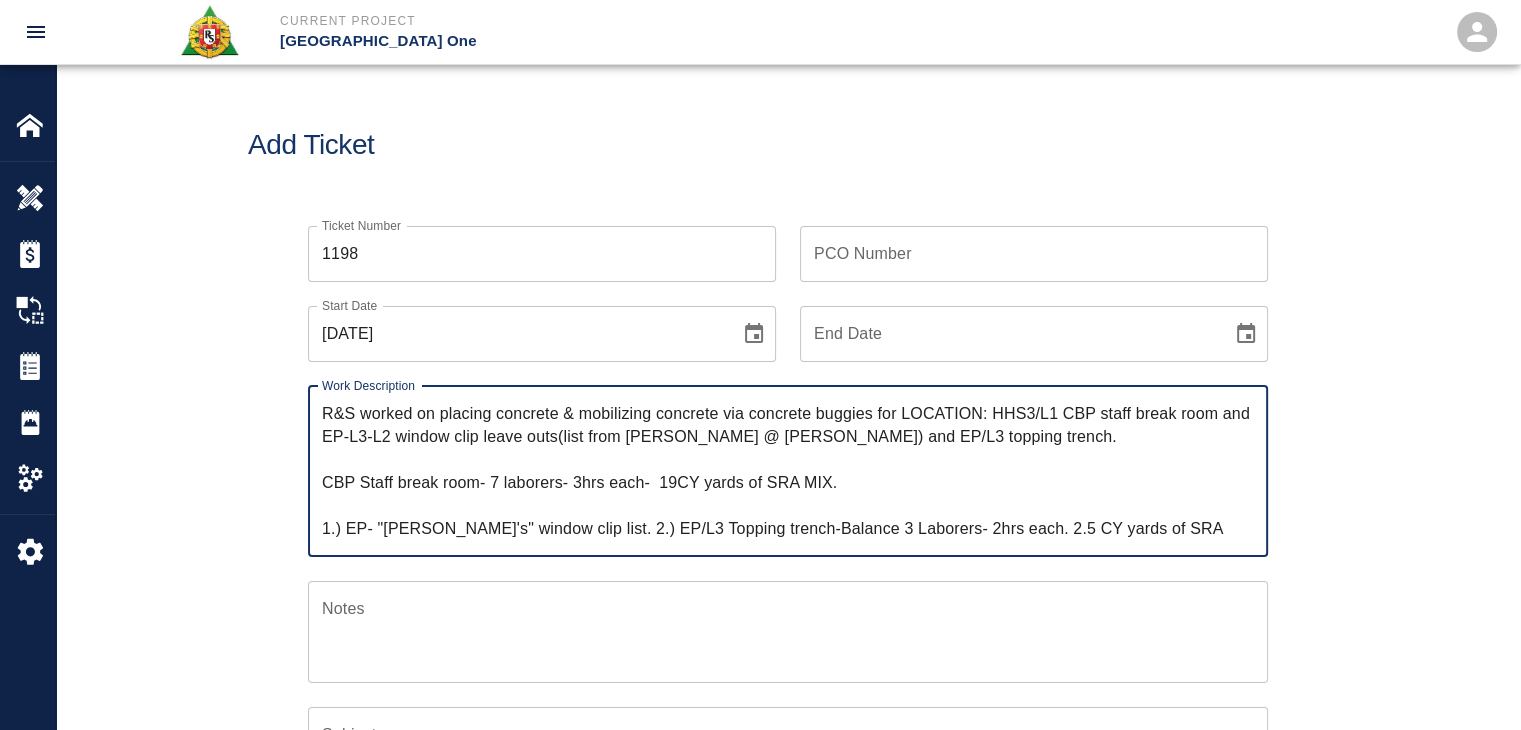 click on "R&S worked on placing concrete & mobilizing concrete via concrete buggies for LOCATION: HHS3/L1 CBP staff break room and EP-L3-L2 window clip leave outs(list from Michelle @ AECOM Tishman) and EP/L3 topping trench.
CBP Staff break room- 7 laborers- 3hrs each-  19CY yards of SRA MIX.
1.) EP- "Michelle's" window clip list. 2.) EP/L3 Topping trench-Balance 3 Laborers- 2hrs each. 2.5 CY yards of SRA Mix." at bounding box center [788, 471] 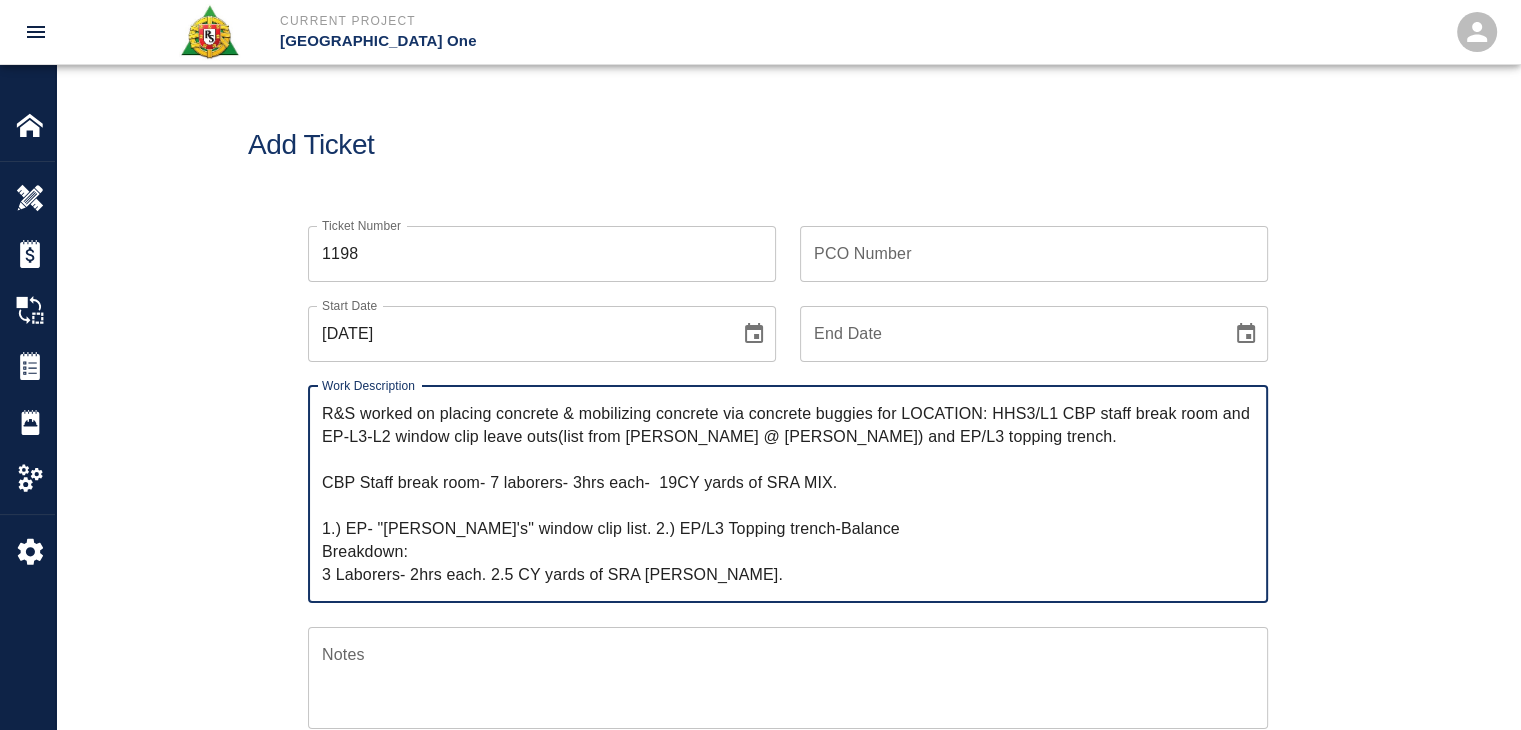 click on "R&S worked on placing concrete & mobilizing concrete via concrete buggies for LOCATION: HHS3/L1 CBP staff break room and EP-L3-L2 window clip leave outs(list from Michelle @ AECOM Tishman) and EP/L3 topping trench.
CBP Staff break room- 7 laborers- 3hrs each-  19CY yards of SRA MIX.
1.) EP- "Michelle's" window clip list. 2.) EP/L3 Topping trench-Balance
Breakdown:
3 Laborers- 2hrs each. 2.5 CY yards of SRA Mix." at bounding box center [788, 494] 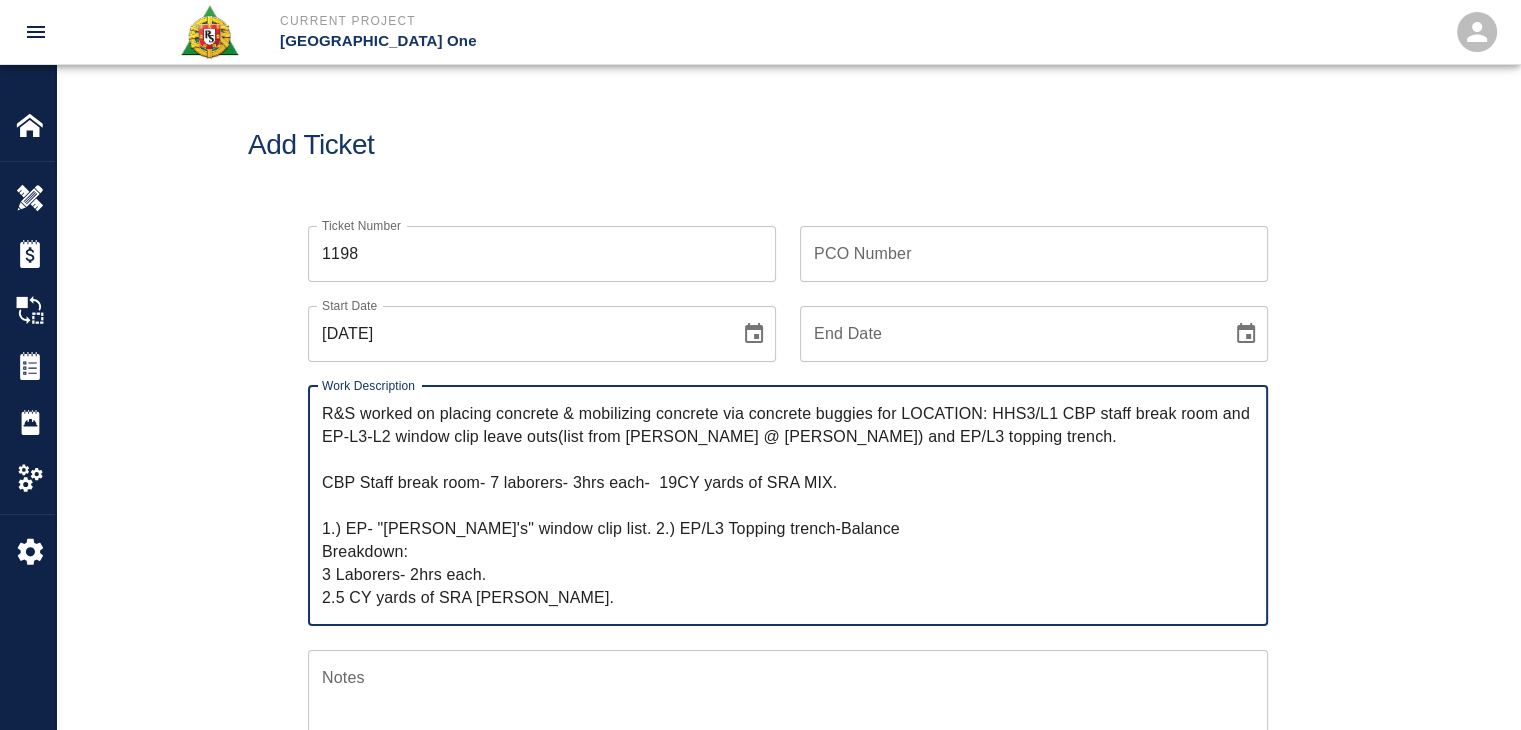 click on "R&S worked on placing concrete & mobilizing concrete via concrete buggies for LOCATION: HHS3/L1 CBP staff break room and EP-L3-L2 window clip leave outs(list from Michelle @ AECOM Tishman) and EP/L3 topping trench.
CBP Staff break room- 7 laborers- 3hrs each-  19CY yards of SRA MIX.
1.) EP- "Michelle's" window clip list. 2.) EP/L3 Topping trench-Balance
Breakdown:
3 Laborers- 2hrs each.
2.5 CY yards of SRA Mix." at bounding box center (788, 505) 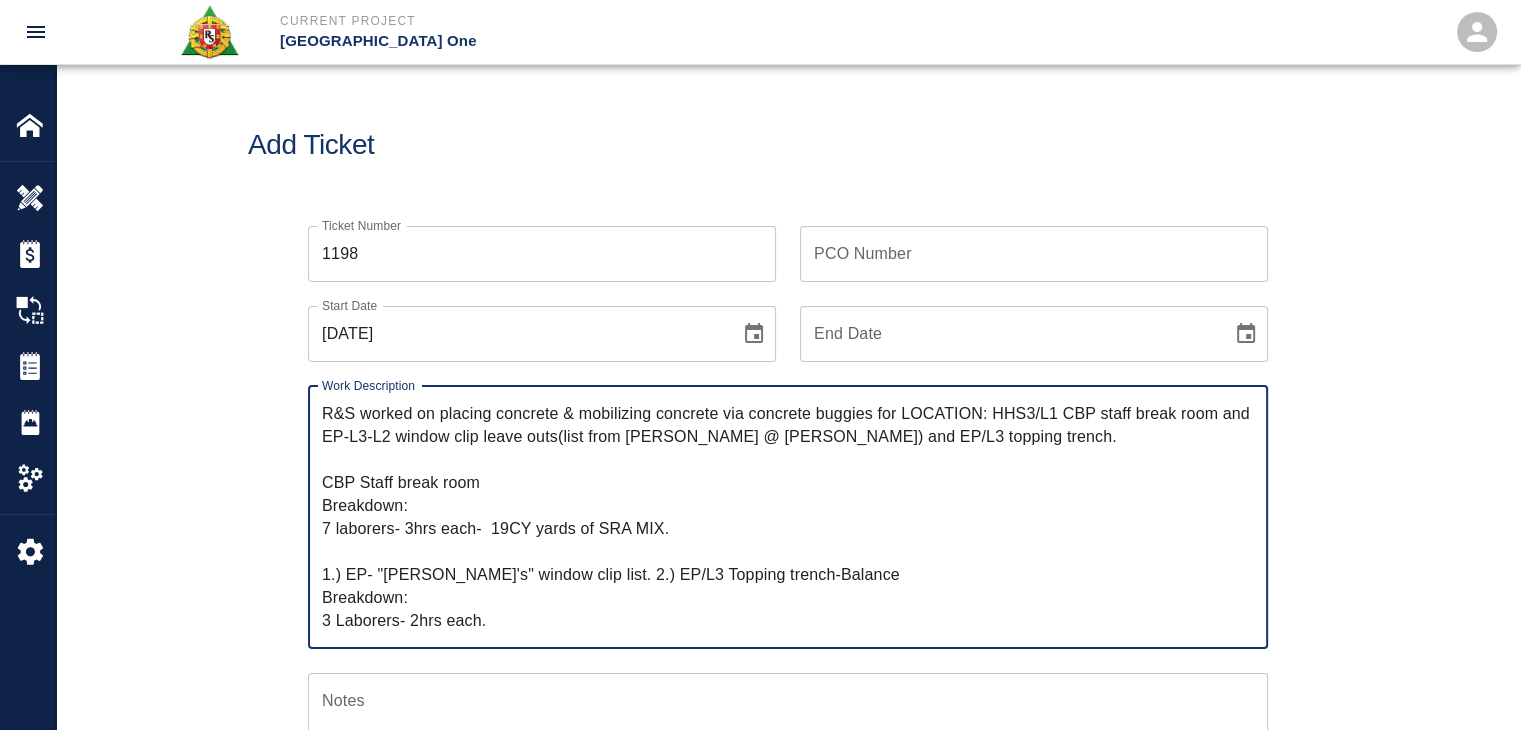 click on "R&S worked on placing concrete & mobilizing concrete via concrete buggies for LOCATION: HHS3/L1 CBP staff break room and EP-L3-L2 window clip leave outs(list from Michelle @ AECOM Tishman) and EP/L3 topping trench.
CBP Staff break room
Breakdown:
7 laborers- 3hrs each-  19CY yards of SRA MIX.
1.) EP- "Michelle's" window clip list. 2.) EP/L3 Topping trench-Balance
Breakdown:
3 Laborers- 2hrs each.
2.5 CY yards of SRA Mix." at bounding box center (788, 517) 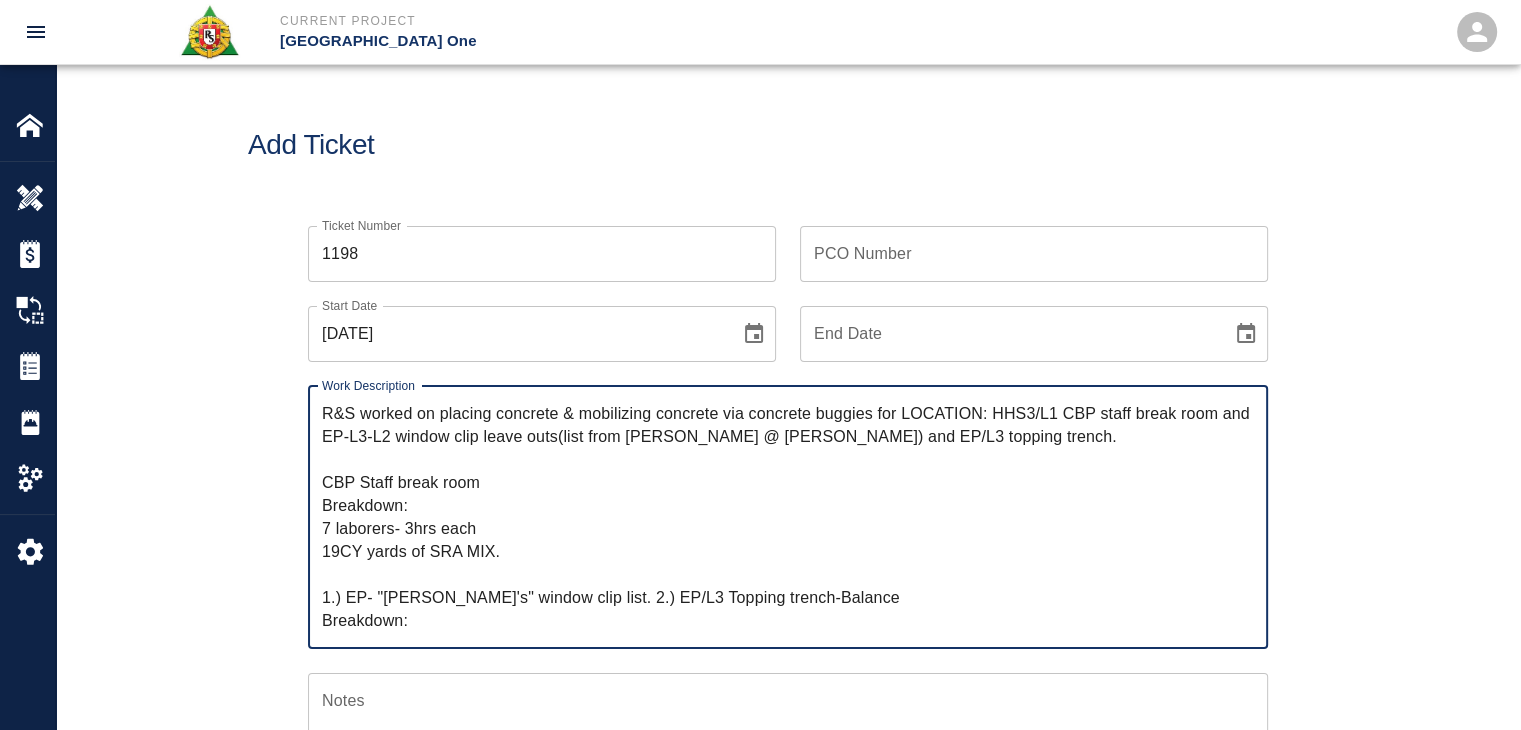 click on "R&S worked on placing concrete & mobilizing concrete via concrete buggies for LOCATION: HHS3/L1 CBP staff break room and EP-L3-L2 window clip leave outs(list from Michelle @ AECOM Tishman) and EP/L3 topping trench.
CBP Staff break room
Breakdown:
7 laborers- 3hrs each
19CY yards of SRA MIX.
1.) EP- "Michelle's" window clip list. 2.) EP/L3 Topping trench-Balance
Breakdown:
3 Laborers- 2hrs each.
2.5 CY yards of SRA Mix." at bounding box center [788, 517] 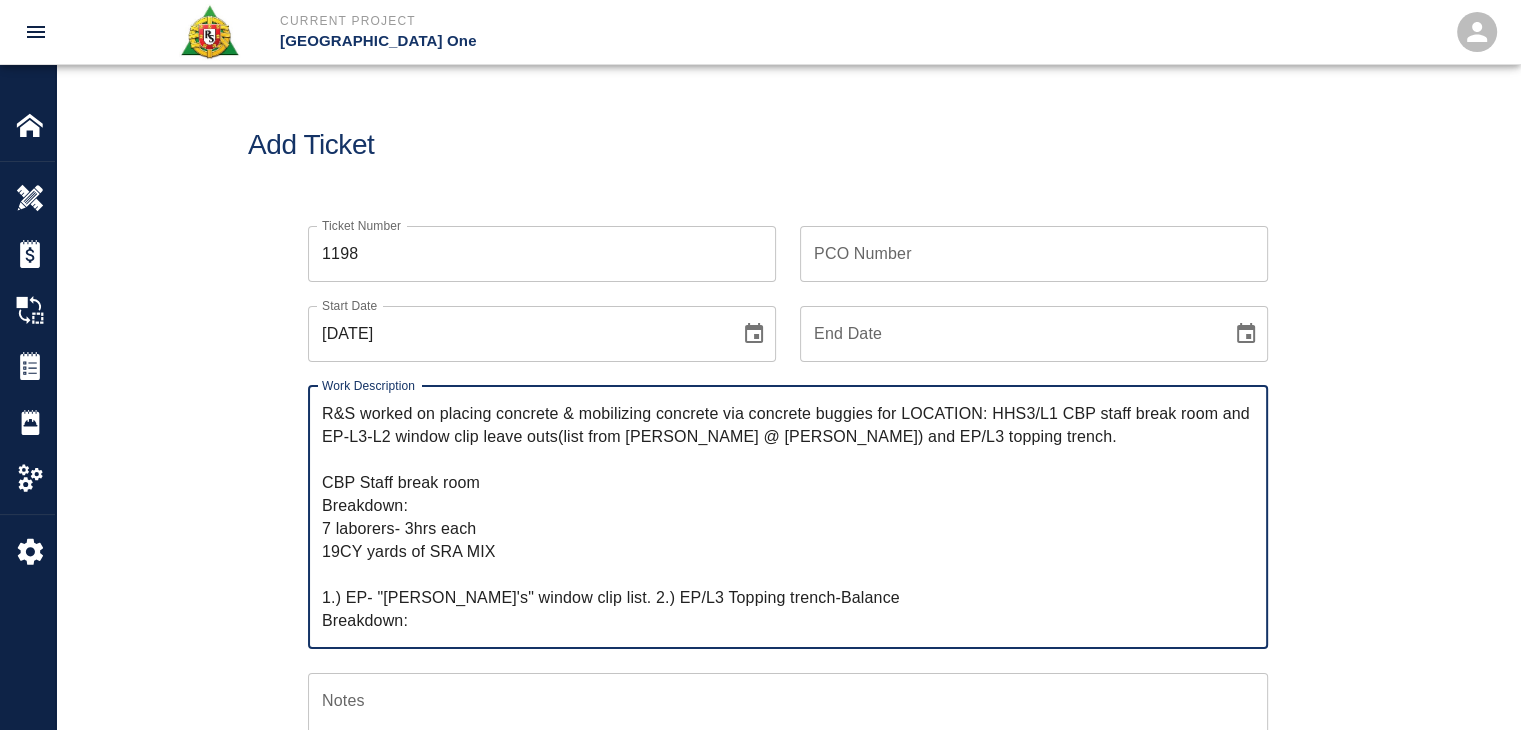 click on "R&S worked on placing concrete & mobilizing concrete via concrete buggies for LOCATION: HHS3/L1 CBP staff break room and EP-L3-L2 window clip leave outs(list from Michelle @ AECOM Tishman) and EP/L3 topping trench.
CBP Staff break room
Breakdown:
7 laborers- 3hrs each
19CY yards of SRA MIX
1.) EP- "Michelle's" window clip list. 2.) EP/L3 Topping trench-Balance
Breakdown:
3 Laborers- 2hrs each.
2.5 CY yards of SRA Mix." at bounding box center [788, 517] 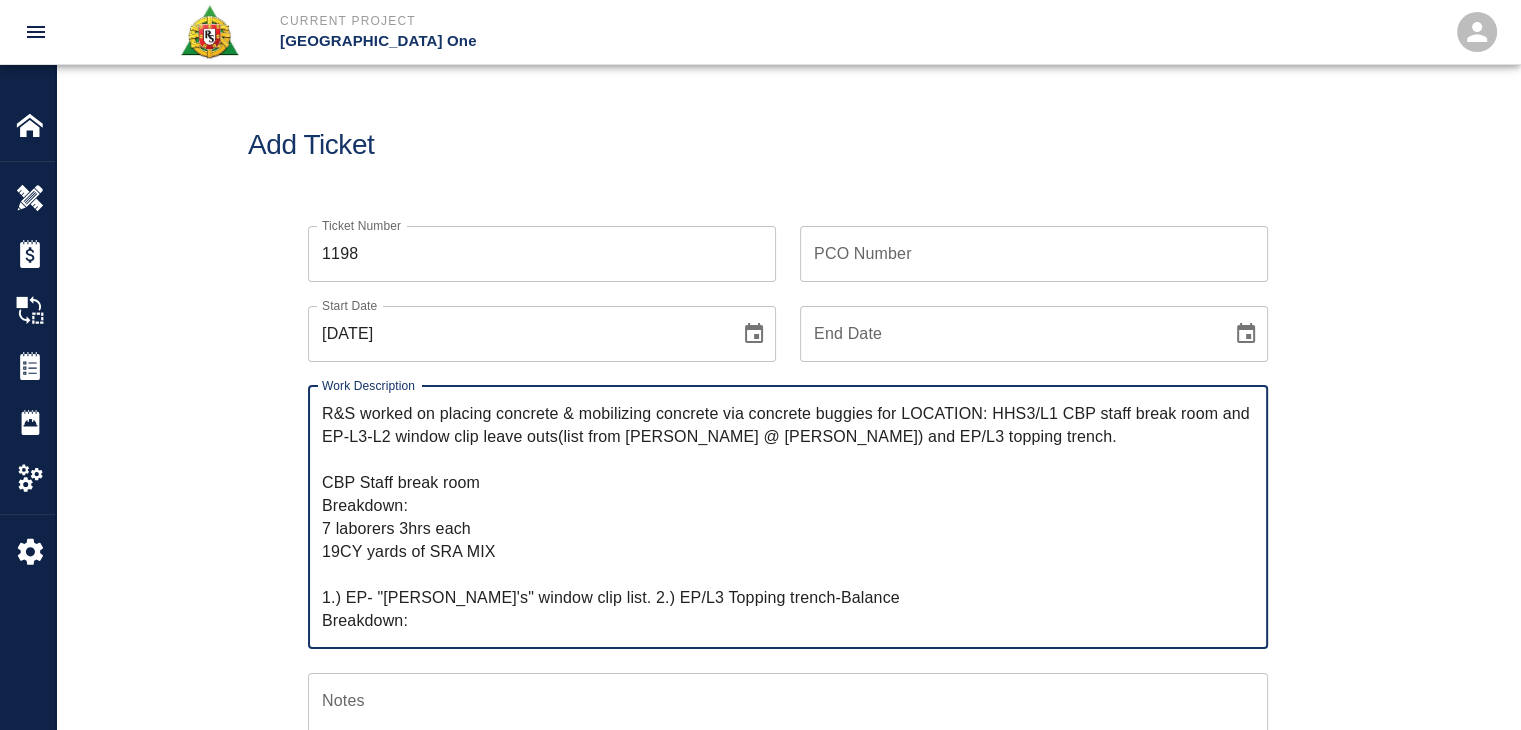 click on "R&S worked on placing concrete & mobilizing concrete via concrete buggies for LOCATION: HHS3/L1 CBP staff break room and EP-L3-L2 window clip leave outs(list from Michelle @ AECOM Tishman) and EP/L3 topping trench.
CBP Staff break room
Breakdown:
7 laborers 3hrs each
19CY yards of SRA MIX
1.) EP- "Michelle's" window clip list. 2.) EP/L3 Topping trench-Balance
Breakdown:
3 Laborers- 2hrs each.
2.5 CY yards of SRA Mix." at bounding box center [788, 517] 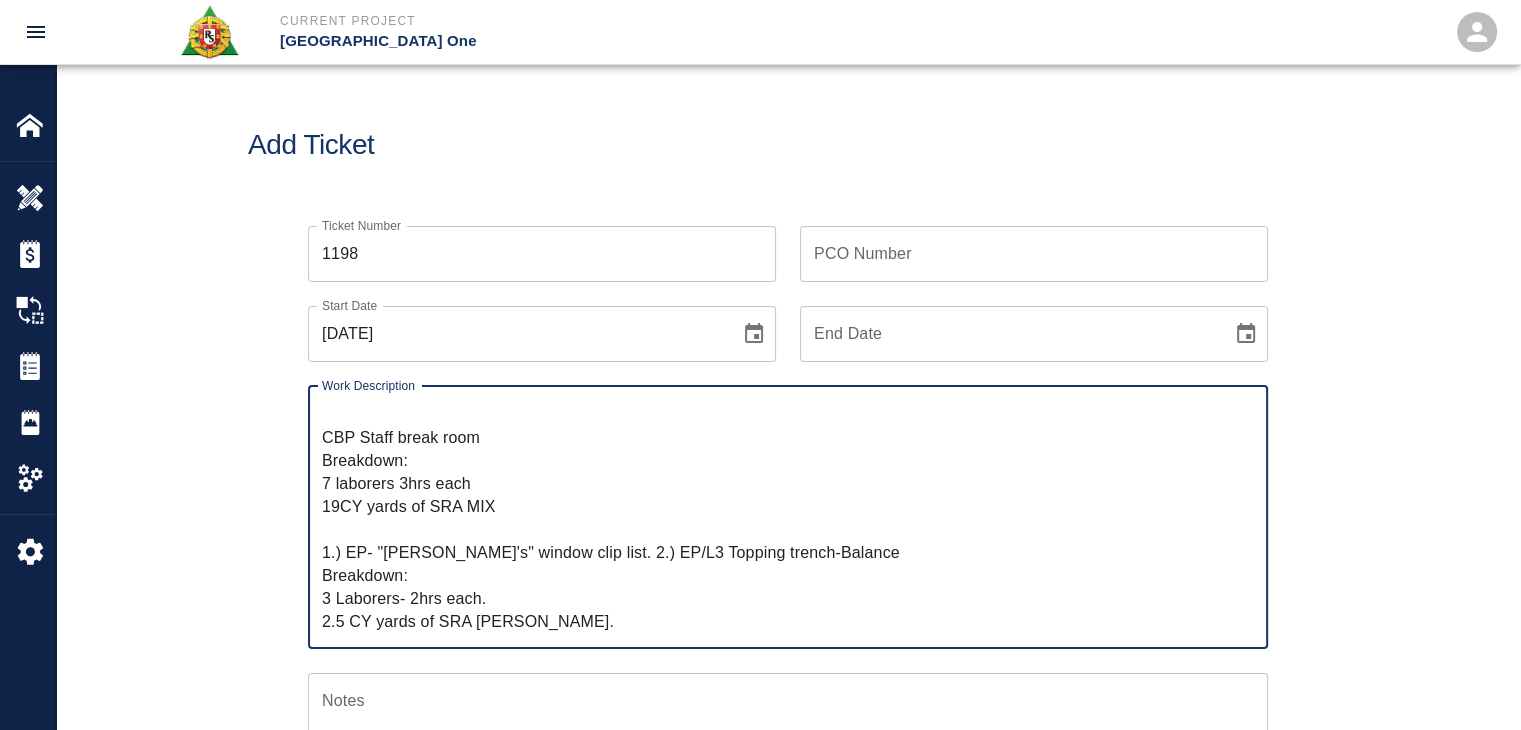 scroll, scrollTop: 68, scrollLeft: 0, axis: vertical 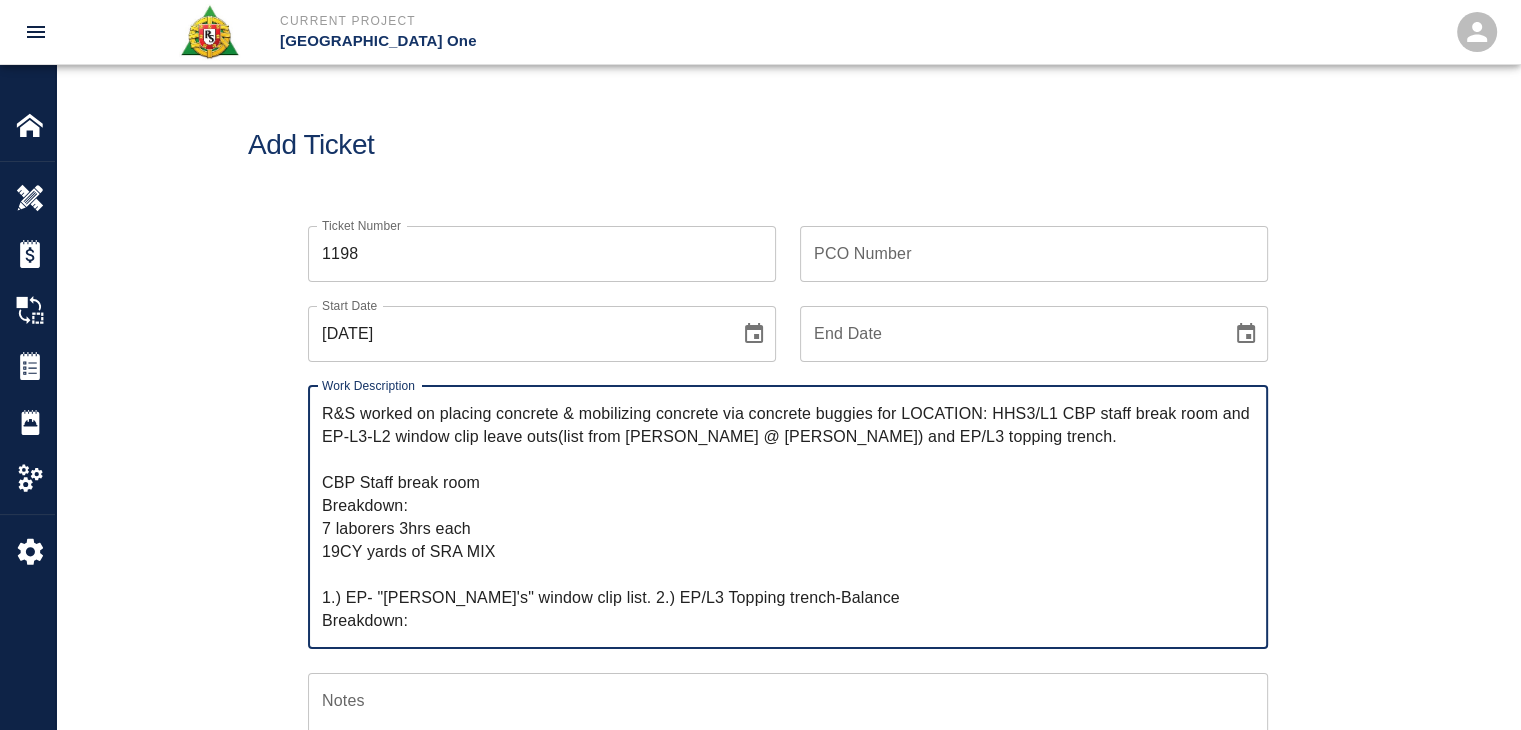 click on "R&S worked on placing concrete & mobilizing concrete via concrete buggies for LOCATION: HHS3/L1 CBP staff break room and EP-L3-L2 window clip leave outs(list from Michelle @ AECOM Tishman) and EP/L3 topping trench.
CBP Staff break room
Breakdown:
7 laborers 3hrs each
19CY yards of SRA MIX
1.) EP- "Michelle's" window clip list. 2.) EP/L3 Topping trench-Balance
Breakdown:
3 Laborers- 2hrs each.
2.5 CY yards of SRA Mix." at bounding box center (788, 517) 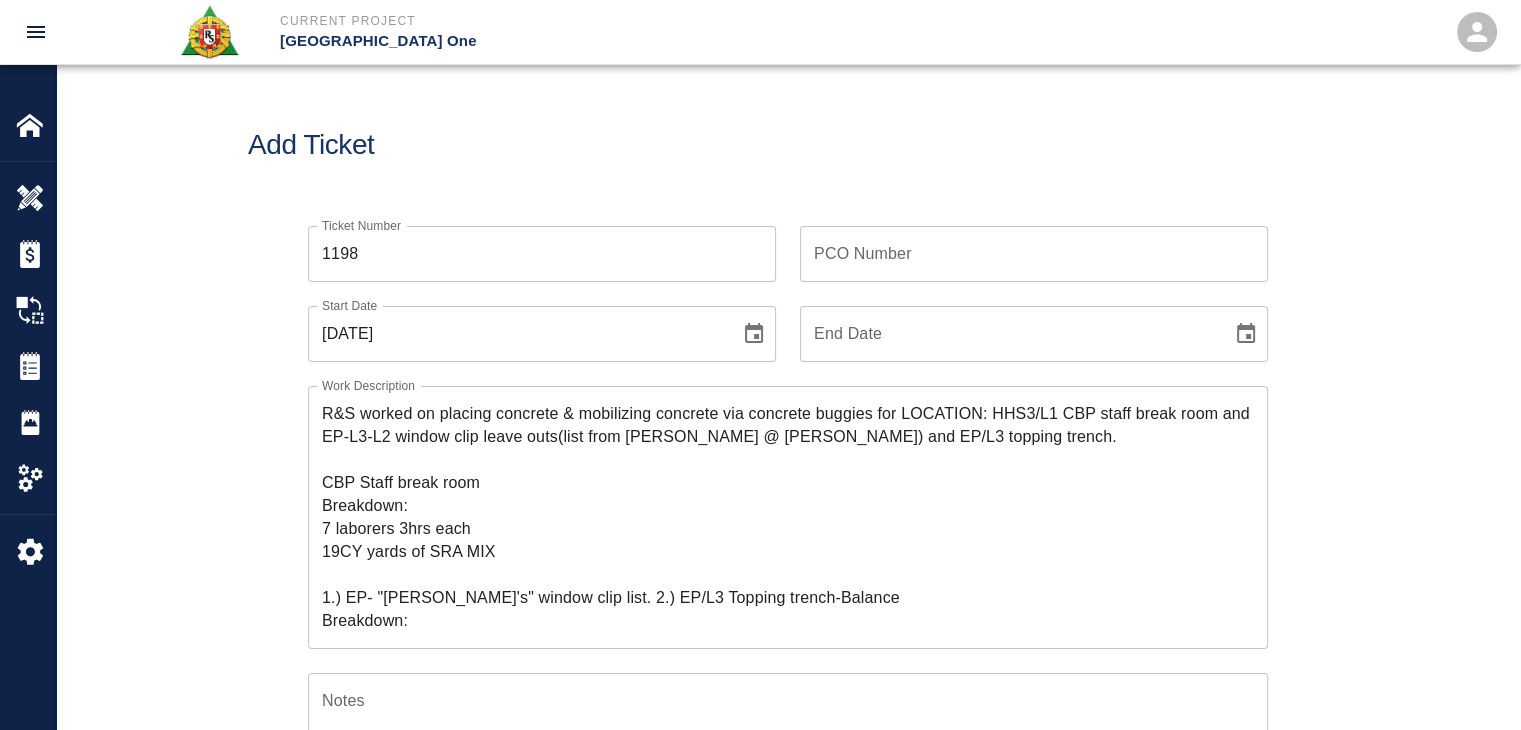 scroll, scrollTop: 168, scrollLeft: 0, axis: vertical 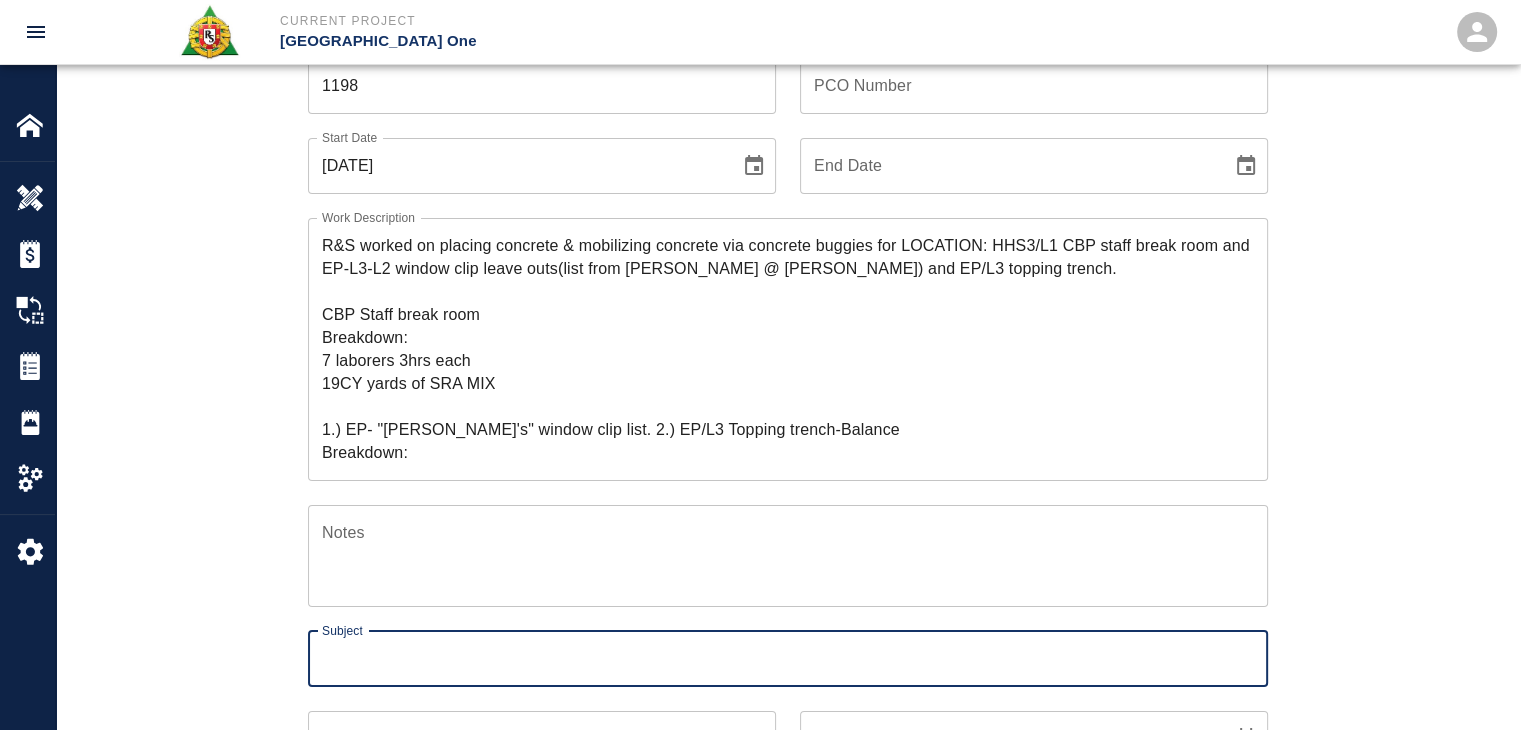 click on "Subject" at bounding box center (788, 659) 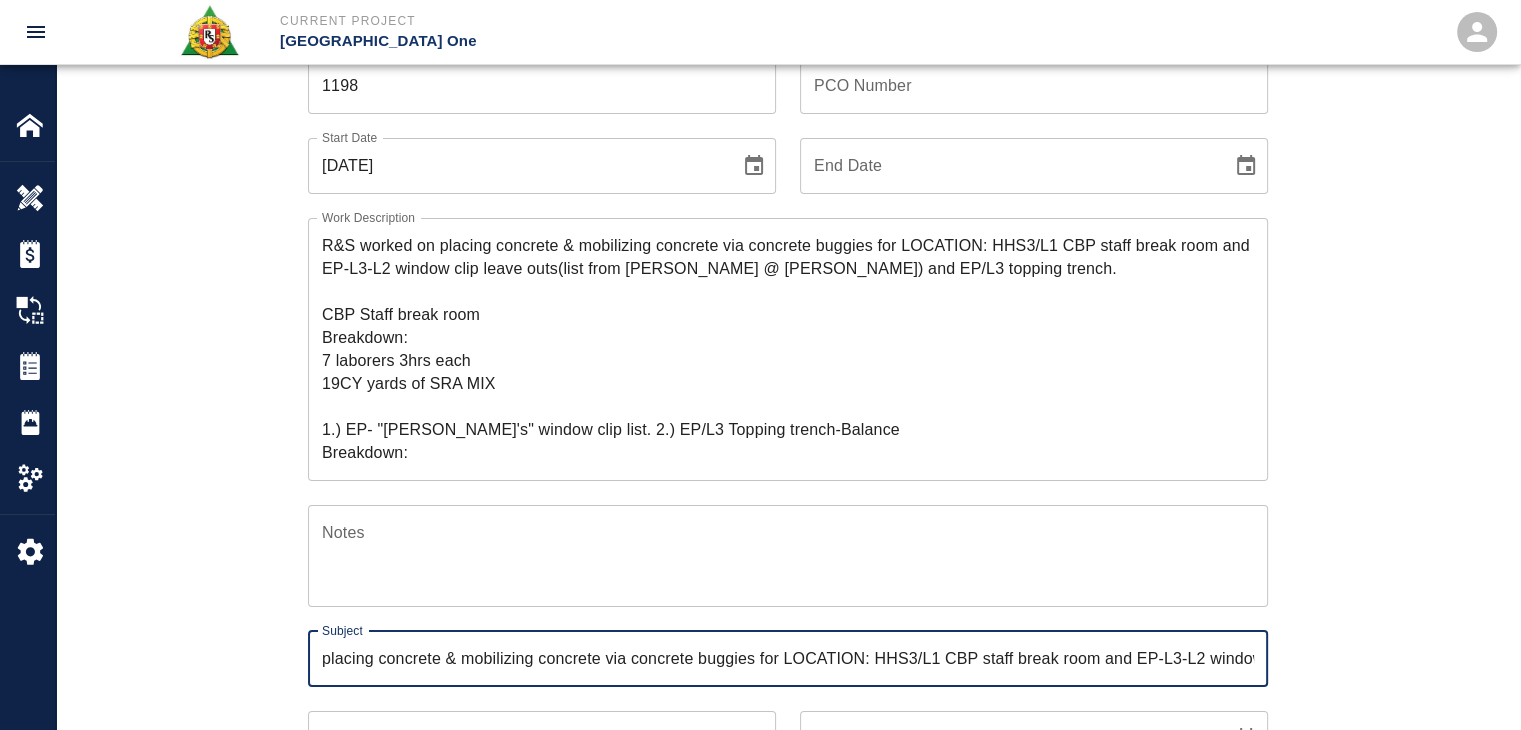 scroll, scrollTop: 0, scrollLeft: 595, axis: horizontal 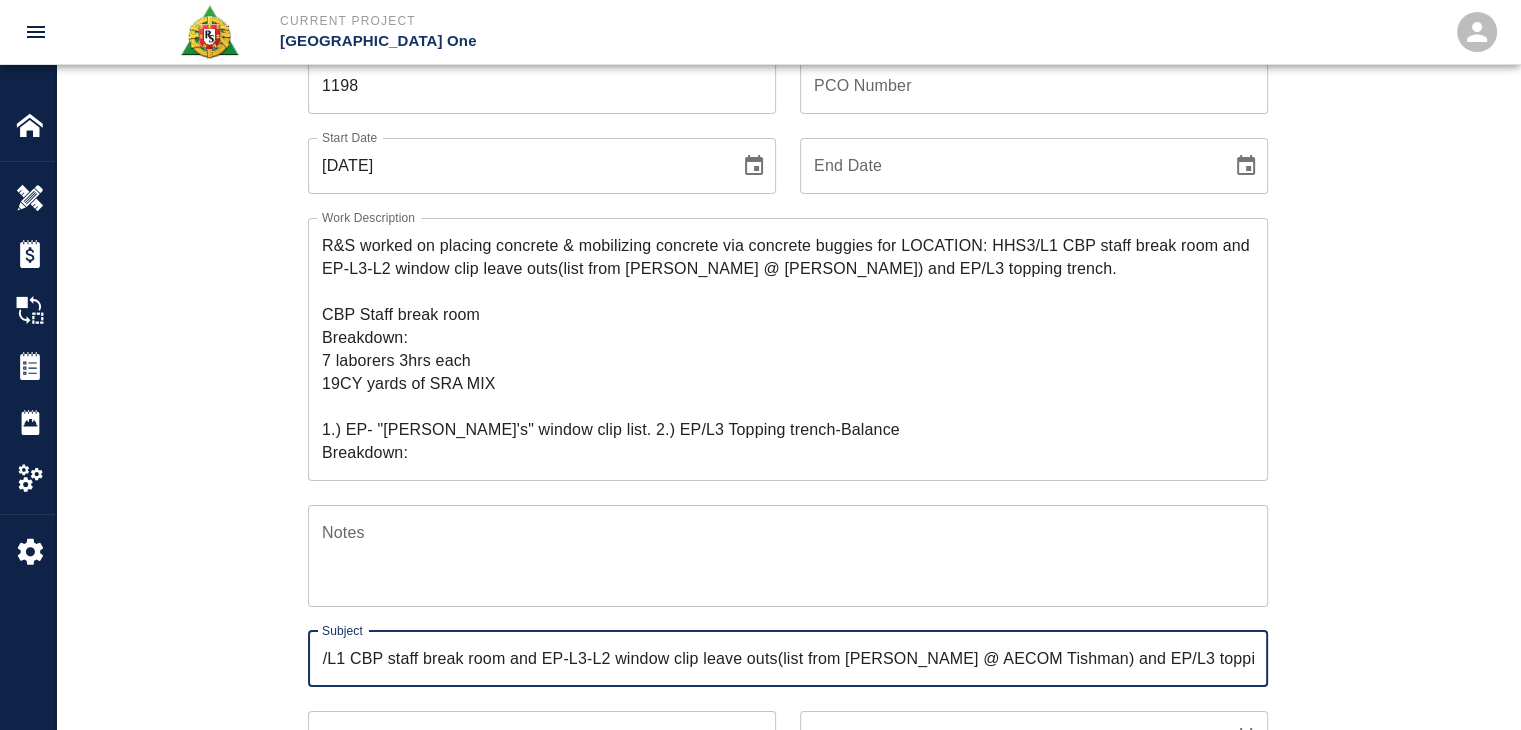 type on "placing concrete & mobilizing concrete via concrete buggies for LOCATION: HHS3/L1 CBP staff break room and EP-L3-L2 window clip leave outs(list from Michelle @ AECOM Tishman) and EP/L3 topping trench." 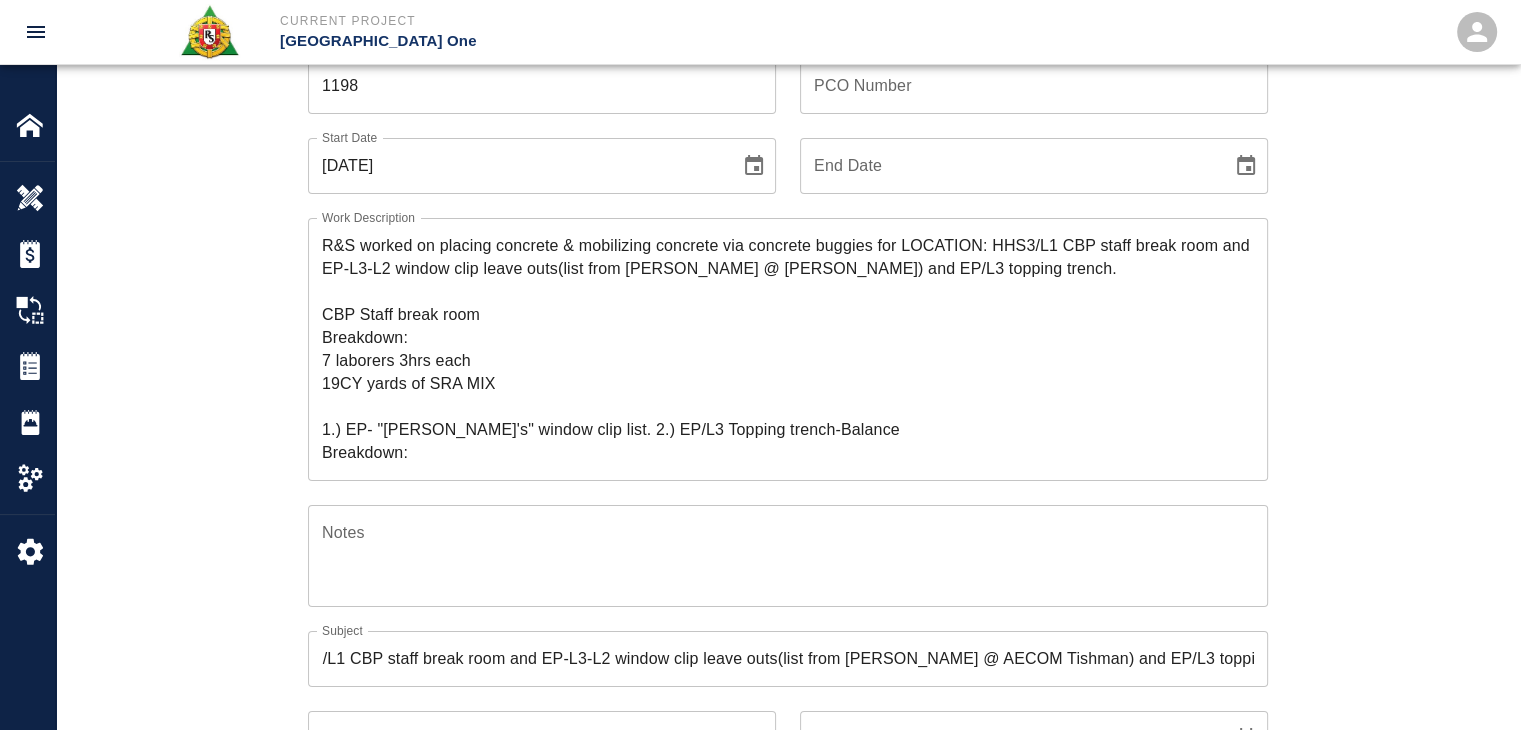 scroll, scrollTop: 0, scrollLeft: 0, axis: both 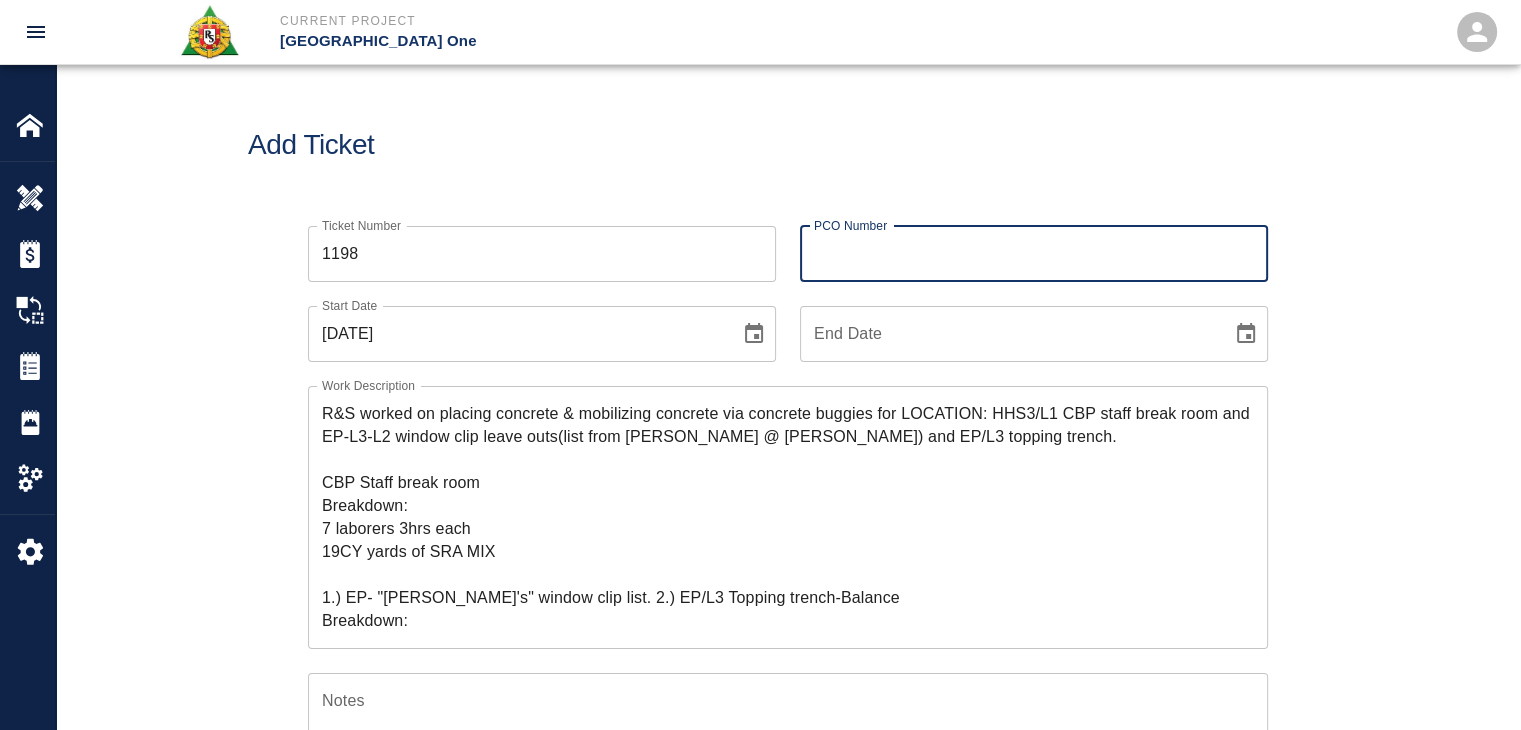 click on "PCO Number" at bounding box center [1034, 254] 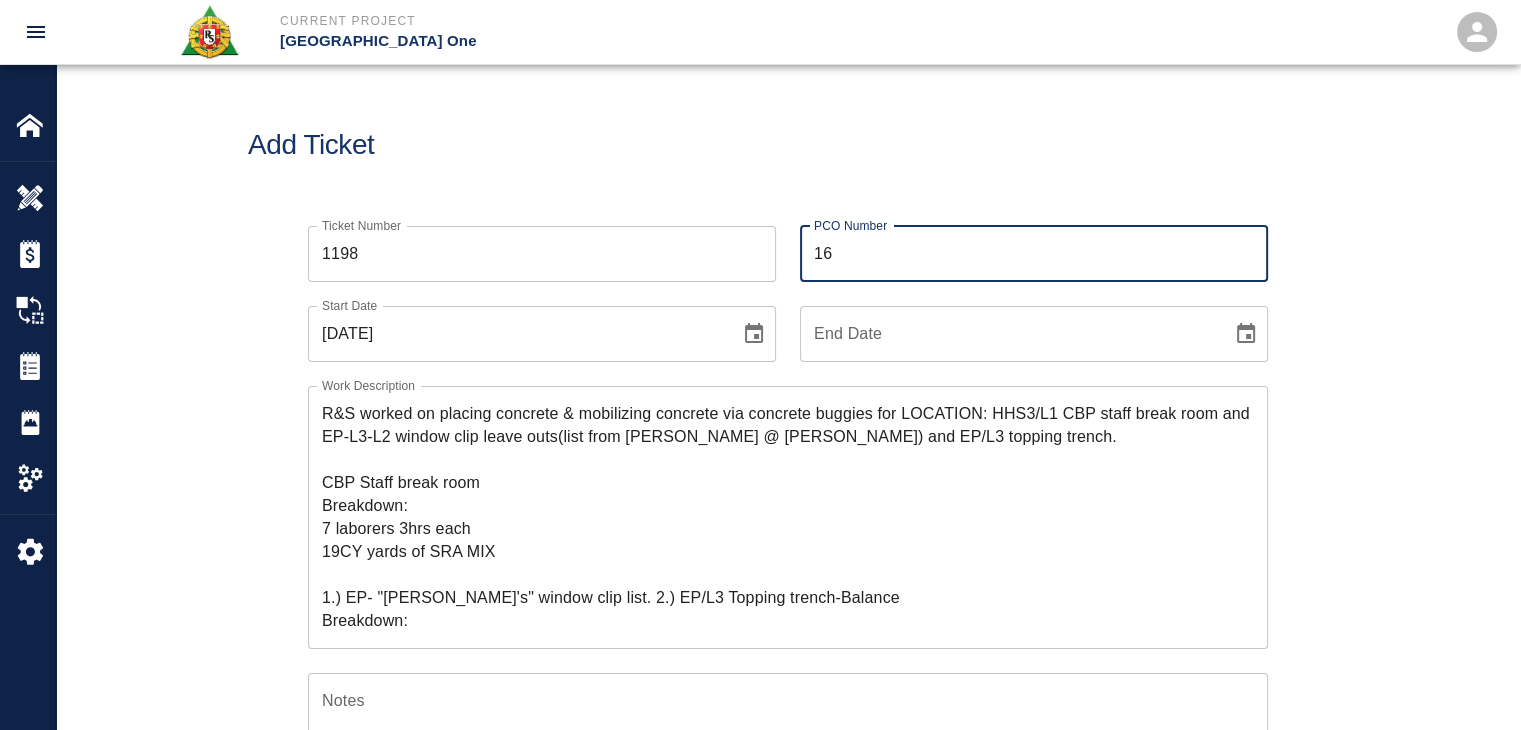 type on "1676" 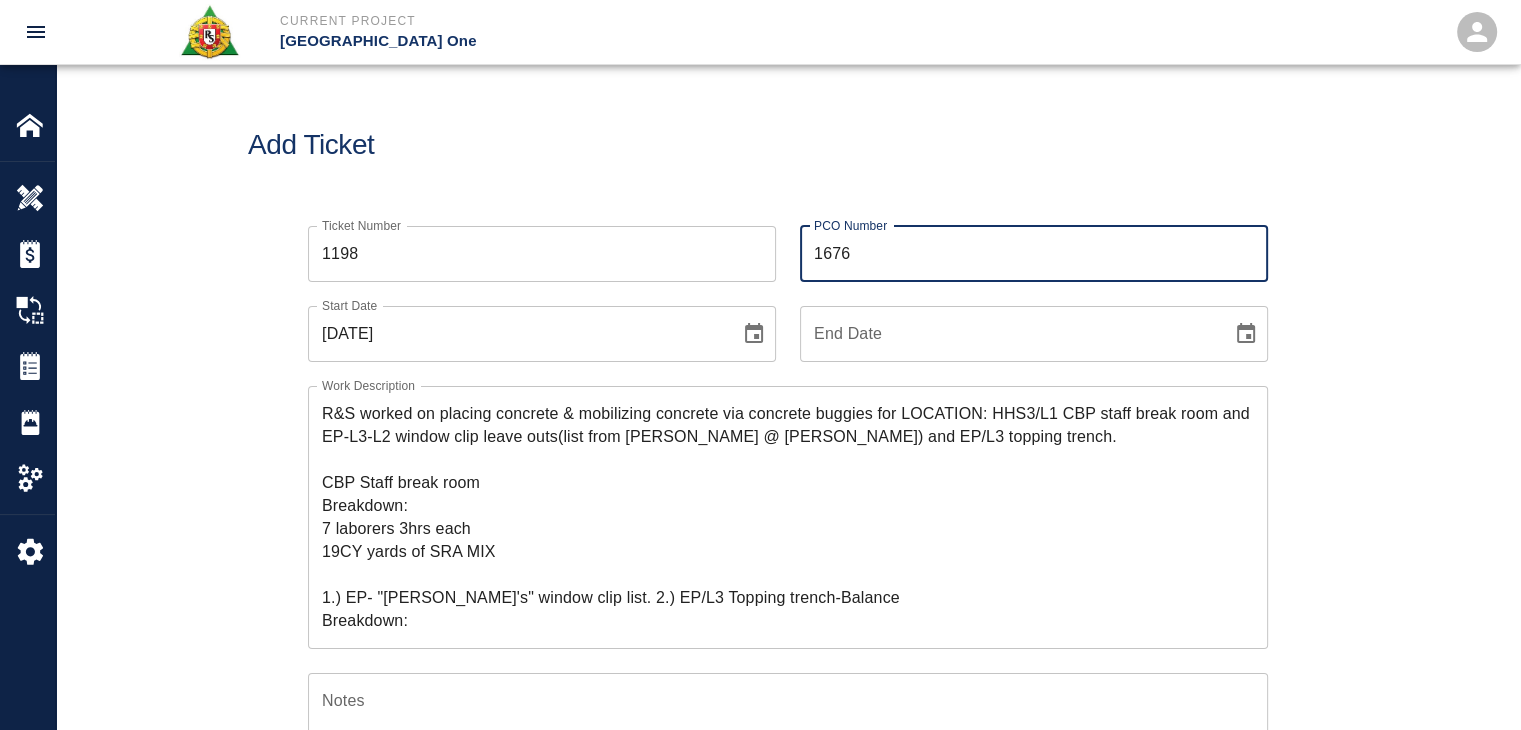click on "Add Ticket" at bounding box center [788, 145] 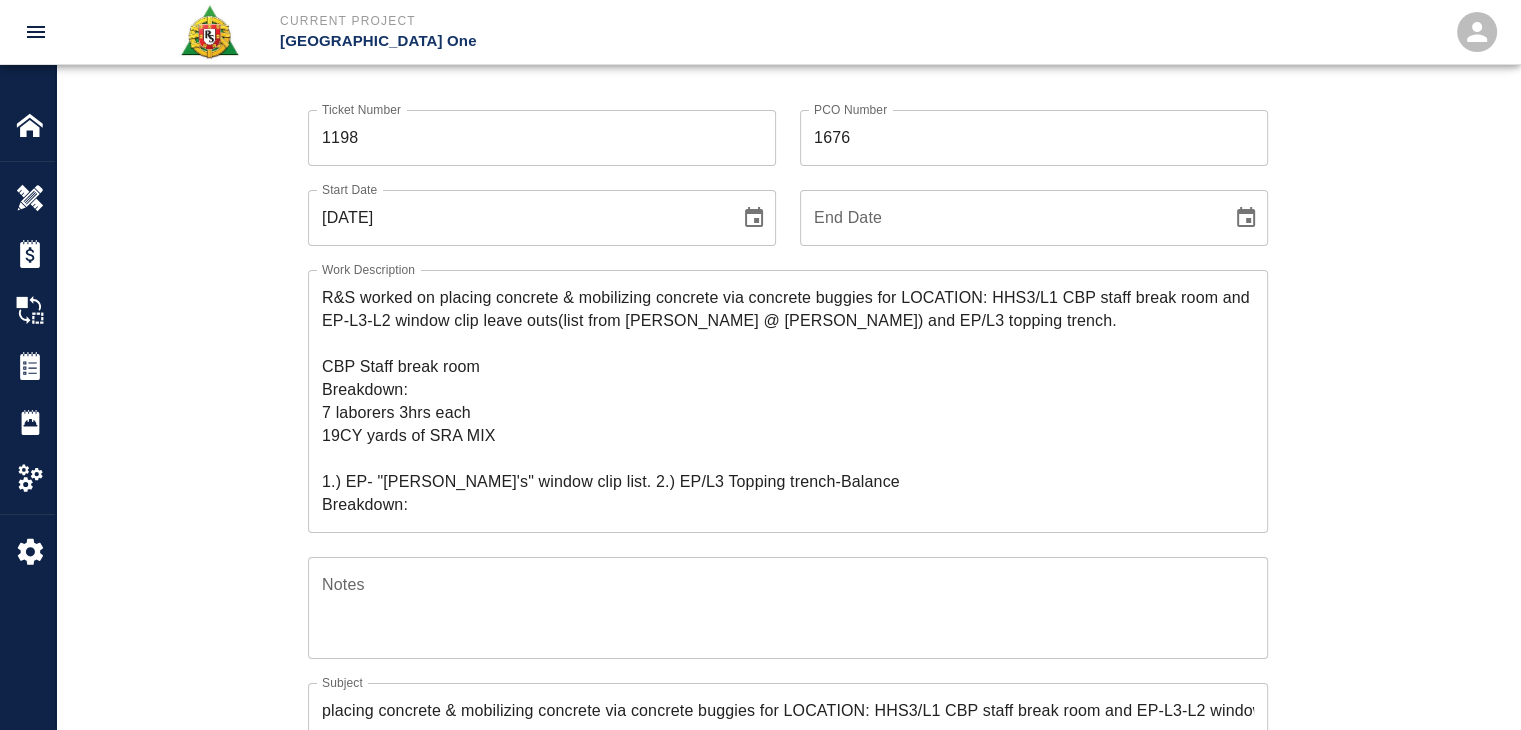 scroll, scrollTop: 240, scrollLeft: 0, axis: vertical 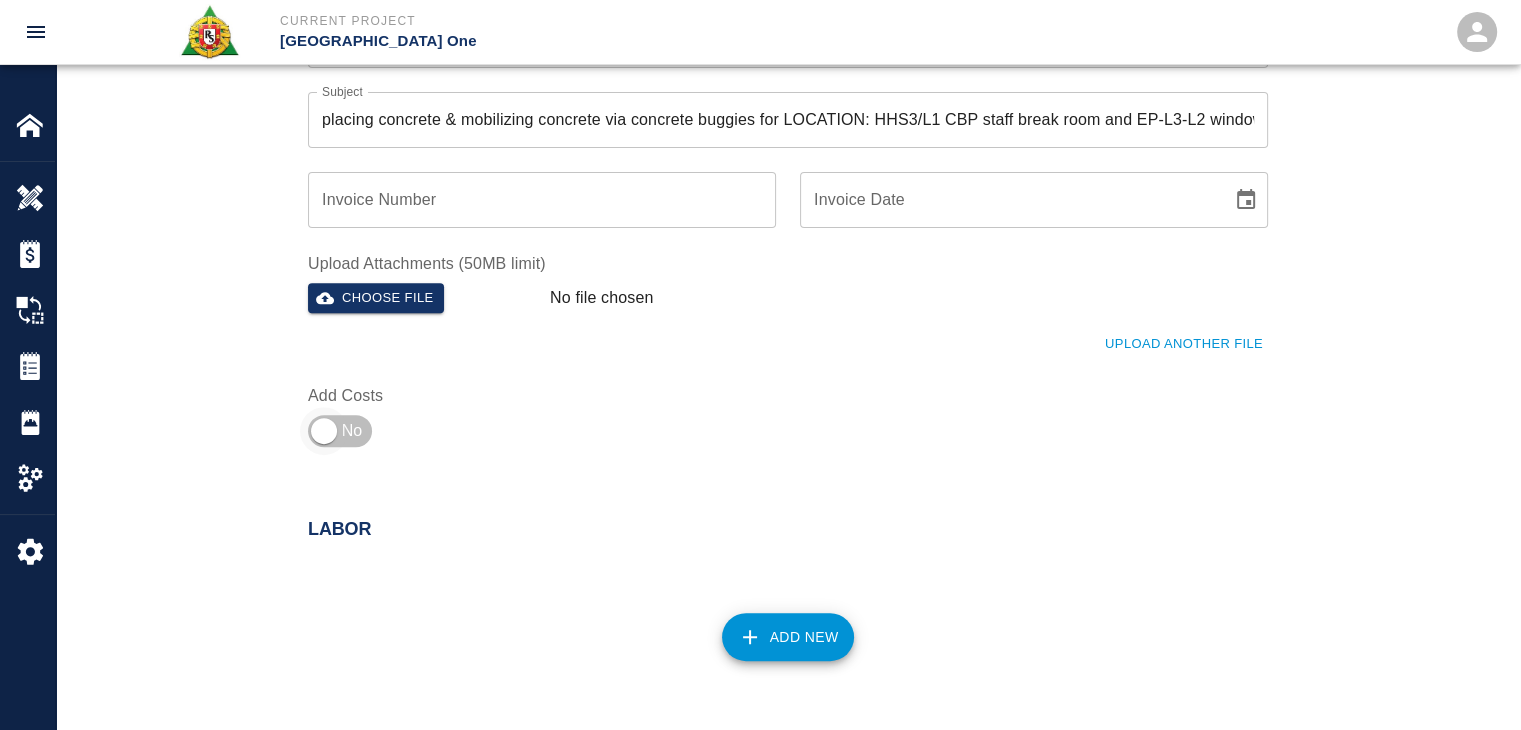 click at bounding box center [324, 431] 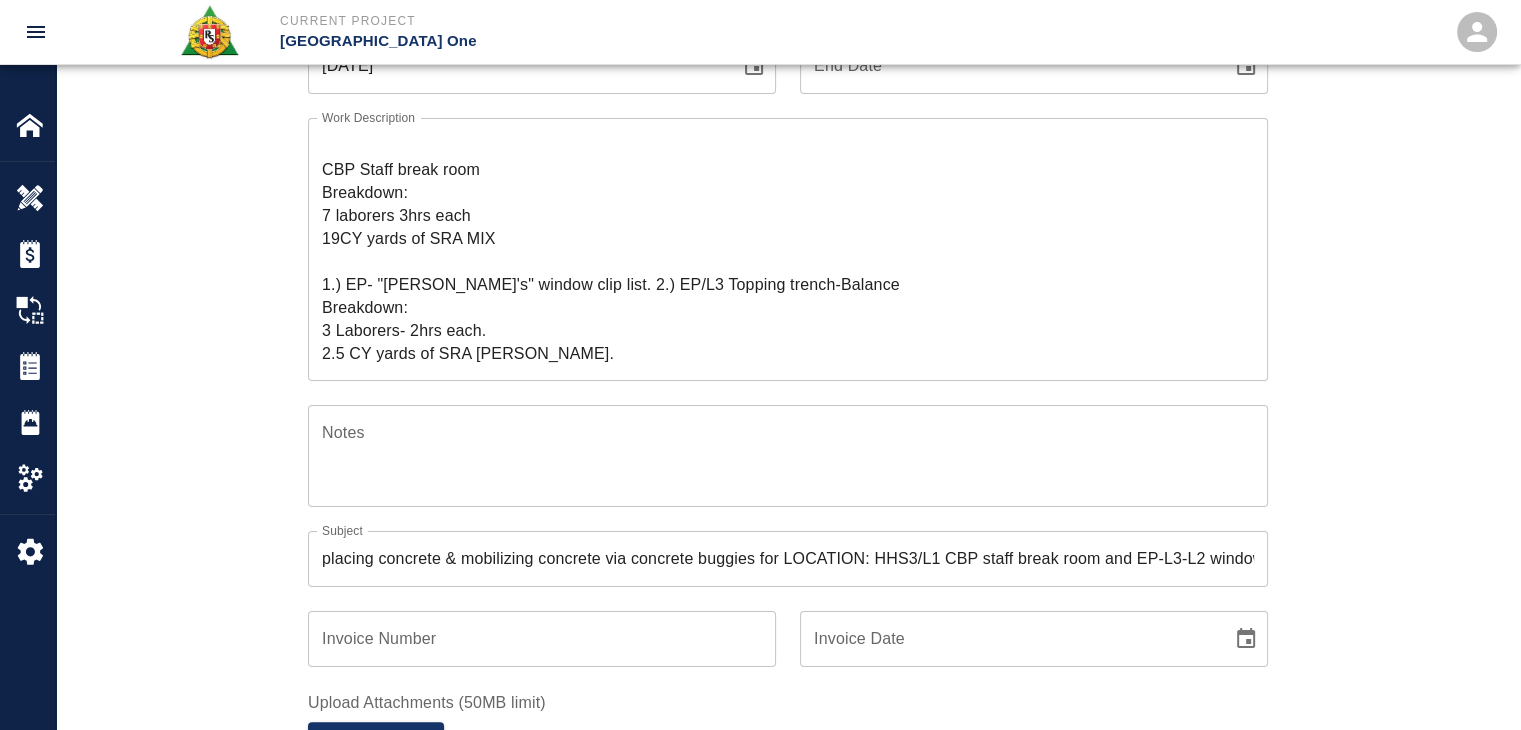 scroll, scrollTop: 274, scrollLeft: 0, axis: vertical 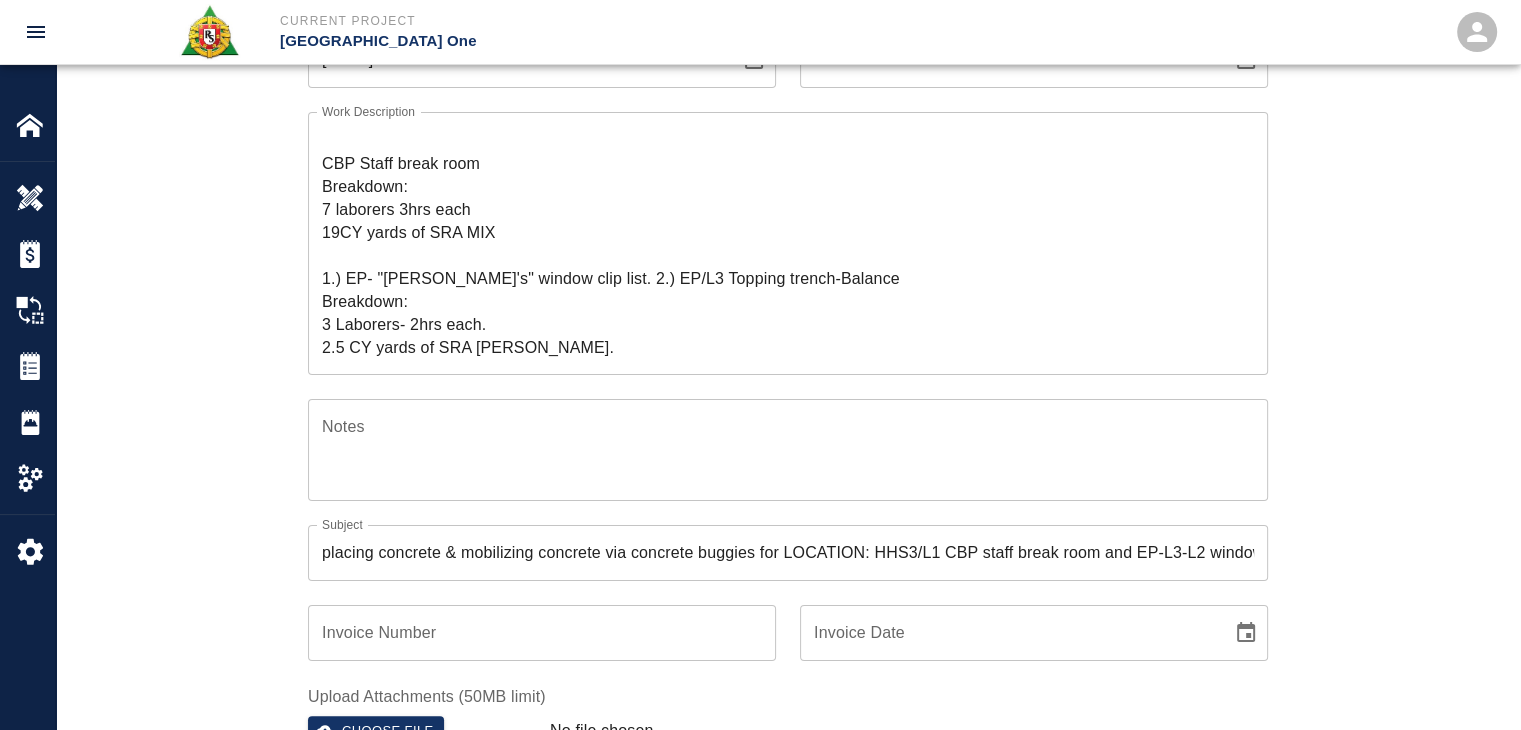 click on "R&S worked on placing concrete & mobilizing concrete via concrete buggies for LOCATION: HHS3/L1 CBP staff break room and EP-L3-L2 window clip leave outs(list from Michelle @ AECOM Tishman) and EP/L3 topping trench.
CBP Staff break room
Breakdown:
7 laborers 3hrs each
19CY yards of SRA MIX
1.) EP- "Michelle's" window clip list. 2.) EP/L3 Topping trench-Balance
Breakdown:
3 Laborers- 2hrs each.
2.5 CY yards of SRA Mix." at bounding box center [788, 243] 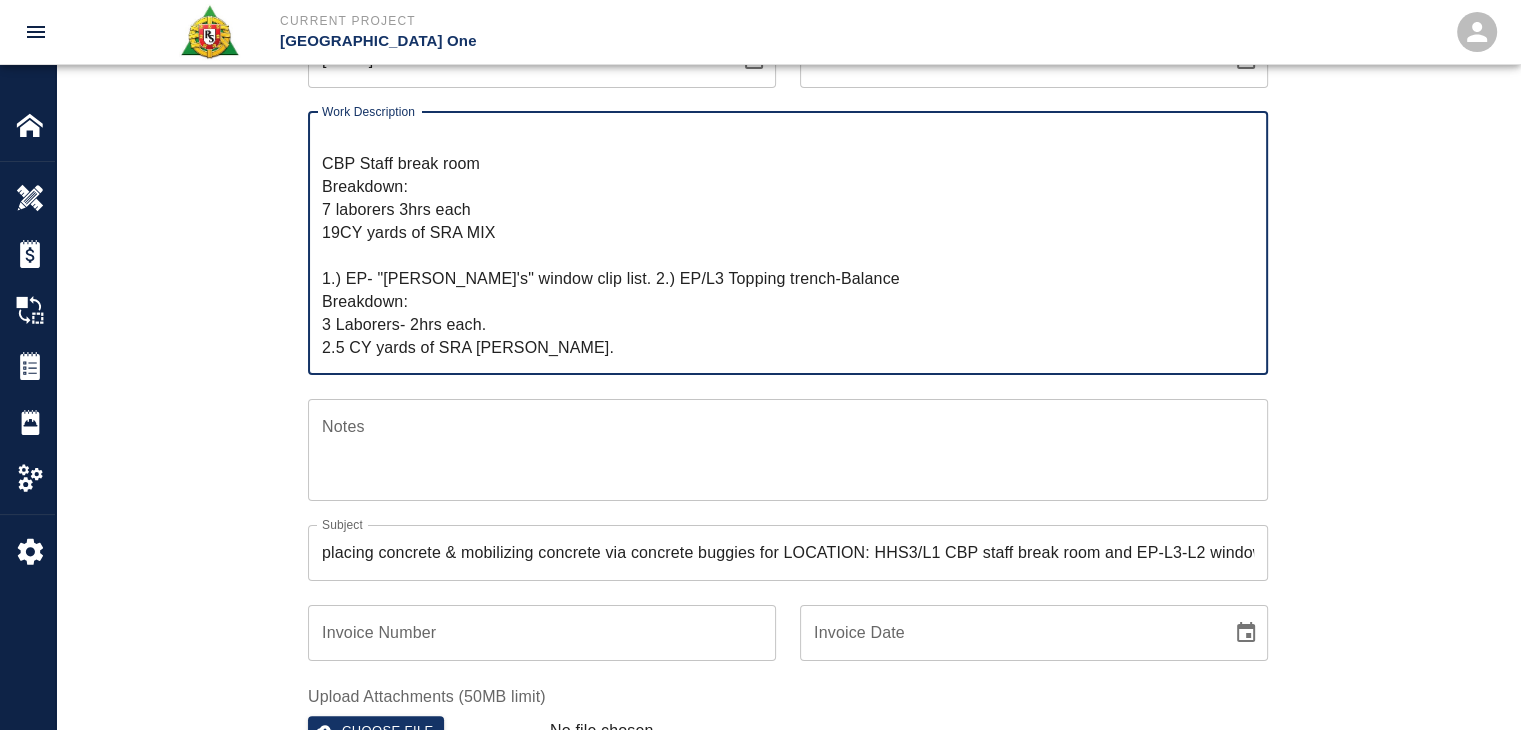 click on "Ticket Number 1198 Ticket Number PCO Number 1676 PCO Number Start Date  07/03/2025 Start Date  End Date End Date Work Description R&S worked on placing concrete & mobilizing concrete via concrete buggies for LOCATION: HHS3/L1 CBP staff break room and EP-L3-L2 window clip leave outs(list from Michelle @ AECOM Tishman) and EP/L3 topping trench.
CBP Staff break room
Breakdown:
7 laborers 3hrs each
19CY yards of SRA MIX
1.) EP- "Michelle's" window clip list. 2.) EP/L3 Topping trench-Balance
Breakdown:
3 Laborers- 2hrs each.
2.5 CY yards of SRA Mix. x Work Description Notes x Notes Subject placing concrete & mobilizing concrete via concrete buggies for LOCATION: HHS3/L1 CBP staff break room and EP-L3-L2 window clip leave outs(list from Michelle @ AECOM Tishman) and EP/L3 topping trench. Subject Invoice Number Invoice Number Invoice Date Invoice Date Upload Attachments (50MB limit) Choose file No file chosen Upload Another File Add Costs Switch to Lump Sum" at bounding box center [788, 408] 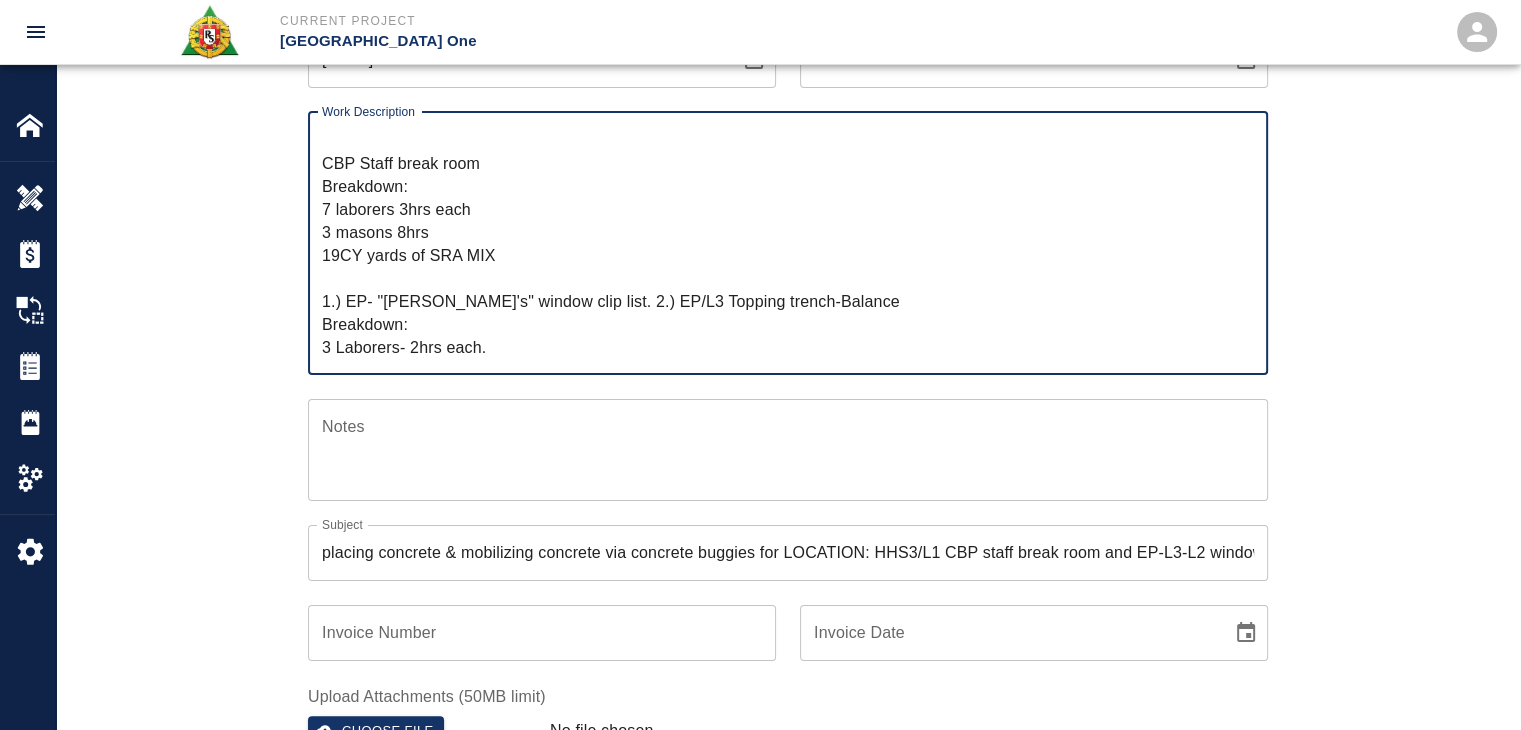 click on "R&S worked on placing concrete & mobilizing concrete via concrete buggies for LOCATION: HHS3/L1 CBP staff break room and EP-L3-L2 window clip leave outs(list from Michelle @ AECOM Tishman) and EP/L3 topping trench.
CBP Staff break room
Breakdown:
7 laborers 3hrs each
3 masons 8hrs
19CY yards of SRA MIX
1.) EP- "Michelle's" window clip list. 2.) EP/L3 Topping trench-Balance
Breakdown:
3 Laborers- 2hrs each.
2.5 CY yards of SRA Mix." at bounding box center [788, 243] 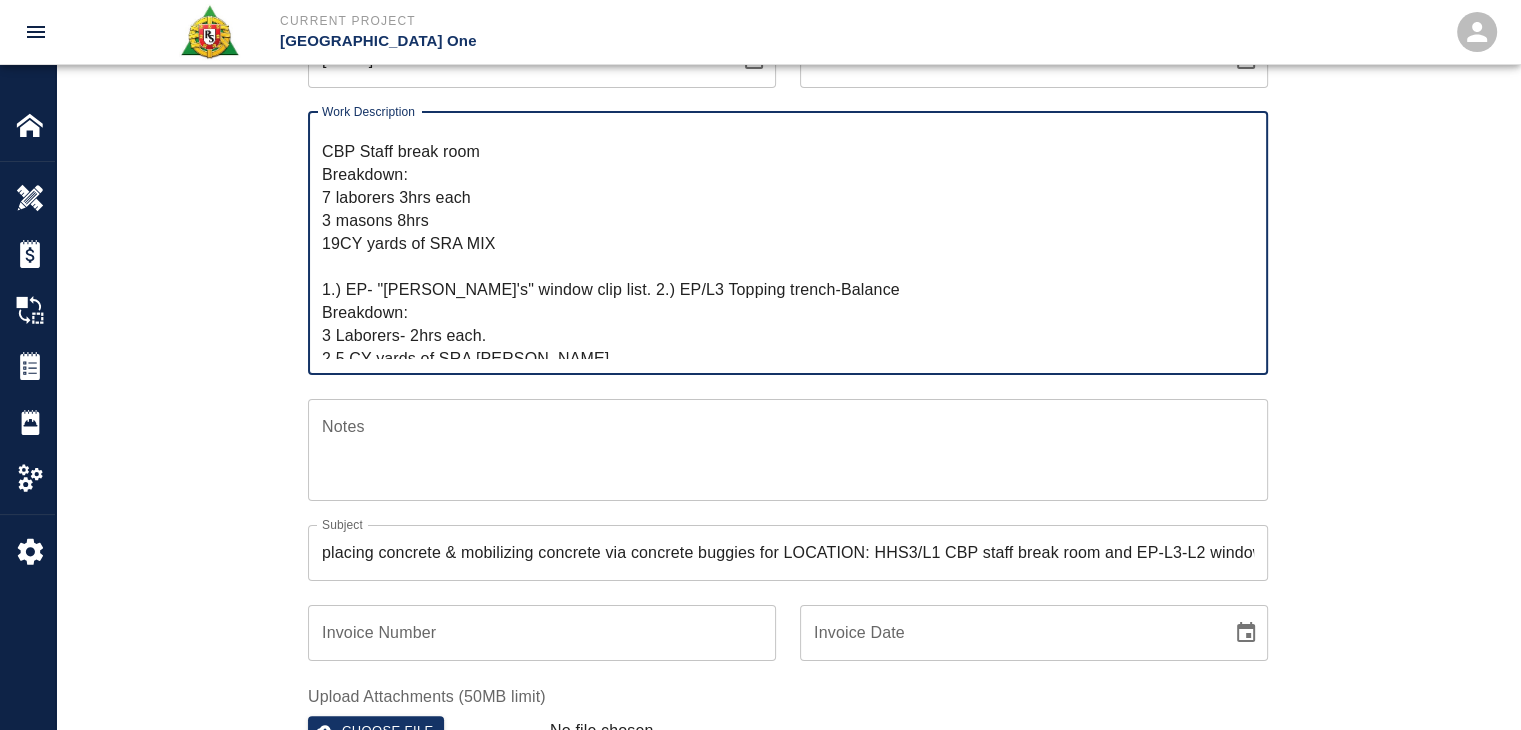scroll, scrollTop: 68, scrollLeft: 0, axis: vertical 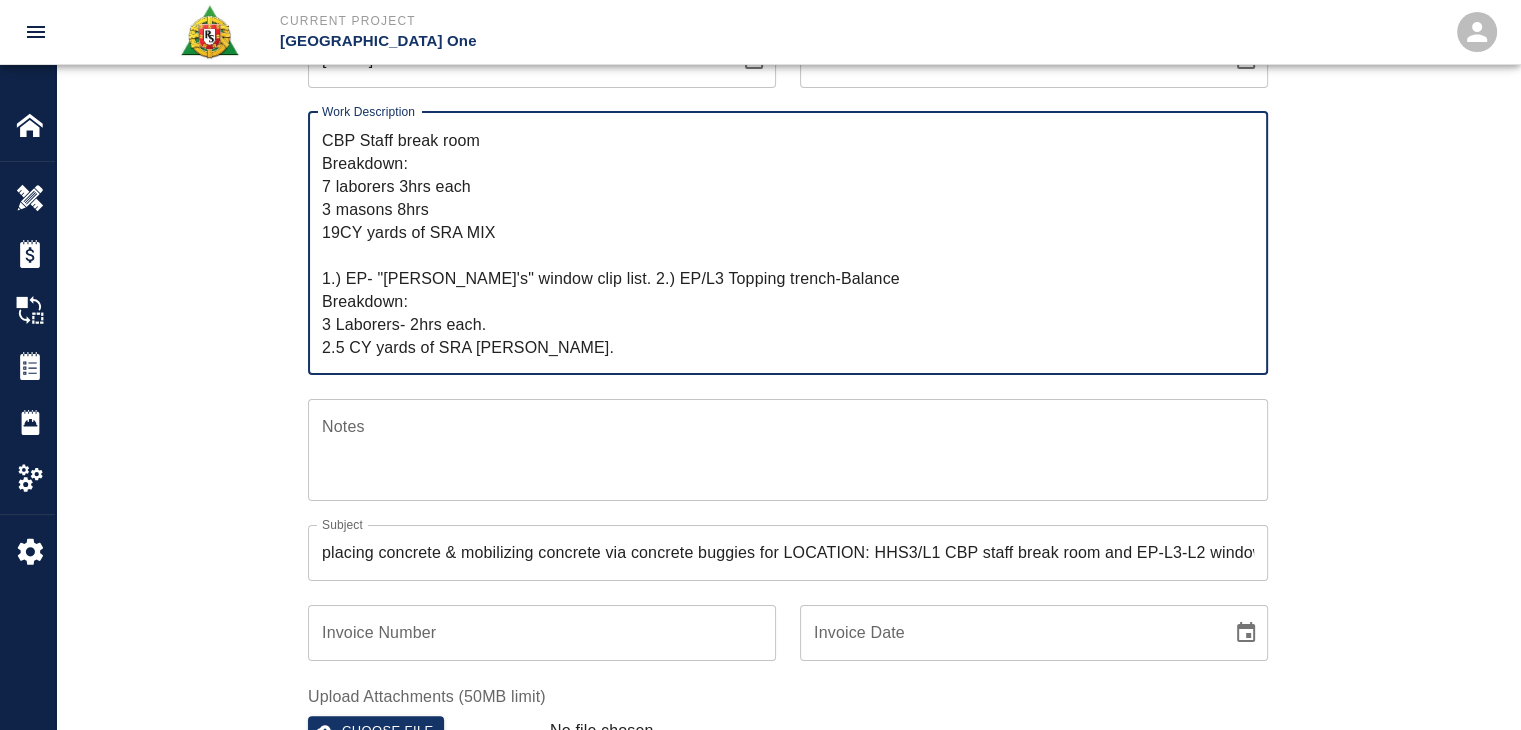 click on "R&S worked on placing concrete & mobilizing concrete via concrete buggies for LOCATION: HHS3/L1 CBP staff break room and EP-L3-L2 window clip leave outs(list from Michelle @ AECOM Tishman) and EP/L3 topping trench.
CBP Staff break room
Breakdown:
7 laborers 3hrs each
3 masons 8hrs
19CY yards of SRA MIX
1.) EP- "Michelle's" window clip list. 2.) EP/L3 Topping trench-Balance
Breakdown:
3 Laborers- 2hrs each.
2.5 CY yards of SRA Mix." at bounding box center [788, 243] 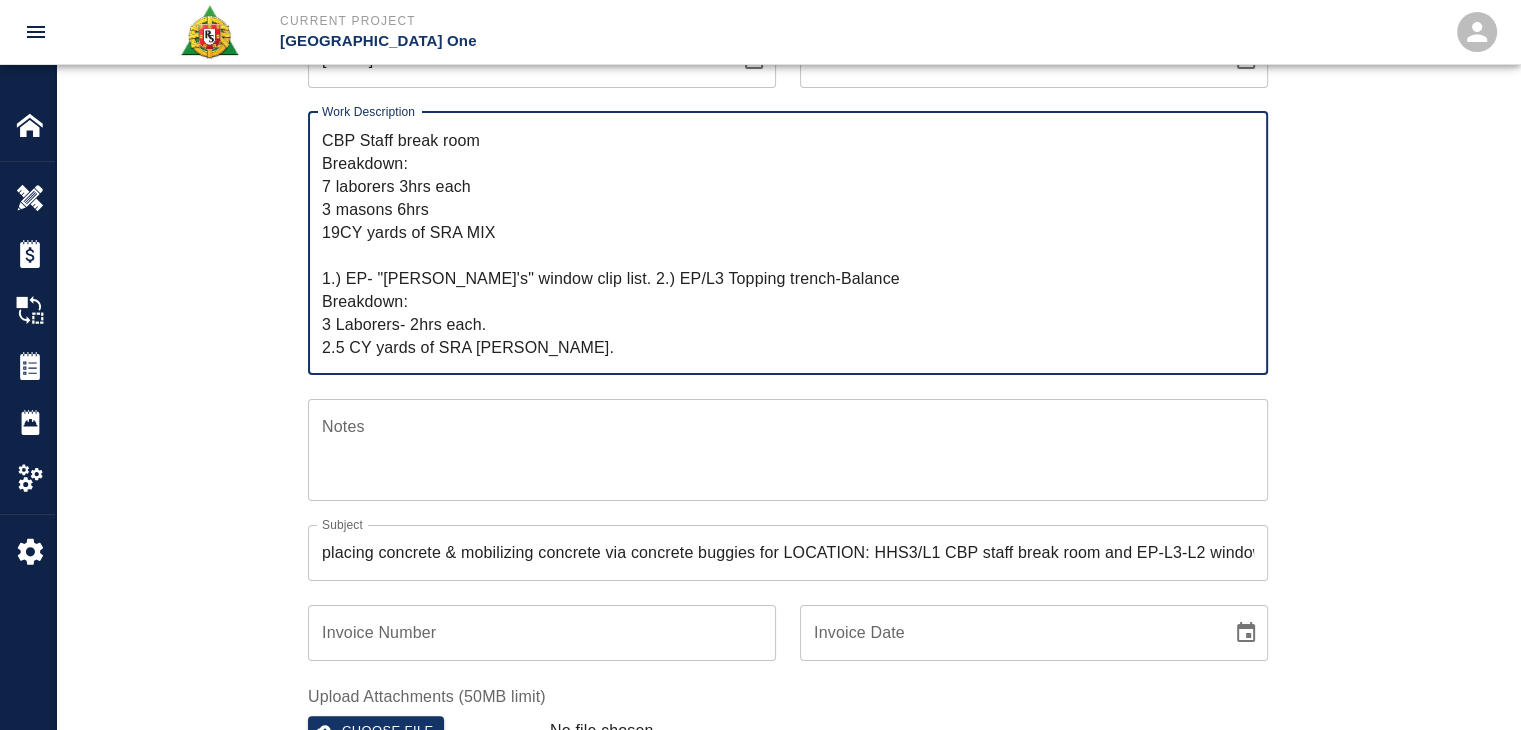 click on "R&S worked on placing concrete & mobilizing concrete via concrete buggies for LOCATION: HHS3/L1 CBP staff break room and EP-L3-L2 window clip leave outs(list from Michelle @ AECOM Tishman) and EP/L3 topping trench.
CBP Staff break room
Breakdown:
7 laborers 3hrs each
3 masons 6hrs
19CY yards of SRA MIX
1.) EP- "Michelle's" window clip list. 2.) EP/L3 Topping trench-Balance
Breakdown:
3 Laborers- 2hrs each.
2.5 CY yards of SRA Mix." at bounding box center [788, 243] 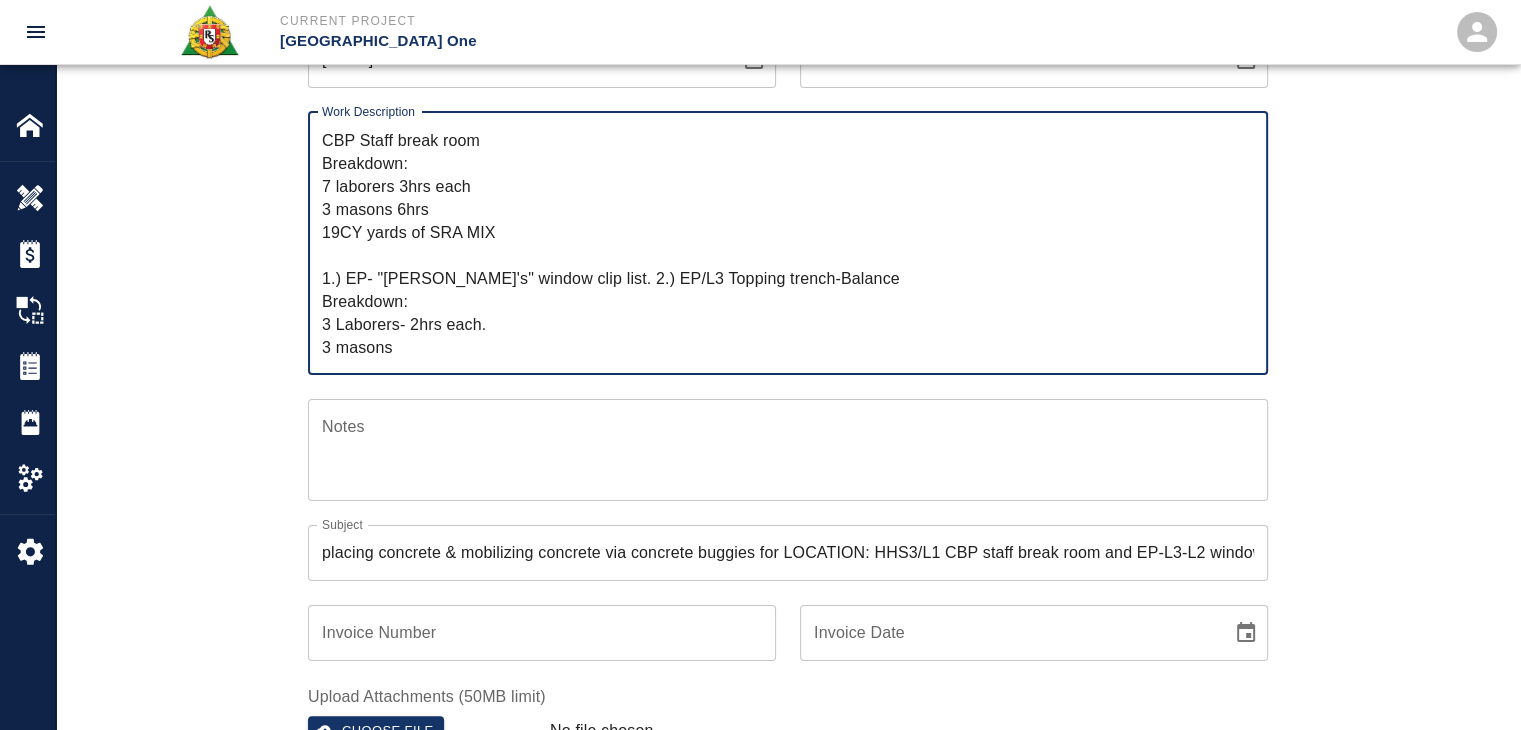 click on "R&S worked on placing concrete & mobilizing concrete via concrete buggies for LOCATION: HHS3/L1 CBP staff break room and EP-L3-L2 window clip leave outs(list from Michelle @ AECOM Tishman) and EP/L3 topping trench.
CBP Staff break room
Breakdown:
7 laborers 3hrs each
3 masons 6hrs
19CY yards of SRA MIX
1.) EP- "Michelle's" window clip list. 2.) EP/L3 Topping trench-Balance
Breakdown:
3 Laborers- 2hrs each.
3 masons
2.5 CY yards of SRA Mix." at bounding box center [788, 243] 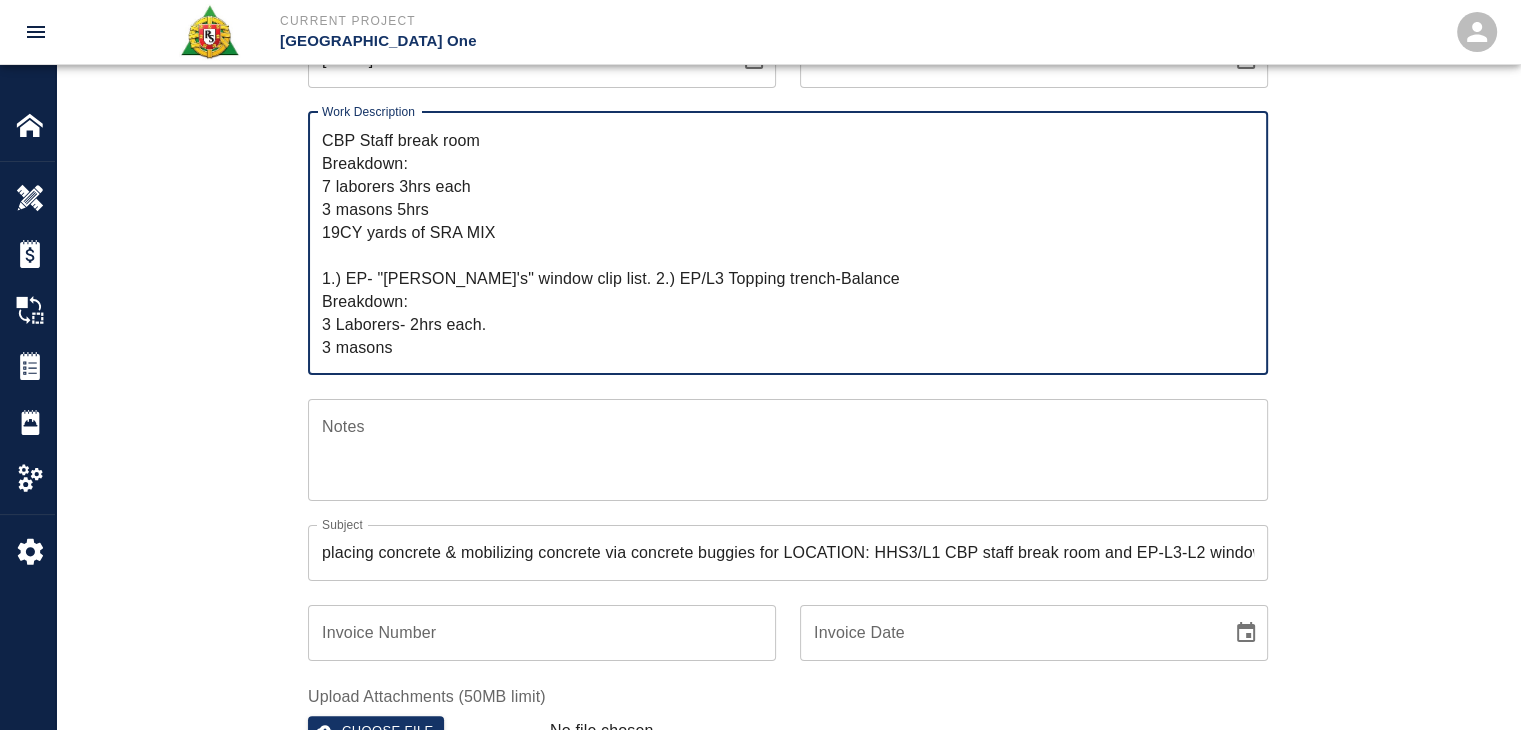 click on "R&S worked on placing concrete & mobilizing concrete via concrete buggies for LOCATION: HHS3/L1 CBP staff break room and EP-L3-L2 window clip leave outs(list from Michelle @ AECOM Tishman) and EP/L3 topping trench.
CBP Staff break room
Breakdown:
7 laborers 3hrs each
3 masons 5hrs
19CY yards of SRA MIX
1.) EP- "Michelle's" window clip list. 2.) EP/L3 Topping trench-Balance
Breakdown:
3 Laborers- 2hrs each.
3 masons
2.5 CY yards of SRA Mix." at bounding box center [788, 243] 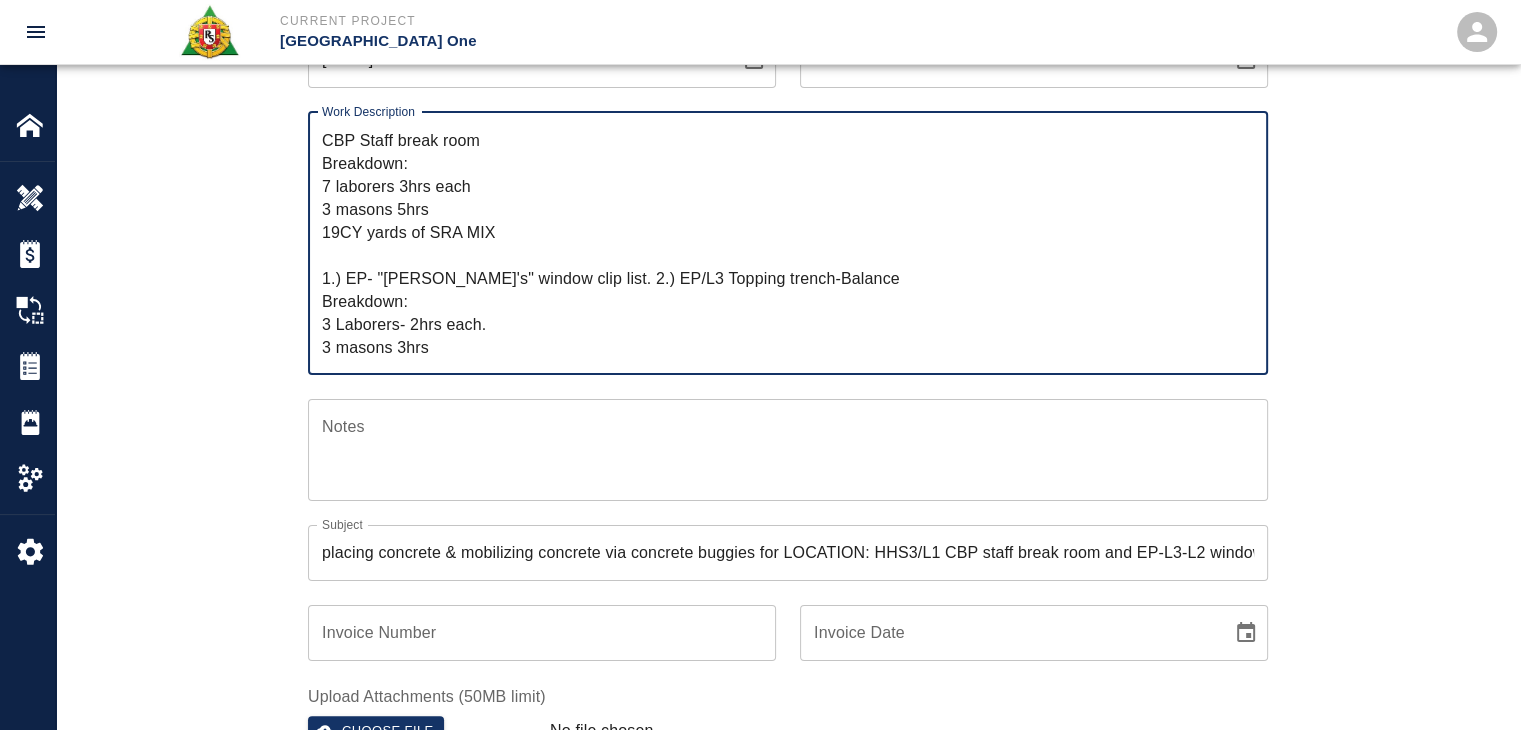 click on "R&S worked on placing concrete & mobilizing concrete via concrete buggies for LOCATION: HHS3/L1 CBP staff break room and EP-L3-L2 window clip leave outs(list from Michelle @ AECOM Tishman) and EP/L3 topping trench.
CBP Staff break room
Breakdown:
7 laborers 3hrs each
3 masons 5hrs
19CY yards of SRA MIX
1.) EP- "Michelle's" window clip list. 2.) EP/L3 Topping trench-Balance
Breakdown:
3 Laborers- 2hrs each.
3 masons 3hrs
2.5 CY yards of SRA Mix." at bounding box center (788, 243) 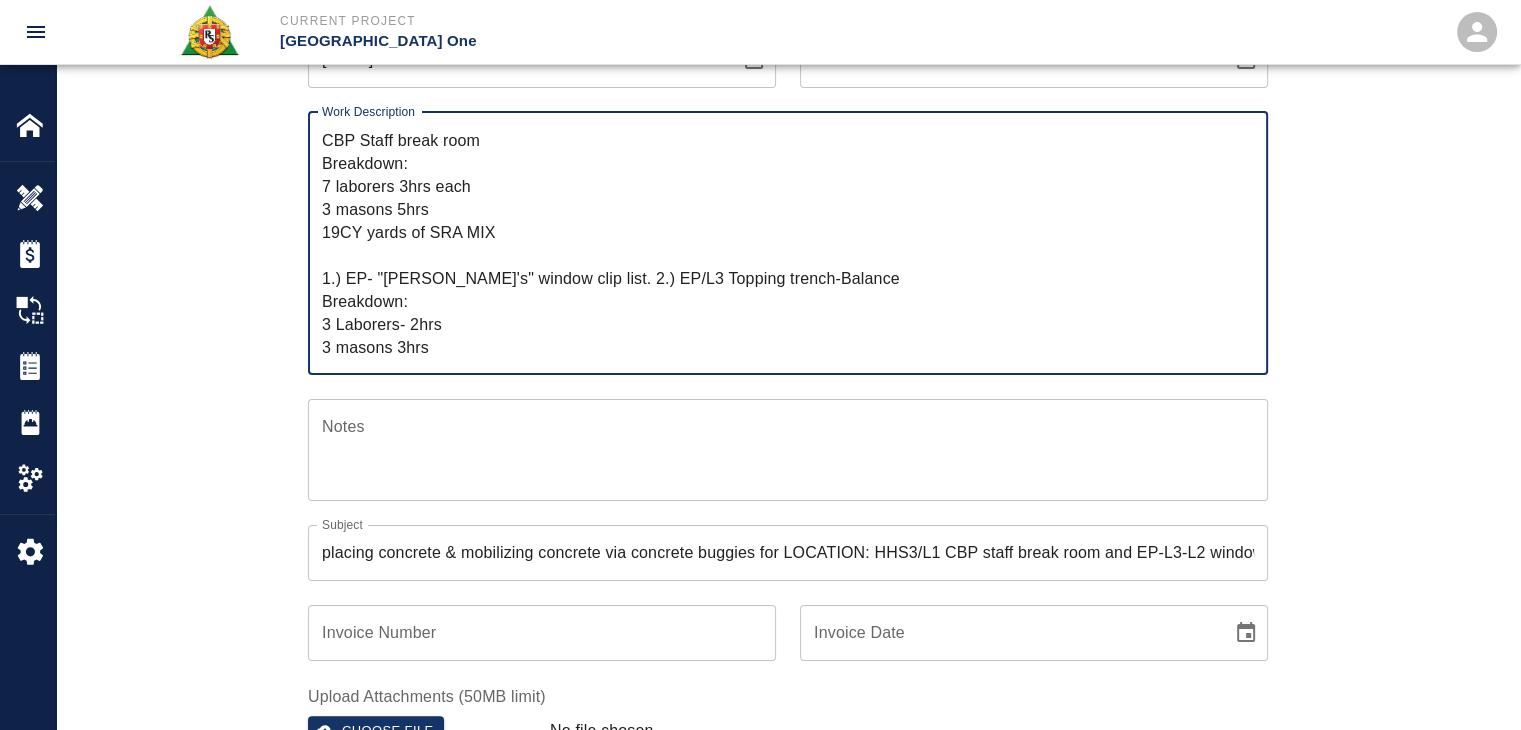 click on "R&S worked on placing concrete & mobilizing concrete via concrete buggies for LOCATION: HHS3/L1 CBP staff break room and EP-L3-L2 window clip leave outs(list from Michelle @ AECOM Tishman) and EP/L3 topping trench.
CBP Staff break room
Breakdown:
7 laborers 3hrs each
3 masons 5hrs
19CY yards of SRA MIX
1.) EP- "Michelle's" window clip list. 2.) EP/L3 Topping trench-Balance
Breakdown:
3 Laborers- 2hrs
3 masons 3hrs
2.5 CY yards of SRA Mix." at bounding box center [788, 243] 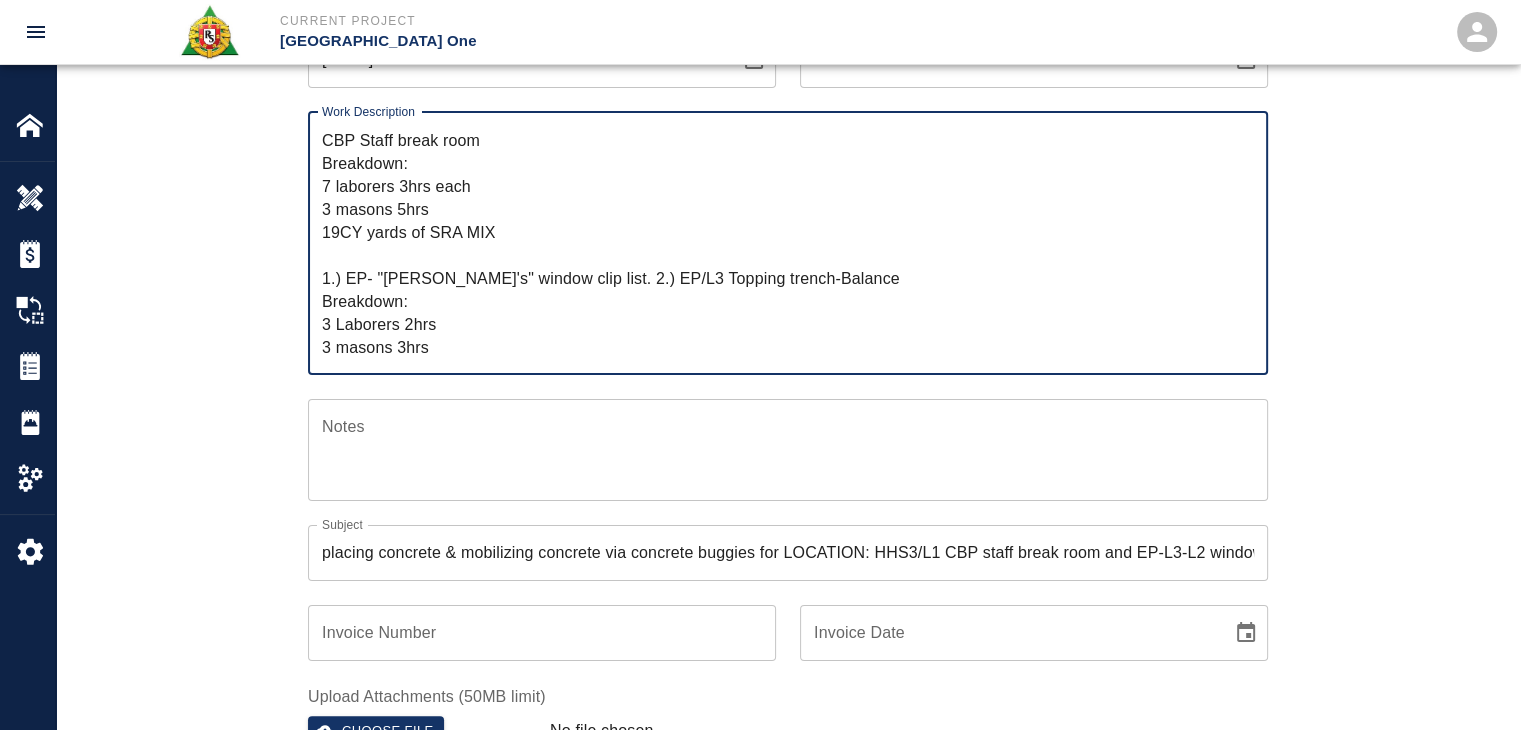 click on "R&S worked on placing concrete & mobilizing concrete via concrete buggies for LOCATION: HHS3/L1 CBP staff break room and EP-L3-L2 window clip leave outs(list from Michelle @ AECOM Tishman) and EP/L3 topping trench.
CBP Staff break room
Breakdown:
7 laborers 3hrs each
3 masons 5hrs
19CY yards of SRA MIX
1.) EP- "Michelle's" window clip list. 2.) EP/L3 Topping trench-Balance
Breakdown:
3 Laborers 2hrs
3 masons 3hrs
2.5 CY yards of SRA Mix." at bounding box center [788, 243] 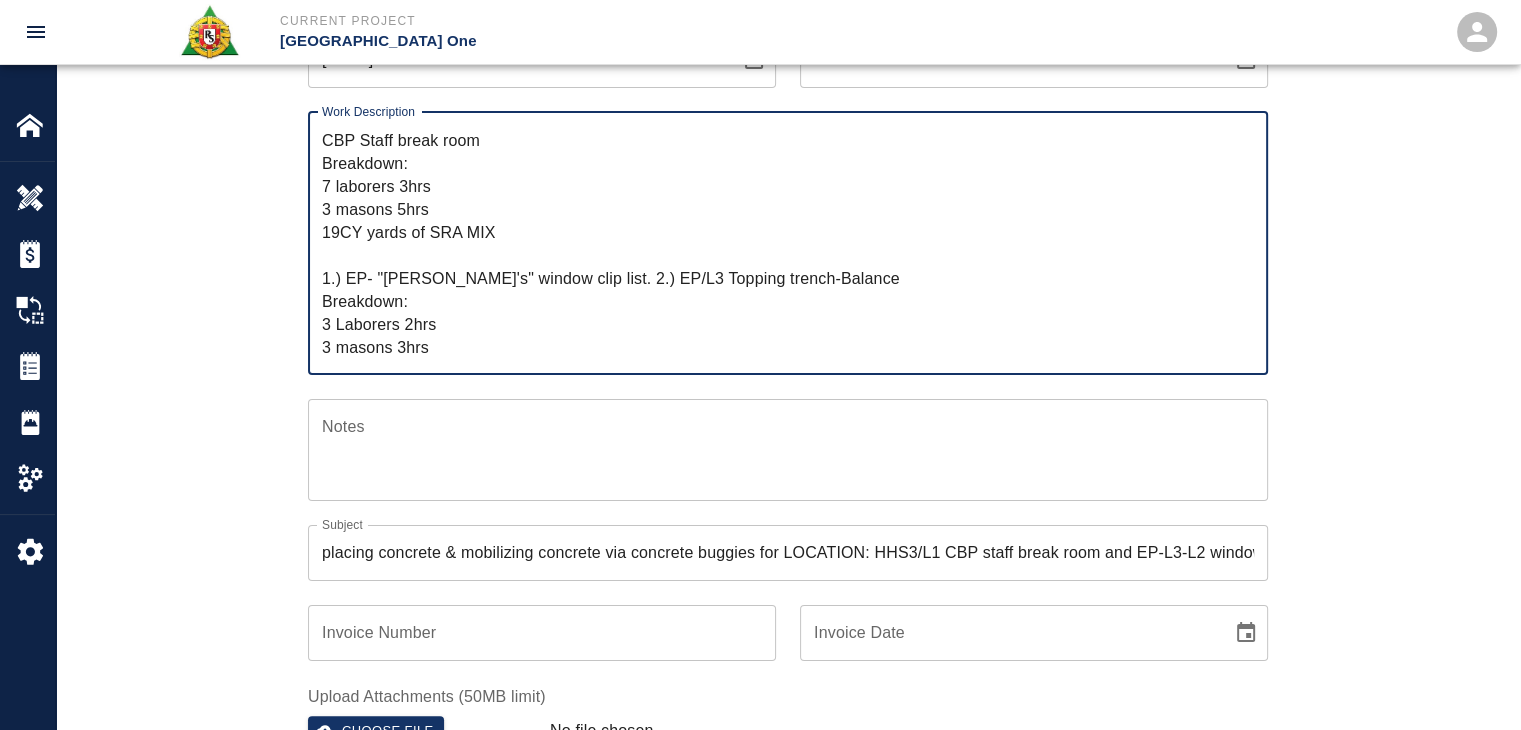 click on "R&S worked on placing concrete & mobilizing concrete via concrete buggies for LOCATION: HHS3/L1 CBP staff break room and EP-L3-L2 window clip leave outs(list from Michelle @ AECOM Tishman) and EP/L3 topping trench.
CBP Staff break room
Breakdown:
7 laborers 3hrs
3 masons 5hrs
19CY yards of SRA MIX
1.) EP- "Michelle's" window clip list. 2.) EP/L3 Topping trench-Balance
Breakdown:
3 Laborers 2hrs
3 masons 3hrs
2.5 CY yards of SRA Mix." at bounding box center (788, 243) 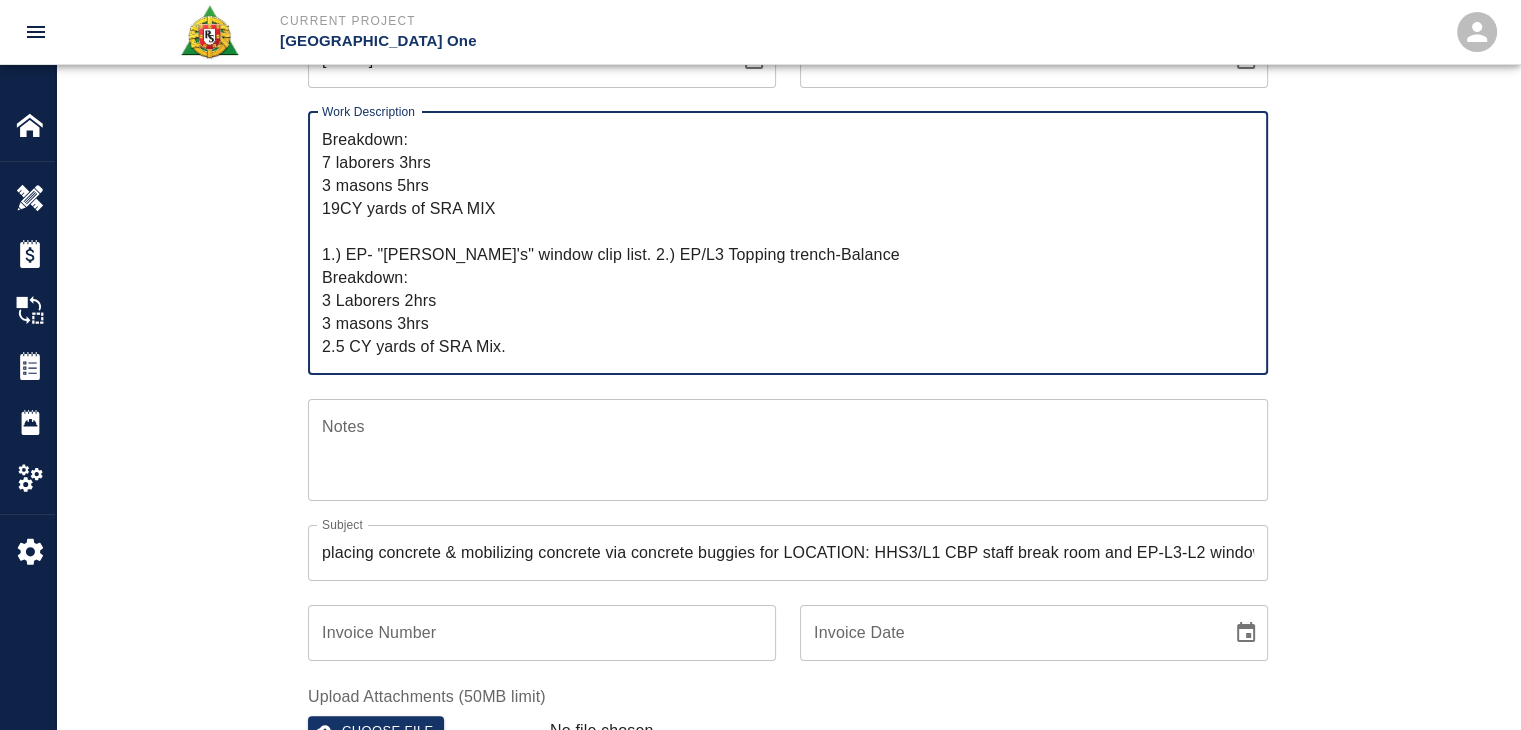 scroll, scrollTop: 0, scrollLeft: 0, axis: both 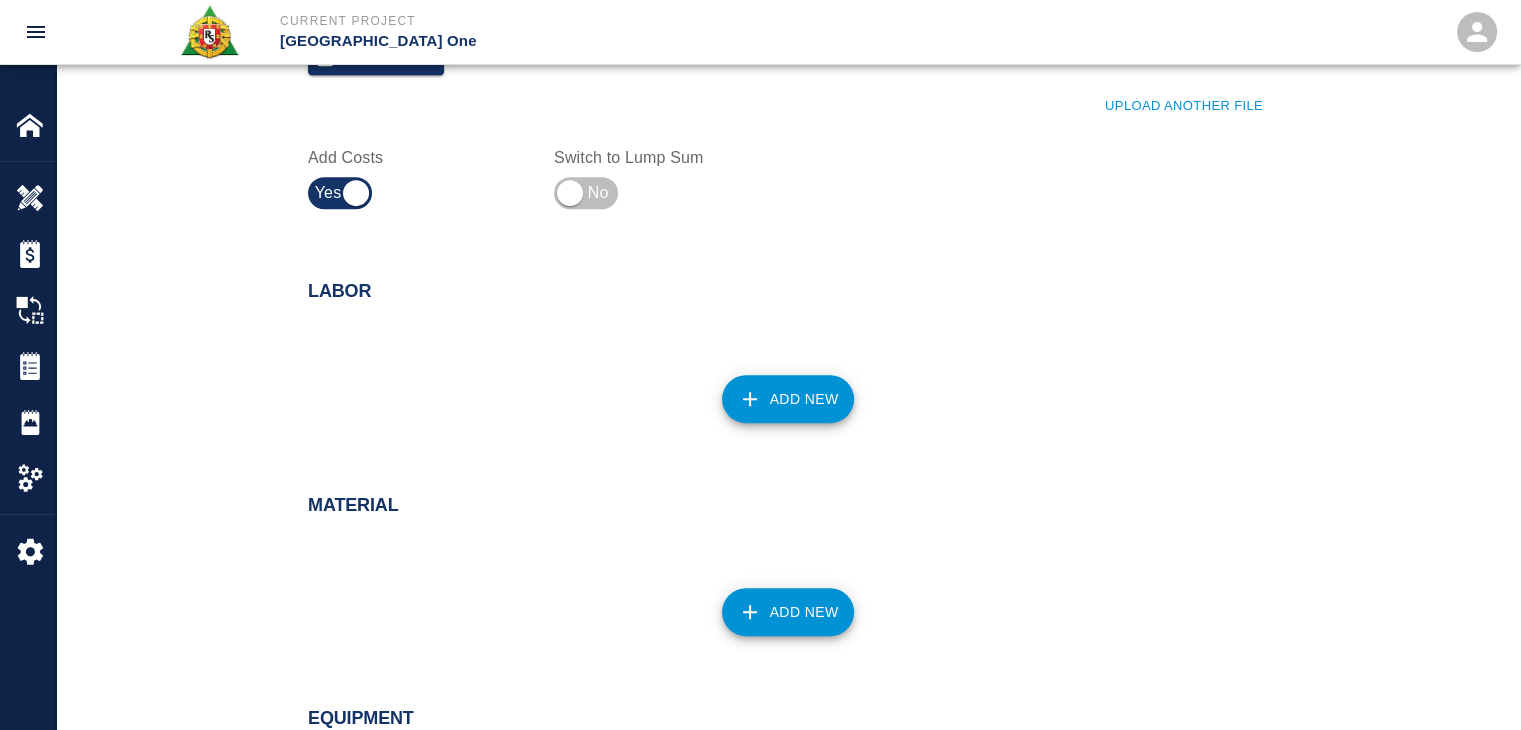 type on "R&S worked on placing concrete & mobilizing concrete via concrete buggies for LOCATION: HHS3/L1 CBP staff break room and EP-L3-L2 window clip leave outs(list from Michelle @ AECOM Tishman) and EP/L3 topping trench.
CBP Staff break room
Breakdown:
7 laborers 3hrs
3 masons 5hrs
19CY yards of SRA MIX
1.) EP- "Michelle's" window clip list. 2.) EP/L3 Topping trench-Balance
Breakdown:
3 Laborers 2hrs
3 masons 3hrs
2.5 CY yards of SRA Mix." 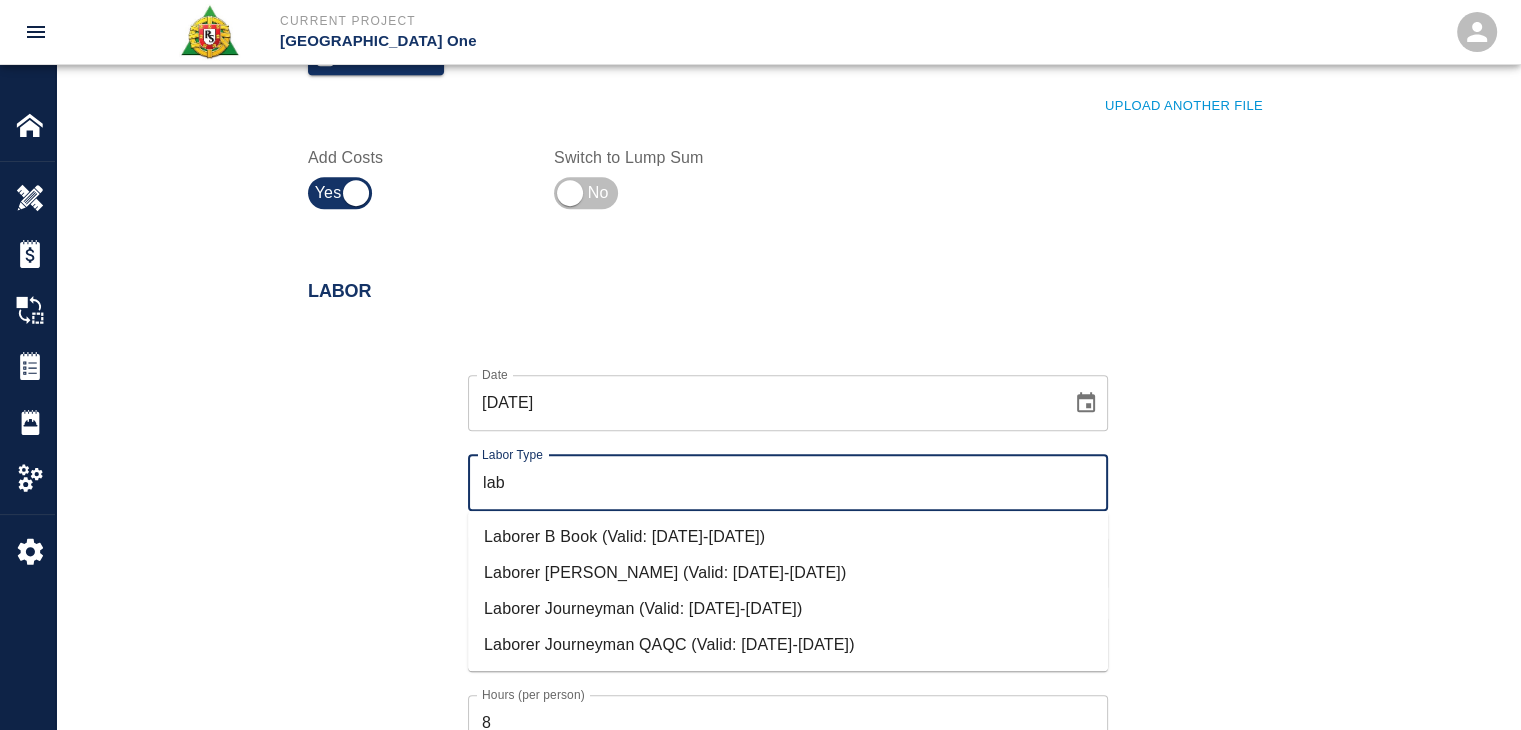 click on "Laborer Journeyman (Valid: 07/01/2024-08/31/2025)" at bounding box center [788, 609] 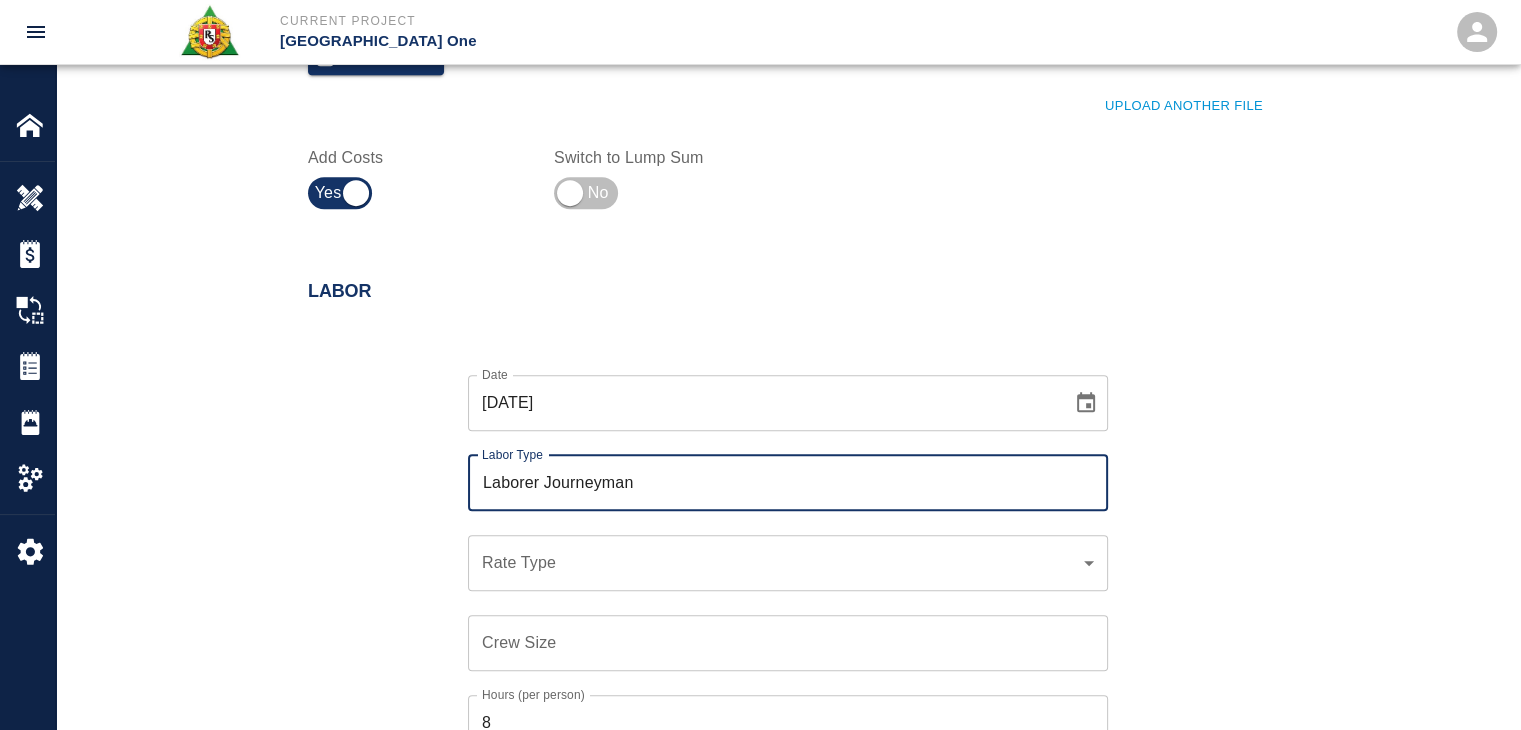 type on "Laborer Journeyman" 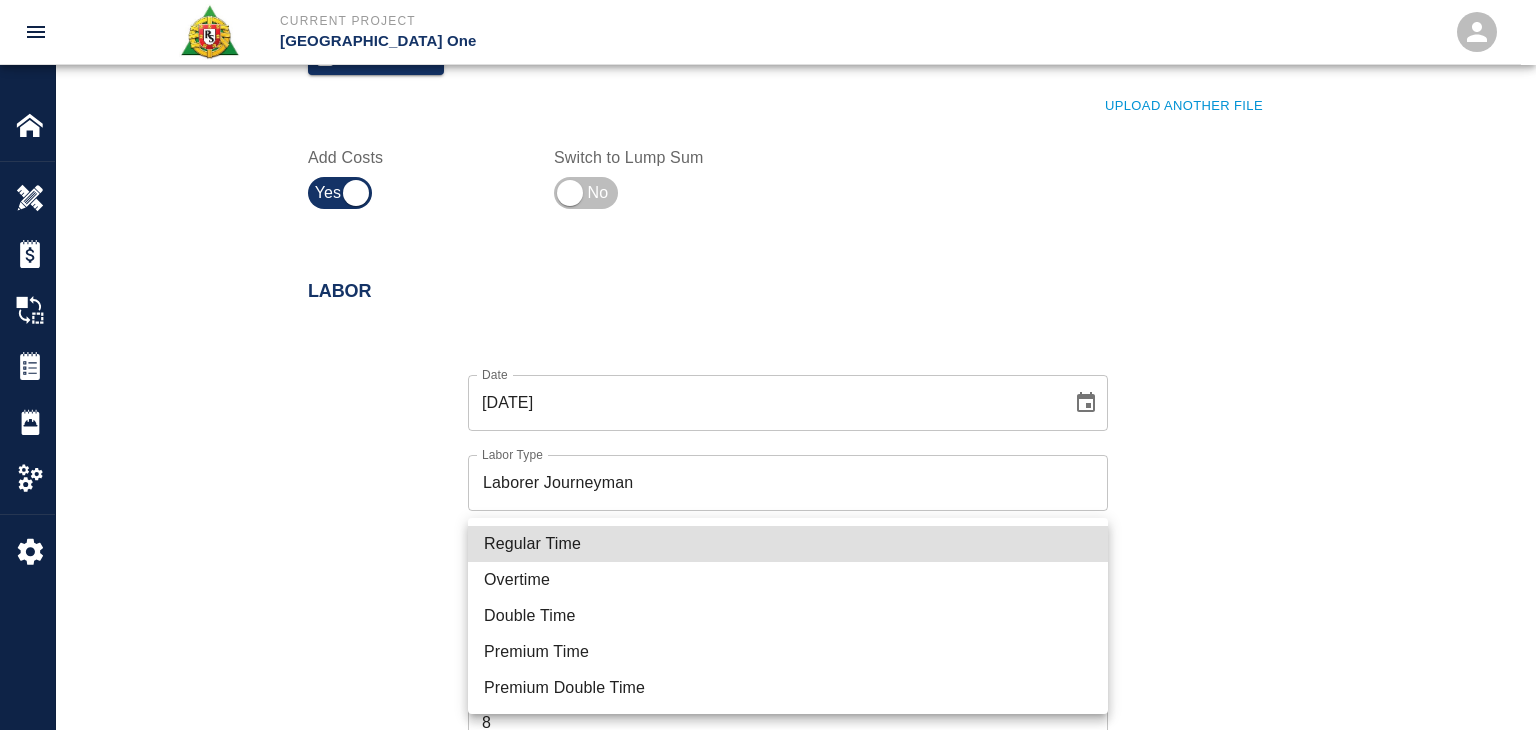 click on "Regular Time" at bounding box center (788, 544) 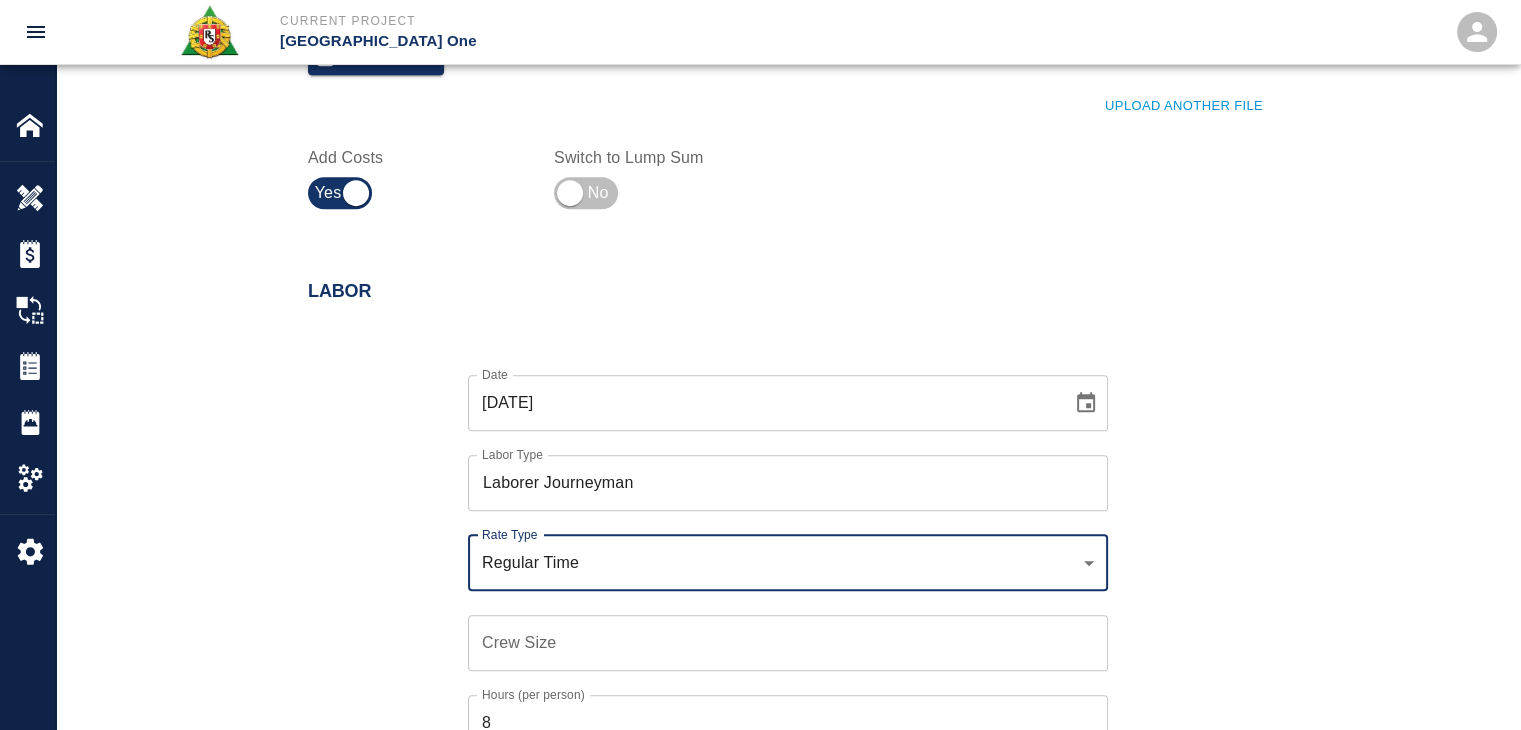 click on "Crew Size" at bounding box center [788, 643] 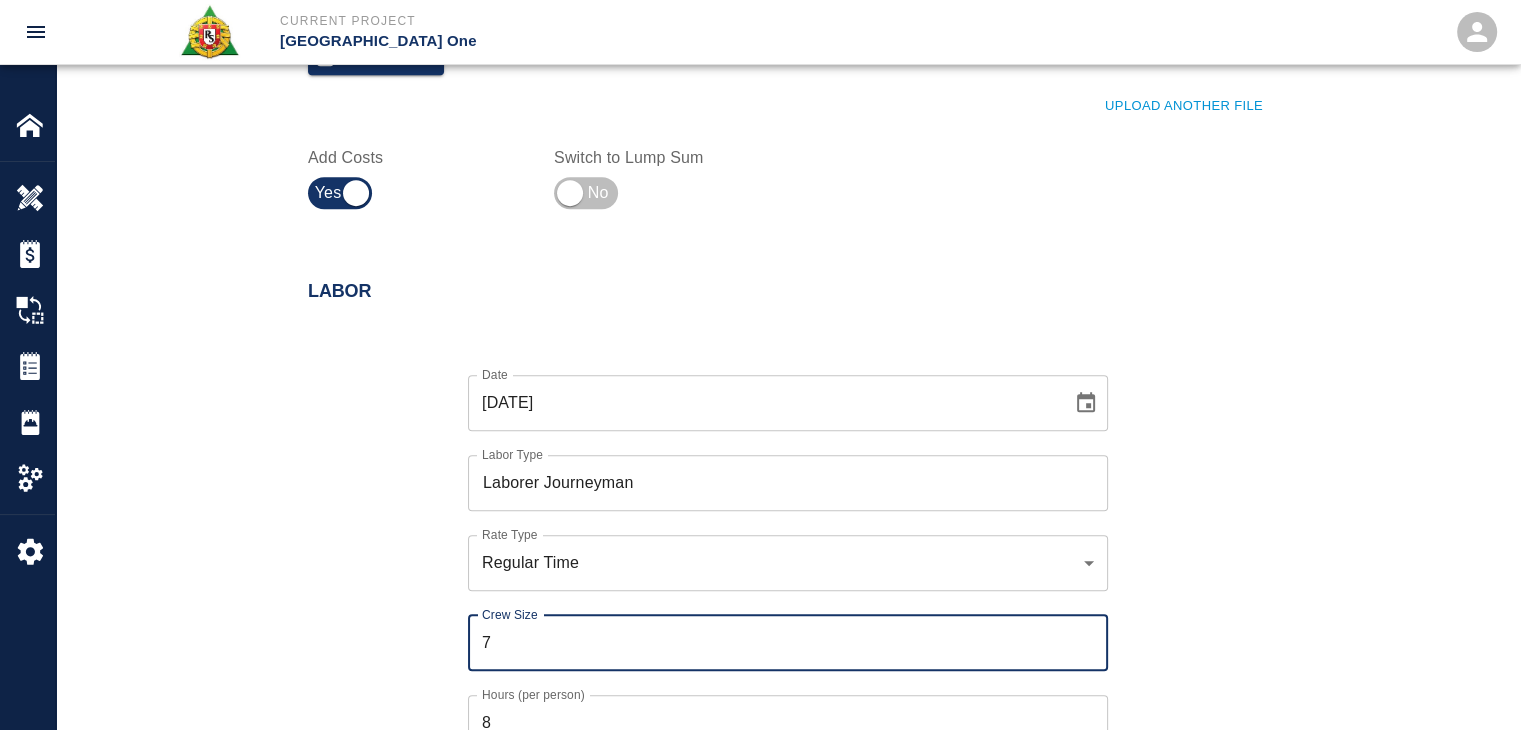type on "7" 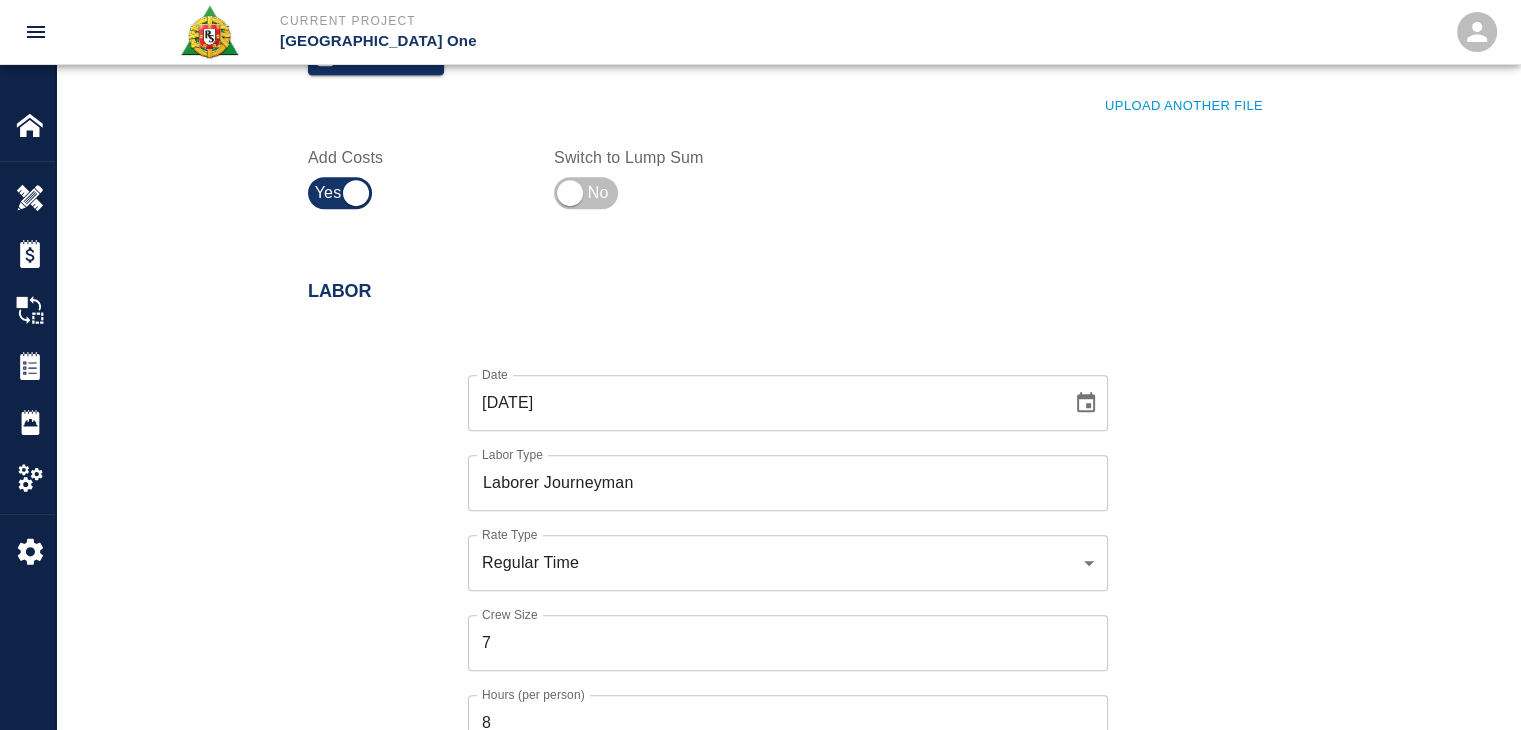 click on "Crew Size 7 Crew Size" at bounding box center (776, 631) 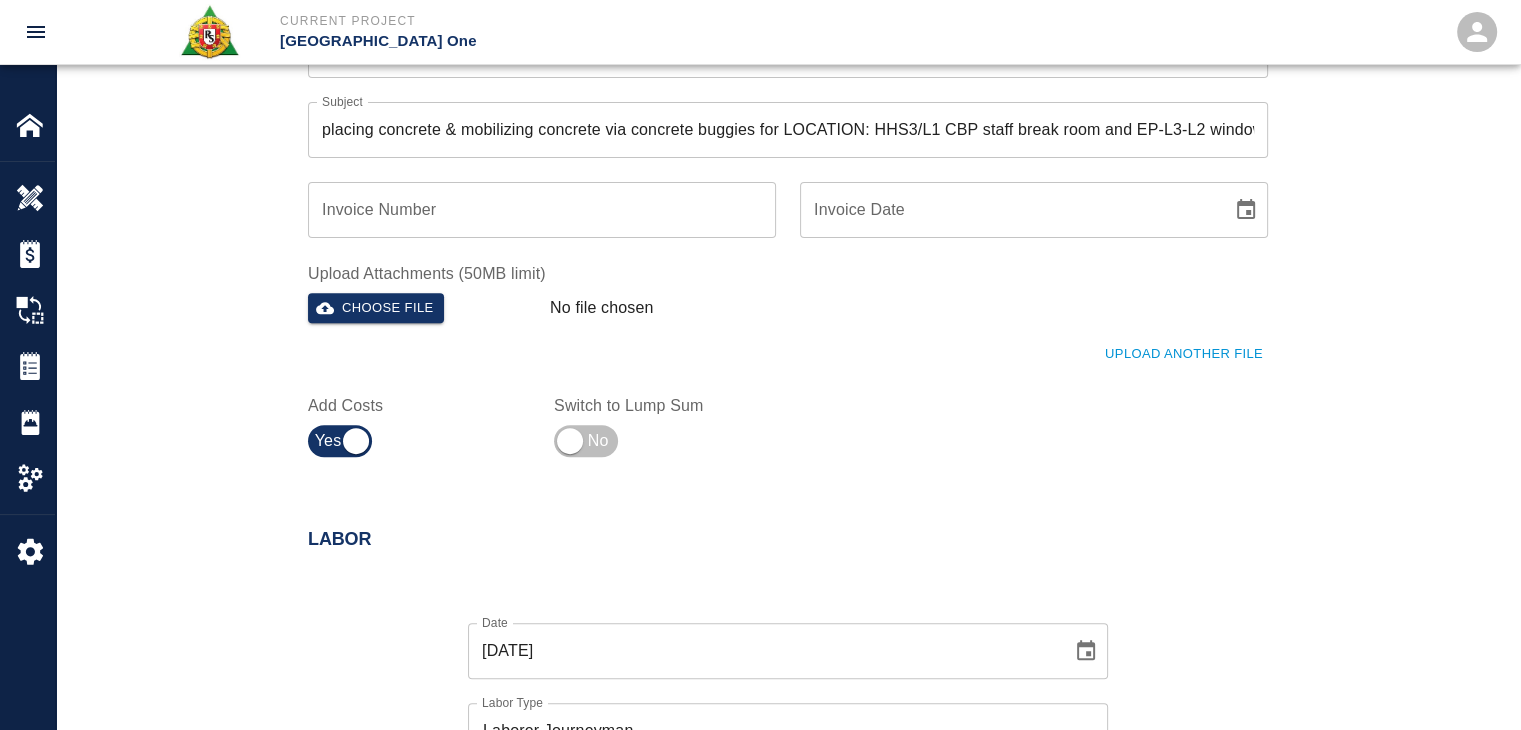 scroll, scrollTop: 1023, scrollLeft: 0, axis: vertical 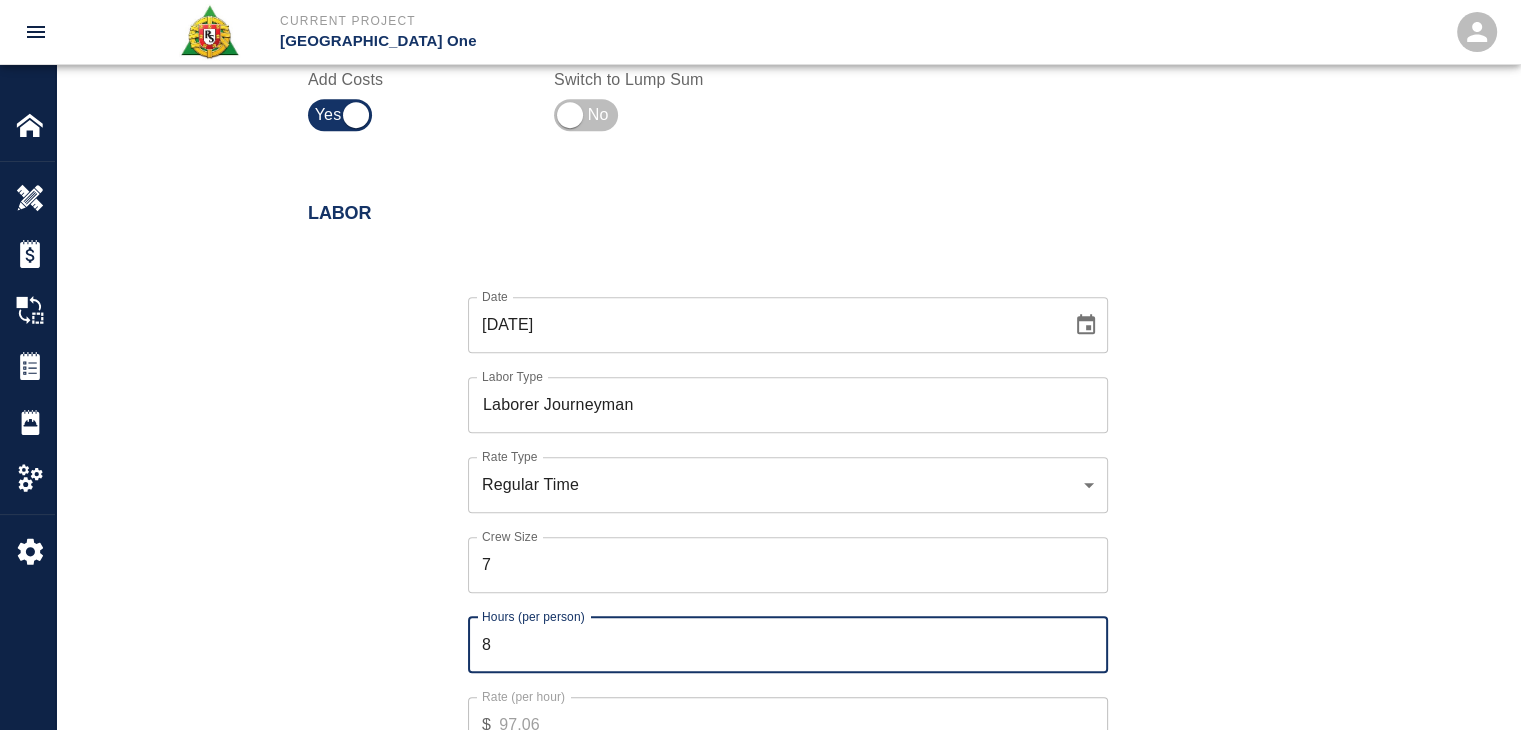 click on "8" at bounding box center (788, 645) 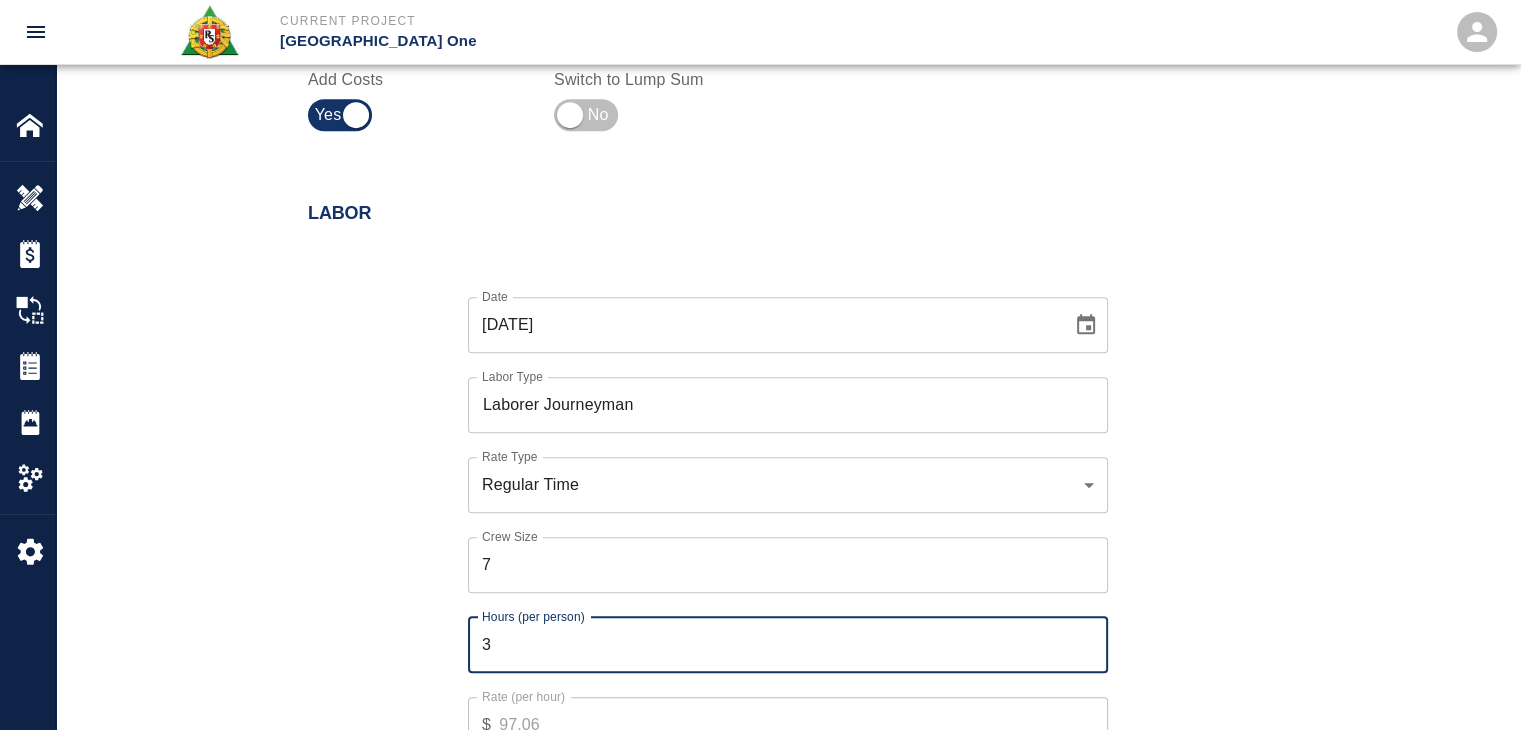 click on "3" at bounding box center (788, 645) 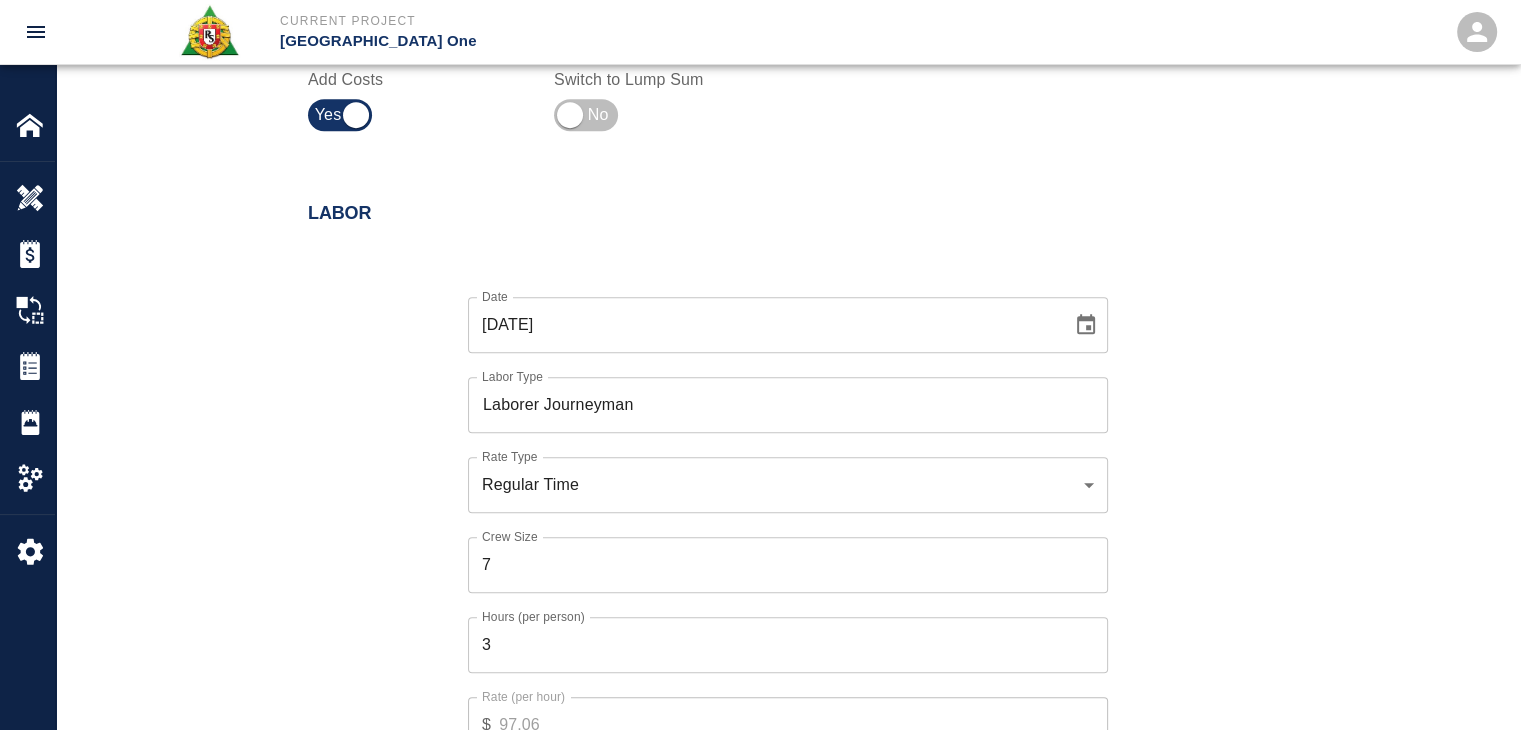 click on "Hours (per person) 3 Hours (per person)" at bounding box center [776, 633] 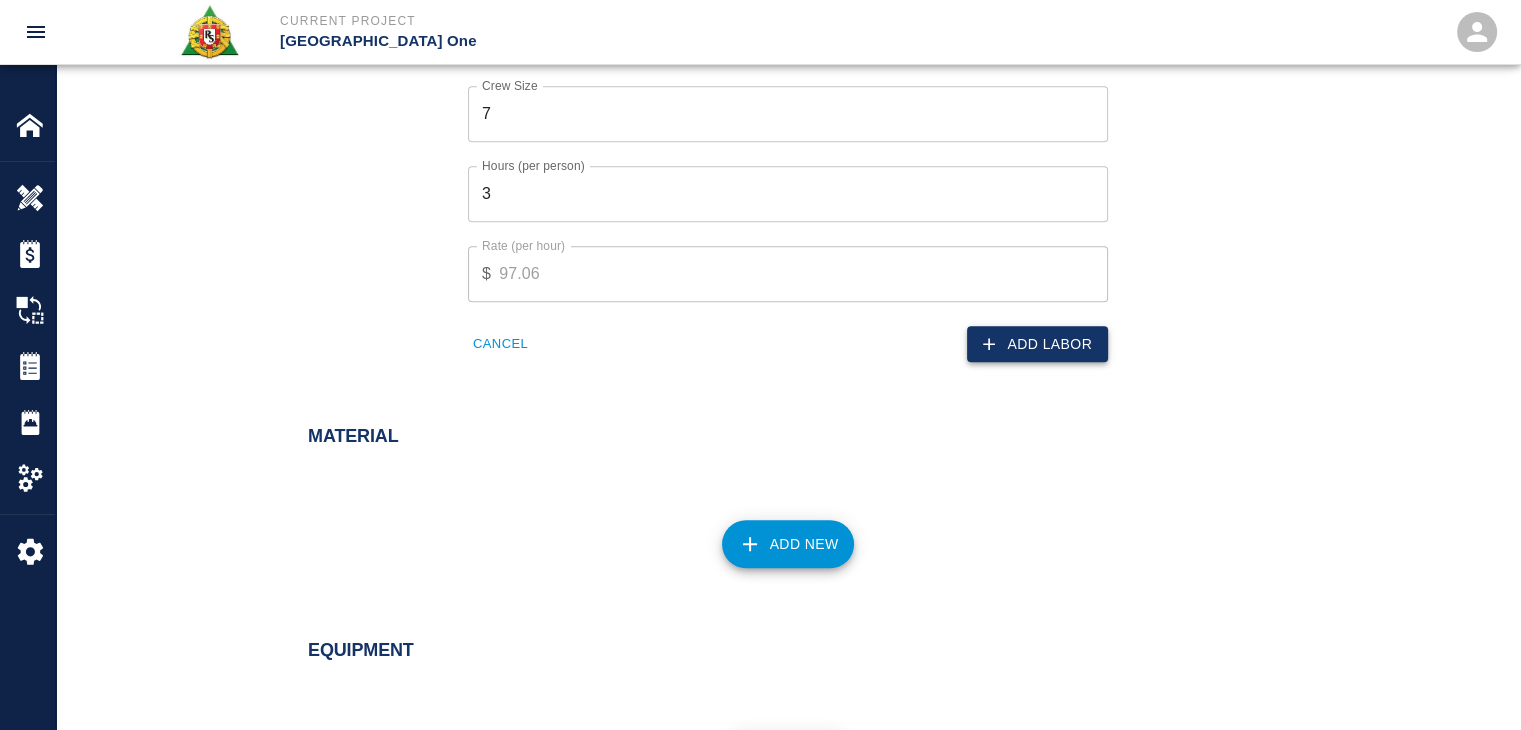 click on "Add Labor" at bounding box center (1037, 344) 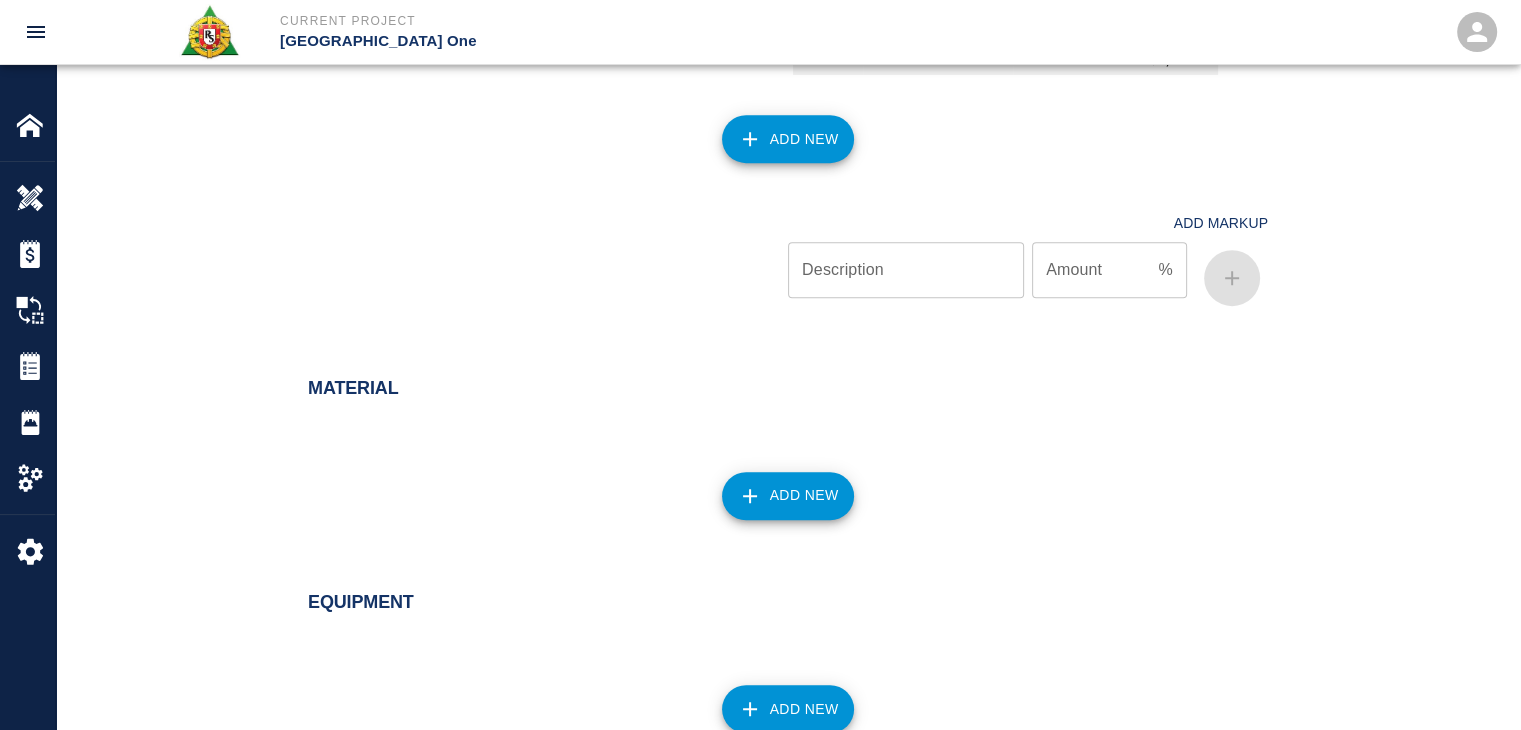 scroll, scrollTop: 1079, scrollLeft: 0, axis: vertical 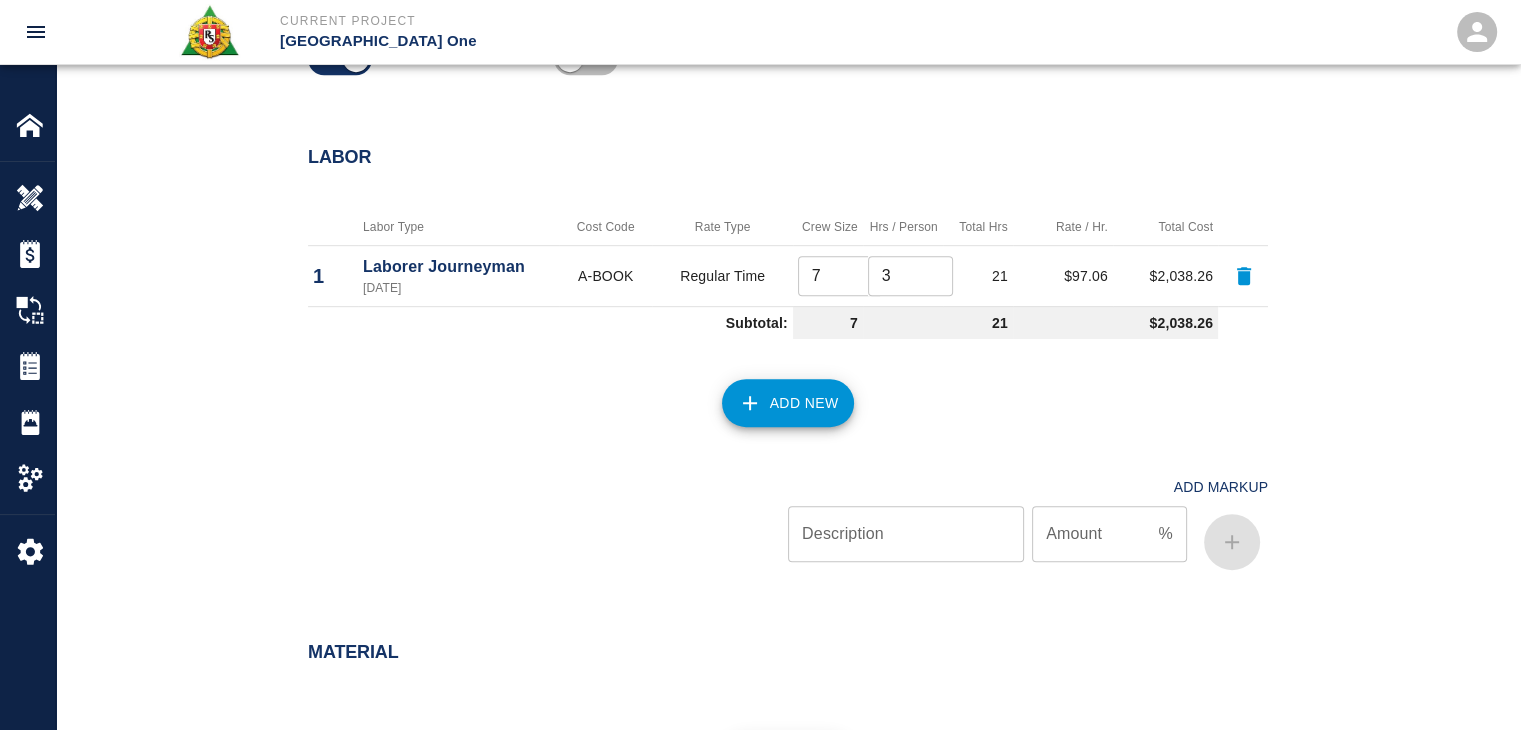 click on "Add New" at bounding box center [788, 403] 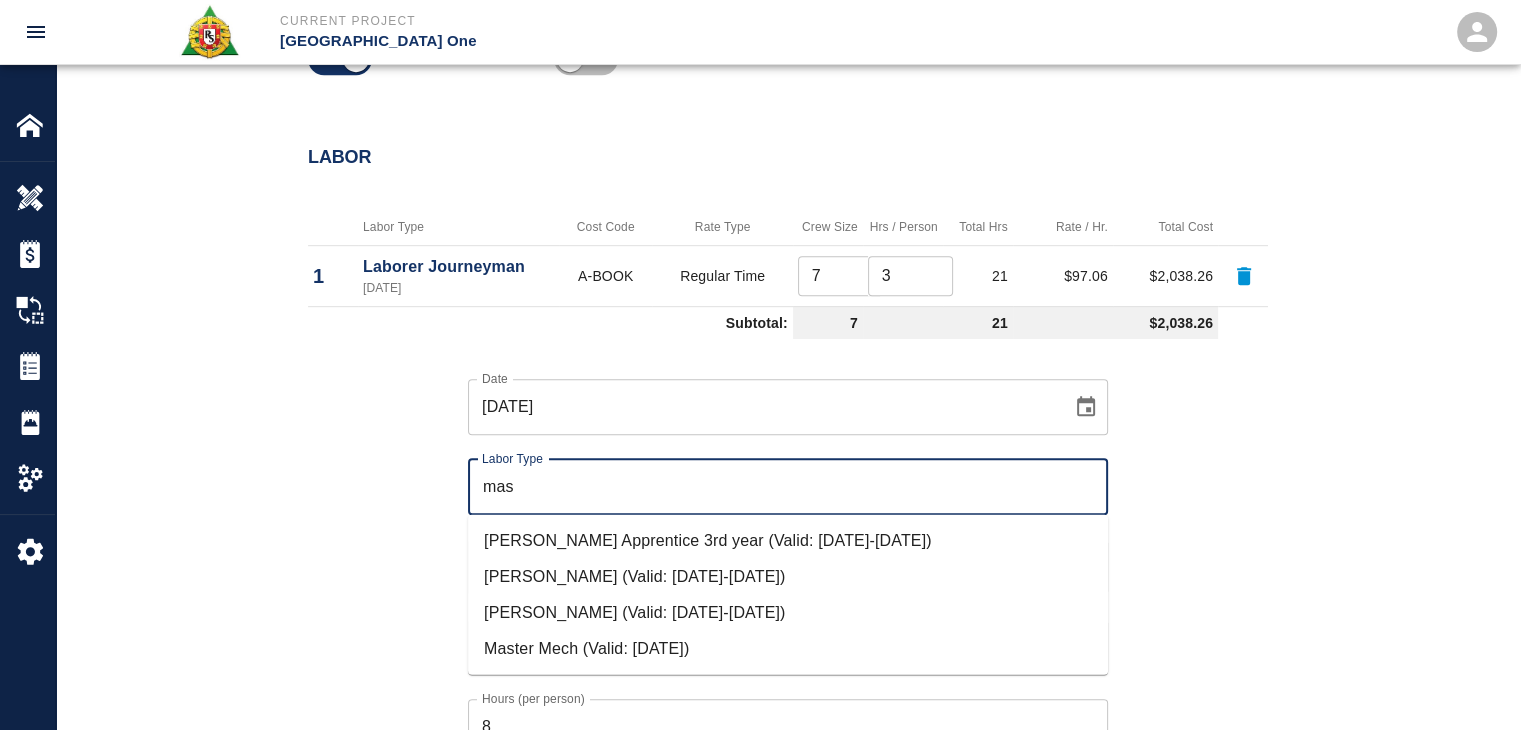 click on "Mason Journeyman  (Valid: 07/01/2024-08/31/2025)" at bounding box center (788, 613) 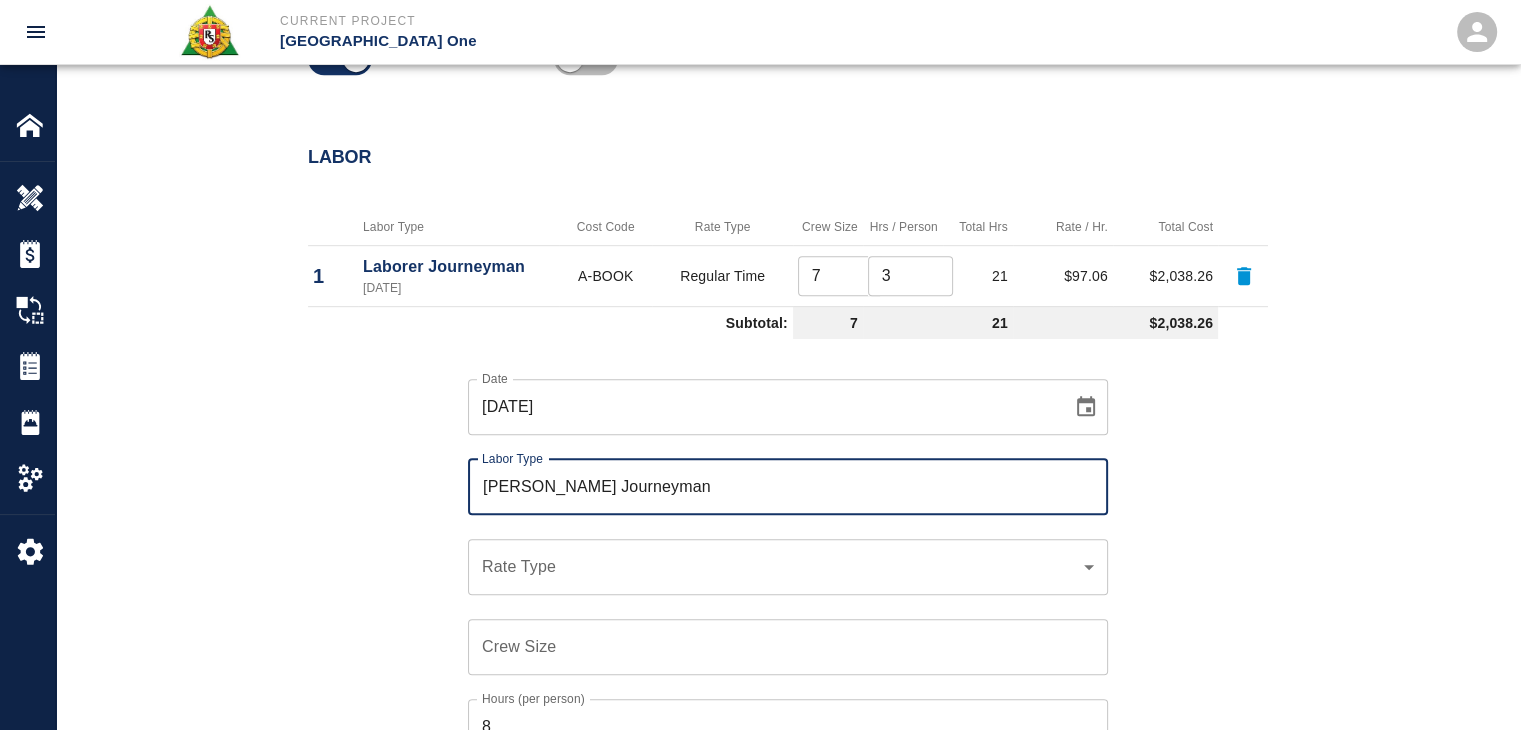 type on "Mason Journeyman" 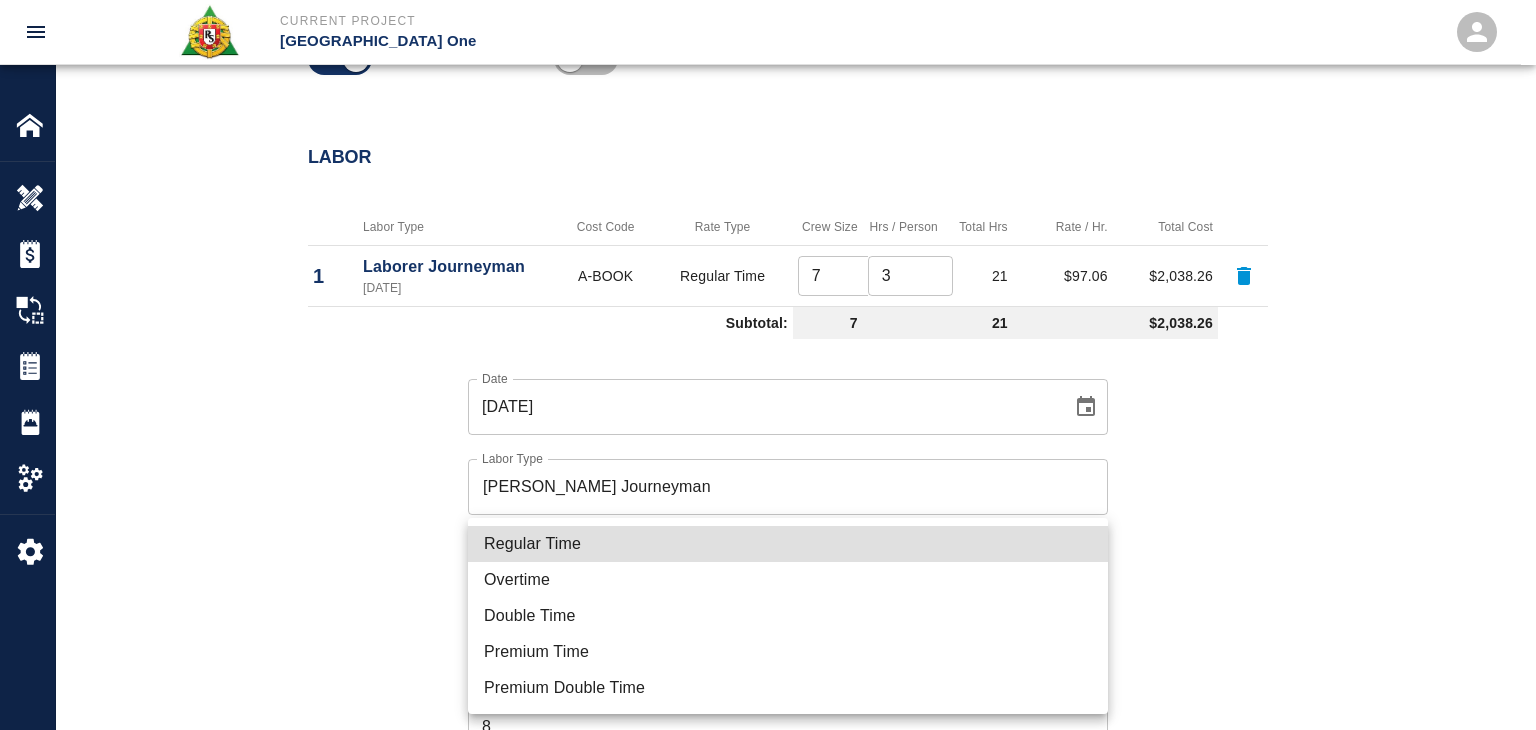 click on "Current Project JFK Terminal One Home JFK Terminal One Overview Estimates Change Orders Tickets Daily Reports Project Settings Settings Powered By Terms of Service  |  Privacy Policy Add Ticket Ticket Number 1198 Ticket Number PCO Number 1676 PCO Number Start Date  07/03/2025 Start Date  End Date End Date Work Description R&S worked on placing concrete & mobilizing concrete via concrete buggies for LOCATION: HHS3/L1 CBP staff break room and EP-L3-L2 window clip leave outs(list from Michelle @ AECOM Tishman) and EP/L3 topping trench.
CBP Staff break room
Breakdown:
7 laborers 3hrs
3 masons 5hrs
19CY yards of SRA MIX
1.) EP- "Michelle's" window clip list. 2.) EP/L3 Topping trench-Balance
Breakdown:
3 Laborers 2hrs
3 masons 3hrs
2.5 CY yards of SRA Mix. x Work Description Notes x Notes Subject placing concrete & mobilizing concrete via concrete buggies for LOCATION: HHS3/L1 CBP staff break room and EP-L3-L2 window clip leave outs(list from Michelle @ AECOM Tishman) and EP/L3 topping trench. Subject Labor 1" at bounding box center (768, -714) 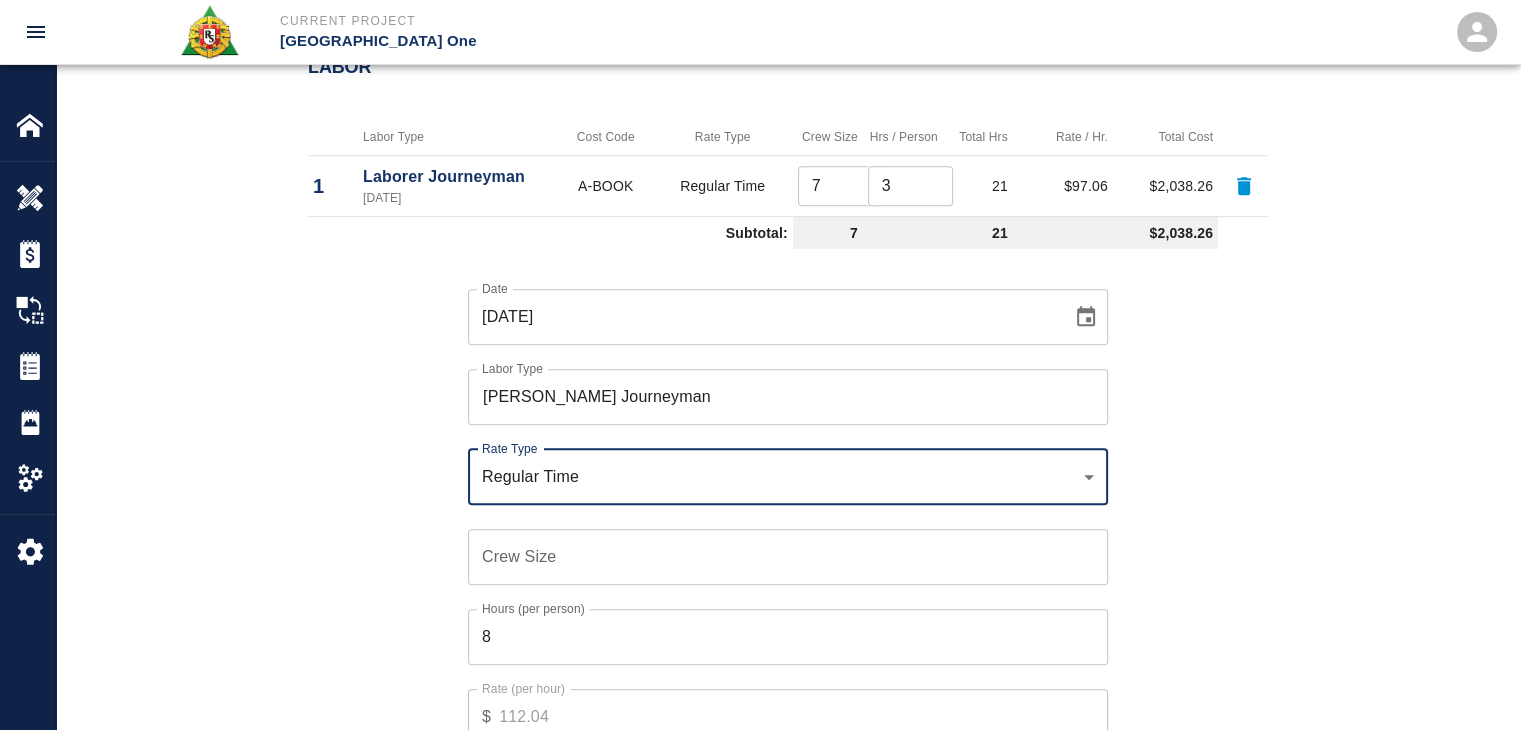 scroll, scrollTop: 1171, scrollLeft: 0, axis: vertical 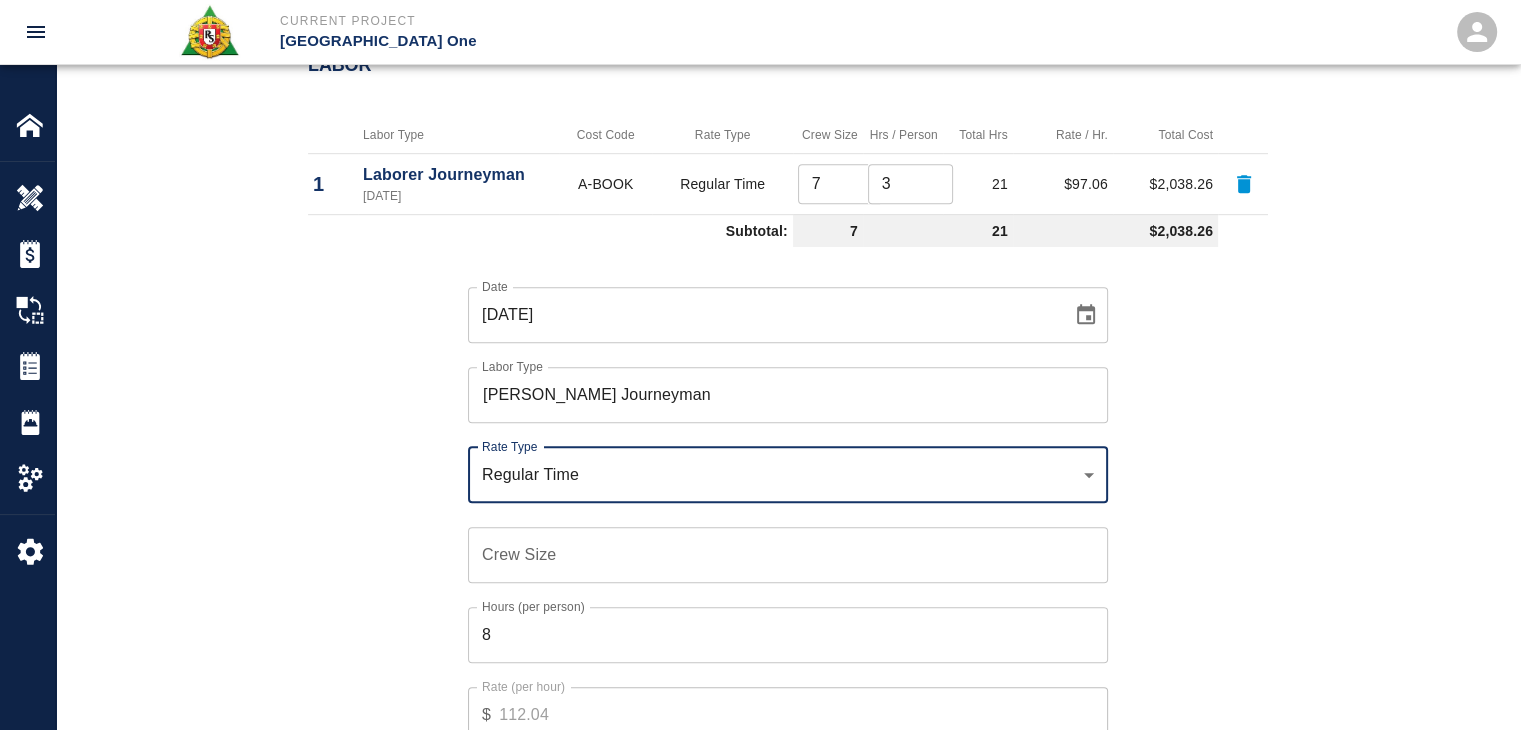 click on "Crew Size" at bounding box center [788, 555] 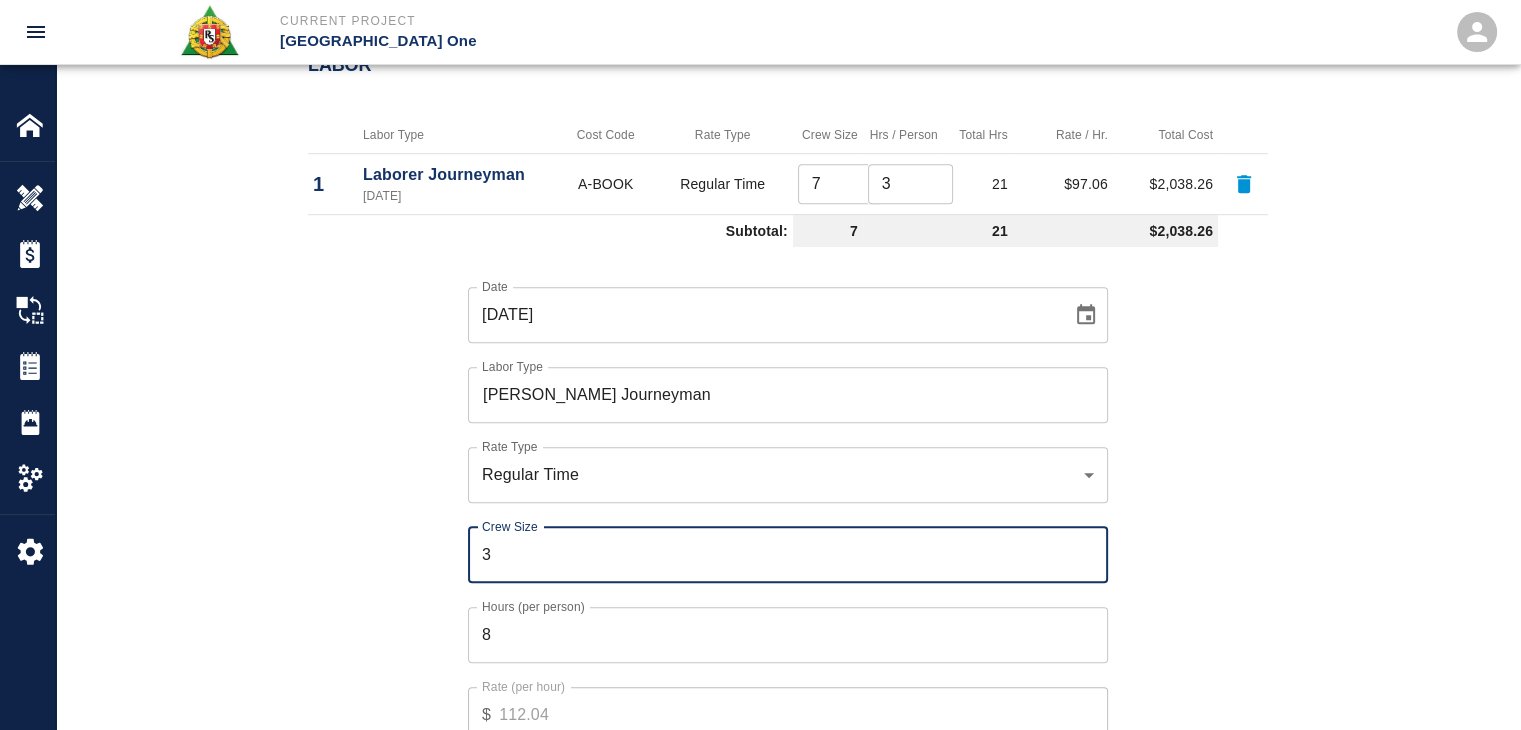 type on "3" 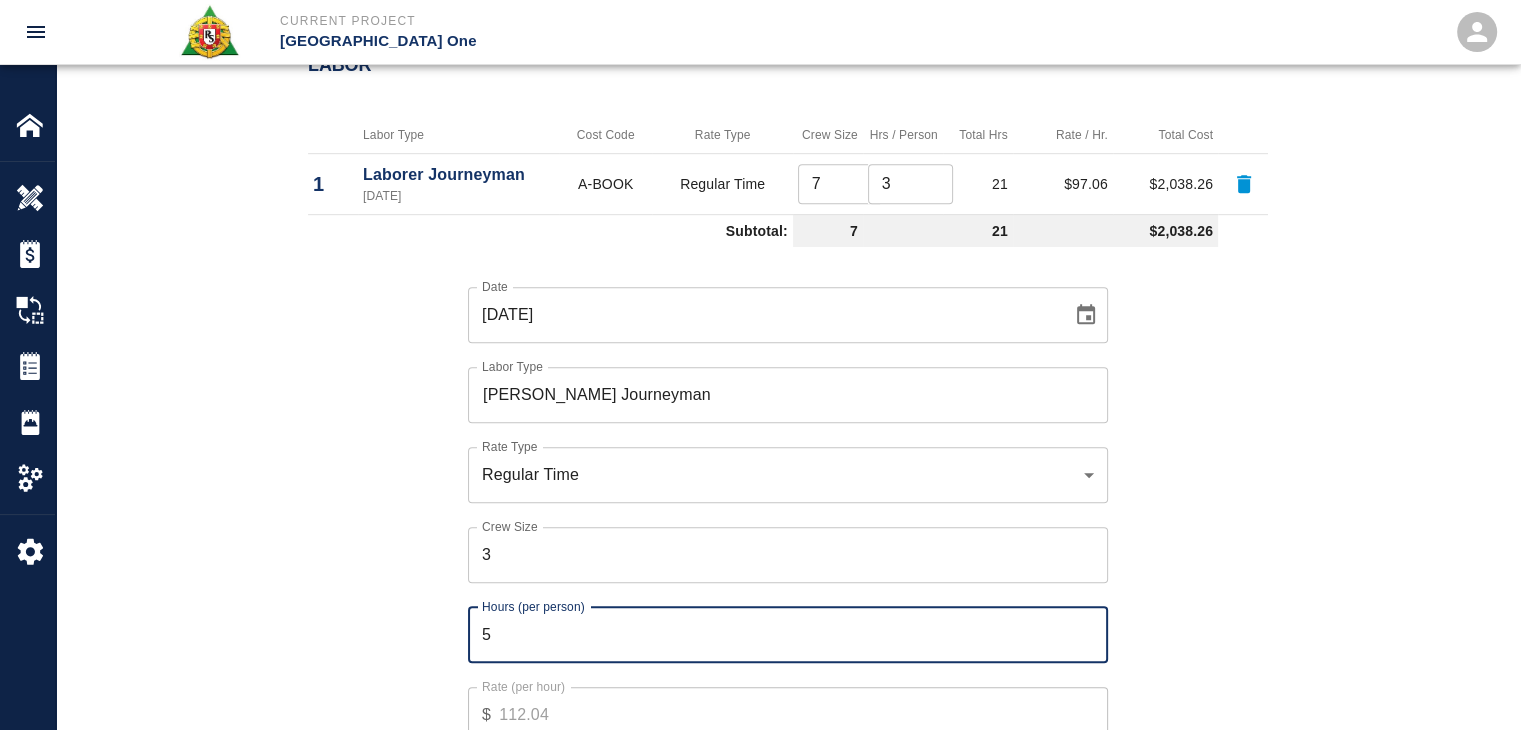 type on "5" 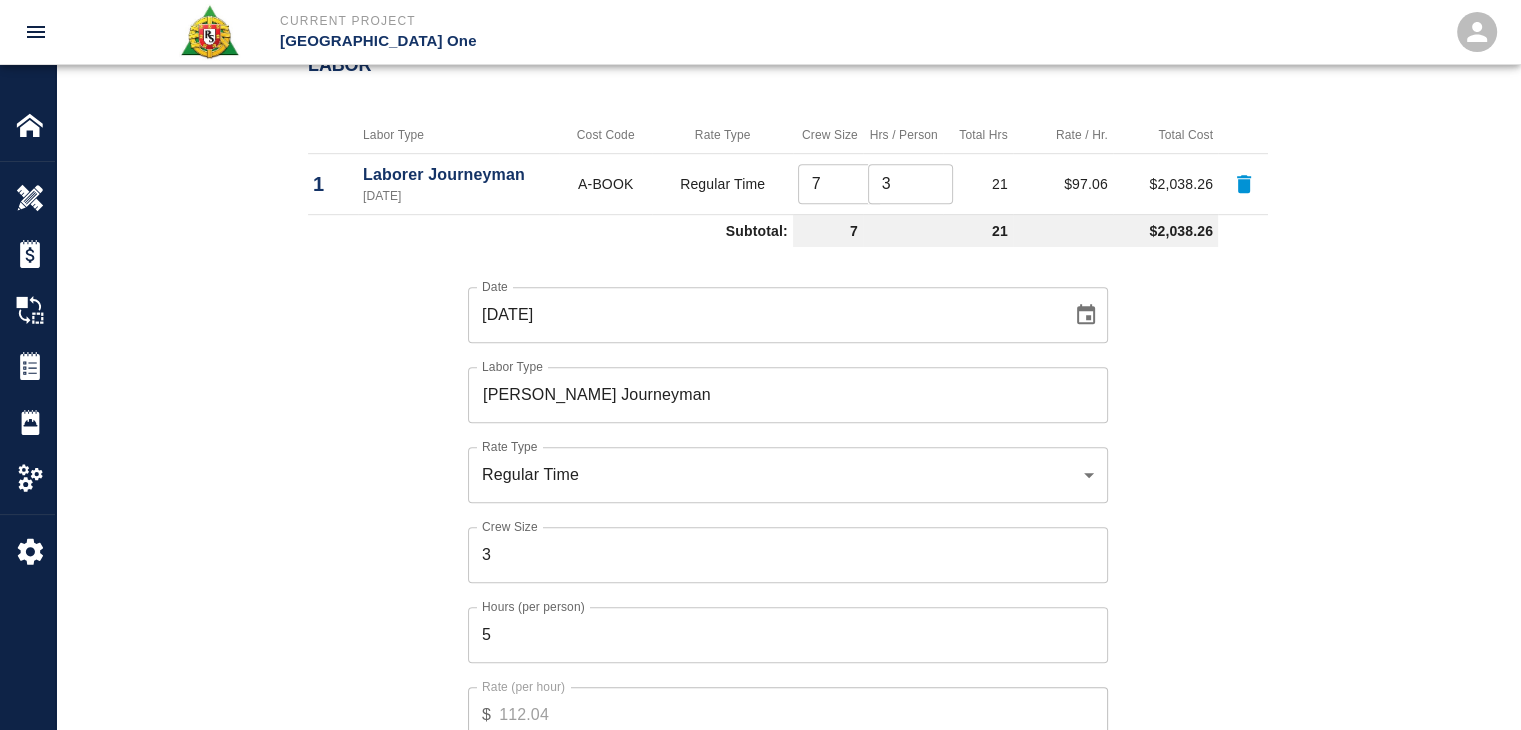 scroll, scrollTop: 1271, scrollLeft: 0, axis: vertical 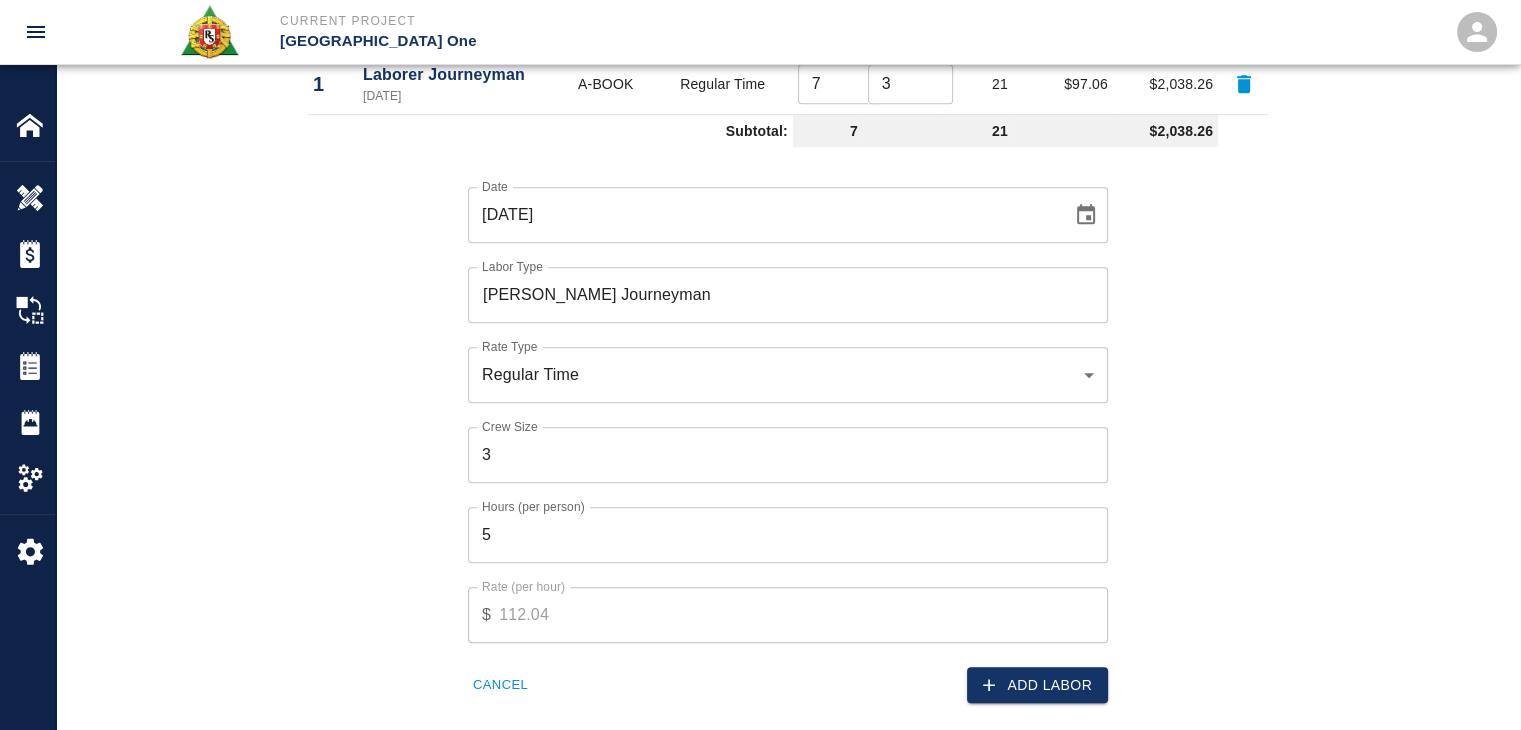 click on "Add Labor" at bounding box center [942, 673] 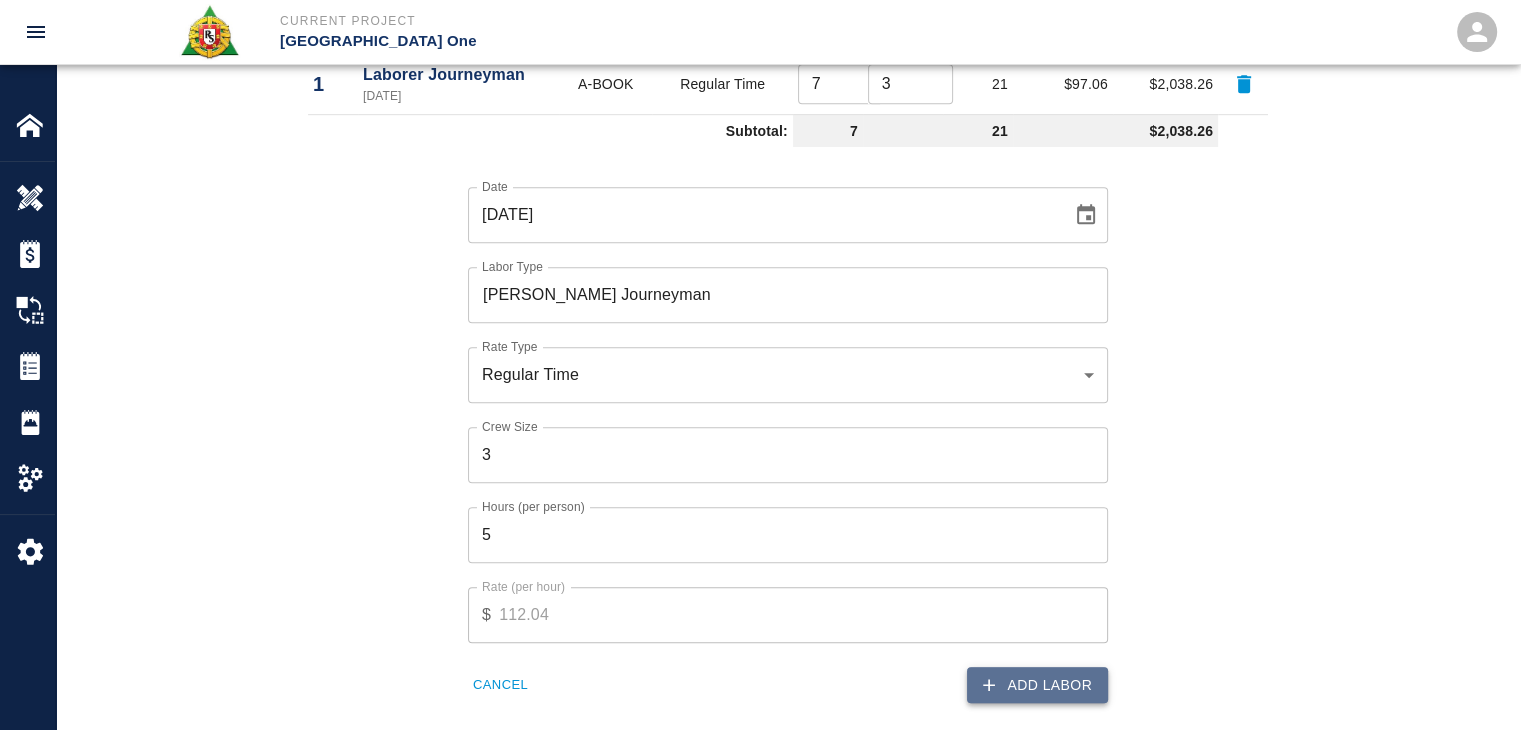 click on "Add Labor" at bounding box center (1037, 685) 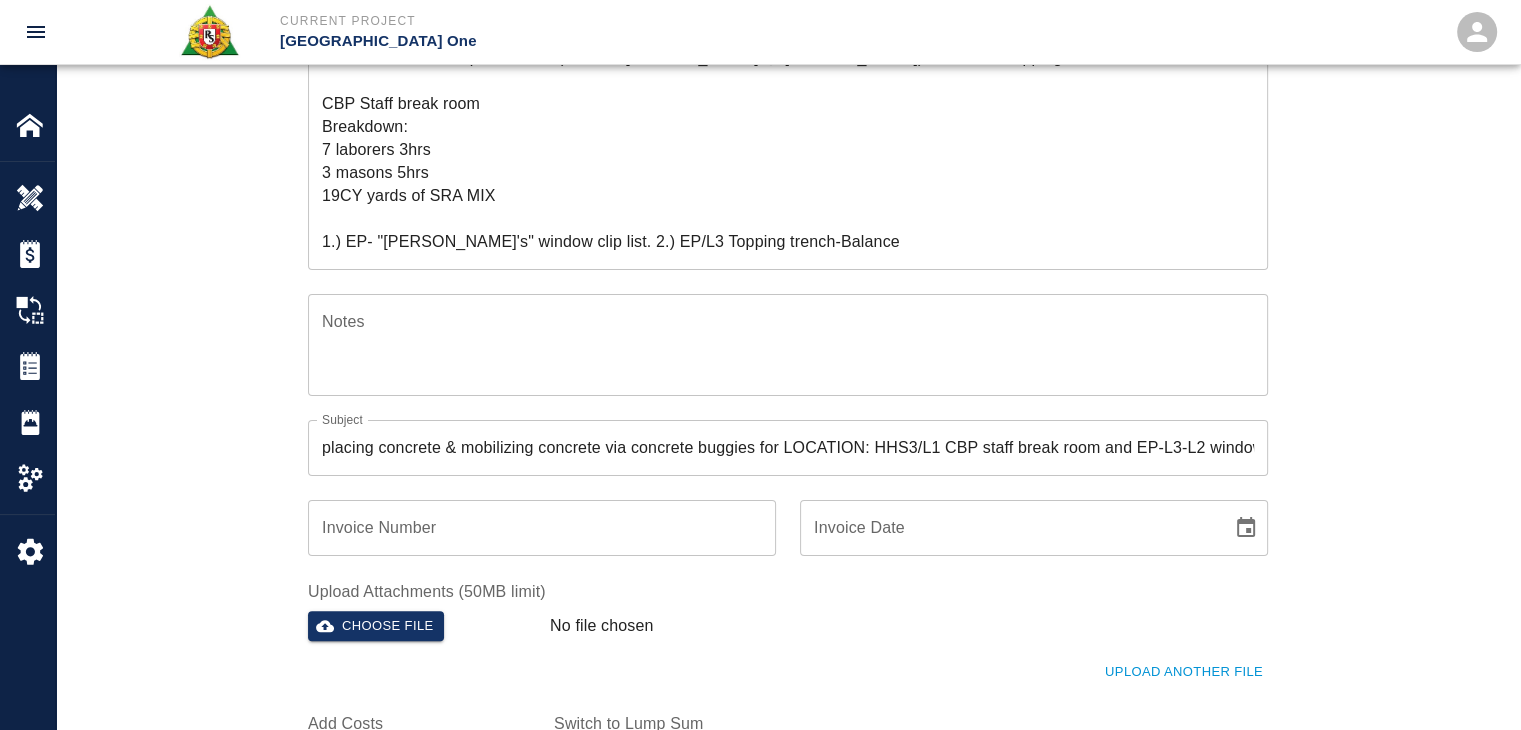 scroll, scrollTop: 0, scrollLeft: 0, axis: both 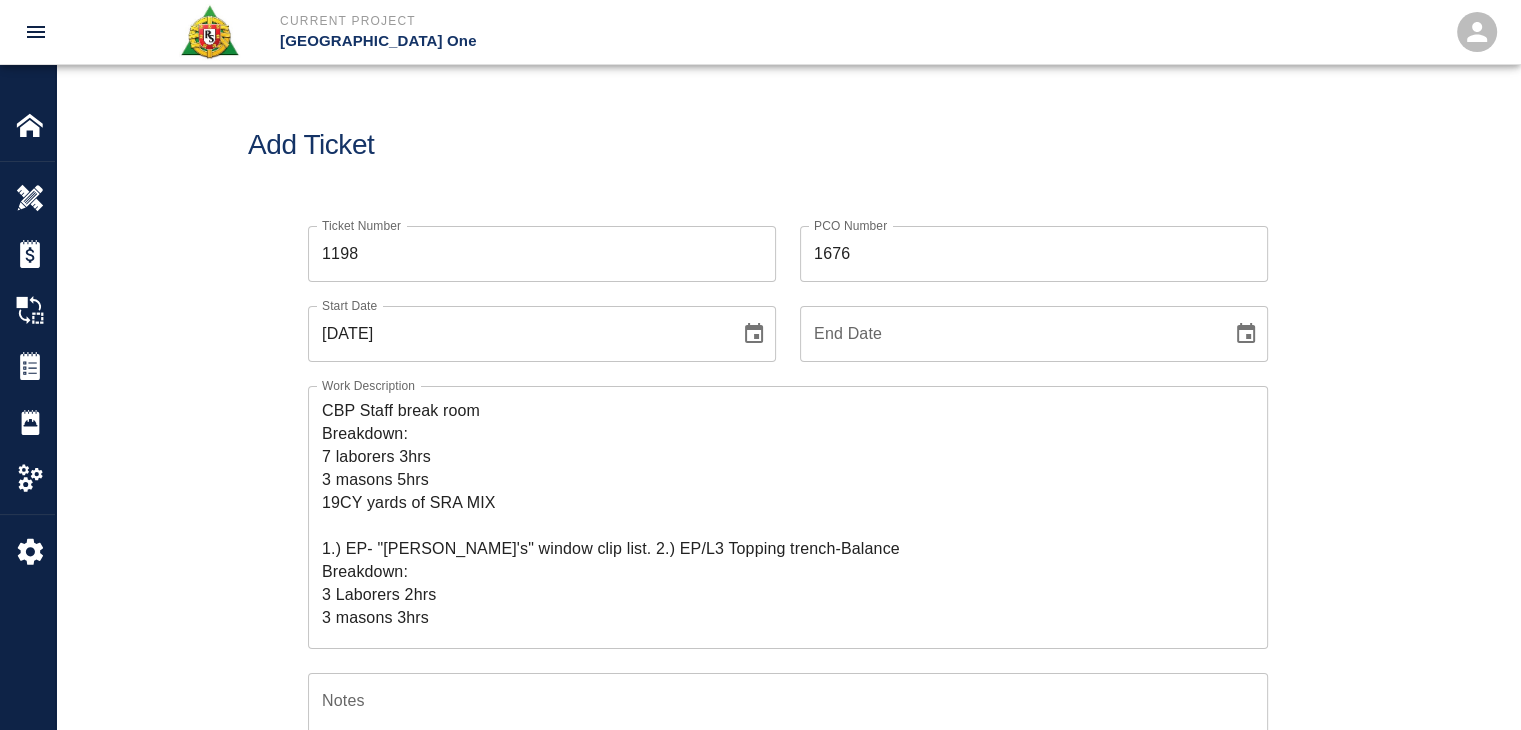 click on "R&S worked on placing concrete & mobilizing concrete via concrete buggies for LOCATION: HHS3/L1 CBP staff break room and EP-L3-L2 window clip leave outs(list from Michelle @ AECOM Tishman) and EP/L3 topping trench.
CBP Staff break room
Breakdown:
7 laborers 3hrs
3 masons 5hrs
19CY yards of SRA MIX
1.) EP- "Michelle's" window clip list. 2.) EP/L3 Topping trench-Balance
Breakdown:
3 Laborers 2hrs
3 masons 3hrs
2.5 CY yards of SRA Mix." at bounding box center (788, 517) 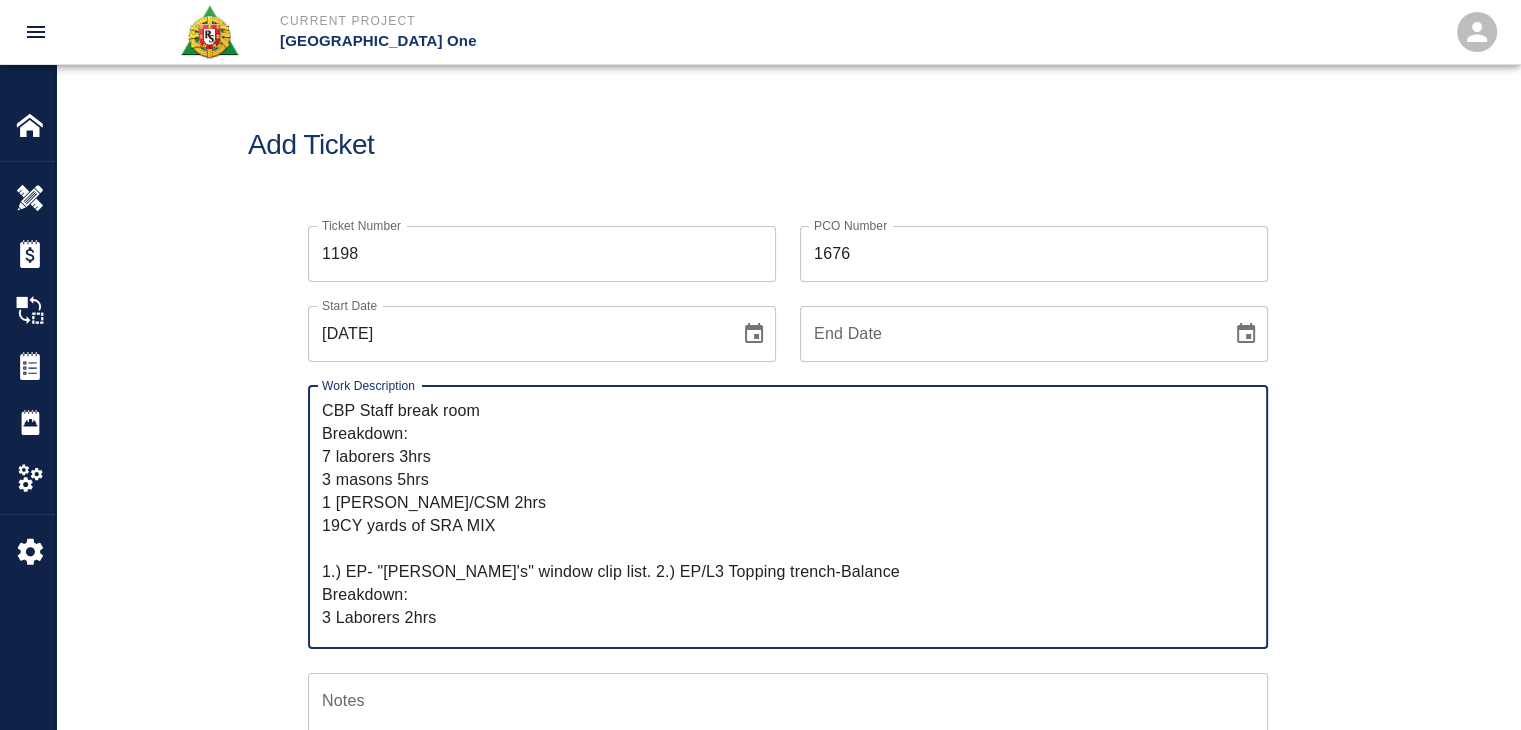 scroll, scrollTop: 98, scrollLeft: 0, axis: vertical 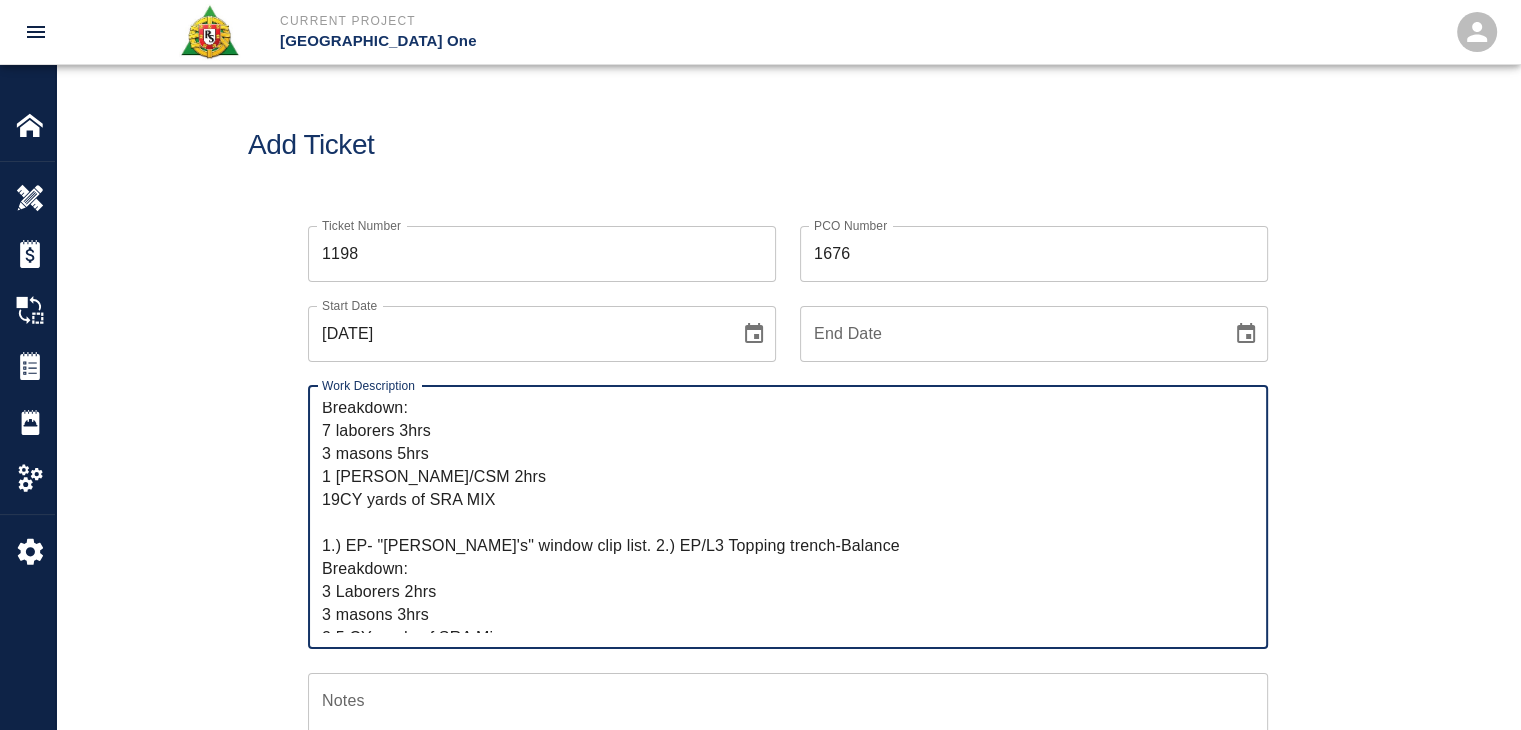 drag, startPoint x: 493, startPoint y: 473, endPoint x: 314, endPoint y: 484, distance: 179.33768 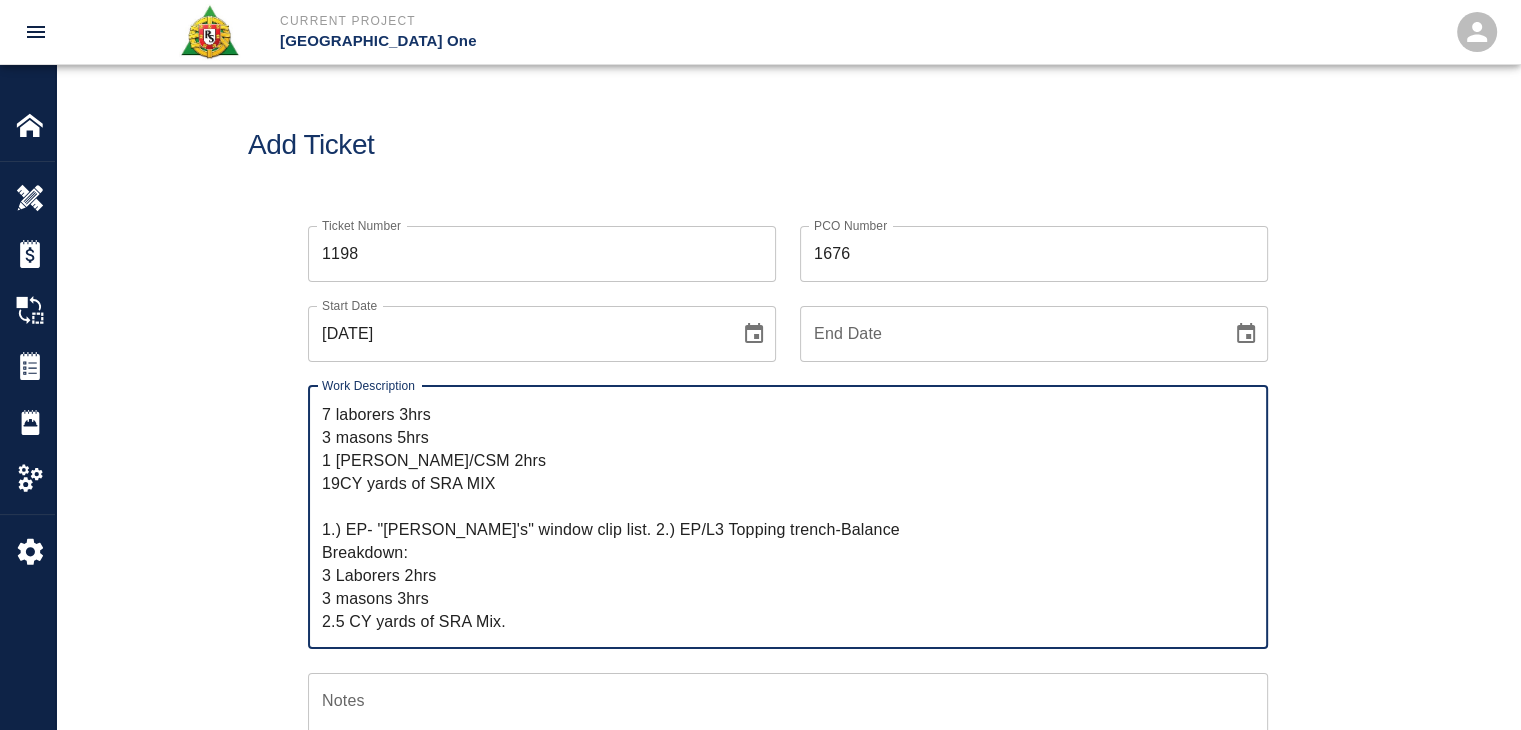 click on "R&S worked on placing concrete & mobilizing concrete via concrete buggies for LOCATION: HHS3/L1 CBP staff break room and EP-L3-L2 window clip leave outs(list from Michelle @ AECOM Tishman) and EP/L3 topping trench.
CBP Staff break room
Breakdown:
7 laborers 3hrs
3 masons 5hrs
1 Foreman/CSM 2hrs
19CY yards of SRA MIX
1.) EP- "Michelle's" window clip list. 2.) EP/L3 Topping trench-Balance
Breakdown:
3 Laborers 2hrs
3 masons 3hrs
2.5 CY yards of SRA Mix." at bounding box center (788, 517) 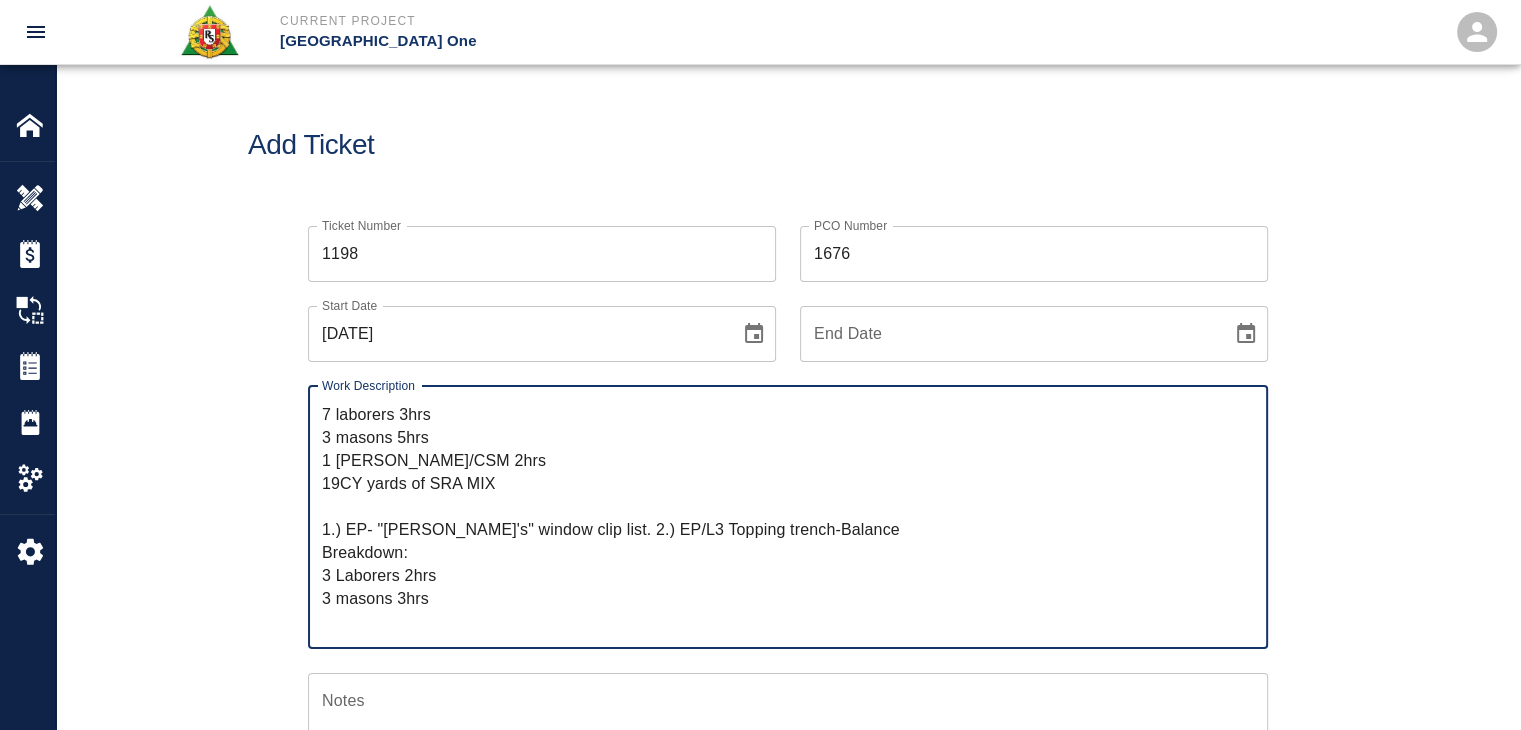 paste on "1 Foreman/CSM 2hrs" 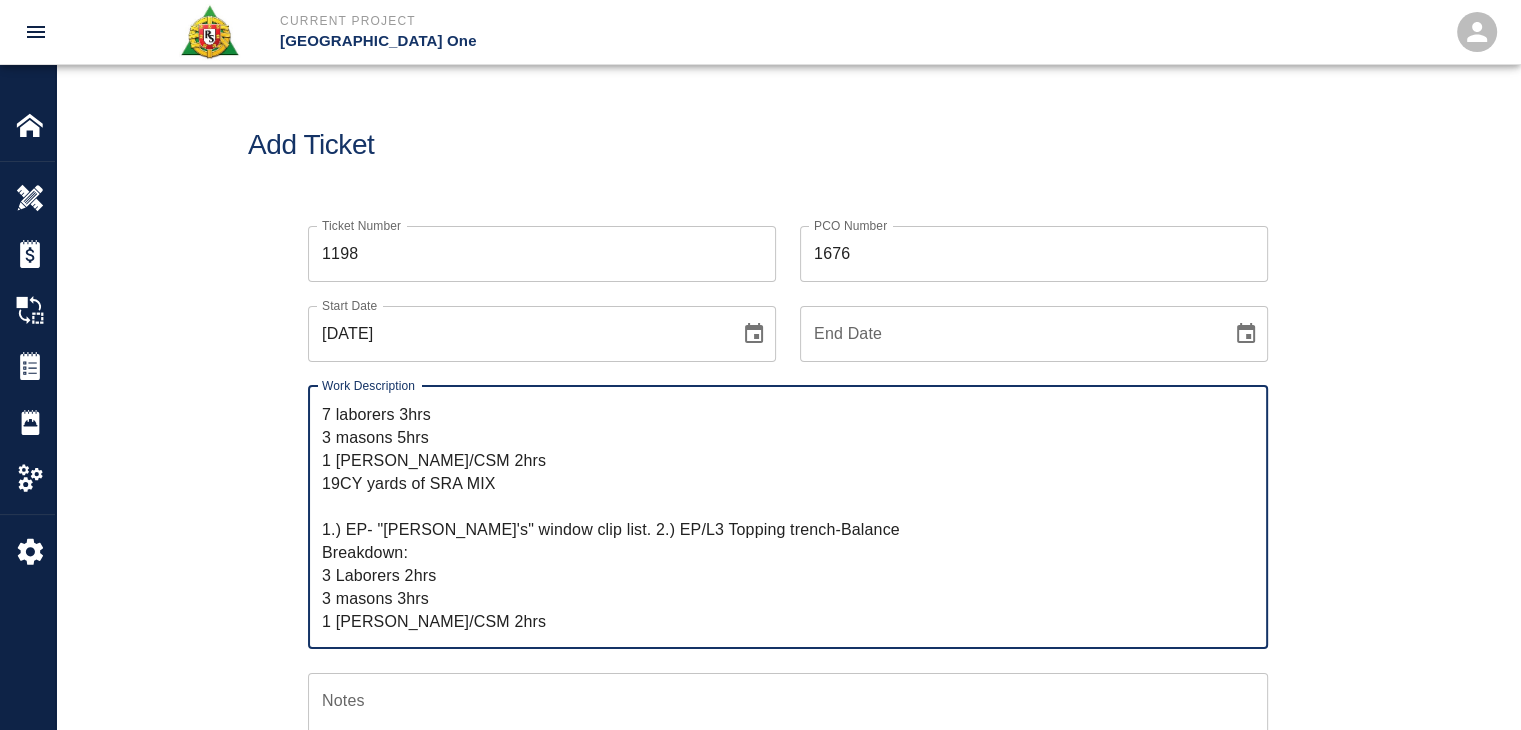 type on "R&S worked on placing concrete & mobilizing concrete via concrete buggies for LOCATION: HHS3/L1 CBP staff break room and EP-L3-L2 window clip leave outs(list from Michelle @ AECOM Tishman) and EP/L3 topping trench.
CBP Staff break room
Breakdown:
7 laborers 3hrs
3 masons 5hrs
1 Foreman/CSM 2hrs
19CY yards of SRA MIX
1.) EP- "Michelle's" window clip list. 2.) EP/L3 Topping trench-Balance
Breakdown:
3 Laborers 2hrs
3 masons 3hrs
1 Foreman/CSM 2hrs
2.5 CY yards of SRA Mix." 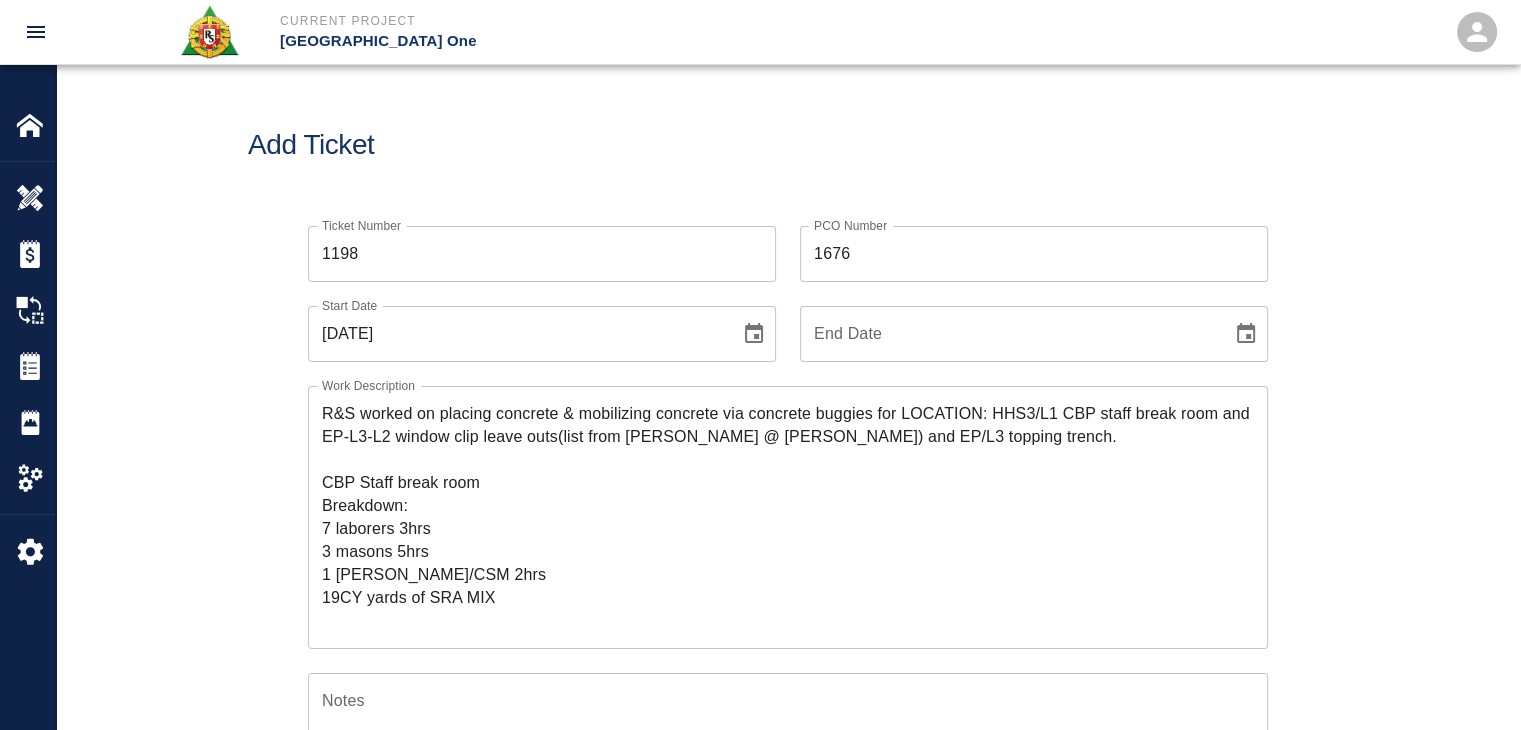 scroll, scrollTop: 137, scrollLeft: 0, axis: vertical 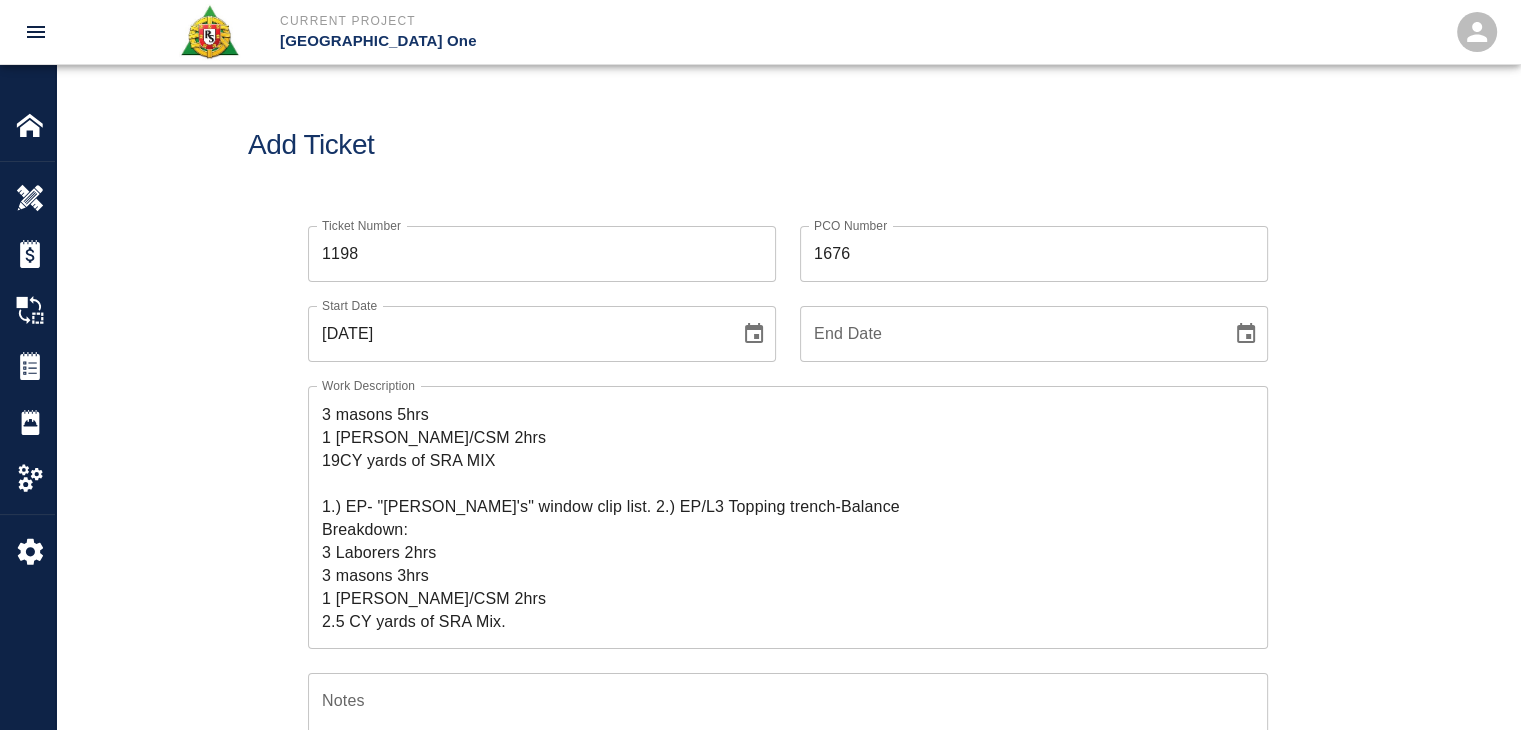 click on "Ticket Number 1198 Ticket Number PCO Number 1676 PCO Number Start Date  07/03/2025 Start Date  End Date End Date Work Description R&S worked on placing concrete & mobilizing concrete via concrete buggies for LOCATION: HHS3/L1 CBP staff break room and EP-L3-L2 window clip leave outs(list from Michelle @ AECOM Tishman) and EP/L3 topping trench.
CBP Staff break room
Breakdown:
7 laborers 3hrs
3 masons 5hrs
1 Foreman/CSM 2hrs
19CY yards of SRA MIX
1.) EP- "Michelle's" window clip list. 2.) EP/L3 Topping trench-Balance
Breakdown:
3 Laborers 2hrs
3 masons 3hrs
1 Foreman/CSM 2hrs
2.5 CY yards of SRA Mix. x Work Description Notes x Notes Subject placing concrete & mobilizing concrete via concrete buggies for LOCATION: HHS3/L1 CBP staff break room and EP-L3-L2 window clip leave outs(list from Michelle @ AECOM Tishman) and EP/L3 topping trench. Subject Invoice Number Invoice Number Invoice Date Invoice Date Upload Attachments (50MB limit) Choose file No file chosen Upload Another File Add Costs" at bounding box center [788, 706] 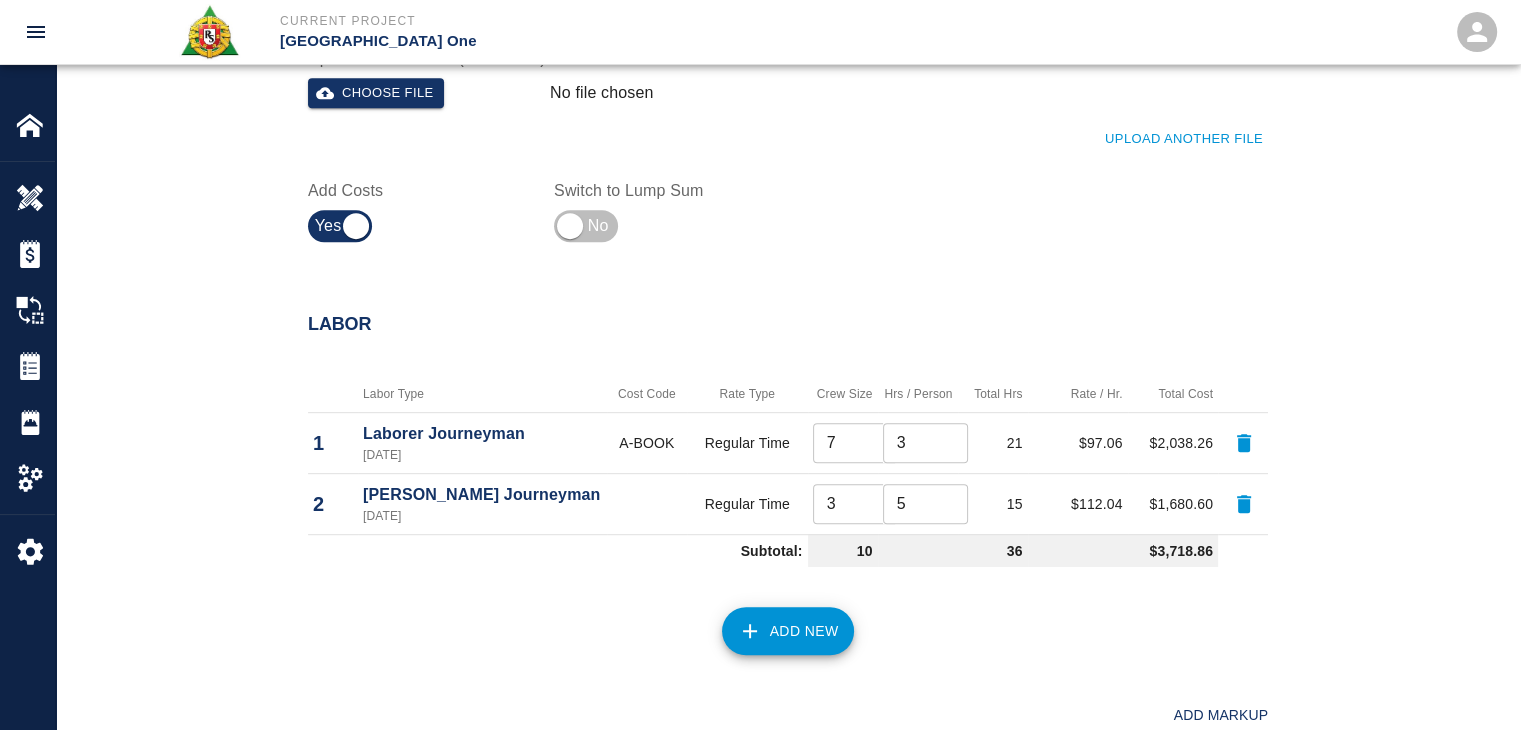 scroll, scrollTop: 1004, scrollLeft: 0, axis: vertical 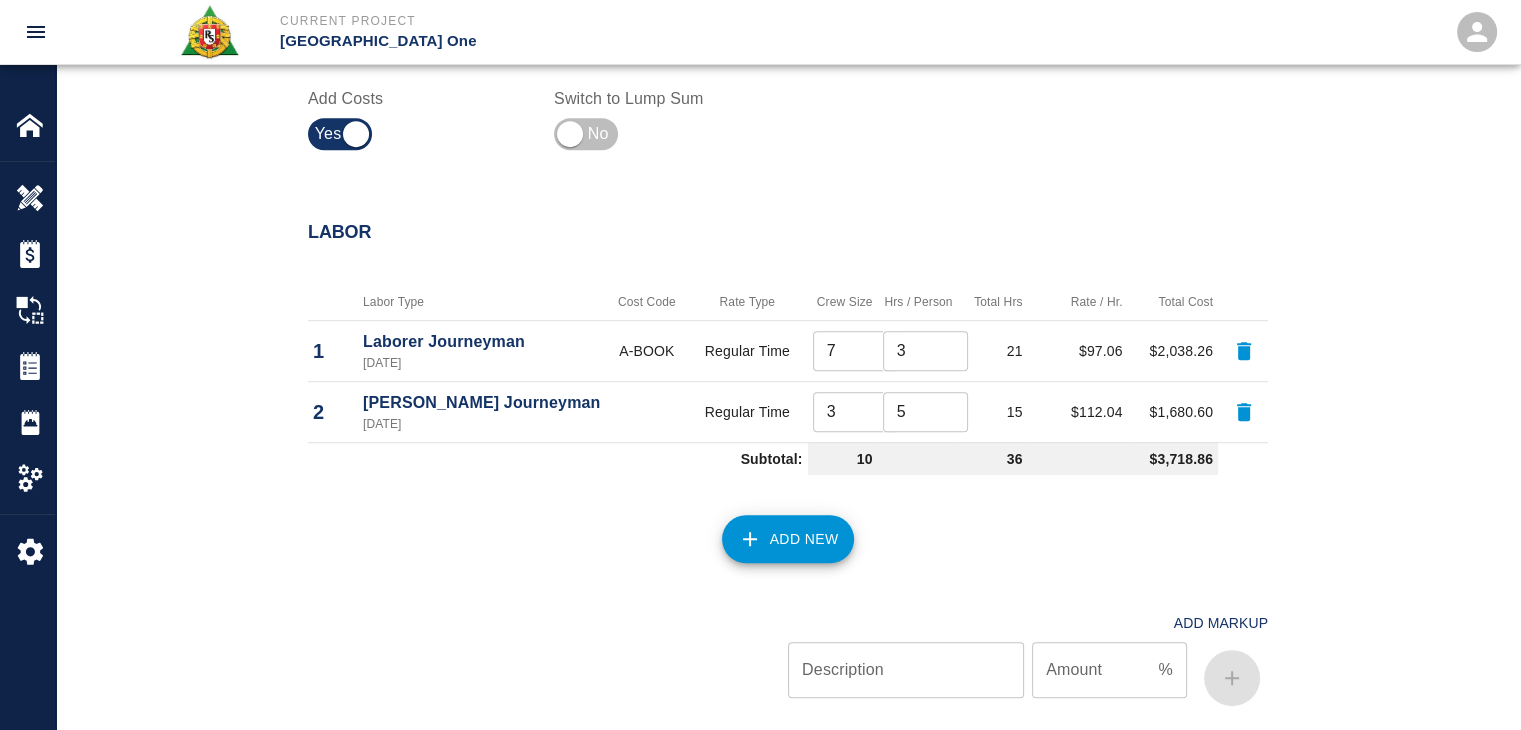click on "Add New" at bounding box center [788, 539] 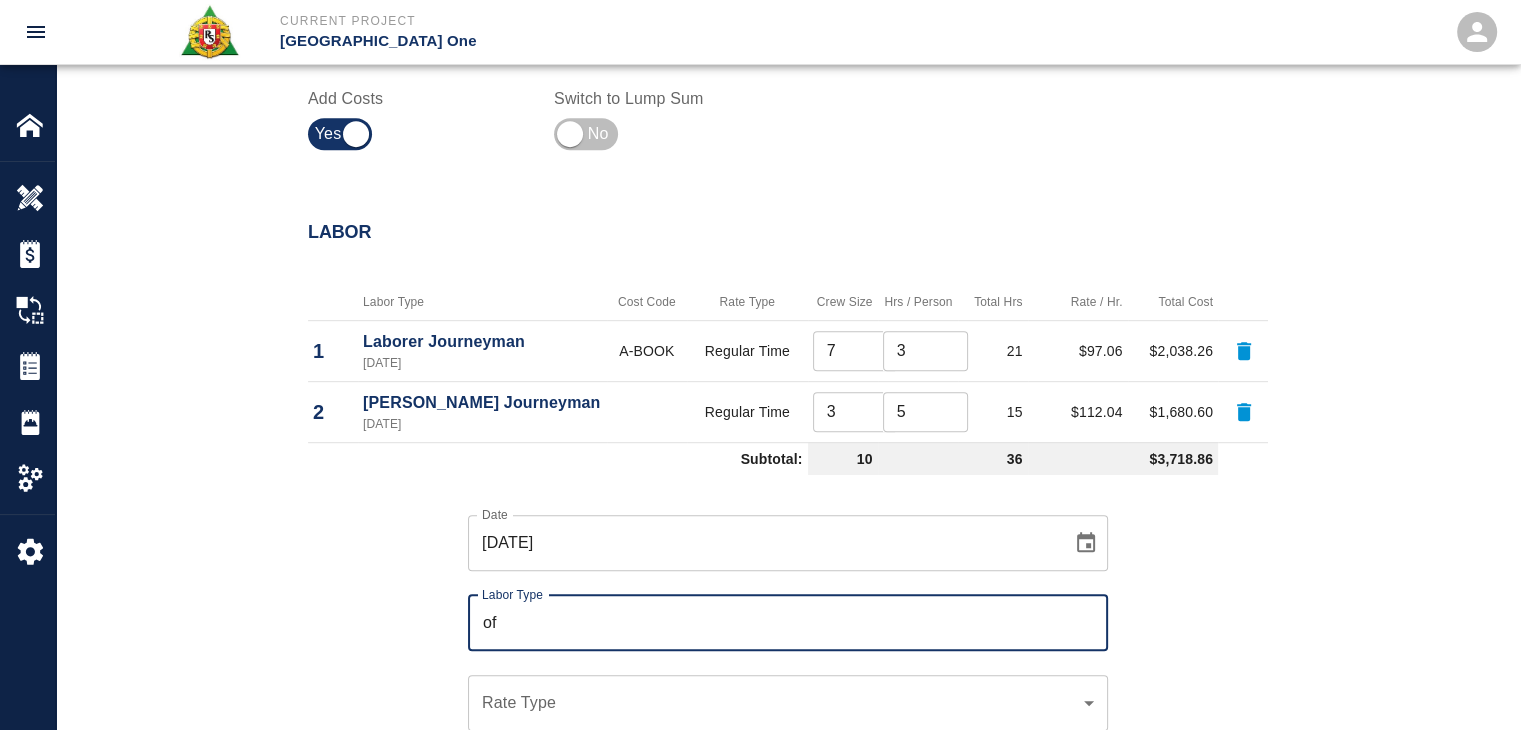 type on "o" 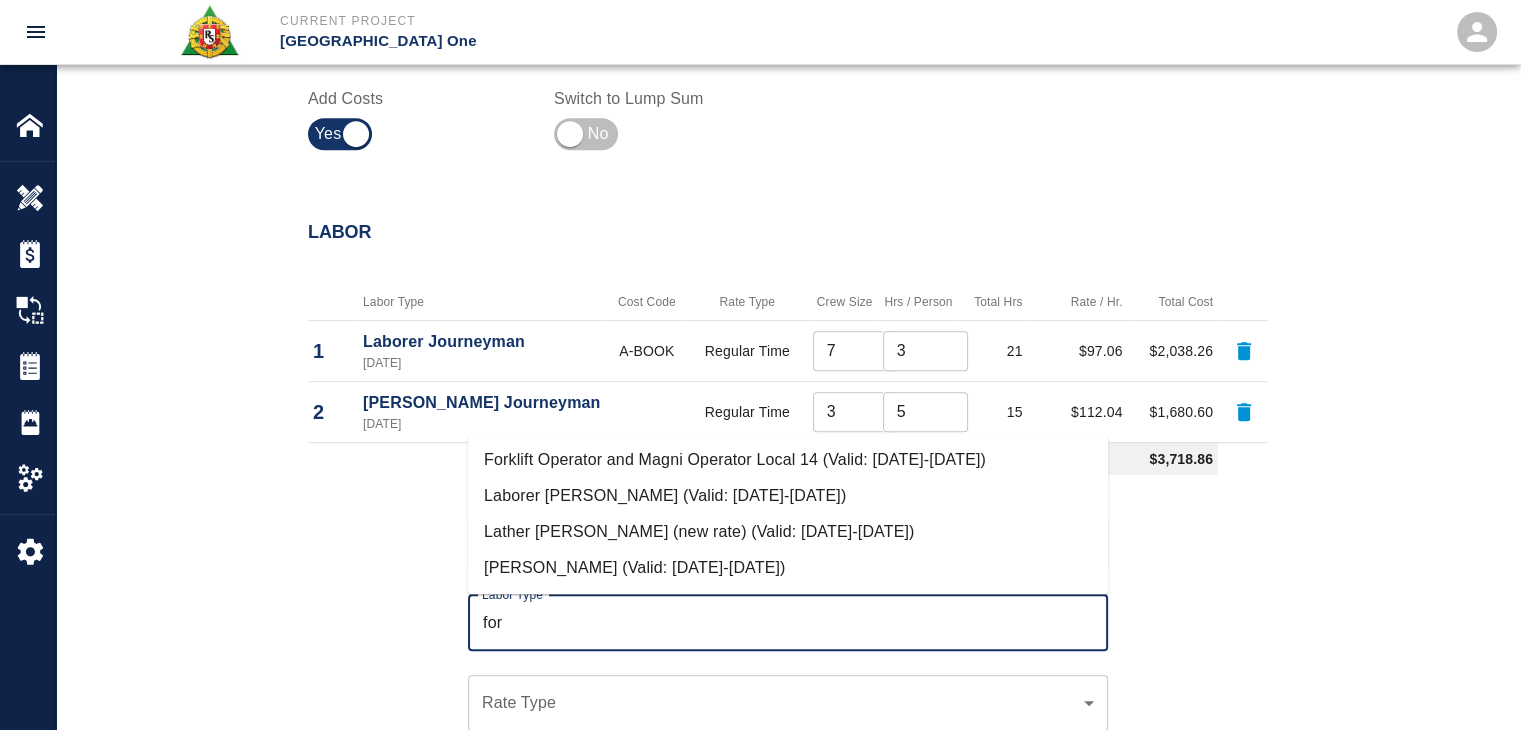 click on "Laborer [PERSON_NAME]  (Valid: [DATE]-[DATE])" at bounding box center (788, 496) 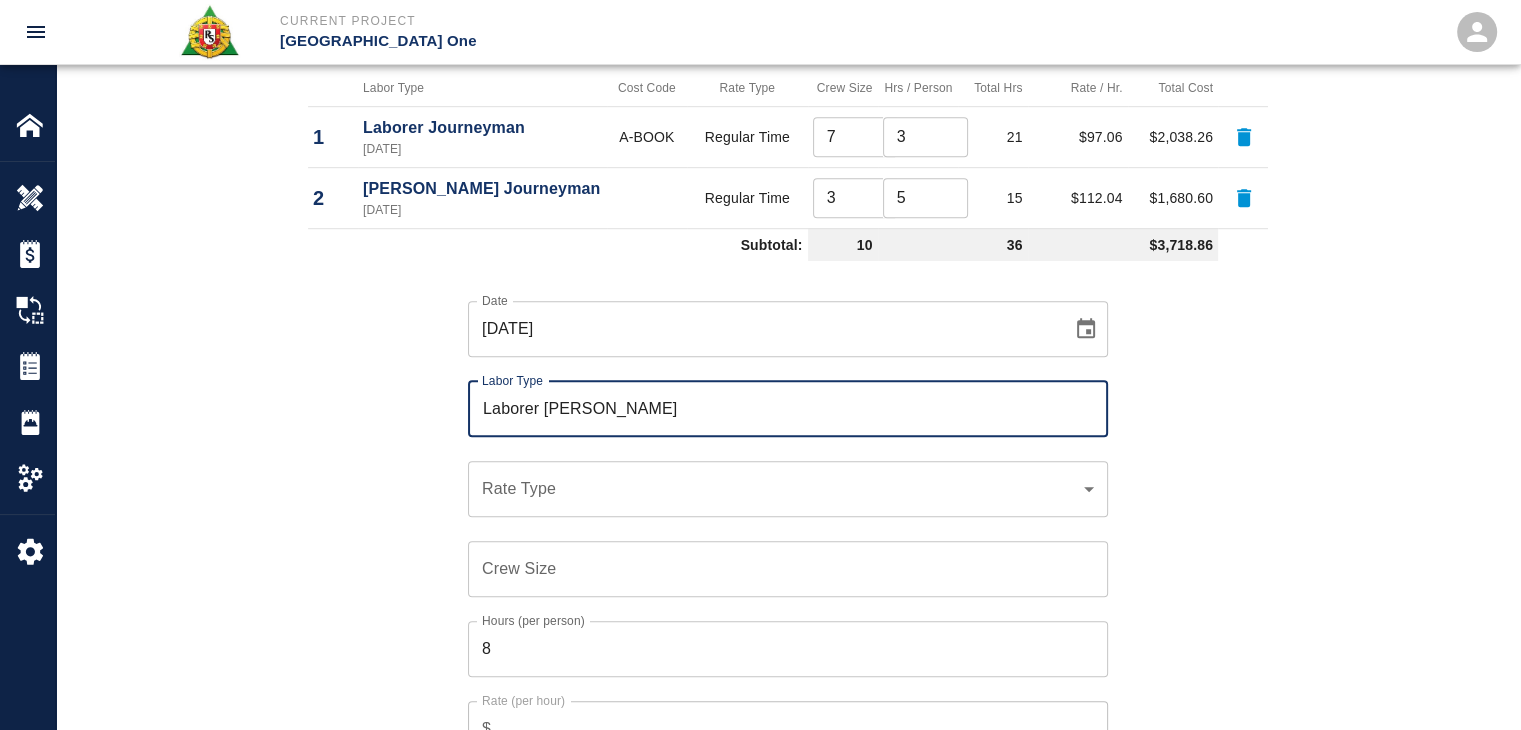 scroll, scrollTop: 1224, scrollLeft: 0, axis: vertical 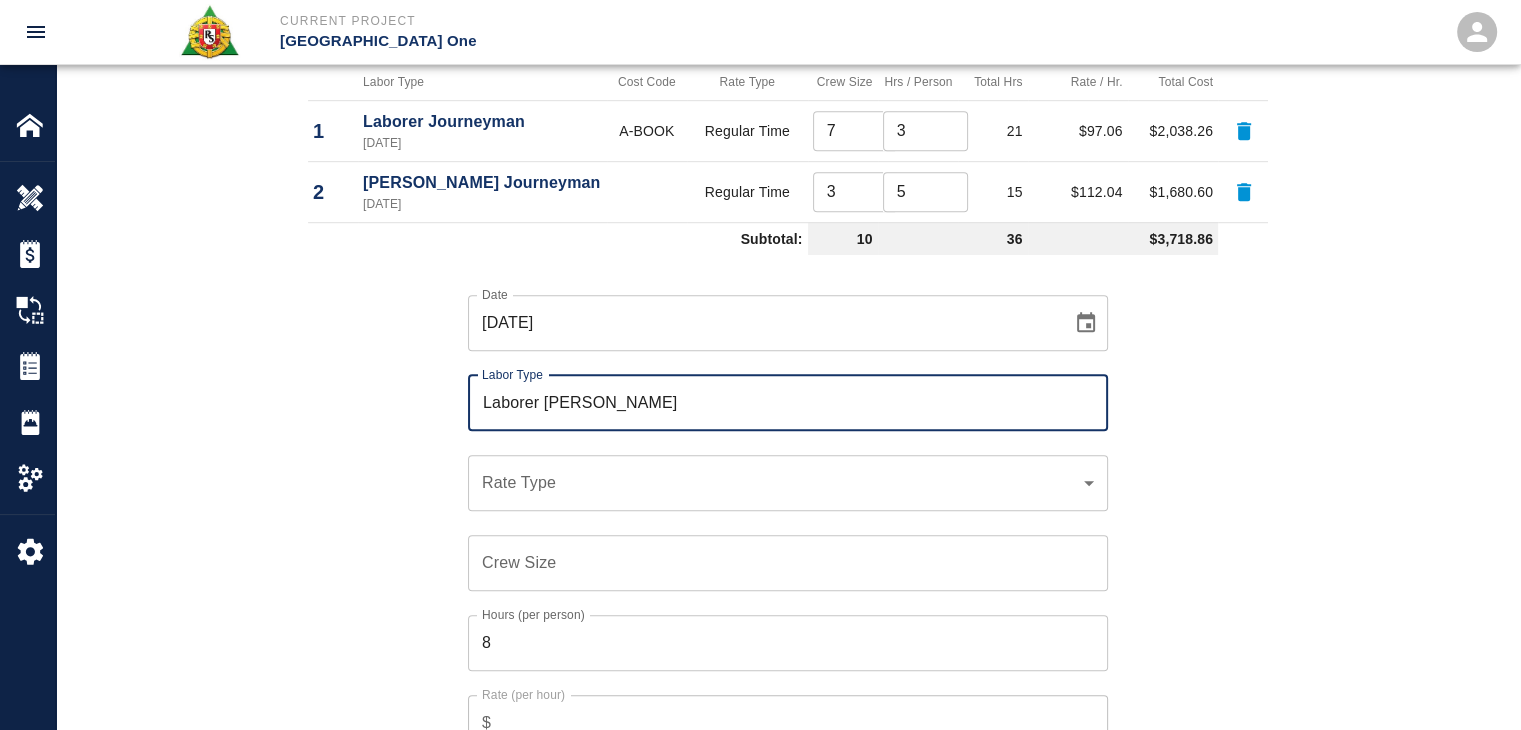 type on "Laborer [PERSON_NAME]" 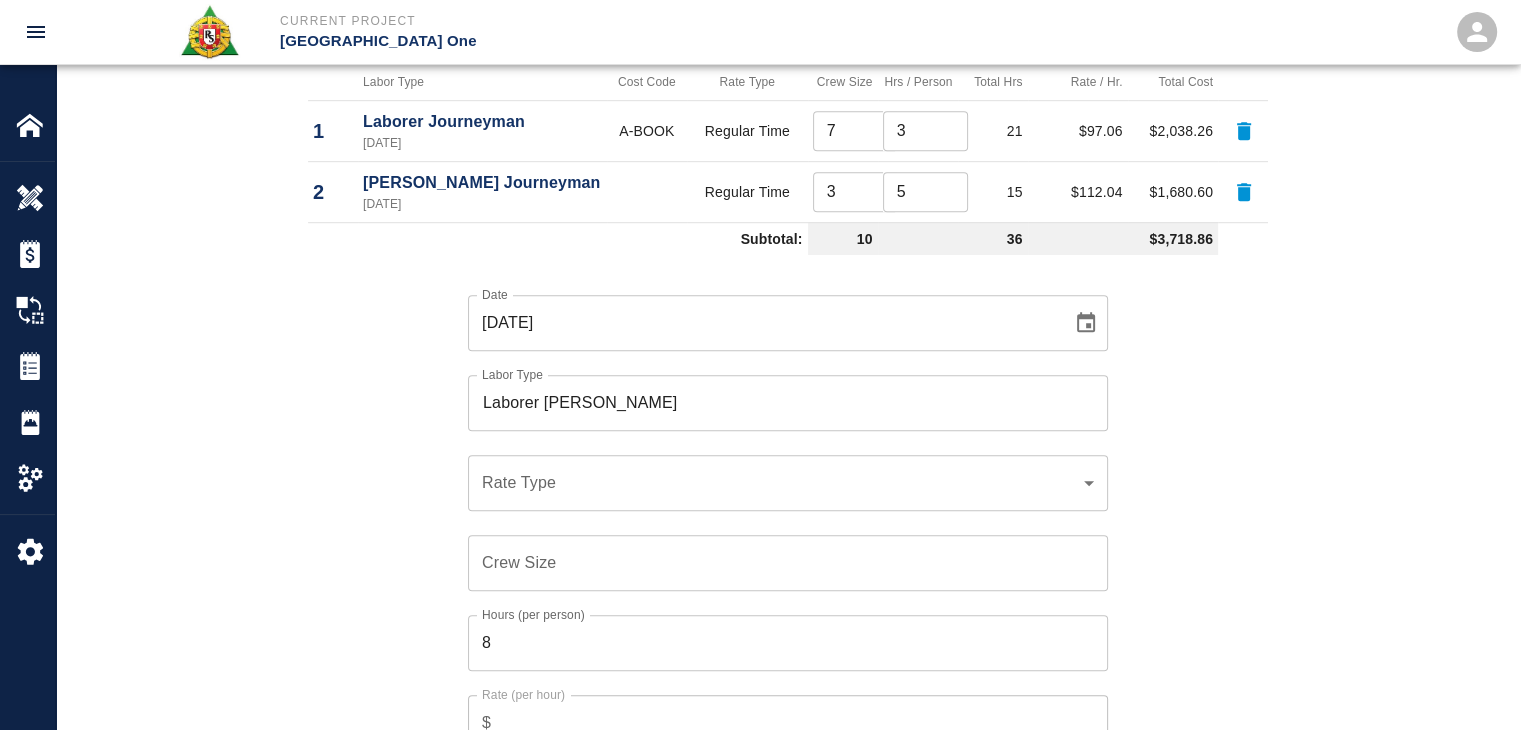 click on "​ Rate Type" at bounding box center (788, 483) 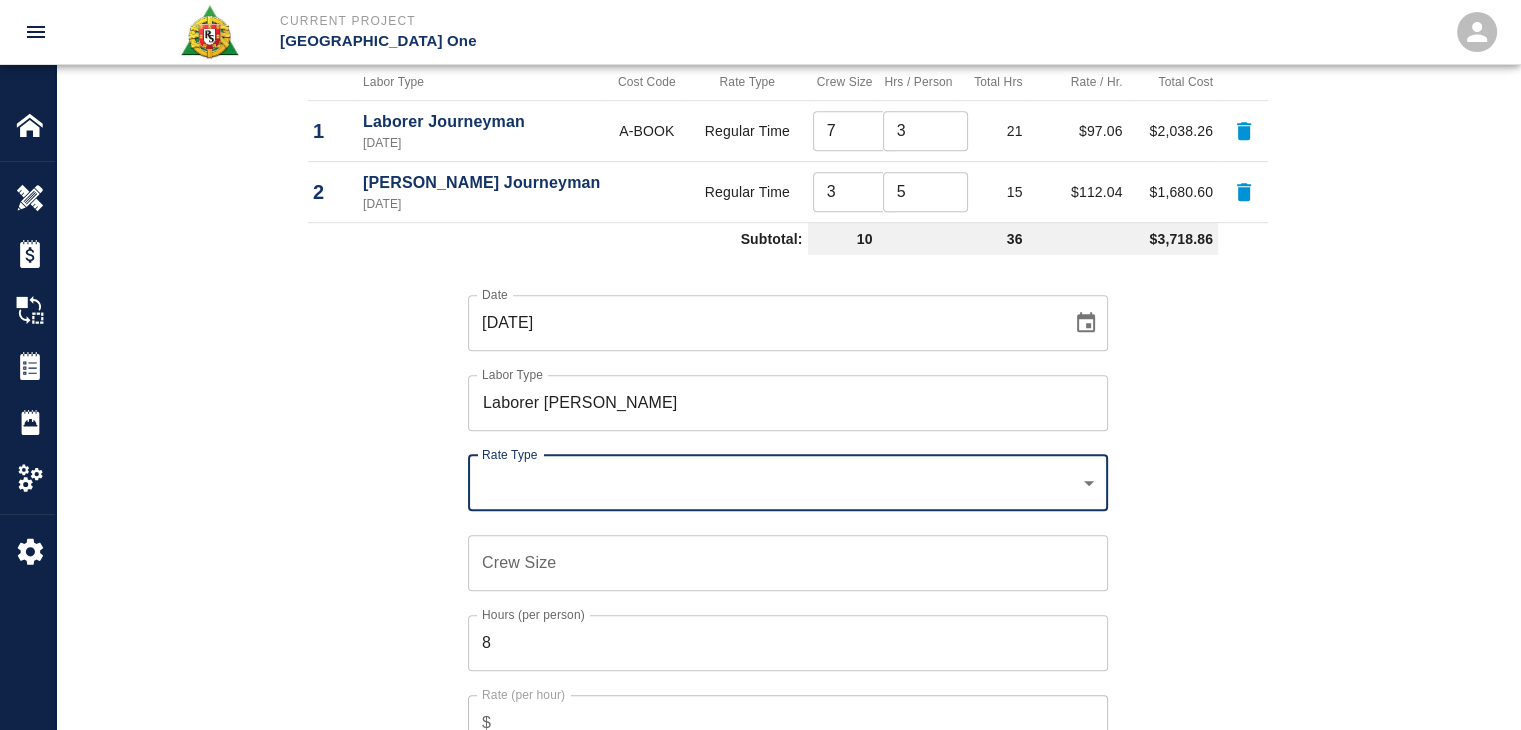 click on "Current Project JFK Terminal One Home JFK Terminal One Overview Estimates Change Orders Tickets Daily Reports Project Settings Settings Powered By Terms of Service  |  Privacy Policy Add Ticket Ticket Number 1198 Ticket Number PCO Number 1676 PCO Number Start Date  07/03/2025 Start Date  End Date End Date Work Description R&S worked on placing concrete & mobilizing concrete via concrete buggies for LOCATION: HHS3/L1 CBP staff break room and EP-L3-L2 window clip leave outs(list from Michelle @ AECOM Tishman) and EP/L3 topping trench.
CBP Staff break room
Breakdown:
7 laborers 3hrs
3 masons 5hrs
1 Foreman/CSM 2hrs
19CY yards of SRA MIX
1.) EP- "Michelle's" window clip list. 2.) EP/L3 Topping trench-Balance
Breakdown:
3 Laborers 2hrs
3 masons 3hrs
1 Foreman/CSM 2hrs
2.5 CY yards of SRA Mix. x Work Description Notes x Notes Subject Subject Invoice Number Invoice Number Invoice Date Invoice Date Upload Attachments (50MB limit) Choose file No file chosen Upload Another File Add Costs Switch to Lump Sum 1 7" at bounding box center [760, -859] 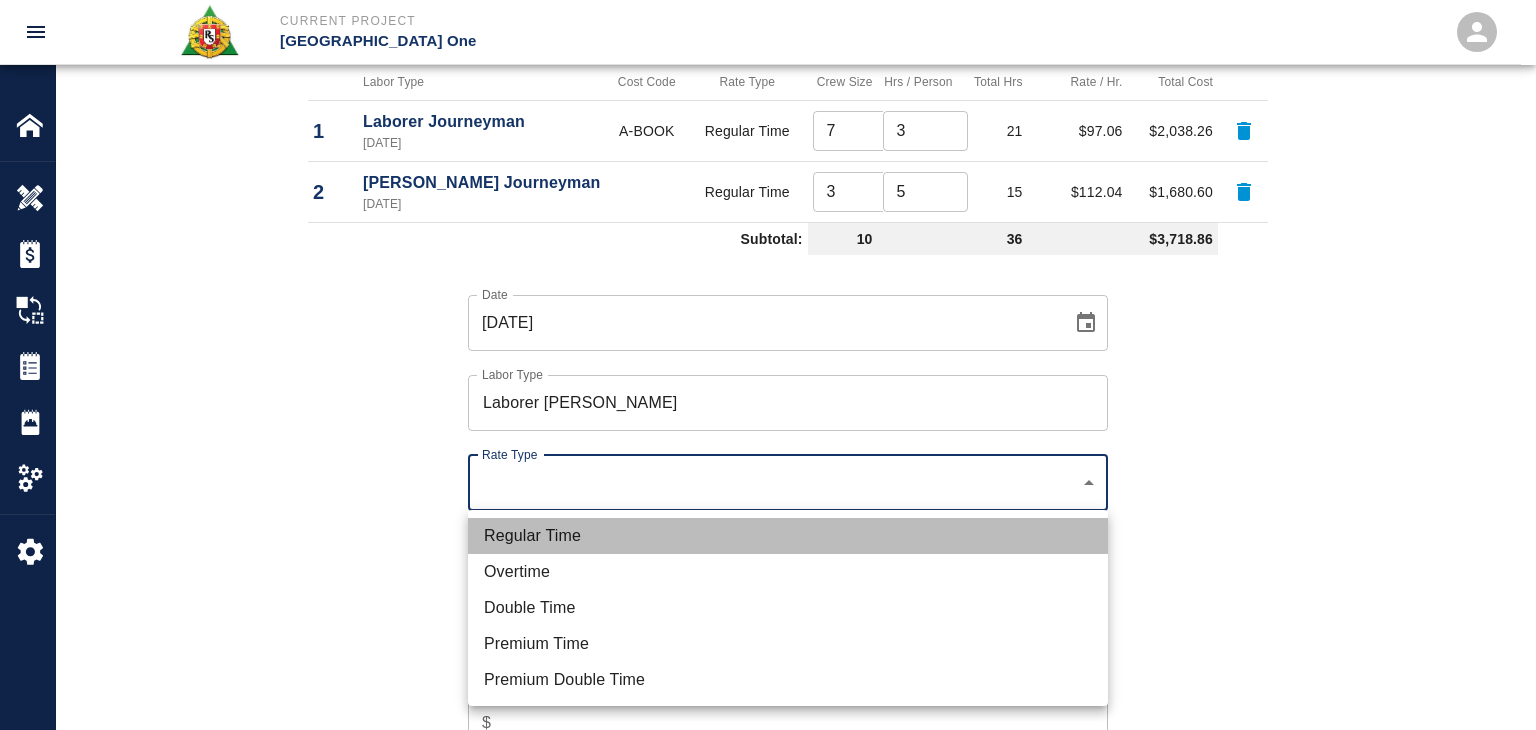 click on "Regular Time" at bounding box center (788, 536) 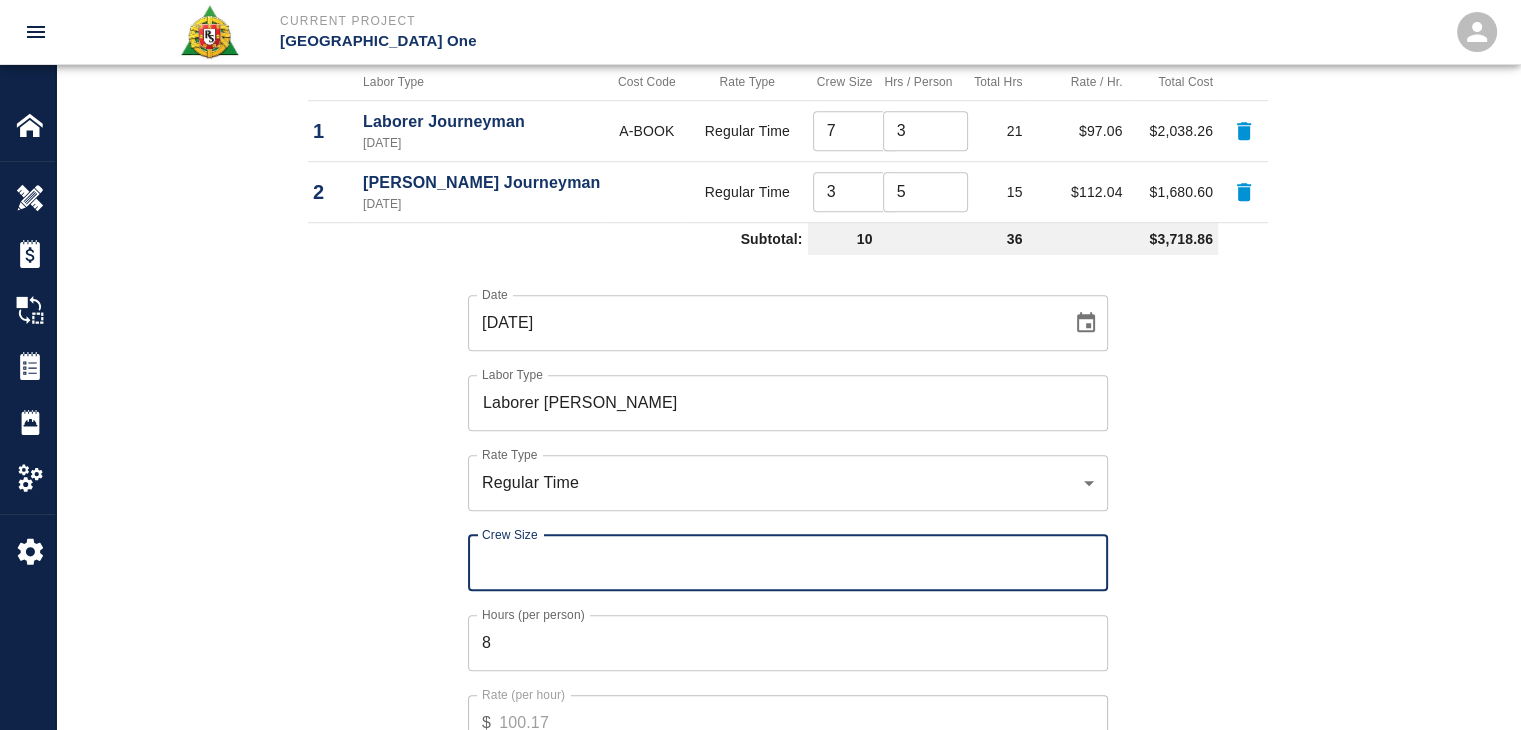 click on "Crew Size" at bounding box center [788, 563] 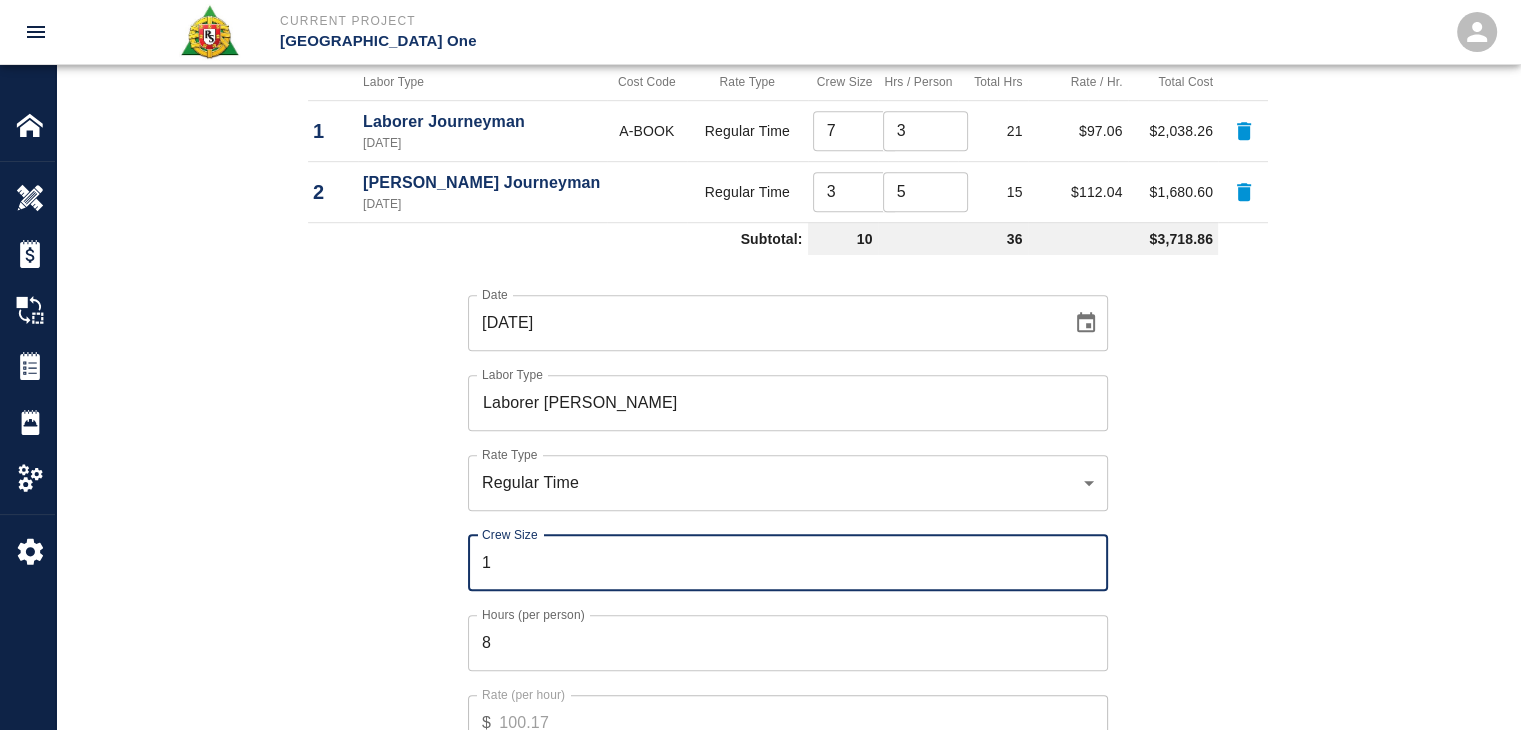 type on "1" 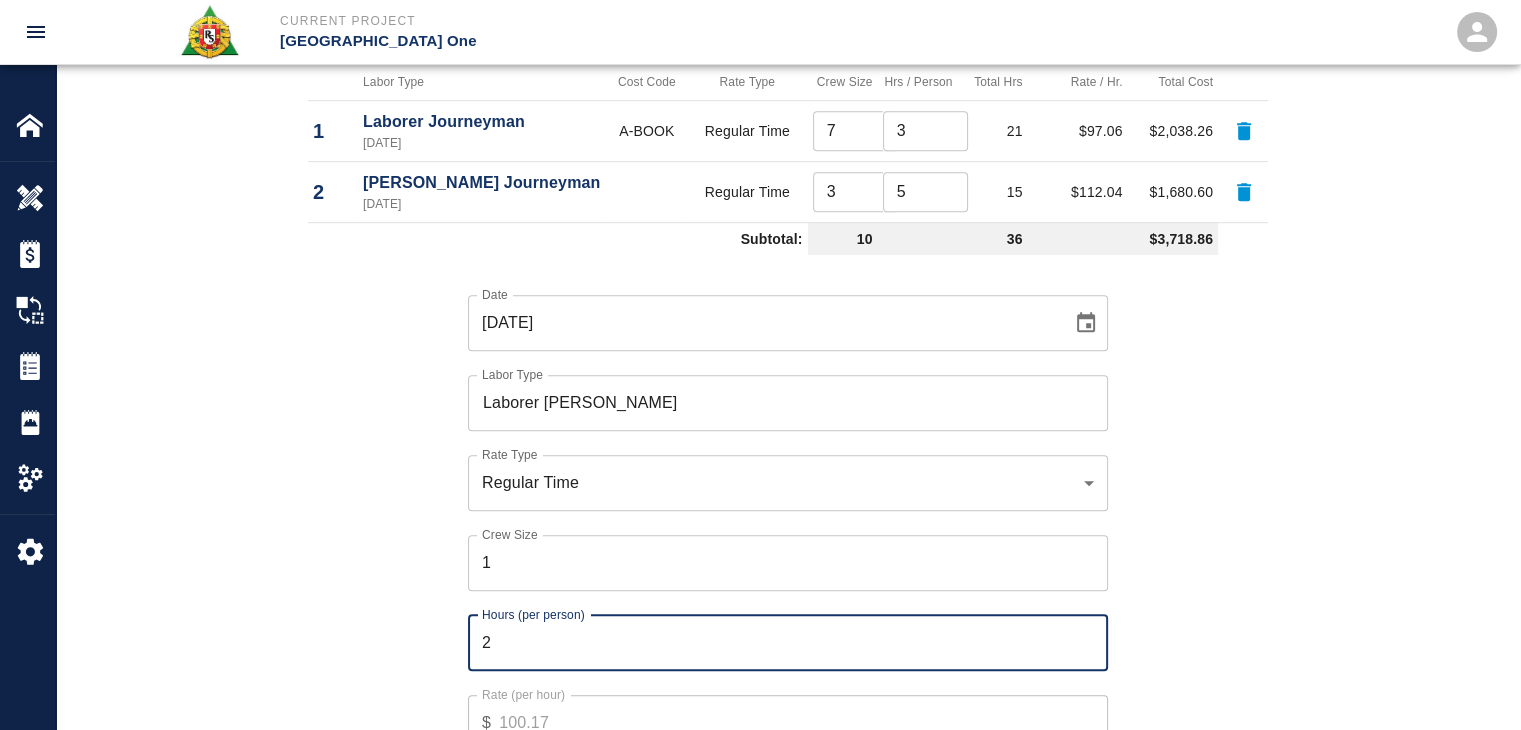 type on "2" 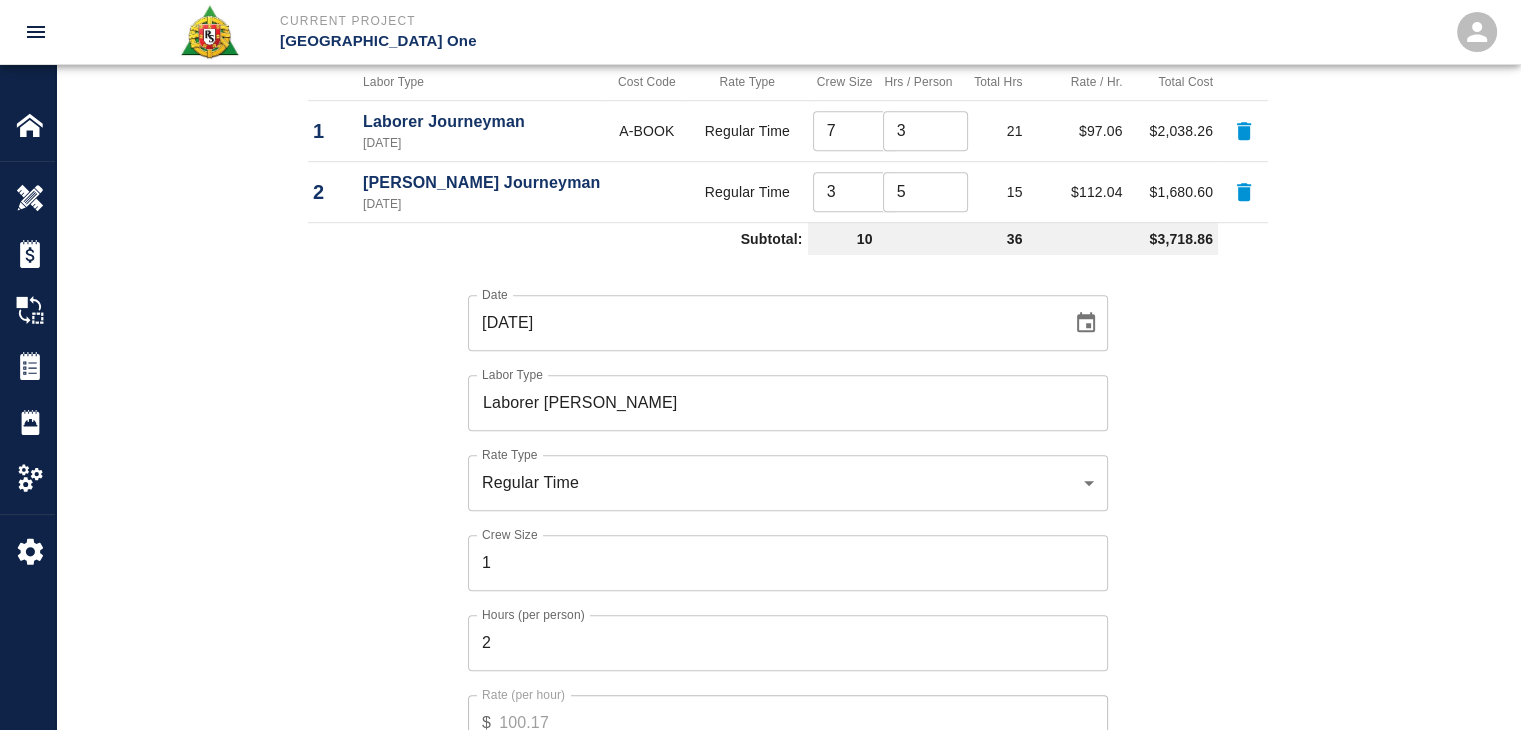 click on "Hours (per person) 2 Hours (per person)" at bounding box center [776, 631] 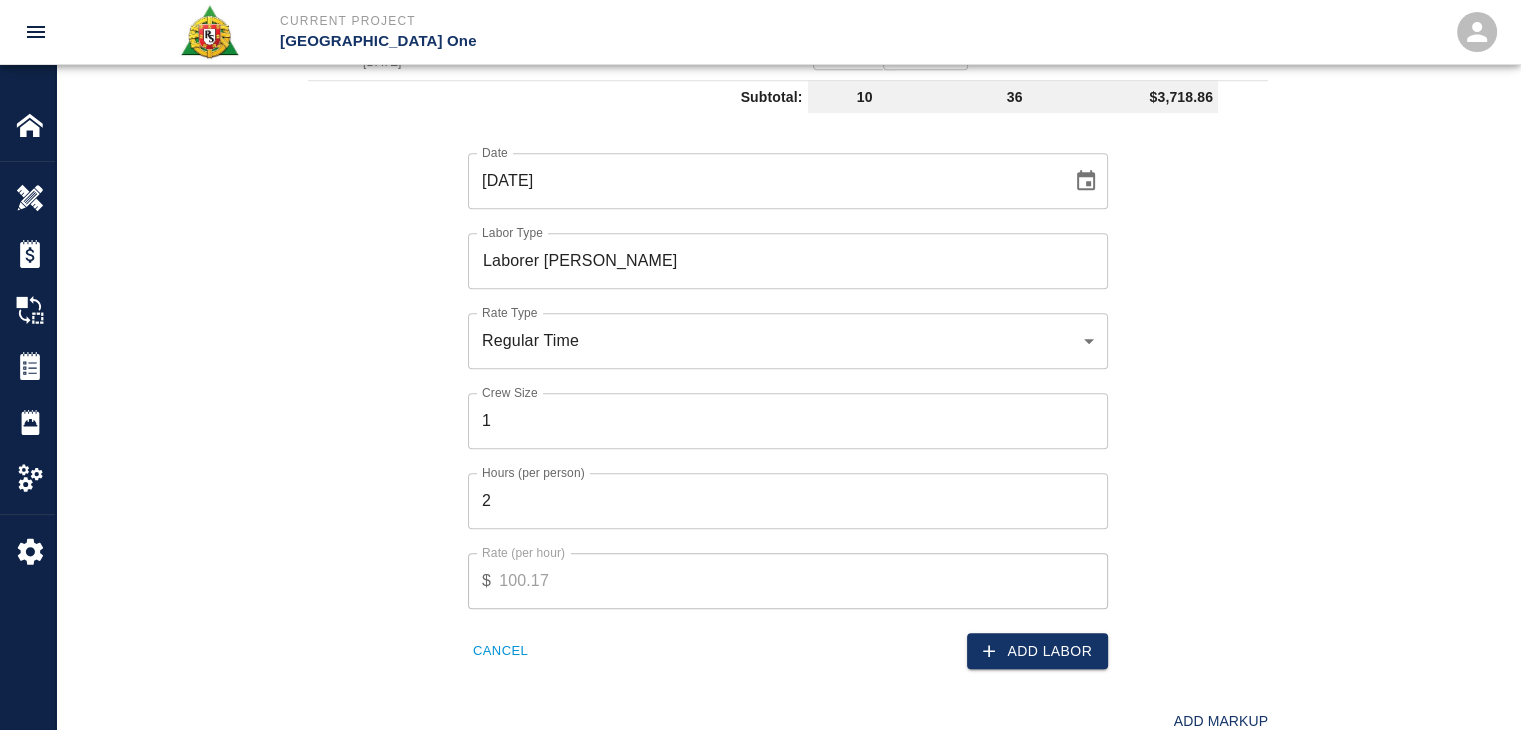 scroll, scrollTop: 1374, scrollLeft: 0, axis: vertical 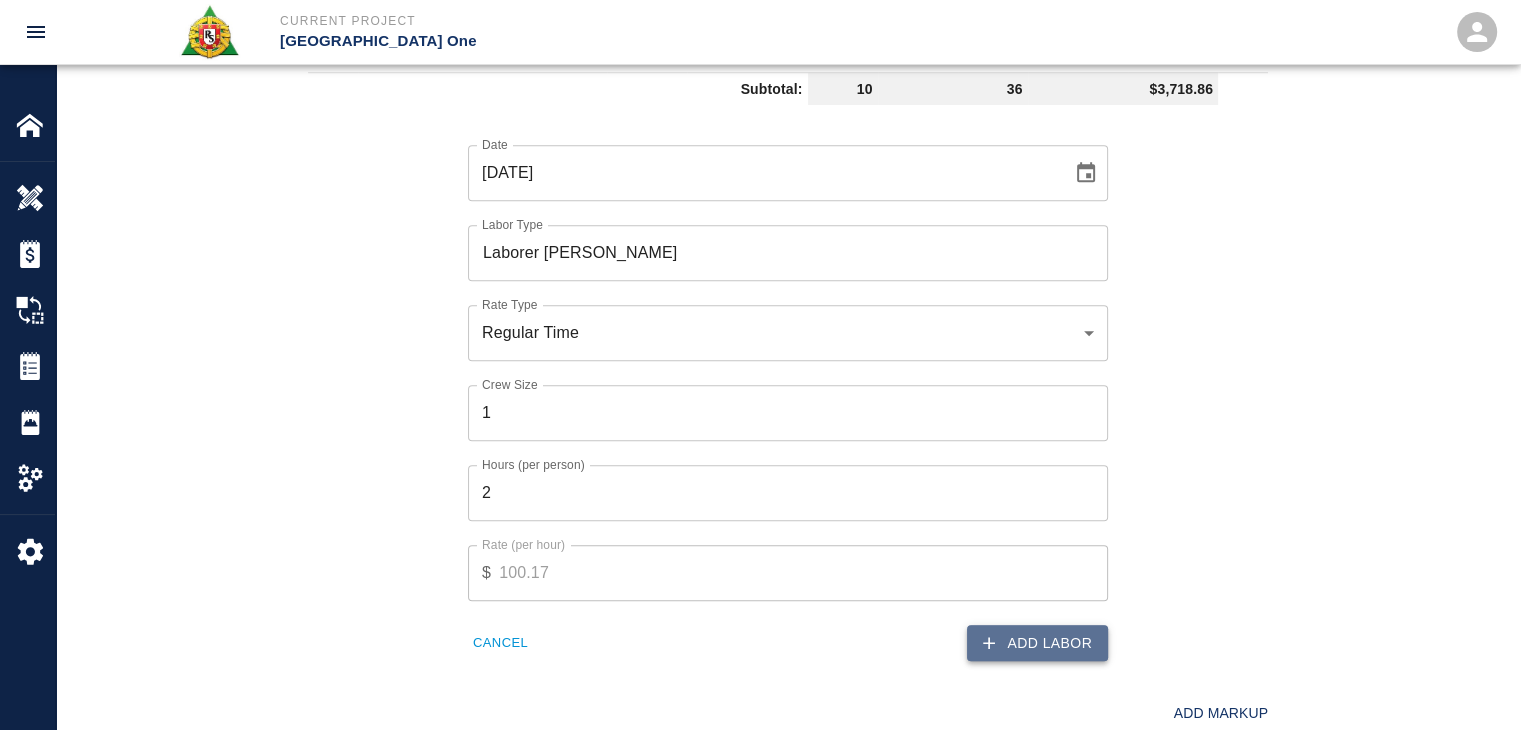 click on "Add Labor" at bounding box center [1037, 643] 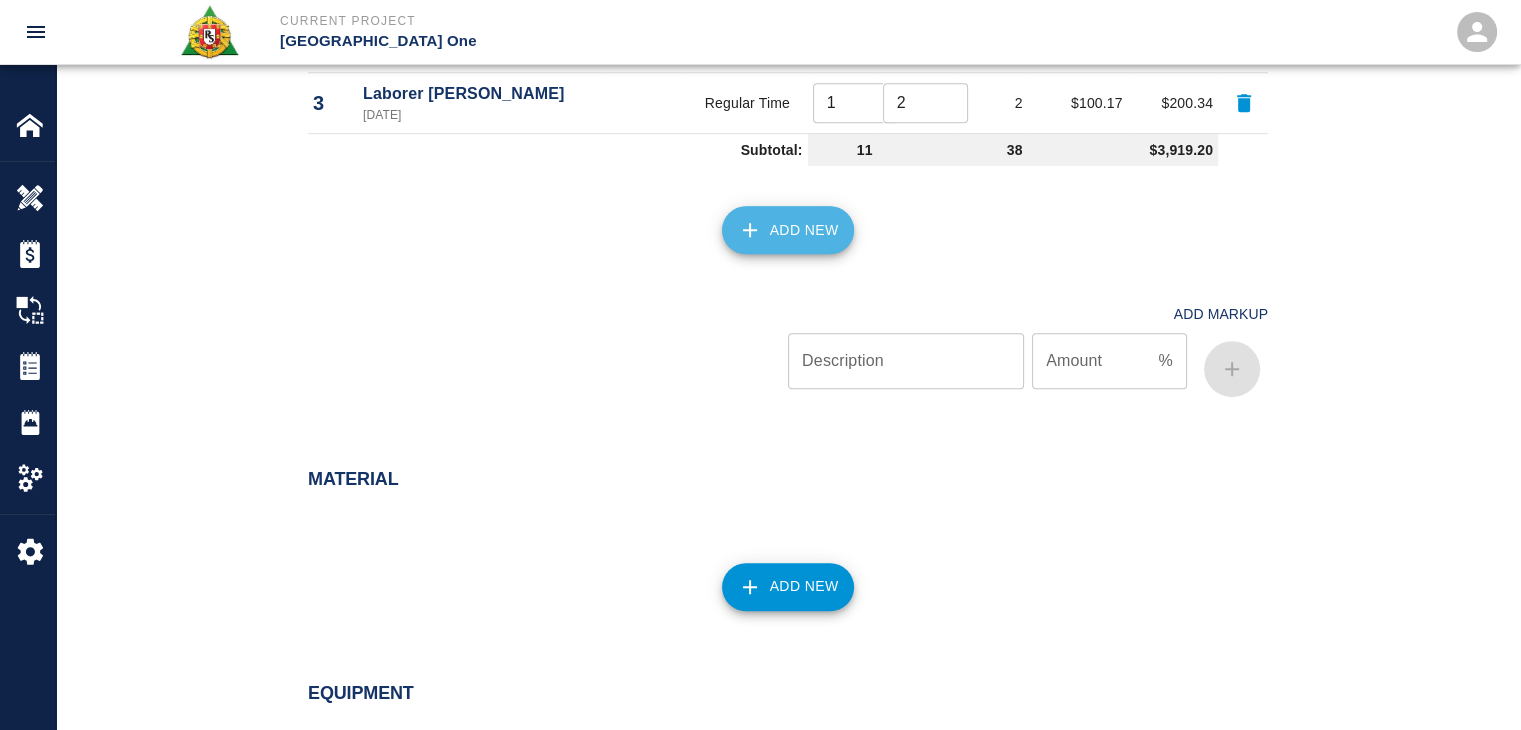 click on "Add New" at bounding box center [788, 230] 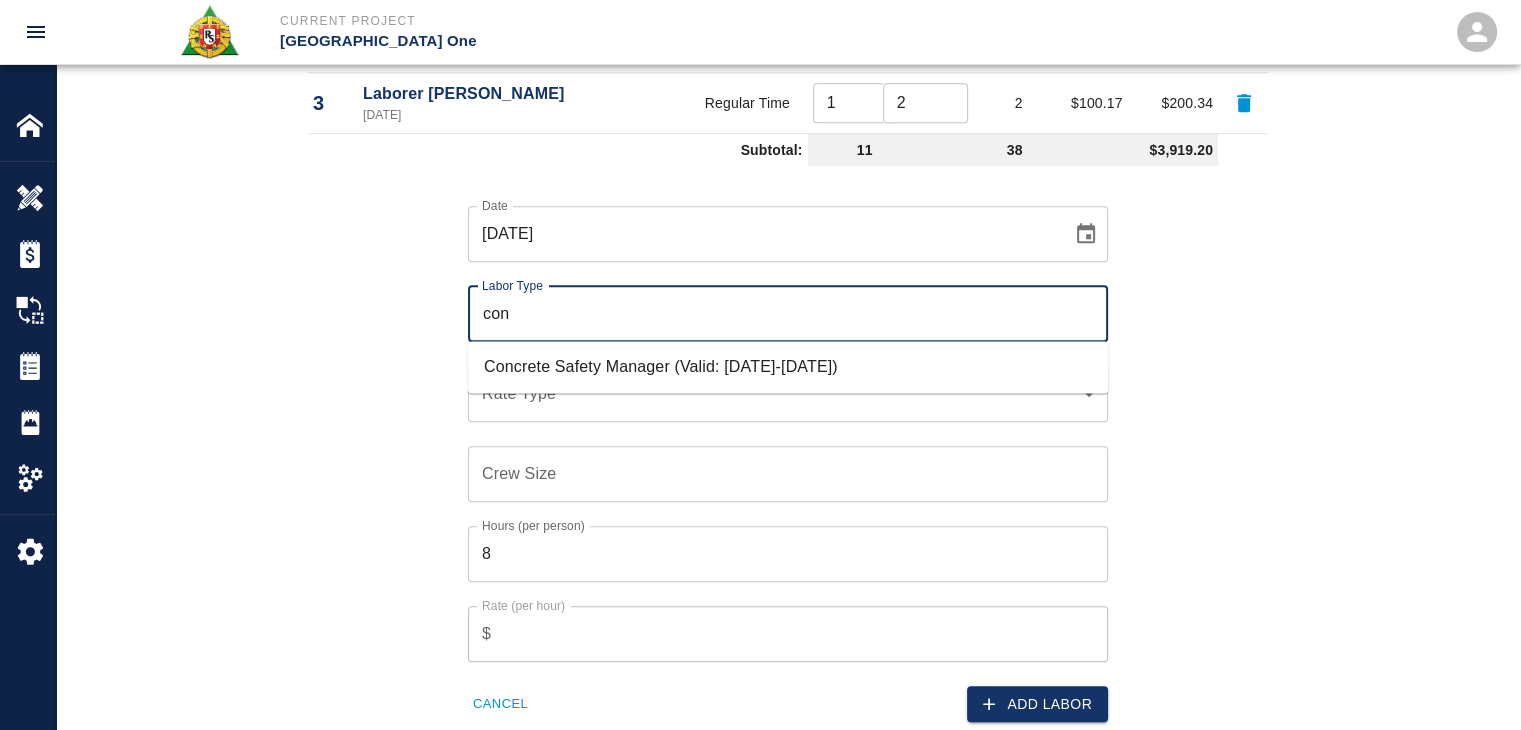 click on "Concrete Safety Manager (Valid: 01/01/2025-01/01/2026)" at bounding box center [788, 367] 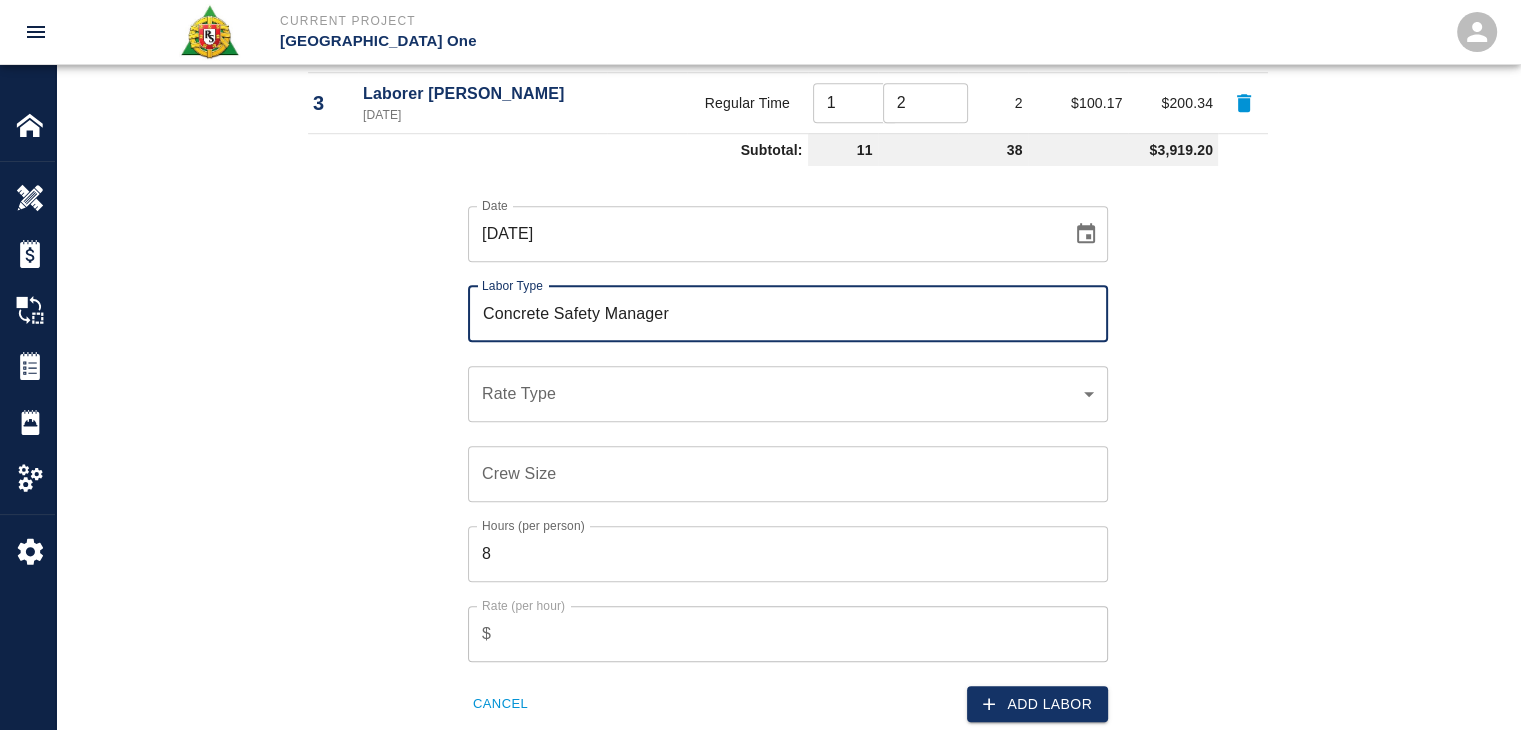 type on "Concrete Safety Manager" 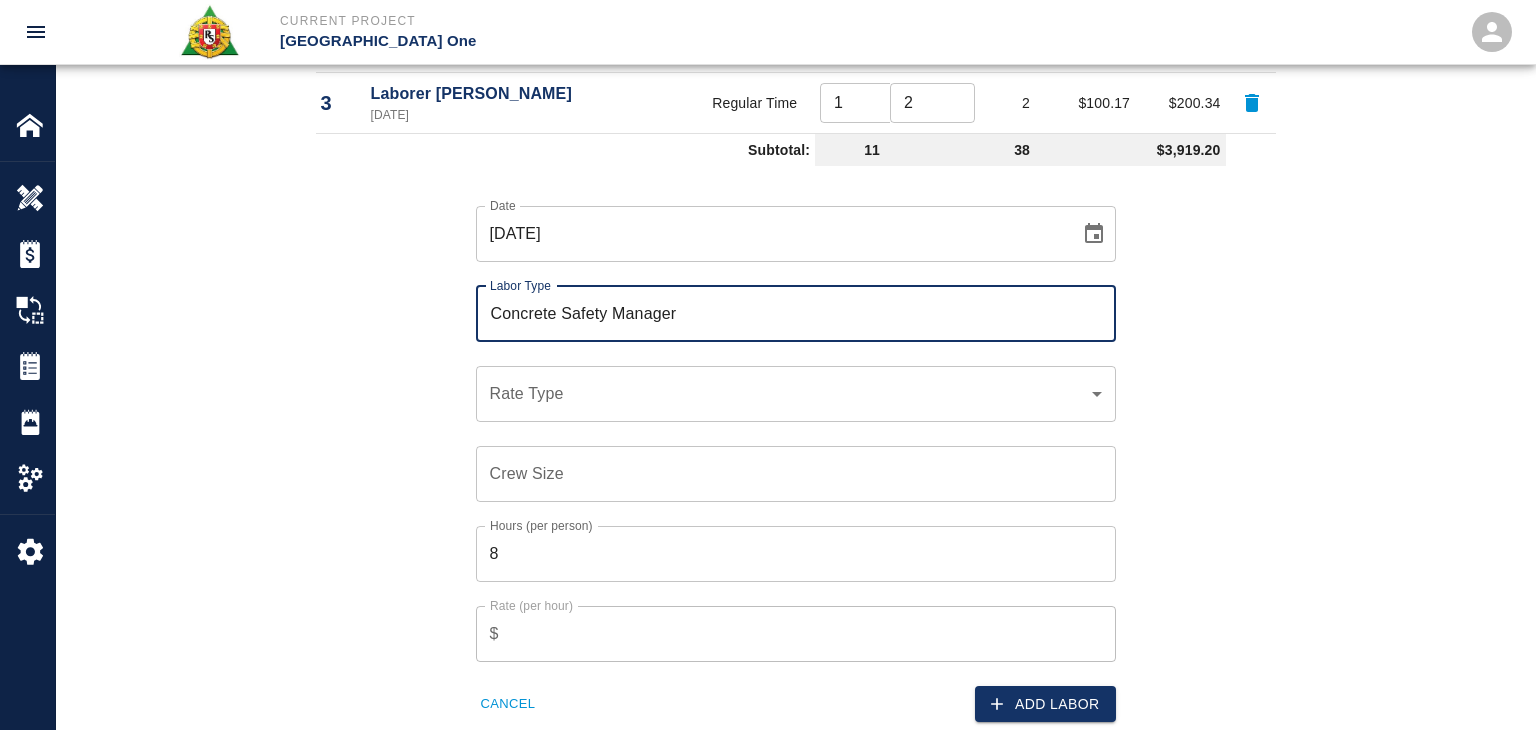 click on "Current Project JFK Terminal One Home JFK Terminal One Overview Estimates Change Orders Tickets Daily Reports Project Settings Settings Powered By Terms of Service  |  Privacy Policy Add Ticket Ticket Number 1198 Ticket Number PCO Number 1676 PCO Number Start Date  07/03/2025 Start Date  End Date End Date Work Description R&S worked on placing concrete & mobilizing concrete via concrete buggies for LOCATION: HHS3/L1 CBP staff break room and EP-L3-L2 window clip leave outs(list from Michelle @ AECOM Tishman) and EP/L3 topping trench.
CBP Staff break room
Breakdown:
7 laborers 3hrs
3 masons 5hrs
1 Foreman/CSM 2hrs
19CY yards of SRA MIX
1.) EP- "Michelle's" window clip list. 2.) EP/L3 Topping trench-Balance
Breakdown:
3 Laborers 2hrs
3 masons 3hrs
1 Foreman/CSM 2hrs
2.5 CY yards of SRA Mix. x Work Description Notes x Notes Subject Subject Invoice Number Invoice Number Invoice Date Invoice Date Upload Attachments (50MB limit) Choose file No file chosen Upload Another File Add Costs Switch to Lump Sum 1 7" at bounding box center (768, -1009) 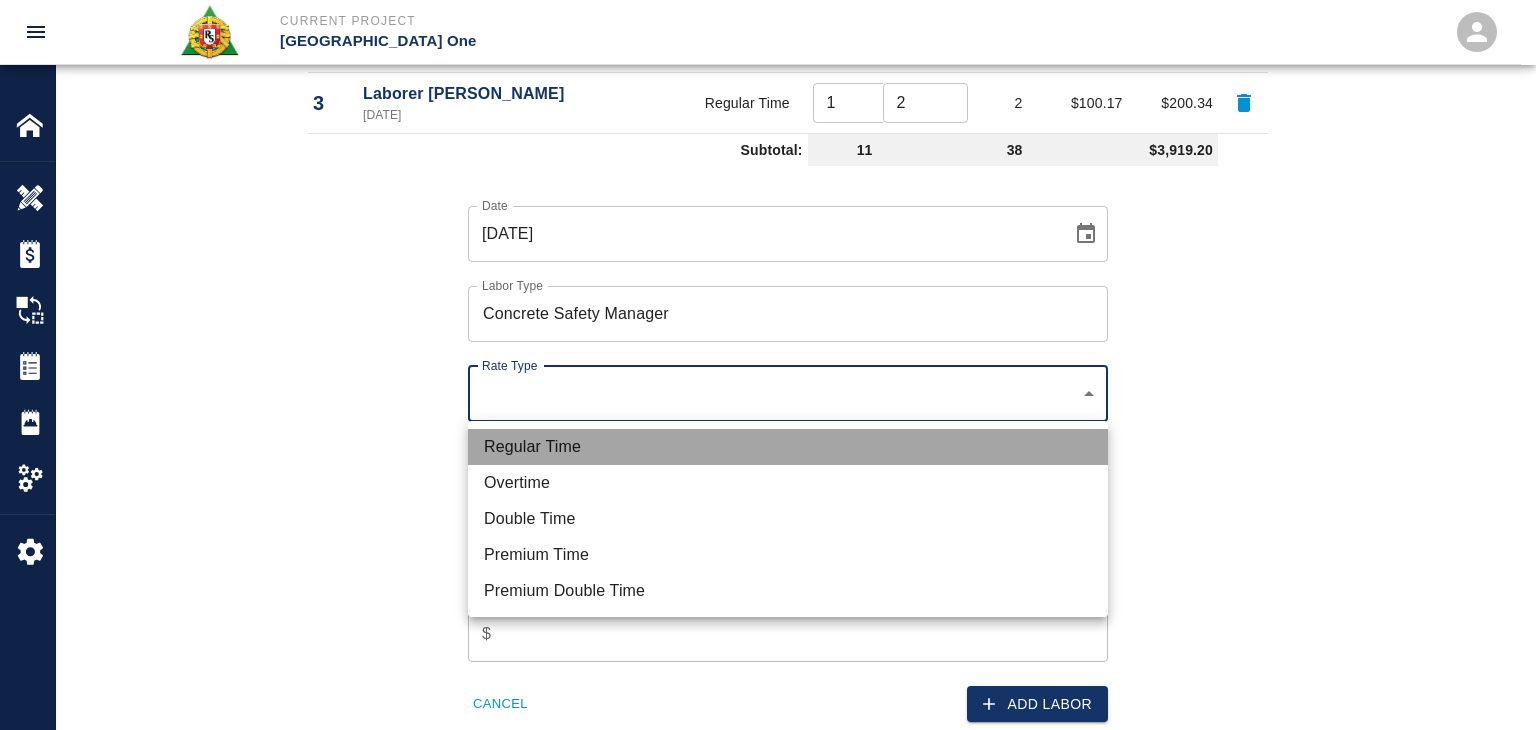 click on "Regular Time" at bounding box center [788, 447] 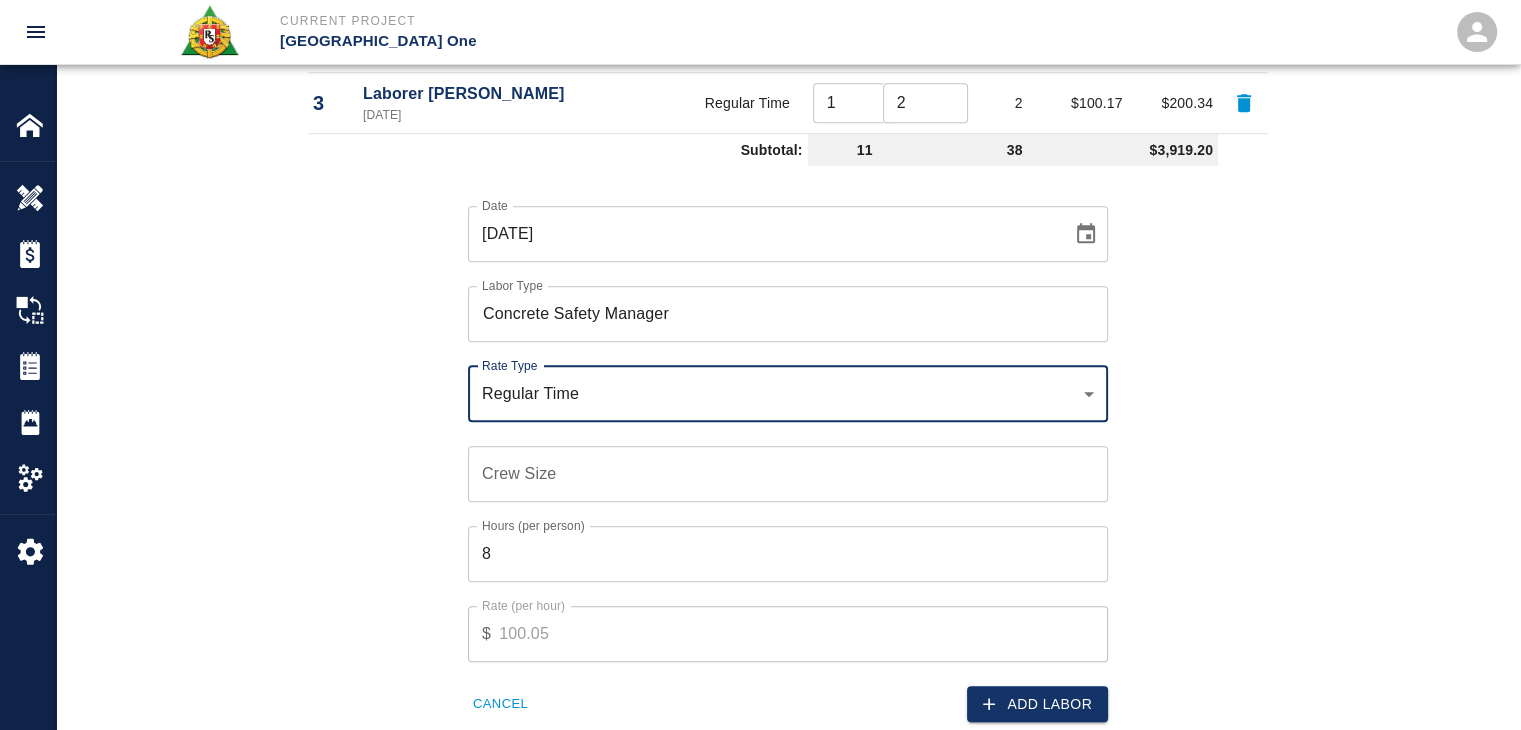 click on "Crew Size" at bounding box center (788, 474) 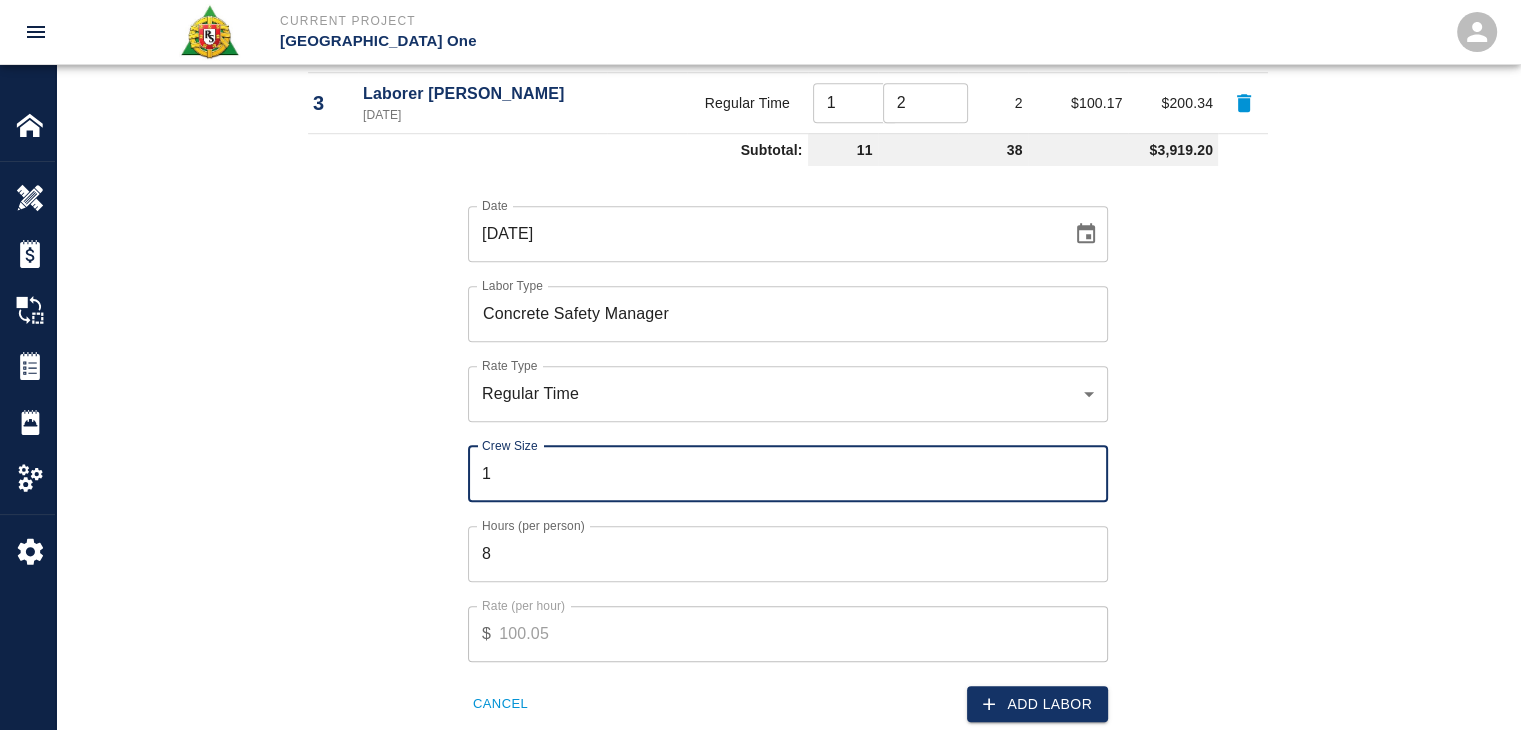 type on "1" 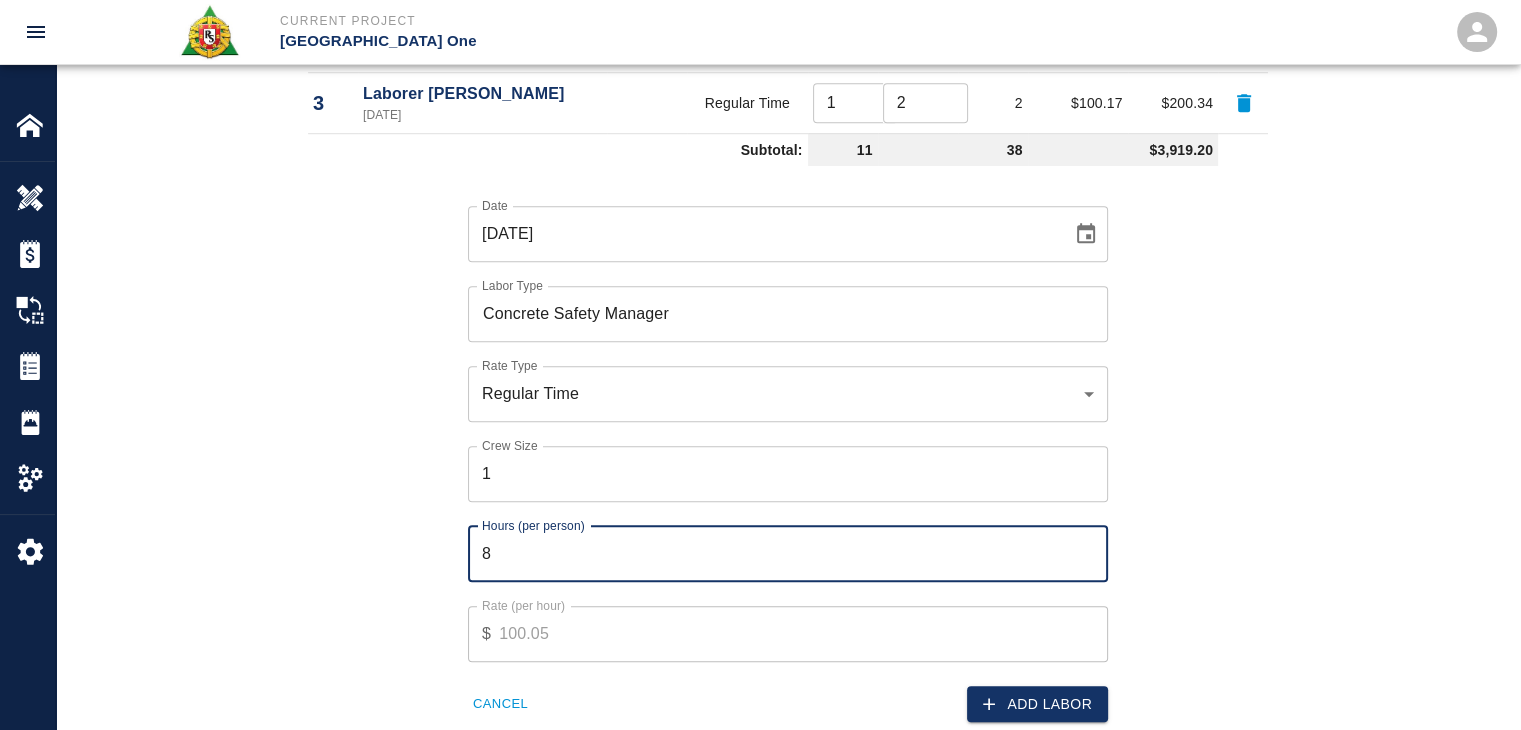 click on "8" at bounding box center (788, 554) 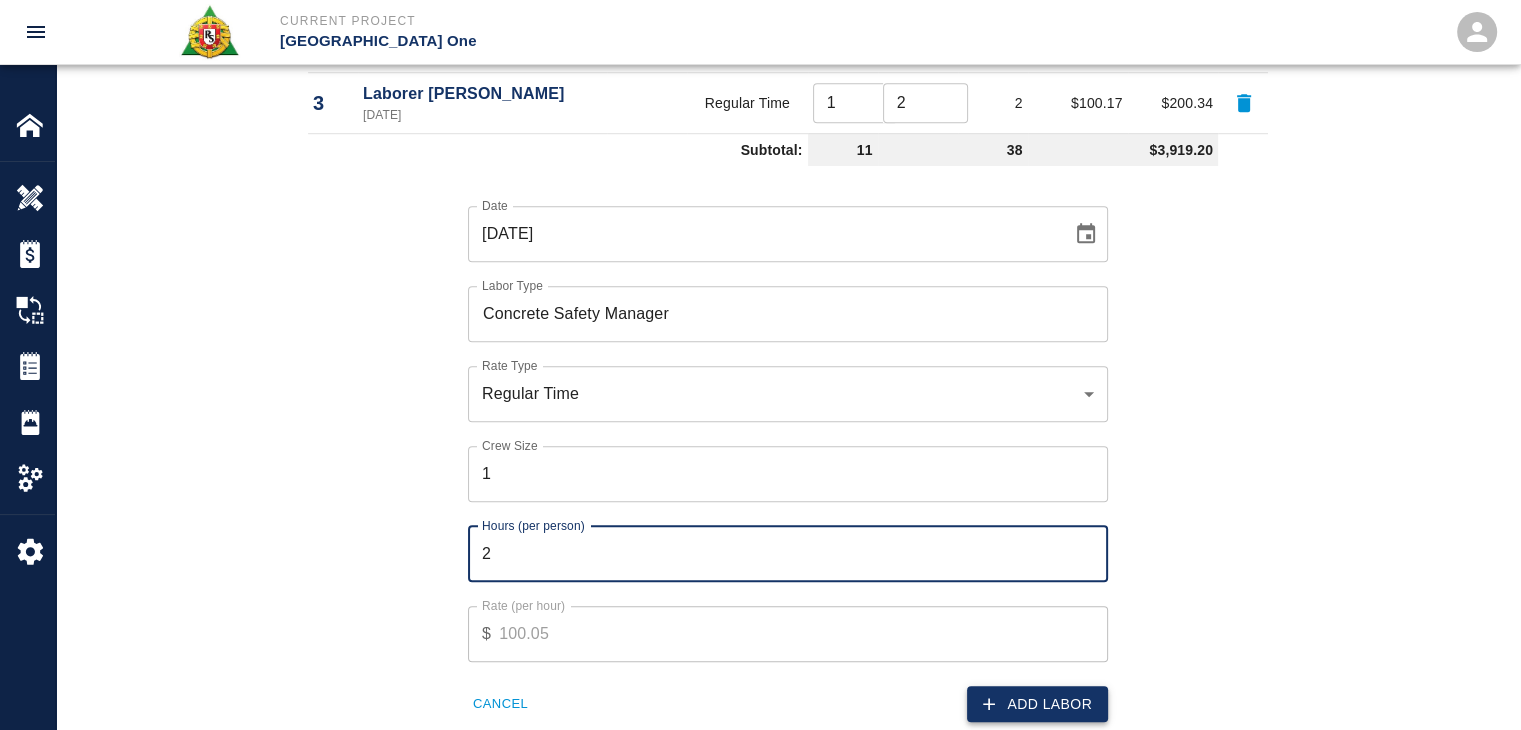 type on "2" 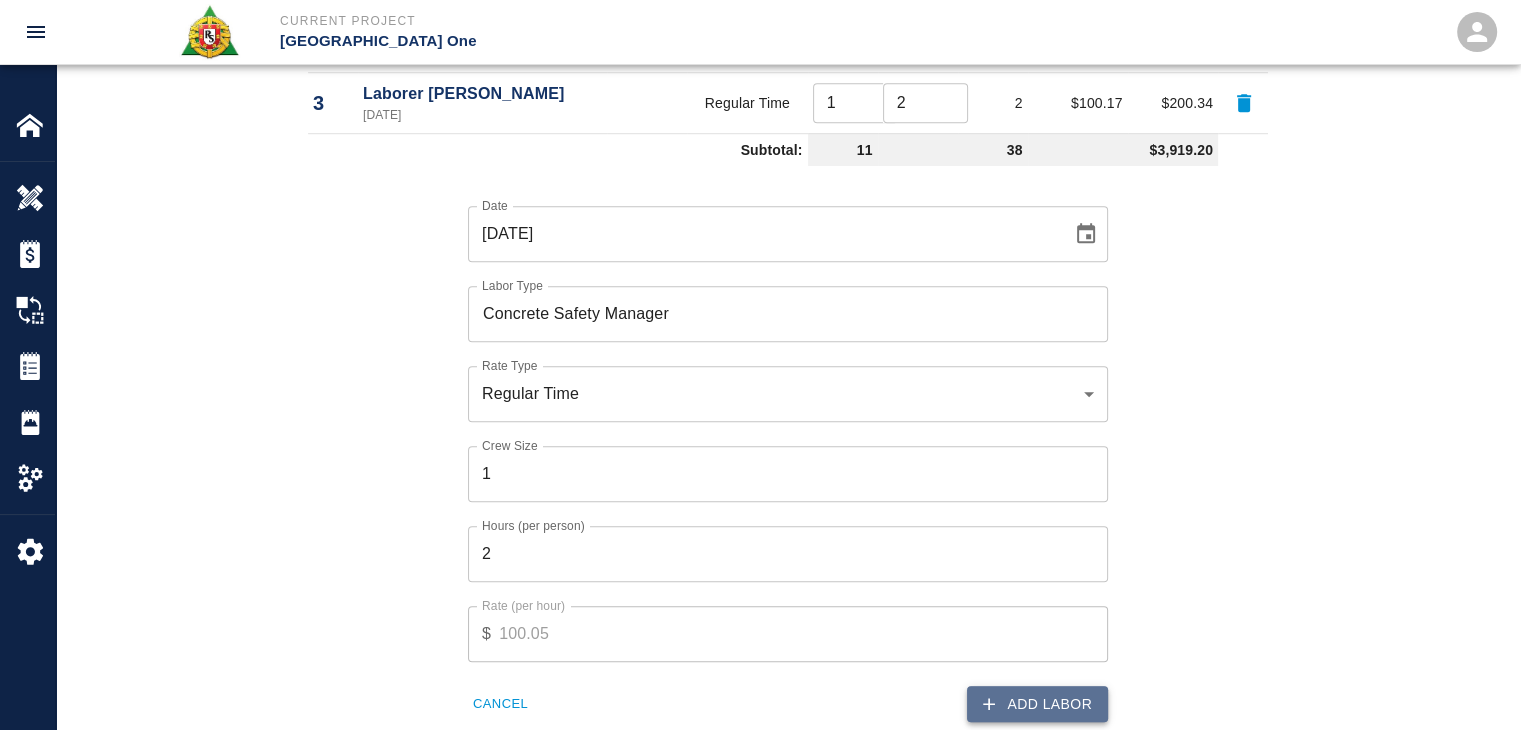 click on "Add Labor" at bounding box center [1037, 704] 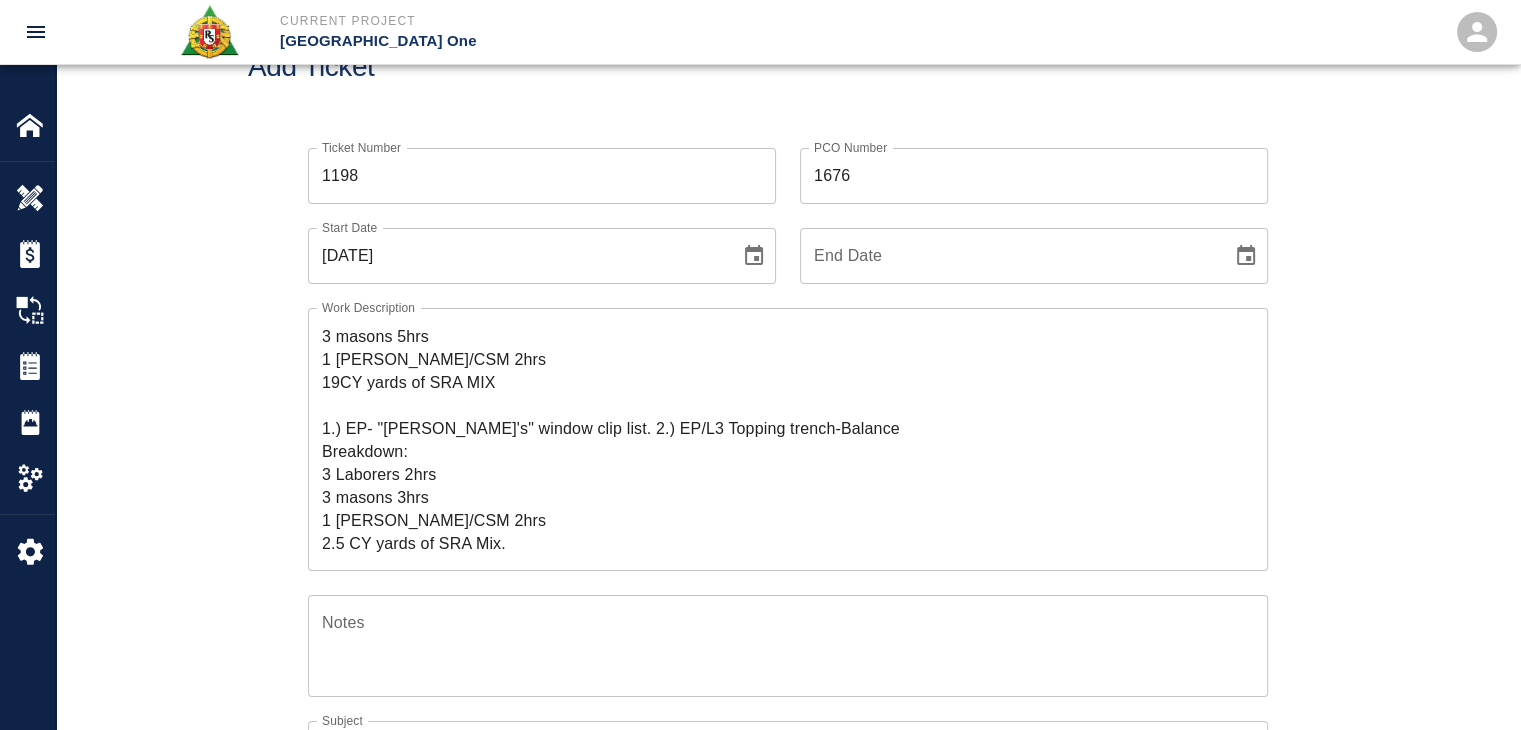 scroll, scrollTop: 79, scrollLeft: 0, axis: vertical 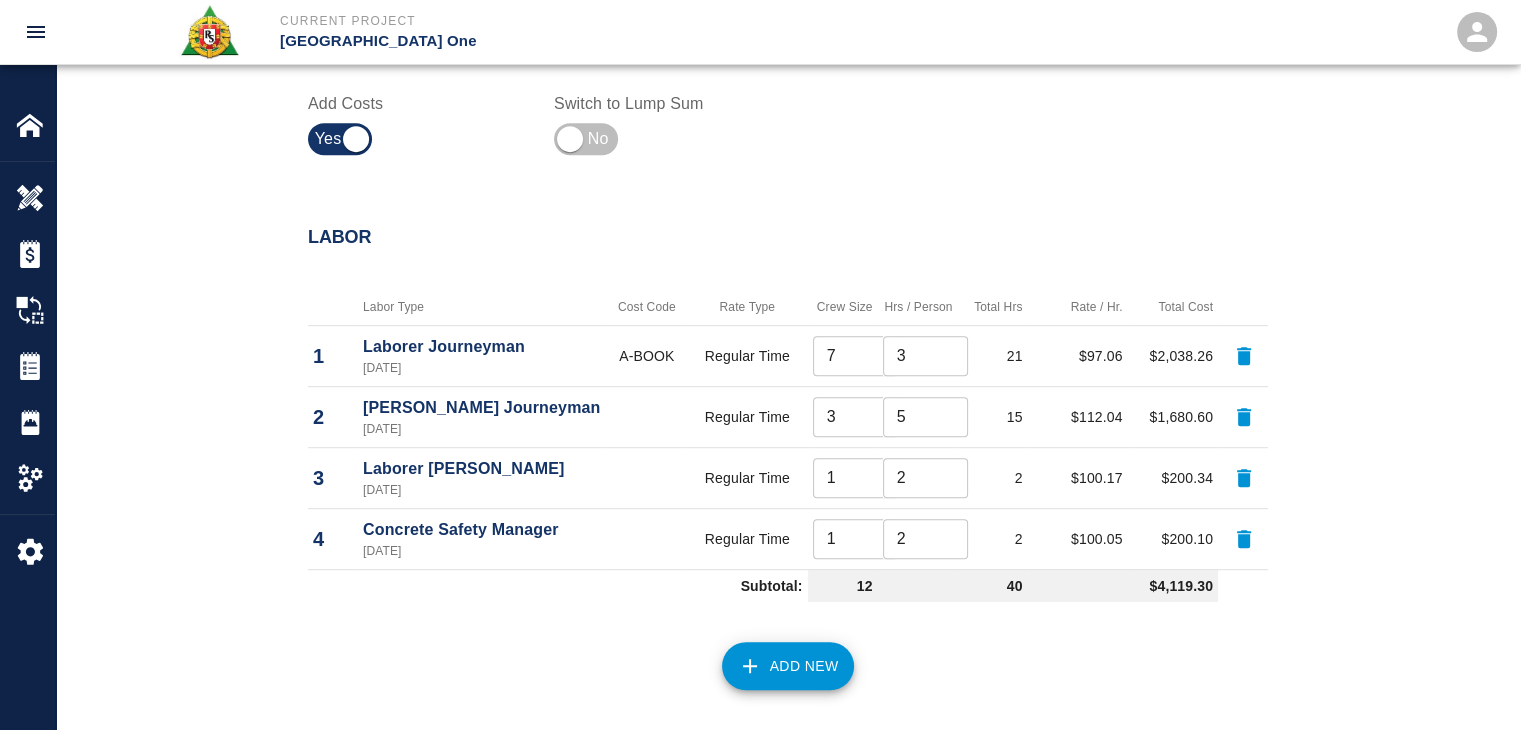 click on "Add New" at bounding box center (788, 666) 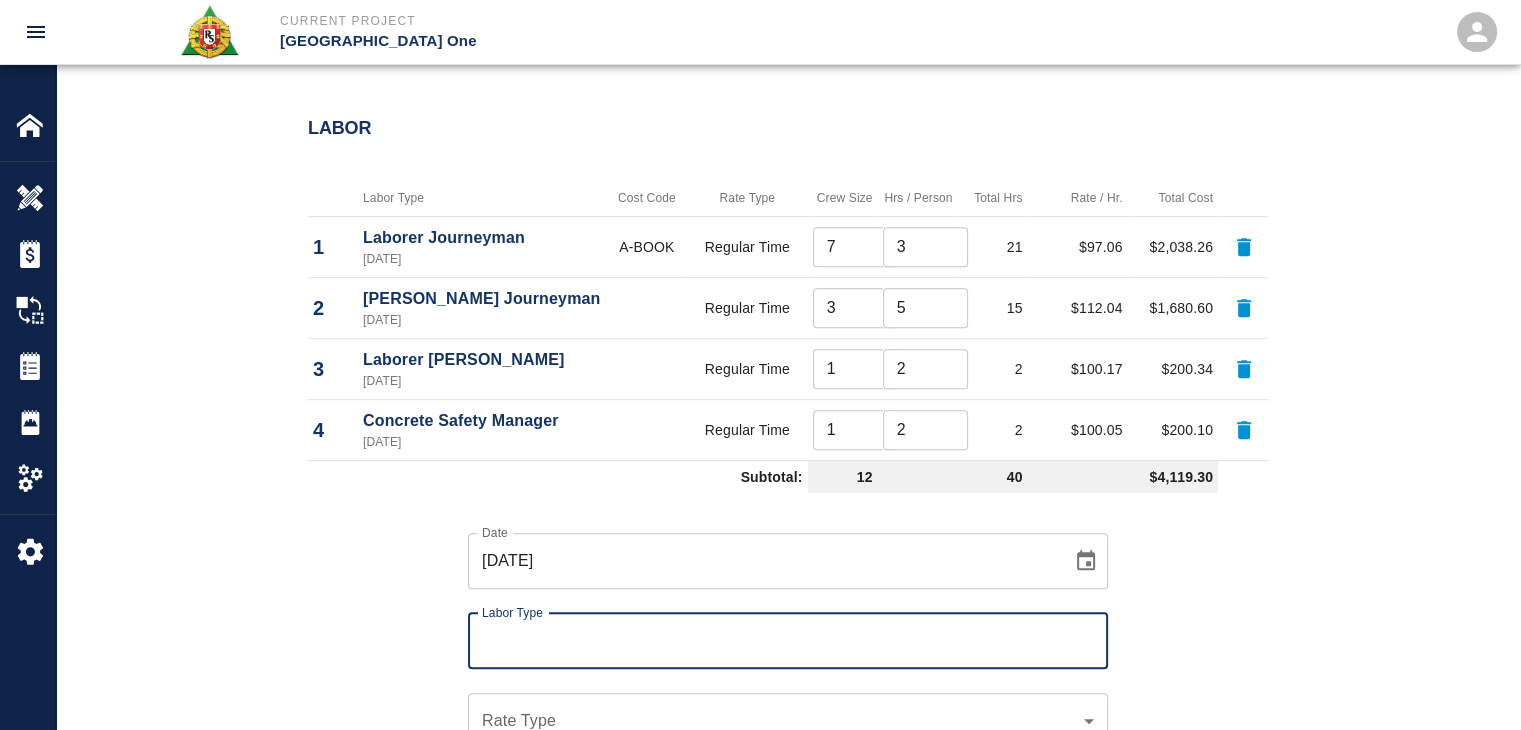scroll, scrollTop: 1124, scrollLeft: 0, axis: vertical 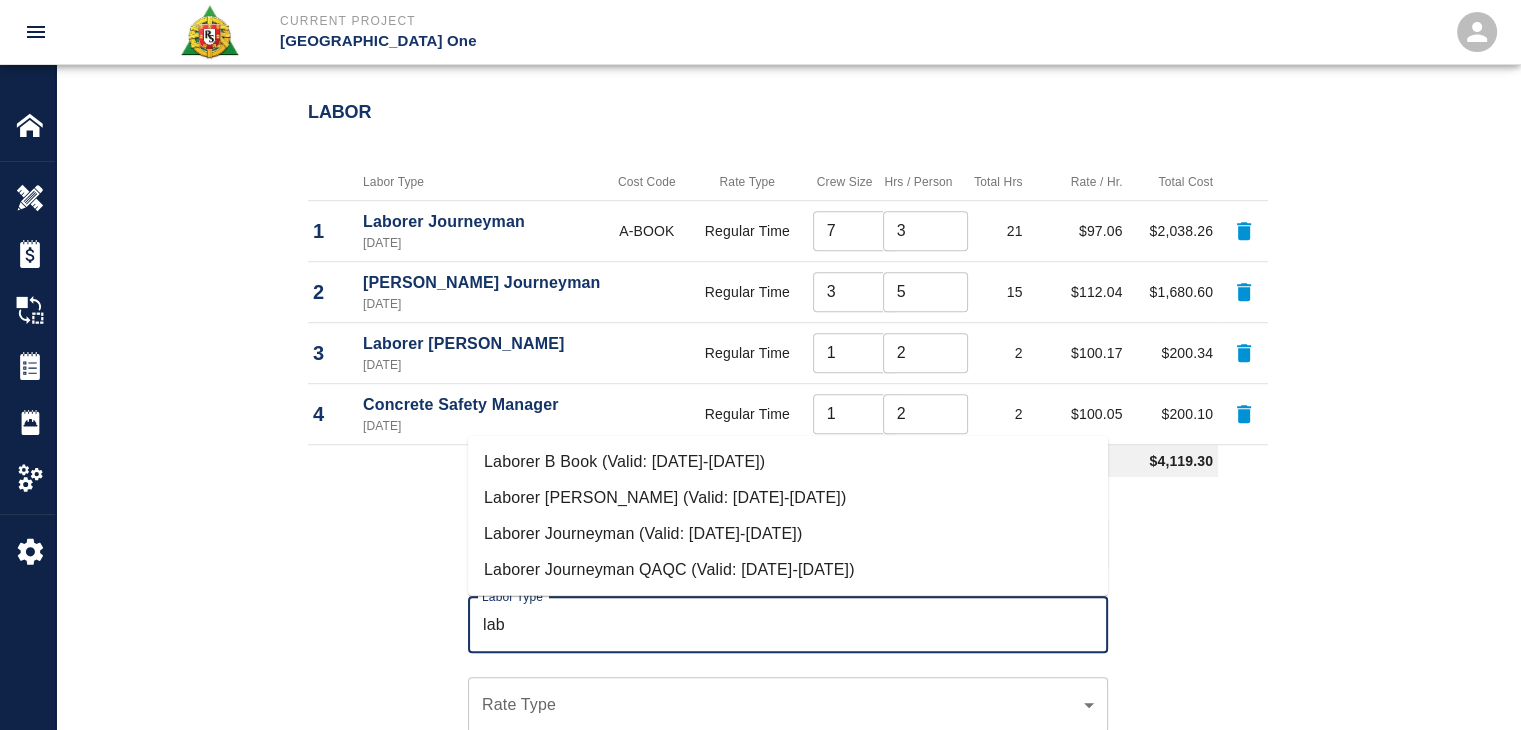 click on "Laborer Journeyman (Valid: 07/01/2024-08/31/2025)" at bounding box center [788, 534] 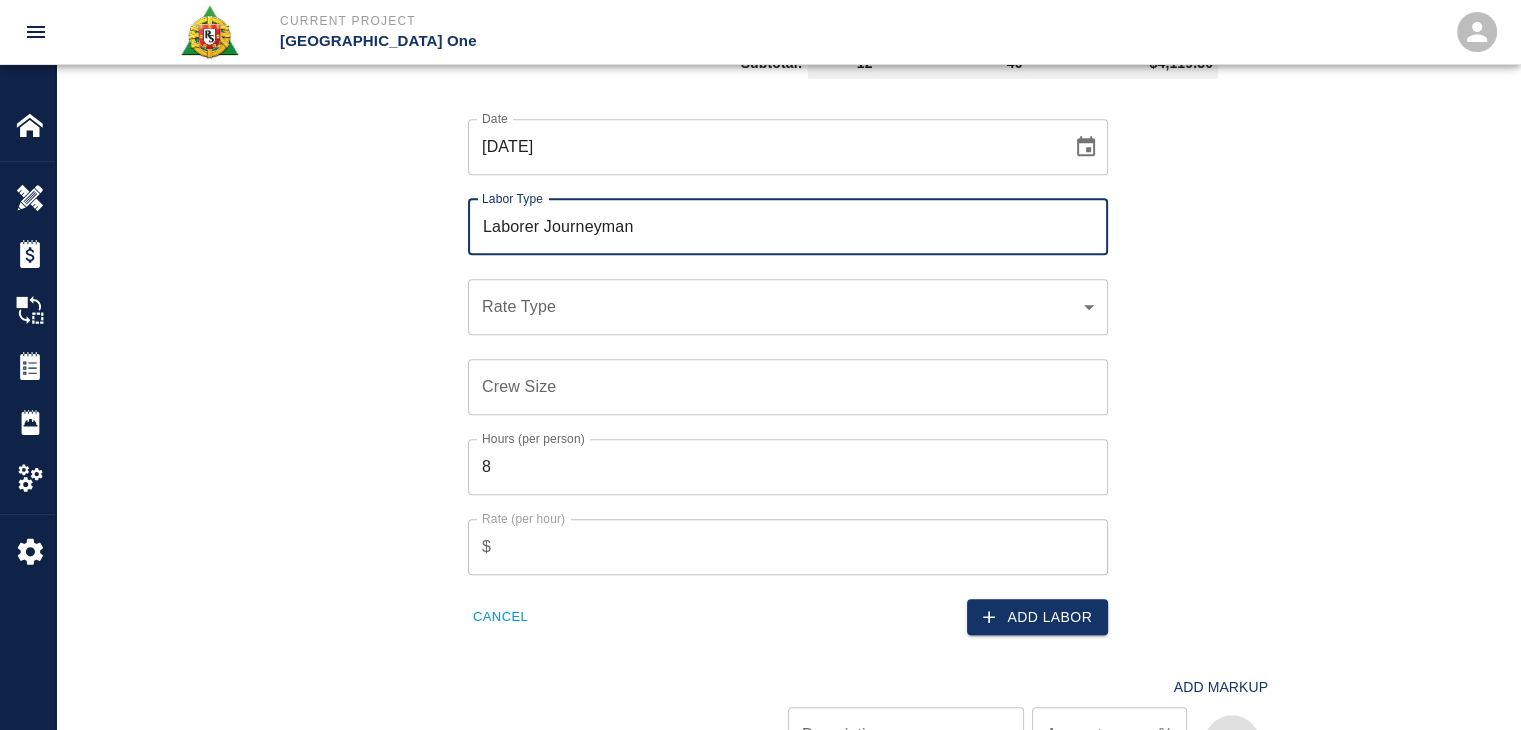 scroll, scrollTop: 1532, scrollLeft: 0, axis: vertical 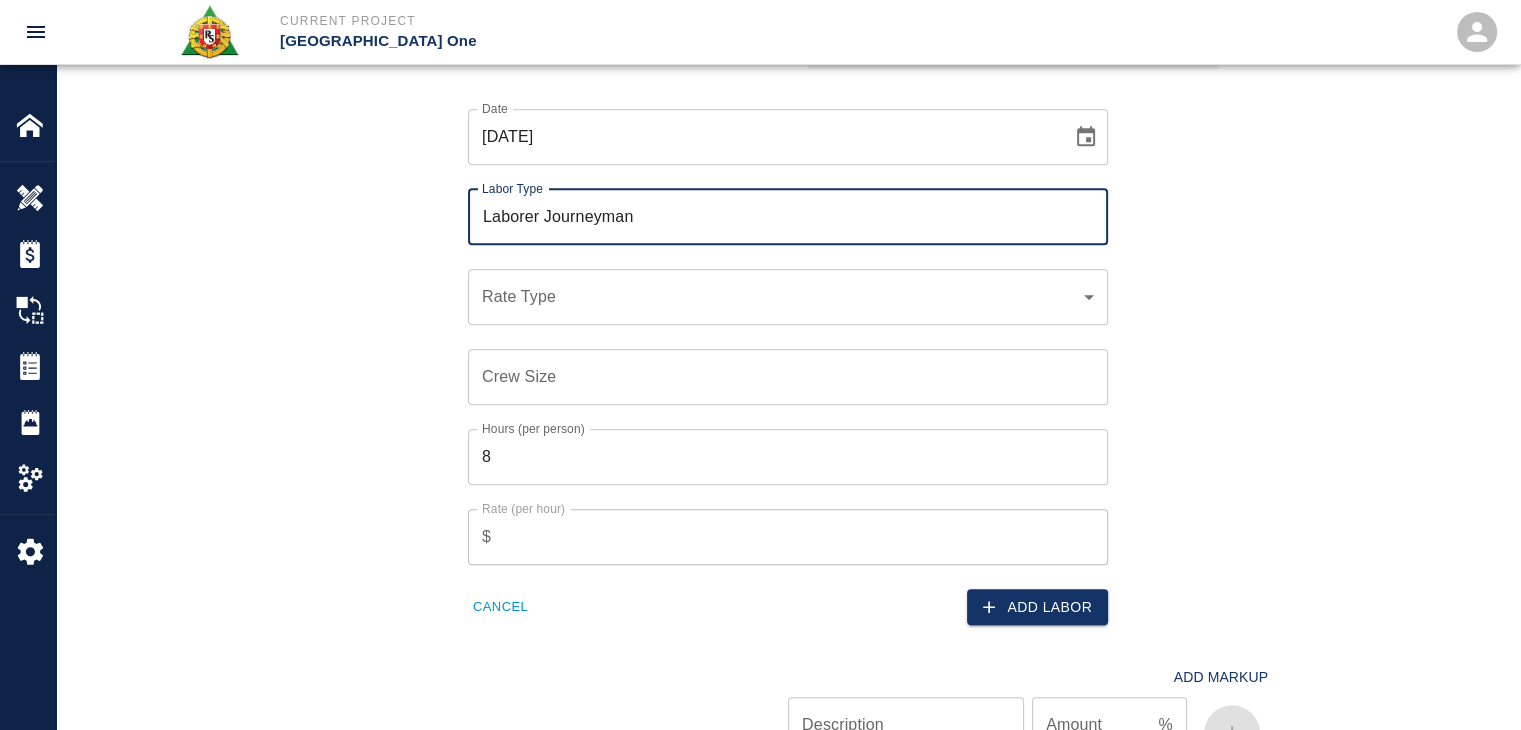 type on "Laborer Journeyman" 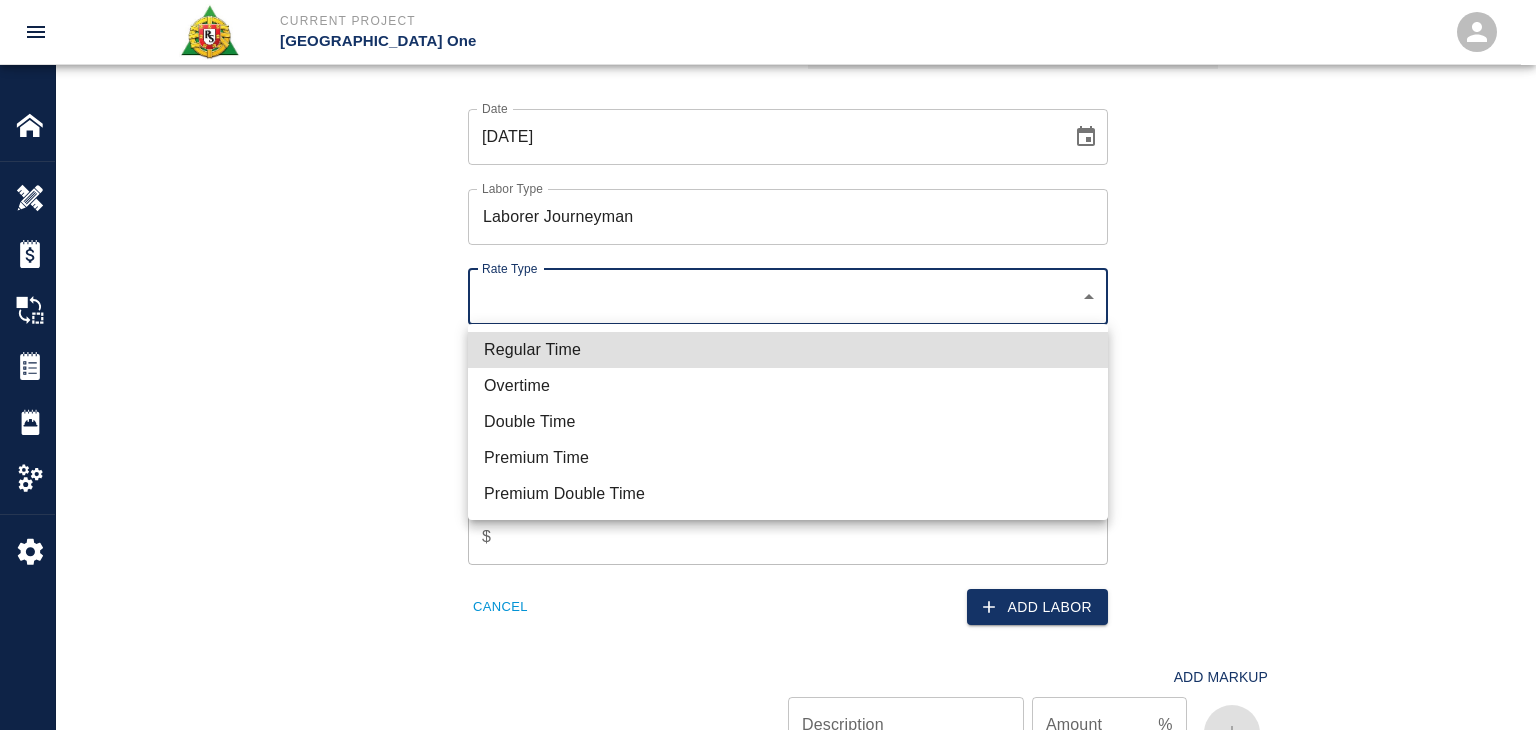 click on "Regular Time" at bounding box center (788, 350) 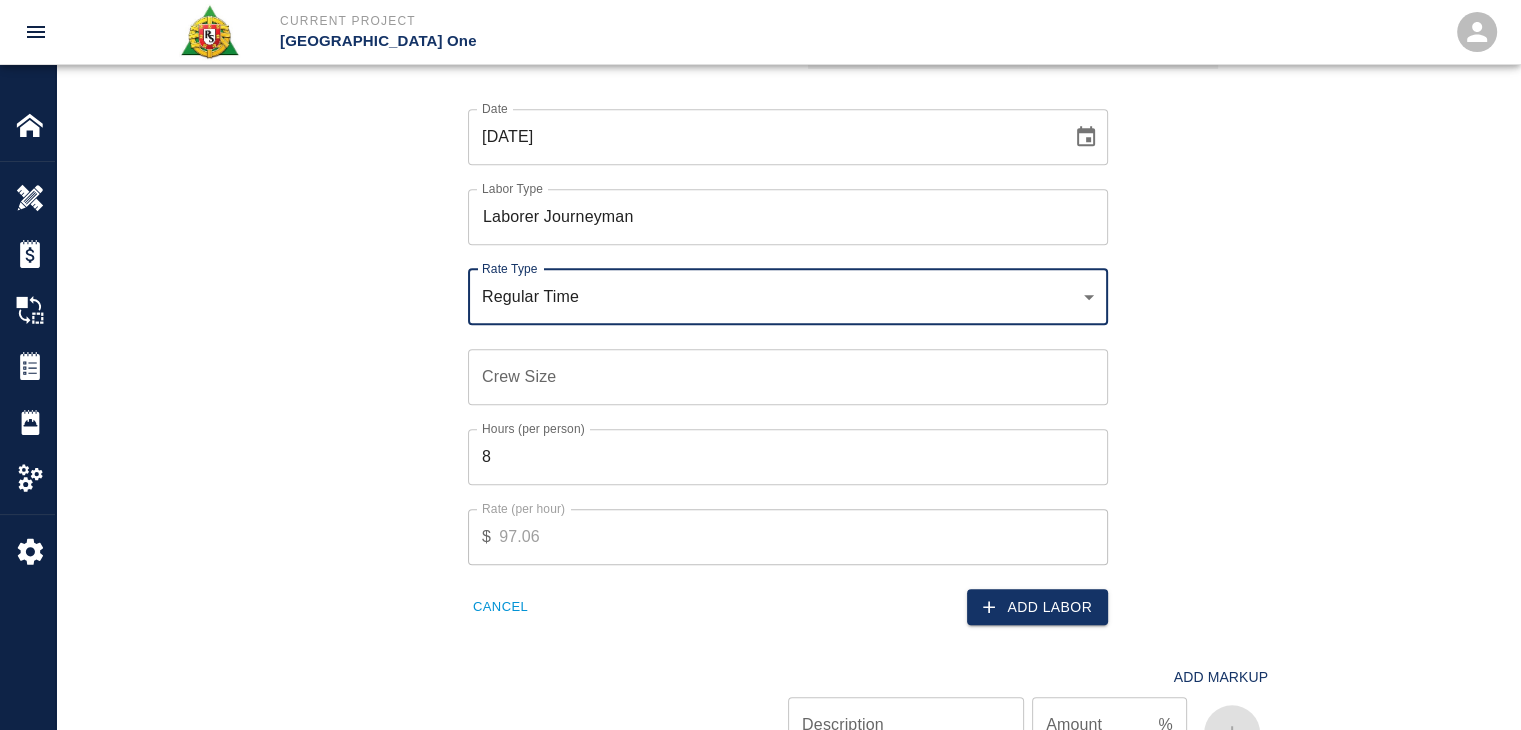 click on "Crew Size Crew Size" at bounding box center [788, 377] 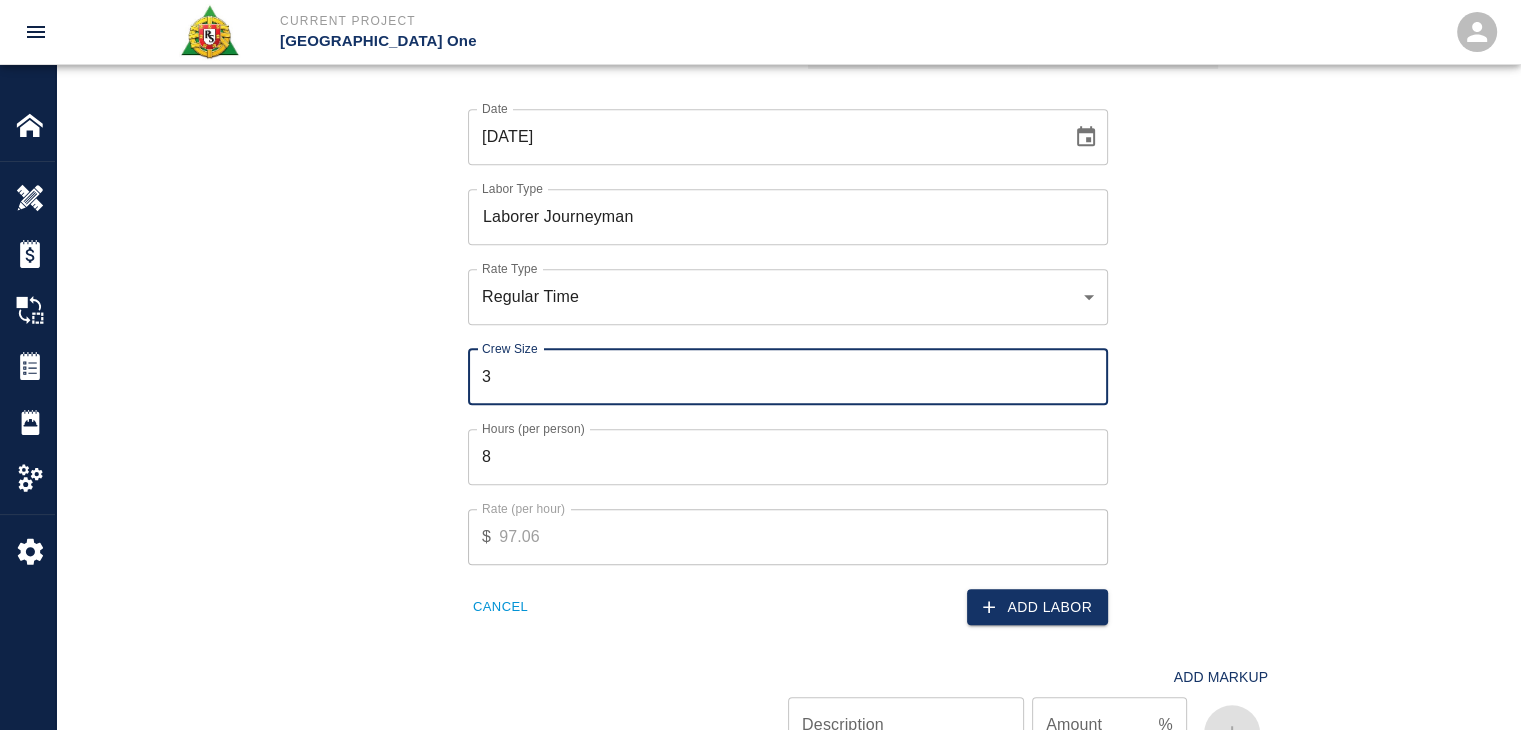 type on "3" 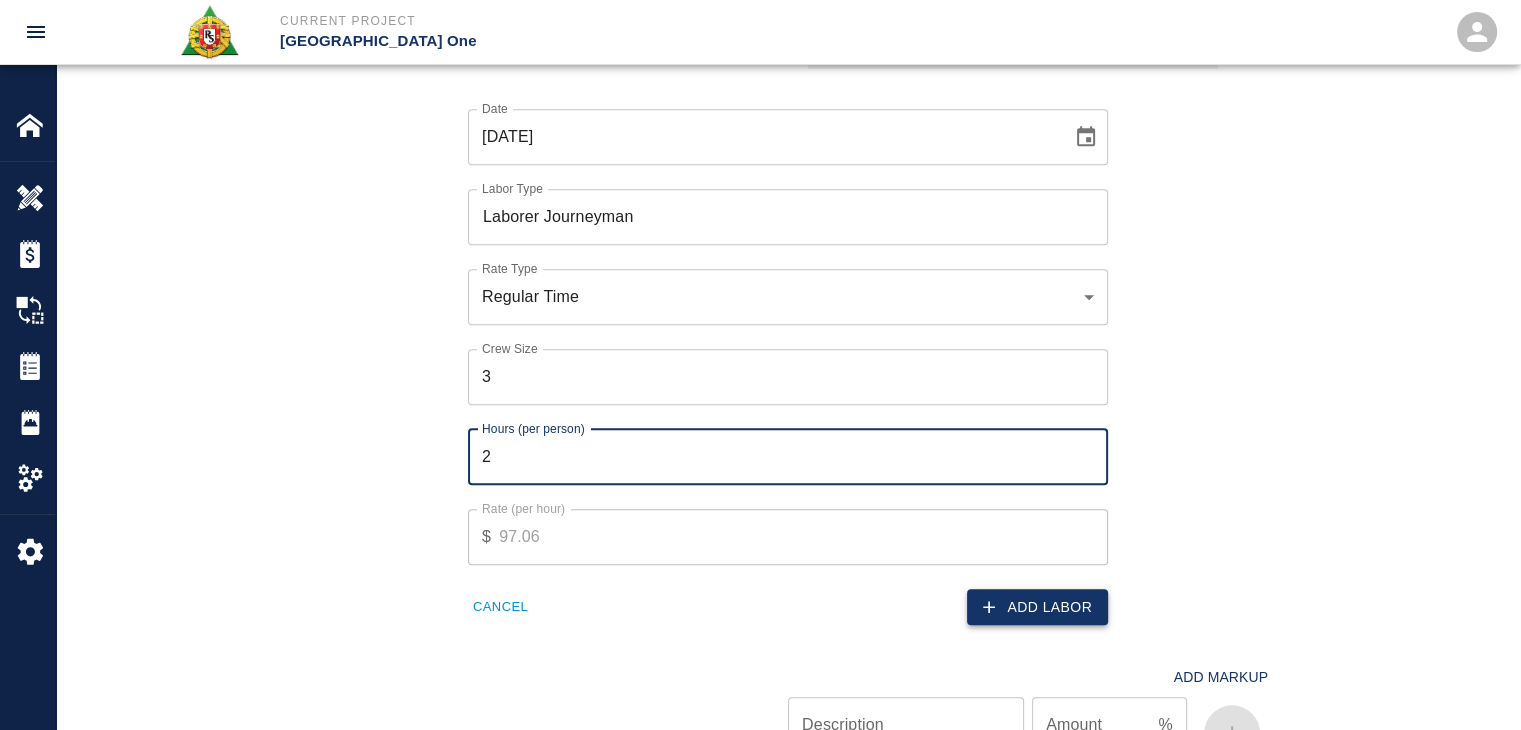 type on "2" 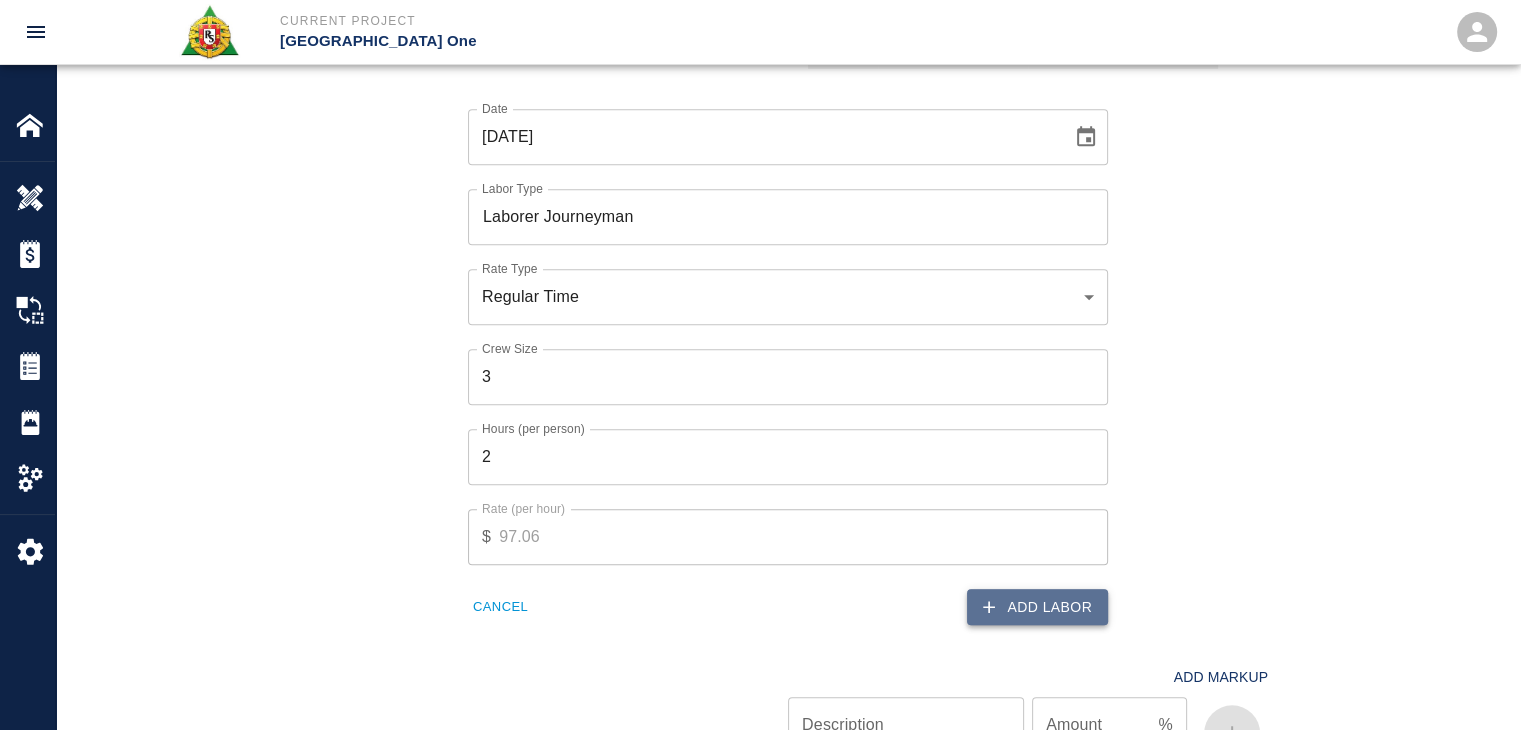 click on "Add Labor" at bounding box center (1037, 607) 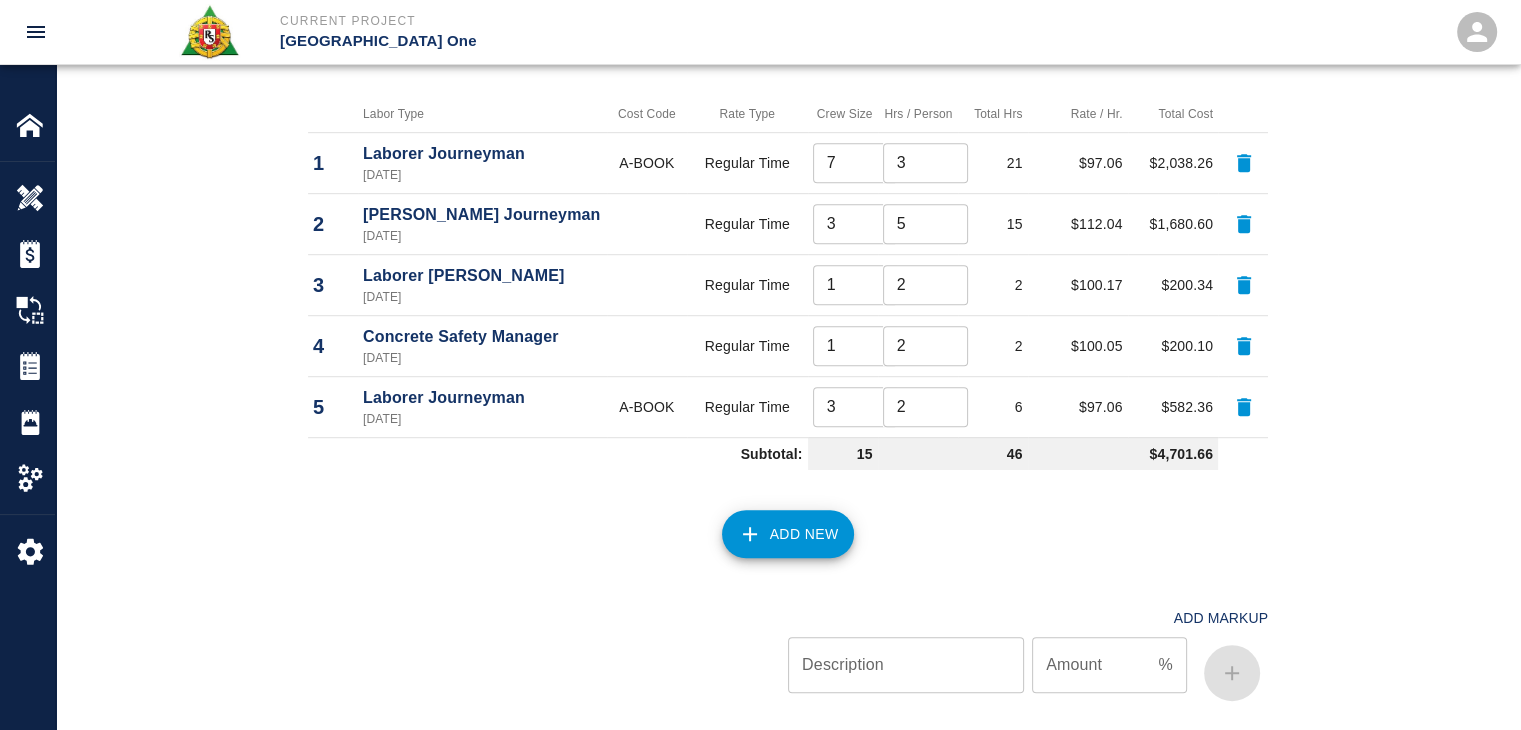scroll, scrollTop: 1200, scrollLeft: 0, axis: vertical 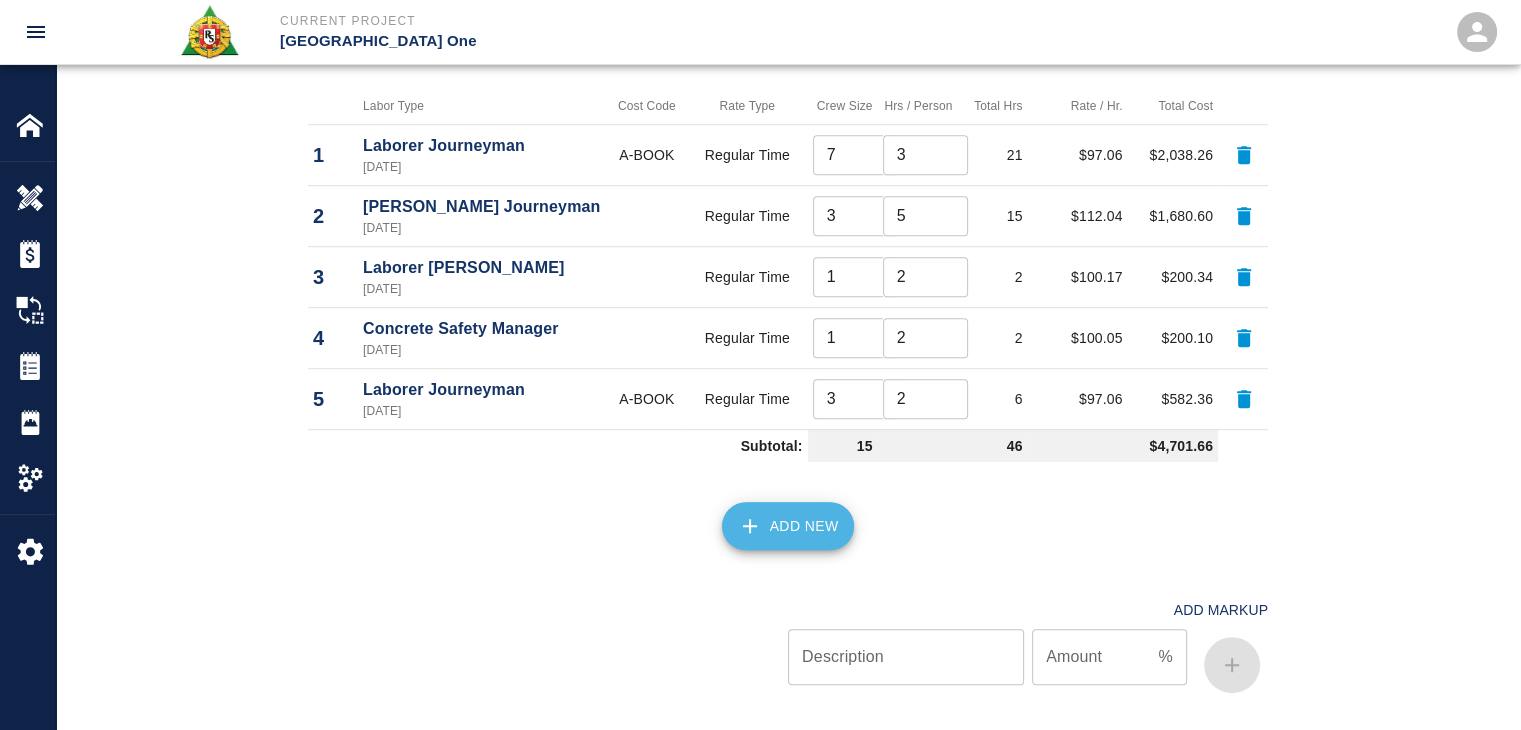 click on "Add New" at bounding box center [788, 526] 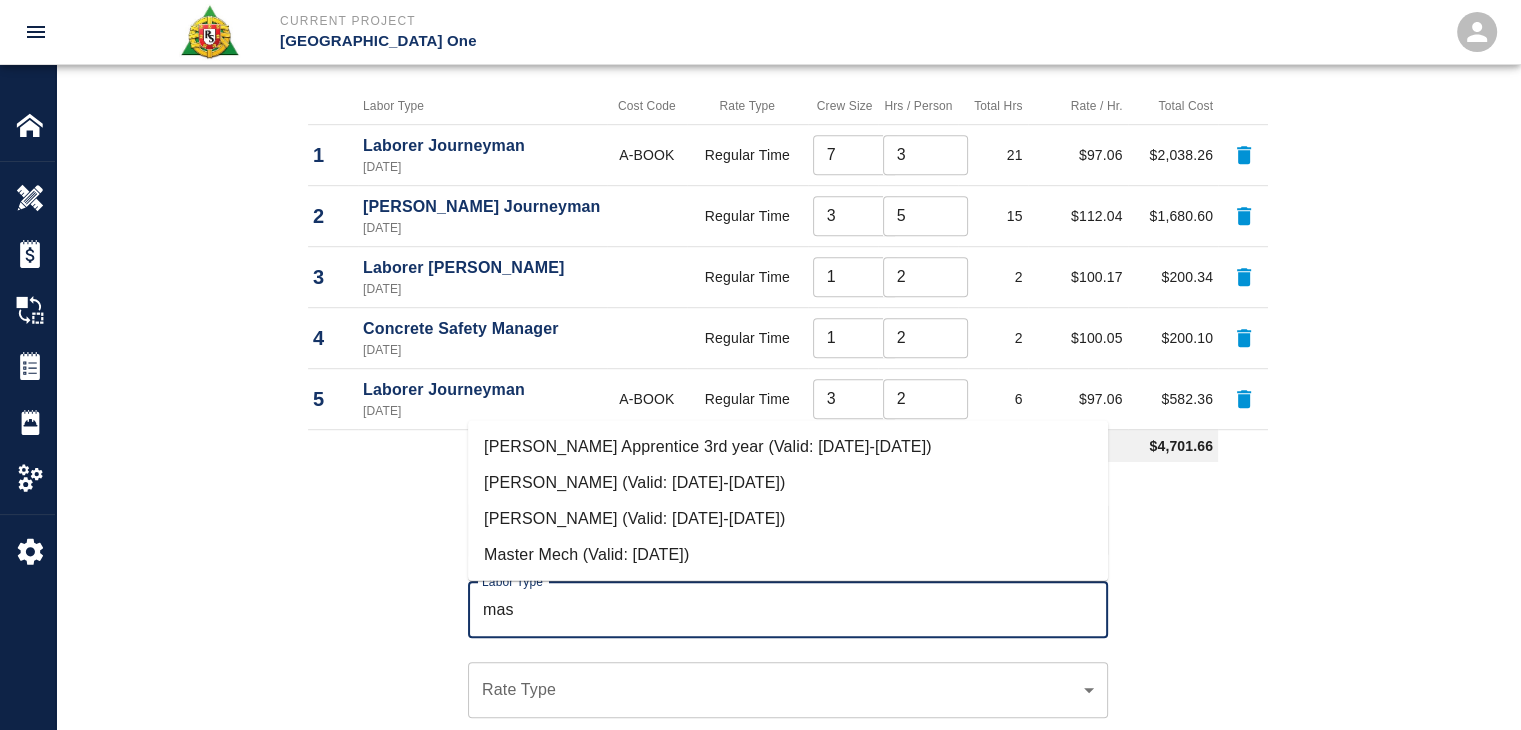 click on "Mason Journeyman  (Valid: 07/01/2024-08/31/2025)" at bounding box center [788, 518] 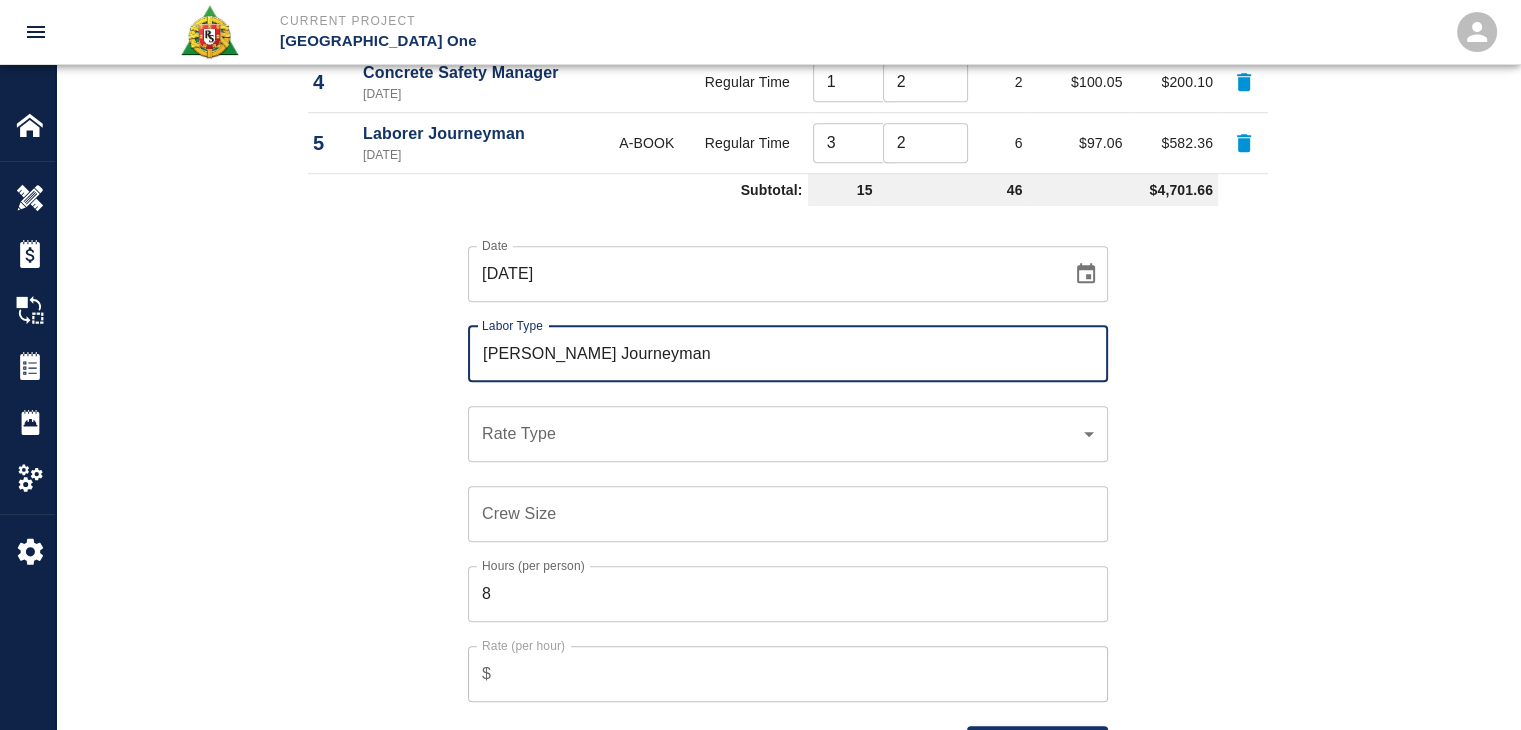 scroll, scrollTop: 1463, scrollLeft: 0, axis: vertical 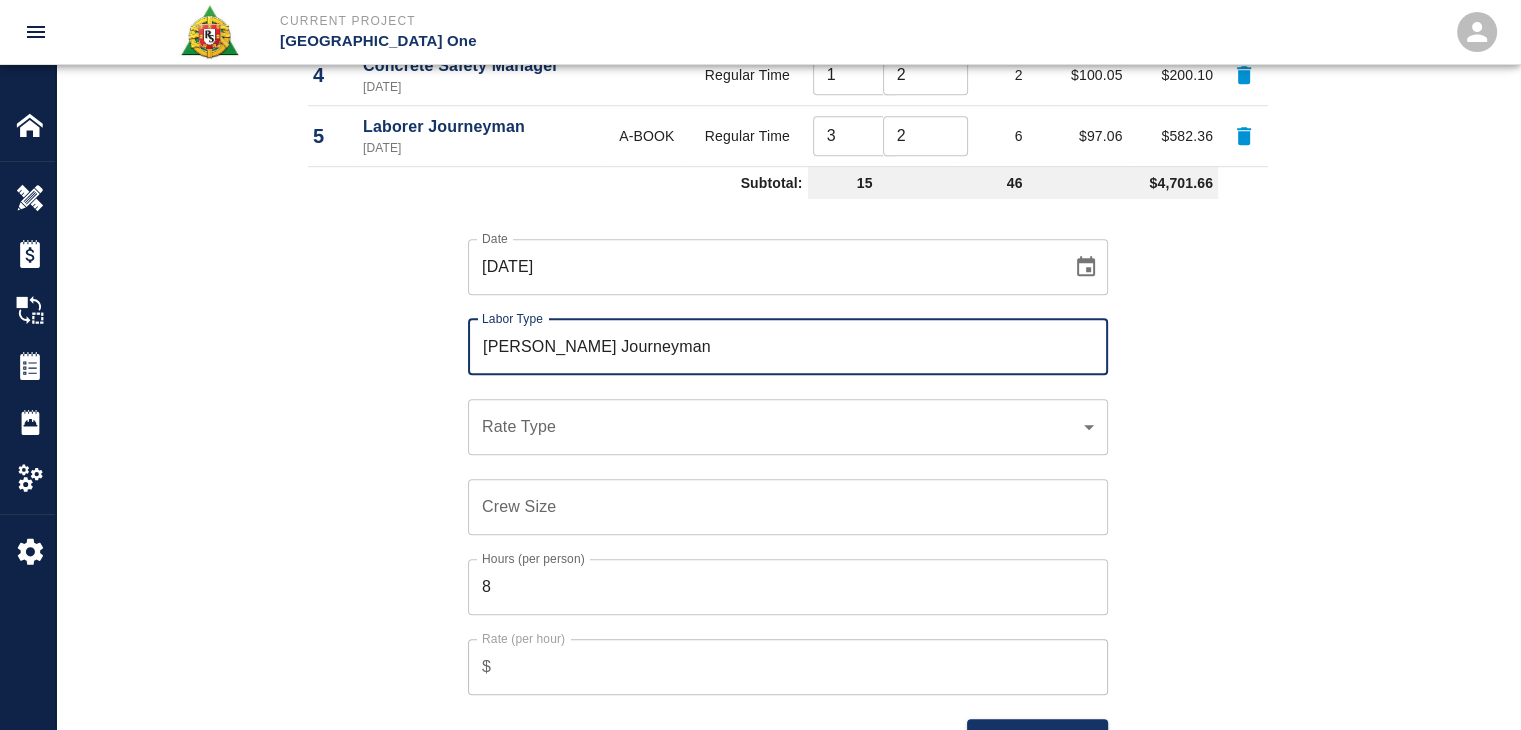 type on "Mason Journeyman" 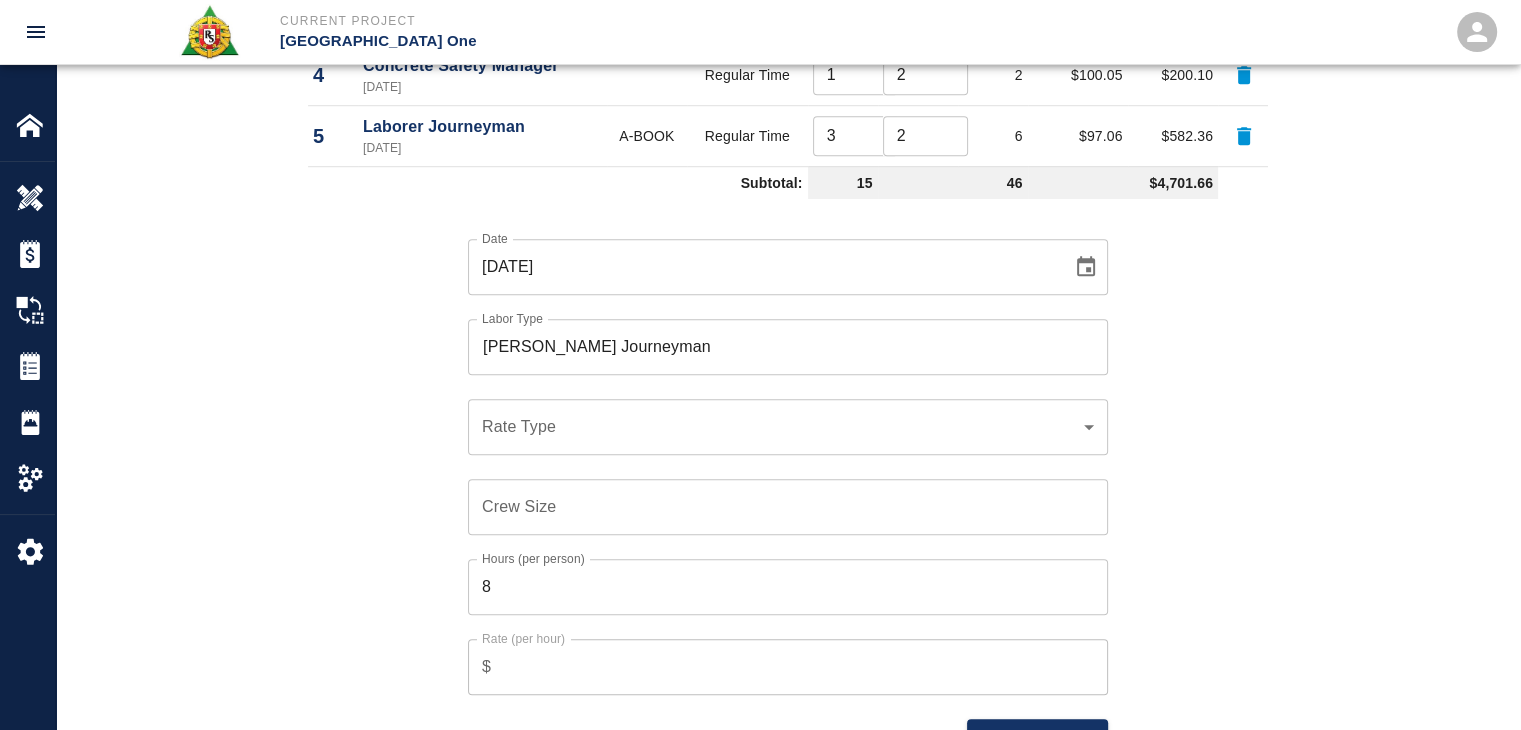 click on "​ Rate Type" at bounding box center [788, 427] 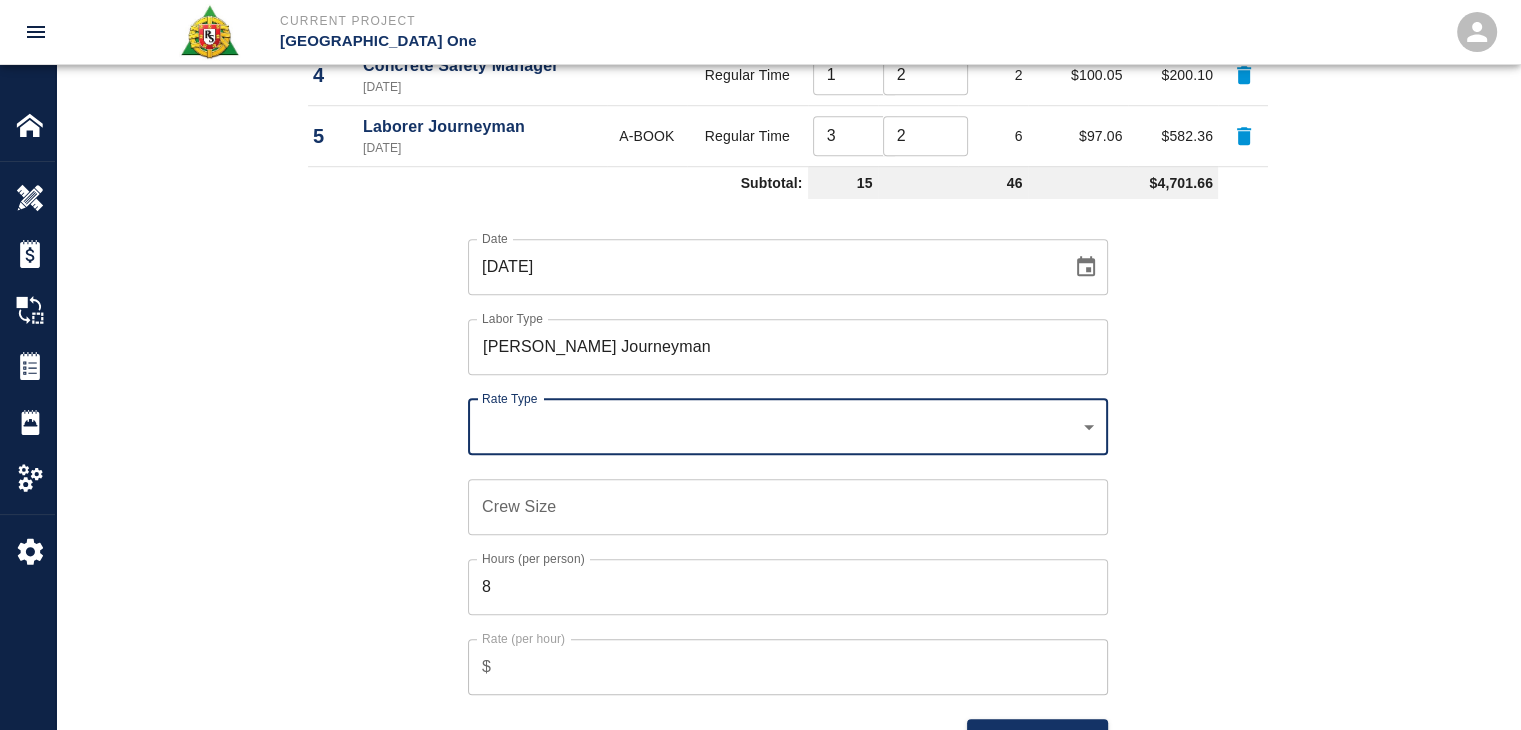 click on "Current Project JFK Terminal One Home JFK Terminal One Overview Estimates Change Orders Tickets Daily Reports Project Settings Settings Powered By Terms of Service  |  Privacy Policy Add Ticket Ticket Number 1198 Ticket Number PCO Number 1676 PCO Number Start Date  07/03/2025 Start Date  End Date End Date Work Description R&S worked on placing concrete & mobilizing concrete via concrete buggies for LOCATION: HHS3/L1 CBP staff break room and EP-L3-L2 window clip leave outs(list from Michelle @ AECOM Tishman) and EP/L3 topping trench.
CBP Staff break room
Breakdown:
7 laborers 3hrs
3 masons 5hrs
1 Foreman/CSM 2hrs
19CY yards of SRA MIX
1.) EP- "Michelle's" window clip list. 2.) EP/L3 Topping trench-Balance
Breakdown:
3 Laborers 2hrs
3 masons 3hrs
1 Foreman/CSM 2hrs
2.5 CY yards of SRA Mix. x Work Description Notes x Notes Subject Subject Invoice Number Invoice Number Invoice Date Invoice Date Upload Attachments (50MB limit) Choose file No file chosen Upload Another File Add Costs Switch to Lump Sum 1 7" at bounding box center (760, -1098) 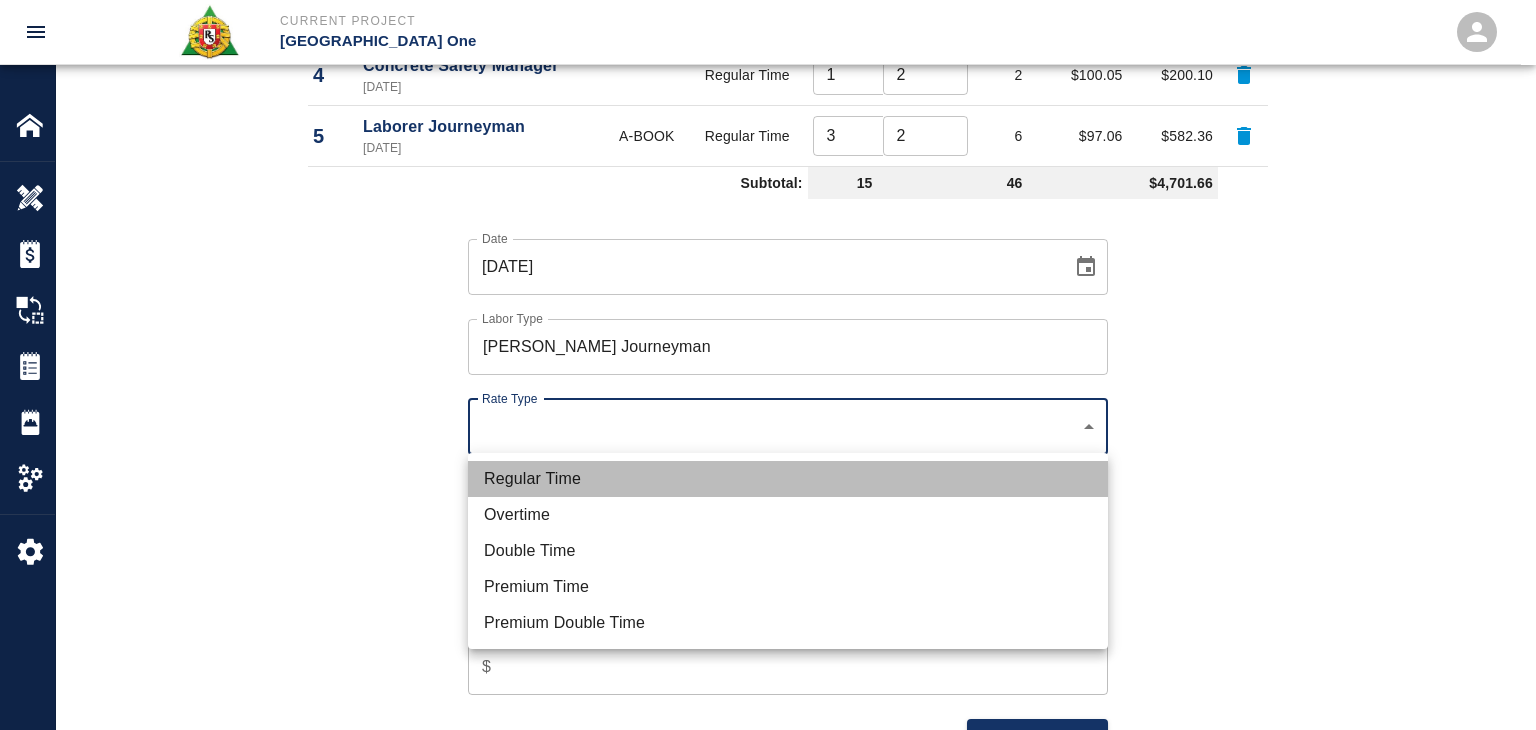 click on "Regular Time" at bounding box center (788, 479) 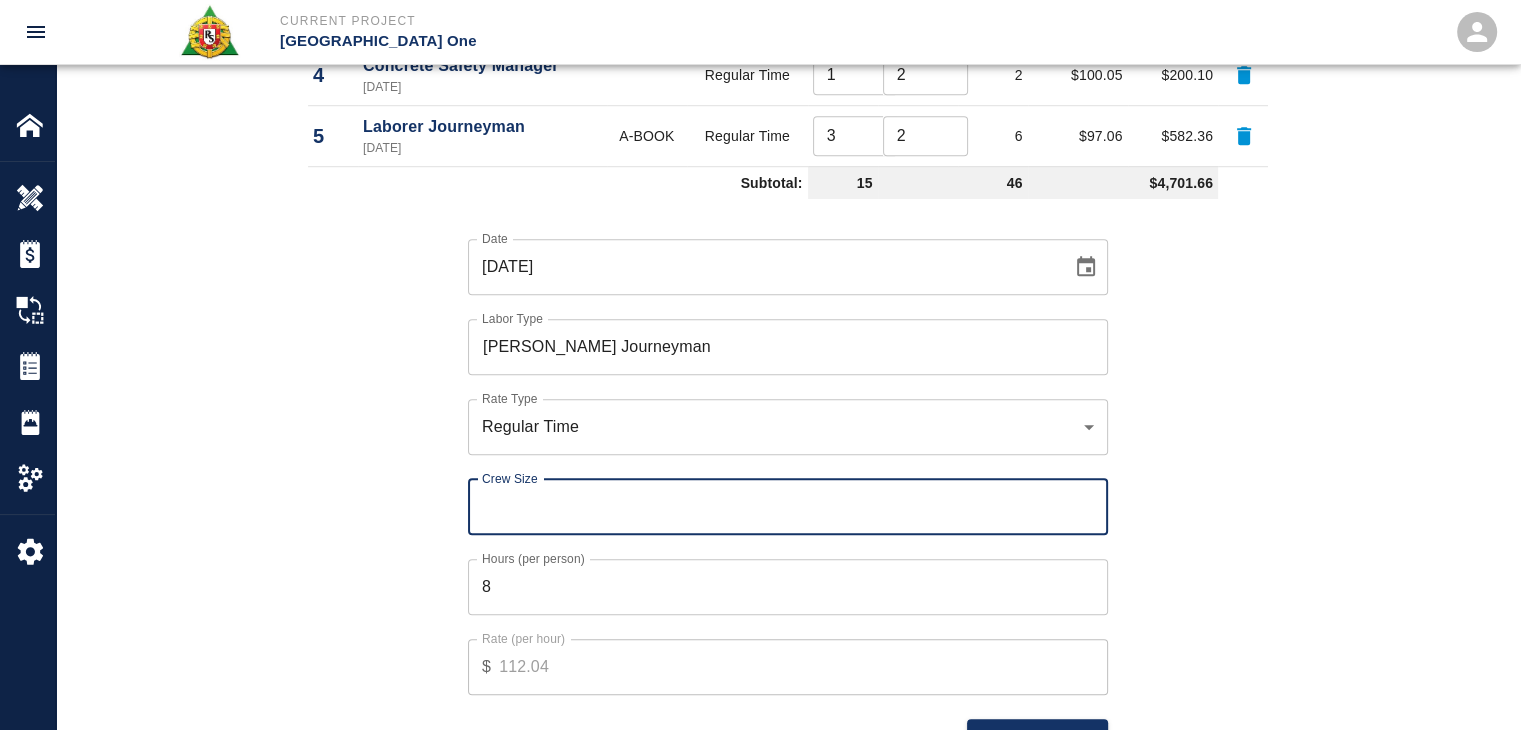 click on "Crew Size" at bounding box center [788, 507] 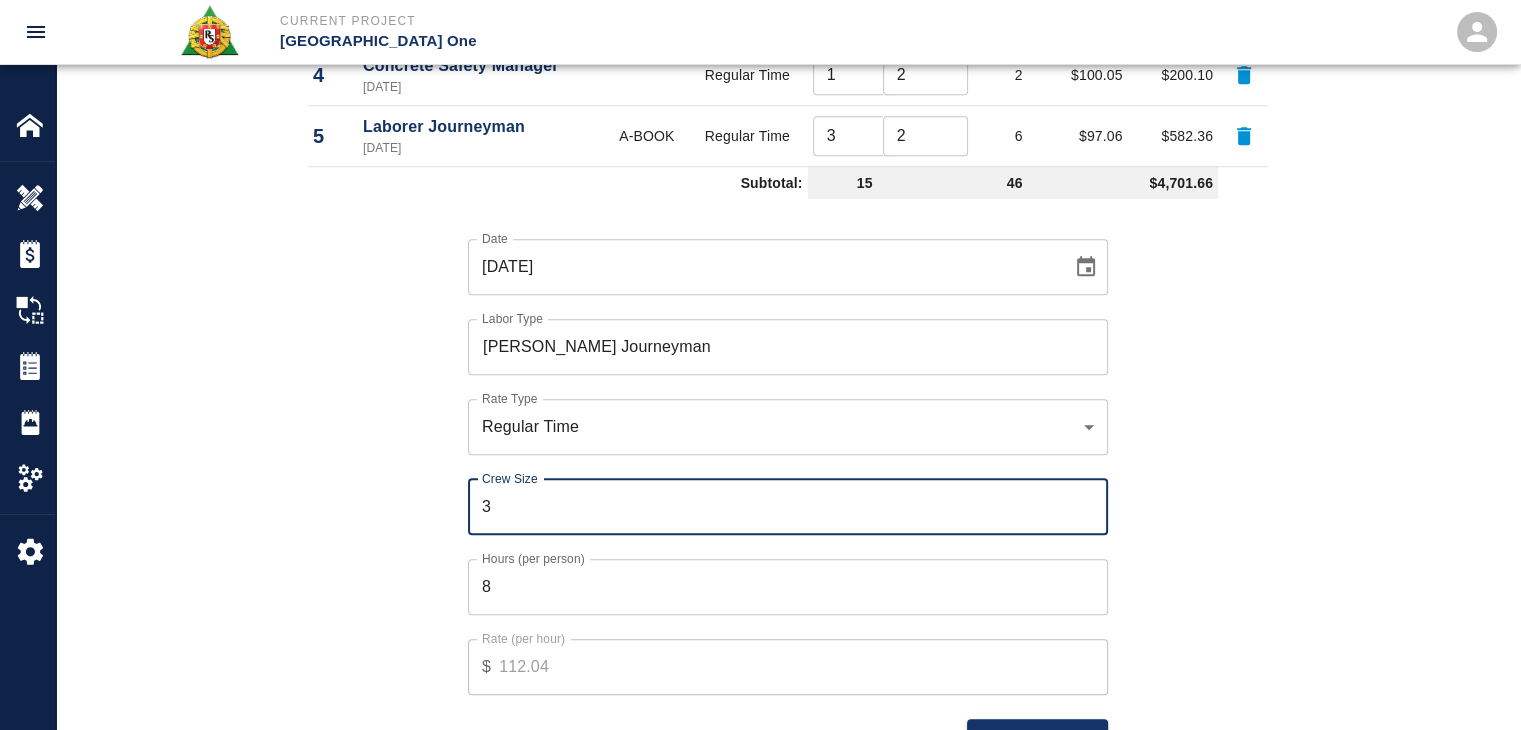 type on "3" 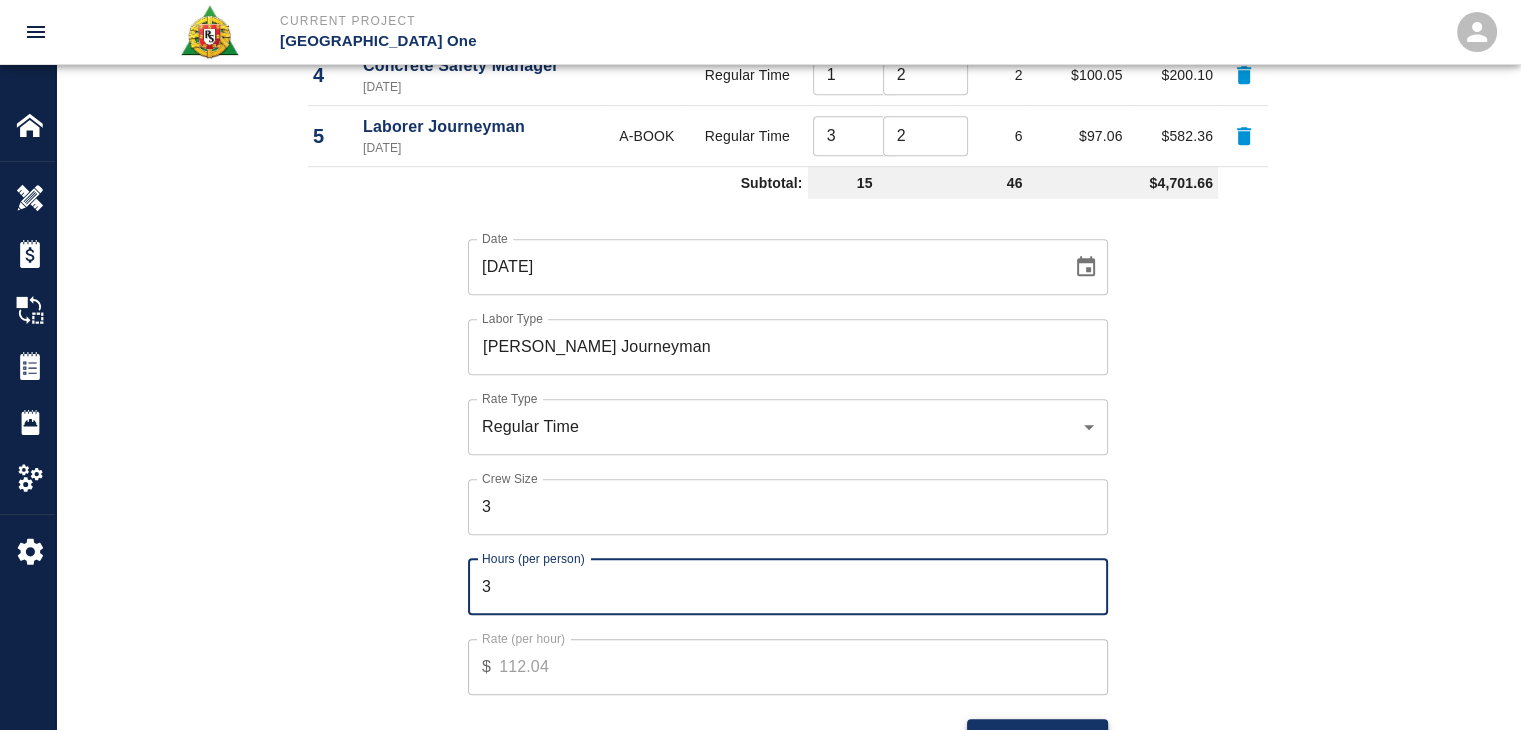 type on "3" 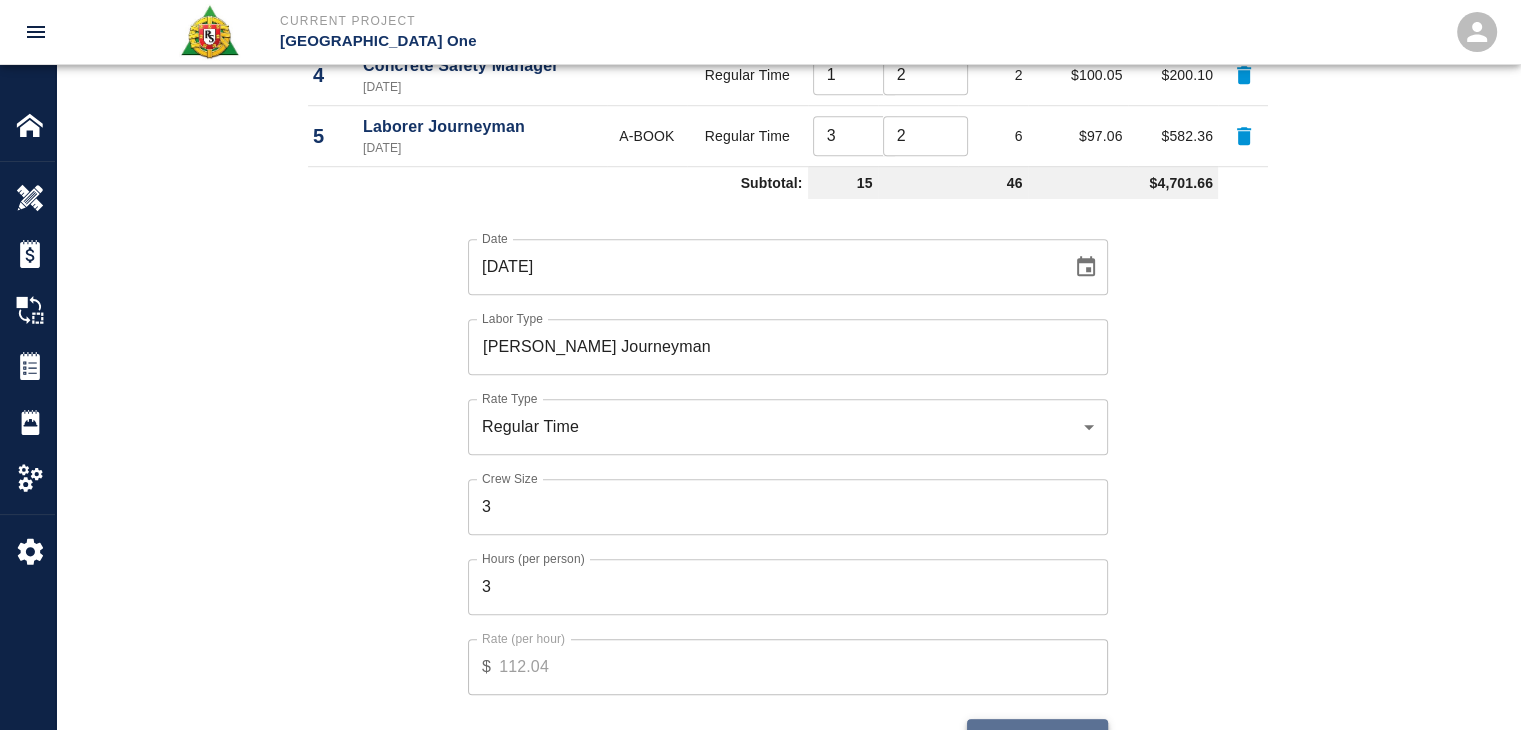 click on "Add Labor" at bounding box center (1037, 737) 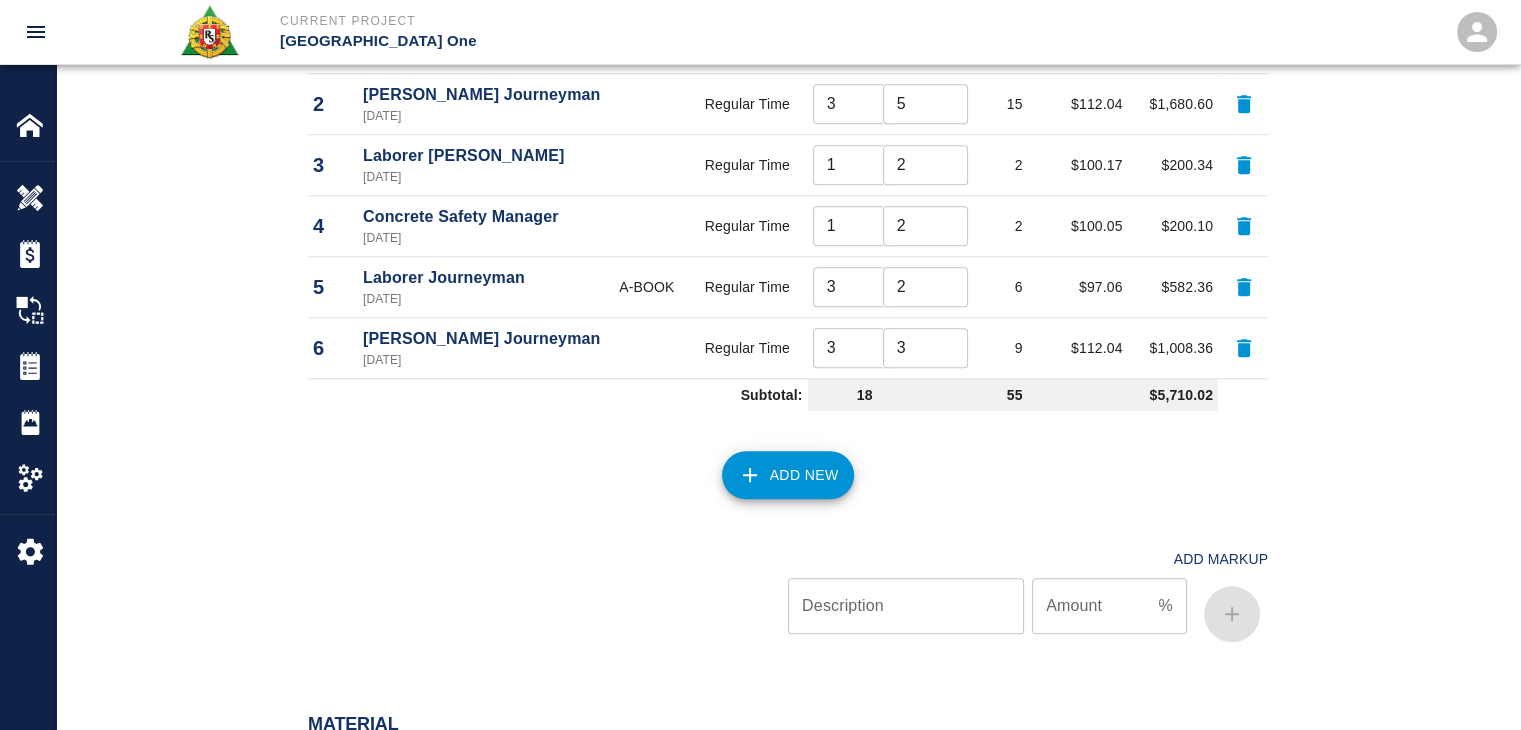 scroll, scrollTop: 1318, scrollLeft: 0, axis: vertical 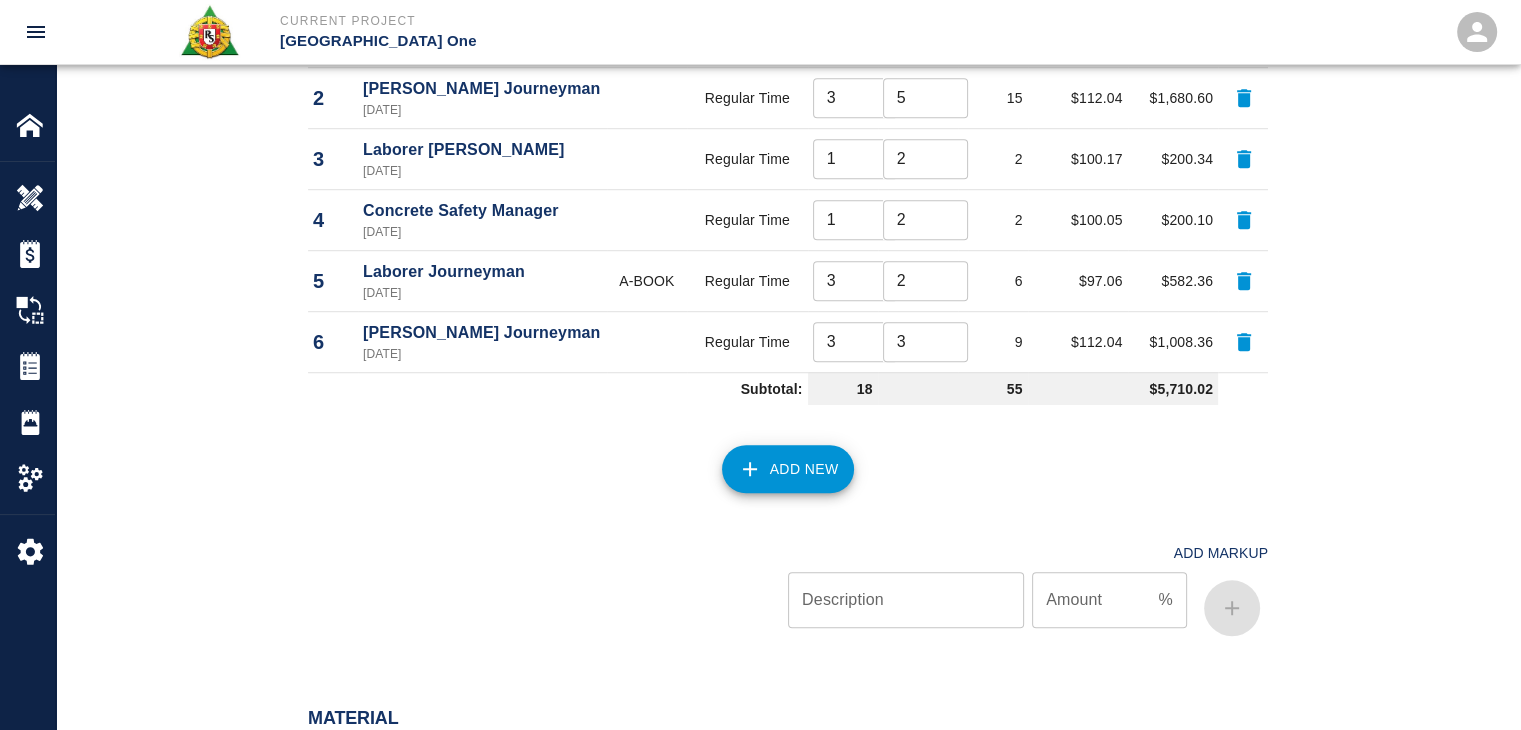 click on "Add New" at bounding box center (788, 469) 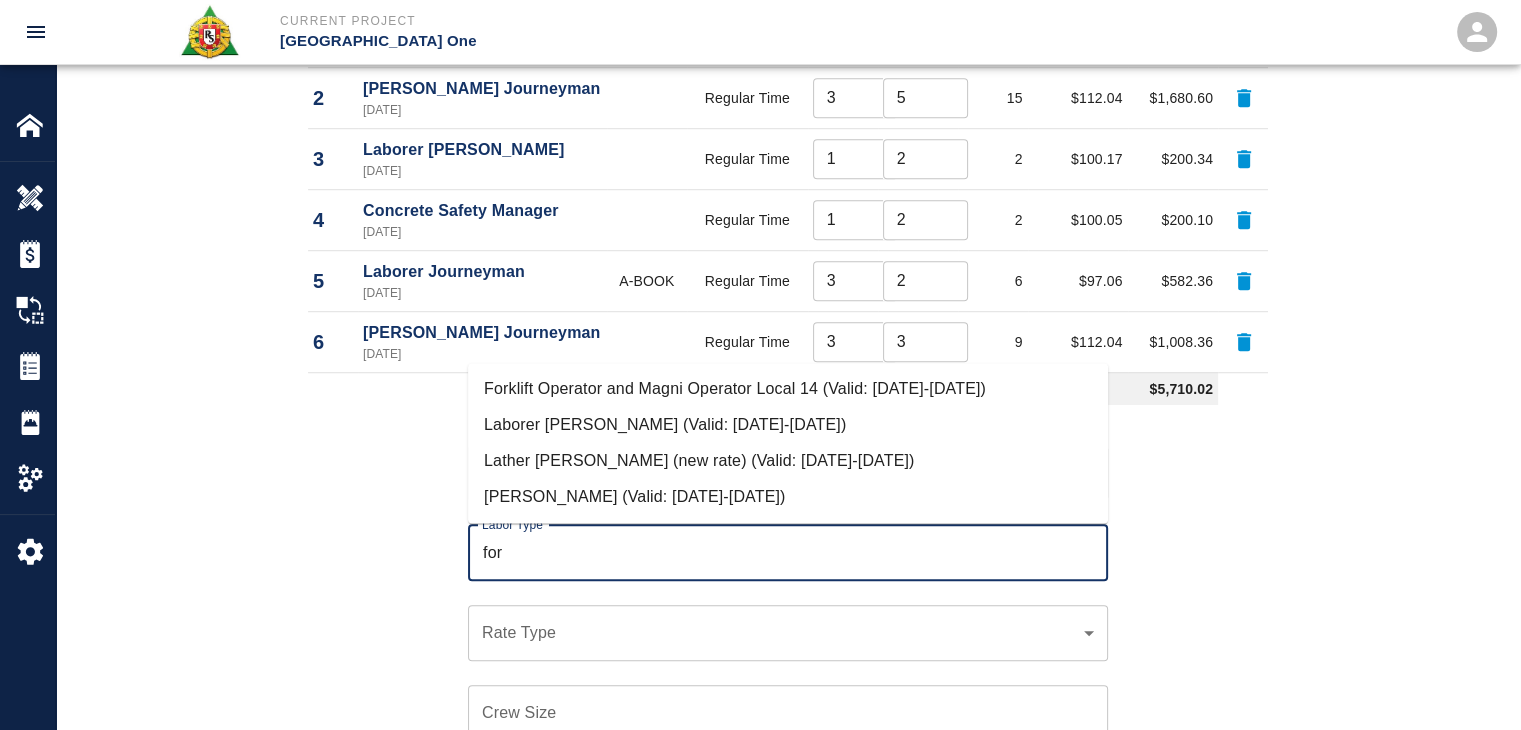 click on "Laborer Foreman  (Valid: 07/01/2024-08/31/2025)" at bounding box center (788, 425) 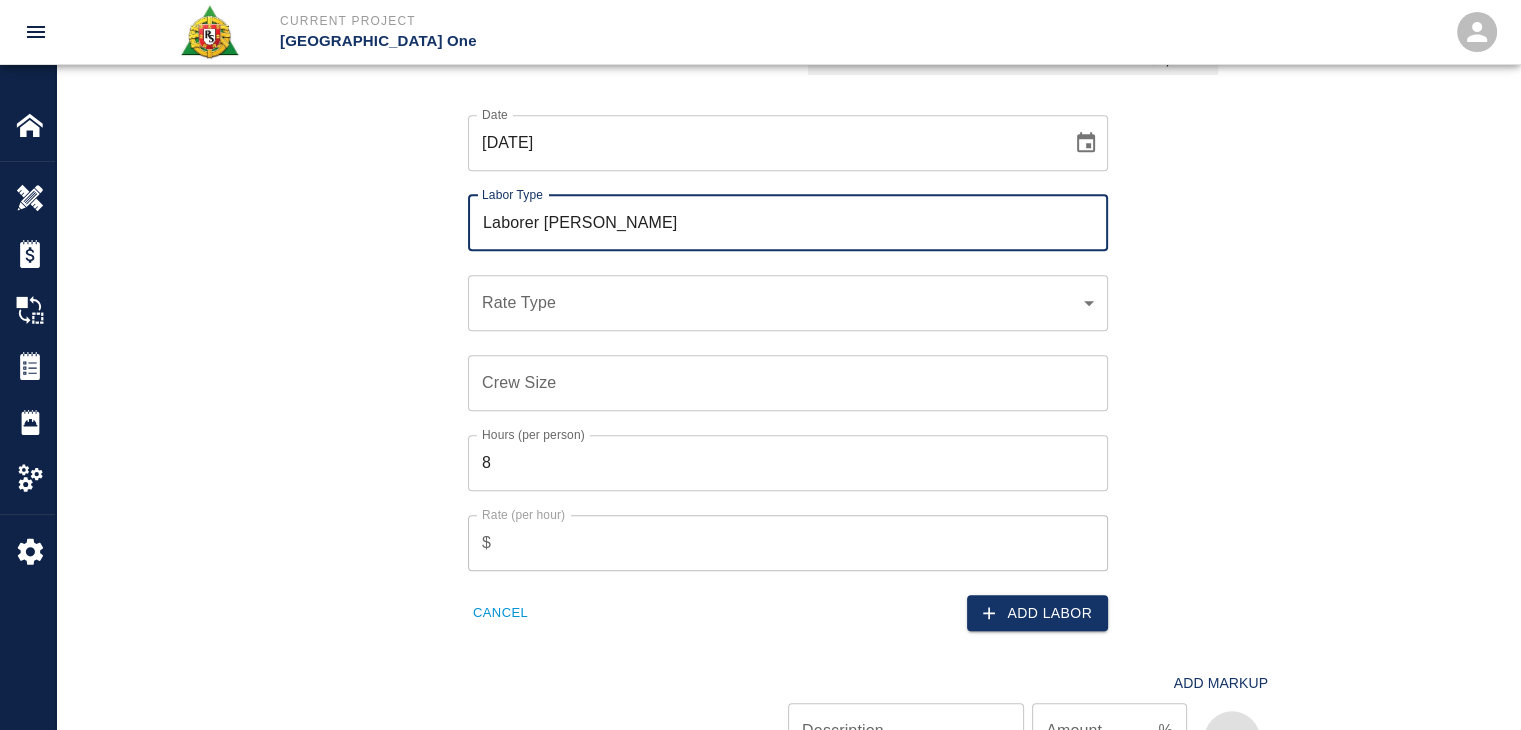 scroll, scrollTop: 1650, scrollLeft: 0, axis: vertical 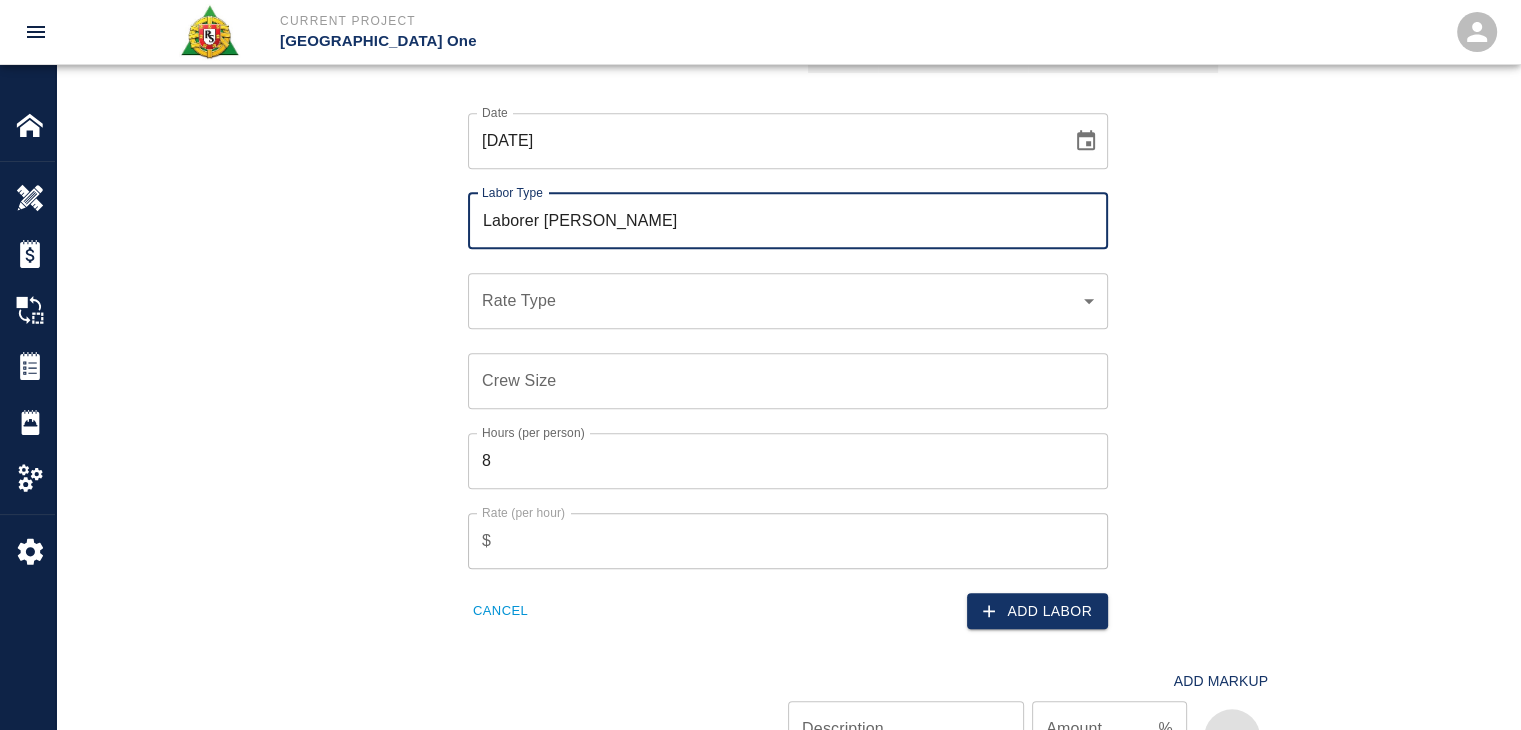 type on "Laborer Foreman" 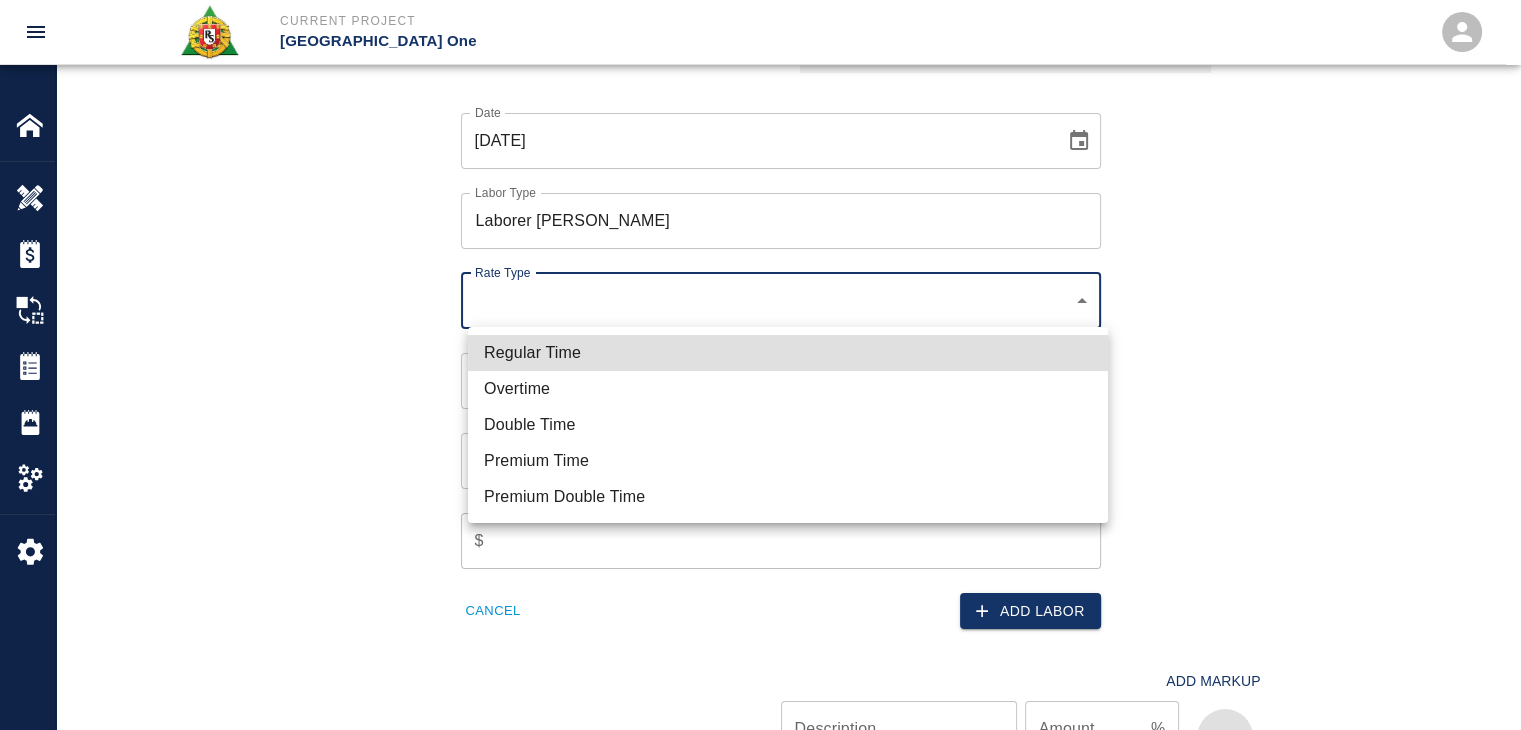 click on "Current Project JFK Terminal One Home JFK Terminal One Overview Estimates Change Orders Tickets Daily Reports Project Settings Settings Powered By Terms of Service  |  Privacy Policy Add Ticket Ticket Number 1198 Ticket Number PCO Number 1676 PCO Number Start Date  07/03/2025 Start Date  End Date End Date Work Description R&S worked on placing concrete & mobilizing concrete via concrete buggies for LOCATION: HHS3/L1 CBP staff break room and EP-L3-L2 window clip leave outs(list from Michelle @ AECOM Tishman) and EP/L3 topping trench.
CBP Staff break room
Breakdown:
7 laborers 3hrs
3 masons 5hrs
1 Foreman/CSM 2hrs
19CY yards of SRA MIX
1.) EP- "Michelle's" window clip list. 2.) EP/L3 Topping trench-Balance
Breakdown:
3 Laborers 2hrs
3 masons 3hrs
1 Foreman/CSM 2hrs
2.5 CY yards of SRA Mix. x Work Description Notes x Notes Subject Subject Invoice Number Invoice Number Invoice Date Invoice Date Upload Attachments (50MB limit) Choose file No file chosen Upload Another File Add Costs Switch to Lump Sum 1 7" at bounding box center (760, -1285) 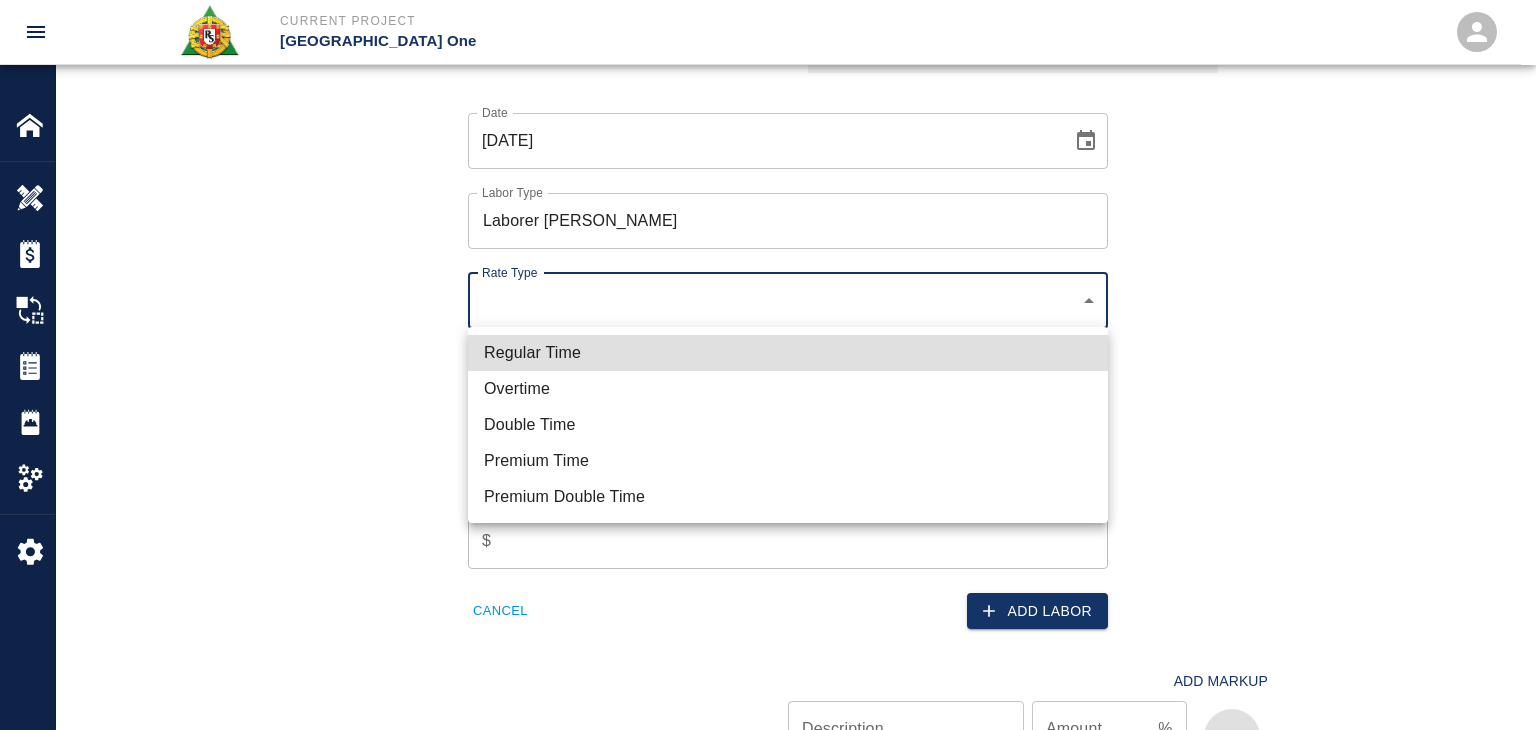 click on "Regular Time" at bounding box center [788, 353] 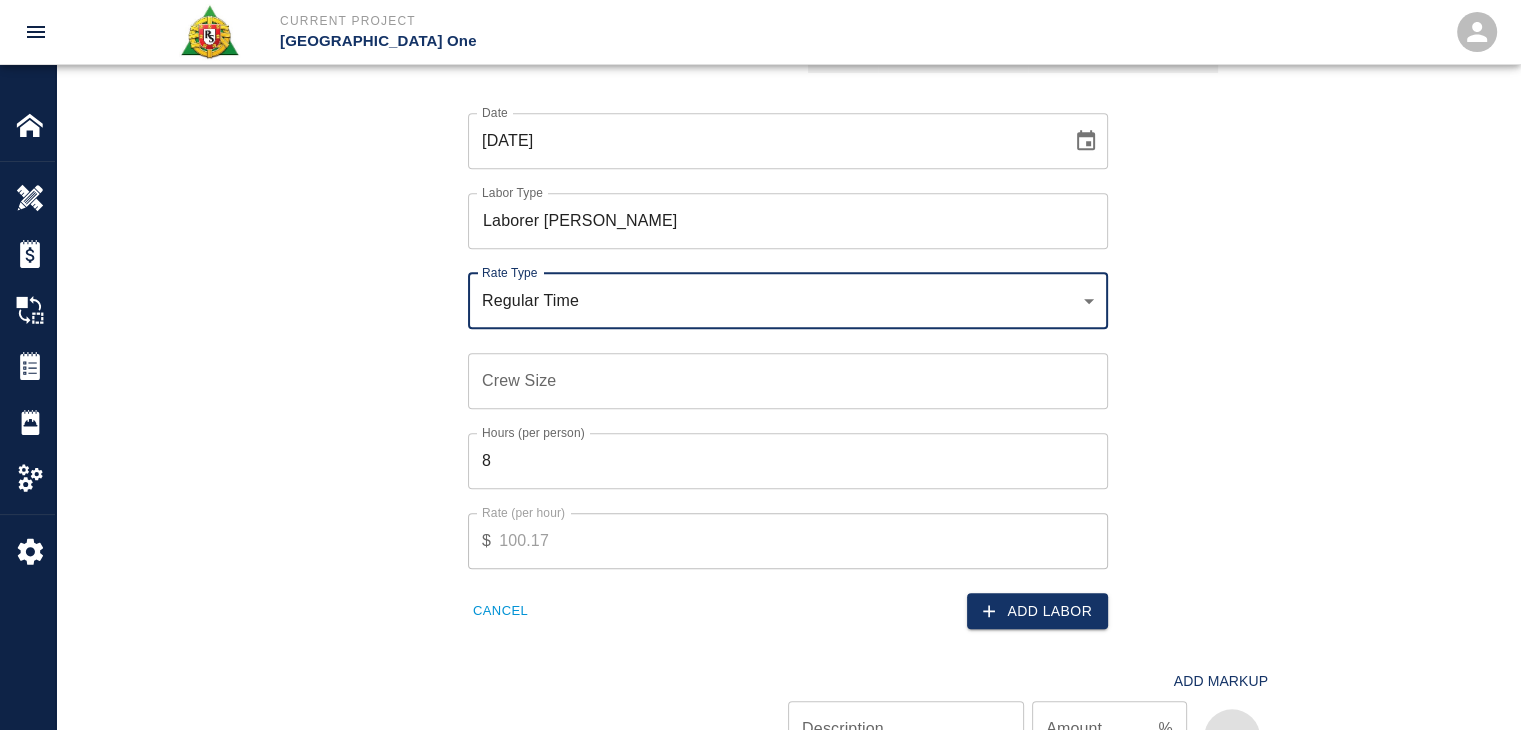 click on "Crew Size" at bounding box center [788, 381] 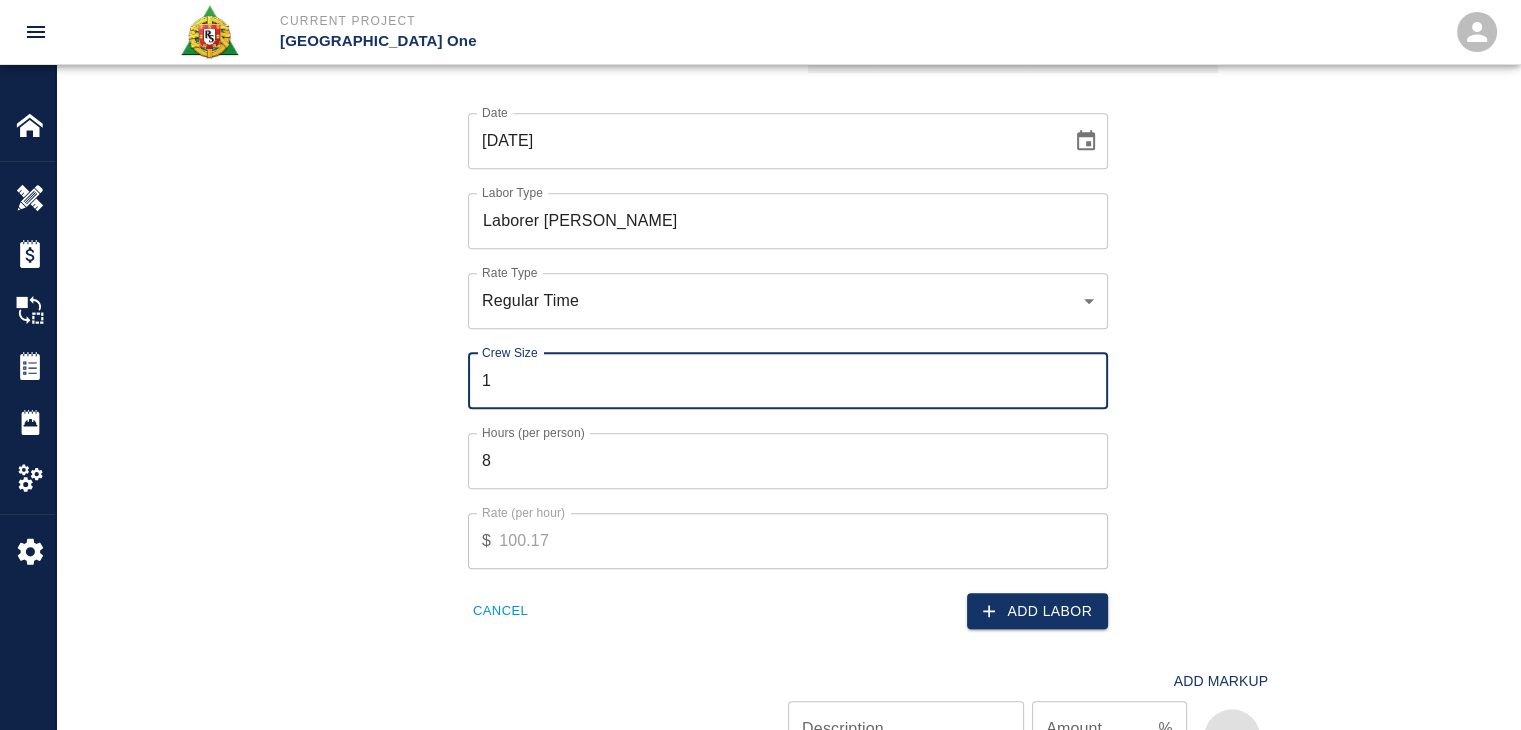 type on "1" 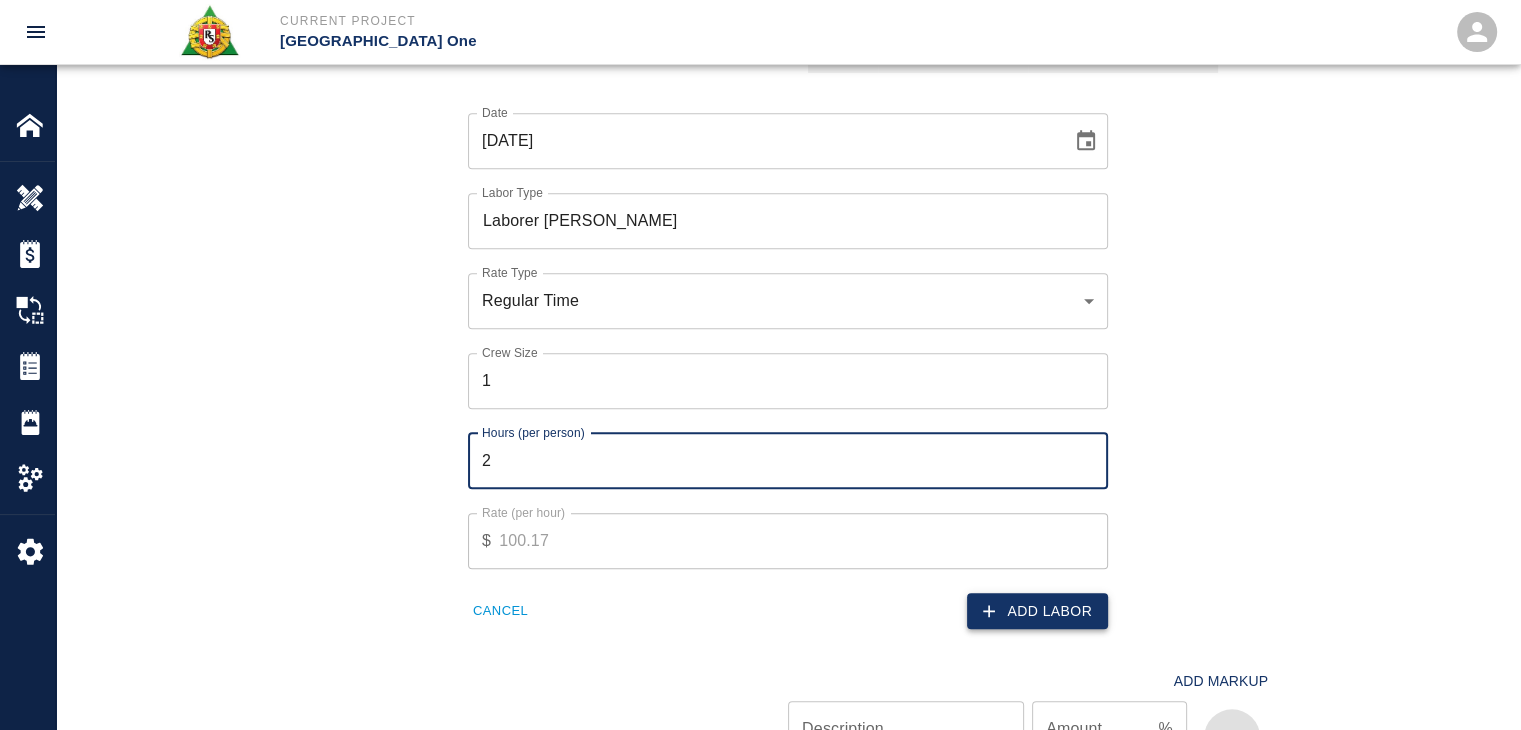 type on "2" 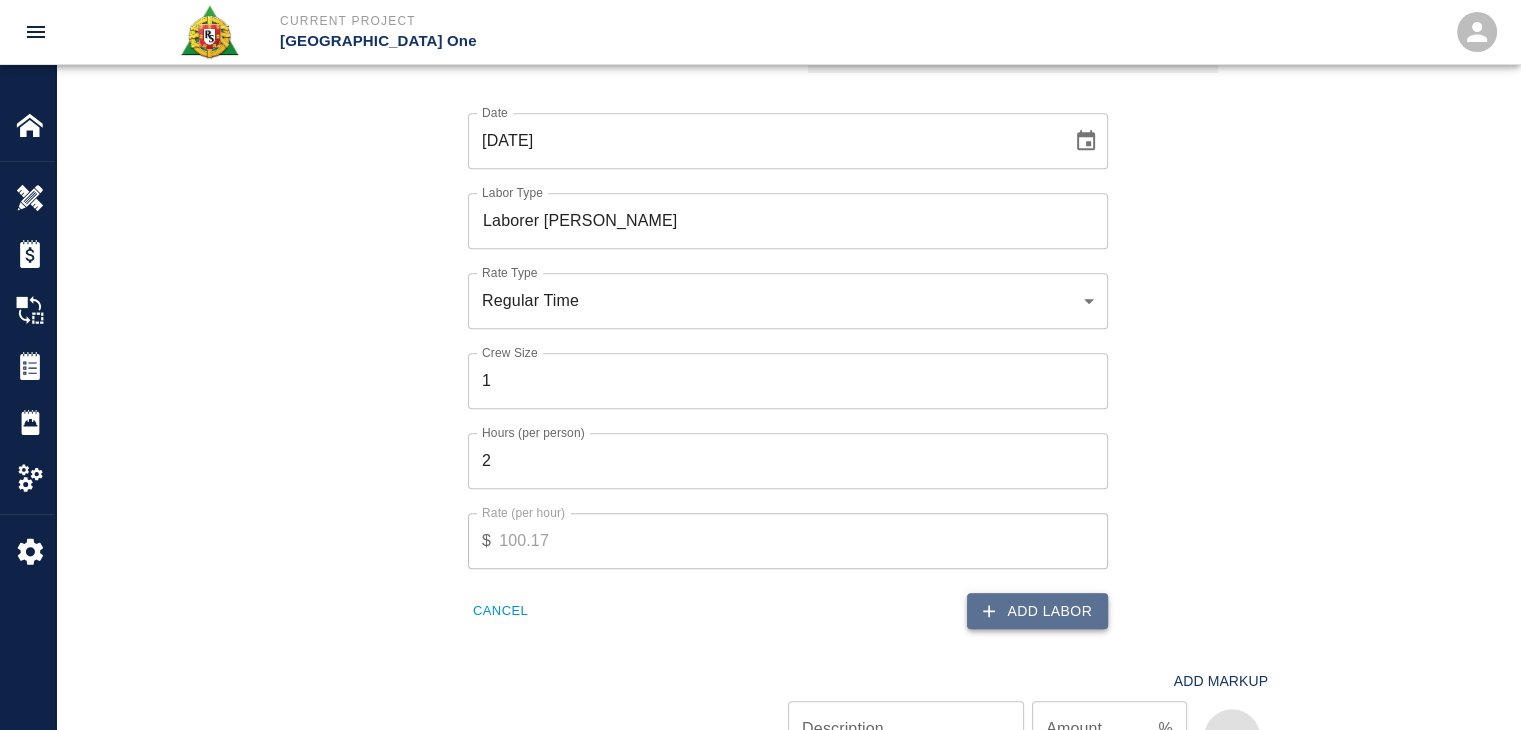 click on "Add Labor" at bounding box center (1037, 611) 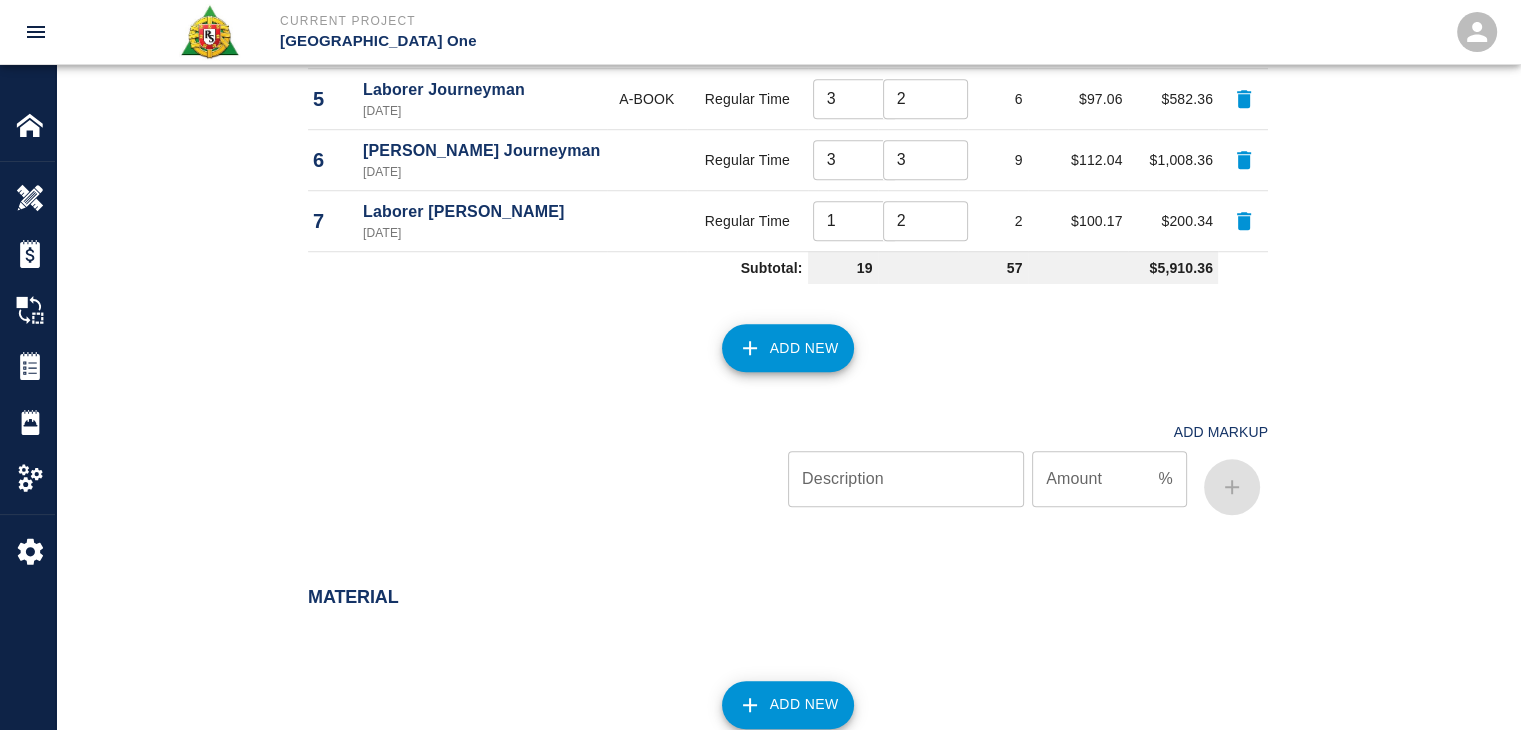 scroll, scrollTop: 1490, scrollLeft: 0, axis: vertical 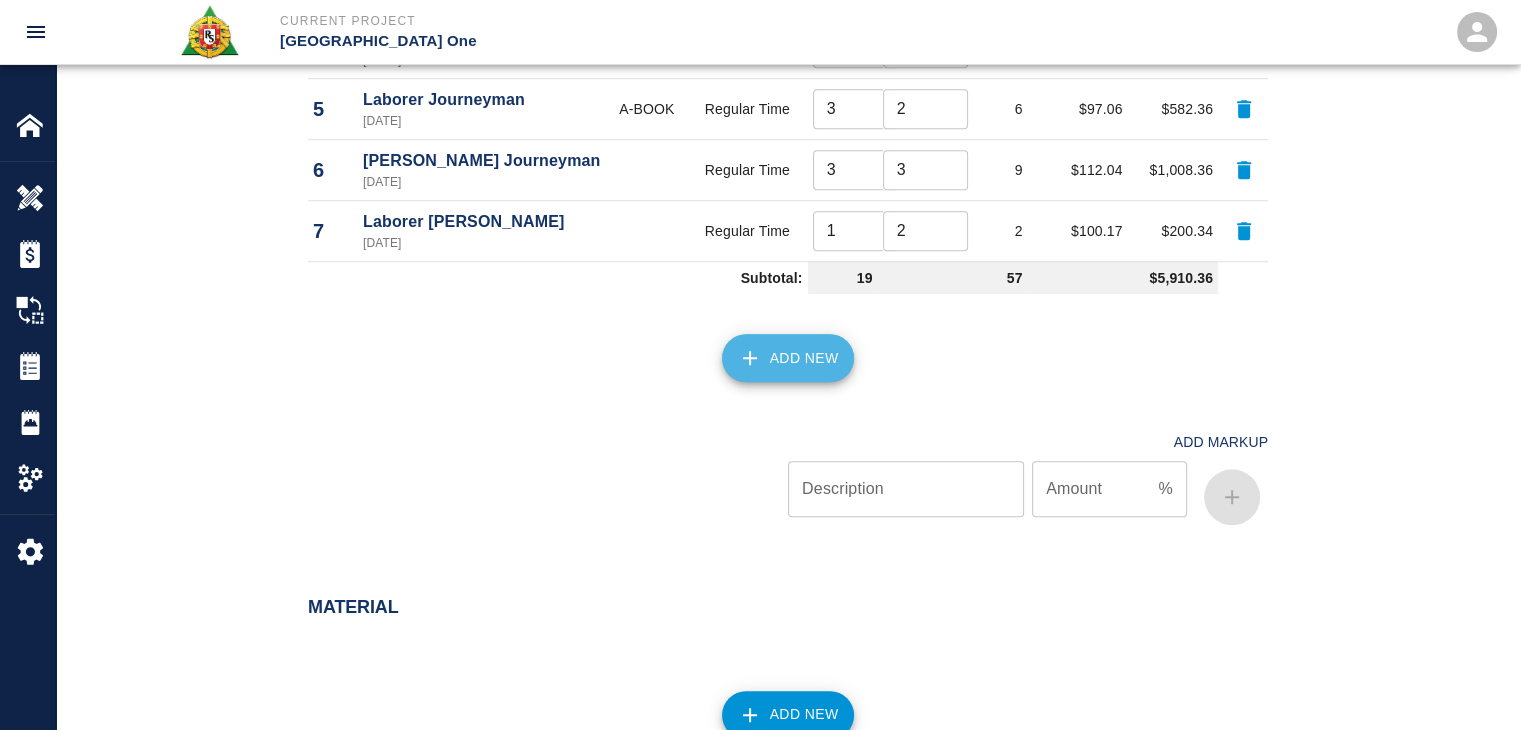 click on "Add New" at bounding box center [788, 358] 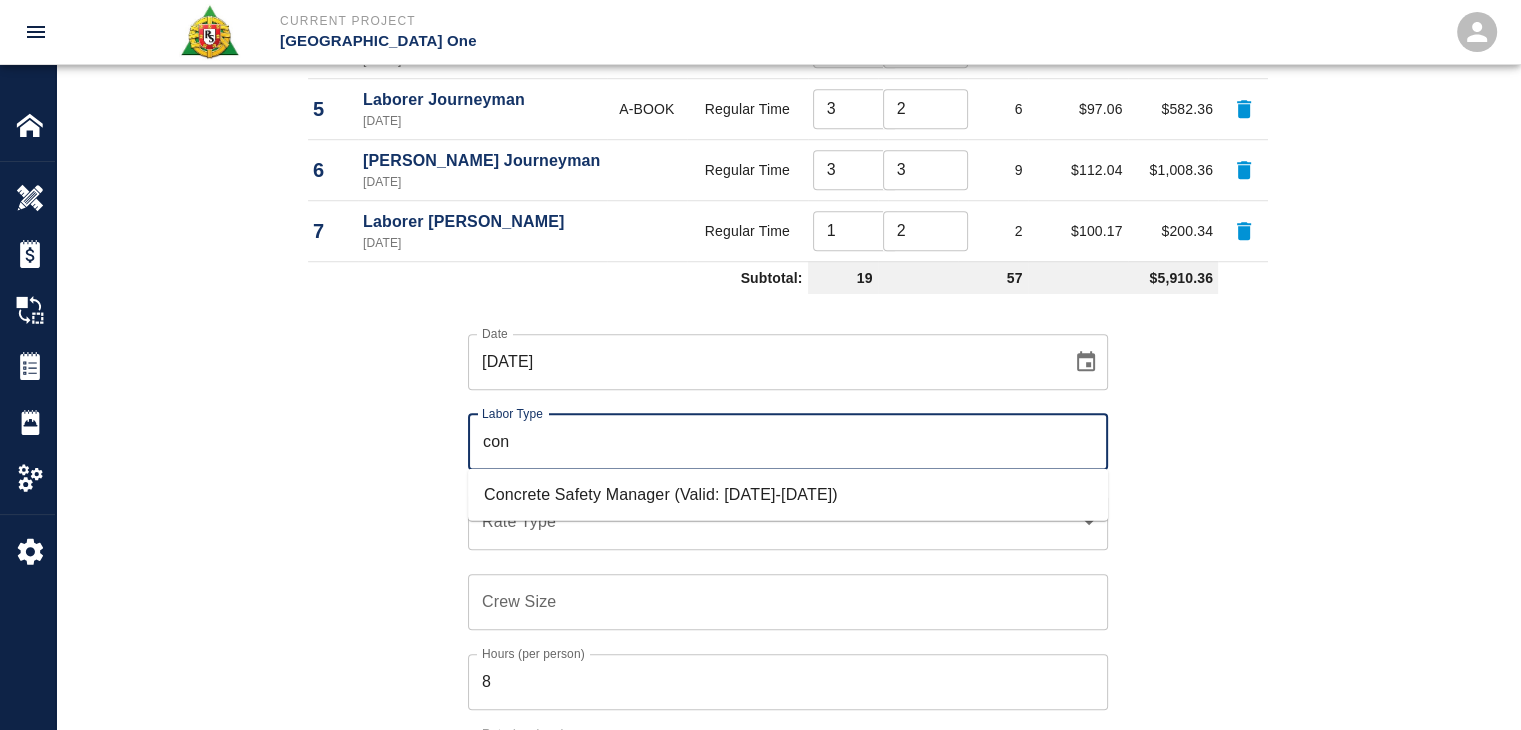 click on "Concrete Safety Manager (Valid: 01/01/2025-01/01/2026)" at bounding box center [788, 494] 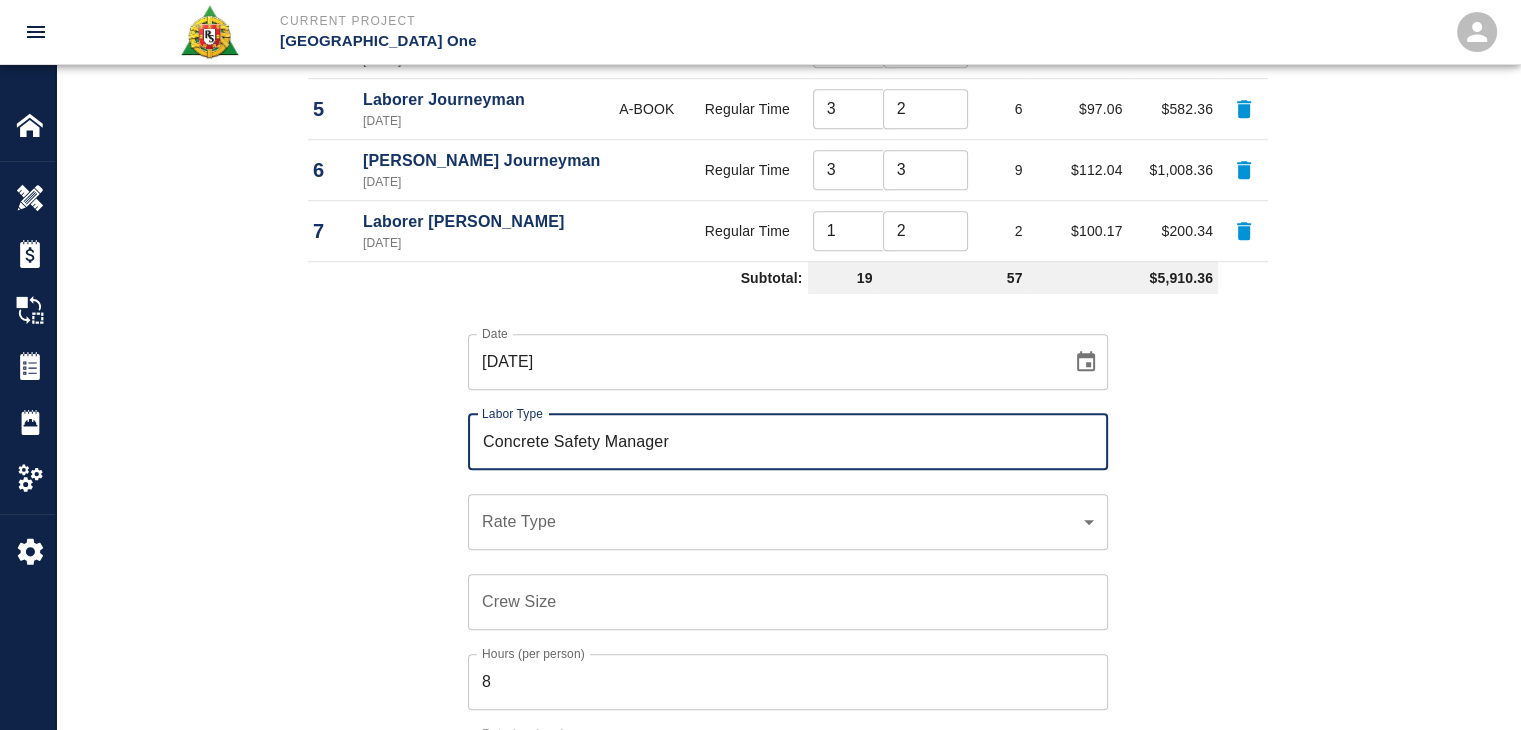 type on "Concrete Safety Manager" 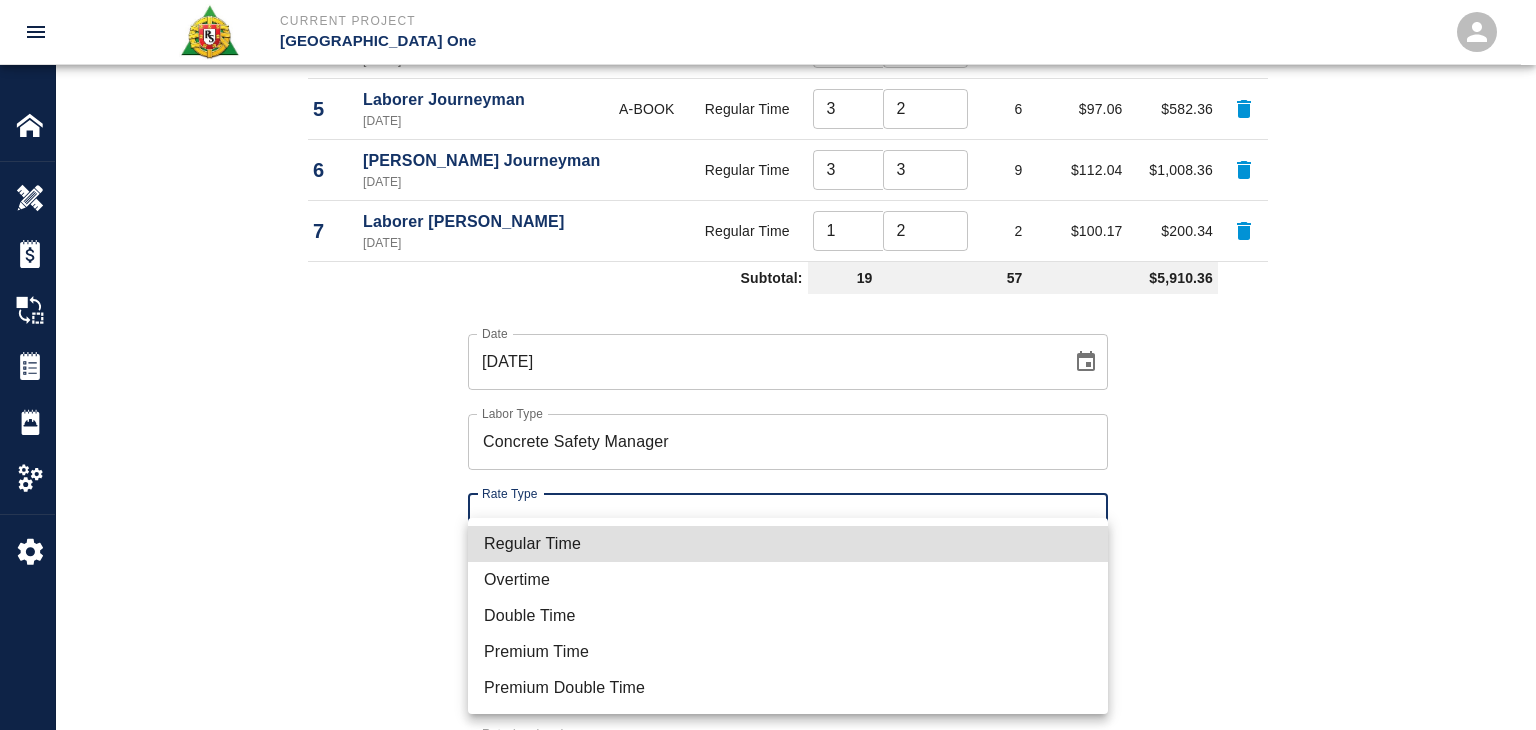 click on "Regular Time" at bounding box center [788, 544] 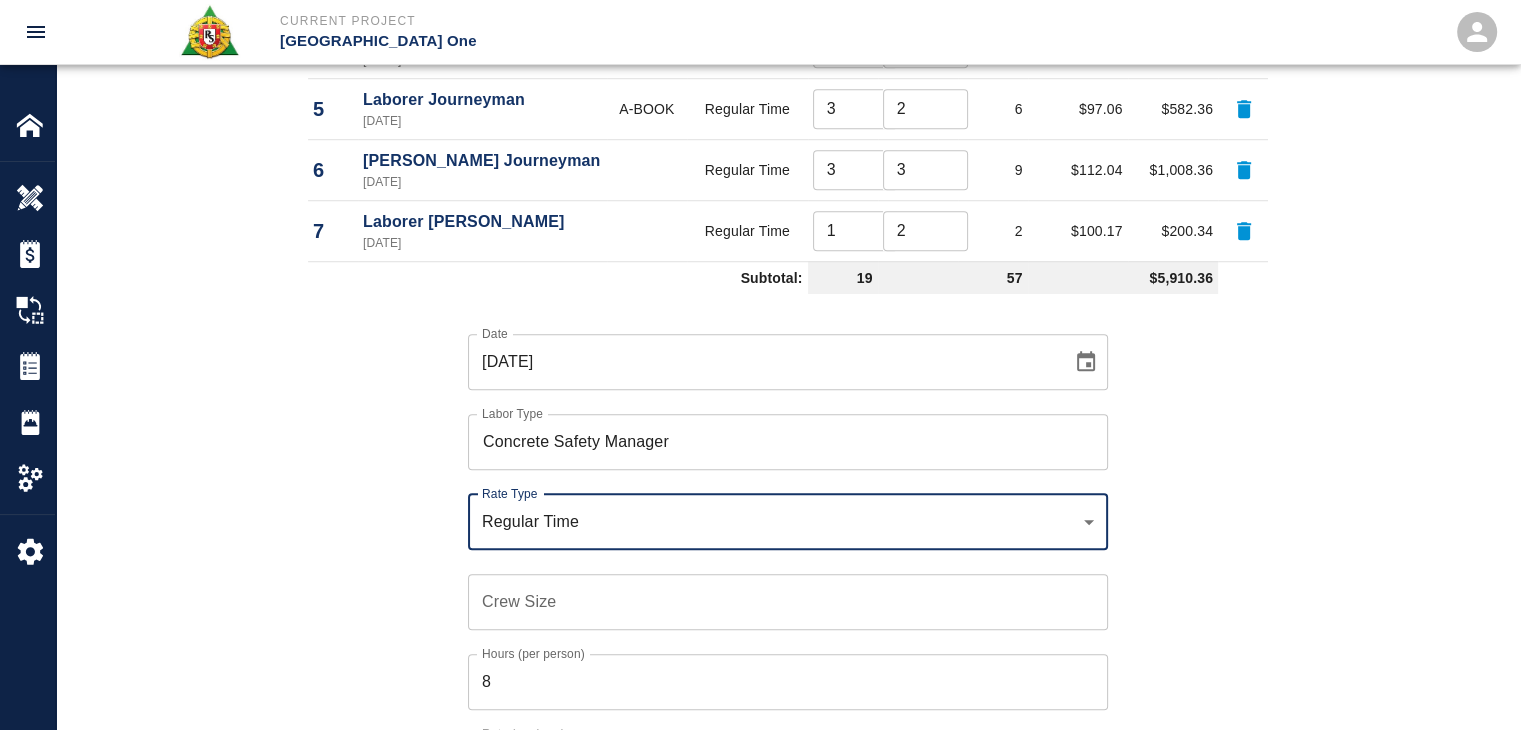 click on "Crew Size Crew Size" at bounding box center [776, 590] 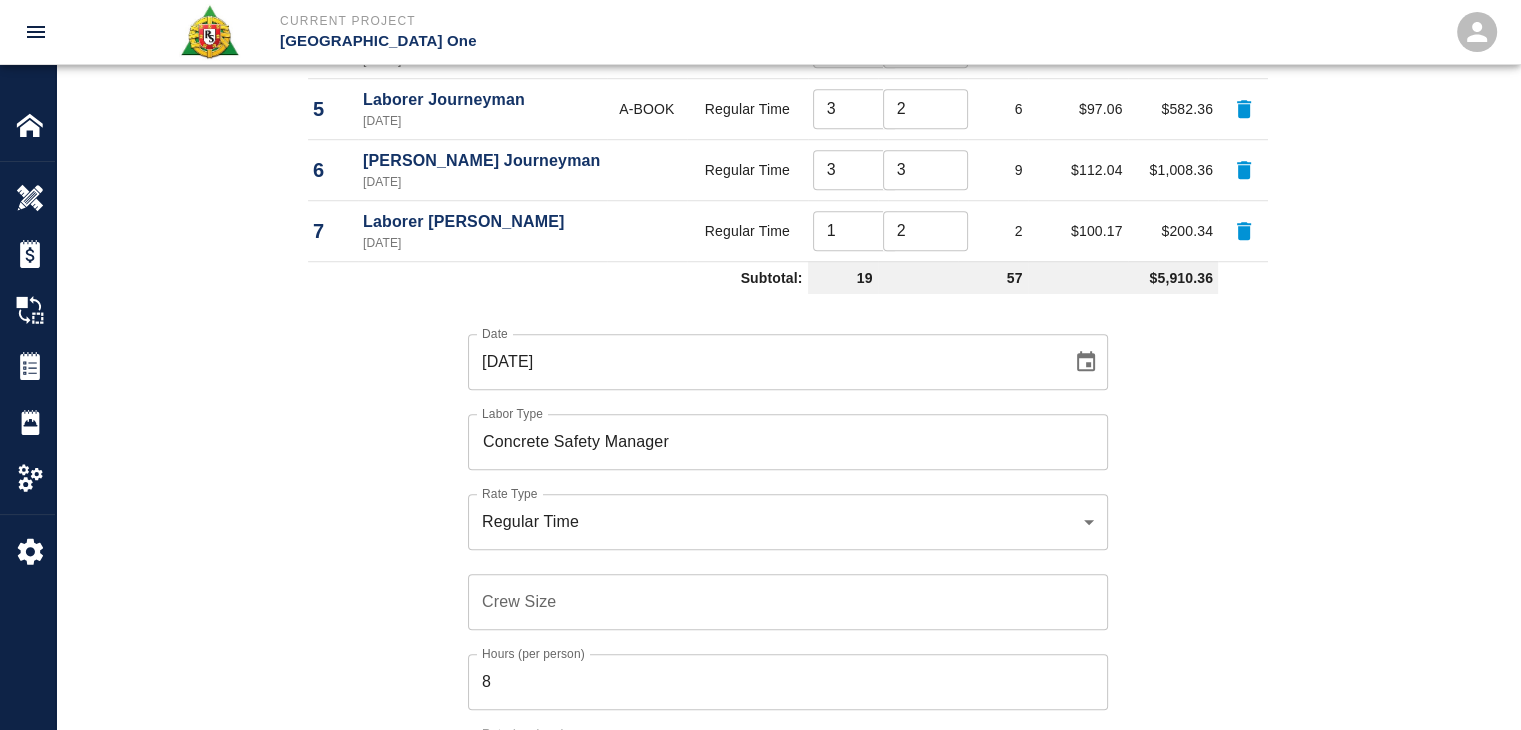click on "Crew Size" at bounding box center [788, 602] 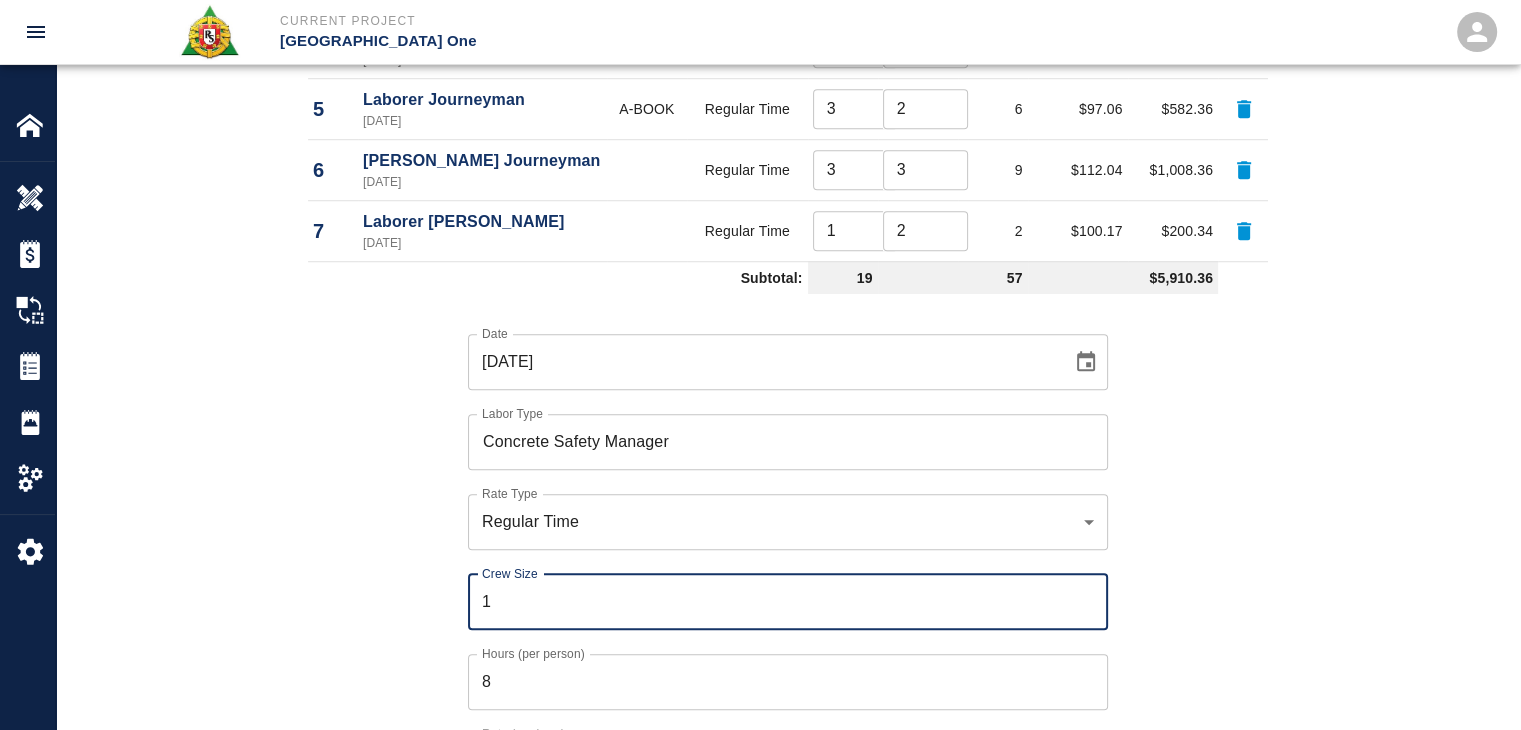 type on "1" 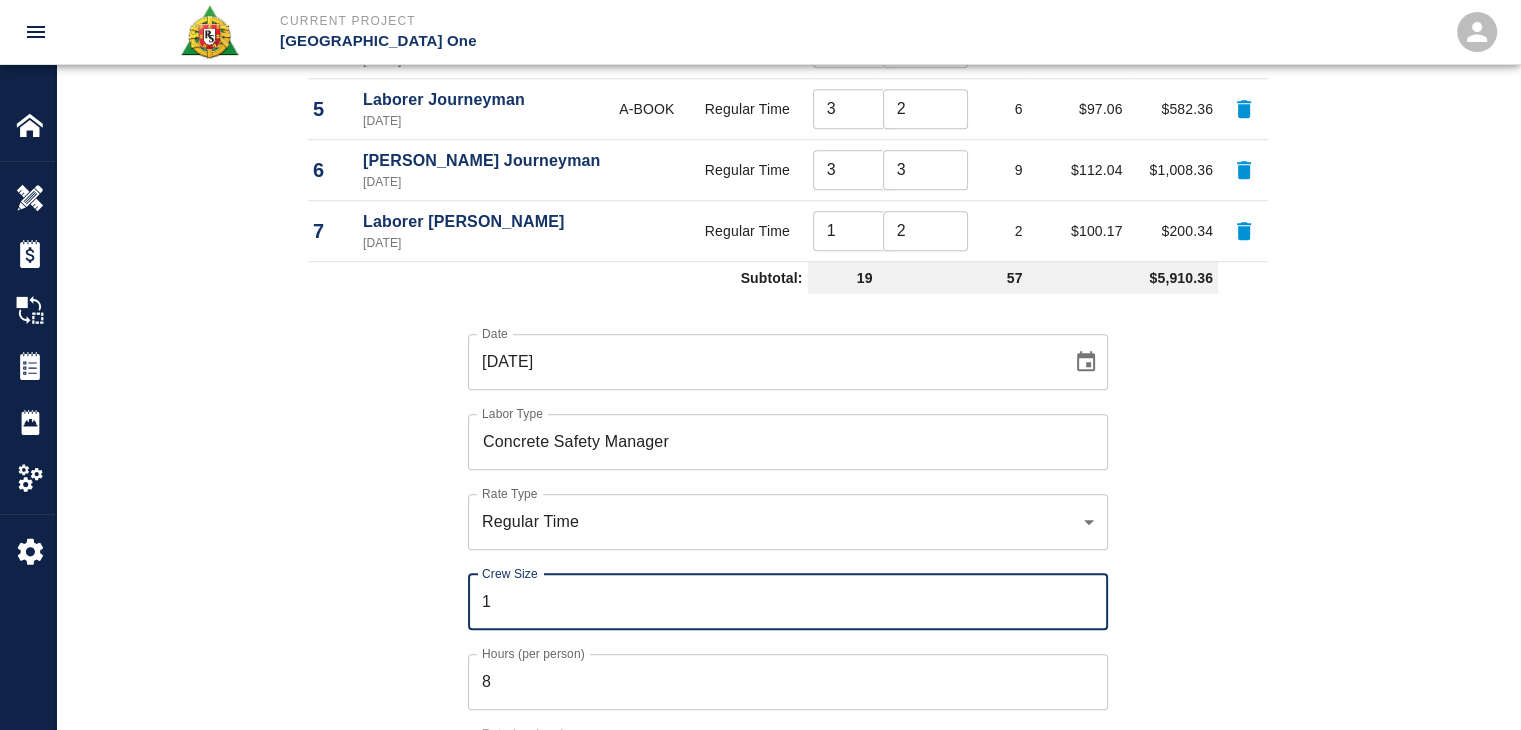 click on "Hours (per person)" at bounding box center [533, 653] 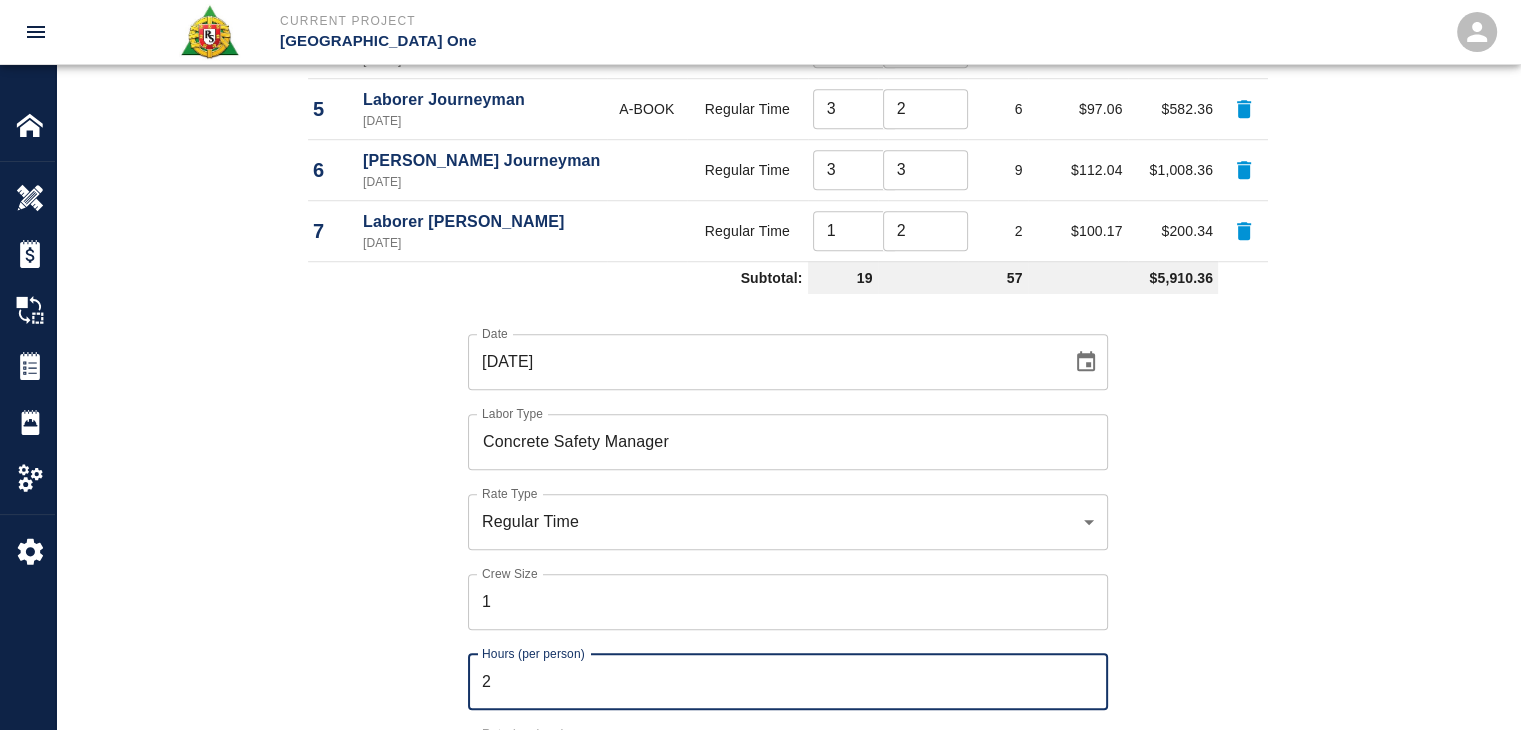 type on "2" 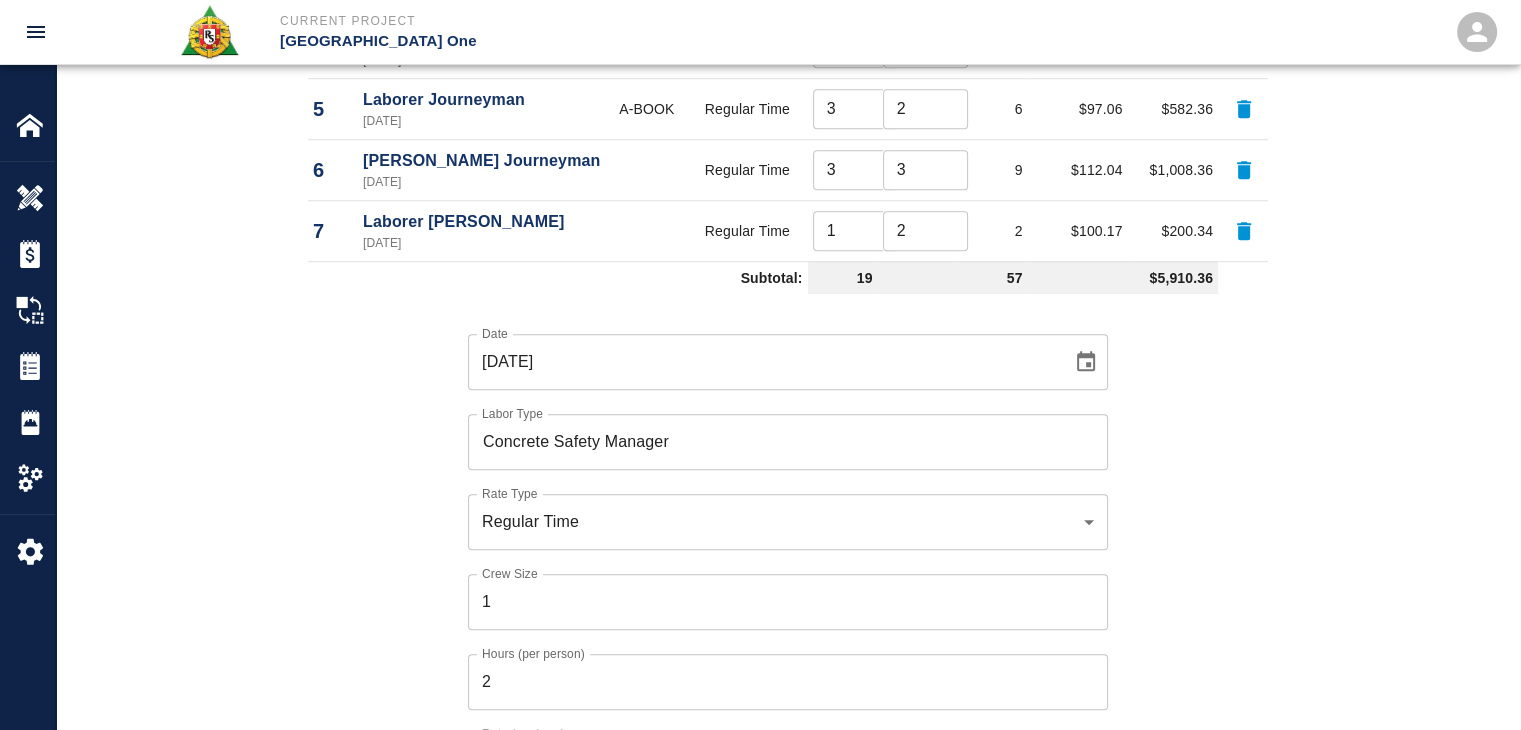 click on "Date 07/03/2025 Date Labor Type Concrete Safety Manager Labor Type Rate Type Regular Time rate_rt Rate Type Crew Size 1 Crew Size Hours (per person) 2 Hours (per person) Rate (per hour) $ 100.05 Rate (per hour) Cancel Add Labor" at bounding box center (776, 576) 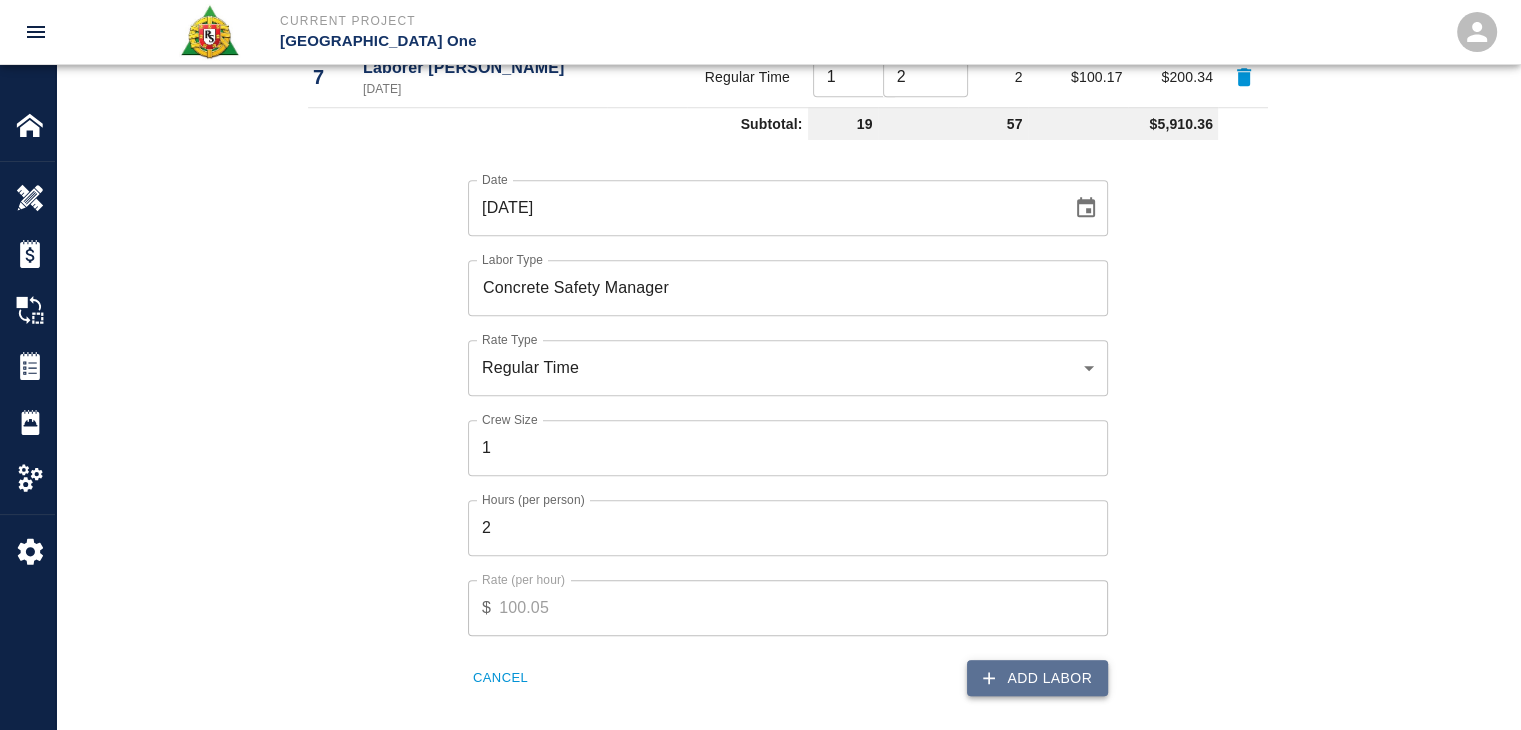 click on "Add Labor" at bounding box center [1037, 678] 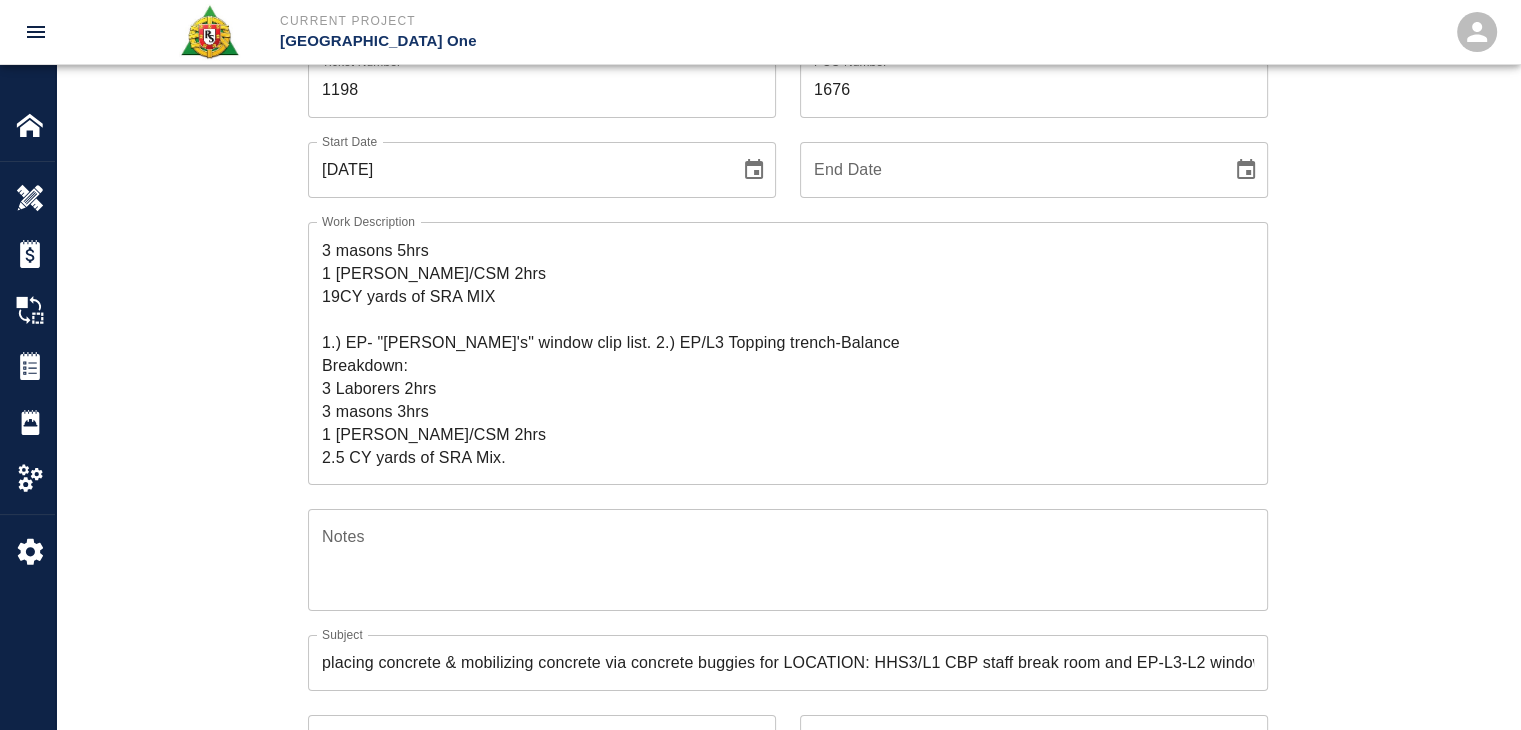 scroll, scrollTop: 156, scrollLeft: 0, axis: vertical 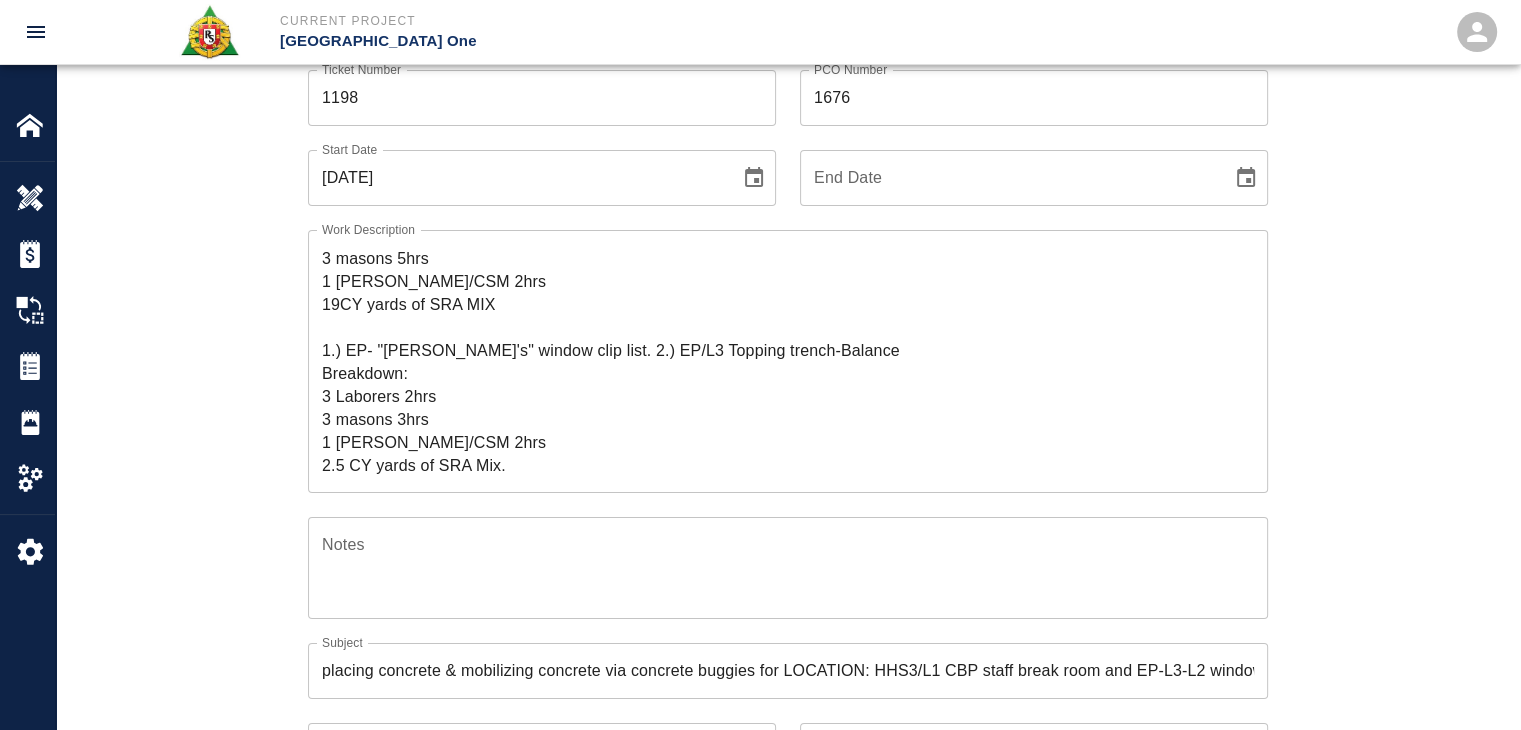 click on "R&S worked on placing concrete & mobilizing concrete via concrete buggies for LOCATION: HHS3/L1 CBP staff break room and EP-L3-L2 window clip leave outs(list from Michelle @ AECOM Tishman) and EP/L3 topping trench.
CBP Staff break room
Breakdown:
7 laborers 3hrs
3 masons 5hrs
1 Foreman/CSM 2hrs
19CY yards of SRA MIX
1.) EP- "Michelle's" window clip list. 2.) EP/L3 Topping trench-Balance
Breakdown:
3 Laborers 2hrs
3 masons 3hrs
1 Foreman/CSM 2hrs
2.5 CY yards of SRA Mix." at bounding box center (788, 361) 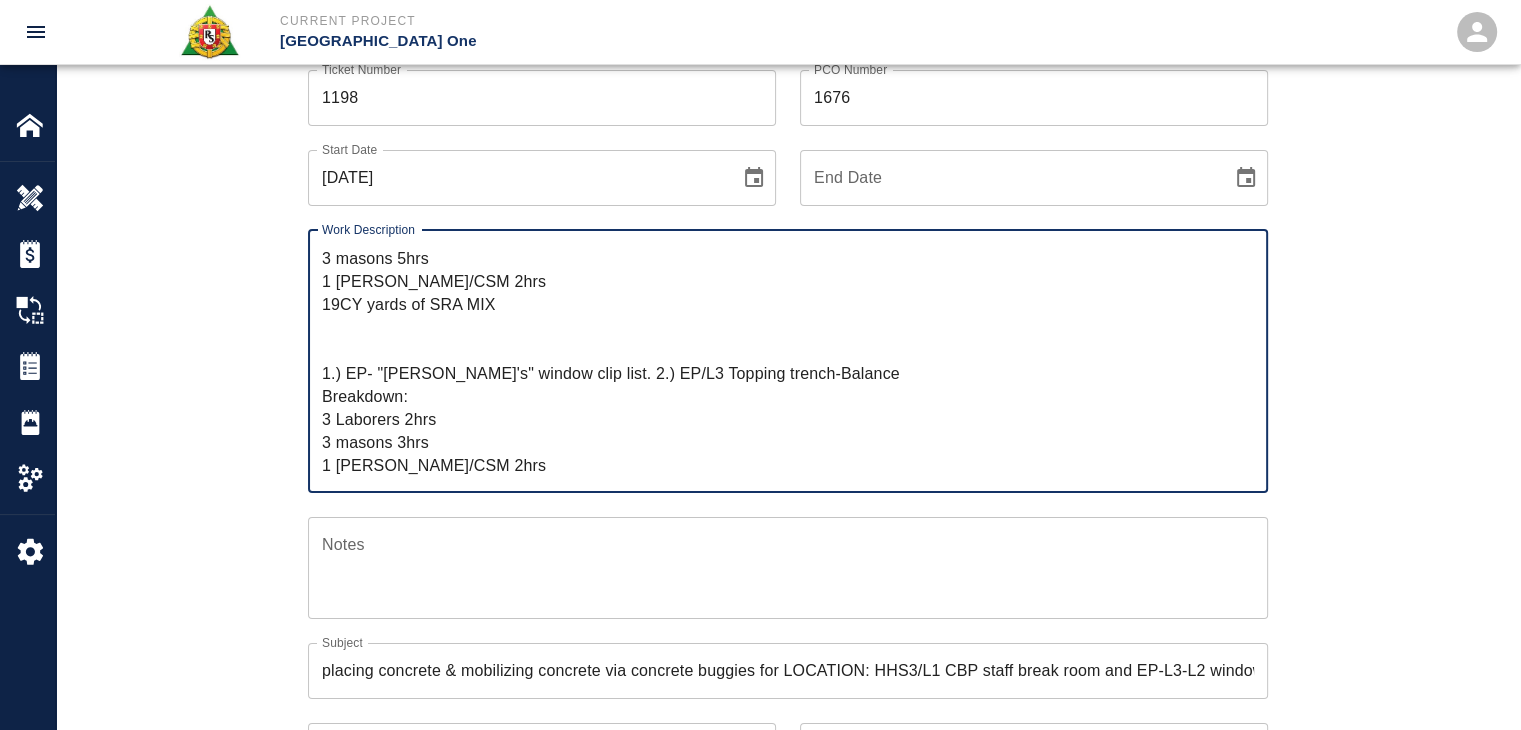 scroll, scrollTop: 160, scrollLeft: 0, axis: vertical 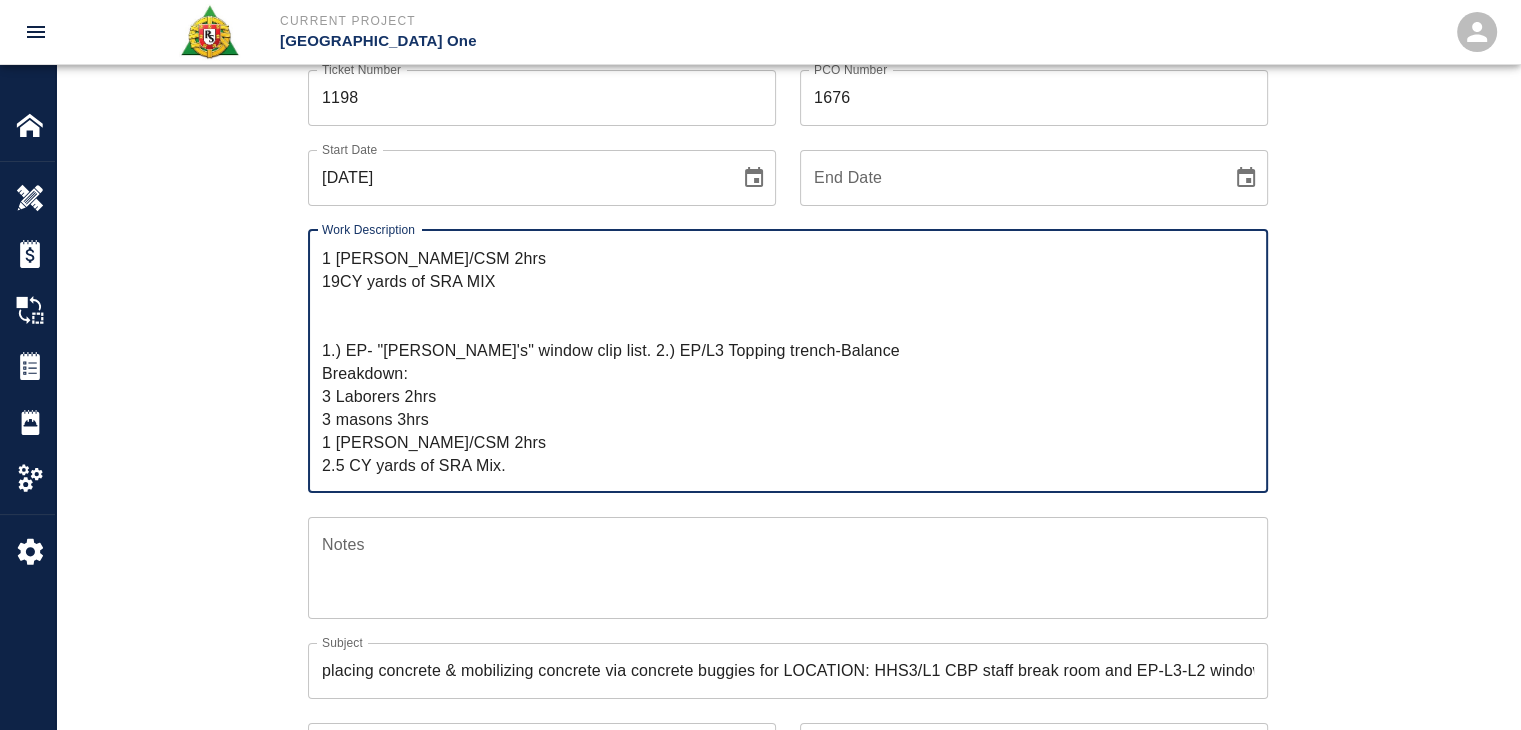 click on "R&S worked on placing concrete & mobilizing concrete via concrete buggies for LOCATION: HHS3/L1 CBP staff break room and EP-L3-L2 window clip leave outs(list from Michelle @ AECOM Tishman) and EP/L3 topping trench.
CBP Staff break room
Breakdown:
7 laborers 3hrs
3 masons 5hrs
1 Foreman/CSM 2hrs
19CY yards of SRA MIX
1.) EP- "Michelle's" window clip list. 2.) EP/L3 Topping trench-Balance
Breakdown:
3 Laborers 2hrs
3 masons 3hrs
1 Foreman/CSM 2hrs
2.5 CY yards of SRA Mix." at bounding box center [788, 361] 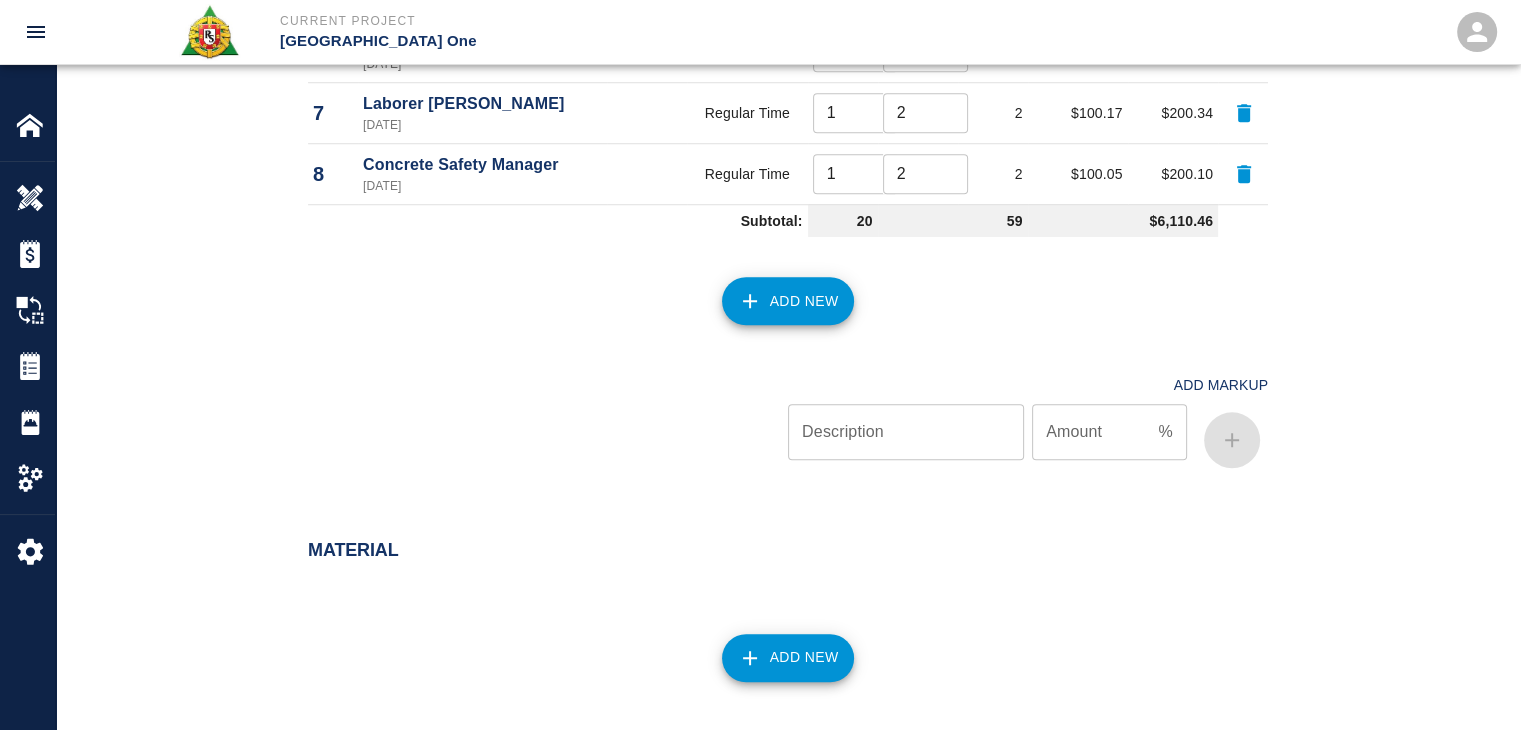 scroll, scrollTop: 1818, scrollLeft: 0, axis: vertical 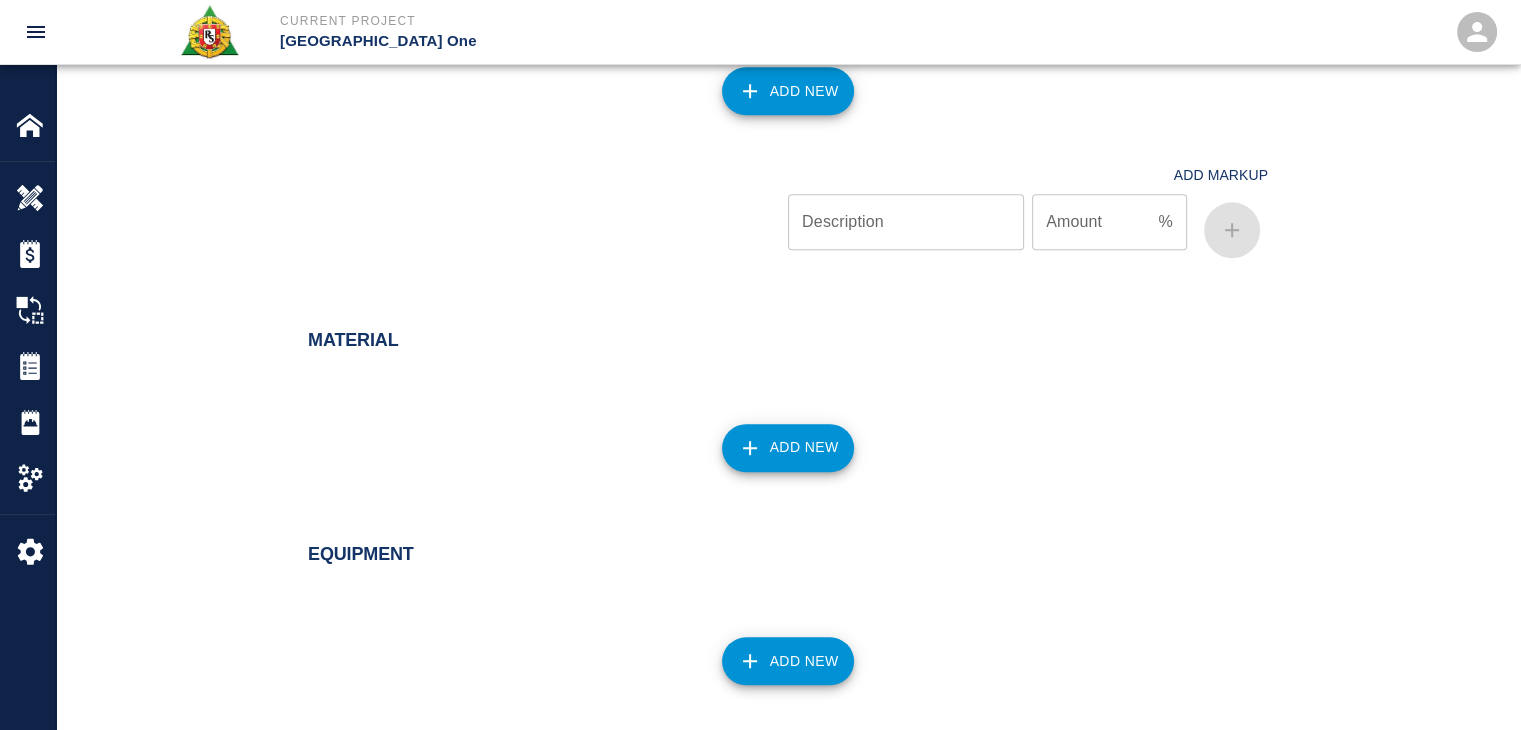 type on "R&S worked on placing concrete & mobilizing concrete via concrete buggies for LOCATION: HHS3/L1 CBP staff break room and EP-L3-L2 window clip leave outs(list from Michelle @ AECOM Tishman) and EP/L3 topping trench.
CBP Staff break room
Breakdown:
7 laborers 3hrs
3 masons 5hrs
1 Foreman/CSM 2hrs
19CY yards of SRA MIX
1.) EP- "Michelle's" window clip list. 2.) EP/L3 Topping trench-Balance
Breakdown:
3 Laborers 2hrs
3 masons 3hrs
1 Foreman/CSM 2hrs
2.5 CY yards of SRA Mix." 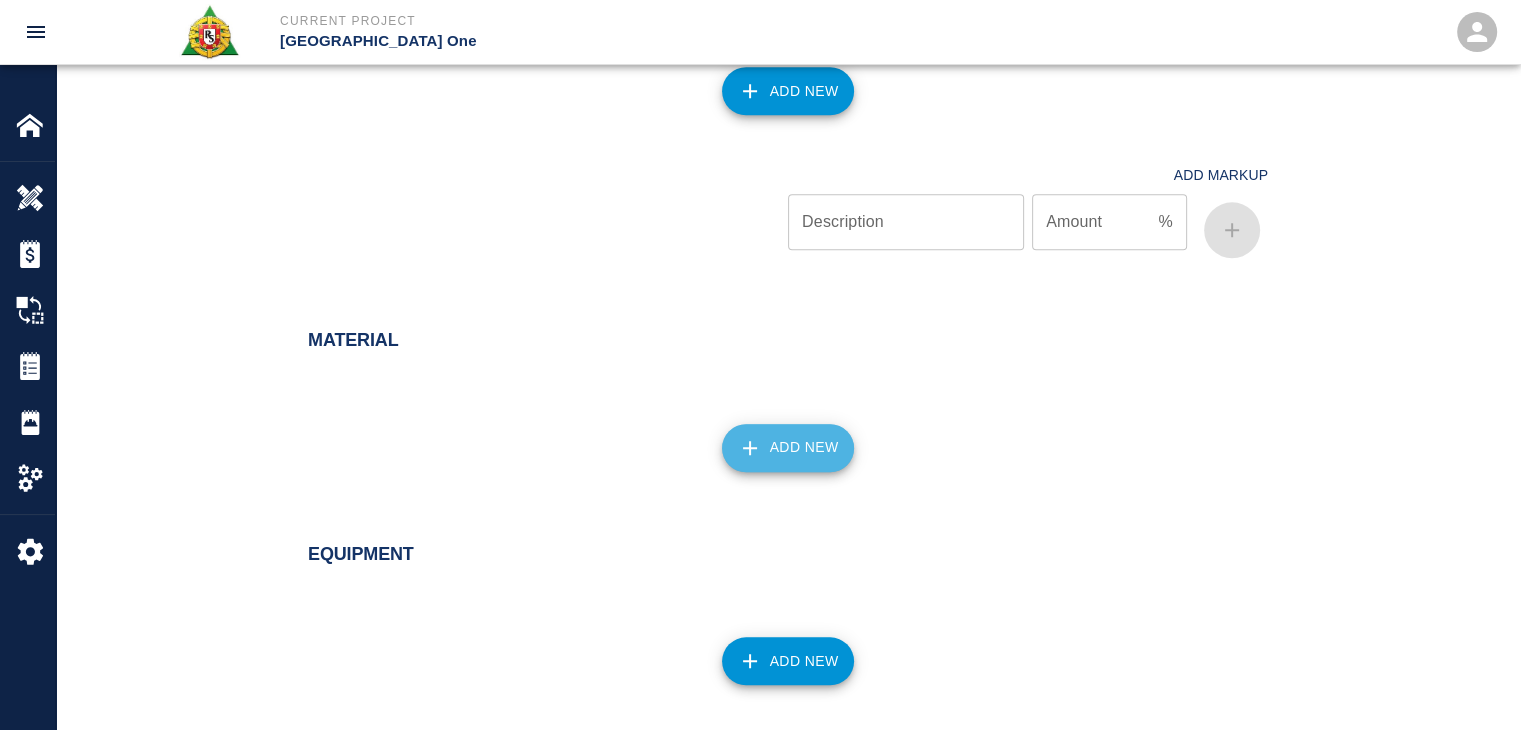 click on "Add New" at bounding box center [788, 448] 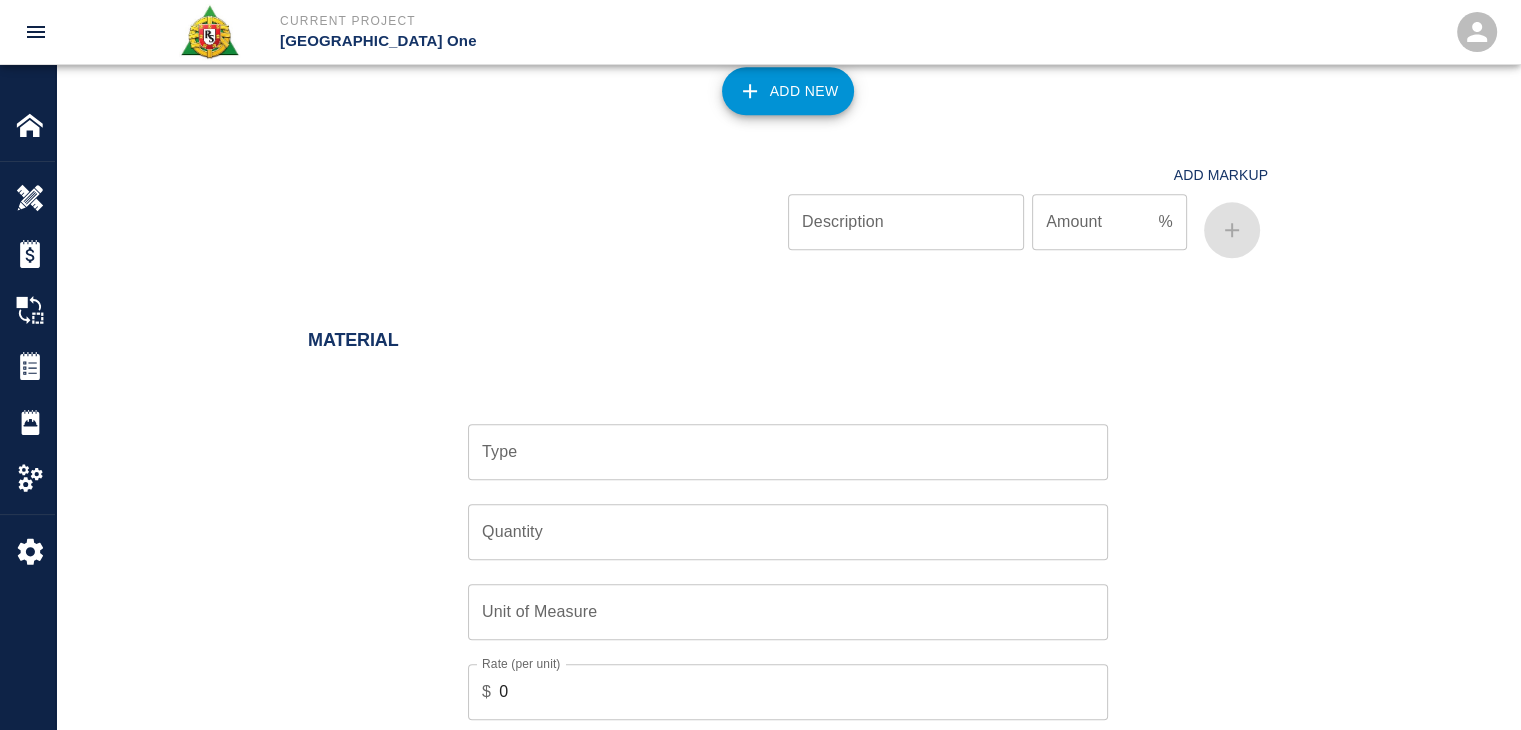 click on "Type" at bounding box center (788, 452) 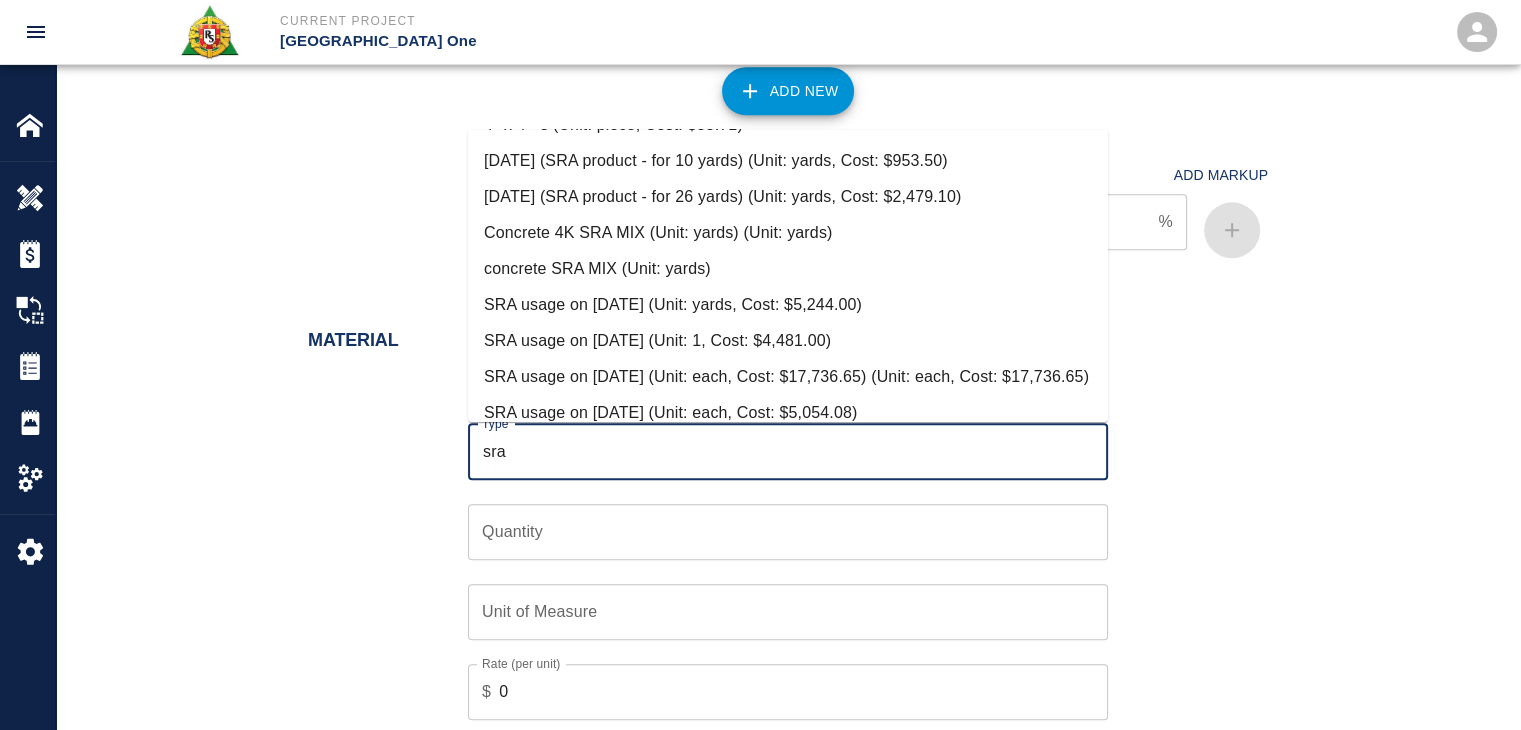 scroll, scrollTop: 424, scrollLeft: 0, axis: vertical 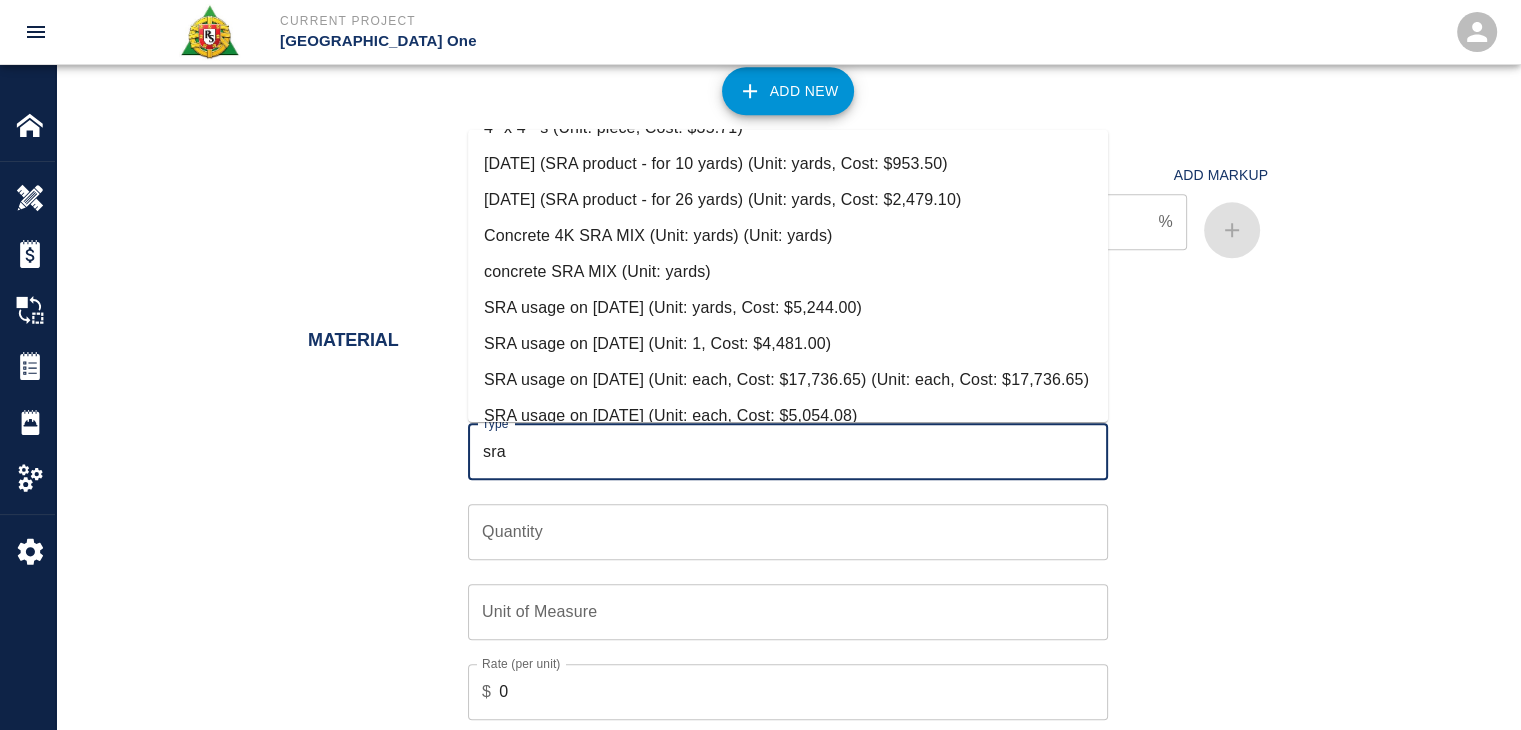 click on "concrete SRA MIX  (Unit: yards)" at bounding box center [788, 272] 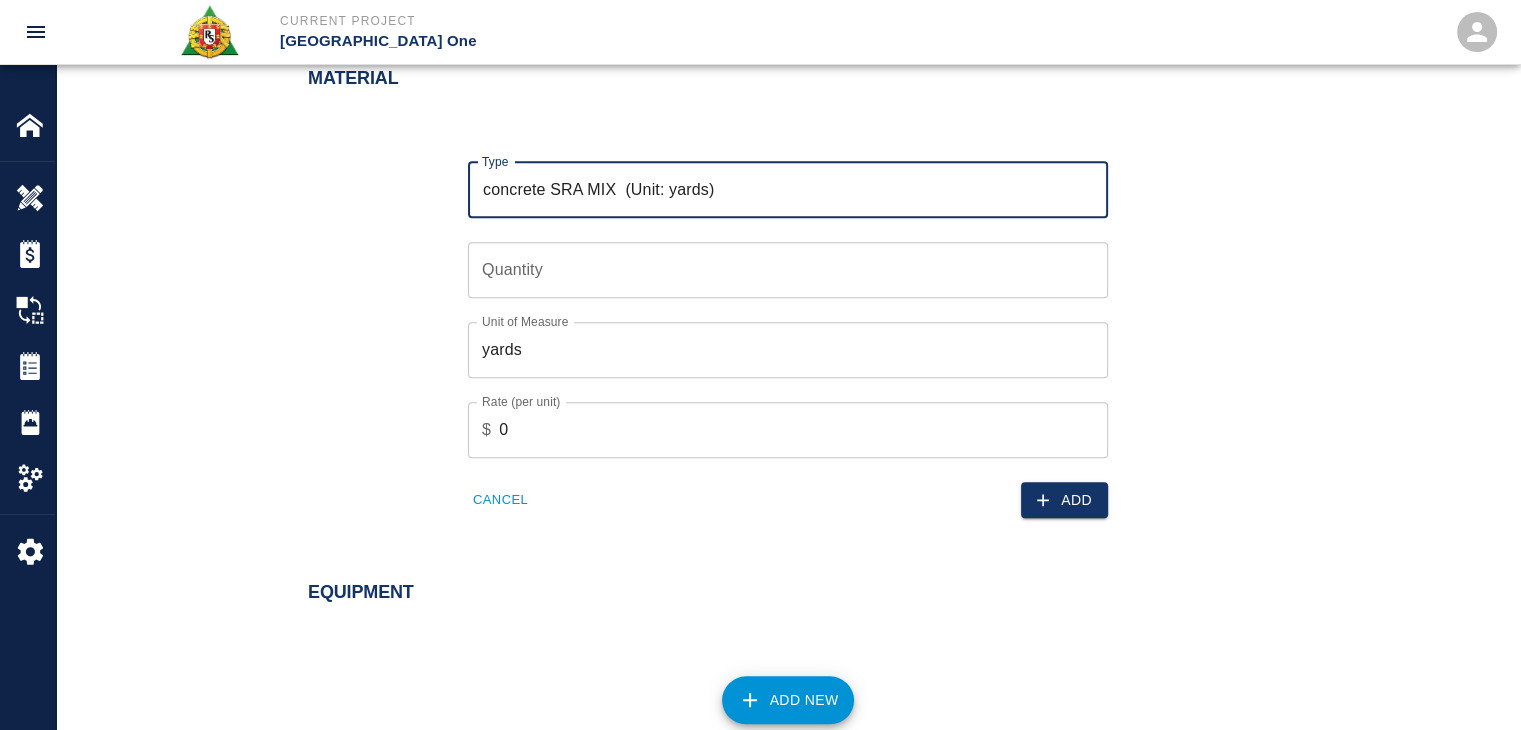 scroll, scrollTop: 2082, scrollLeft: 0, axis: vertical 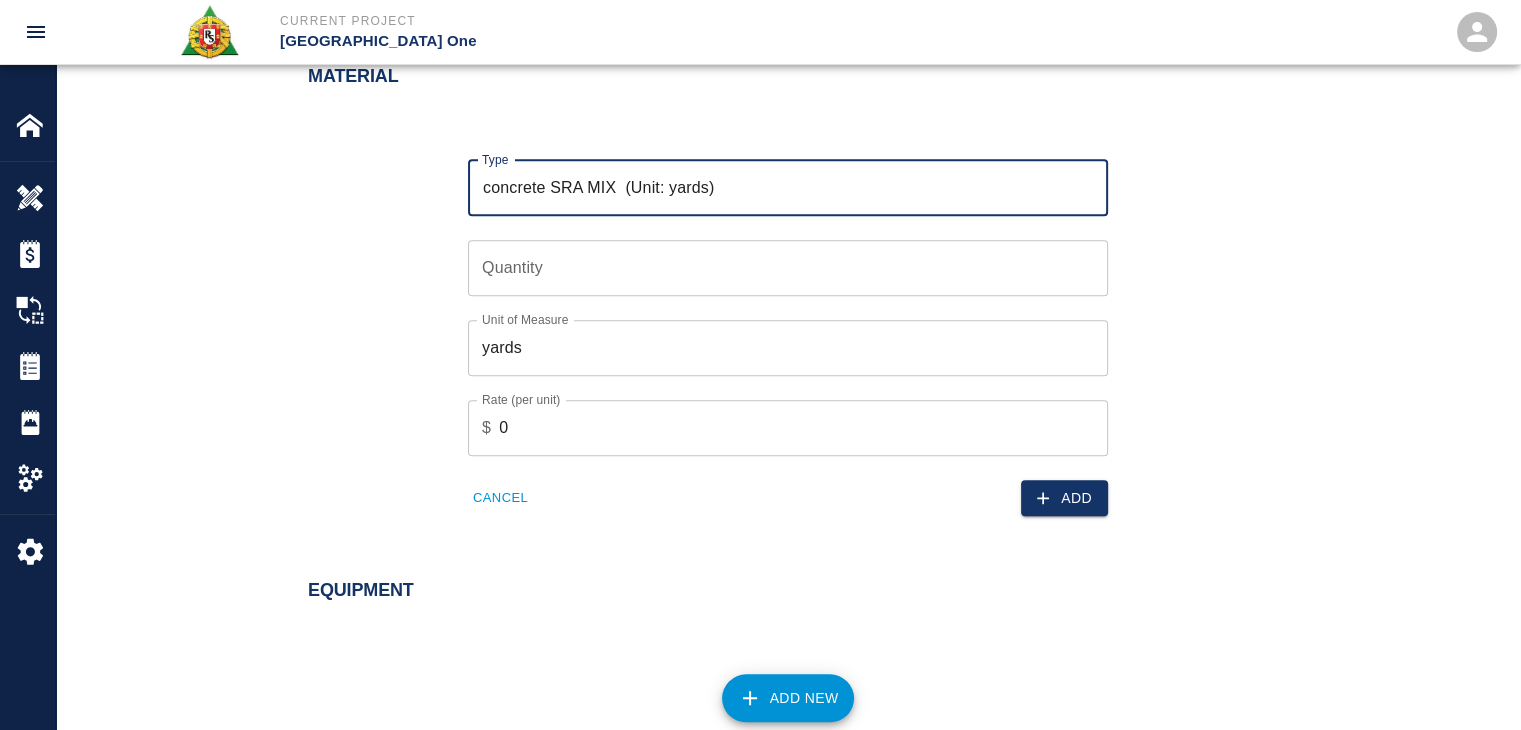 type on "concrete SRA MIX  (Unit: yards)" 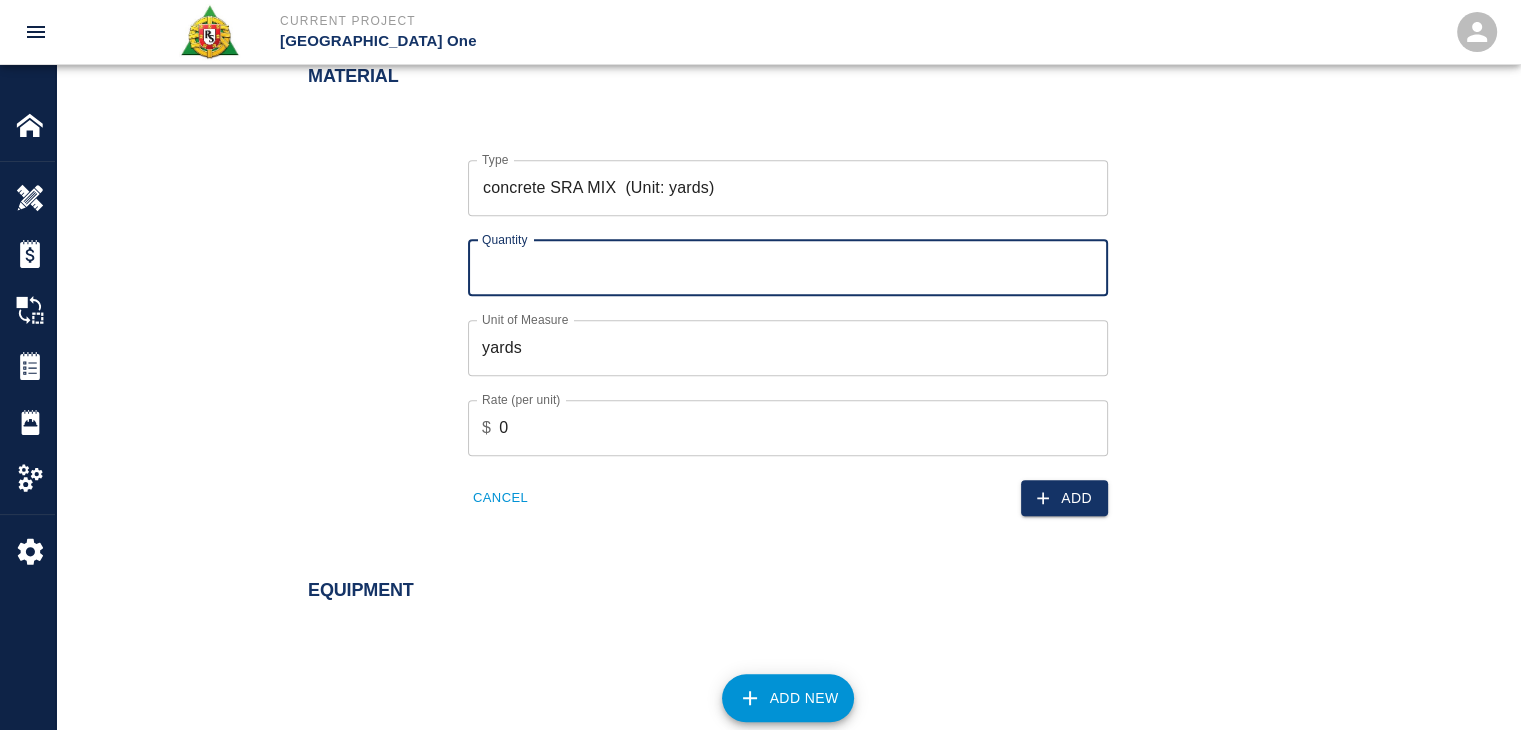 click on "Quantity" at bounding box center (788, 268) 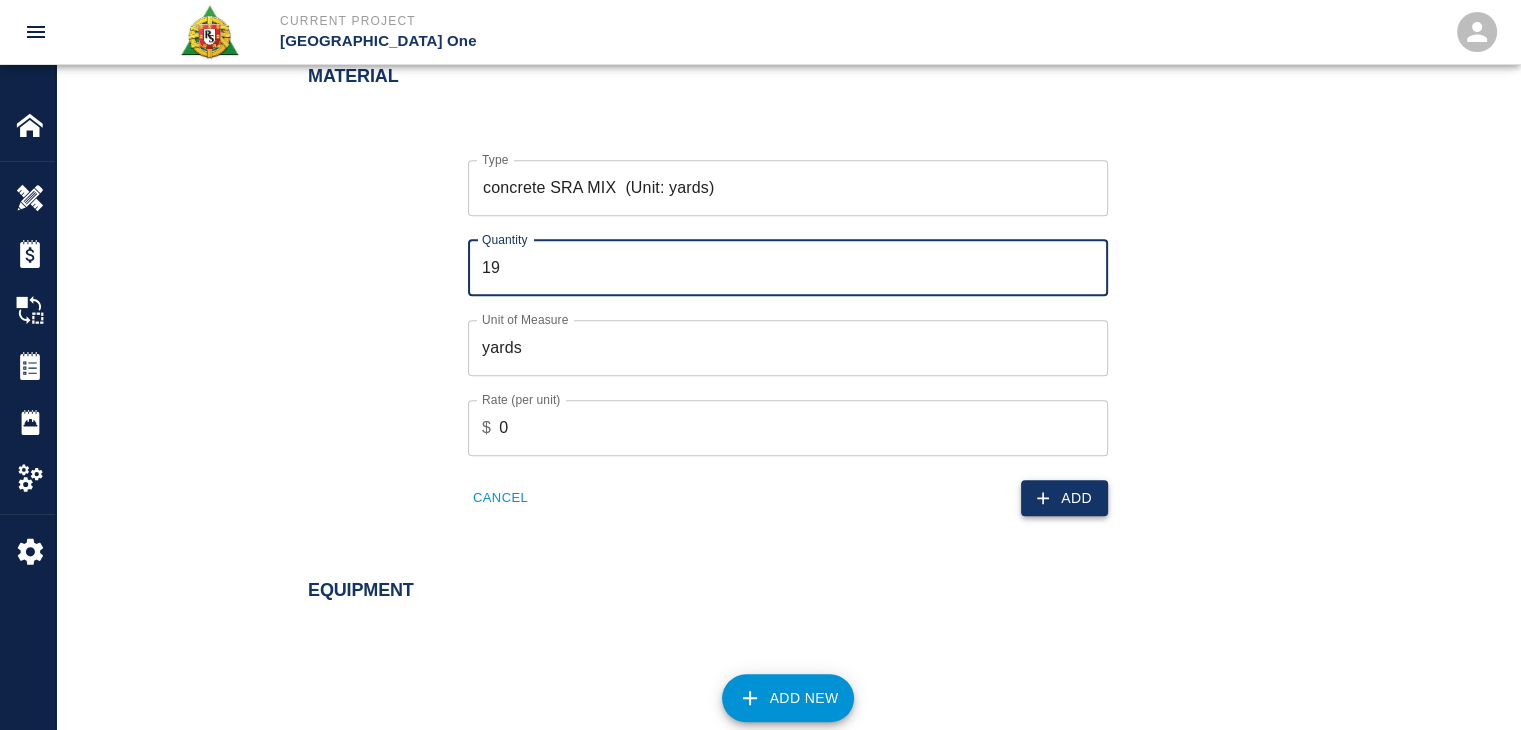 type on "19" 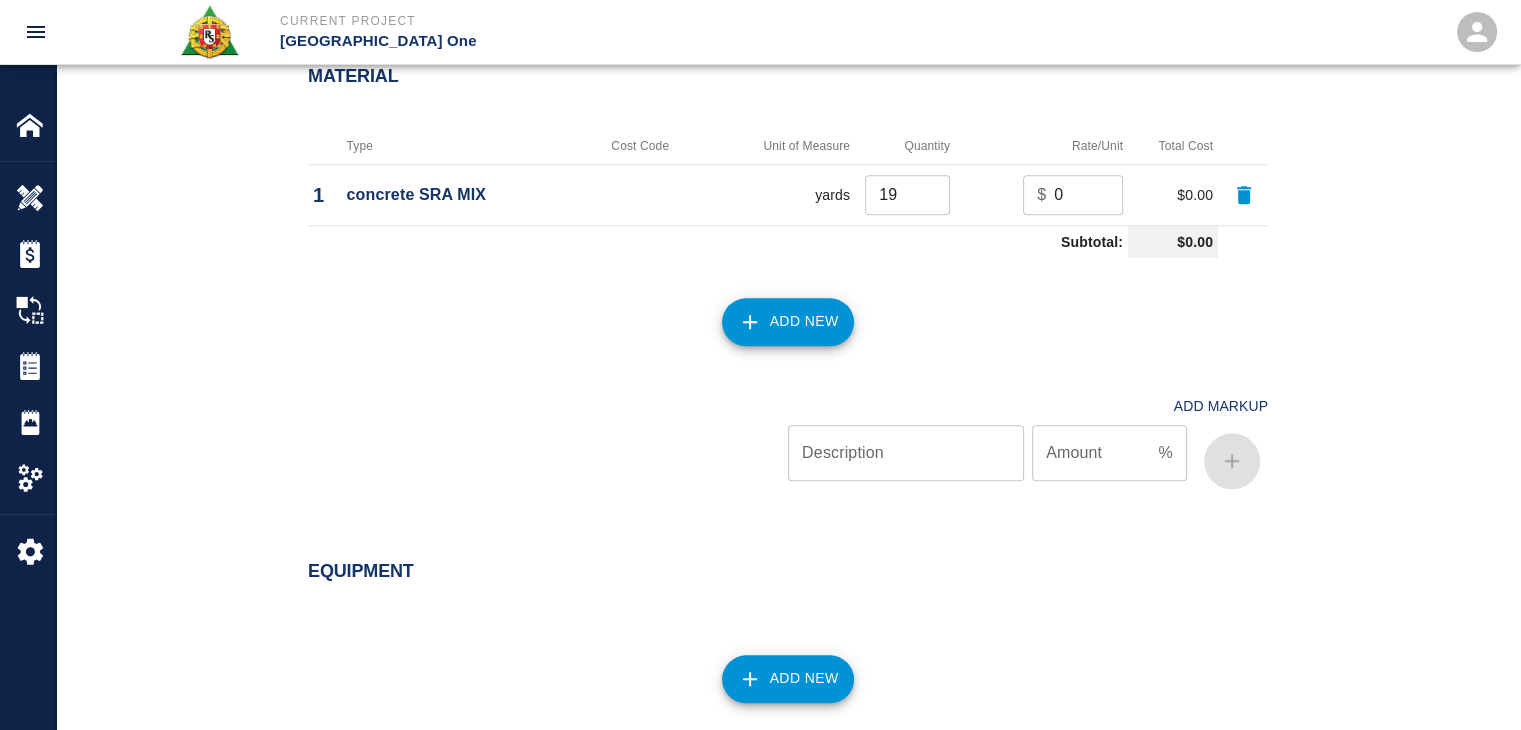click on "Add New" at bounding box center (788, 322) 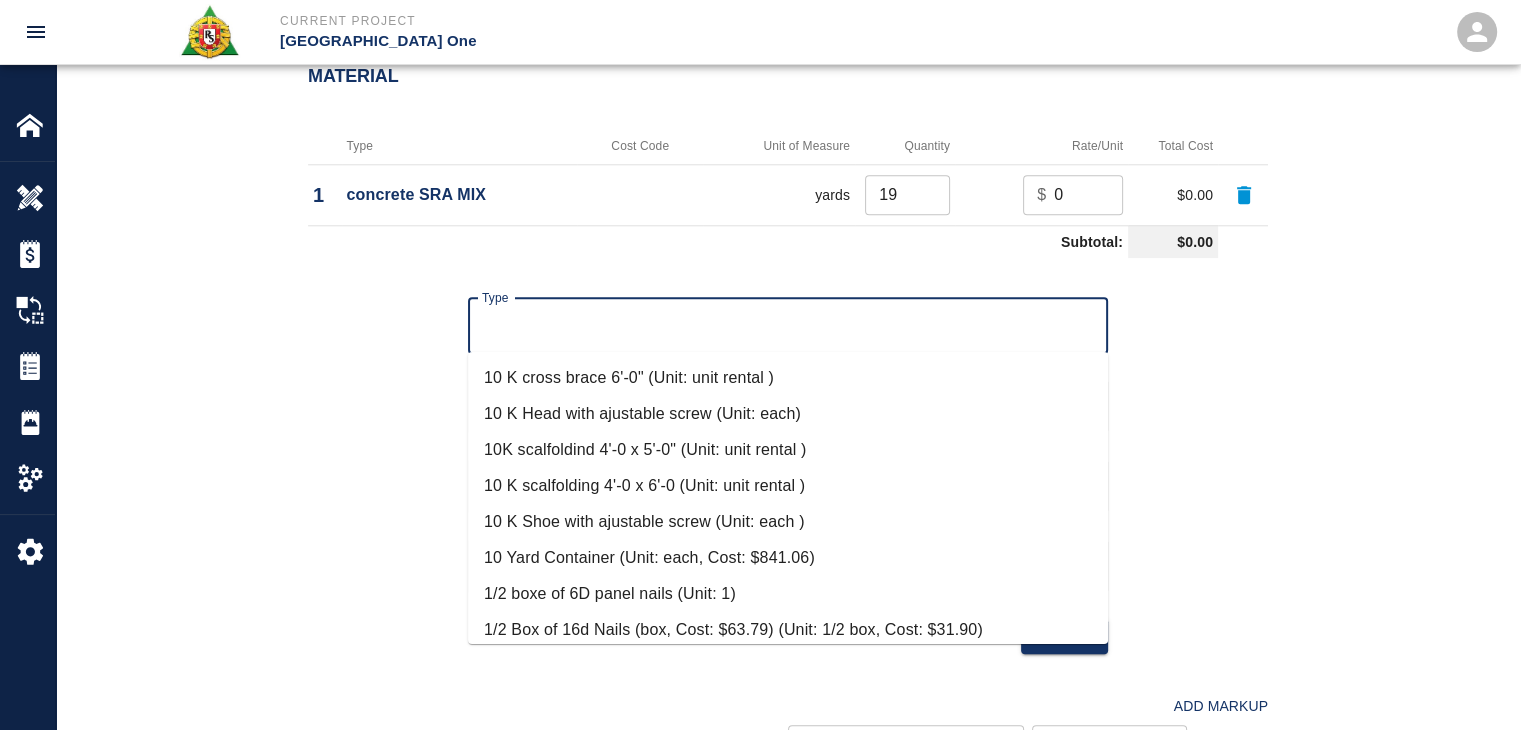click on "Type" at bounding box center (788, 326) 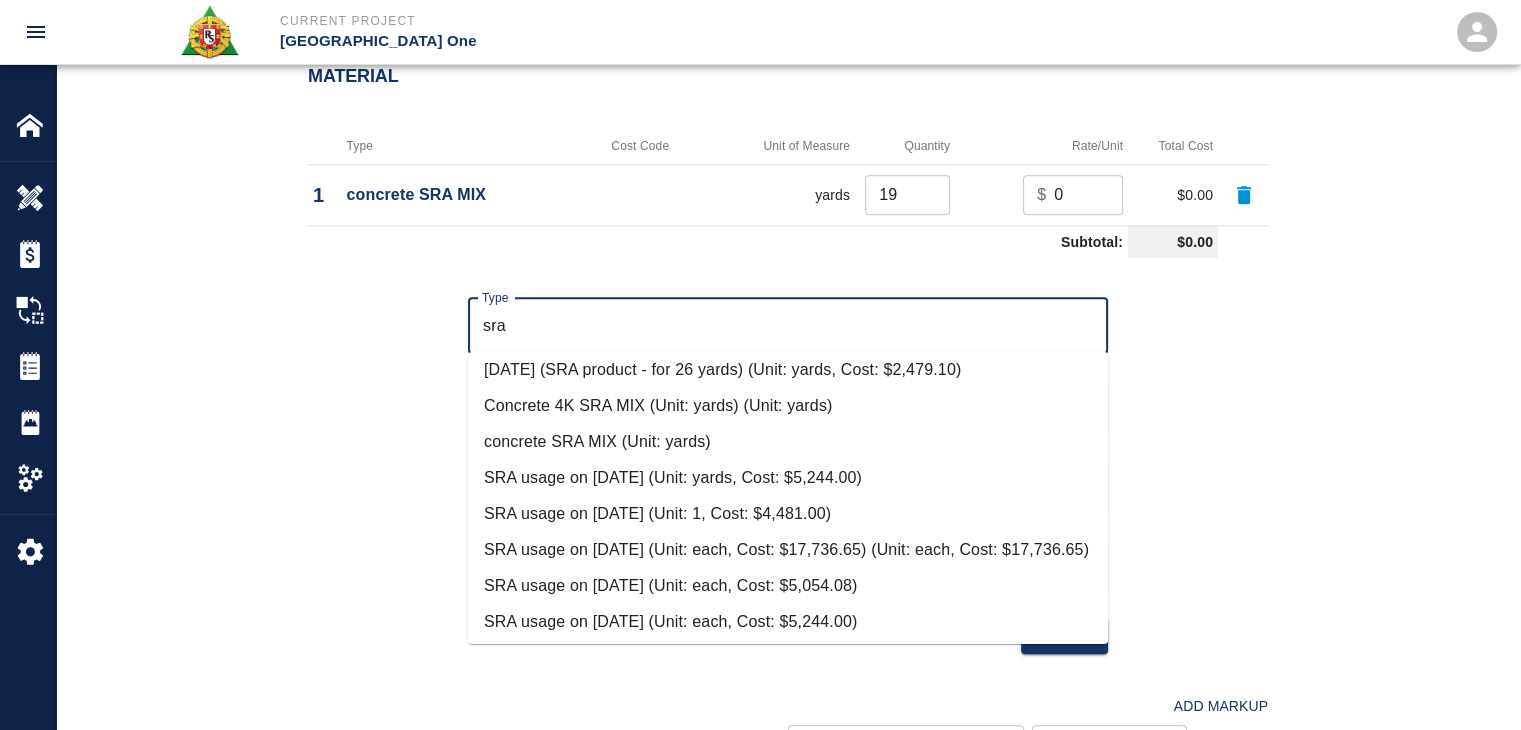 scroll, scrollTop: 499, scrollLeft: 0, axis: vertical 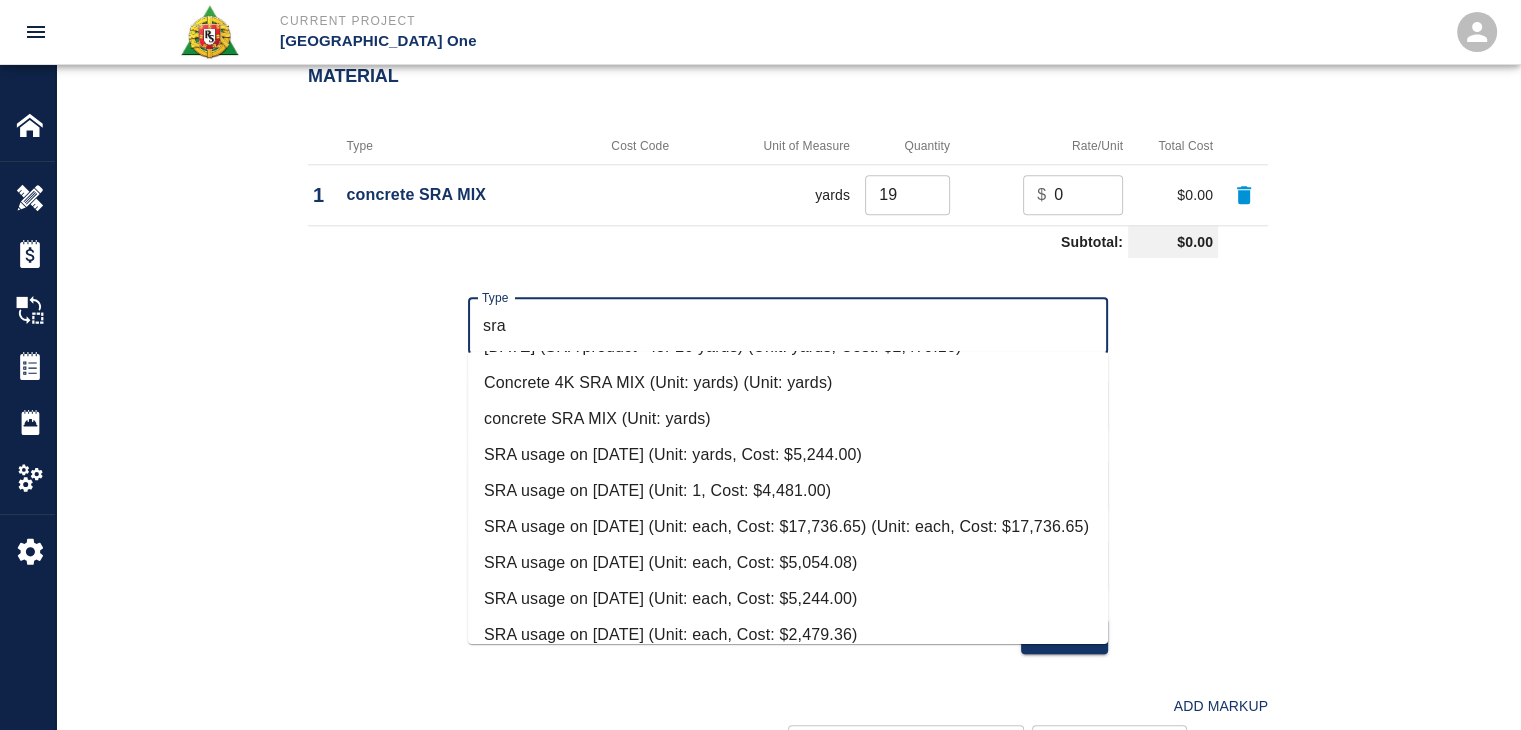 click on "concrete SRA MIX  (Unit: yards)" at bounding box center [788, 419] 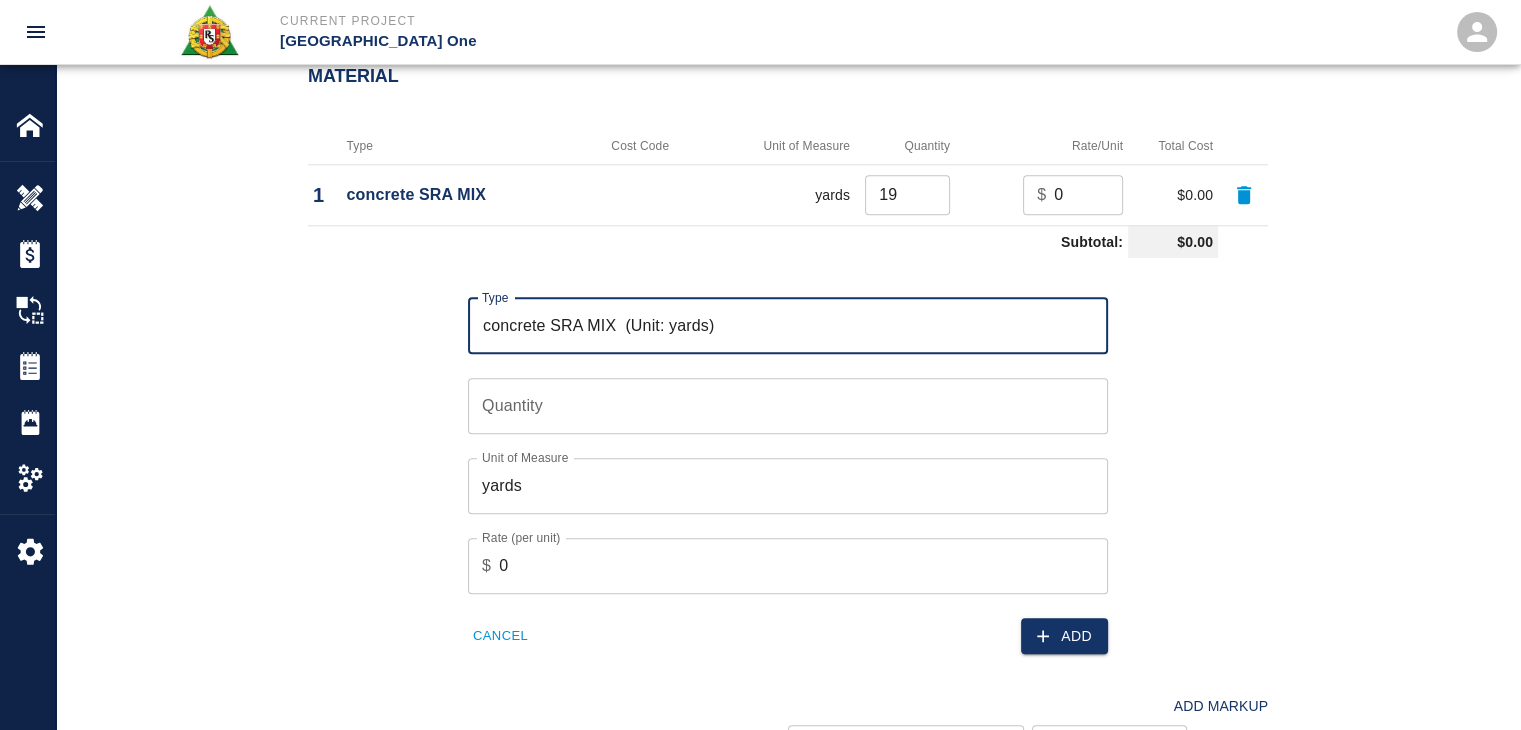 type on "concrete SRA MIX  (Unit: yards)" 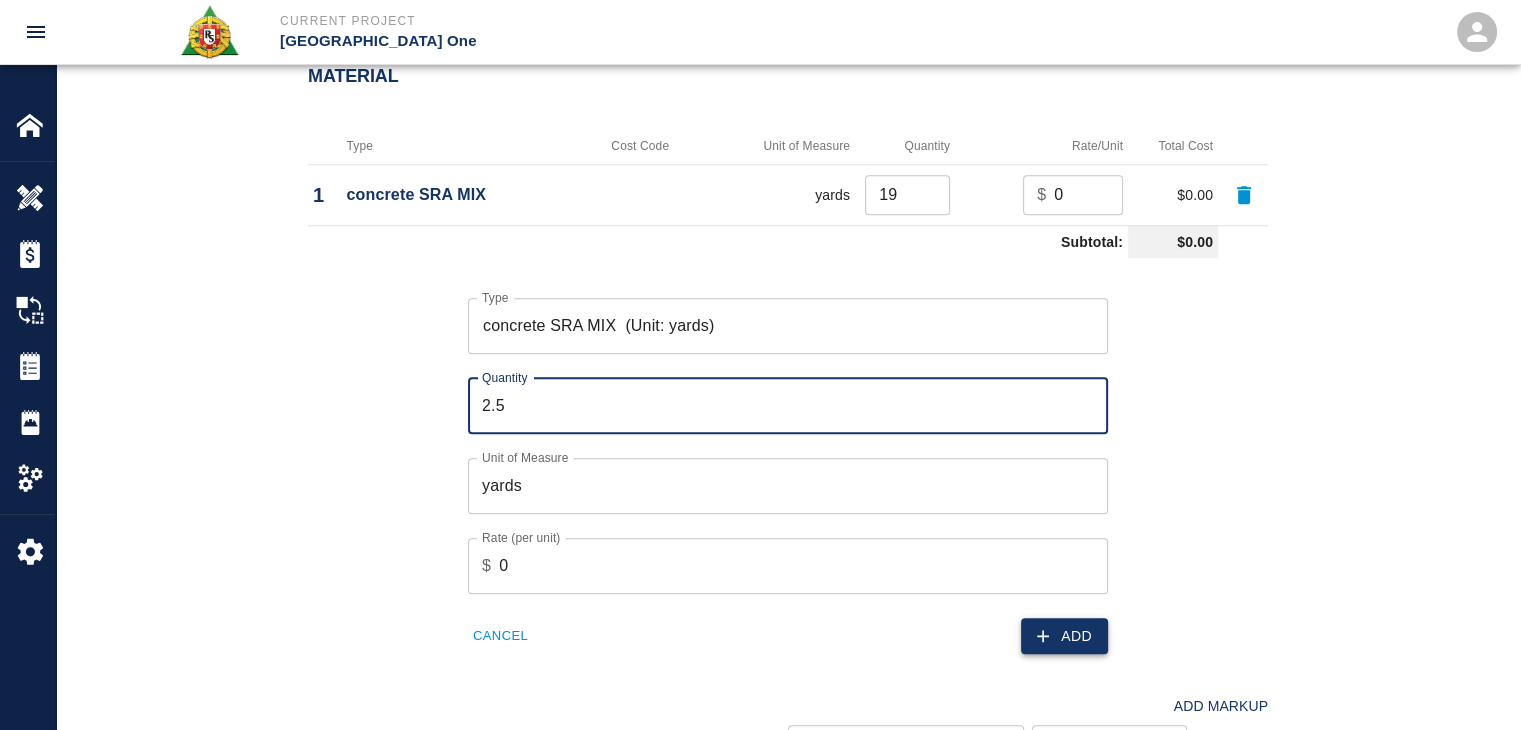 type on "2.5" 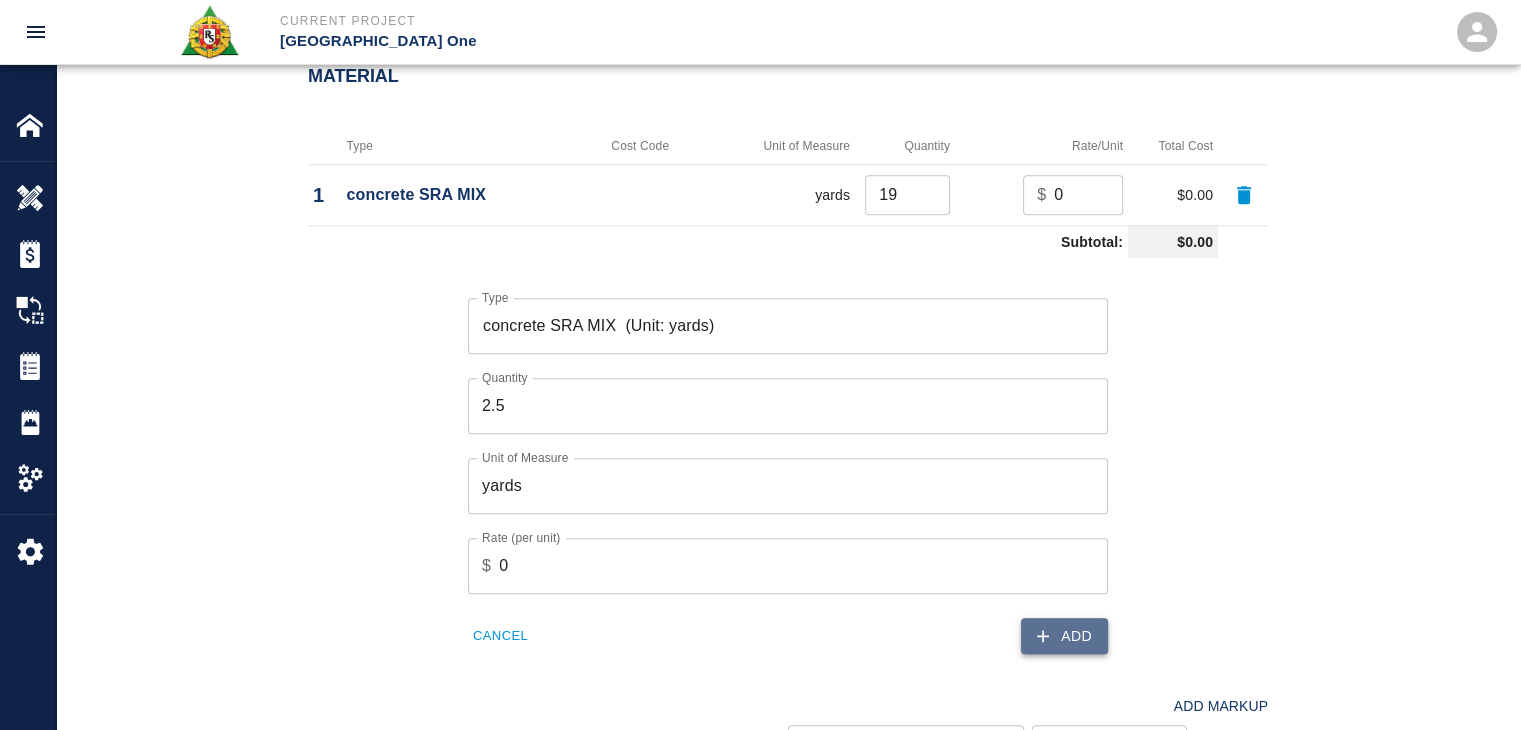 click on "Add" at bounding box center [1064, 636] 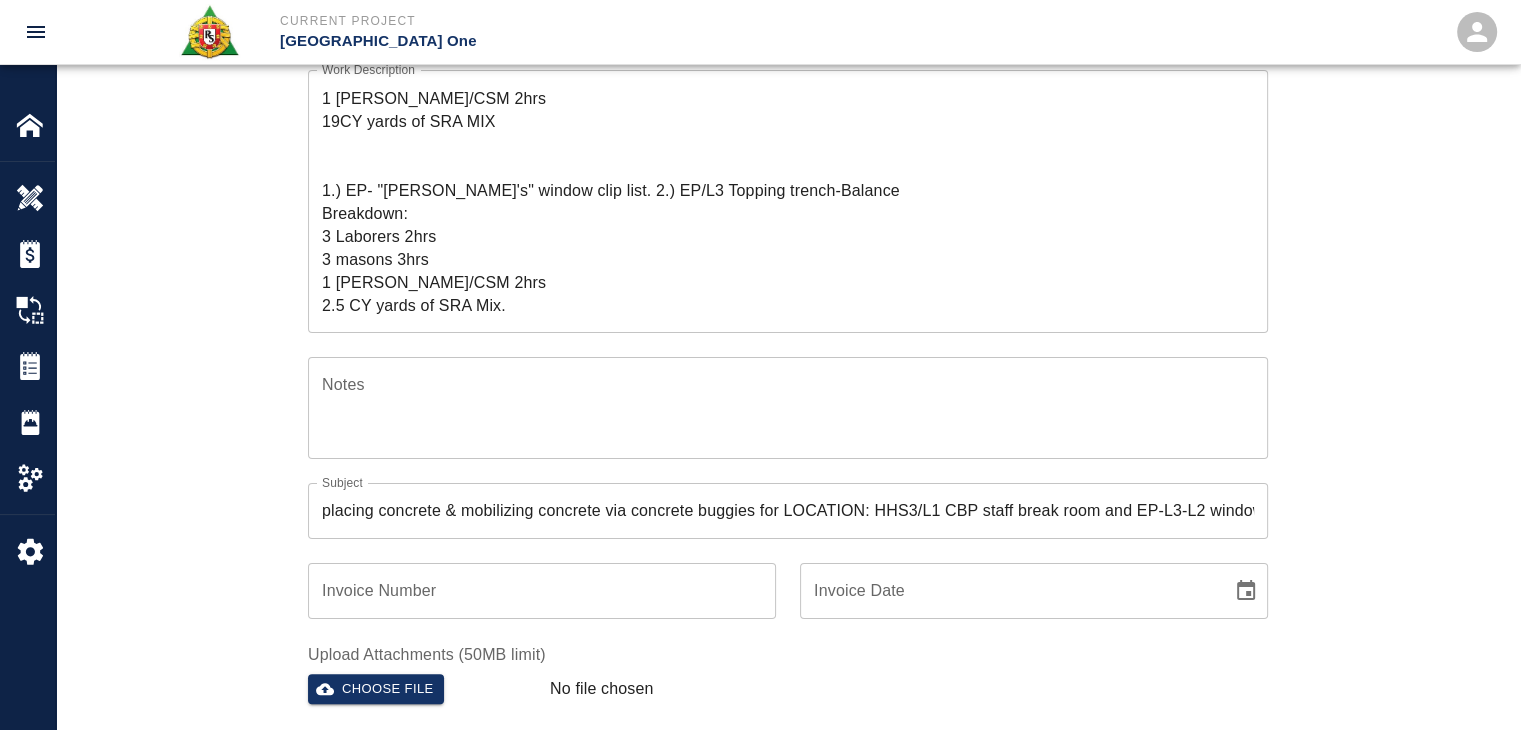 scroll, scrollTop: 317, scrollLeft: 0, axis: vertical 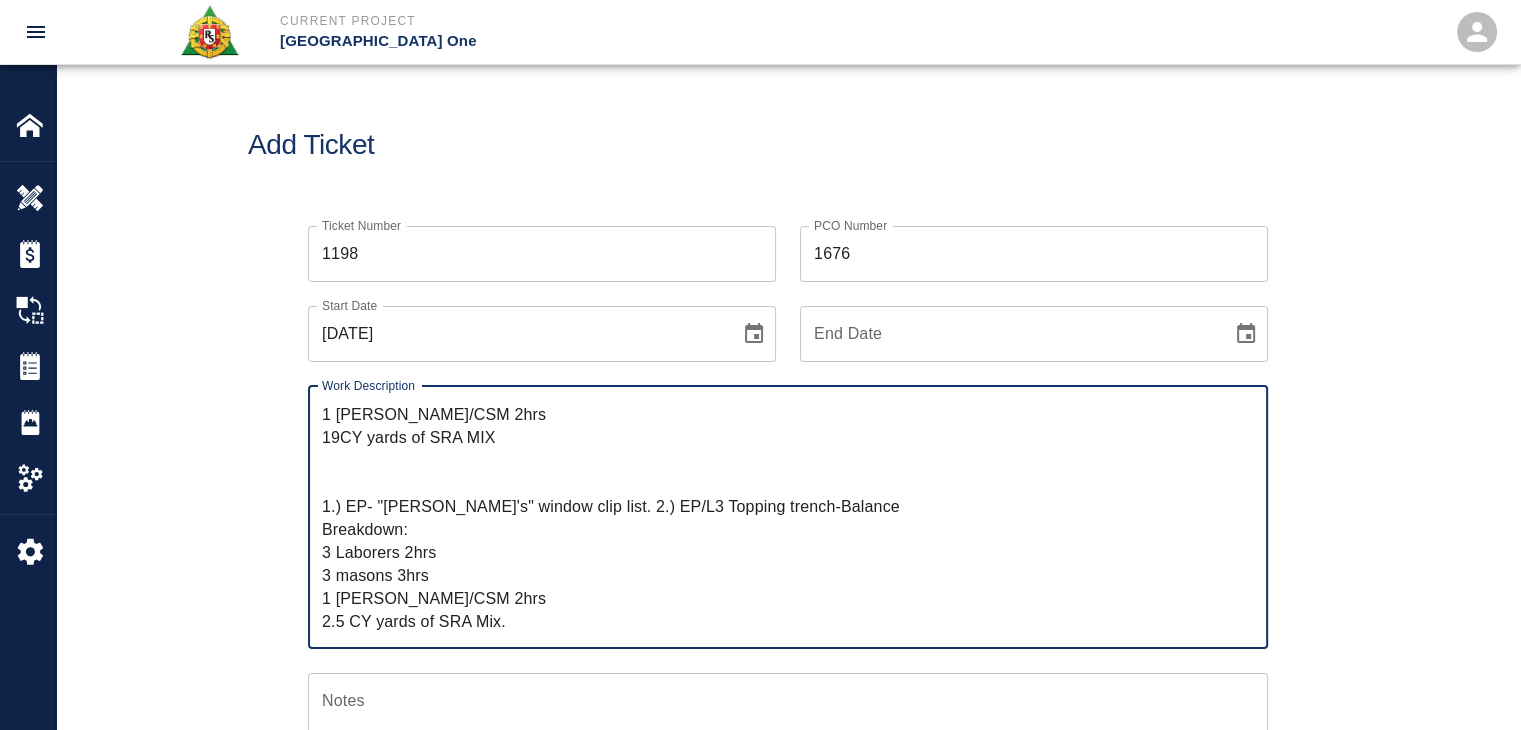 drag, startPoint x: 526, startPoint y: 632, endPoint x: 394, endPoint y: 581, distance: 141.50972 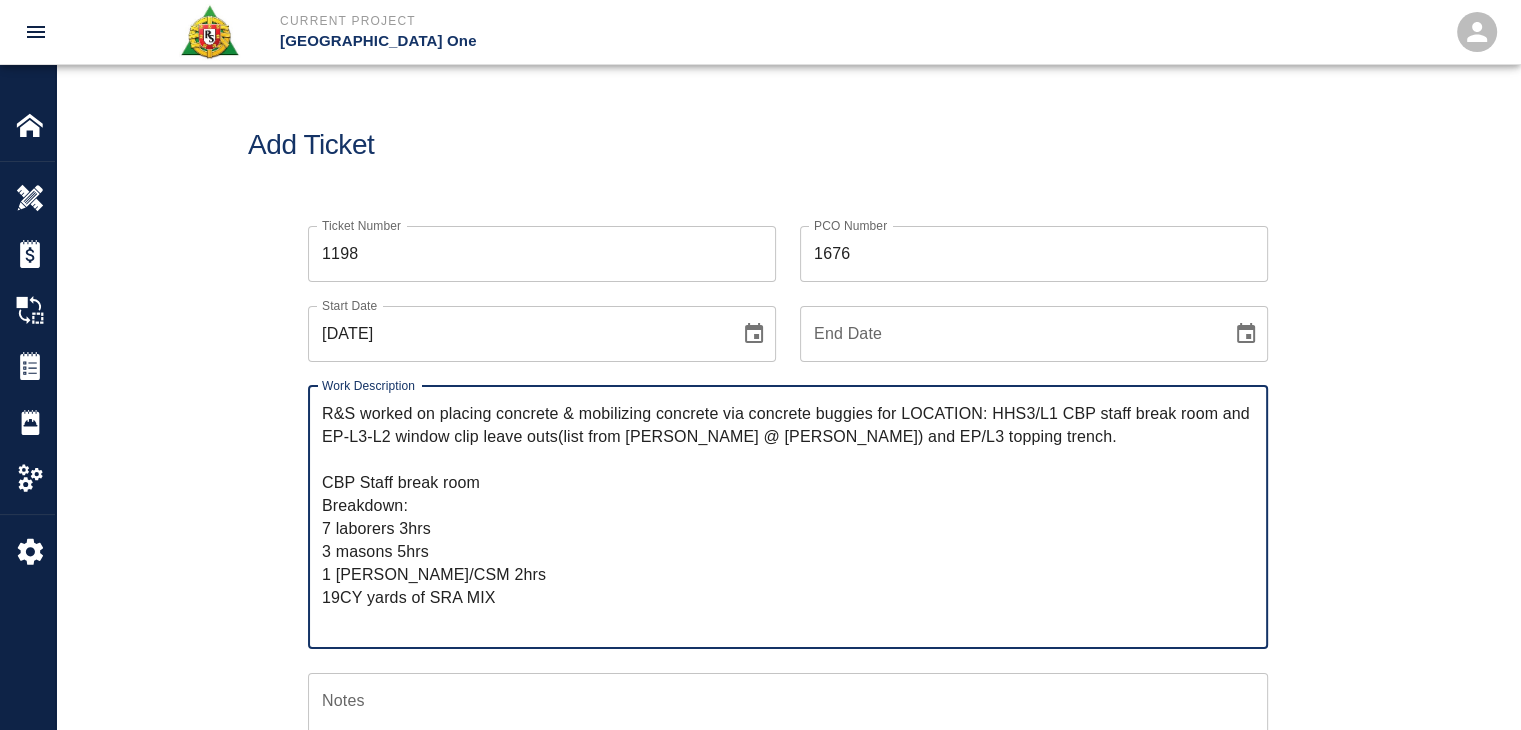 drag, startPoint x: 536, startPoint y: 620, endPoint x: 250, endPoint y: 327, distance: 409.44473 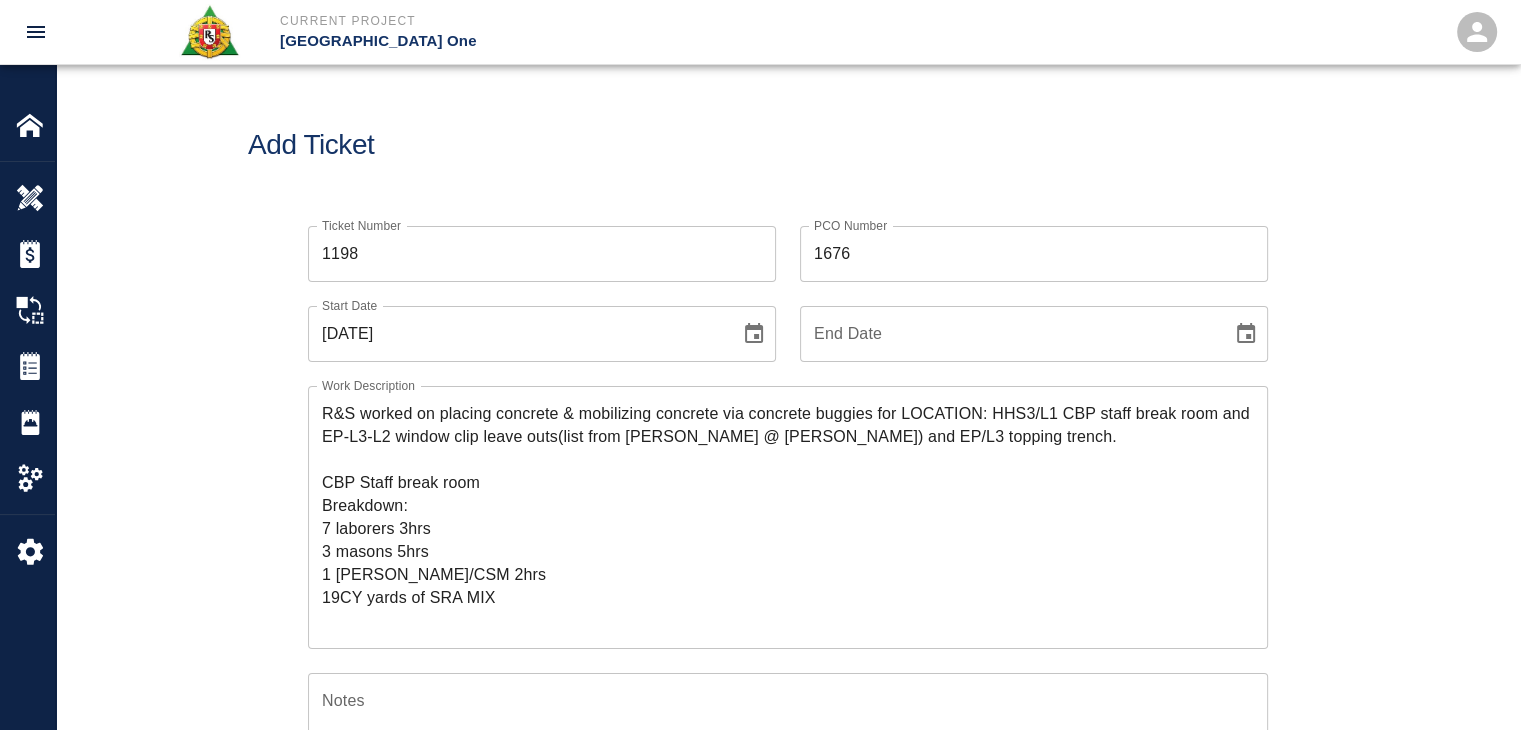 click on "Add Ticket" at bounding box center (788, 145) 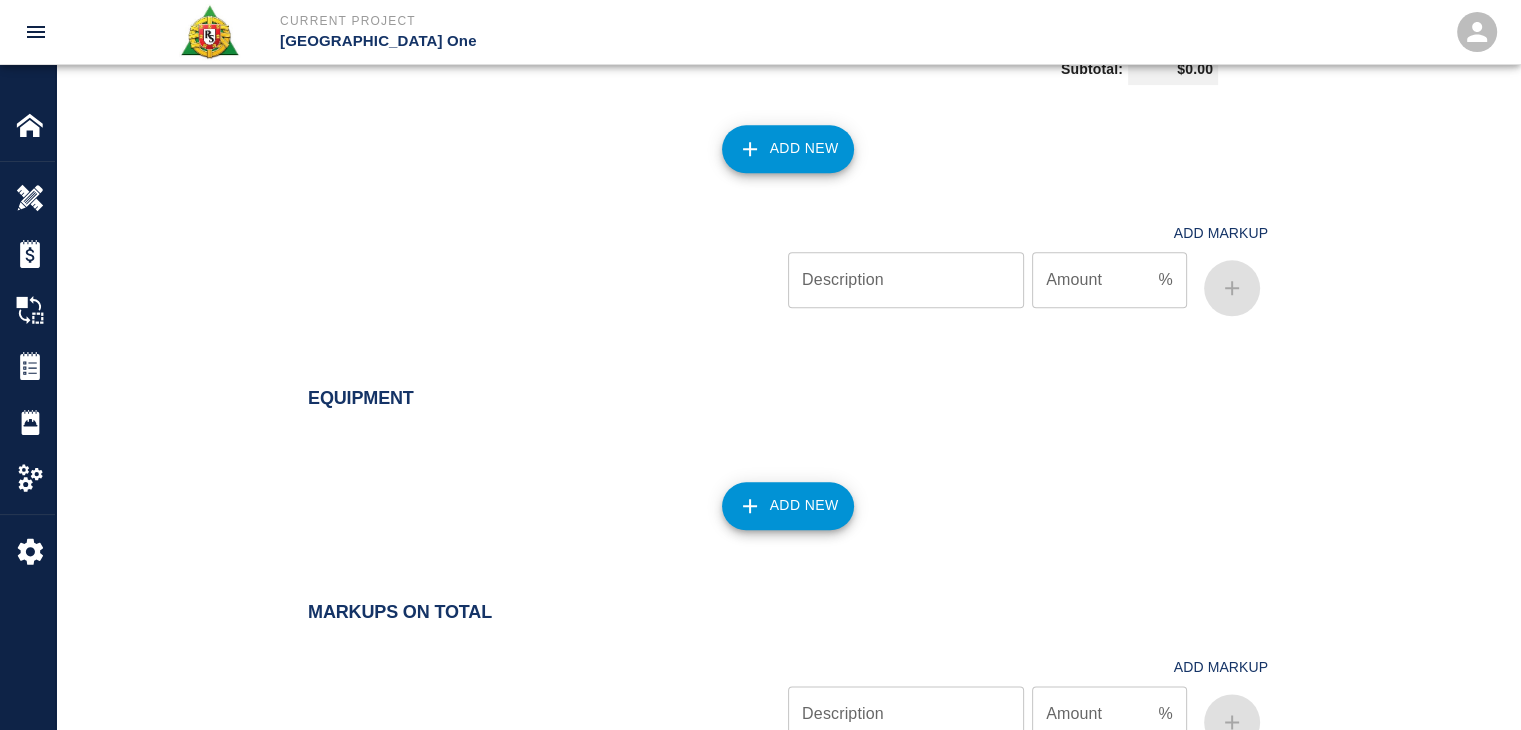 scroll, scrollTop: 2595, scrollLeft: 0, axis: vertical 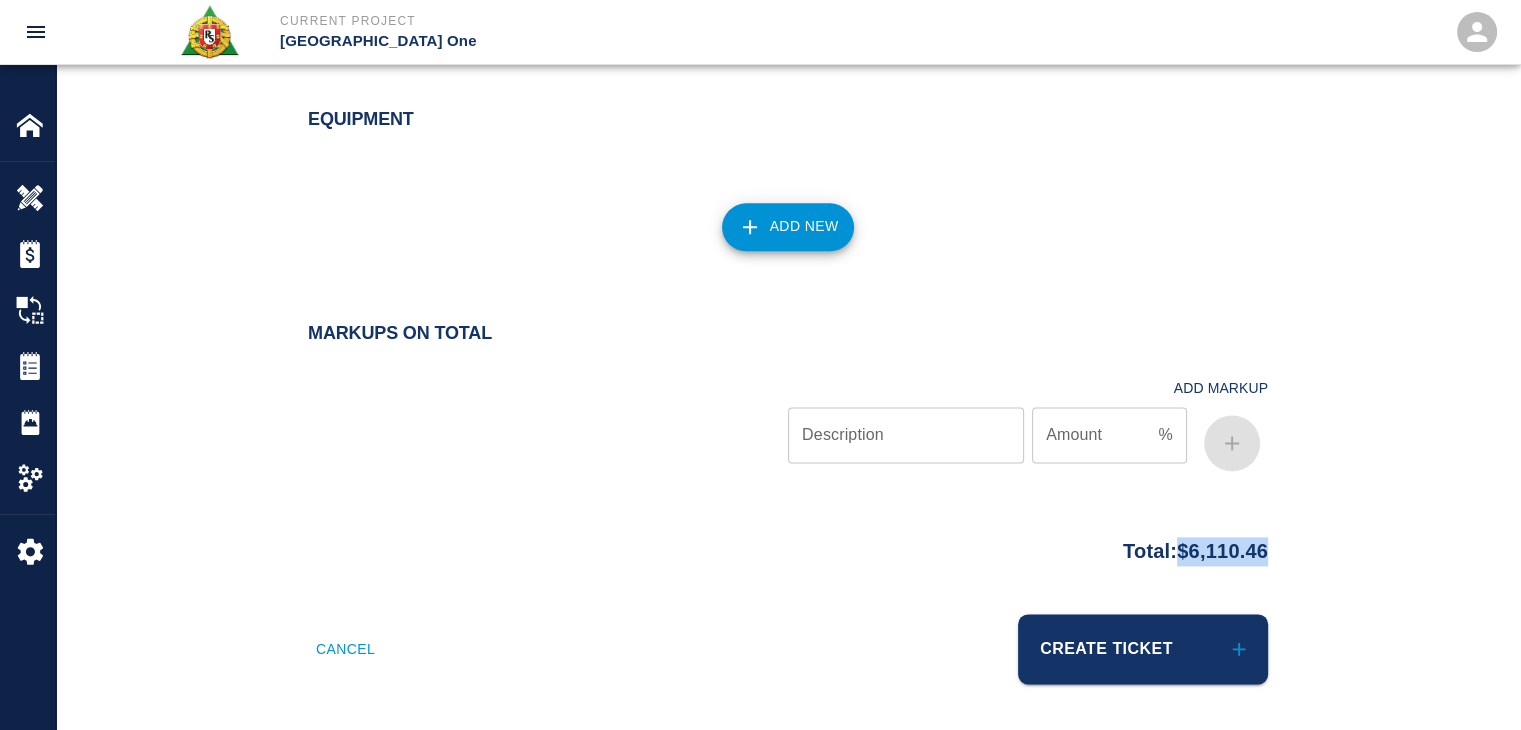 drag, startPoint x: 1286, startPoint y: 548, endPoint x: 1162, endPoint y: 549, distance: 124.004036 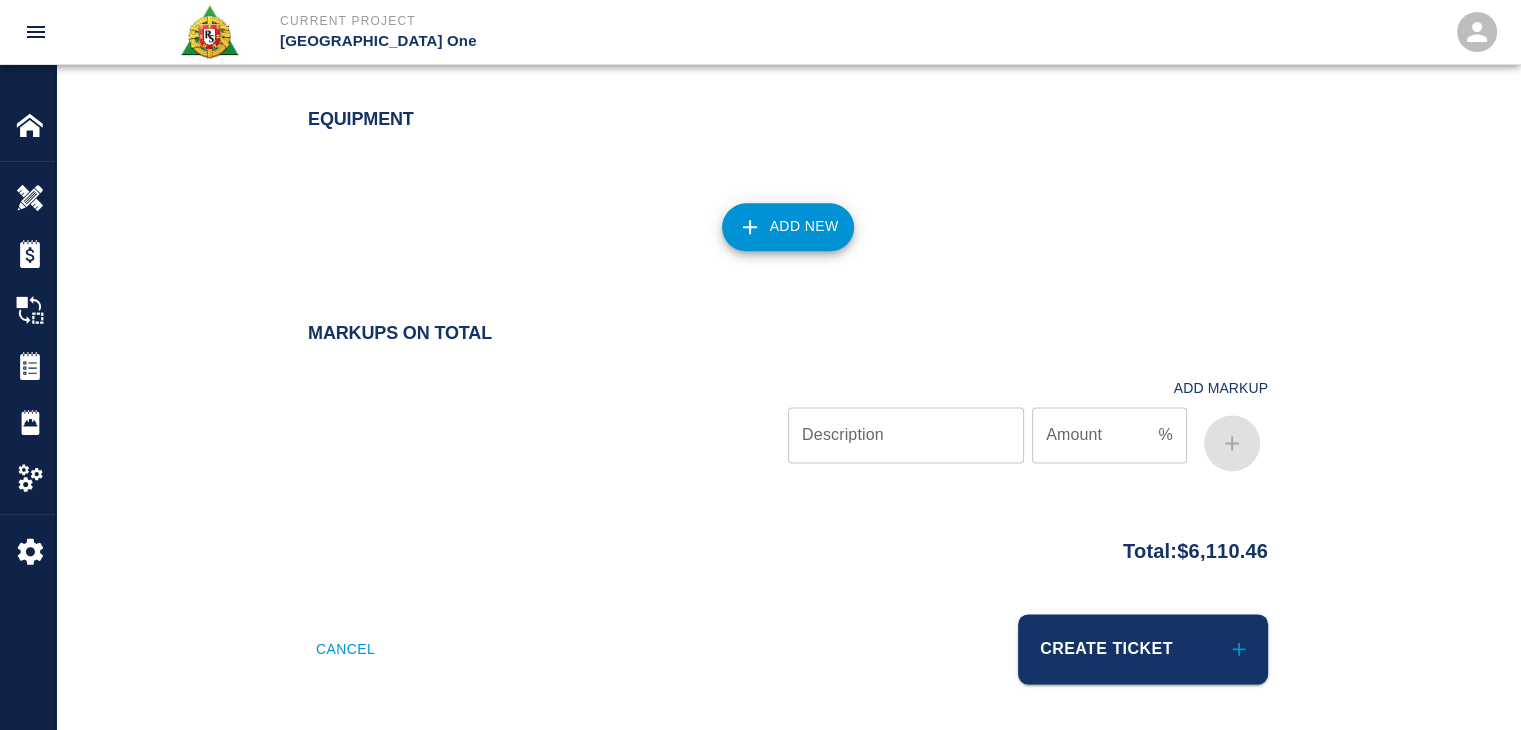 click on "Total:  $6,110.46" at bounding box center [788, 546] 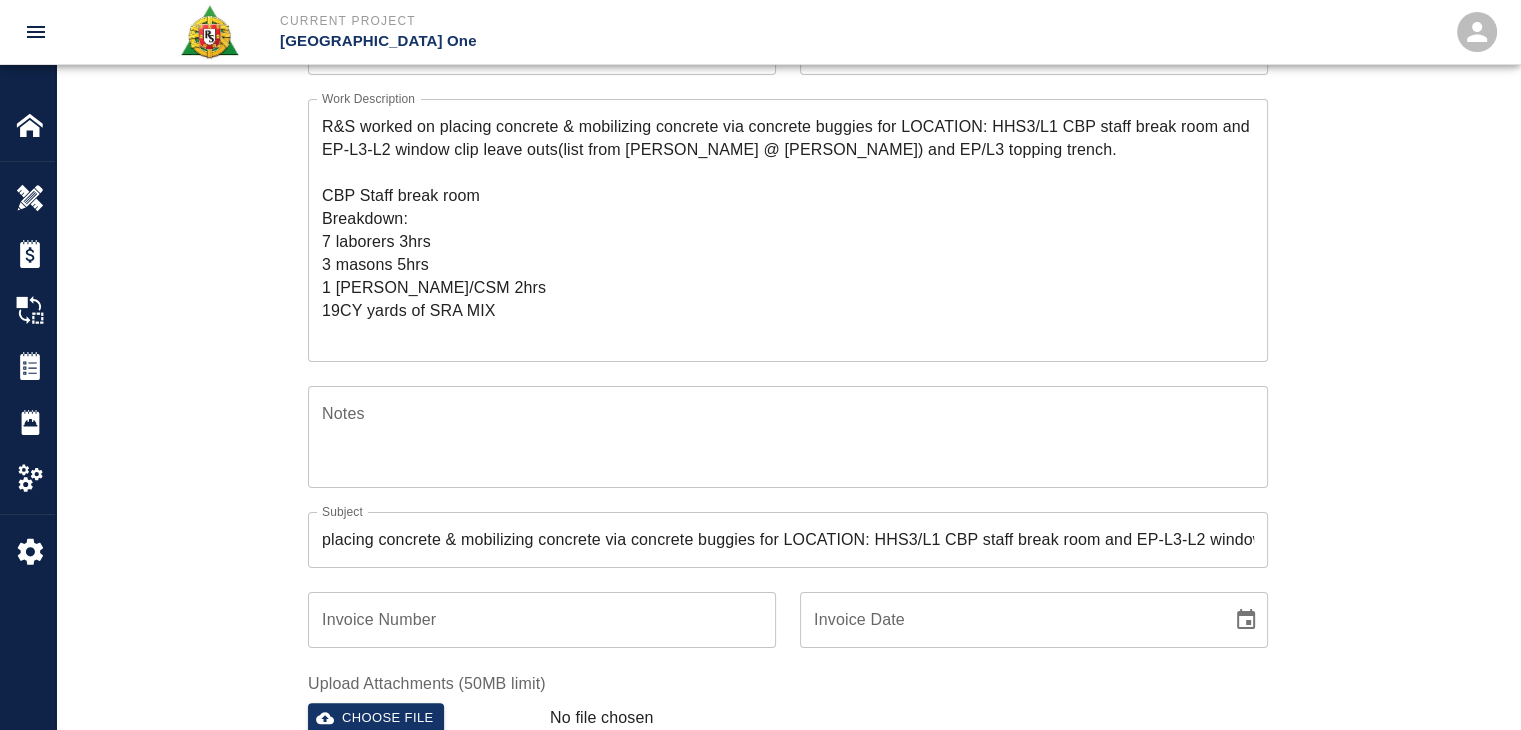 scroll, scrollTop: 0, scrollLeft: 0, axis: both 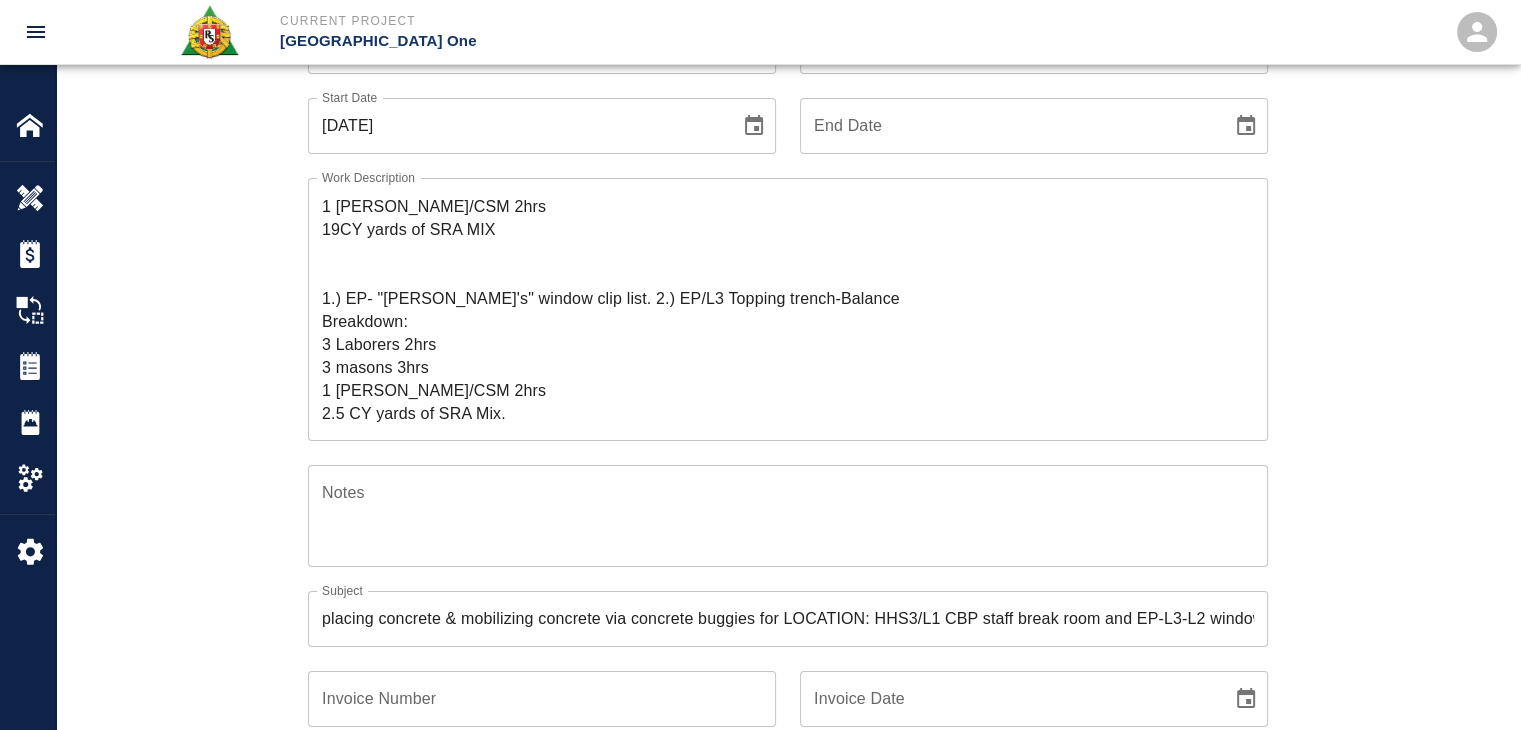 click on "R&S worked on placing concrete & mobilizing concrete via concrete buggies for LOCATION: HHS3/L1 CBP staff break room and EP-L3-L2 window clip leave outs(list from Michelle @ AECOM Tishman) and EP/L3 topping trench.
CBP Staff break room
Breakdown:
7 laborers 3hrs
3 masons 5hrs
1 Foreman/CSM 2hrs
19CY yards of SRA MIX
1.) EP- "Michelle's" window clip list. 2.) EP/L3 Topping trench-Balance
Breakdown:
3 Laborers 2hrs
3 masons 3hrs
1 Foreman/CSM 2hrs
2.5 CY yards of SRA Mix." at bounding box center [788, 309] 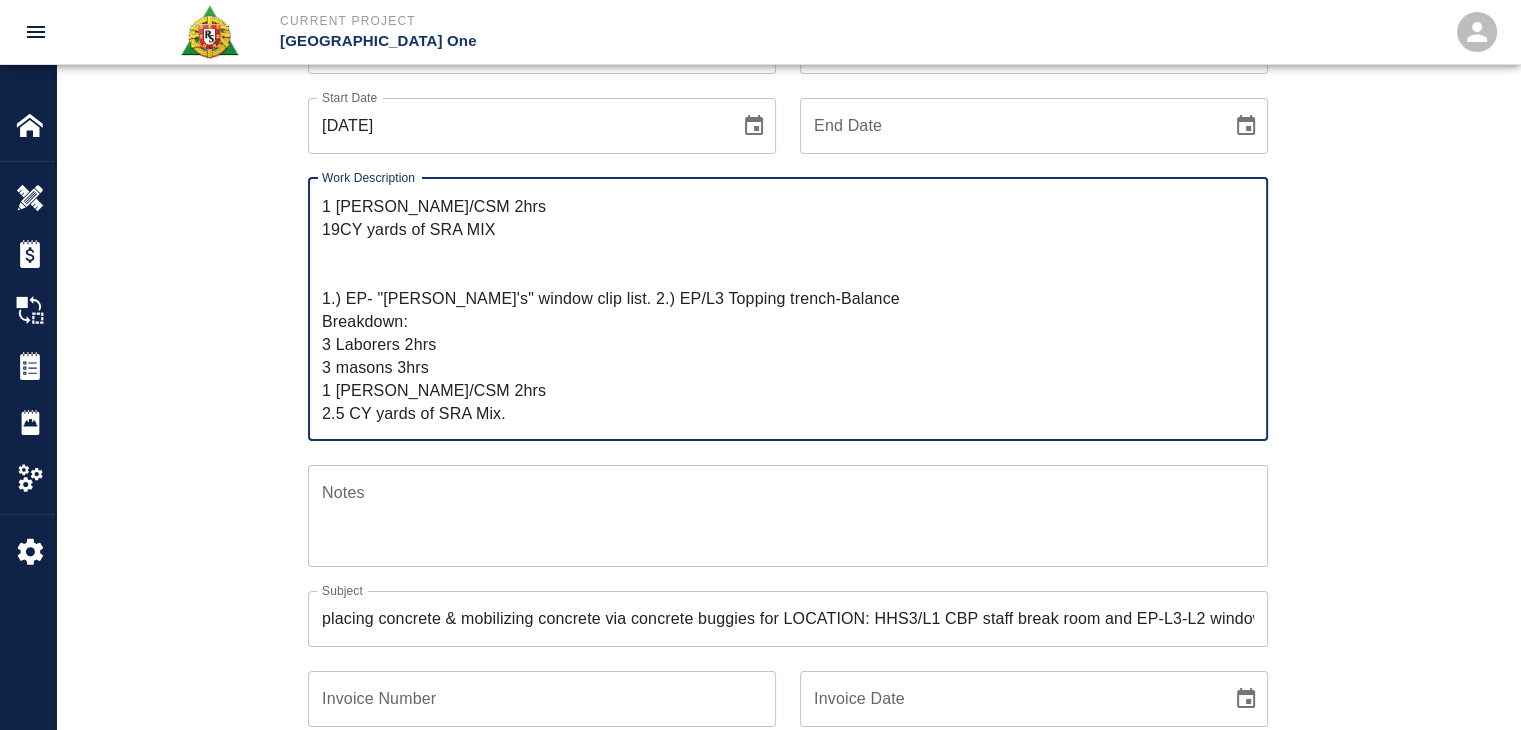 click on "Ticket Number 1198 Ticket Number PCO Number 1676 PCO Number Start Date  07/03/2025 Start Date  End Date End Date Work Description R&S worked on placing concrete & mobilizing concrete via concrete buggies for LOCATION: HHS3/L1 CBP staff break room and EP-L3-L2 window clip leave outs(list from Michelle @ AECOM Tishman) and EP/L3 topping trench.
CBP Staff break room
Breakdown:
7 laborers 3hrs
3 masons 5hrs
1 Foreman/CSM 2hrs
19CY yards of SRA MIX
1.) EP- "Michelle's" window clip list. 2.) EP/L3 Topping trench-Balance
Breakdown:
3 Laborers 2hrs
3 masons 3hrs
1 Foreman/CSM 2hrs
2.5 CY yards of SRA Mix. x Work Description Notes x Notes Subject placing concrete & mobilizing concrete via concrete buggies for LOCATION: HHS3/L1 CBP staff break room and EP-L3-L2 window clip leave outs(list from Michelle @ AECOM Tishman) and EP/L3 topping trench. Subject Invoice Number Invoice Number Invoice Date Invoice Date Upload Attachments (50MB limit) Choose file No file chosen Upload Another File Add Costs" at bounding box center [788, 498] 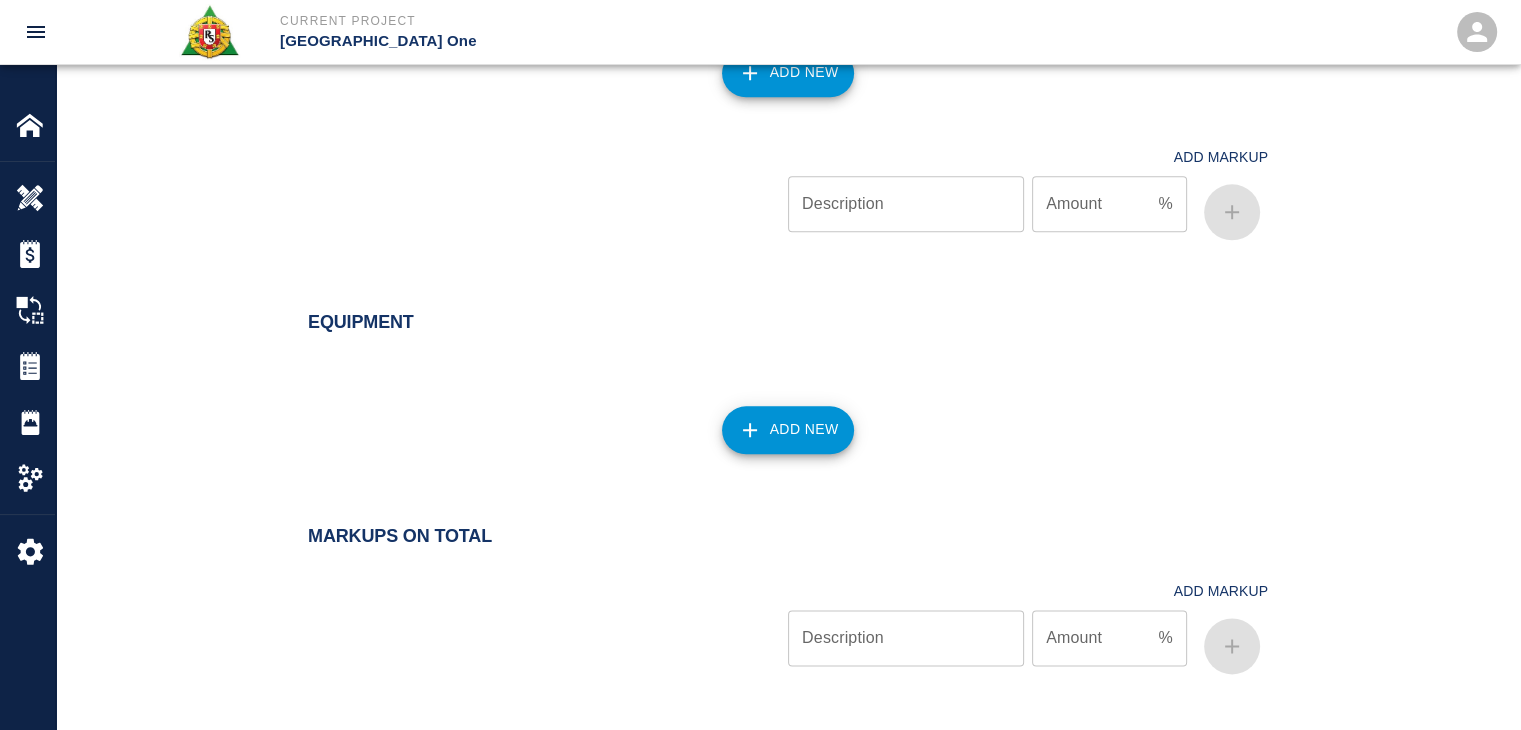 scroll, scrollTop: 2395, scrollLeft: 0, axis: vertical 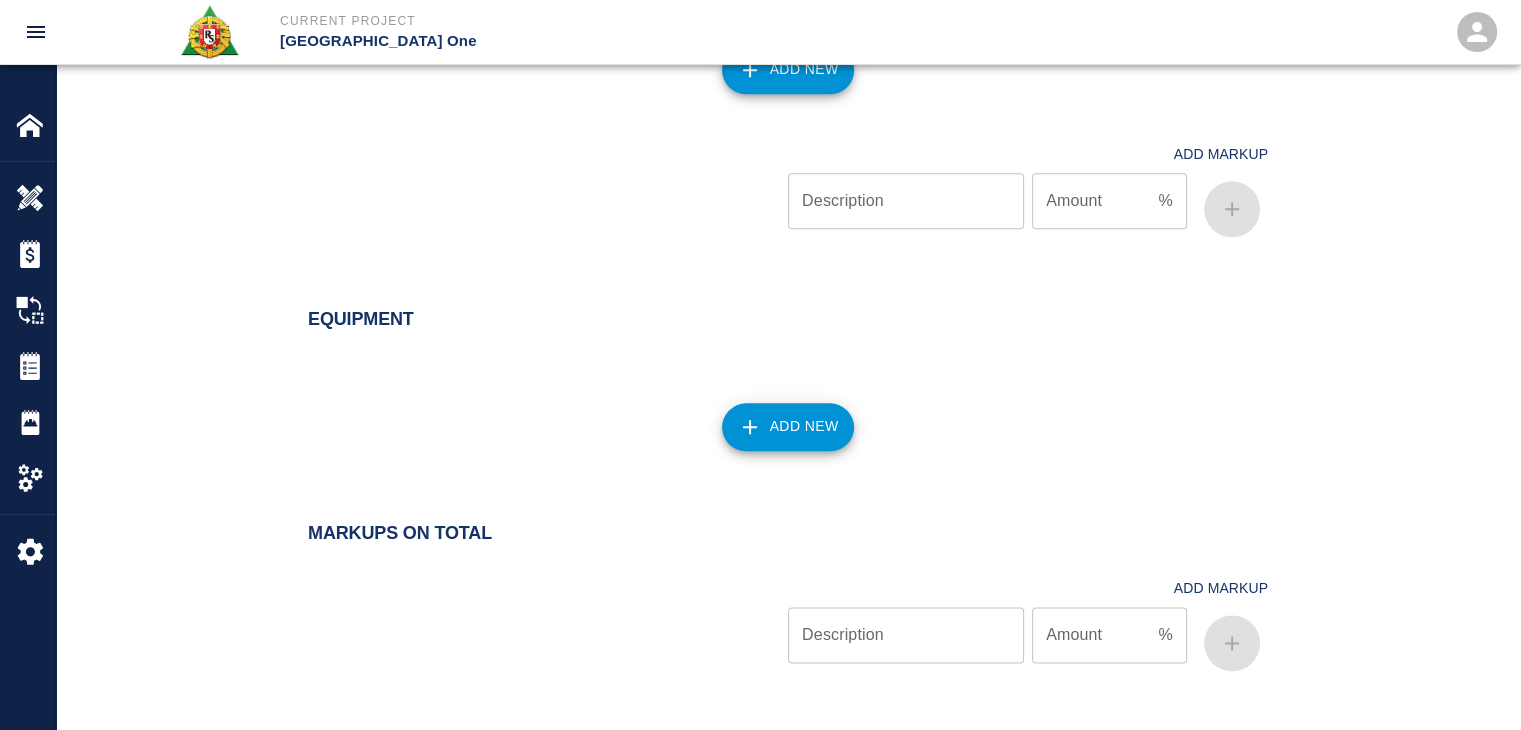 click 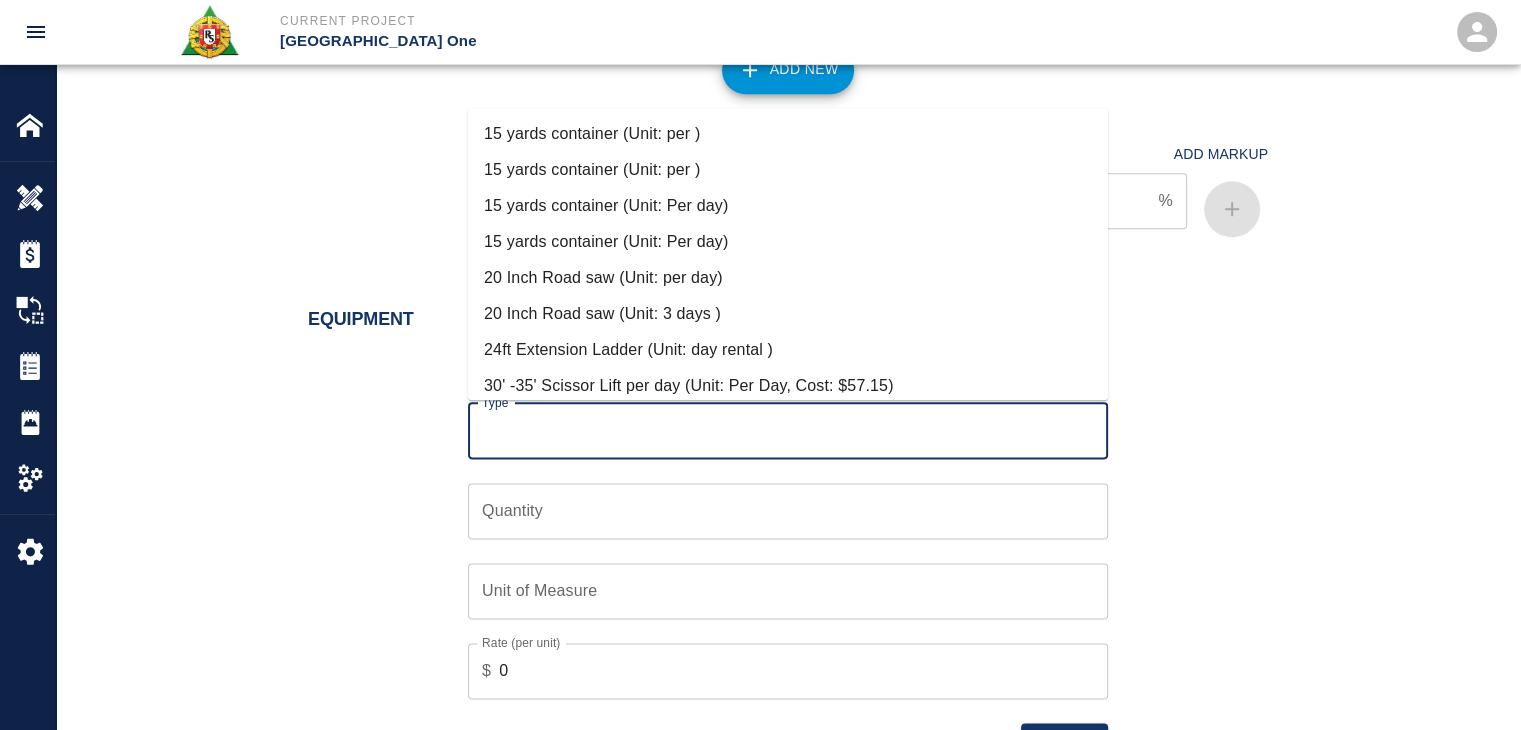 click on "Type" at bounding box center [788, 431] 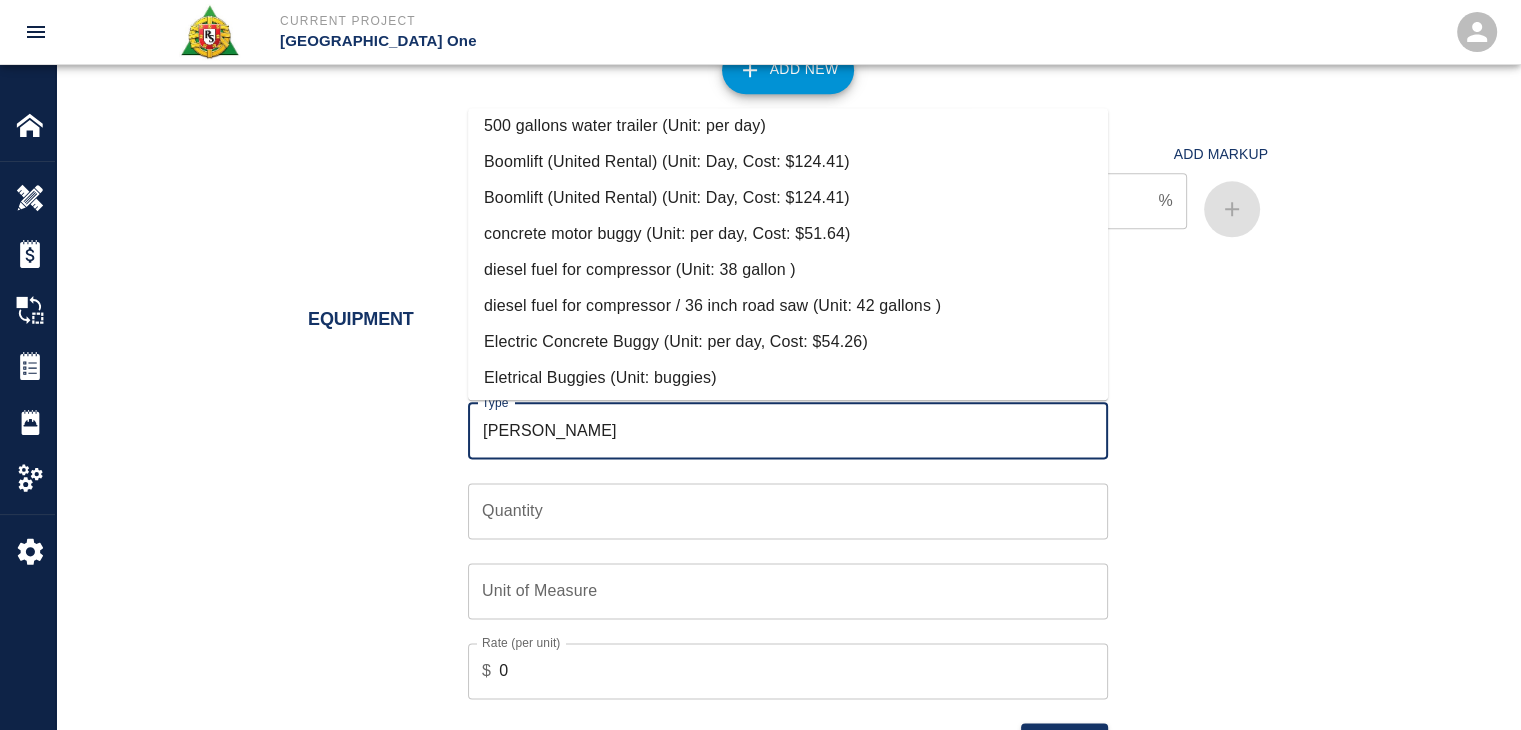 scroll, scrollTop: 48, scrollLeft: 0, axis: vertical 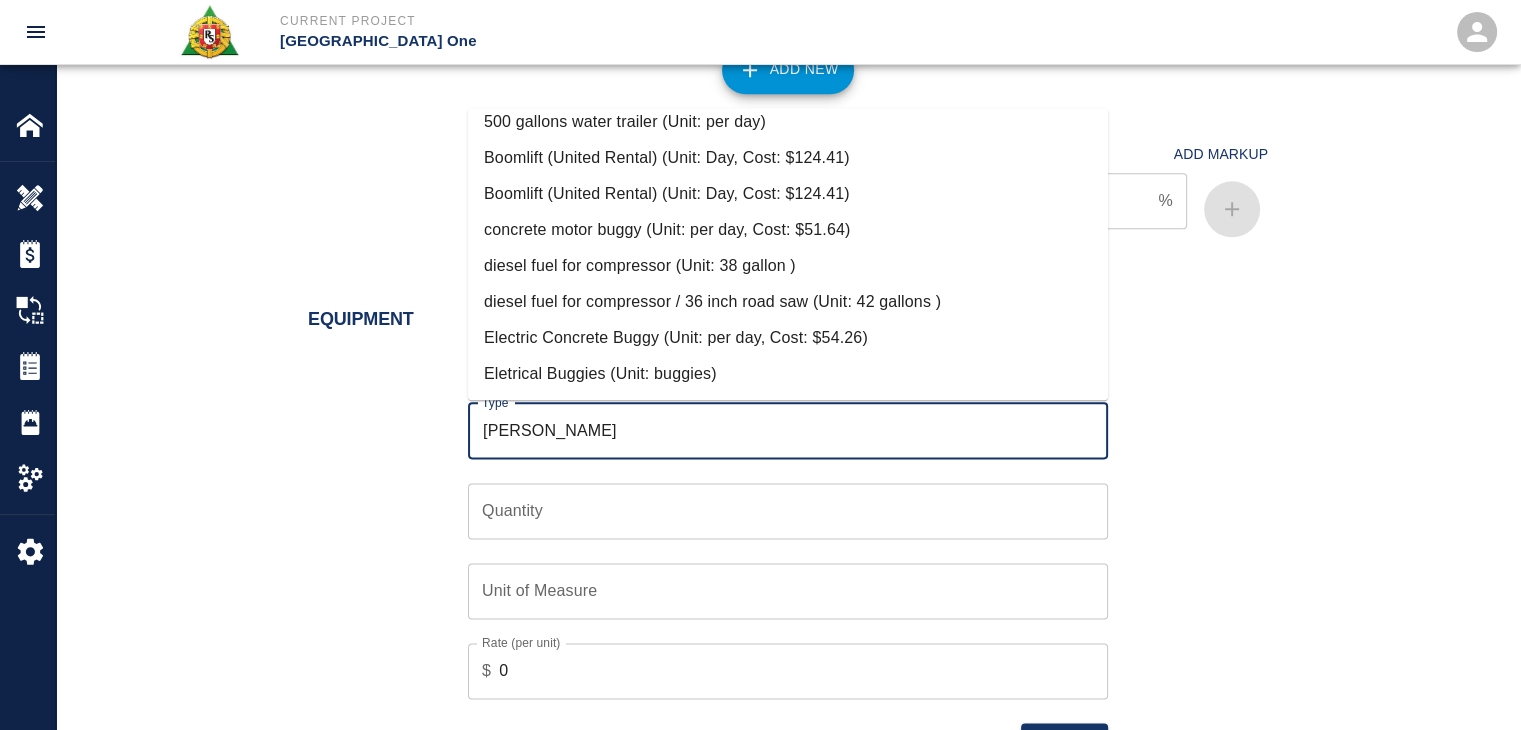 click on "Electric Concrete Buggy (Unit: per day, Cost: $54.26)" at bounding box center [788, 338] 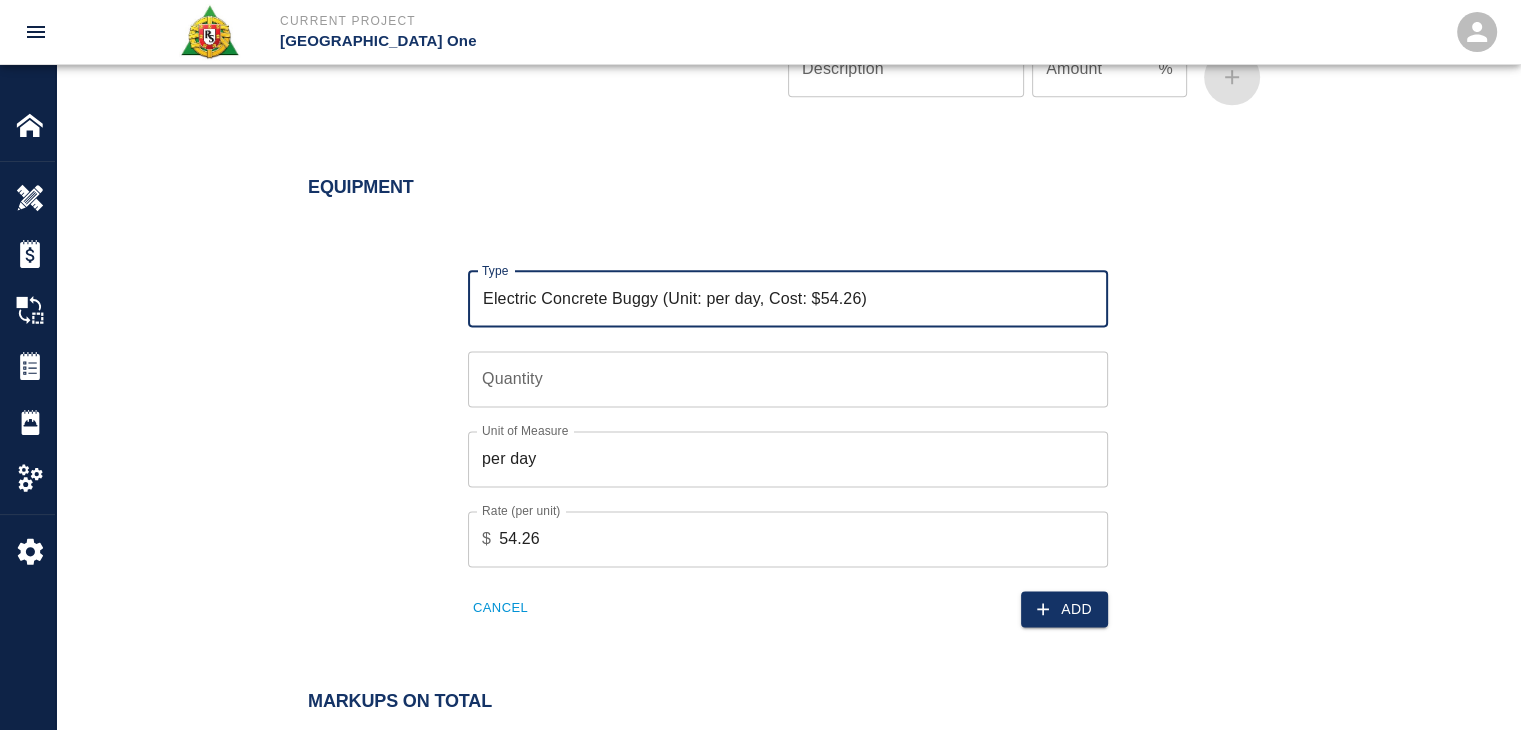 scroll, scrollTop: 2528, scrollLeft: 0, axis: vertical 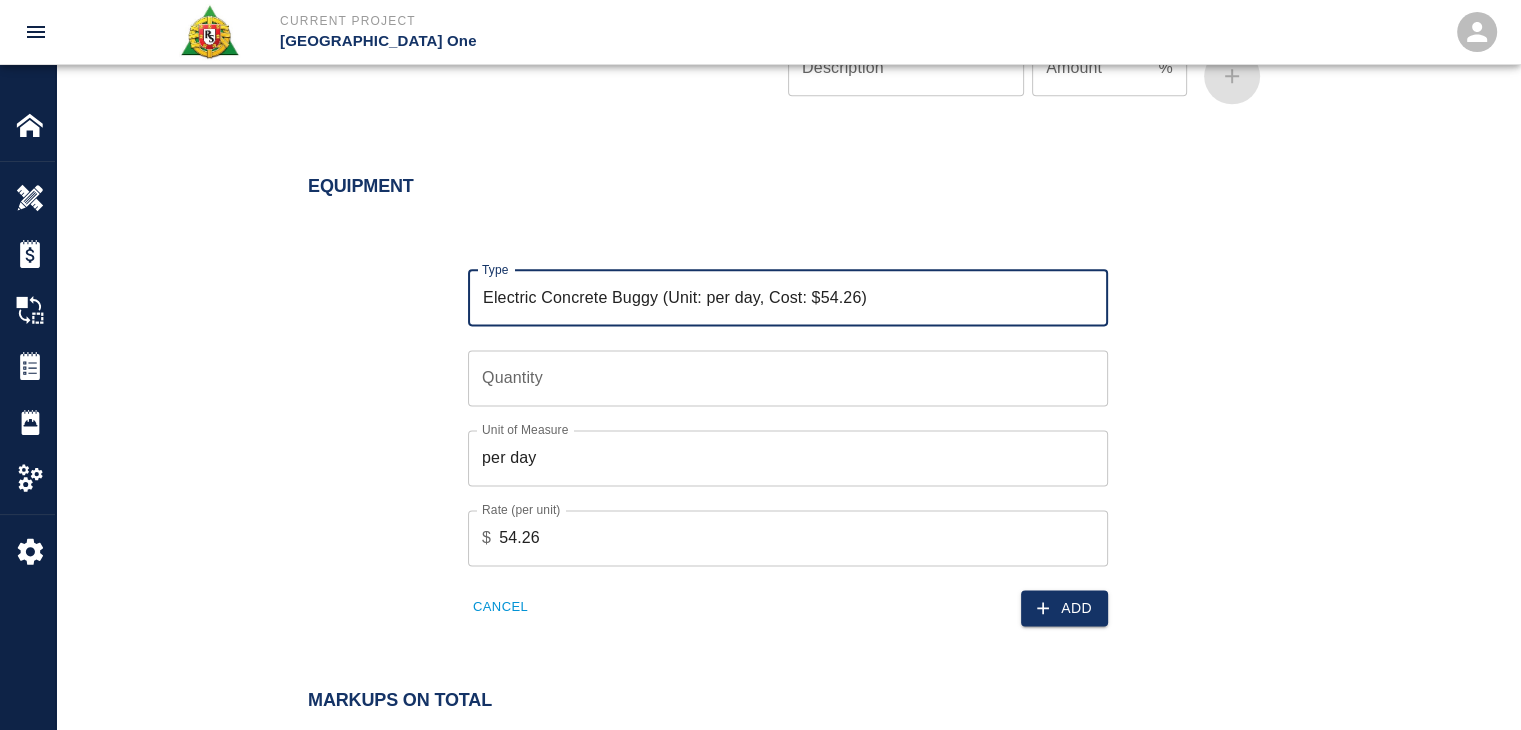 type on "Electric Concrete Buggy (Unit: per day, Cost: $54.26)" 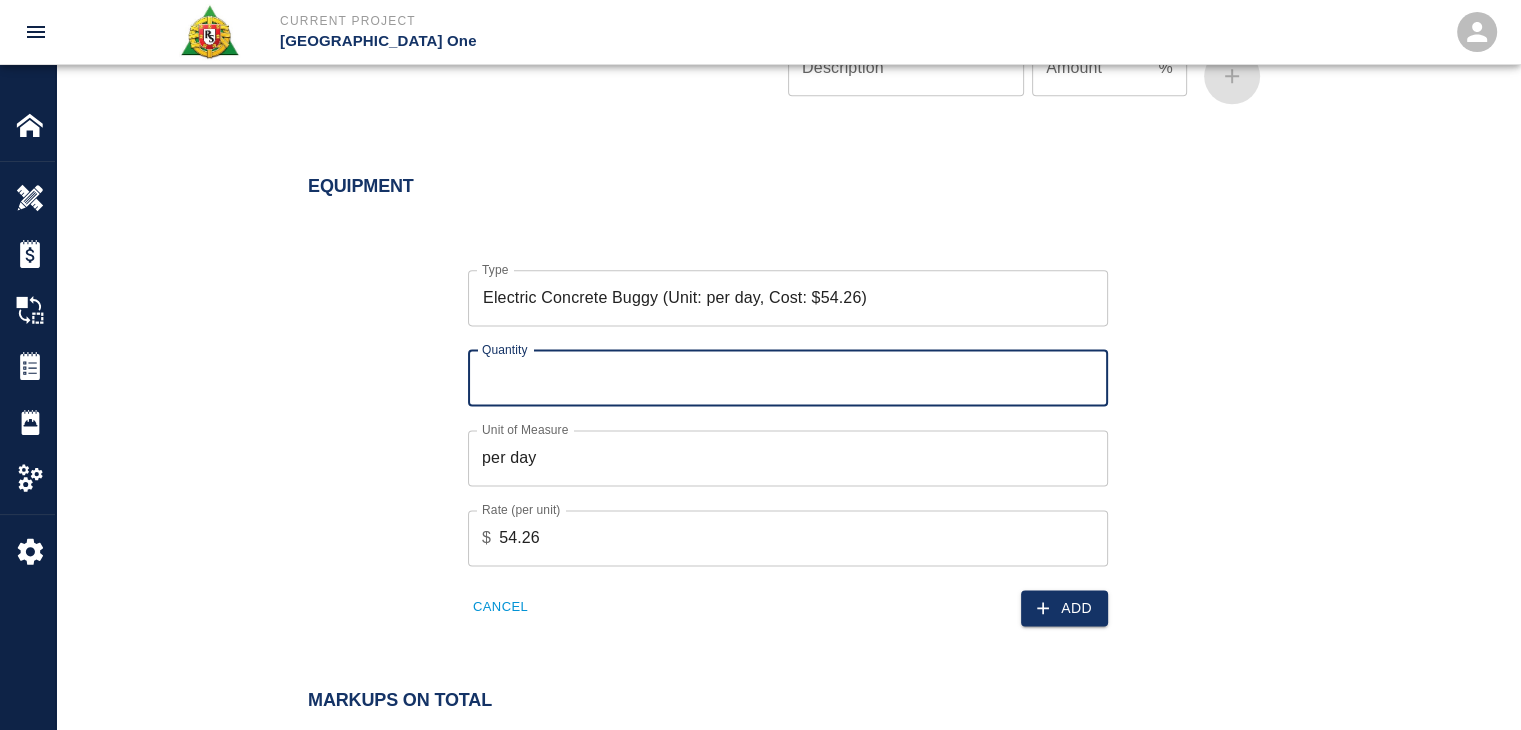 type on "2" 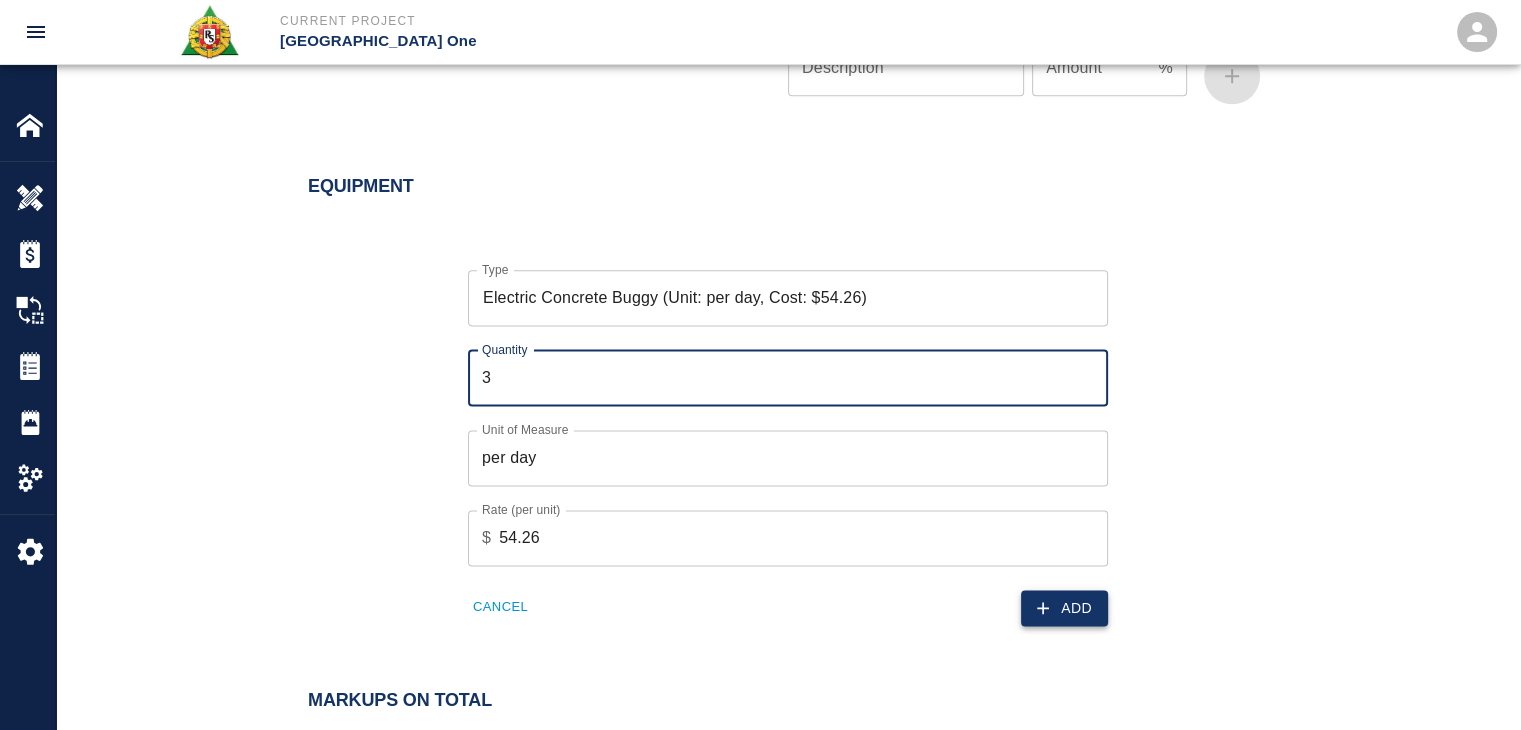 type on "3" 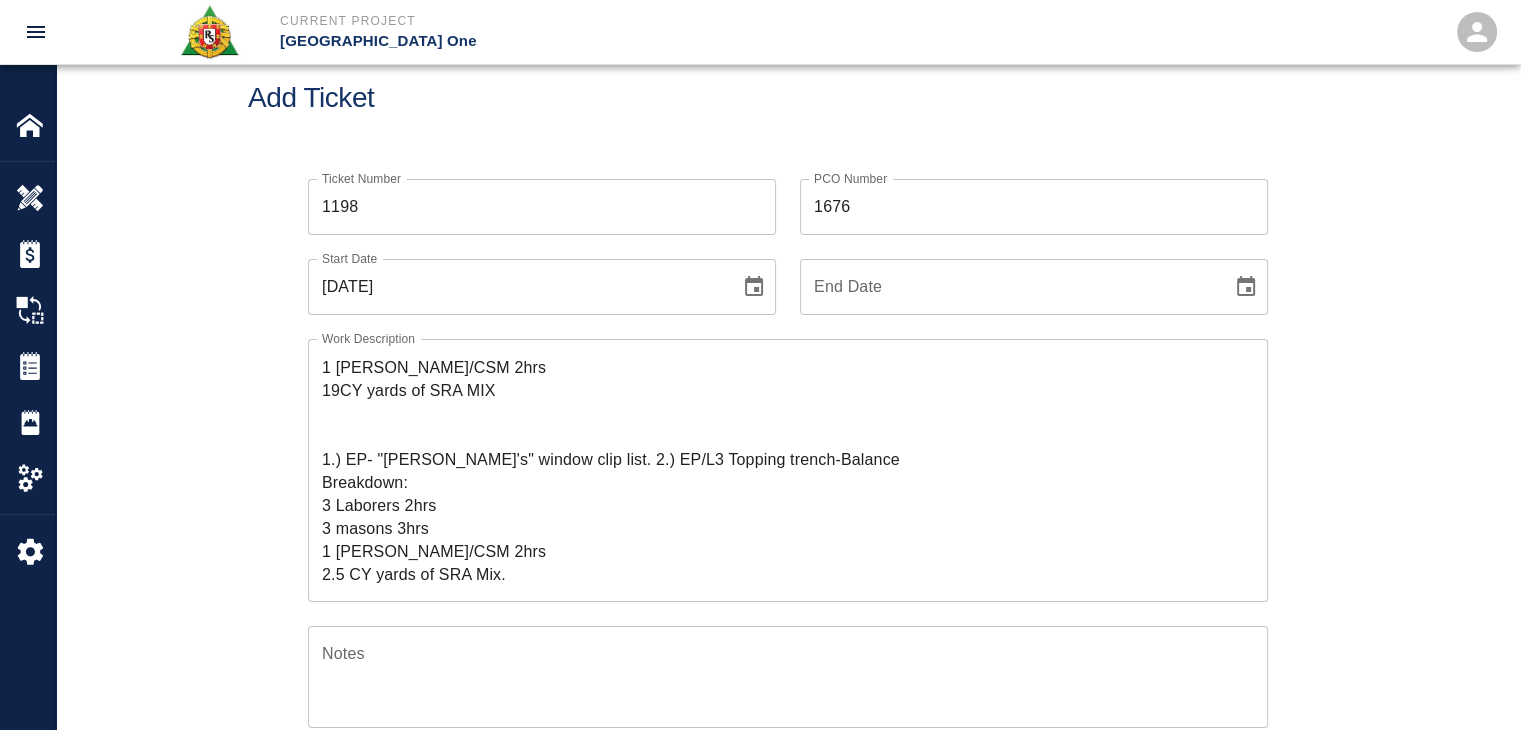 scroll, scrollTop: 0, scrollLeft: 0, axis: both 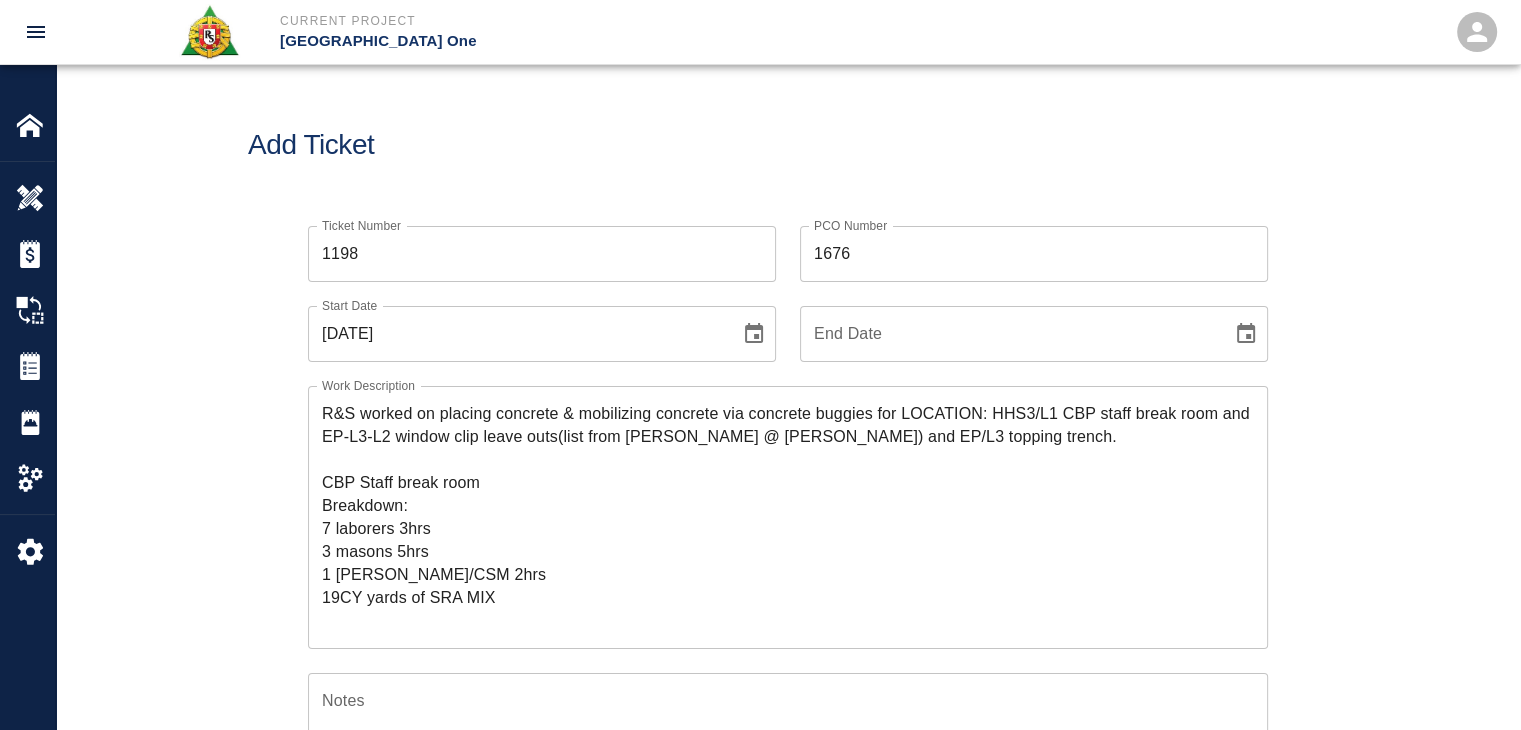 click on "Ticket Number 1198 Ticket Number PCO Number 1676 PCO Number Start Date  07/03/2025 Start Date  End Date End Date Work Description R&S worked on placing concrete & mobilizing concrete via concrete buggies for LOCATION: HHS3/L1 CBP staff break room and EP-L3-L2 window clip leave outs(list from Michelle @ AECOM Tishman) and EP/L3 topping trench.
CBP Staff break room
Breakdown:
7 laborers 3hrs
3 masons 5hrs
1 Foreman/CSM 2hrs
19CY yards of SRA MIX
1.) EP- "Michelle's" window clip list. 2.) EP/L3 Topping trench-Balance
Breakdown:
3 Laborers 2hrs
3 masons 3hrs
1 Foreman/CSM 2hrs
2.5 CY yards of SRA Mix. x Work Description Notes x Notes Subject placing concrete & mobilizing concrete via concrete buggies for LOCATION: HHS3/L1 CBP staff break room and EP-L3-L2 window clip leave outs(list from Michelle @ AECOM Tishman) and EP/L3 topping trench. Subject Invoice Number Invoice Number Invoice Date Invoice Date Upload Attachments (50MB limit) Choose file No file chosen Upload Another File Add Costs" at bounding box center (788, 706) 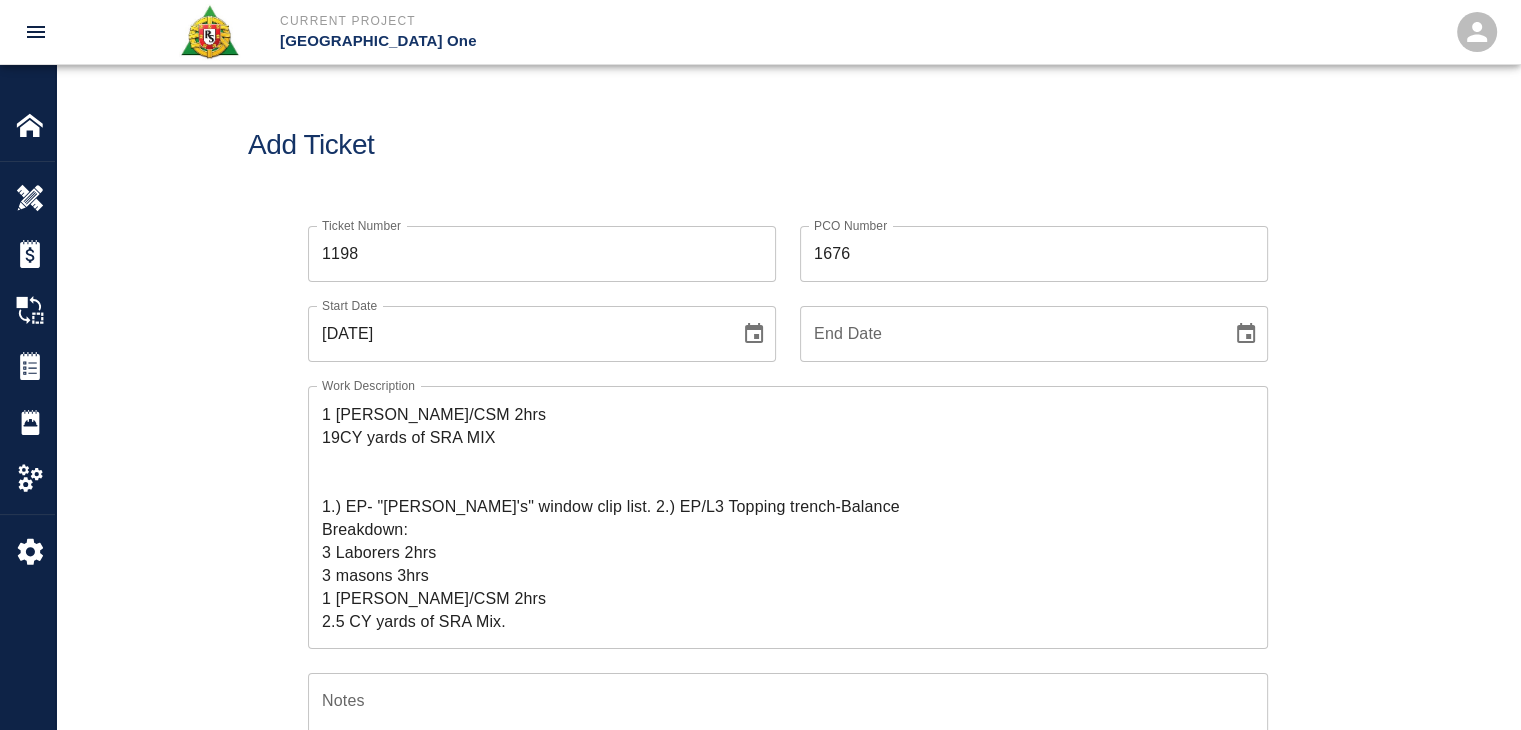 click on "Ticket Number 1198 Ticket Number PCO Number 1676 PCO Number Start Date  07/03/2025 Start Date  End Date End Date Work Description R&S worked on placing concrete & mobilizing concrete via concrete buggies for LOCATION: HHS3/L1 CBP staff break room and EP-L3-L2 window clip leave outs(list from Michelle @ AECOM Tishman) and EP/L3 topping trench.
CBP Staff break room
Breakdown:
7 laborers 3hrs
3 masons 5hrs
1 Foreman/CSM 2hrs
19CY yards of SRA MIX
1.) EP- "Michelle's" window clip list. 2.) EP/L3 Topping trench-Balance
Breakdown:
3 Laborers 2hrs
3 masons 3hrs
1 Foreman/CSM 2hrs
2.5 CY yards of SRA Mix. x Work Description Notes x Notes Subject placing concrete & mobilizing concrete via concrete buggies for LOCATION: HHS3/L1 CBP staff break room and EP-L3-L2 window clip leave outs(list from Michelle @ AECOM Tishman) and EP/L3 topping trench. Subject Invoice Number Invoice Number Invoice Date Invoice Date Upload Attachments (50MB limit) Choose file No file chosen Upload Another File Add Costs" at bounding box center [788, 682] 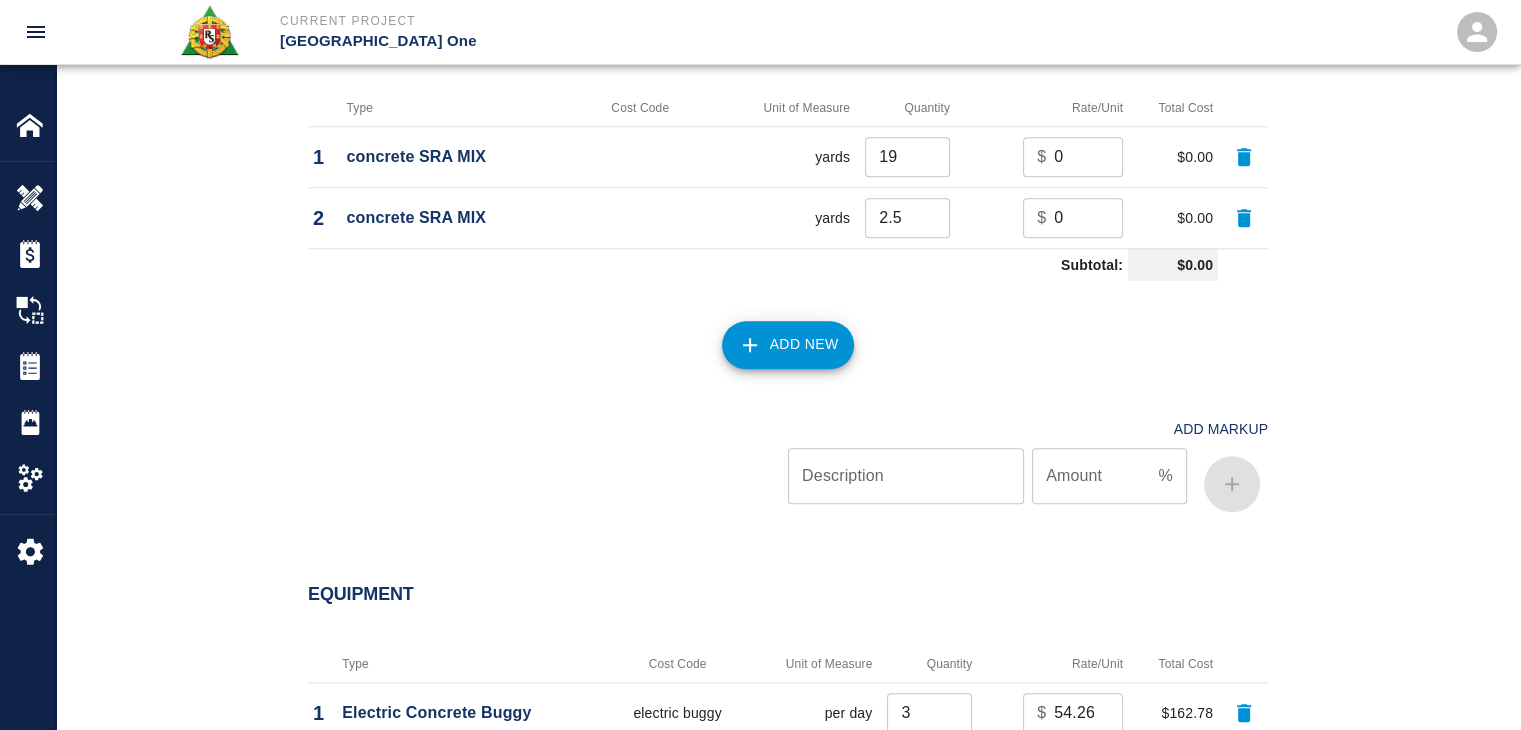 scroll, scrollTop: 2876, scrollLeft: 0, axis: vertical 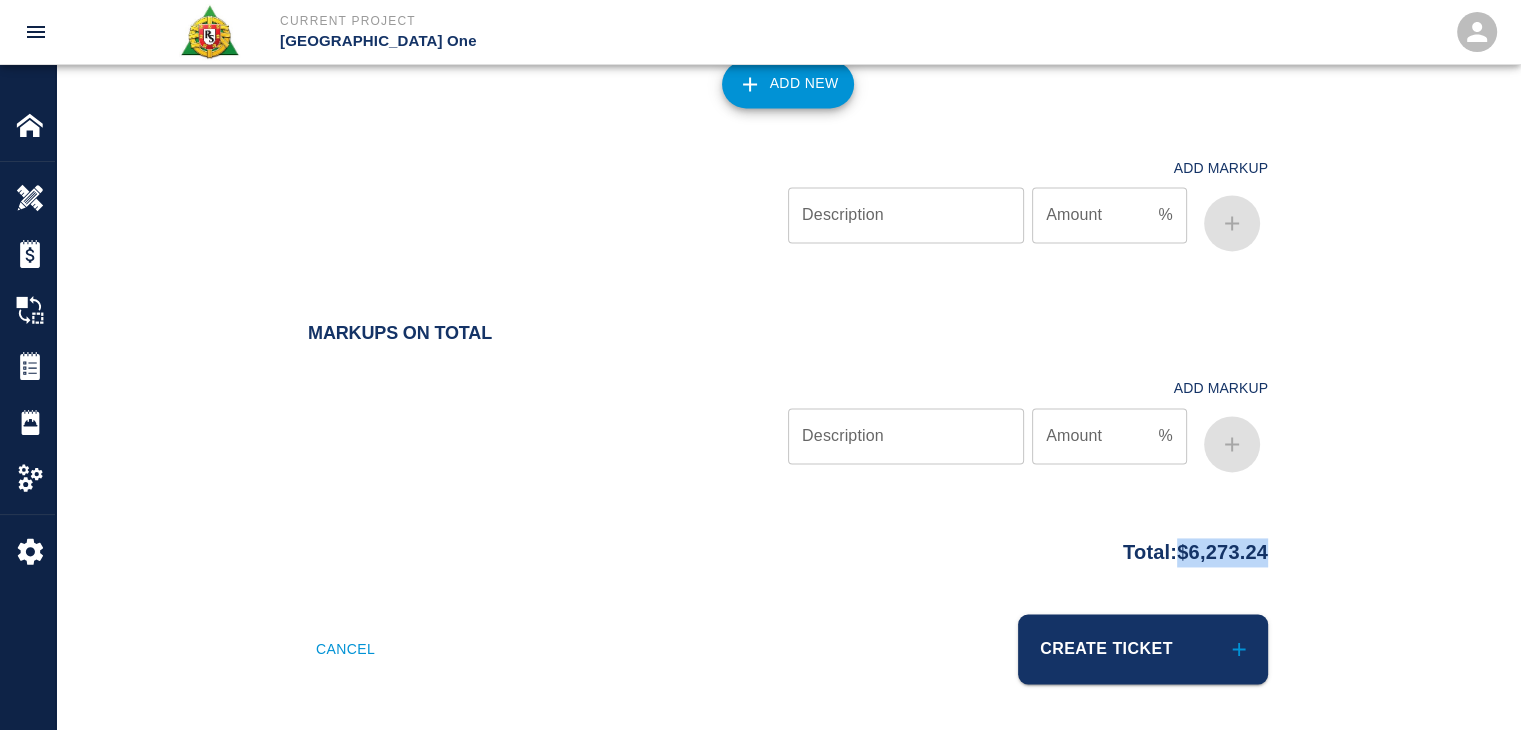 drag, startPoint x: 1316, startPoint y: 557, endPoint x: 1162, endPoint y: 541, distance: 154.82893 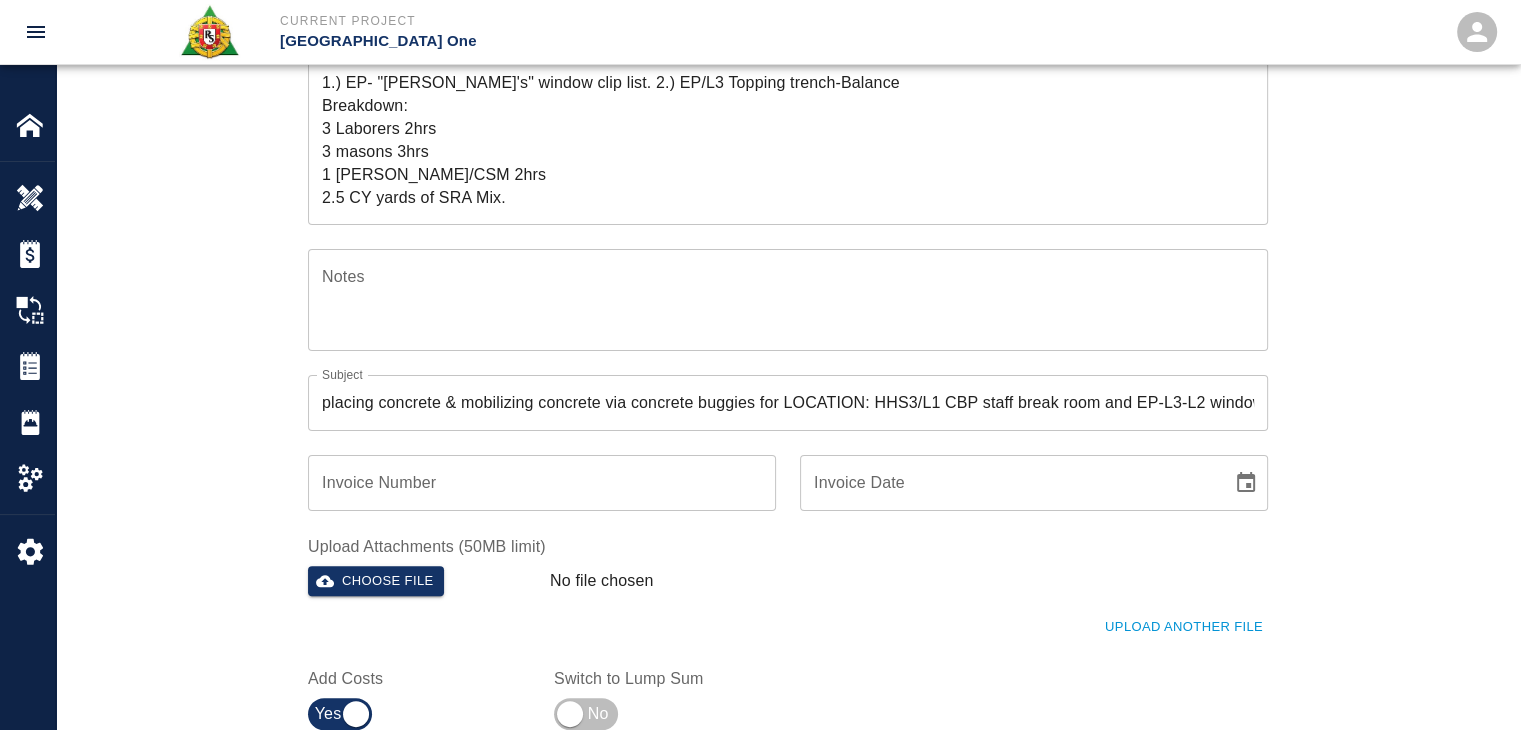 scroll, scrollTop: 0, scrollLeft: 0, axis: both 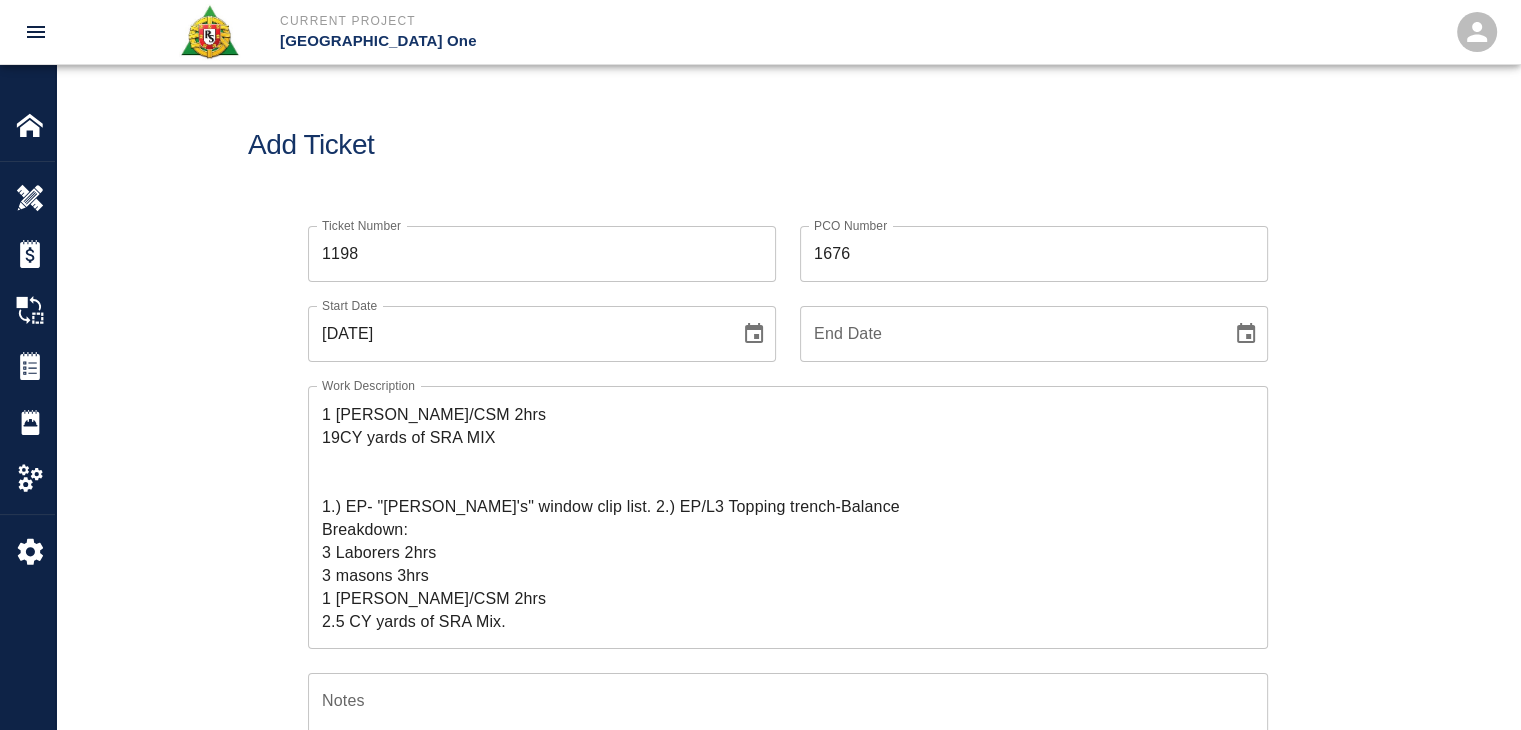 click on "Add Ticket" at bounding box center (788, 145) 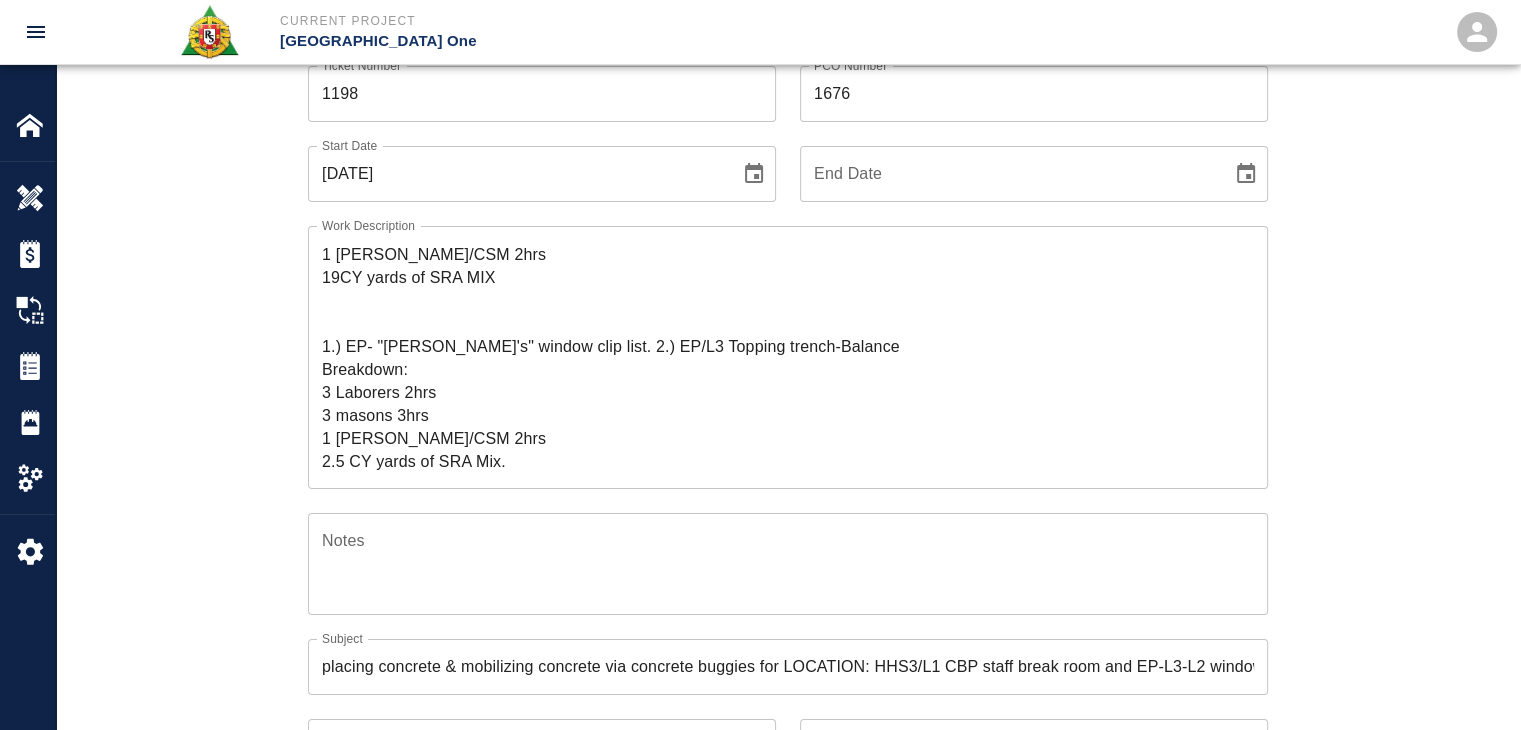scroll, scrollTop: 0, scrollLeft: 0, axis: both 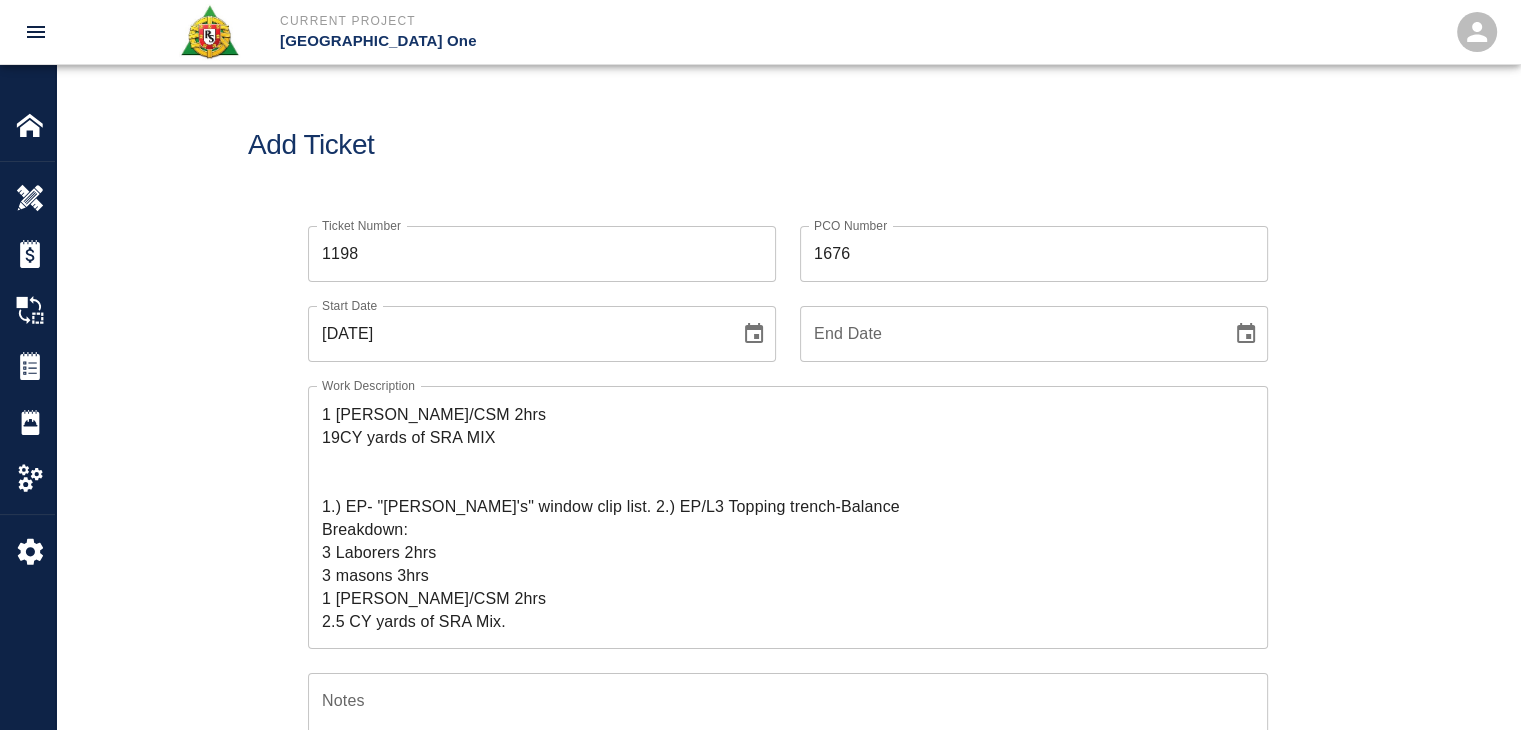 click on "Add Ticket" at bounding box center [788, 145] 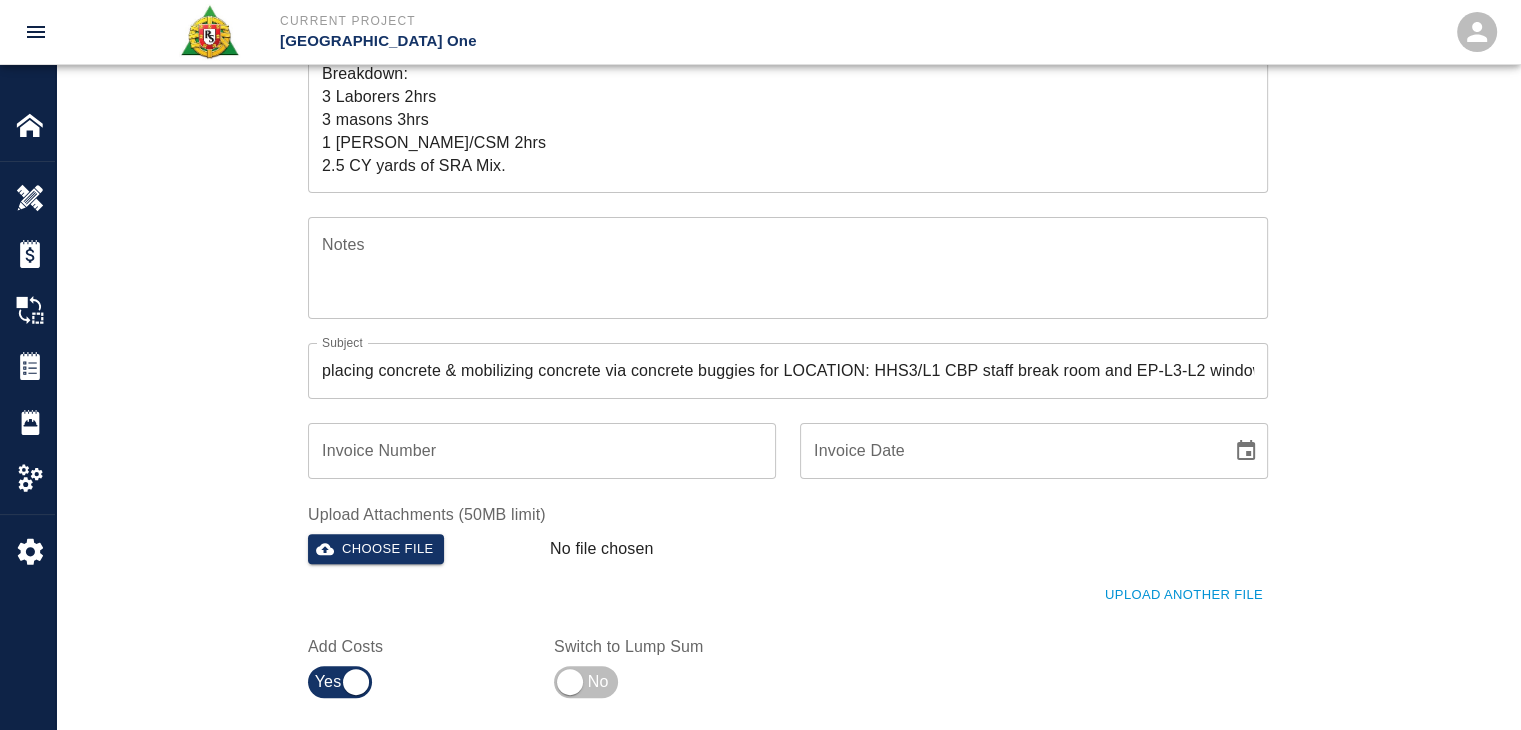 scroll, scrollTop: 866, scrollLeft: 0, axis: vertical 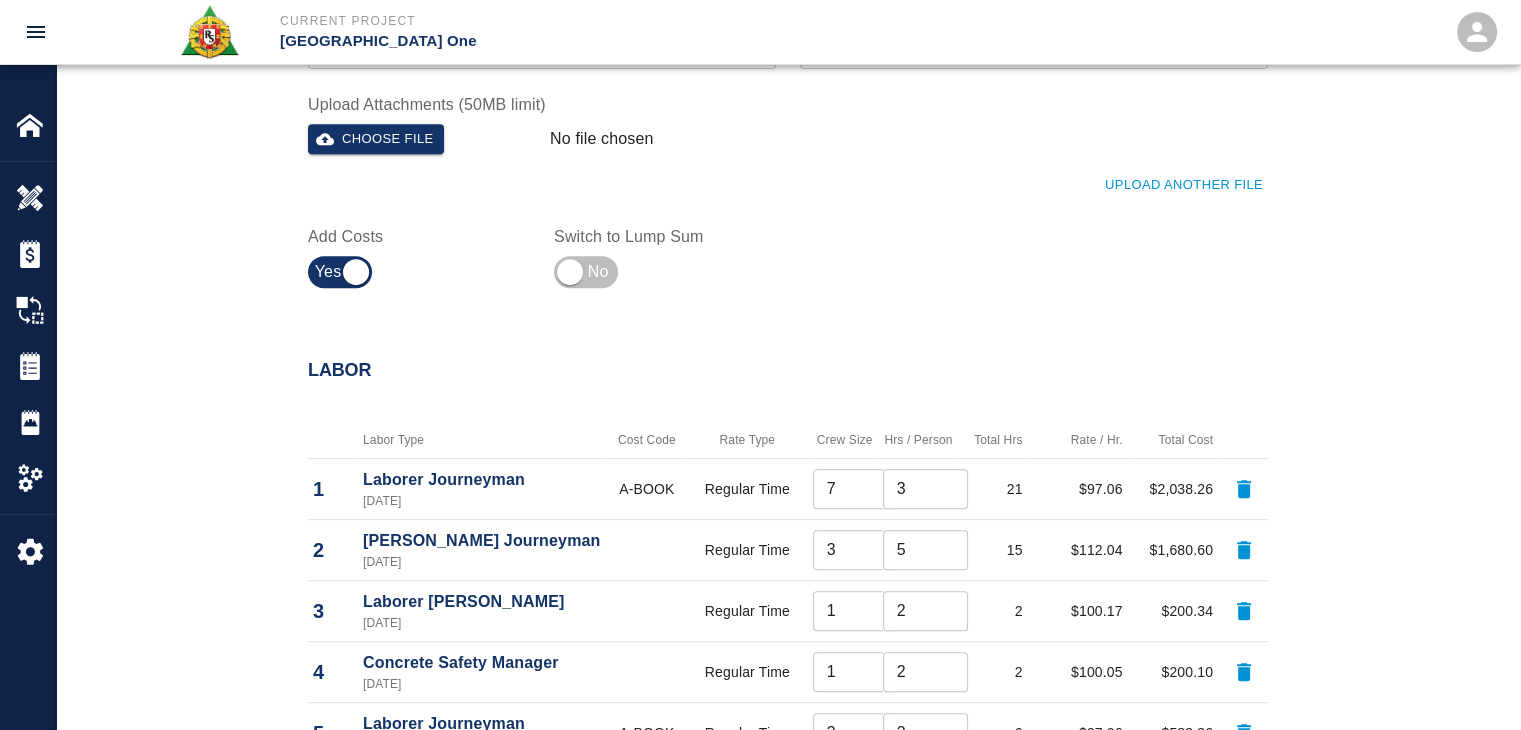 click on "Upload Another File" at bounding box center [1184, 185] 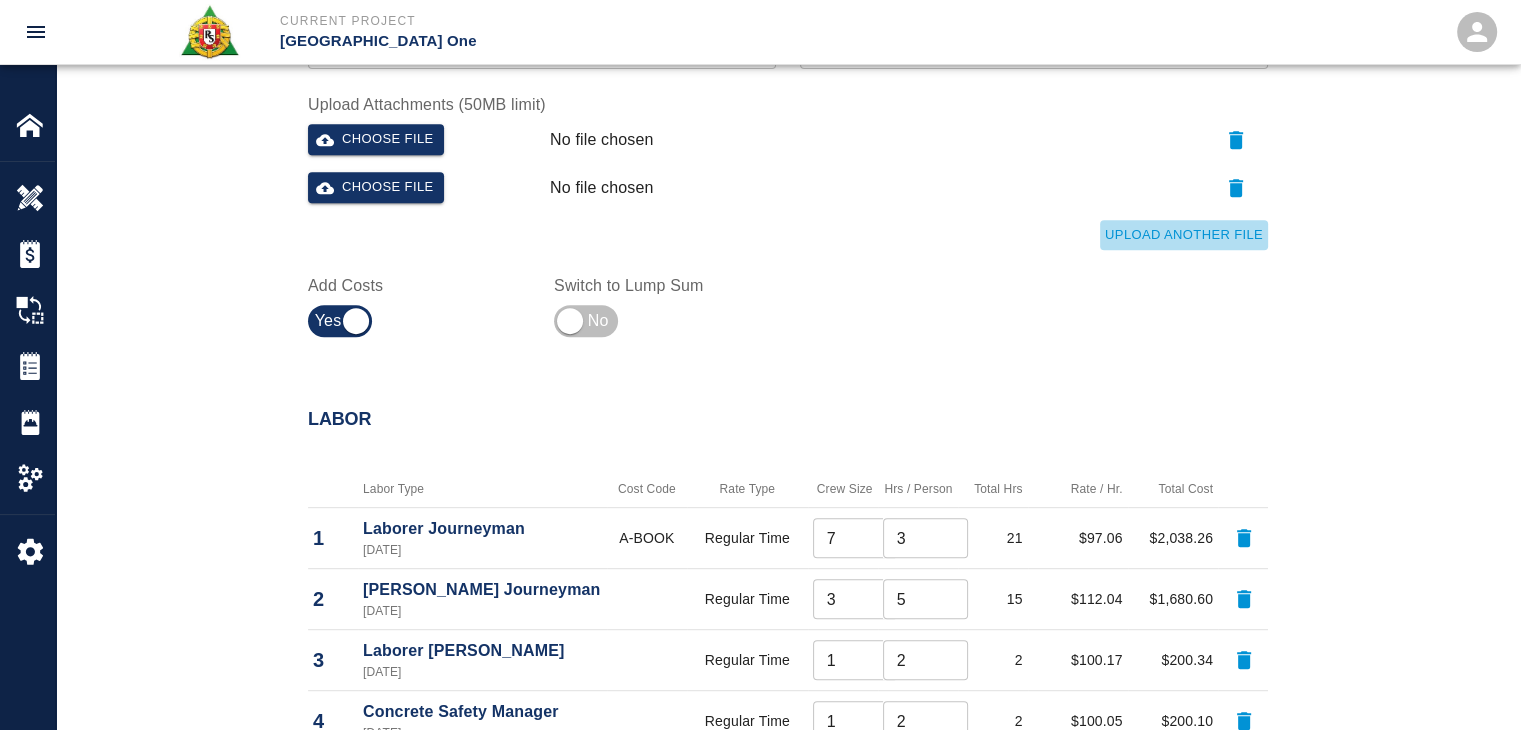 click on "Upload Another File" at bounding box center (1184, 235) 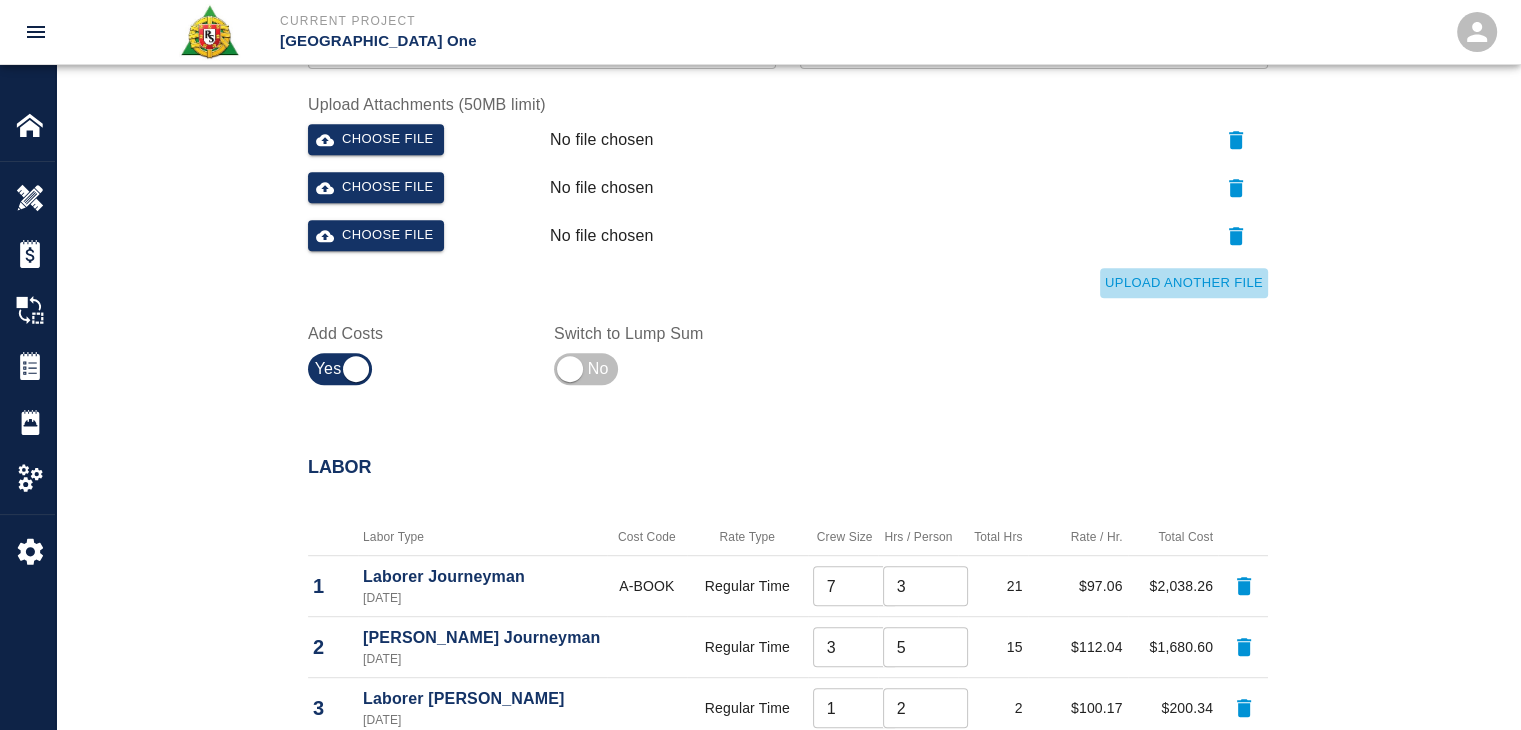 click on "Upload Another File" at bounding box center (1184, 283) 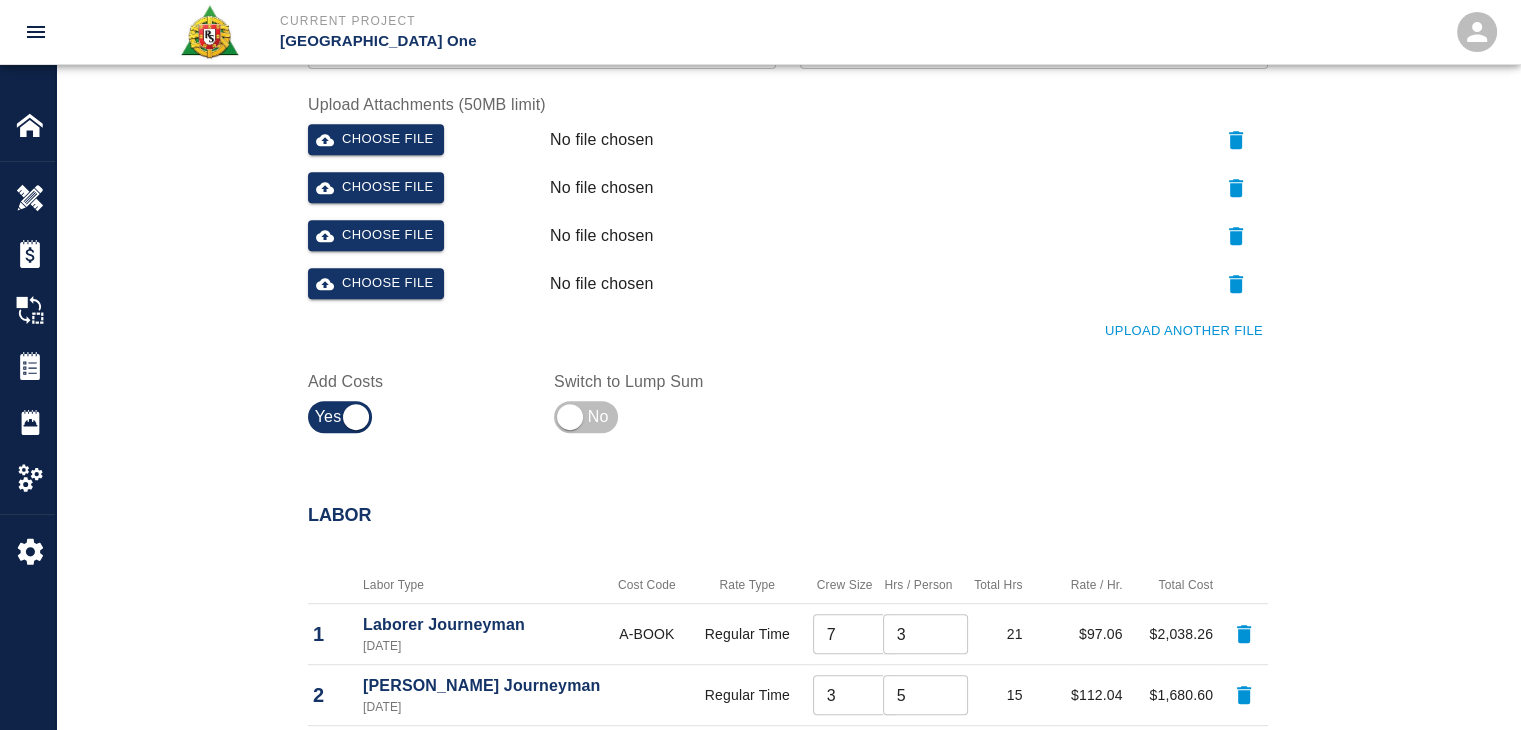 click on "Upload Another File" at bounding box center (1184, 331) 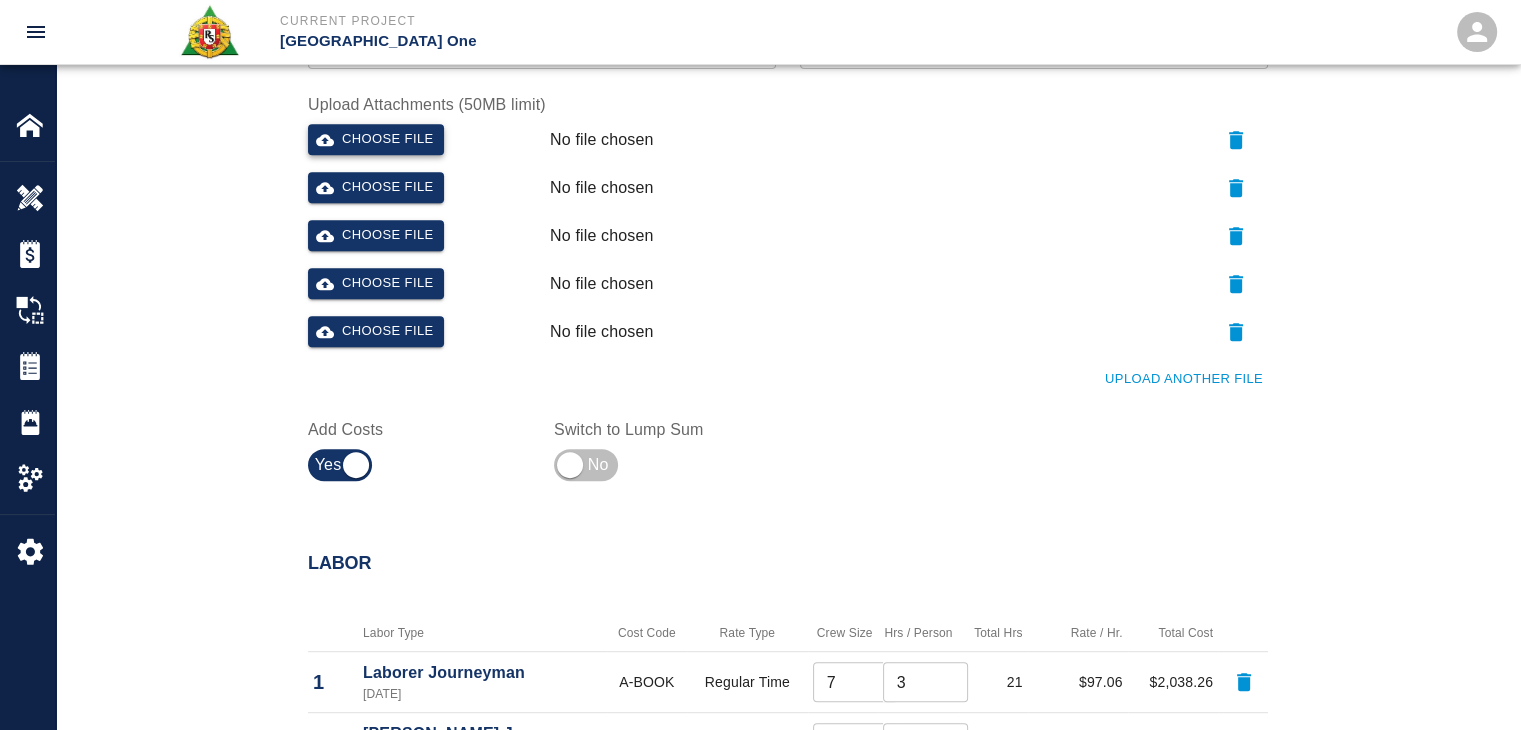 click on "Choose file" at bounding box center (376, 139) 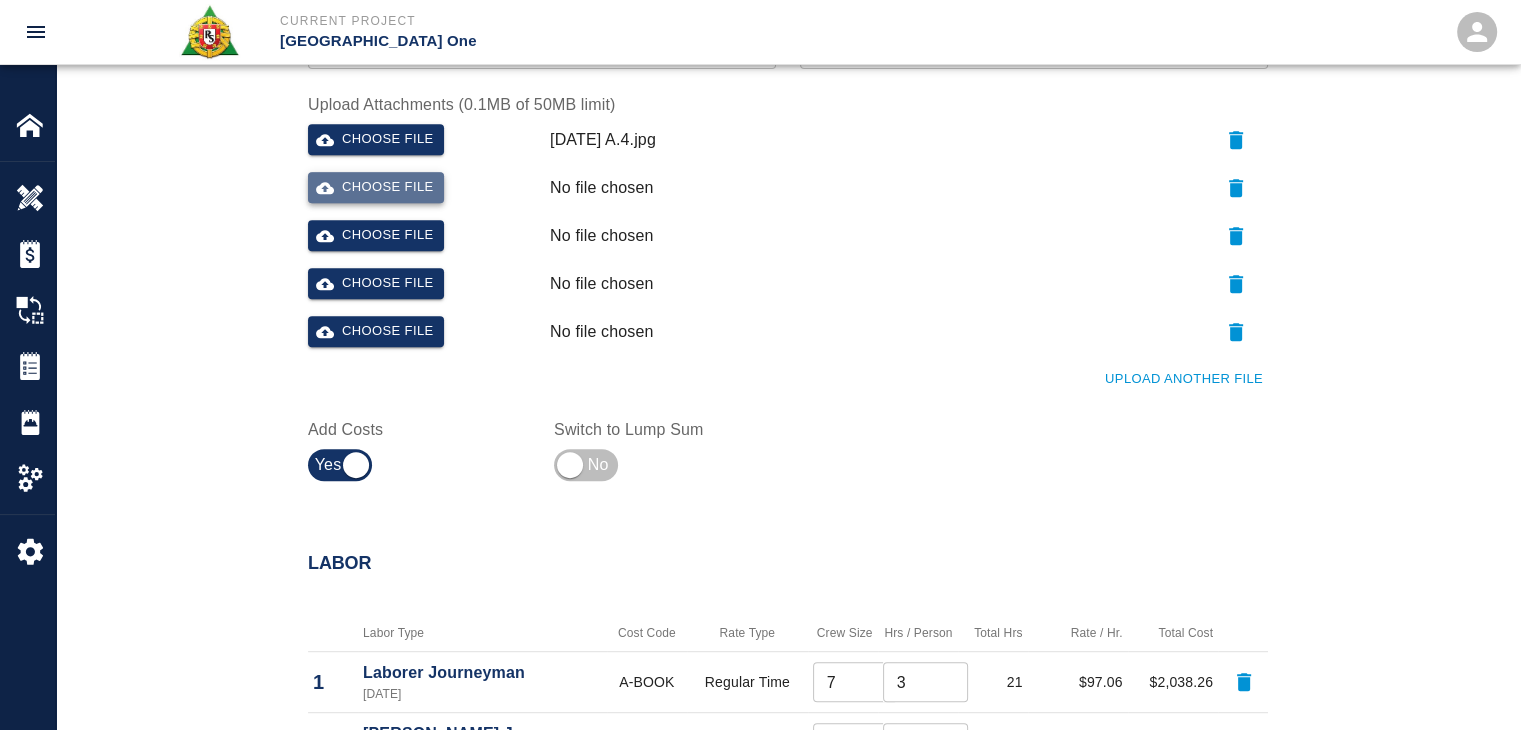 click on "Choose file" at bounding box center [376, 187] 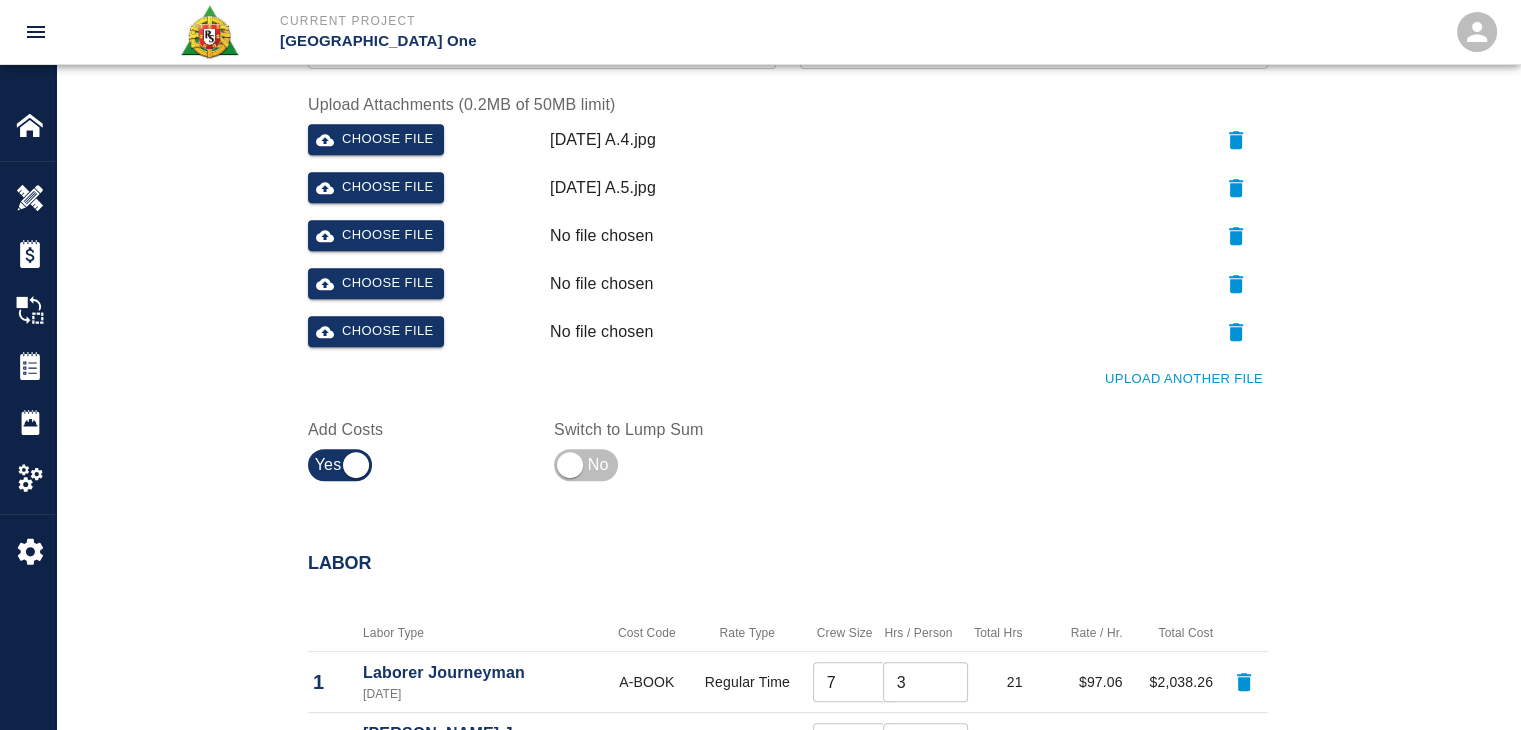 click on "Choose file No file chosen" at bounding box center (784, 240) 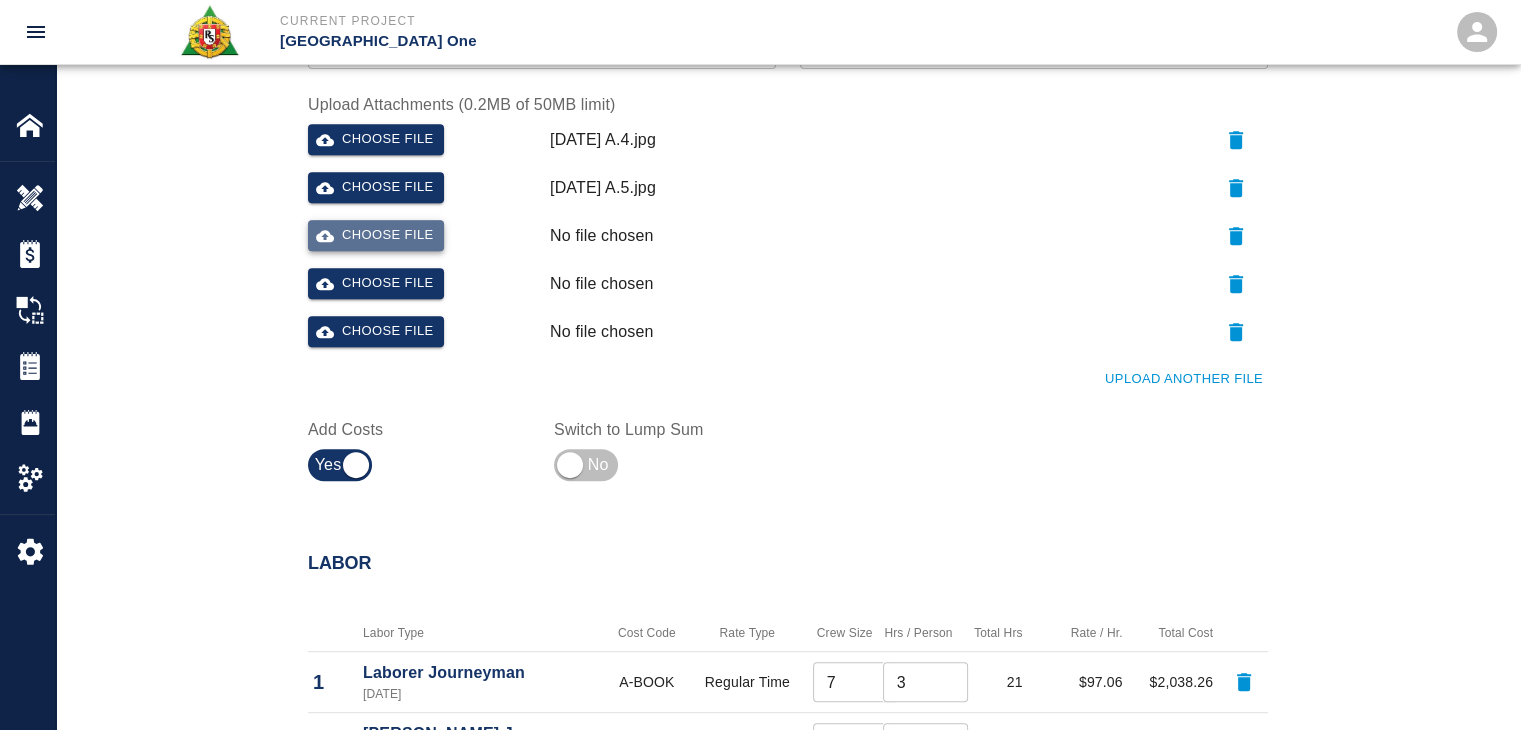 click on "Choose file" at bounding box center [376, 235] 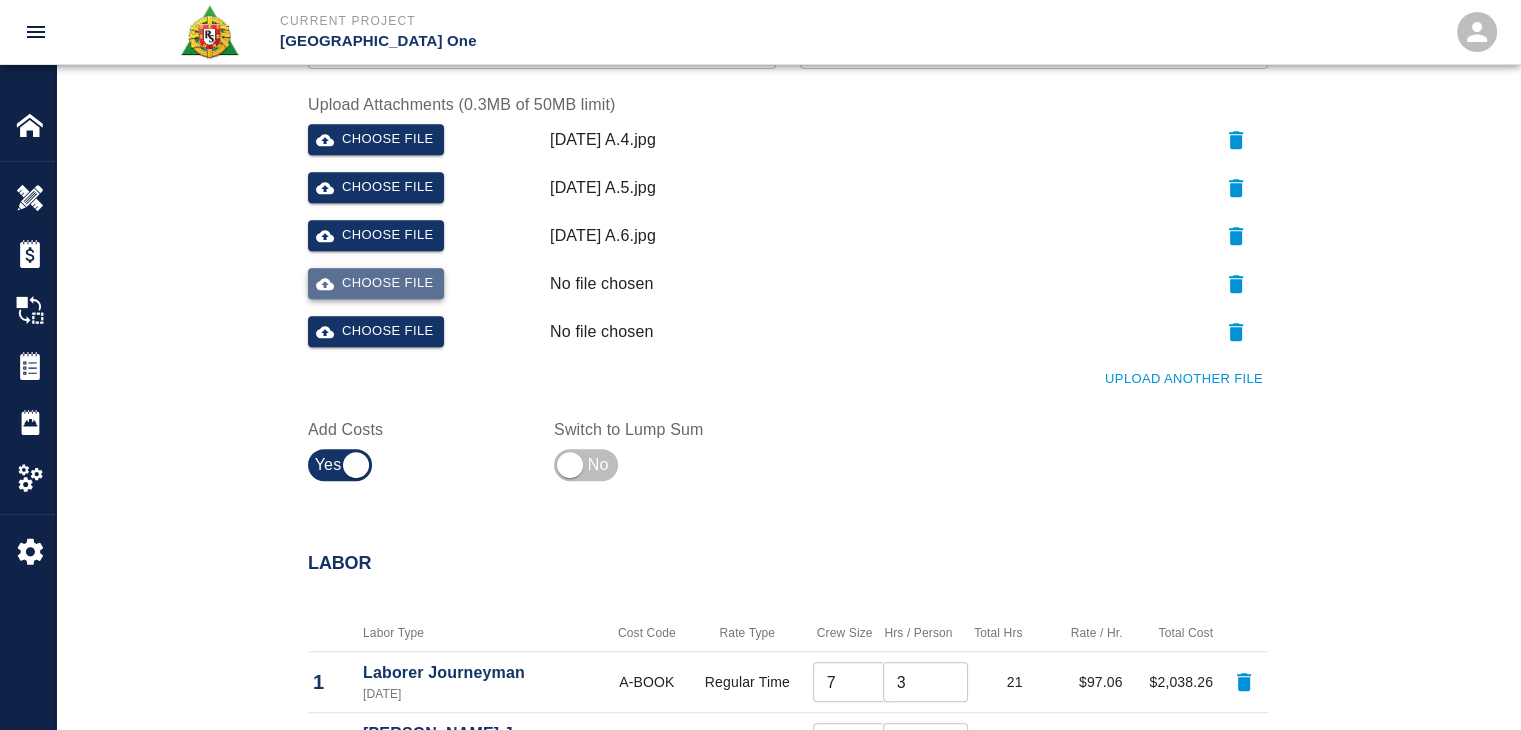click on "Choose file" at bounding box center [376, 283] 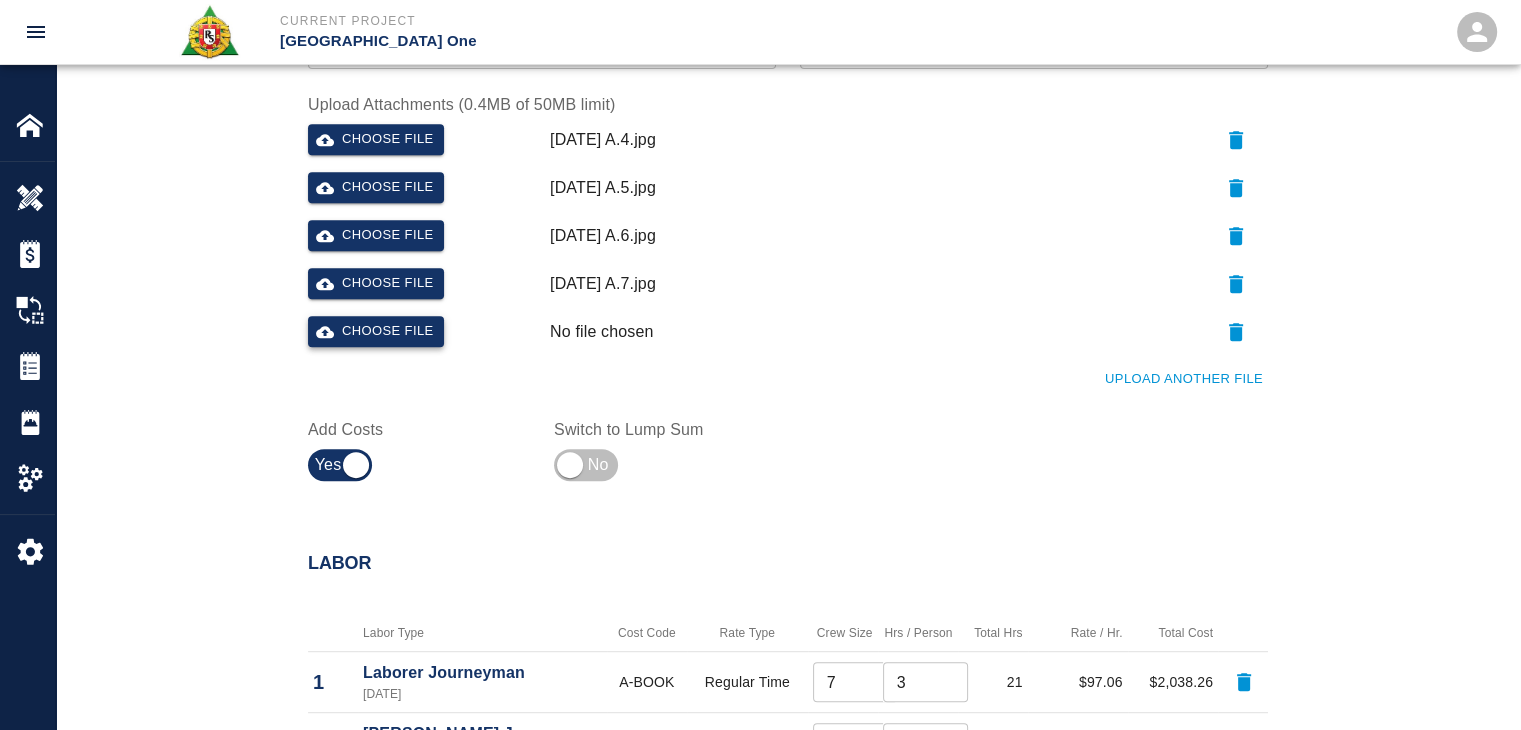 click on "Choose file" at bounding box center [376, 331] 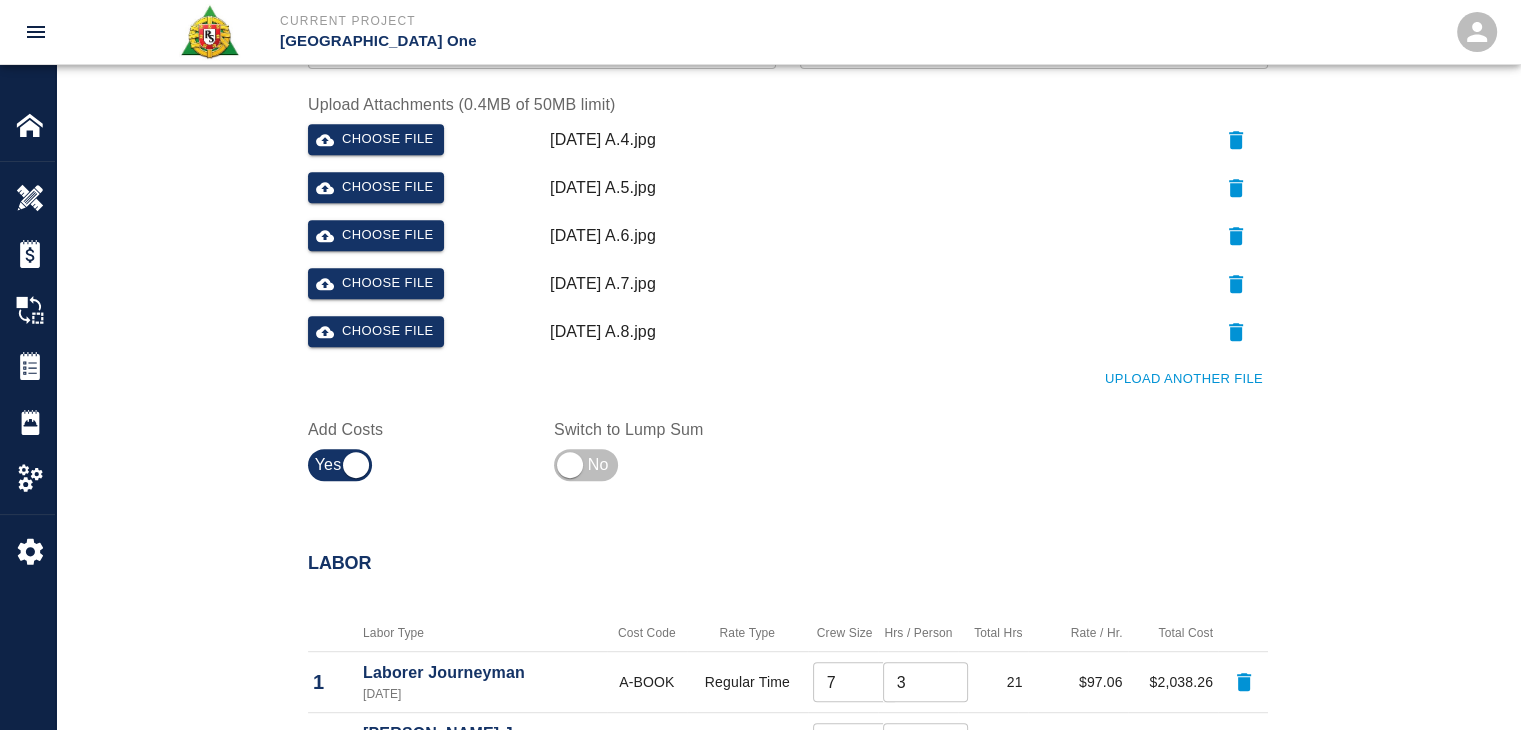 click on "Upload Another File" at bounding box center (776, 367) 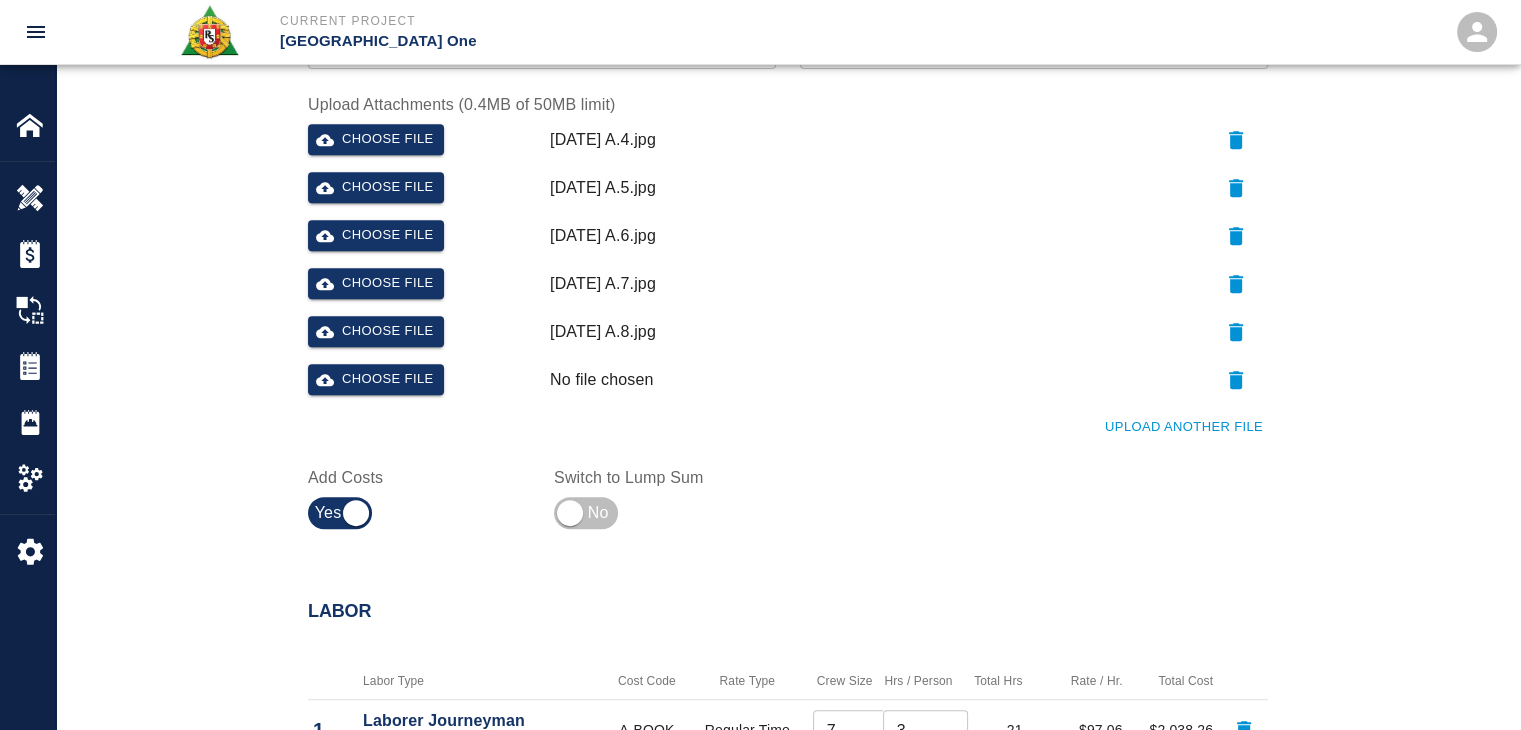 click on "Upload Another File" at bounding box center [1184, 427] 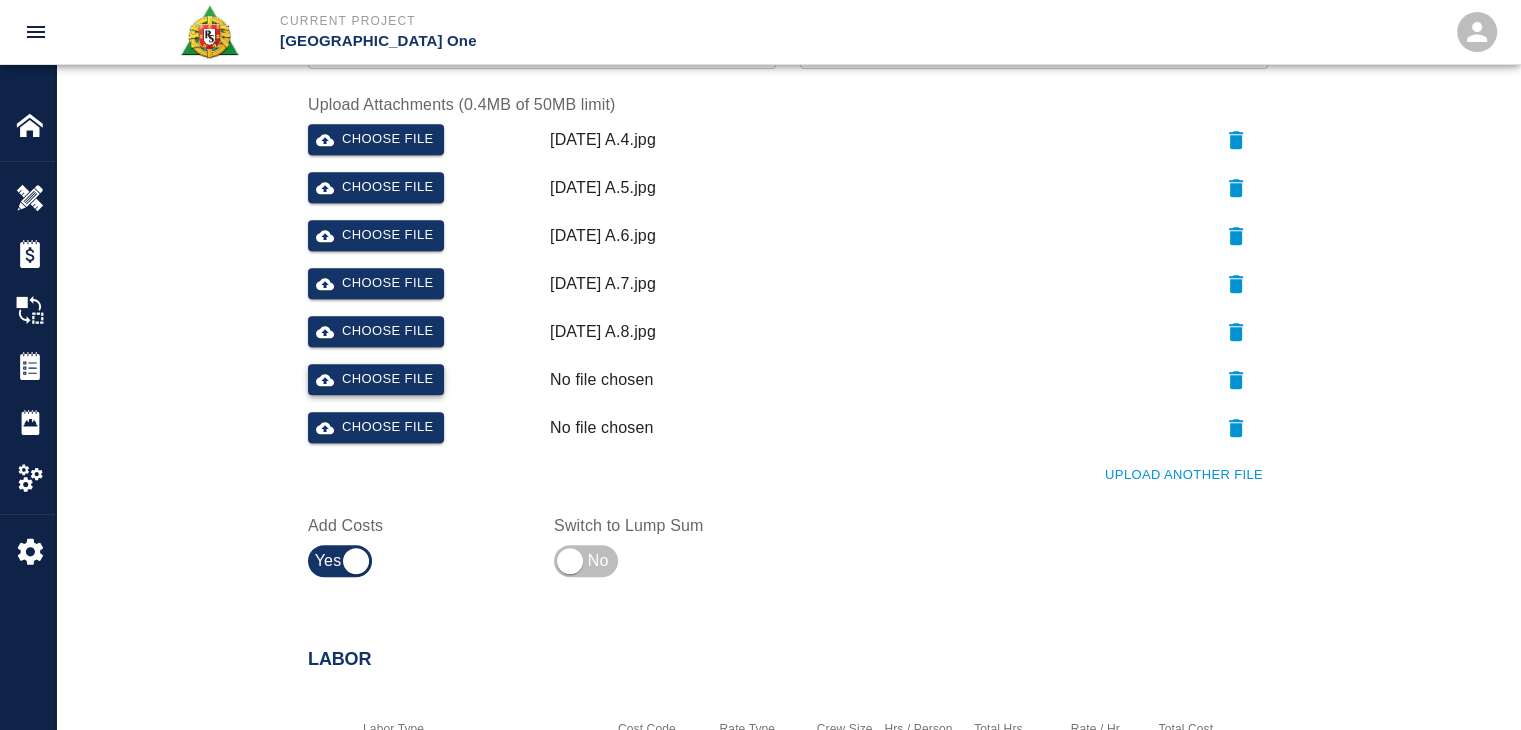 click on "Choose file" at bounding box center (376, 379) 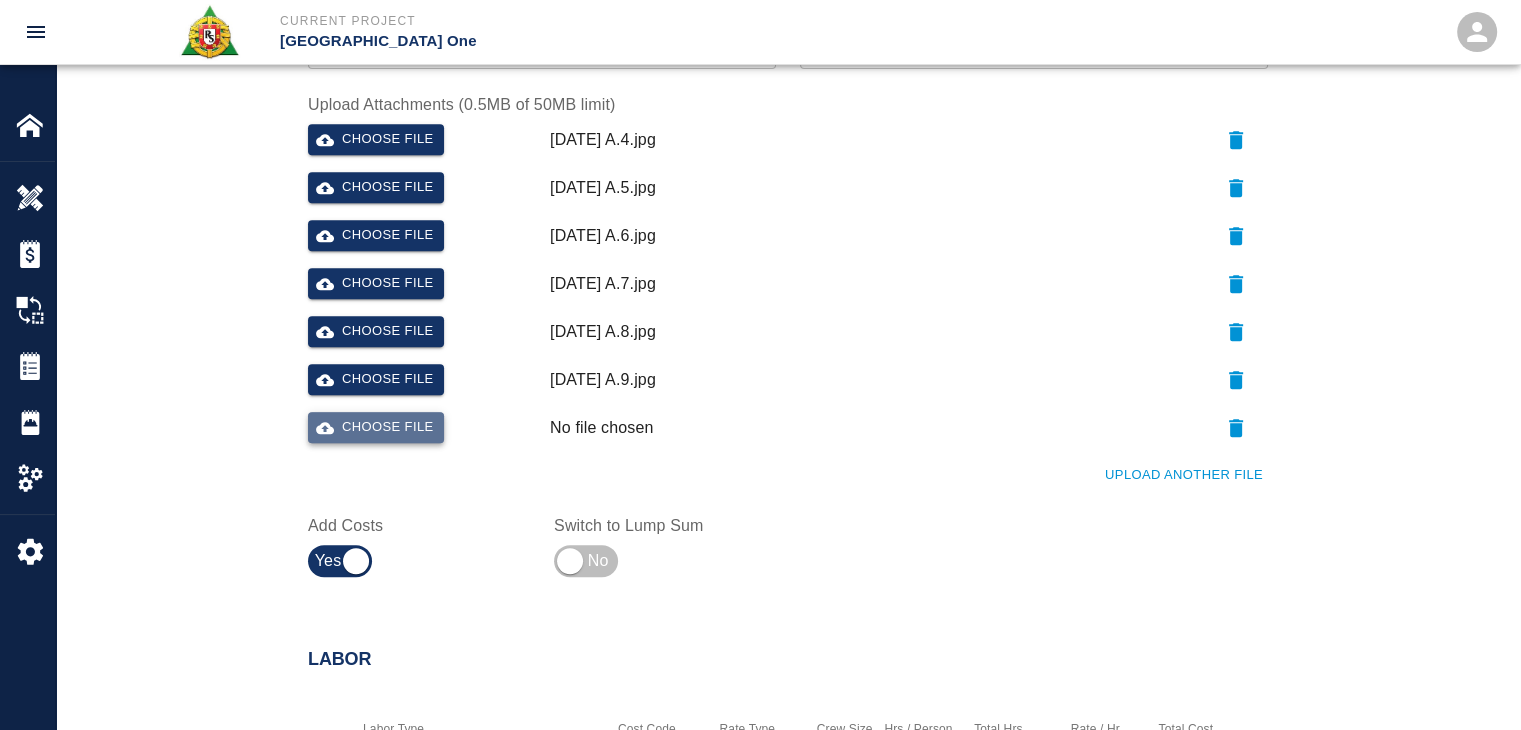 click on "Choose file" at bounding box center (376, 427) 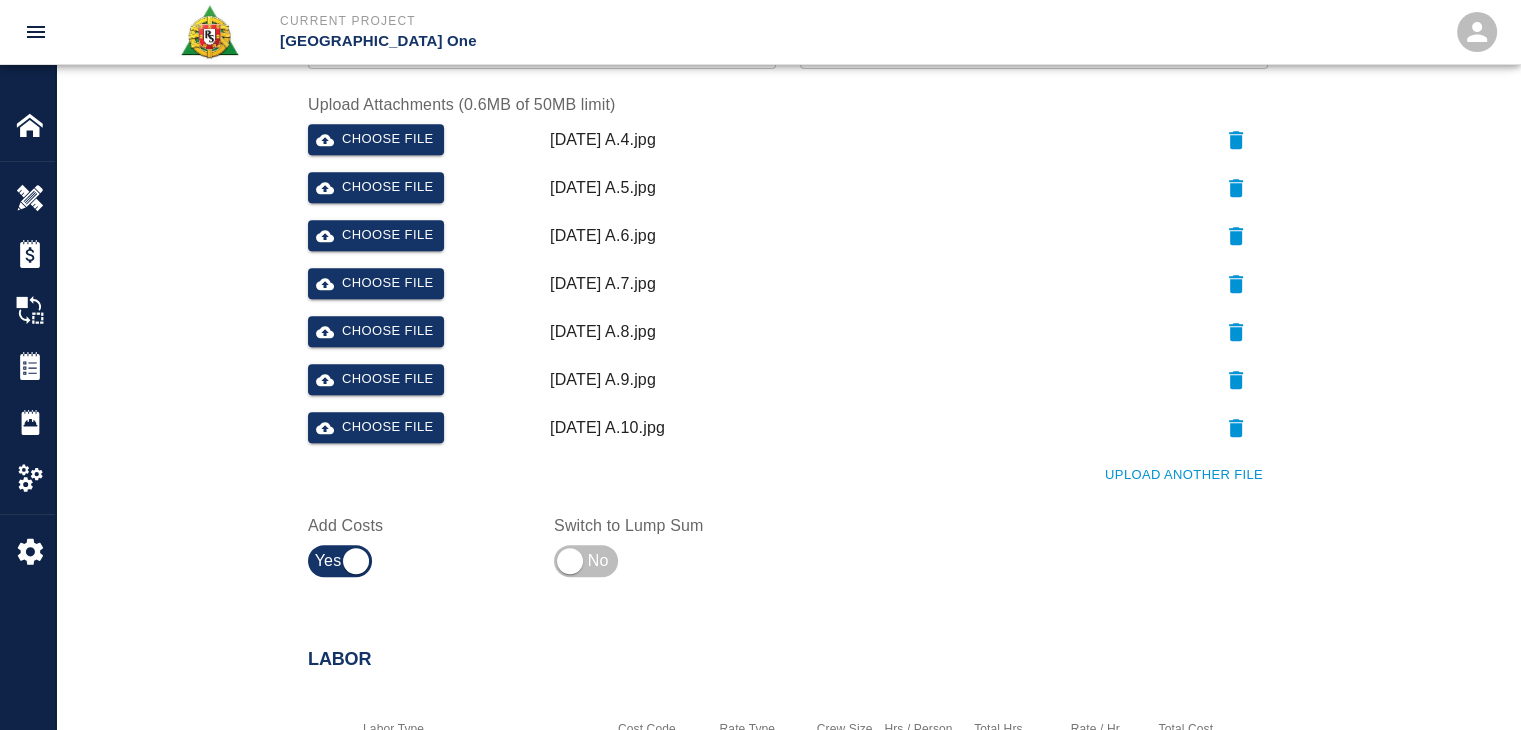 click on "Upload Another File" at bounding box center (776, 463) 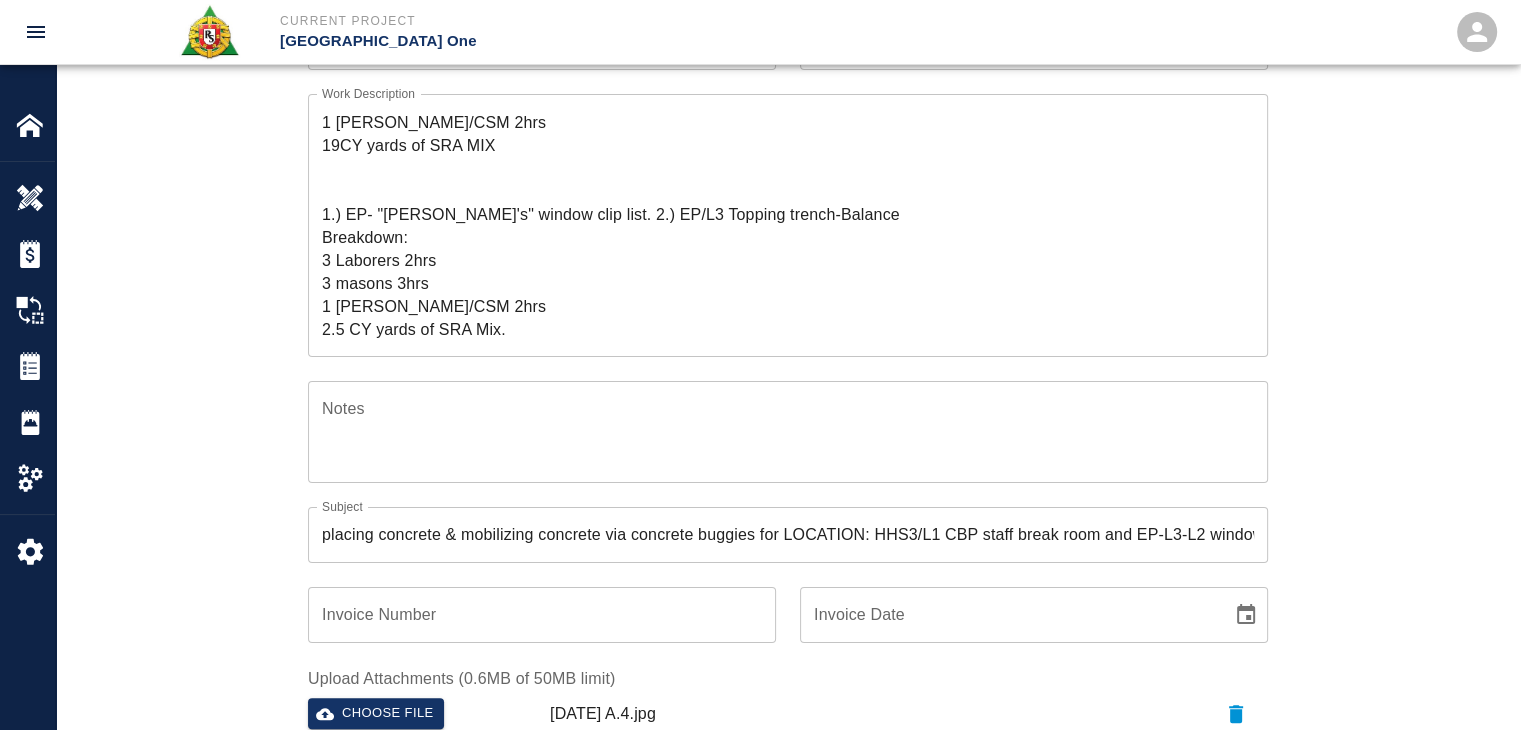 scroll, scrollTop: 0, scrollLeft: 0, axis: both 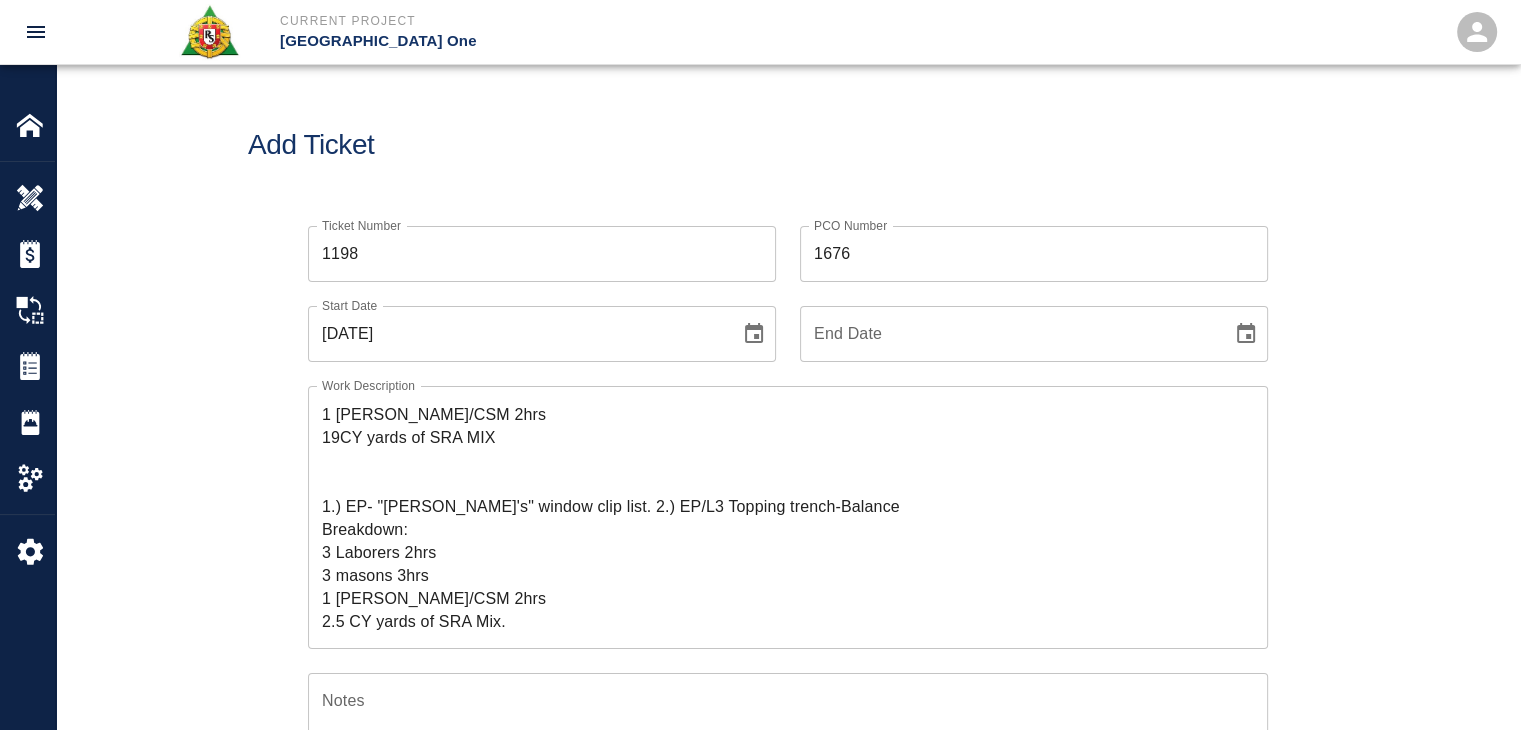 click on "Add Ticket" at bounding box center (788, 145) 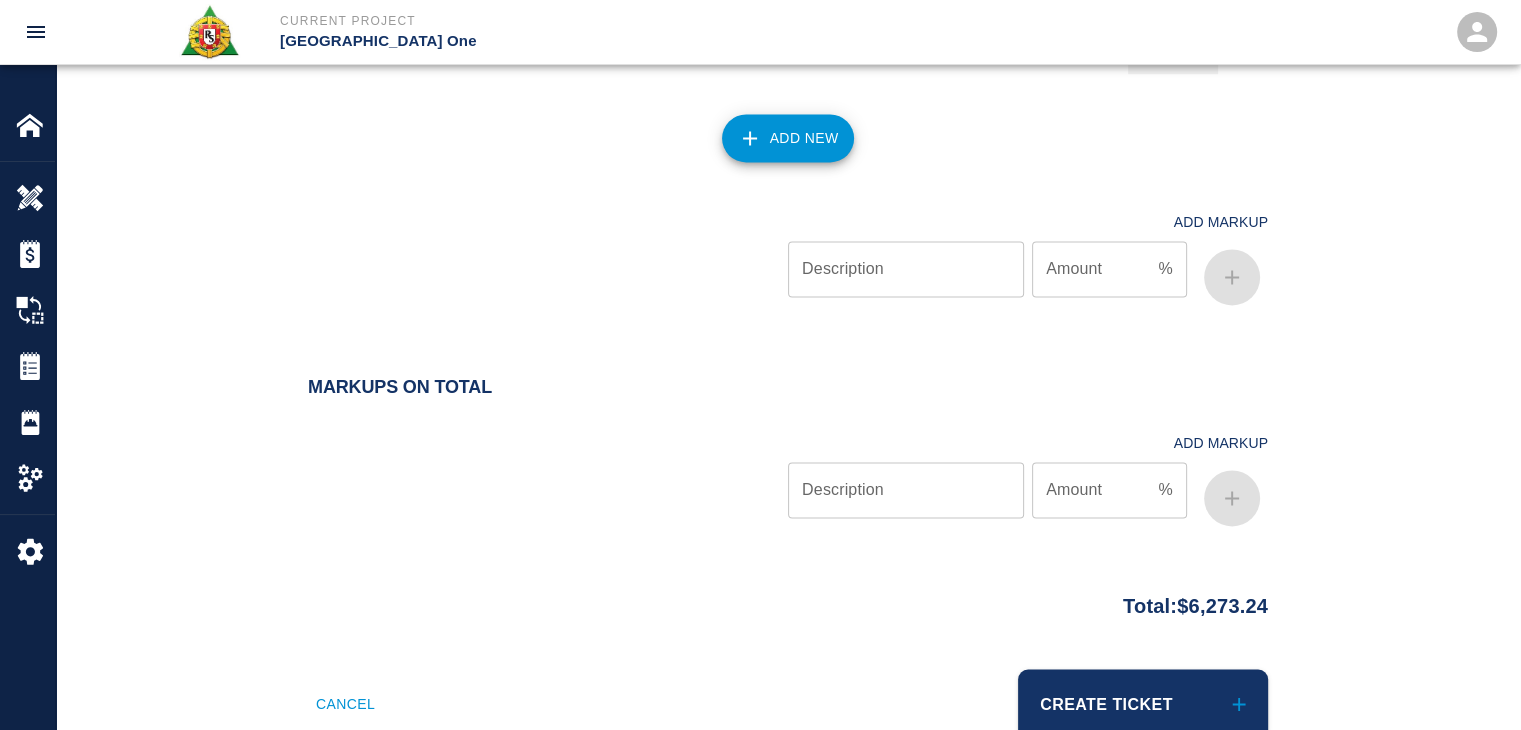 scroll, scrollTop: 3165, scrollLeft: 0, axis: vertical 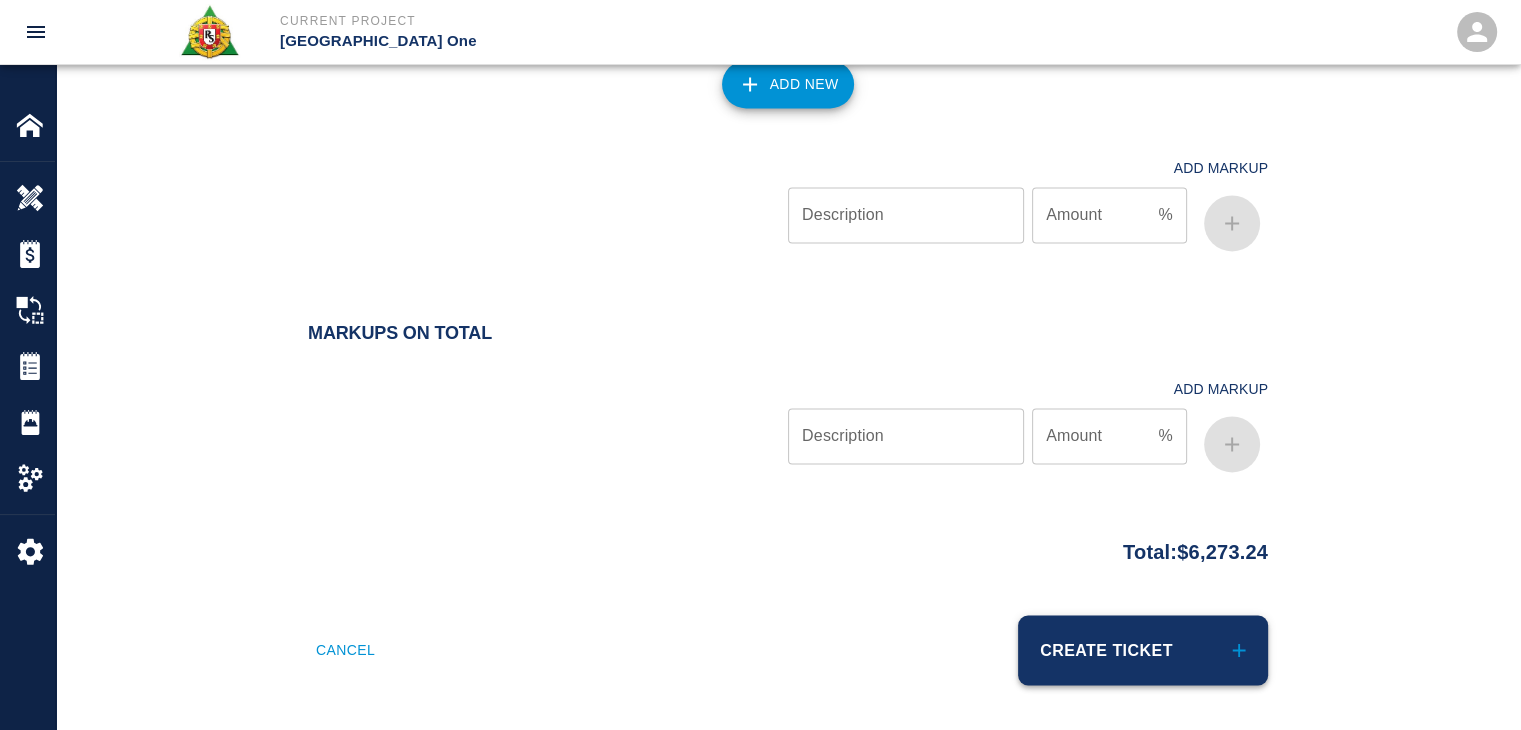 click on "Create Ticket" at bounding box center [1143, 650] 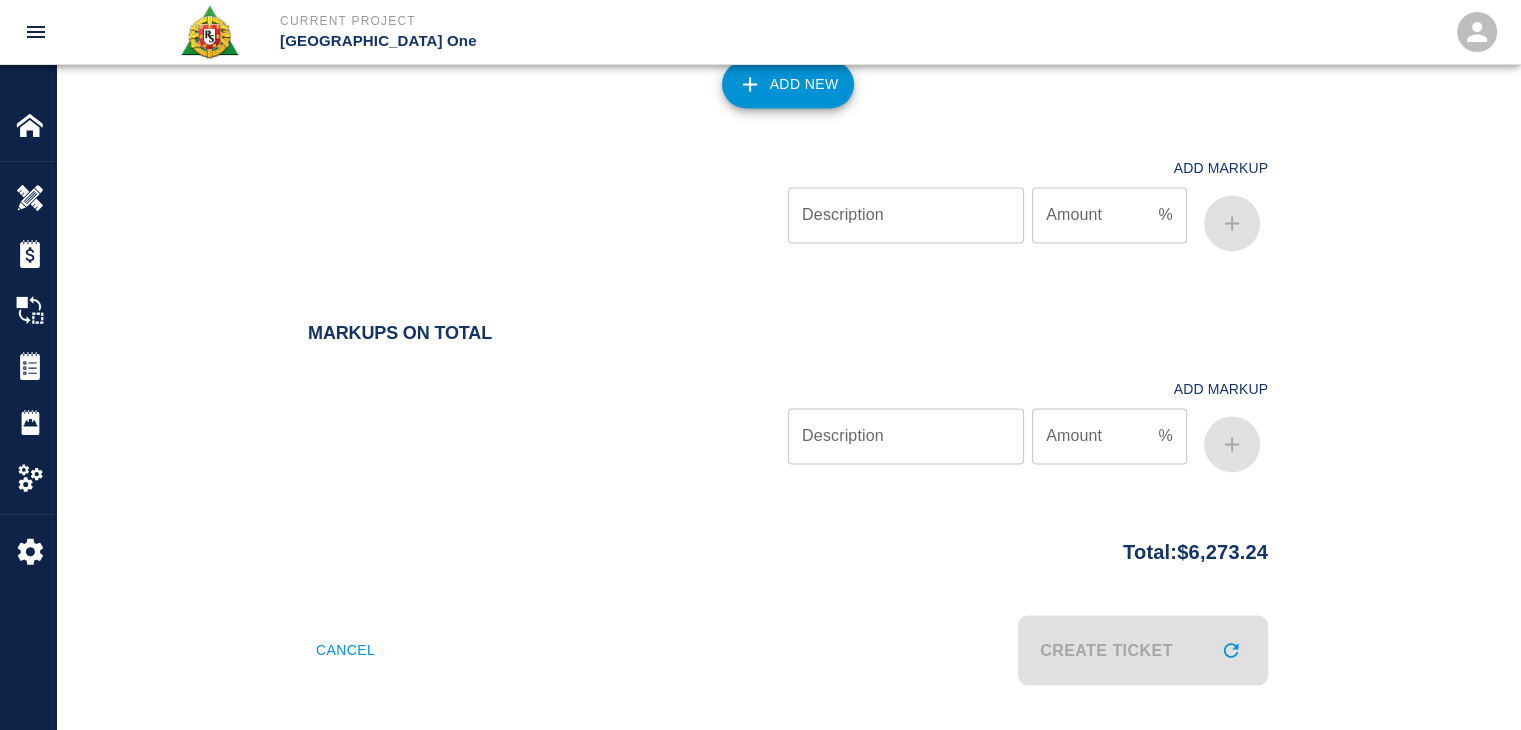 type 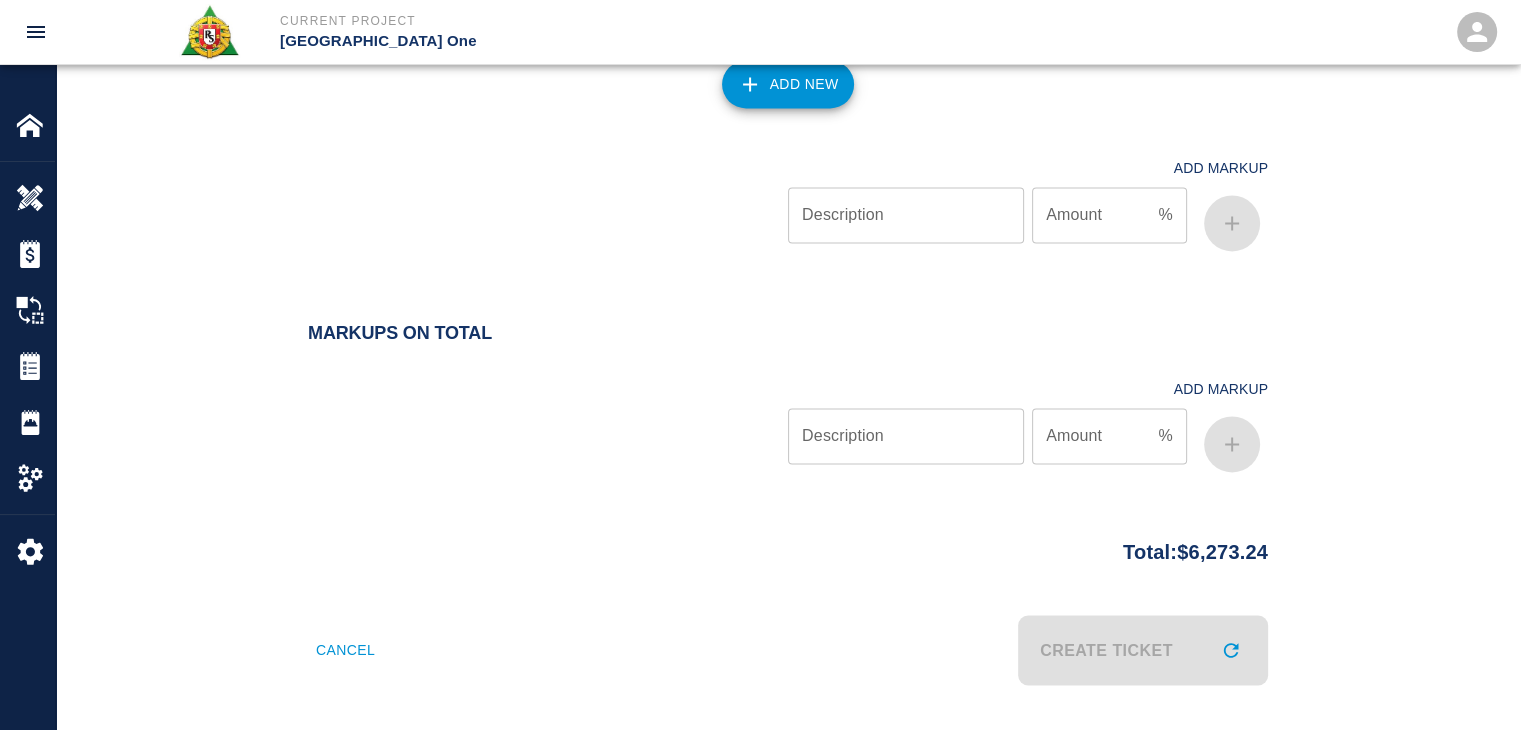 type 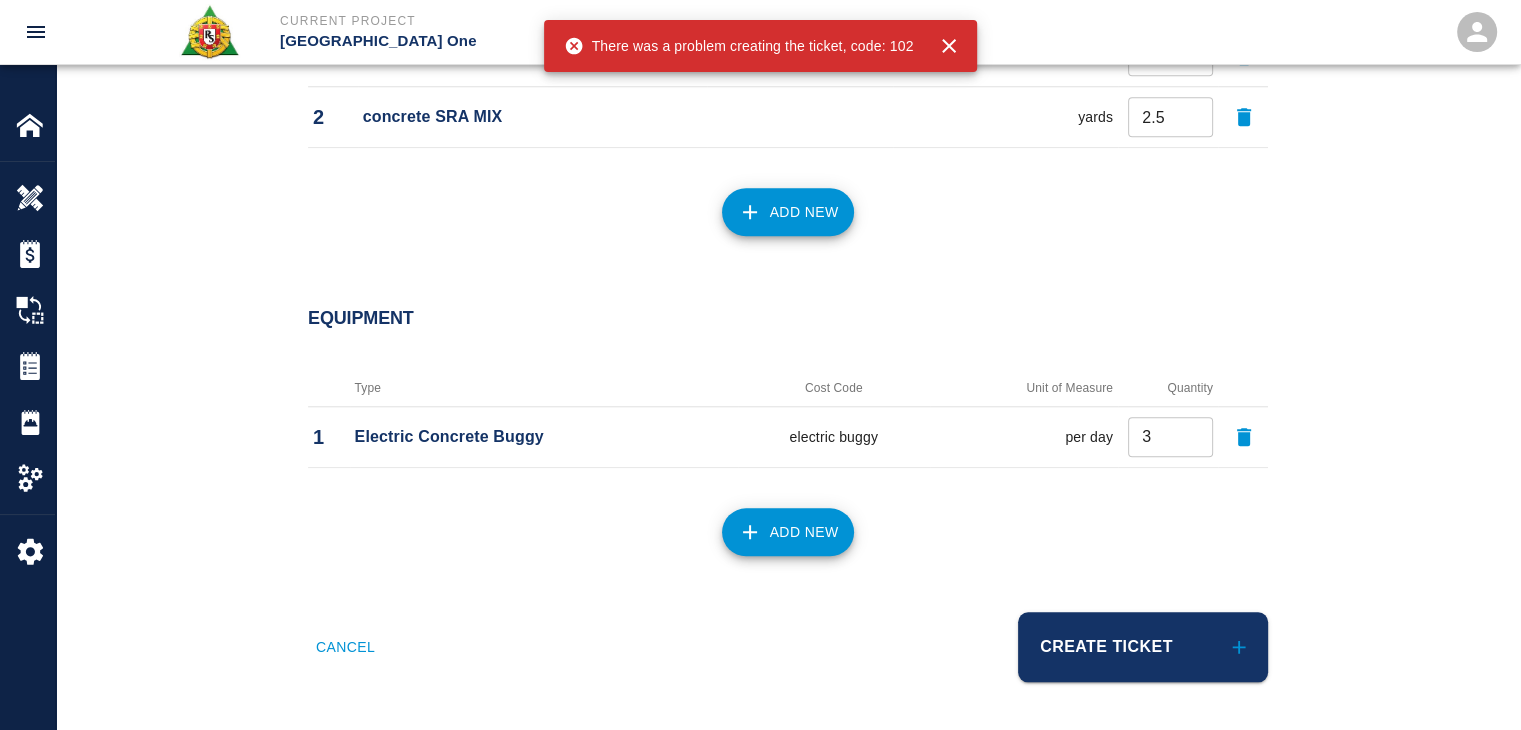 scroll, scrollTop: 1913, scrollLeft: 0, axis: vertical 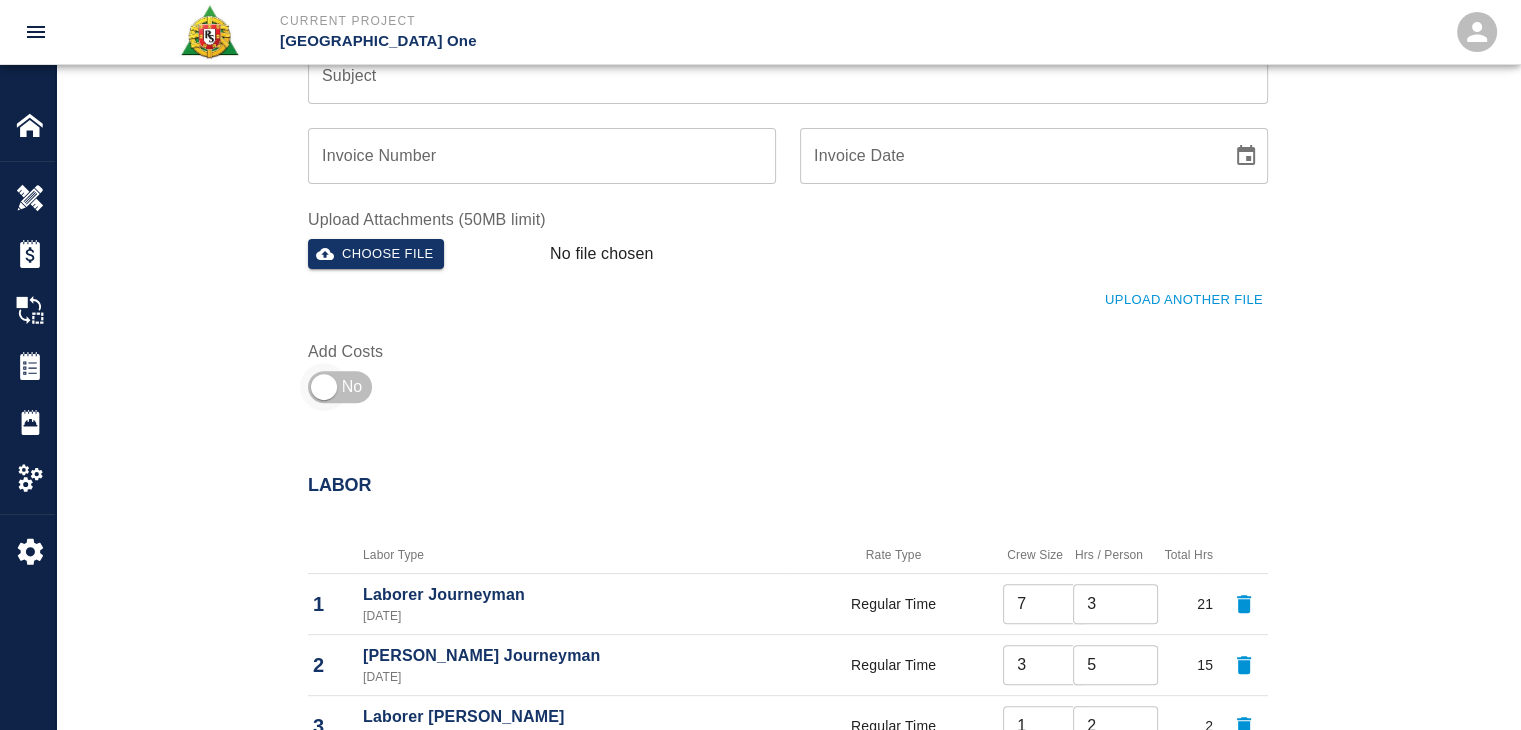 click at bounding box center [324, 387] 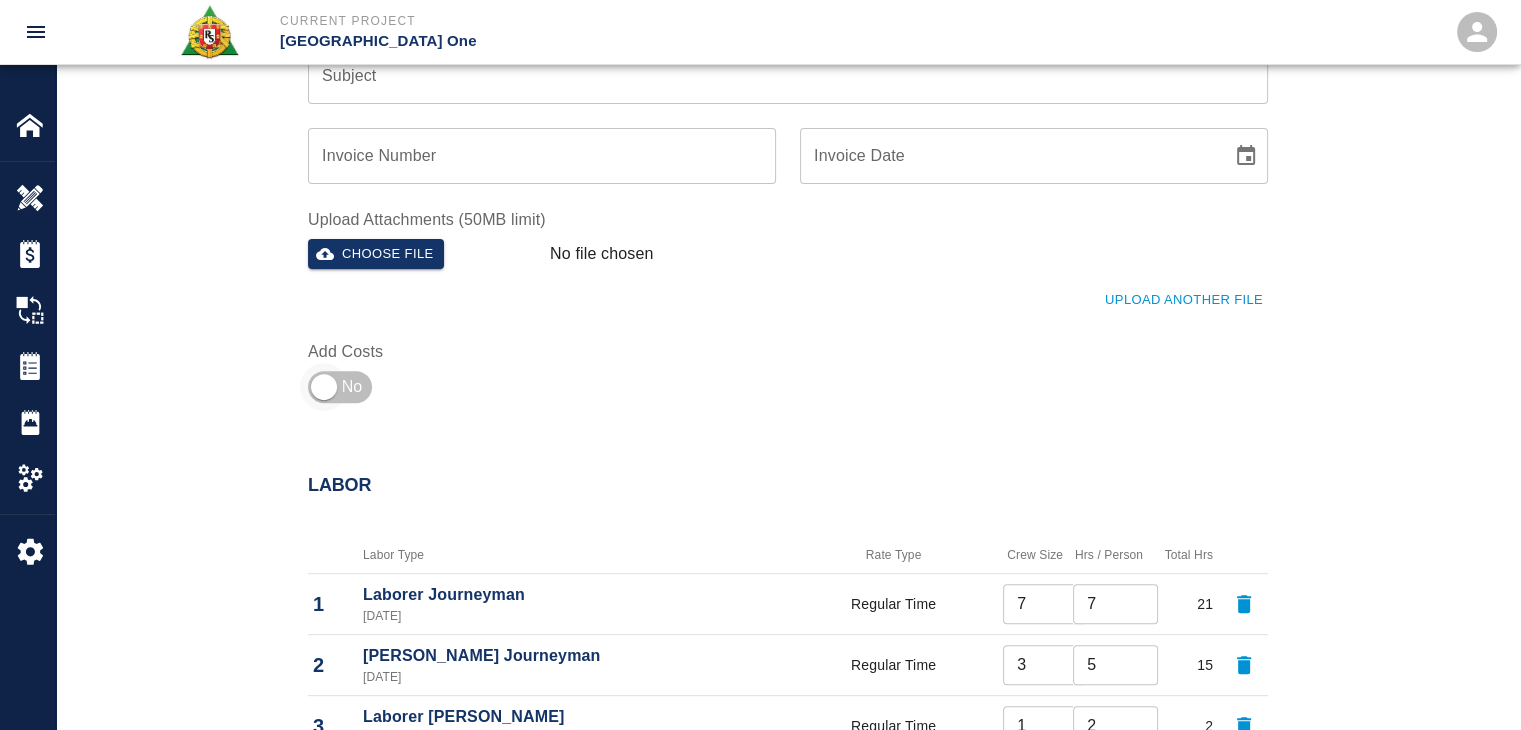 type on "3" 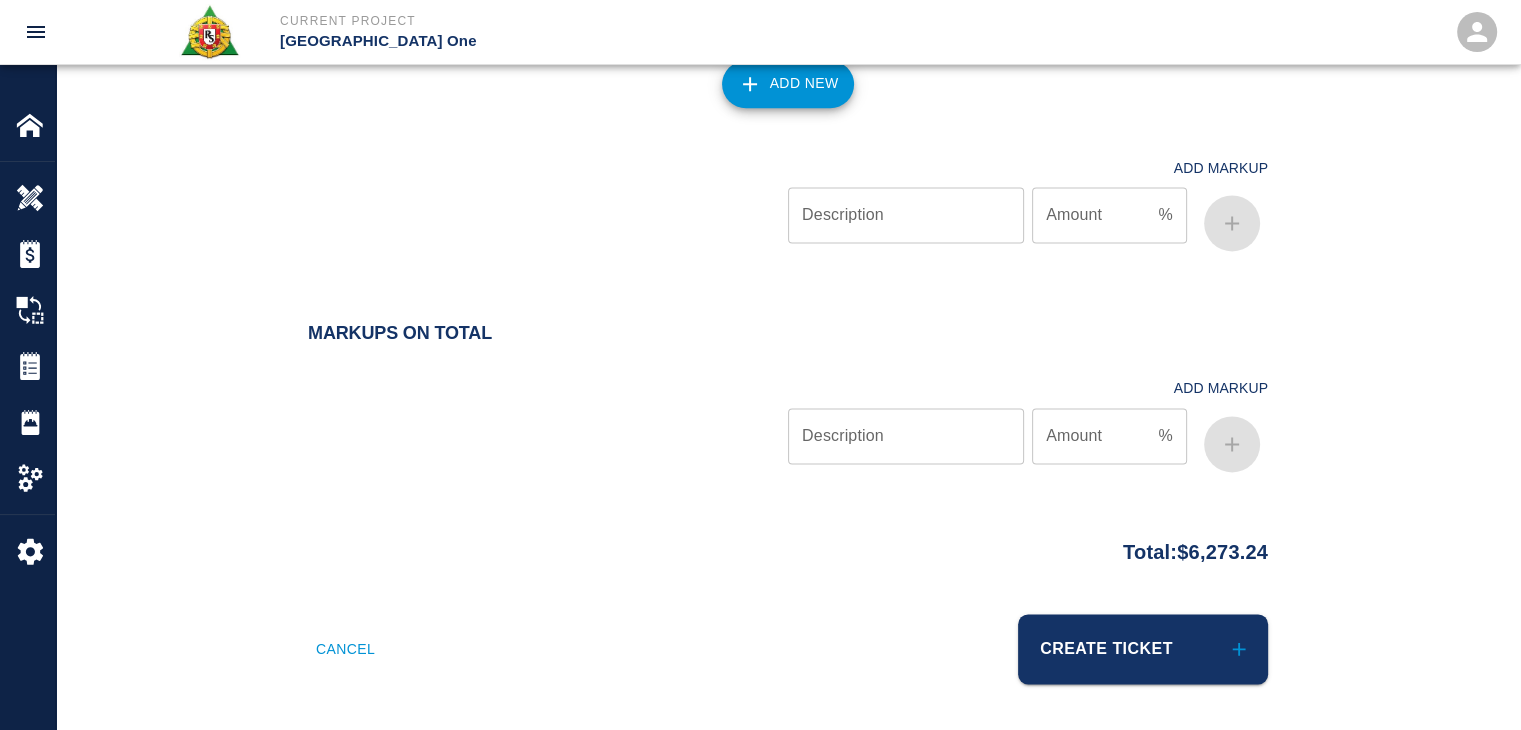 scroll, scrollTop: 2714, scrollLeft: 0, axis: vertical 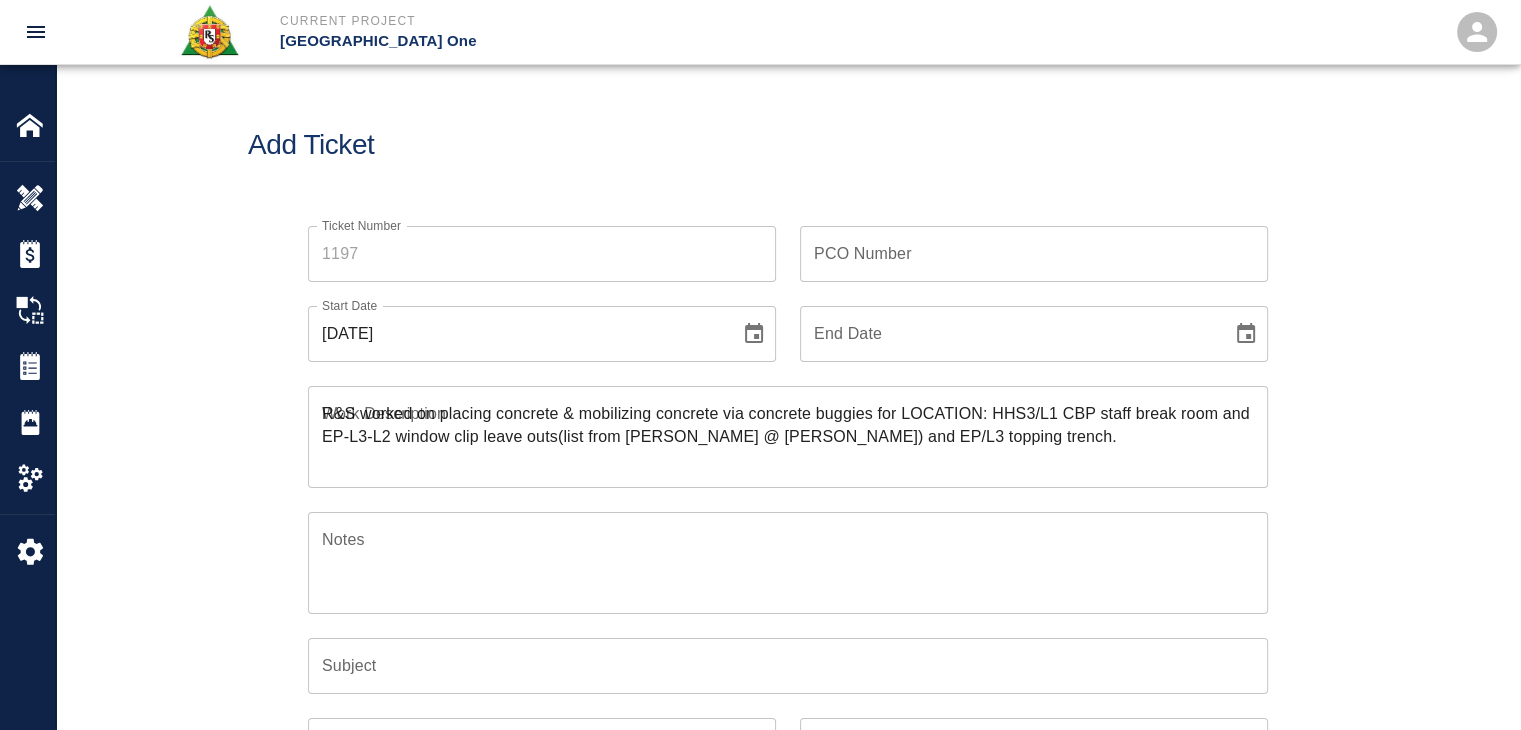 click on "Ticket Number" at bounding box center [542, 254] 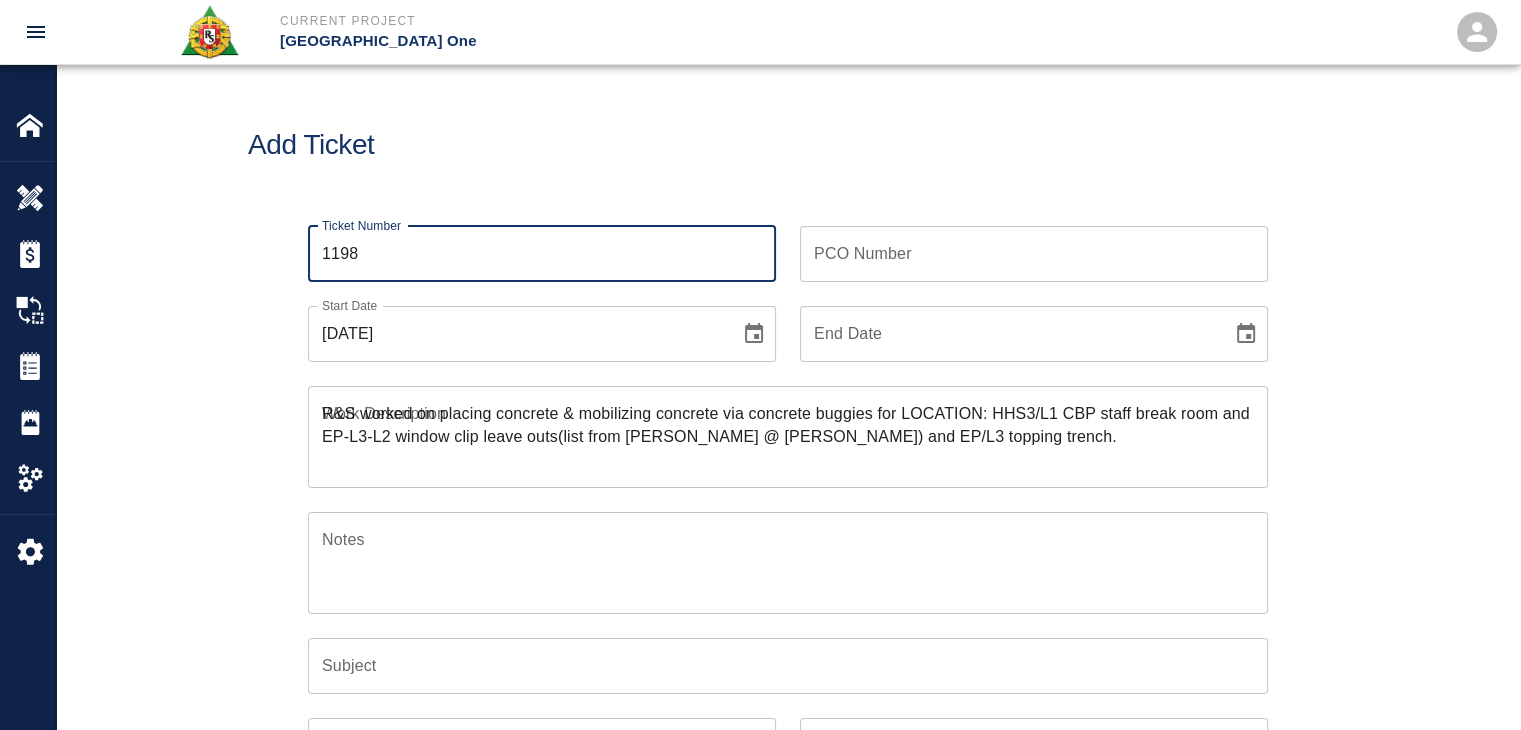 type on "1198" 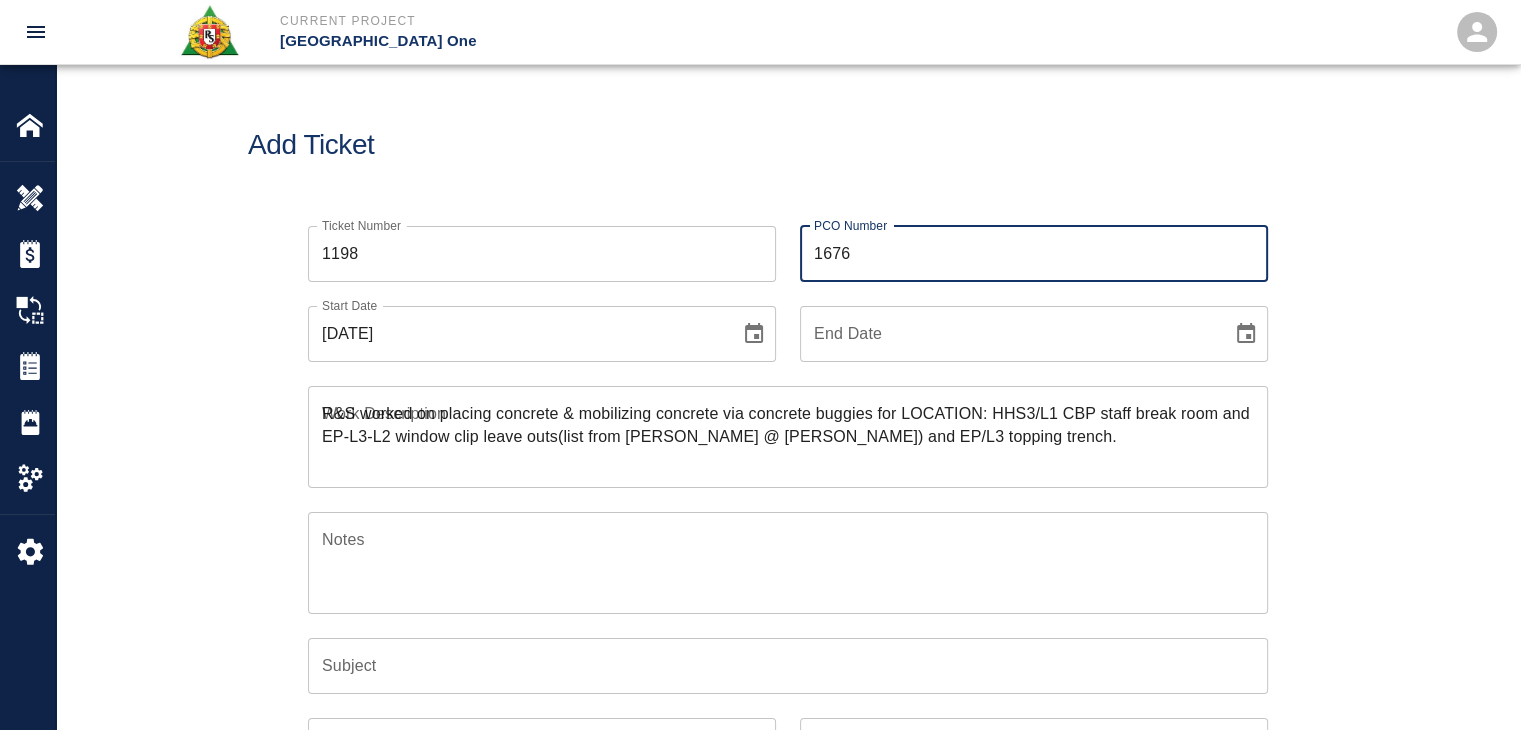 type on "1676" 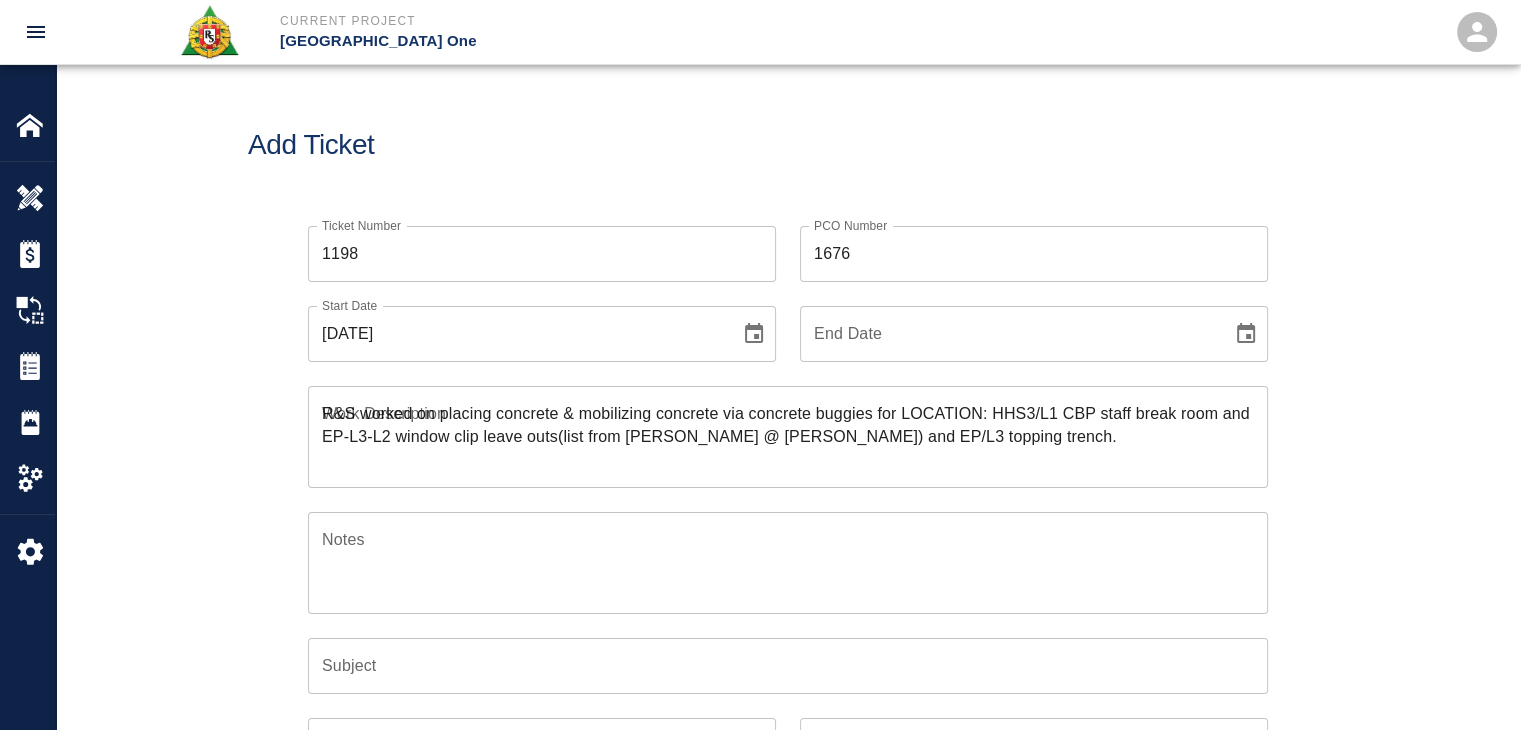 scroll, scrollTop: 128, scrollLeft: 0, axis: vertical 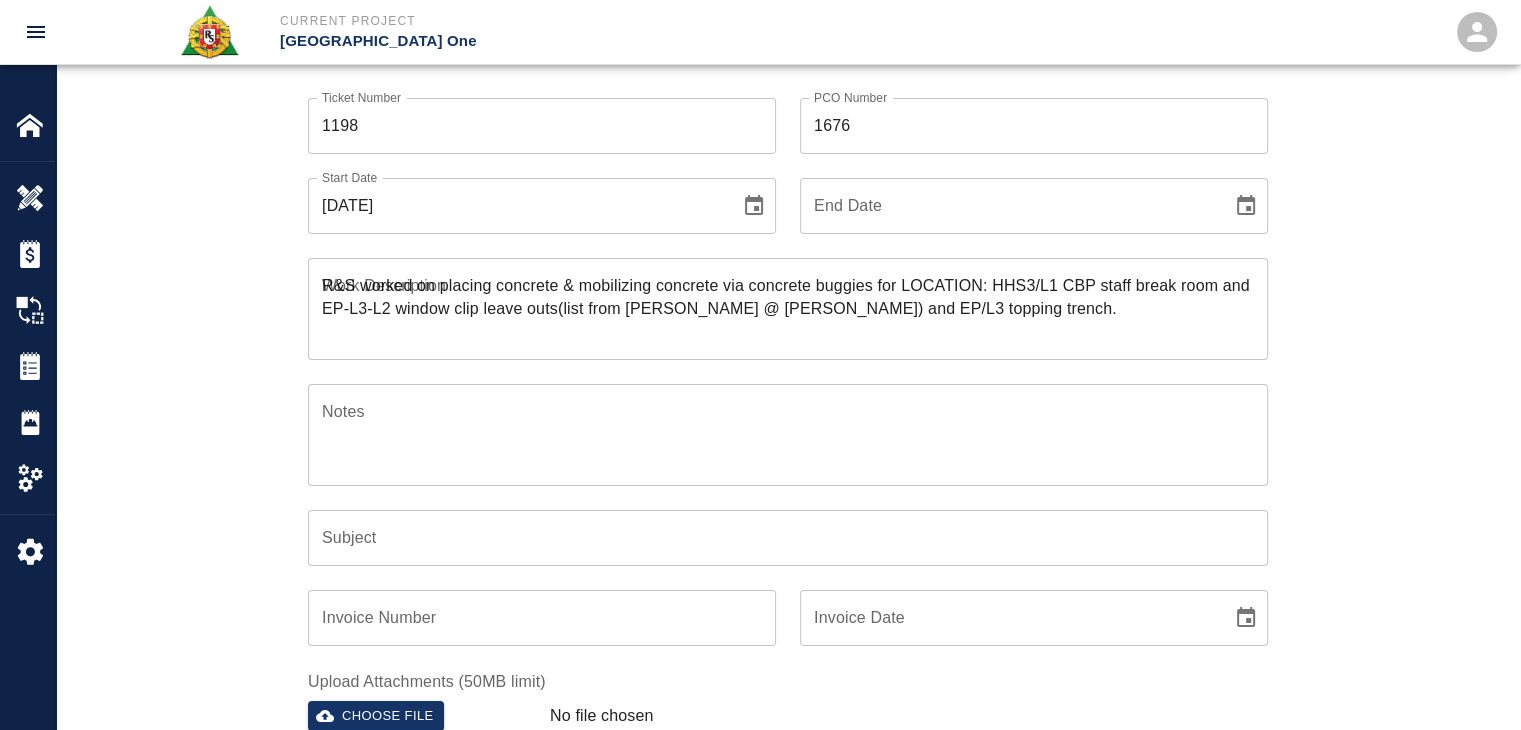 click on "R&S worked on placing concrete & mobilizing concrete via concrete buggies for LOCATION: HHS3/L1 CBP staff break room and EP-L3-L2 window clip leave outs(list from Michelle @ AECOM Tishman) and EP/L3 topping trench.
CBP Staff break room
Breakdown:
7 laborers 3hrs
3 masons 5hrs
1 Foreman/CSM 2hrs
19CY yards of SRA MIX
1.) EP- "Michelle's" window clip list. 2.) EP/L3 Topping trench-Balance
Breakdown:
3 Laborers 2hrs
3 masons 3hrs
1 Foreman/CSM 2hrs
2.5 CY yards of SRA Mix." at bounding box center (788, 308) 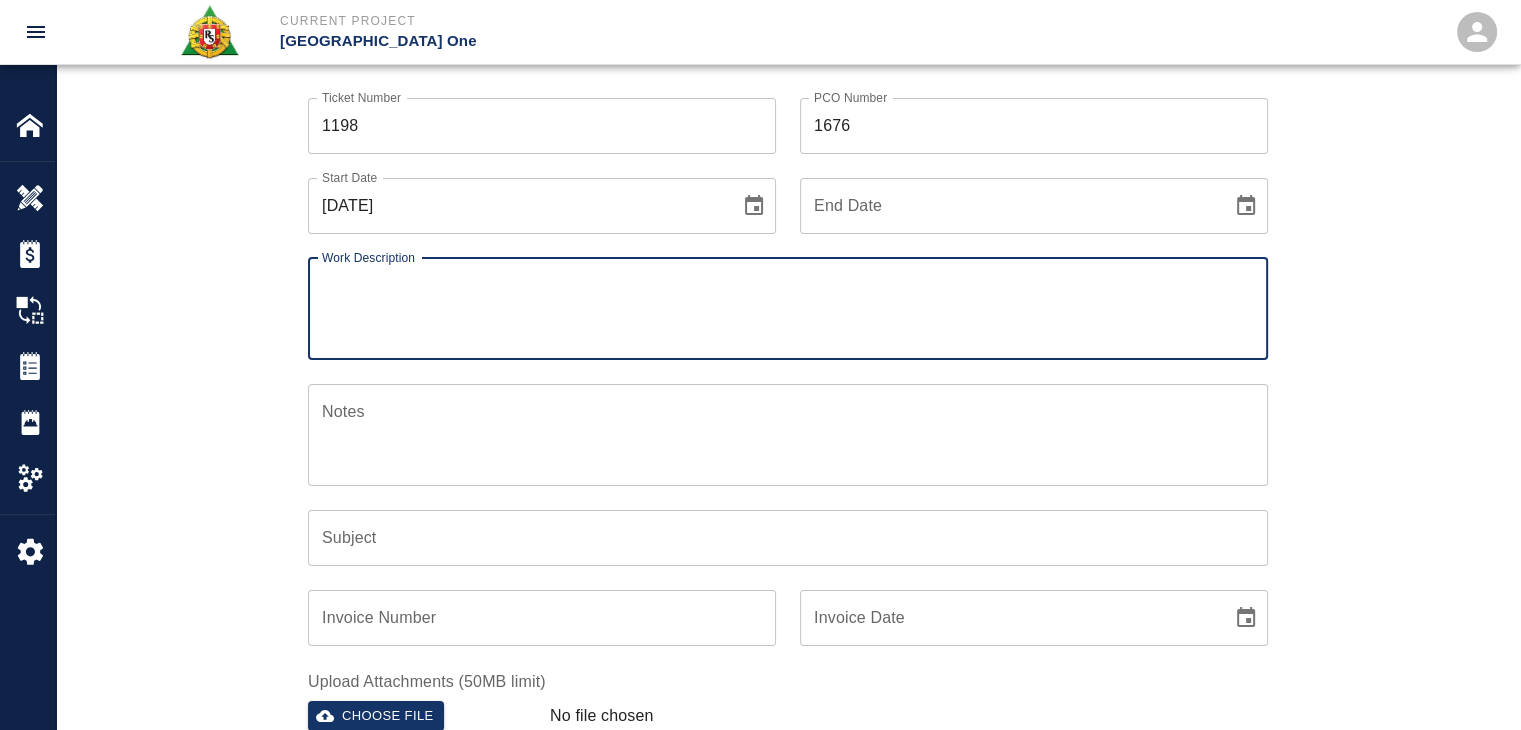 paste on "R&S worked on placing concrete & mobilizing concrete via concrete buggies for LOCATION: HHS3/L1 CBP staff break room and EP-L3-L2 window clip leave outs(list from Michelle @ AECOM Tishman) and EP/L3 topping trench.
CBP Staff break room
Breakdown:
7 laborers 3hrs
3 masons 5hrs
1 Foreman/CSM 2hrs
19CY yards of SRA MIX
1.) EP- "Michelle's" window clip list. 2.) EP/L3 Topping trench-Balance
Breakdown:
3 Laborers 2hrs
3 masons 3hrs
1 Foreman/CSM 2hrs
2.5 CY yards of SRA Mix." 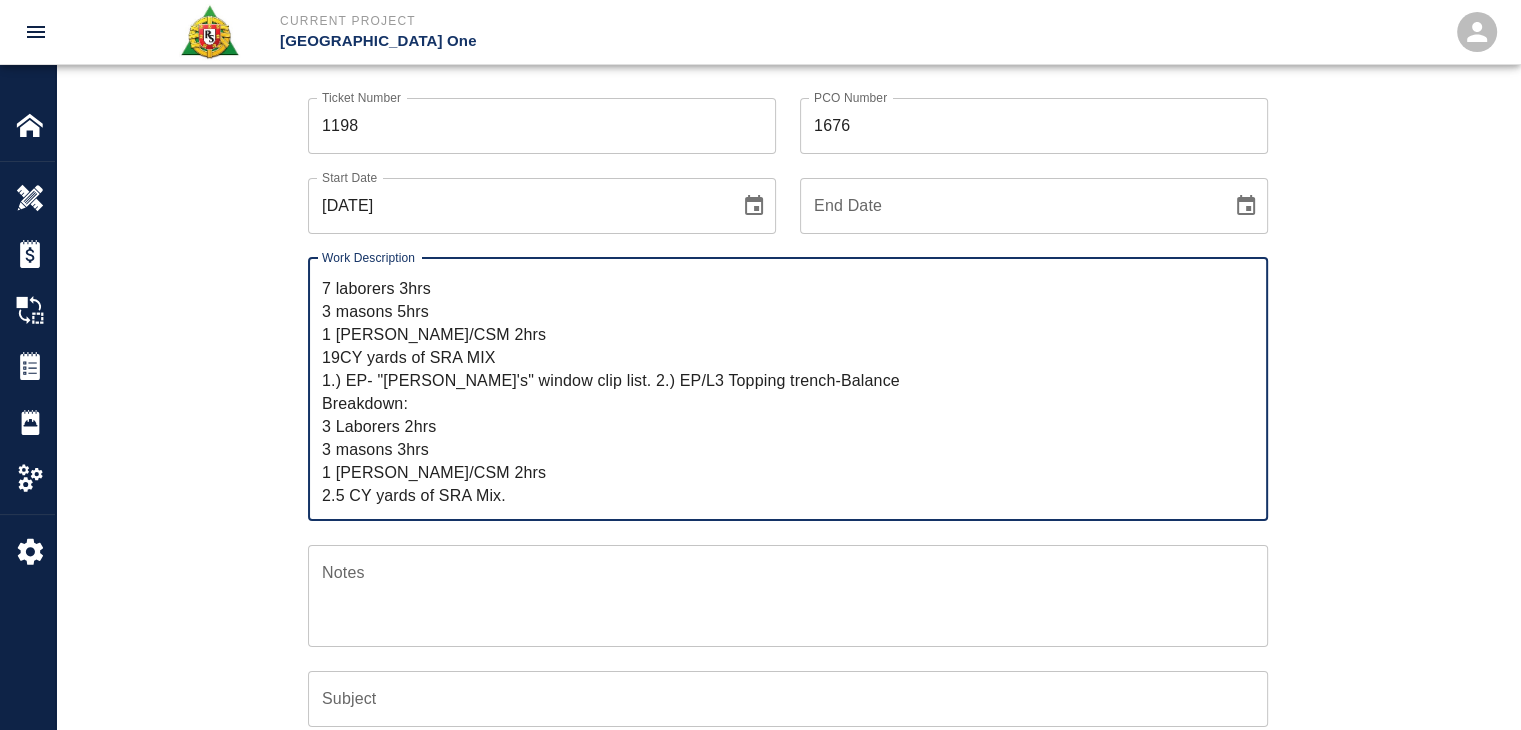scroll, scrollTop: 0, scrollLeft: 0, axis: both 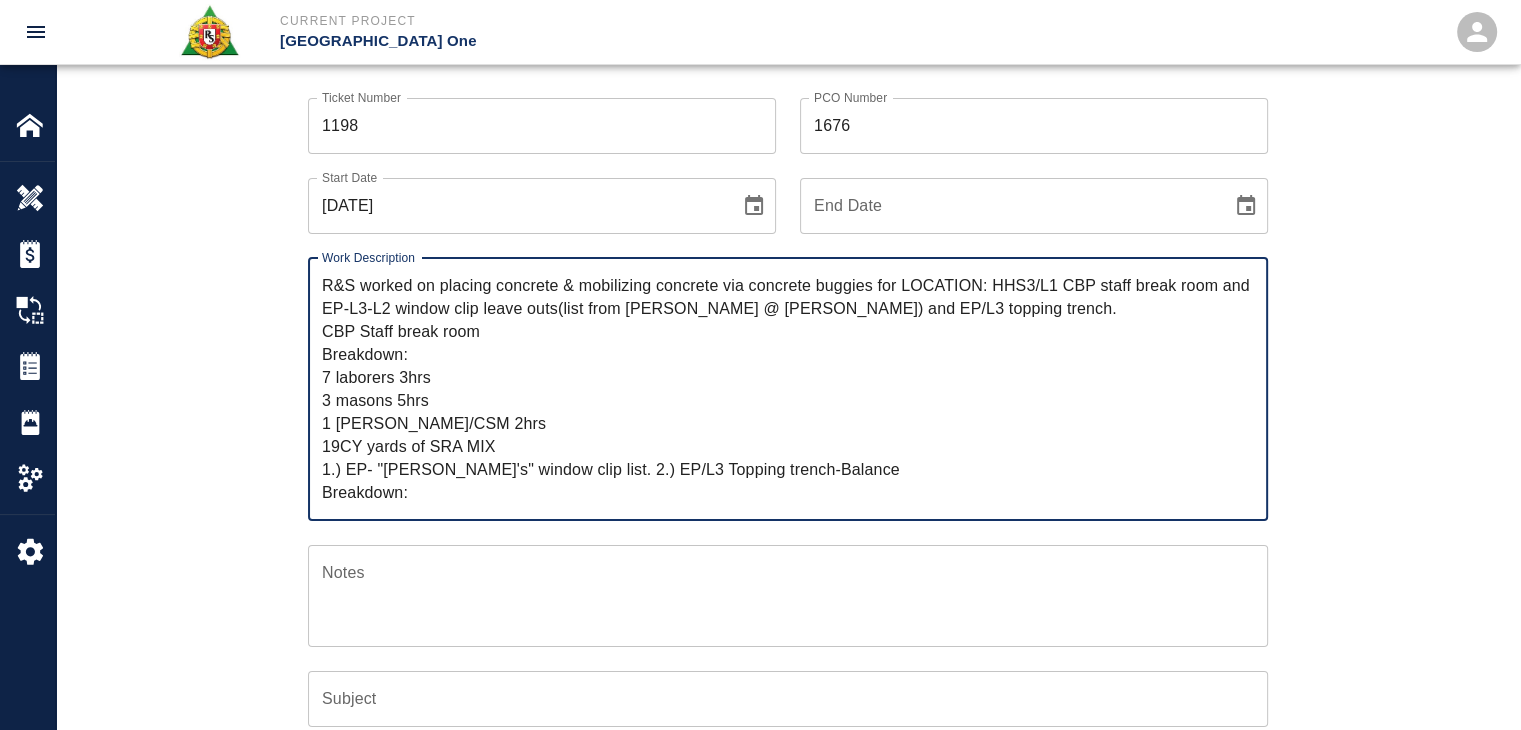 click on "R&S worked on placing concrete & mobilizing concrete via concrete buggies for LOCATION: HHS3/L1 CBP staff break room and EP-L3-L2 window clip leave outs(list from Michelle @ AECOM Tishman) and EP/L3 topping trench.
CBP Staff break room
Breakdown:
7 laborers 3hrs
3 masons 5hrs
1 Foreman/CSM 2hrs
19CY yards of SRA MIX
1.) EP- "Michelle's" window clip list. 2.) EP/L3 Topping trench-Balance
Breakdown:
3 Laborers 2hrs
3 masons 3hrs
1 Foreman/CSM 2hrs
2.5 CY yards of SRA Mix." at bounding box center [788, 389] 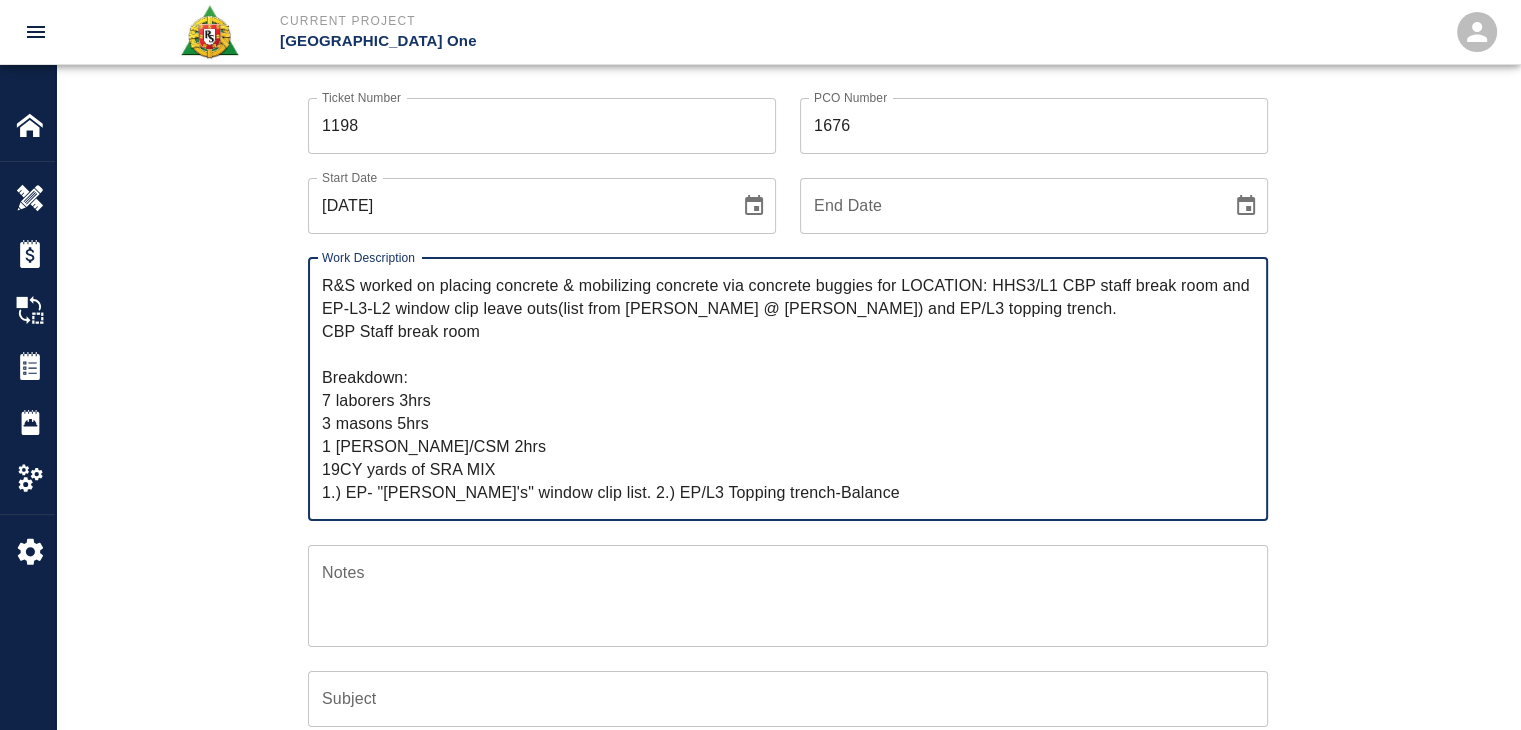 scroll, scrollTop: 96, scrollLeft: 0, axis: vertical 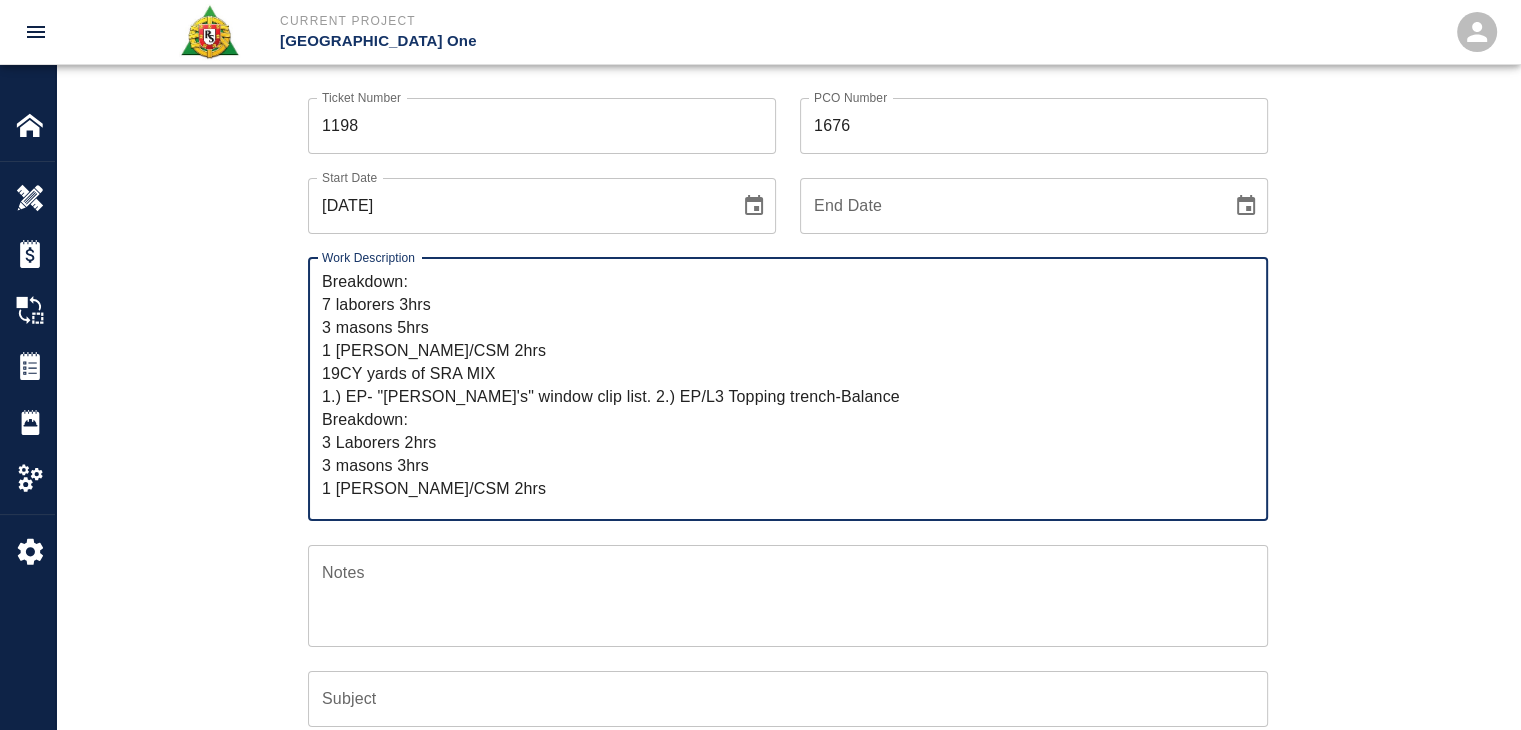 click on "R&S worked on placing concrete & mobilizing concrete via concrete buggies for LOCATION: HHS3/L1 CBP staff break room and EP-L3-L2 window clip leave outs(list from Michelle @ AECOM Tishman) and EP/L3 topping trench.
CBP Staff break room
Breakdown:
7 laborers 3hrs
3 masons 5hrs
1 Foreman/CSM 2hrs
19CY yards of SRA MIX
1.) EP- "Michelle's" window clip list. 2.) EP/L3 Topping trench-Balance
Breakdown:
3 Laborers 2hrs
3 masons 3hrs
1 Foreman/CSM 2hrs
2.5 CY yards of SRA Mix." at bounding box center (788, 389) 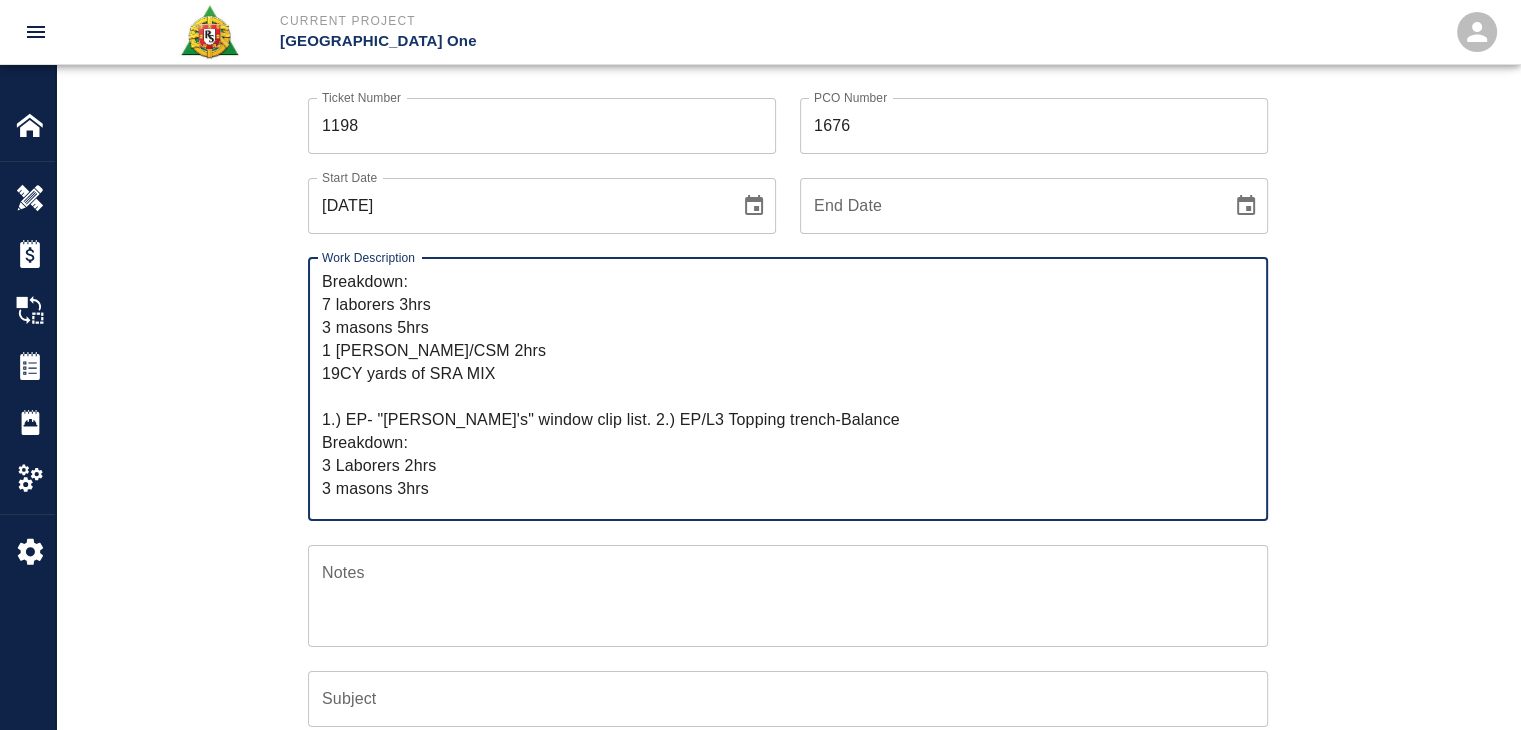 scroll, scrollTop: 137, scrollLeft: 0, axis: vertical 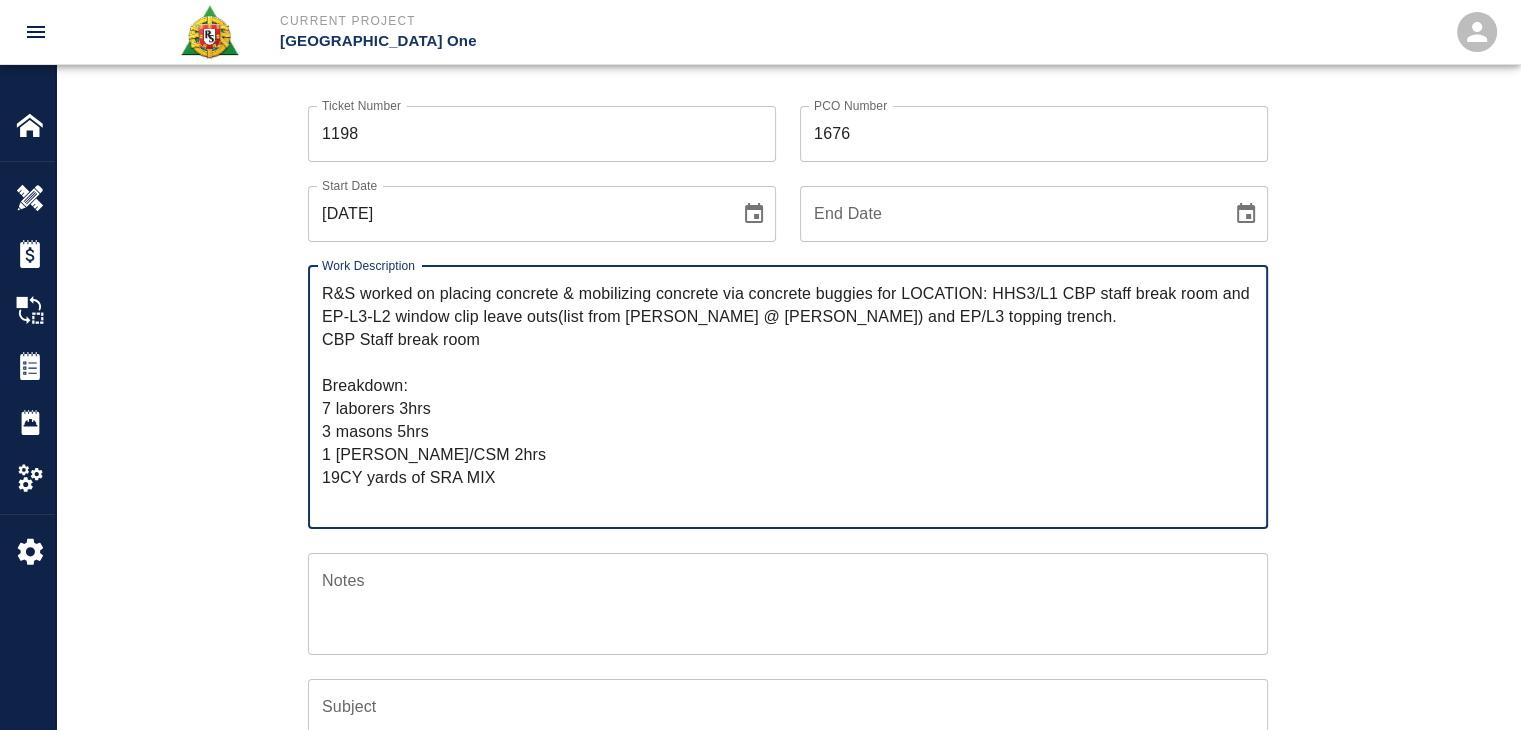 drag, startPoint x: 511, startPoint y: 348, endPoint x: 436, endPoint y: 301, distance: 88.50989 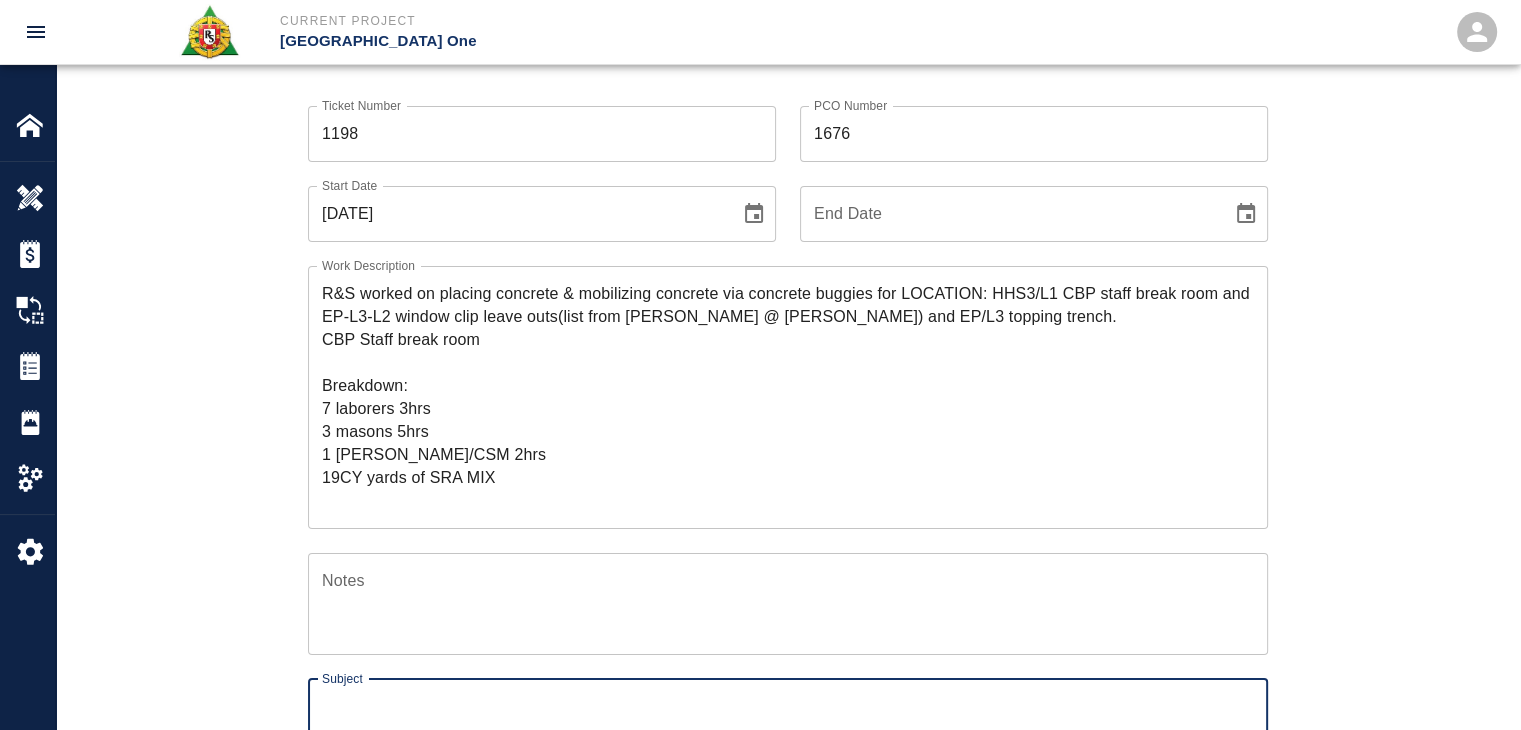 paste on "placing concrete & mobilizing concrete via concrete buggies for LOCATION: HHS3/L1 CBP staff break room and EP-L3-L2 window clip leave outs(list from [PERSON_NAME] @ AECOM Tishman) and EP/L3 topping trench. CBP Staff break room" 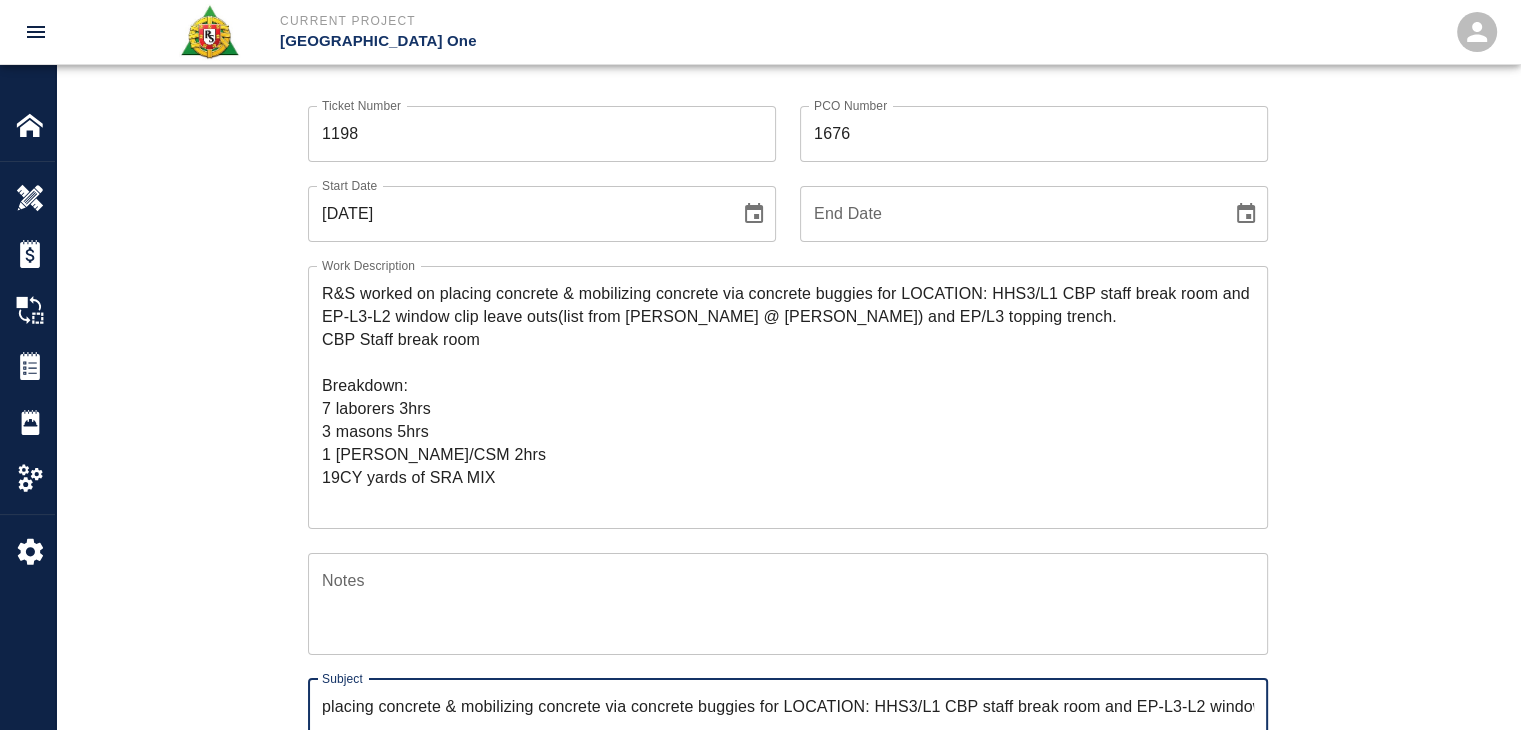 scroll, scrollTop: 0, scrollLeft: 762, axis: horizontal 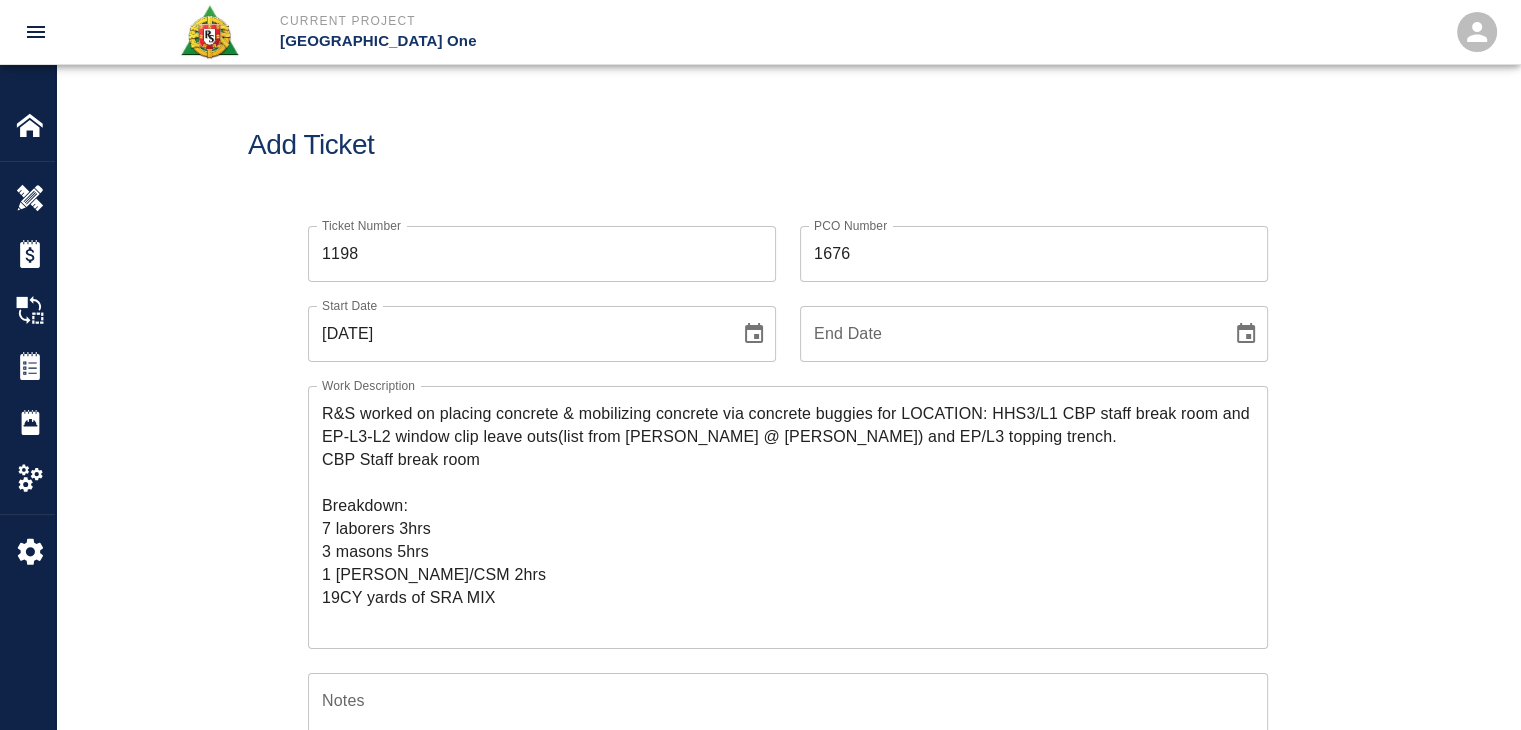 click on "Ticket Number 1198 Ticket Number PCO Number 1676 PCO Number Start Date  07/03/2025 Start Date  End Date End Date Work Description R&S worked on placing concrete & mobilizing concrete via concrete buggies for LOCATION: HHS3/L1 CBP staff break room and EP-L3-L2 window clip leave outs(list from Michelle @ AECOM Tishman) and EP/L3 topping trench.
CBP Staff break room
Breakdown:
7 laborers 3hrs
3 masons 5hrs
1 Foreman/CSM 2hrs
19CY yards of SRA MIX
1.) EP- "Michelle's" window clip list. 2.) EP/L3 Topping trench-Balance
Breakdown:
3 Laborers 2hrs
3 masons 3hrs
1 Foreman/CSM 2hrs
2.5 CY yards of SRA Mix. x Work Description Notes x Notes Subject placing concrete & mobilizing concrete via concrete buggies for LOCATION: HHS3/L1 CBP staff break room and EP-L3-L2 window clip leave outs(list from Michelle @ AECOM Tishman) and EP/L3 topping trench. CBP Staff break room Subject Invoice Number Invoice Number Invoice Date Invoice Date Upload Attachments (50MB limit) Choose file No file chosen Upload Another File Add Costs" at bounding box center (788, 682) 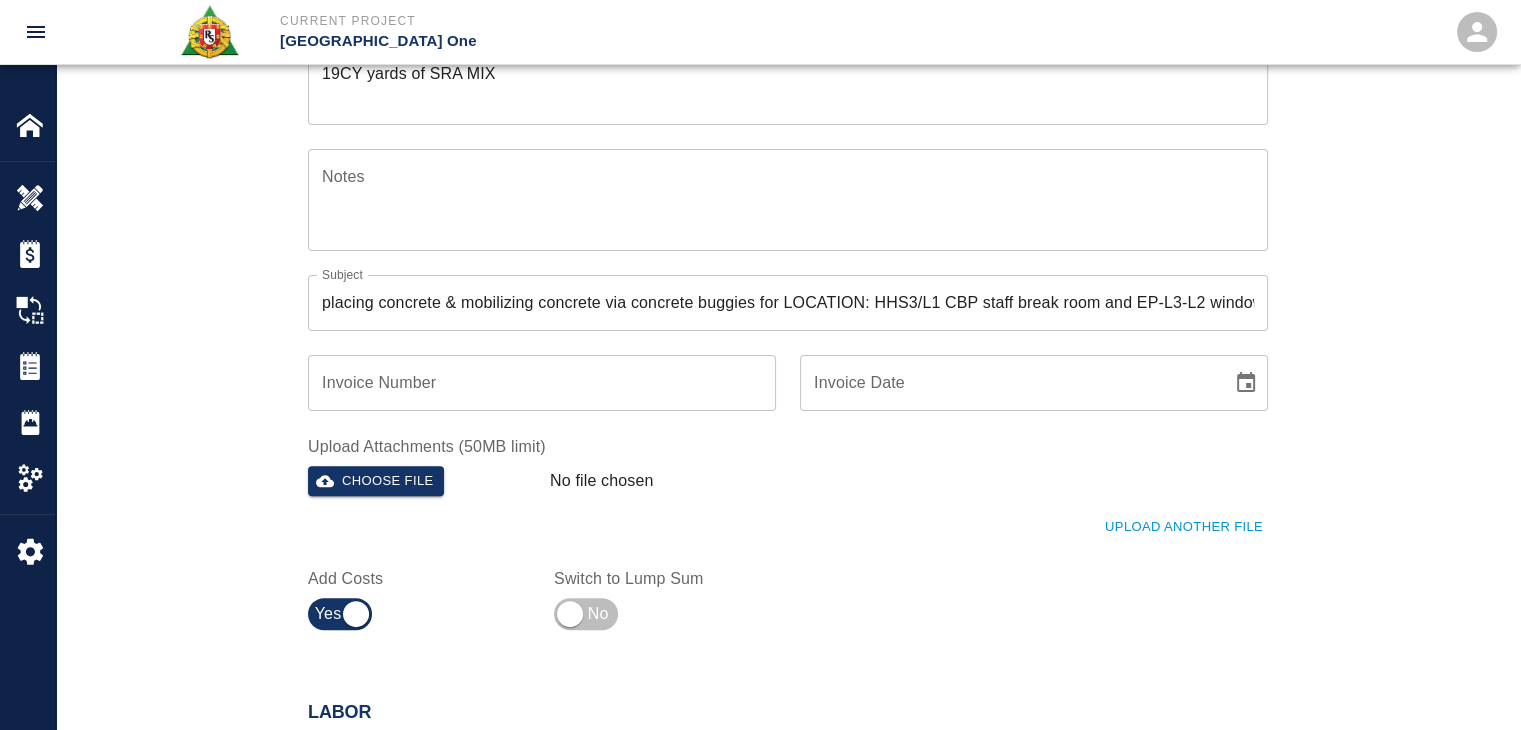 scroll, scrollTop: 688, scrollLeft: 0, axis: vertical 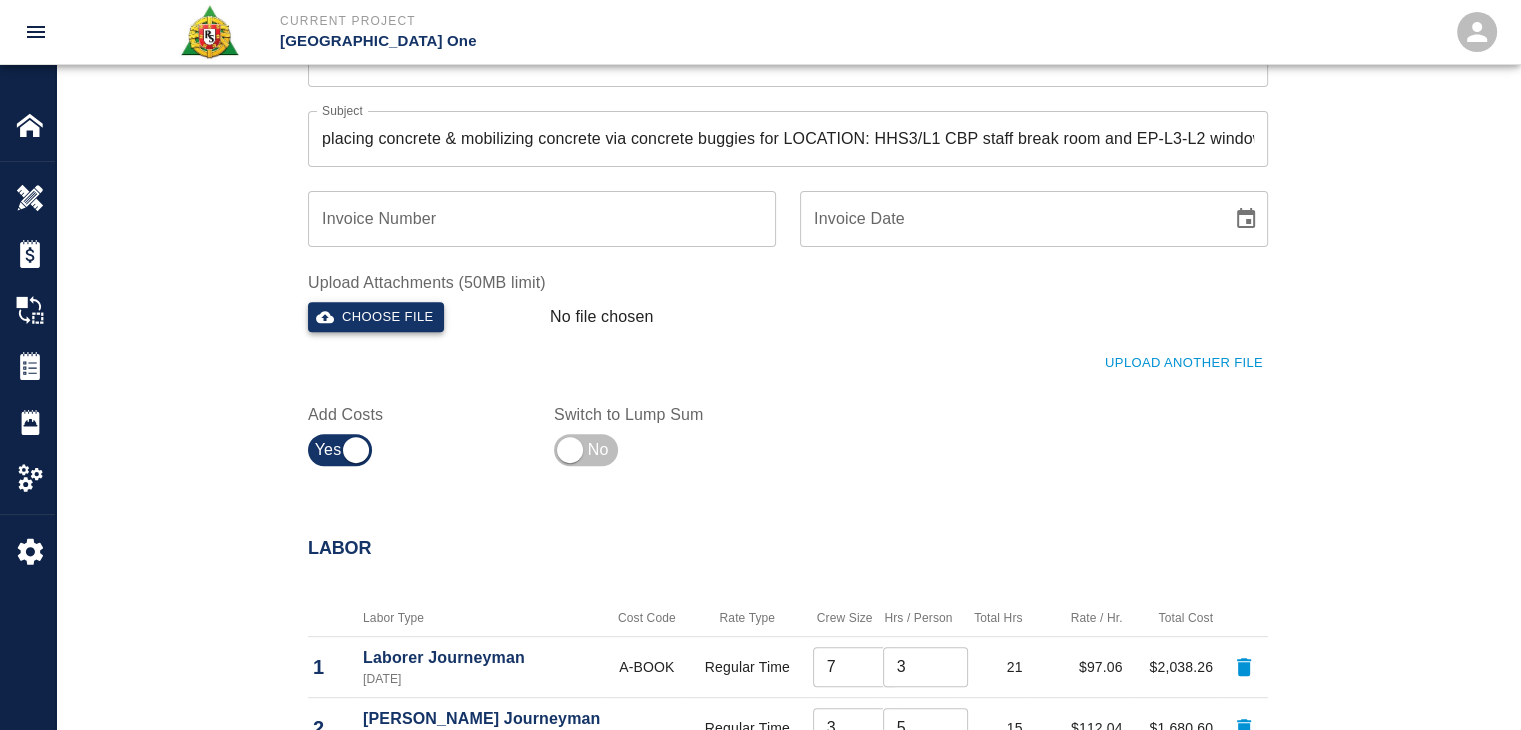 click on "Choose file" at bounding box center (376, 317) 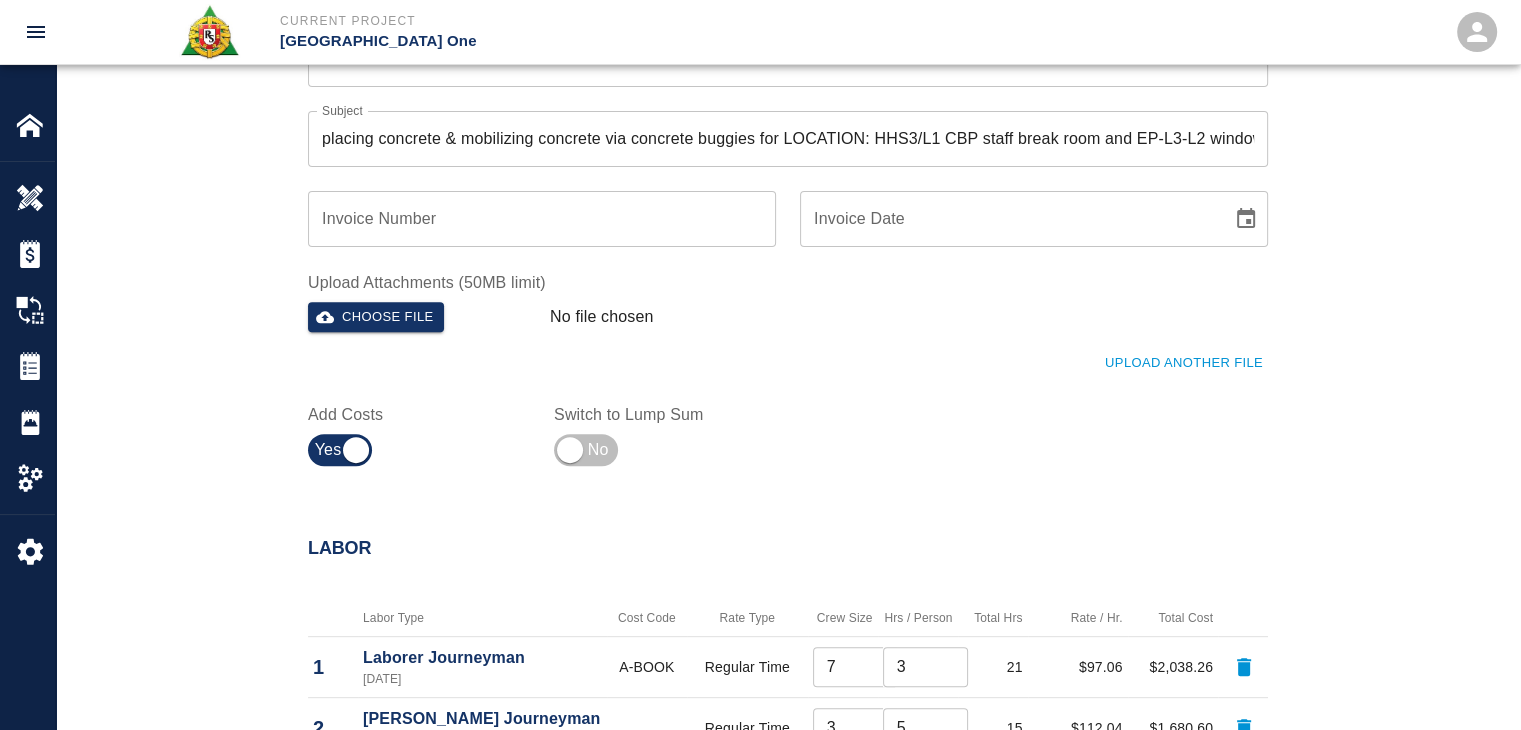 click on "Upload Another File" at bounding box center (1184, 363) 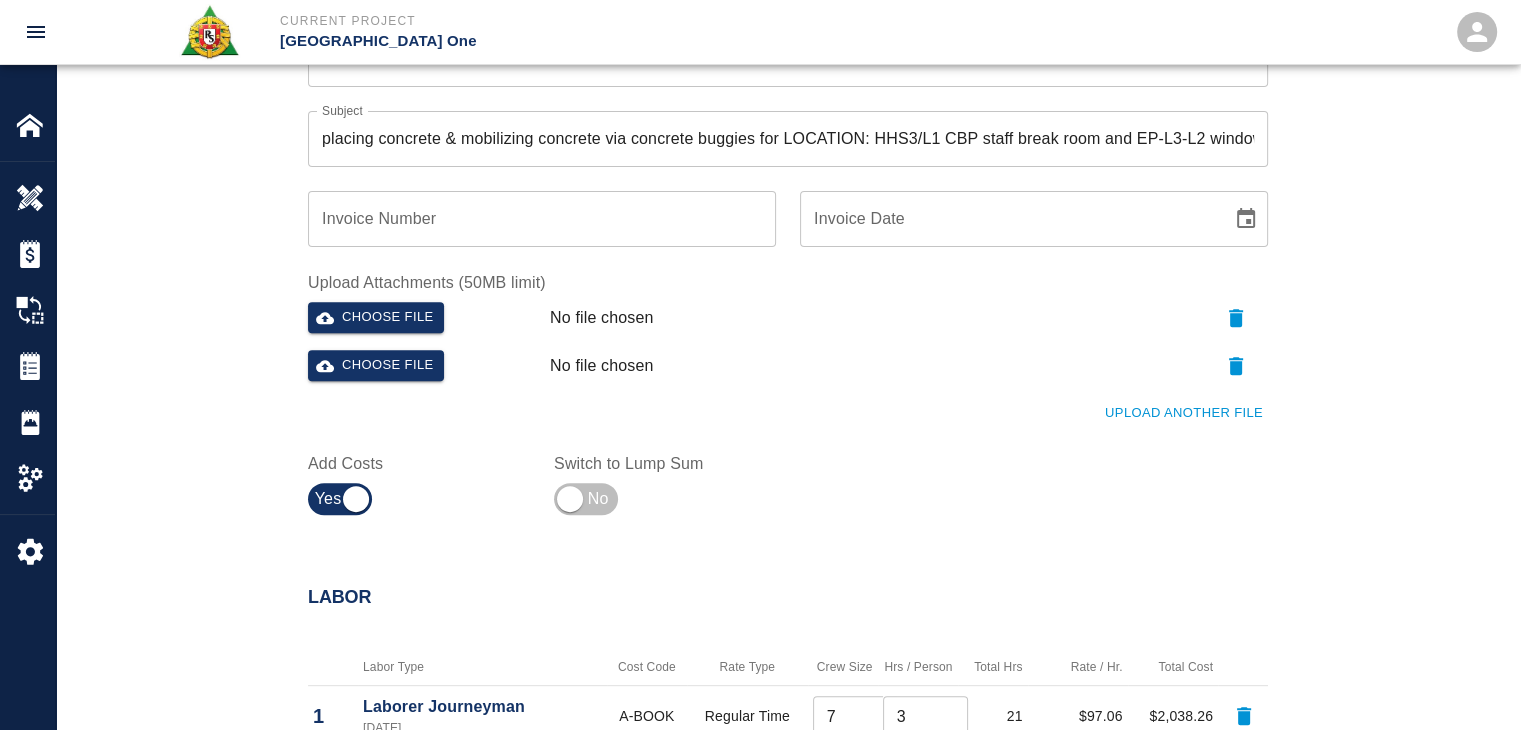 click on "Upload Another File" at bounding box center (1184, 413) 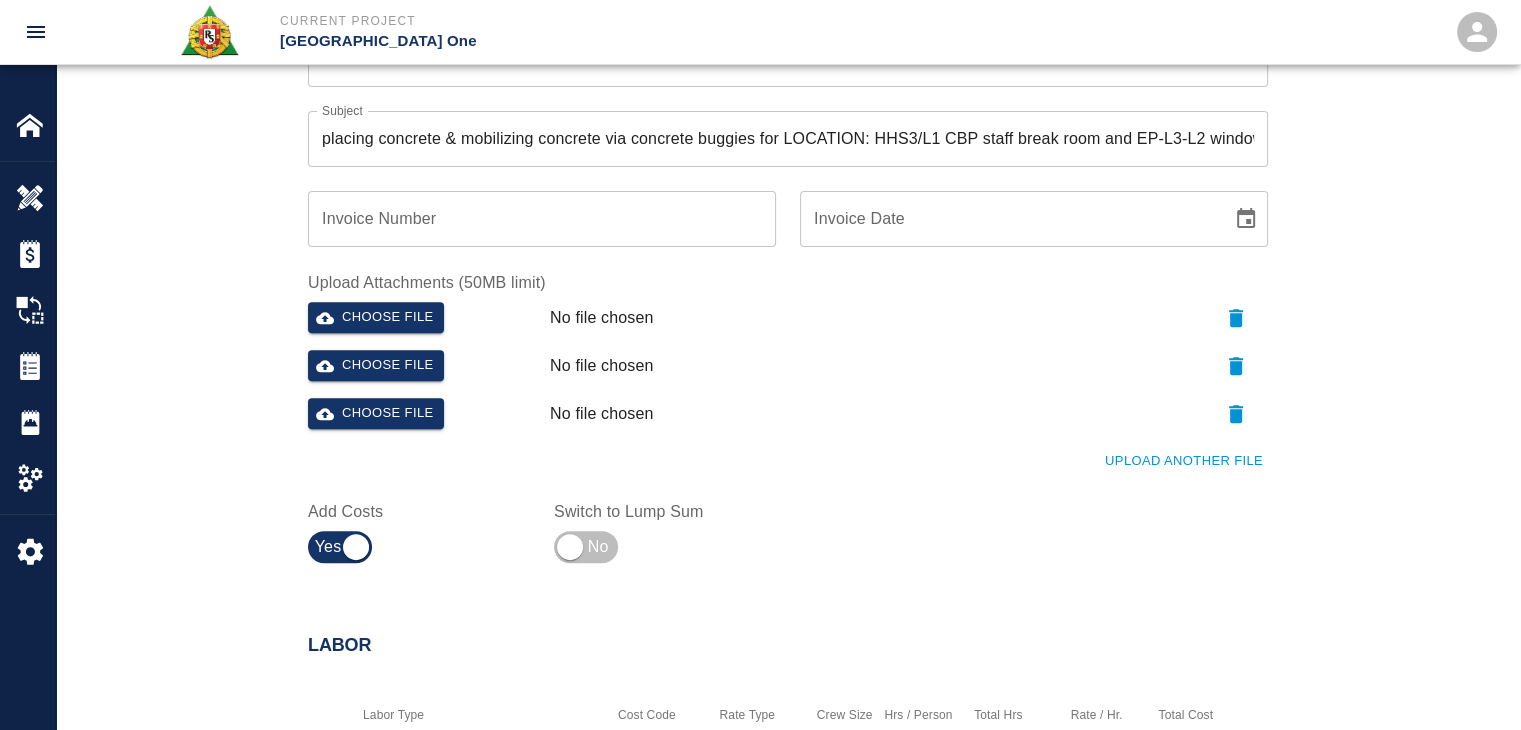 click on "Upload Another File" at bounding box center (1184, 461) 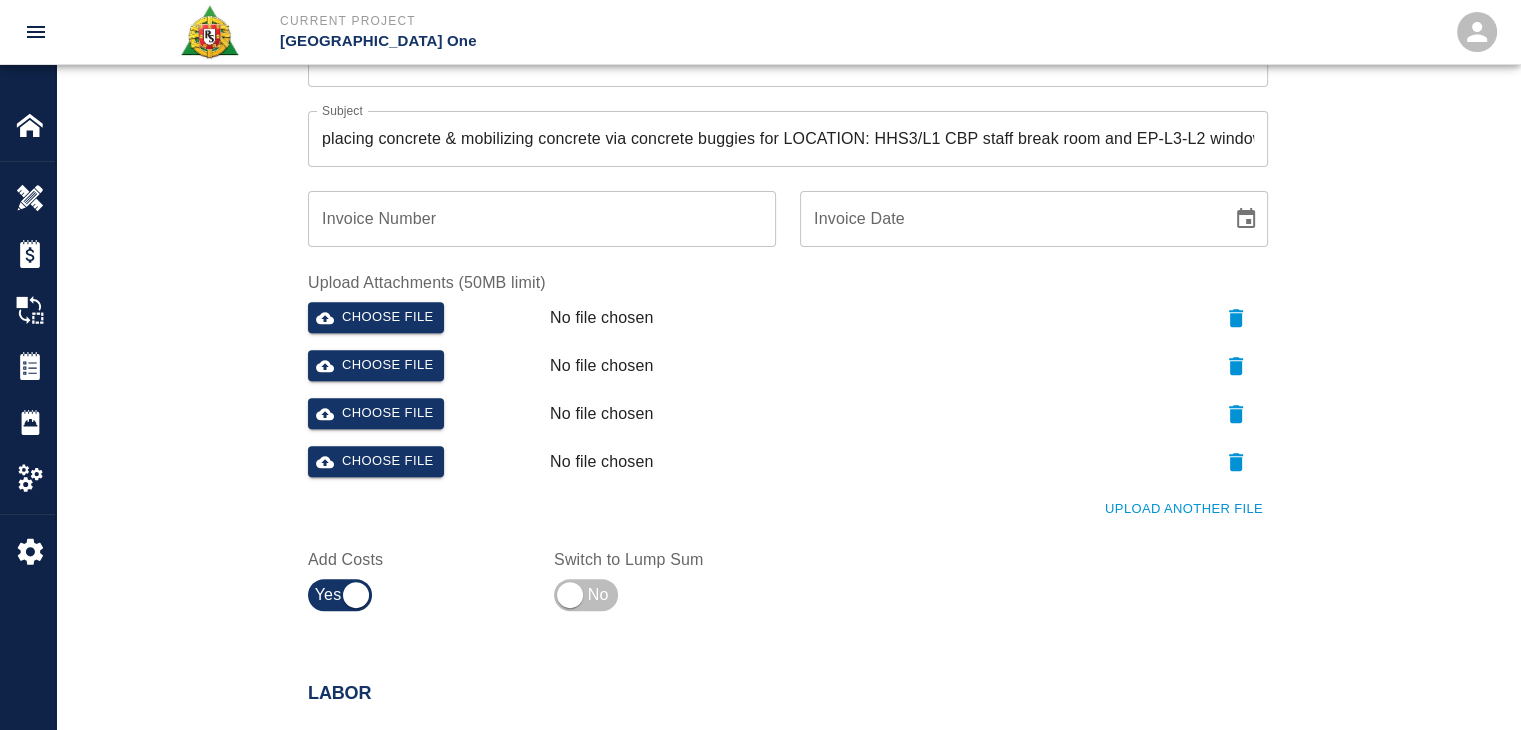 click on "Upload Another File" at bounding box center [1184, 509] 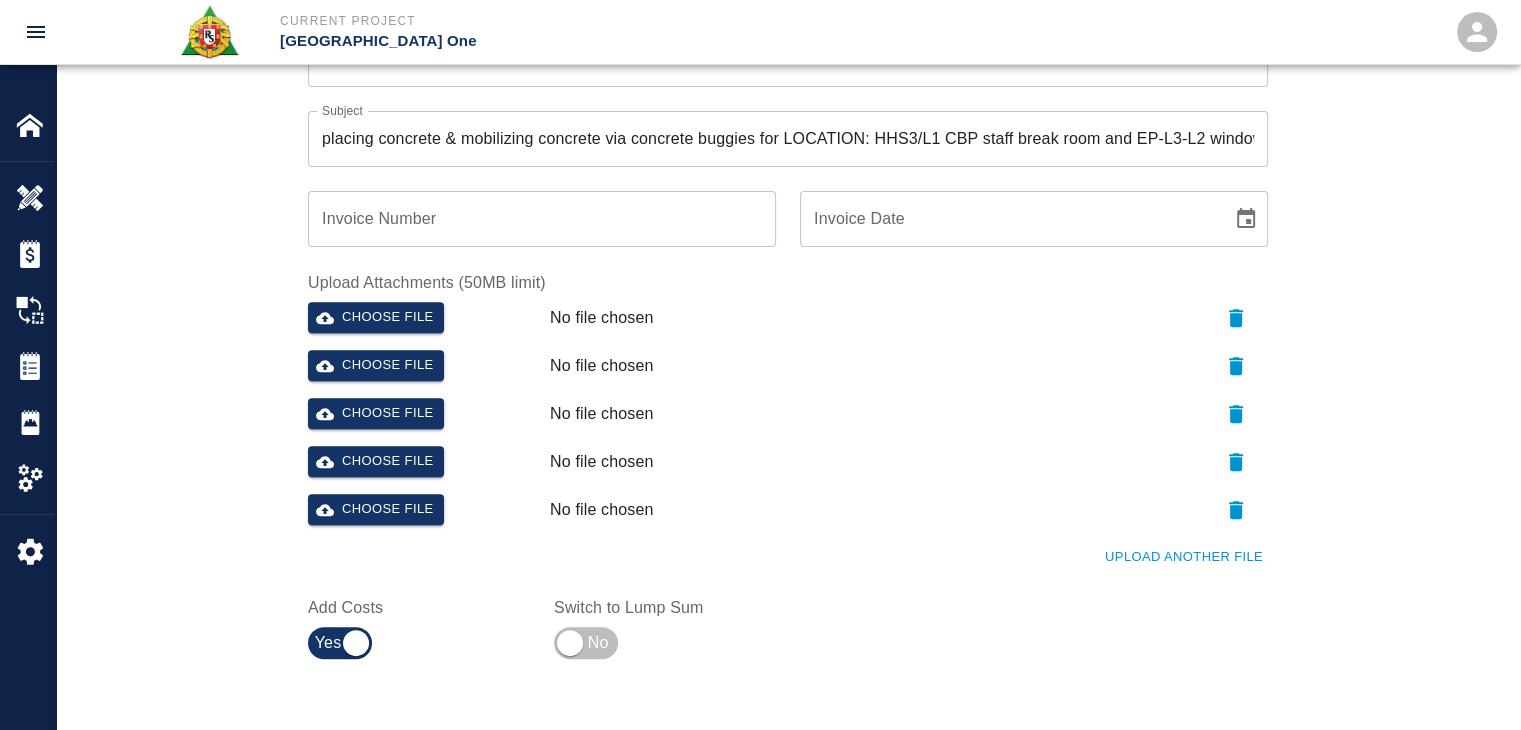 click on "Upload Another File" at bounding box center [1184, 557] 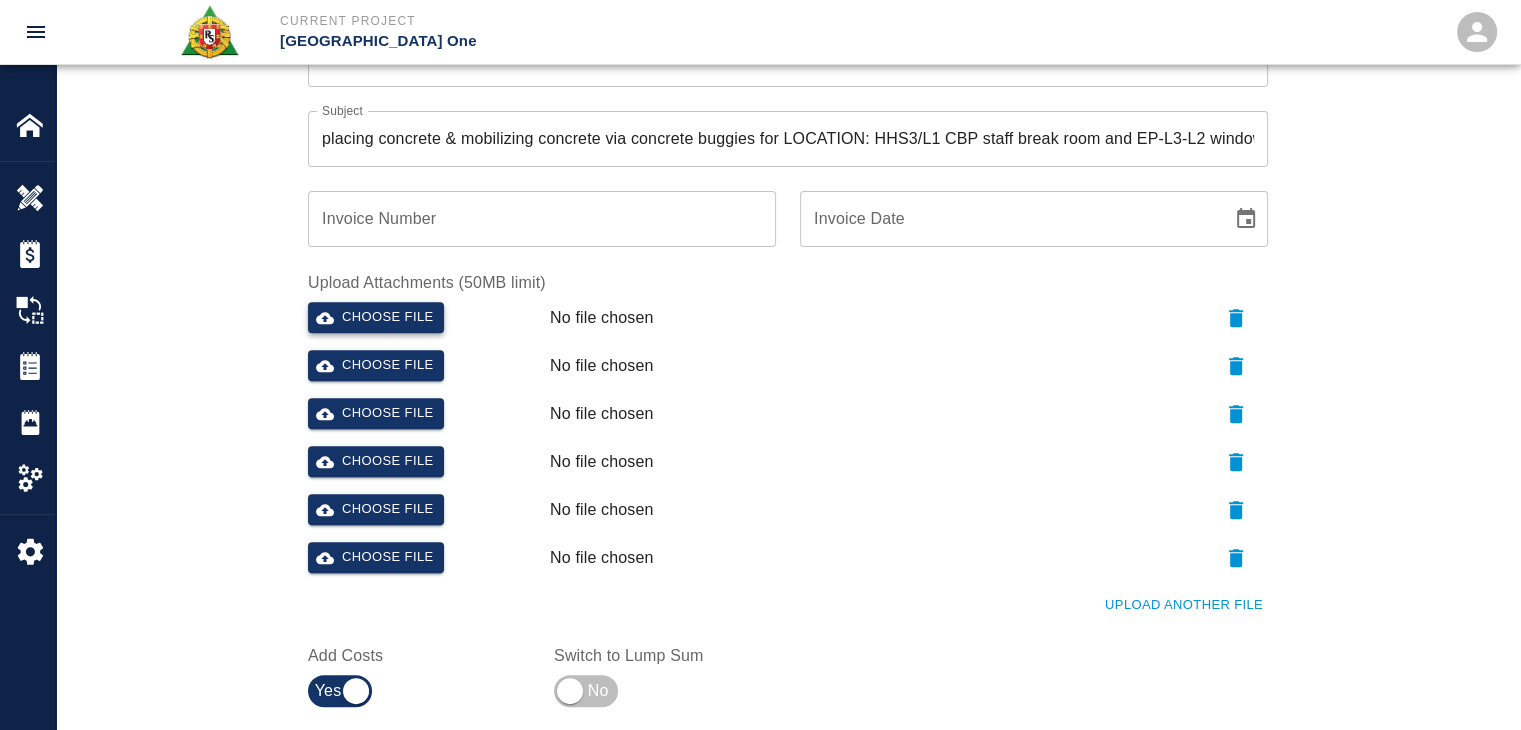 click on "Choose file" at bounding box center [376, 317] 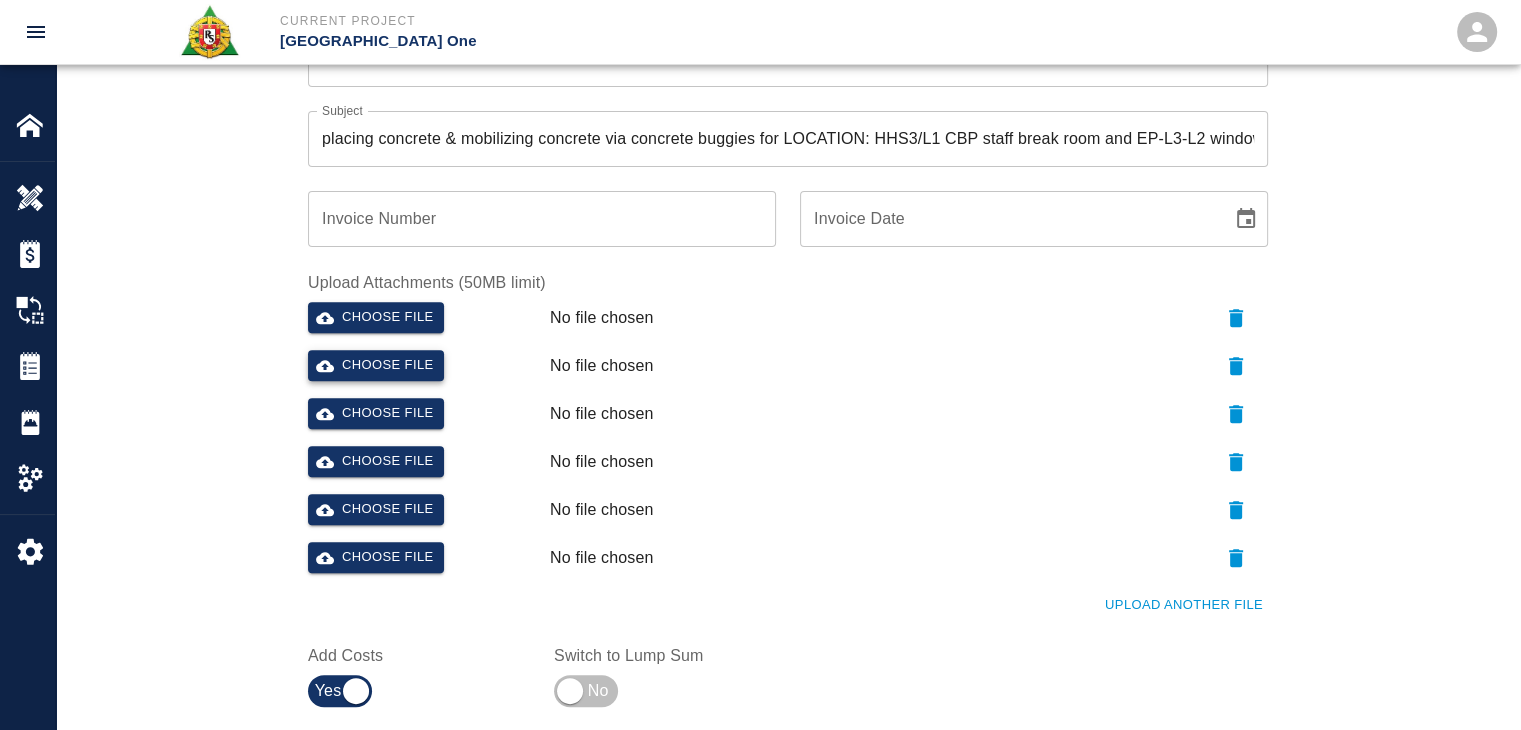 click on "Choose file" at bounding box center (376, 365) 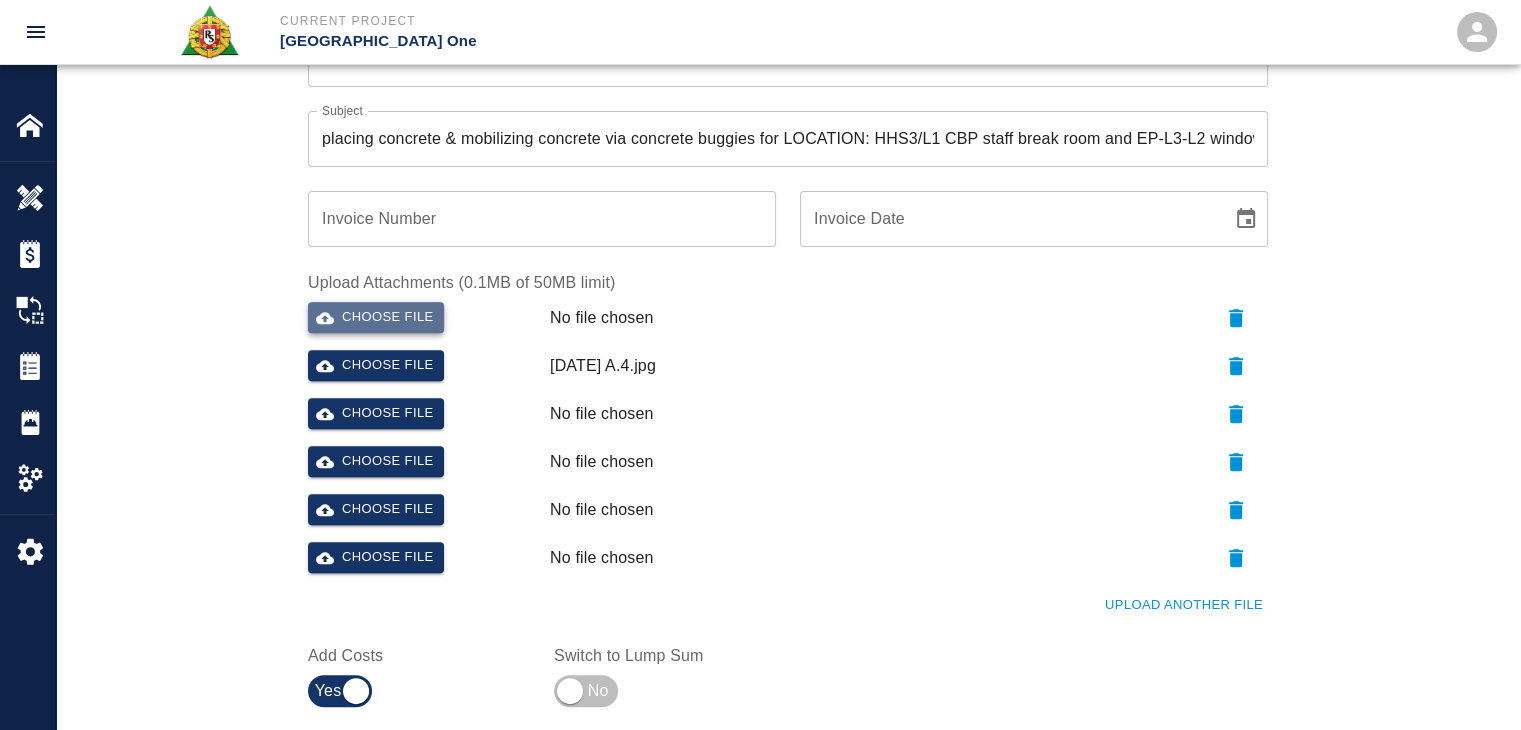 click on "Choose file" at bounding box center (376, 317) 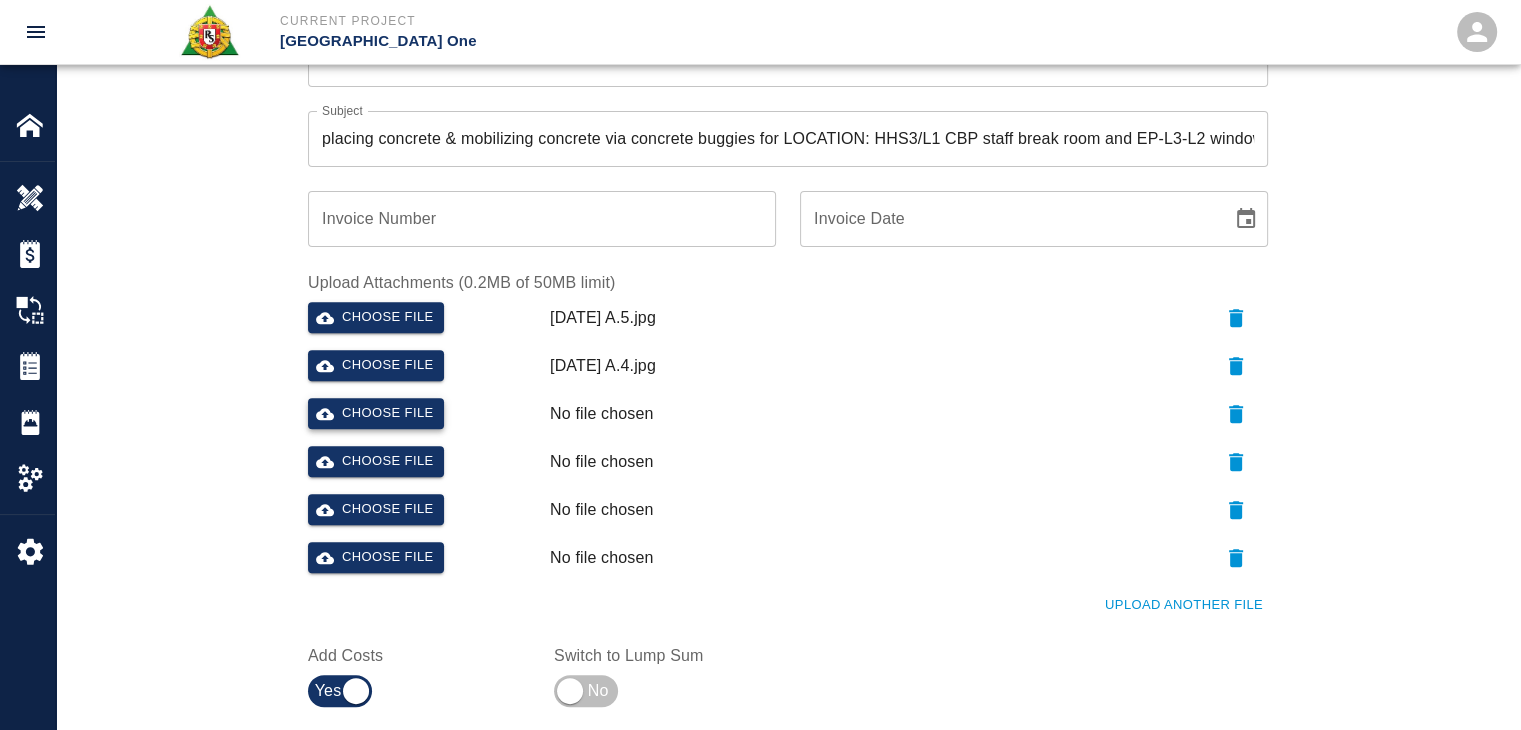 click on "Choose file" at bounding box center [376, 413] 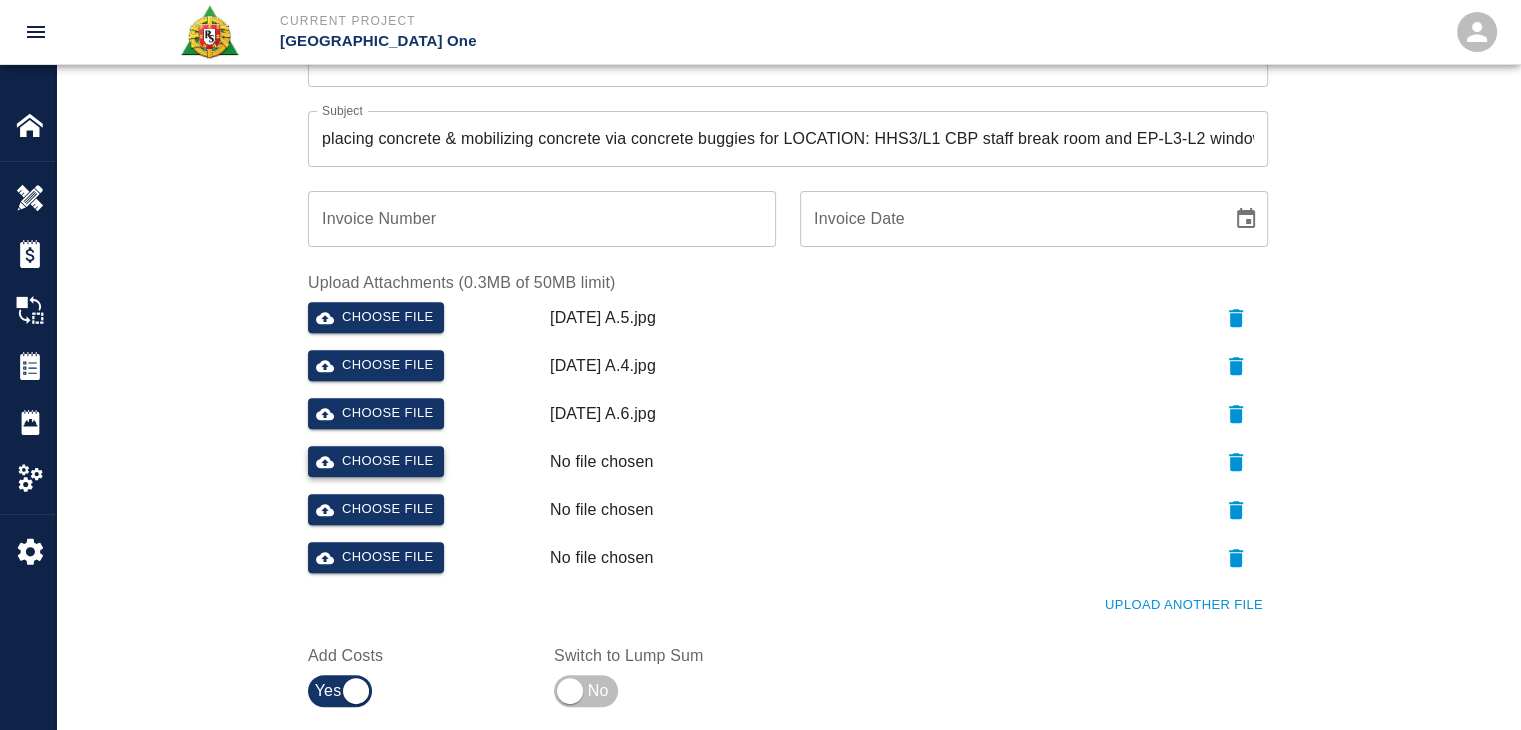 click on "Choose file" at bounding box center [376, 461] 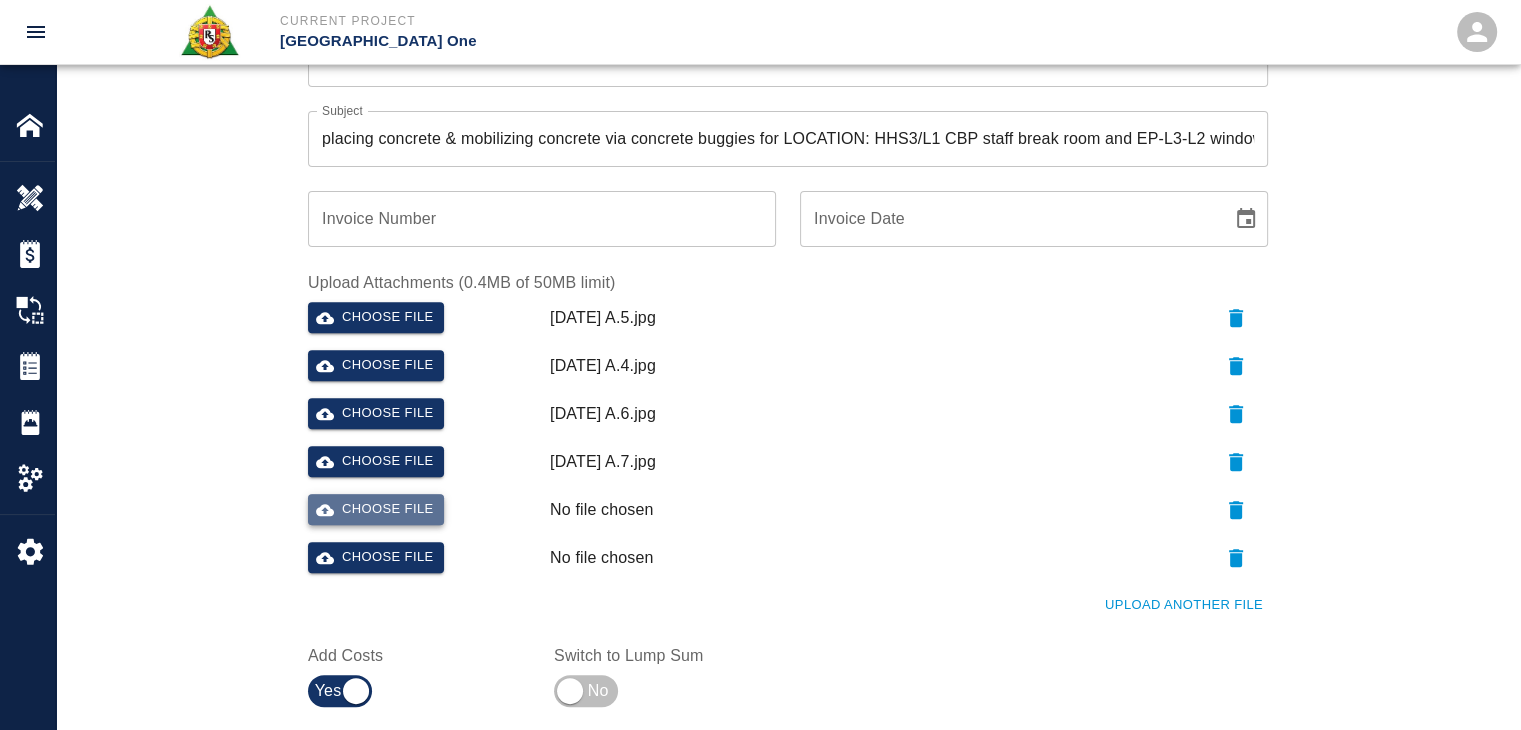 click on "Choose file" at bounding box center (376, 509) 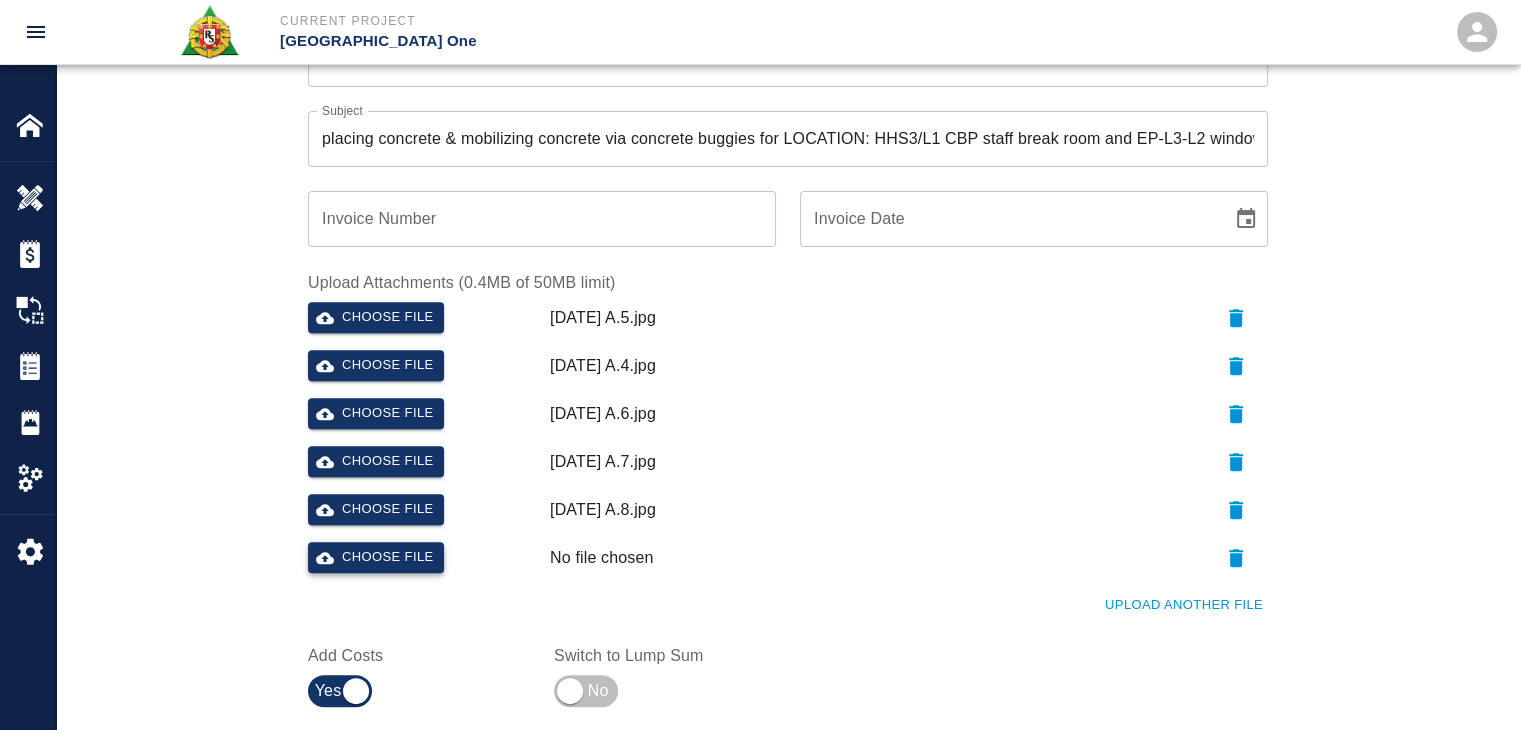 click on "Choose file" at bounding box center (376, 557) 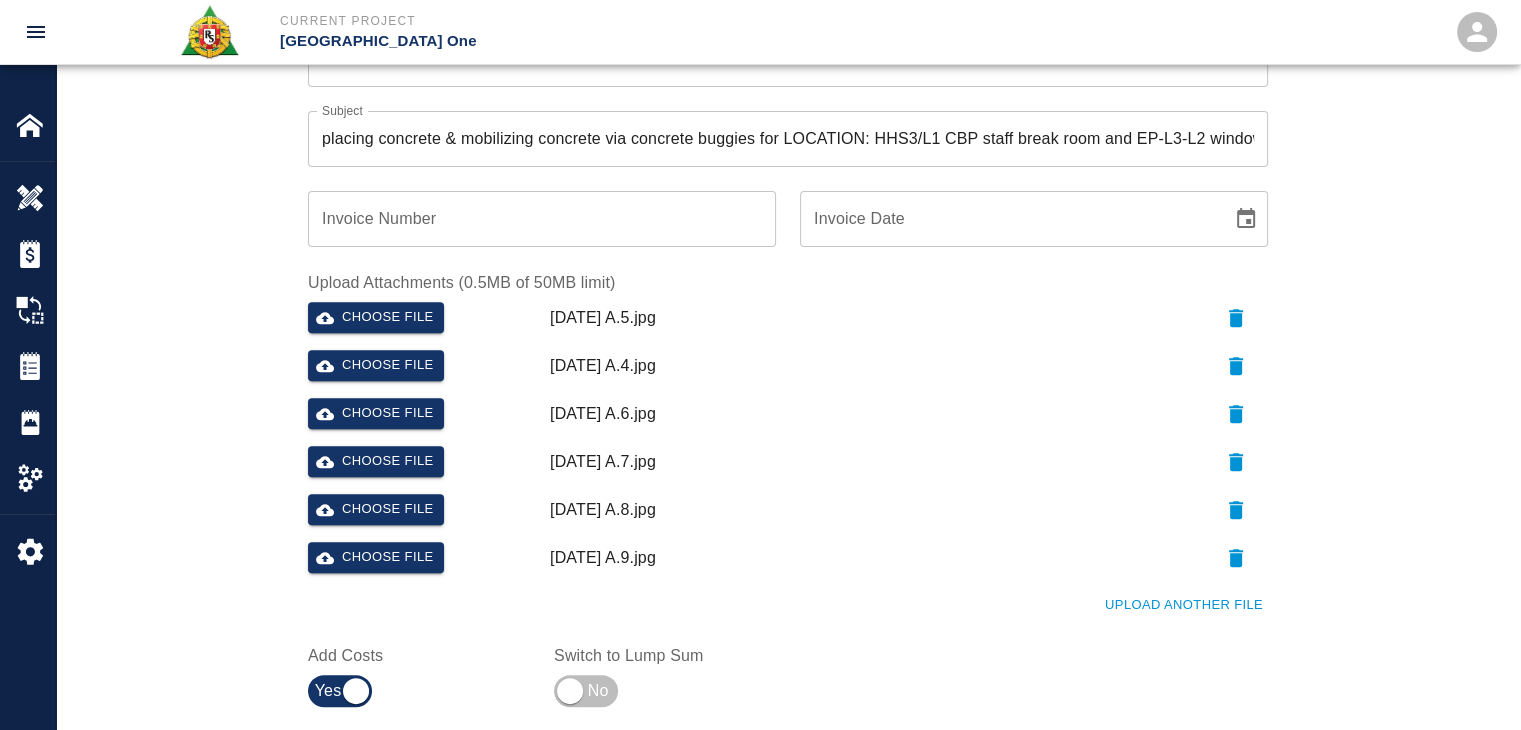 click on "Upload Another File" at bounding box center (1184, 605) 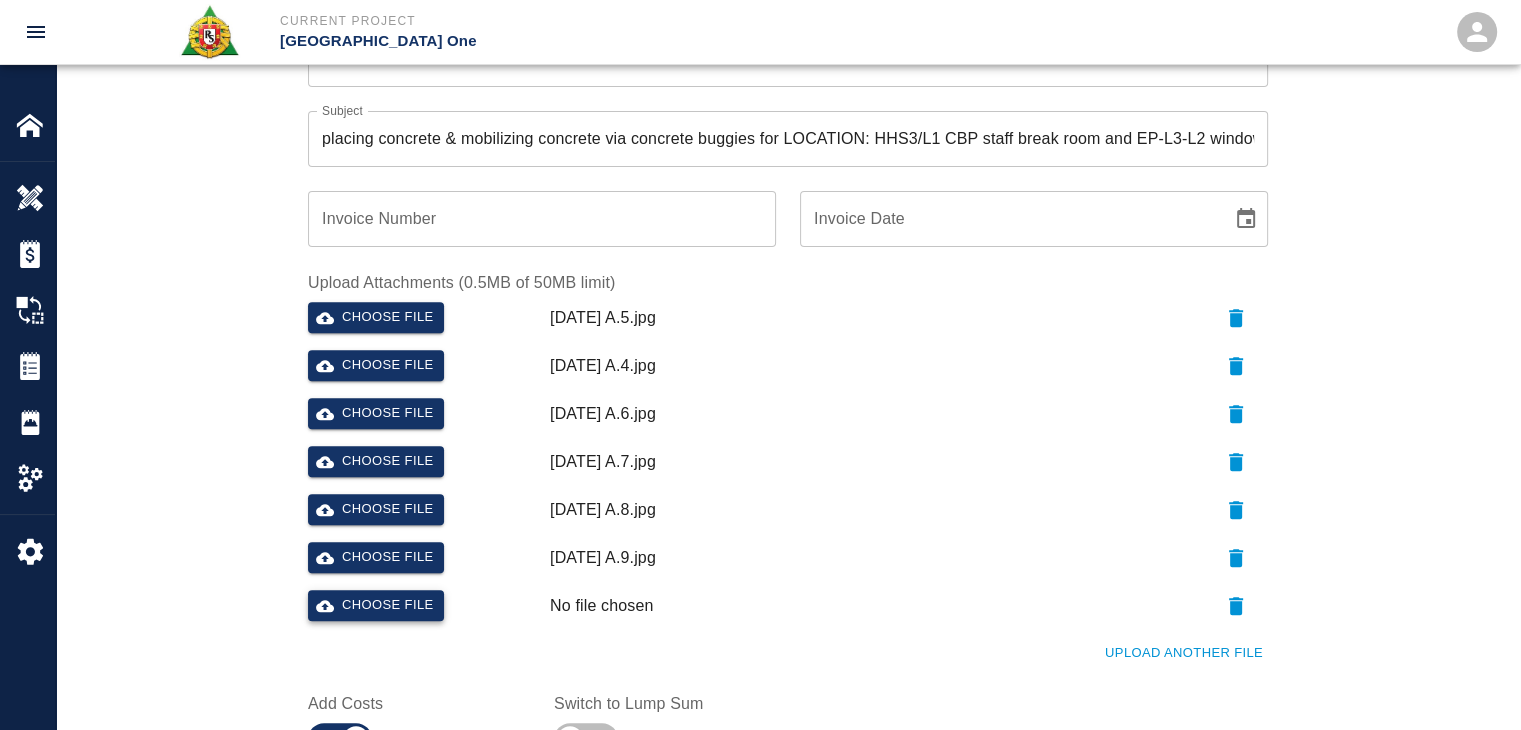 click on "Choose file" at bounding box center (376, 605) 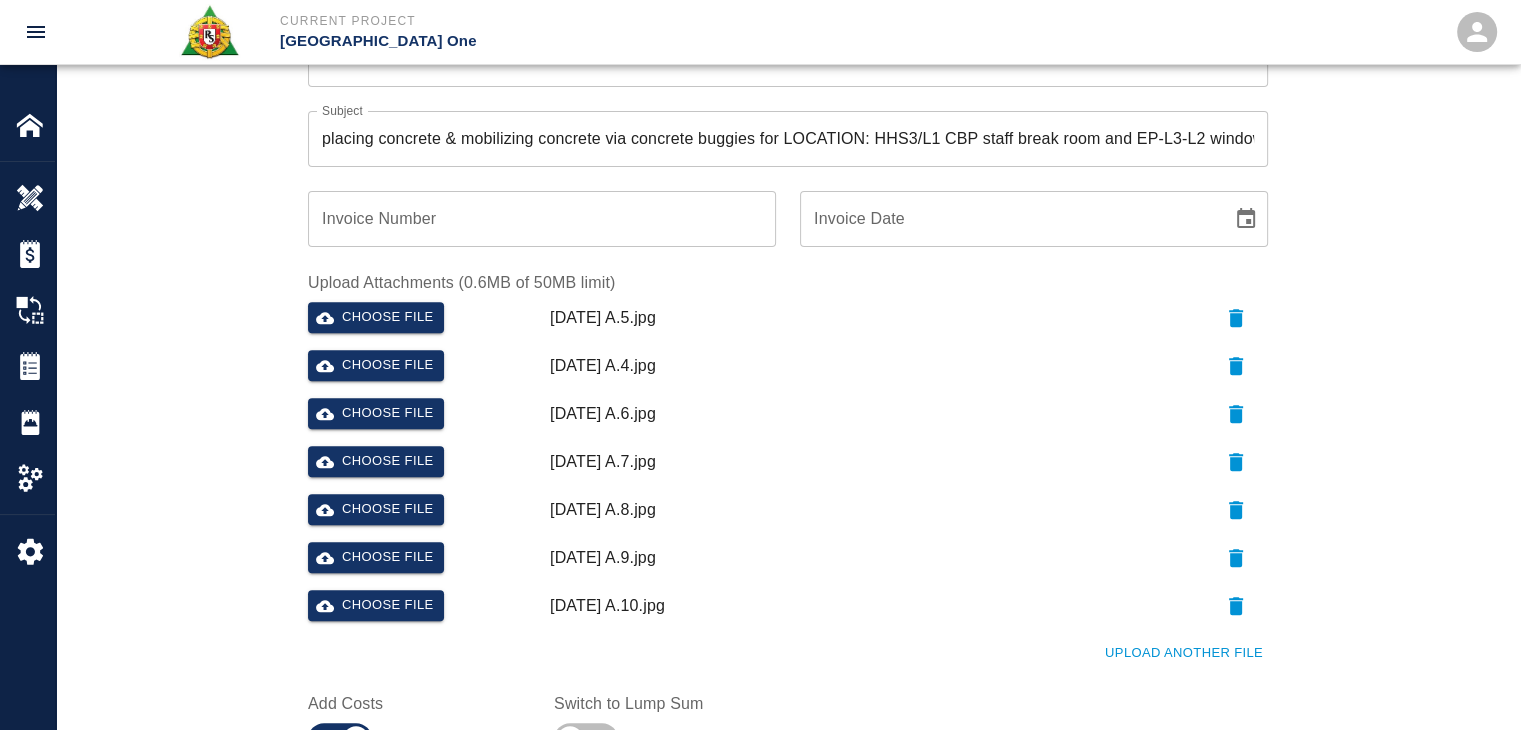 click on "Ticket Number 1198 Ticket Number PCO Number 1676 PCO Number Start Date  07/03/2025 Start Date  End Date End Date Work Description R&S worked on placing concrete & mobilizing concrete via concrete buggies for LOCATION: HHS3/L1 CBP staff break room and EP-L3-L2 window clip leave outs(list from Michelle @ AECOM Tishman) and EP/L3 topping trench.
CBP Staff break room
Breakdown:
7 laborers 3hrs
3 masons 5hrs
1 Foreman/CSM 2hrs
19CY yards of SRA MIX
1.) EP- "Michelle's" window clip list. 2.) EP/L3 Topping trench-Balance
Breakdown:
3 Laborers 2hrs
3 masons 3hrs
1 Foreman/CSM 2hrs
2.5 CY yards of SRA Mix. x Work Description Notes x Notes Subject placing concrete & mobilizing concrete via concrete buggies for LOCATION: HHS3/L1 CBP staff break room and EP-L3-L2 window clip leave outs(list from Michelle @ AECOM Tishman) and EP/L3 topping trench. CBP Staff break room Subject Invoice Number Invoice Number Invoice Date Invoice Date Upload Attachments (0.6MB of 50MB limit) Choose file 07-03-25 A.5.jpg Choose file" at bounding box center (788, 163) 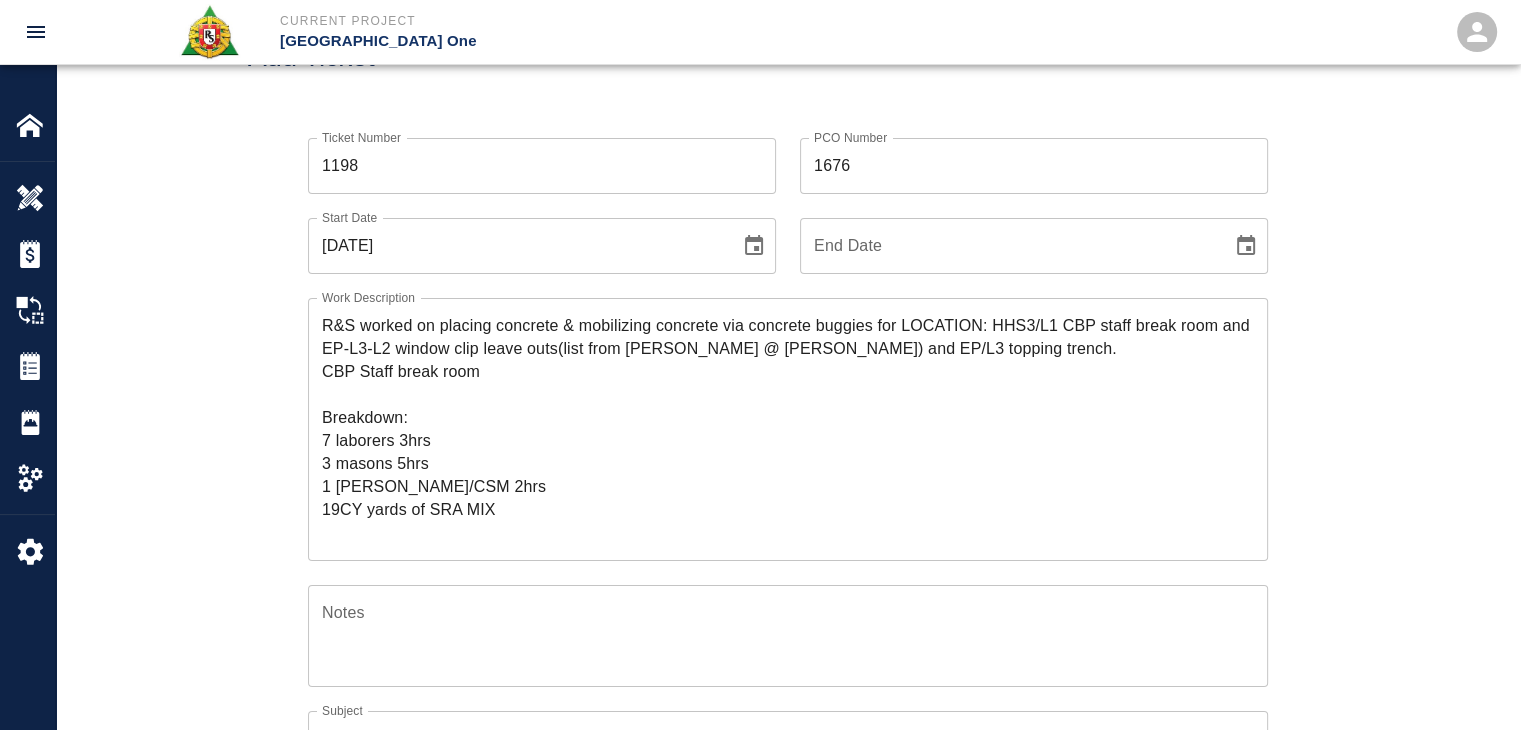 scroll, scrollTop: 0, scrollLeft: 0, axis: both 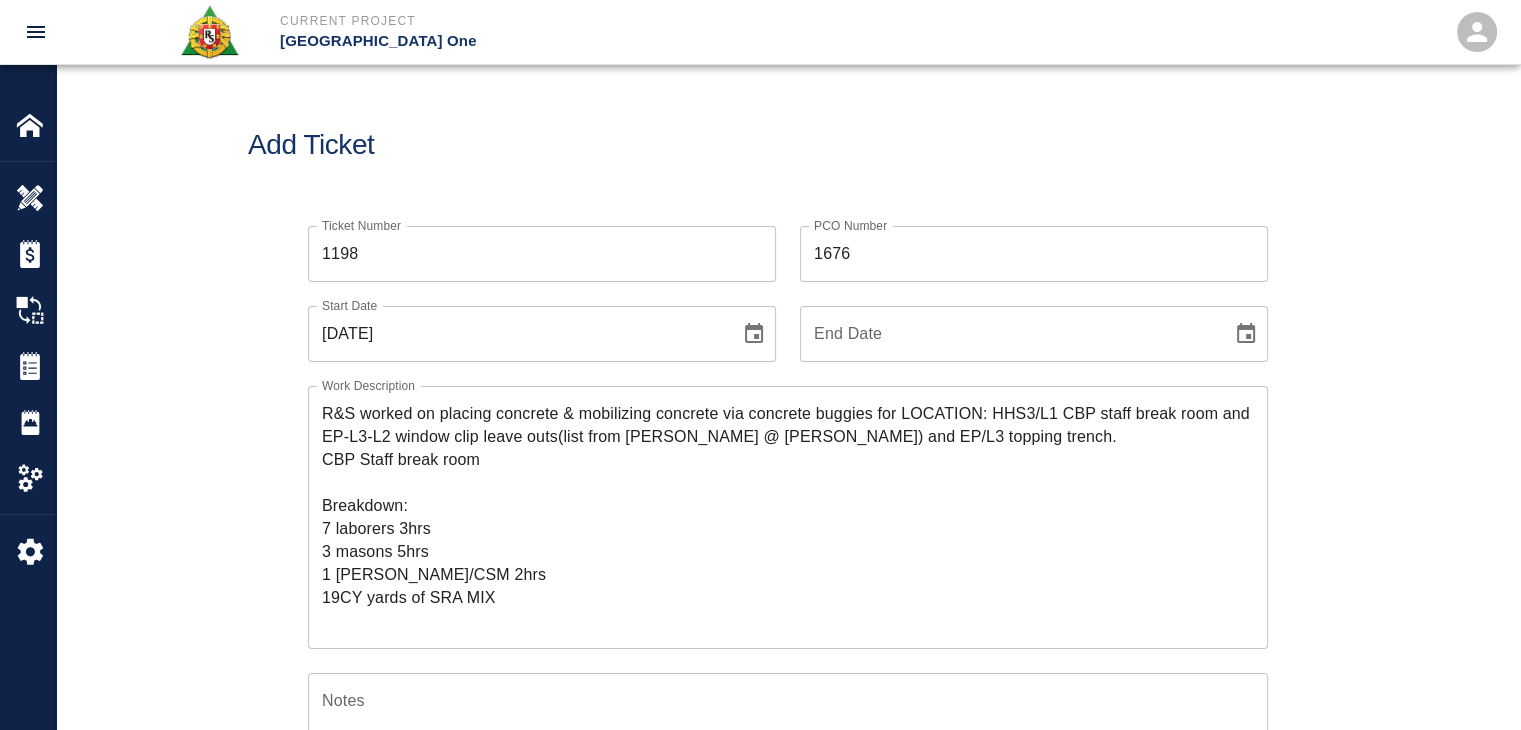 click on "Ticket Number 1198 Ticket Number PCO Number 1676 PCO Number Start Date  07/03/2025 Start Date  End Date End Date Work Description R&S worked on placing concrete & mobilizing concrete via concrete buggies for LOCATION: HHS3/L1 CBP staff break room and EP-L3-L2 window clip leave outs(list from Michelle @ AECOM Tishman) and EP/L3 topping trench.
CBP Staff break room
Breakdown:
7 laborers 3hrs
3 masons 5hrs
1 Foreman/CSM 2hrs
19CY yards of SRA MIX
1.) EP- "Michelle's" window clip list. 2.) EP/L3 Topping trench-Balance
Breakdown:
3 Laborers 2hrs
3 masons 3hrs
1 Foreman/CSM 2hrs
2.5 CY yards of SRA Mix. x Work Description Notes x Notes Subject placing concrete & mobilizing concrete via concrete buggies for LOCATION: HHS3/L1 CBP staff break room and EP-L3-L2 window clip leave outs(list from Michelle @ AECOM Tishman) and EP/L3 topping trench. CBP Staff break room Subject Invoice Number Invoice Number Invoice Date Invoice Date Upload Attachments (0.6MB of 50MB limit) Choose file 07-03-25 A.5.jpg Choose file" at bounding box center (788, 827) 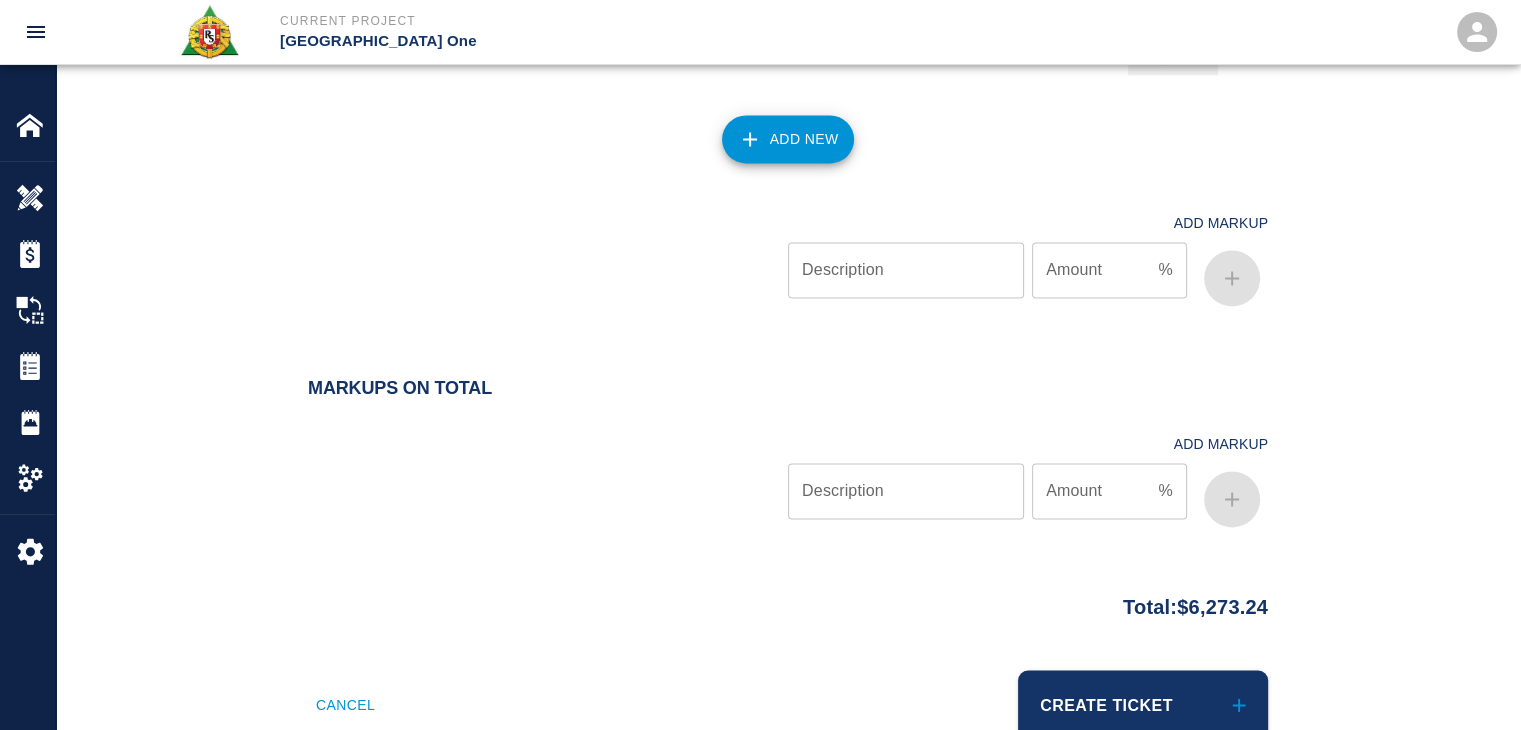 scroll, scrollTop: 3165, scrollLeft: 0, axis: vertical 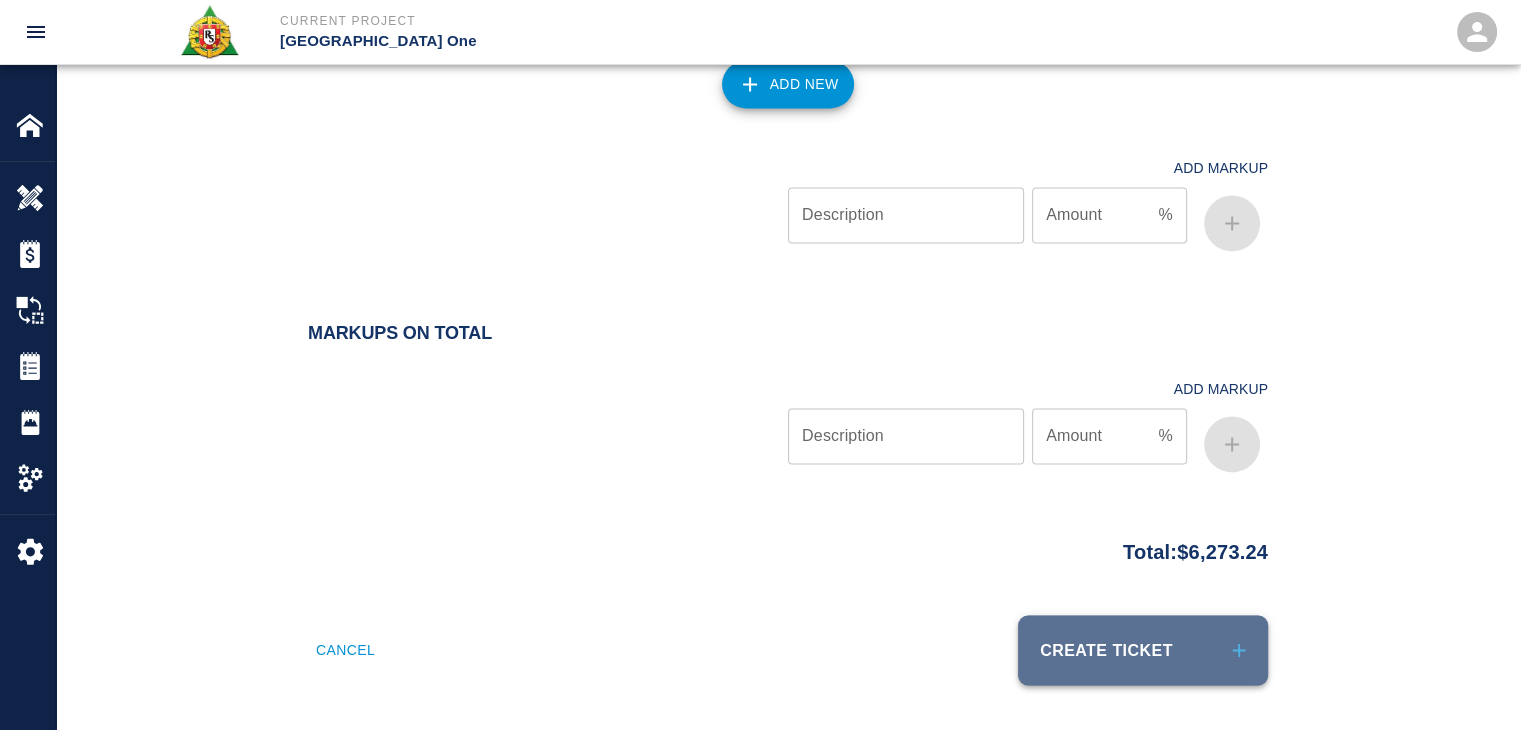 click on "Create Ticket" at bounding box center (1143, 650) 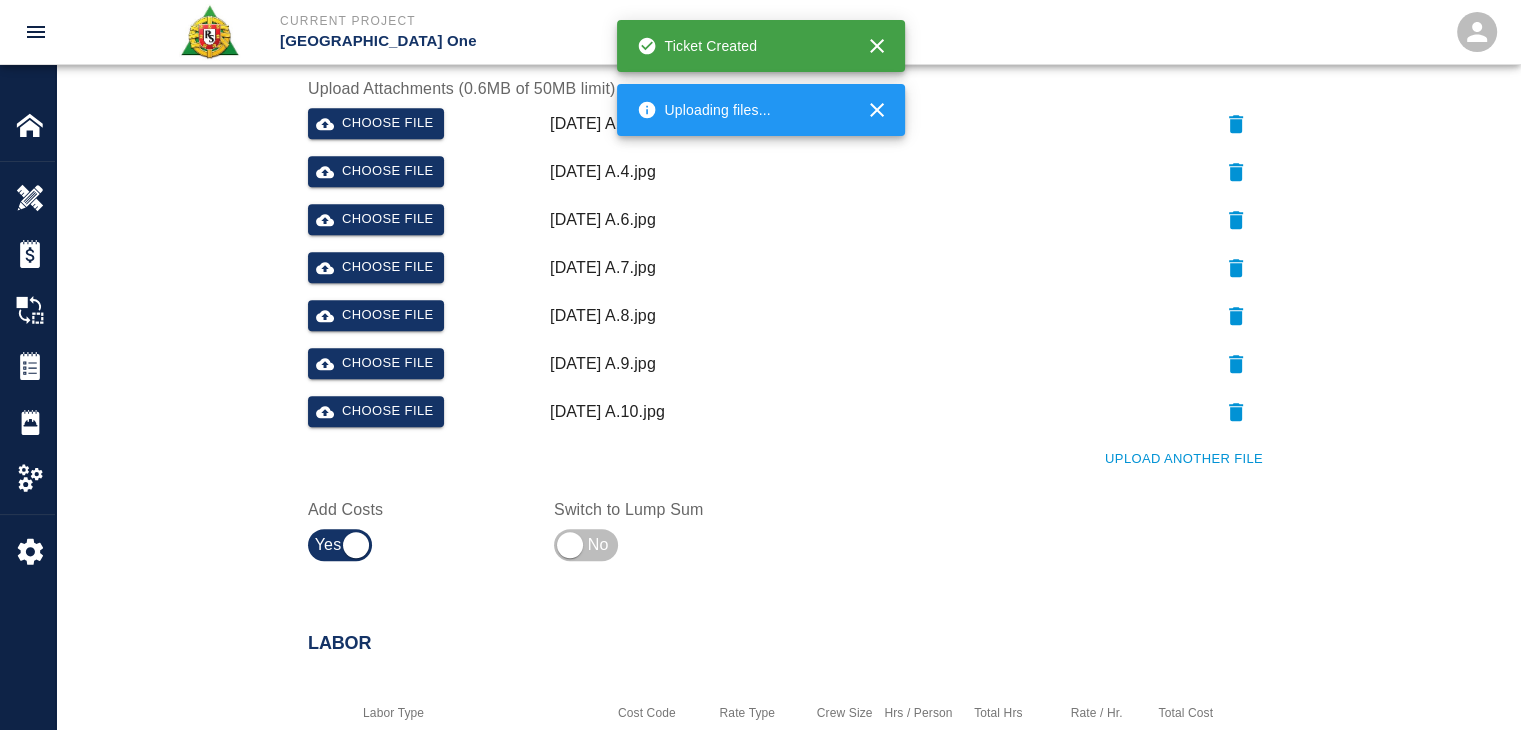 scroll, scrollTop: 0, scrollLeft: 0, axis: both 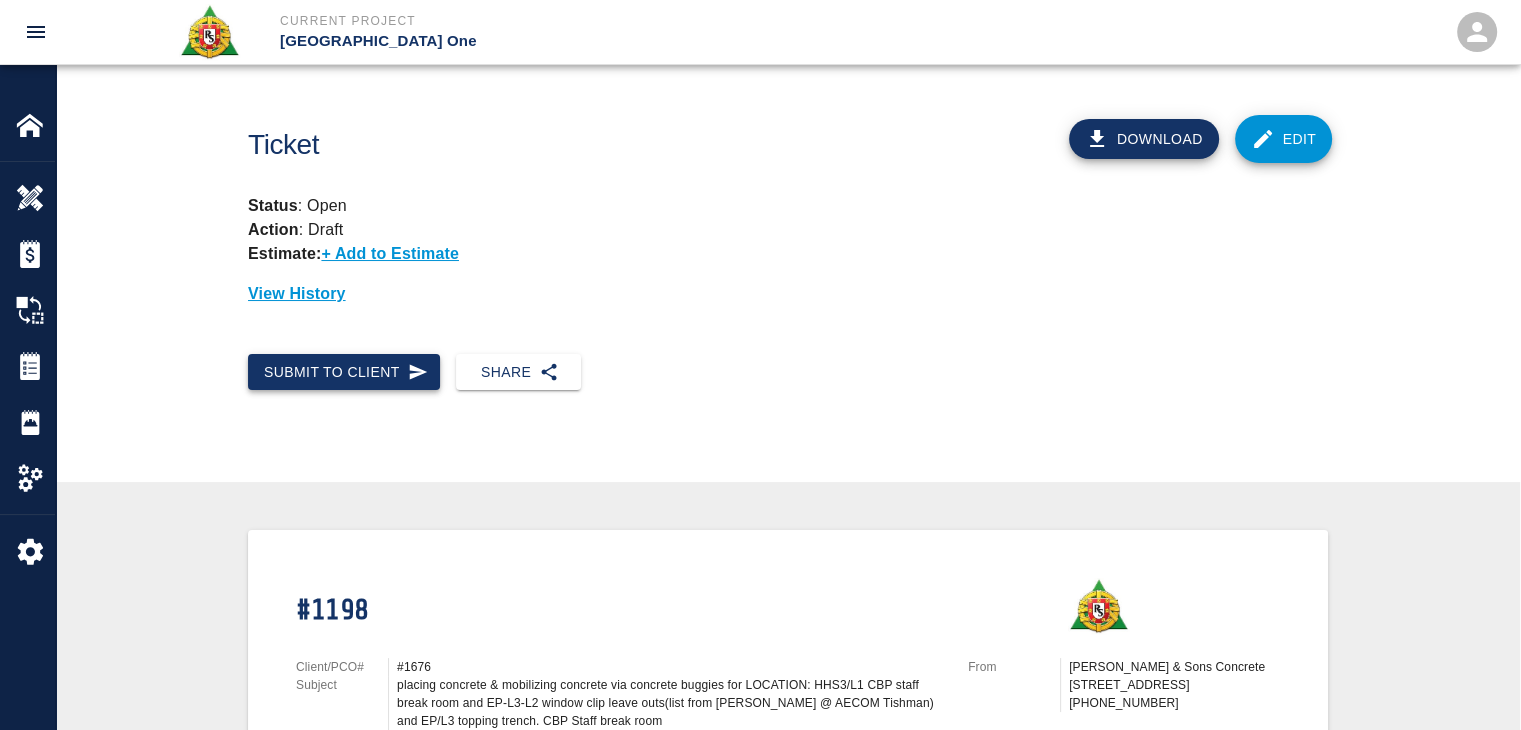 click on "Submit to Client" at bounding box center [344, 372] 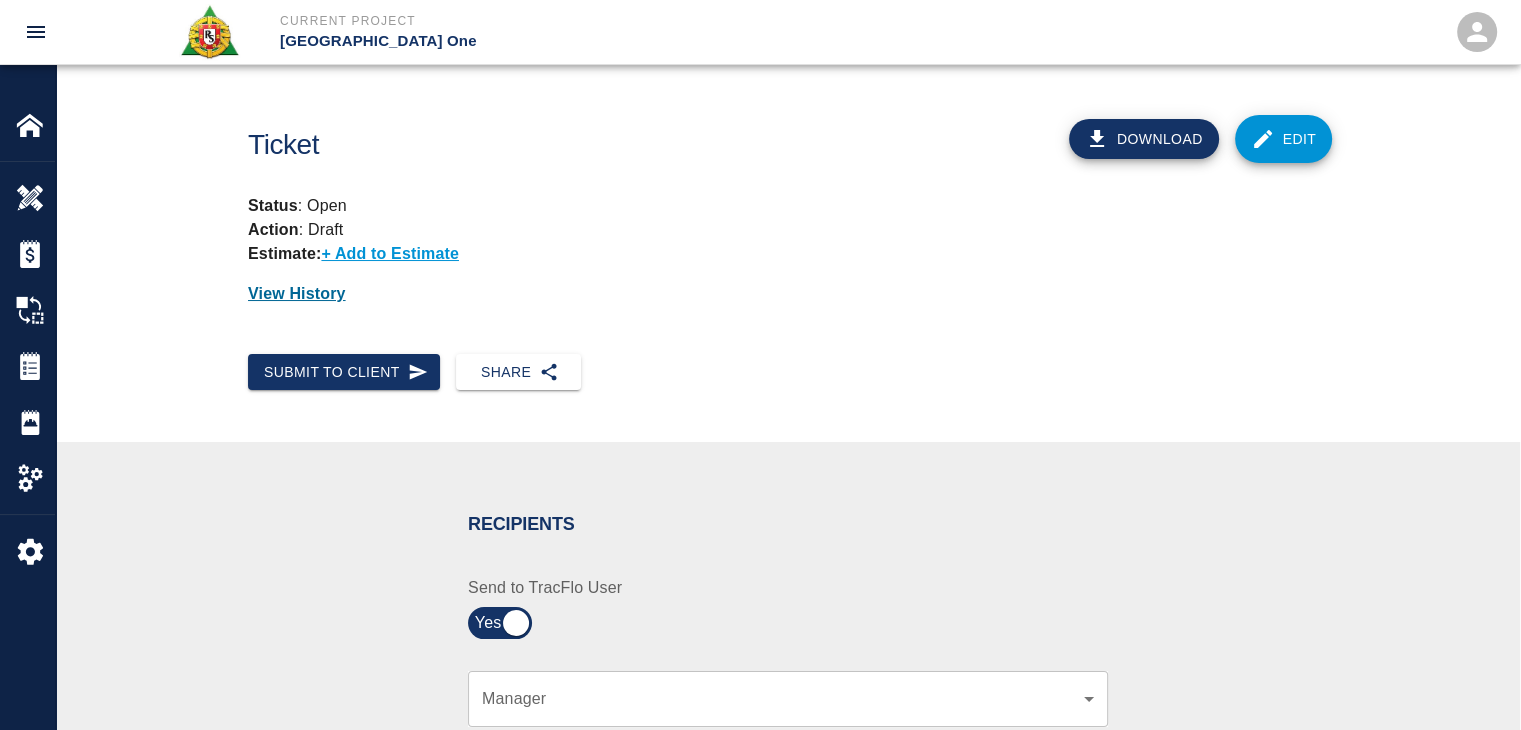 scroll, scrollTop: 378, scrollLeft: 0, axis: vertical 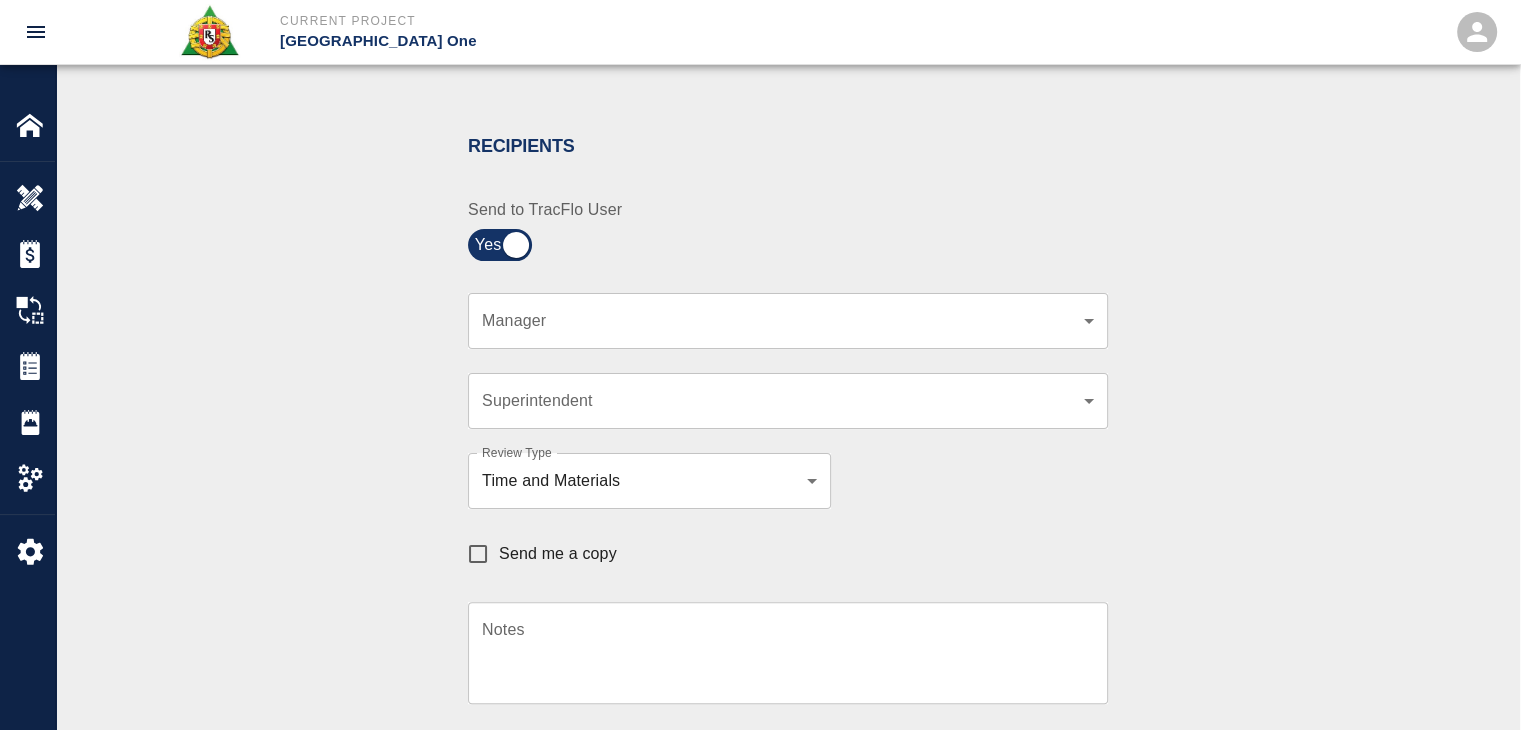 click on "​ Manager" at bounding box center (788, 321) 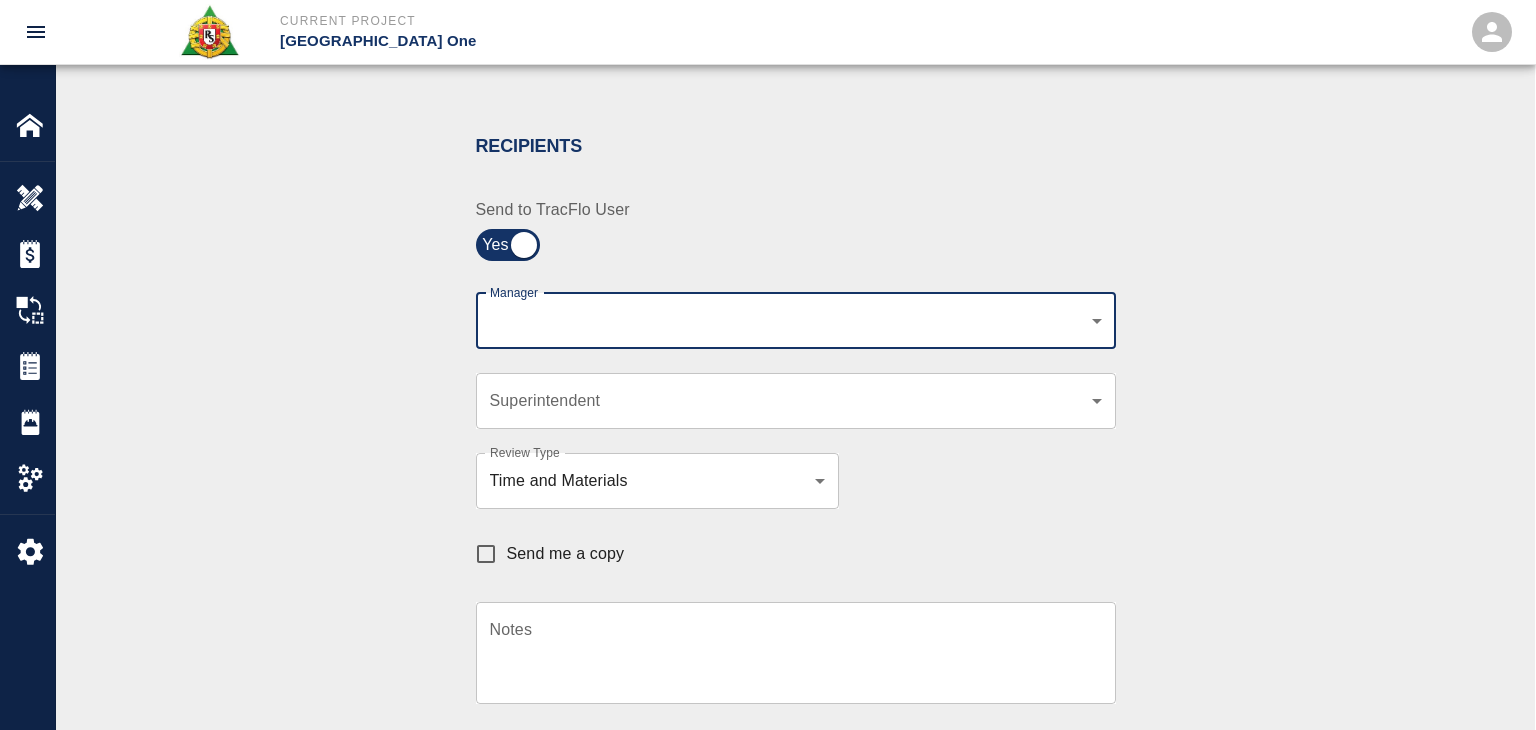 click on "Current Project JFK Terminal One Home JFK Terminal One Overview Estimates Change Orders Tickets Daily Reports Project Settings Settings Powered By Terms of Service  |  Privacy Policy Ticket Download Edit Status :   Open Action :   Draft Estimate:  + Add to Estimate View History Submit to Client Share Recipients Internal Team ​ Internal Team Notes x Notes Cancel Send Recipients Send to TracFlo User Manager ​ Manager Superintendent ​ Superintendent Review Type Time and Materials tm Review Type Send me a copy Notes x Notes Upload Attachments (10MB limit) Choose file No file chosen Upload Another File Cancel Send Request Time and Material Revision Notes   * x Notes   * Upload Attachments (10MB limit) Choose file No file chosen Upload Another File Cancel Send Time and Materials Reject Notes   * x Notes   * Upload Attachments (10MB limit) Choose file No file chosen Upload Another File Cancel Send Signature acknowledges time and material used, but does not change contractual obligations of either party x" at bounding box center [768, -13] 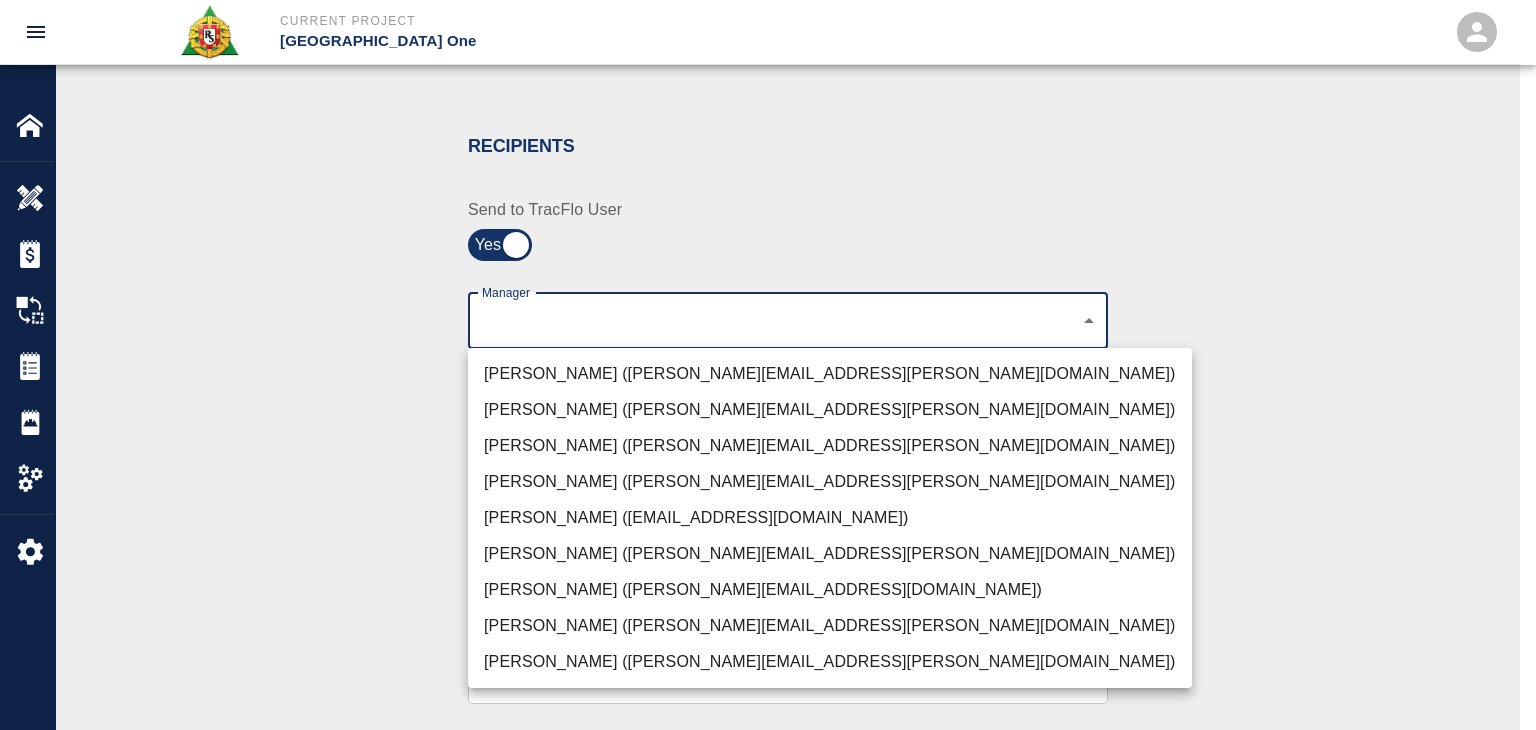 click on "Peter Hardecker (peter.hardecker@aecom.com)" at bounding box center (830, 374) 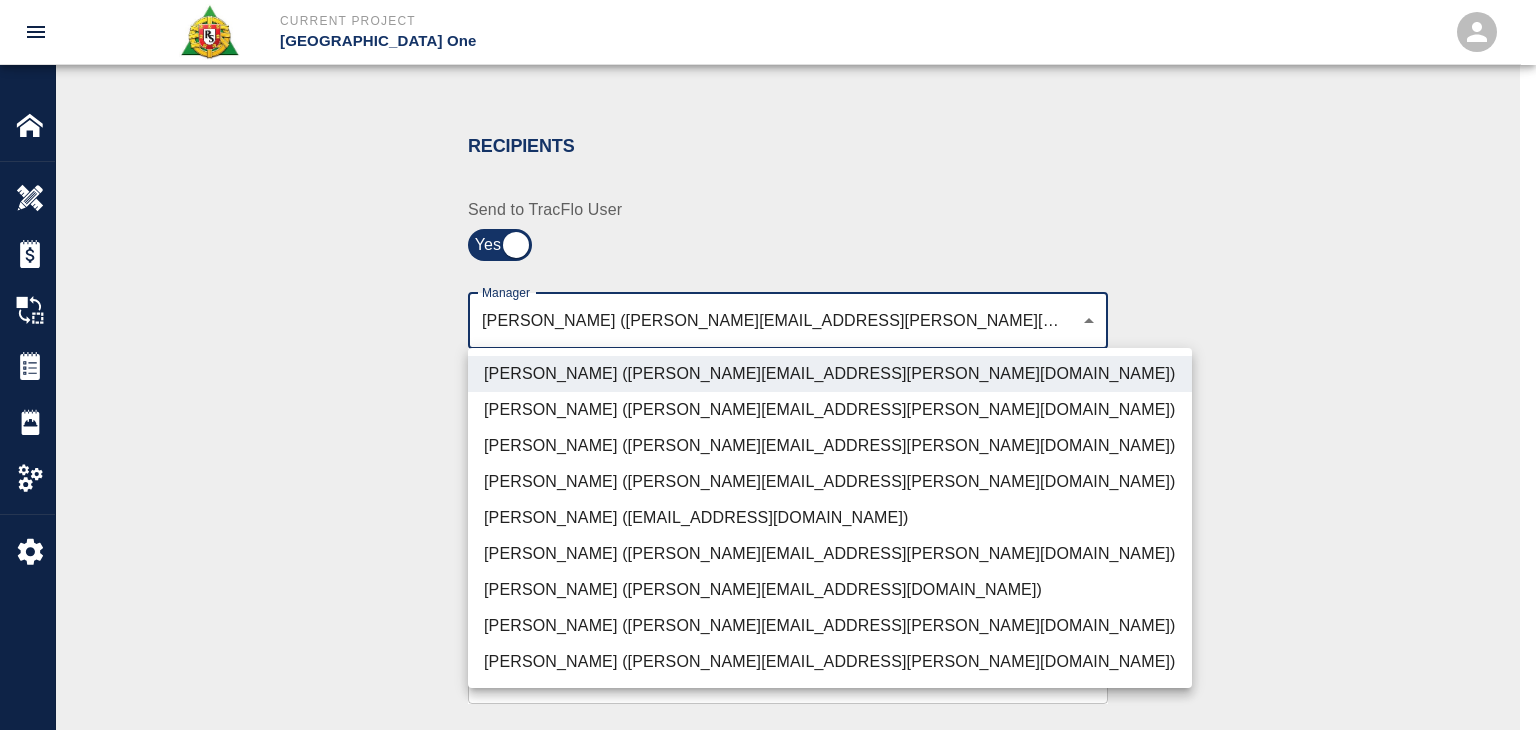 click on "Parin Kanani (parin.kanani@aecom.com)" at bounding box center (830, 446) 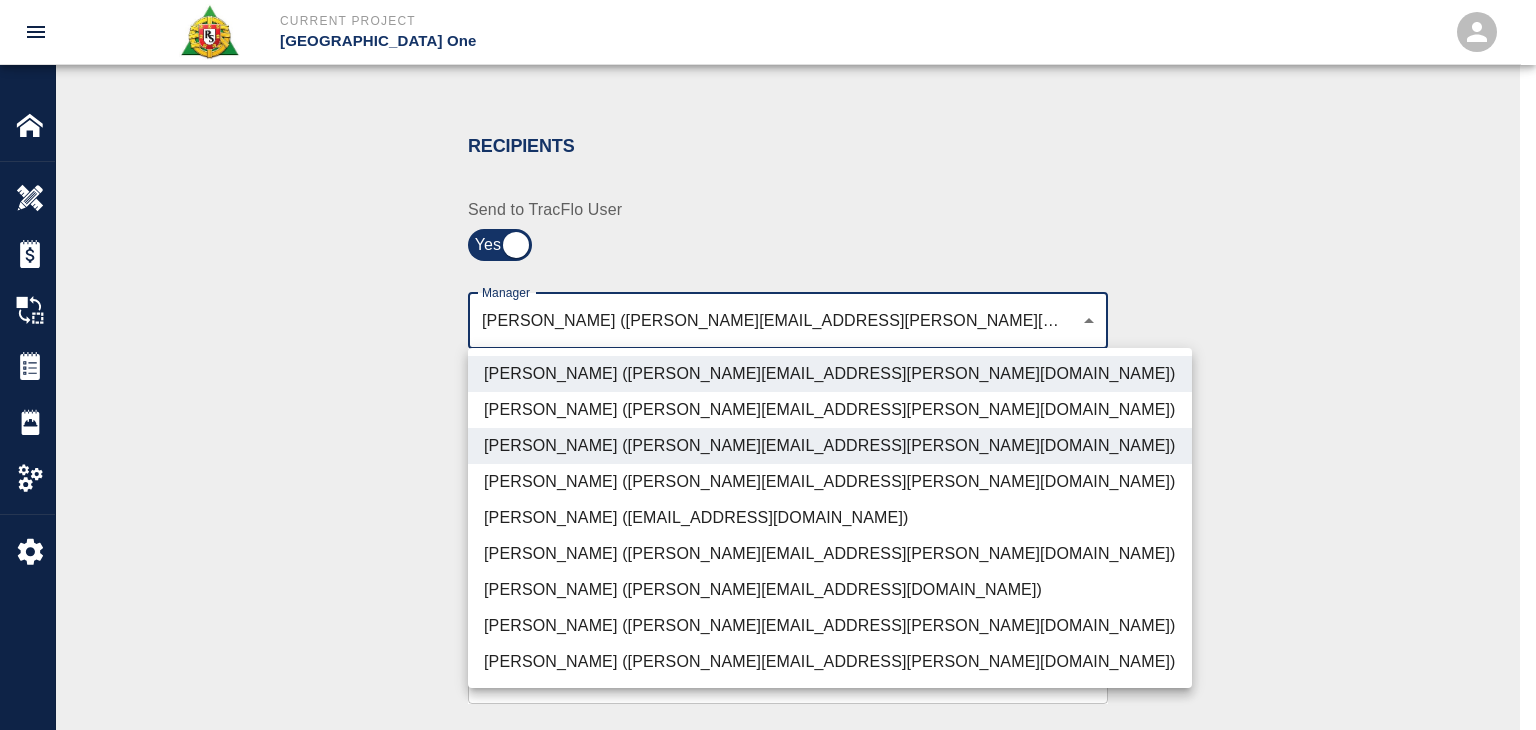 click on "Dylan  Sims (dylan.sims@aecom.com)" at bounding box center [830, 626] 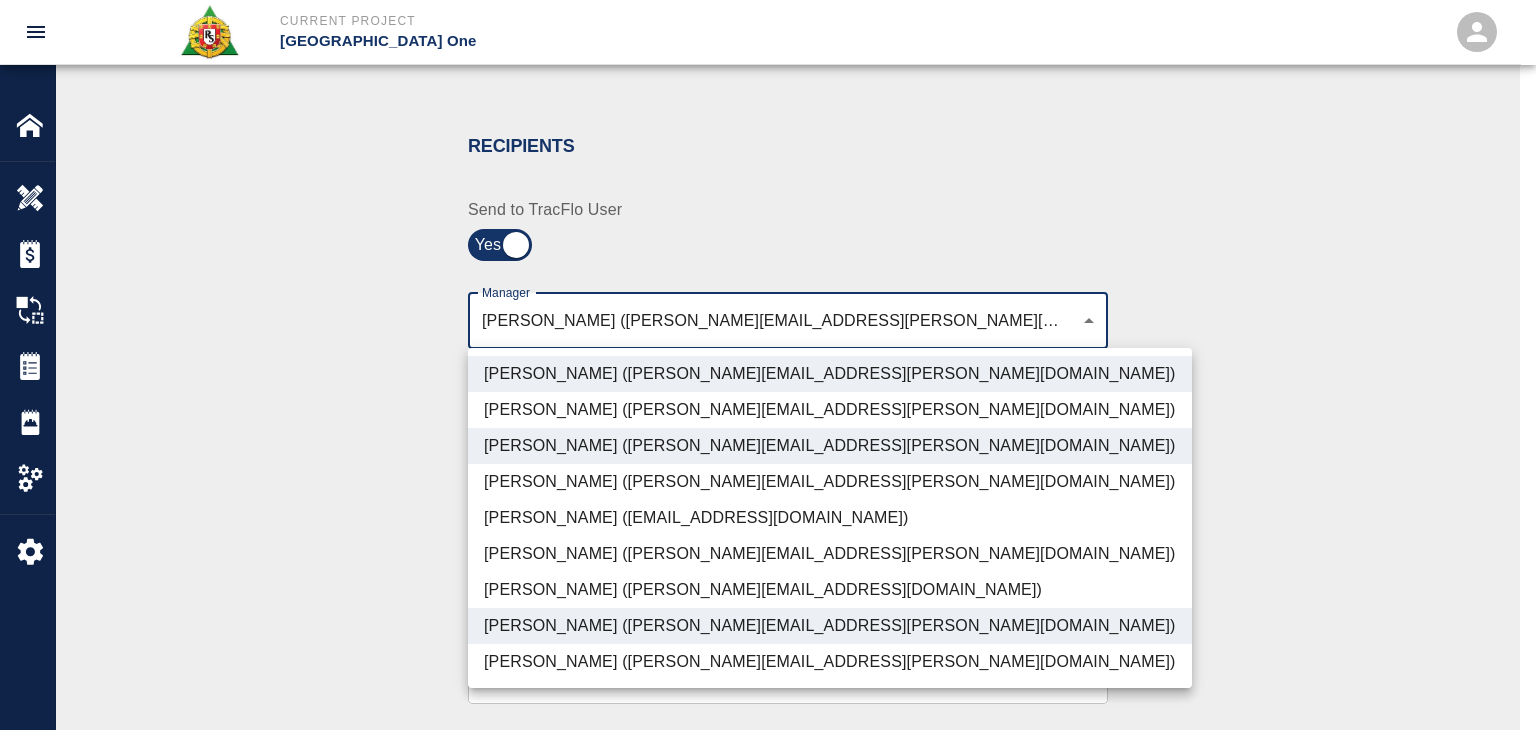 click on "Patrick Testino (patrick.testino@aecom.com)" at bounding box center (830, 590) 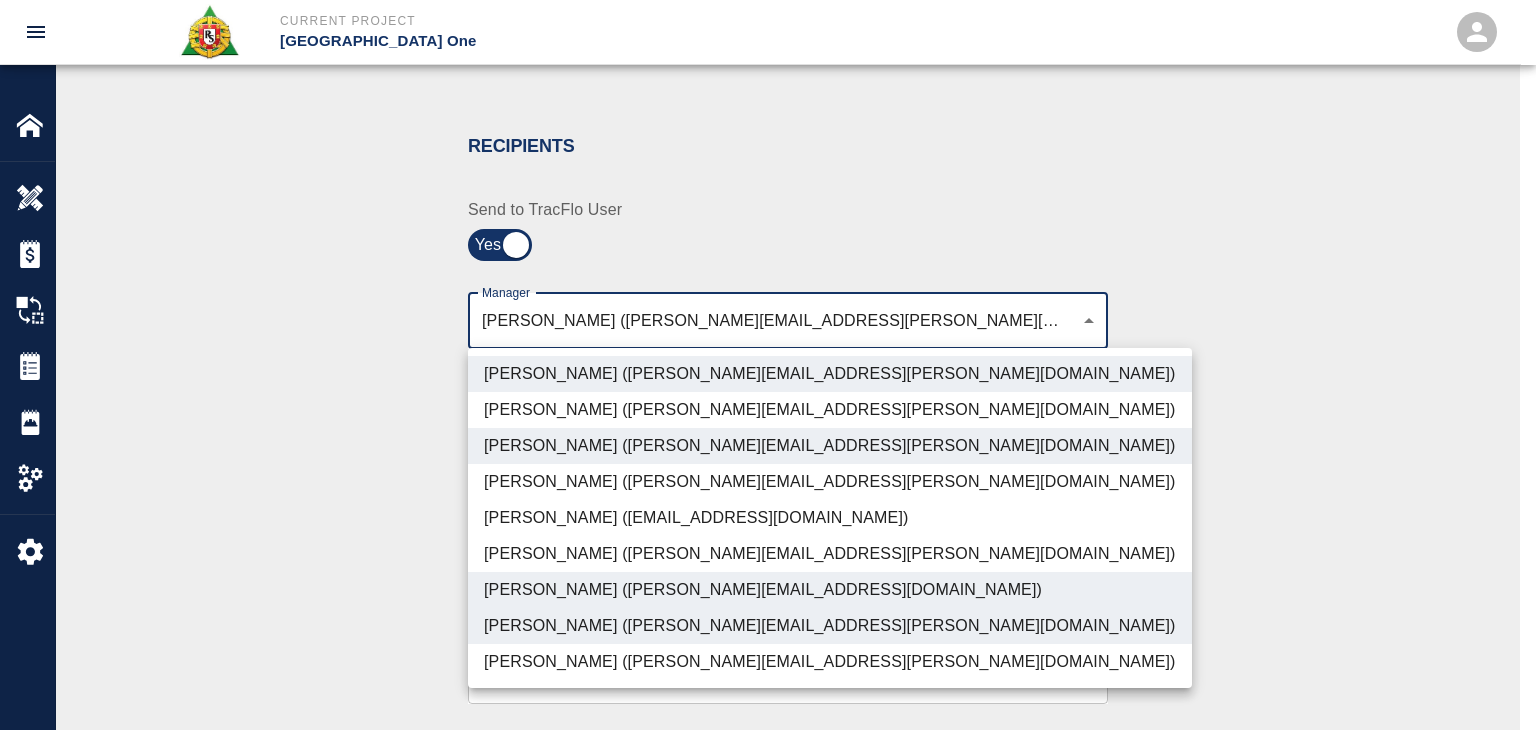 click on "Shane  Lamay (shane.lamay@aecom.com)" at bounding box center [830, 662] 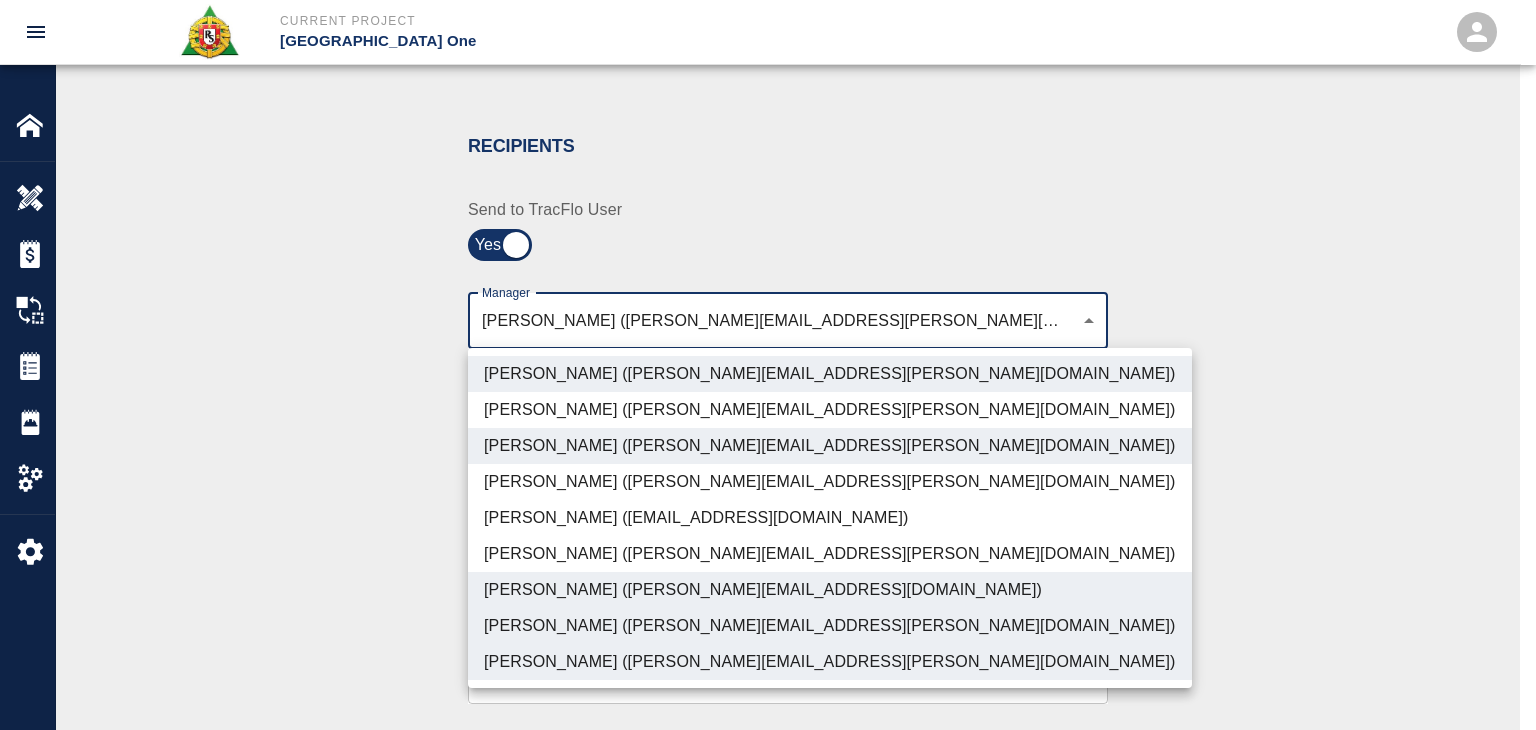 click at bounding box center (768, 365) 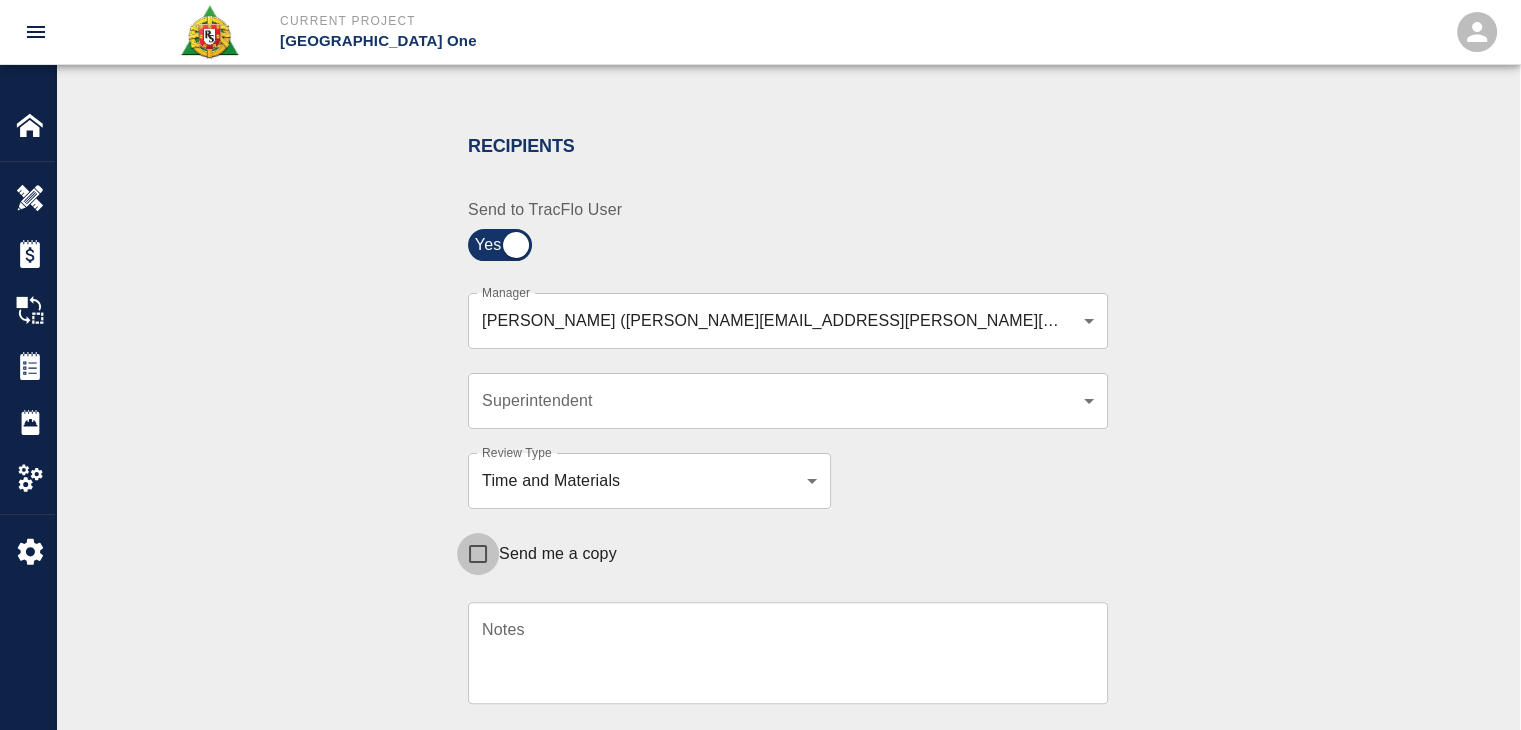 click on "Send me a copy" at bounding box center (478, 554) 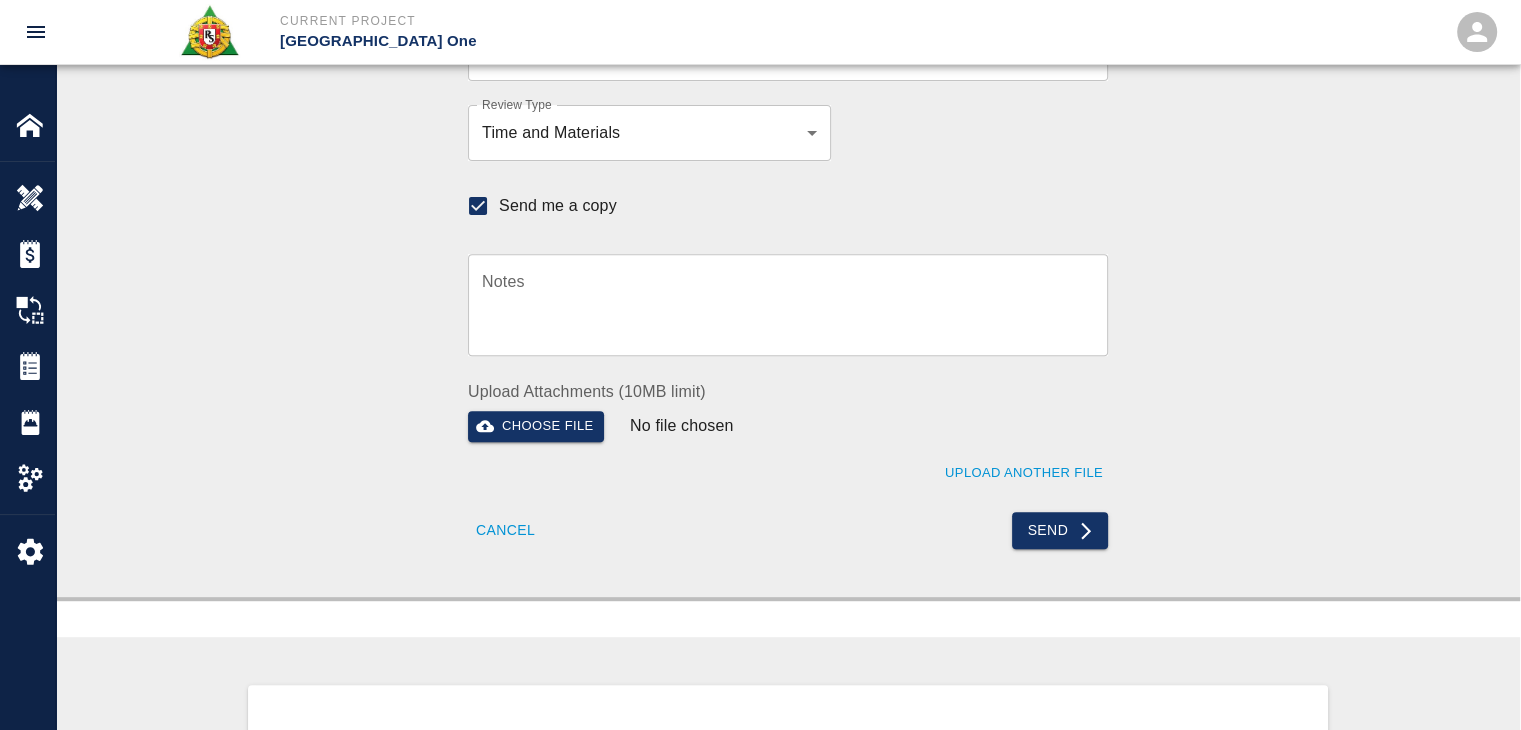 scroll, scrollTop: 727, scrollLeft: 0, axis: vertical 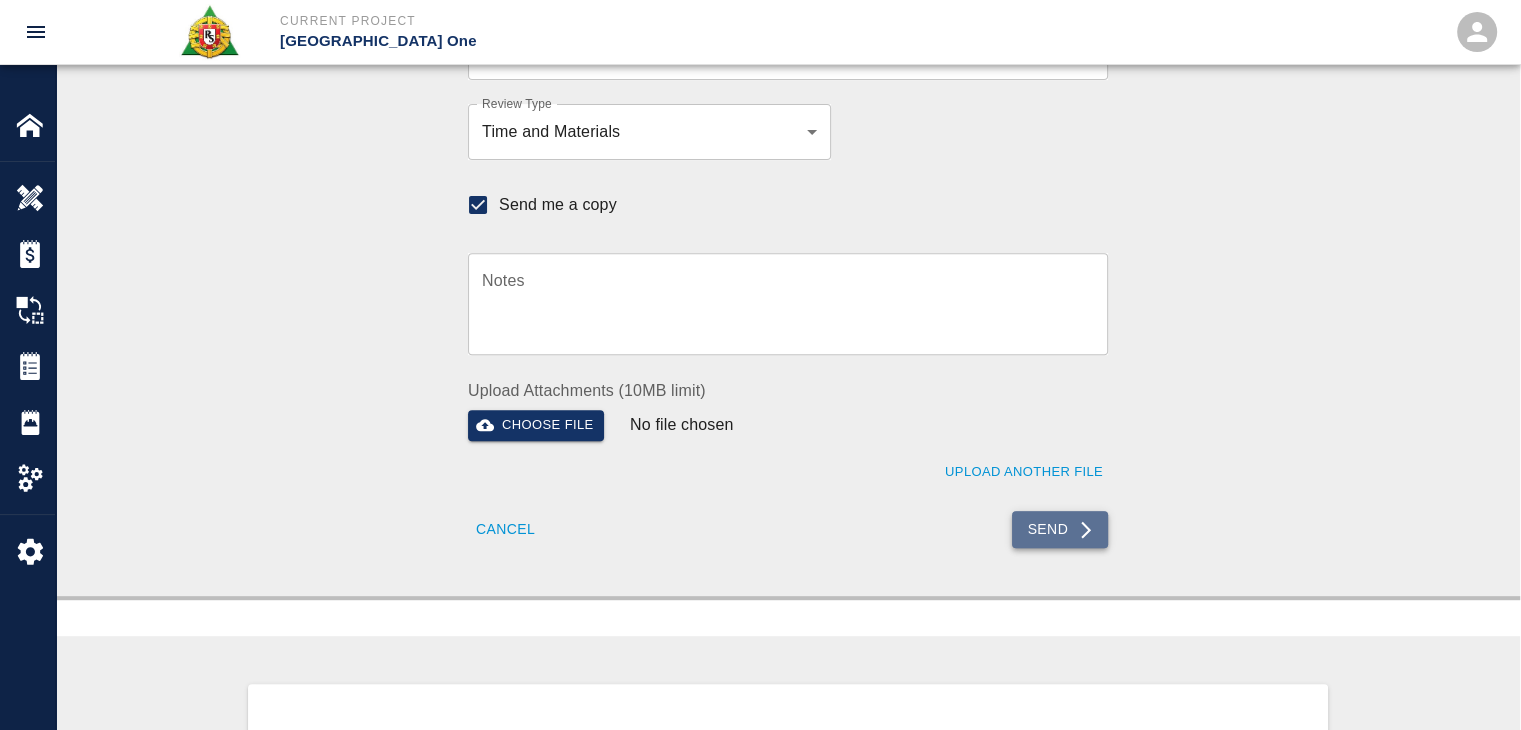 click on "Send" at bounding box center [1060, 529] 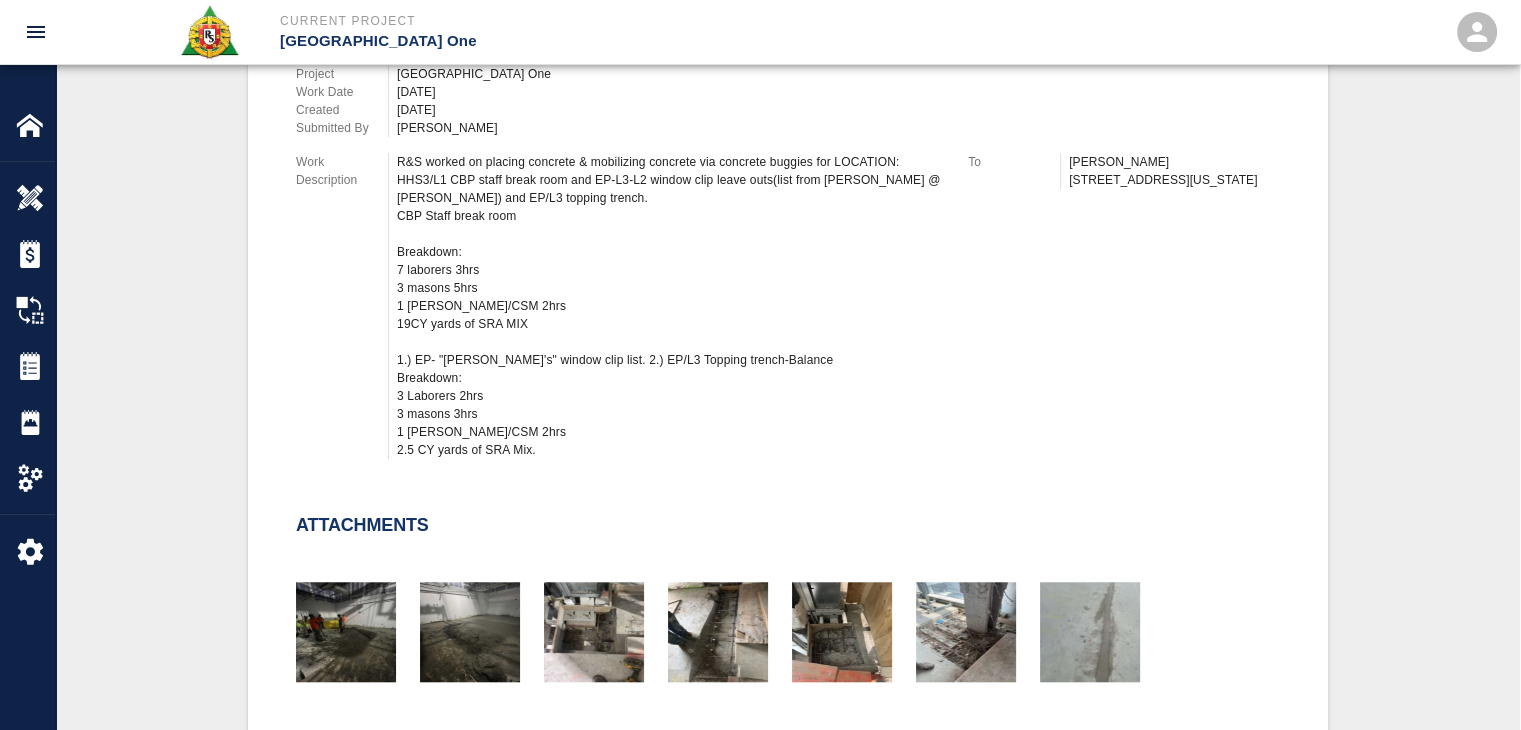 scroll, scrollTop: 1580, scrollLeft: 0, axis: vertical 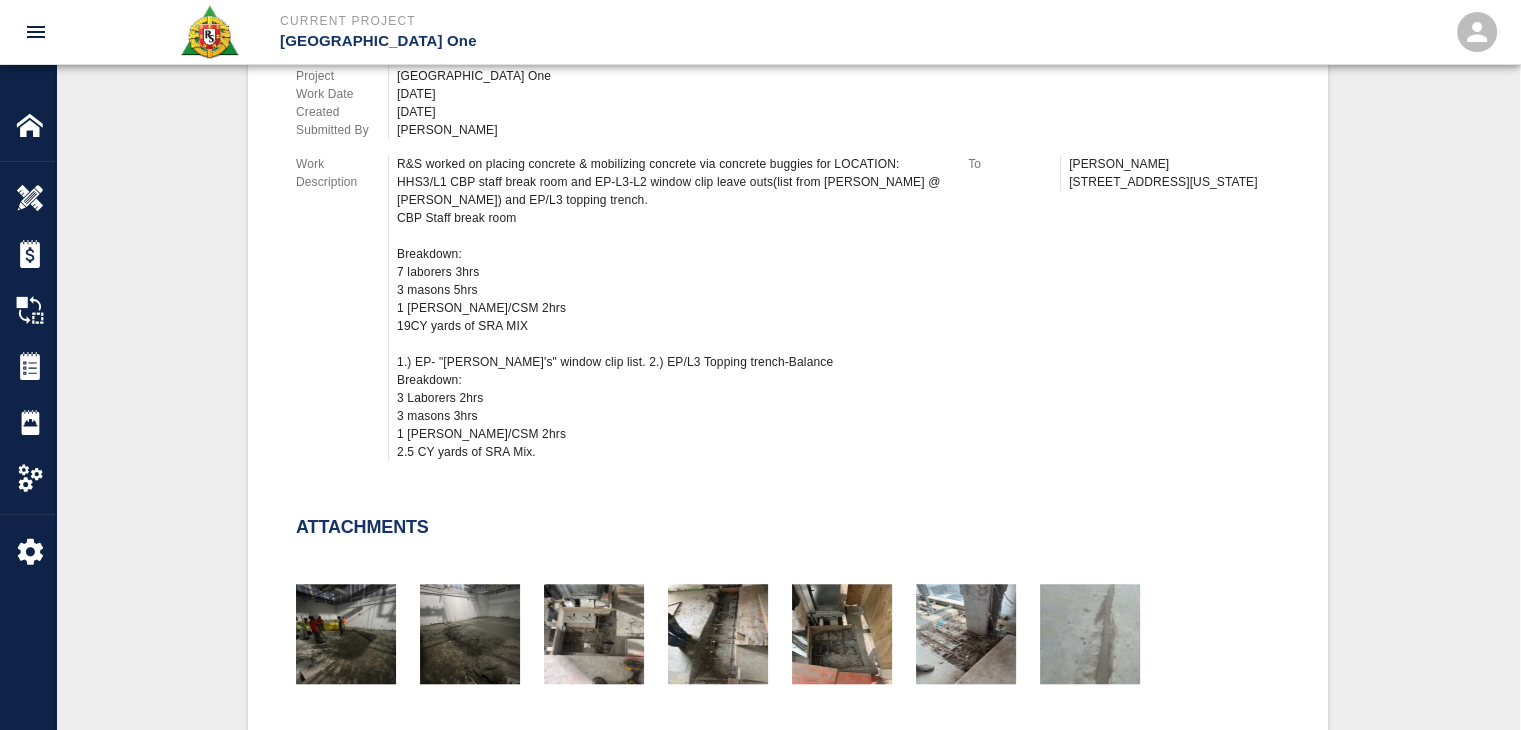 type 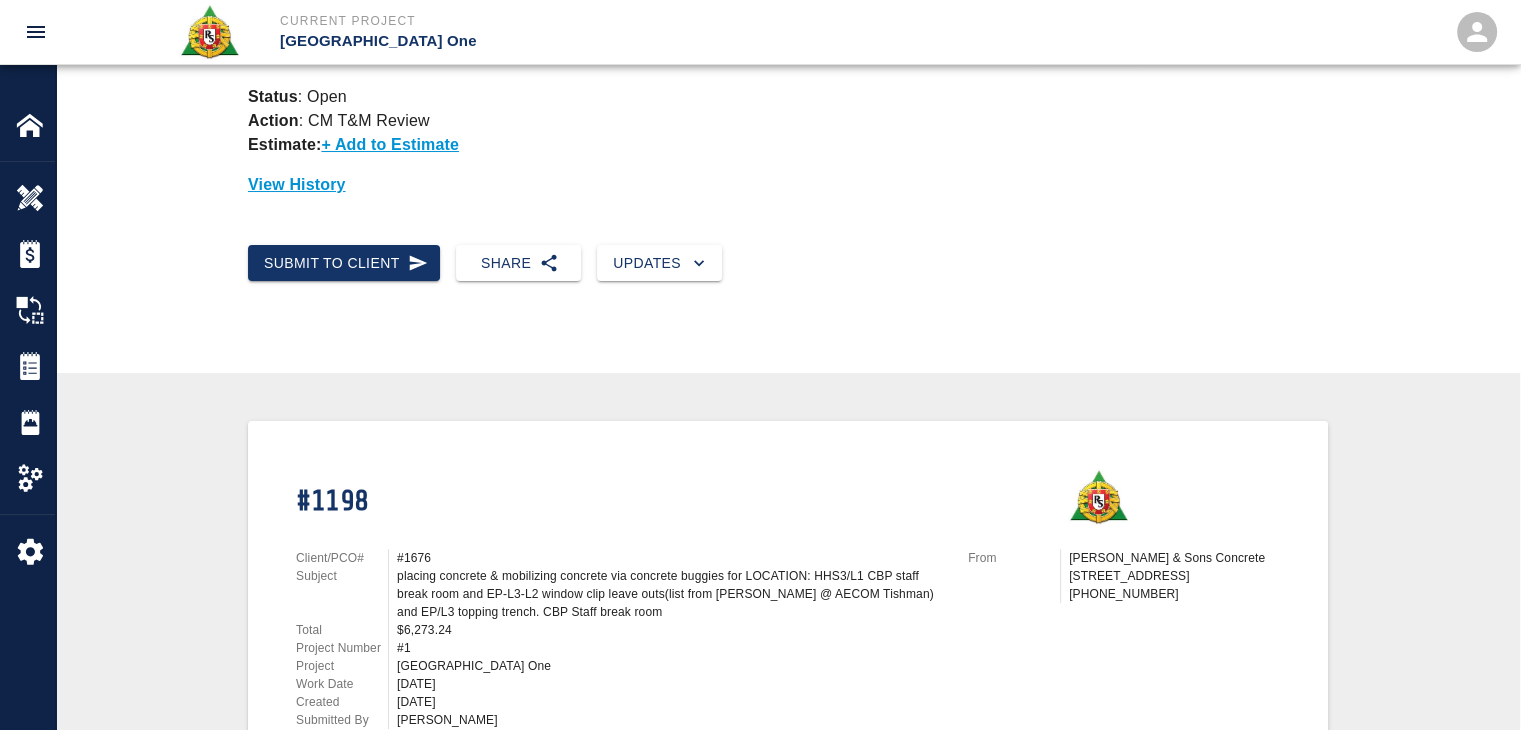 scroll, scrollTop: 0, scrollLeft: 0, axis: both 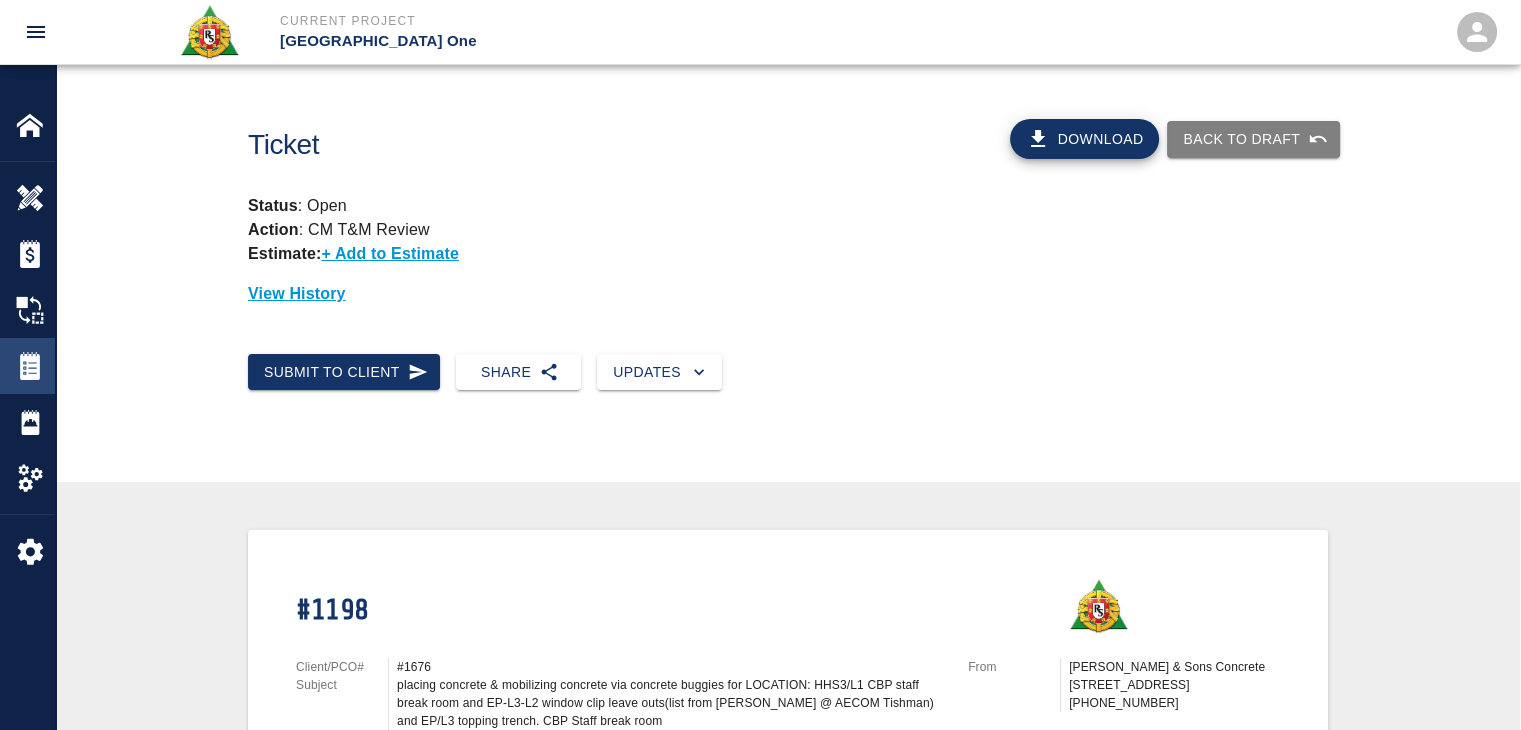 click at bounding box center (44, 366) 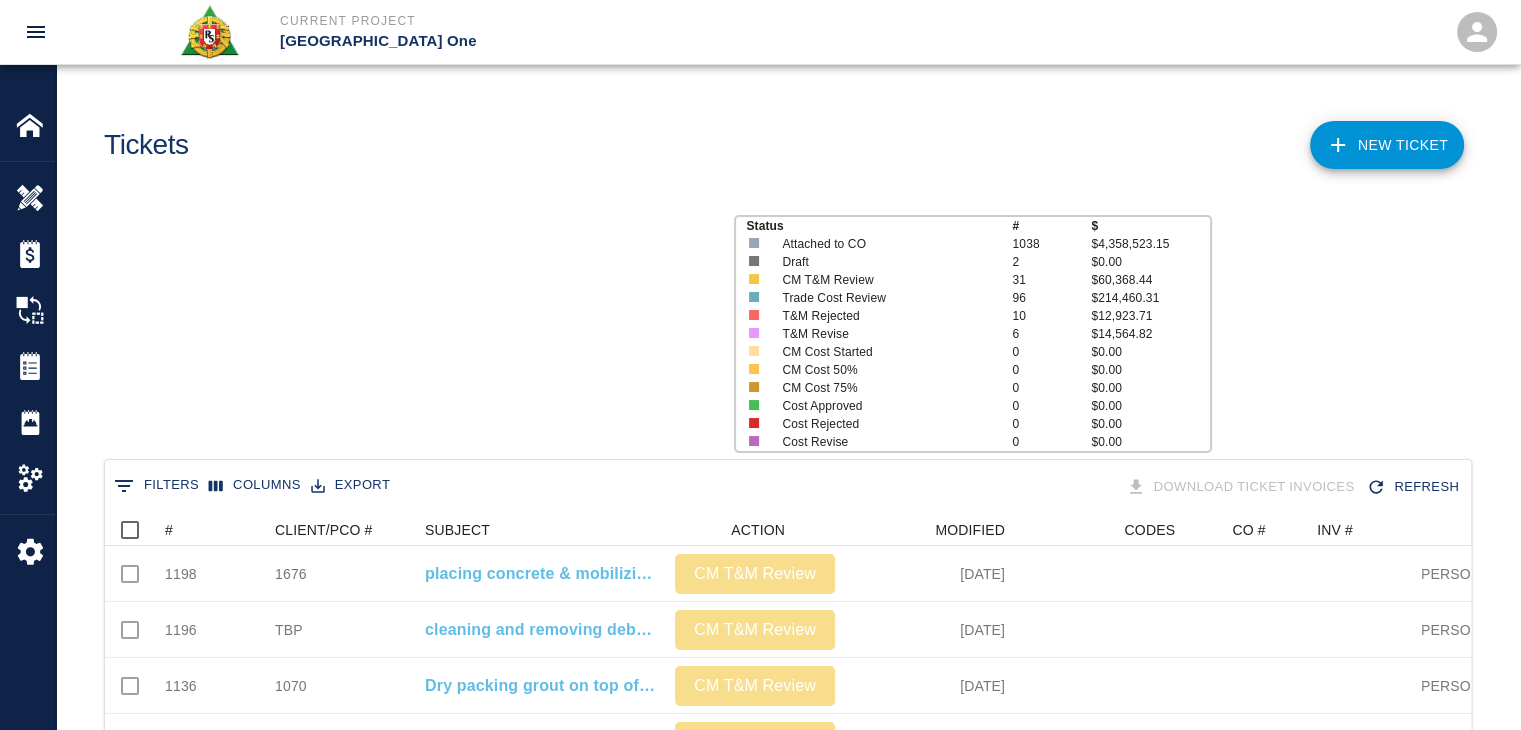 scroll, scrollTop: 16, scrollLeft: 16, axis: both 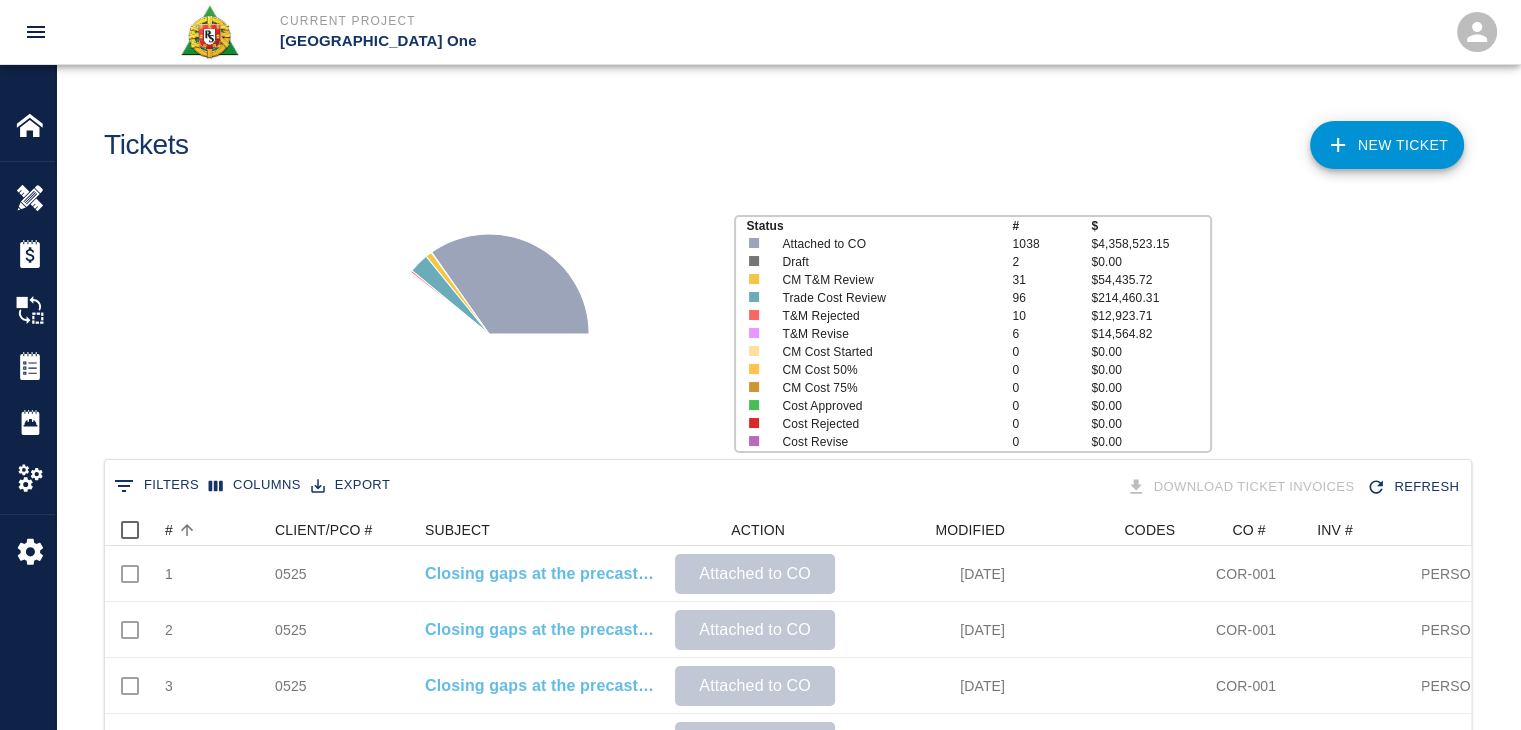 drag, startPoint x: 0, startPoint y: 0, endPoint x: 132, endPoint y: 374, distance: 396.61063 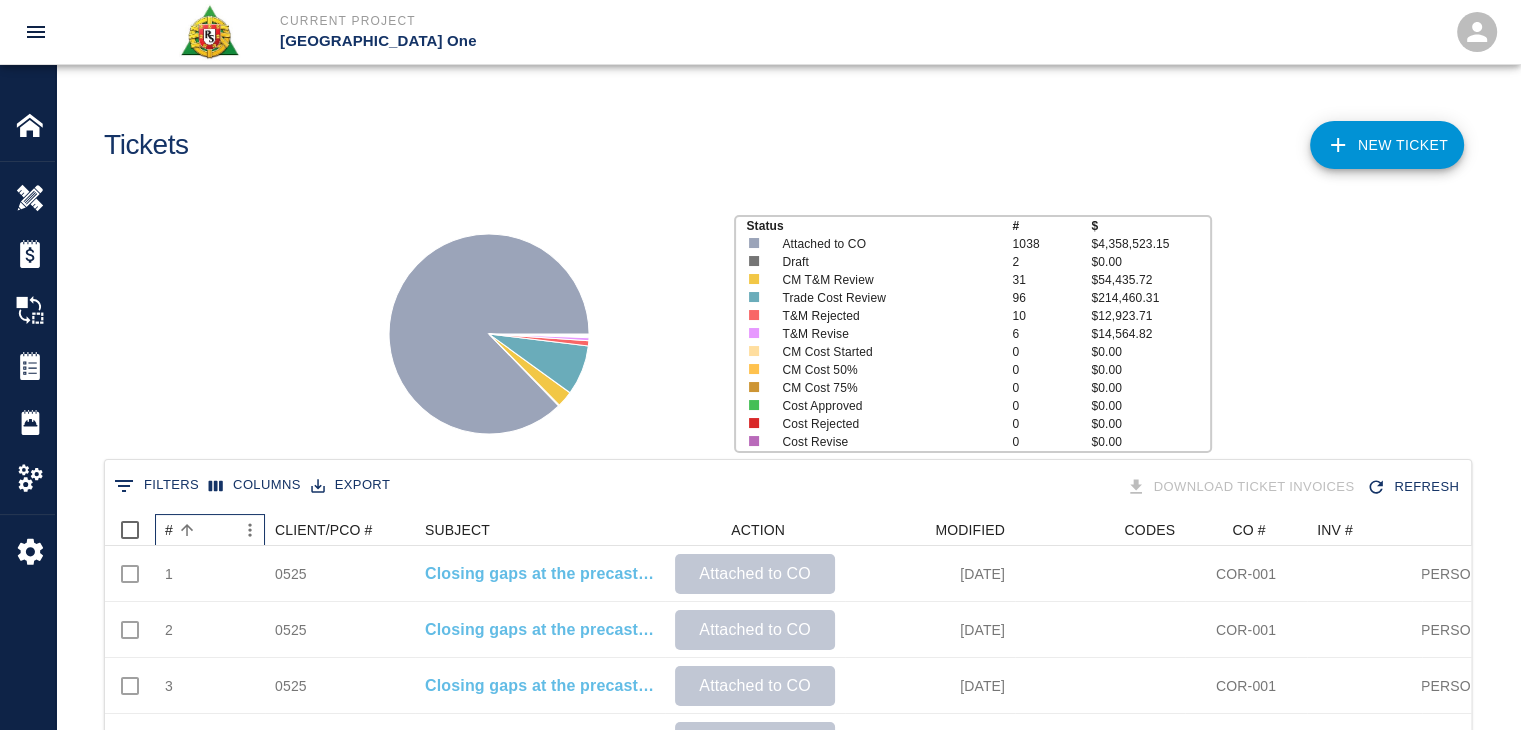 click on "#" at bounding box center (200, 530) 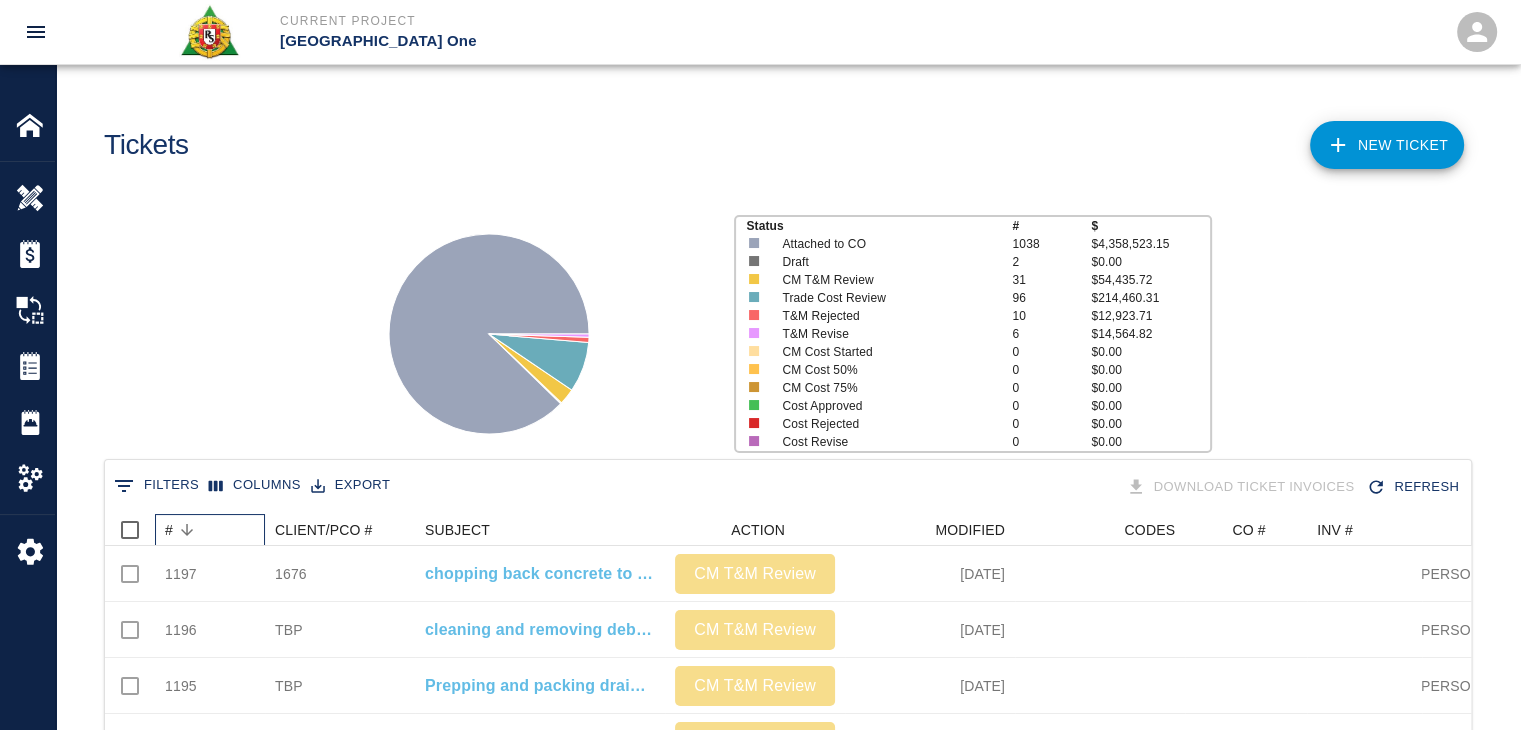 scroll, scrollTop: 0, scrollLeft: 0, axis: both 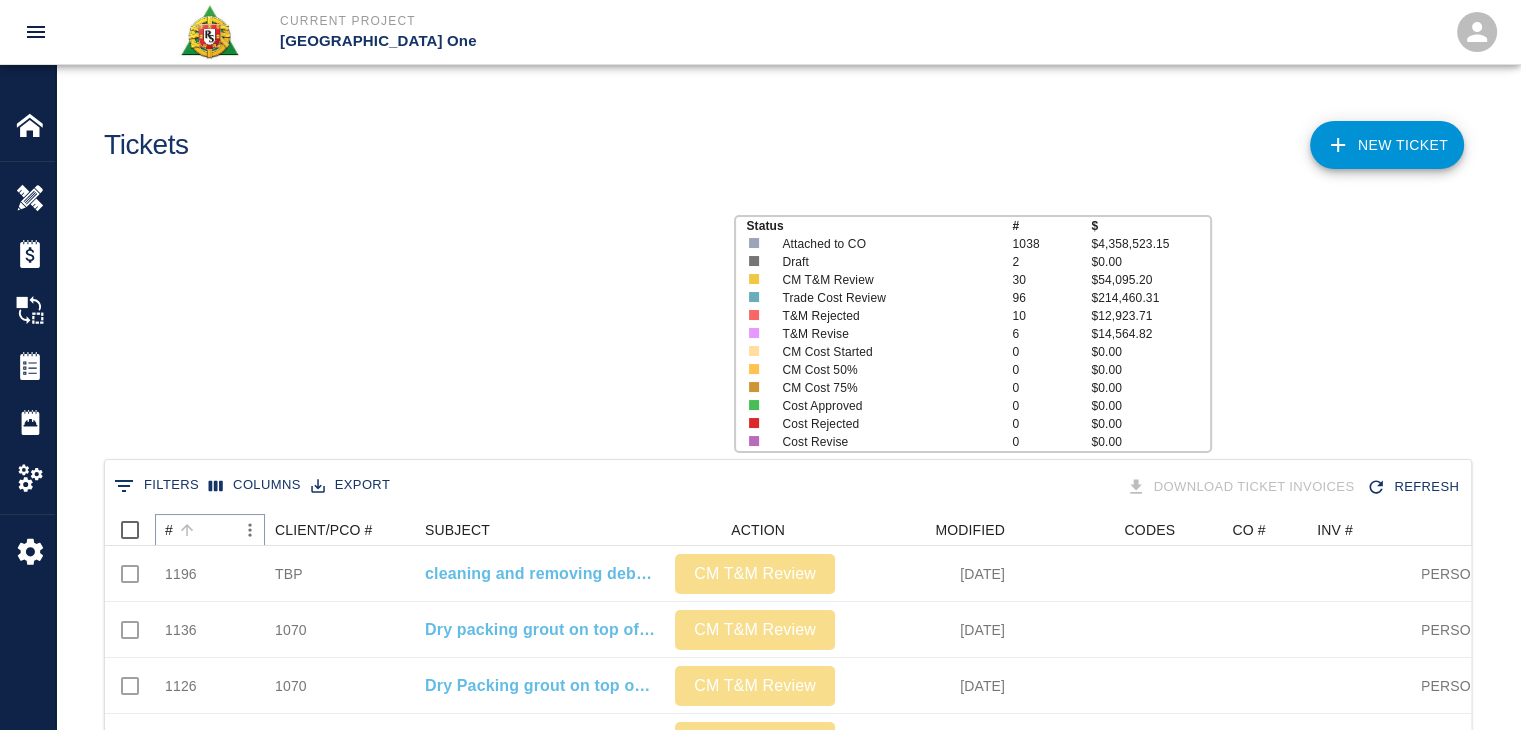 click at bounding box center (187, 530) 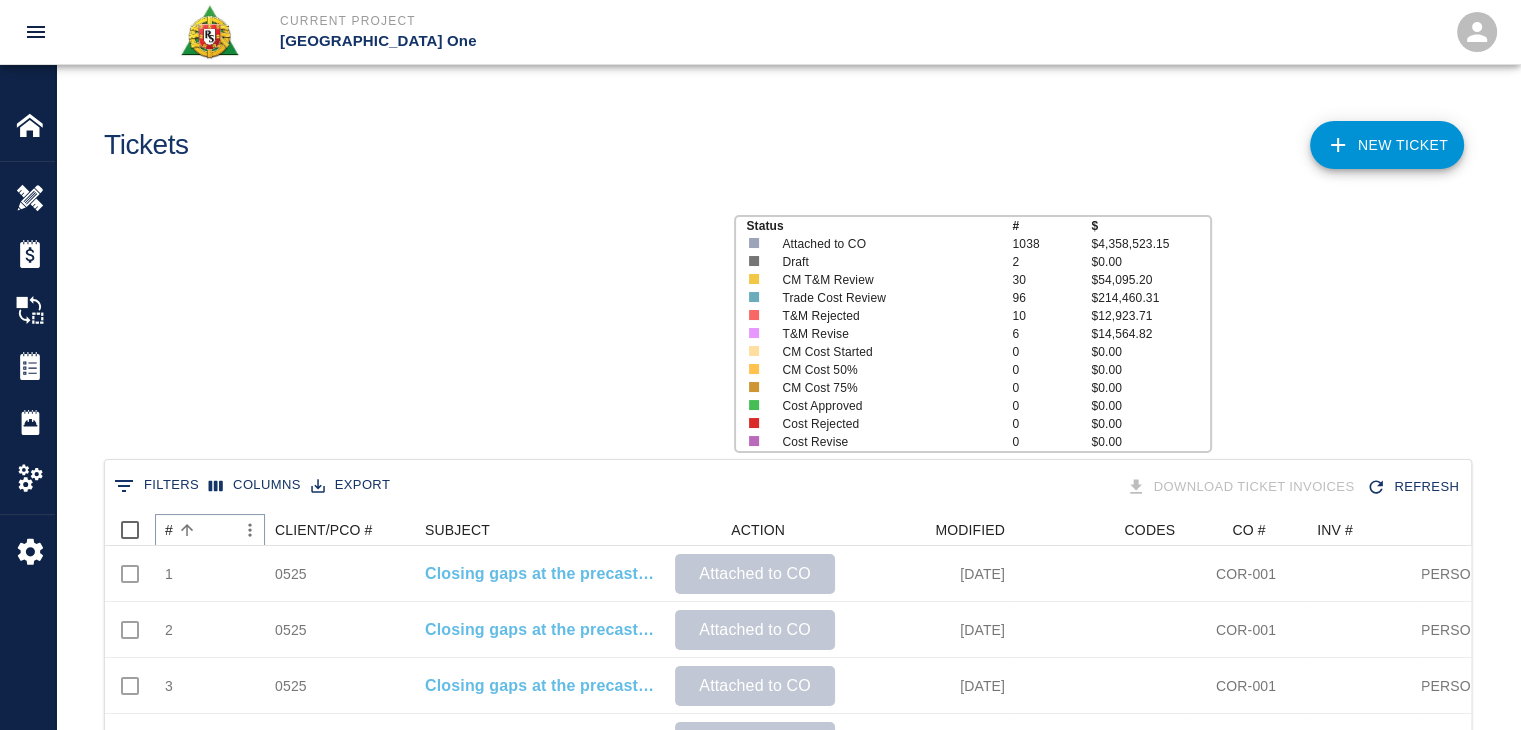 scroll, scrollTop: 16, scrollLeft: 16, axis: both 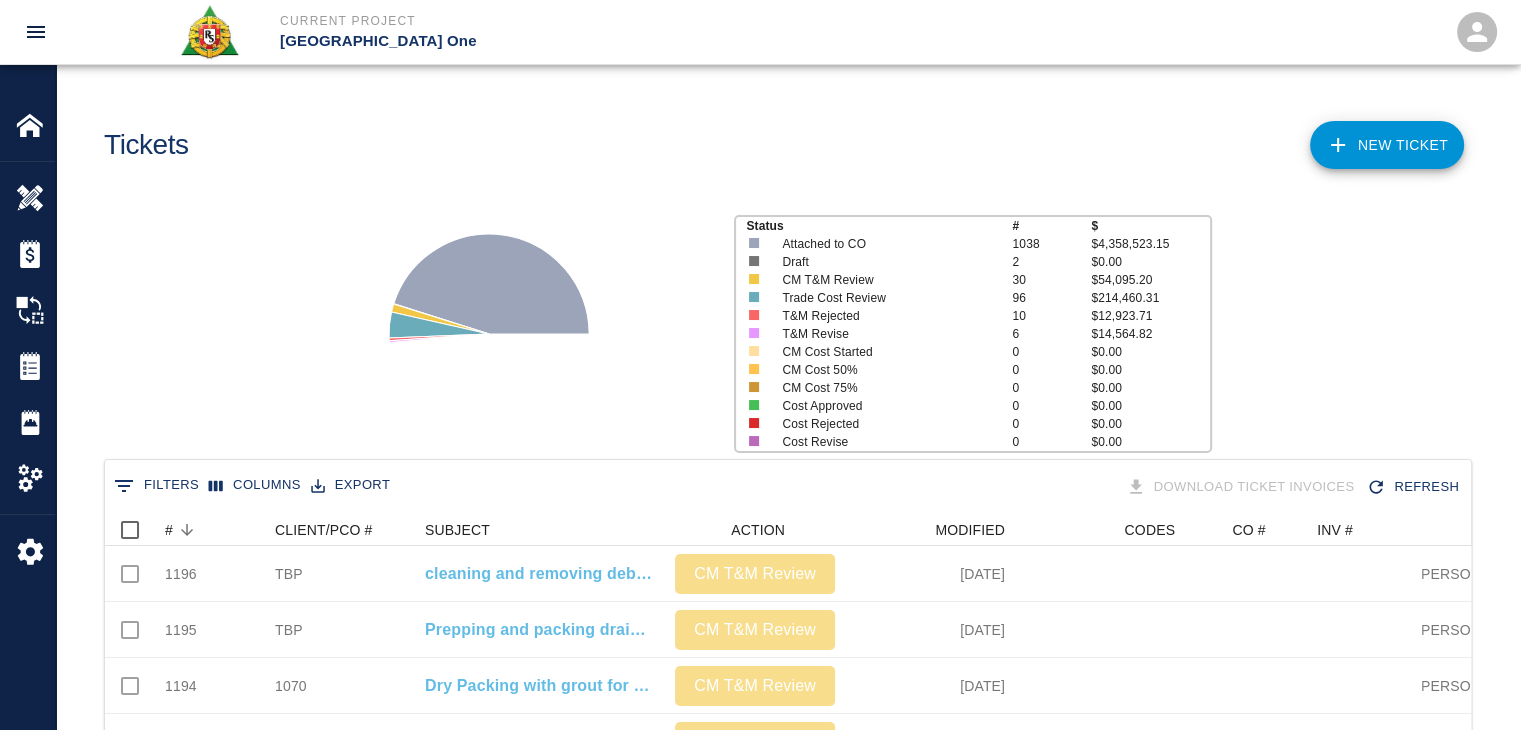 click on "Status # $ Attached to CO 1038 $4,358,523.15 Draft 2 $0.00 CM T&M Review 30 $54,095.20 Trade Cost Review 96 $214,460.31 T&M Rejected 10 $12,923.71 T&M Revise 6 $14,564.82 CM Cost Started 0 $0.00 CM Cost 50% 0 $0.00 CM Cost 75% 0 $0.00 Cost Approved 0 $0.00 Cost Rejected 0 $0.00 Cost Revise 0 $0.00" at bounding box center [780, 326] 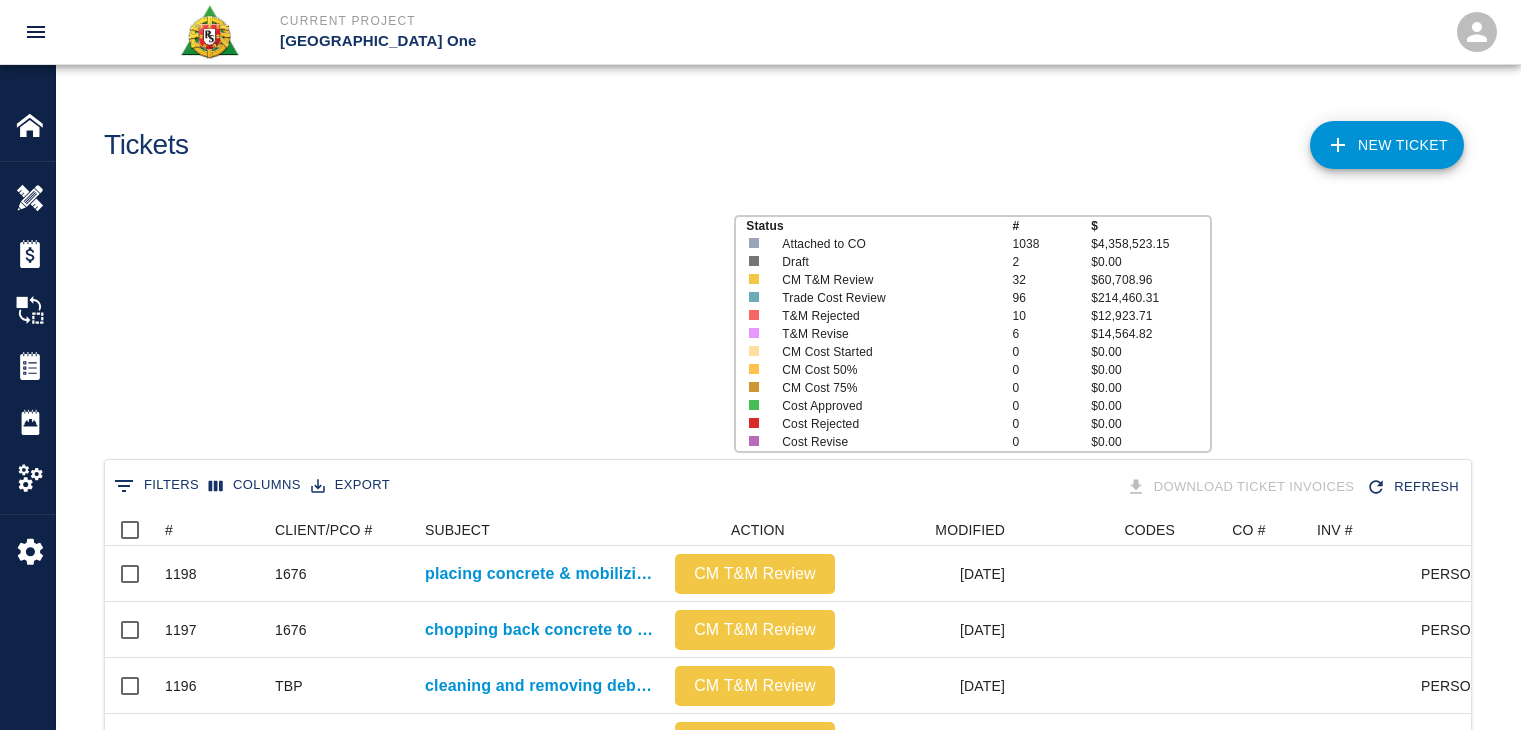 scroll, scrollTop: 0, scrollLeft: 0, axis: both 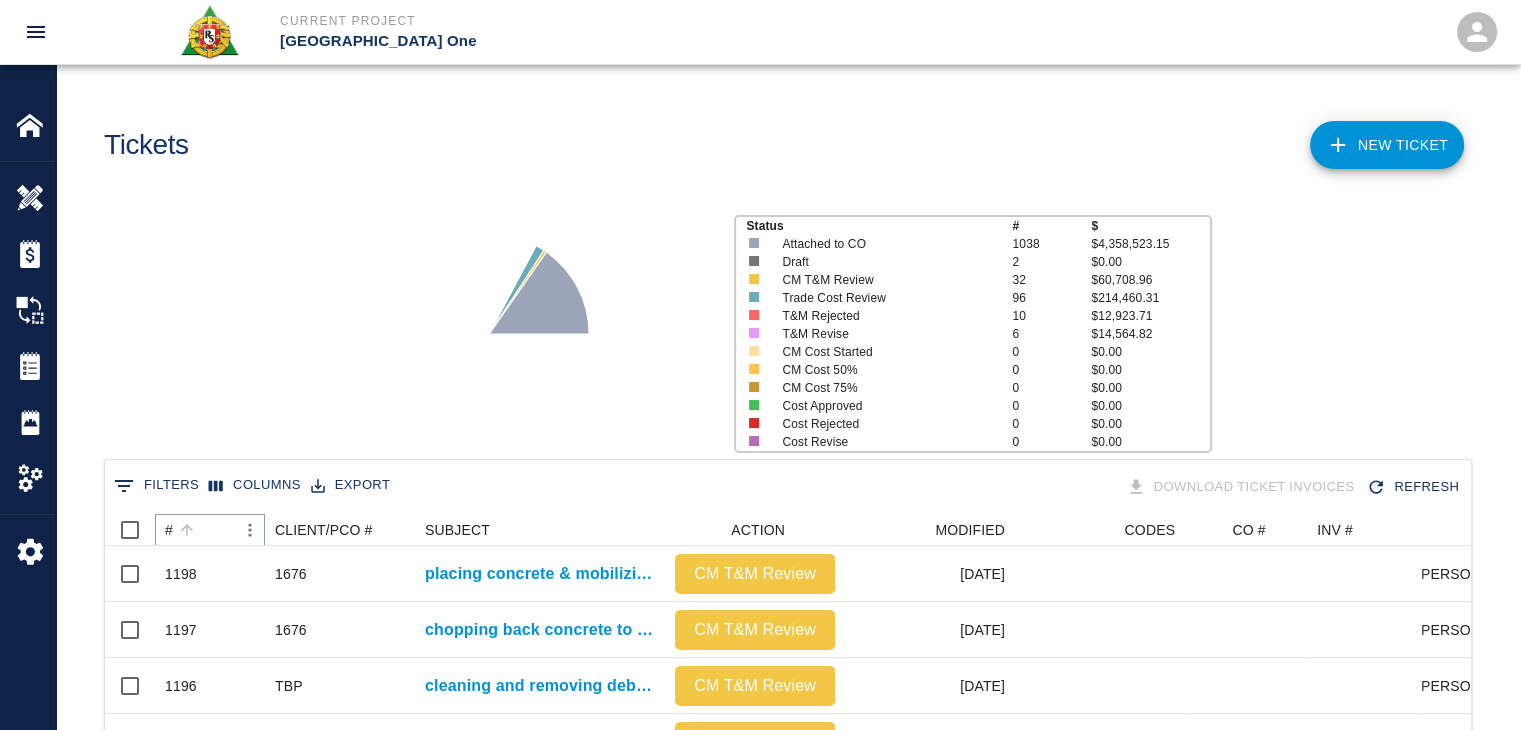 click at bounding box center [187, 530] 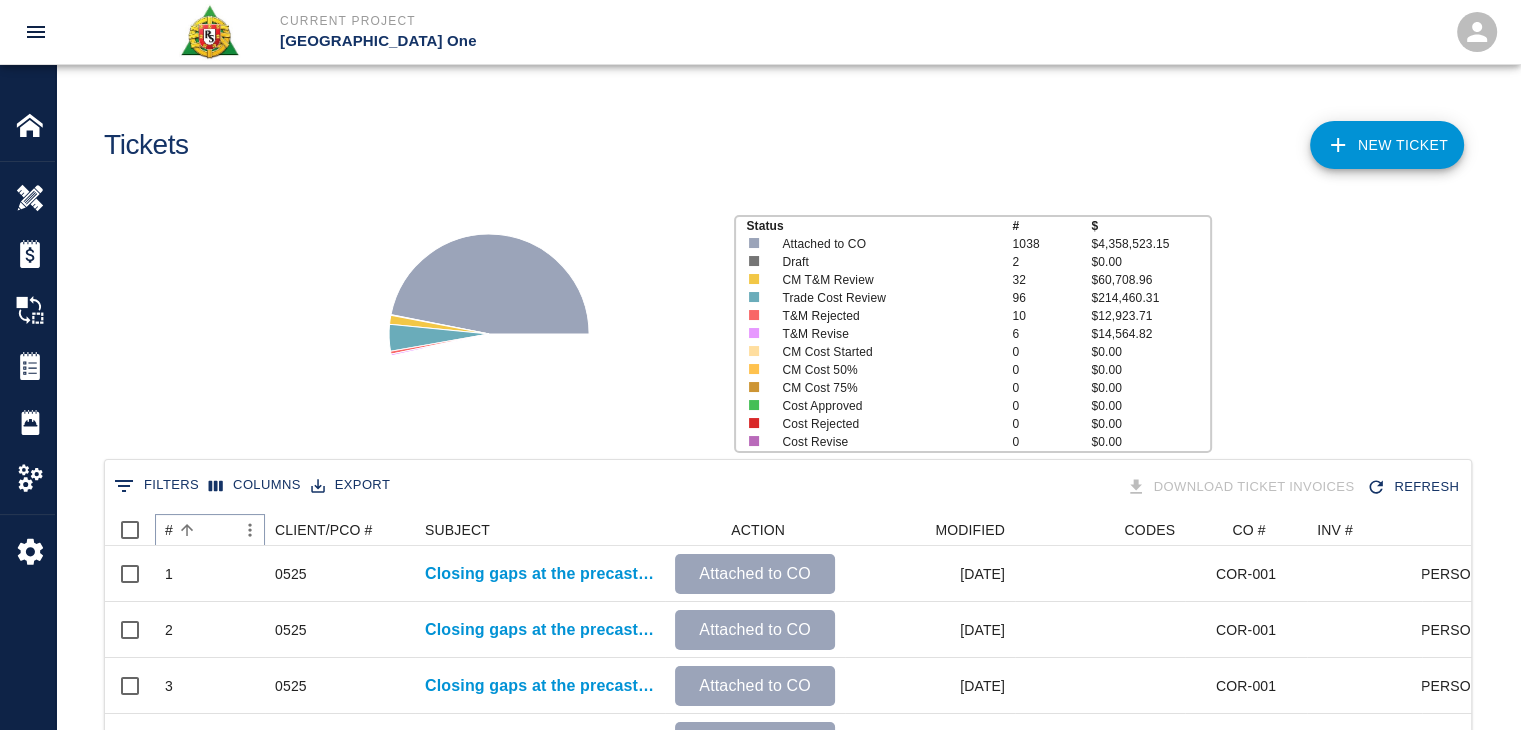 click at bounding box center [187, 530] 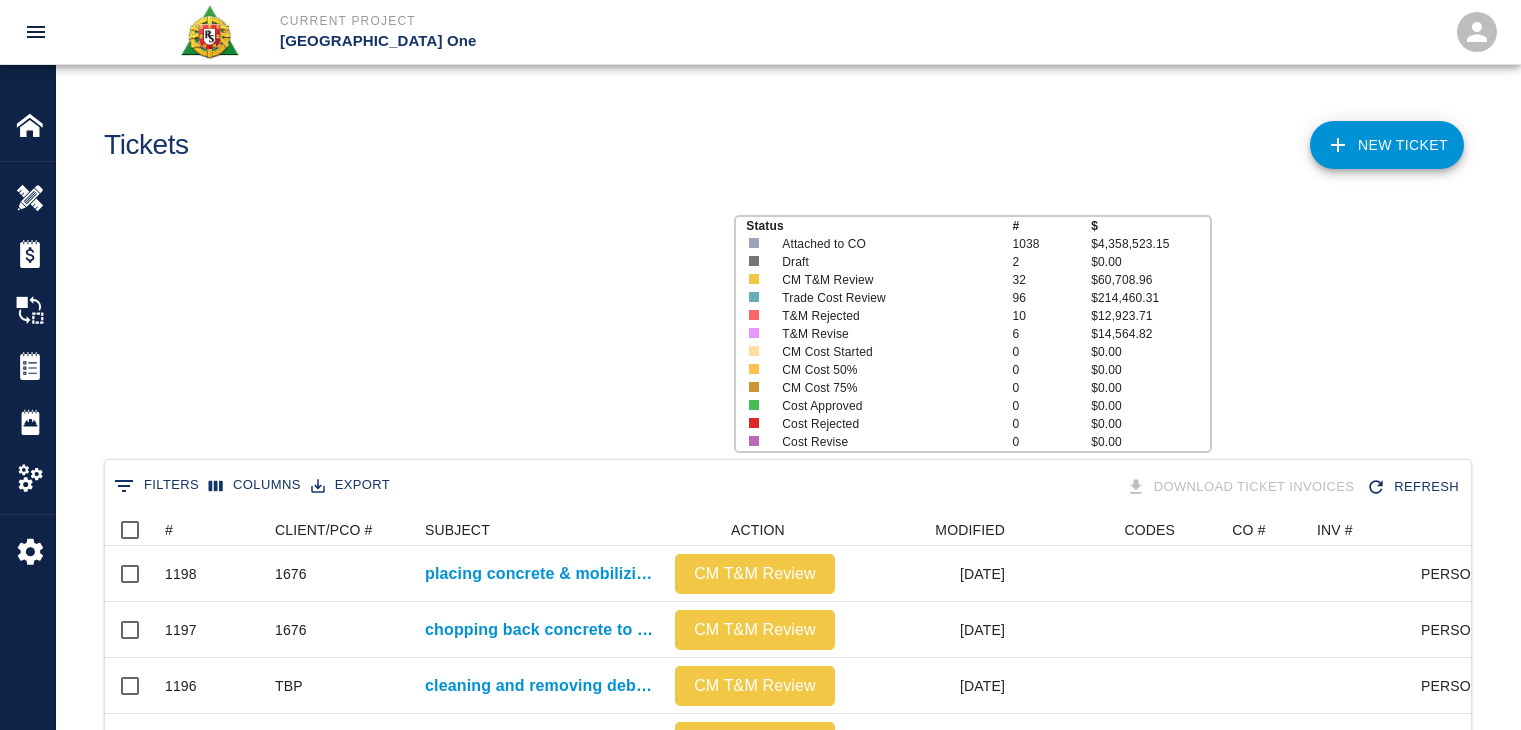 scroll, scrollTop: 0, scrollLeft: 0, axis: both 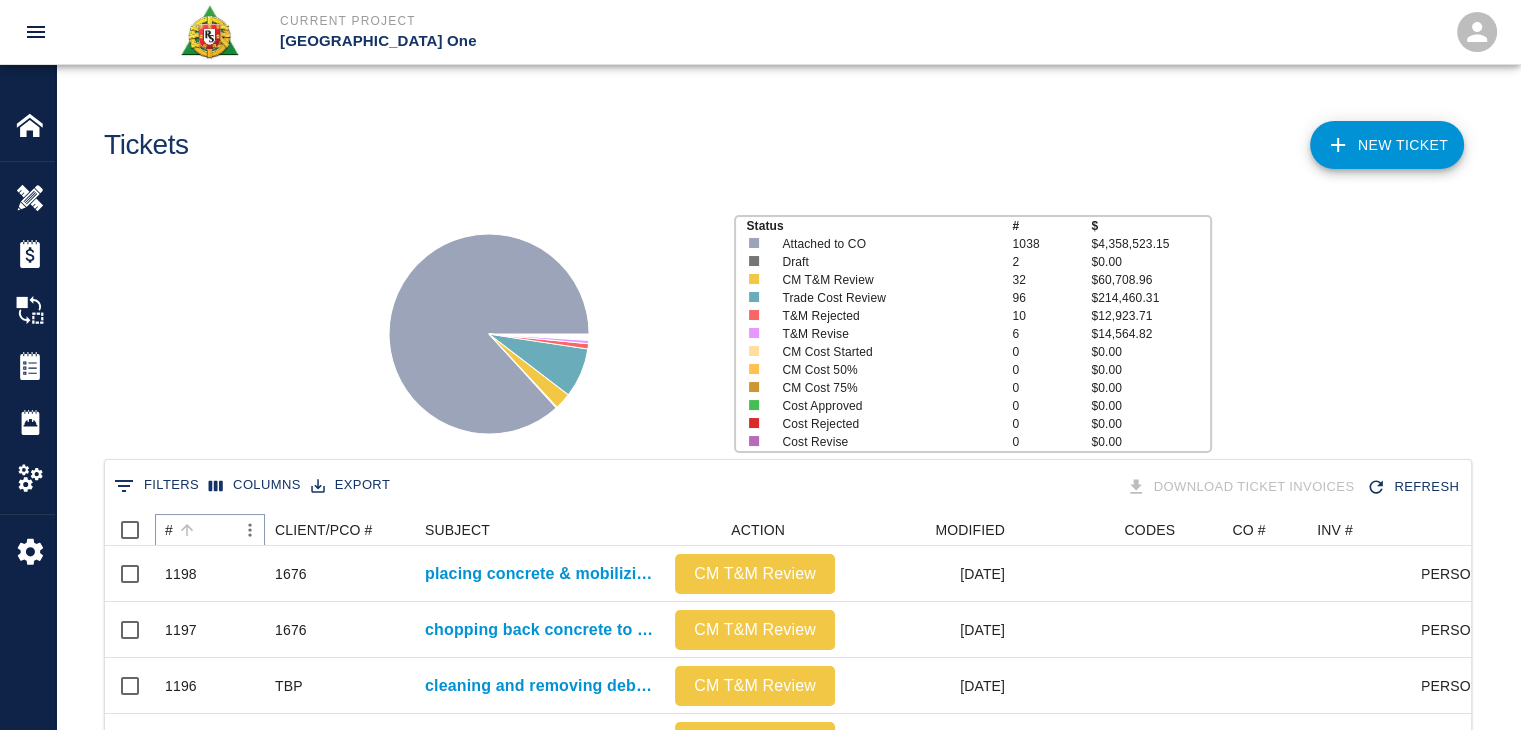 click at bounding box center [187, 530] 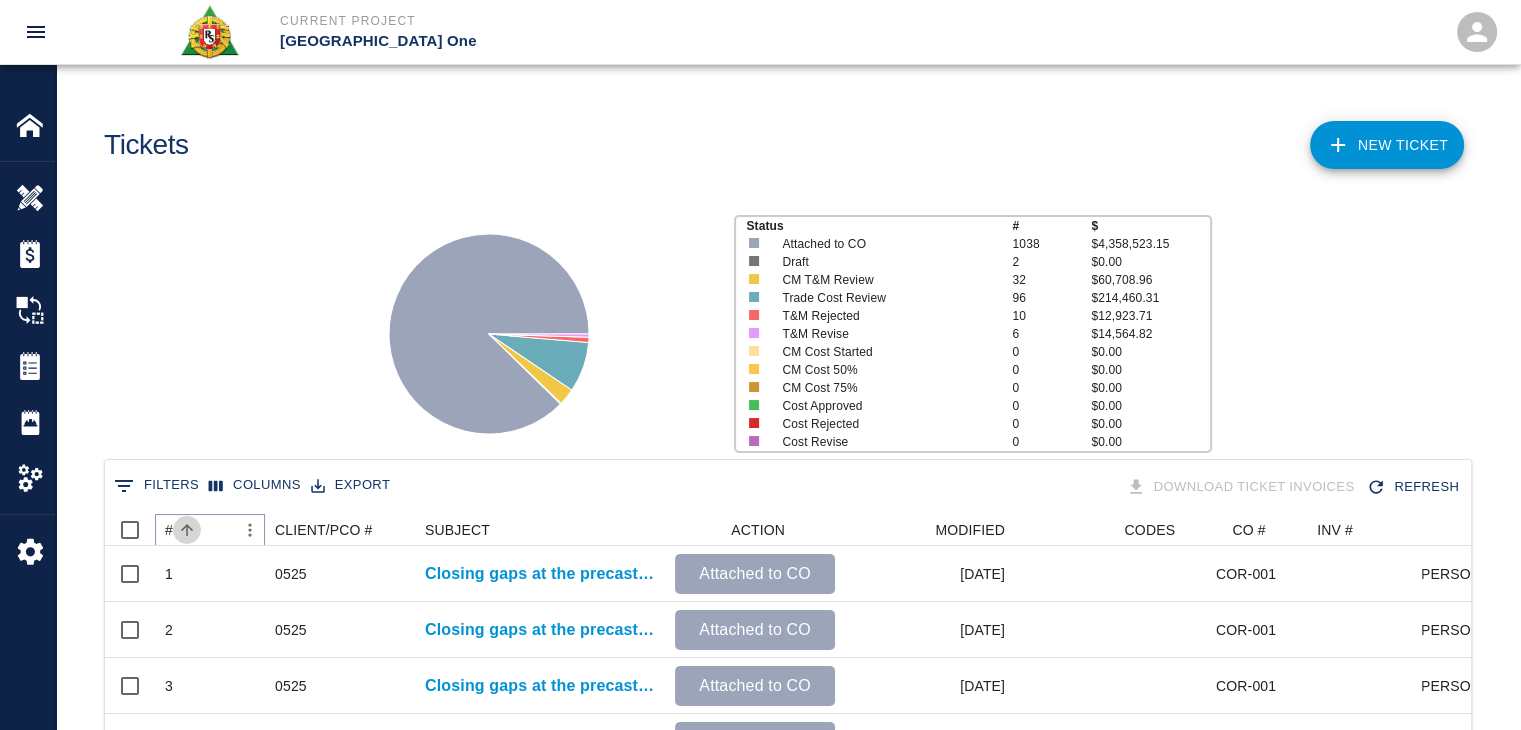 click at bounding box center [187, 530] 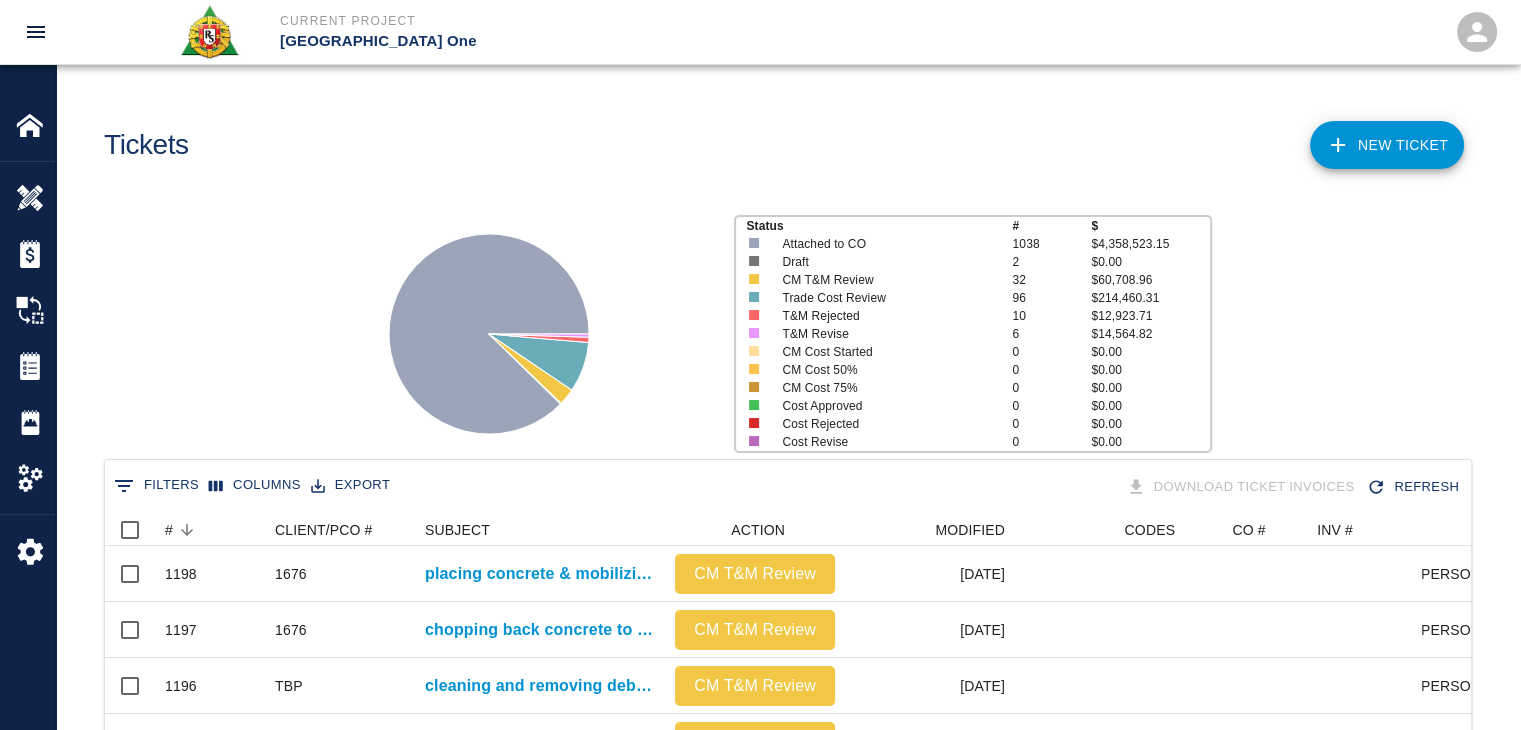 click on "Status # $ Attached to CO 1038 $4,358,523.15 Draft 2 $0.00 CM T&M Review 32 $60,708.96 Trade Cost Review 96 $214,460.31 T&M Rejected 10 $12,923.71 T&M Revise 6 $14,564.82 CM Cost Started 0 $0.00 CM Cost 50% 0 $0.00 CM Cost 75% 0 $0.00 Cost Approved 0 $0.00 Cost Rejected 0 $0.00 Cost Revise 0 $0.00" at bounding box center [780, 326] 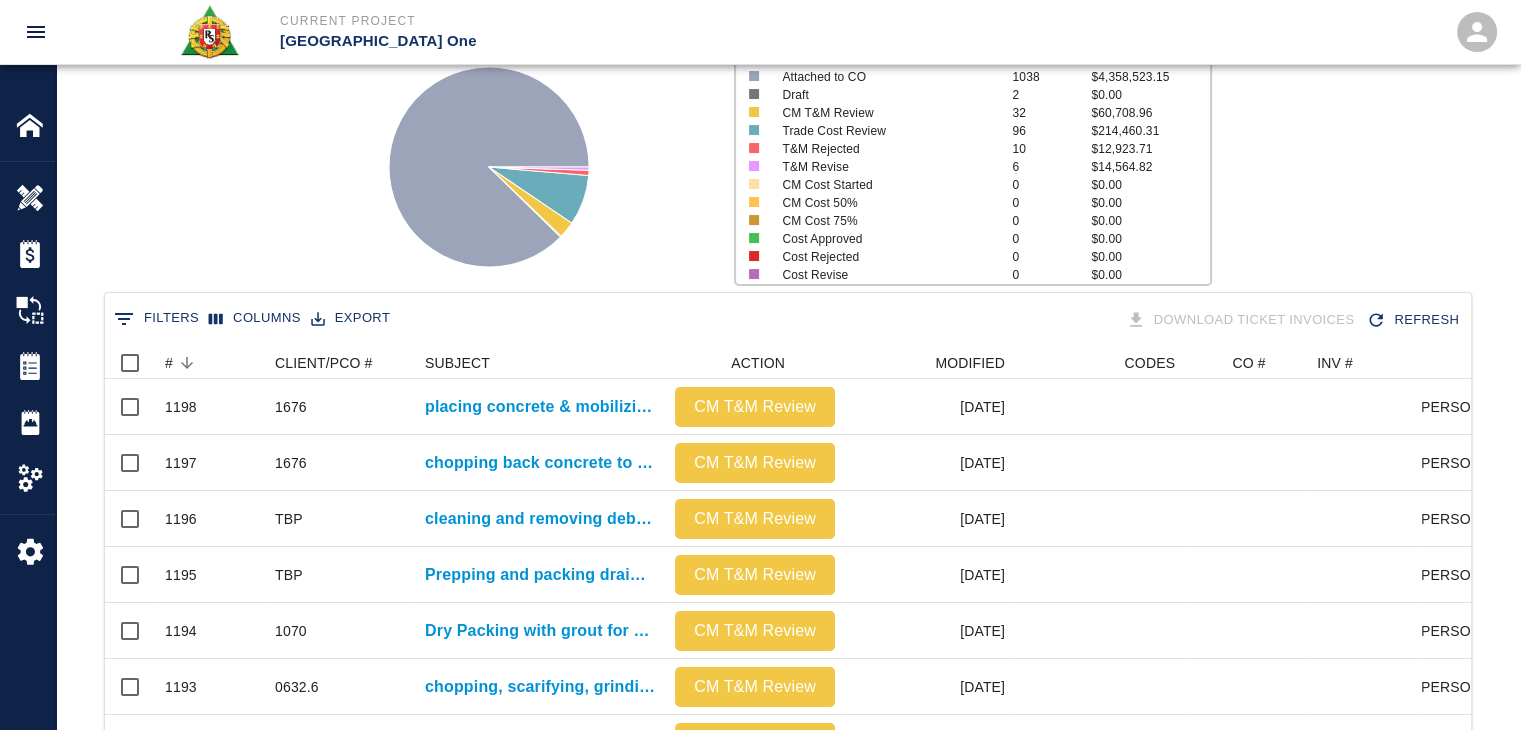 scroll, scrollTop: 0, scrollLeft: 0, axis: both 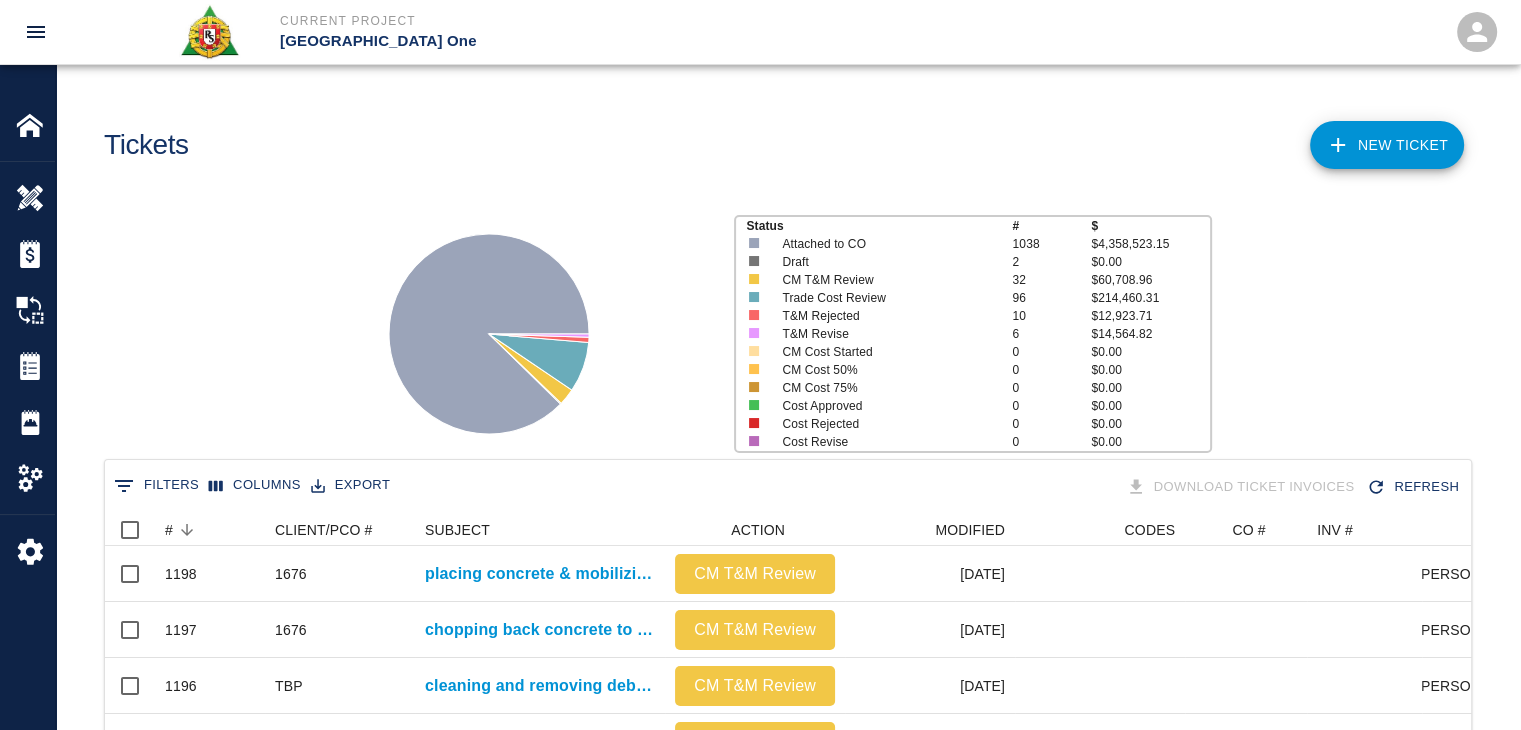 click on "NEW TICKET" at bounding box center (1387, 145) 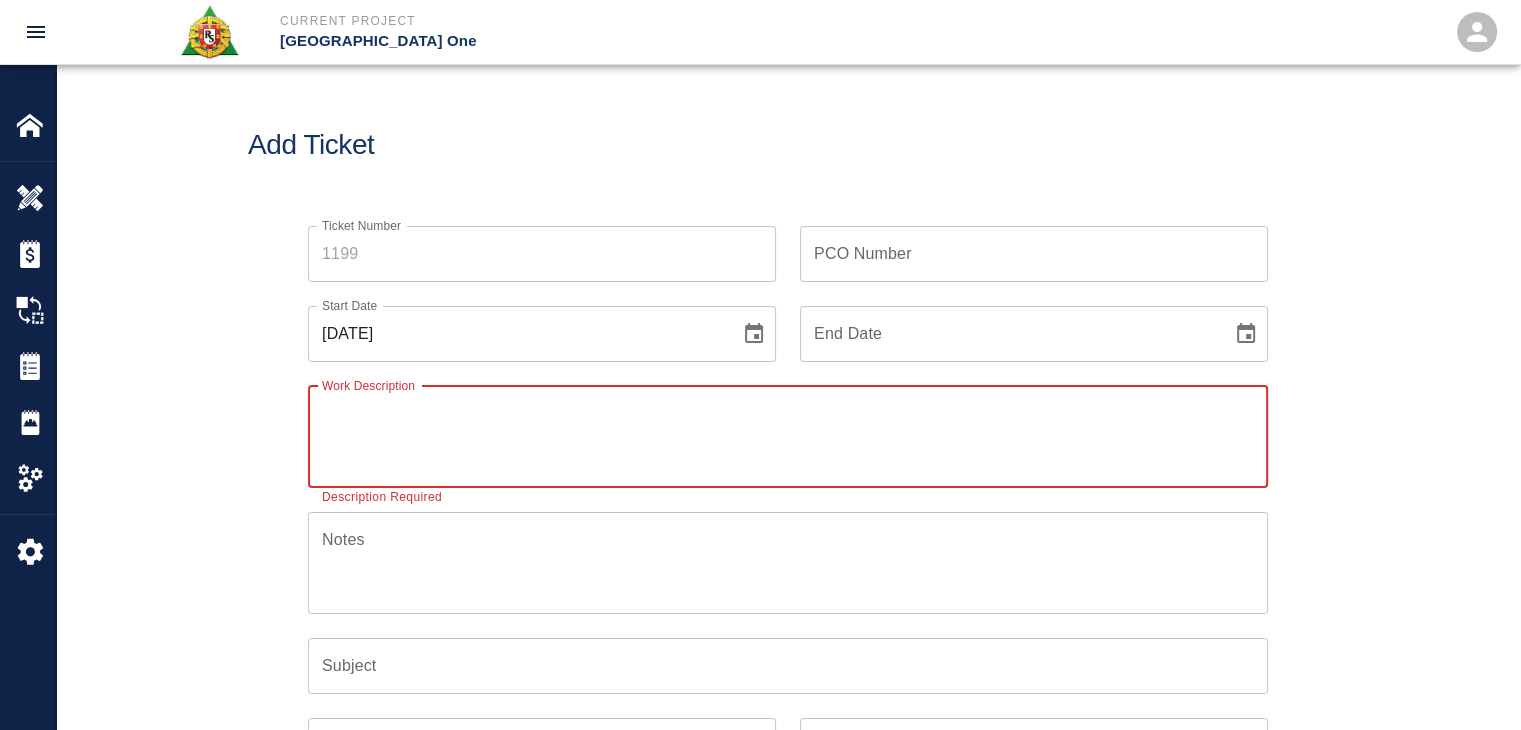 click on "Ticket Number" at bounding box center (542, 254) 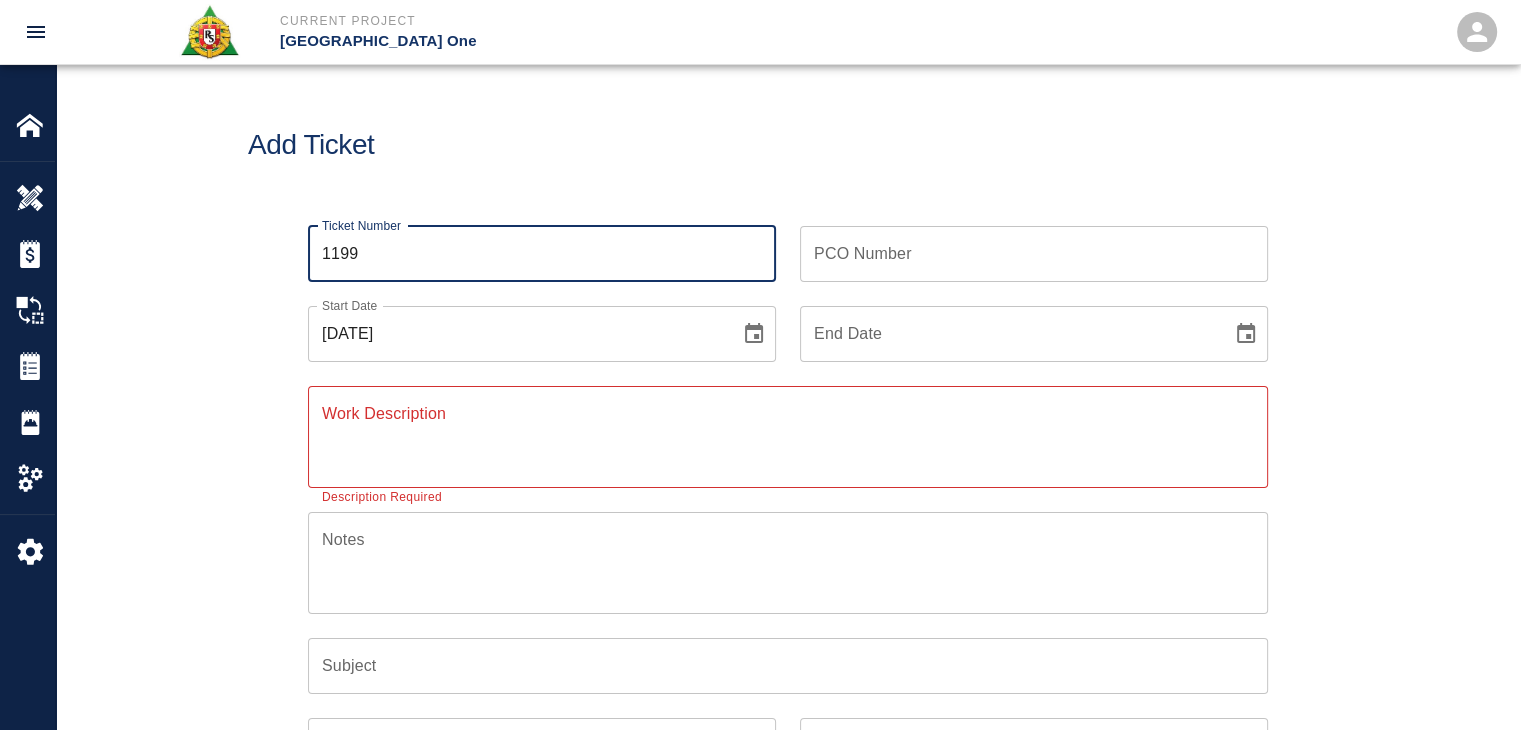 type on "1199" 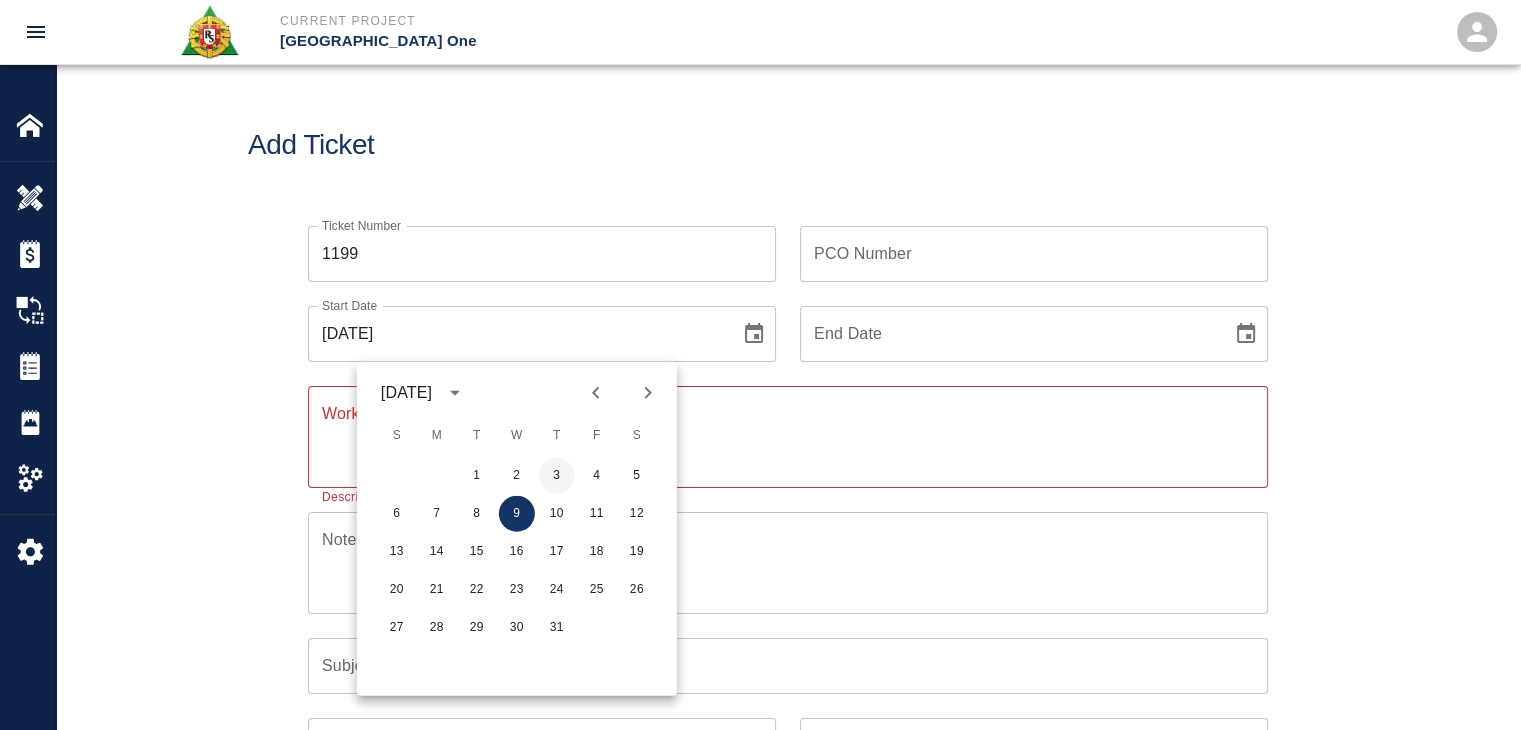 click on "3" at bounding box center (557, 476) 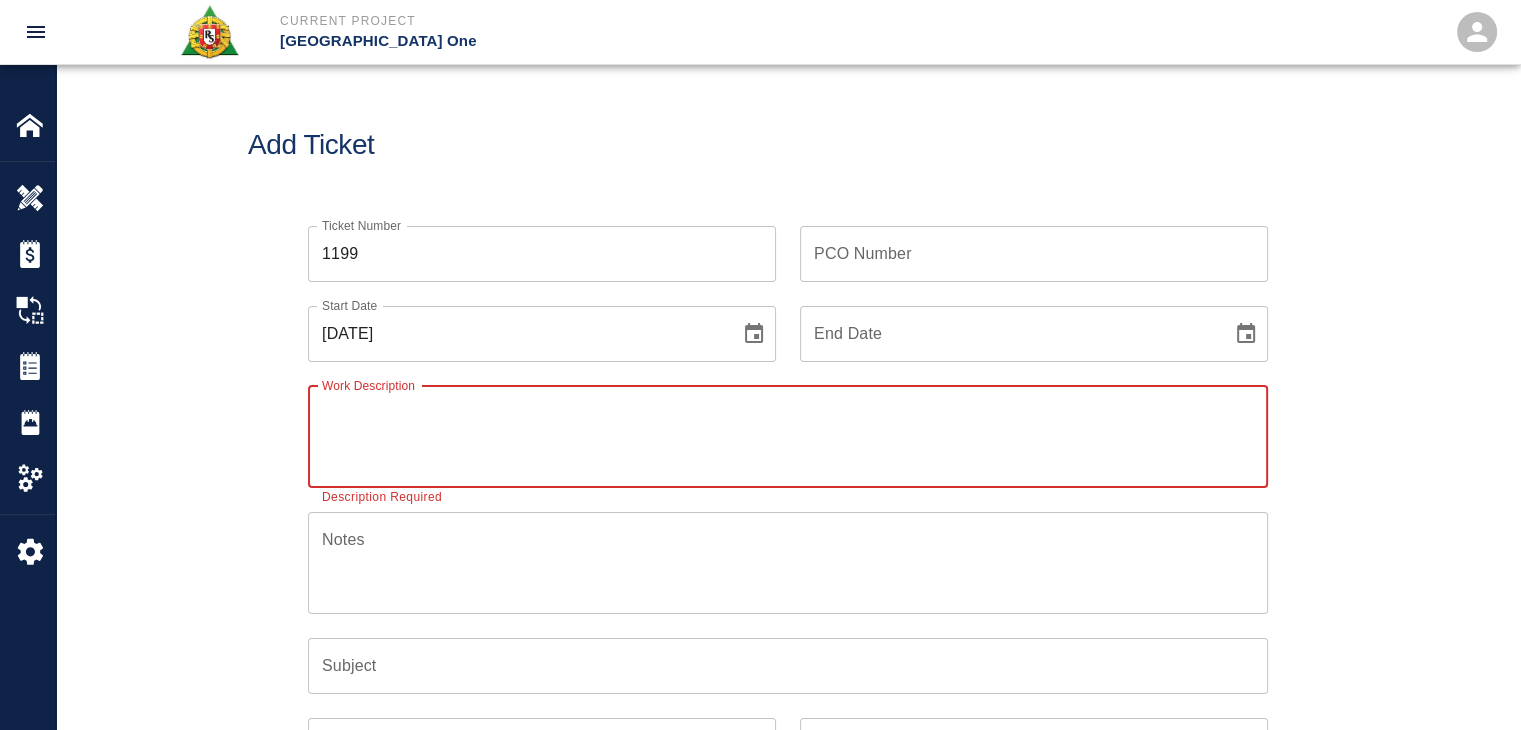 click on "Work Description" at bounding box center [788, 436] 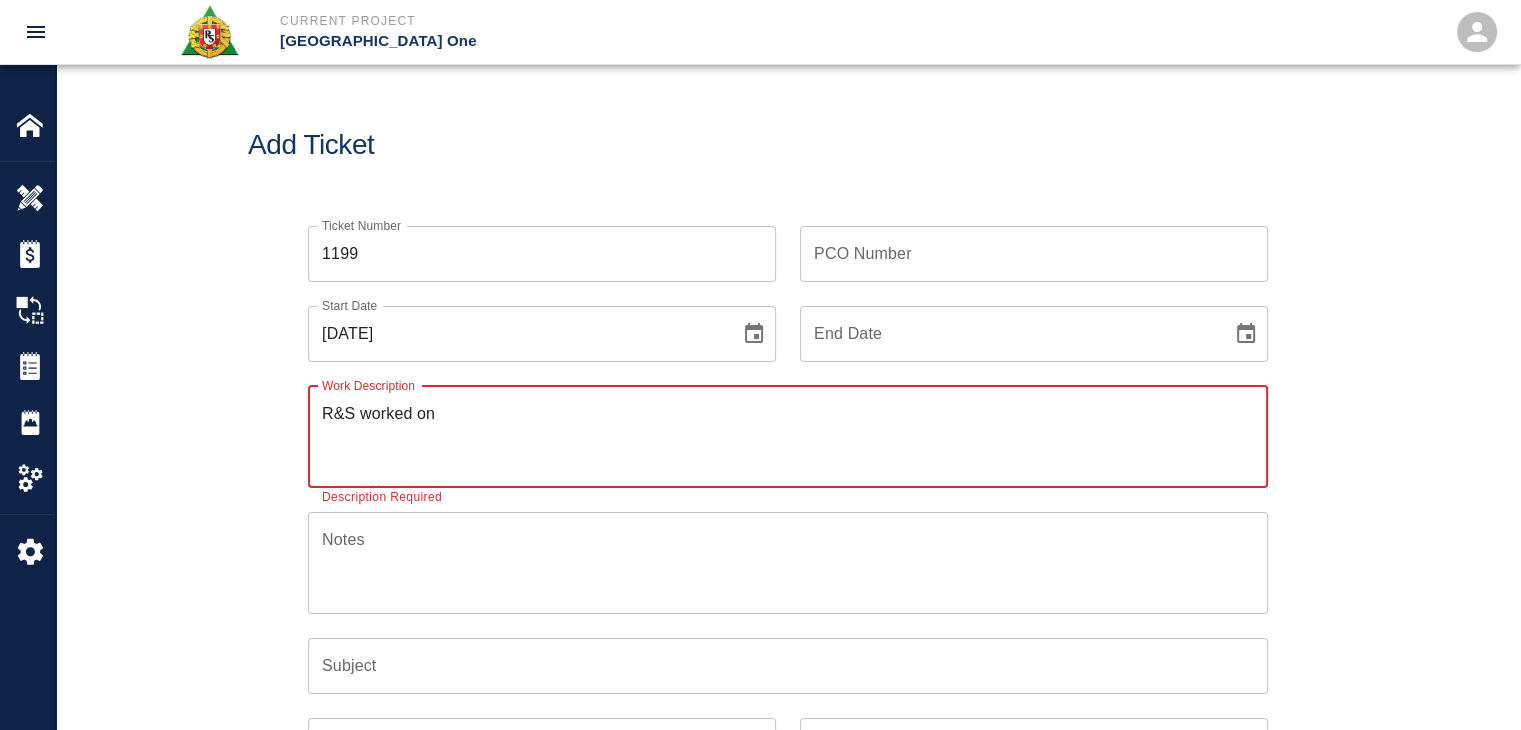 paste on "2 masons
1 laborer,, 8 hrs each ,grouting beams at stairwell 27
11 bags of grout" 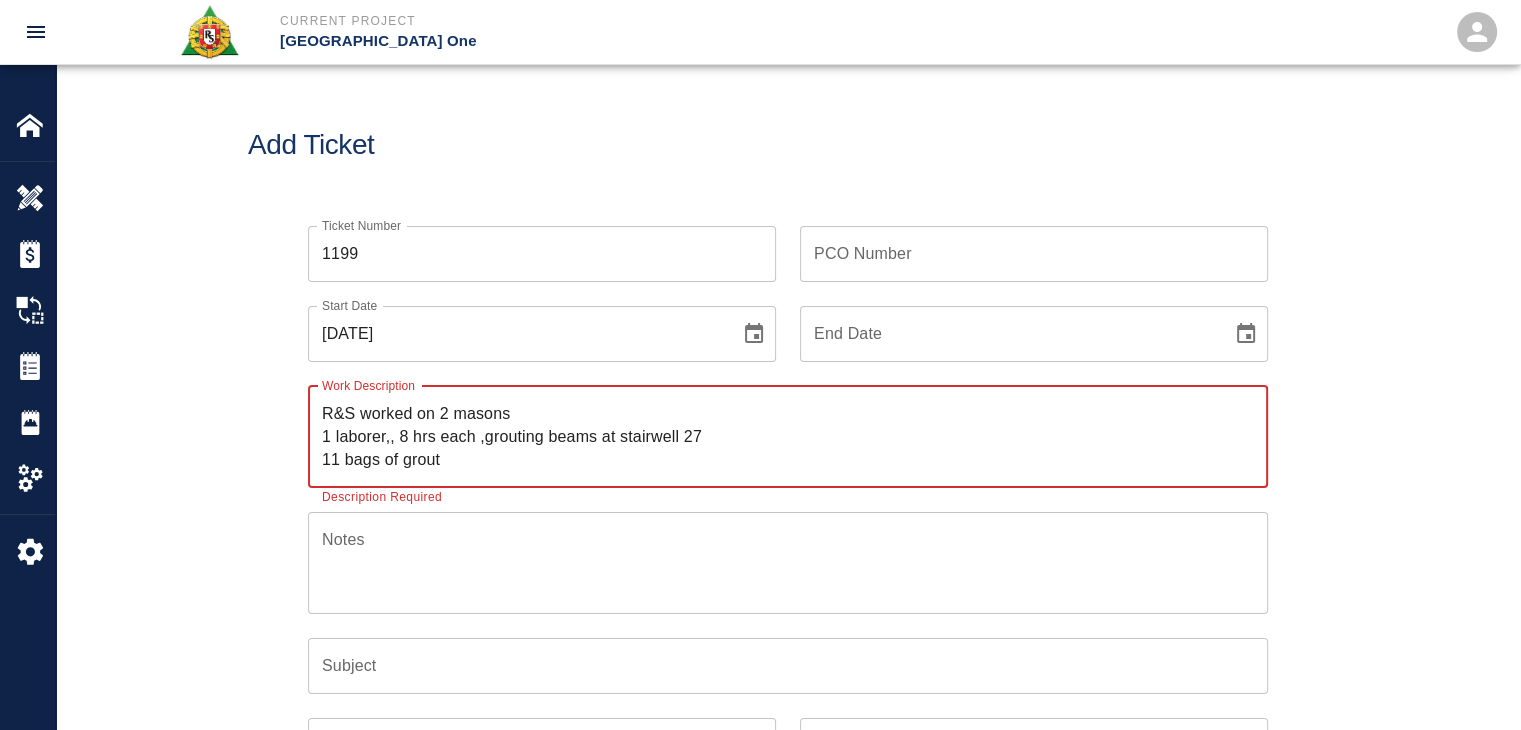 drag, startPoint x: 483, startPoint y: 434, endPoint x: 443, endPoint y: 419, distance: 42.72002 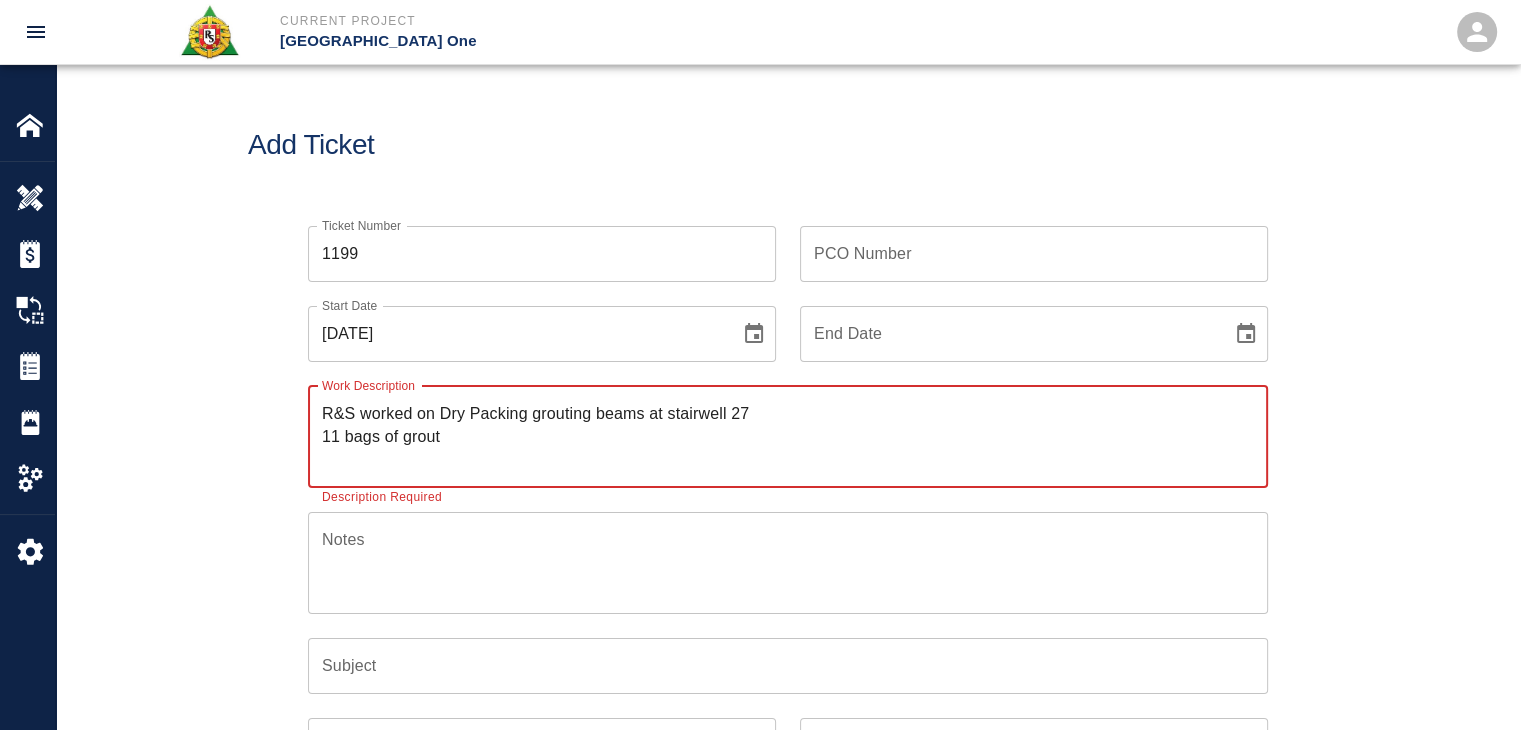 drag, startPoint x: 592, startPoint y: 410, endPoint x: 542, endPoint y: 417, distance: 50.48762 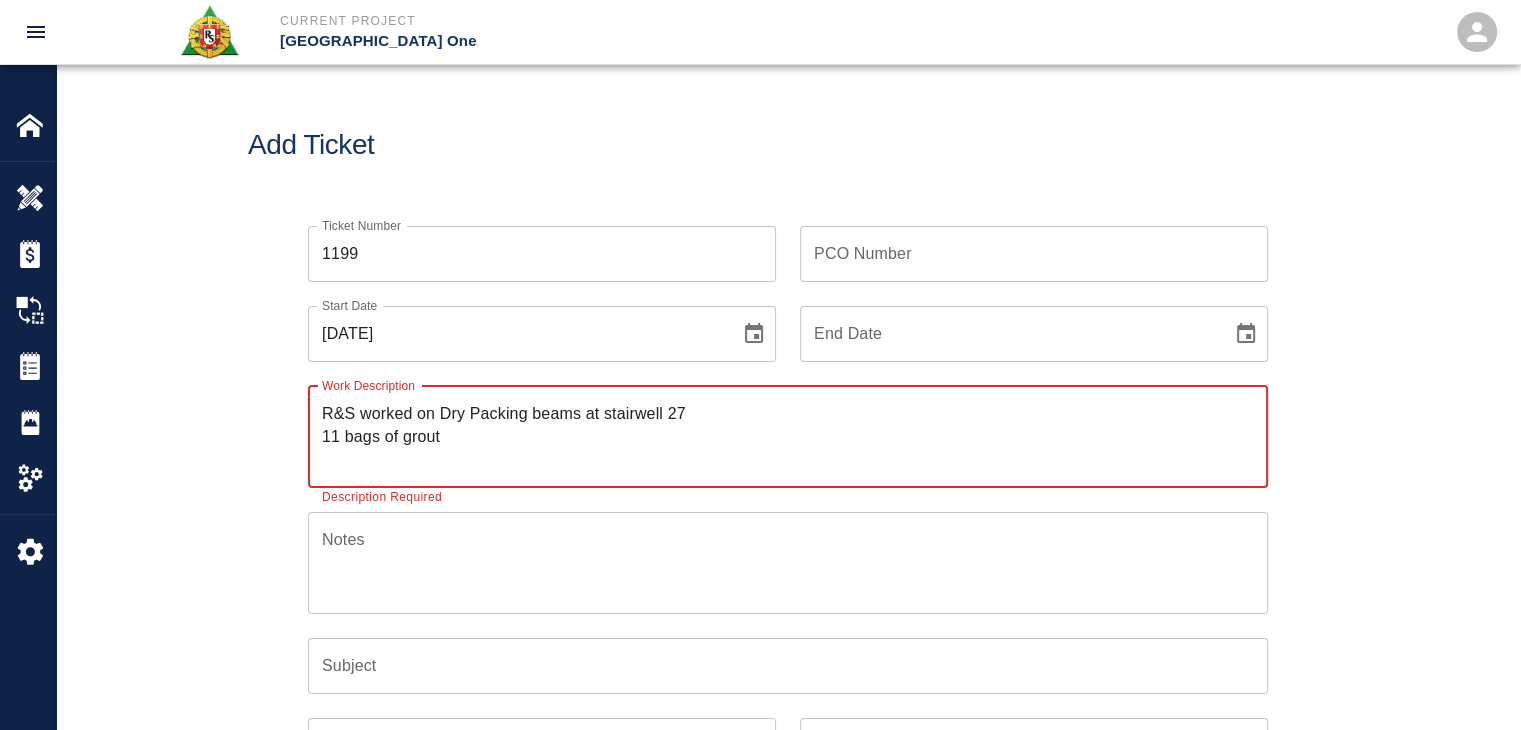 click on "R&S worked on Dry Packing beams at stairwell 27
11 bags of grout" at bounding box center [788, 436] 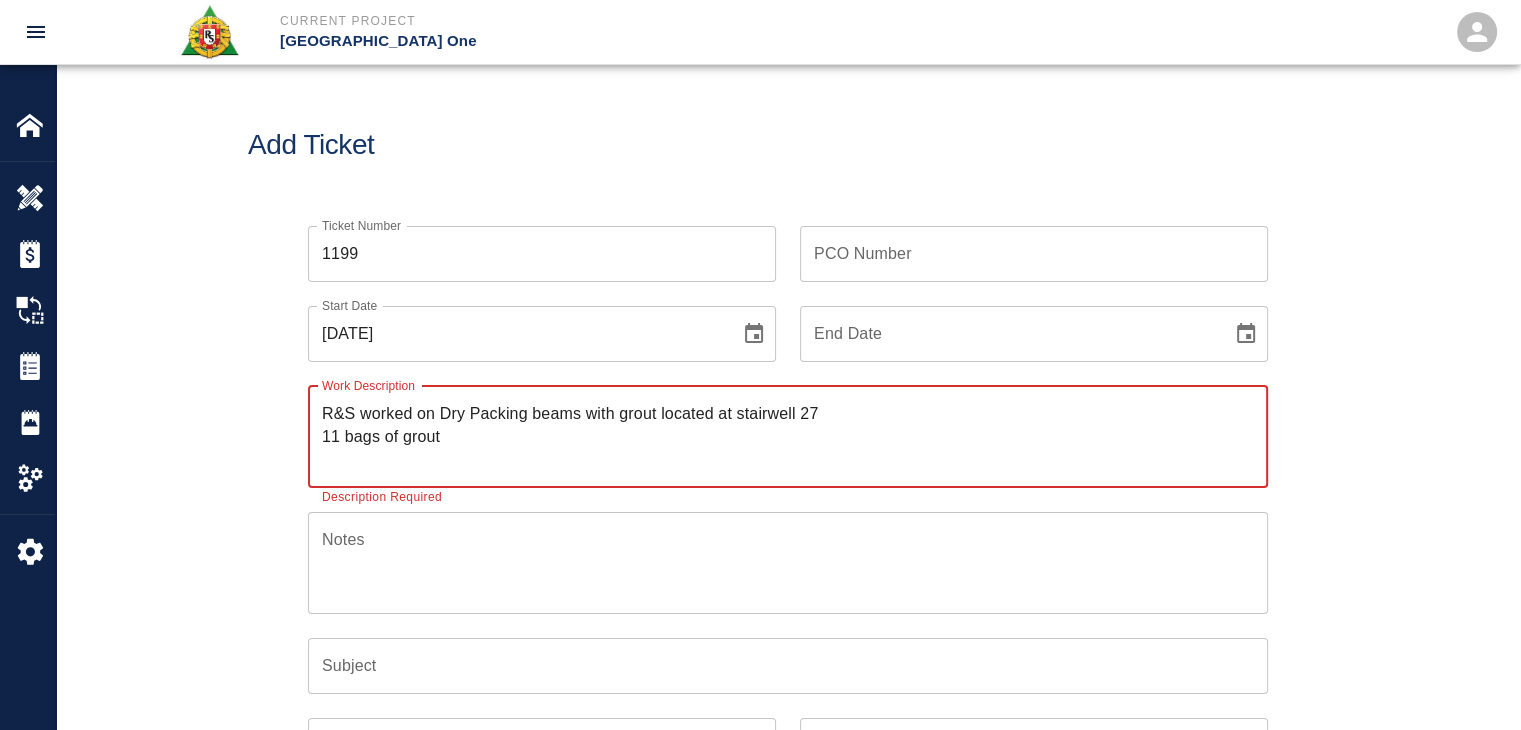 click on "R&S worked on Dry Packing beams with grout located at stairwell 27
11 bags of grout" at bounding box center [788, 436] 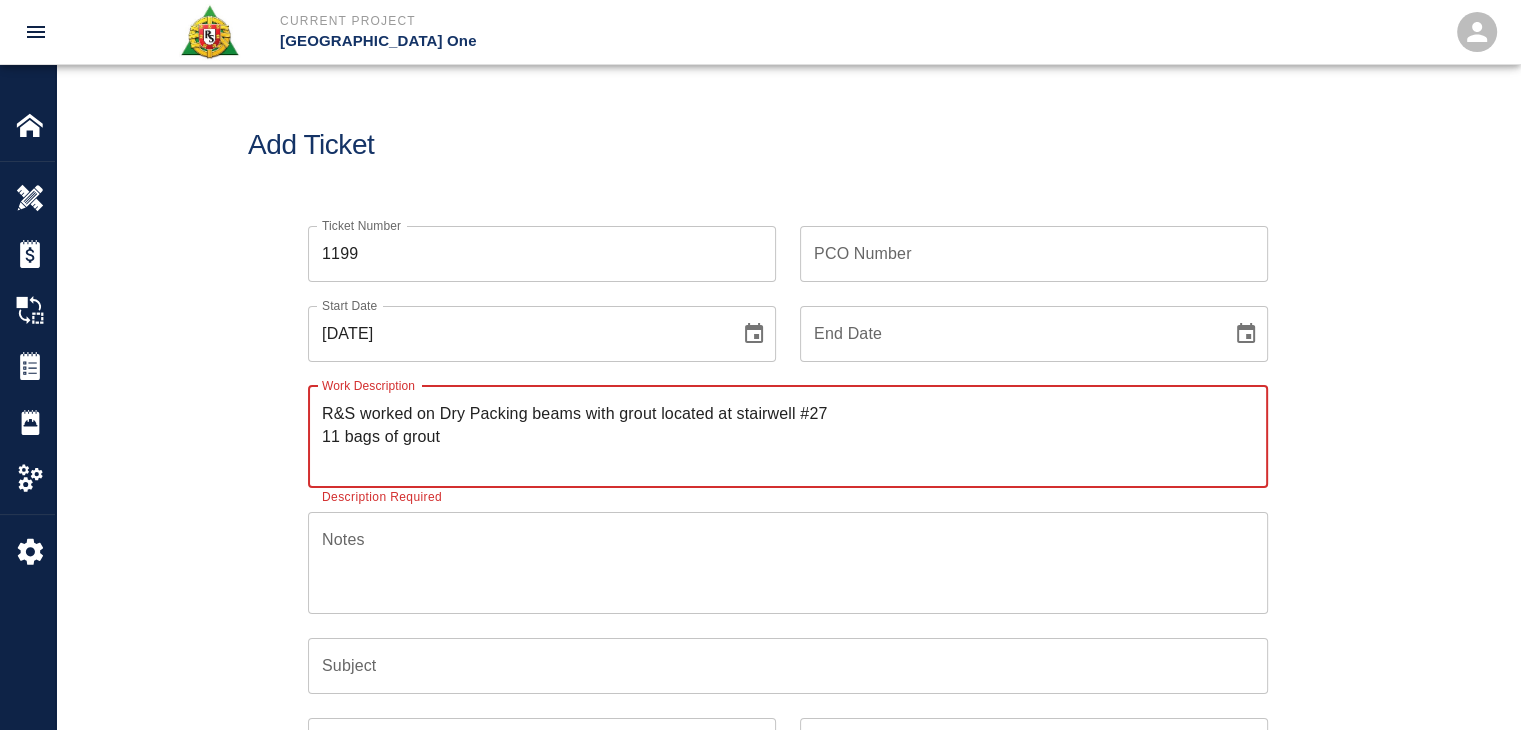 click on "R&S worked on Dry Packing beams with grout located at stairwell #27
11 bags of grout" at bounding box center [788, 436] 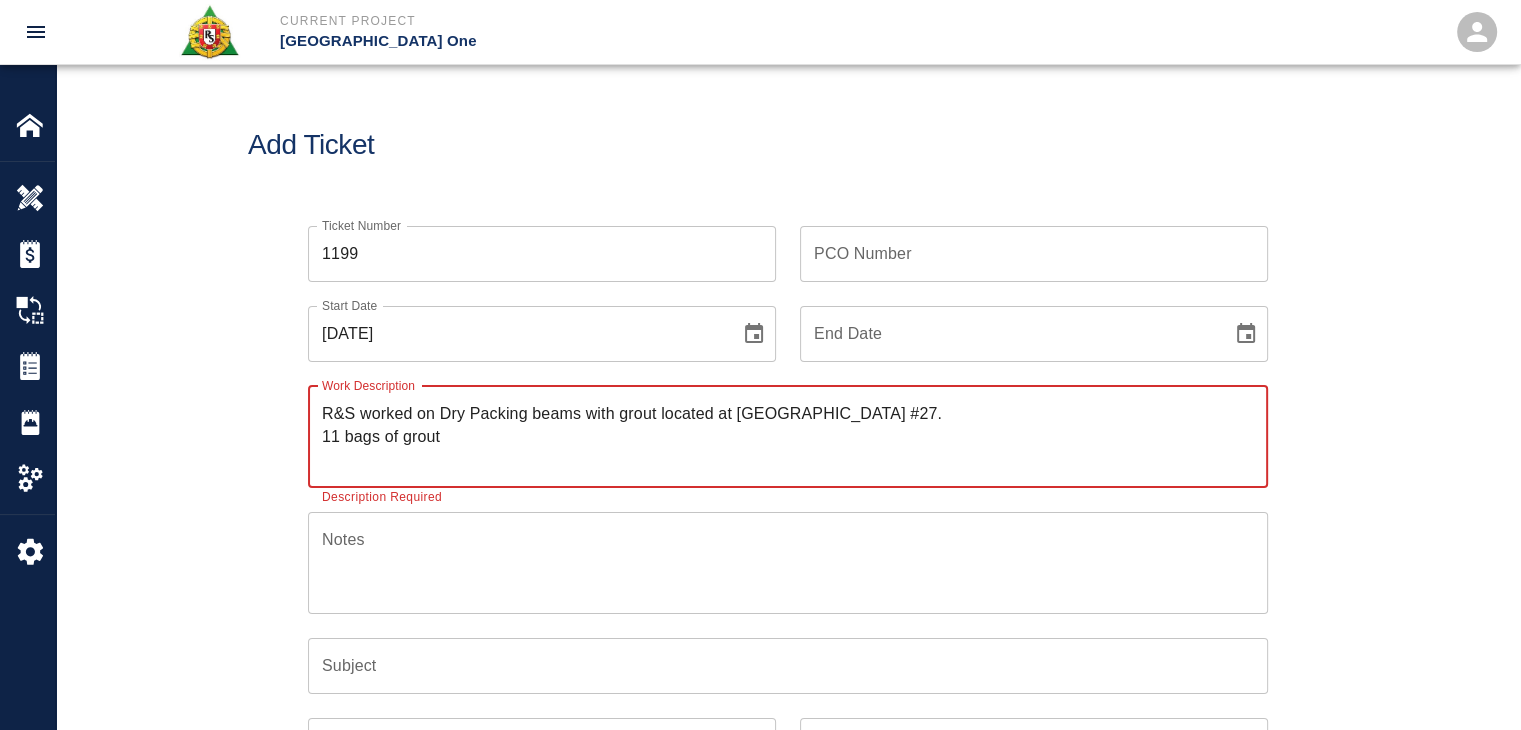 drag, startPoint x: 868, startPoint y: 417, endPoint x: 438, endPoint y: 415, distance: 430.00464 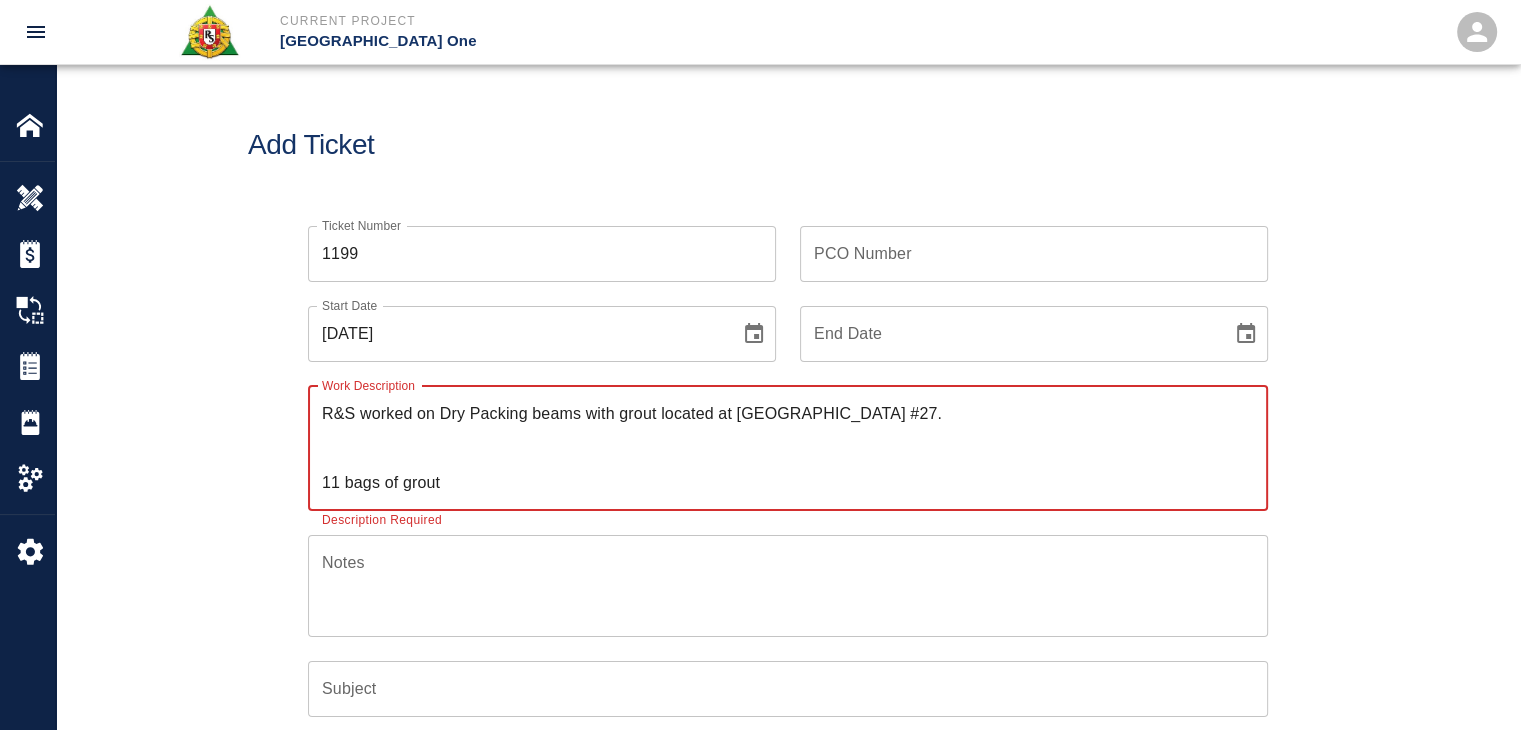 paste on "Dry Packing beams with grout located at [GEOGRAPHIC_DATA] #27." 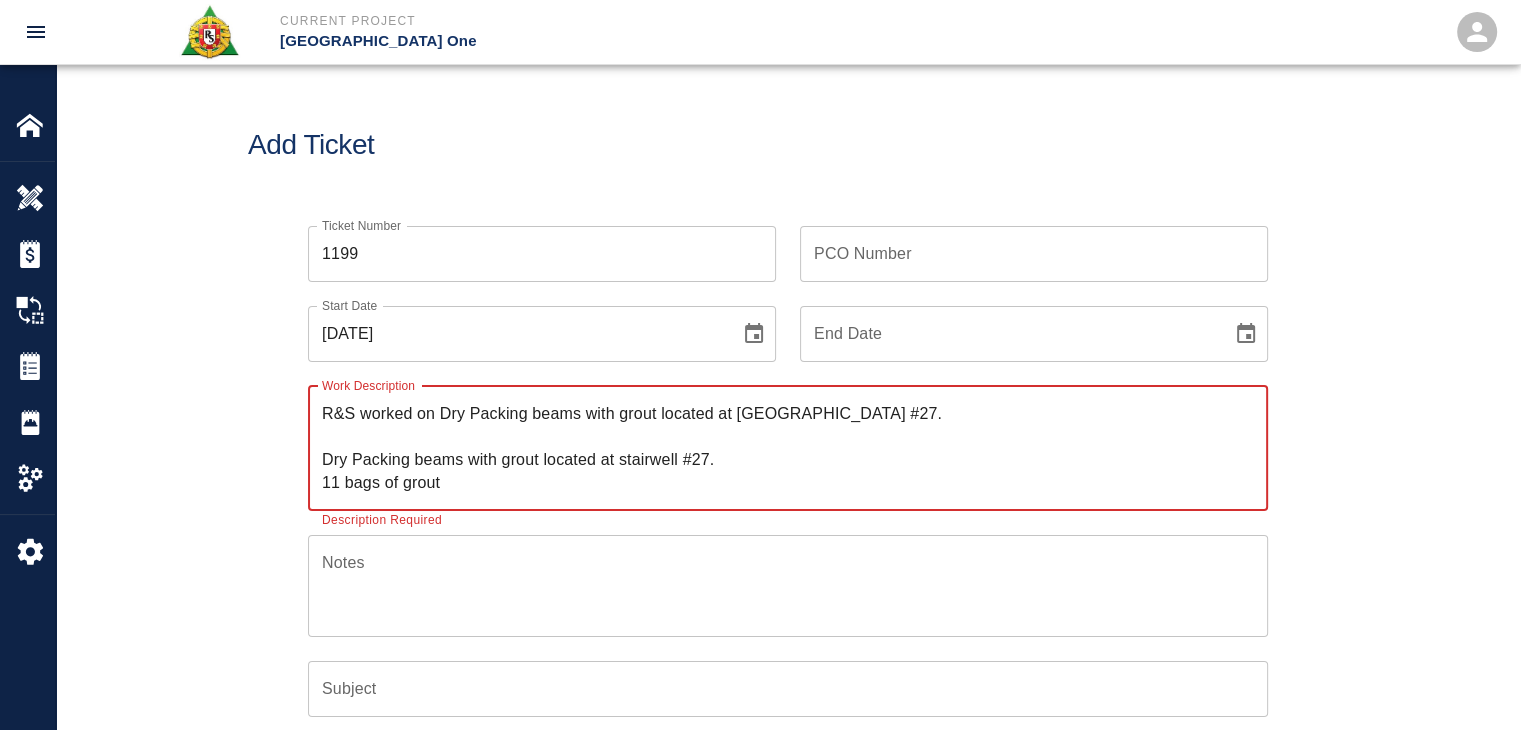 drag, startPoint x: 754, startPoint y: 459, endPoint x: 327, endPoint y: 460, distance: 427.00116 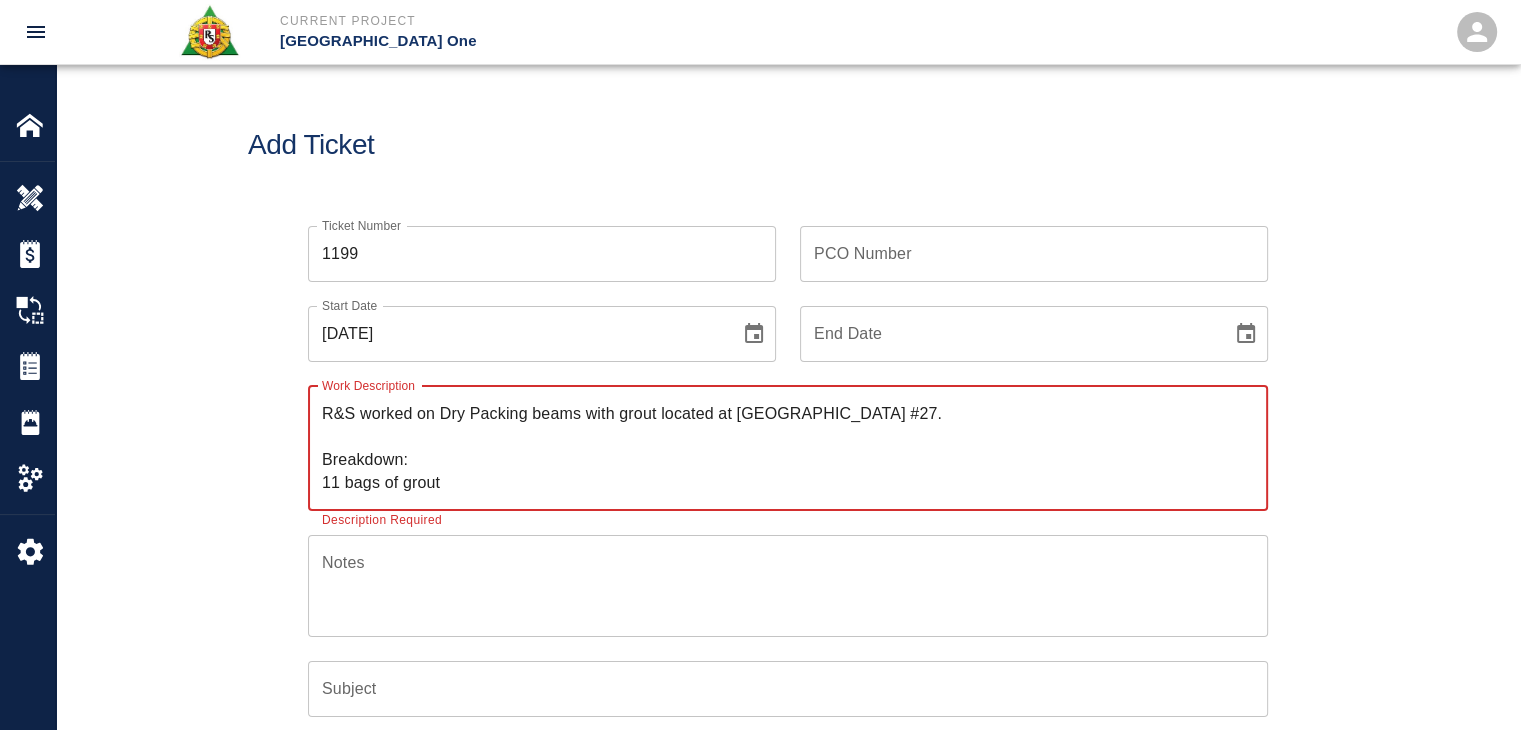 type on "R&S worked on Dry Packing beams with grout located at stairwell #27.
Breakdown:
11 bags of grout" 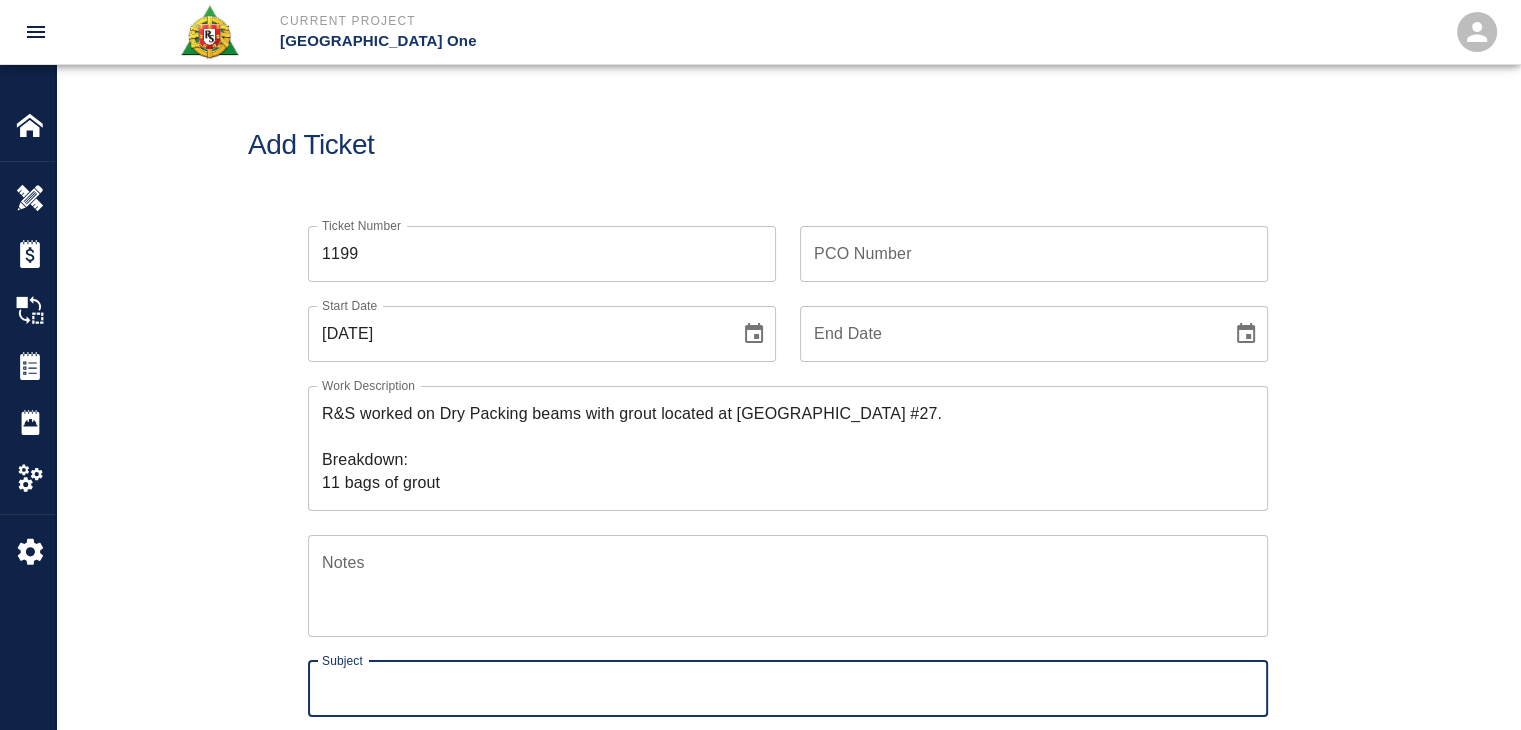 click on "Subject" at bounding box center [788, 689] 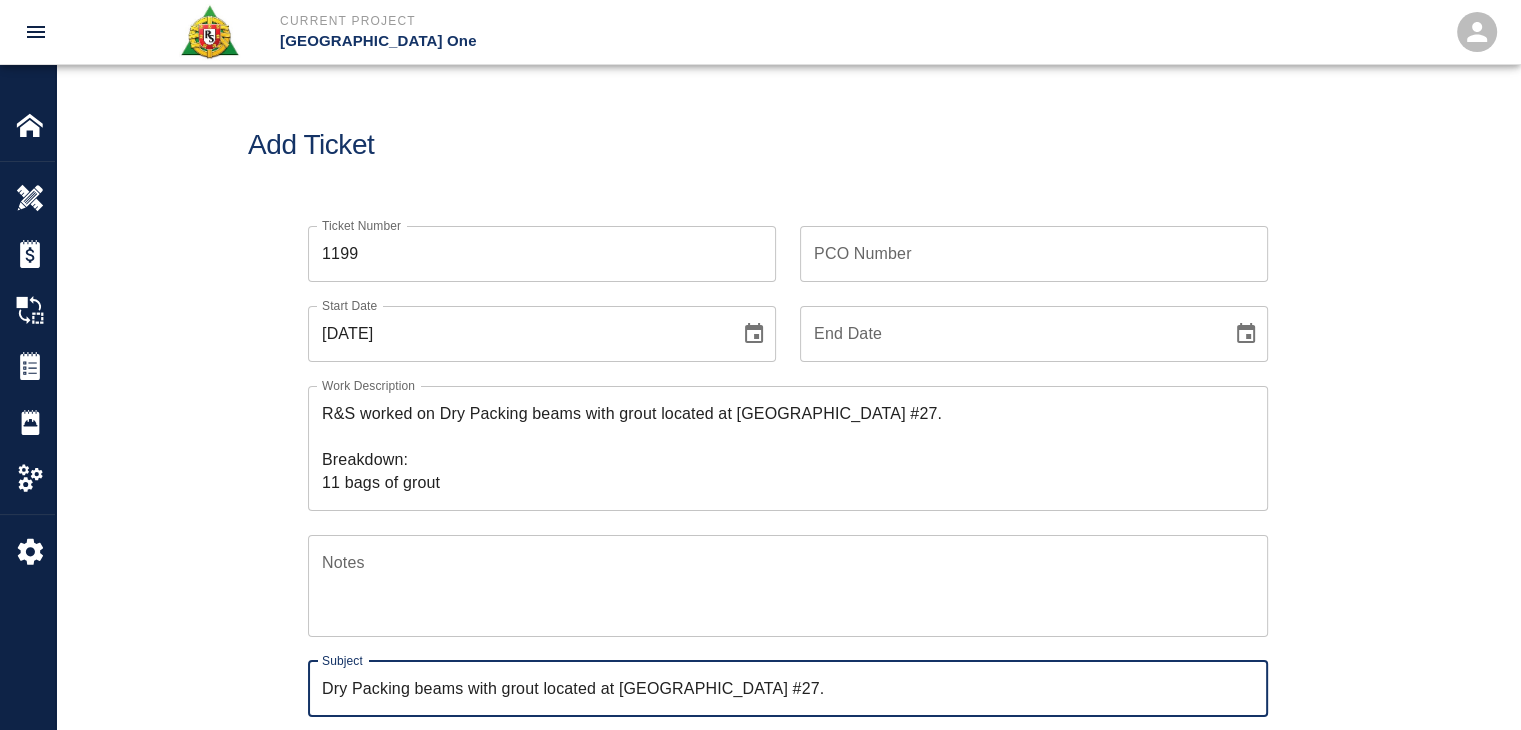 type on "Dry Packing beams with grout located at [GEOGRAPHIC_DATA] #27." 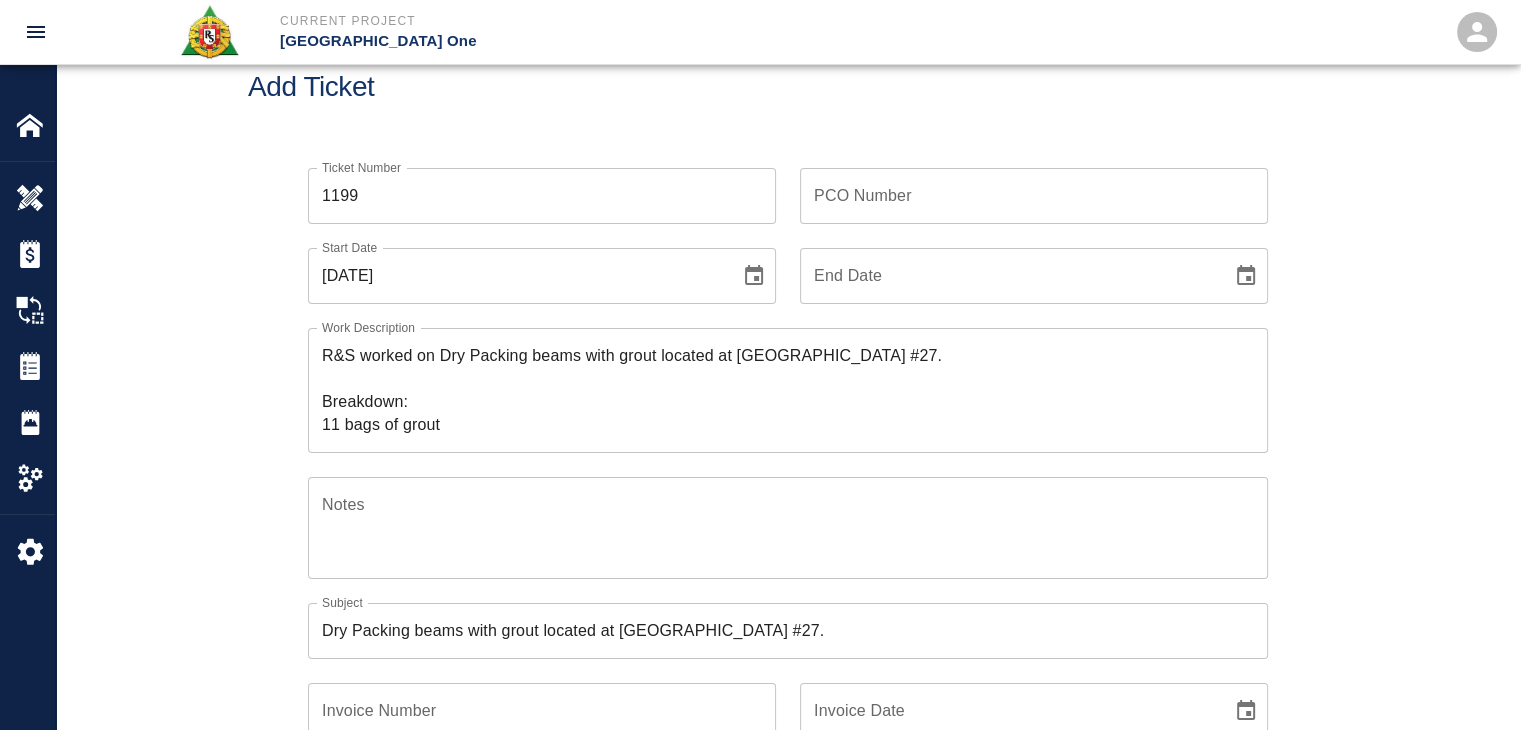 scroll, scrollTop: 56, scrollLeft: 0, axis: vertical 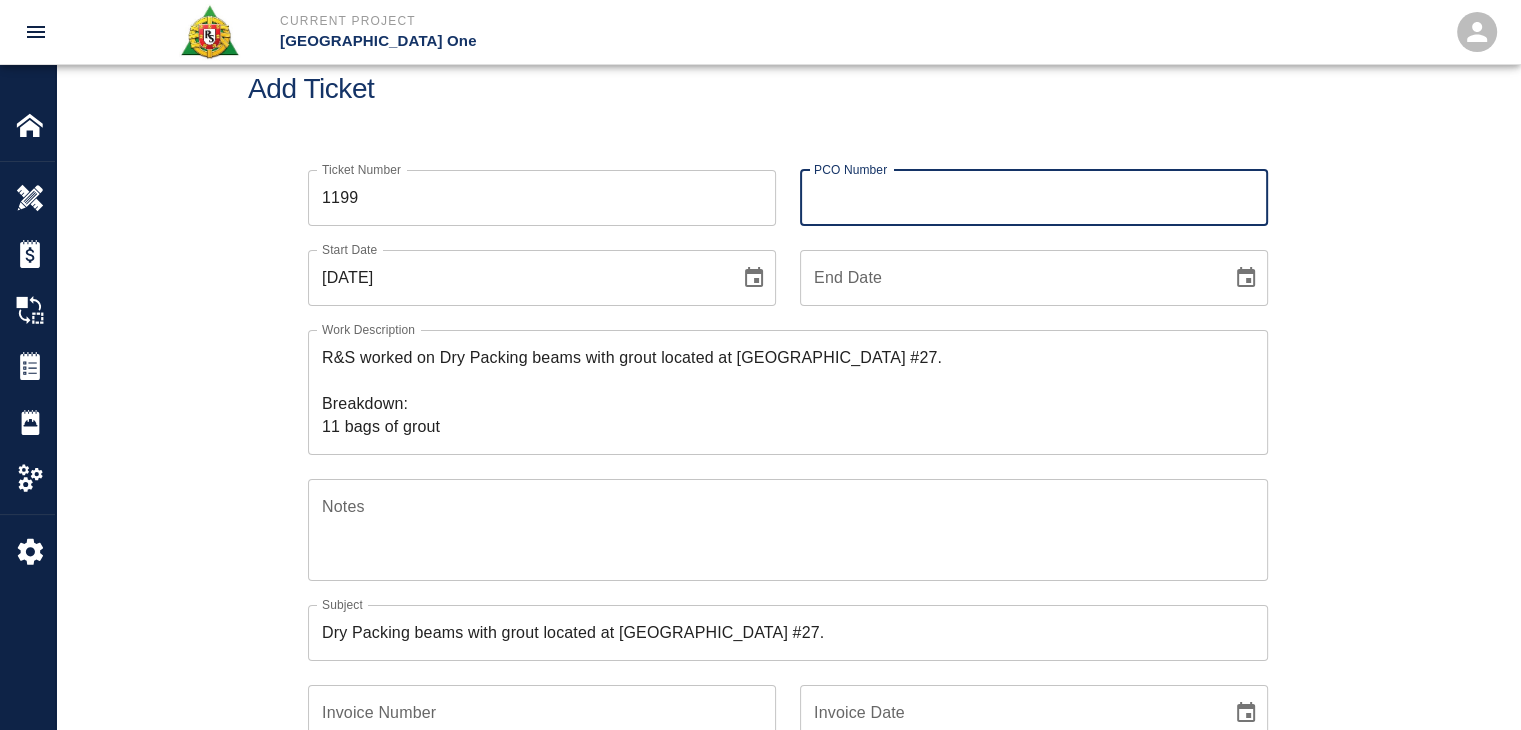 click on "PCO Number" at bounding box center [1034, 198] 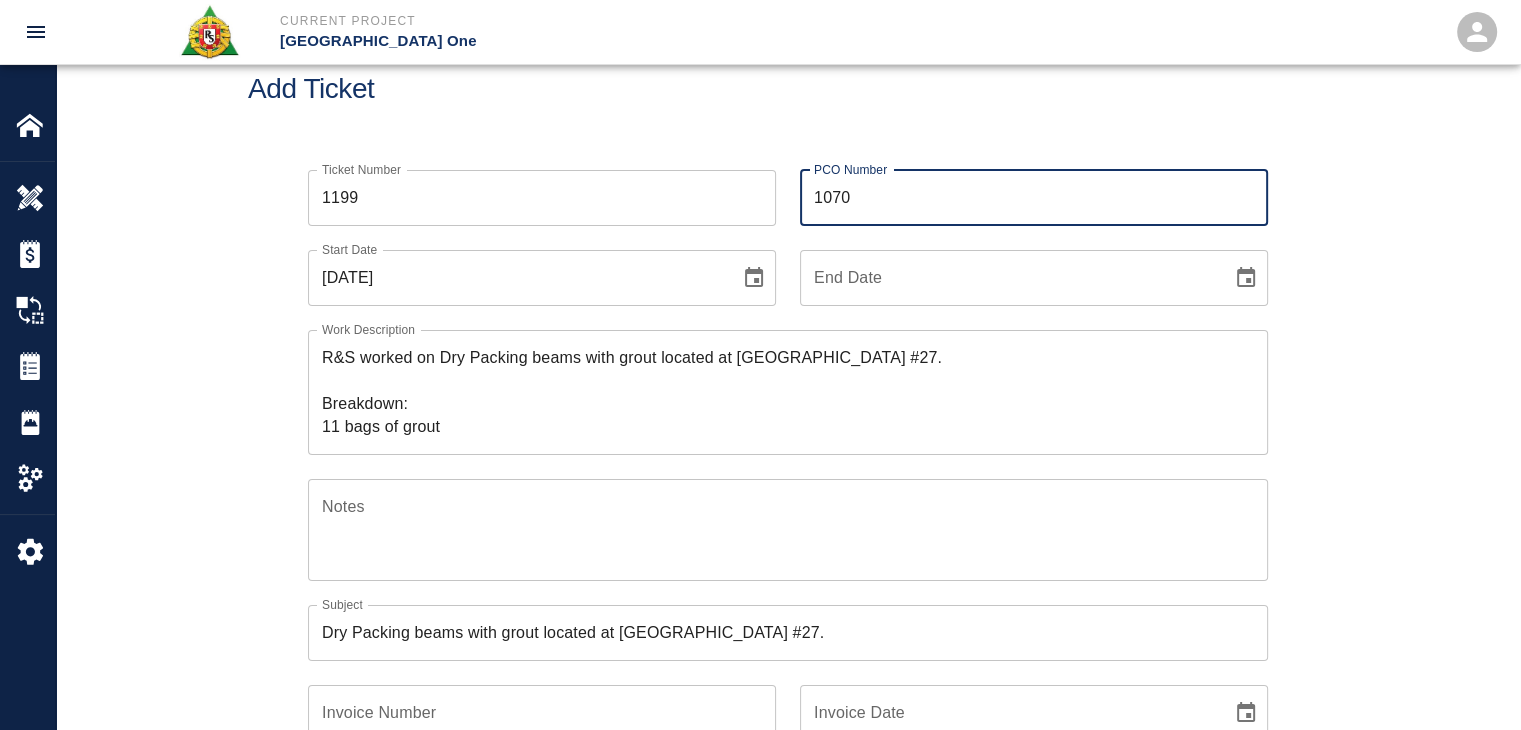 type on "1070" 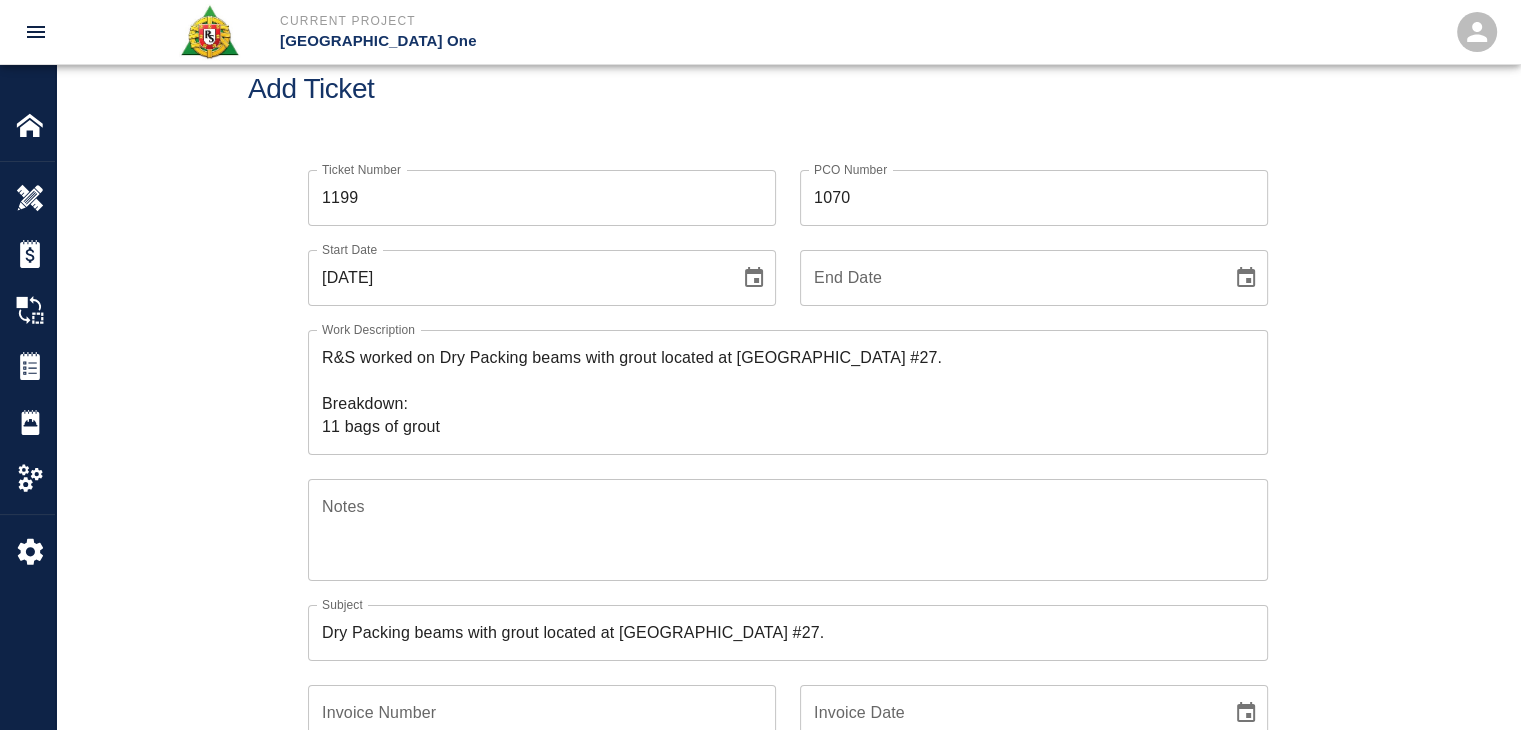 click on "R&S worked on Dry Packing beams with grout located at stairwell #27.
Breakdown:
11 bags of grout" at bounding box center [788, 392] 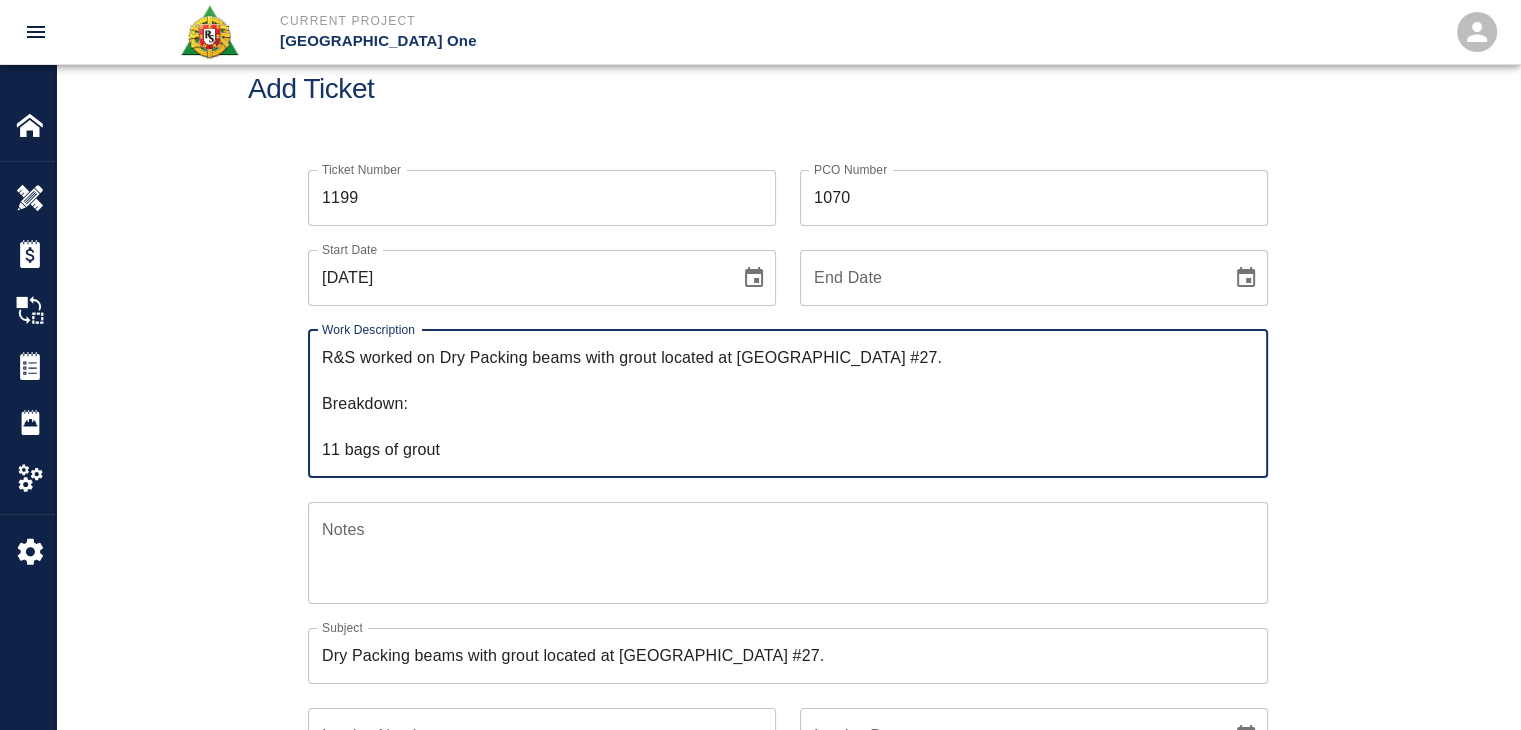 paste on "2 masons
1 laborer,, 8 hrs each" 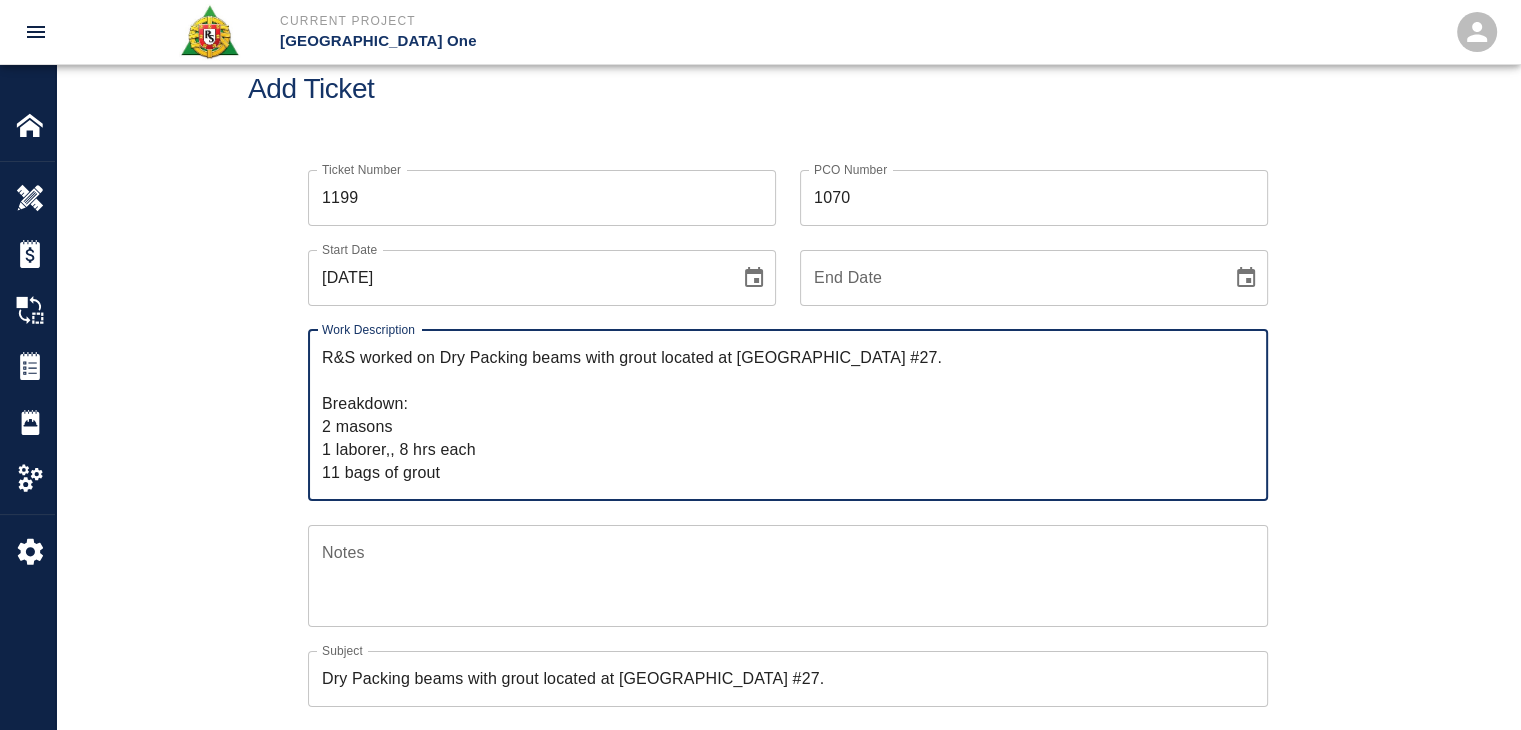 drag, startPoint x: 392, startPoint y: 447, endPoint x: 344, endPoint y: 452, distance: 48.259712 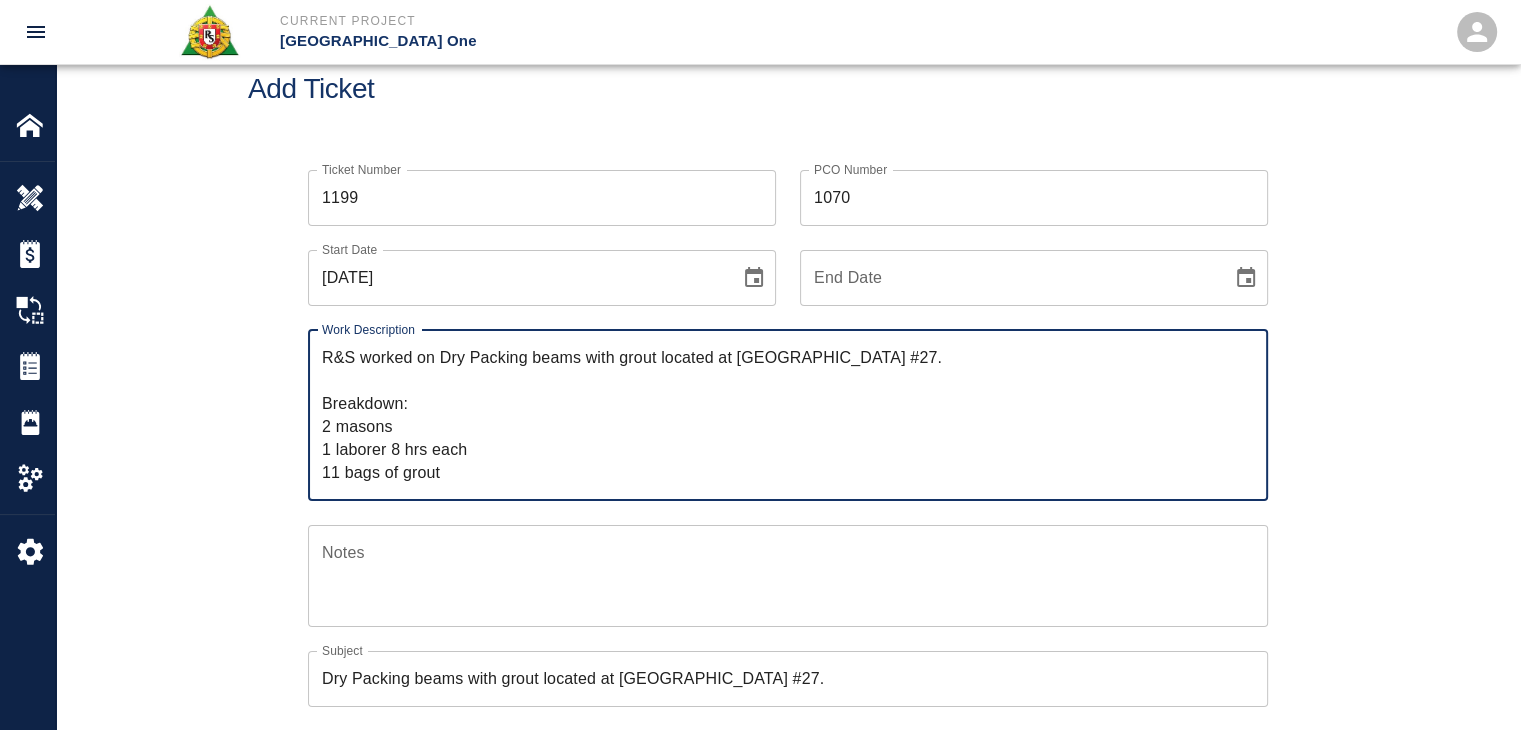drag, startPoint x: 468, startPoint y: 453, endPoint x: 426, endPoint y: 453, distance: 42 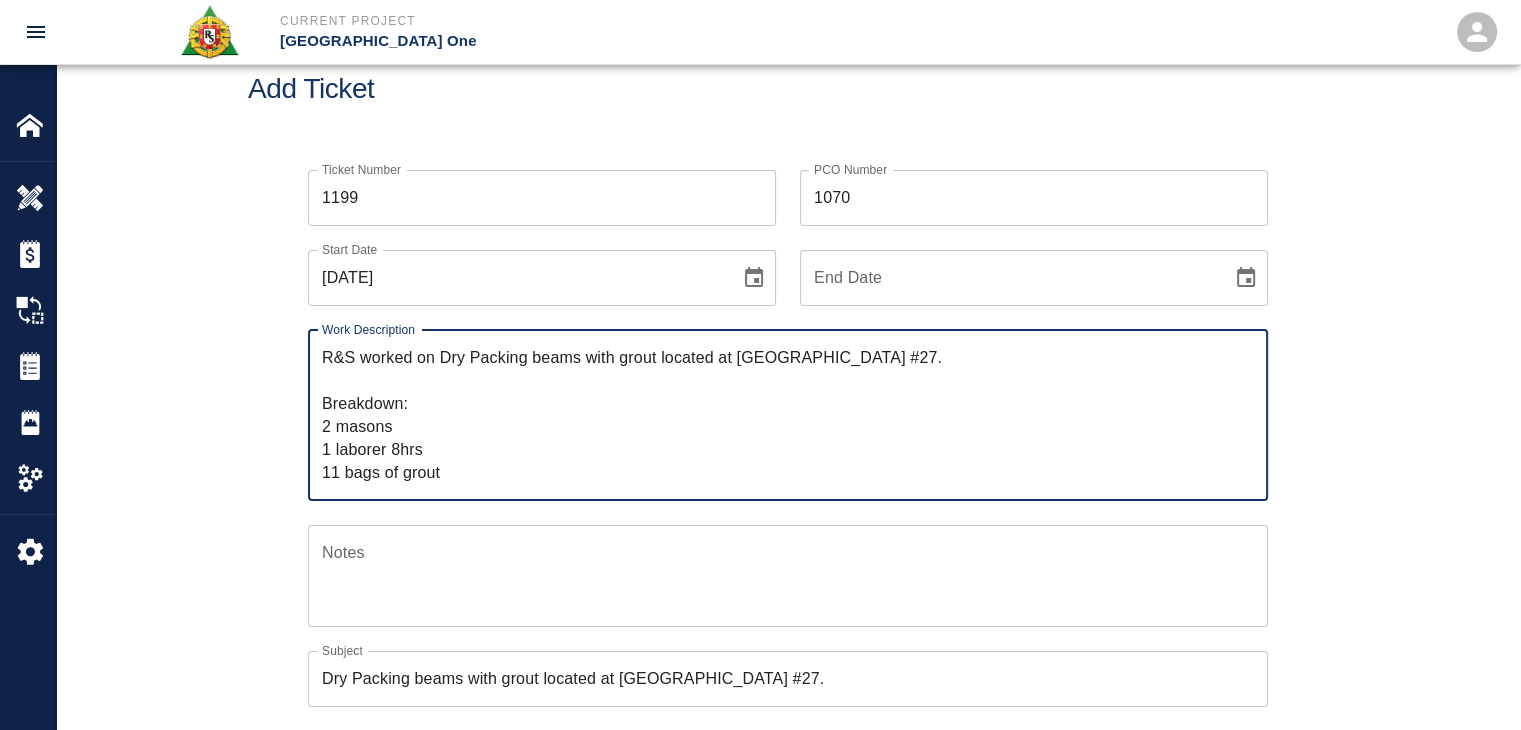 drag, startPoint x: 426, startPoint y: 453, endPoint x: 390, endPoint y: 451, distance: 36.05551 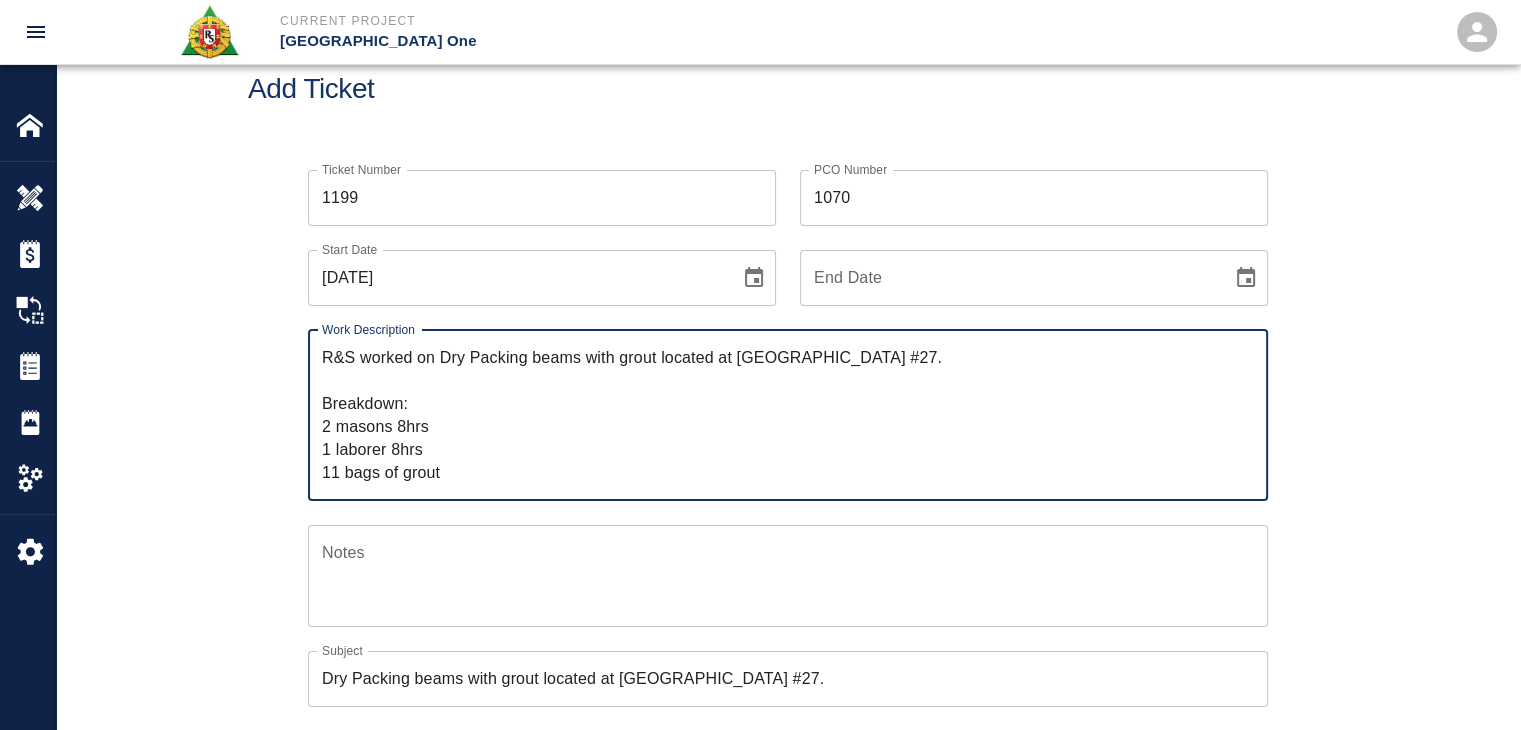 click on "R&S worked on Dry Packing beams with grout located at stairwell #27.
Breakdown:
2 masons 8hrs
1 laborer 8hrs
11 bags of grout" at bounding box center (788, 415) 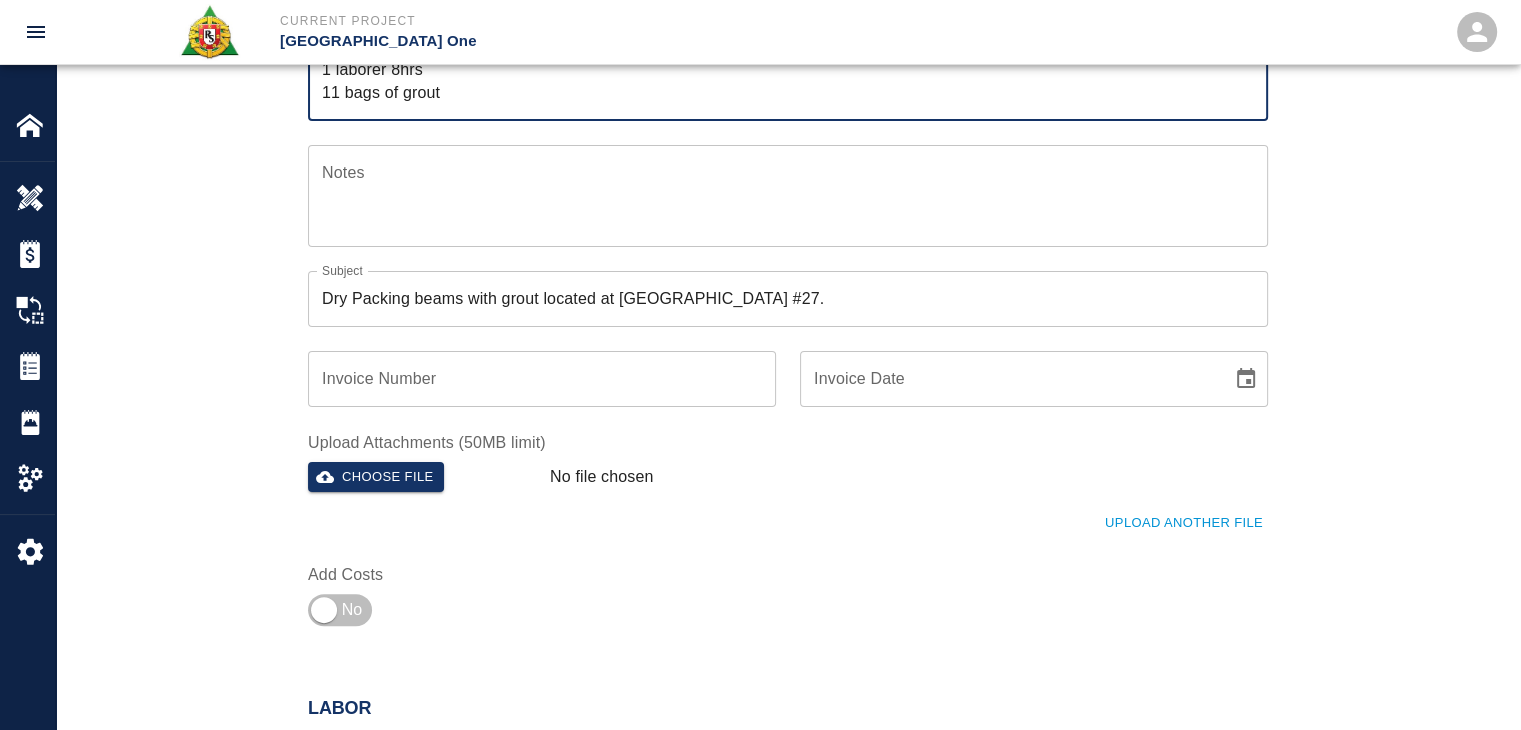 scroll, scrollTop: 234, scrollLeft: 0, axis: vertical 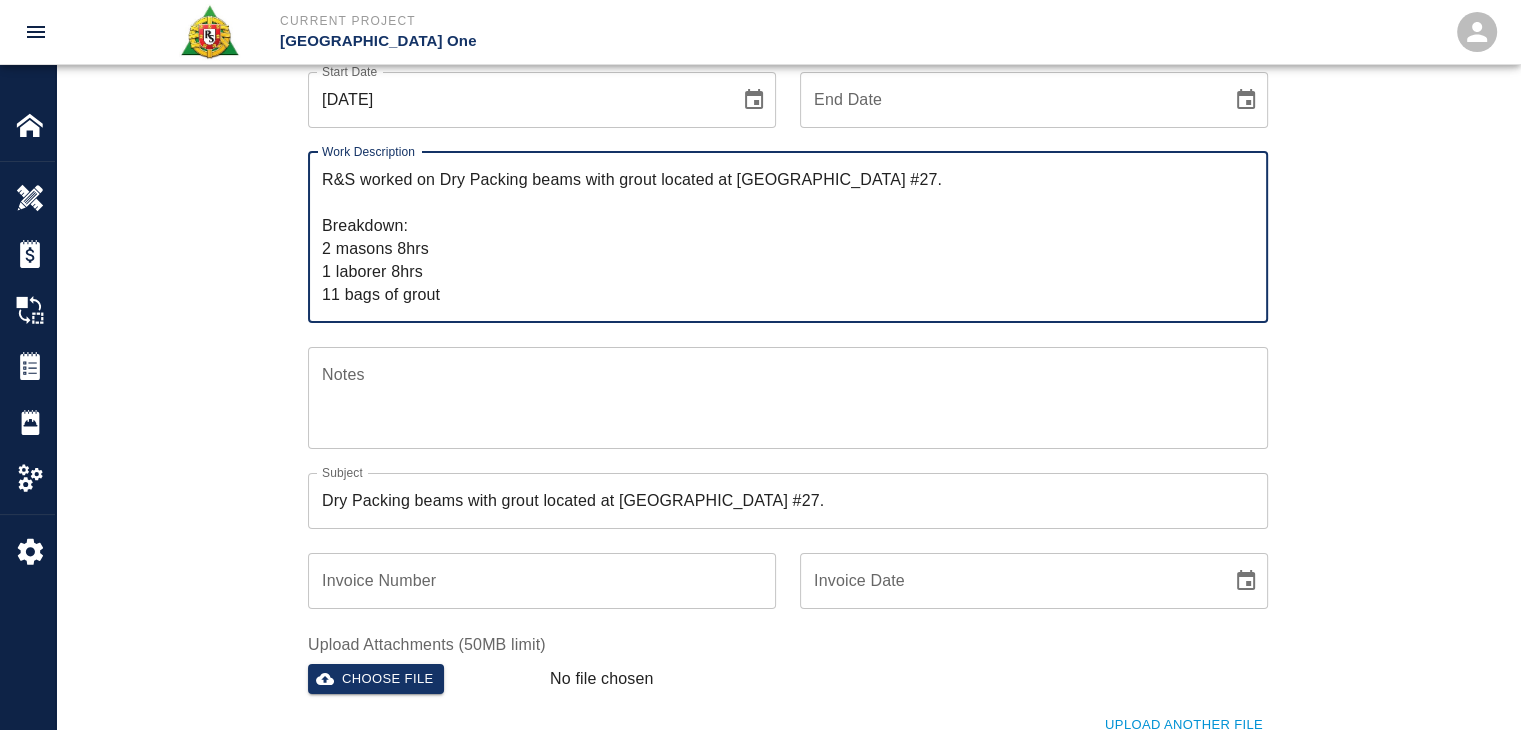 click on "R&S worked on Dry Packing beams with grout located at stairwell #27.
Breakdown:
2 masons 8hrs
1 laborer 8hrs
11 bags of grout" at bounding box center [788, 237] 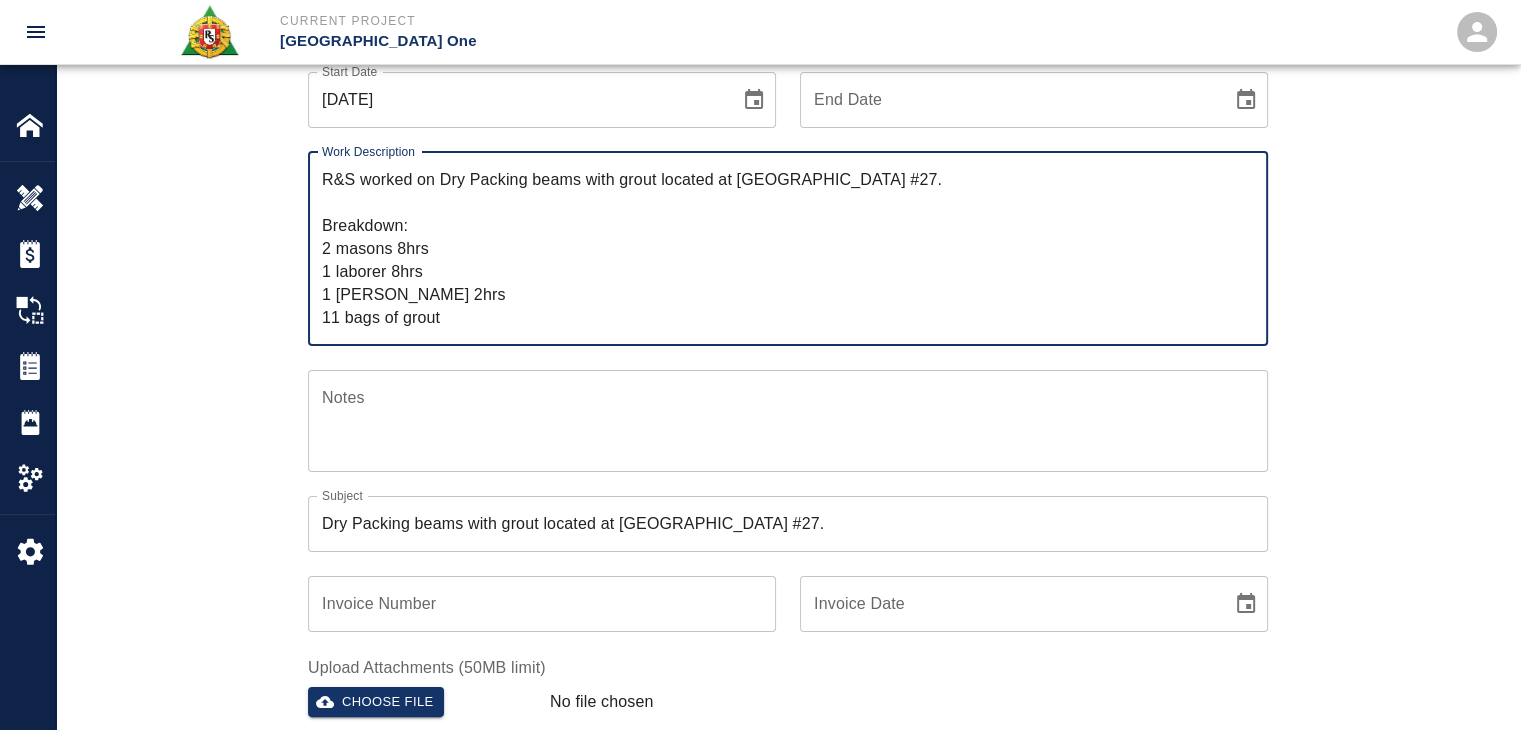 type on "R&S worked on Dry Packing beams with grout located at stairwell #27.
Breakdown:
2 masons 8hrs
1 laborer 8hrs
1 Foreman 2hrs
11 bags of grout" 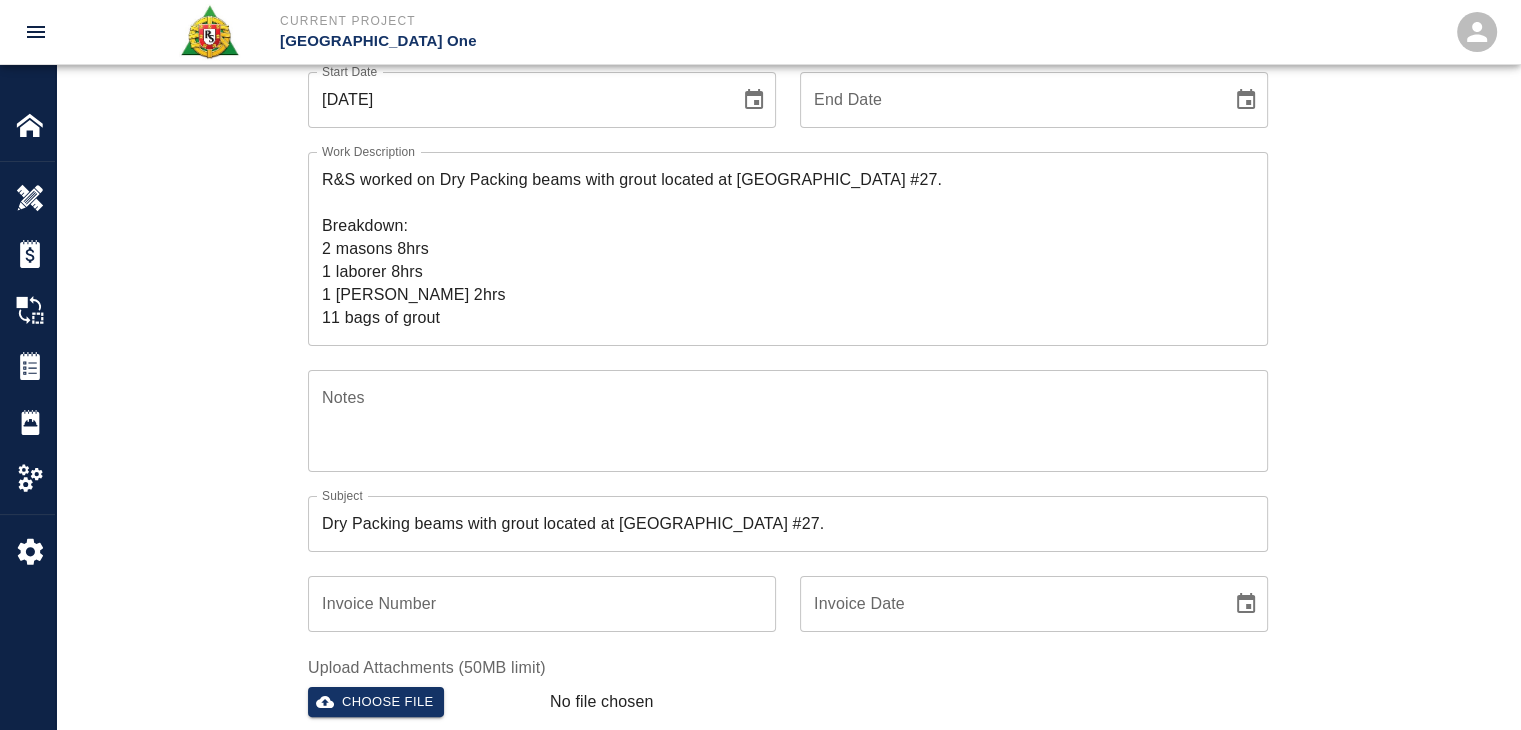 click on "Ticket Number 1199 Ticket Number PCO Number 1070 PCO Number Start Date  07/03/2025 Start Date  End Date End Date Work Description R&S worked on Dry Packing beams with grout located at stairwell #27.
Breakdown:
2 masons 8hrs
1 laborer 8hrs
1 Foreman 2hrs
11 bags of grout x Work Description Notes x Notes Subject Dry Packing beams with grout located at stairwell #27. Subject Invoice Number Invoice Number Invoice Date Invoice Date Upload Attachments (50MB limit) Choose file No file chosen Upload Another File Add Costs" at bounding box center (788, 414) 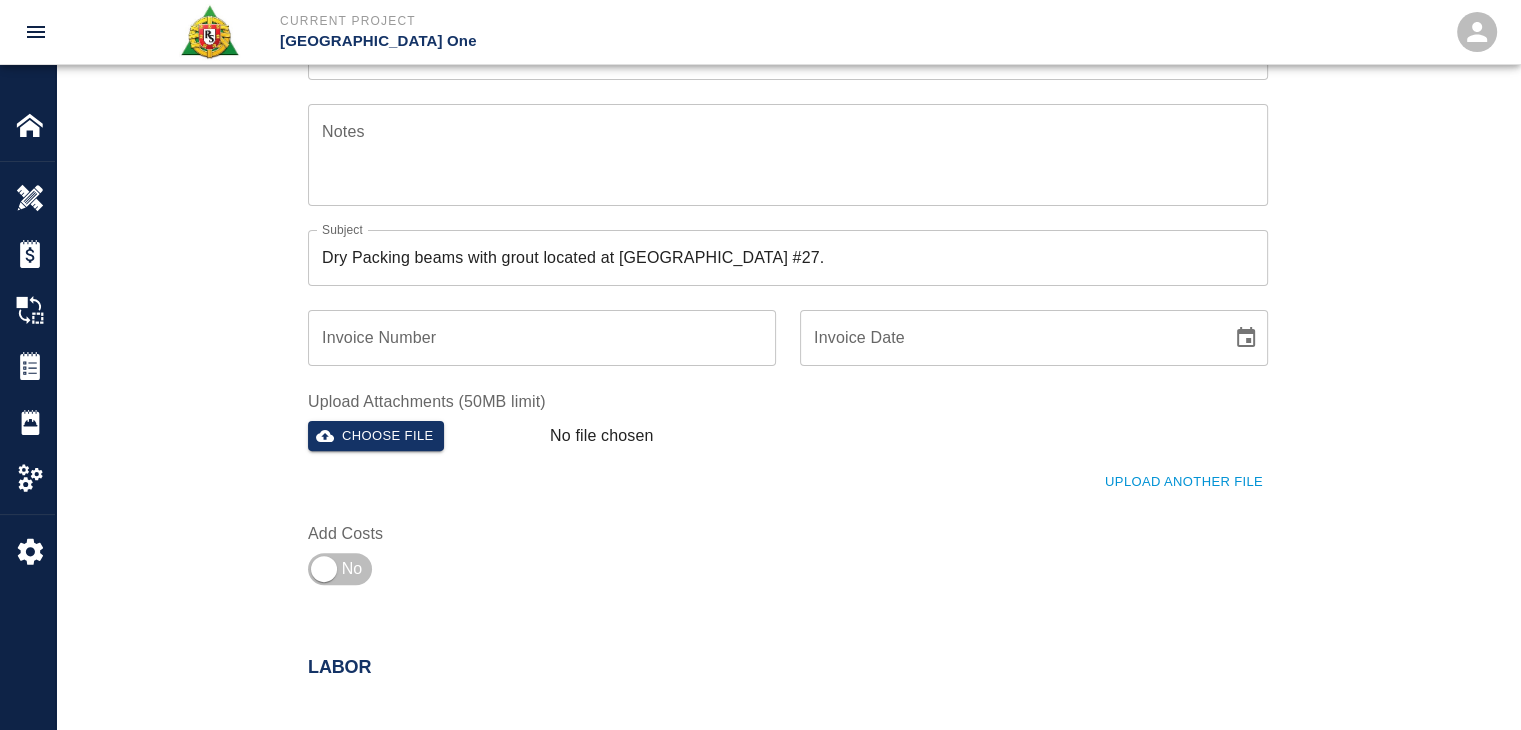 scroll, scrollTop: 504, scrollLeft: 0, axis: vertical 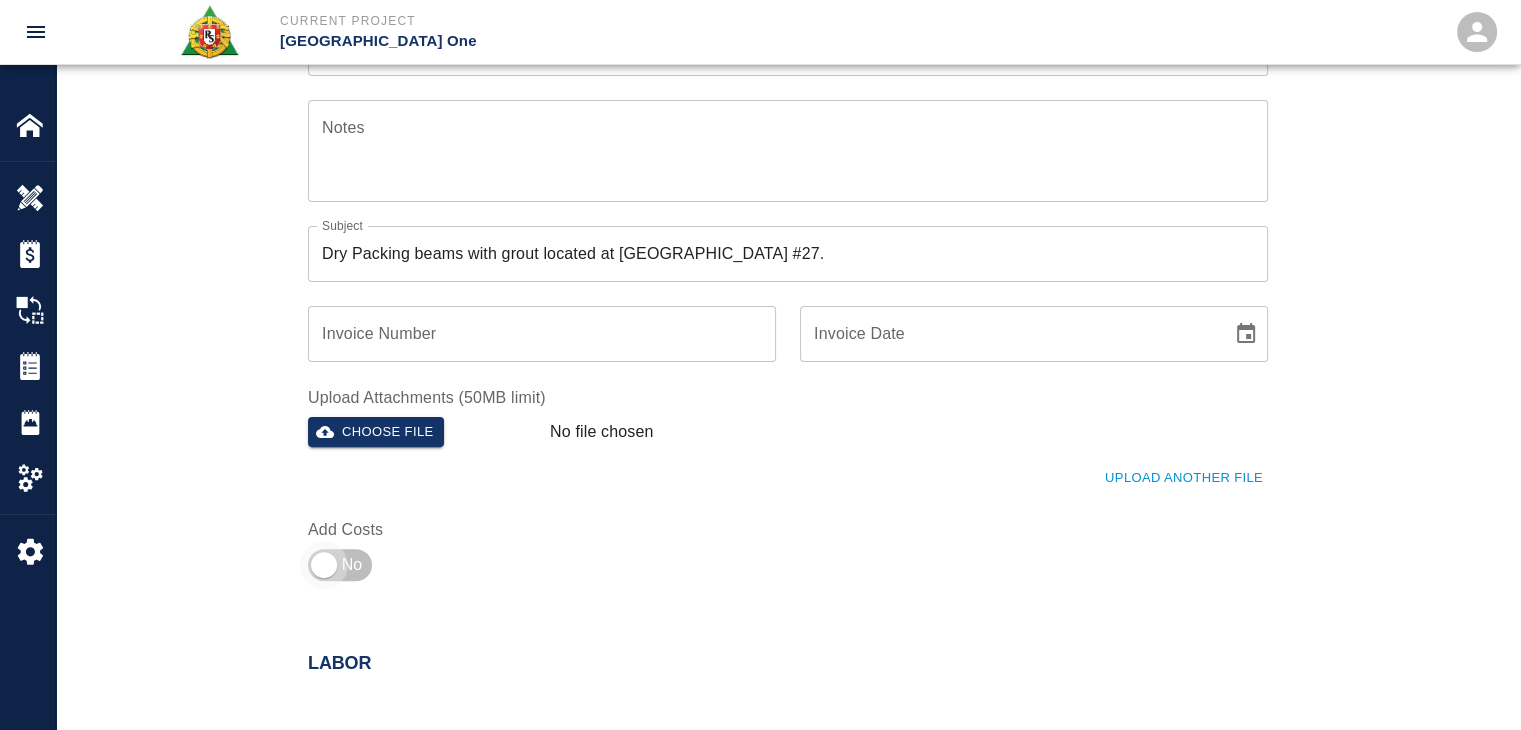 click at bounding box center (324, 565) 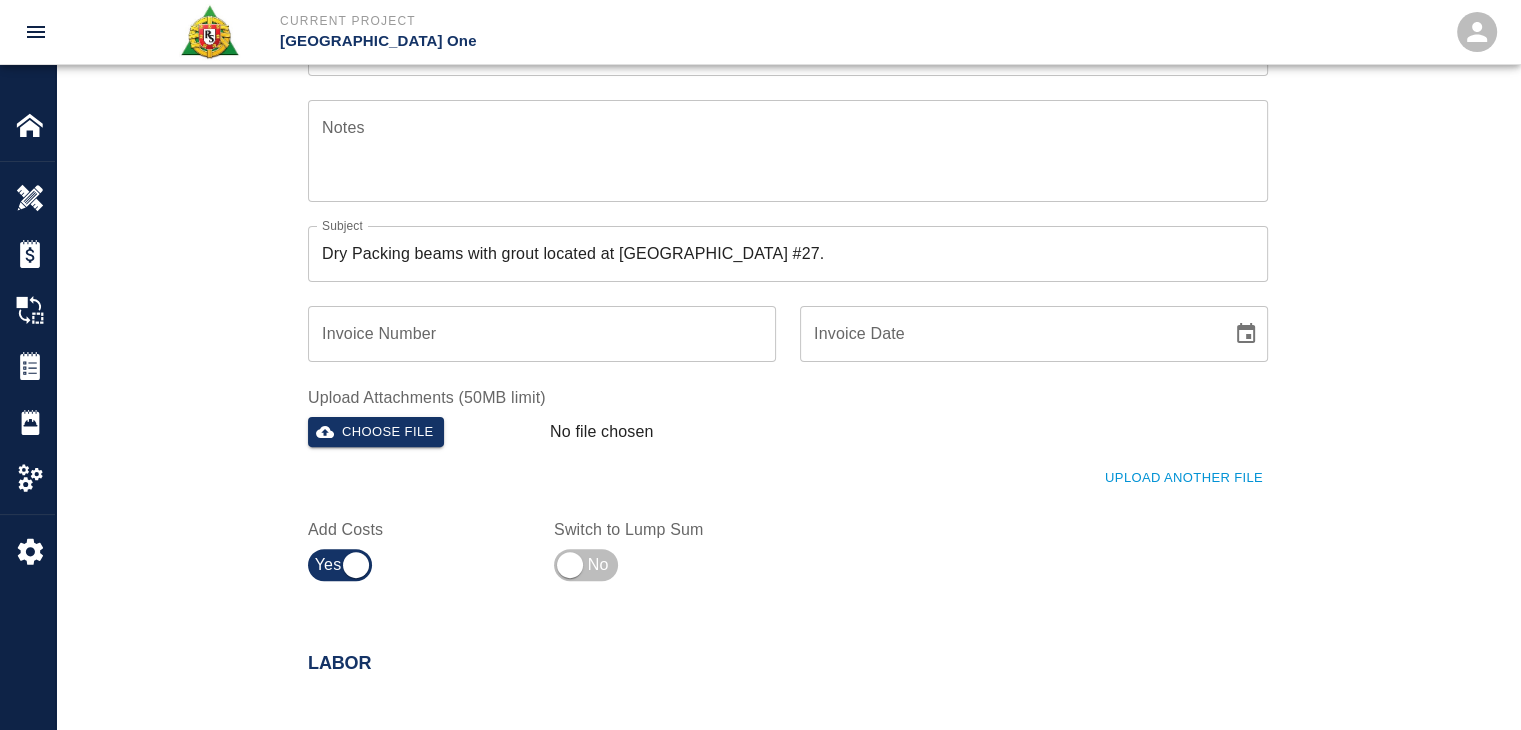 scroll, scrollTop: 796, scrollLeft: 0, axis: vertical 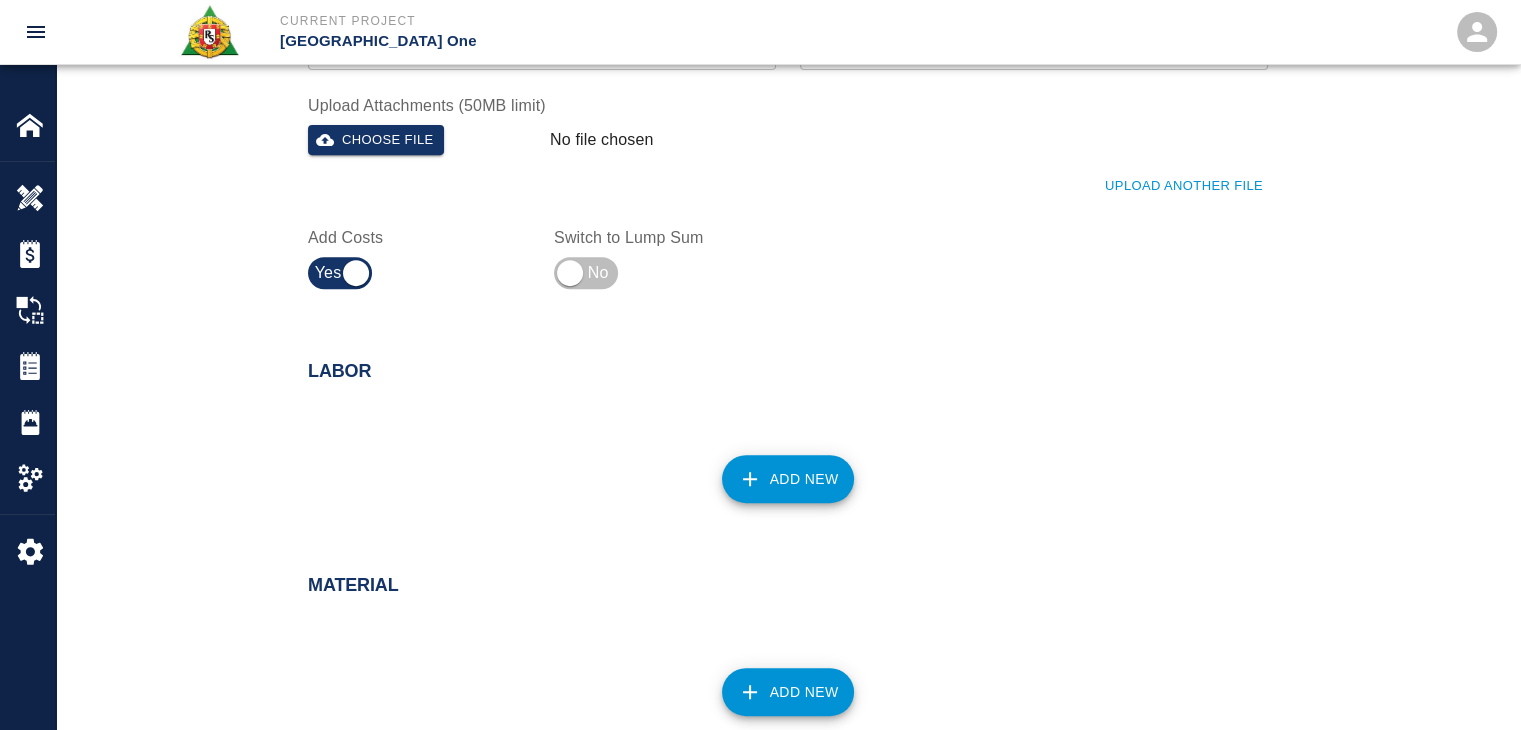 click on "Add New" at bounding box center [788, 479] 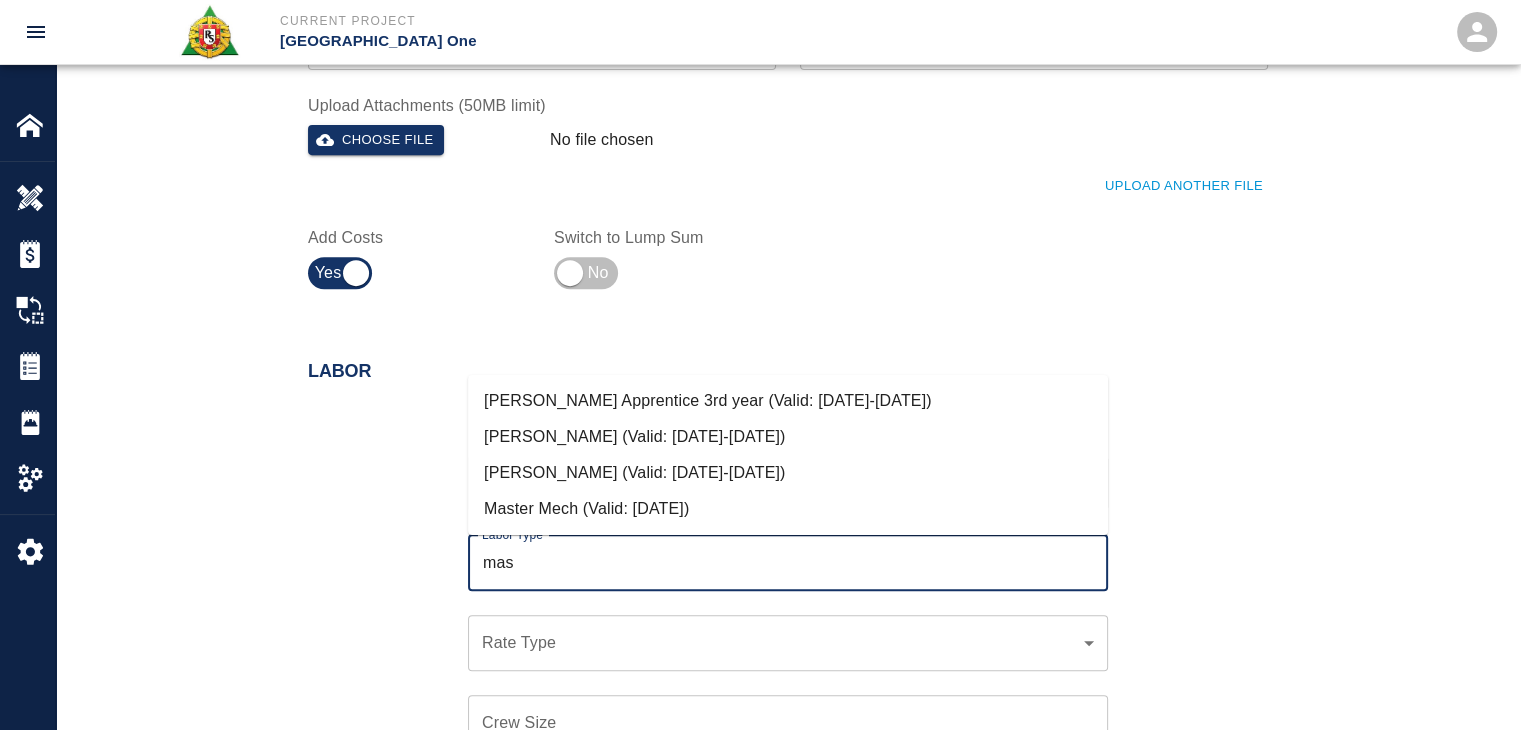 click on "Mason Journeyman  (Valid: 07/01/2024-08/31/2025)" at bounding box center [788, 473] 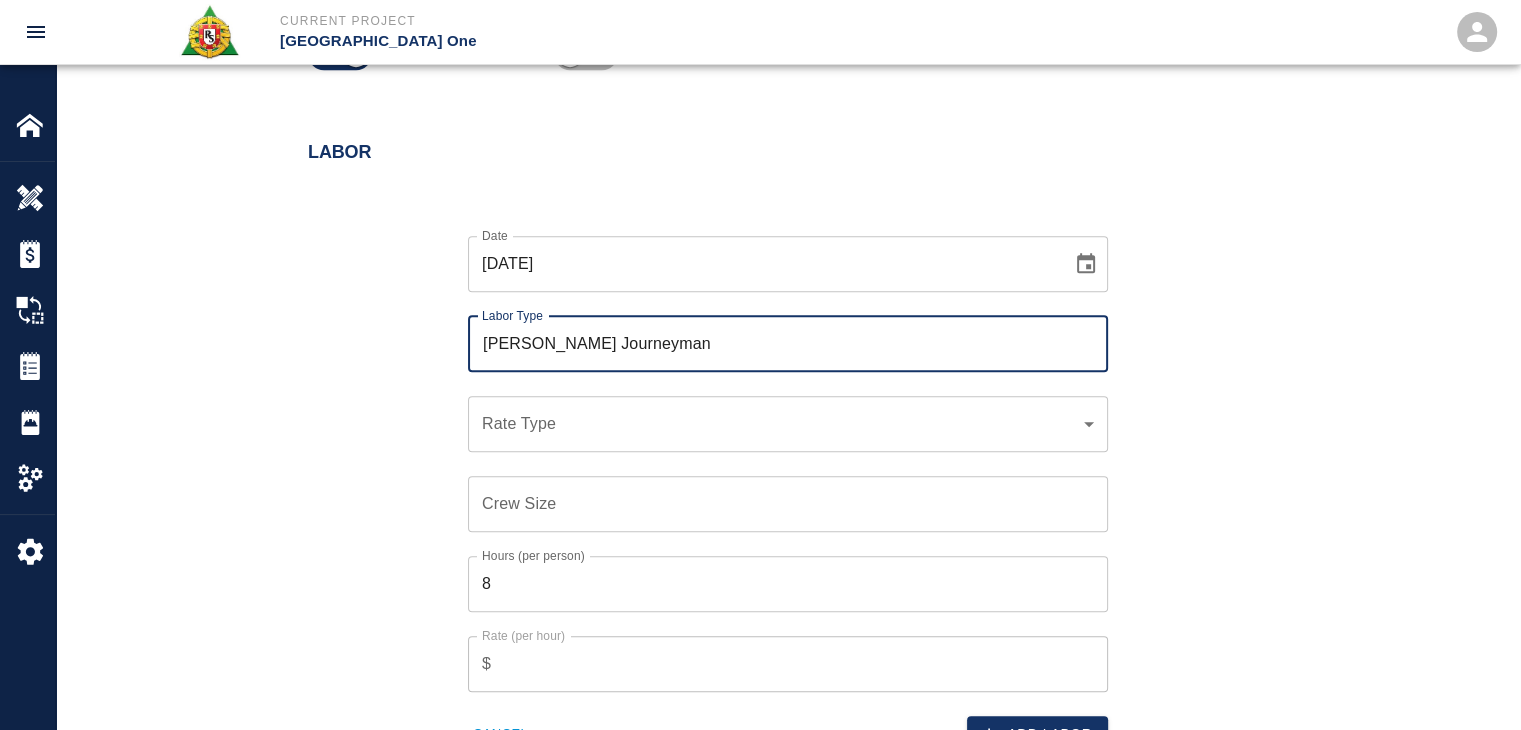 scroll, scrollTop: 1016, scrollLeft: 0, axis: vertical 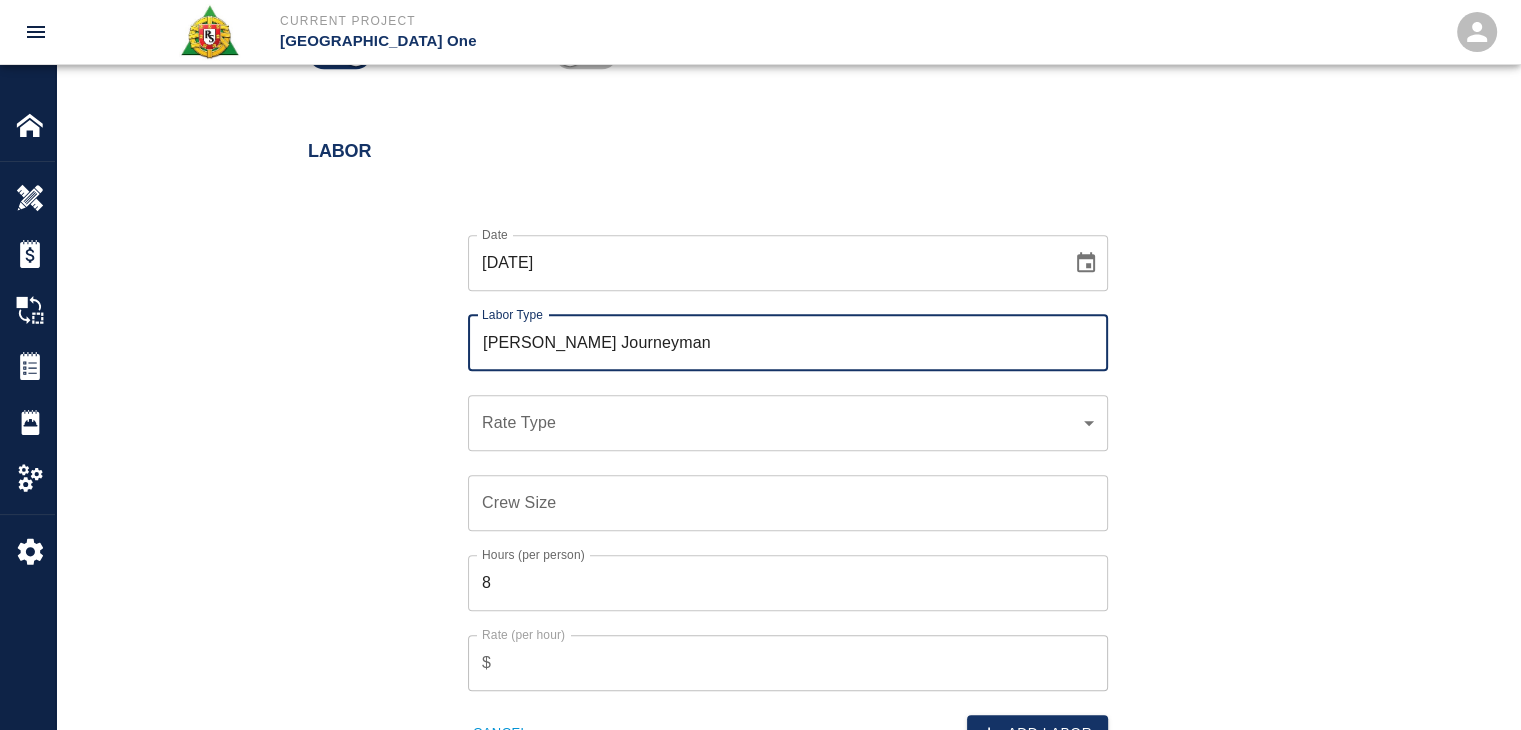 type on "Mason Journeyman" 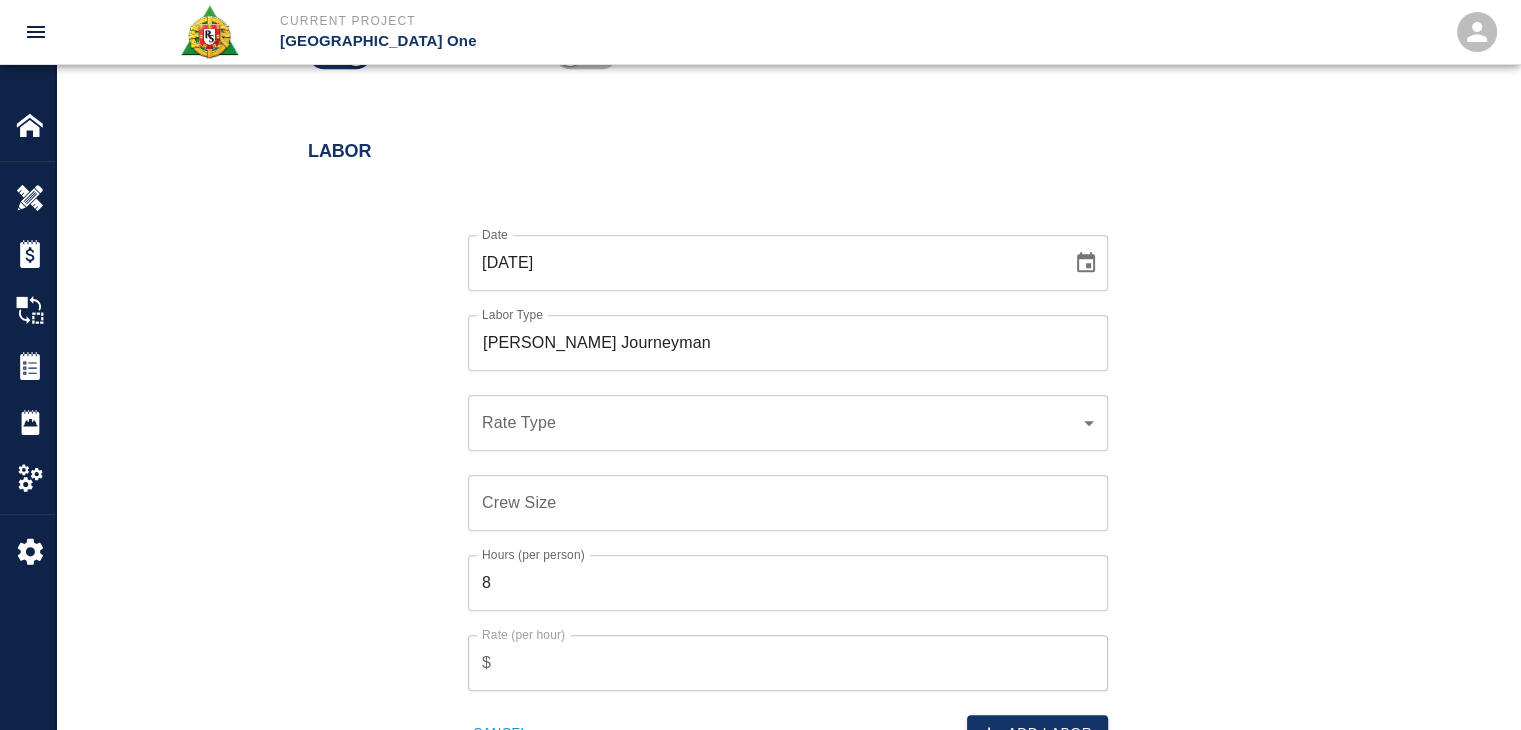 click on "​ Rate Type" at bounding box center (788, 423) 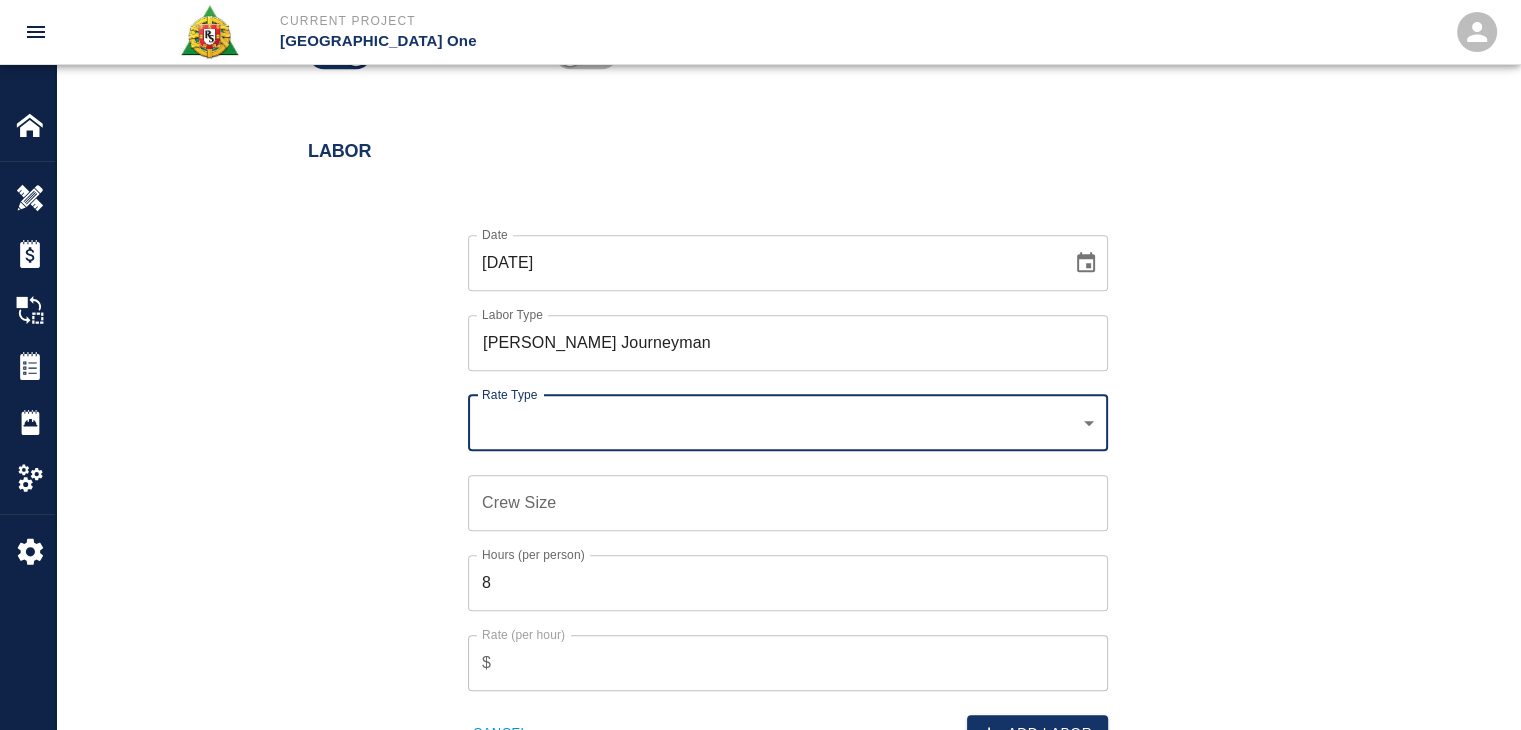click on "Current Project JFK Terminal One Home JFK Terminal One Overview Estimates Change Orders Tickets Daily Reports Project Settings Settings Powered By Terms of Service  |  Privacy Policy Add Ticket Ticket Number 1199 Ticket Number PCO Number 1070 PCO Number Start Date  07/03/2025 Start Date  End Date End Date Work Description R&S worked on Dry Packing beams with grout located at stairwell #27.
Breakdown:
2 masons 8hrs
1 laborer 8hrs
1 Foreman 2hrs
11 bags of grout x Work Description Notes x Notes Subject Dry Packing beams with grout located at stairwell #27. Subject Invoice Number Invoice Number Invoice Date Invoice Date Upload Attachments (50MB limit) Choose file No file chosen Upload Another File Add Costs Switch to Lump Sum Labor Date 07/03/2025 Date Labor Type Mason Journeyman Labor Type Rate Type ​ Rate Type Crew Size Crew Size Hours (per person) 8 Hours (per person) Rate (per hour) $ Rate (per hour) Cancel Add Labor Material Add New Equipment Add New Markups on Total Add Markup Description Description %" at bounding box center [760, -651] 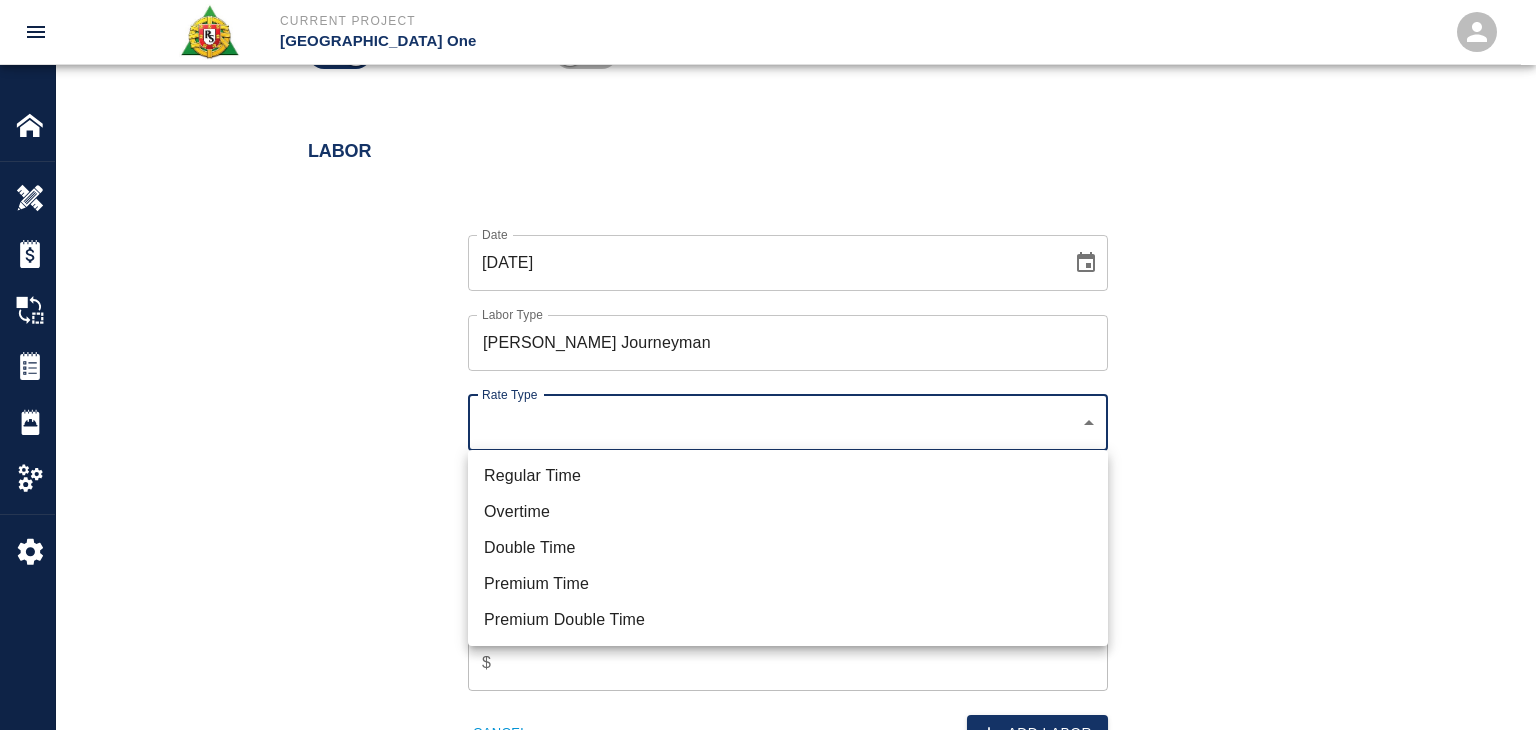 click on "Regular Time Overtime Double Time Premium Time Premium Double Time" at bounding box center (788, 548) 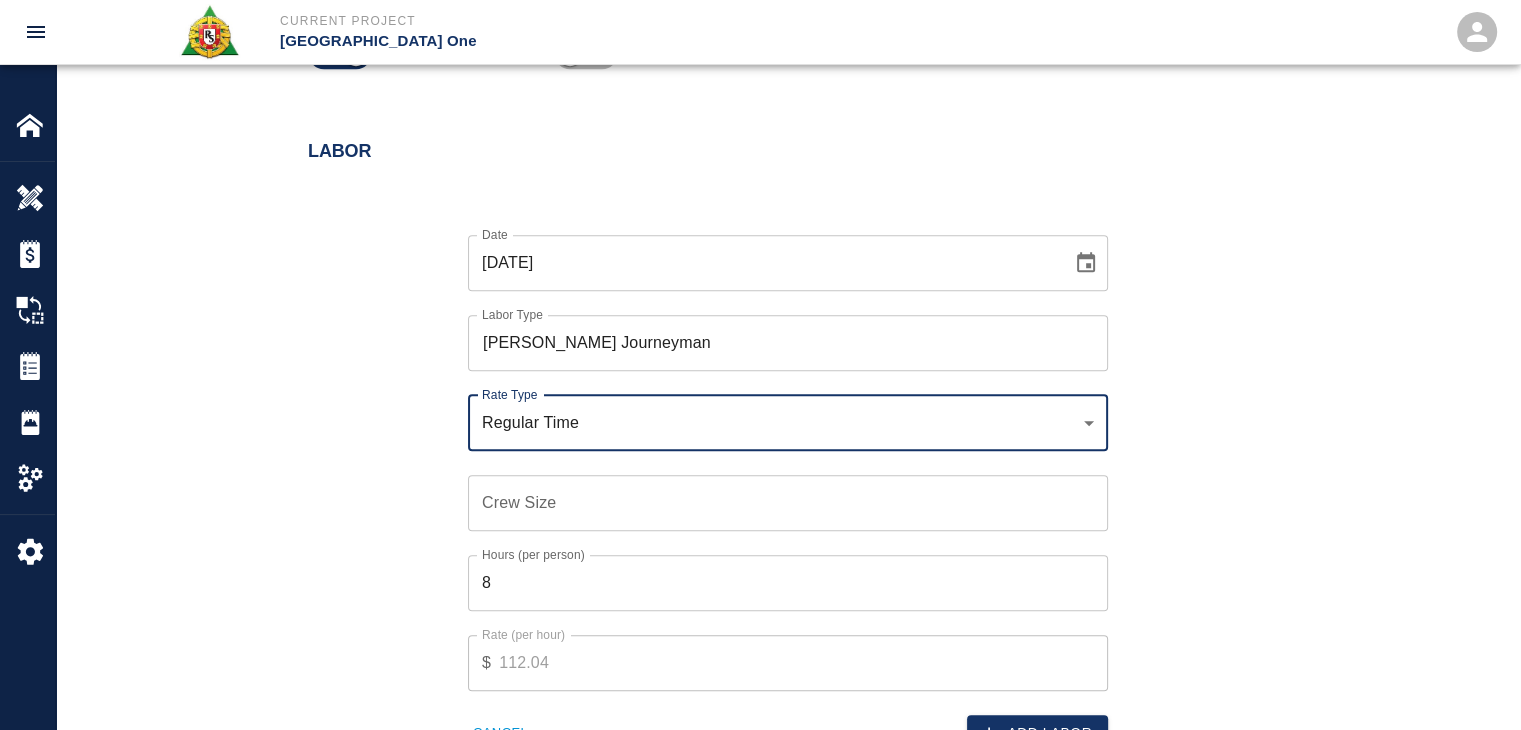 click on "Crew Size" at bounding box center [788, 503] 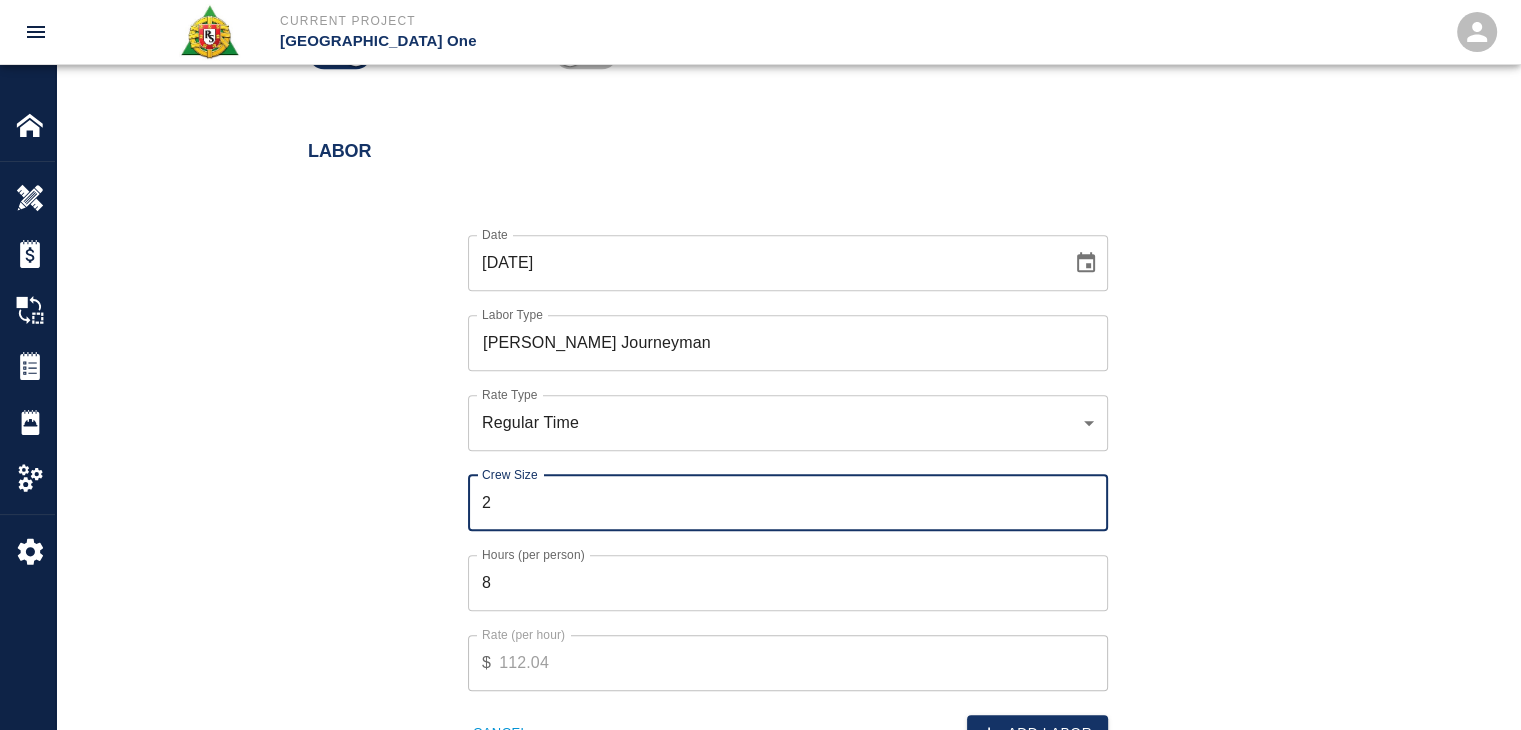type on "2" 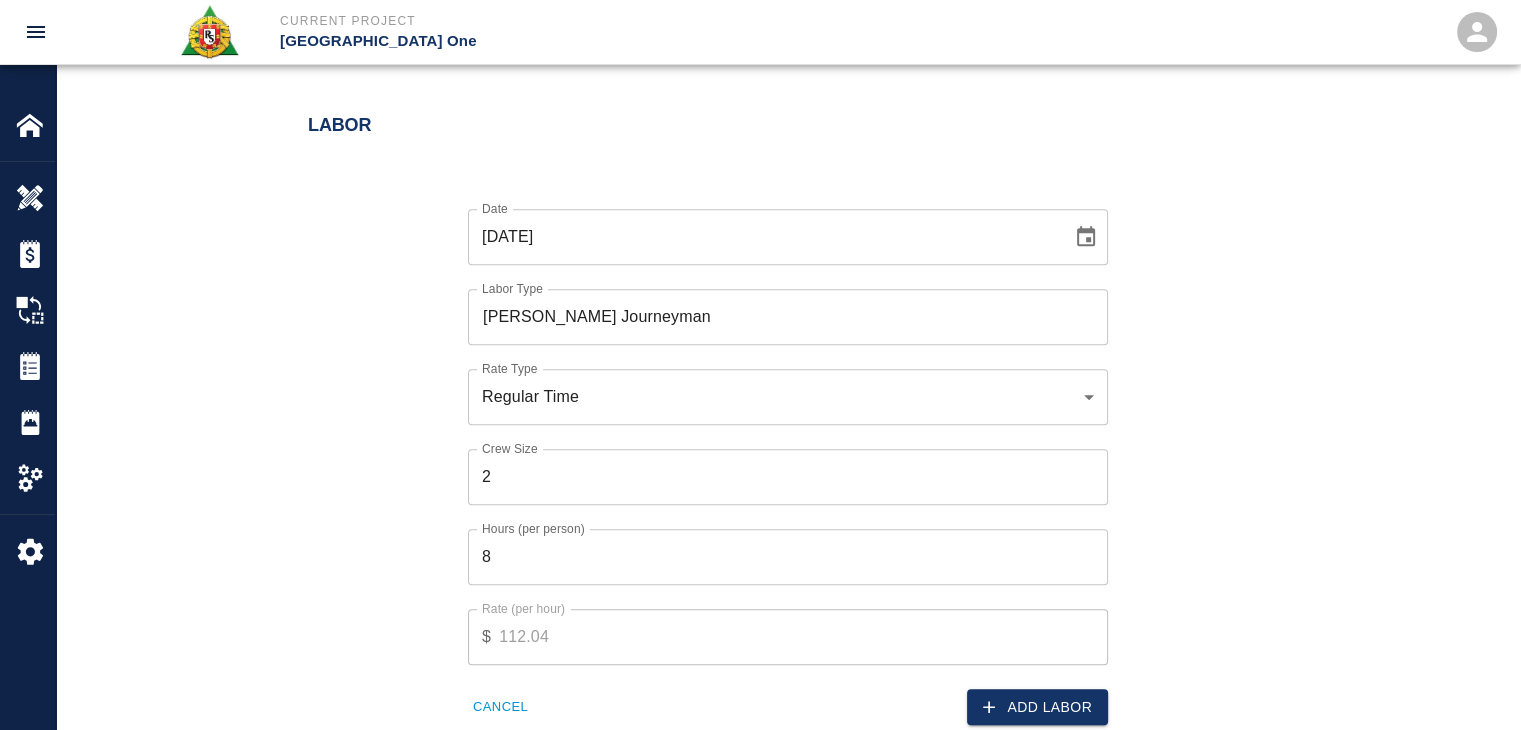 scroll, scrollTop: 1043, scrollLeft: 0, axis: vertical 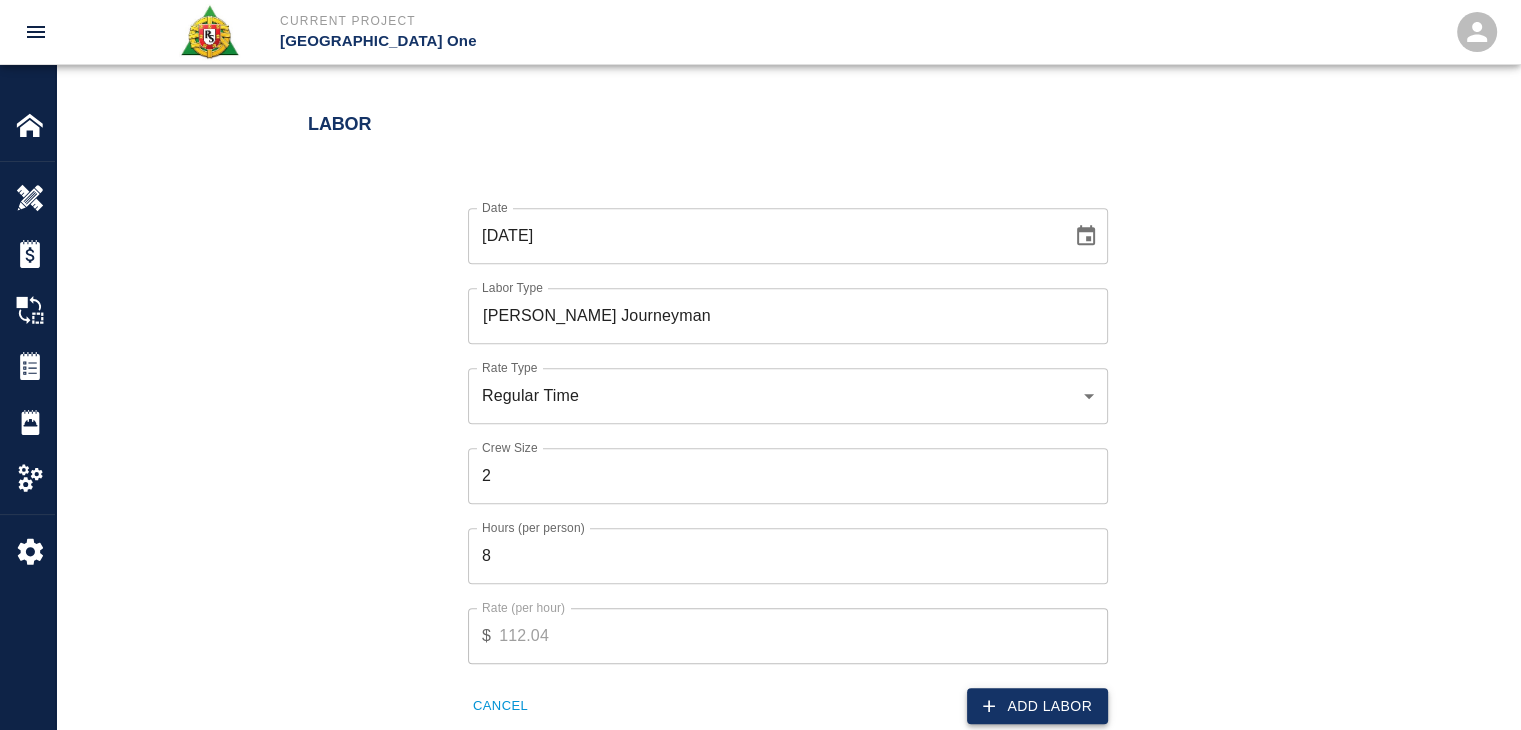 click on "Add Labor" at bounding box center [1037, 706] 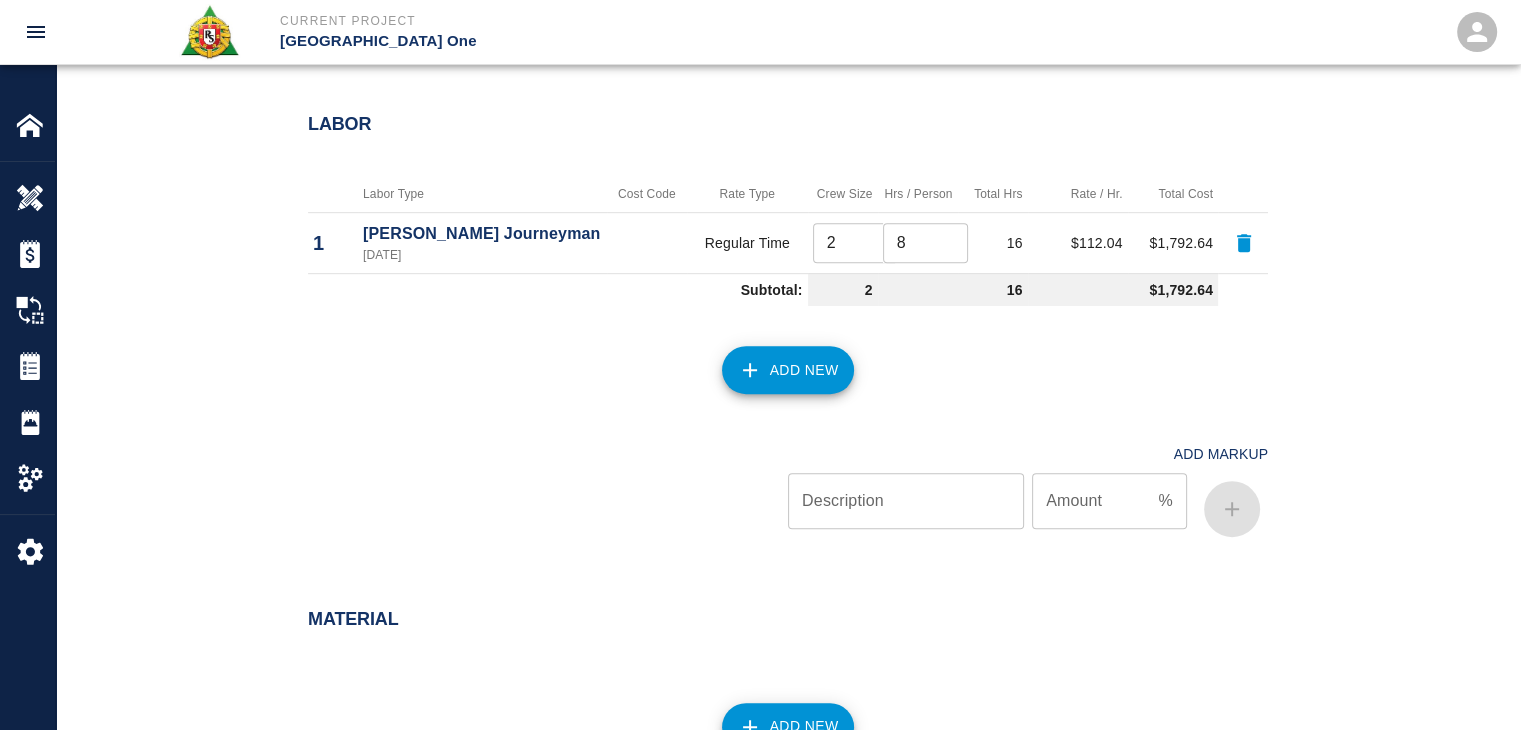 click on "Add New" at bounding box center (788, 370) 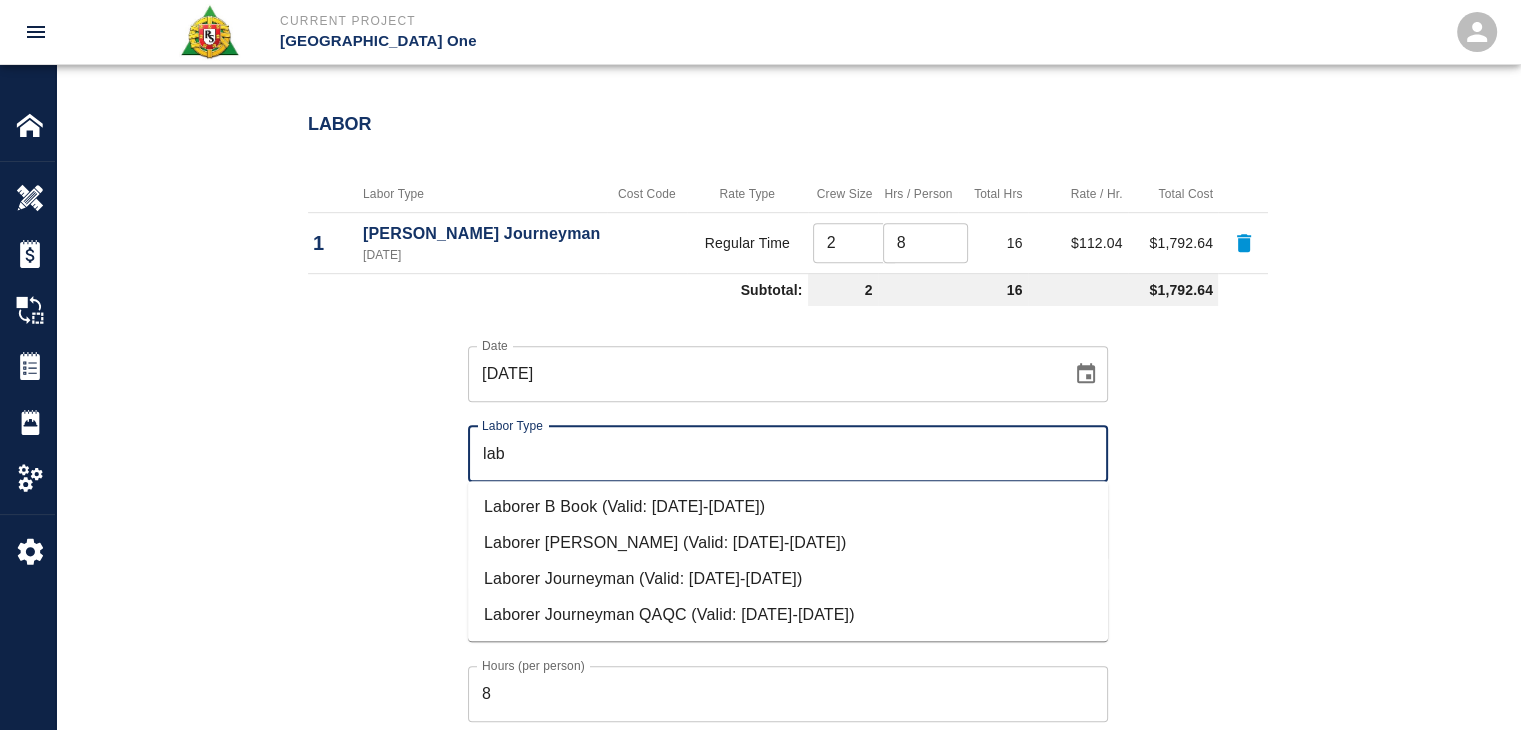click on "Laborer Journeyman (Valid: 07/01/2024-08/31/2025)" at bounding box center (788, 579) 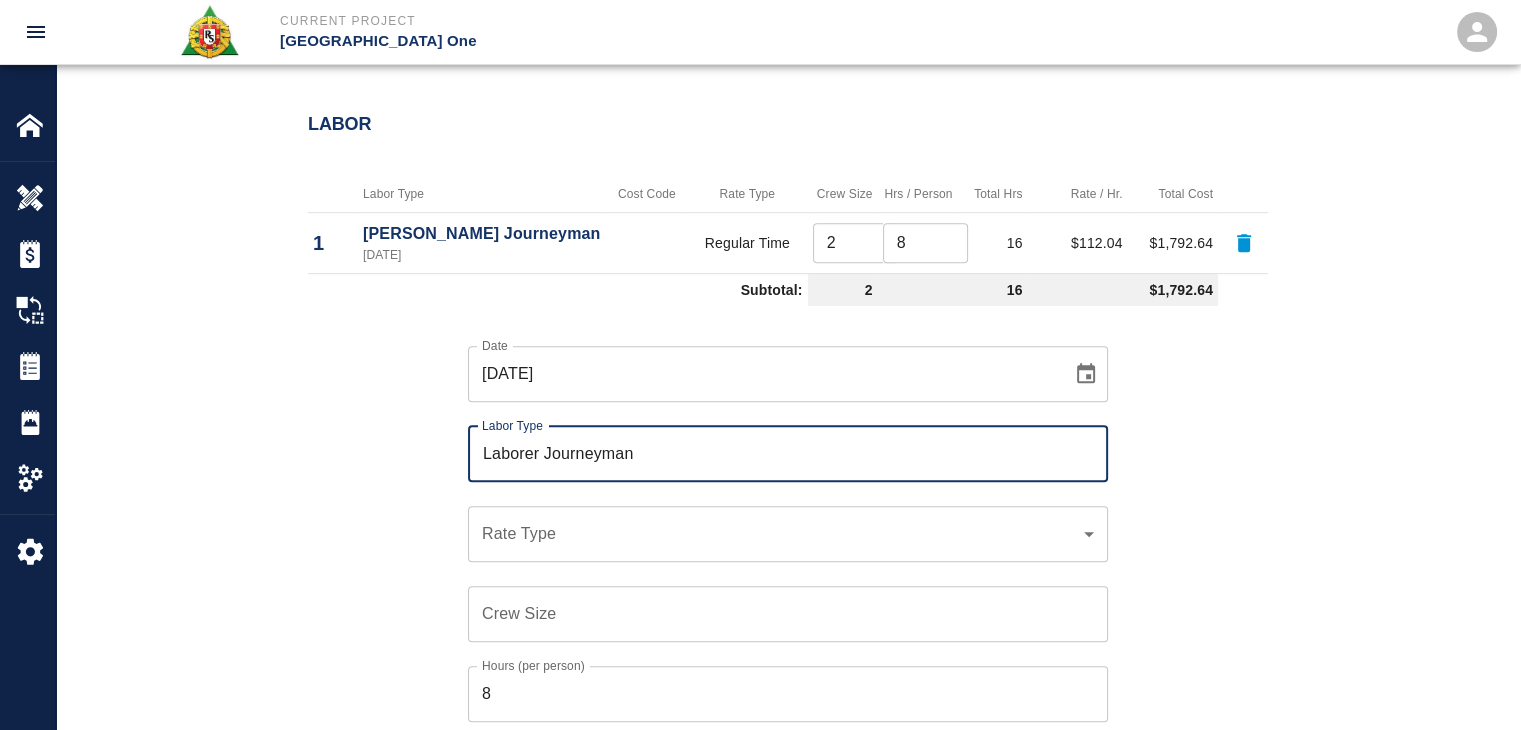 type on "Laborer Journeyman" 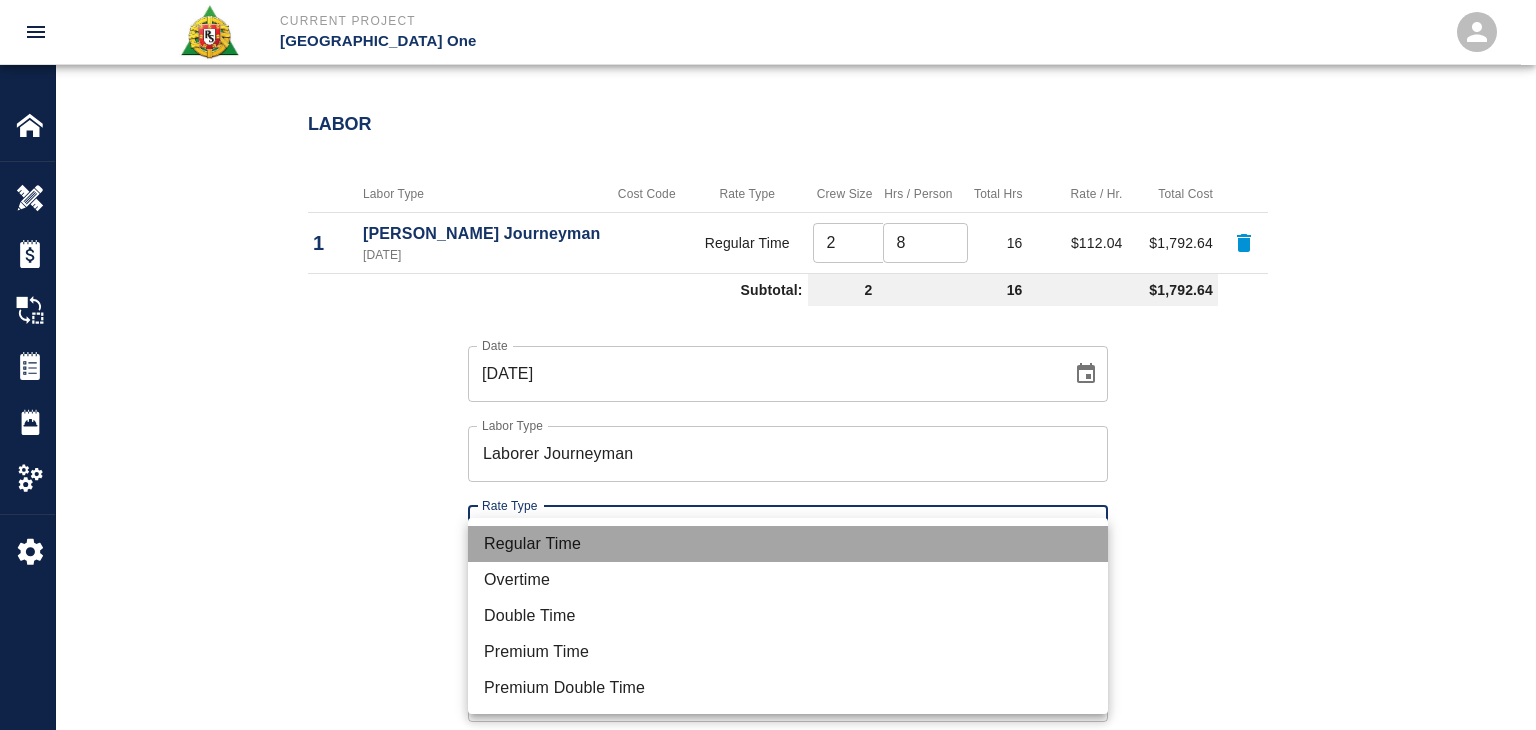 click on "Regular Time" at bounding box center [788, 544] 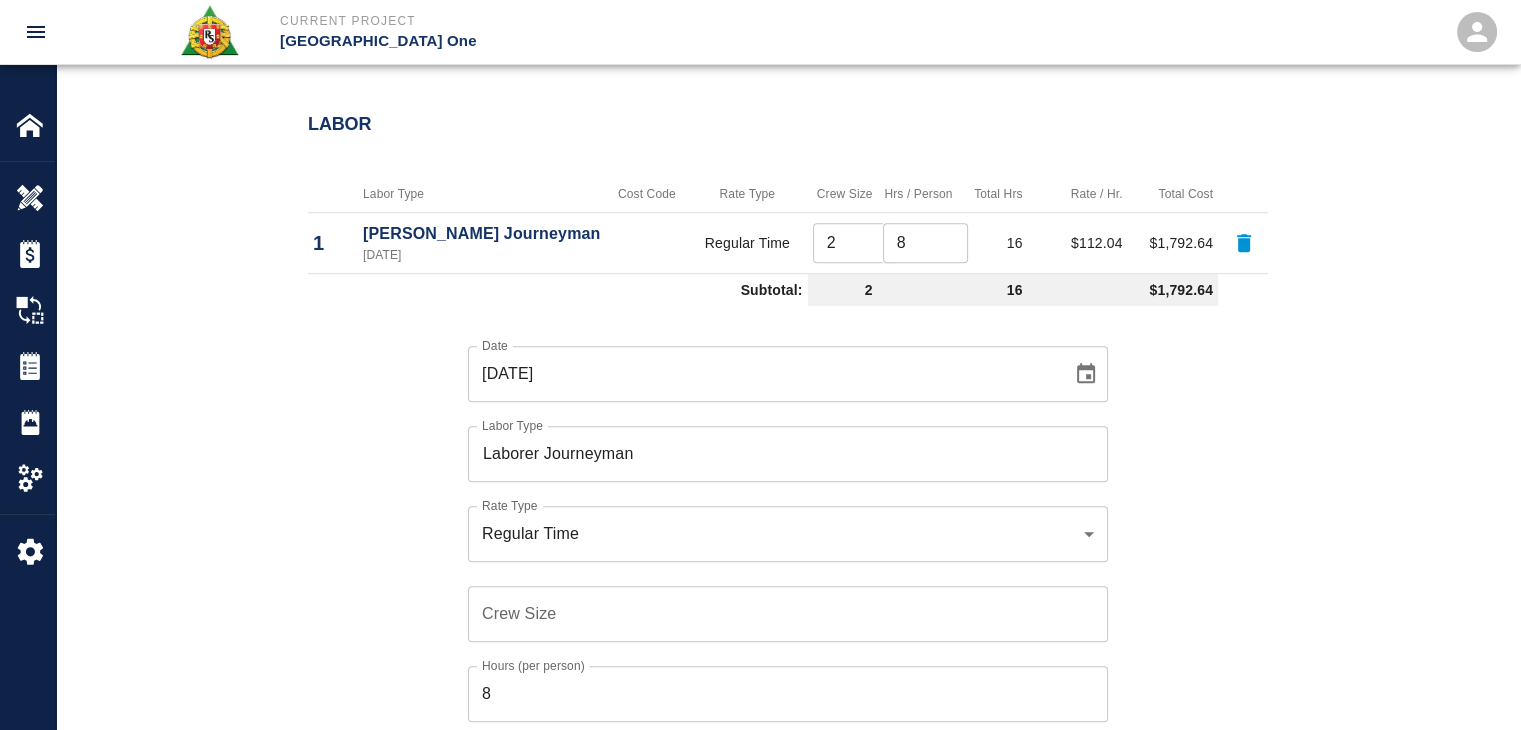 click on "Crew Size Crew Size" at bounding box center [776, 602] 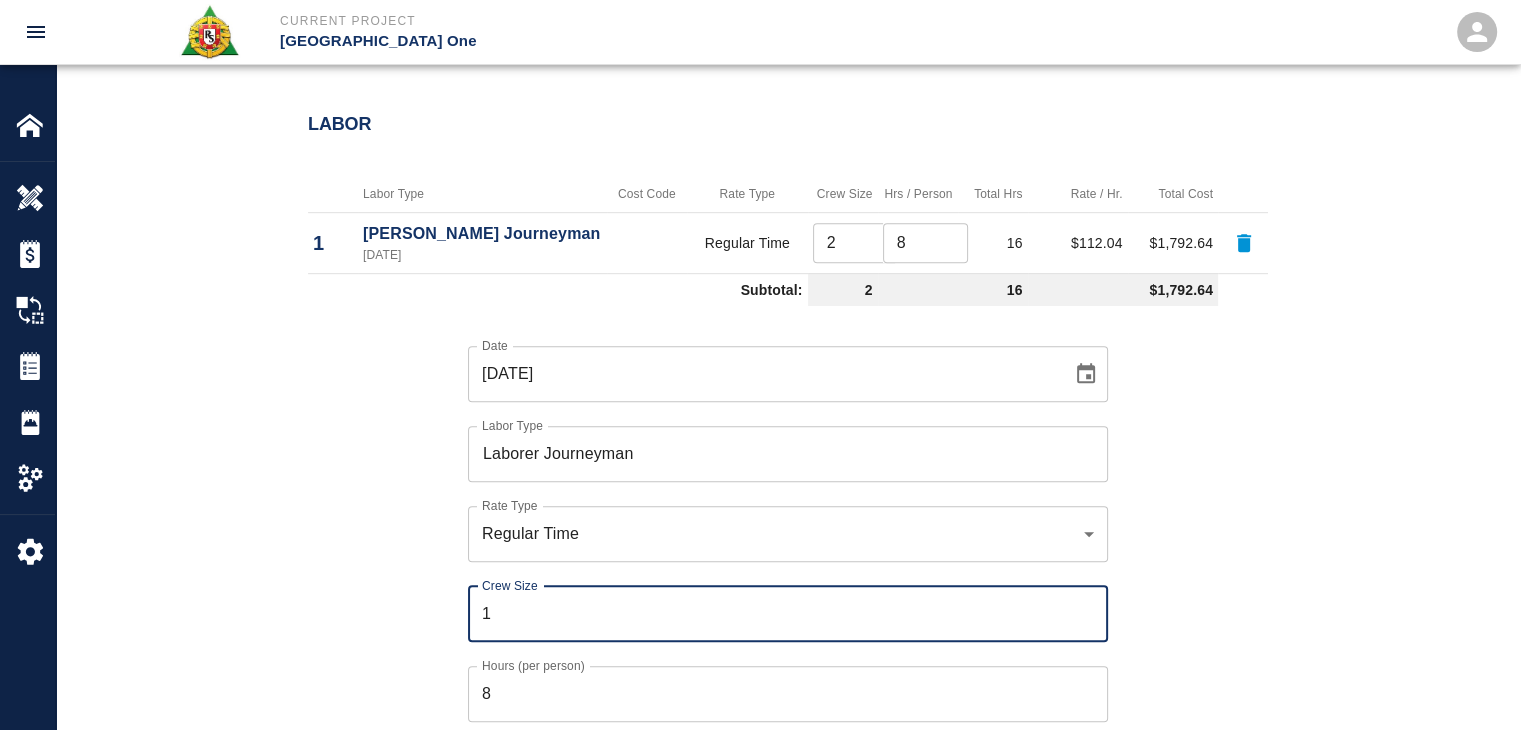 type on "1" 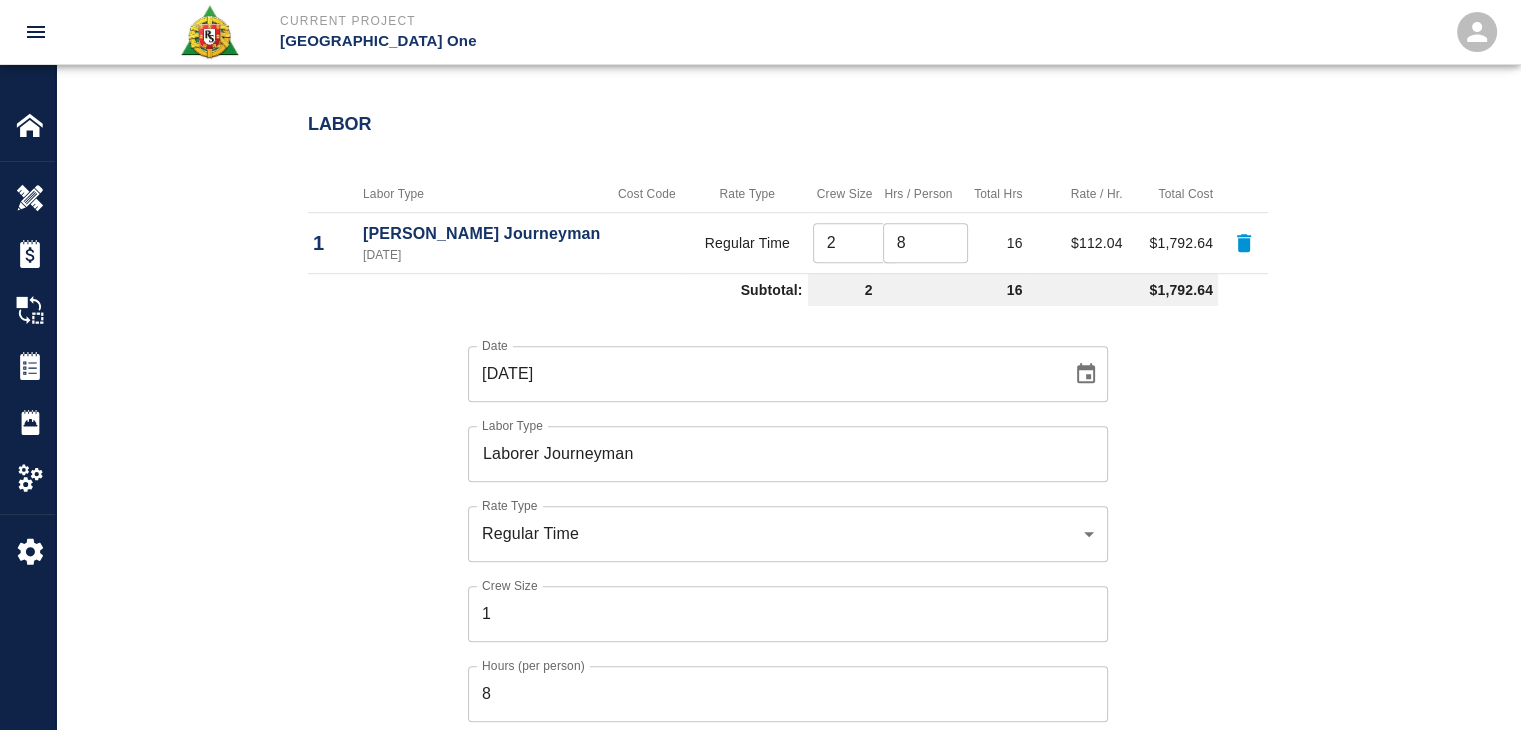 scroll, scrollTop: 1240, scrollLeft: 0, axis: vertical 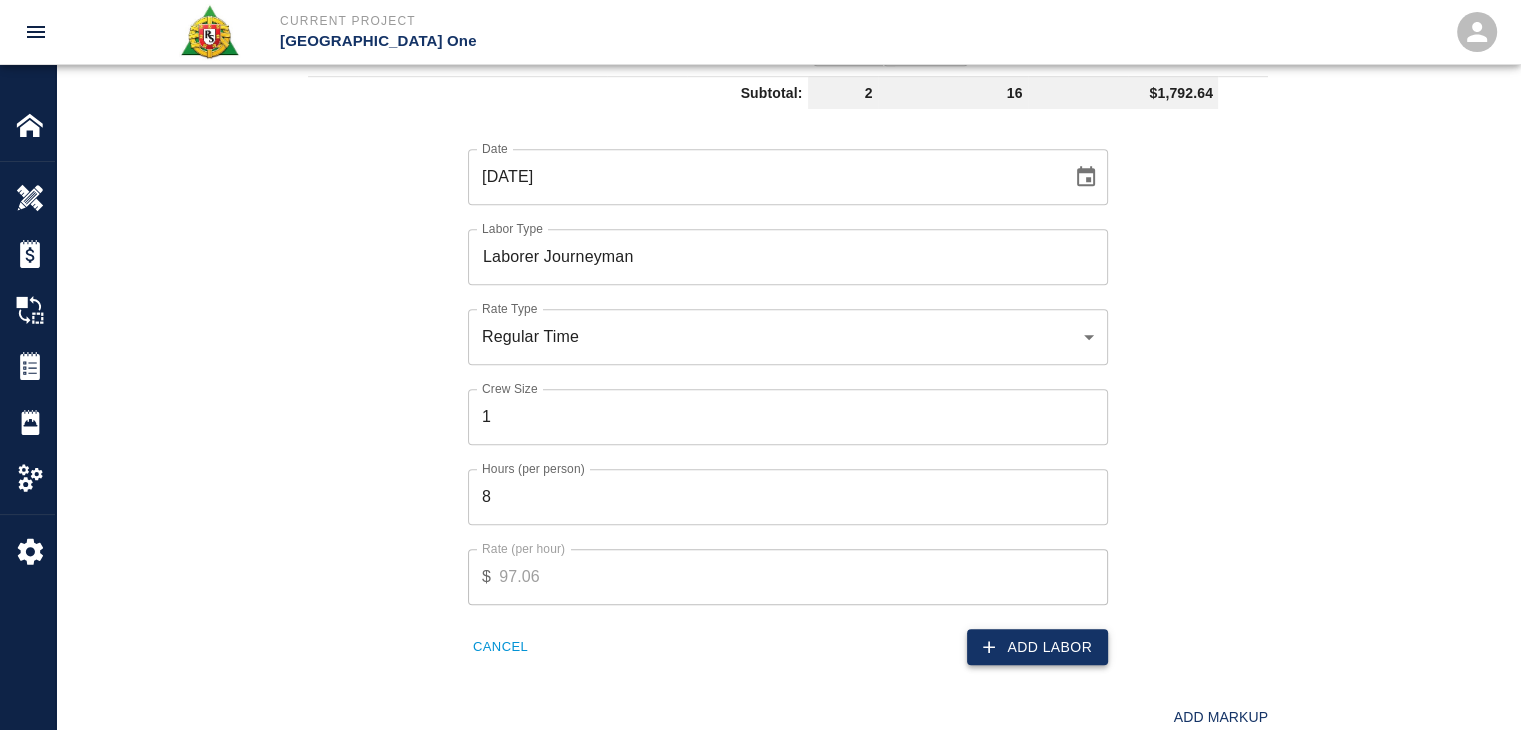 click on "Add Labor" at bounding box center [1037, 647] 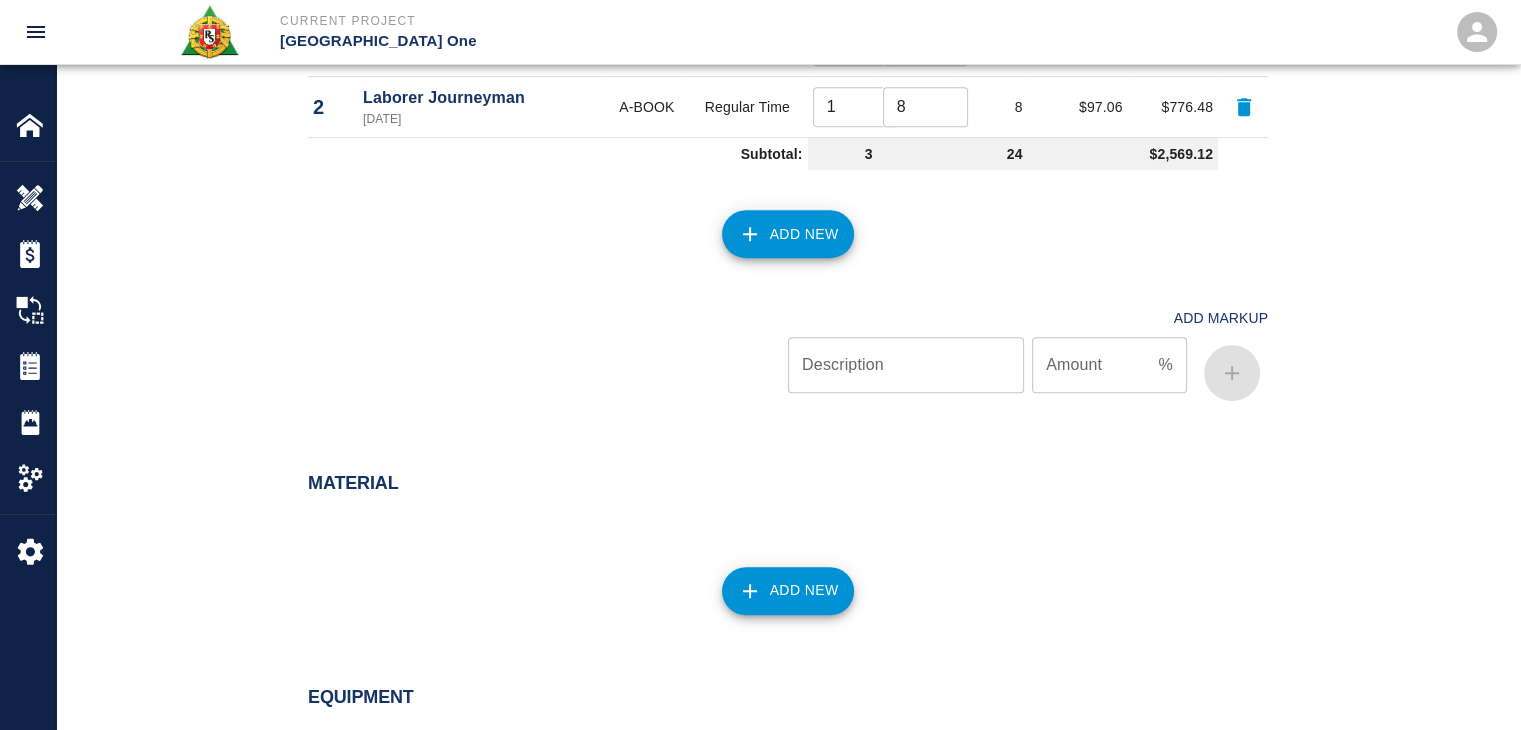 scroll, scrollTop: 1100, scrollLeft: 0, axis: vertical 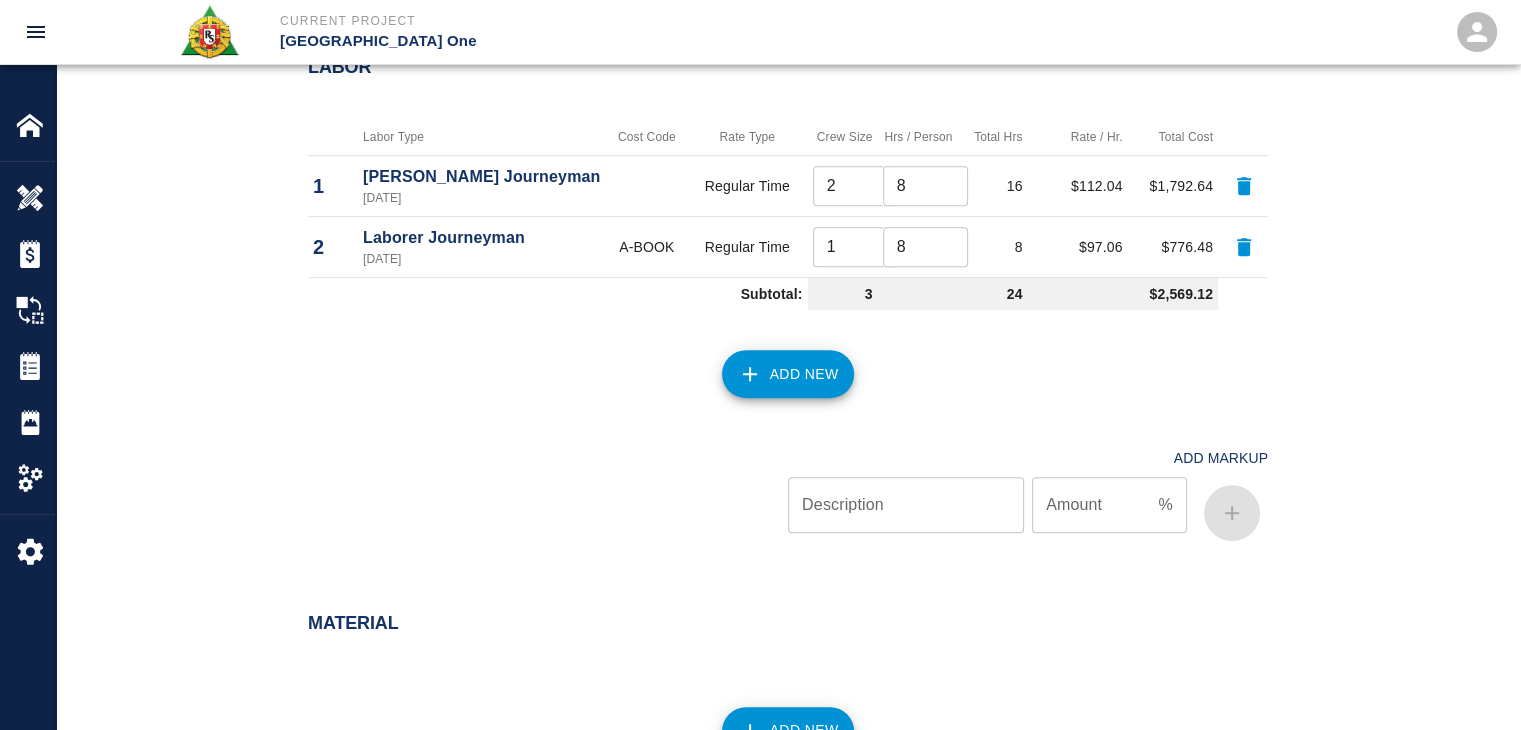 click on "Add New" at bounding box center [788, 374] 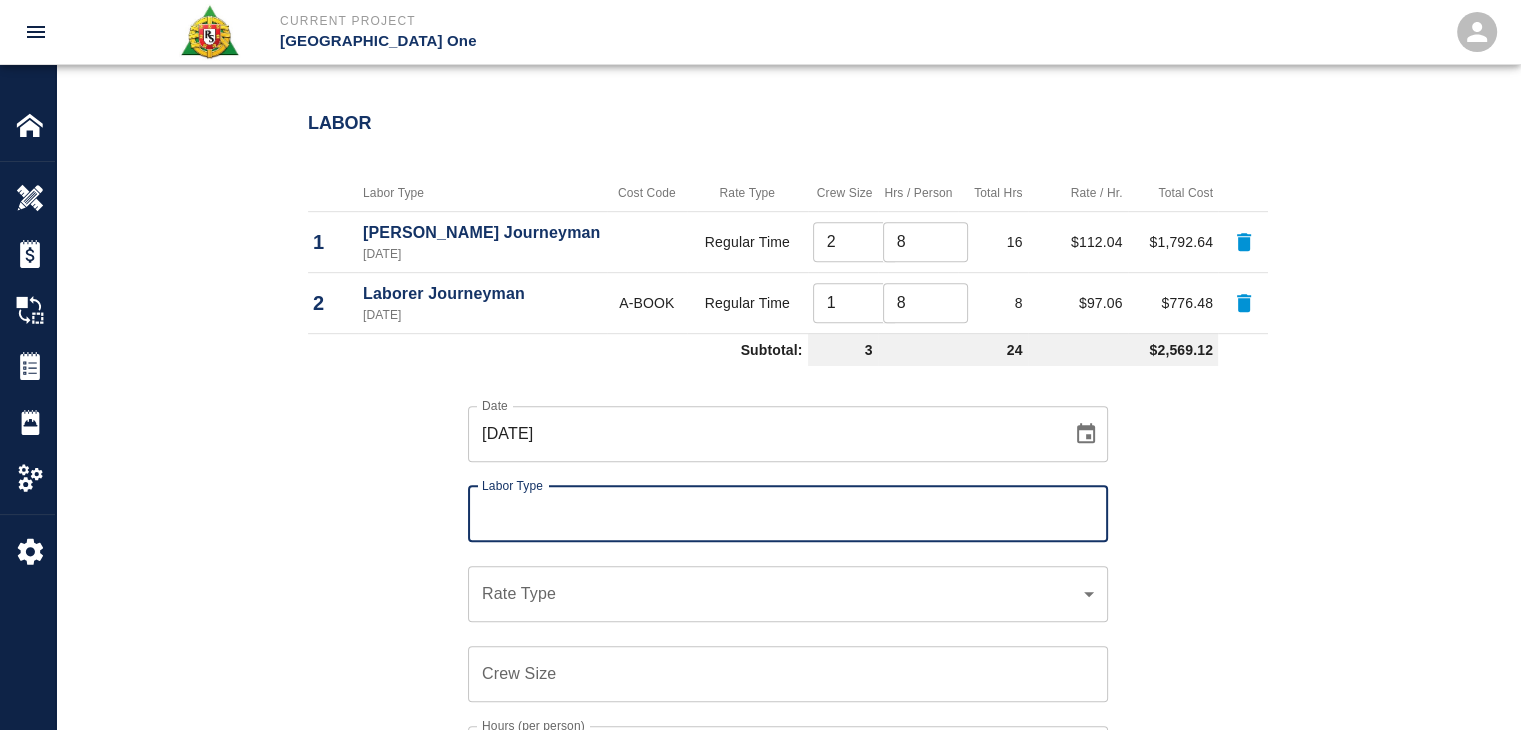 scroll, scrollTop: 1051, scrollLeft: 0, axis: vertical 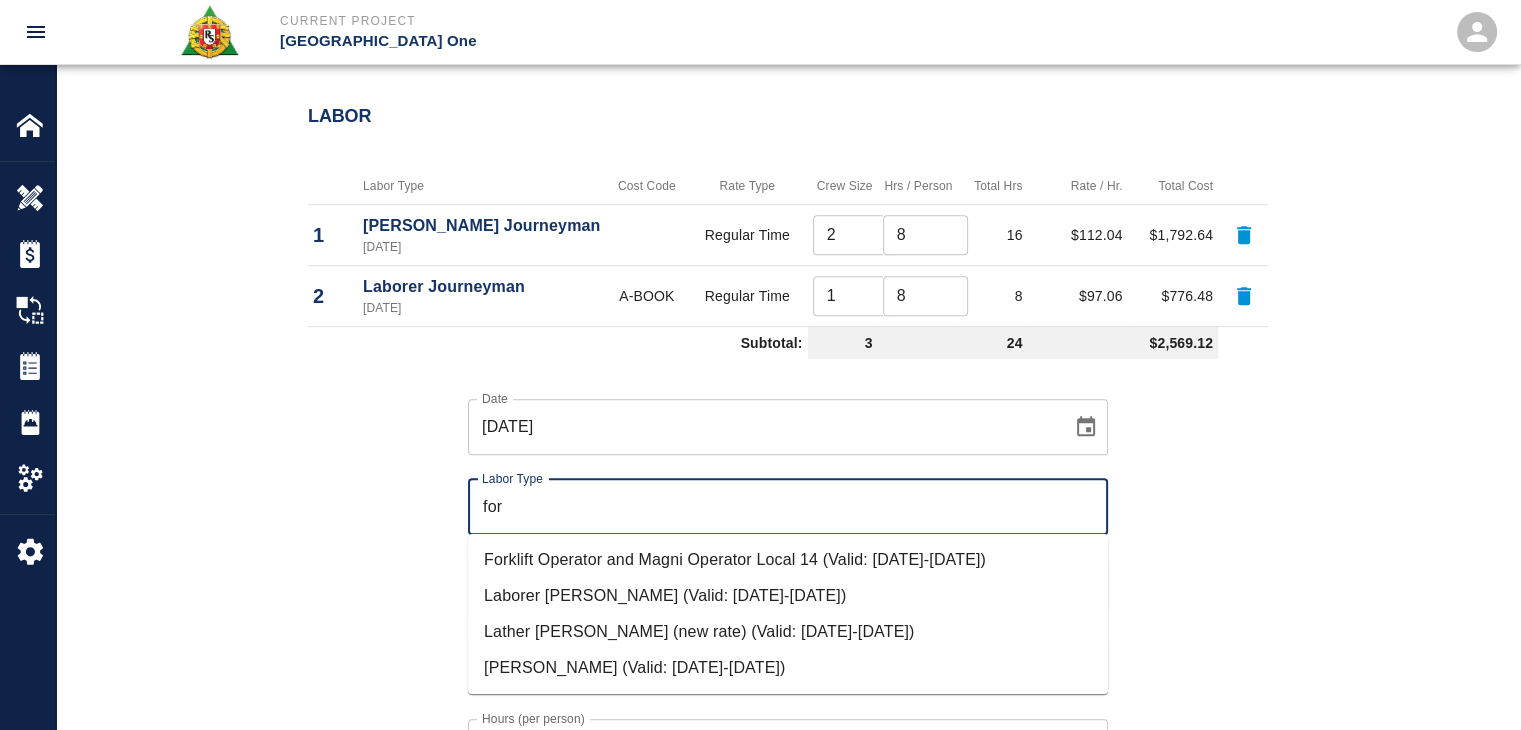 click on "Mason Foreman (Valid: 07/01/2024-08/31/2025)" at bounding box center [788, 668] 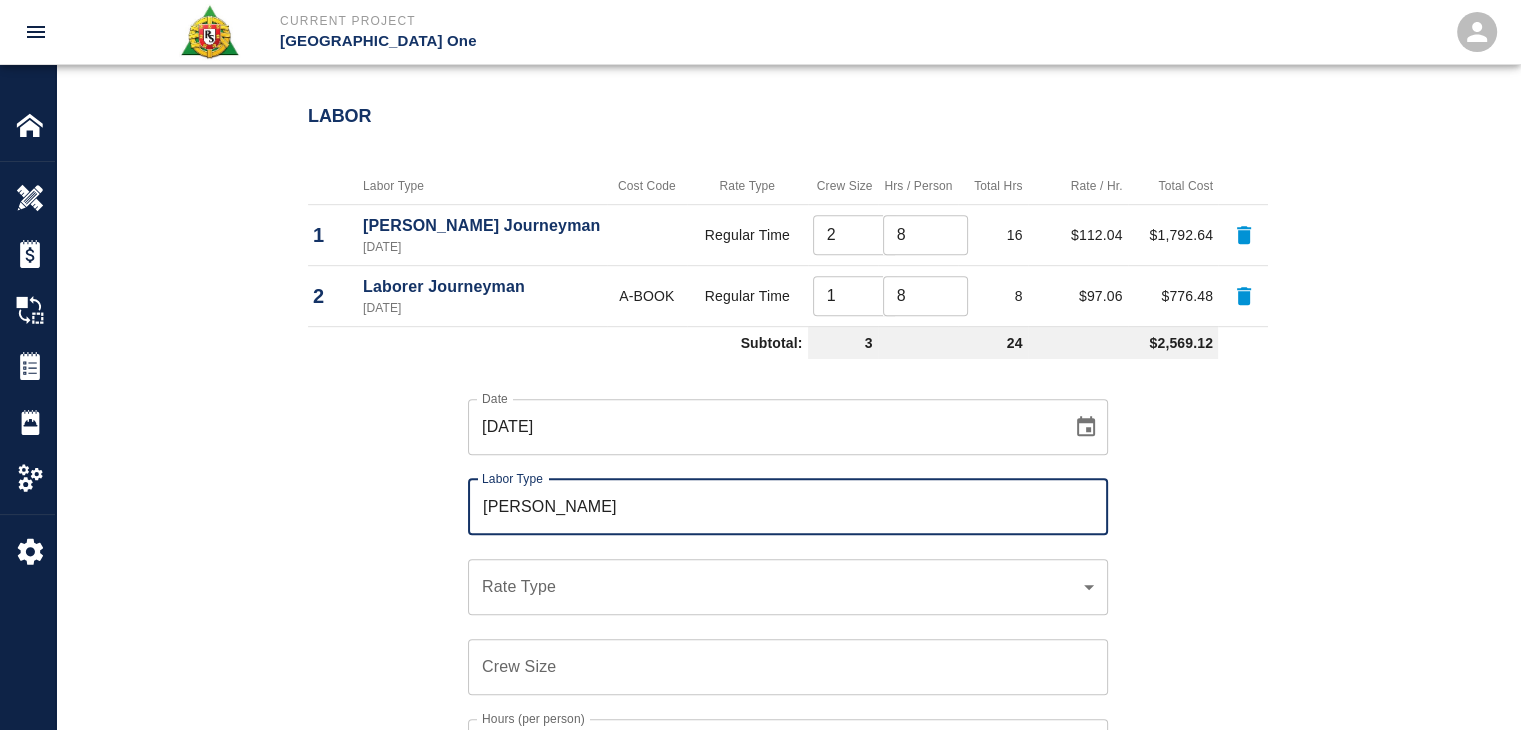 type on "Mason Foreman" 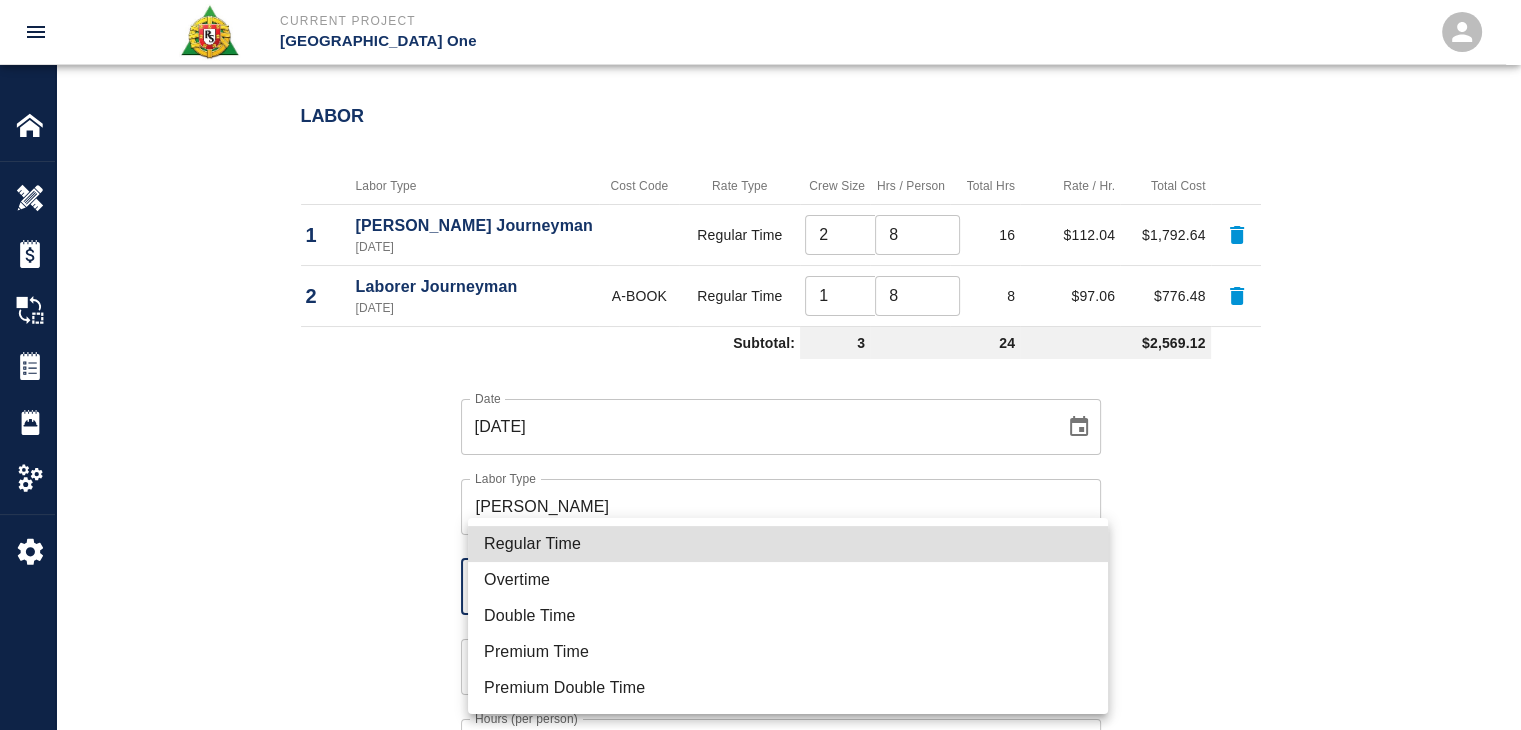 click on "Current Project JFK Terminal One Home JFK Terminal One Overview Estimates Change Orders Tickets Daily Reports Project Settings Settings Powered By Terms of Service  |  Privacy Policy Add Ticket Ticket Number 1199 Ticket Number PCO Number 1070 PCO Number Start Date  07/03/2025 Start Date  End Date End Date Work Description R&S worked on Dry Packing beams with grout located at stairwell #27.
Breakdown:
2 masons 8hrs
1 laborer 8hrs
1 Foreman 2hrs
11 bags of grout x Work Description Notes x Notes Subject Dry Packing beams with grout located at stairwell #27. Subject Invoice Number Invoice Number Invoice Date Invoice Date Upload Attachments (50MB limit) Choose file No file chosen Upload Another File Add Costs Switch to Lump Sum Labor Labor Type Cost Code Rate Type Crew Size Hrs / Person Total Hrs Rate / Hr. Total Cost 1 Mason Journeyman  07/03/2025 Regular Time 2 ​ 8 ​ 16 $112.04 $1,792.64 2 Laborer Journeyman 07/03/2025 A-BOOK Regular Time 1 ​ 8 ​ 8 $97.06 $776.48 Subtotal: 3 24 $2,569.12 Date Date ​" at bounding box center (760, -686) 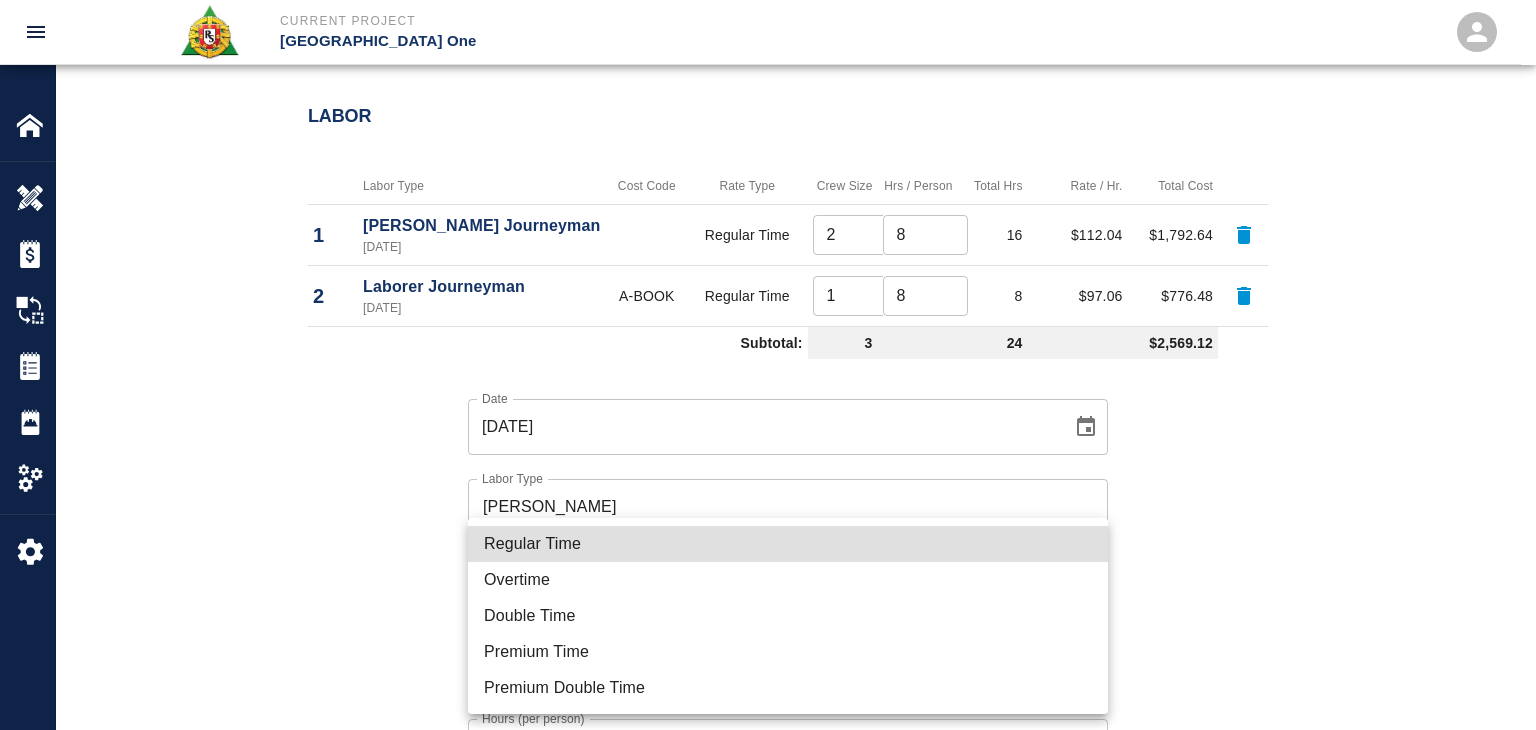 click on "Regular Time" at bounding box center [788, 544] 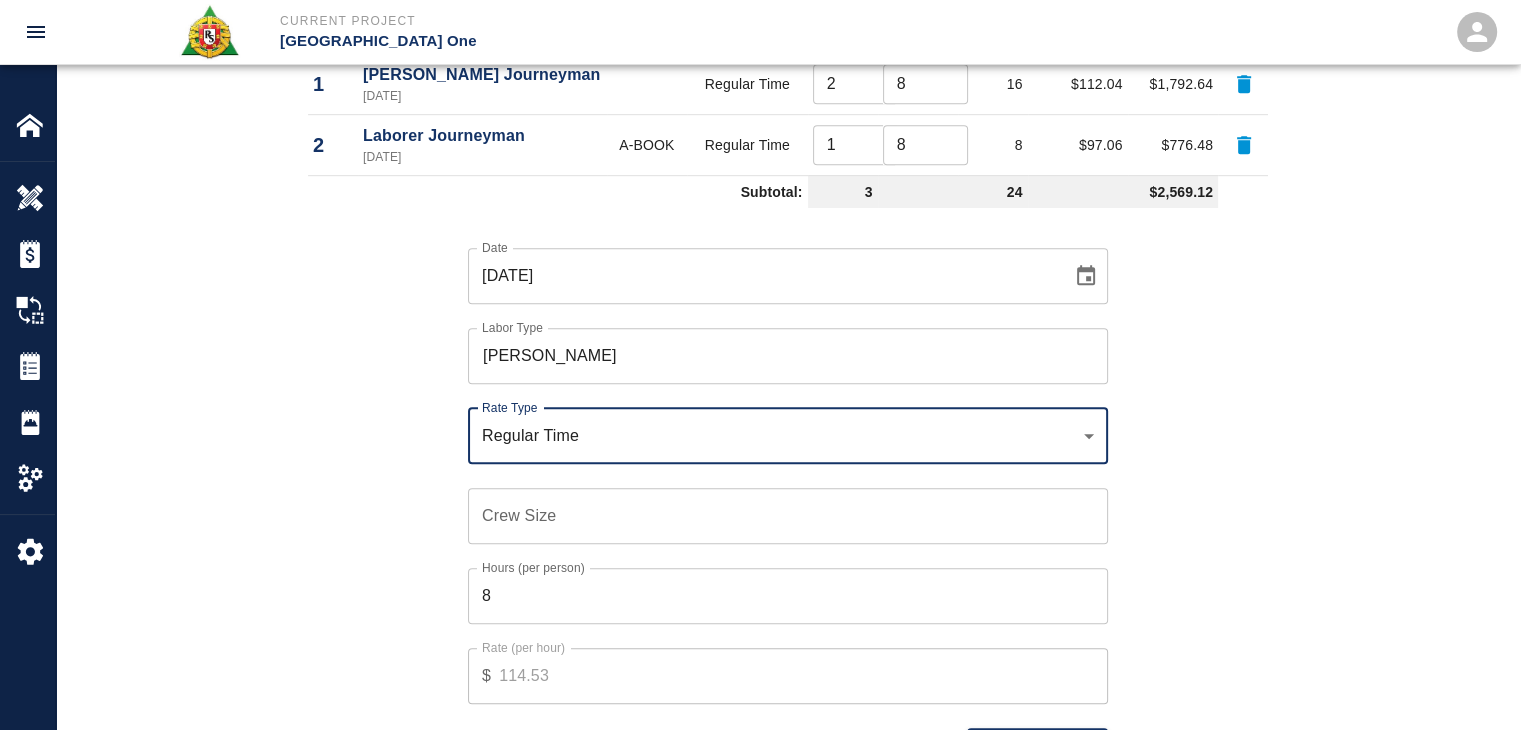 scroll, scrollTop: 1204, scrollLeft: 0, axis: vertical 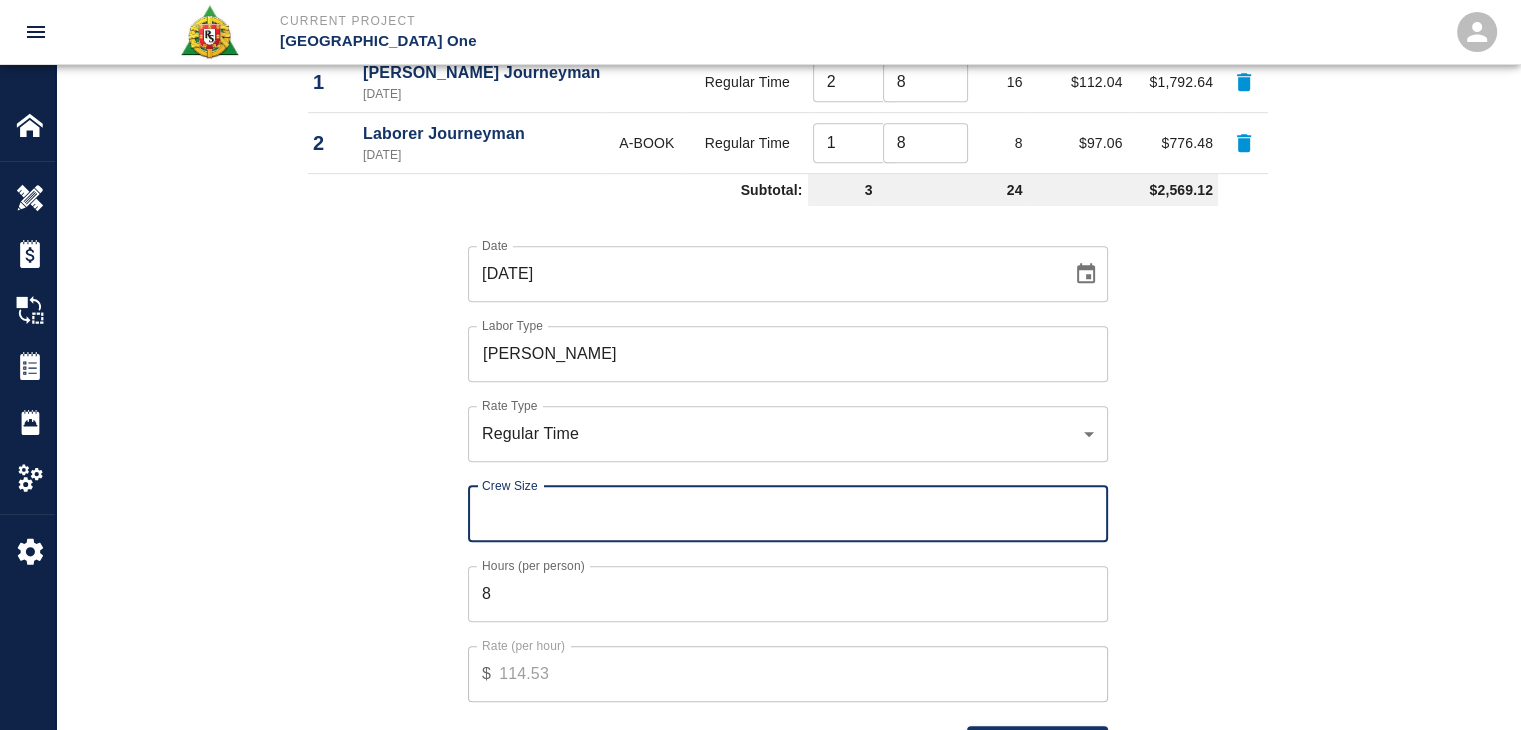 click on "Crew Size" at bounding box center [788, 514] 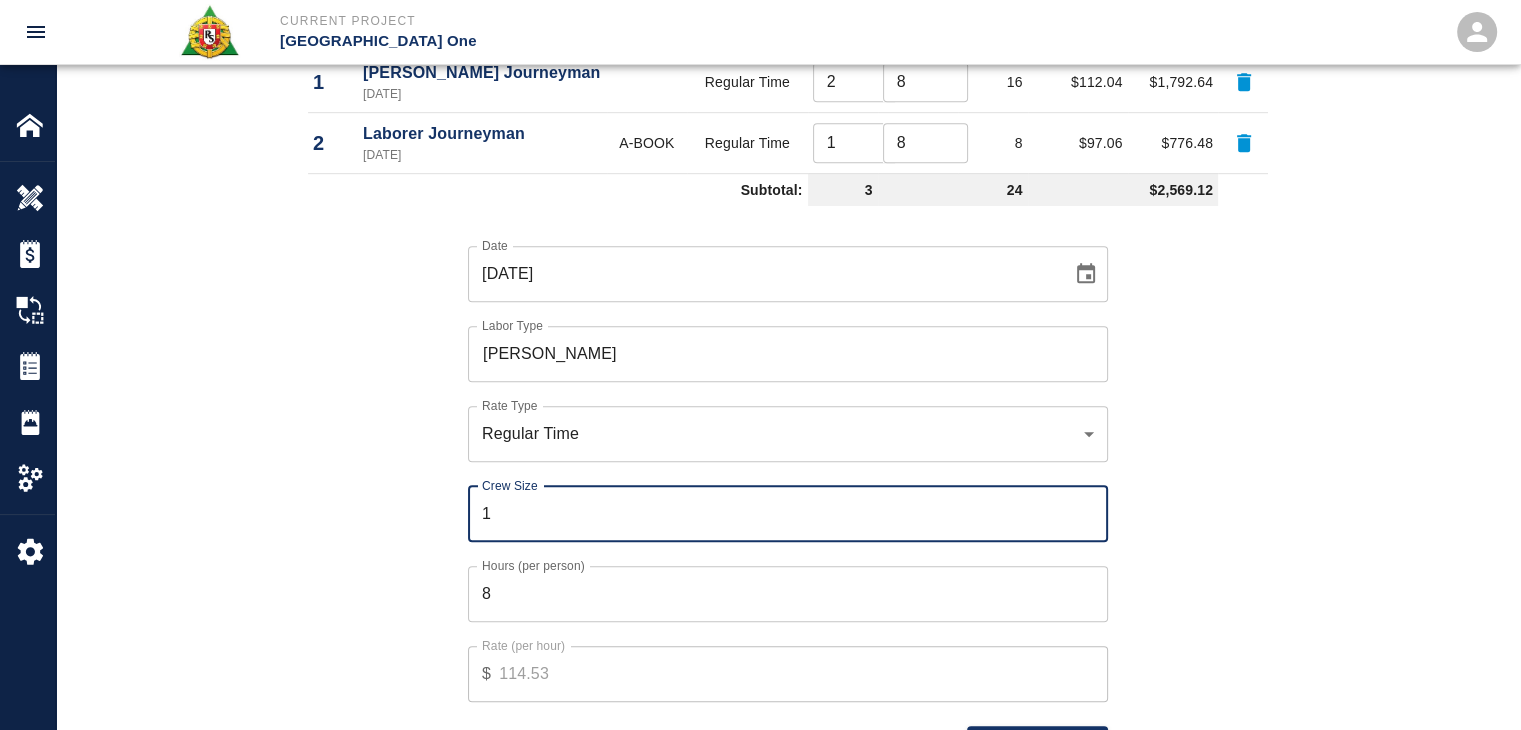 type on "1" 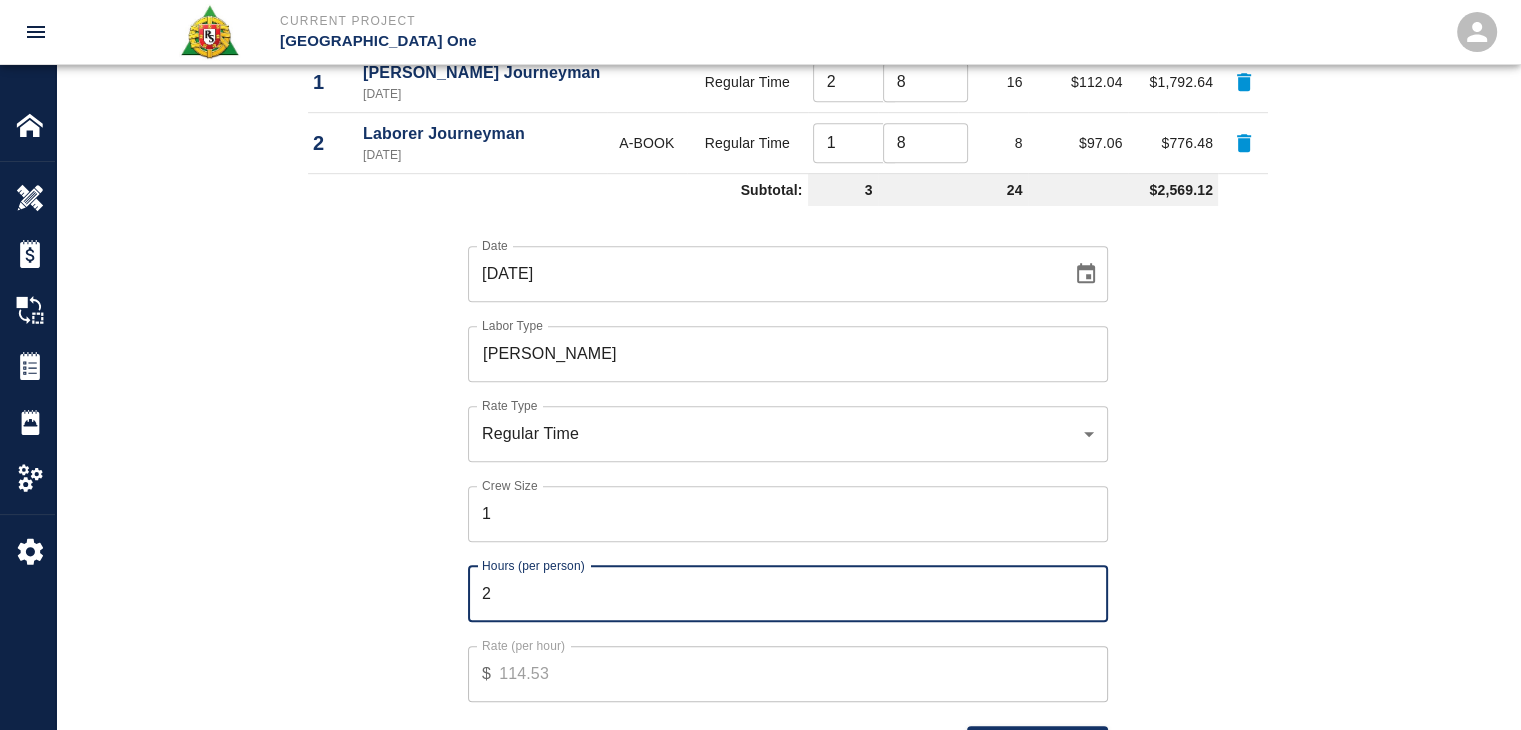 type on "2" 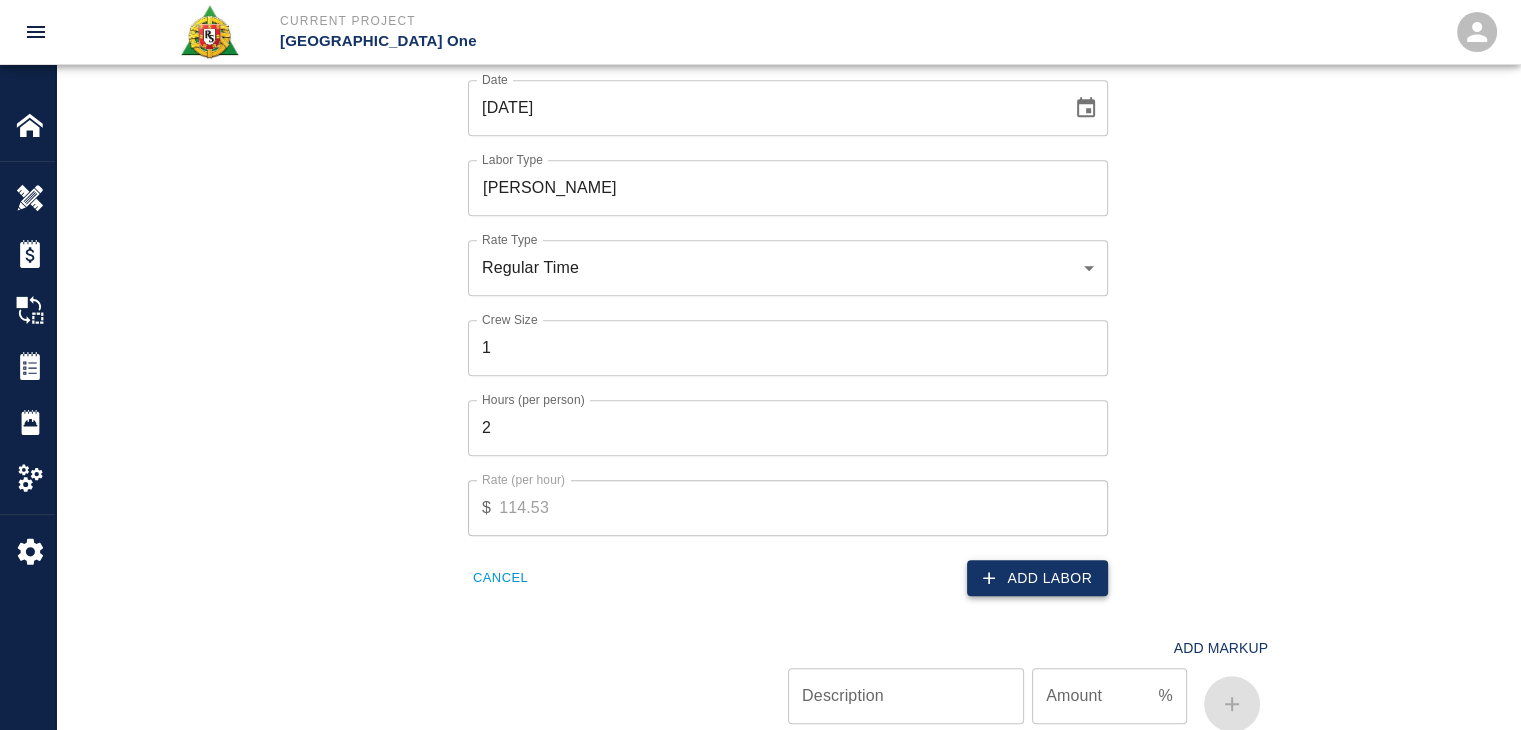 click on "Add Labor" at bounding box center [1037, 578] 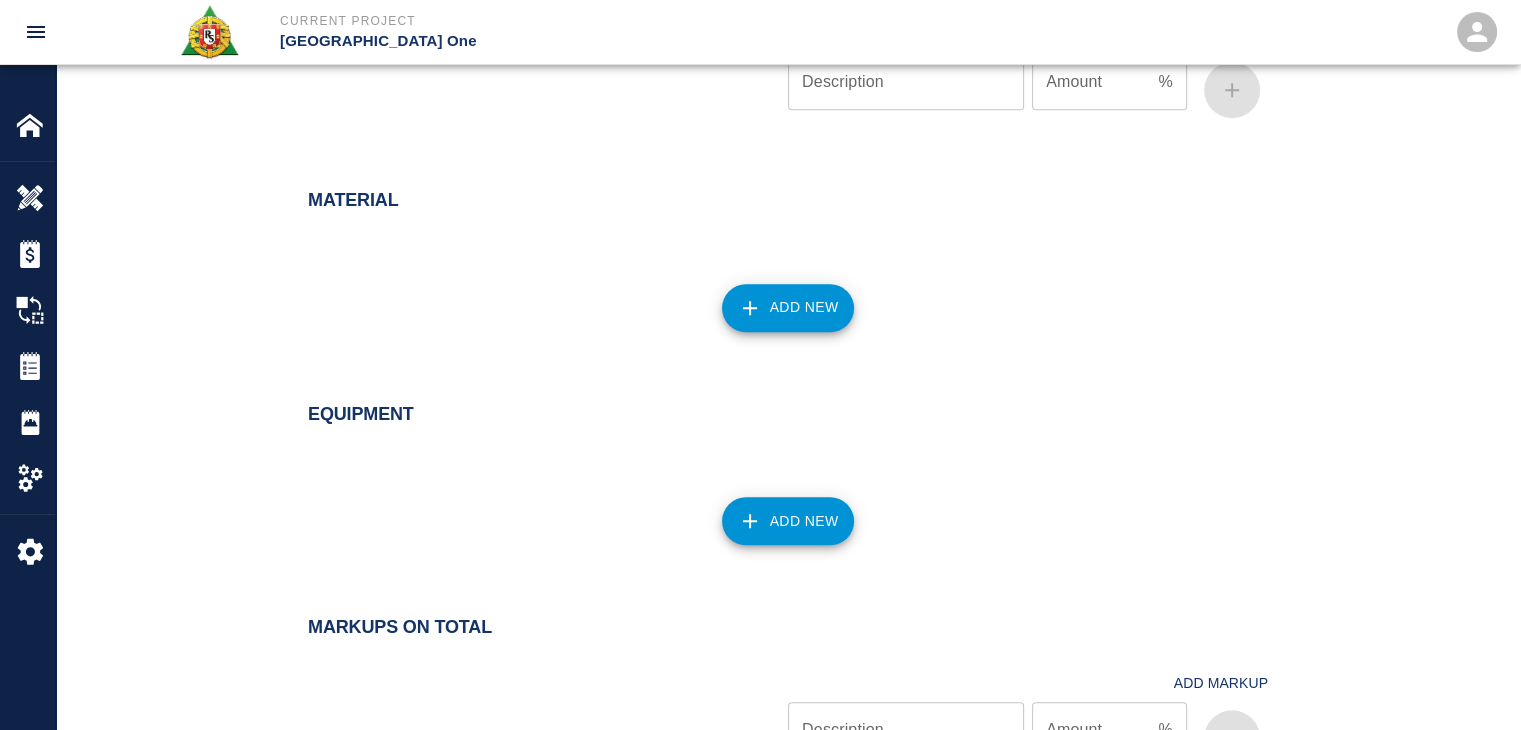 scroll, scrollTop: 1586, scrollLeft: 0, axis: vertical 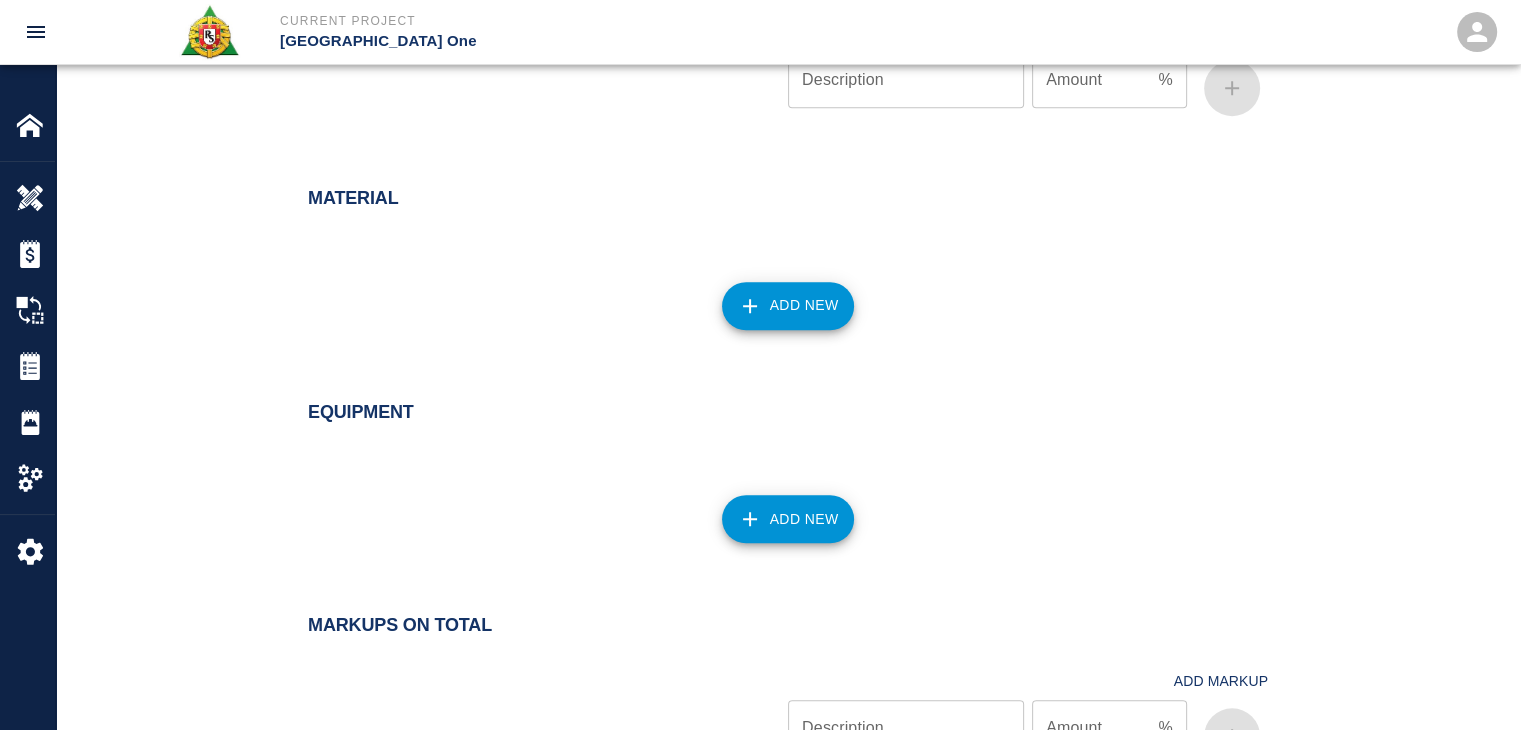 click on "Add New" at bounding box center [776, 294] 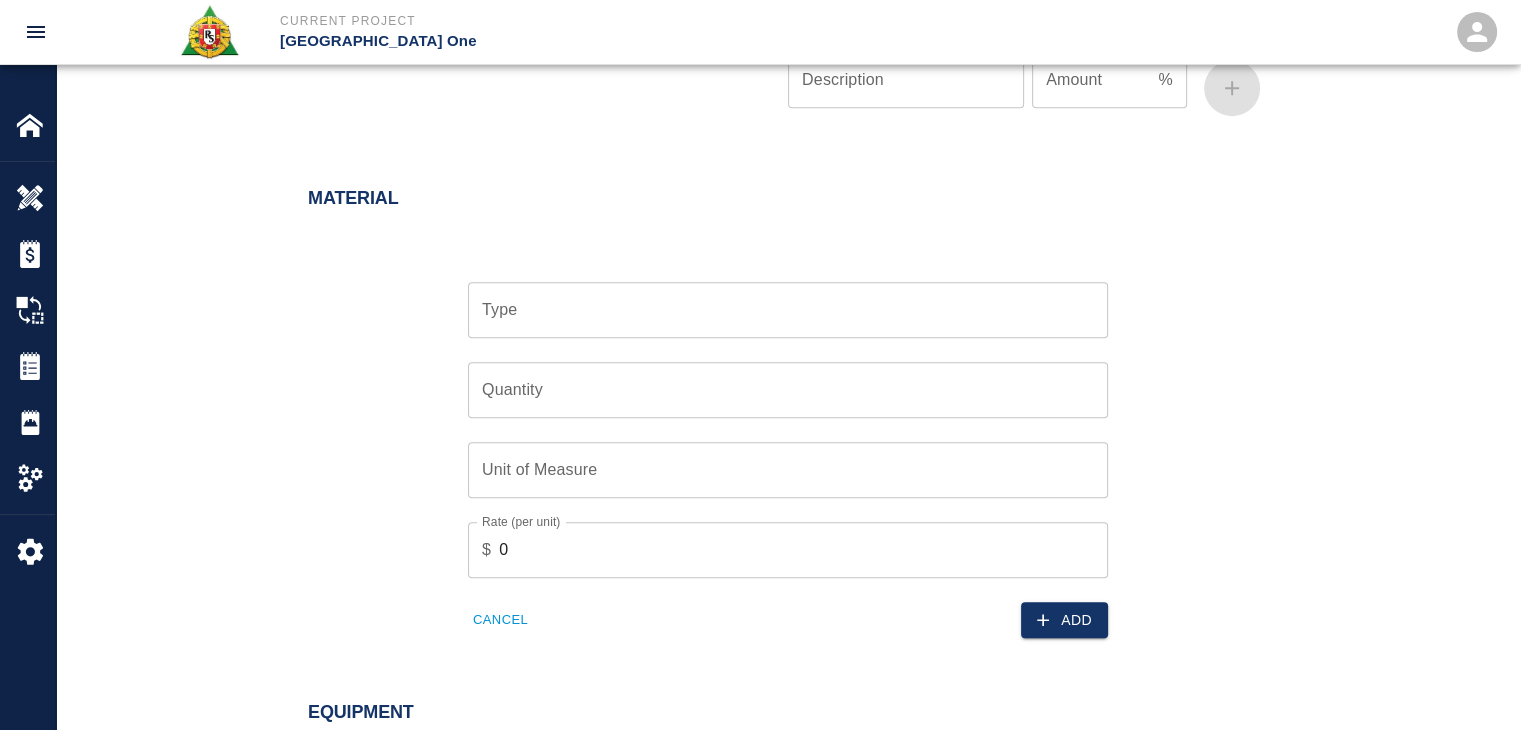 click on "Type" at bounding box center [788, 310] 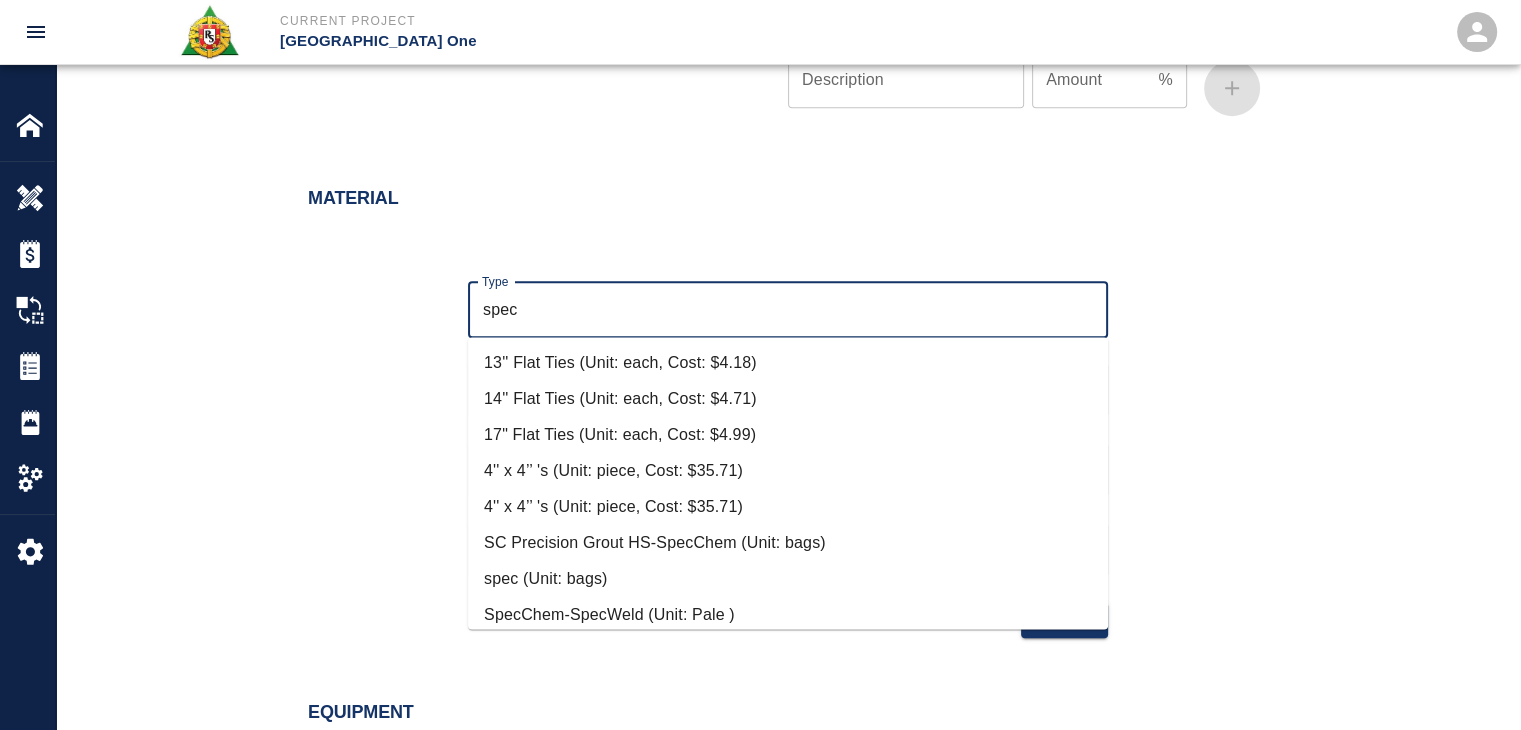 scroll, scrollTop: 192, scrollLeft: 0, axis: vertical 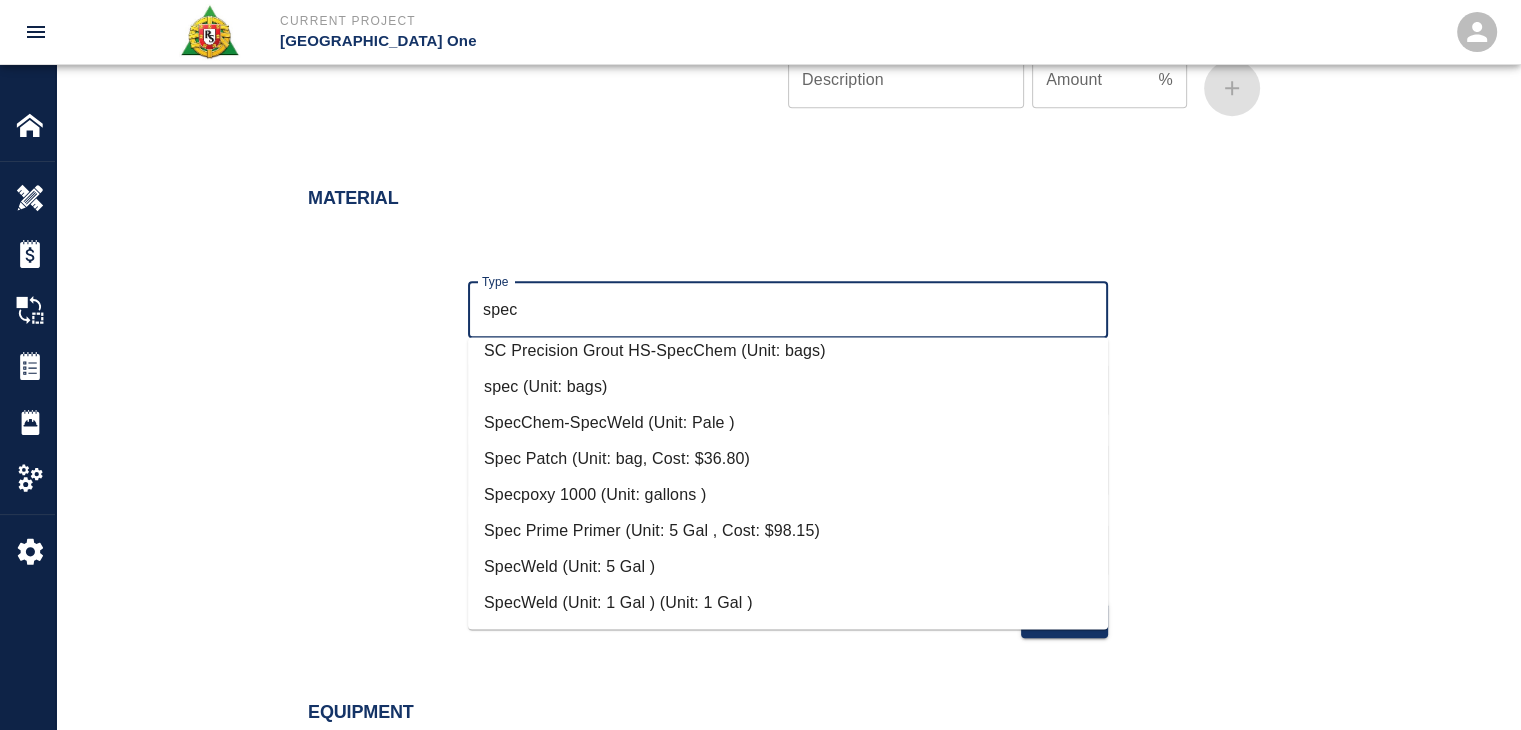 click on "Spec Patch (Unit: bag, Cost: $36.80)" at bounding box center [788, 459] 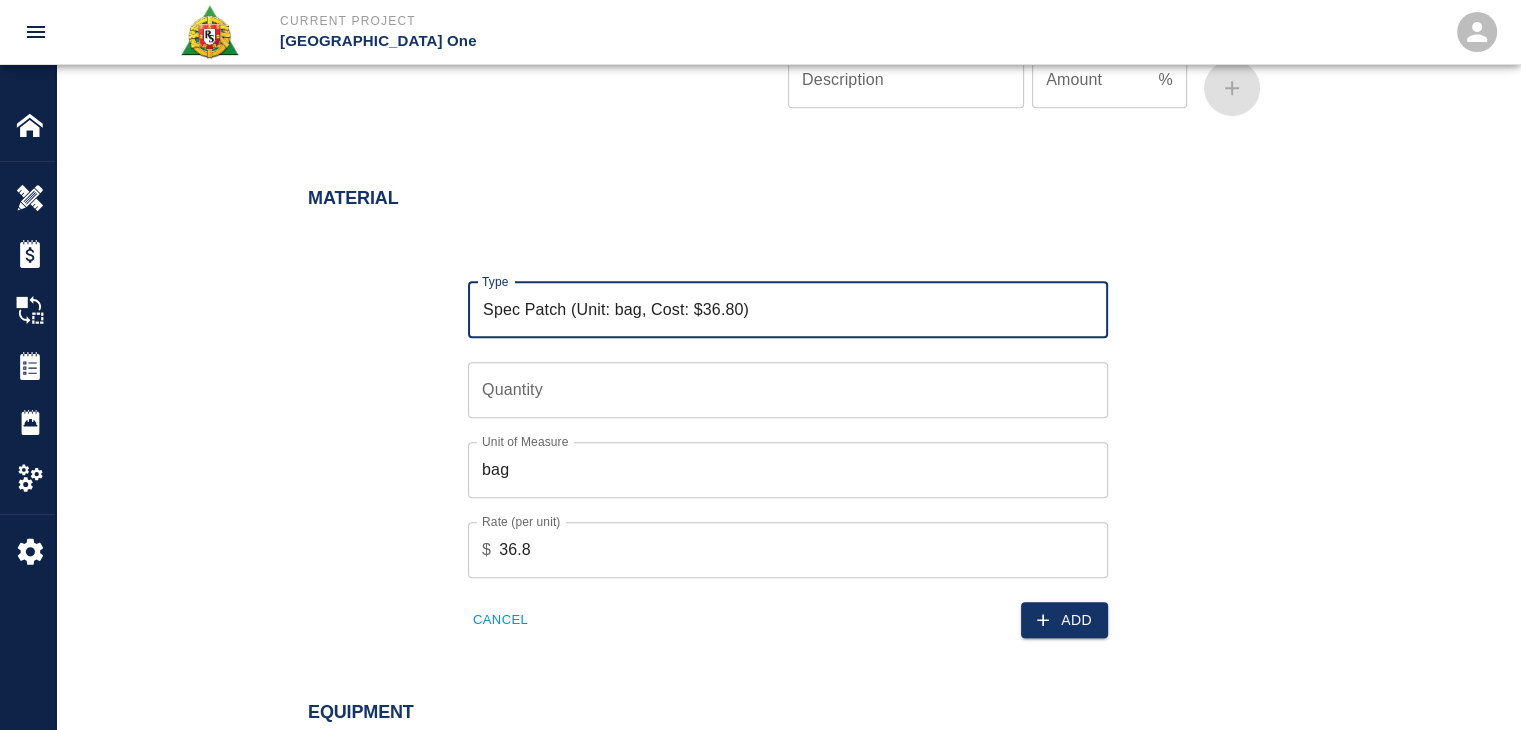 type on "Spec Patch (Unit: bag, Cost: $36.80)" 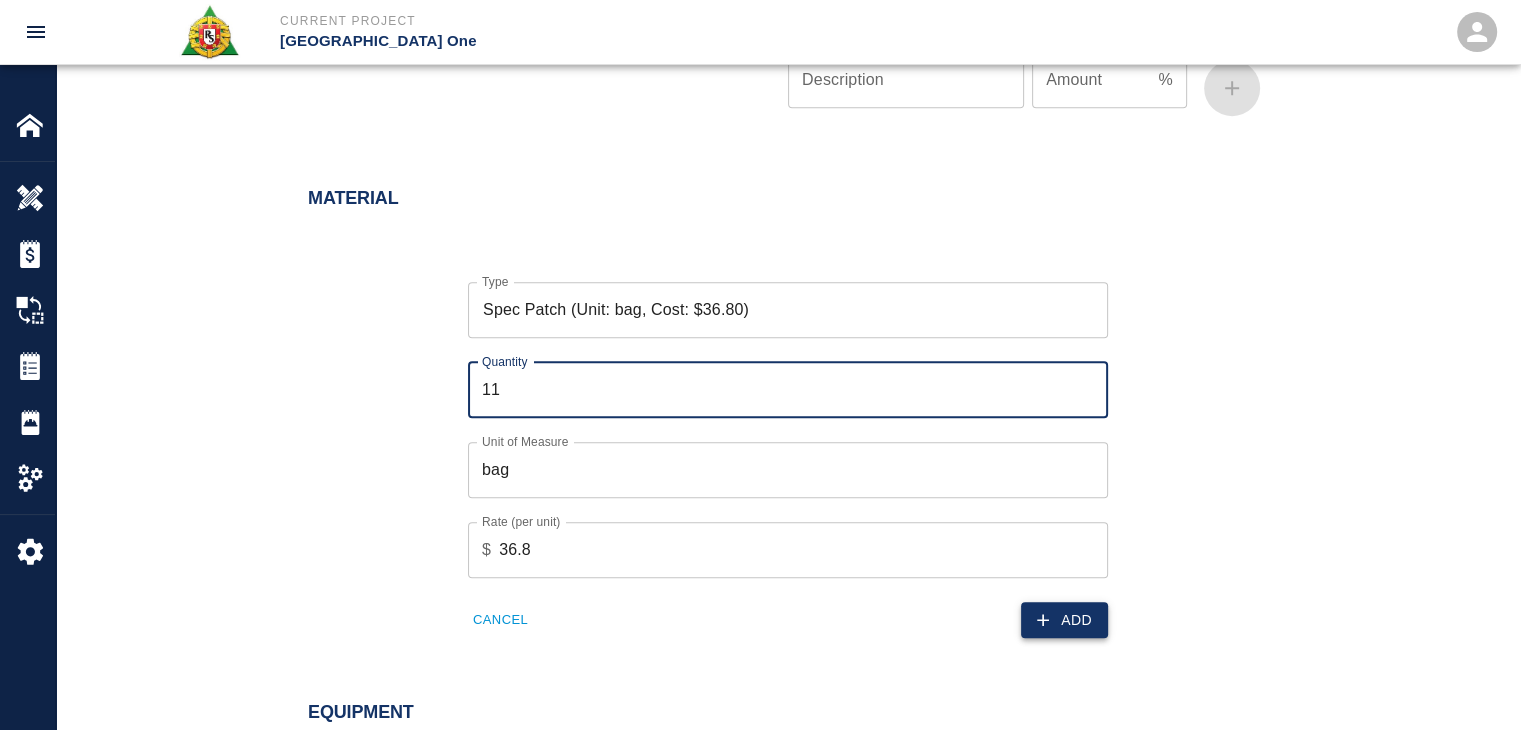 type on "11" 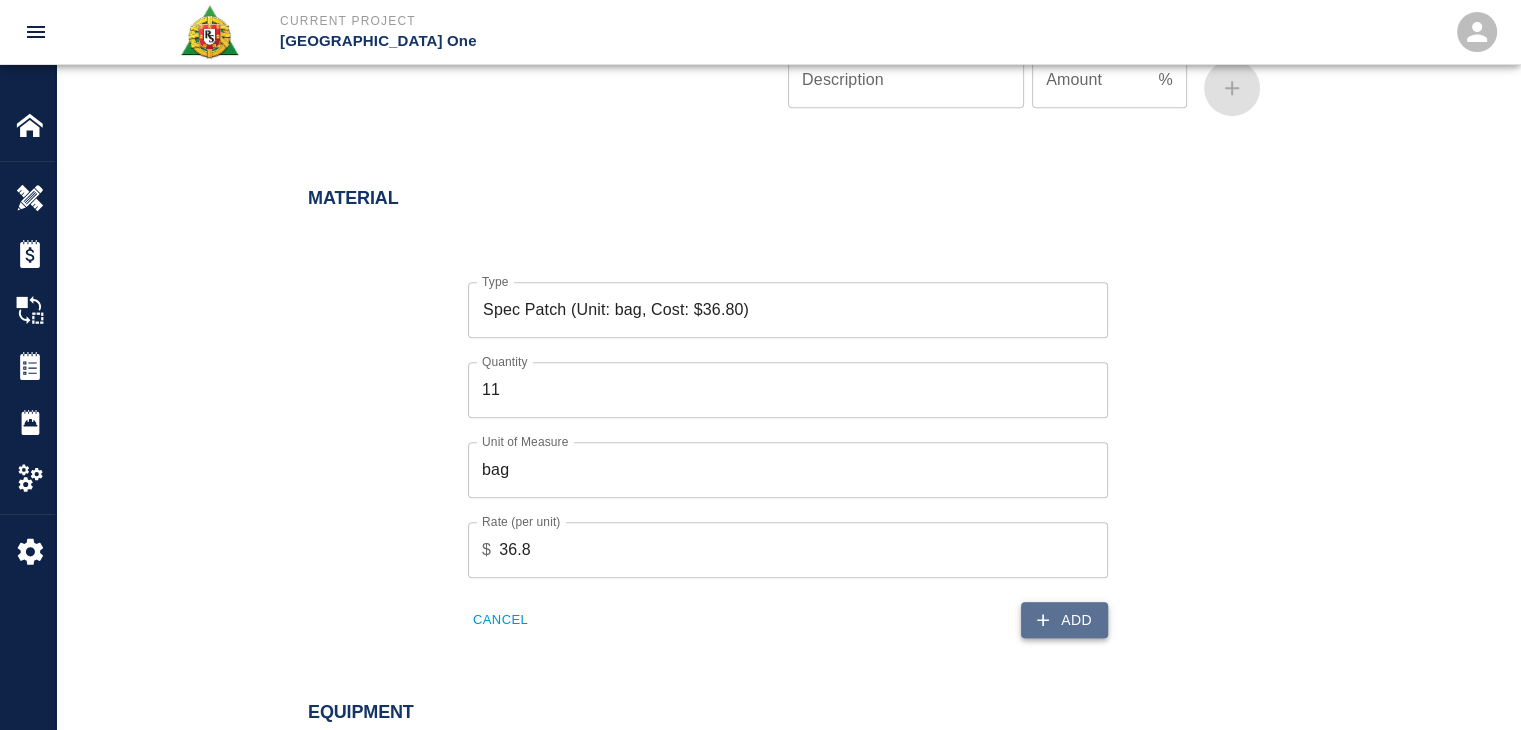 click 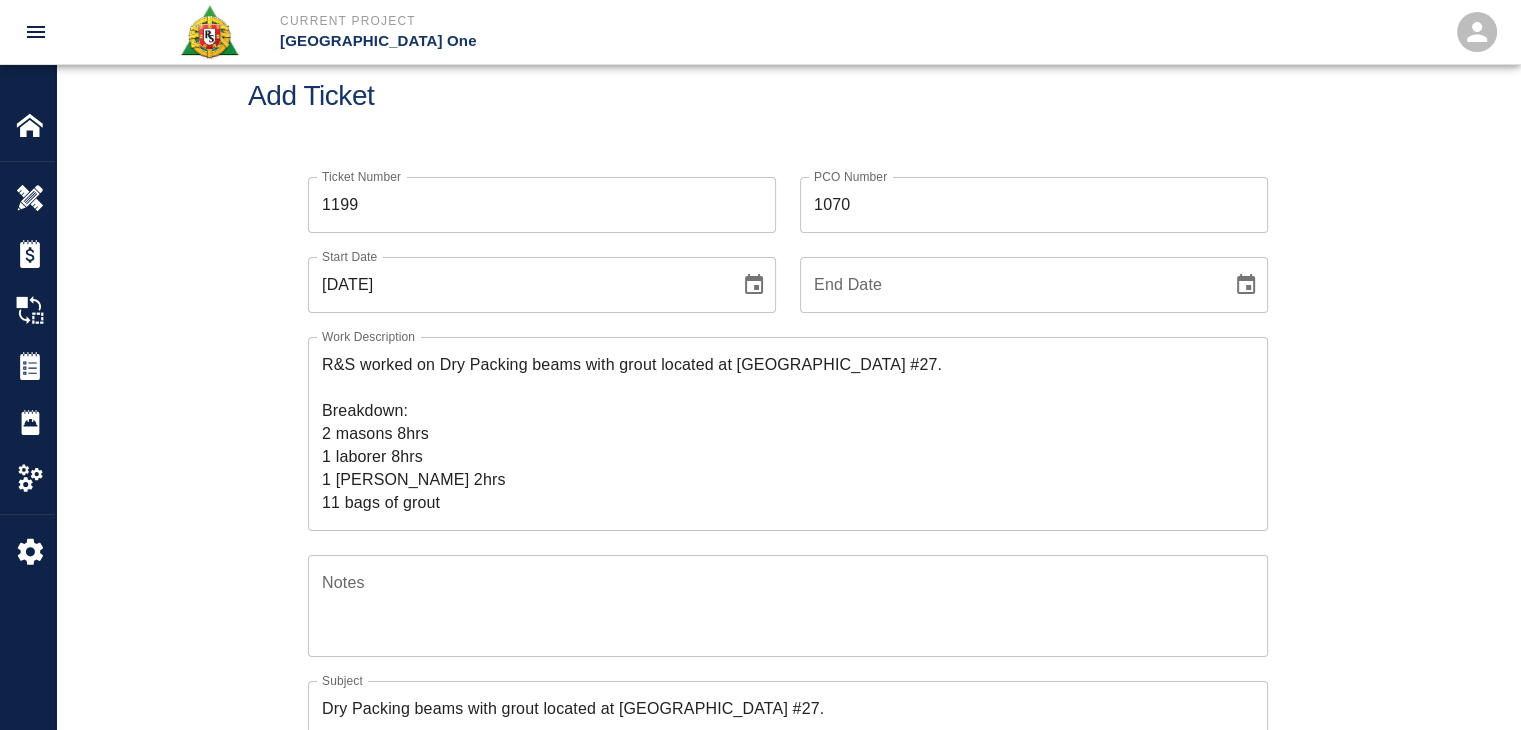 scroll, scrollTop: 0, scrollLeft: 0, axis: both 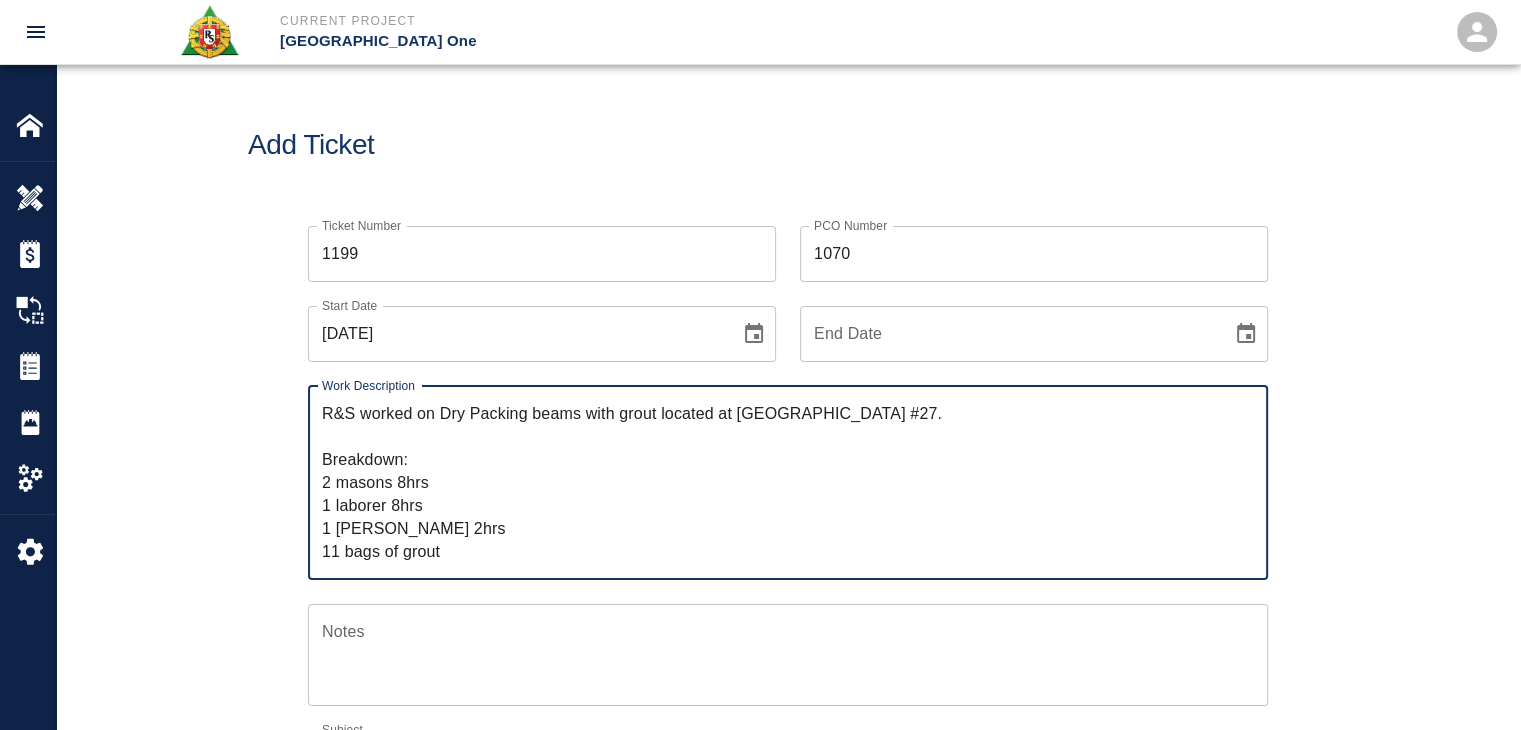 drag, startPoint x: 475, startPoint y: 548, endPoint x: 264, endPoint y: 311, distance: 317.31686 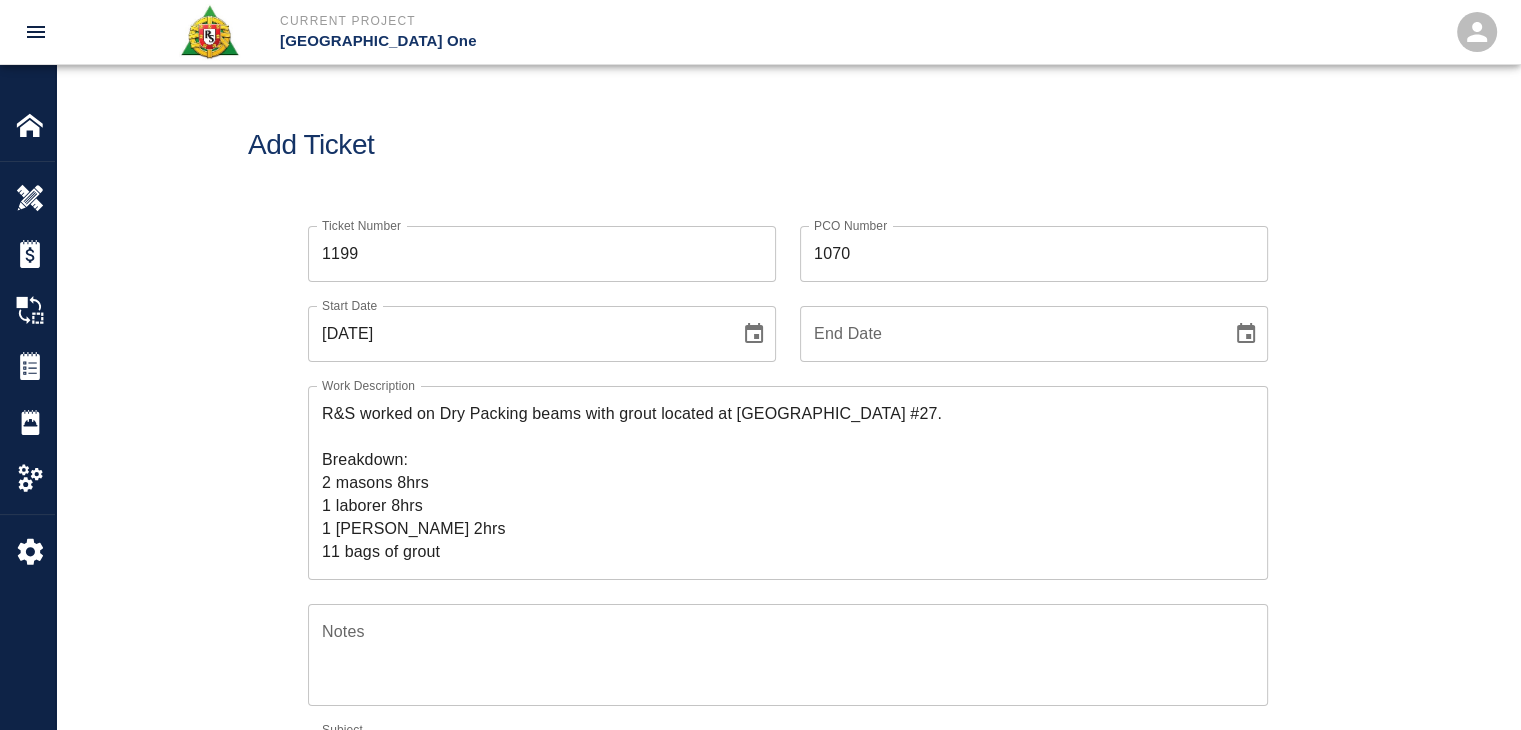 click on "R&S worked on Dry Packing beams with grout located at stairwell #27.
Breakdown:
2 masons 8hrs
1 laborer 8hrs
1 Foreman 2hrs
11 bags of grout" at bounding box center (788, 482) 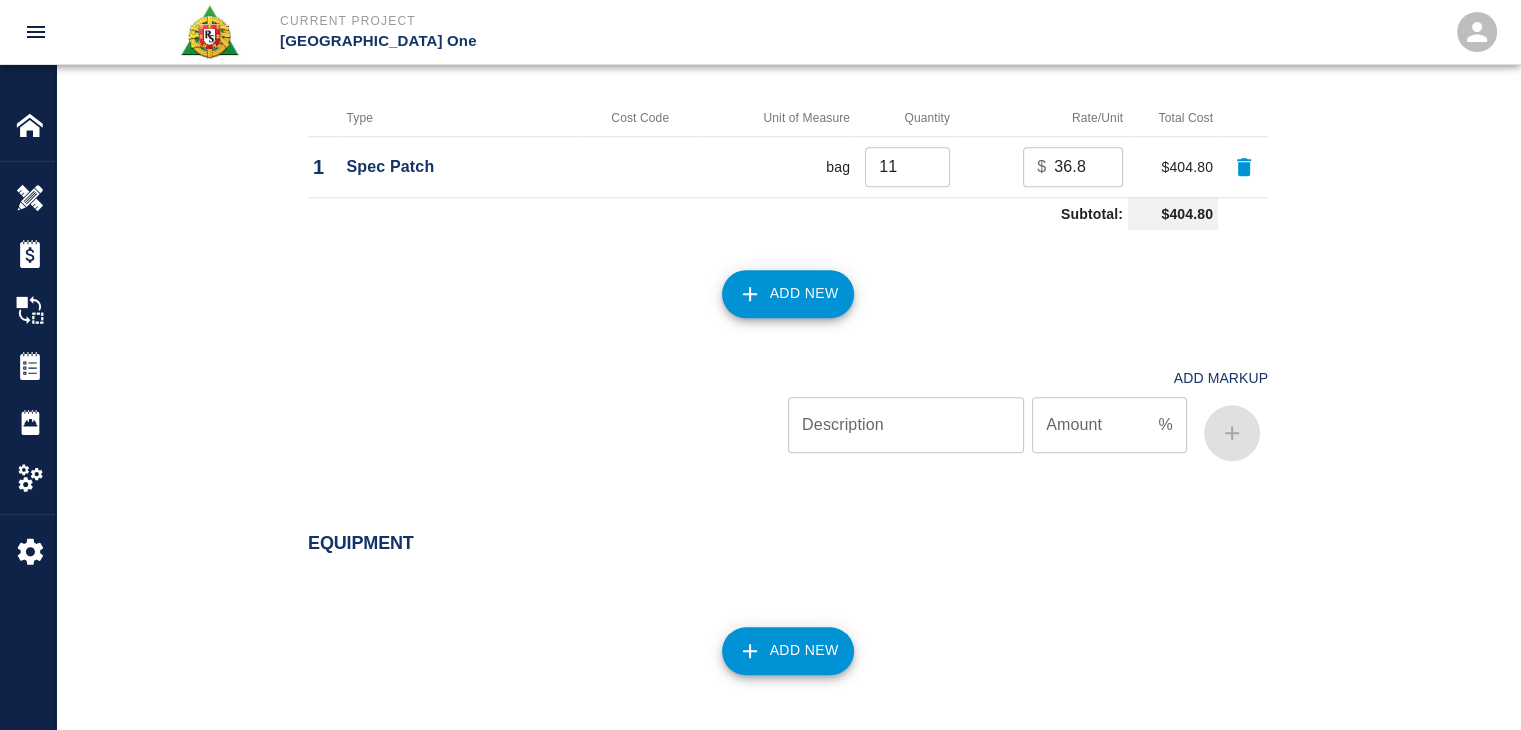 scroll, scrollTop: 2161, scrollLeft: 0, axis: vertical 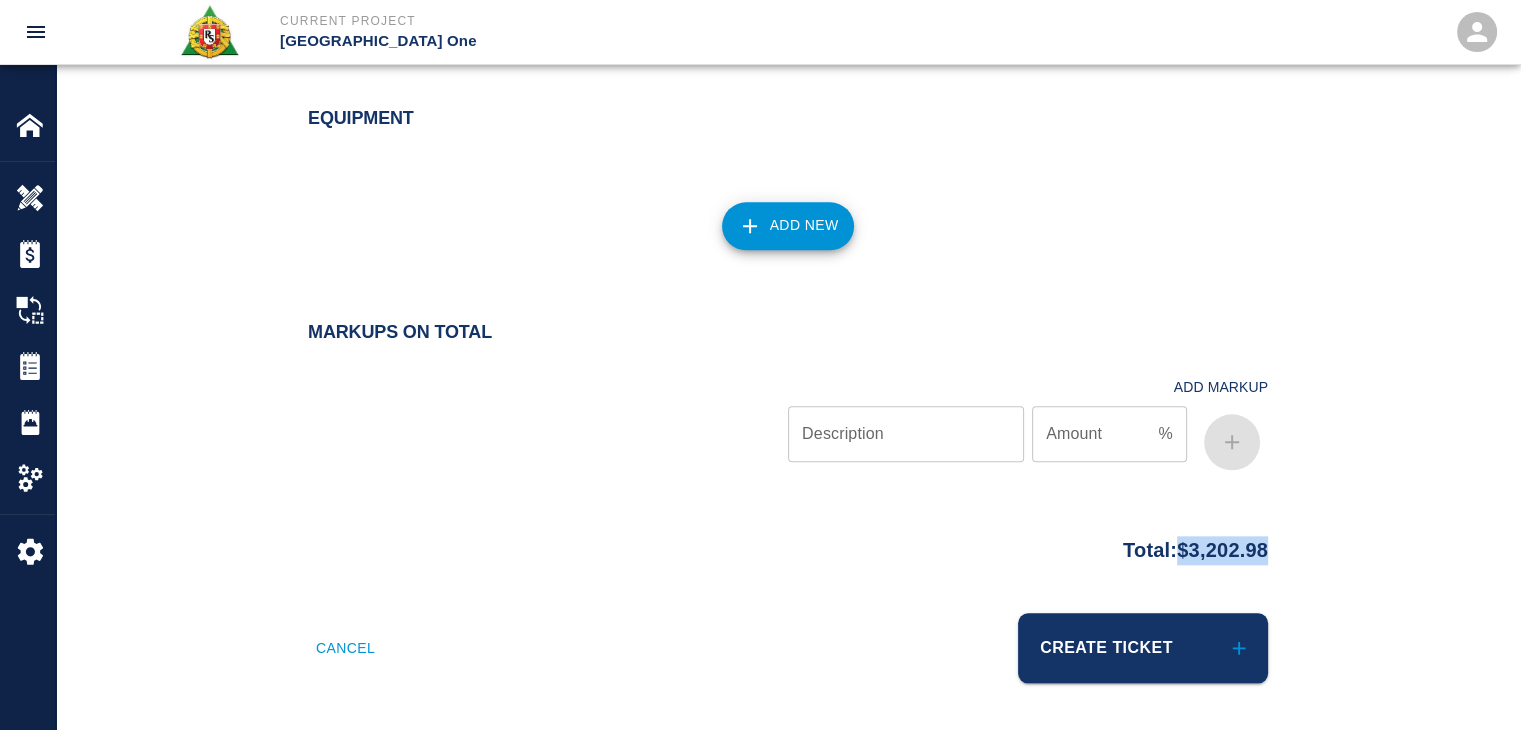 drag, startPoint x: 1345, startPoint y: 557, endPoint x: 1163, endPoint y: 553, distance: 182.04395 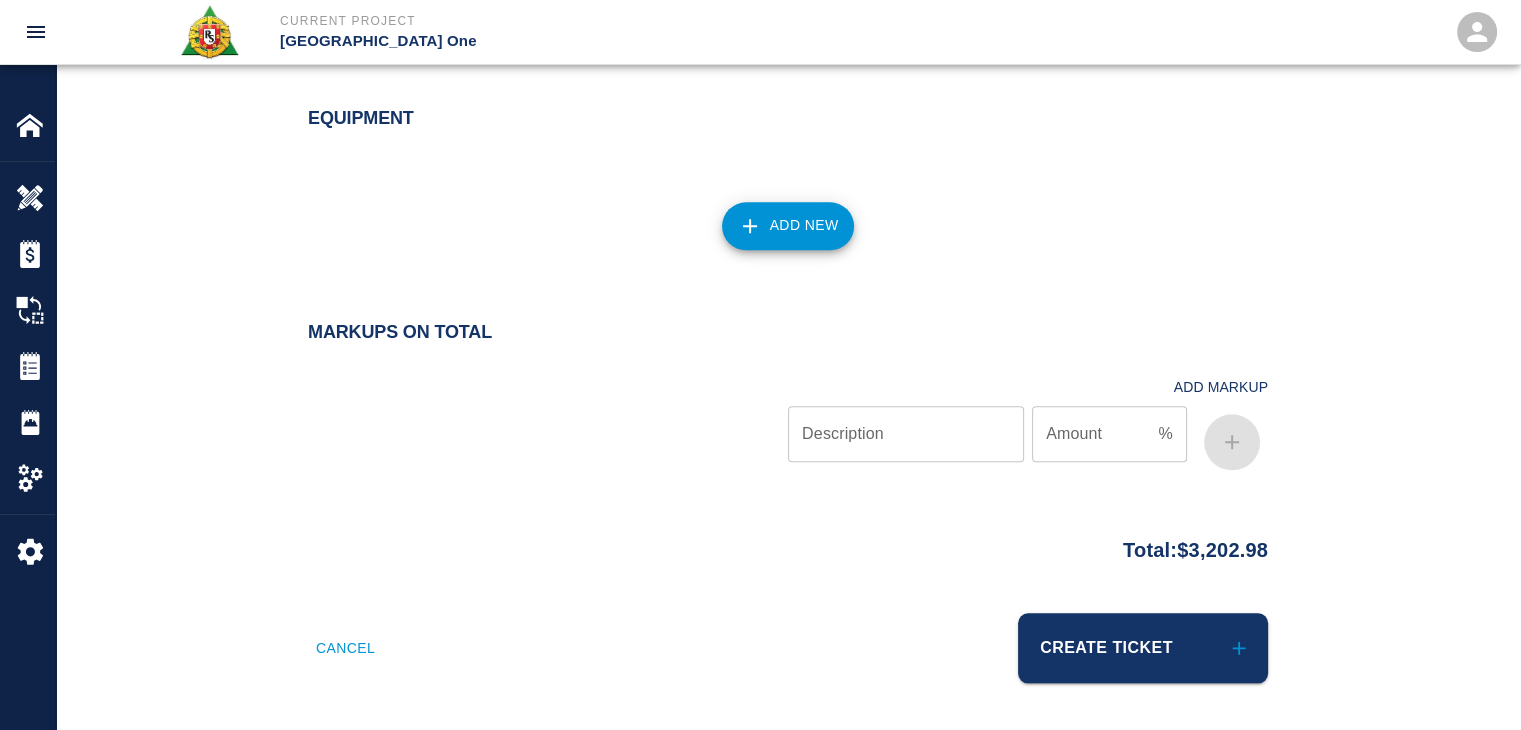 click on "Total:  $3,202.98" at bounding box center [788, 545] 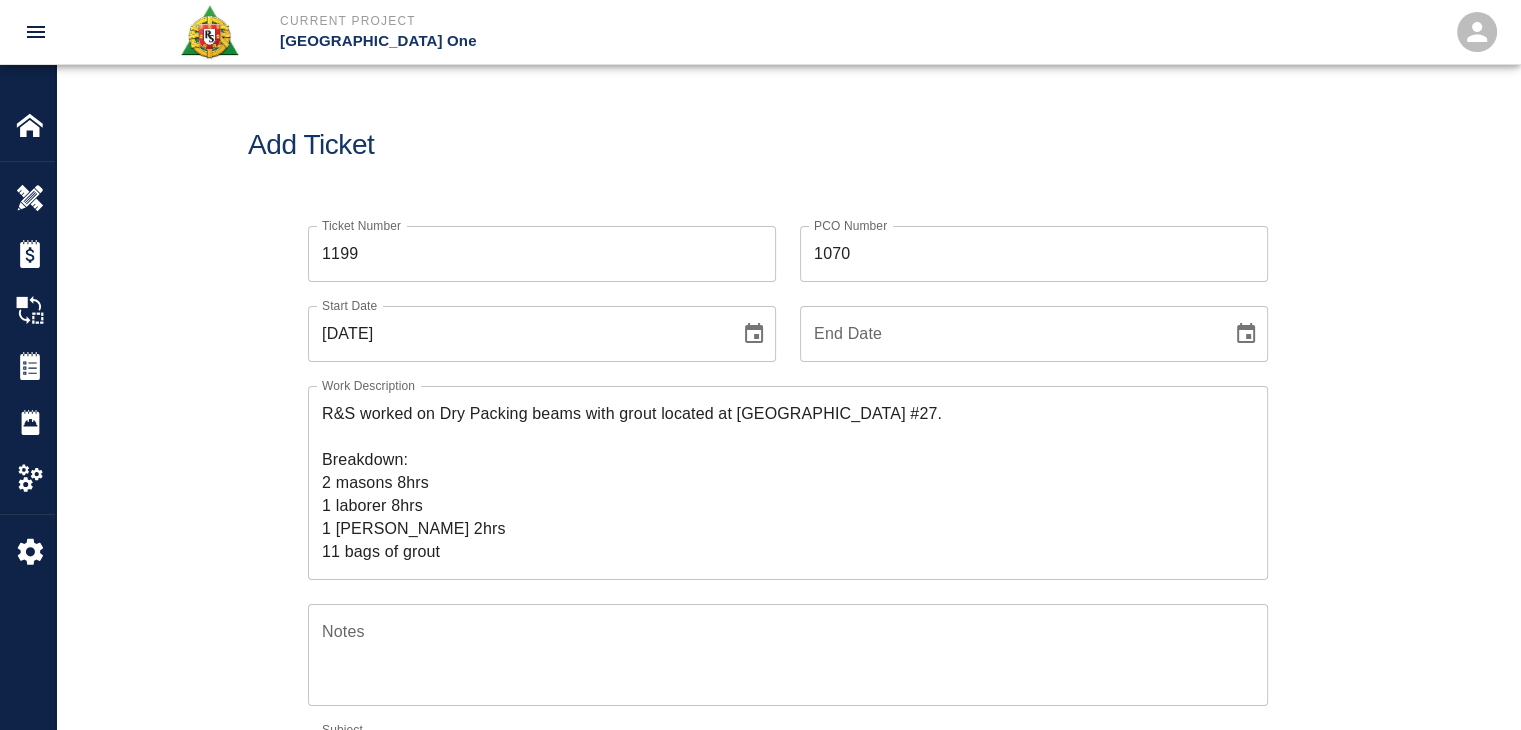 scroll, scrollTop: 407, scrollLeft: 0, axis: vertical 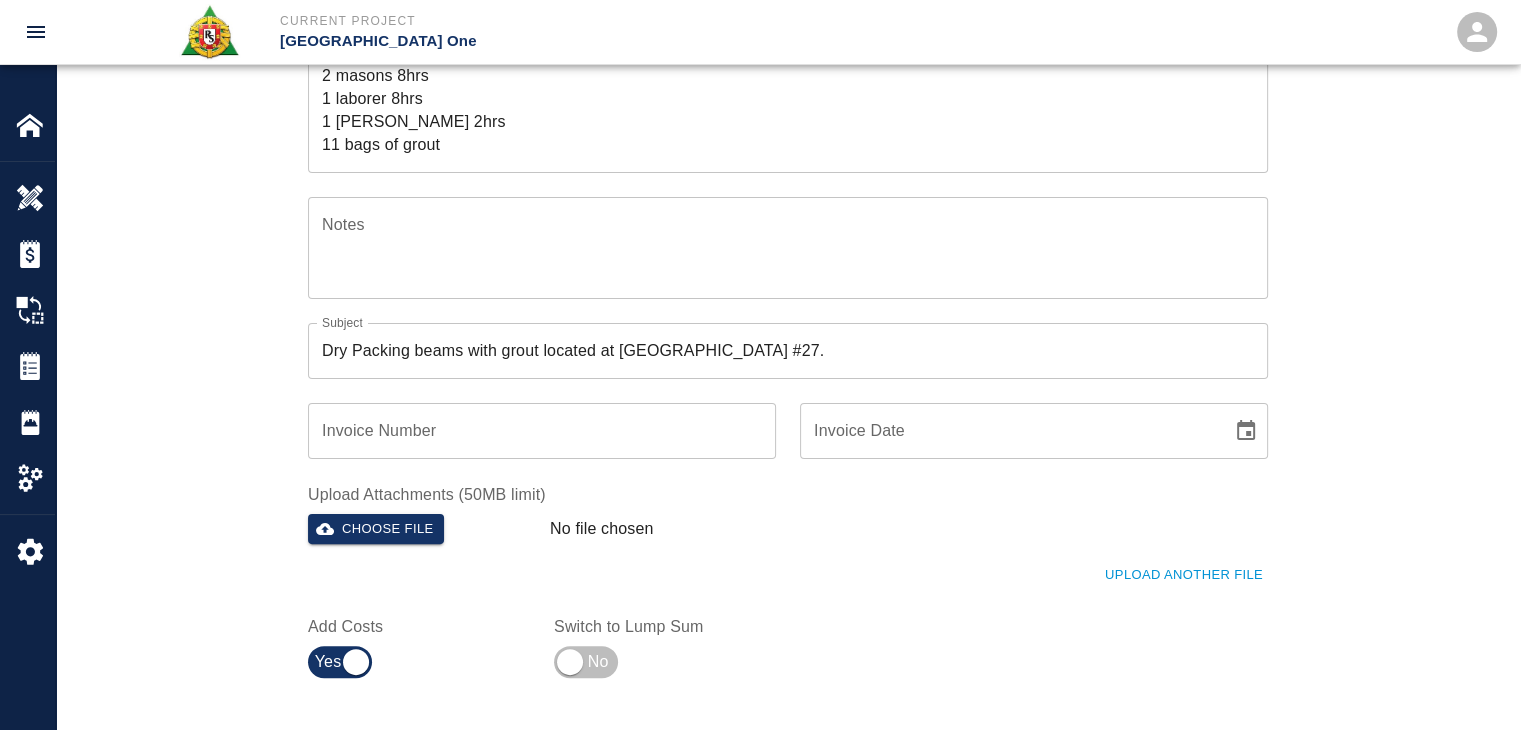 click on "Upload Another File" at bounding box center [776, 563] 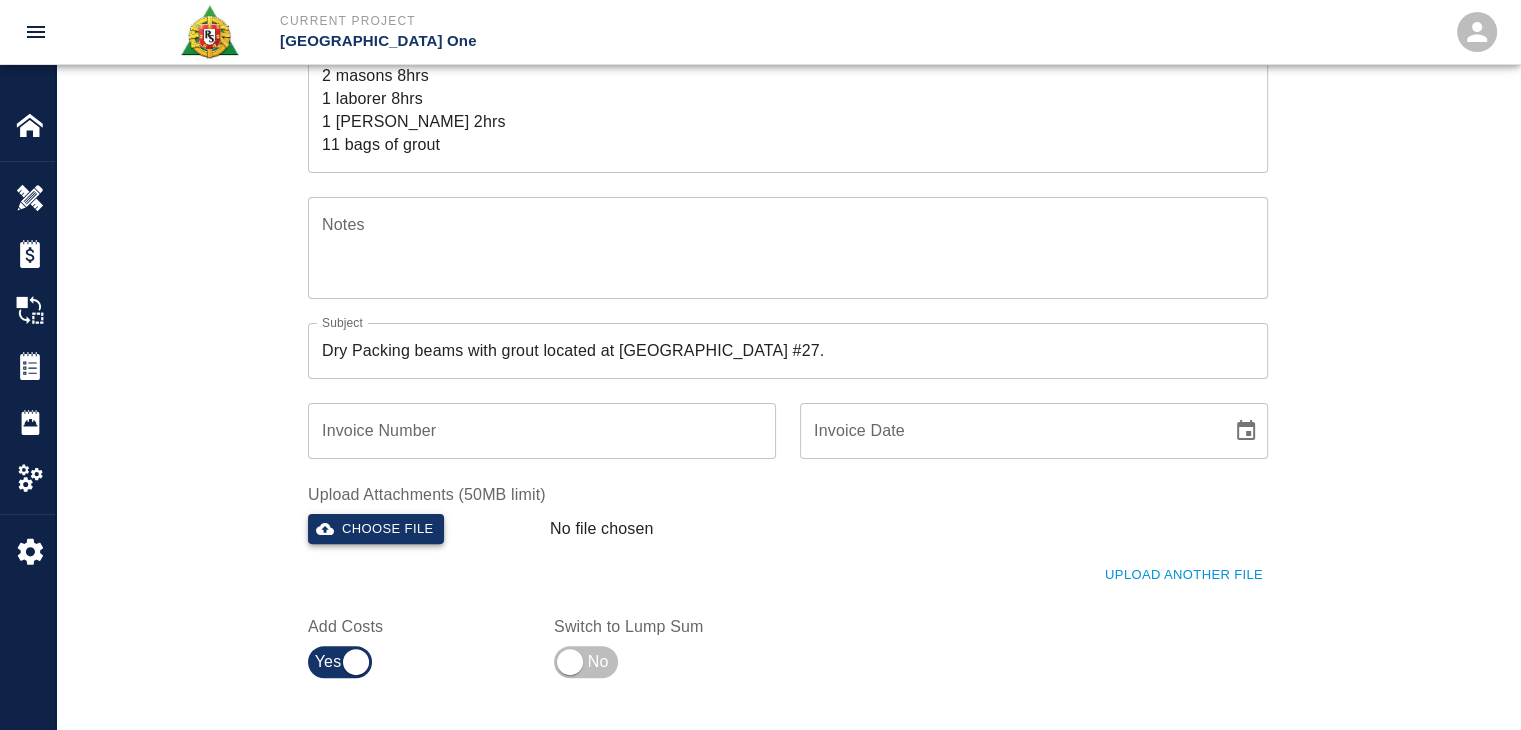 click on "Choose file" at bounding box center [376, 529] 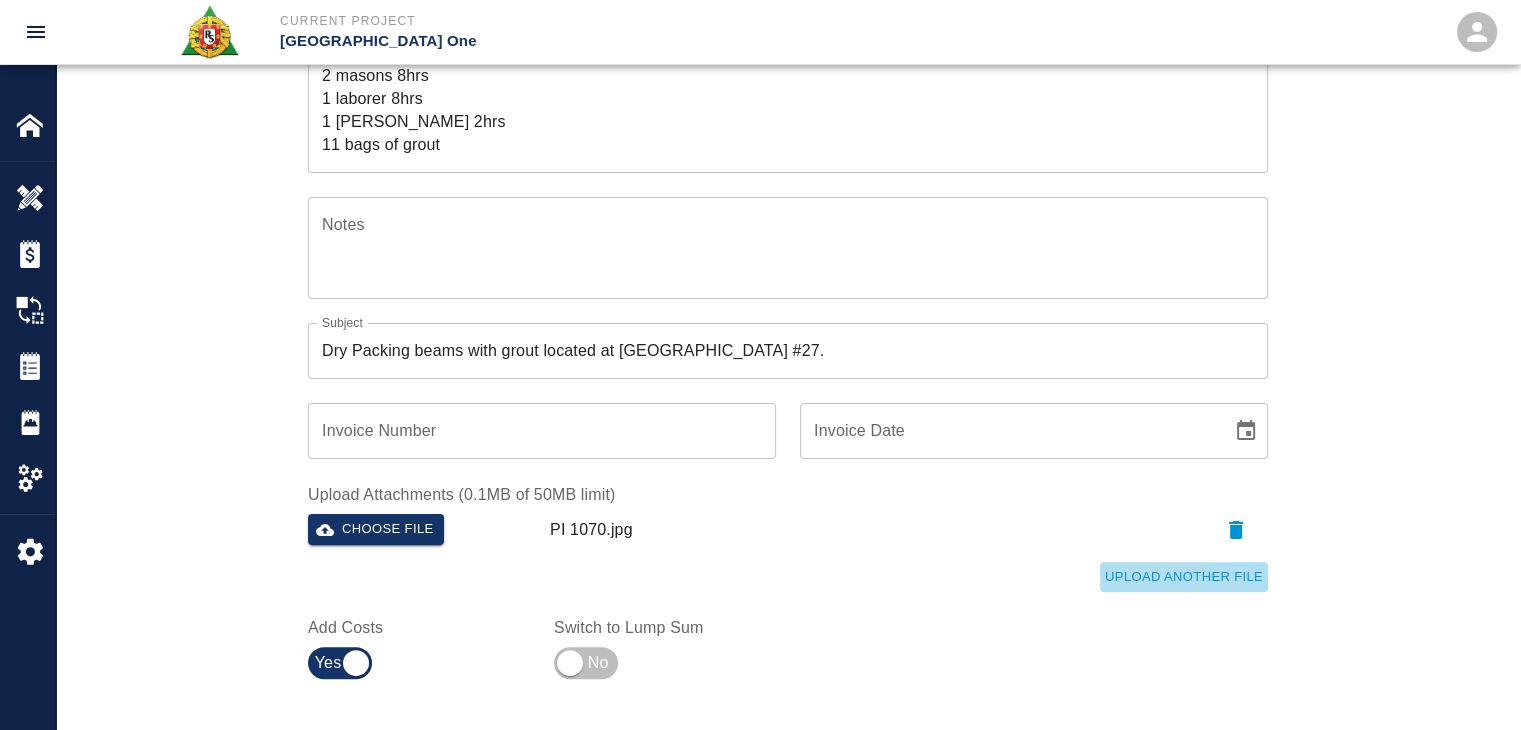 click on "Upload Another File" at bounding box center (1184, 577) 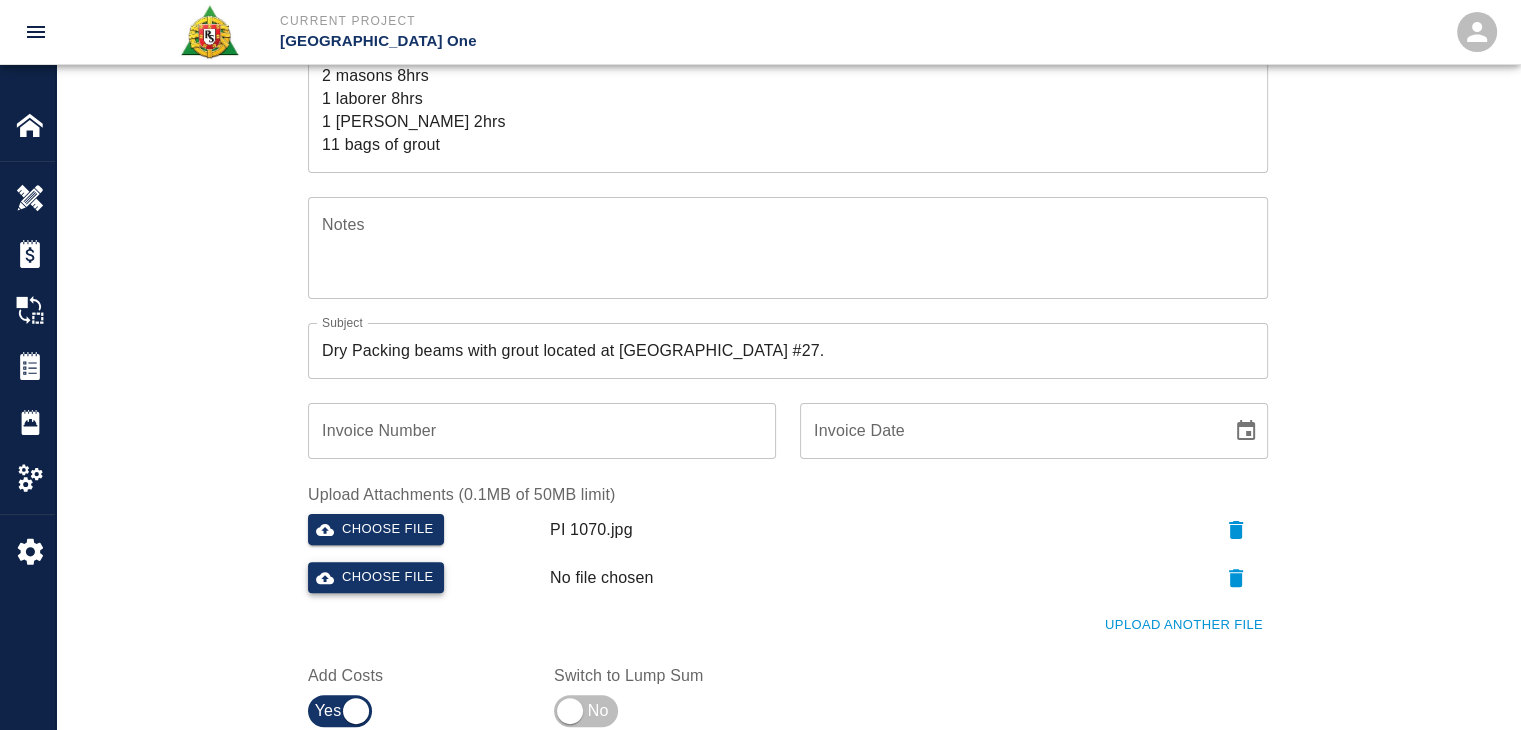 click on "Choose file" at bounding box center [376, 577] 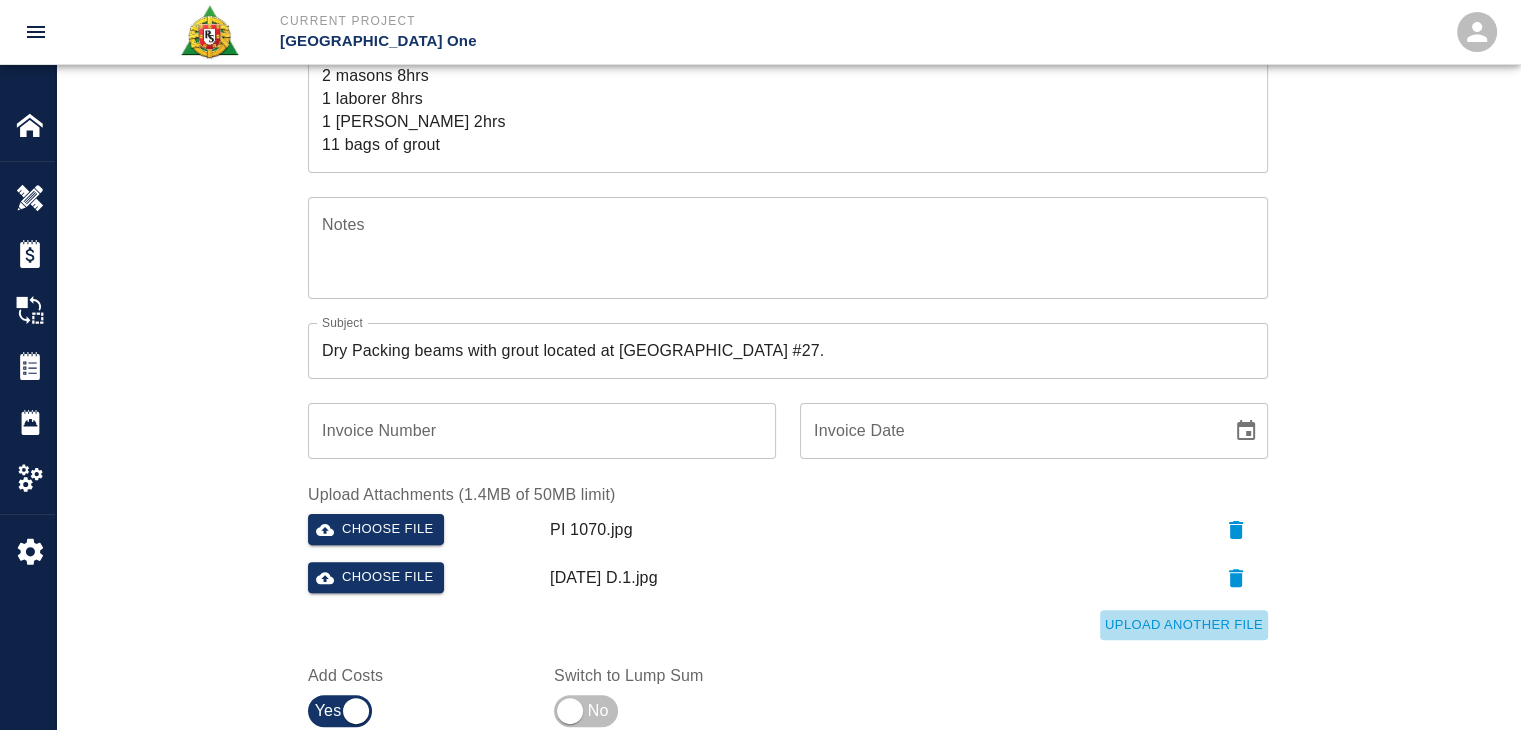 click on "Upload Another File" at bounding box center [1184, 625] 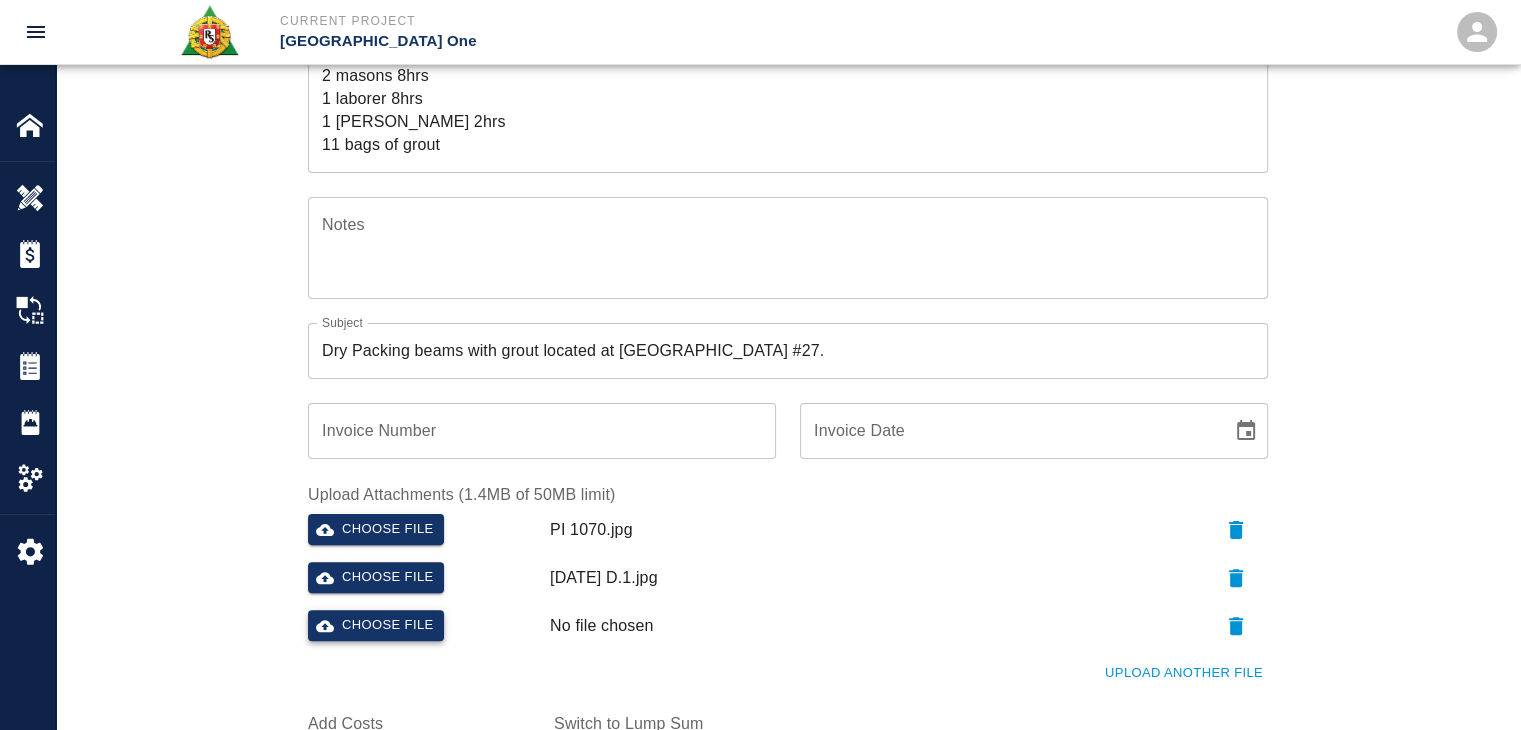 click on "Choose file" at bounding box center (376, 625) 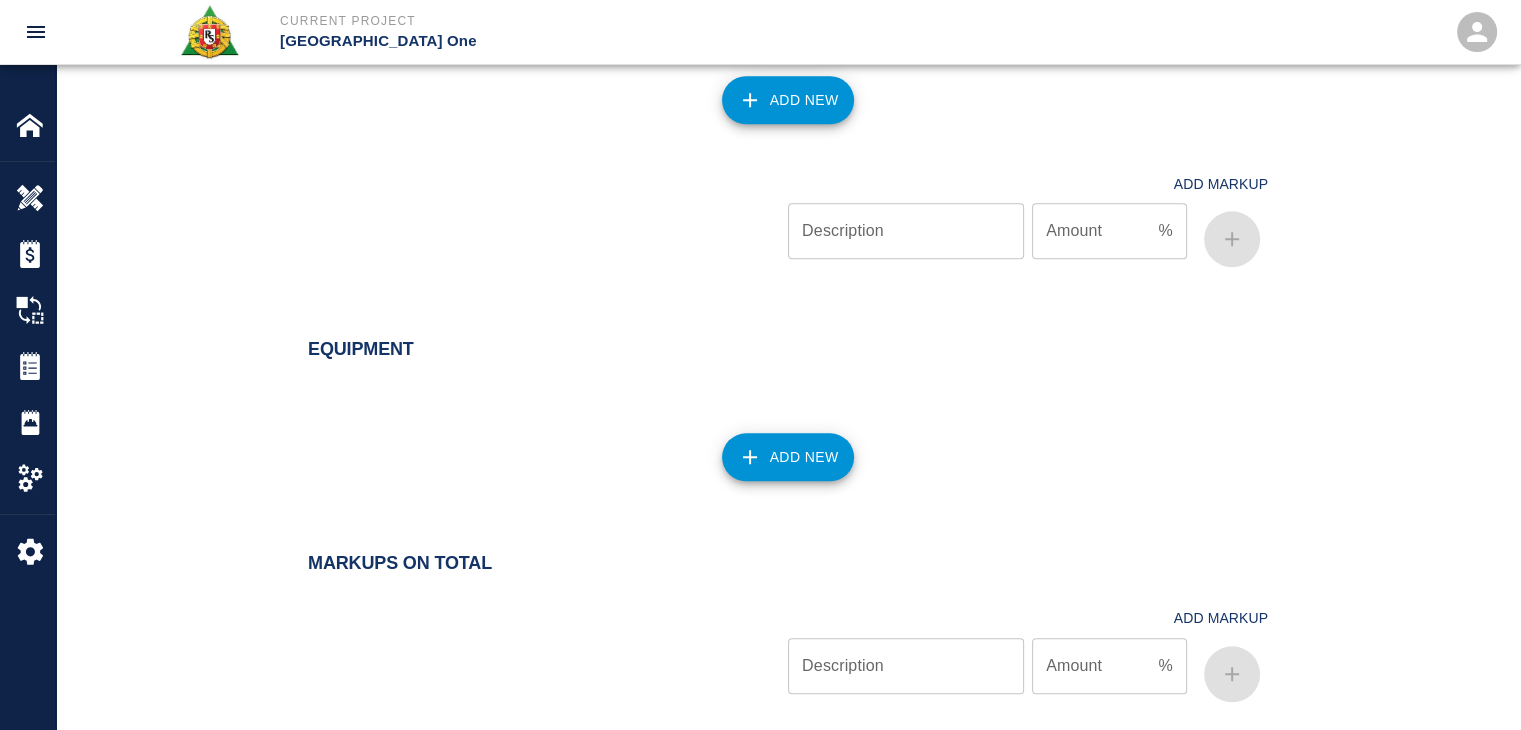 scroll, scrollTop: 2258, scrollLeft: 0, axis: vertical 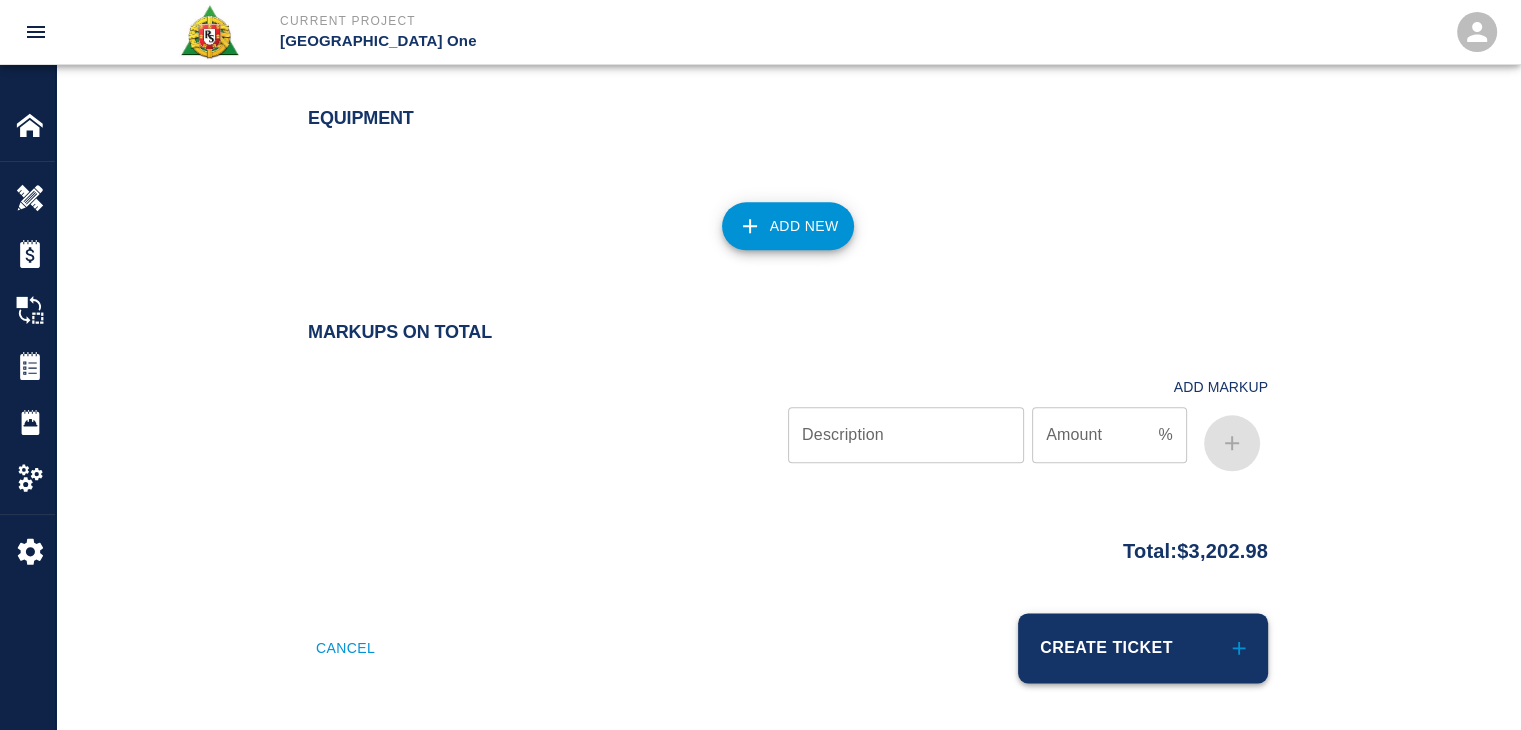 click on "Create Ticket" at bounding box center (1143, 648) 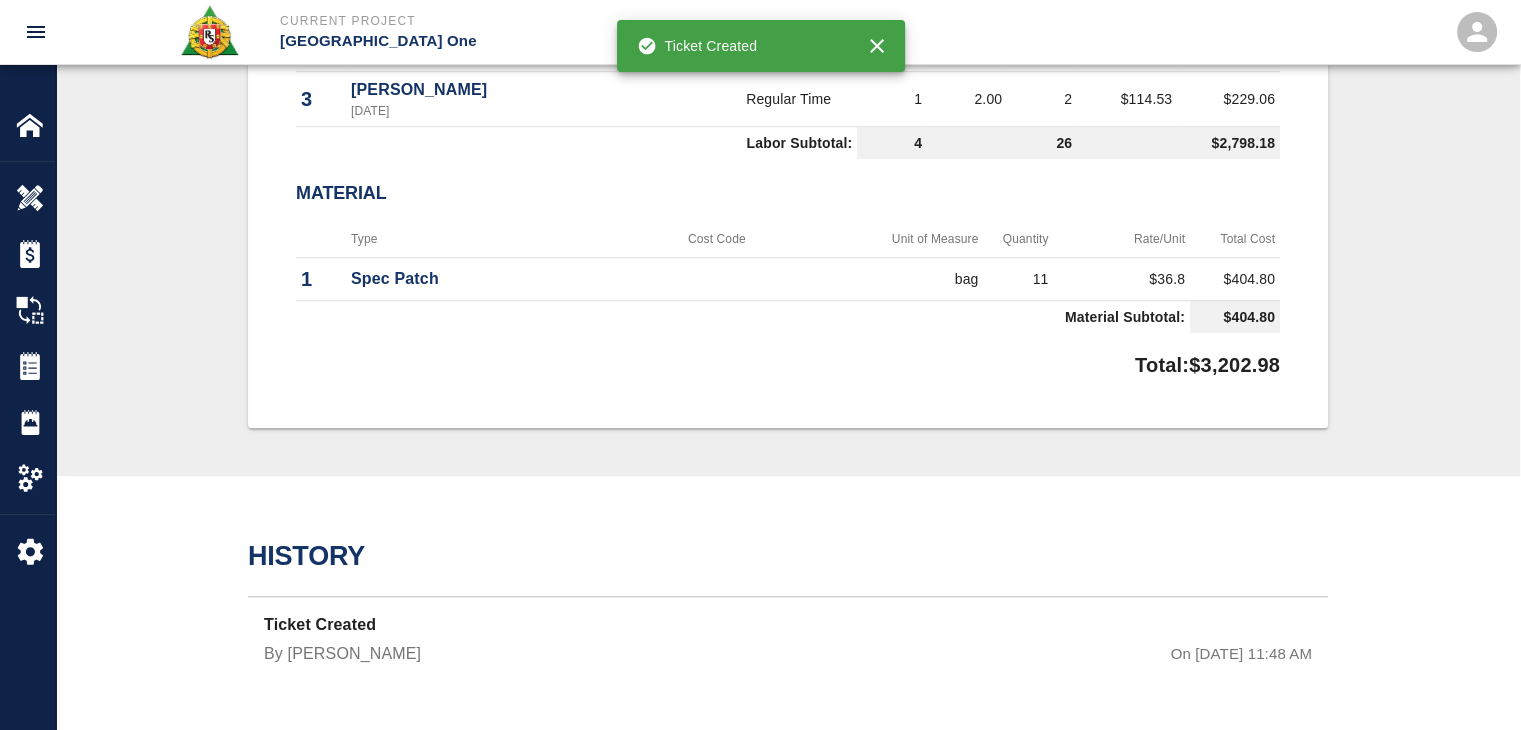 scroll, scrollTop: 0, scrollLeft: 0, axis: both 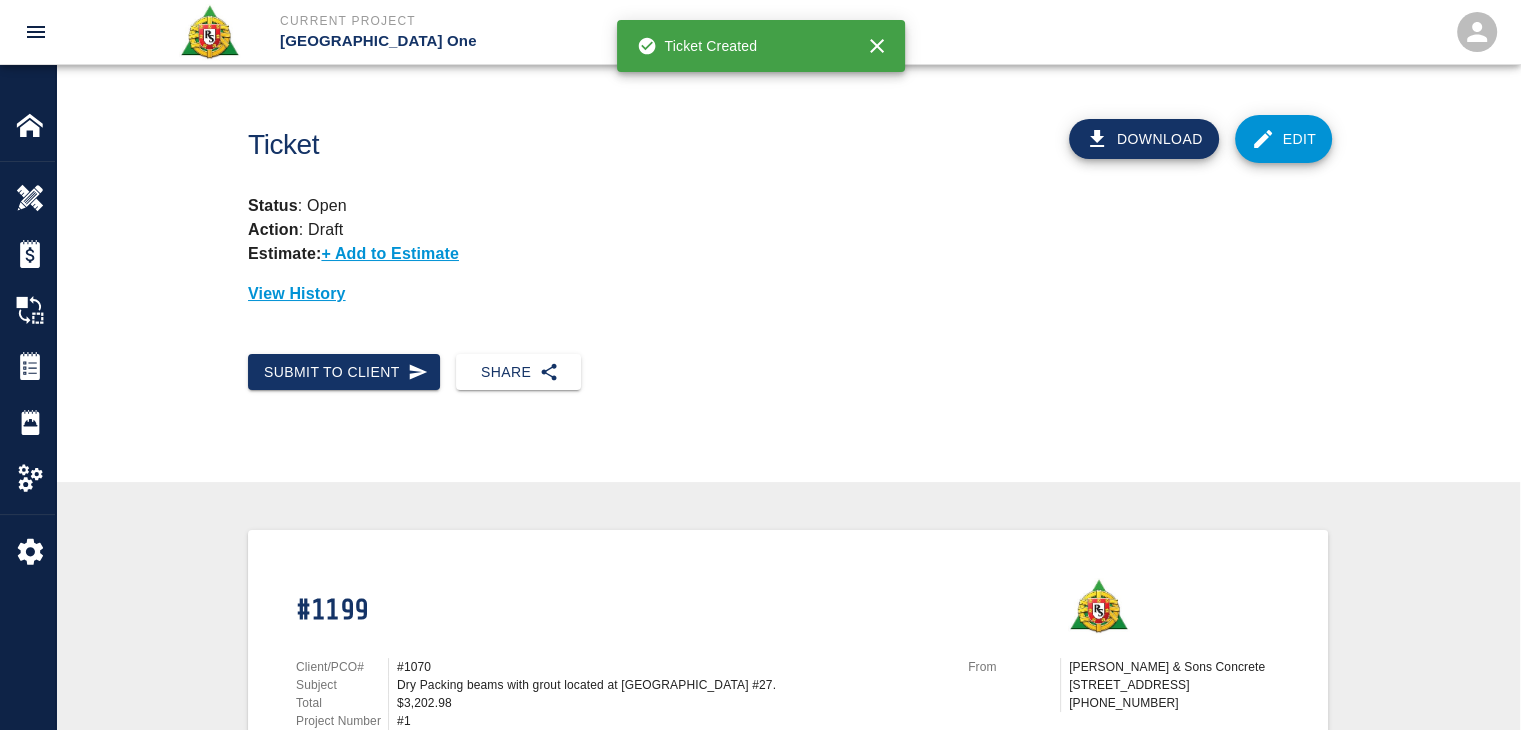 click on "Estimate:  + Add to Estimate" at bounding box center (788, 254) 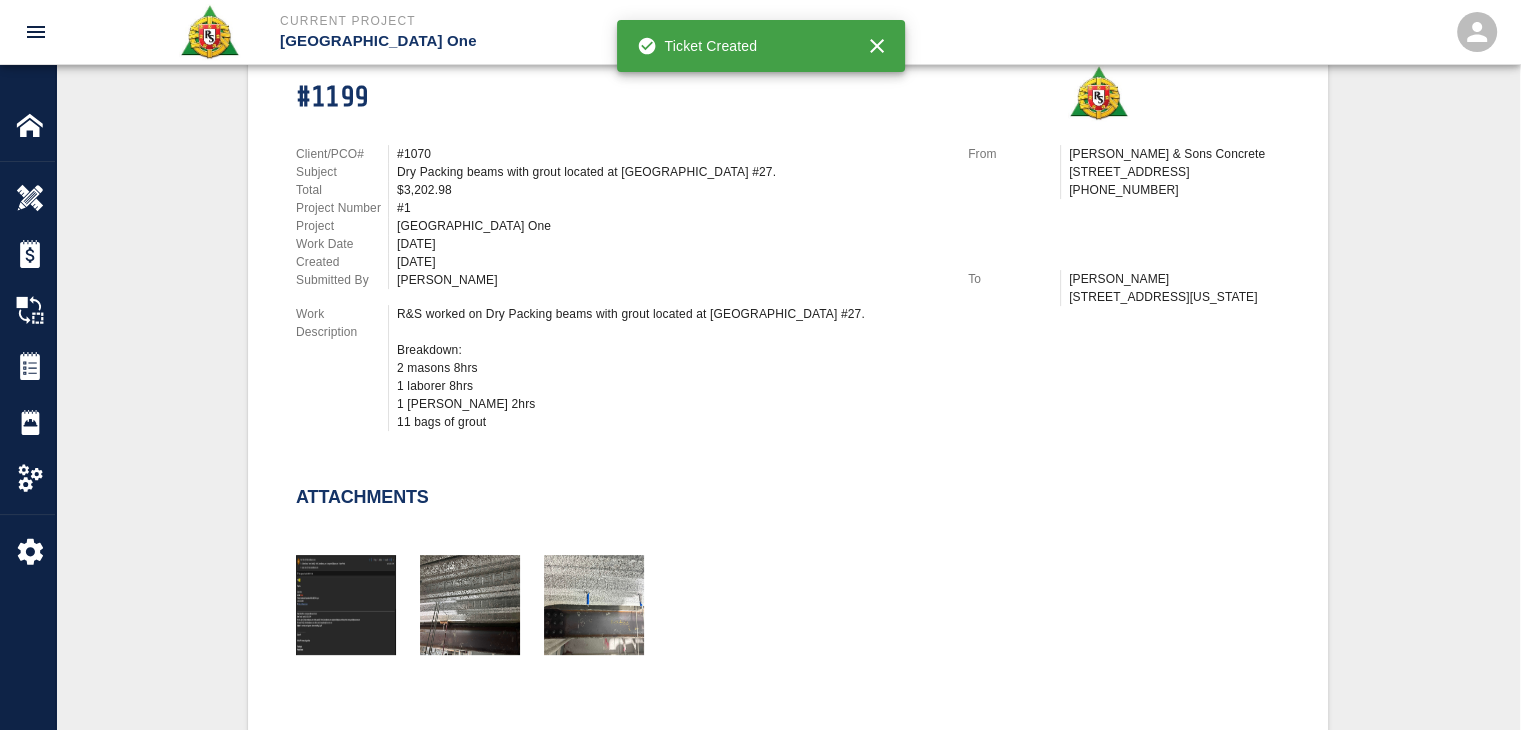 scroll, scrollTop: 0, scrollLeft: 0, axis: both 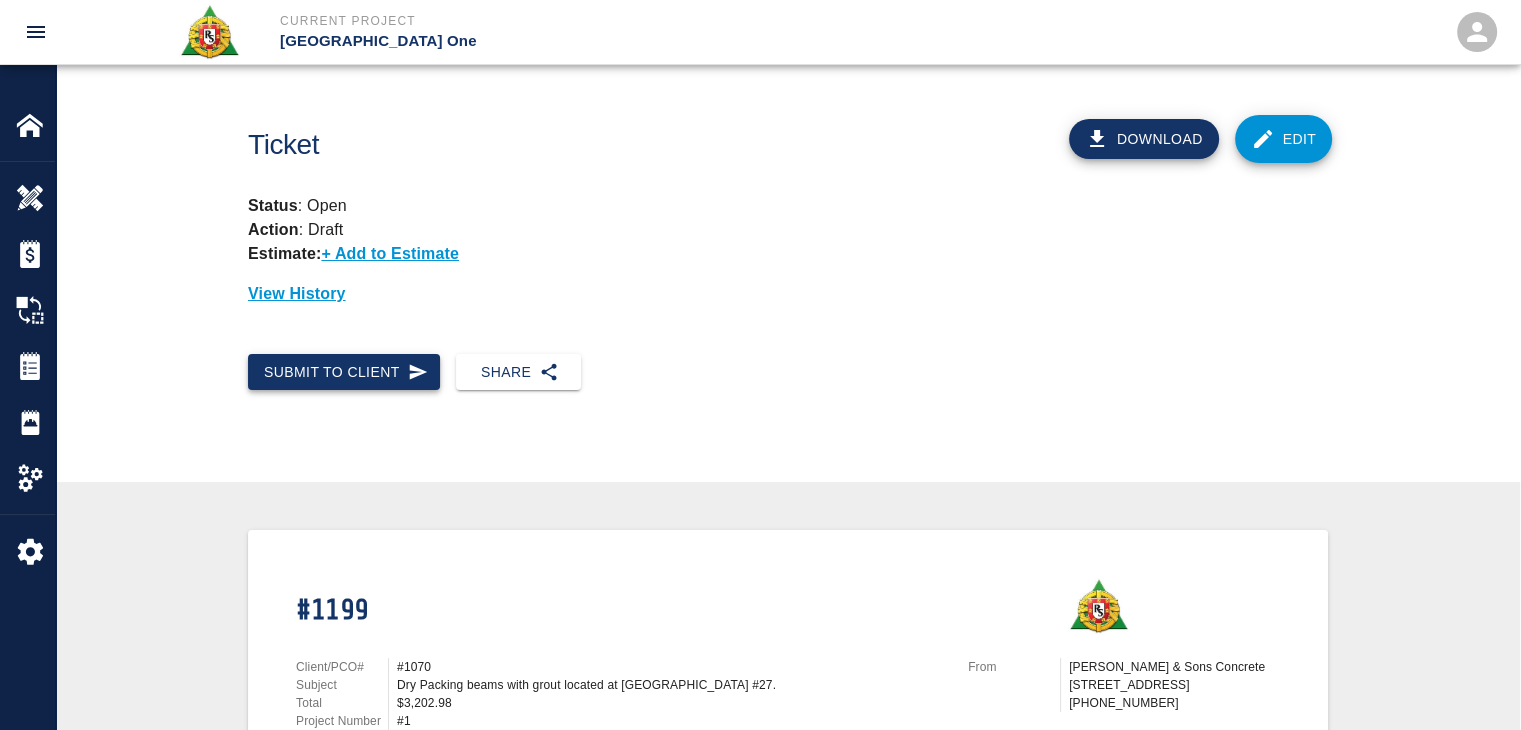 click on "Submit to Client" at bounding box center (344, 372) 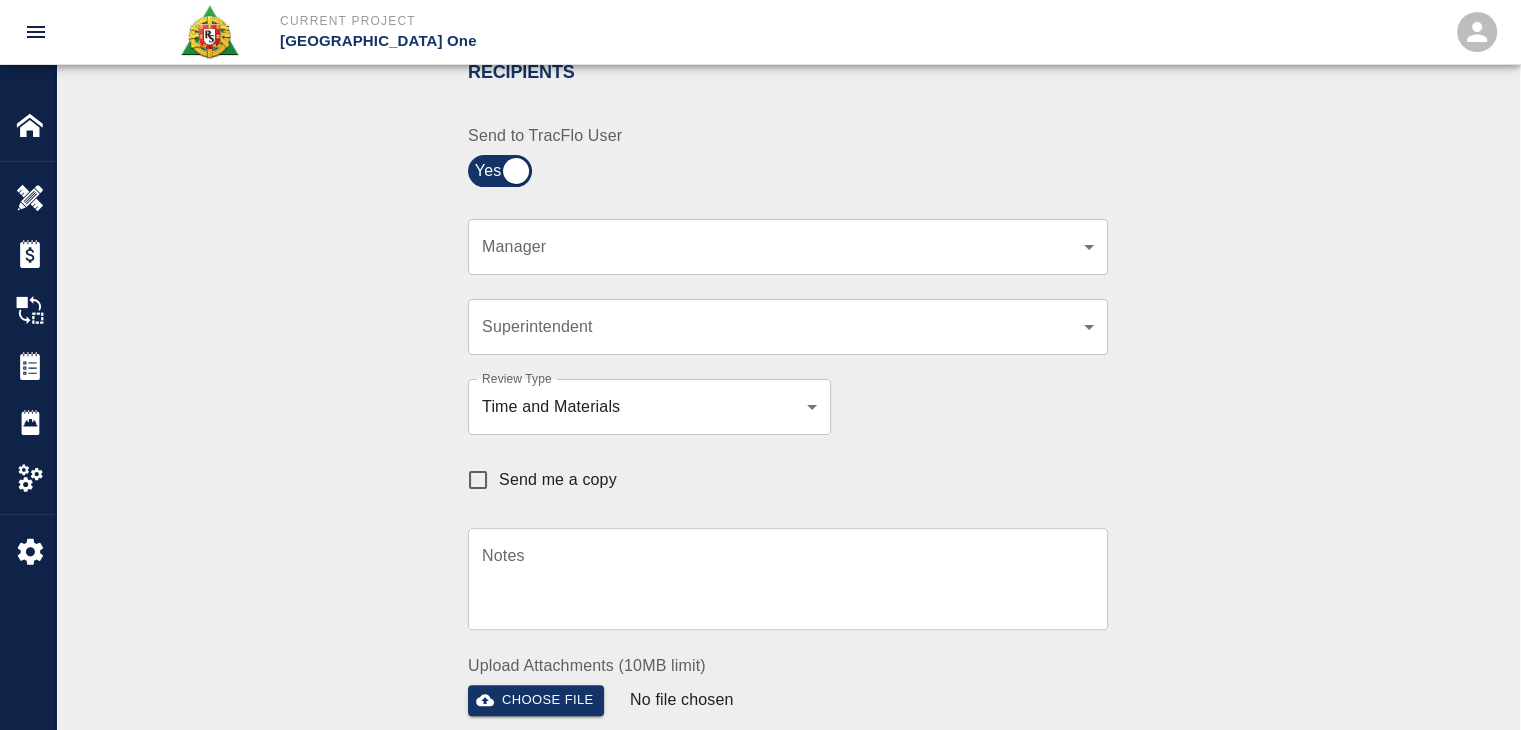 scroll, scrollTop: 451, scrollLeft: 0, axis: vertical 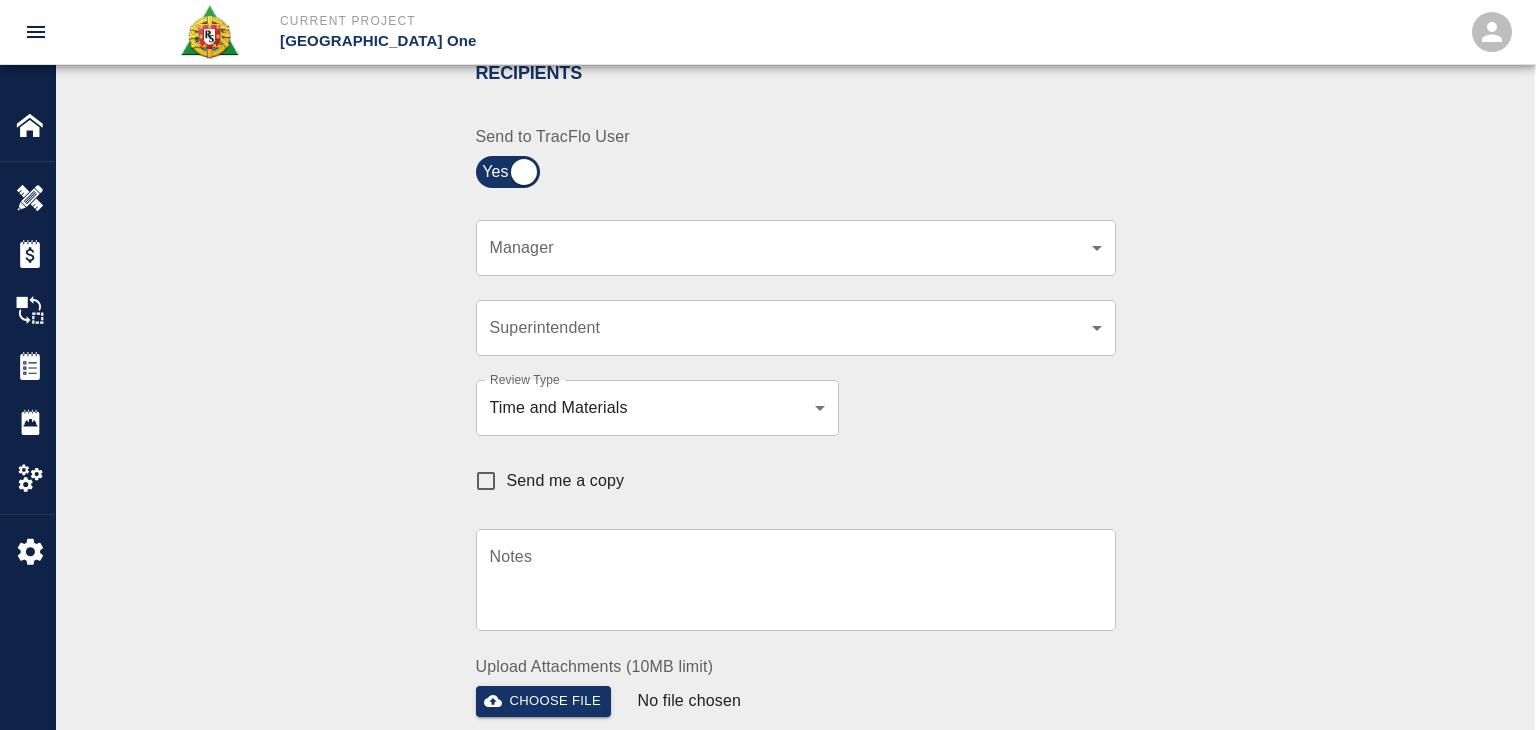 click on "Current Project JFK Terminal One Home JFK Terminal One Overview Estimates Change Orders Tickets Daily Reports Project Settings Settings Powered By Terms of Service  |  Privacy Policy Ticket Download Edit Status :   Open Action :   Draft Estimate:  + Add to Estimate View History Submit to Client Share Recipients Internal Team ​ Internal Team Notes x Notes Cancel Send Recipients Send to TracFlo User Manager ​ Manager Superintendent ​ Superintendent Review Type Time and Materials tm Review Type Send me a copy Notes x Notes Upload Attachments (10MB limit) Choose file No file chosen Upload Another File Cancel Send Request Time and Material Revision Notes   * x Notes   * Upload Attachments (10MB limit) Choose file No file chosen Upload Another File Cancel Send Time and Materials Reject Notes   * x Notes   * Upload Attachments (10MB limit) Choose file No file chosen Upload Another File Cancel Send Signature acknowledges time and material used, but does not change contractual obligations of either party x" at bounding box center (768, -86) 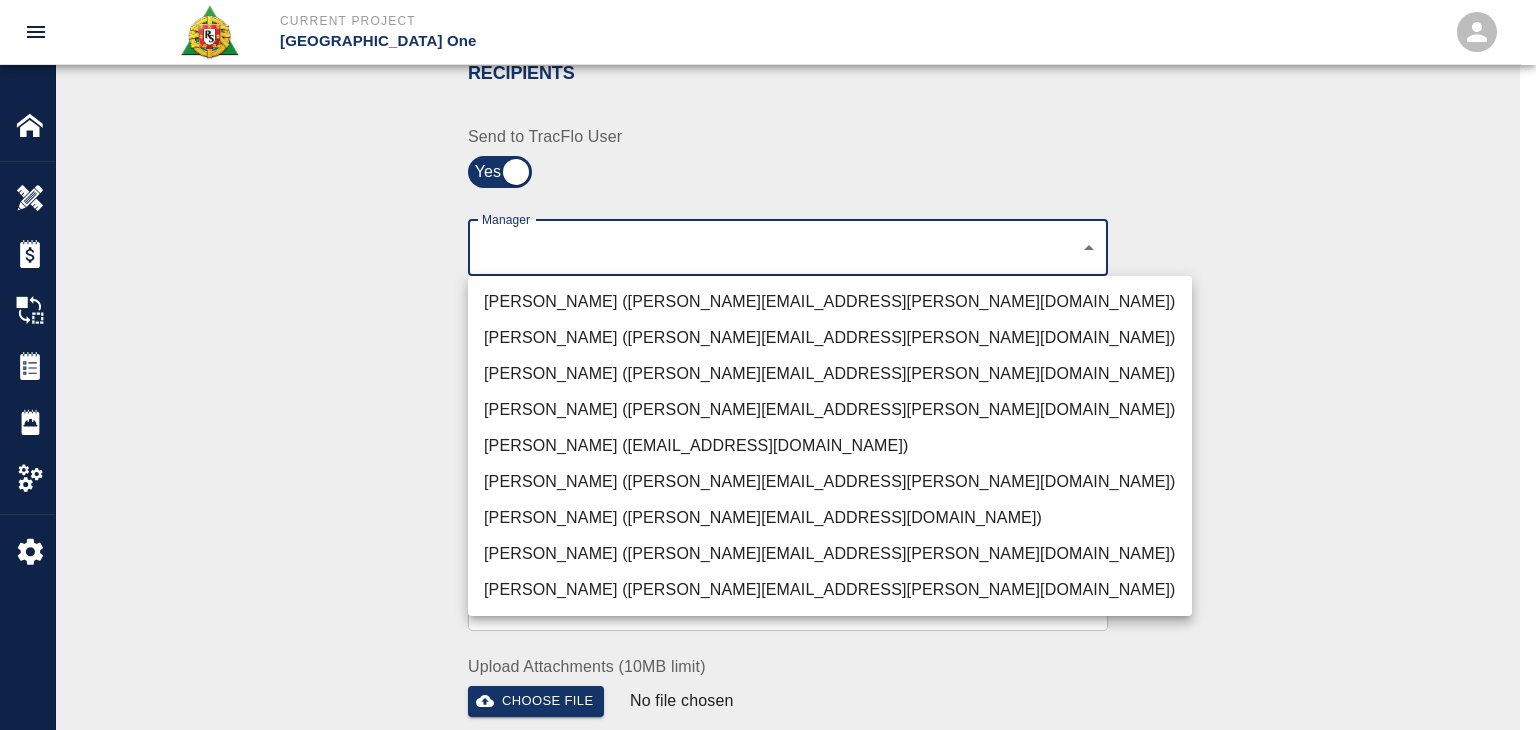 click on "Peter Hardecker (peter.hardecker@aecom.com)" at bounding box center (830, 302) 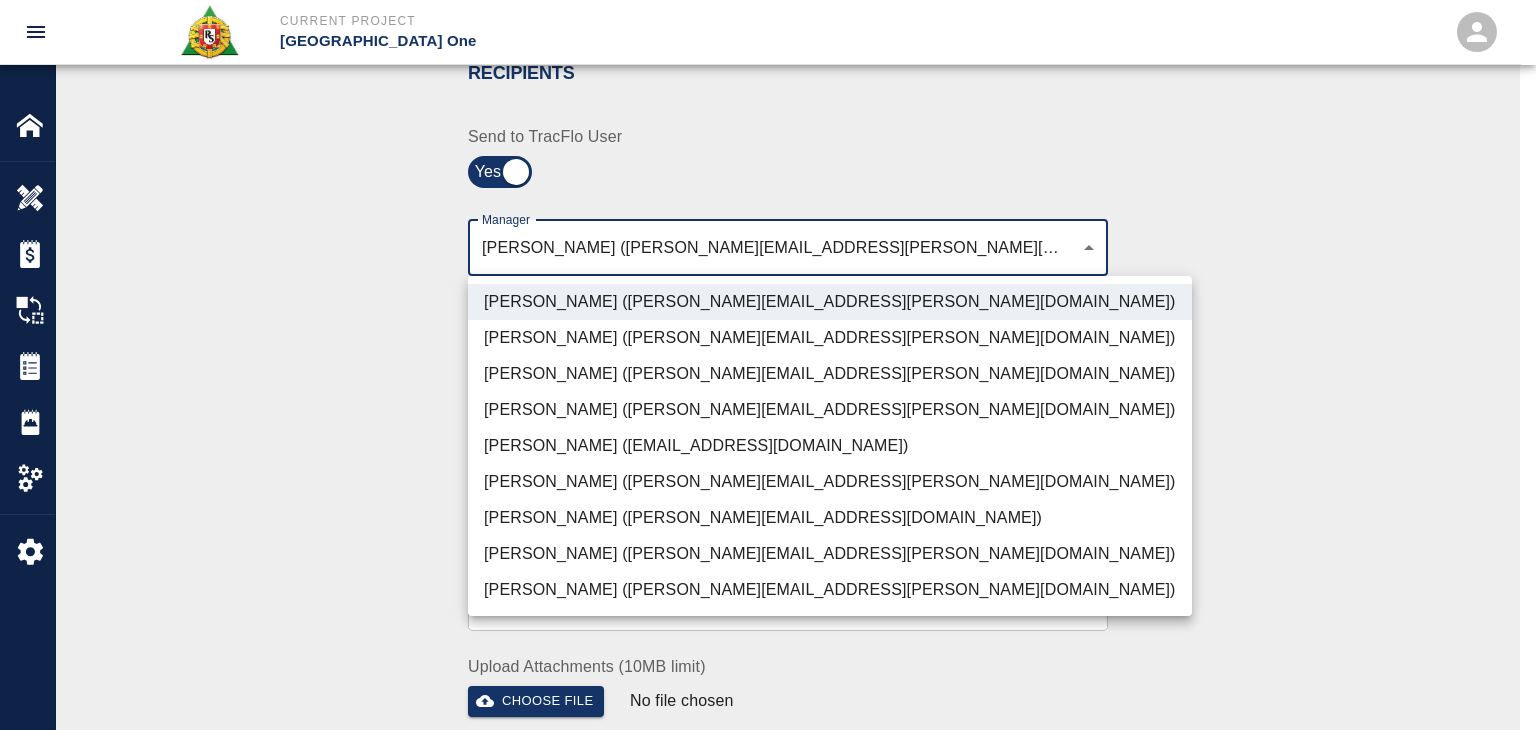 click on "Parin Kanani (parin.kanani@aecom.com)" at bounding box center (830, 374) 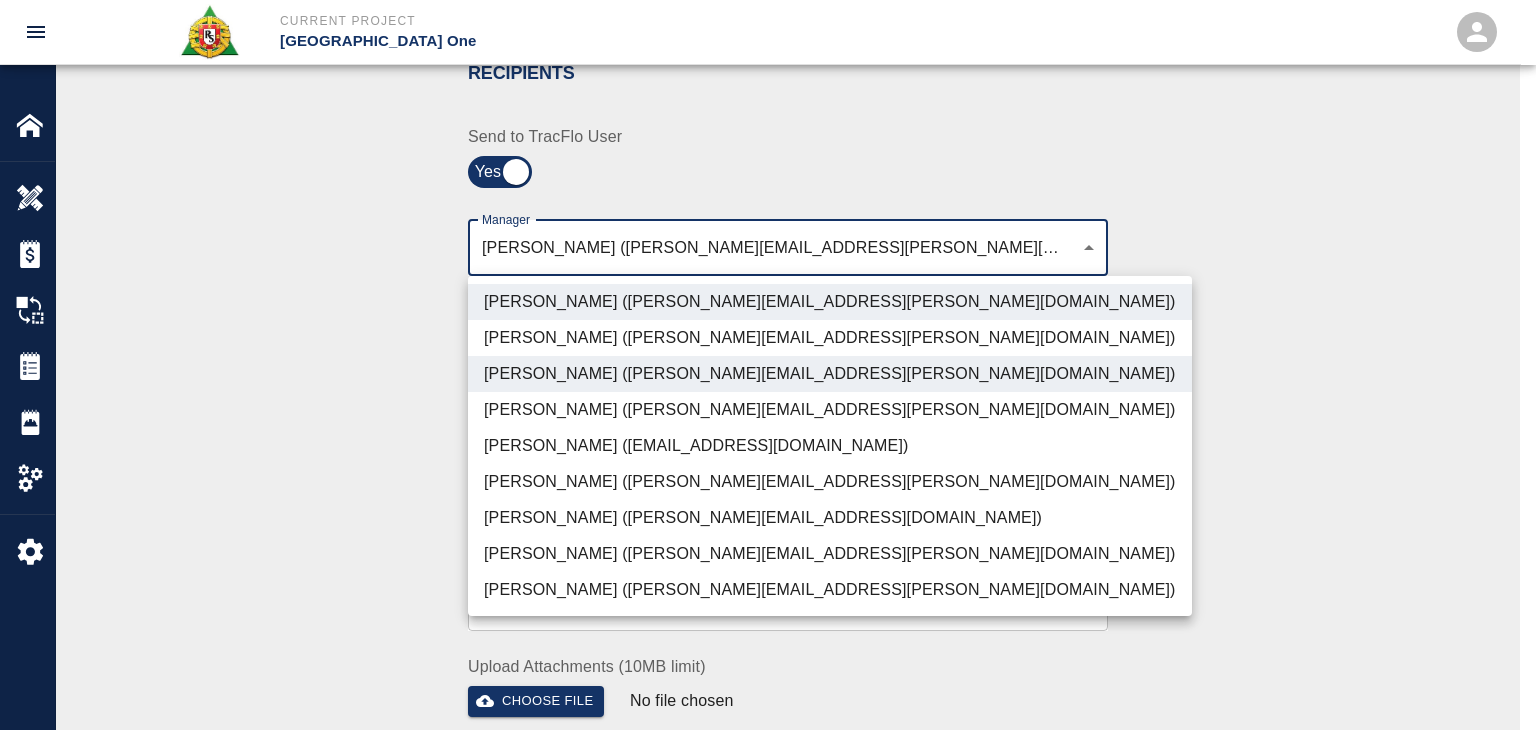 click on "Dylan  Sims (dylan.sims@aecom.com)" at bounding box center (830, 554) 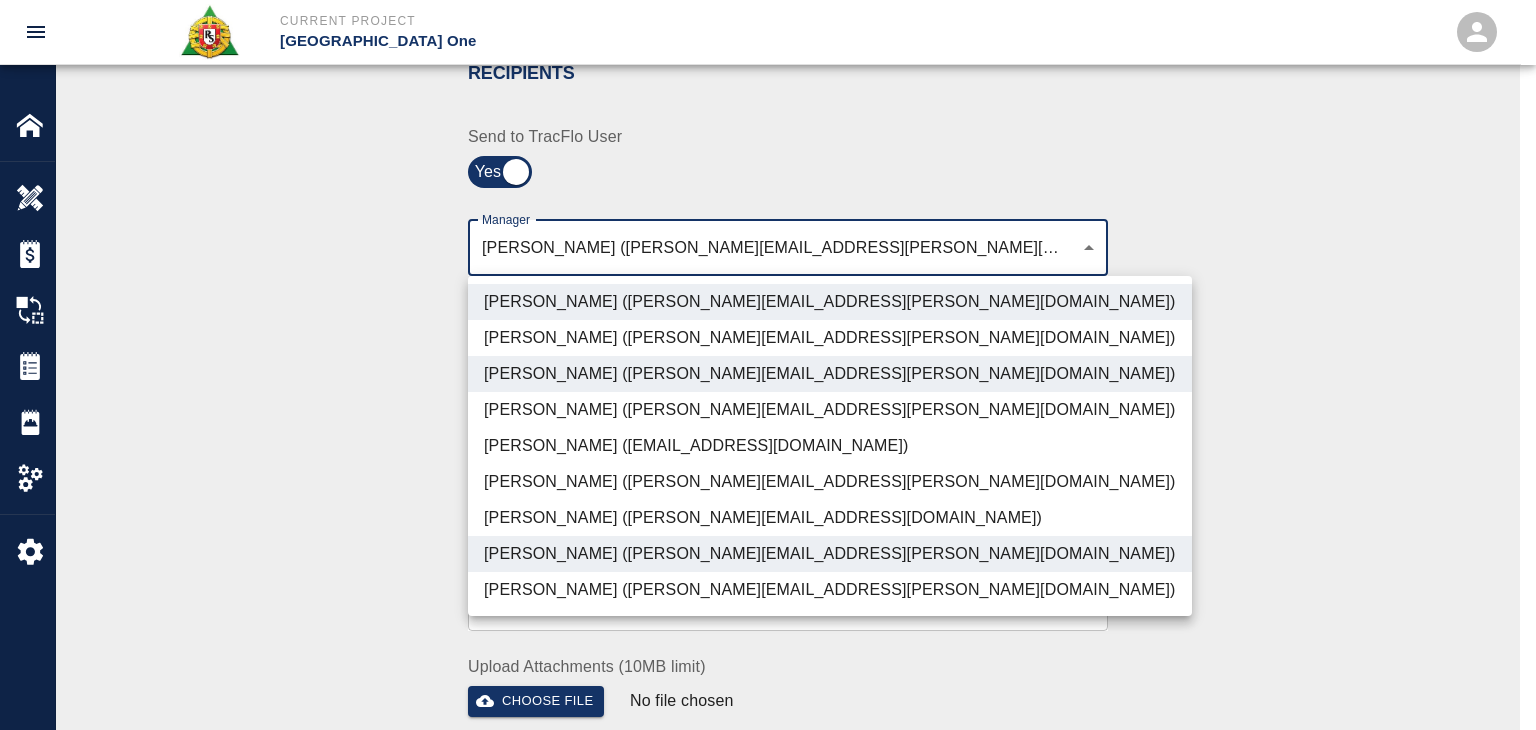 click on "Patrick Testino (patrick.testino@aecom.com)" at bounding box center [830, 518] 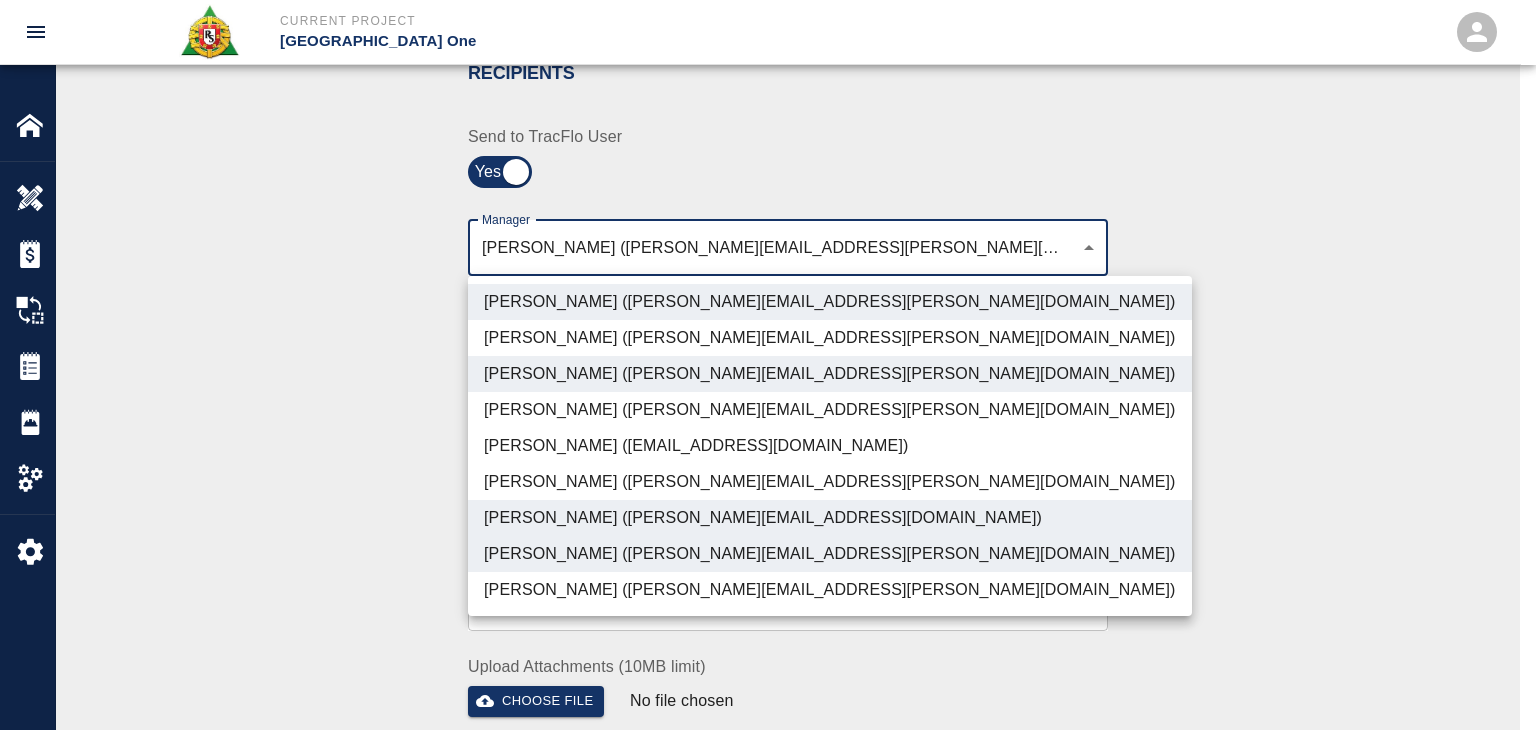 click on "Shane  Lamay (shane.lamay@aecom.com)" at bounding box center (830, 590) 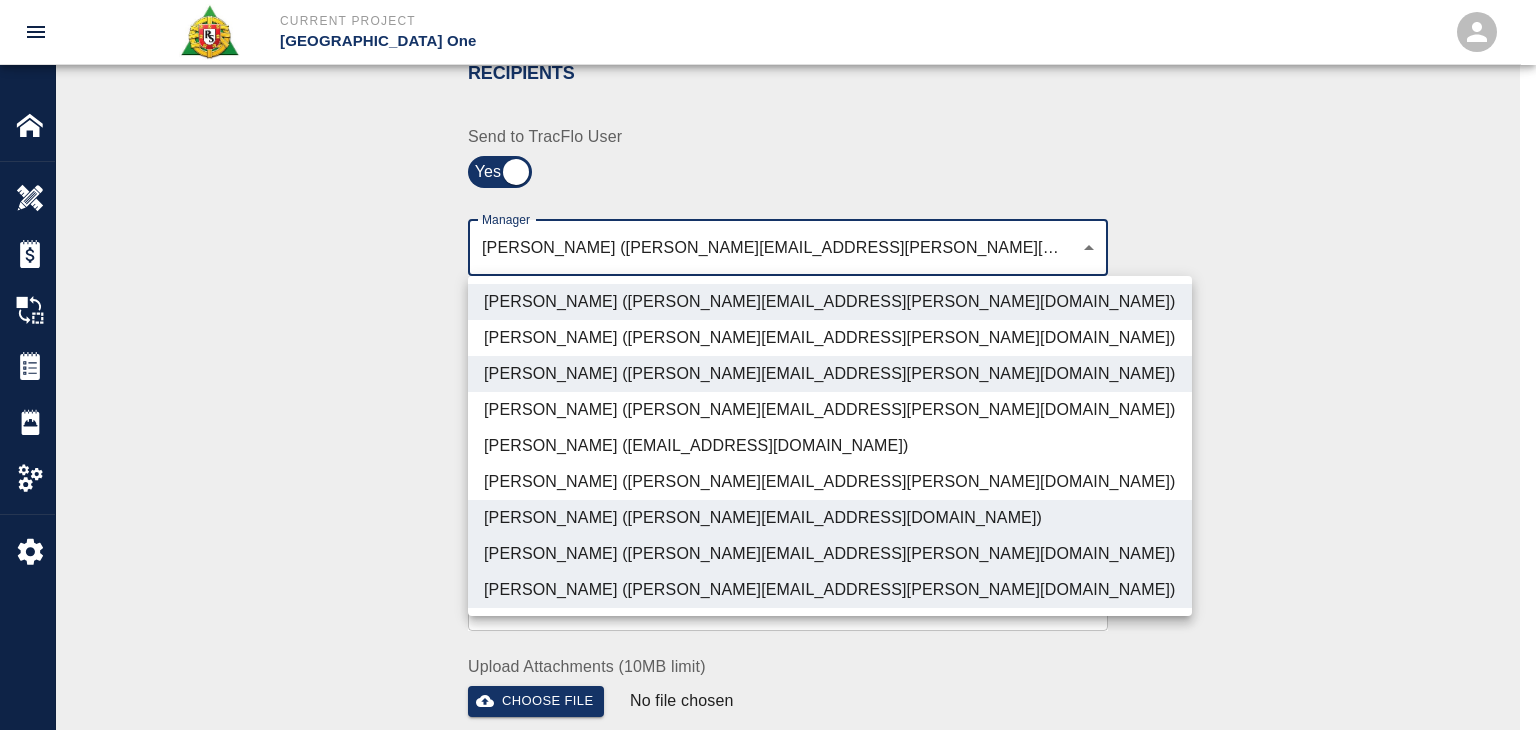 click at bounding box center (768, 365) 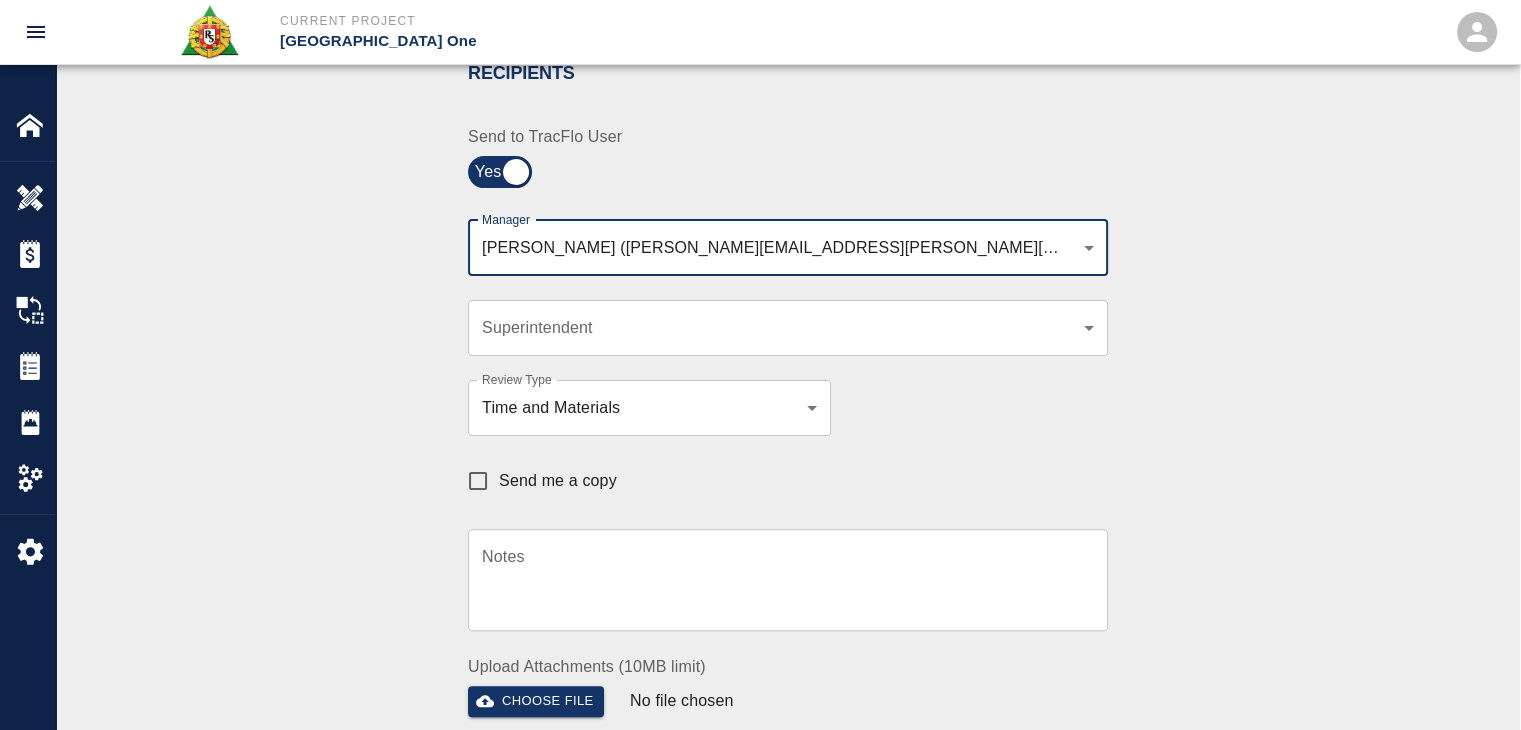 click on "Send me a copy" at bounding box center (478, 481) 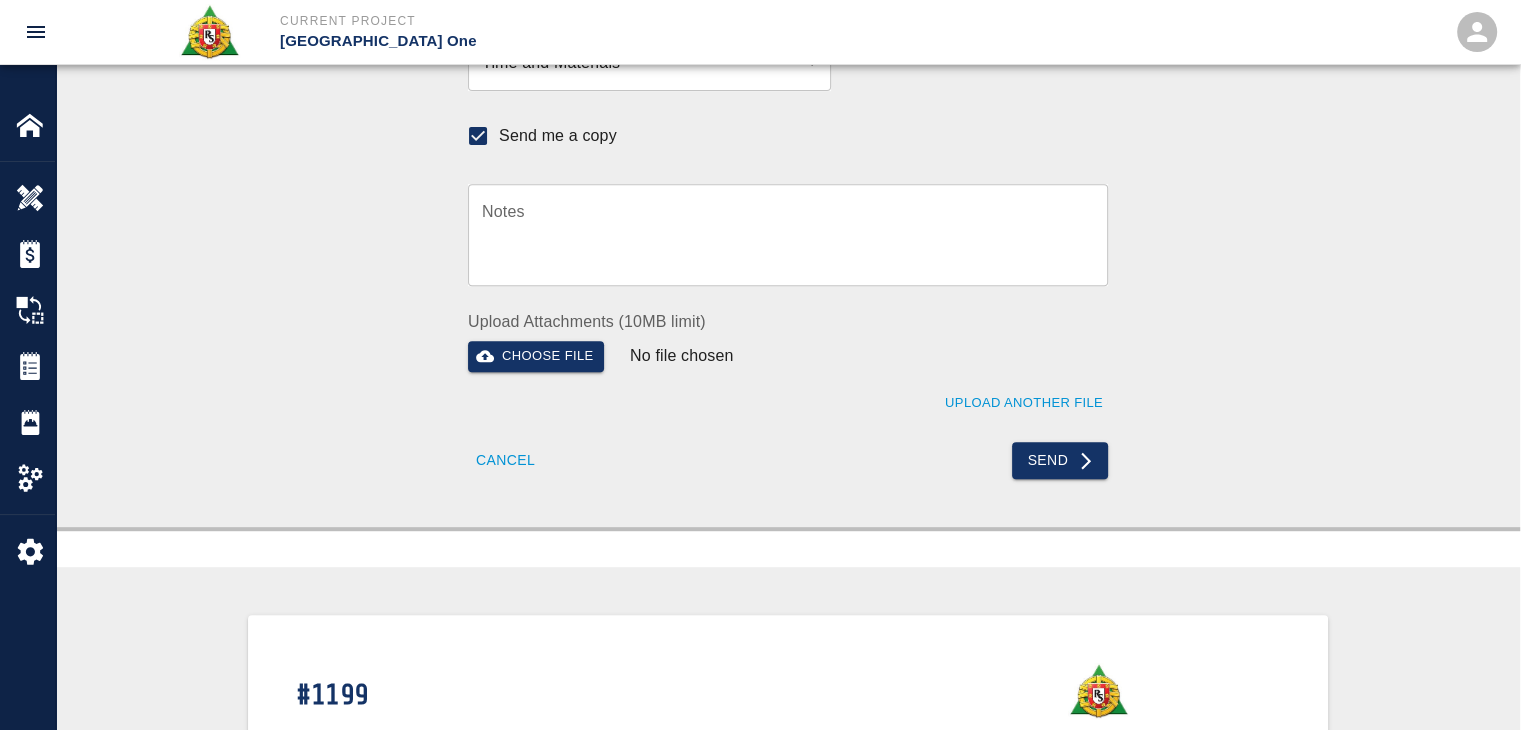 scroll, scrollTop: 800, scrollLeft: 0, axis: vertical 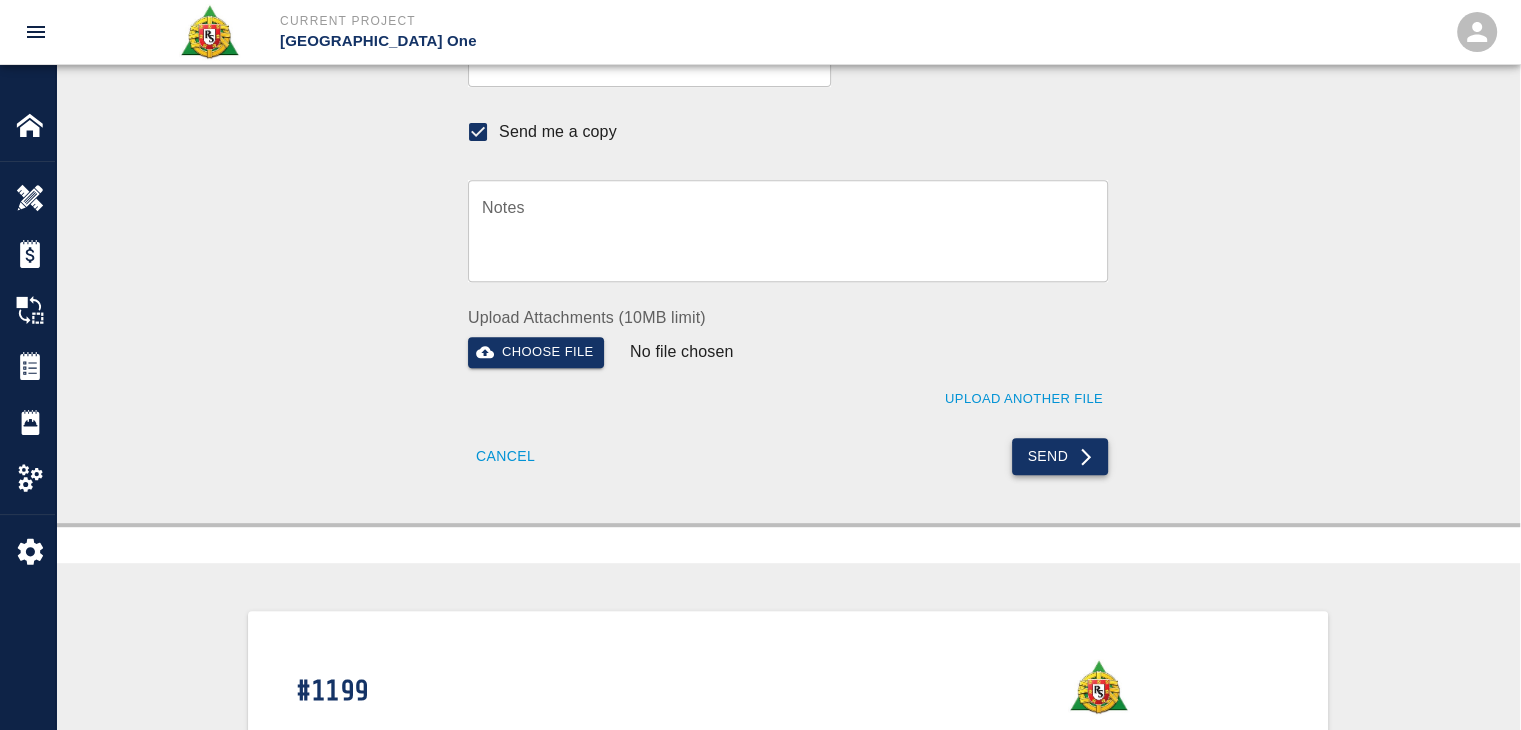 click 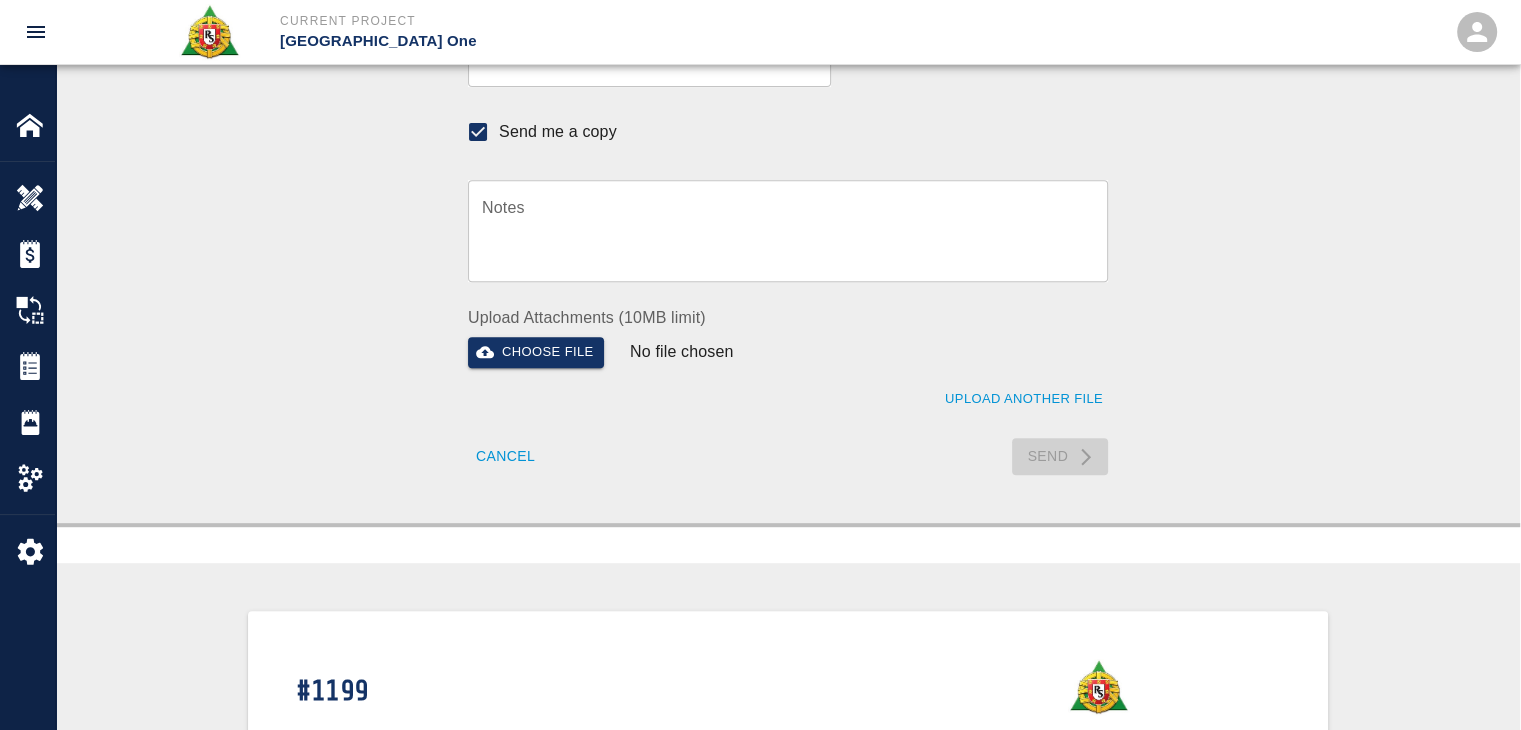 type 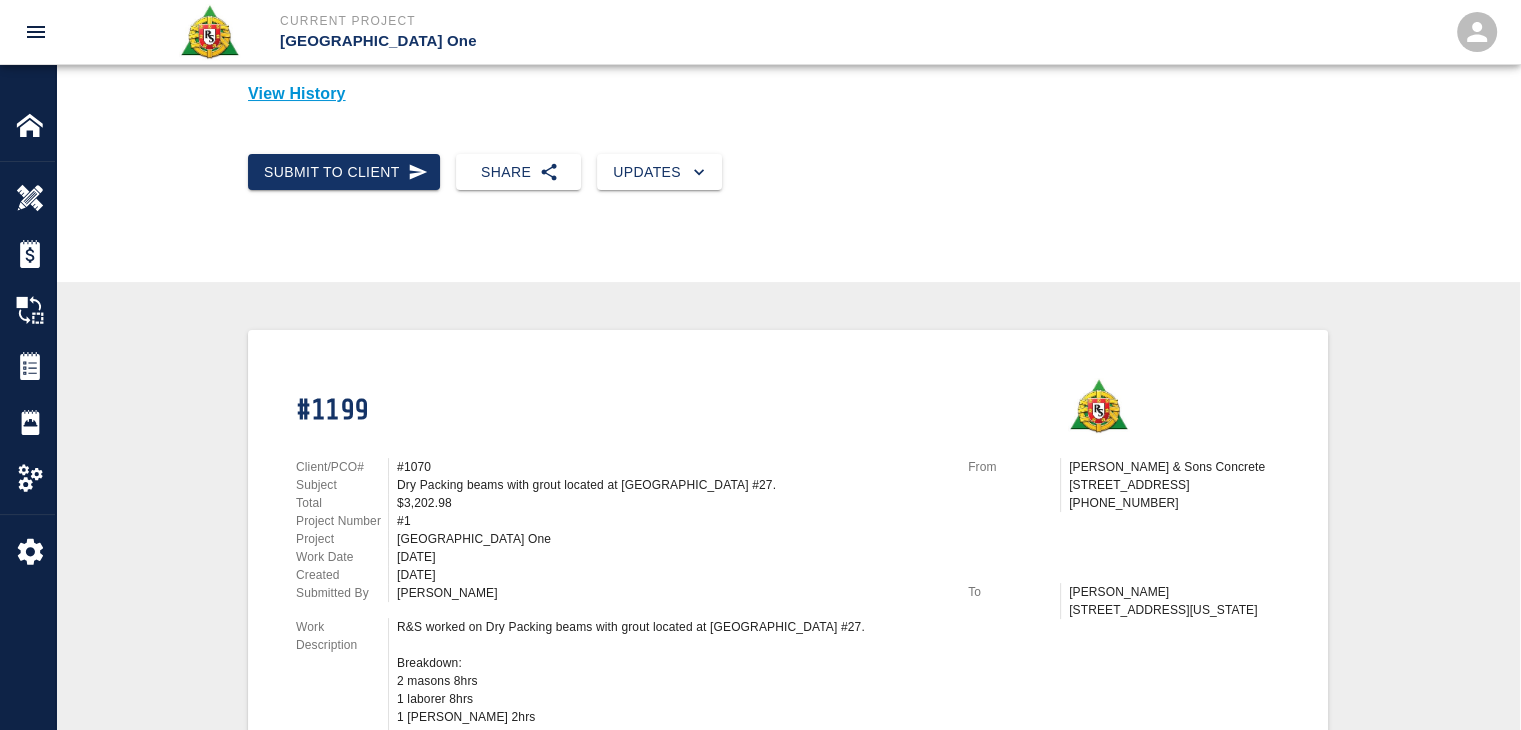 scroll, scrollTop: 0, scrollLeft: 0, axis: both 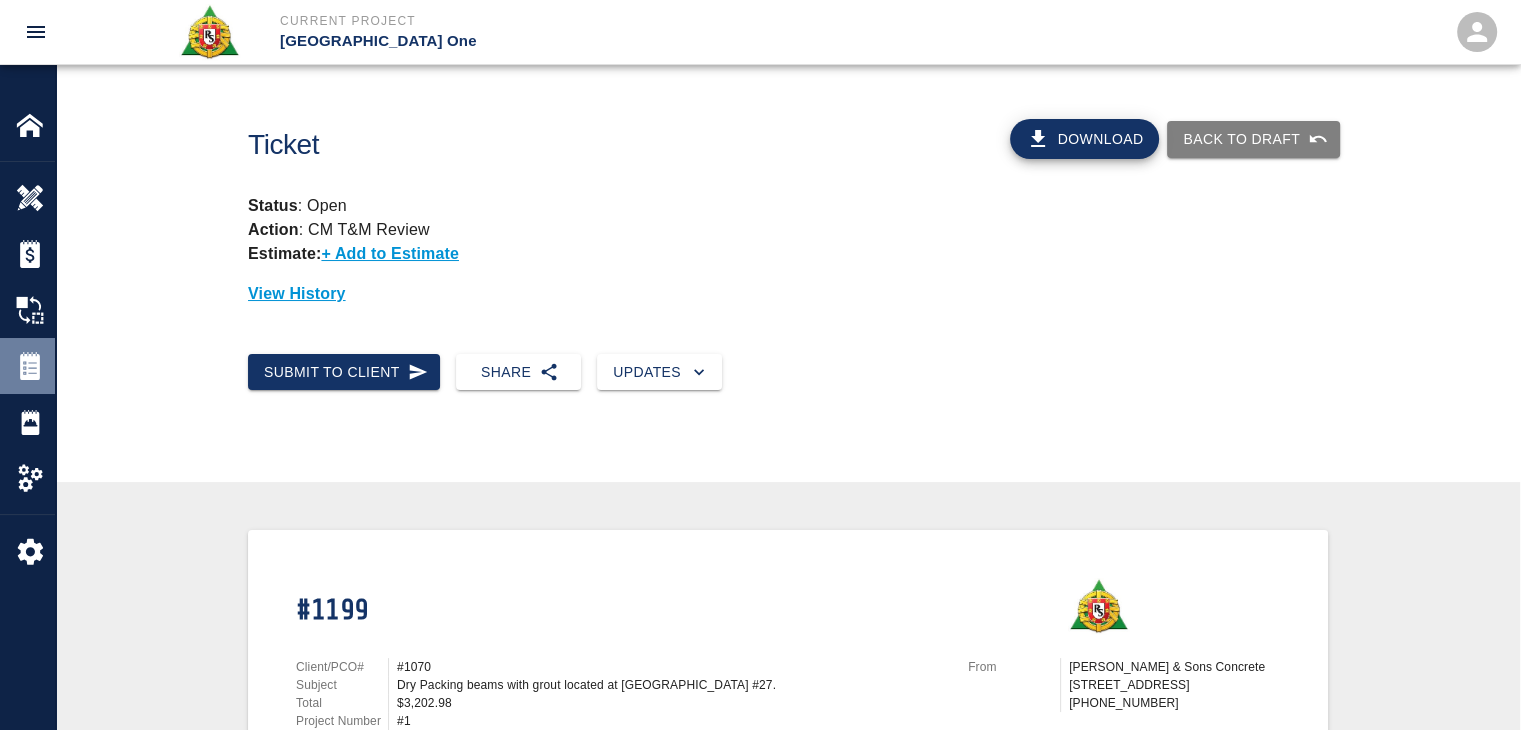 click at bounding box center (30, 366) 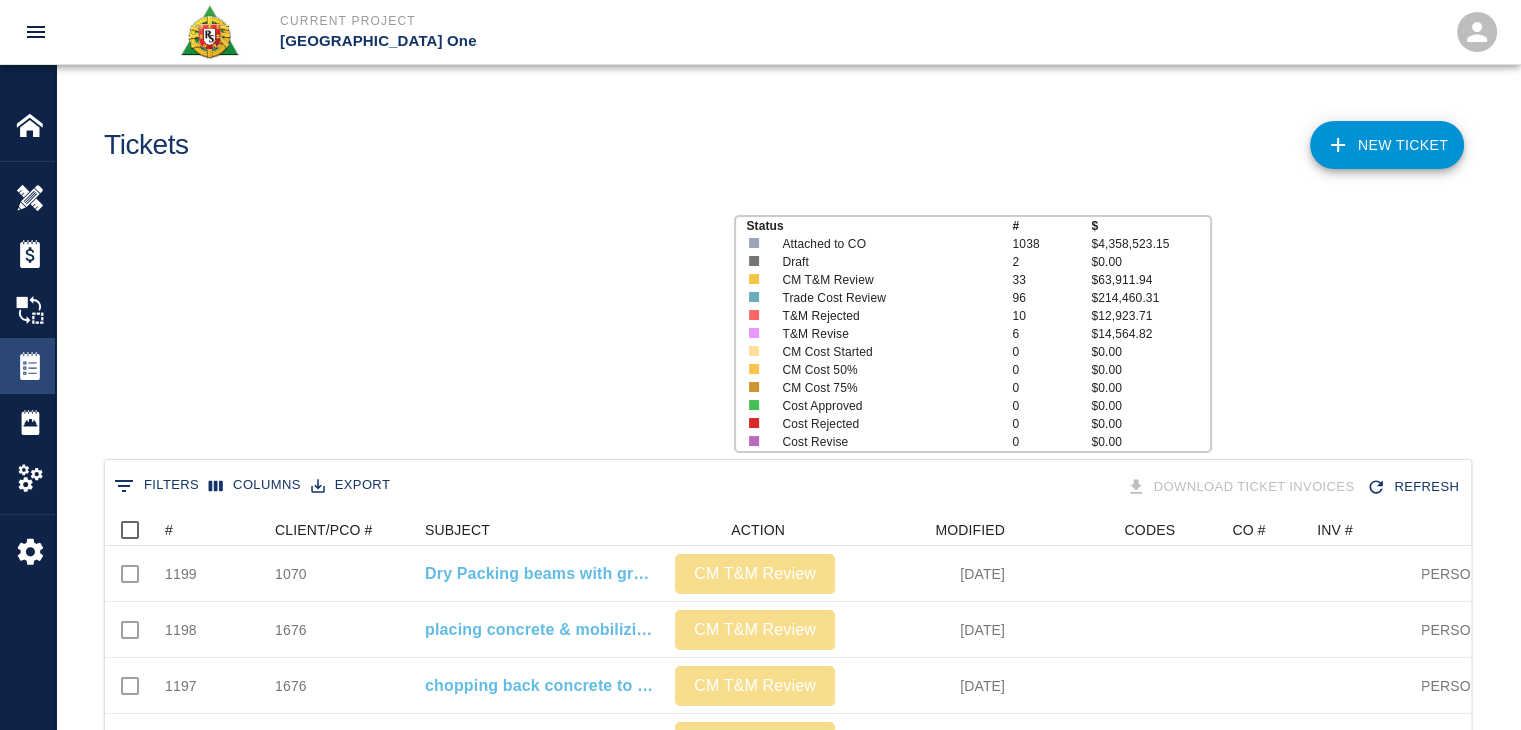 scroll, scrollTop: 16, scrollLeft: 16, axis: both 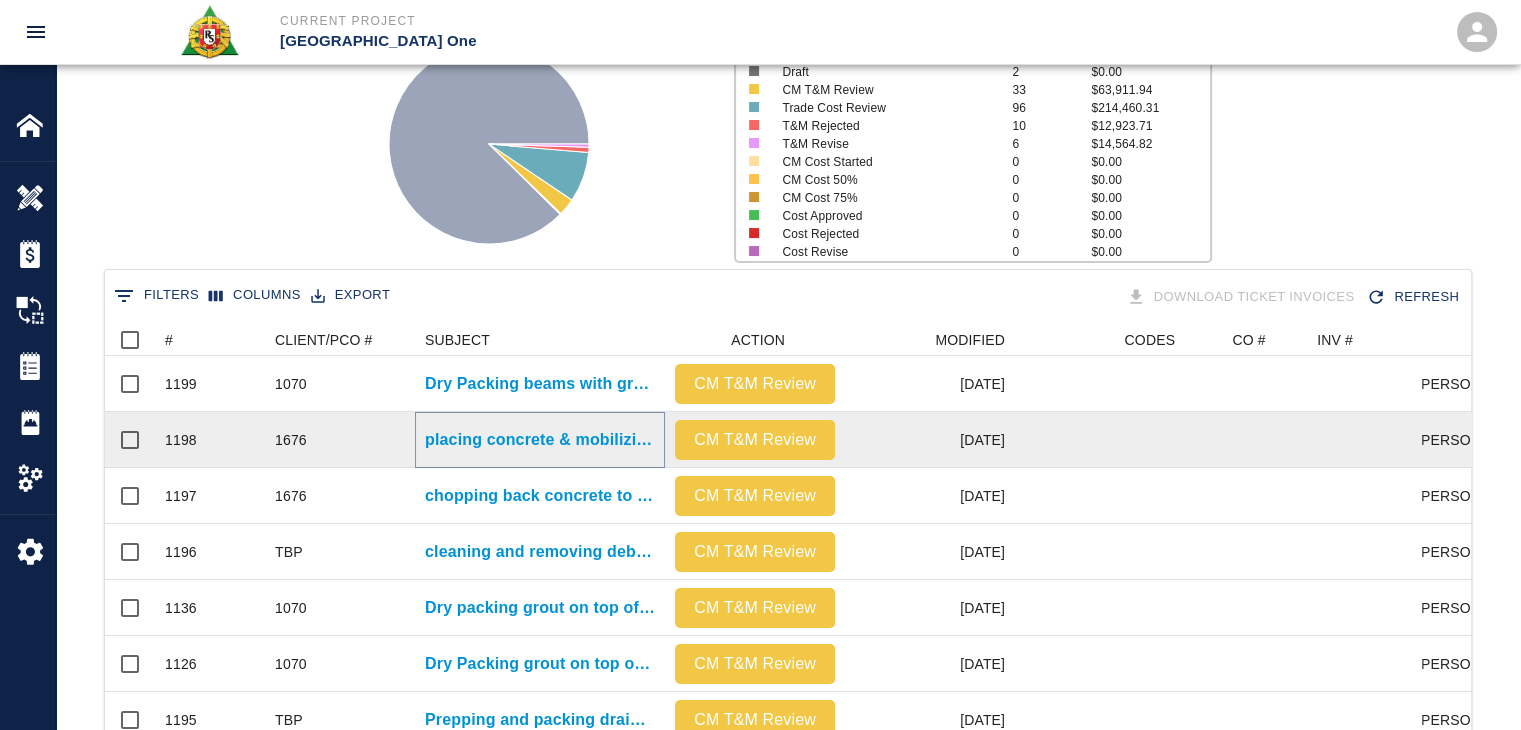 click on "placing concrete & mobilizing concrete via concrete buggies for LOCATION: HHS3/L1 CBP staff break room and EP-L3-L2 window clip leave outs(list from [PERSON_NAME] @ AECOM Tishman) and EP/L3 topping trench. CBP Staff break room" at bounding box center (540, 440) 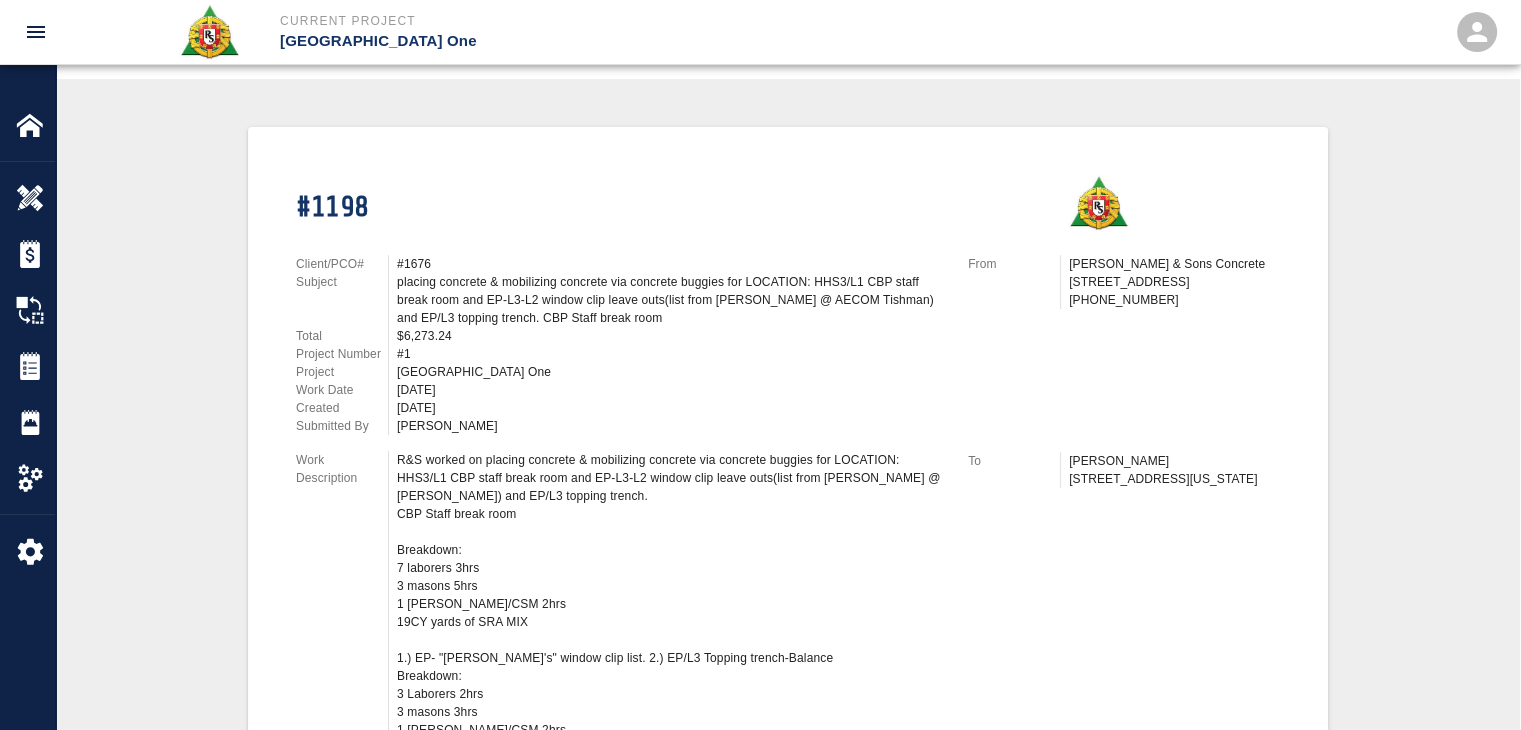 scroll, scrollTop: 0, scrollLeft: 0, axis: both 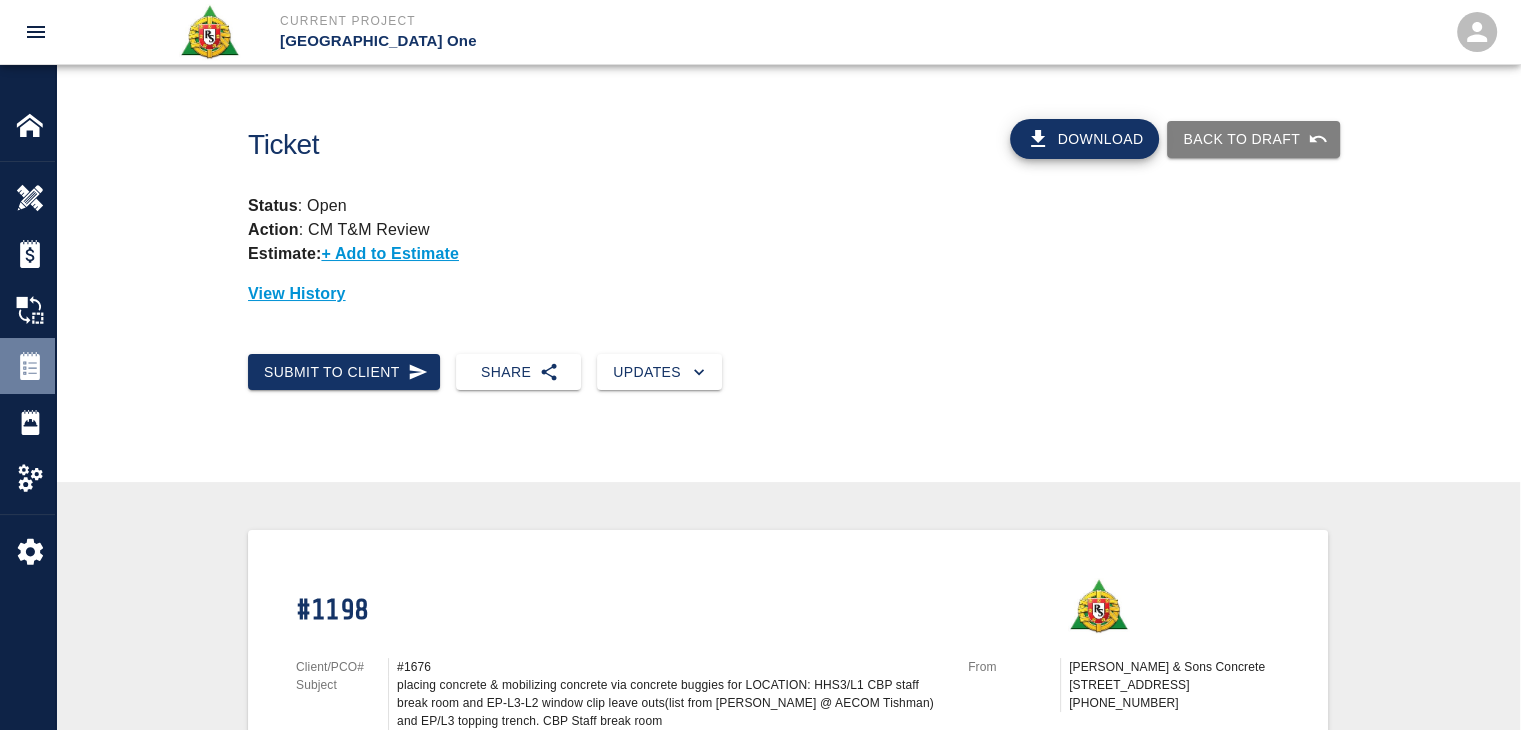 click at bounding box center [30, 366] 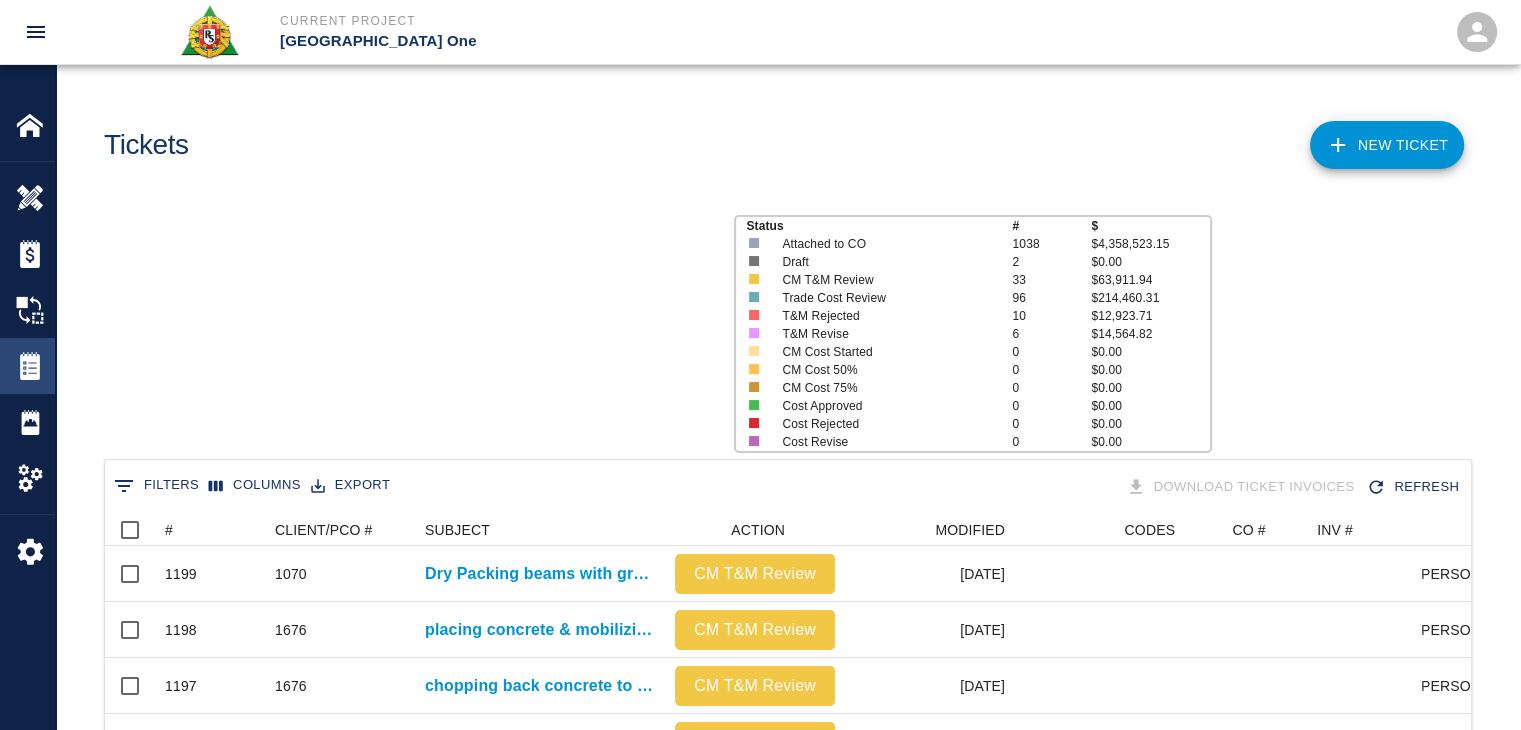scroll, scrollTop: 16, scrollLeft: 16, axis: both 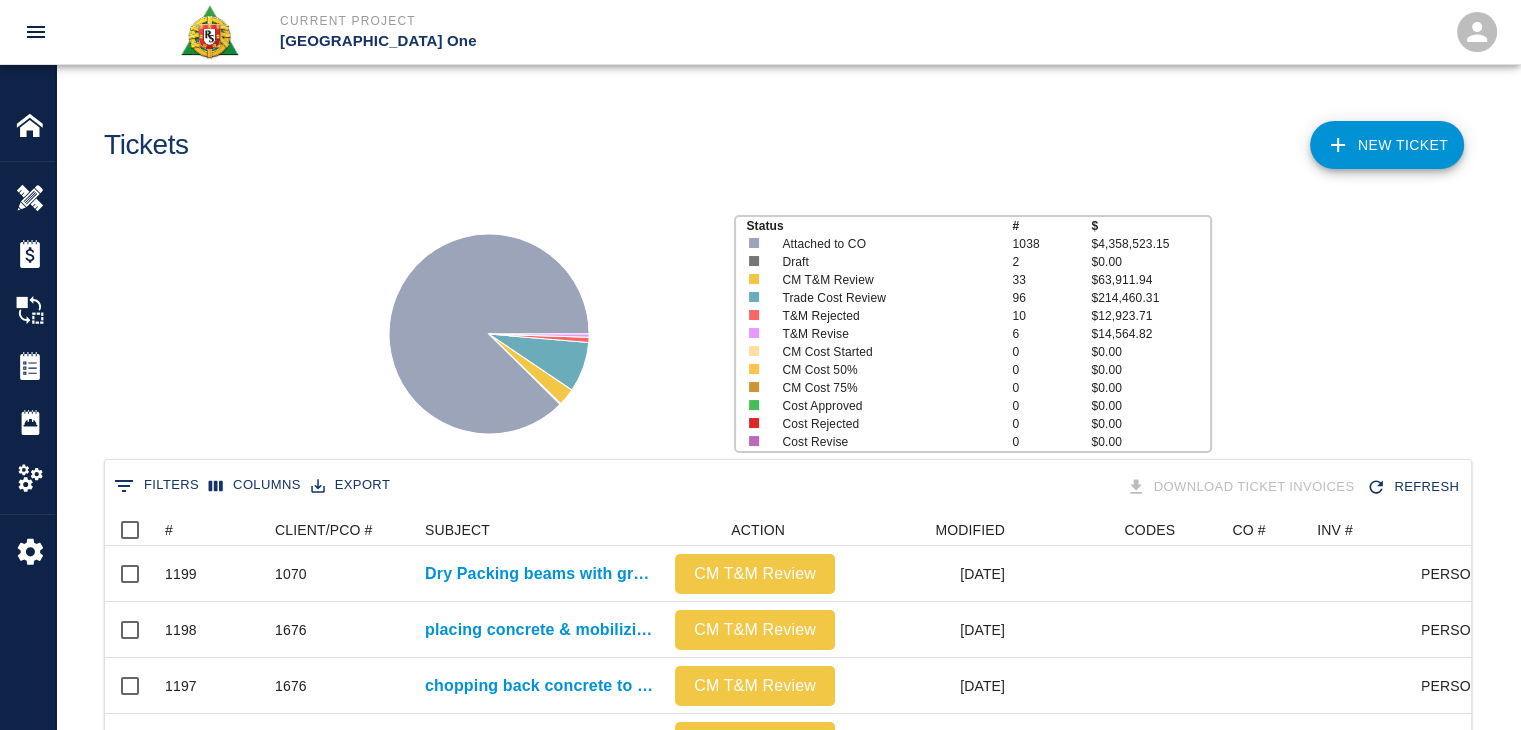 click 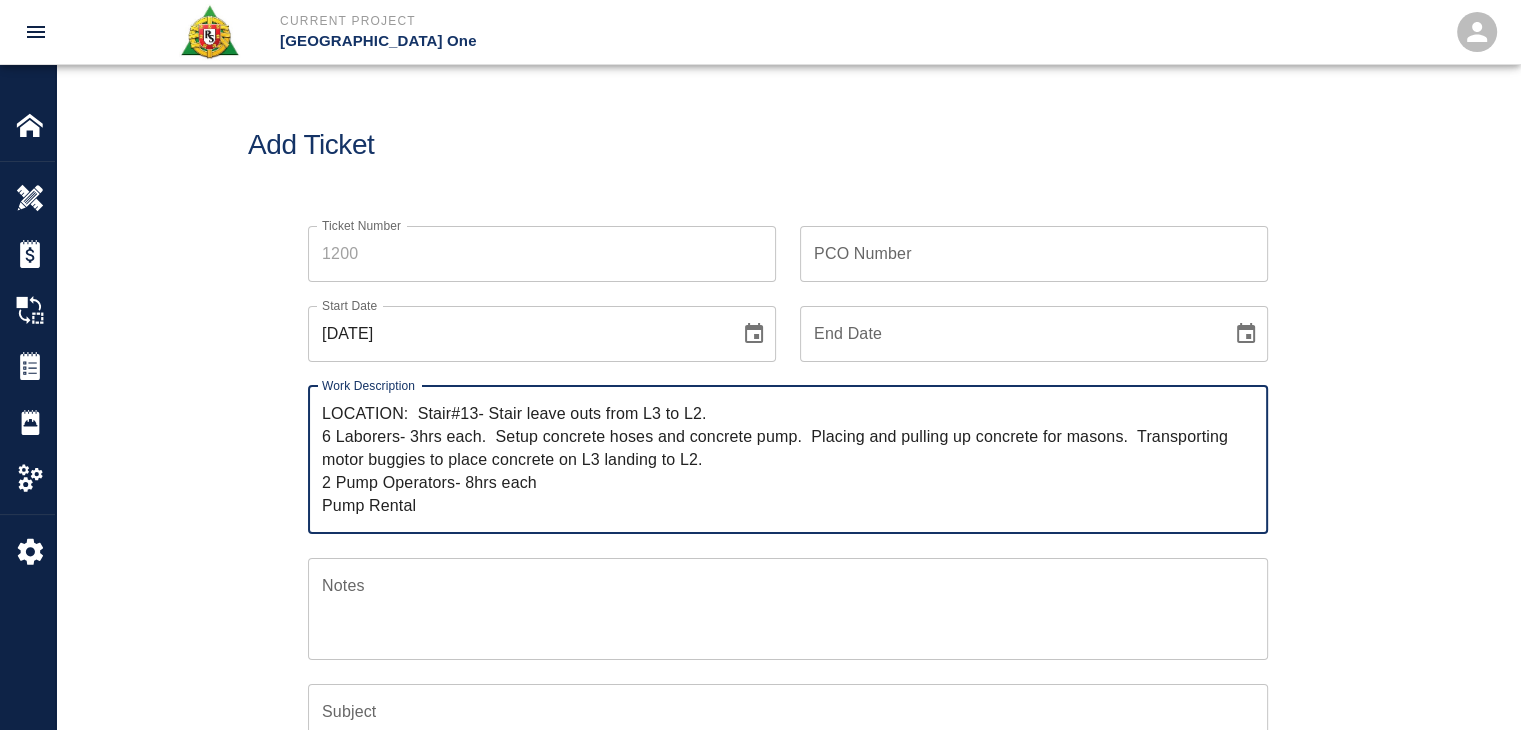 click on "LOCATION:  Stair#13- Stair leave outs from L3 to L2.
6 Laborers- 3hrs each.  Setup concrete hoses and concrete pump.  Placing and pulling up concrete for masons.  Transporting motor buggies to place concrete on L3 landing to L2.
2 Pump Operators- 8hrs each
Pump Rental" at bounding box center [788, 459] 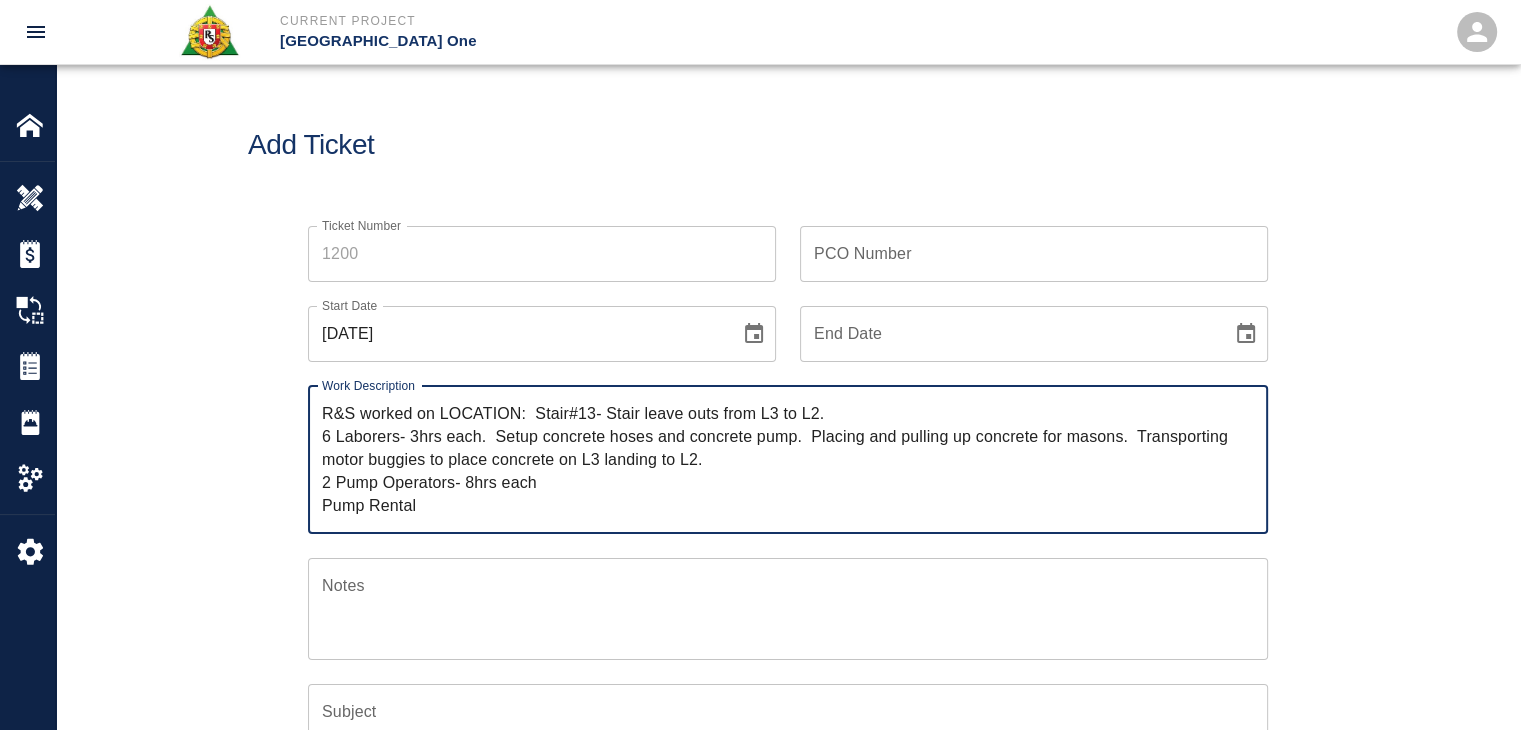 drag, startPoint x: 723, startPoint y: 465, endPoint x: 494, endPoint y: 431, distance: 231.51025 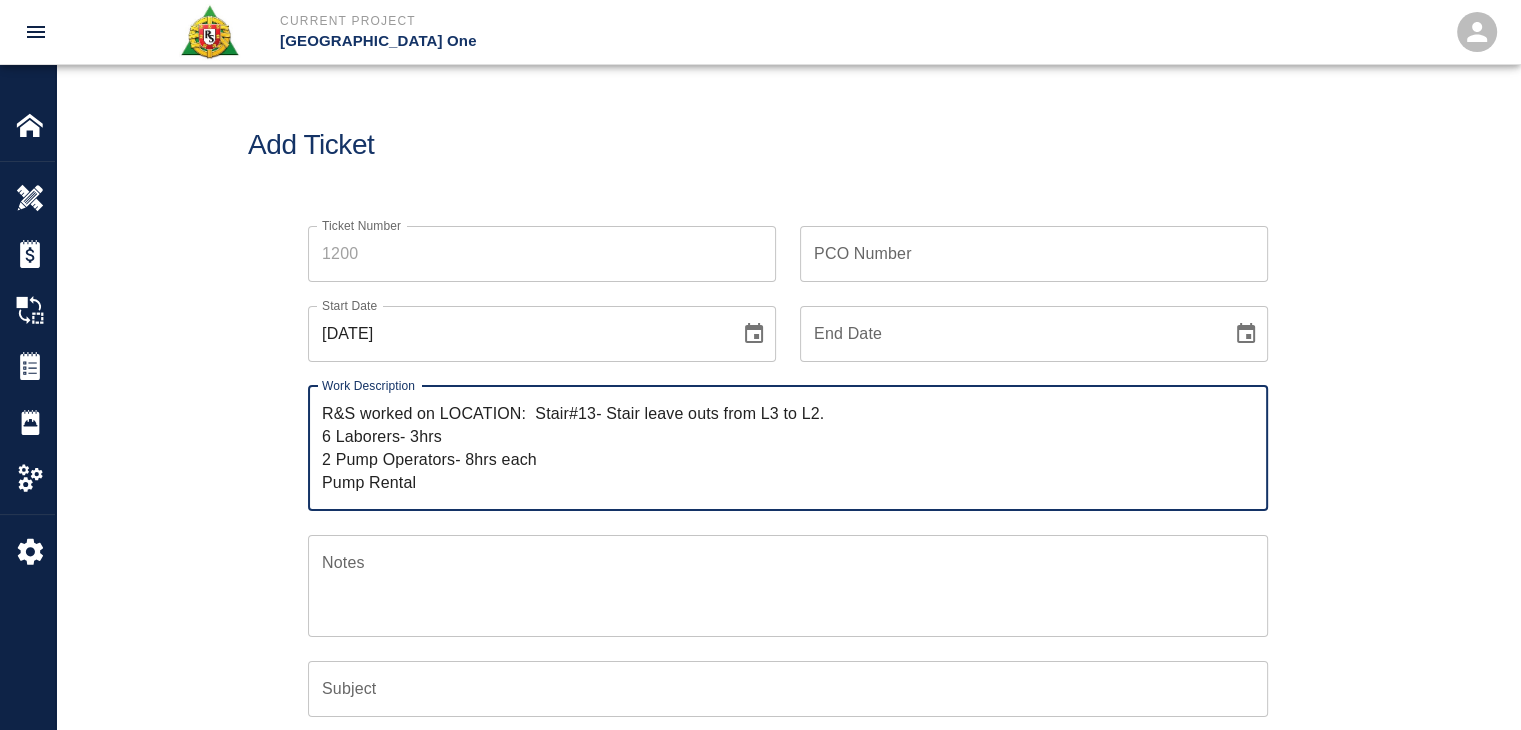 click on "R&S worked on LOCATION:  Stair#13- Stair leave outs from L3 to L2.
6 Laborers- 3hrs
2 Pump Operators- 8hrs each
Pump Rental" at bounding box center [788, 448] 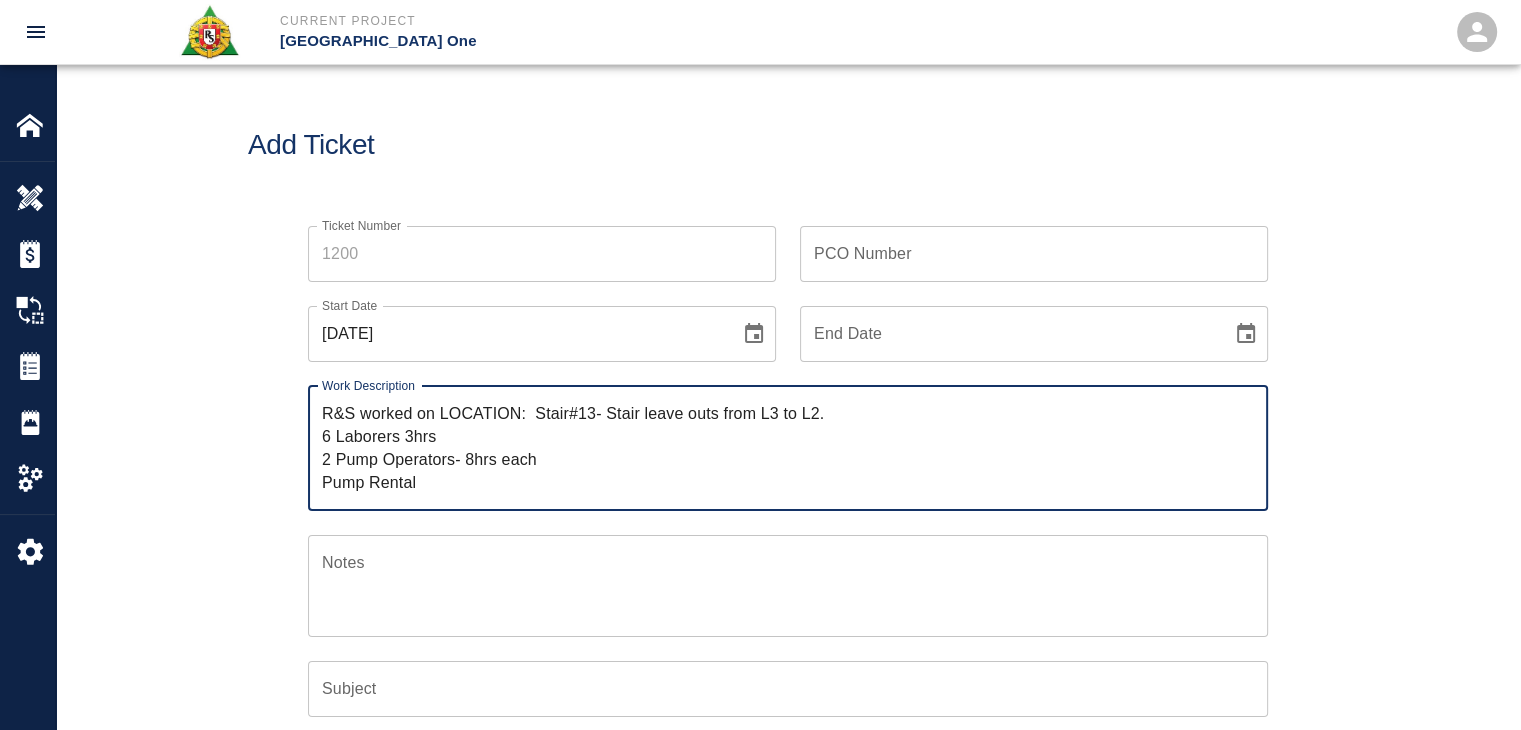 click on "R&S worked on LOCATION:  Stair#13- Stair leave outs from L3 to L2.
6 Laborers 3hrs
2 Pump Operators- 8hrs each
Pump Rental" at bounding box center (788, 448) 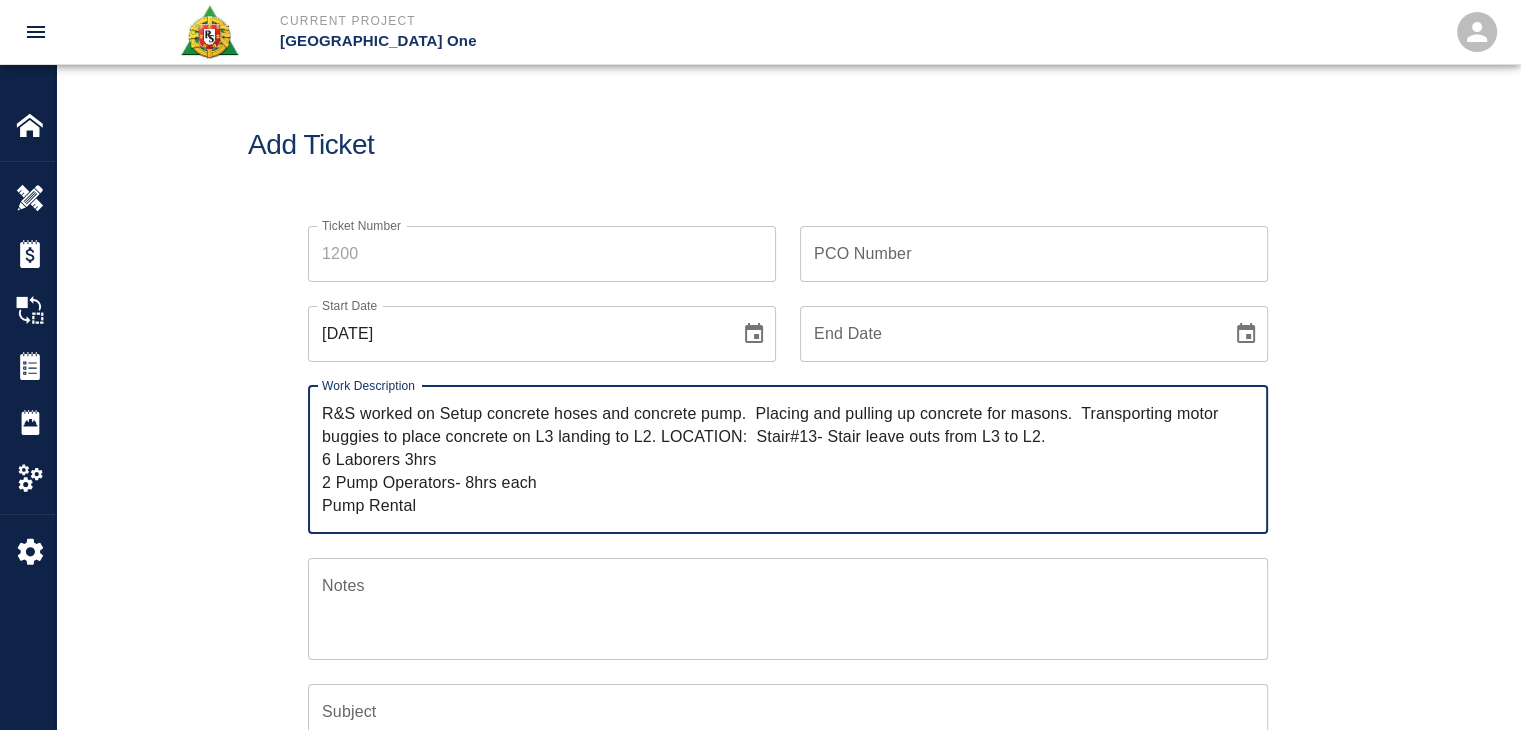click on "R&S worked on Setup concrete hoses and concrete pump.  Placing and pulling up concrete for masons.  Transporting motor buggies to place concrete on L3 landing to L2. LOCATION:  Stair#13- Stair leave outs from L3 to L2.
6 Laborers 3hrs
2 Pump Operators- 8hrs each
Pump Rental" at bounding box center (788, 459) 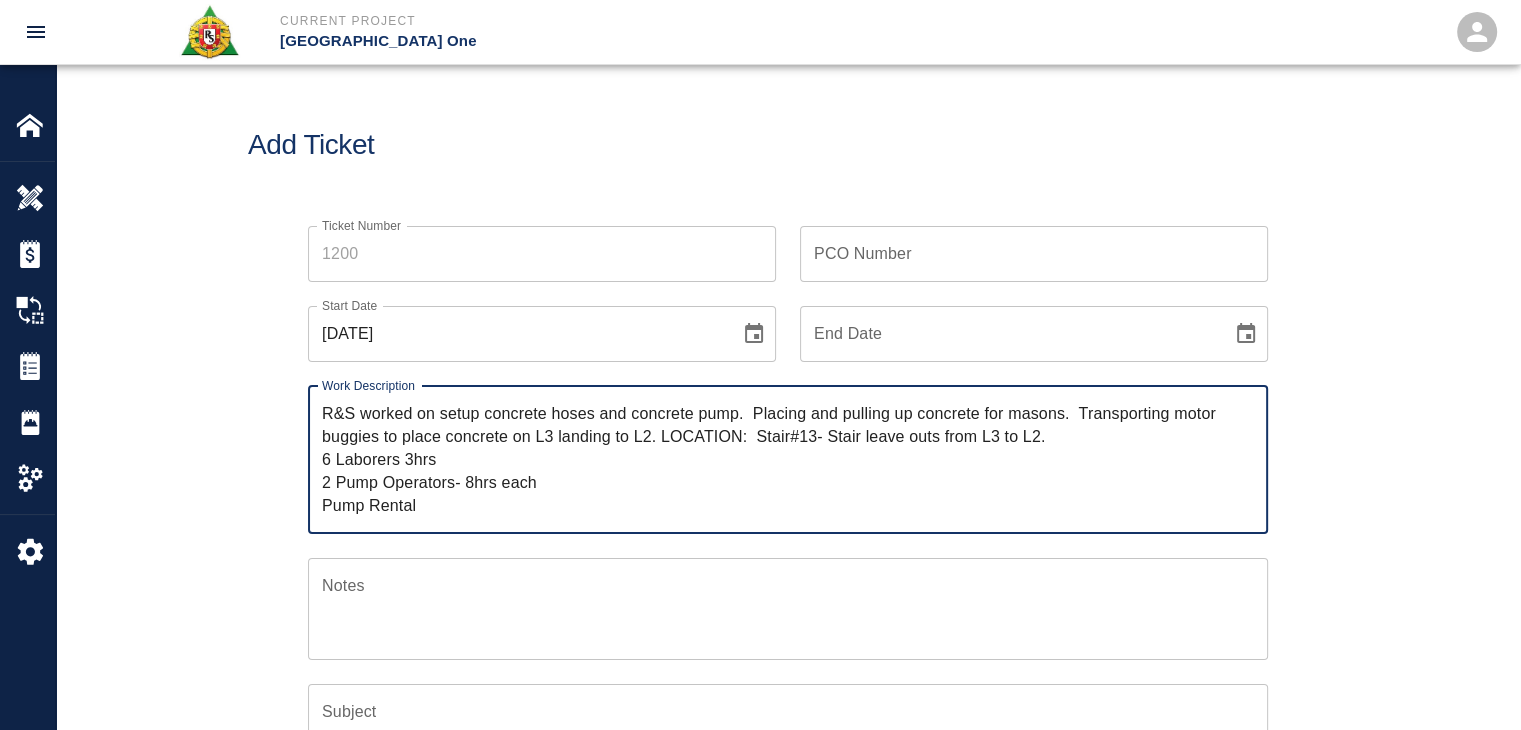click on "R&S worked on setup concrete hoses and concrete pump.  Placing and pulling up concrete for masons.  Transporting motor buggies to place concrete on L3 landing to L2. LOCATION:  Stair#13- Stair leave outs from L3 to L2.
6 Laborers 3hrs
2 Pump Operators- 8hrs each
Pump Rental" at bounding box center [788, 459] 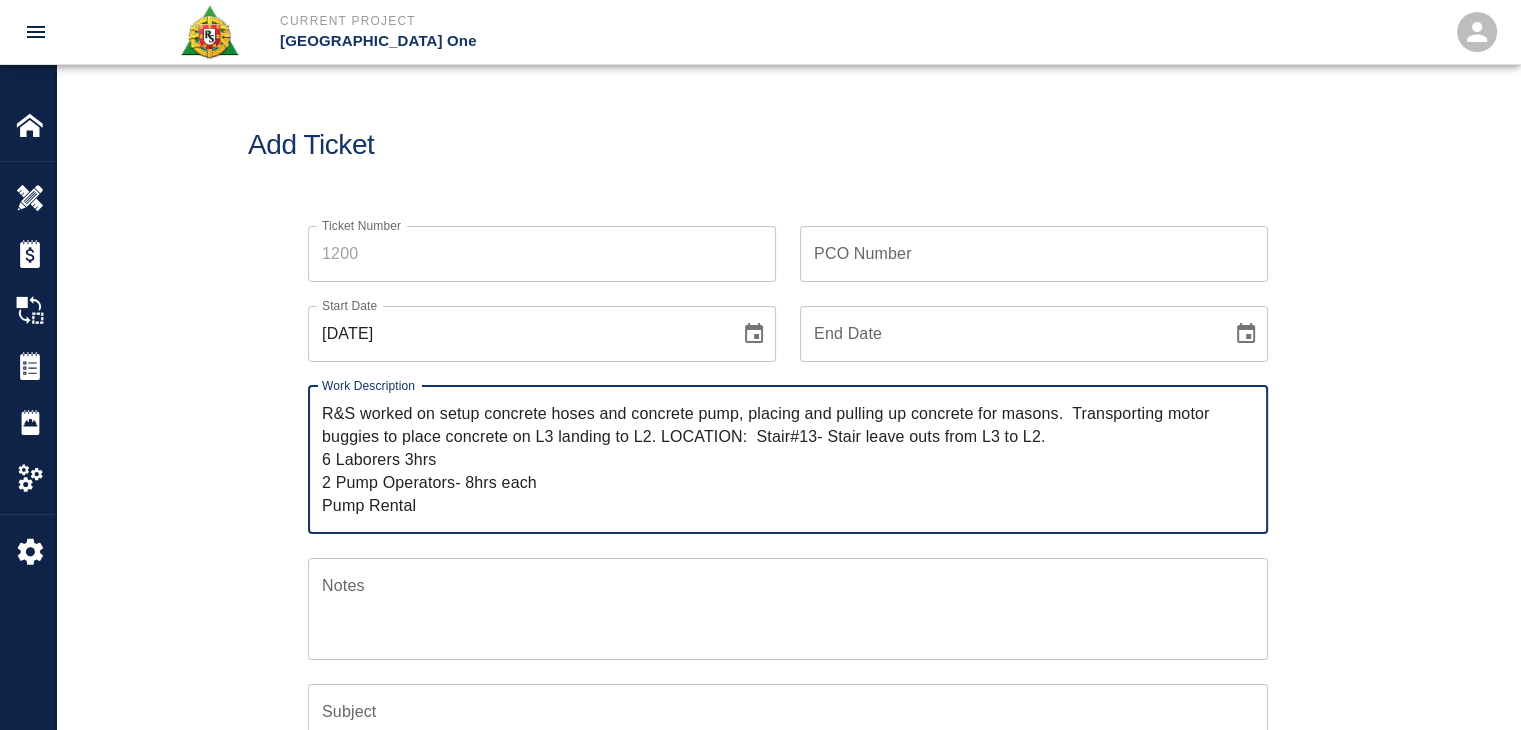 click on "R&S worked on setup concrete hoses and concrete pump, placing and pulling up concrete for masons.  Transporting motor buggies to place concrete on L3 landing to L2. LOCATION:  Stair#13- Stair leave outs from L3 to L2.
6 Laborers 3hrs
2 Pump Operators- 8hrs each
Pump Rental" at bounding box center [788, 459] 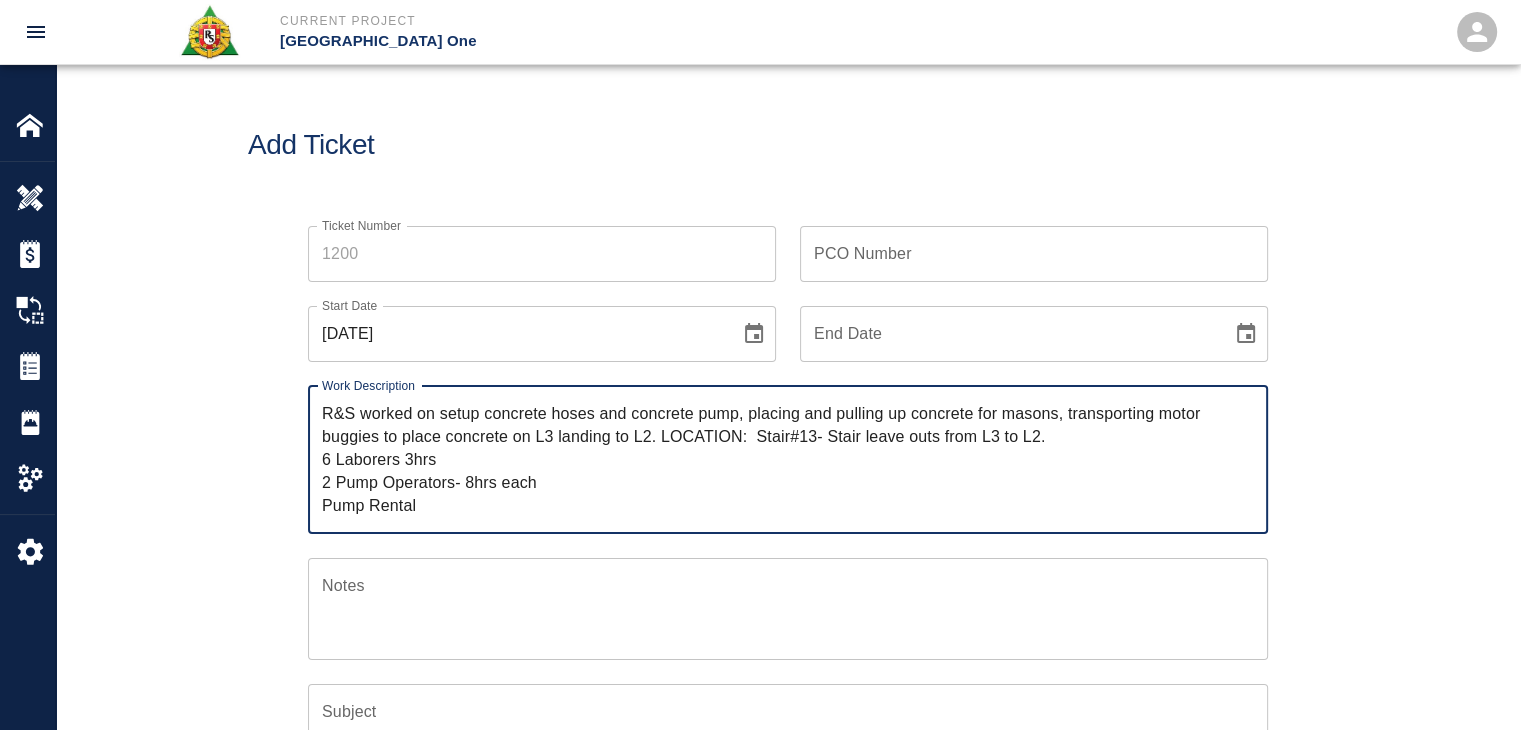 click on "R&S worked on setup concrete hoses and concrete pump, placing and pulling up concrete for masons, transporting motor buggies to place concrete on L3 landing to L2. LOCATION:  Stair#13- Stair leave outs from L3 to L2.
6 Laborers 3hrs
2 Pump Operators- 8hrs each
Pump Rental" at bounding box center (788, 459) 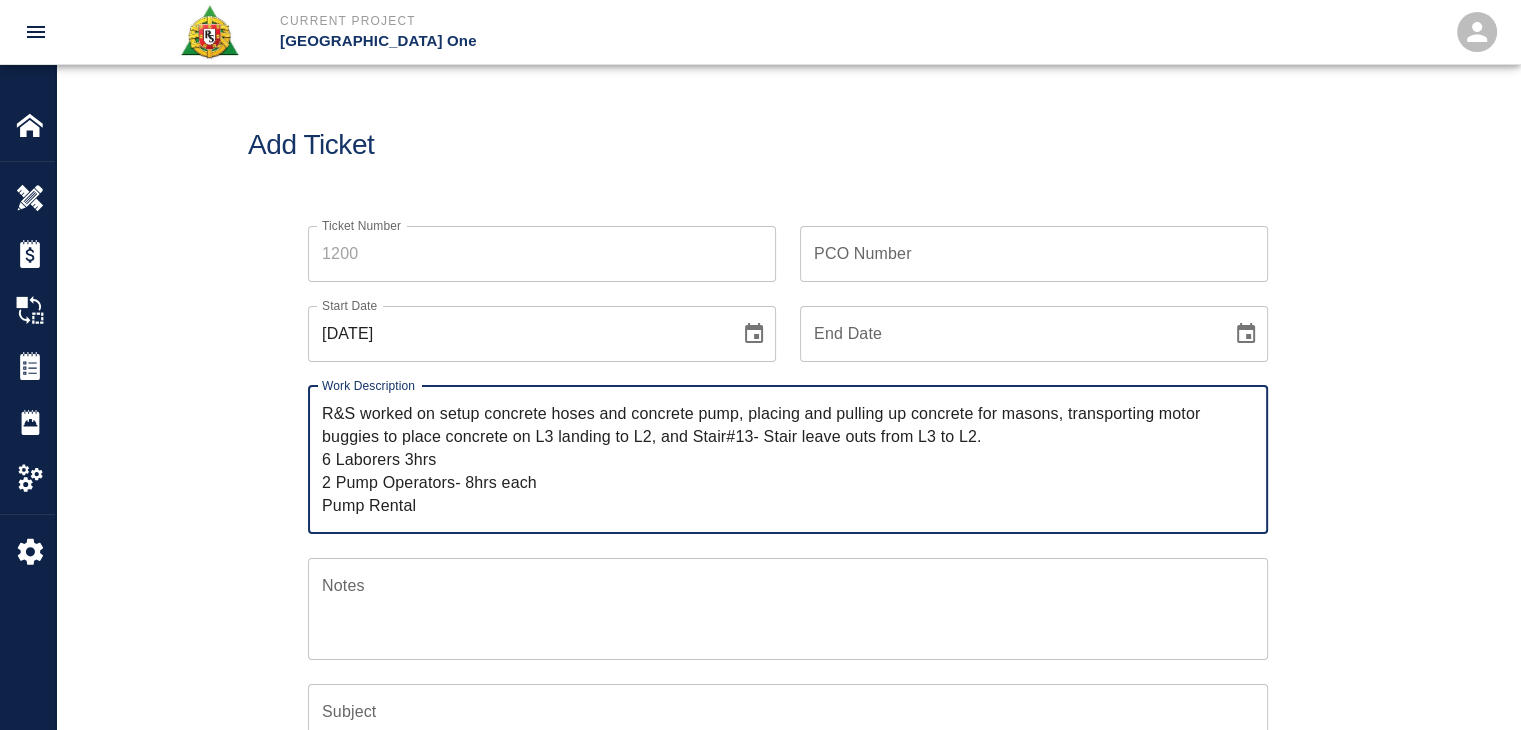 click on "R&S worked on setup concrete hoses and concrete pump, placing and pulling up concrete for masons, transporting motor buggies to place concrete on L3 landing to L2, and Stair#13- Stair leave outs from L3 to L2.
6 Laborers 3hrs
2 Pump Operators- 8hrs each
Pump Rental" at bounding box center (788, 459) 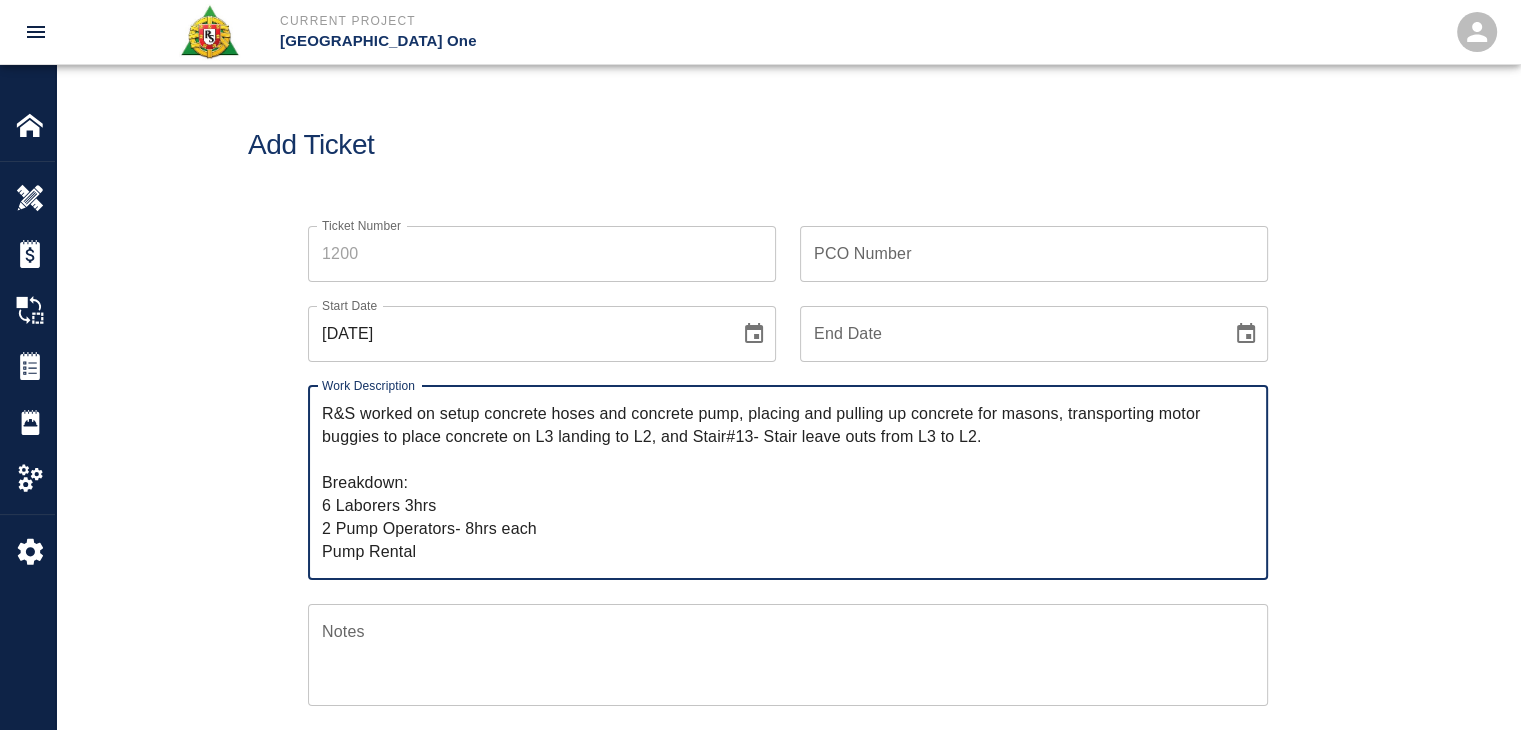 click on "R&S worked on setup concrete hoses and concrete pump, placing and pulling up concrete for masons, transporting motor buggies to place concrete on L3 landing to L2, and Stair#13- Stair leave outs from L3 to L2.
Breakdown:
6 Laborers 3hrs
2 Pump Operators- 8hrs each
Pump Rental" at bounding box center (788, 482) 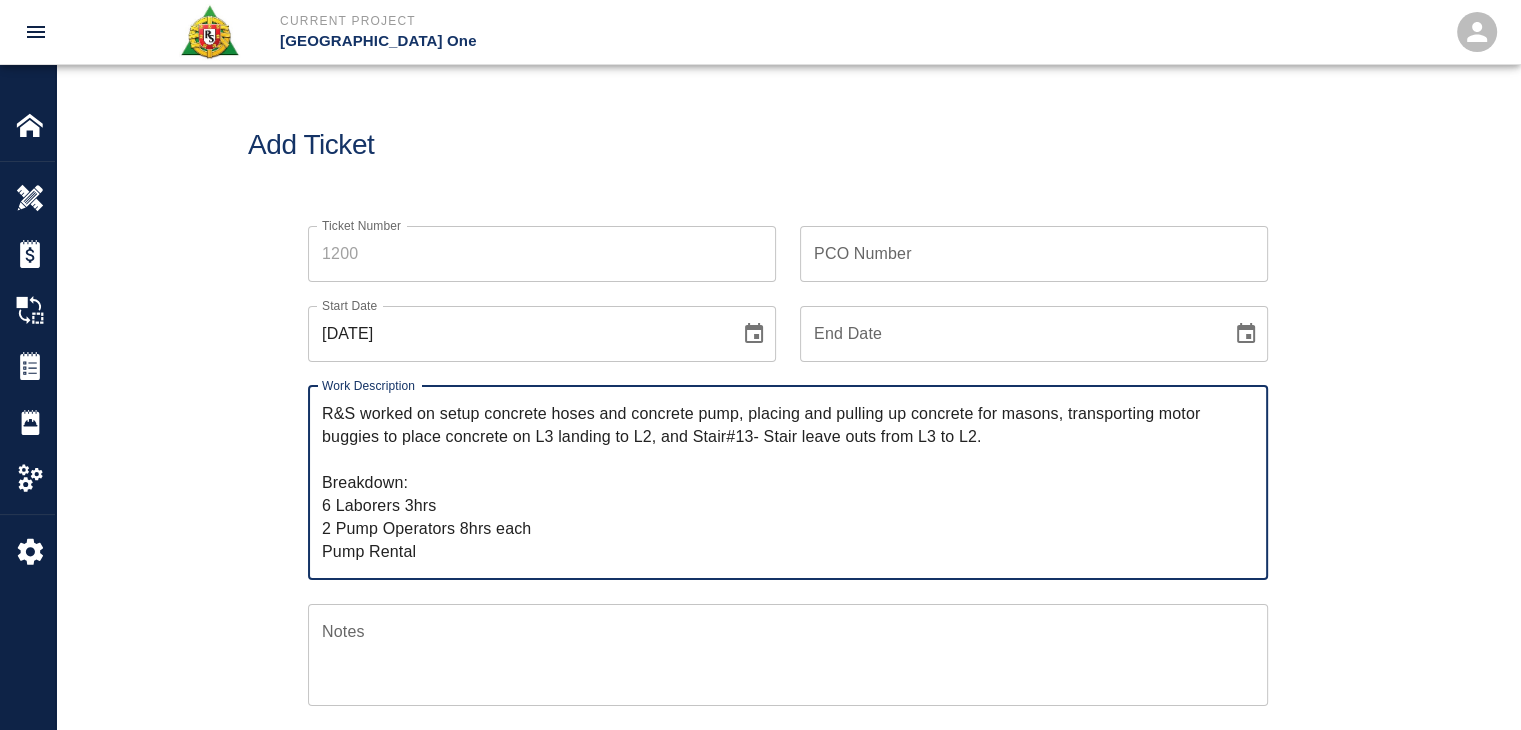 click on "R&S worked on setup concrete hoses and concrete pump, placing and pulling up concrete for masons, transporting motor buggies to place concrete on L3 landing to L2, and Stair#13- Stair leave outs from L3 to L2.
Breakdown:
6 Laborers 3hrs
2 Pump Operators 8hrs each
Pump Rental" at bounding box center (788, 482) 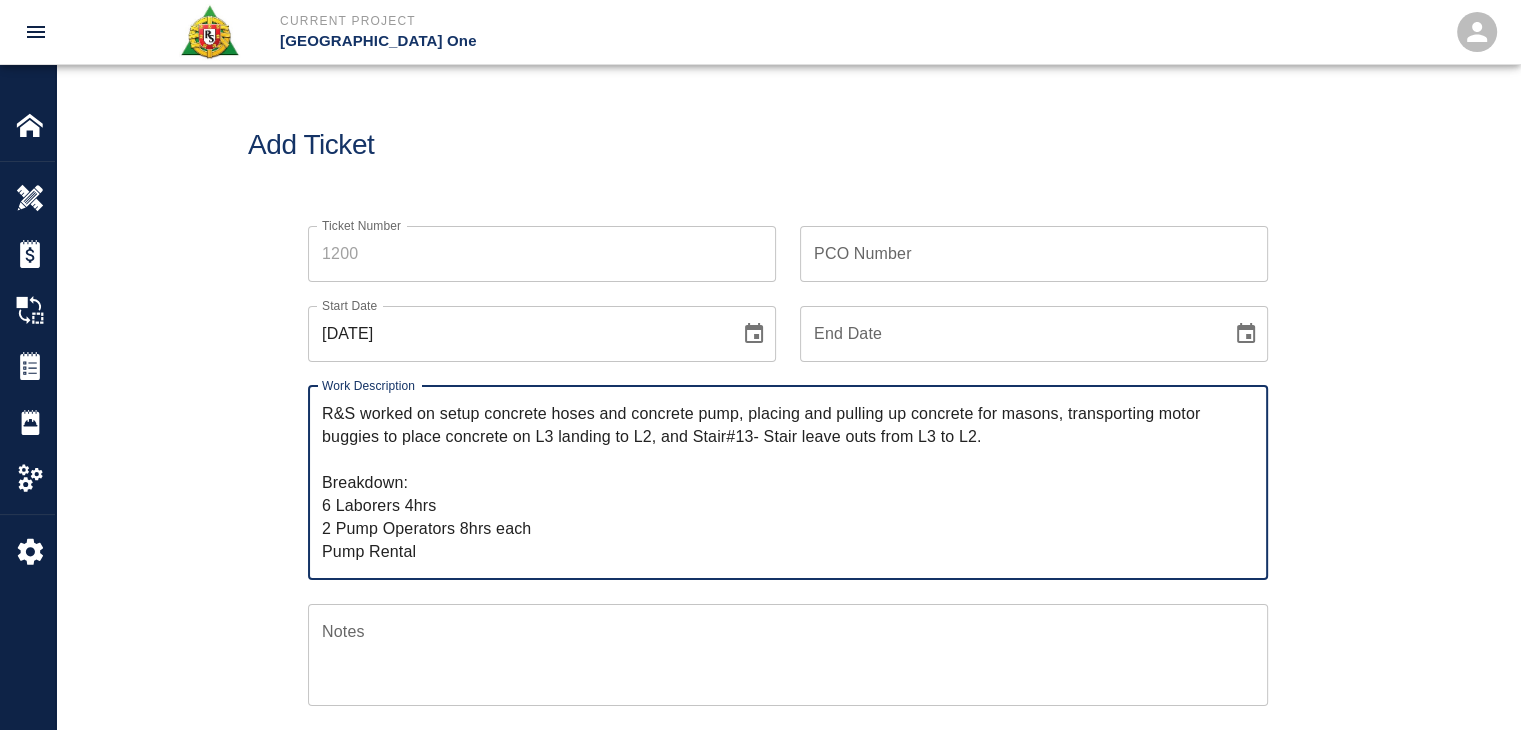 click on "R&S worked on setup concrete hoses and concrete pump, placing and pulling up concrete for masons, transporting motor buggies to place concrete on L3 landing to L2, and Stair#13- Stair leave outs from L3 to L2.
Breakdown:
6 Laborers 4hrs
2 Pump Operators 8hrs each
Pump Rental" at bounding box center (788, 482) 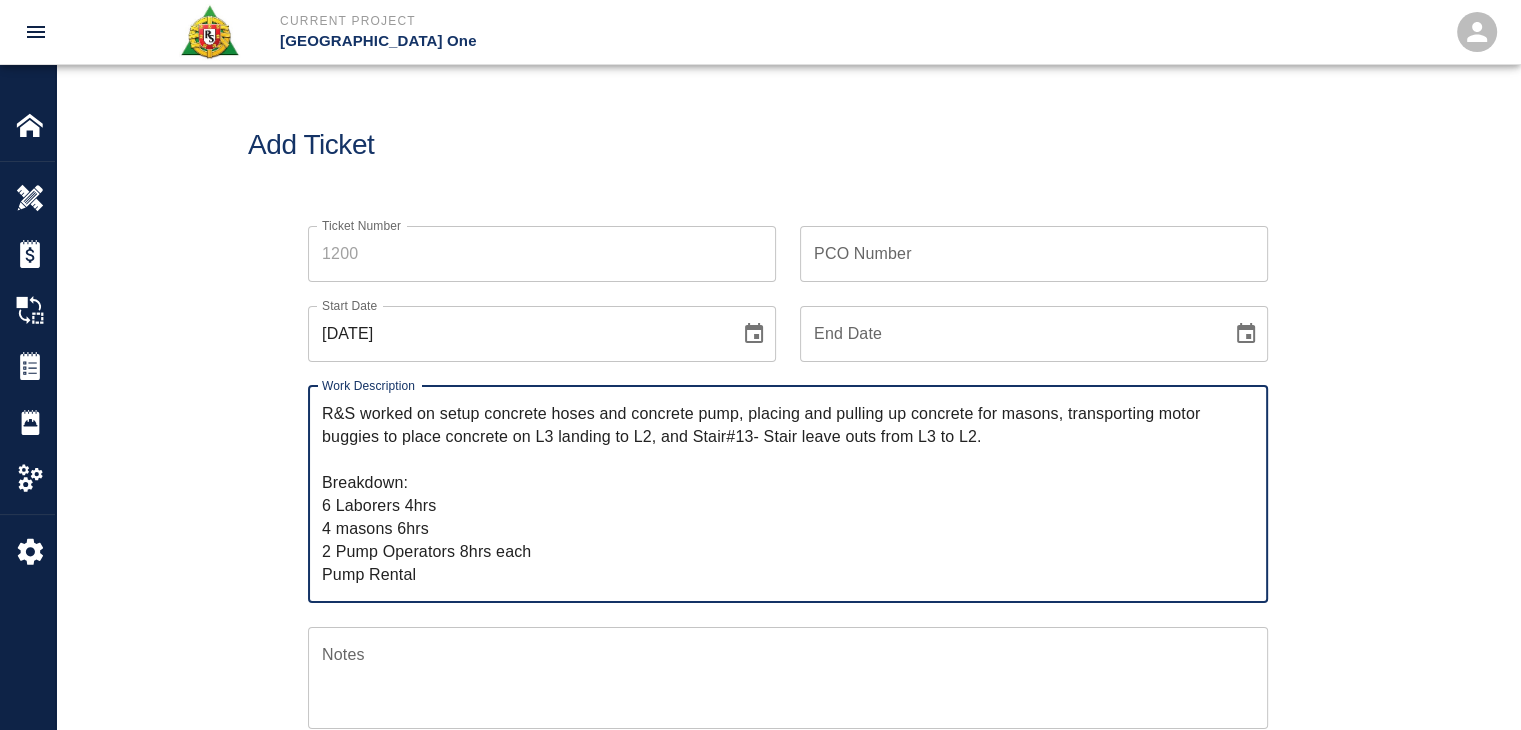 click on "R&S worked on setup concrete hoses and concrete pump, placing and pulling up concrete for masons, transporting motor buggies to place concrete on L3 landing to L2, and Stair#13- Stair leave outs from L3 to L2.
Breakdown:
6 Laborers 4hrs
4 masons 6hrs
2 Pump Operators 8hrs each
Pump Rental" at bounding box center [788, 494] 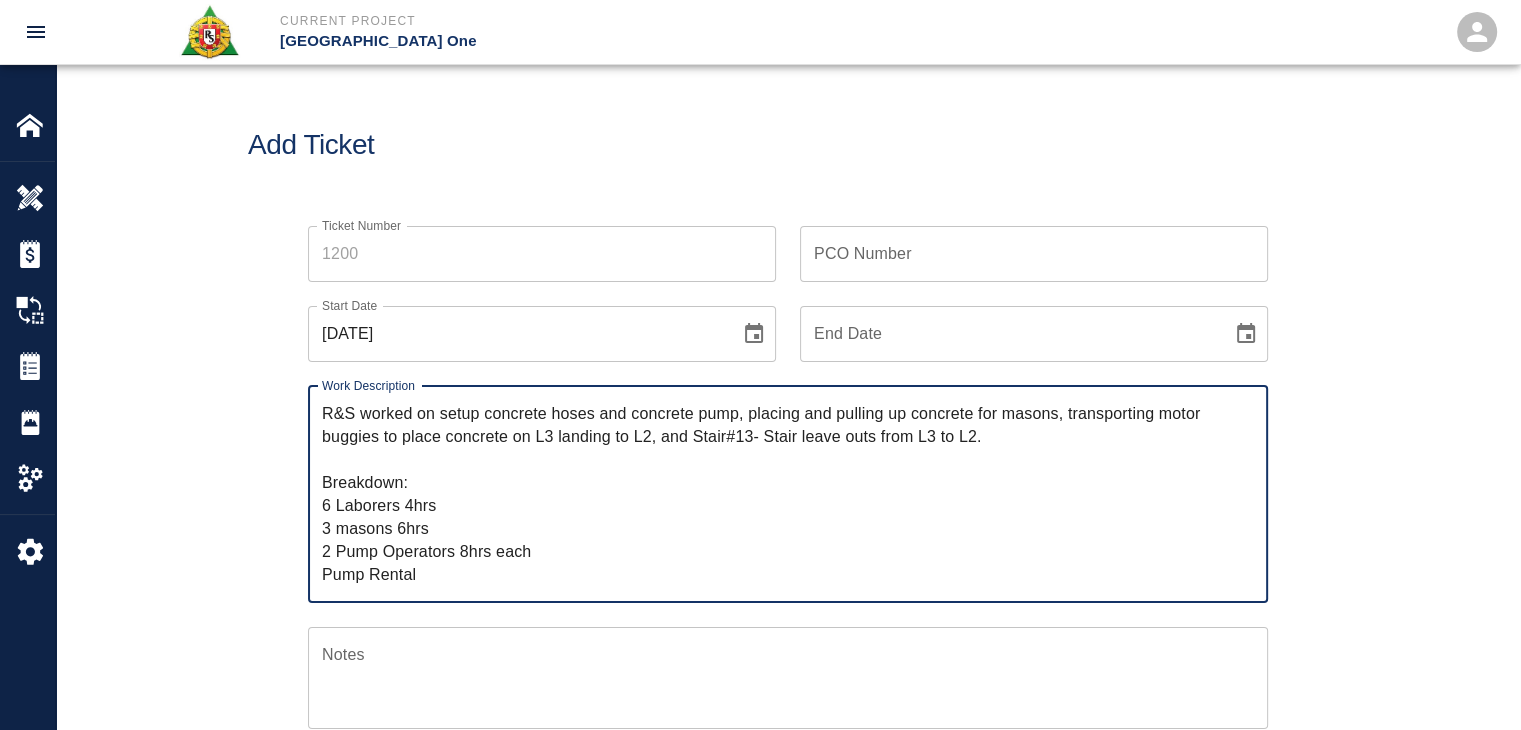 click on "R&S worked on setup concrete hoses and concrete pump, placing and pulling up concrete for masons, transporting motor buggies to place concrete on L3 landing to L2, and Stair#13- Stair leave outs from L3 to L2.
Breakdown:
6 Laborers 4hrs
3 masons 6hrs
2 Pump Operators 8hrs each
Pump Rental" at bounding box center (788, 494) 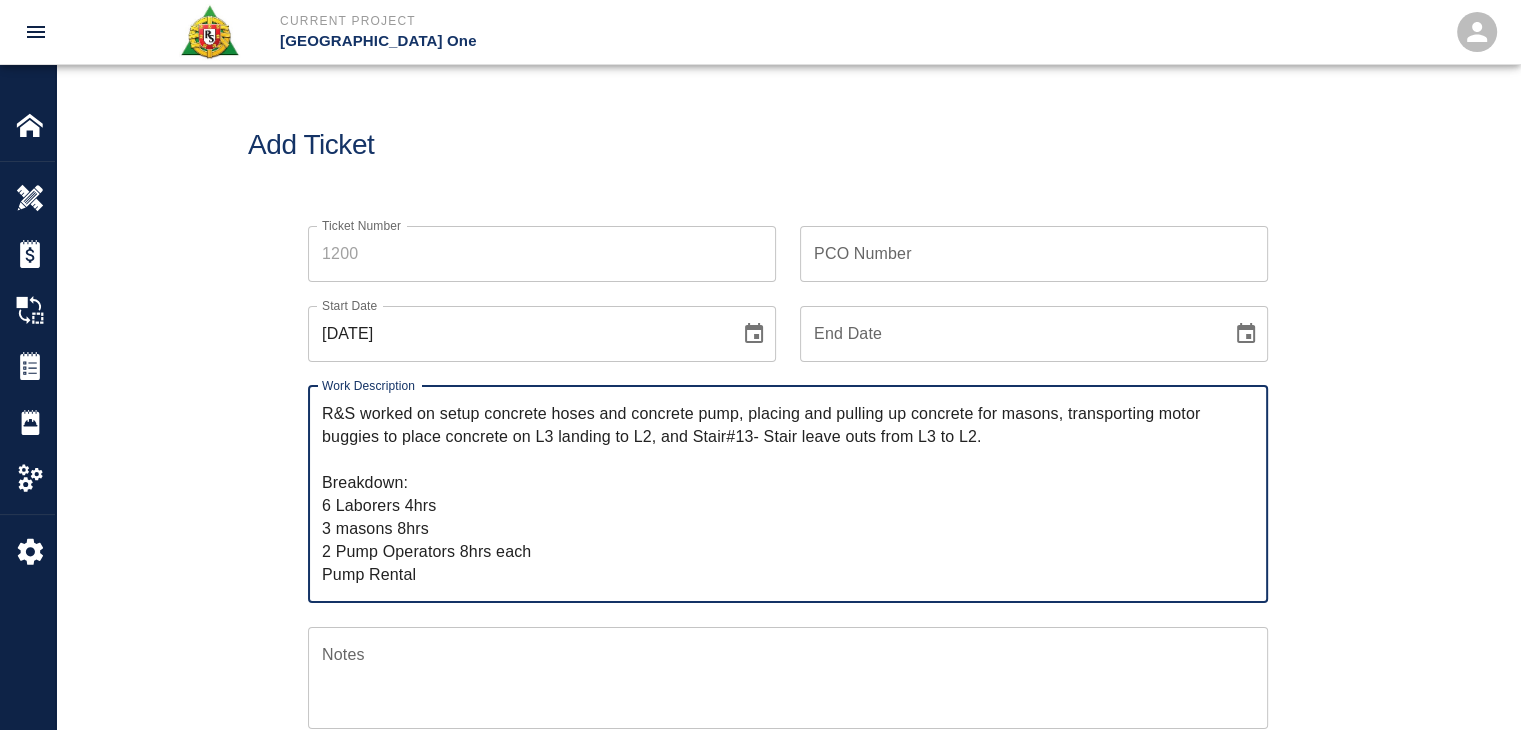 click on "R&S worked on setup concrete hoses and concrete pump, placing and pulling up concrete for masons, transporting motor buggies to place concrete on L3 landing to L2, and Stair#13- Stair leave outs from L3 to L2.
Breakdown:
6 Laborers 4hrs
3 masons 8hrs
2 Pump Operators 8hrs each
Pump Rental" at bounding box center (788, 494) 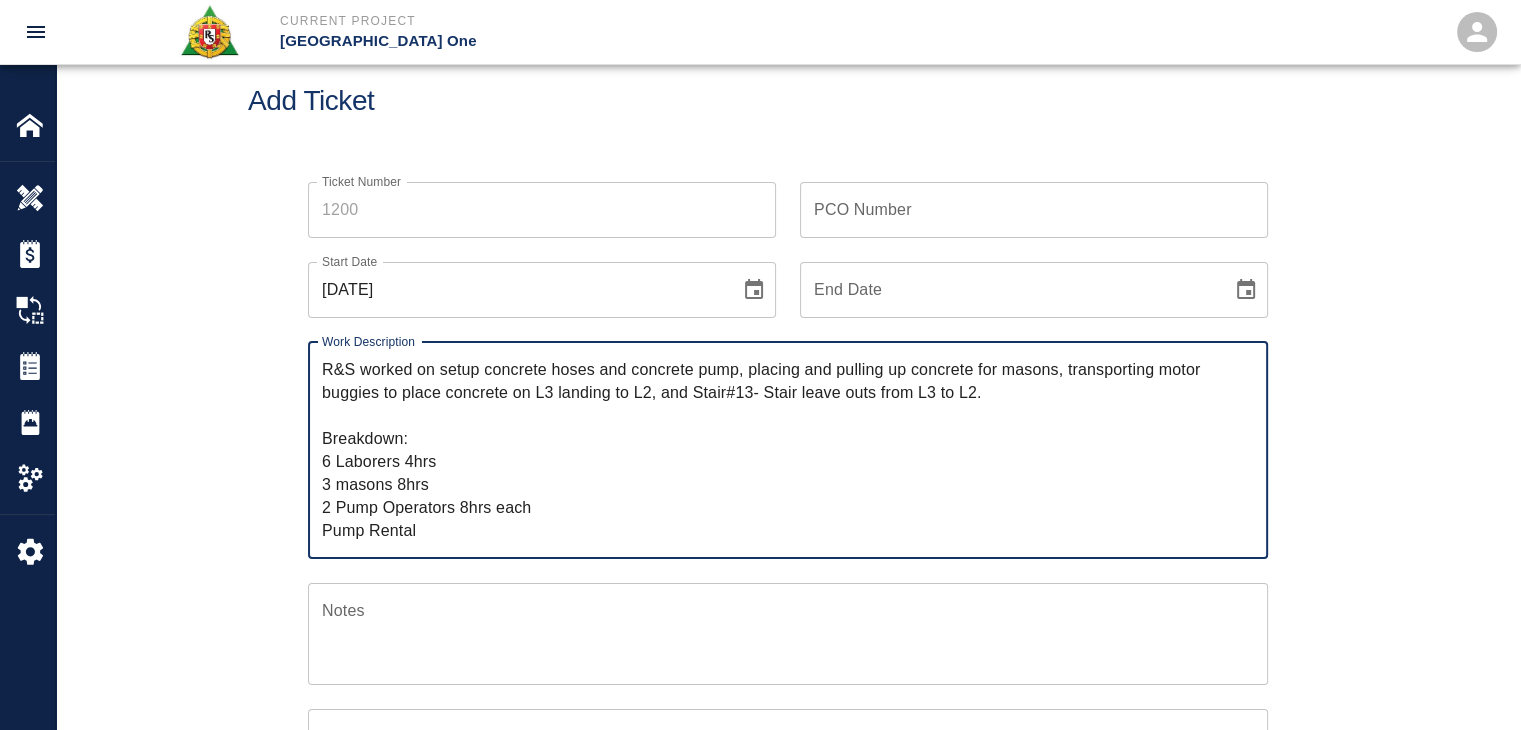 scroll, scrollTop: 47, scrollLeft: 0, axis: vertical 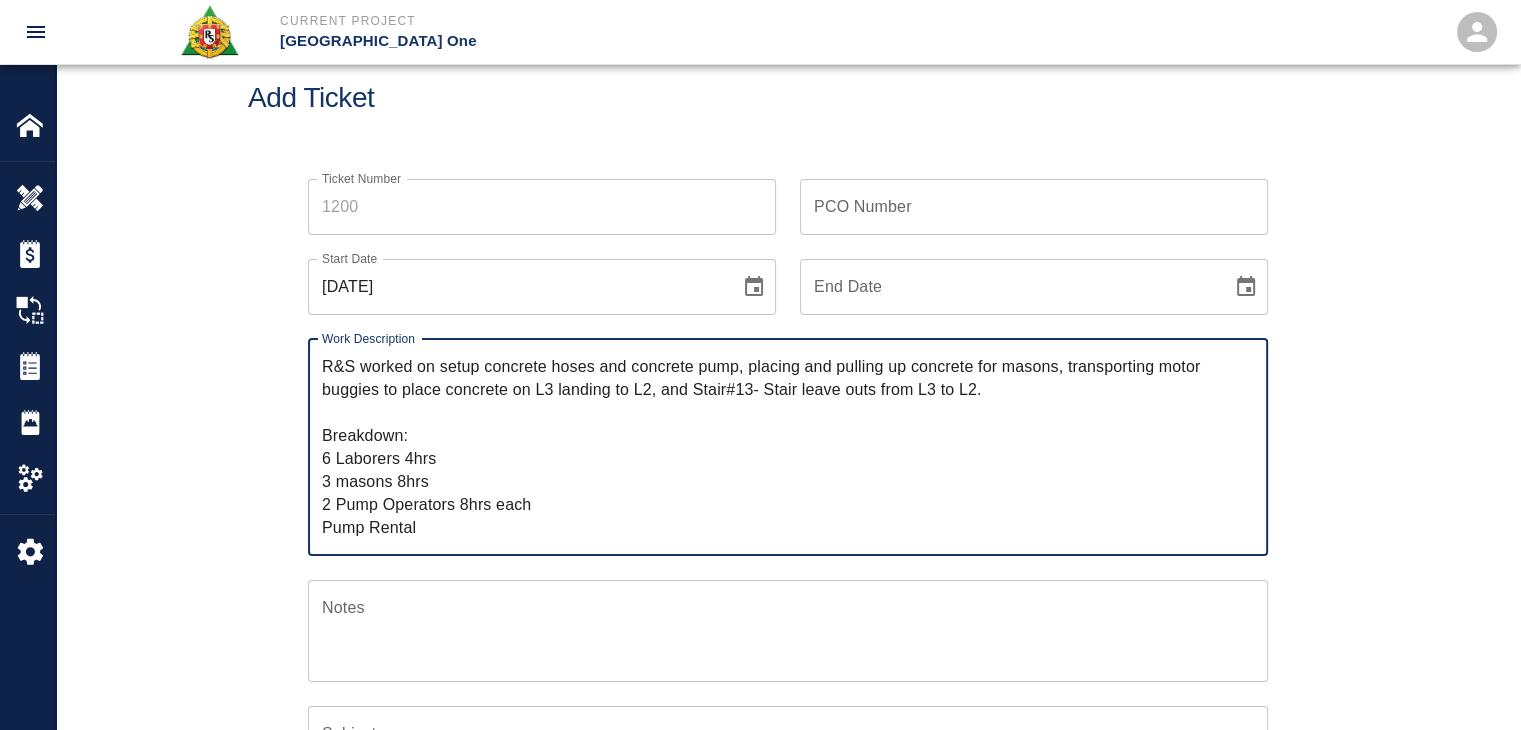 click on "R&S worked on setup concrete hoses and concrete pump, placing and pulling up concrete for masons, transporting motor buggies to place concrete on L3 landing to L2, and Stair#13- Stair leave outs from L3 to L2.
Breakdown:
6 Laborers 4hrs
3 masons 8hrs
2 Pump Operators 8hrs each
Pump Rental" at bounding box center [788, 447] 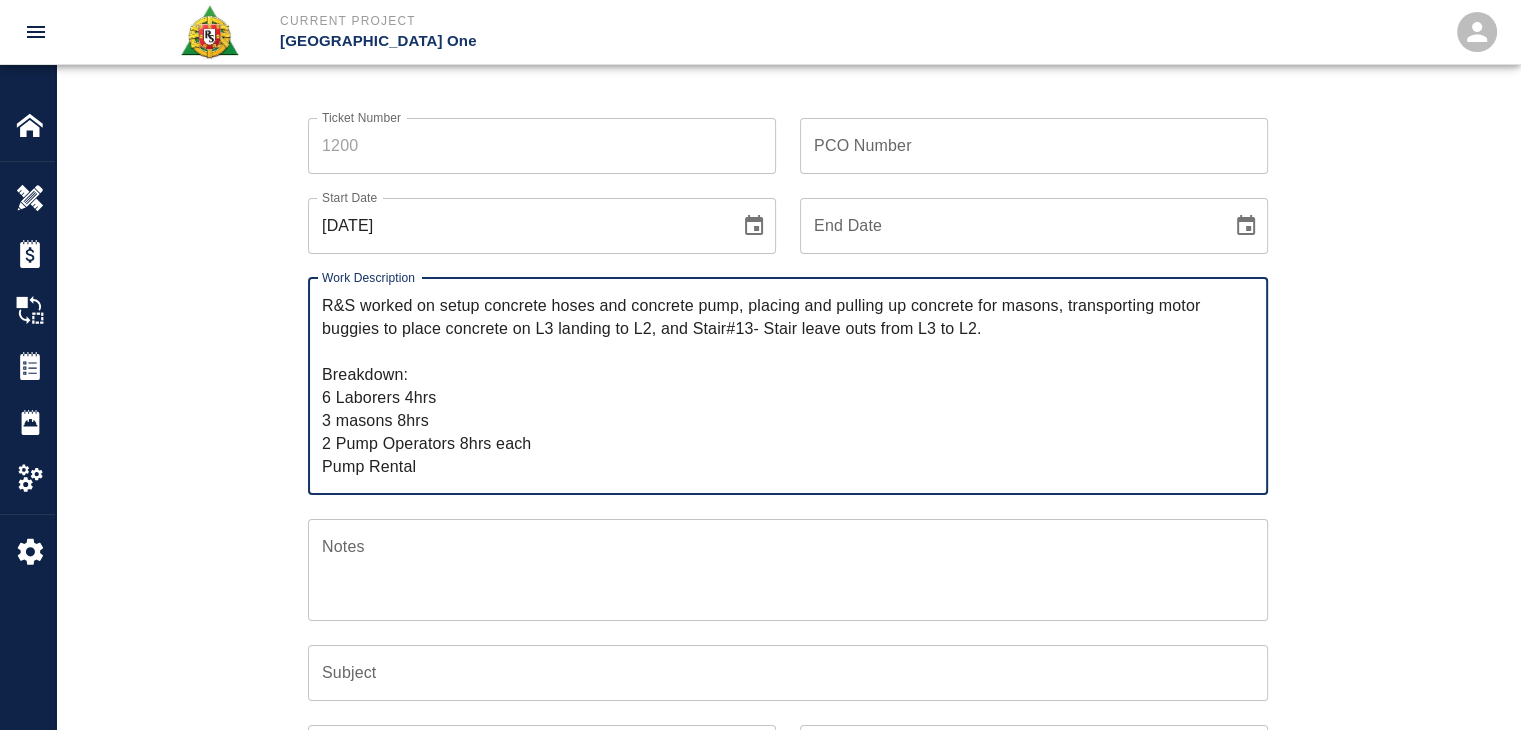 scroll, scrollTop: 110, scrollLeft: 0, axis: vertical 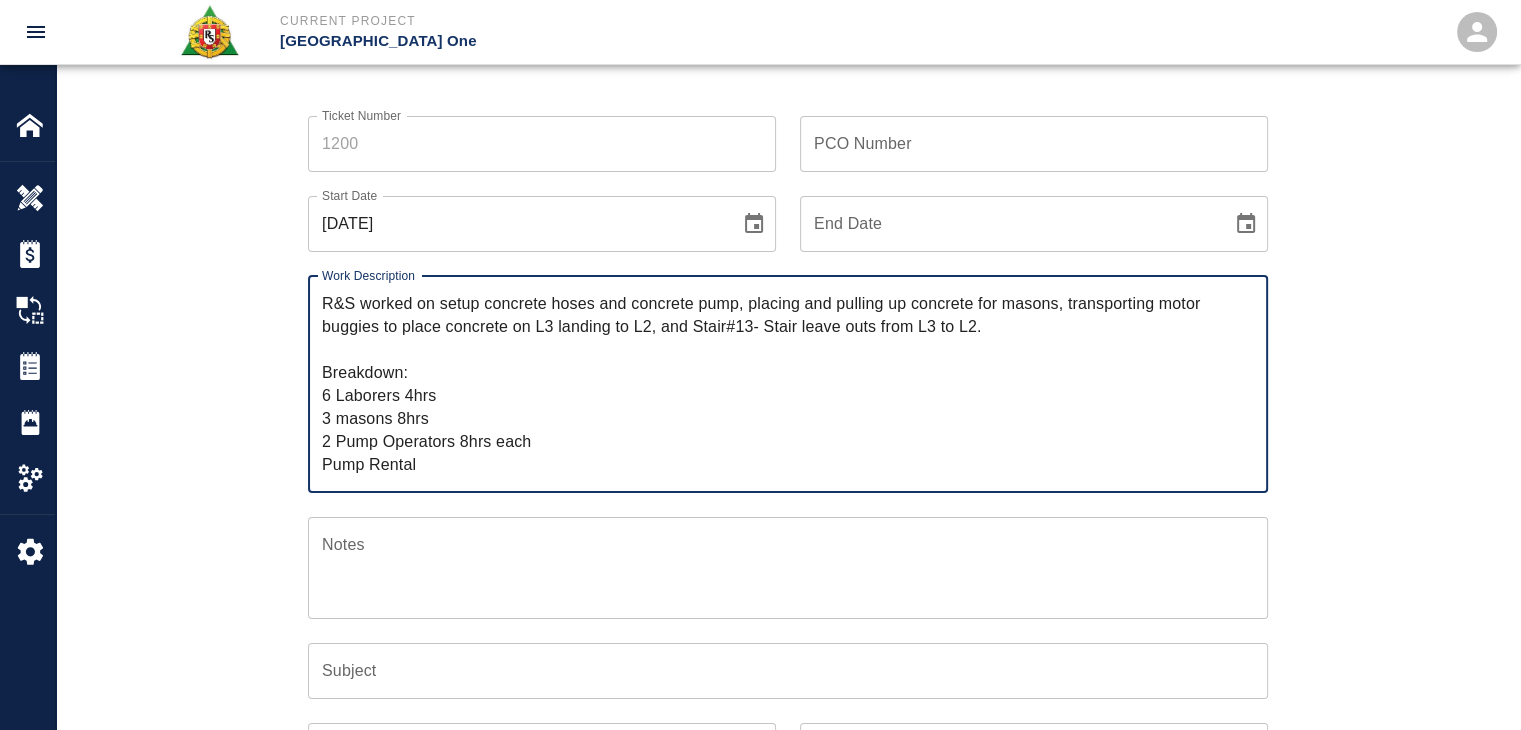 click on "R&S worked on setup concrete hoses and concrete pump, placing and pulling up concrete for masons, transporting motor buggies to place concrete on L3 landing to L2, and Stair#13- Stair leave outs from L3 to L2.
Breakdown:
6 Laborers 4hrs
3 masons 8hrs
2 Pump Operators 8hrs each
Pump Rental" at bounding box center (788, 384) 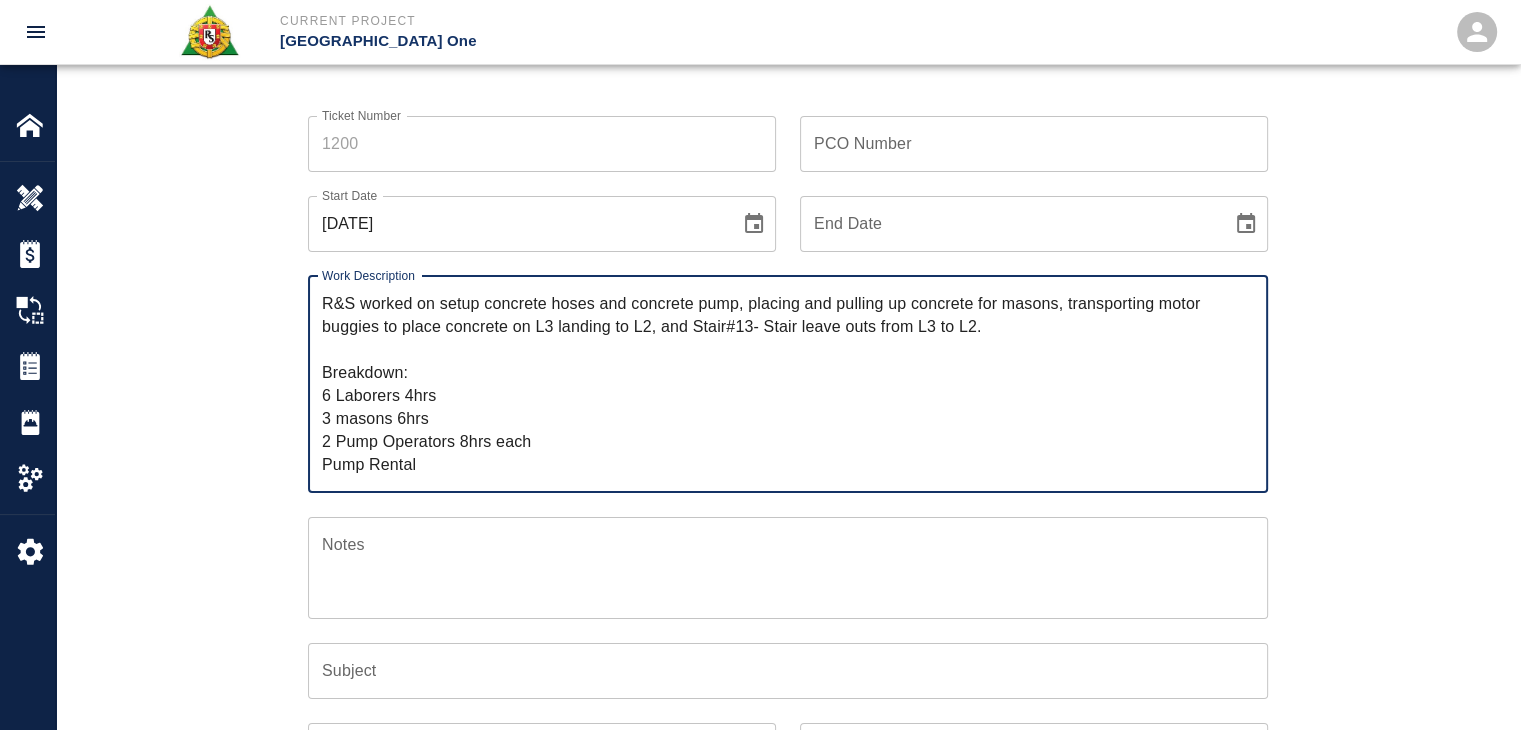 click on "R&S worked on setup concrete hoses and concrete pump, placing and pulling up concrete for masons, transporting motor buggies to place concrete on L3 landing to L2, and Stair#13- Stair leave outs from L3 to L2.
Breakdown:
6 Laborers 4hrs
3 masons 6hrs
2 Pump Operators 8hrs each
Pump Rental" at bounding box center [788, 384] 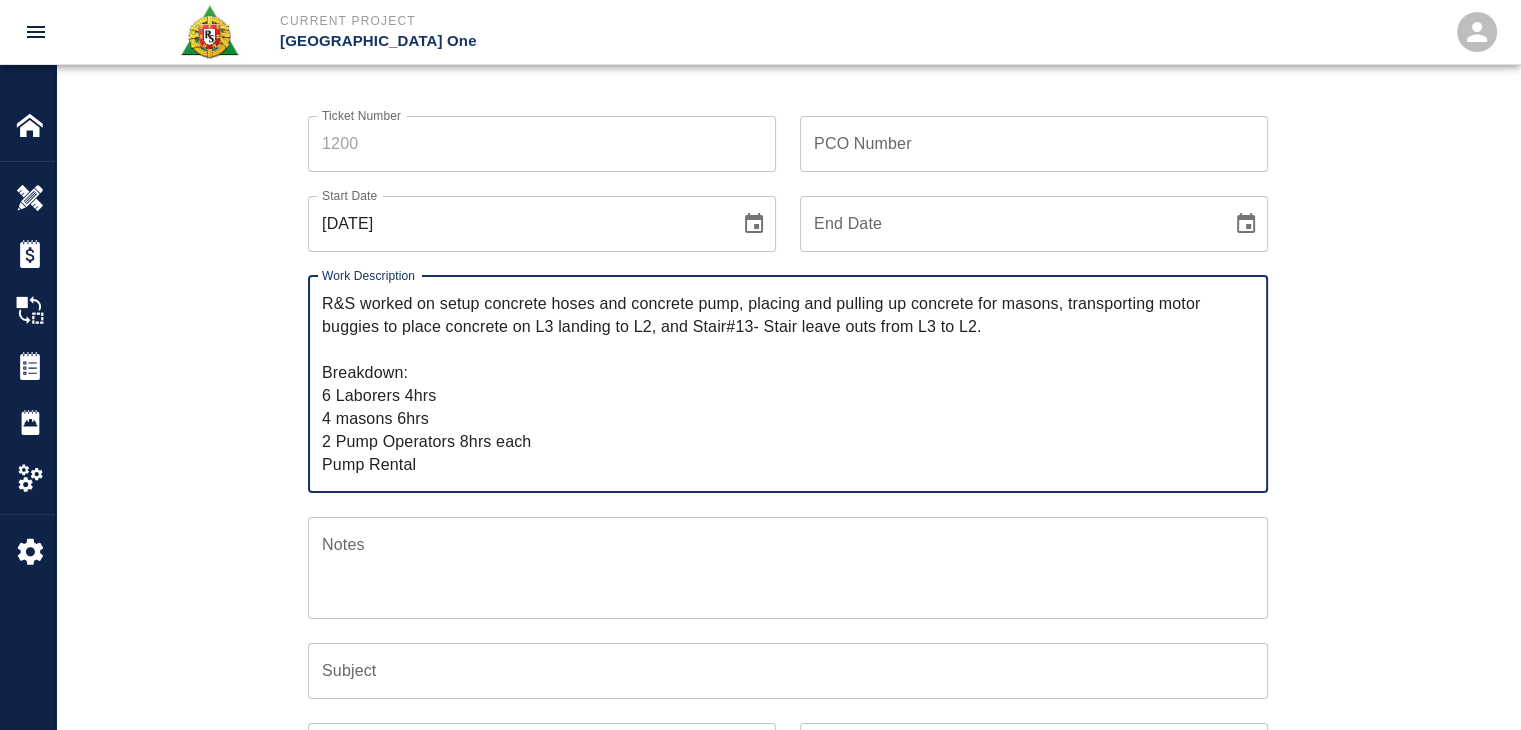 click on "R&S worked on setup concrete hoses and concrete pump, placing and pulling up concrete for masons, transporting motor buggies to place concrete on L3 landing to L2, and Stair#13- Stair leave outs from L3 to L2.
Breakdown:
6 Laborers 4hrs
4 masons 6hrs
2 Pump Operators 8hrs each
Pump Rental" at bounding box center [788, 384] 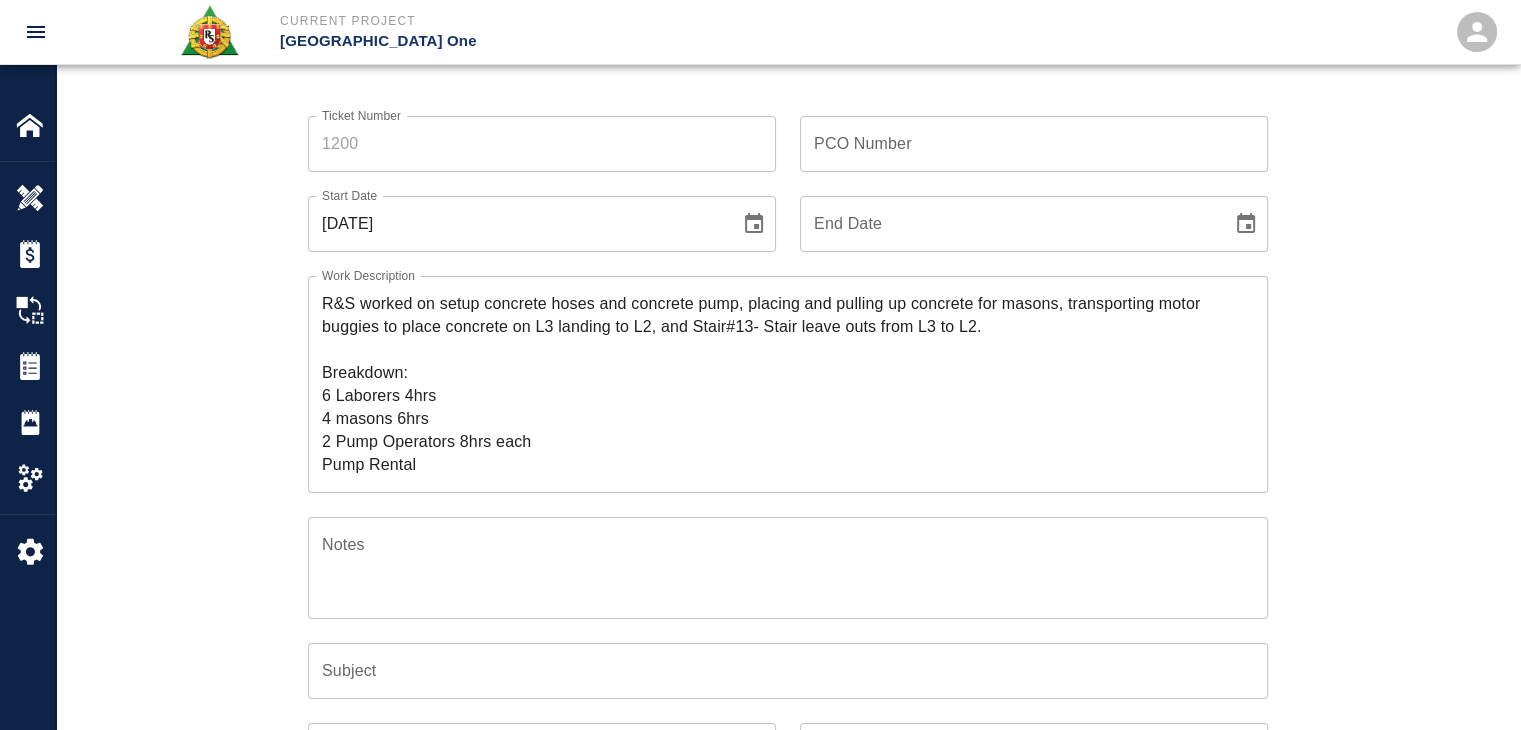 click on "Ticket Number Ticket Number PCO Number PCO Number Start Date  07/09/2025 Start Date  End Date End Date Work Description R&S worked on setup concrete hoses and concrete pump, placing and pulling up concrete for masons, transporting motor buggies to place concrete on L3 landing to L2, and Stair#13- Stair leave outs from L3 to L2.
Breakdown:
6 Laborers 4hrs
4 masons 6hrs
2 Pump Operators 8hrs each
Pump Rental x Work Description Notes x Notes Subject Subject Invoice Number Invoice Number Invoice Date Invoice Date Upload Attachments (50MB limit) Choose file No file chosen Upload Another File Add Costs" at bounding box center [788, 549] 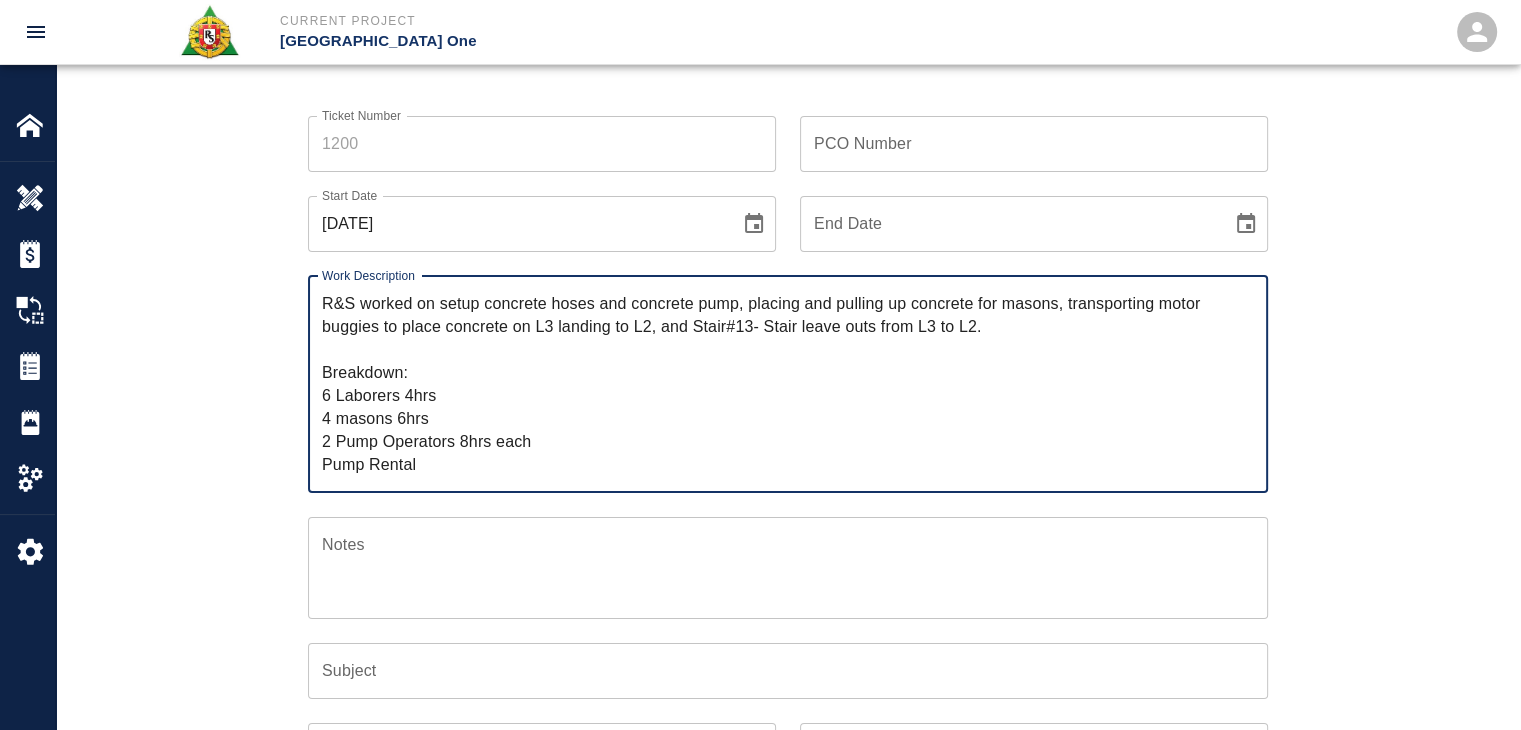 drag, startPoint x: 422, startPoint y: 349, endPoint x: 438, endPoint y: 312, distance: 40.311287 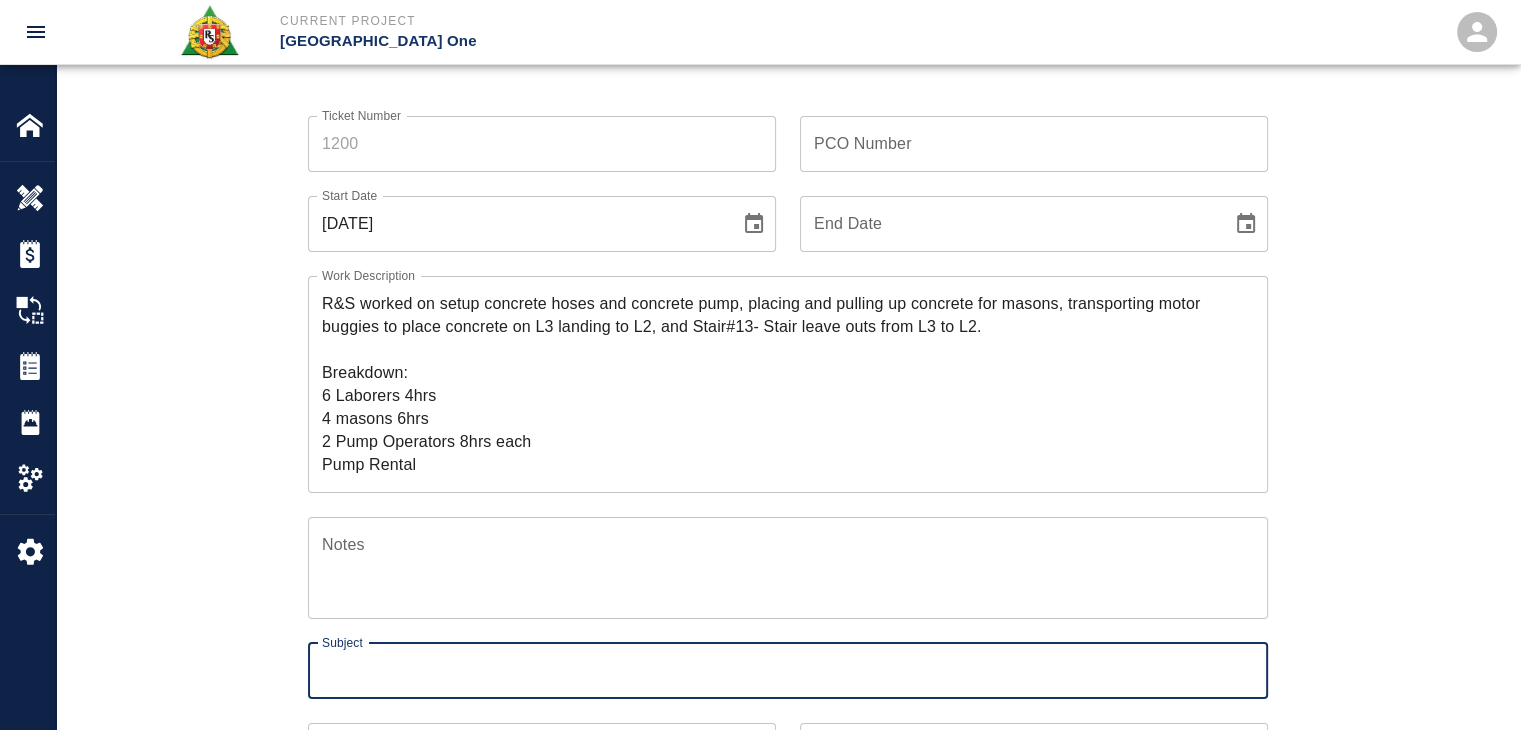 click on "Subject" at bounding box center (788, 671) 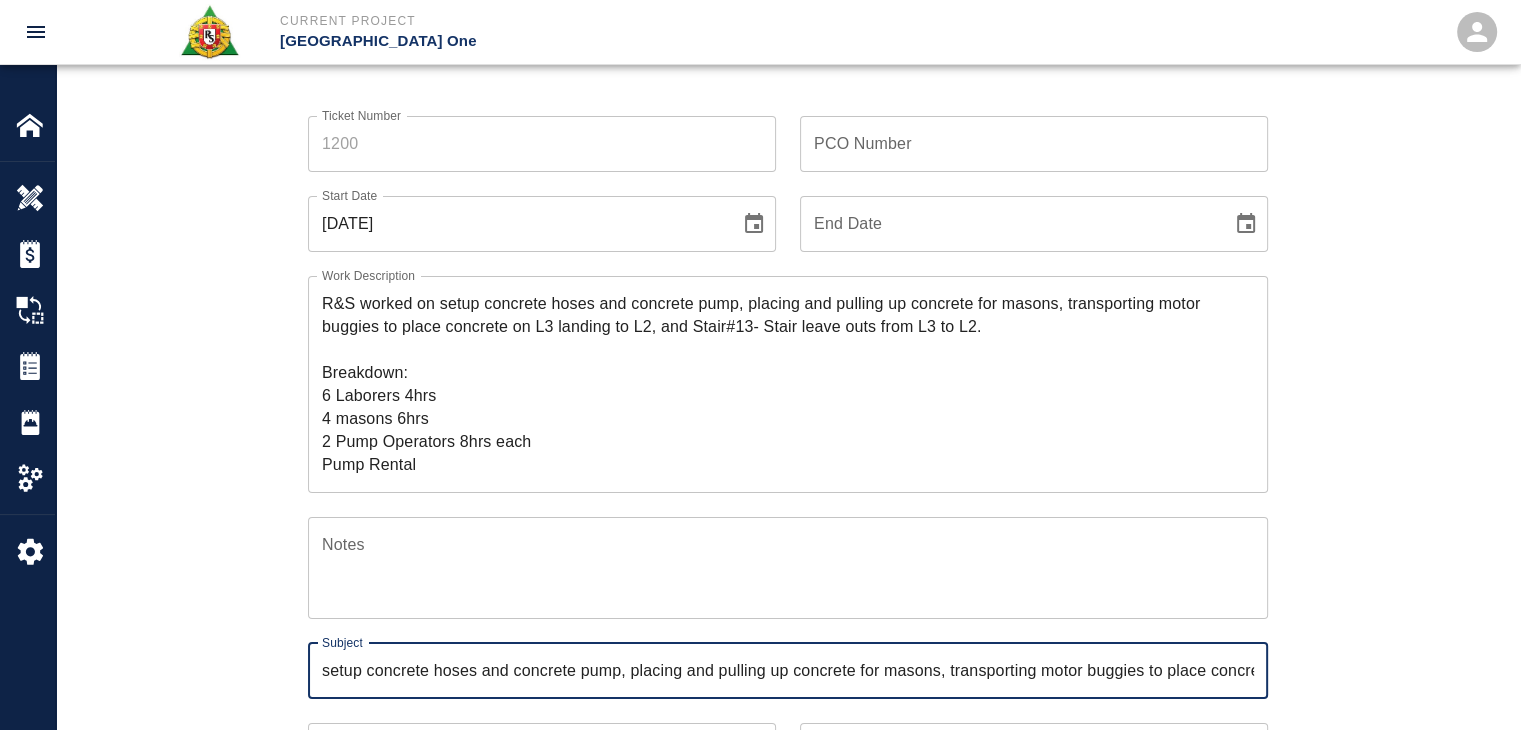 scroll, scrollTop: 0, scrollLeft: 492, axis: horizontal 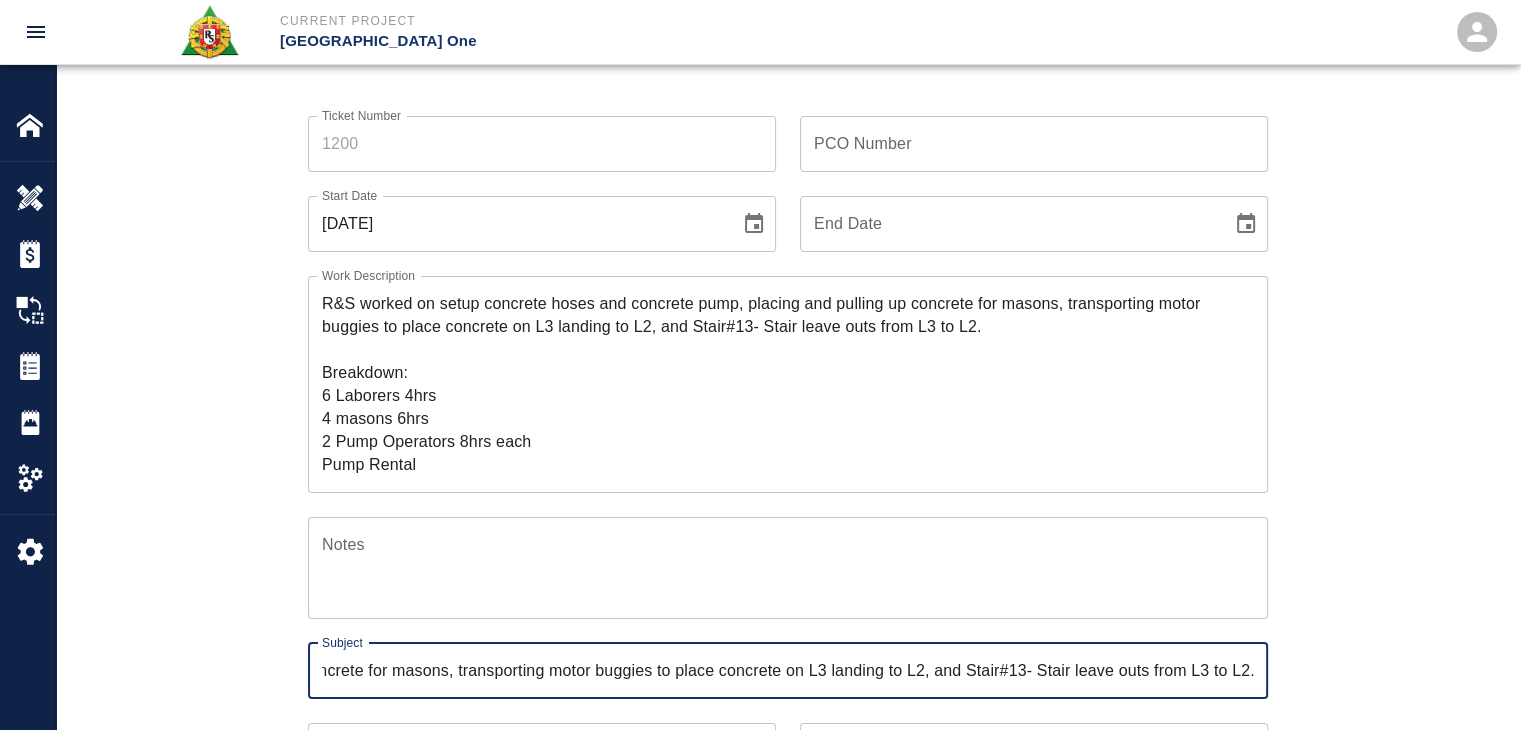 type on "setup concrete hoses and concrete pump, placing and pulling up concrete for masons, transporting motor buggies to place concrete on L3 landing to L2, and Stair#13- Stair leave outs from L3 to L2." 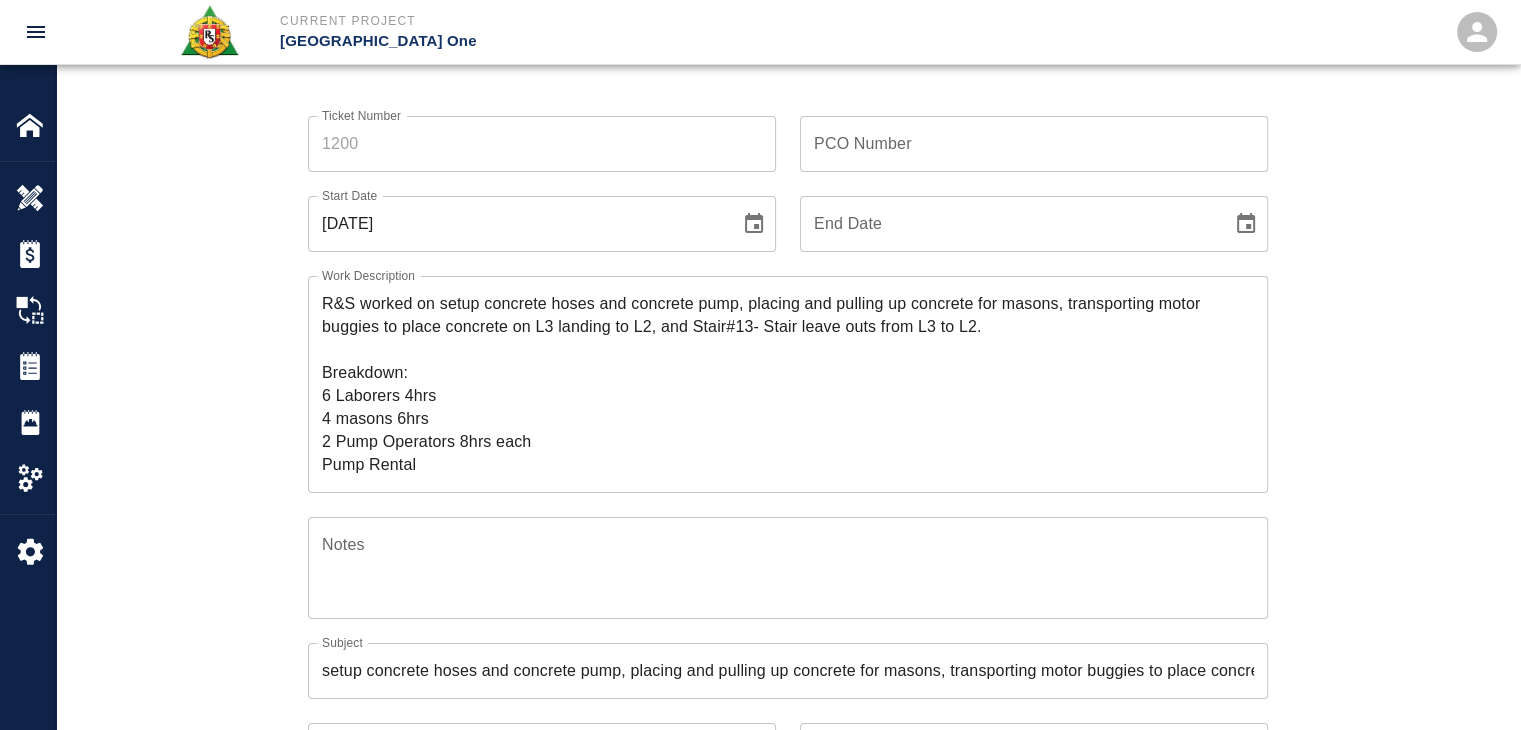scroll, scrollTop: 0, scrollLeft: 0, axis: both 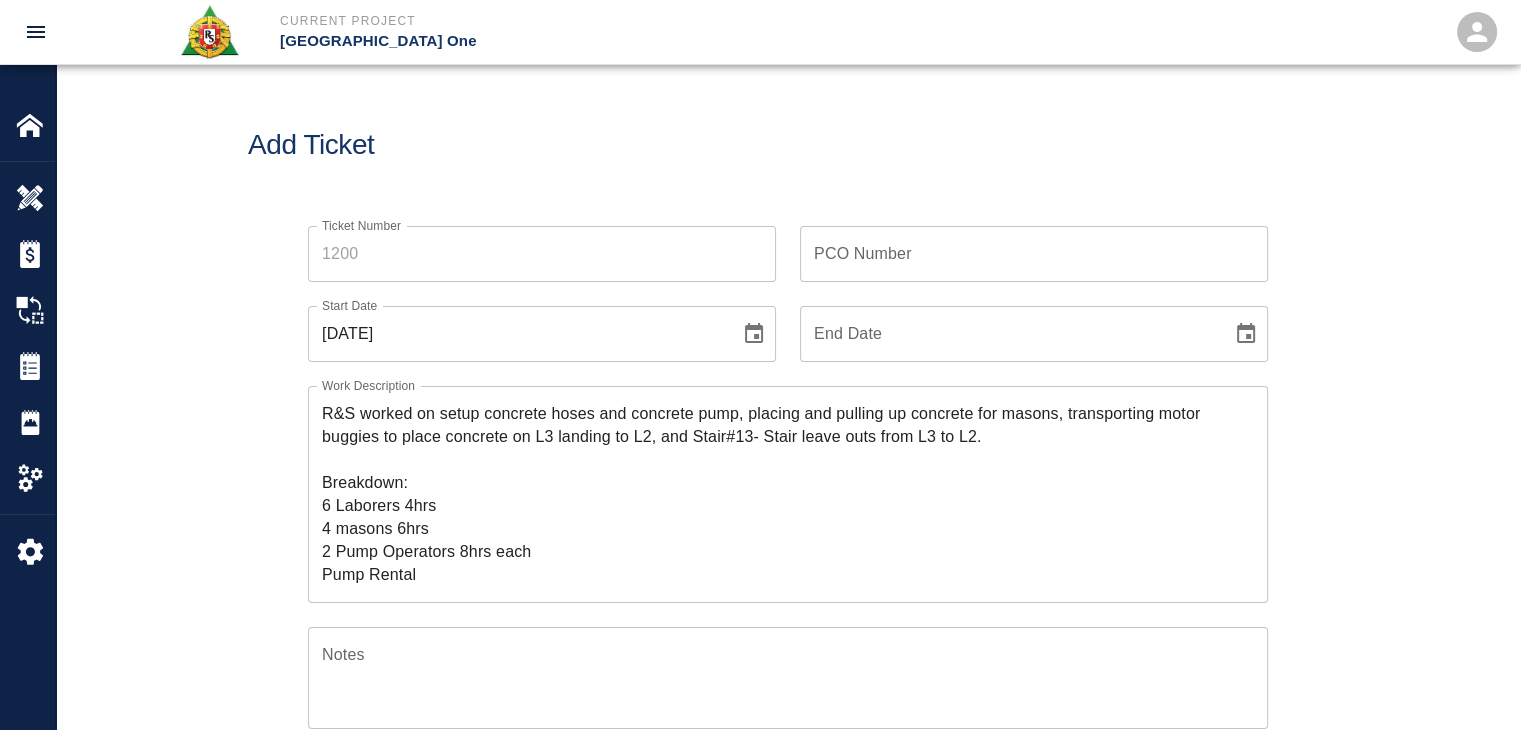 click on "PCO Number" at bounding box center [1034, 254] 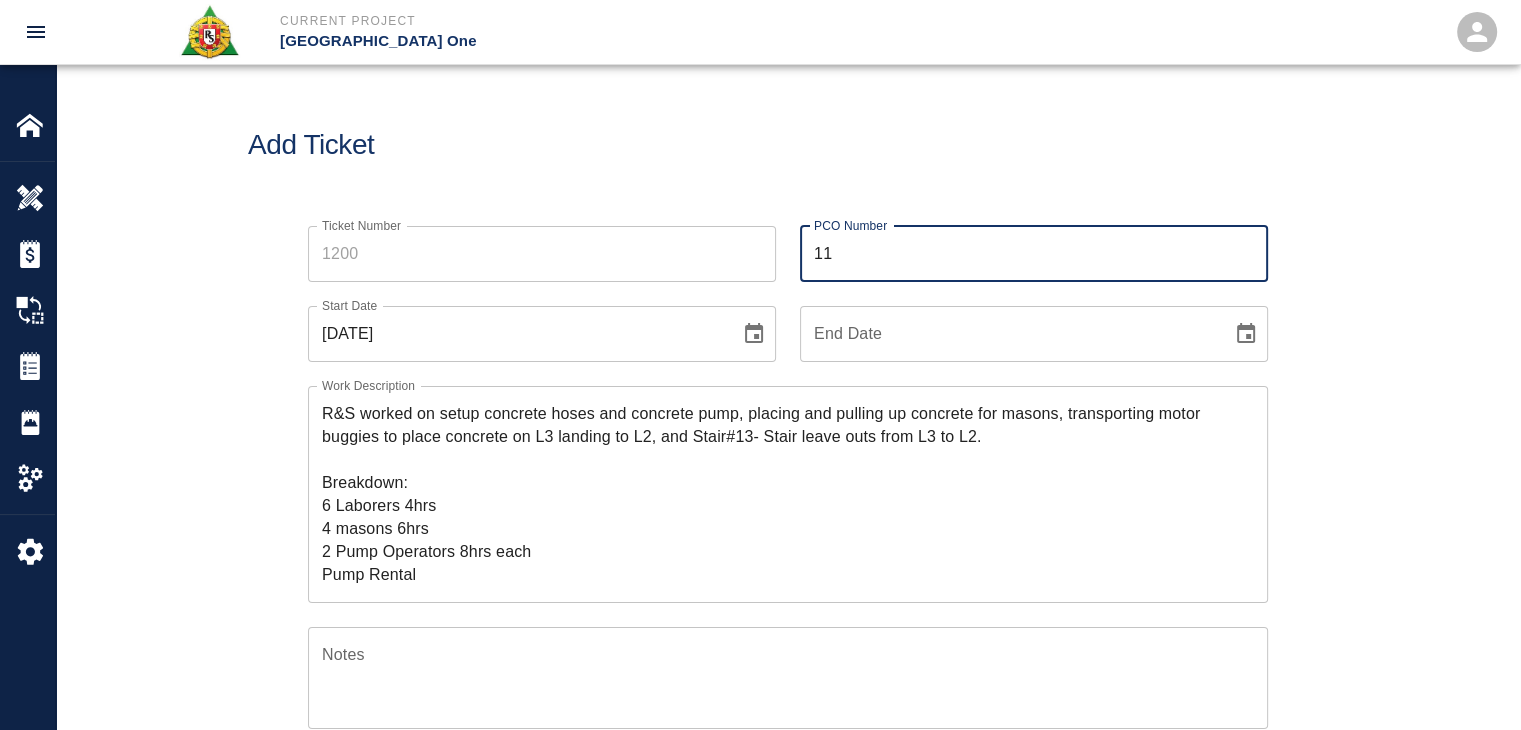 type on "1149" 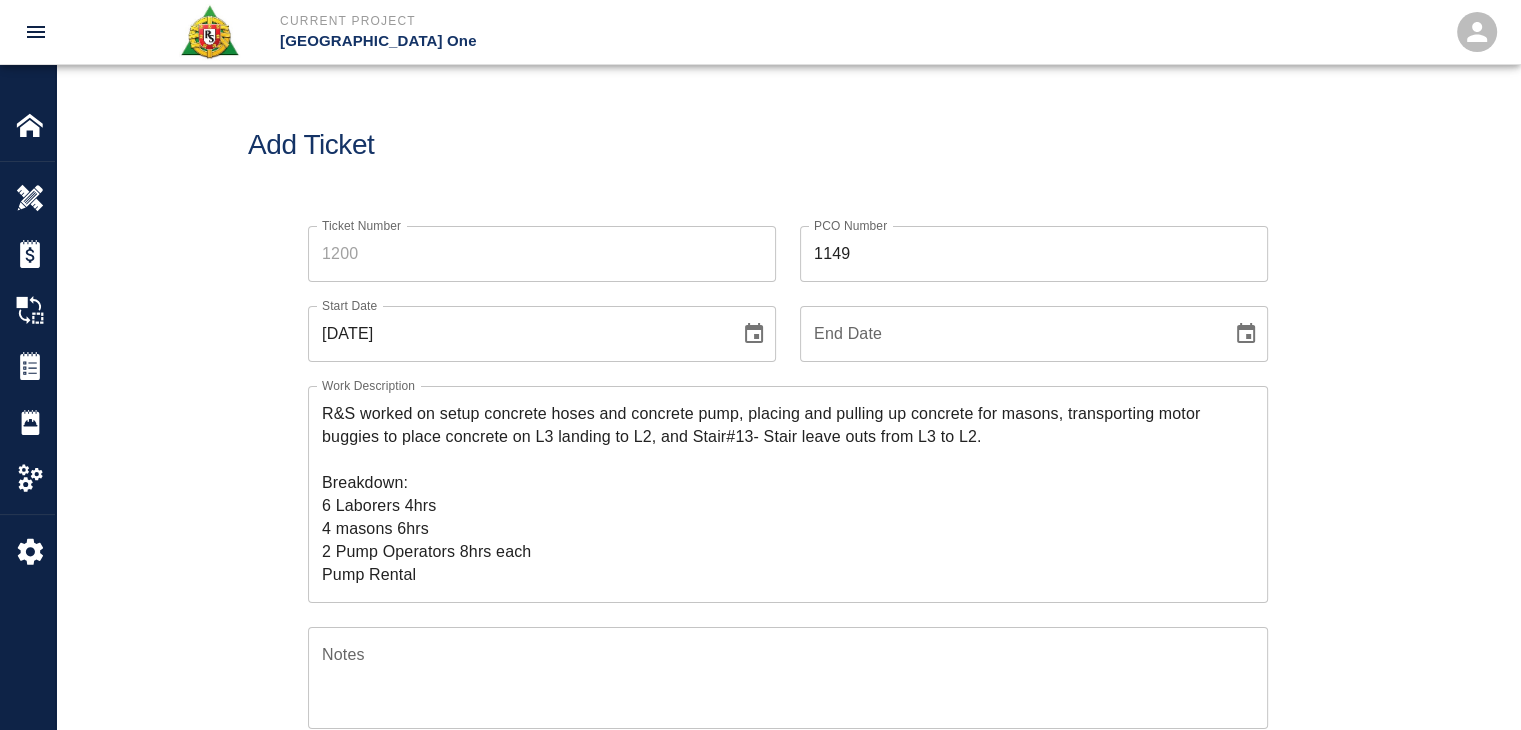 click on "Add Ticket" at bounding box center [788, 145] 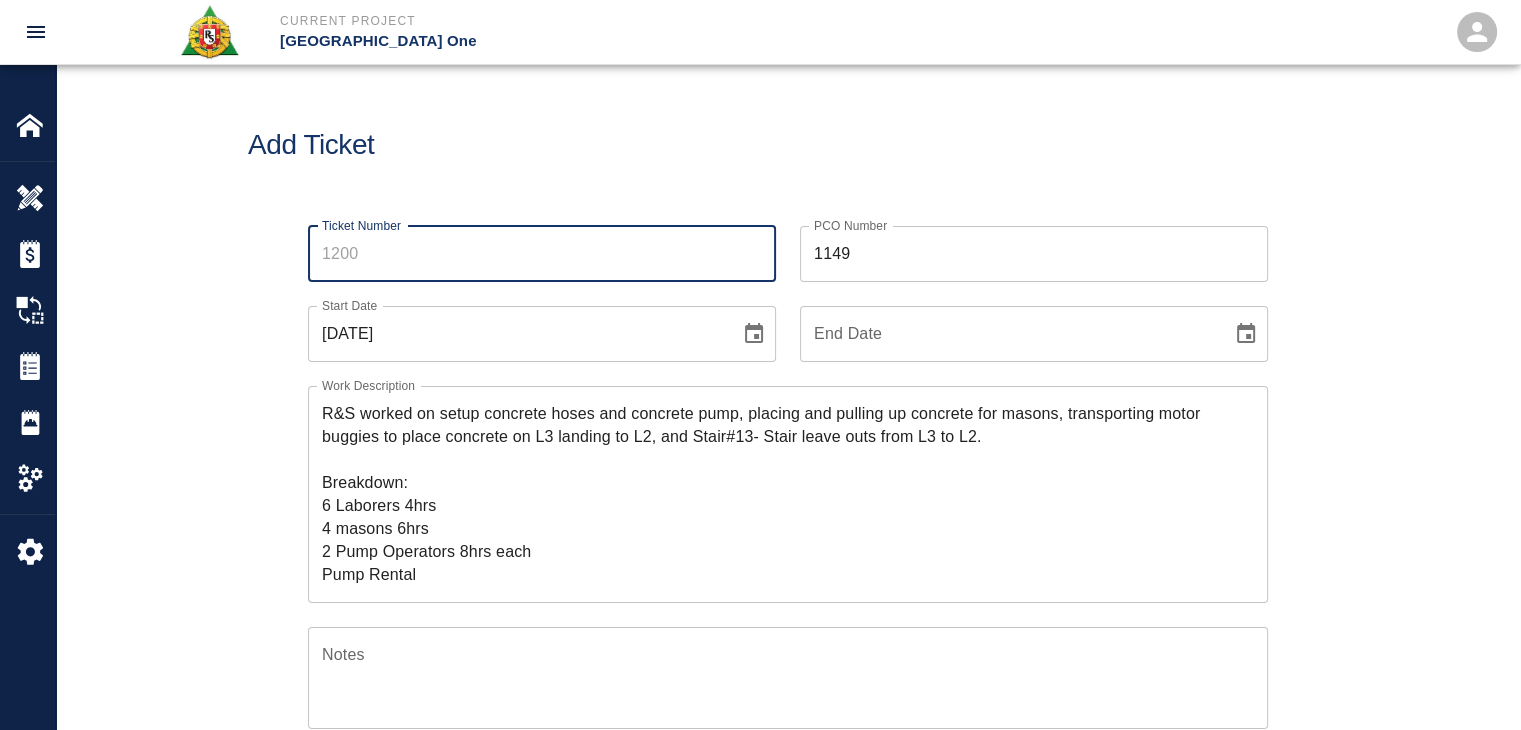 click on "Ticket Number" at bounding box center (542, 254) 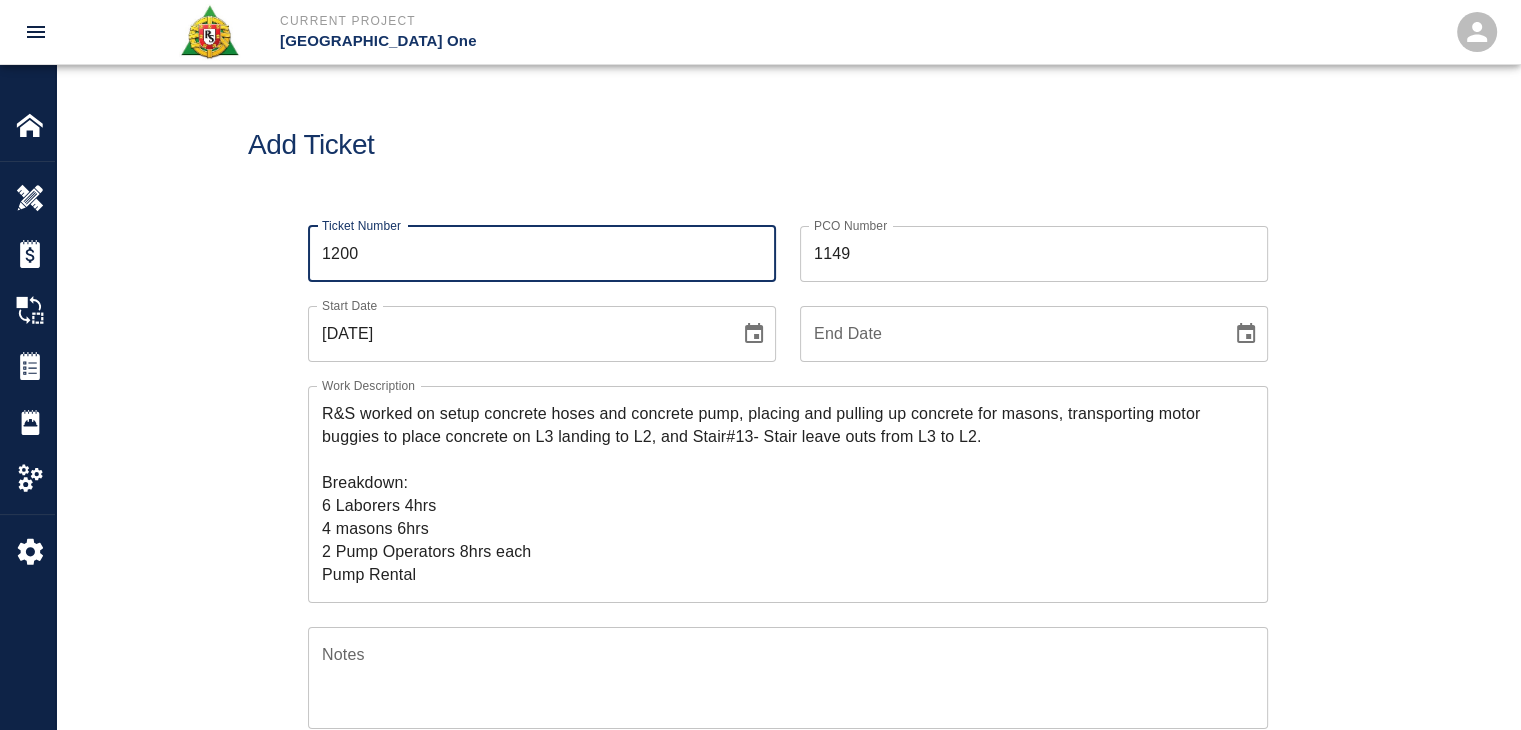 type on "1200" 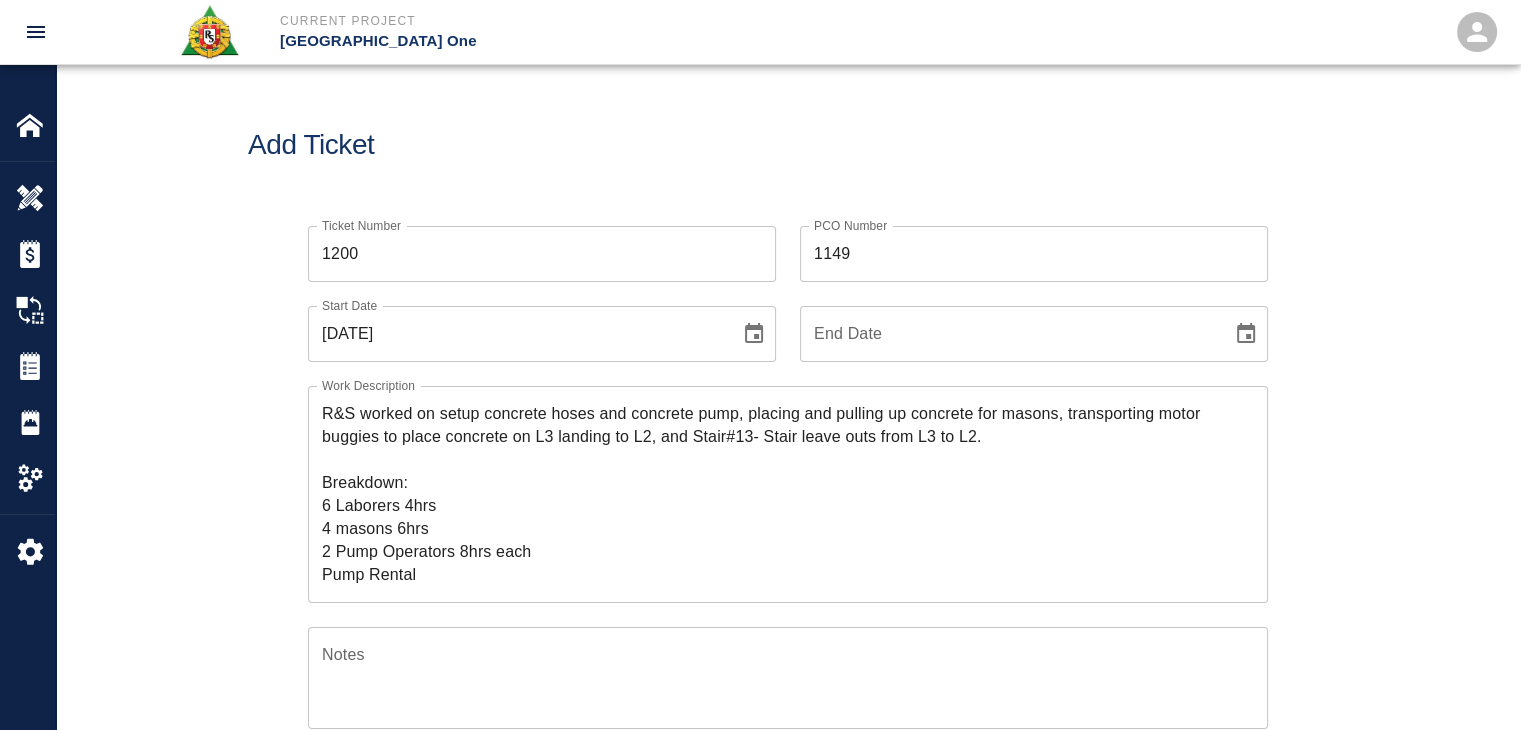 click on "Add Ticket" at bounding box center (788, 145) 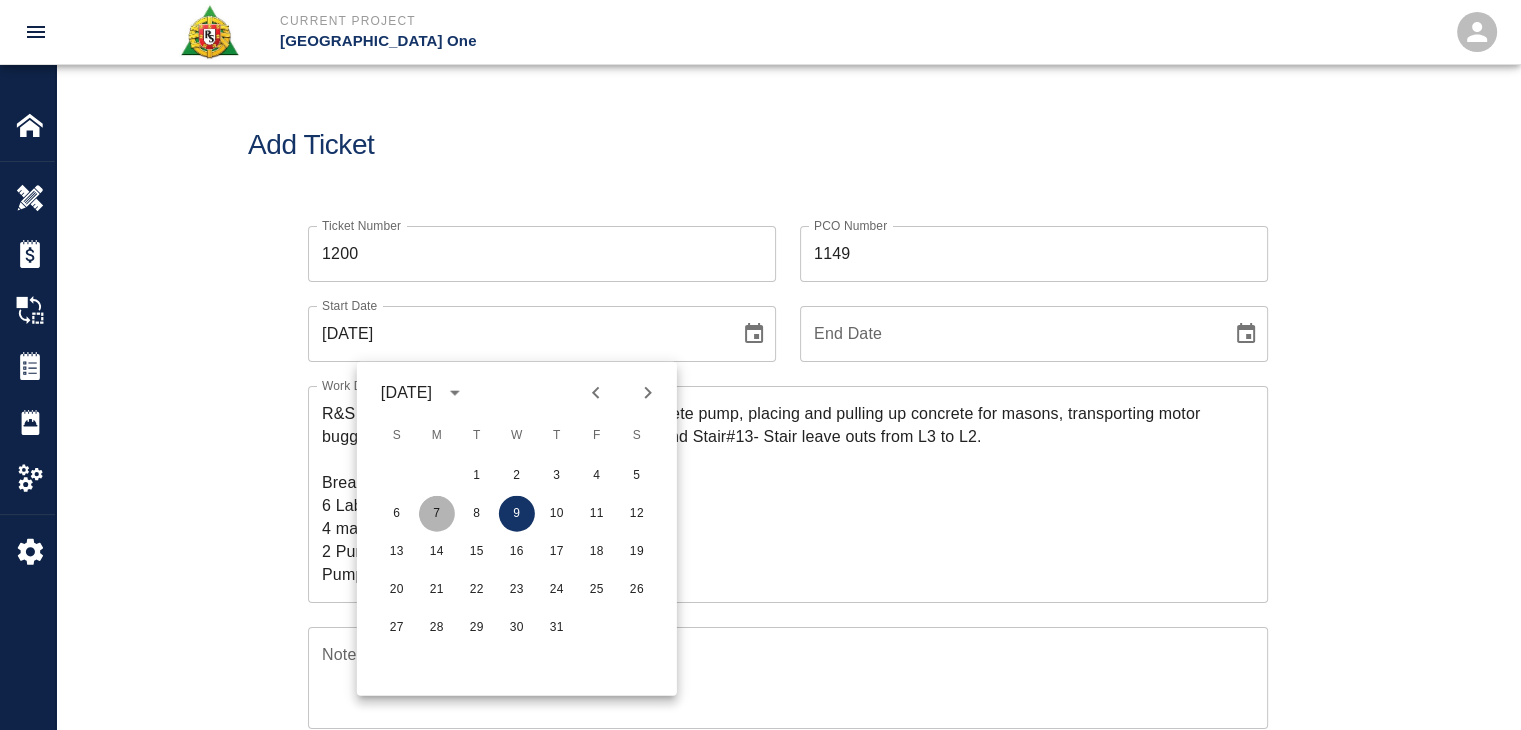 click on "7" at bounding box center (437, 514) 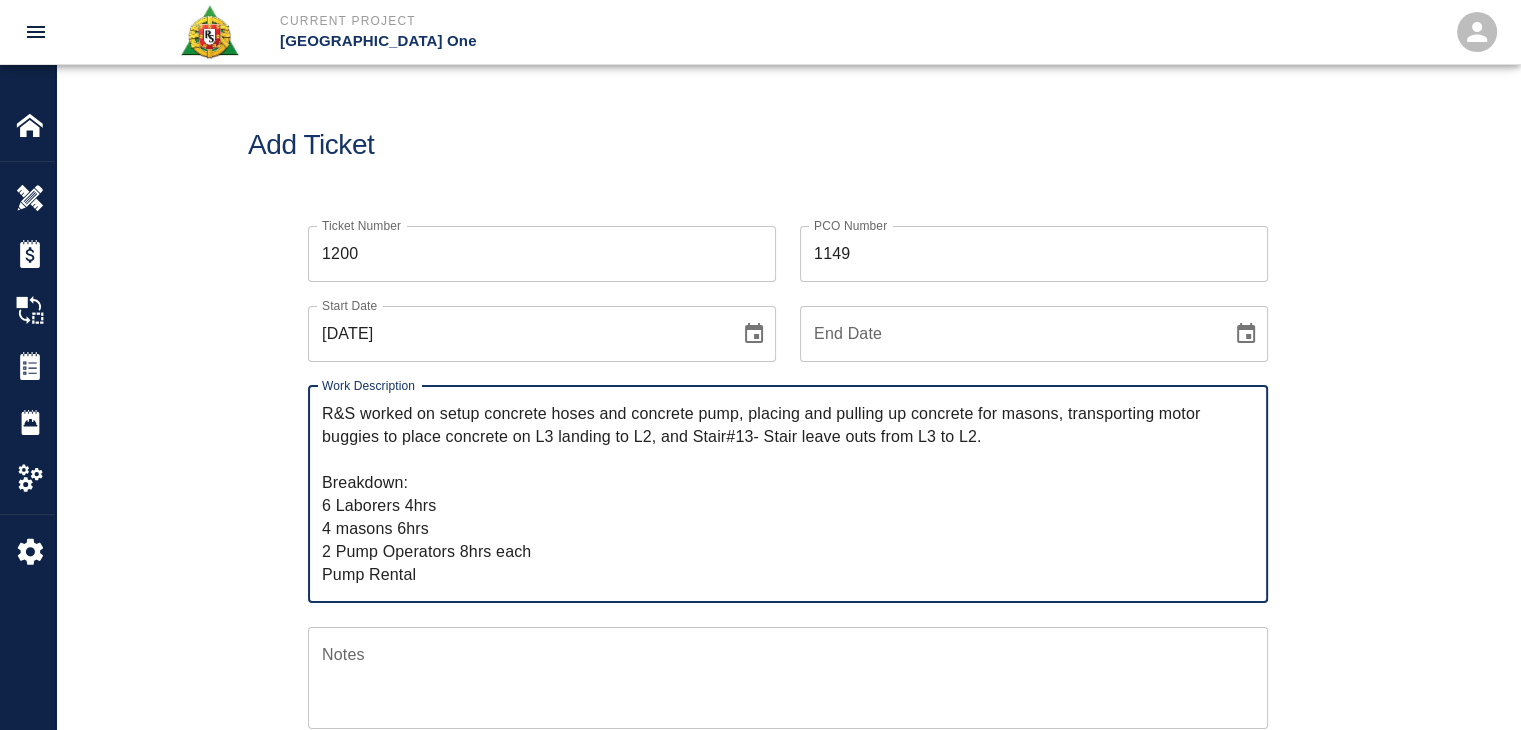 drag, startPoint x: 432, startPoint y: 579, endPoint x: 280, endPoint y: 337, distance: 285.77612 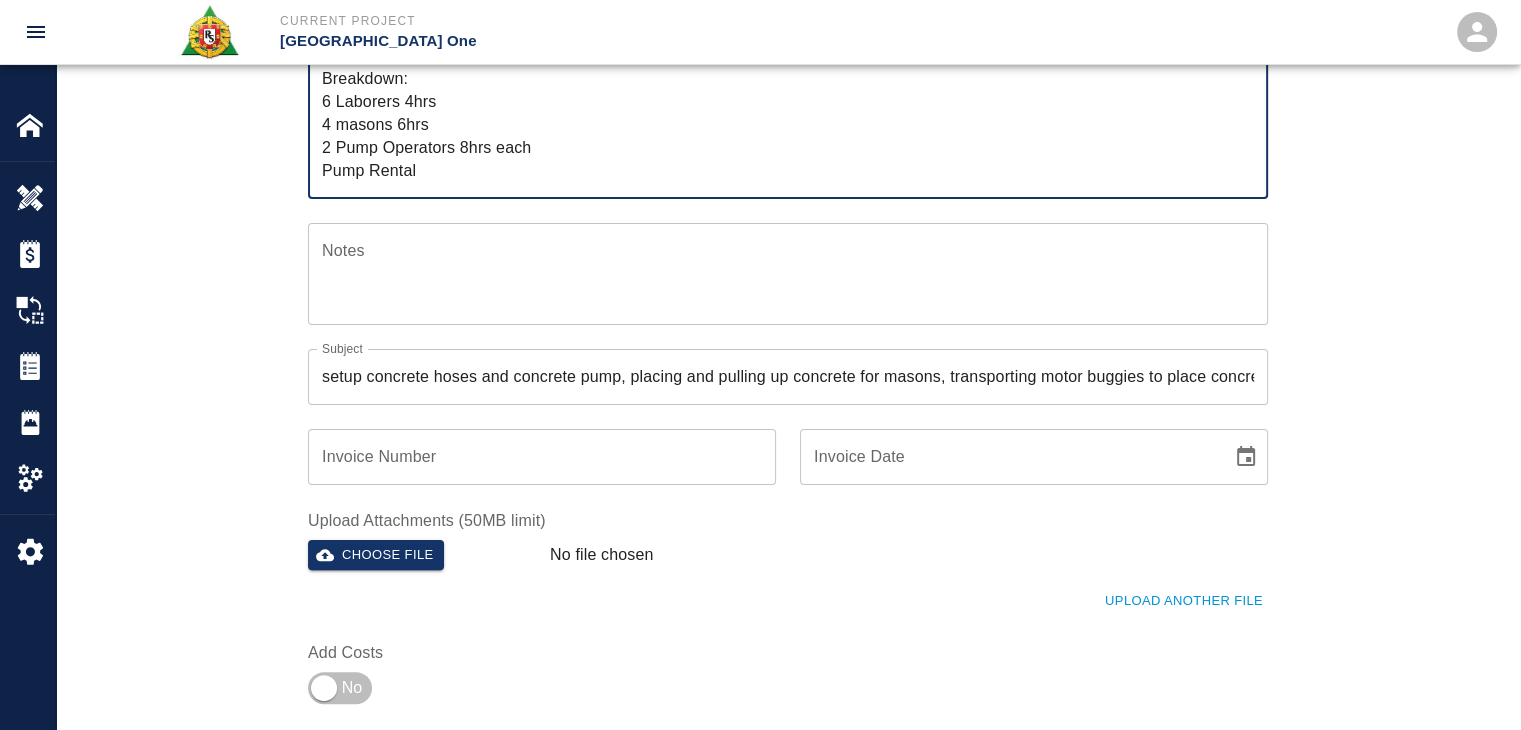 scroll, scrollTop: 552, scrollLeft: 0, axis: vertical 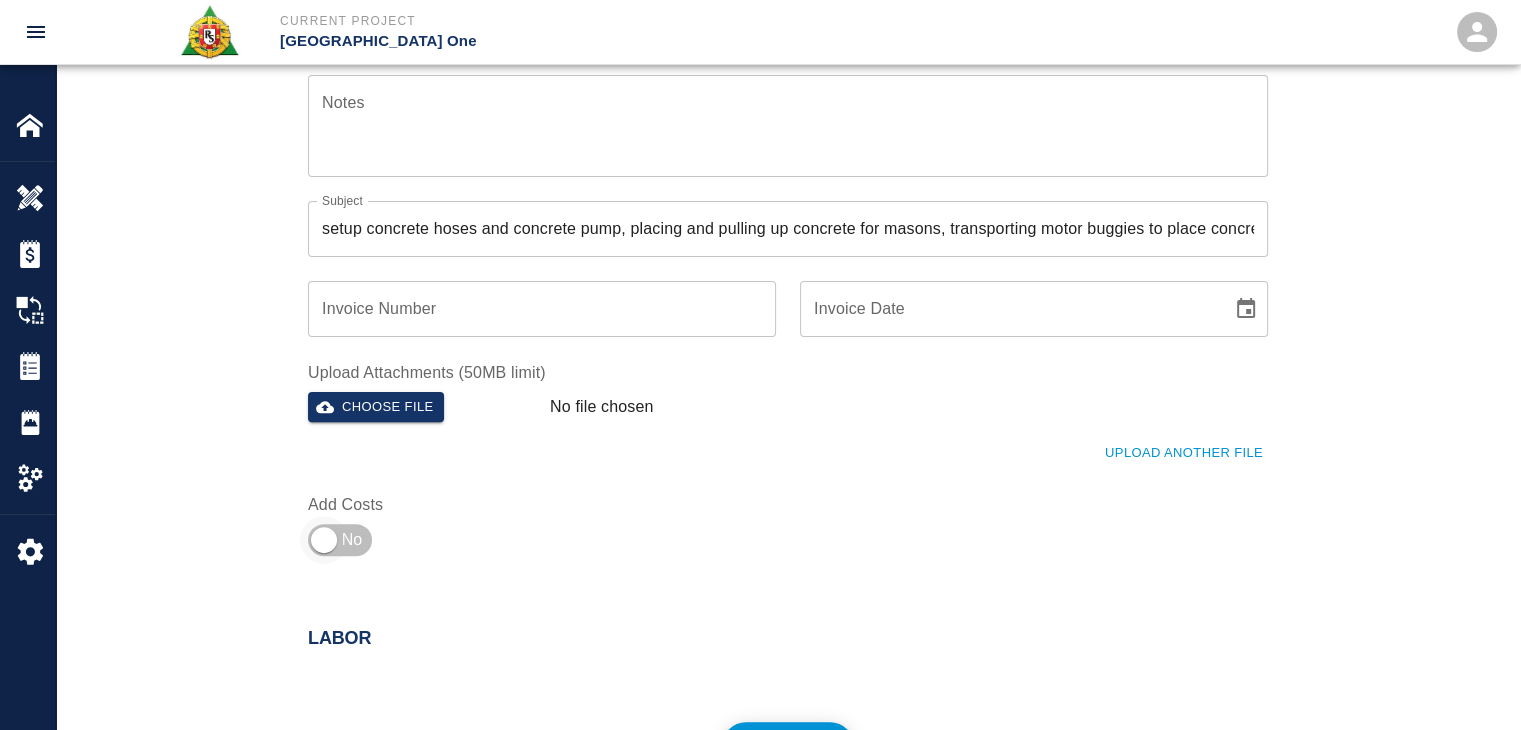 click at bounding box center [324, 540] 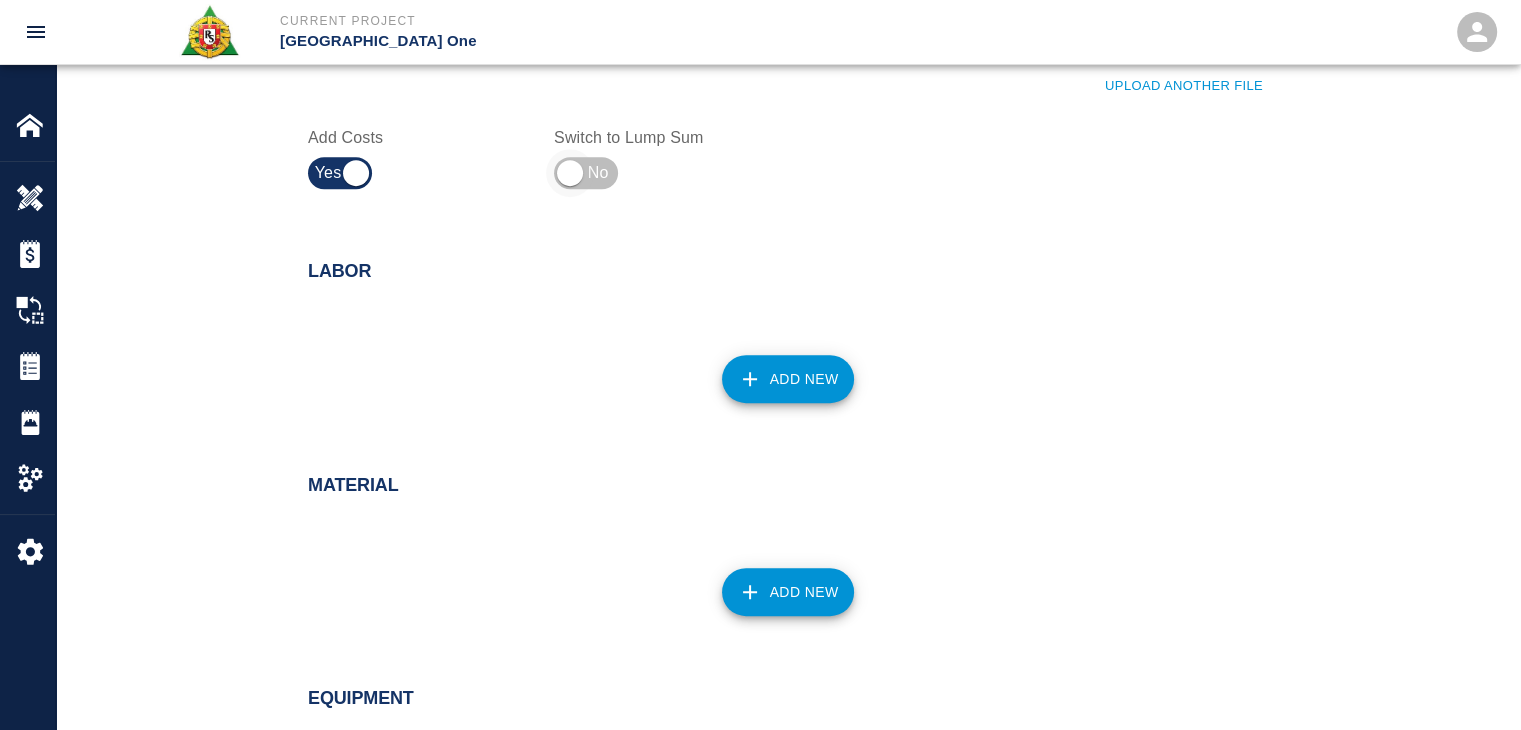 scroll, scrollTop: 932, scrollLeft: 0, axis: vertical 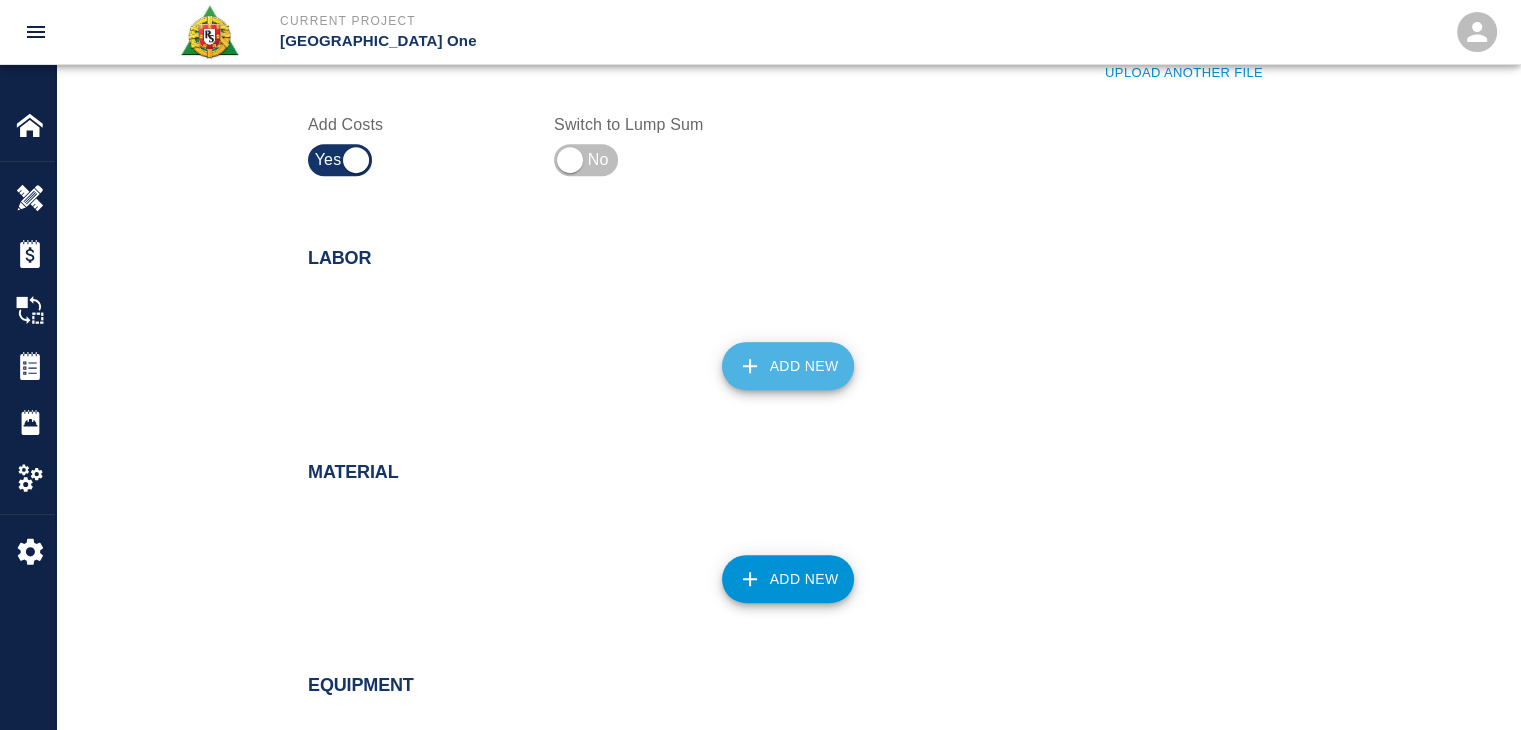 click on "Add New" at bounding box center [788, 366] 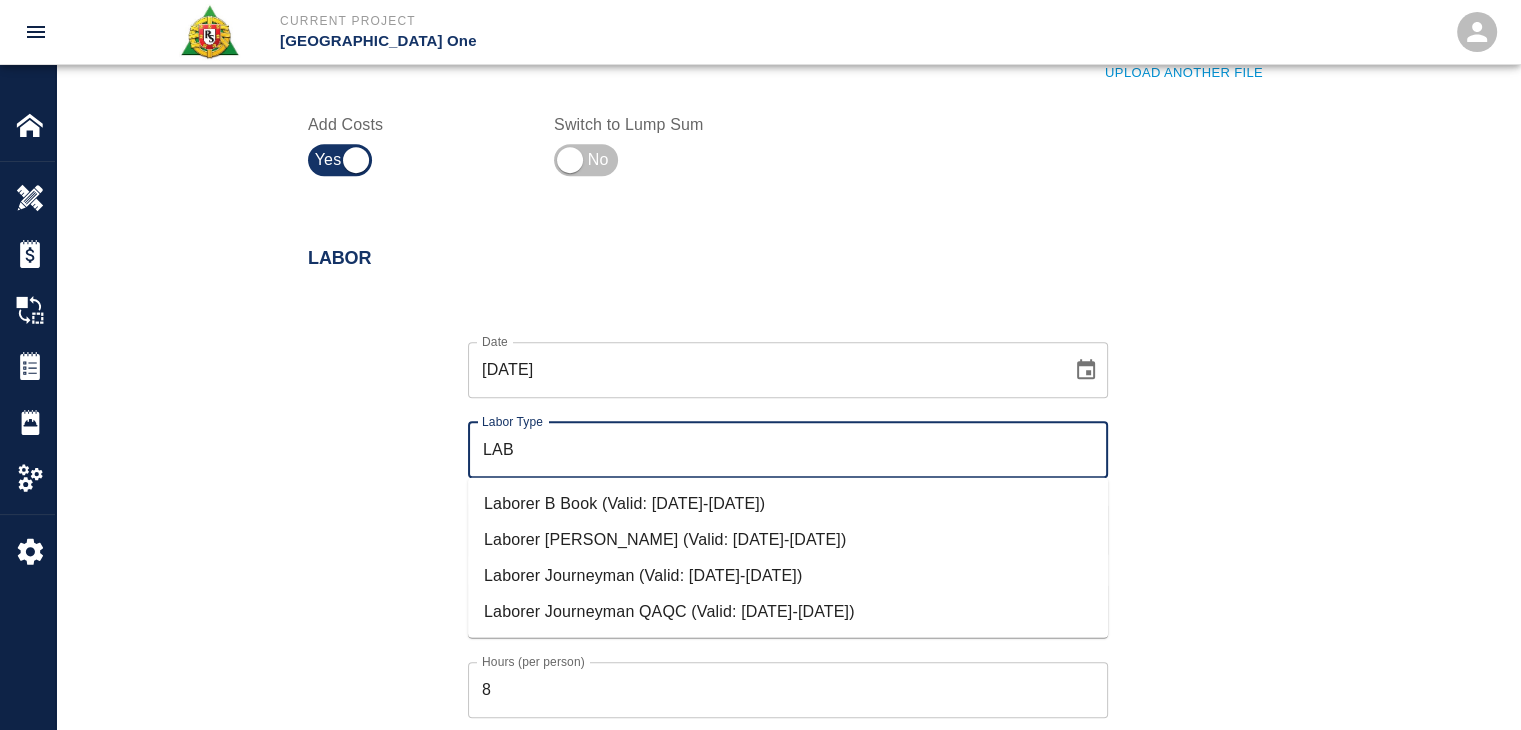click on "Laborer Journeyman (Valid: 07/01/2024-08/31/2025)" at bounding box center (788, 576) 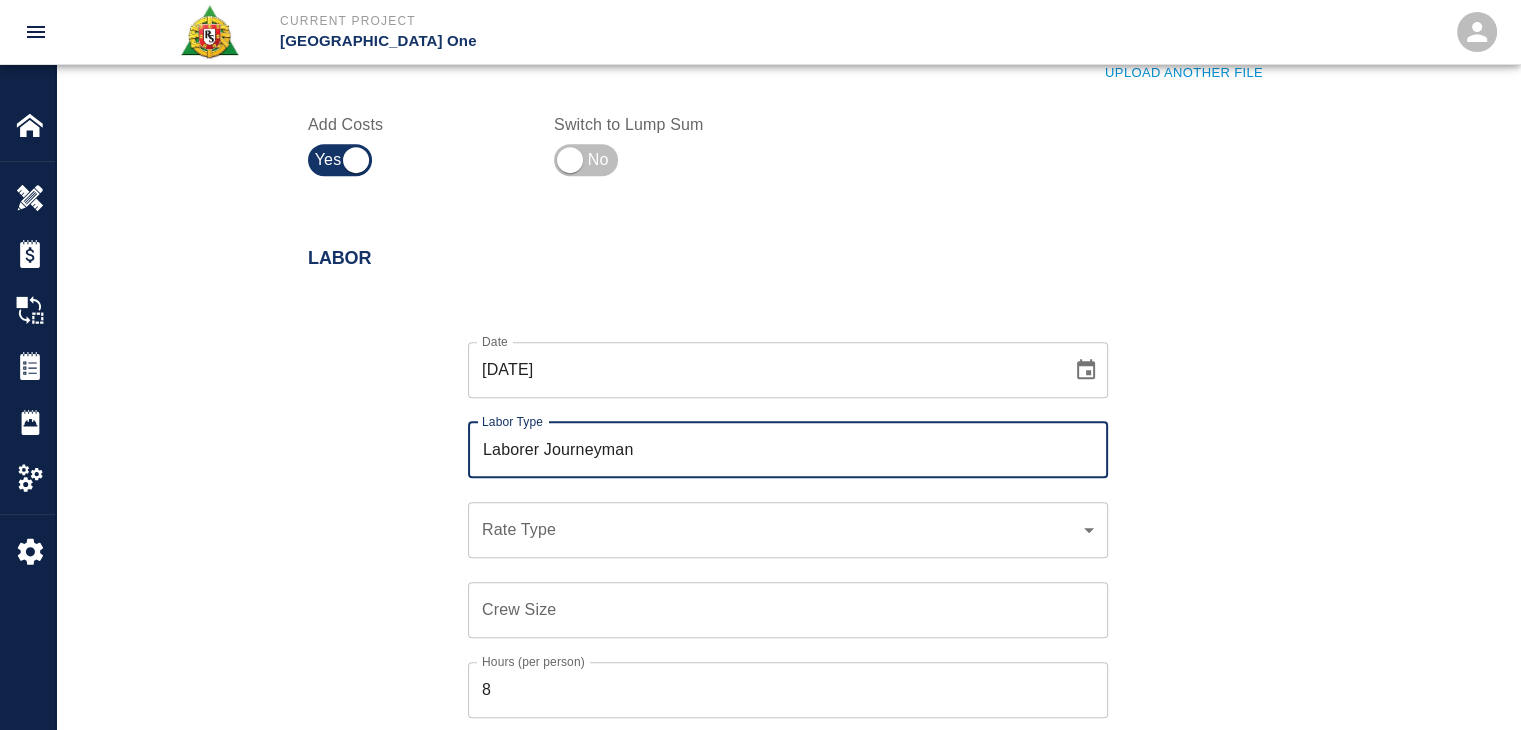 type on "Laborer Journeyman" 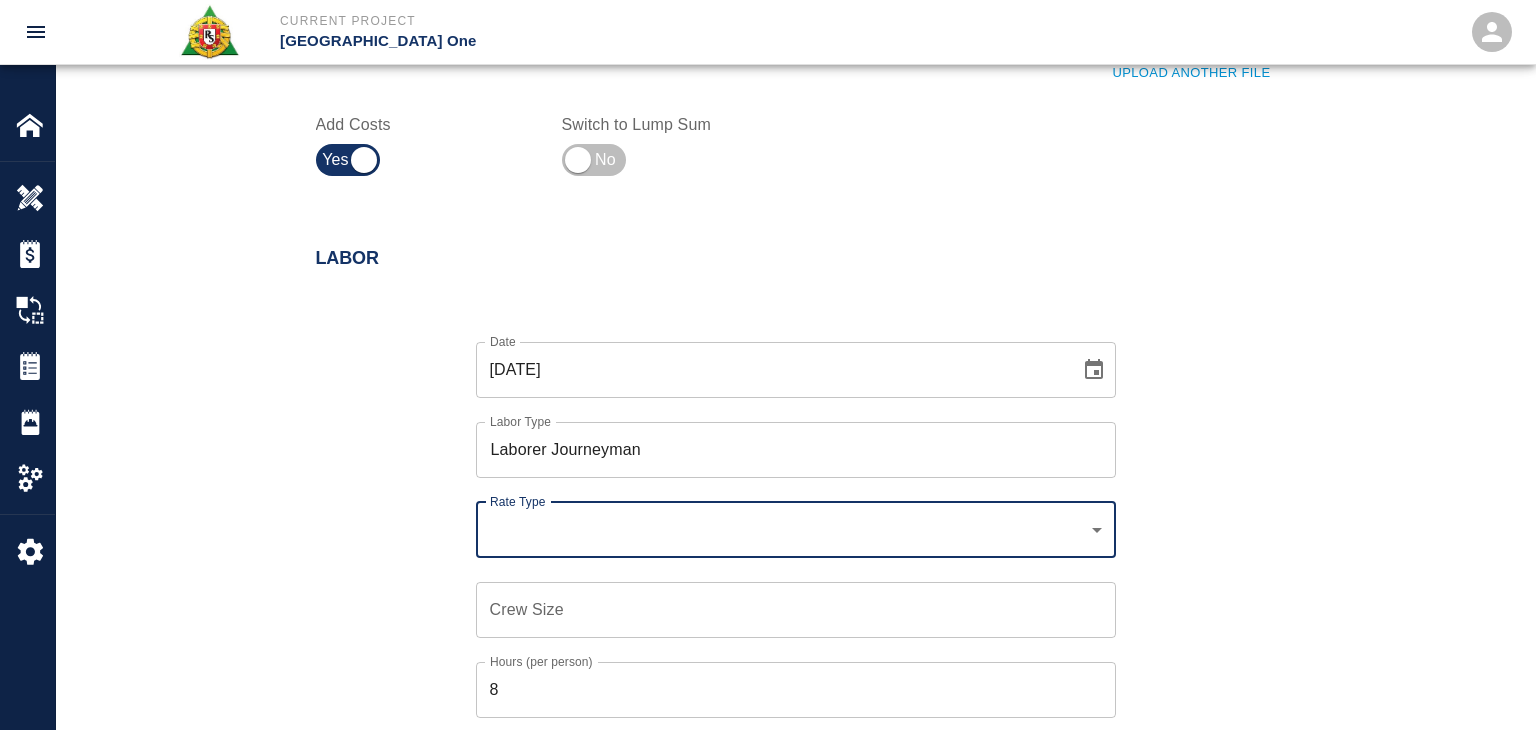 click on "Current Project JFK Terminal One Home JFK Terminal One Overview Estimates Change Orders Tickets Daily Reports Project Settings Settings Powered By Terms of Service  |  Privacy Policy Add Ticket Ticket Number 1200 Ticket Number PCO Number 1149 PCO Number Start Date  07/07/2025 Start Date  End Date End Date Work Description R&S worked on setup concrete hoses and concrete pump, placing and pulling up concrete for masons, transporting motor buggies to place concrete on L3 landing to L2, and Stair#13- Stair leave outs from L3 to L2.
Breakdown:
6 Laborers 4hrs
4 masons 6hrs
2 Pump Operators 8hrs each
Pump Rental x Work Description Notes x Notes Subject setup concrete hoses and concrete pump, placing and pulling up concrete for masons, transporting motor buggies to place concrete on L3 landing to L2, and Stair#13- Stair leave outs from L3 to L2. Subject Invoice Number Invoice Number Invoice Date Invoice Date Upload Attachments (50MB limit) Choose file No file chosen Upload Another File Add Costs Switch to Lump Sum" at bounding box center [768, -567] 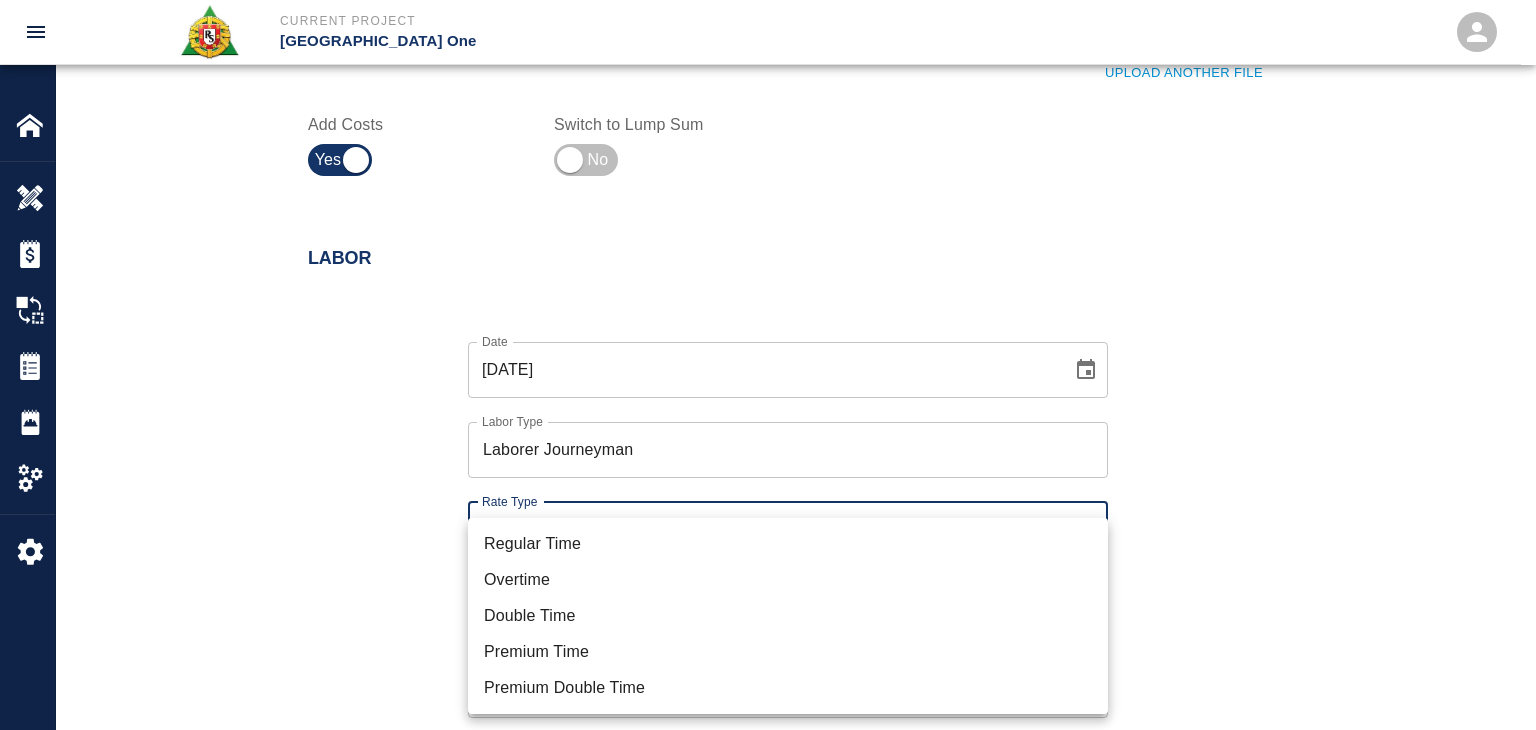 click on "Regular Time" at bounding box center (788, 544) 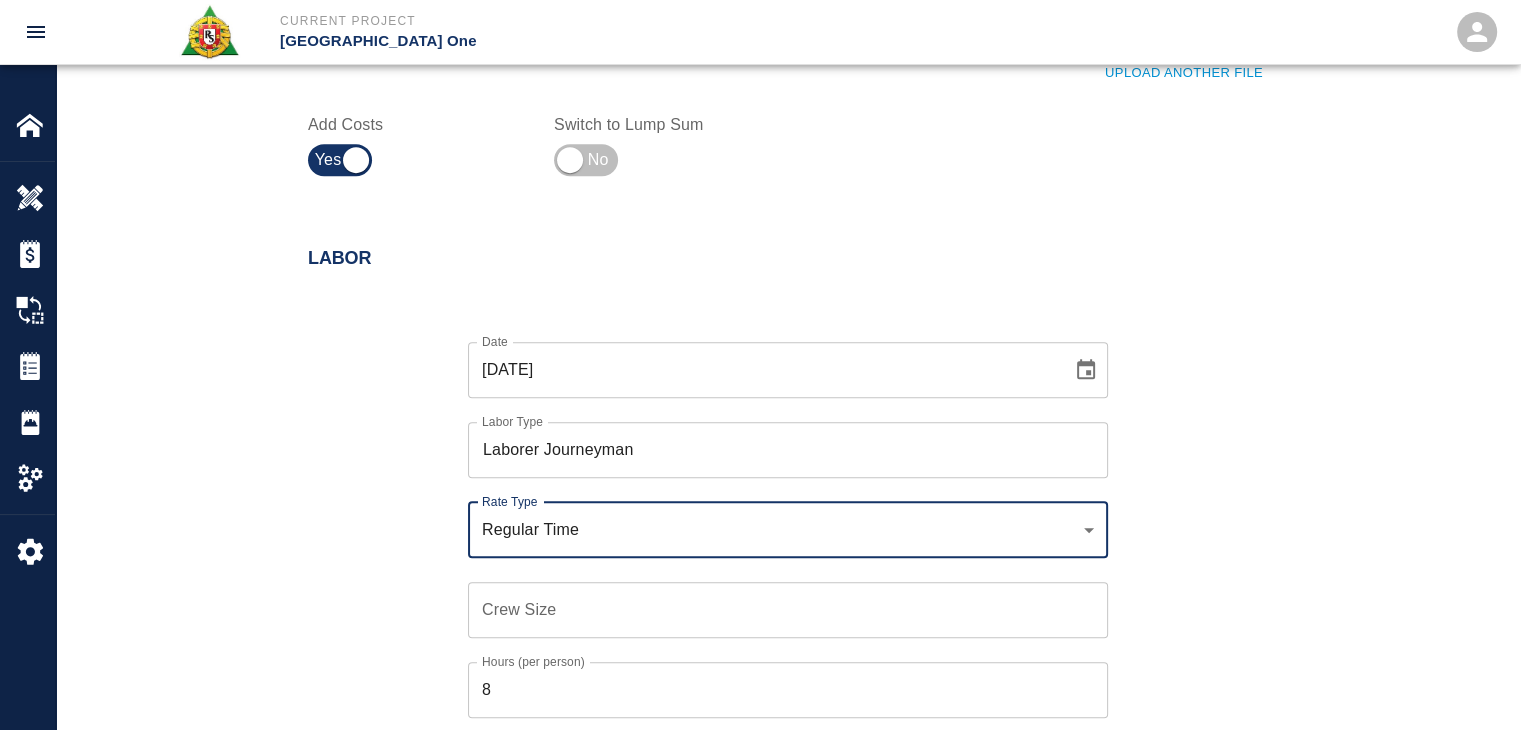 click on "Crew Size" at bounding box center [788, 610] 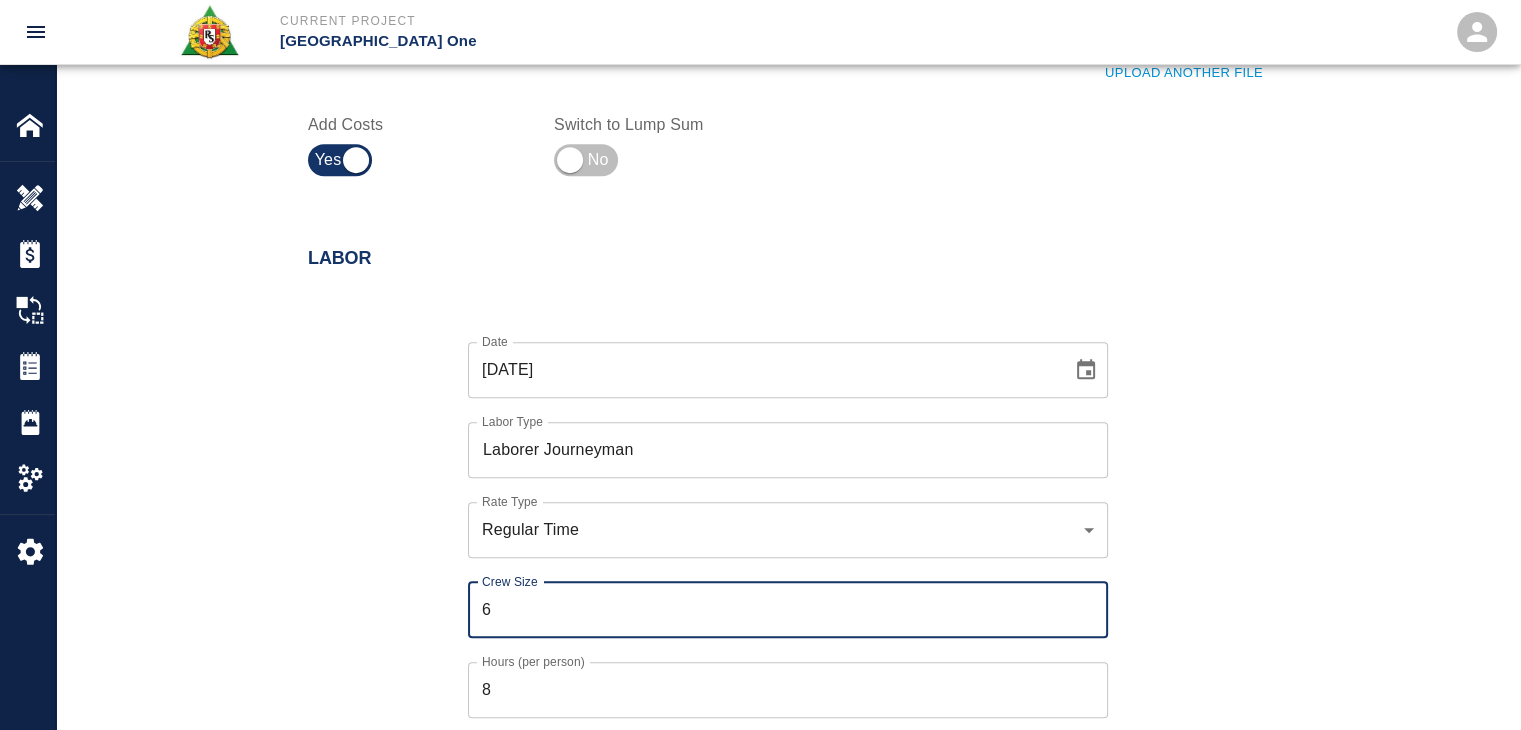 type on "6" 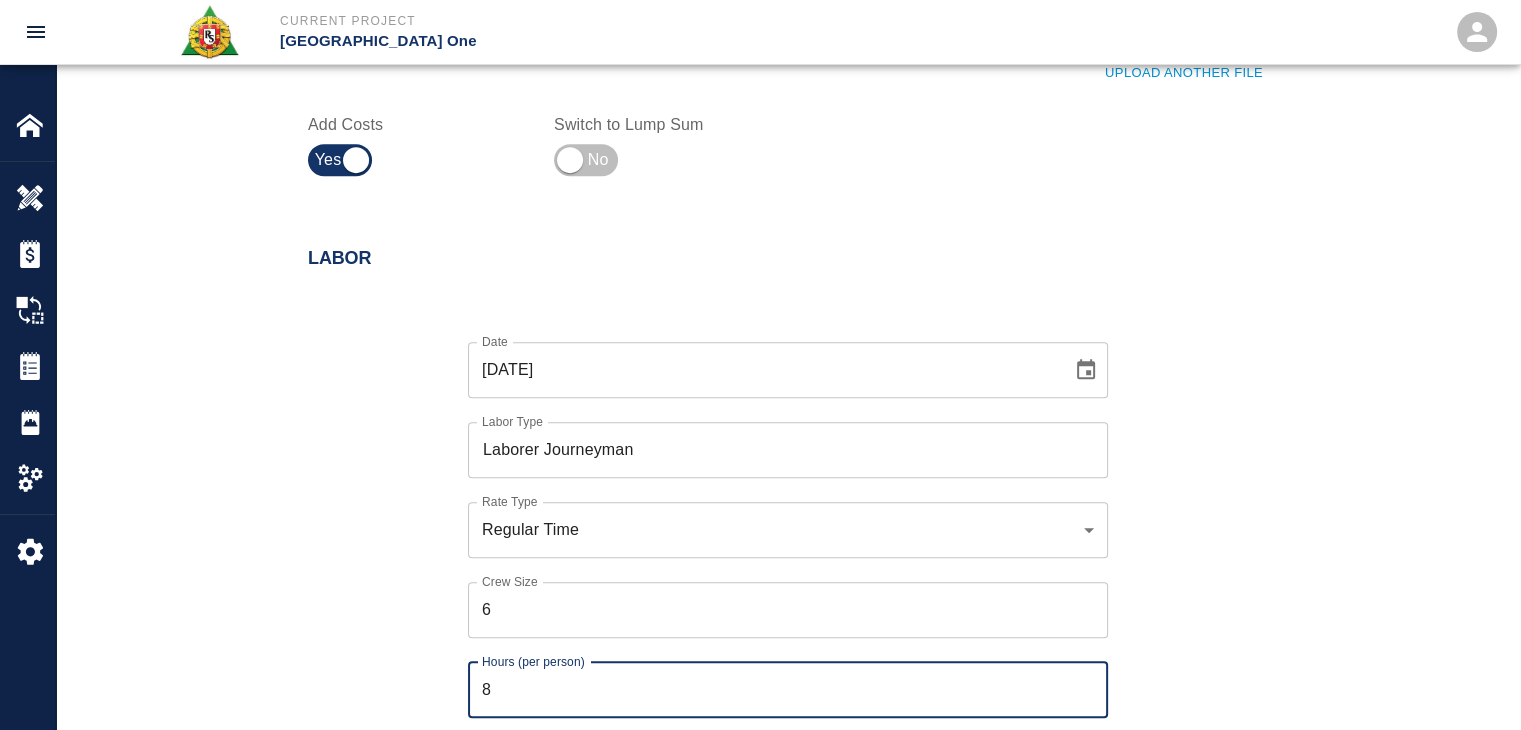 click on "8" at bounding box center [788, 690] 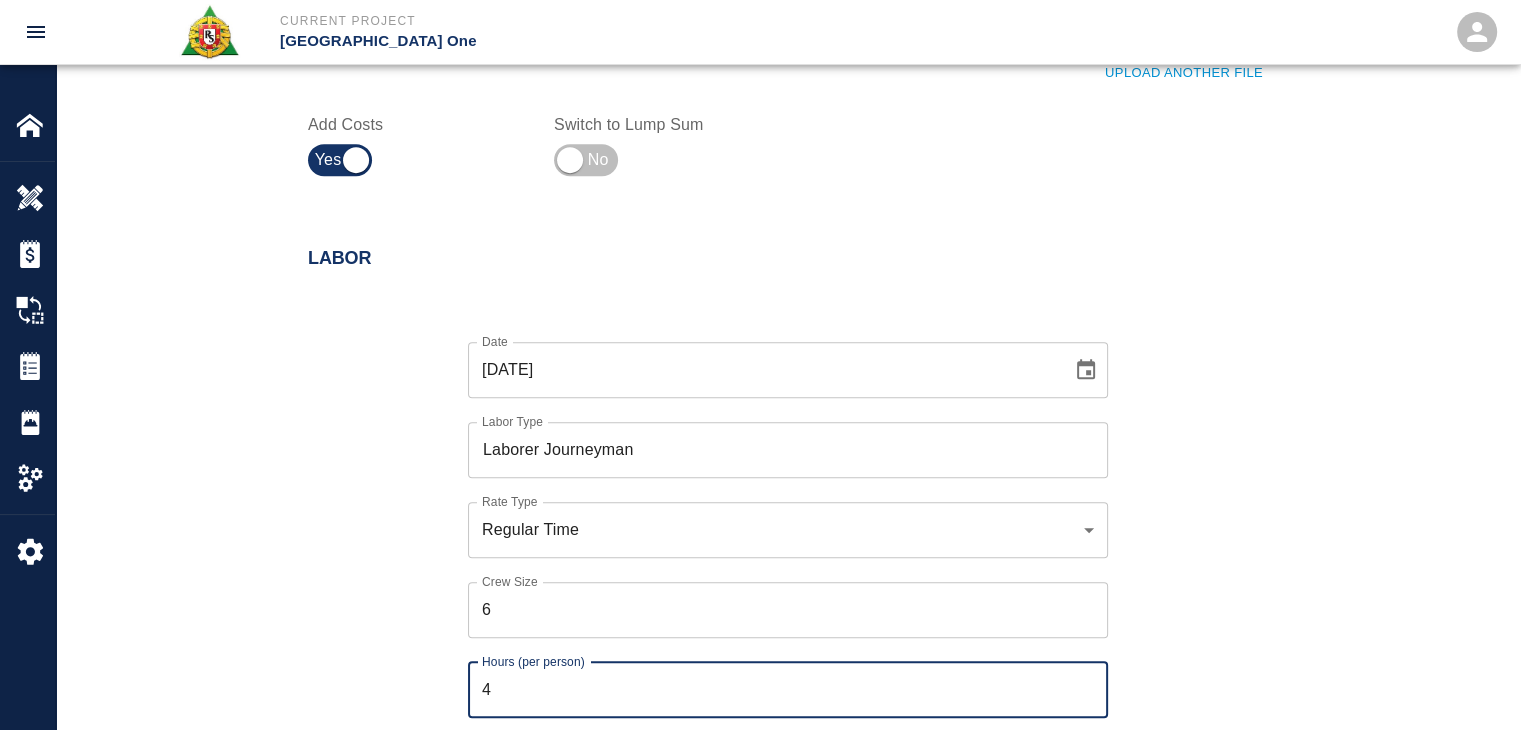 type on "4" 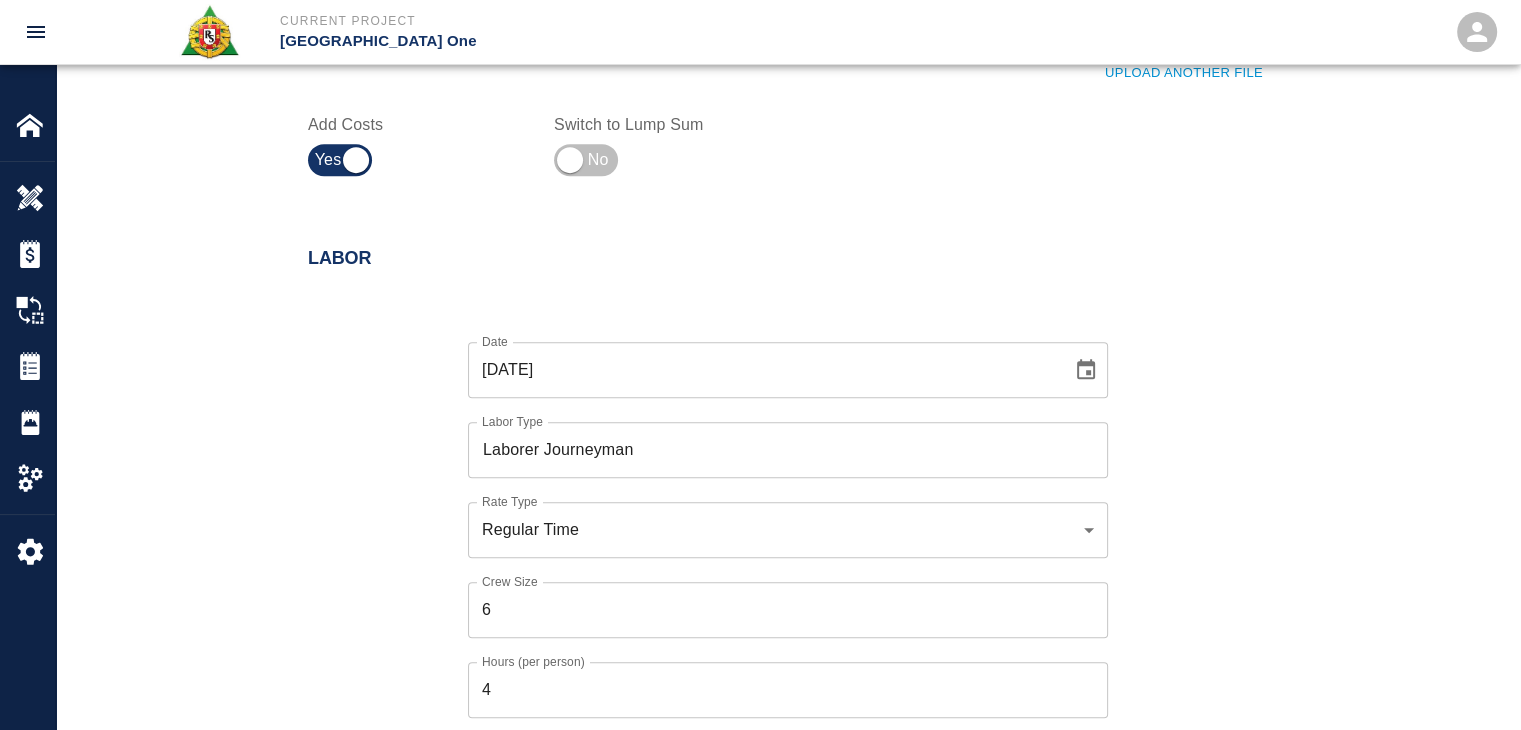 click on "Date 07/07/2025 Date Labor Type Laborer Journeyman Labor Type Rate Type Regular Time rate_rt Rate Type Crew Size 6 Crew Size Hours (per person) 4 Hours (per person) Rate (per hour) $ 97.06 Rate (per hour) Cancel Add Labor" at bounding box center (776, 584) 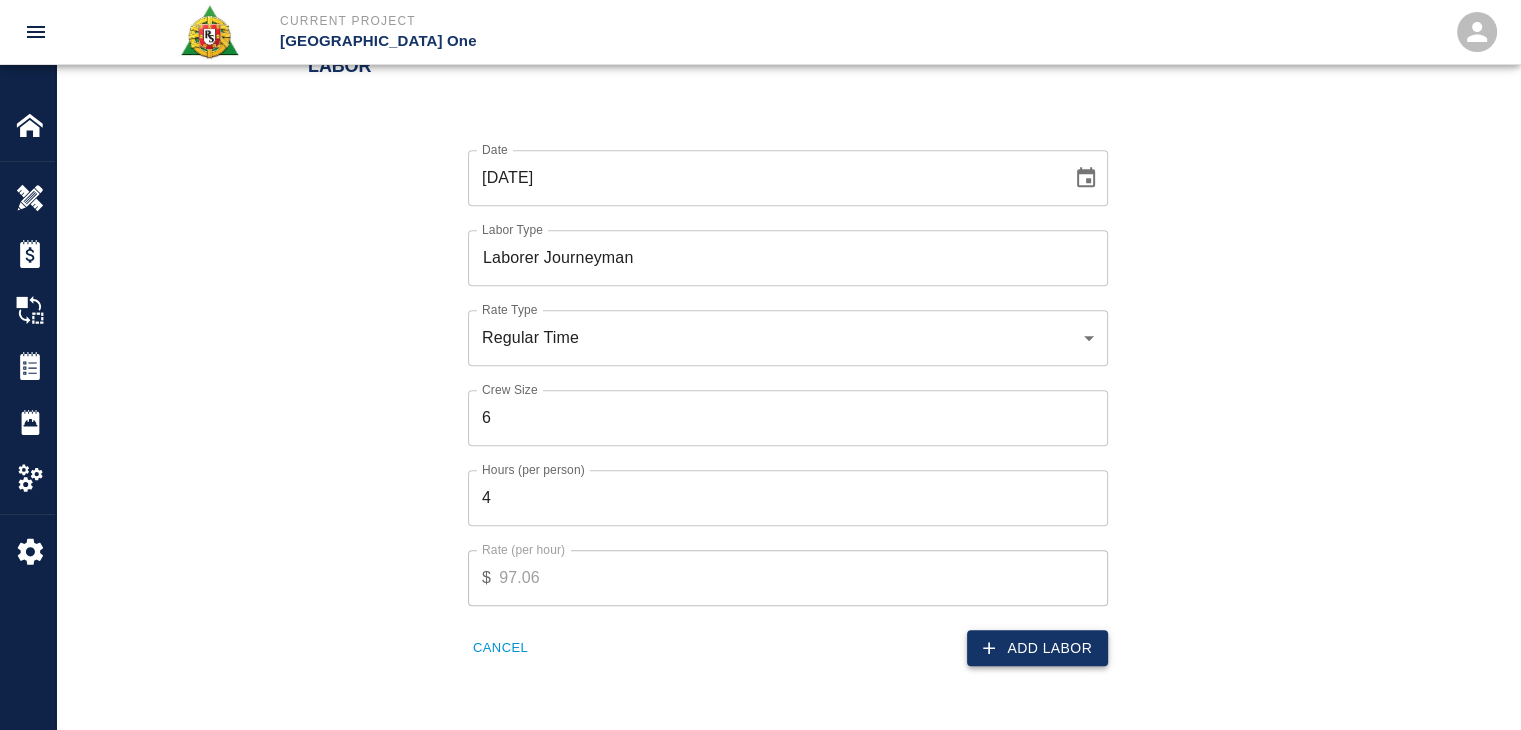 click on "Add Labor" at bounding box center (1037, 648) 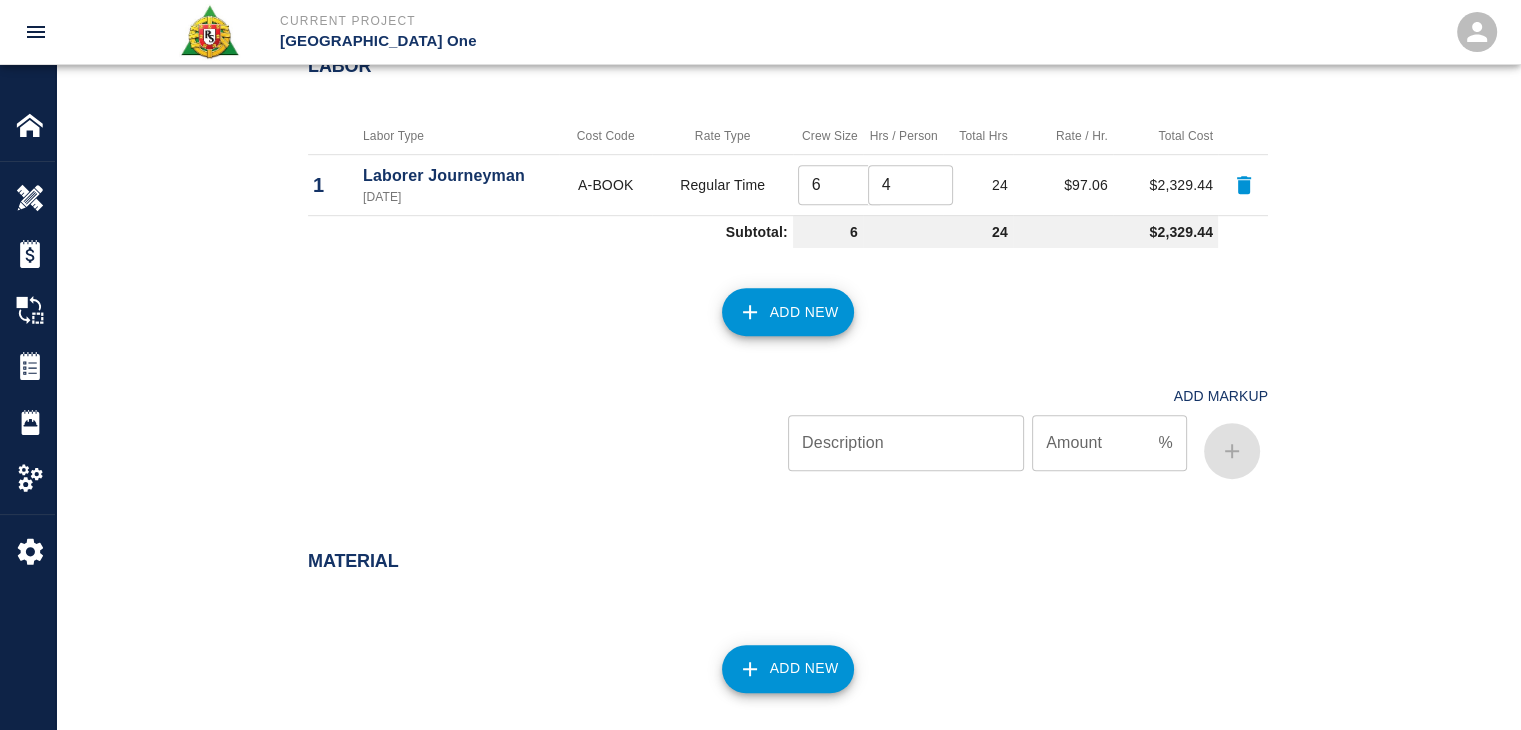 click on "Add New" at bounding box center [788, 312] 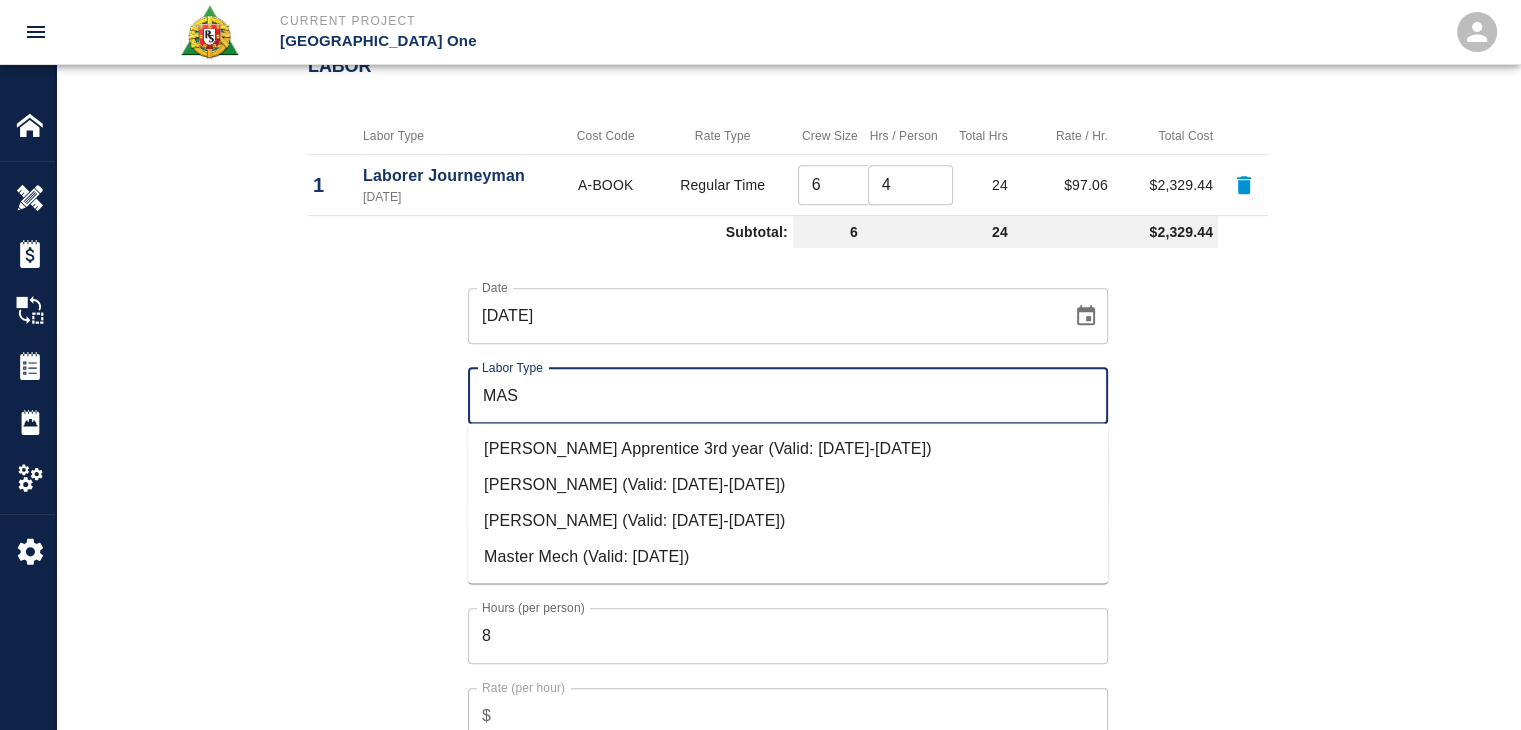 click on "Master Mech (Valid: 07/20/2023)" at bounding box center (788, 557) 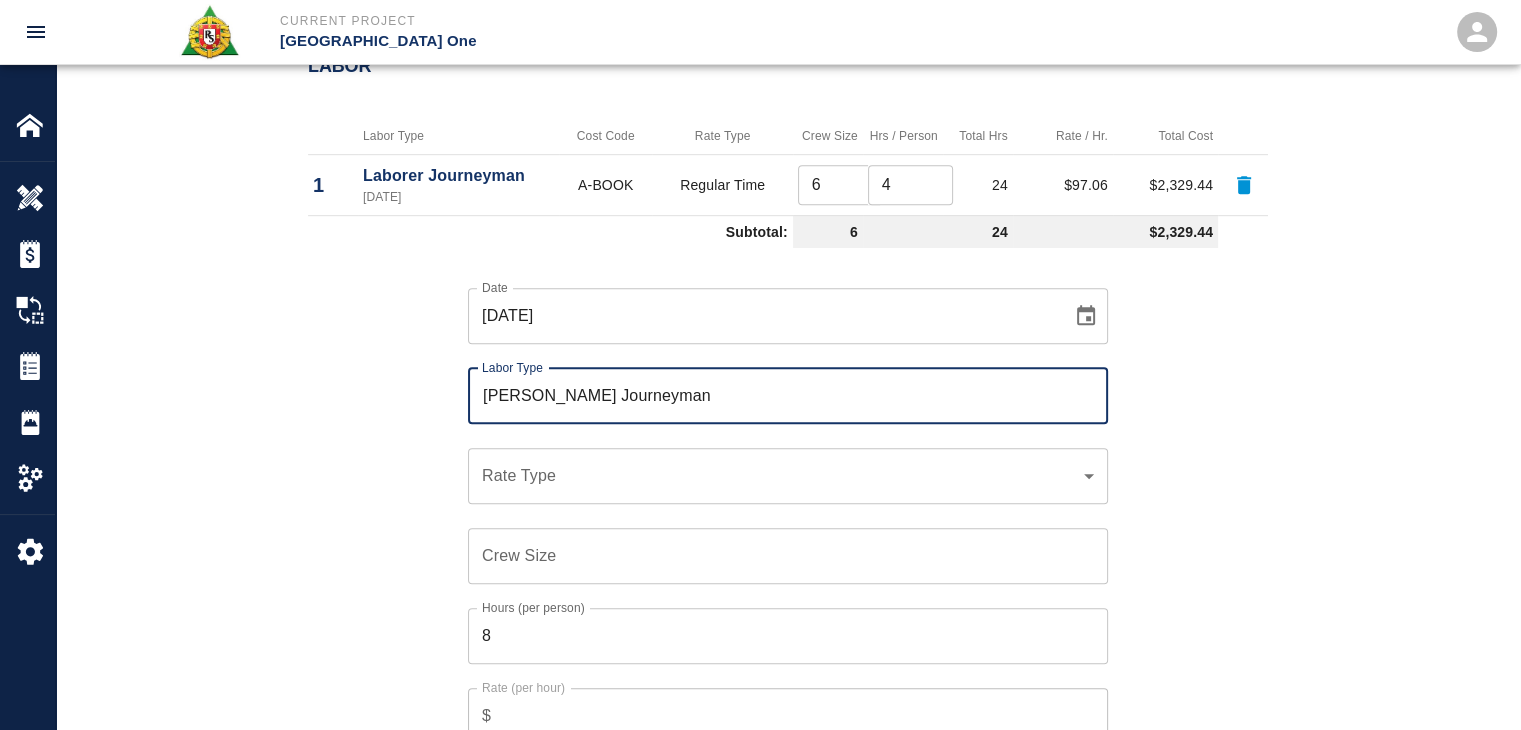 type on "Mason Journeyman" 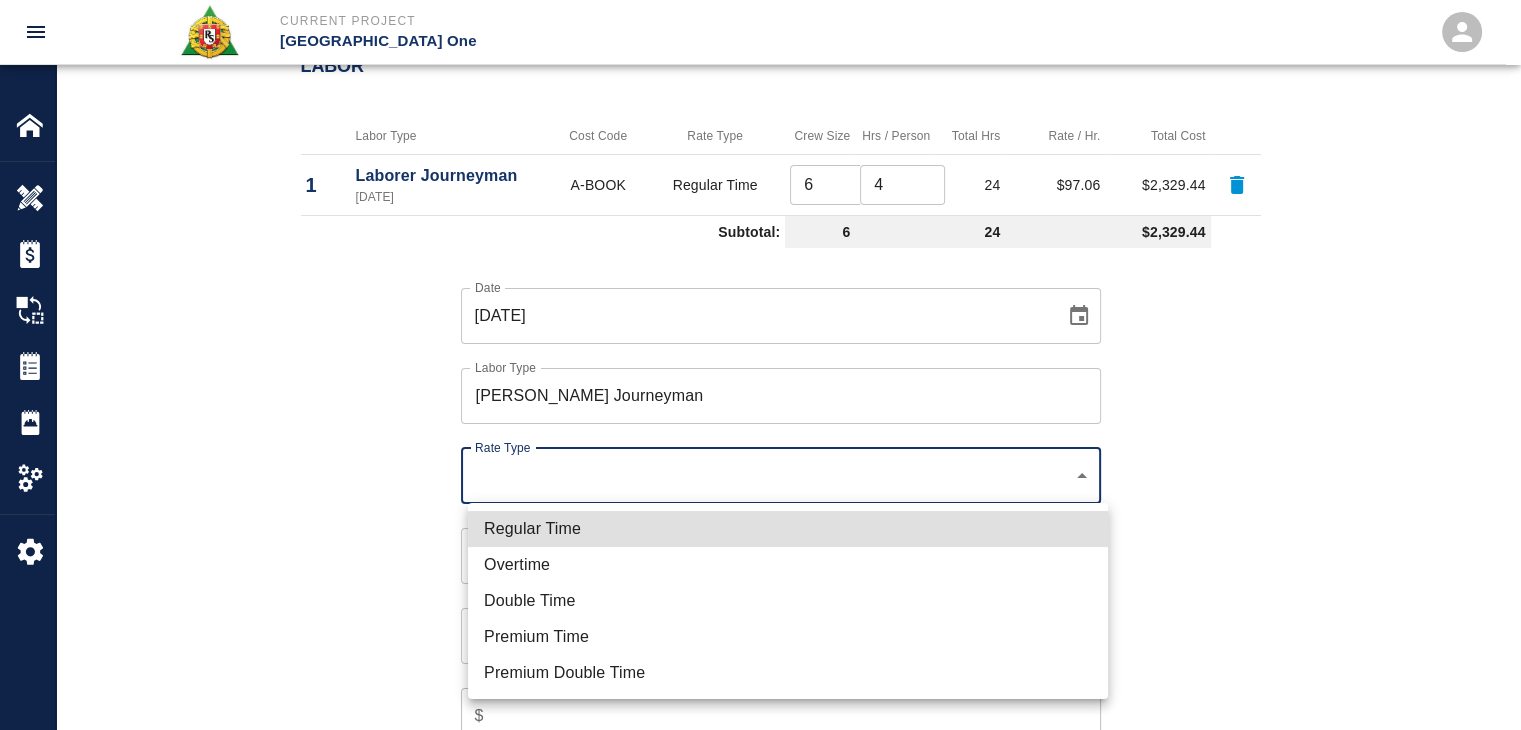 click on "Current Project JFK Terminal One Home JFK Terminal One Overview Estimates Change Orders Tickets Daily Reports Project Settings Settings Powered By Terms of Service  |  Privacy Policy Add Ticket Ticket Number 1200 Ticket Number PCO Number 1149 PCO Number Start Date  07/07/2025 Start Date  End Date End Date Work Description R&S worked on setup concrete hoses and concrete pump, placing and pulling up concrete for masons, transporting motor buggies to place concrete on L3 landing to L2, and Stair#13- Stair leave outs from L3 to L2.
Breakdown:
6 Laborers 4hrs
4 masons 6hrs
2 Pump Operators 8hrs each
Pump Rental x Work Description Notes x Notes Subject setup concrete hoses and concrete pump, placing and pulling up concrete for masons, transporting motor buggies to place concrete on L3 landing to L2, and Stair#13- Stair leave outs from L3 to L2. Subject Invoice Number Invoice Number Invoice Date Invoice Date Upload Attachments (50MB limit) Choose file No file chosen Upload Another File Add Costs Switch to Lump Sum" at bounding box center [760, -759] 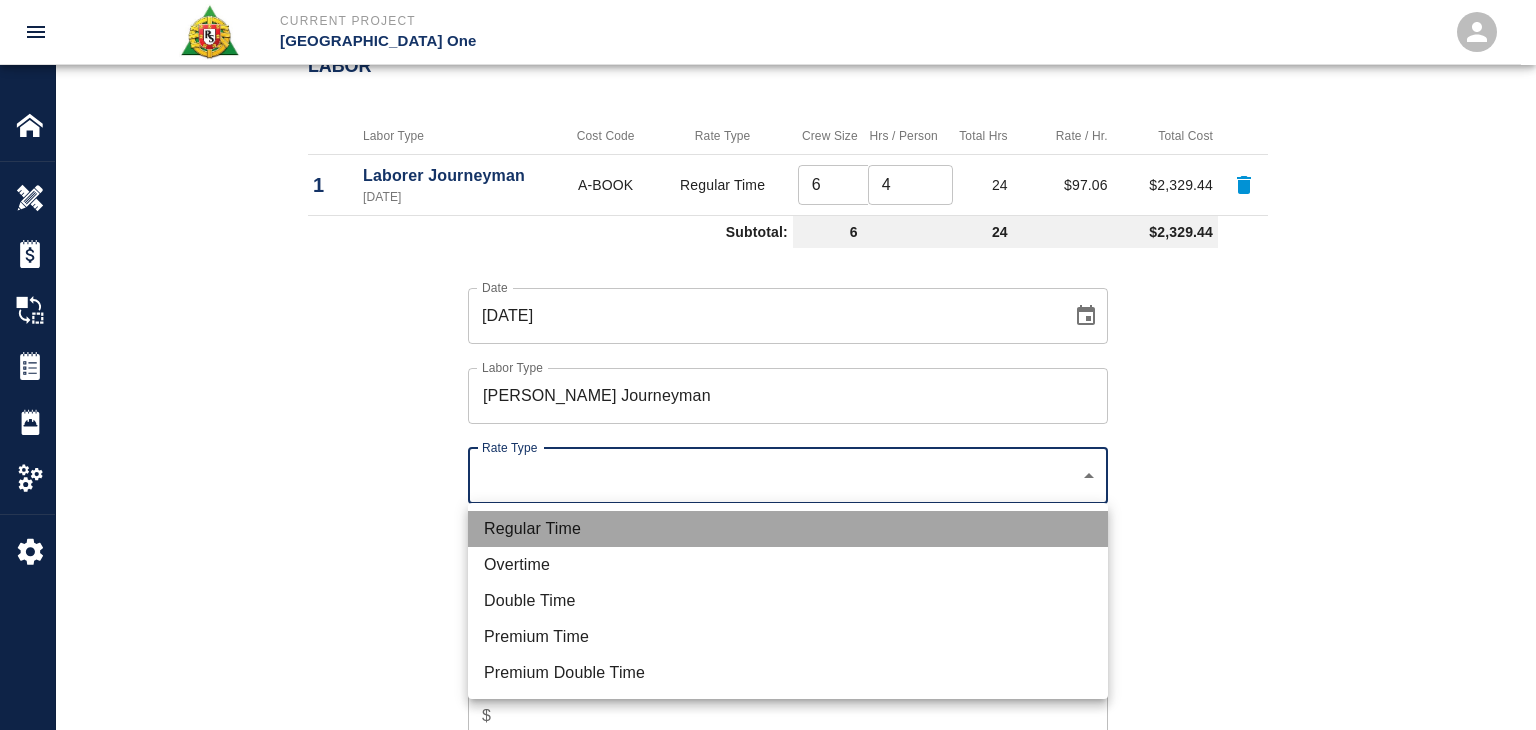 click on "Regular Time" at bounding box center [788, 529] 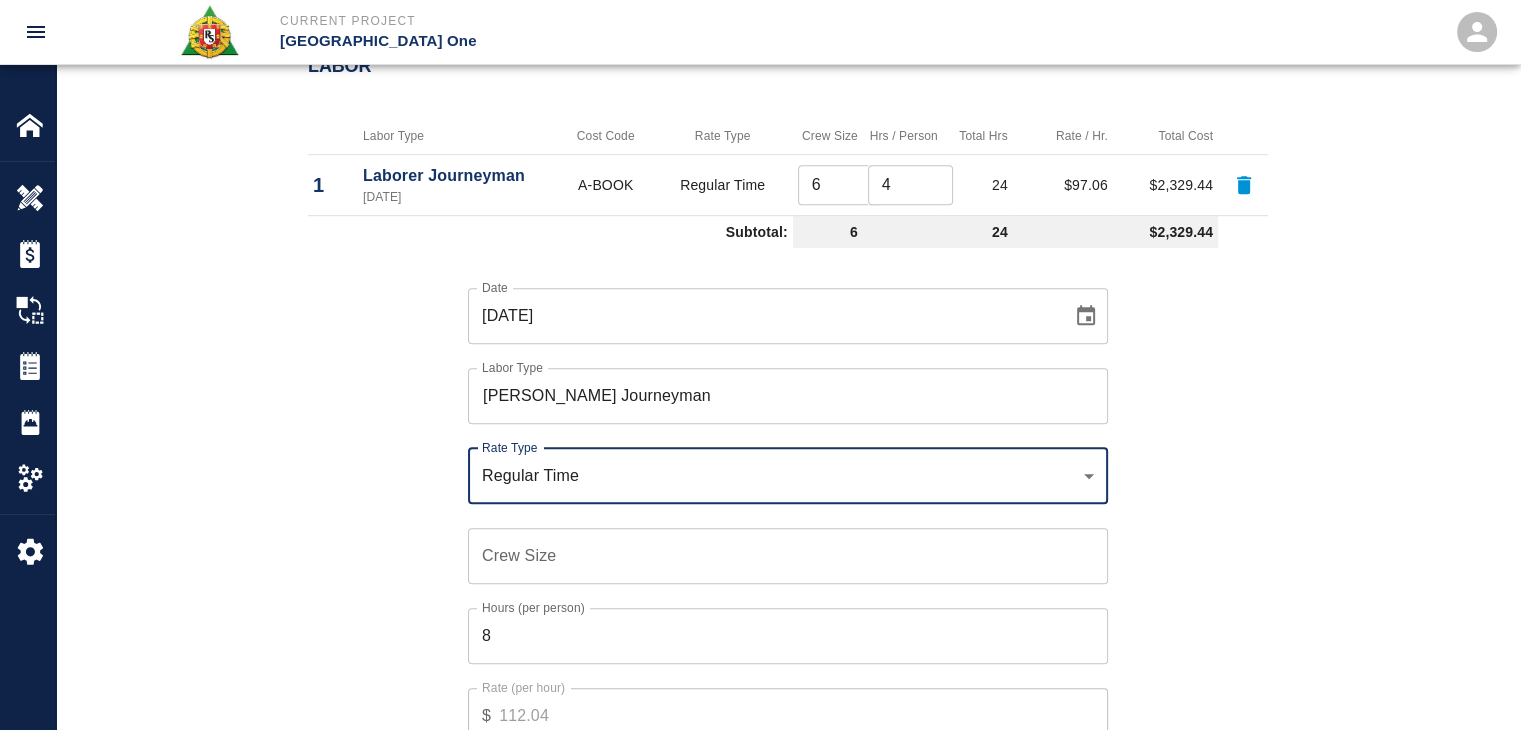 click on "Crew Size" at bounding box center [788, 556] 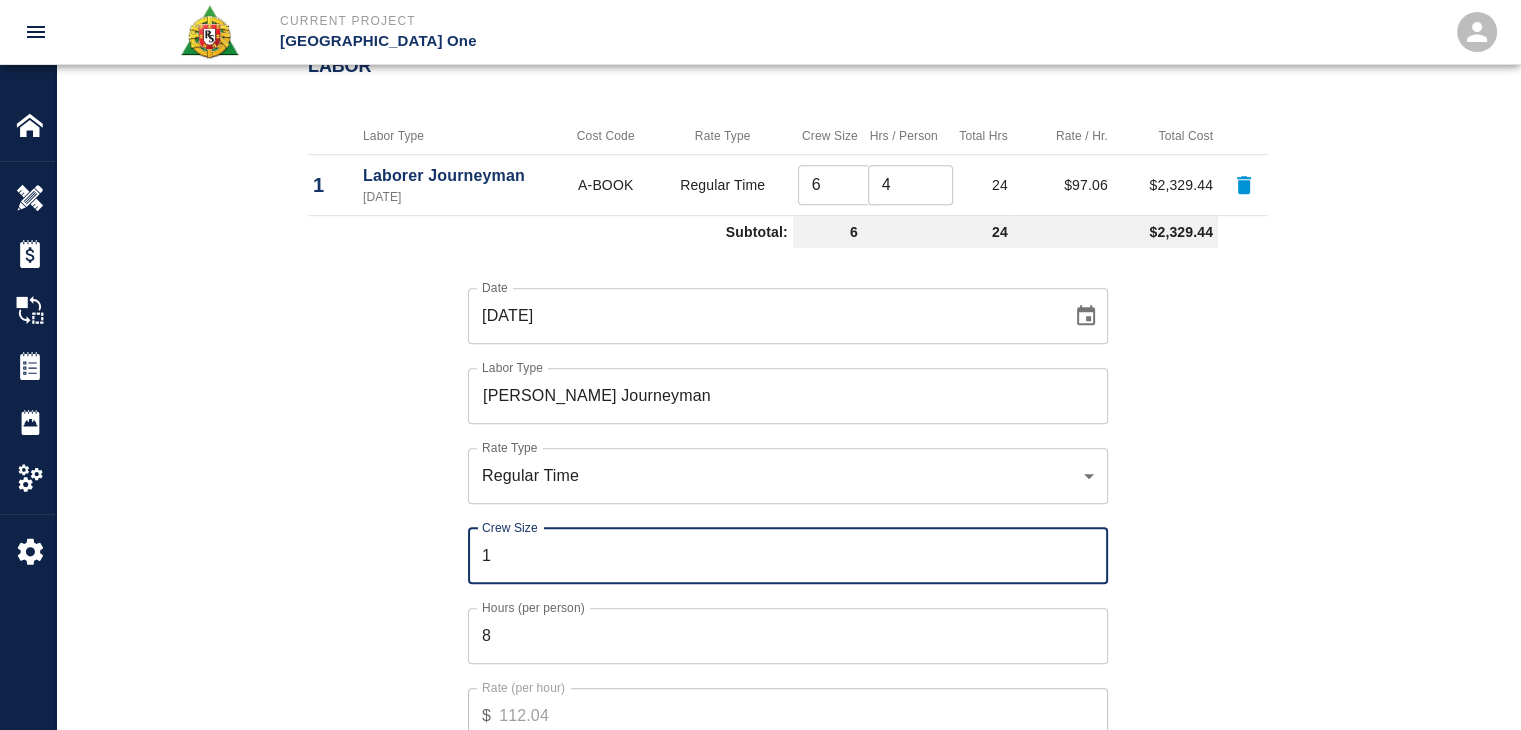 type on "1" 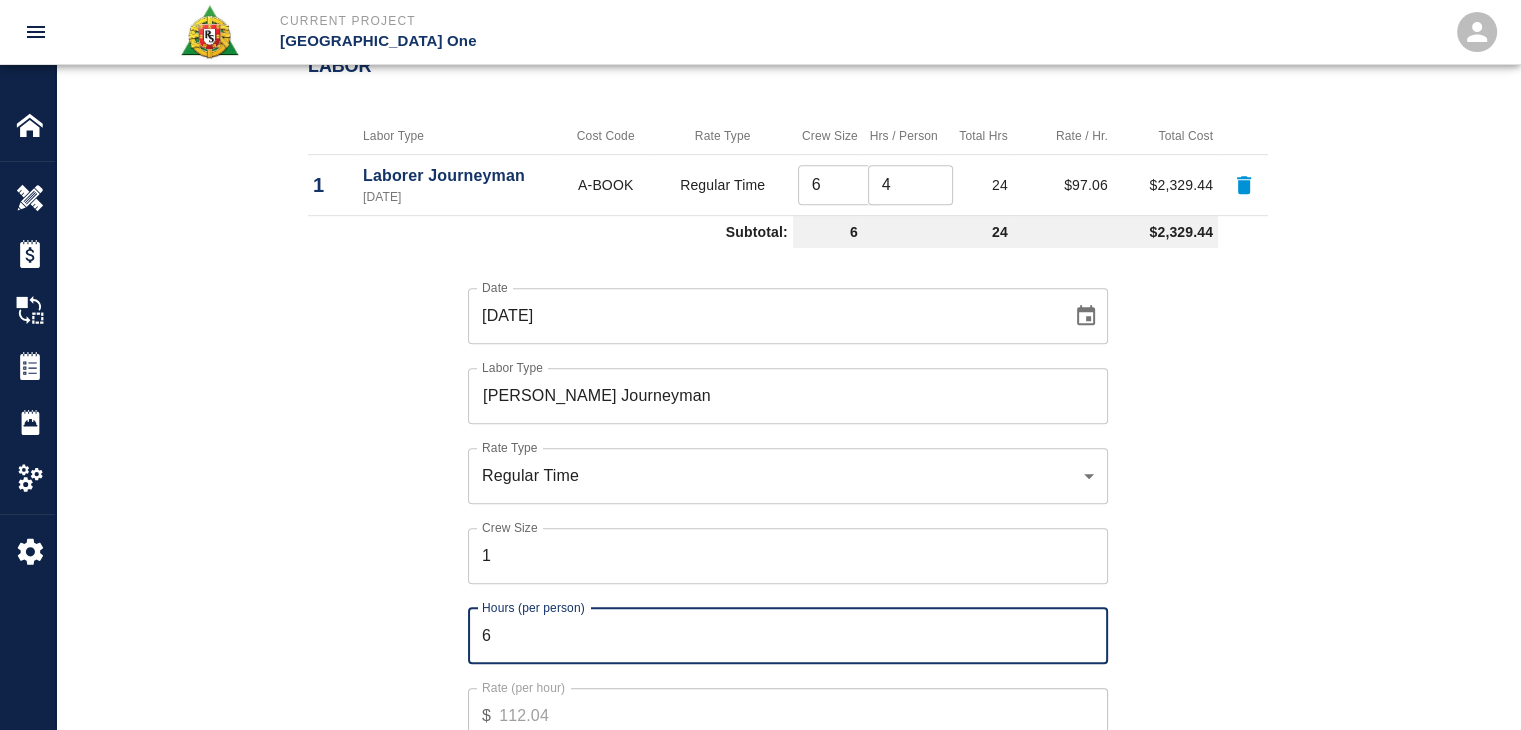 type on "6" 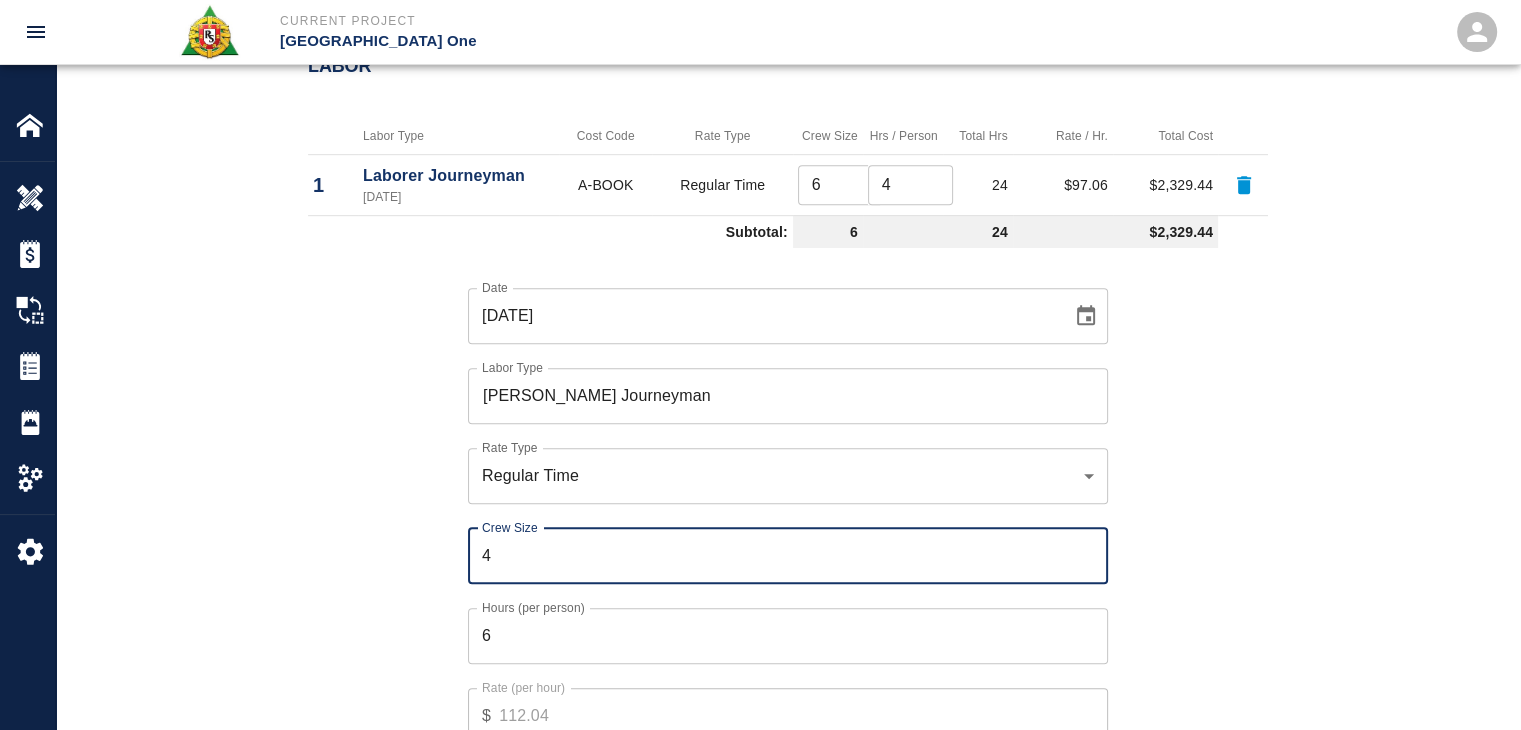 click on "4" at bounding box center (788, 556) 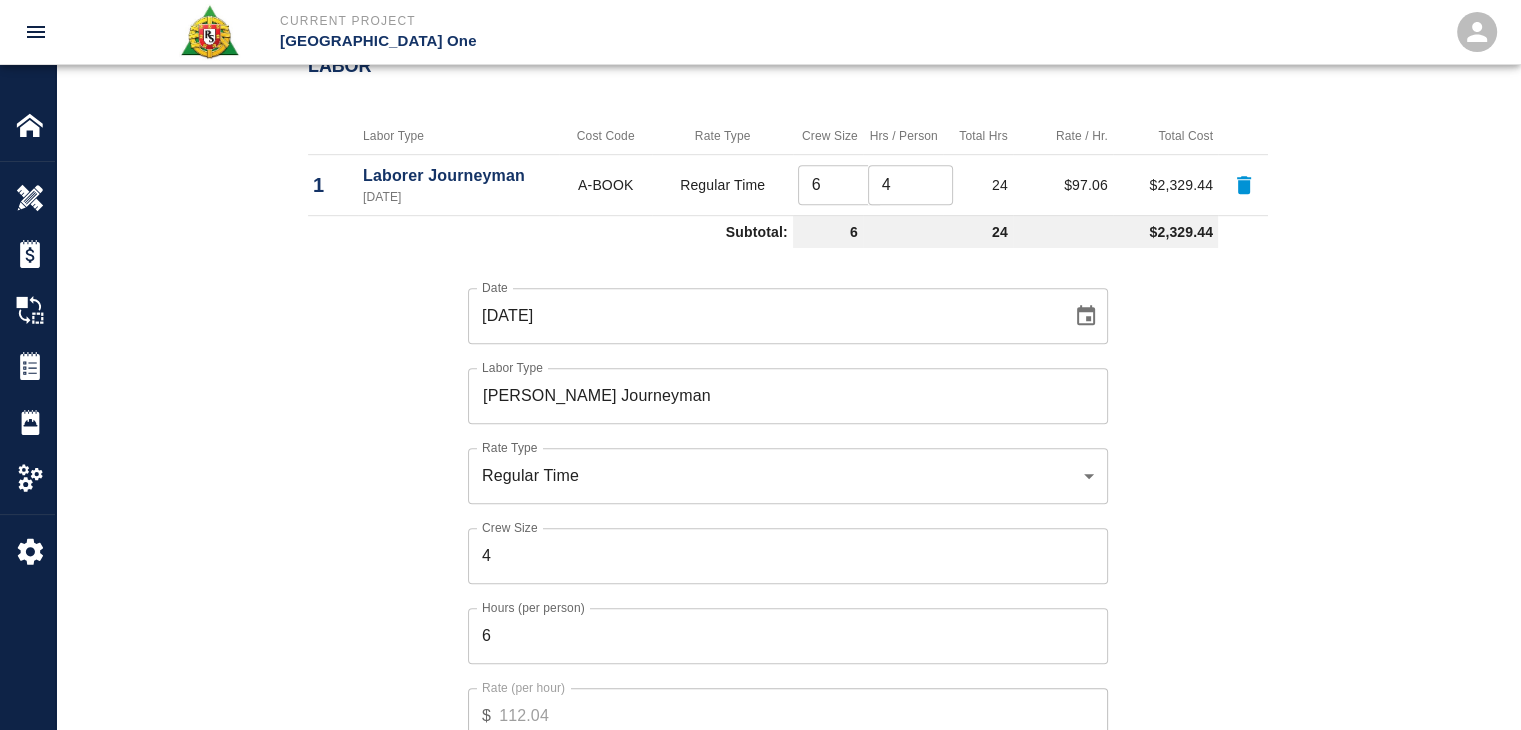 scroll, scrollTop: 1272, scrollLeft: 0, axis: vertical 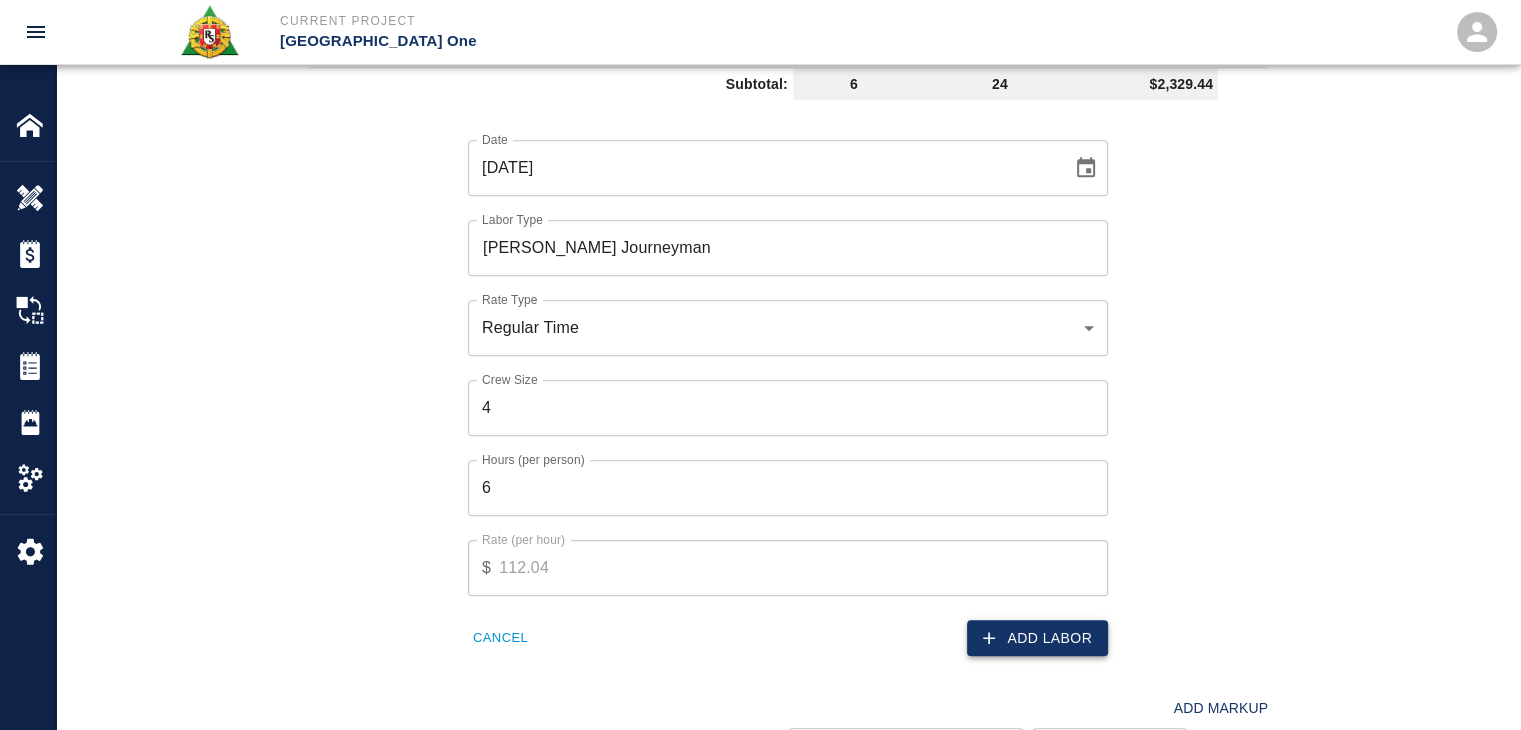 click on "Add Labor" at bounding box center [1037, 638] 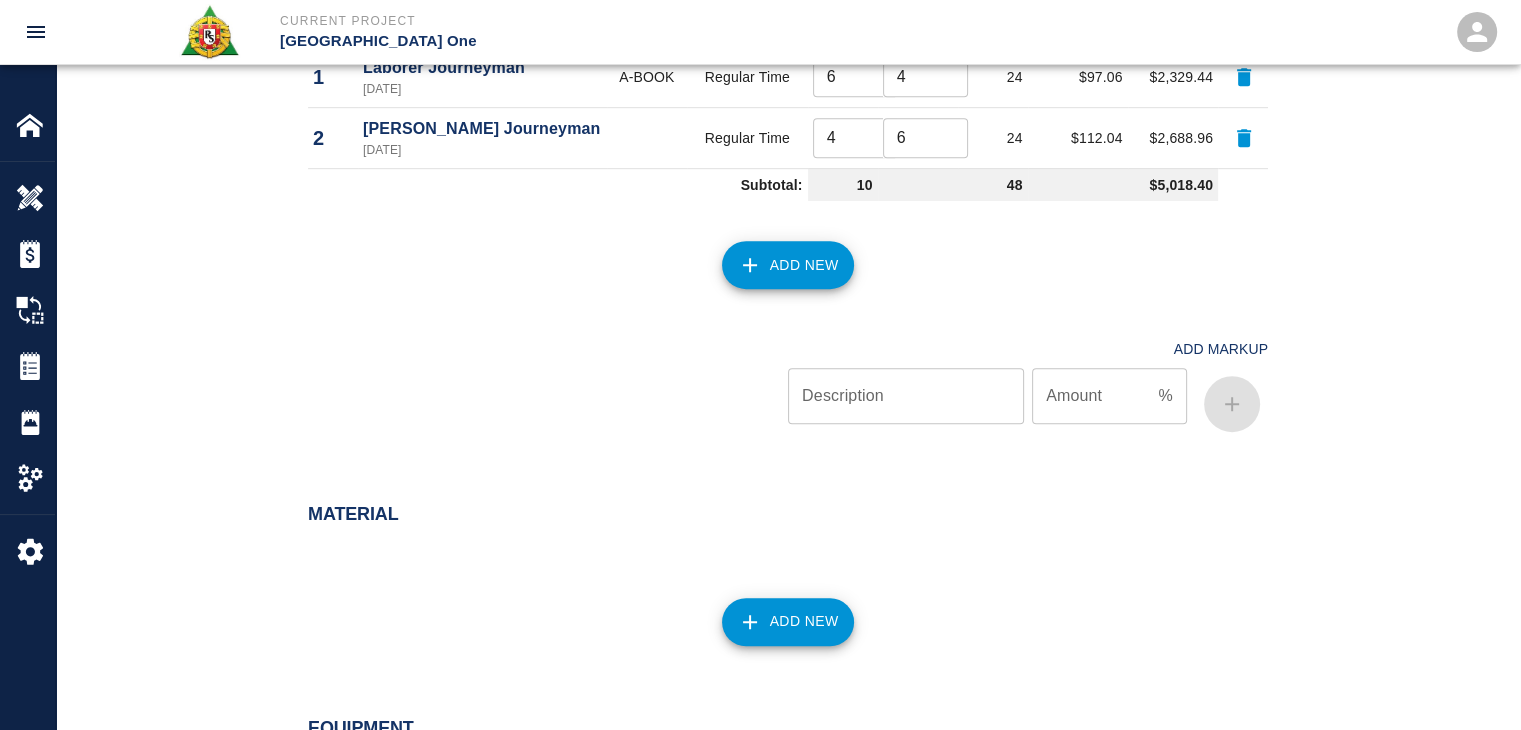 scroll, scrollTop: 1250, scrollLeft: 0, axis: vertical 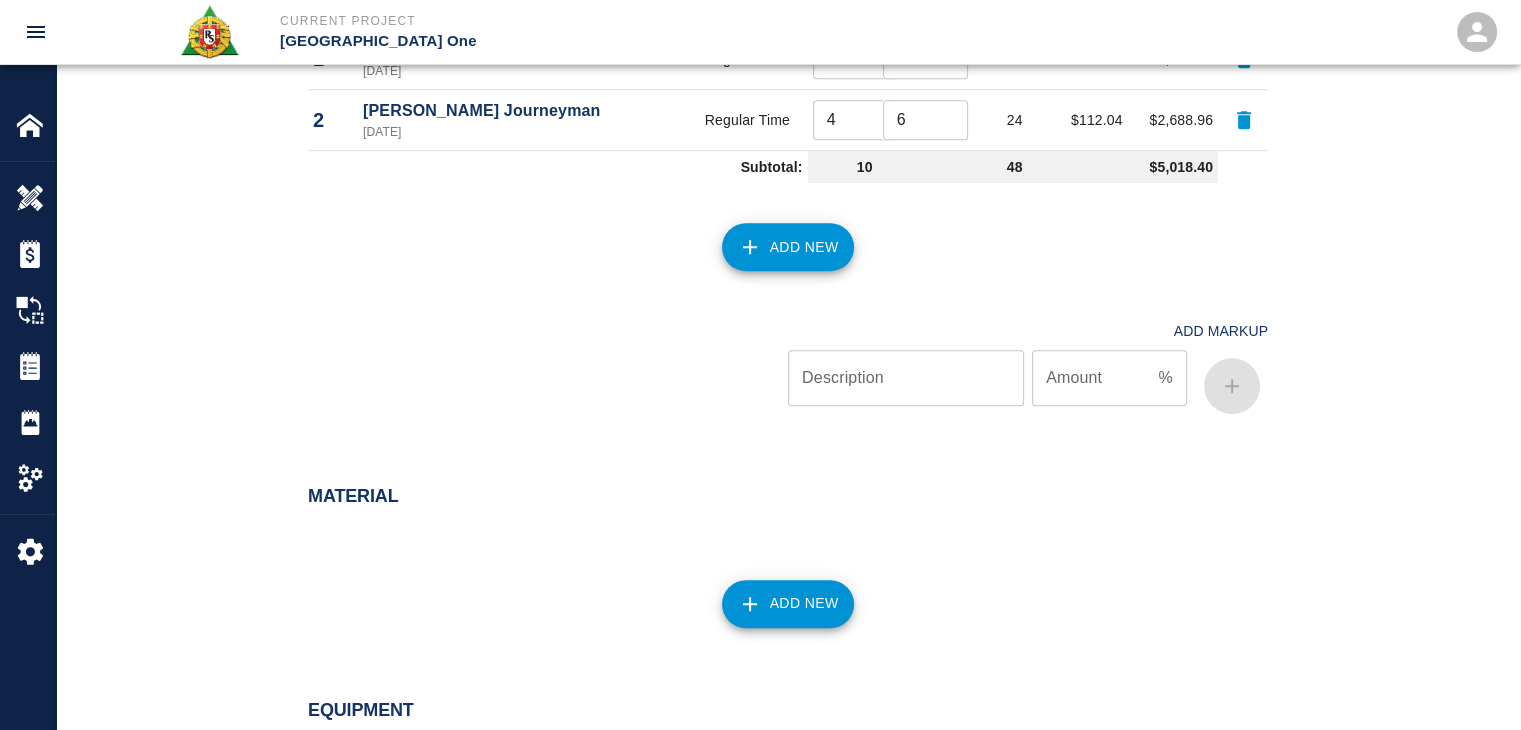 click on "Add New" at bounding box center [788, 247] 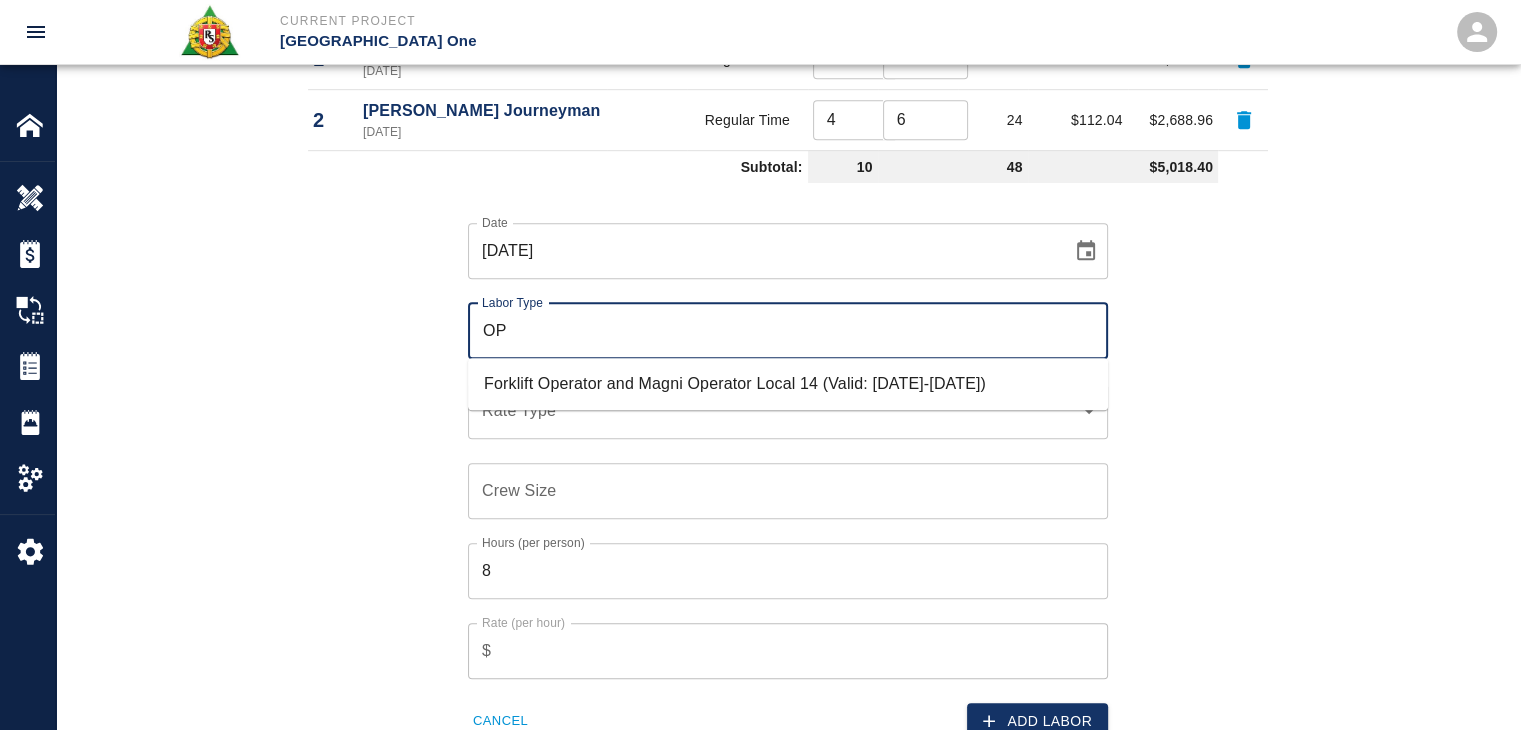 click on "Forklift Operator and Magni Operator Local 14 (Valid: 07/01/2024-08/31/2025)" at bounding box center [788, 384] 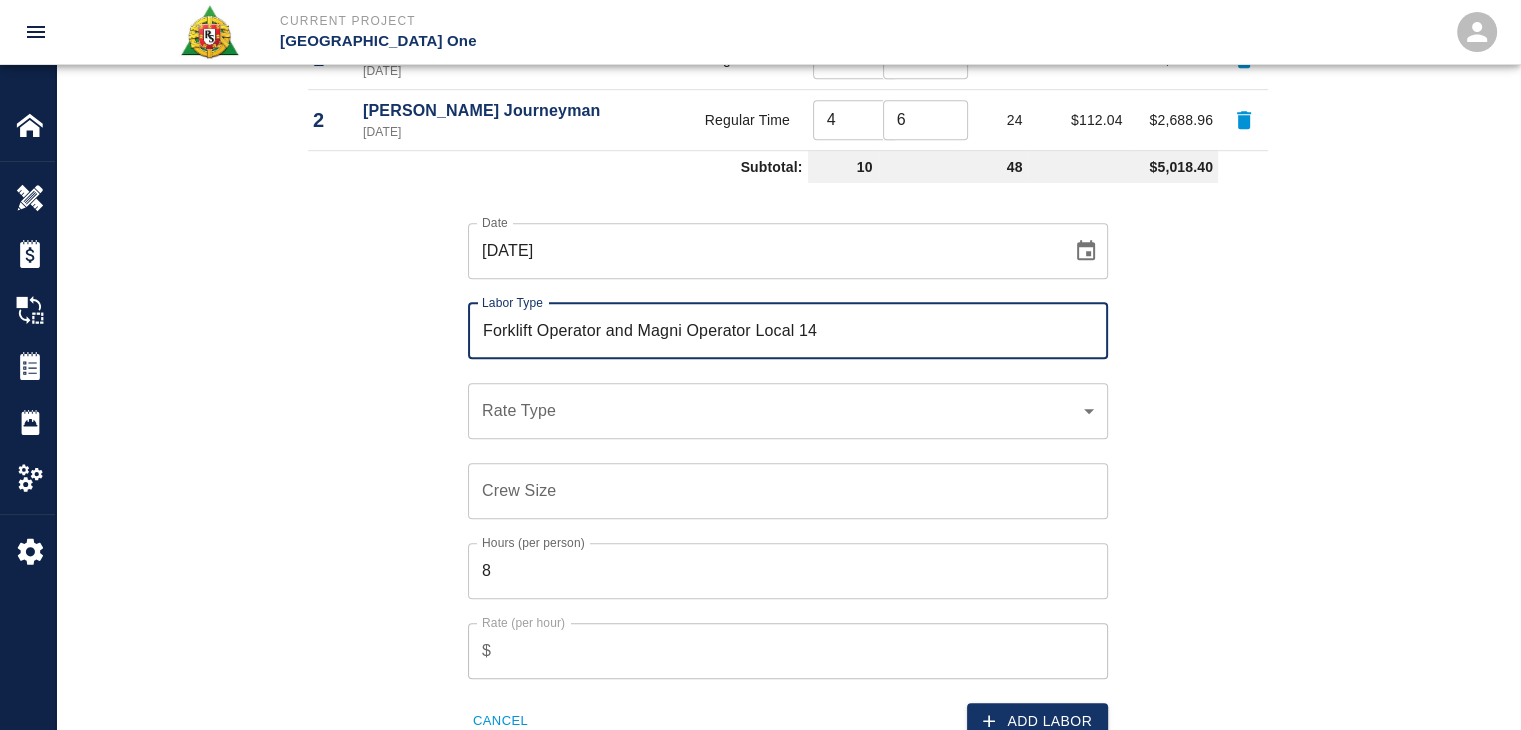type on "Forklift Operator and Magni Operator Local 14" 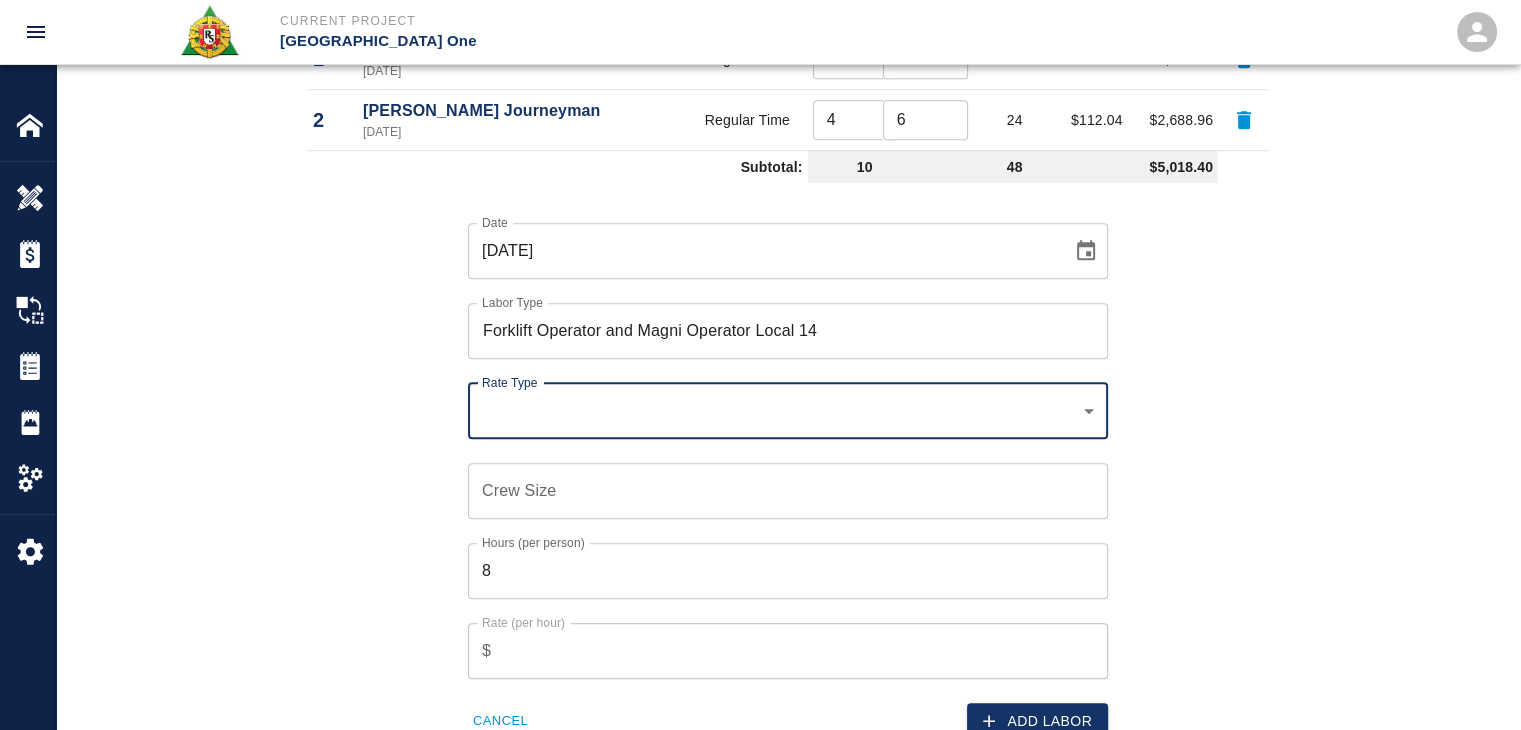 click on "Current Project JFK Terminal One Home JFK Terminal One Overview Estimates Change Orders Tickets Daily Reports Project Settings Settings Powered By Terms of Service  |  Privacy Policy Add Ticket Ticket Number 1200 Ticket Number PCO Number 1149 PCO Number Start Date  07/07/2025 Start Date  End Date End Date Work Description R&S worked on setup concrete hoses and concrete pump, placing and pulling up concrete for masons, transporting motor buggies to place concrete on L3 landing to L2, and Stair#13- Stair leave outs from L3 to L2.
Breakdown:
6 Laborers 4hrs
4 masons 6hrs
2 Pump Operators 8hrs each
Pump Rental x Work Description Notes x Notes Subject setup concrete hoses and concrete pump, placing and pulling up concrete for masons, transporting motor buggies to place concrete on L3 landing to L2, and Stair#13- Stair leave outs from L3 to L2. Subject Invoice Number Invoice Number Invoice Date Invoice Date Upload Attachments (50MB limit) Choose file No file chosen Upload Another File Add Costs Switch to Lump Sum" at bounding box center (760, -885) 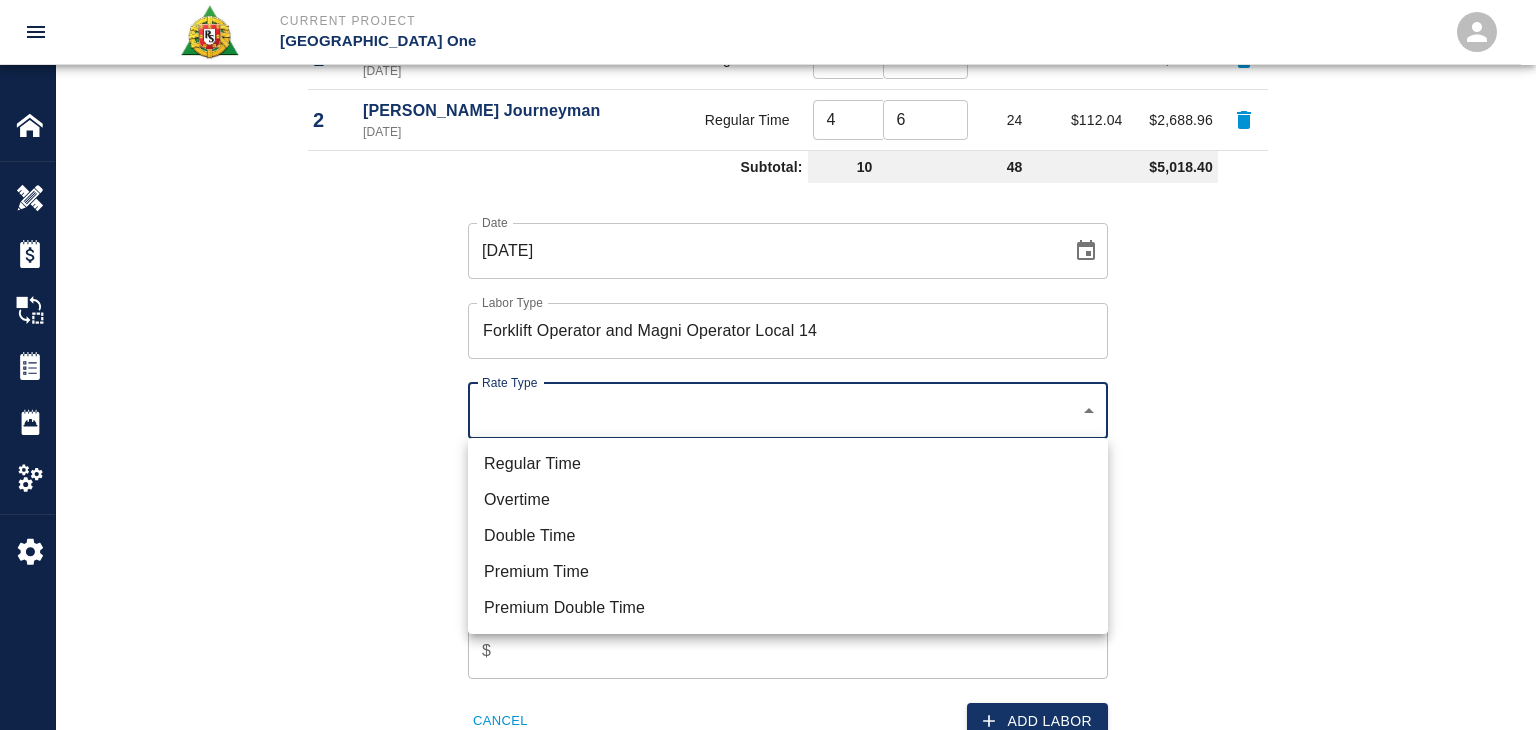click on "Regular Time" at bounding box center (788, 464) 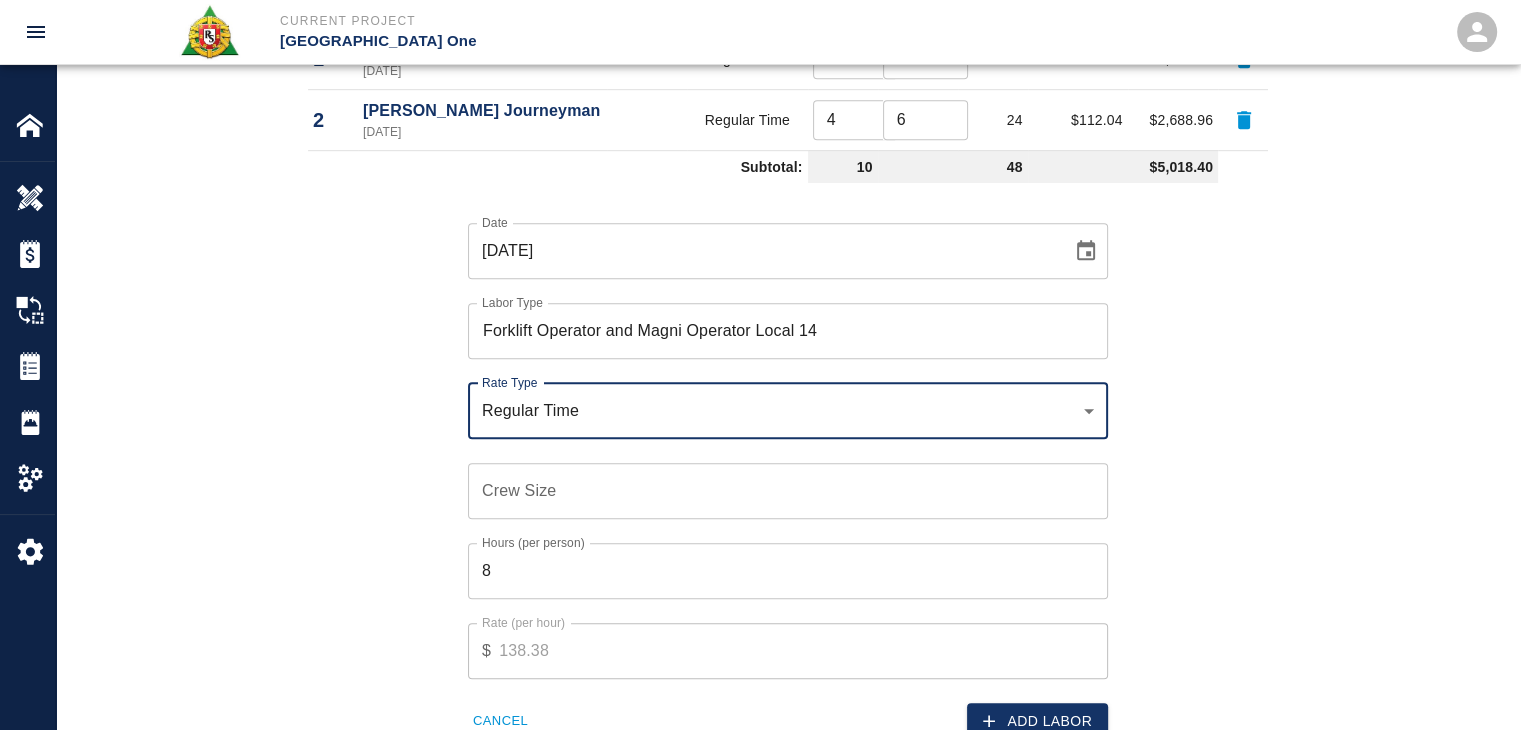 click on "Crew Size" at bounding box center [788, 491] 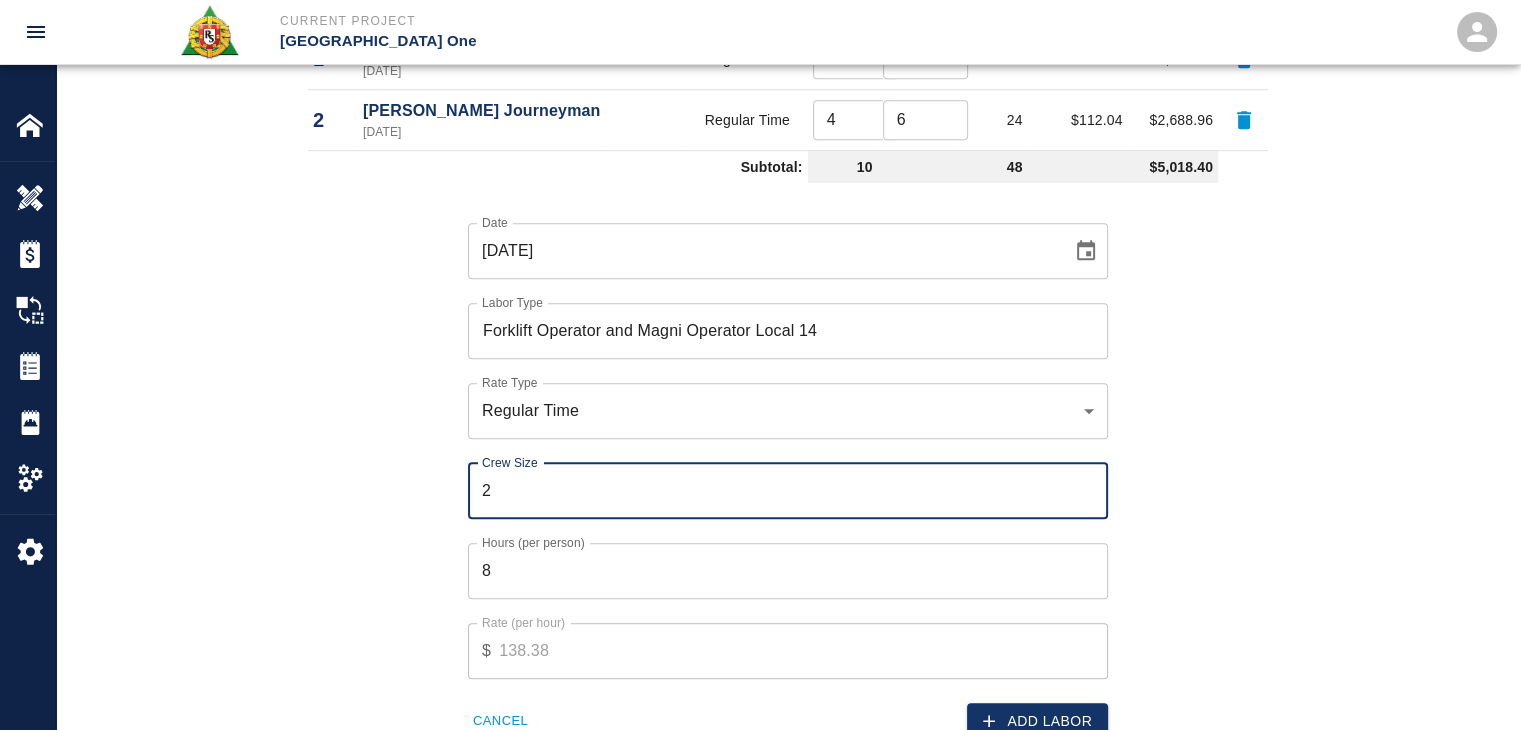 type on "2" 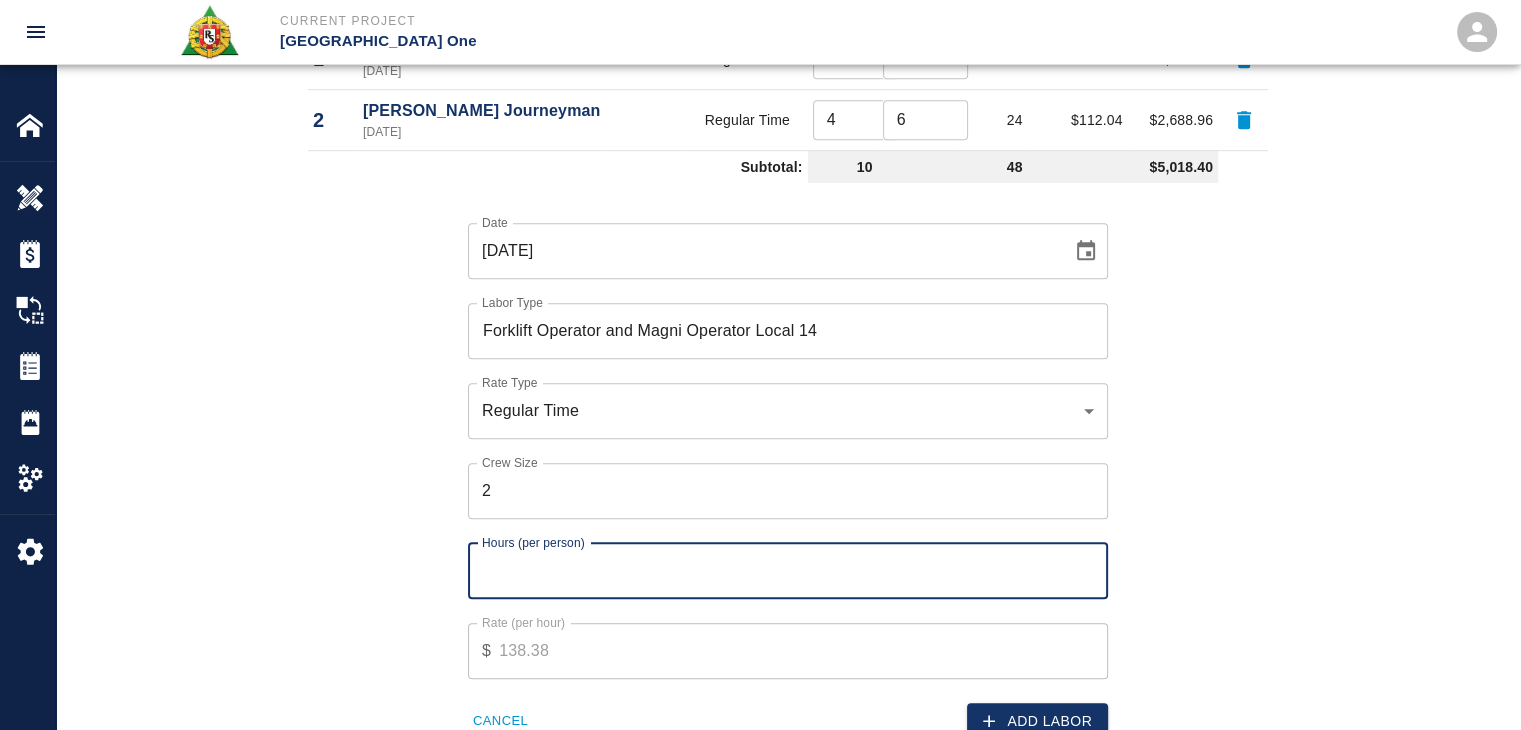 type on "8" 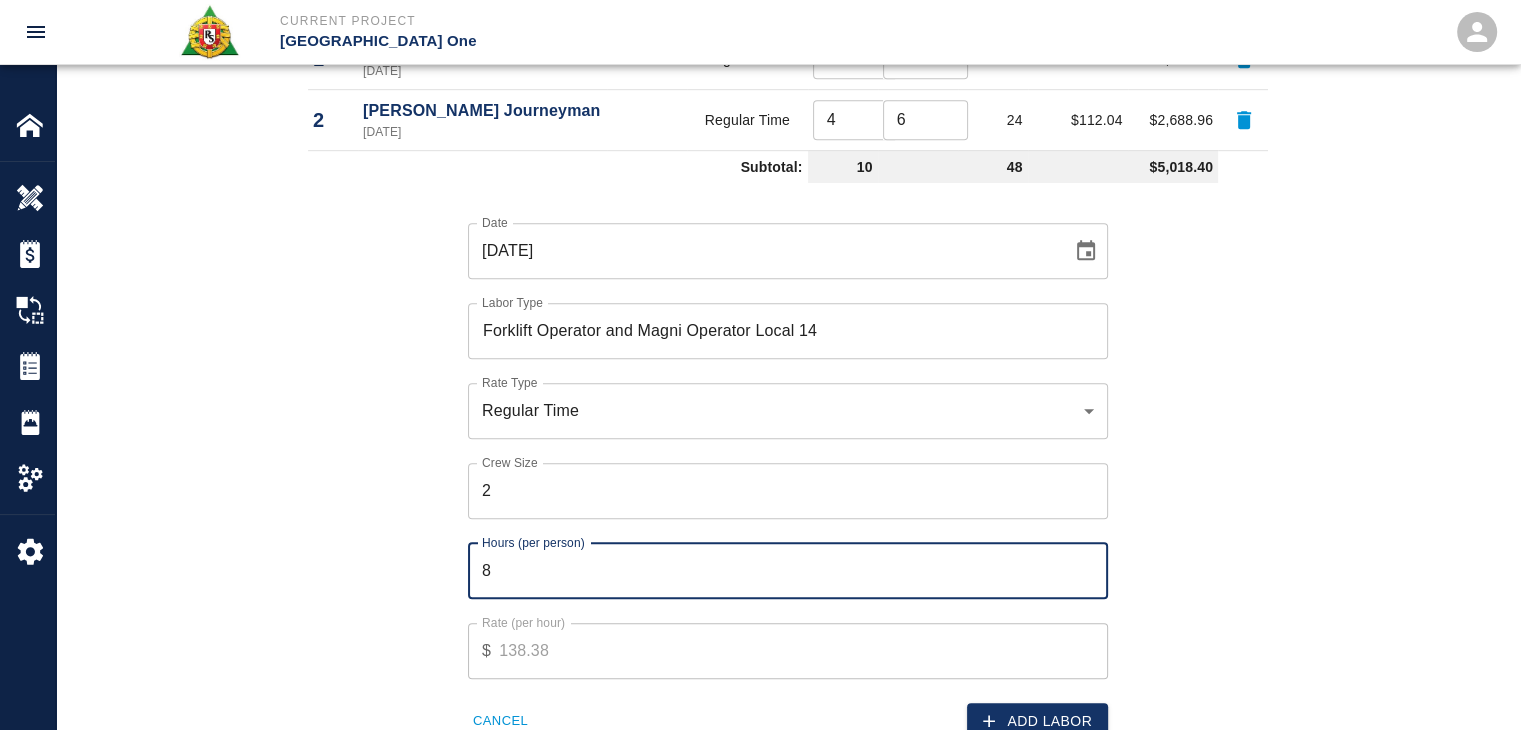 click on "Add Labor" at bounding box center (1037, 721) 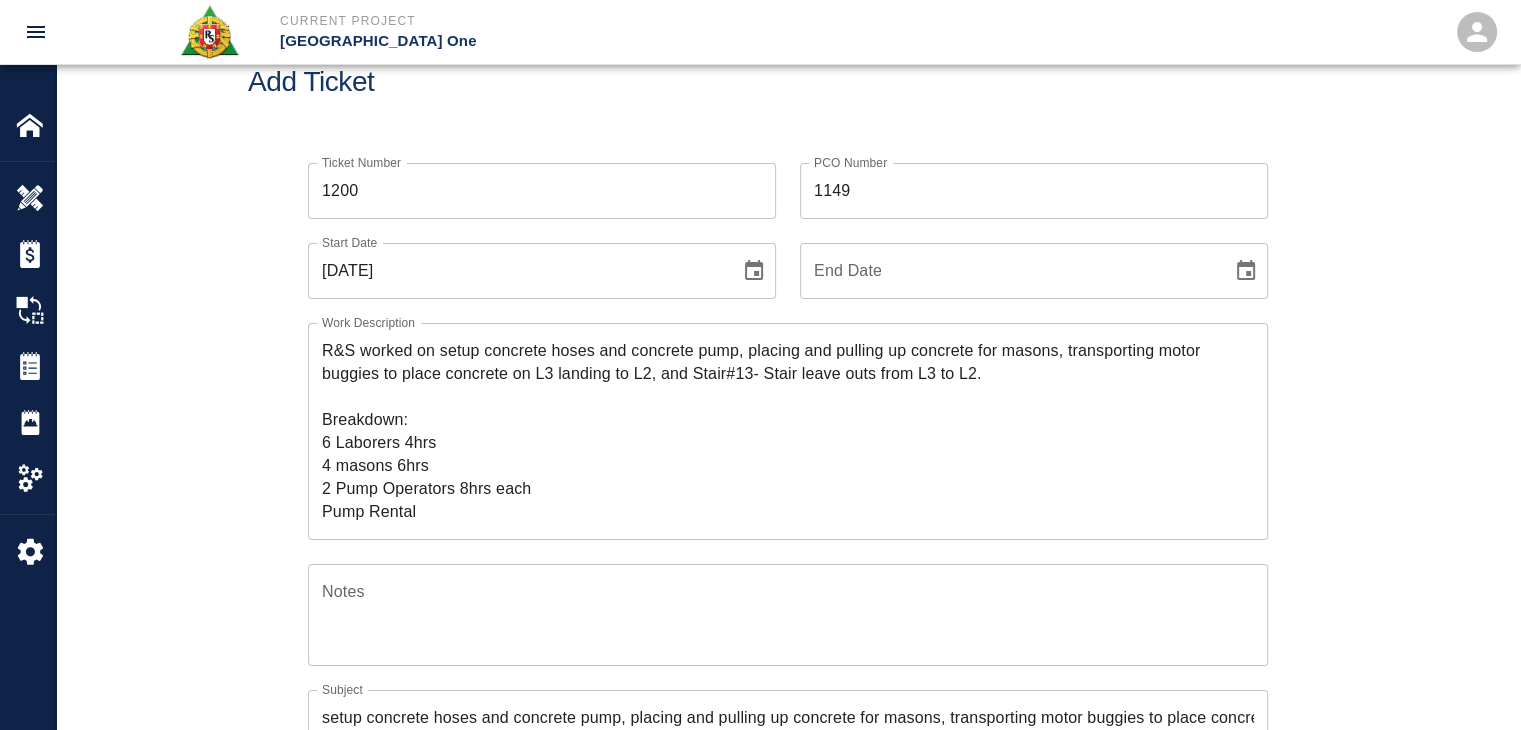 scroll, scrollTop: 132, scrollLeft: 0, axis: vertical 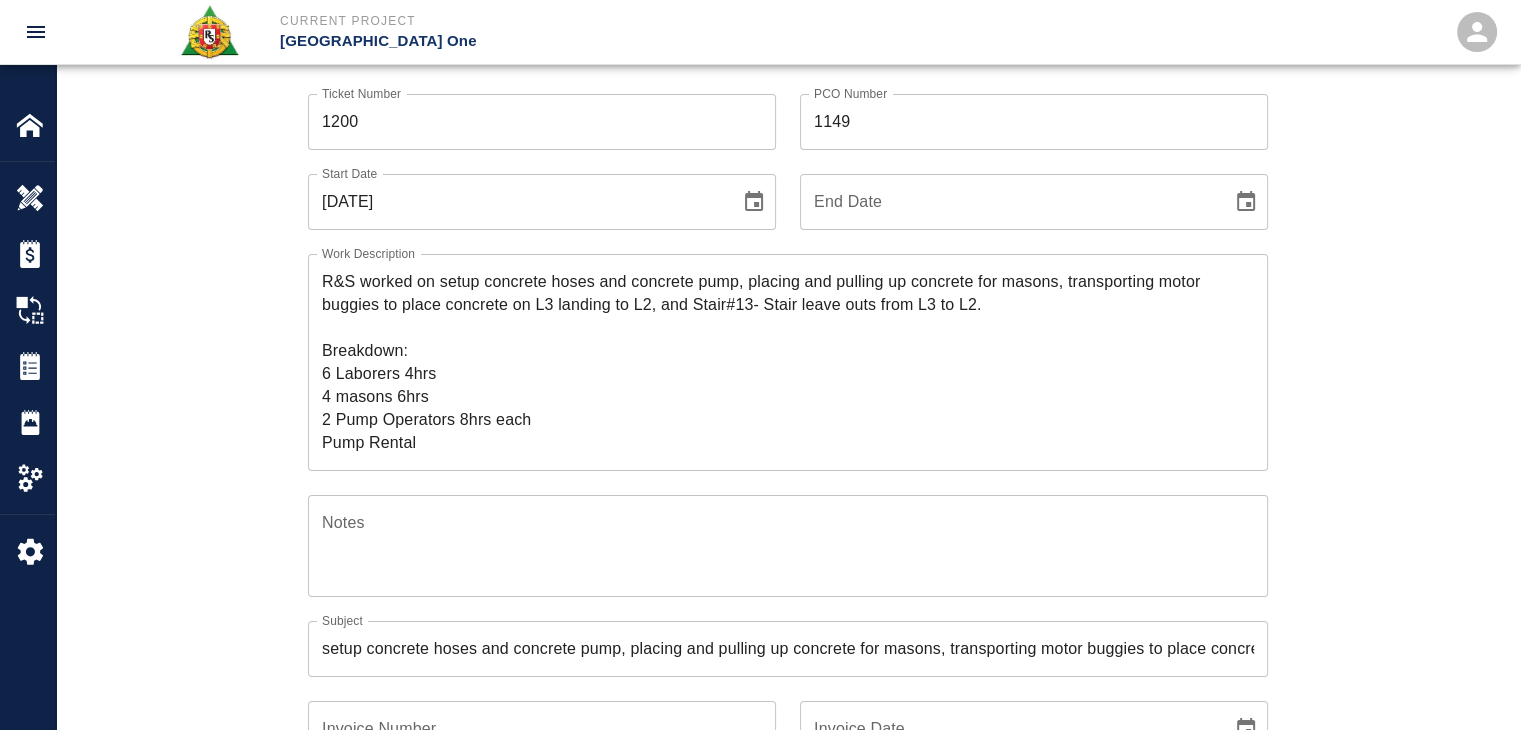 click on "R&S worked on setup concrete hoses and concrete pump, placing and pulling up concrete for masons, transporting motor buggies to place concrete on L3 landing to L2, and Stair#13- Stair leave outs from L3 to L2.
Breakdown:
6 Laborers 4hrs
4 masons 6hrs
2 Pump Operators 8hrs each
Pump Rental" at bounding box center [788, 362] 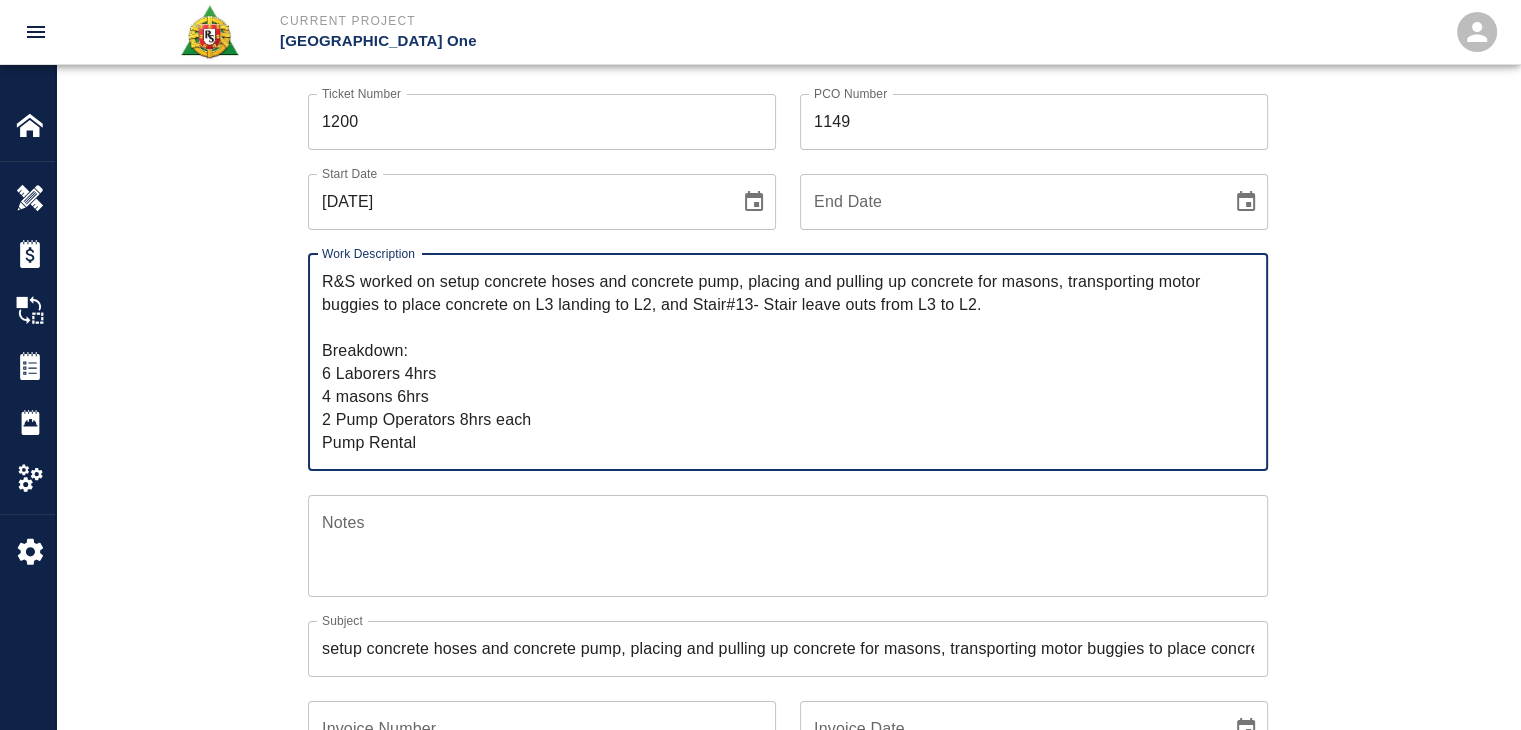 click on "Ticket Number 1200 Ticket Number PCO Number 1149 PCO Number Start Date  07/07/2025 Start Date  End Date End Date Work Description R&S worked on setup concrete hoses and concrete pump, placing and pulling up concrete for masons, transporting motor buggies to place concrete on L3 landing to L2, and Stair#13- Stair leave outs from L3 to L2.
Breakdown:
6 Laborers 4hrs
4 masons 6hrs
2 Pump Operators 8hrs each
Pump Rental x Work Description Notes x Notes Subject setup concrete hoses and concrete pump, placing and pulling up concrete for masons, transporting motor buggies to place concrete on L3 landing to L2, and Stair#13- Stair leave outs from L3 to L2. Subject Invoice Number Invoice Number Invoice Date Invoice Date Upload Attachments (50MB limit) Choose file No file chosen Upload Another File Add Costs Switch to Lump Sum" at bounding box center (788, 527) 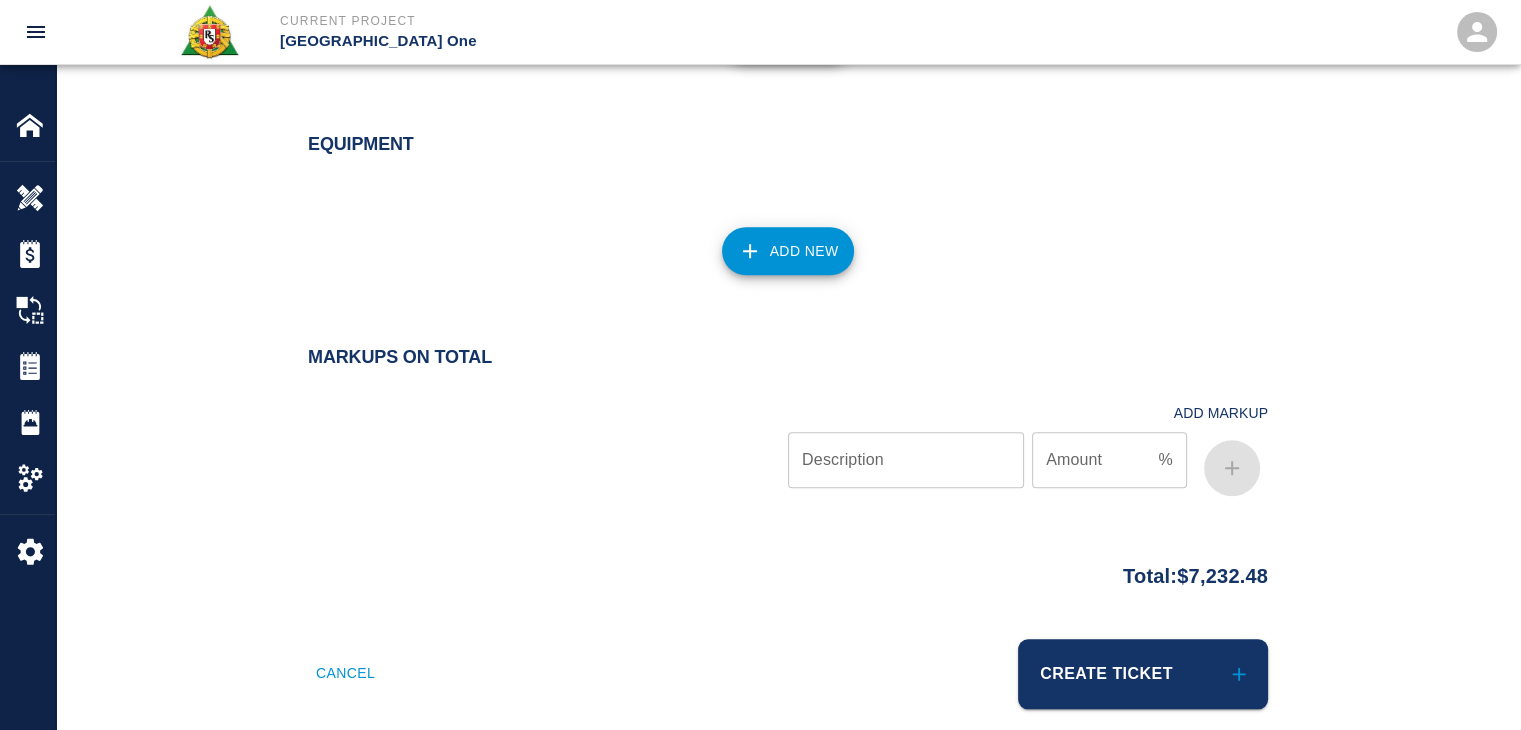 scroll, scrollTop: 1921, scrollLeft: 0, axis: vertical 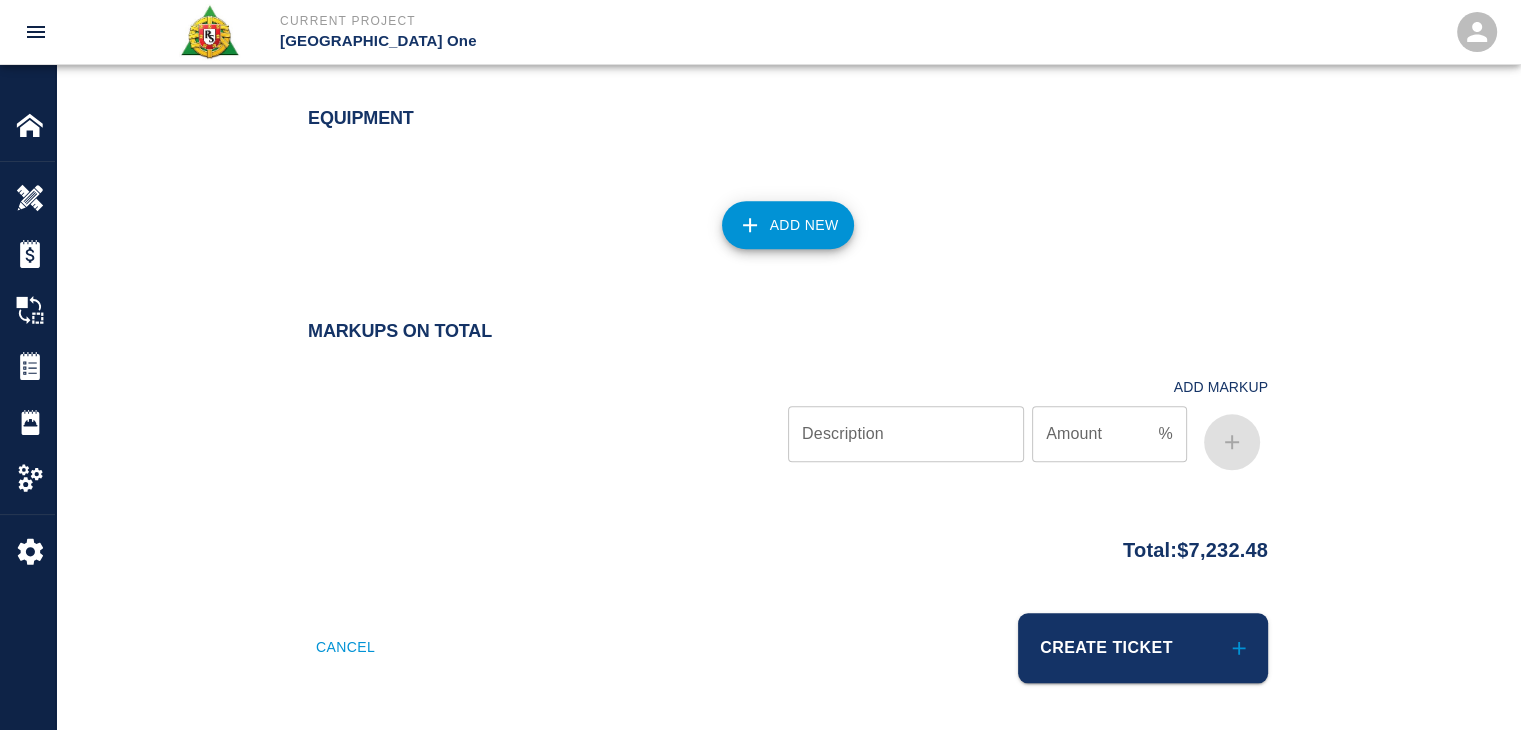 click on "Equipment Add New" at bounding box center [788, 187] 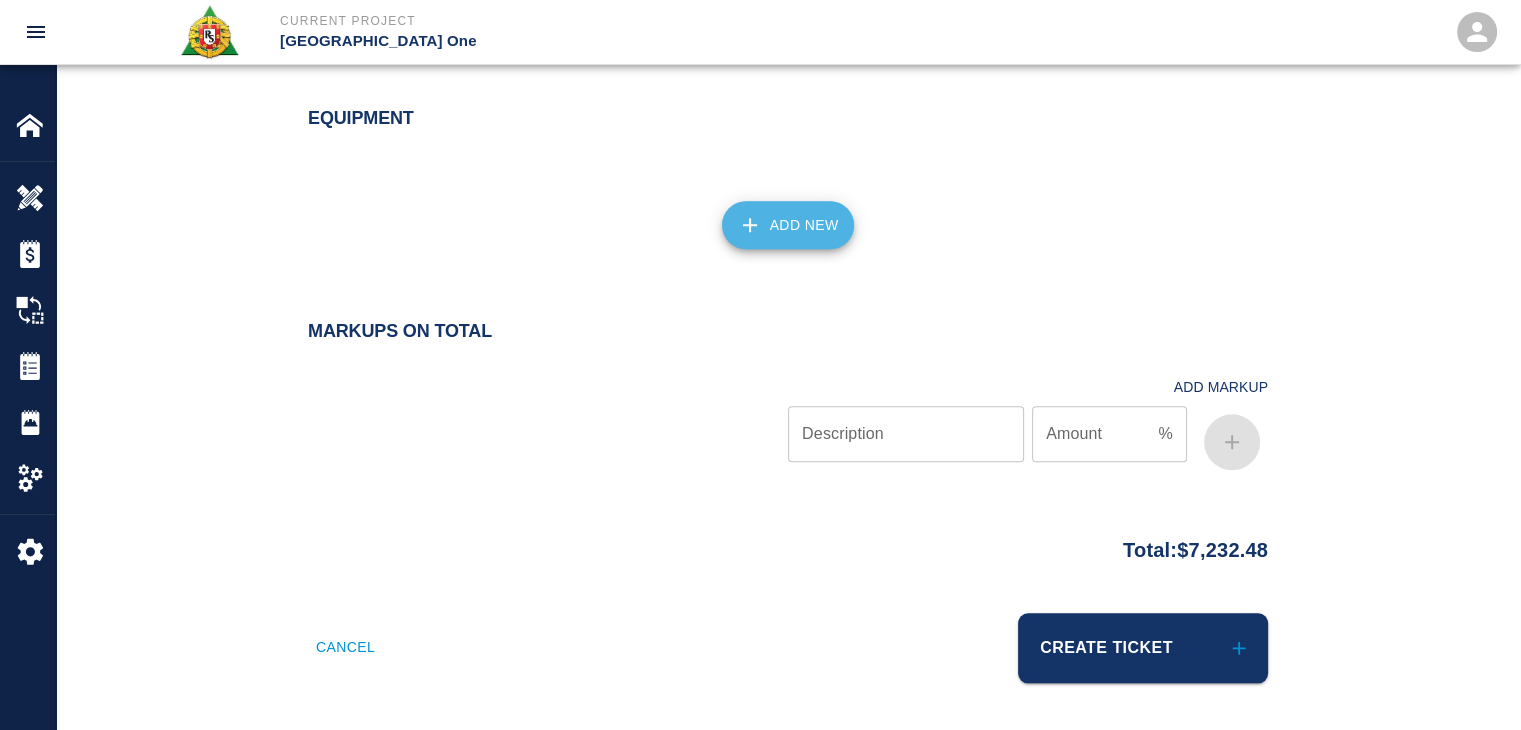 click on "Add New" at bounding box center (788, 225) 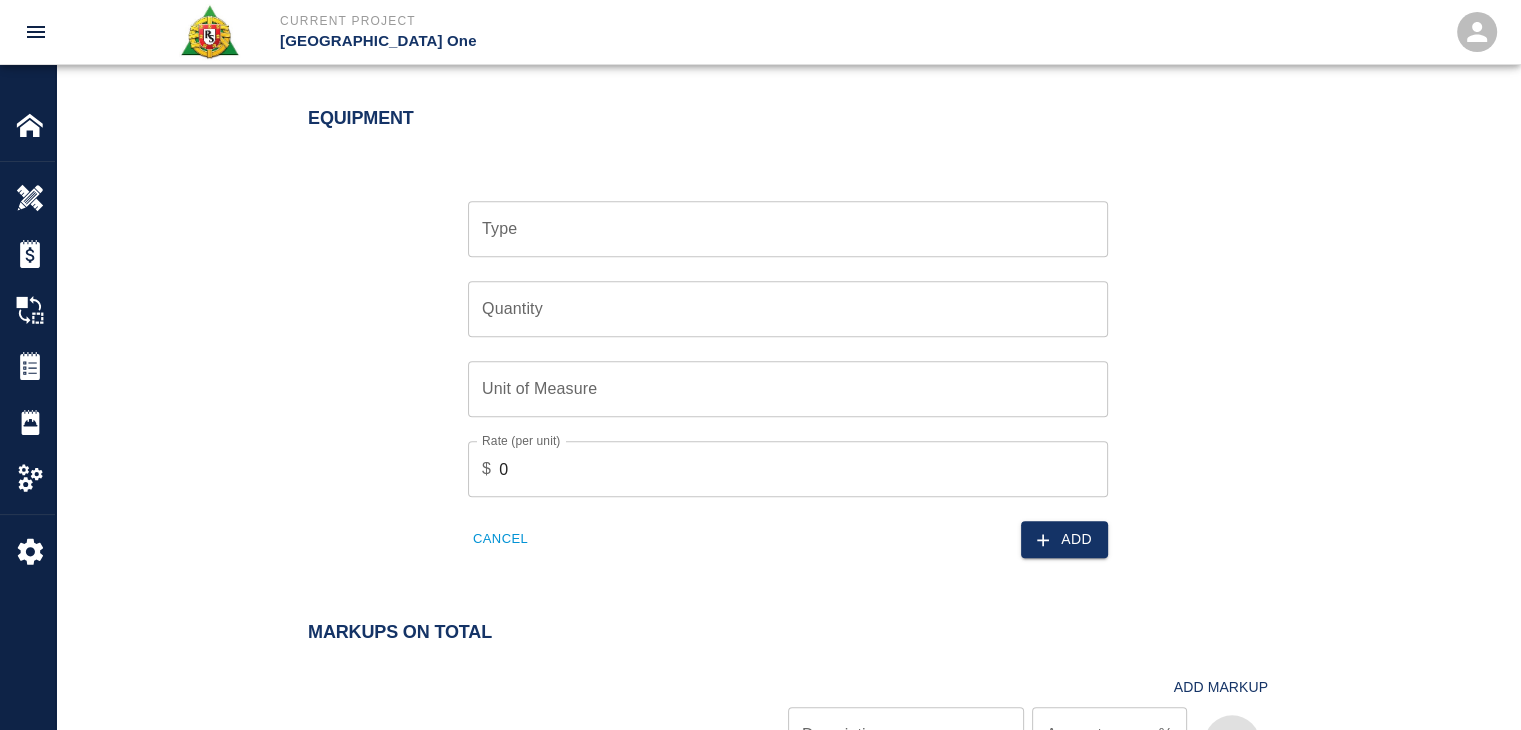 click on "Type" at bounding box center (788, 229) 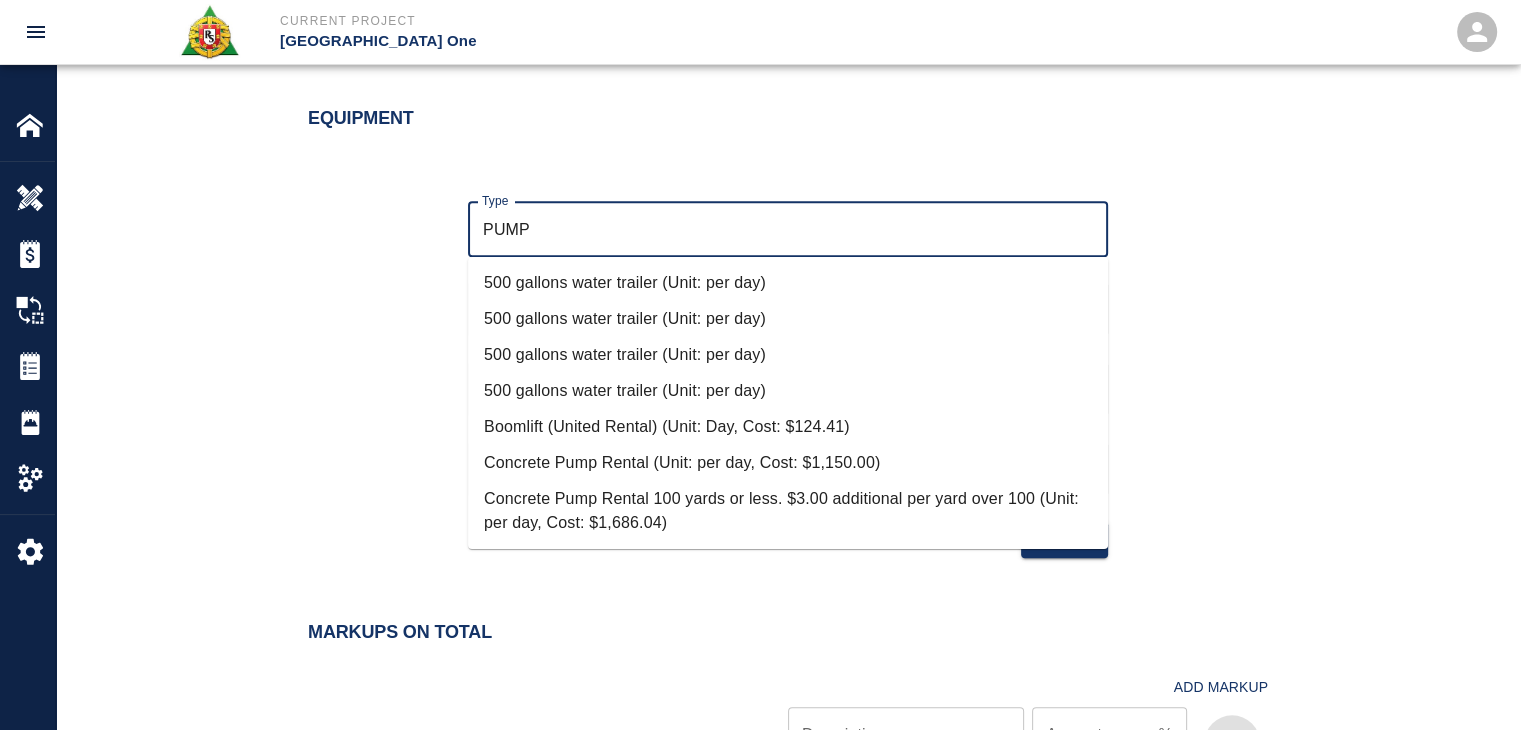 scroll, scrollTop: 54, scrollLeft: 0, axis: vertical 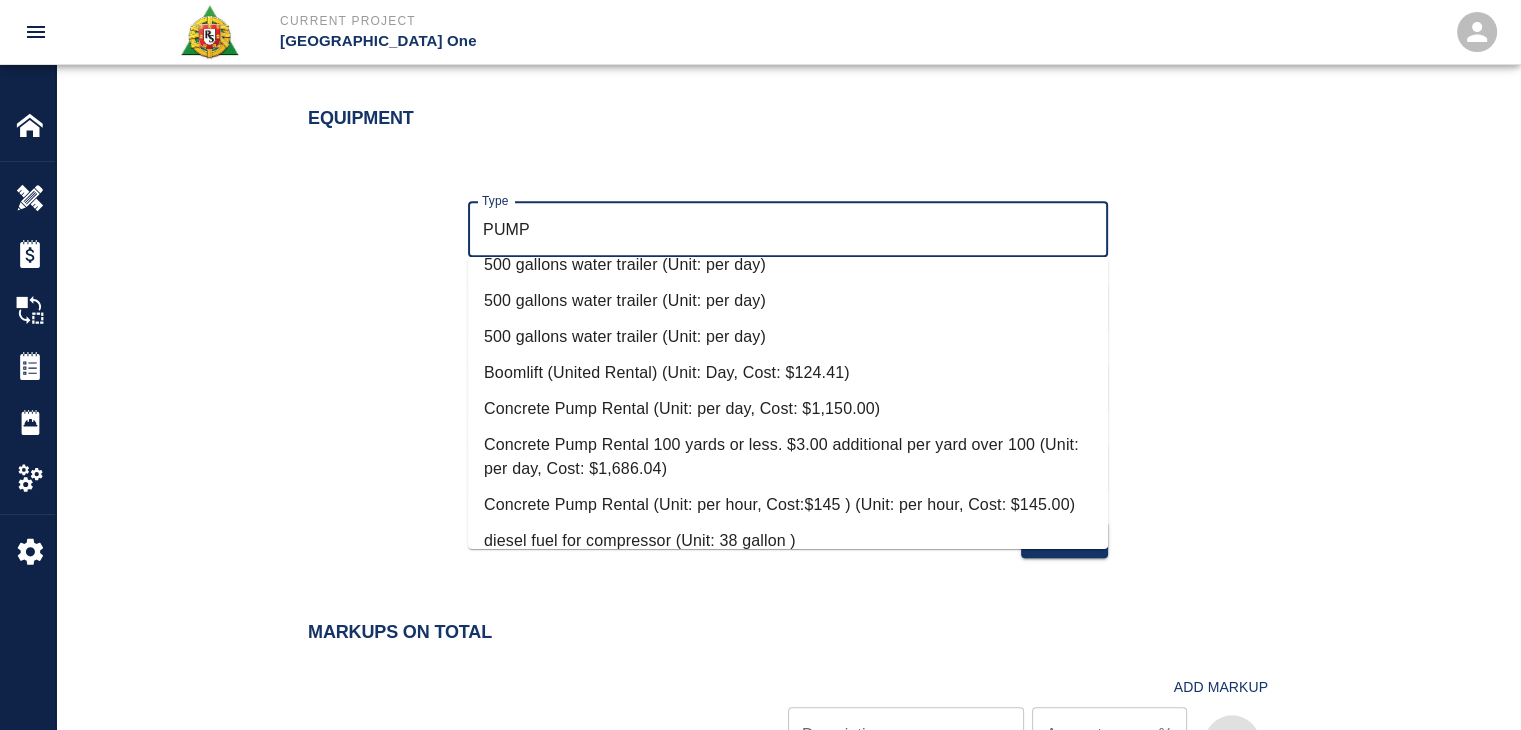 click on "Concrete Pump Rental  (Unit: per day, Cost: $1,150.00)" at bounding box center (788, 409) 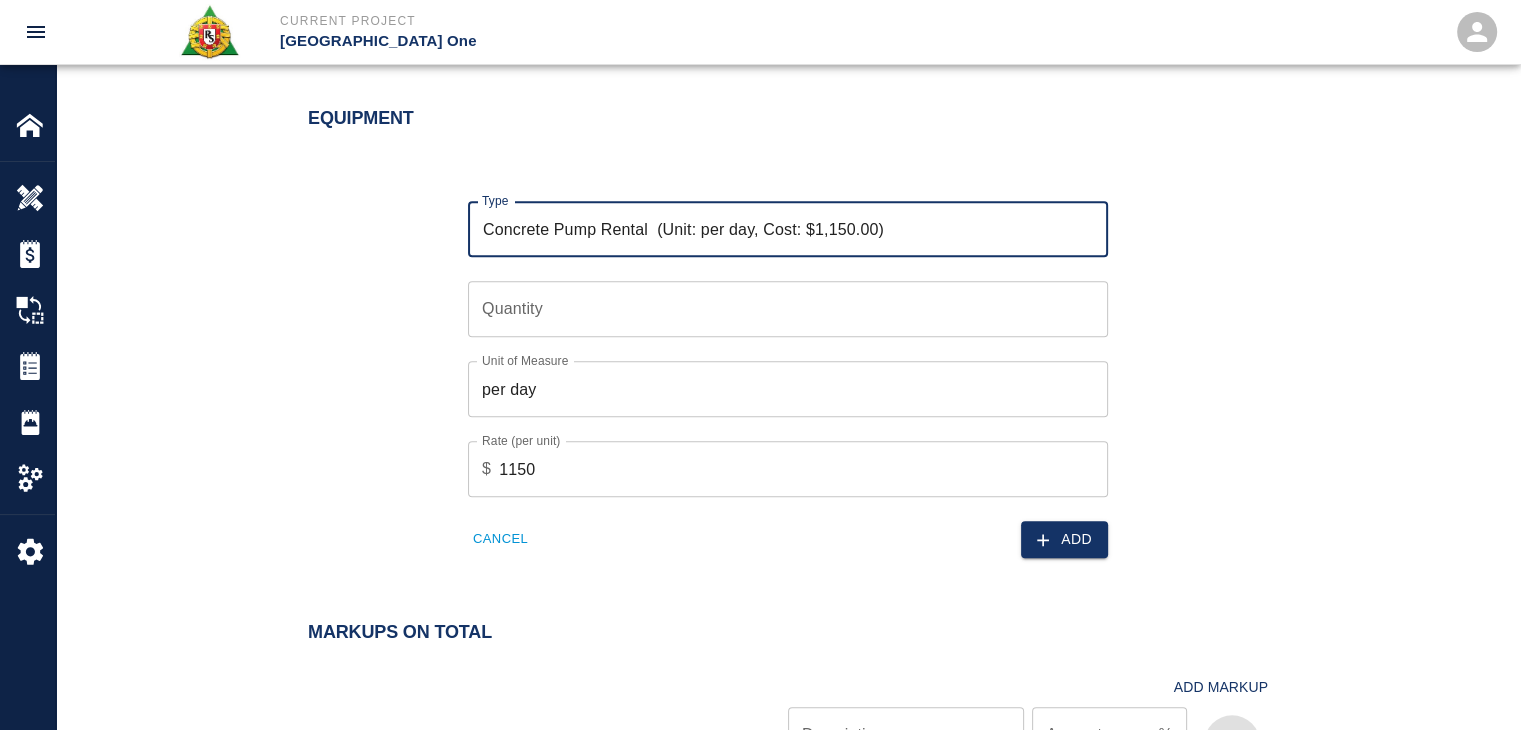 type on "Concrete Pump Rental  (Unit: per day, Cost: $1,150.00)" 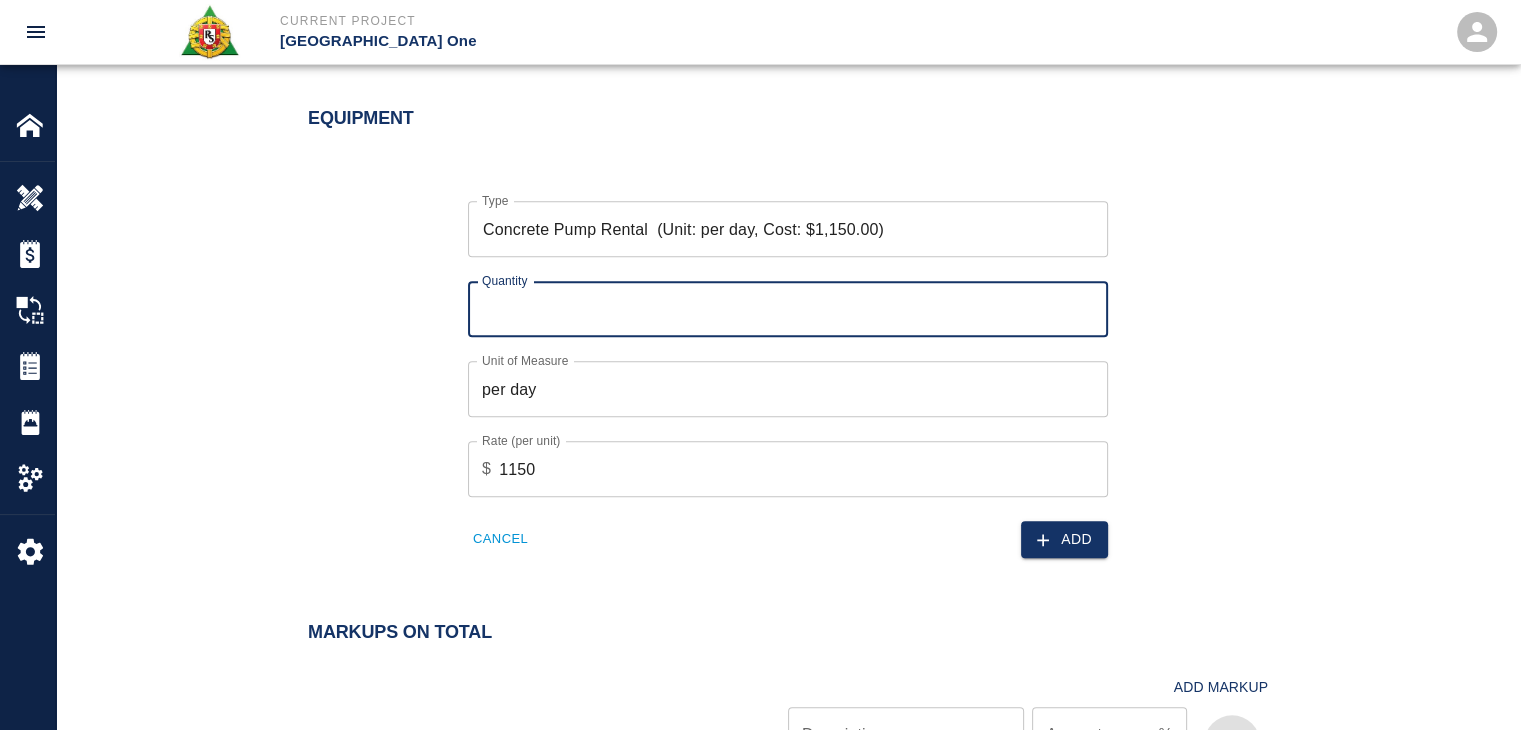 click on "Quantity" at bounding box center (788, 309) 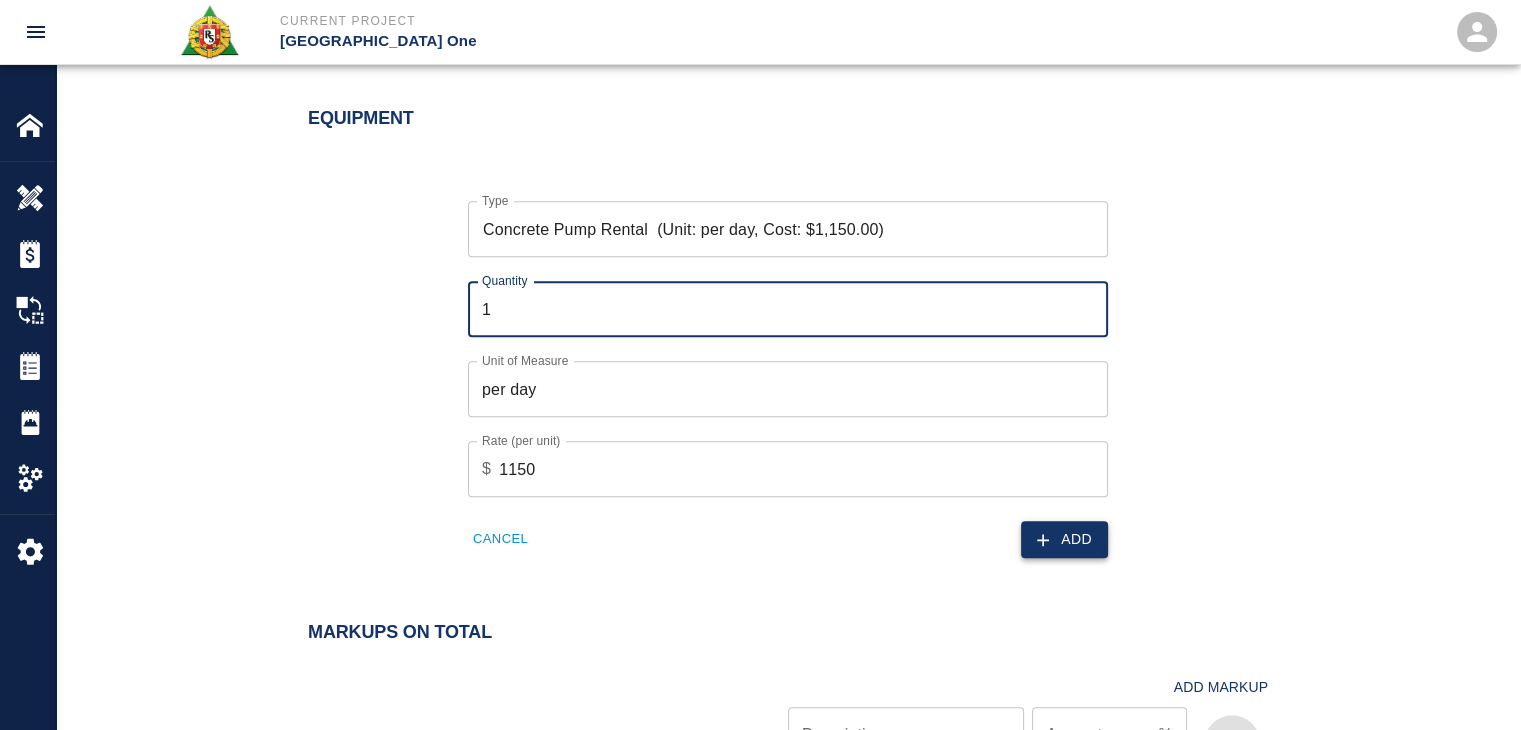 type on "1" 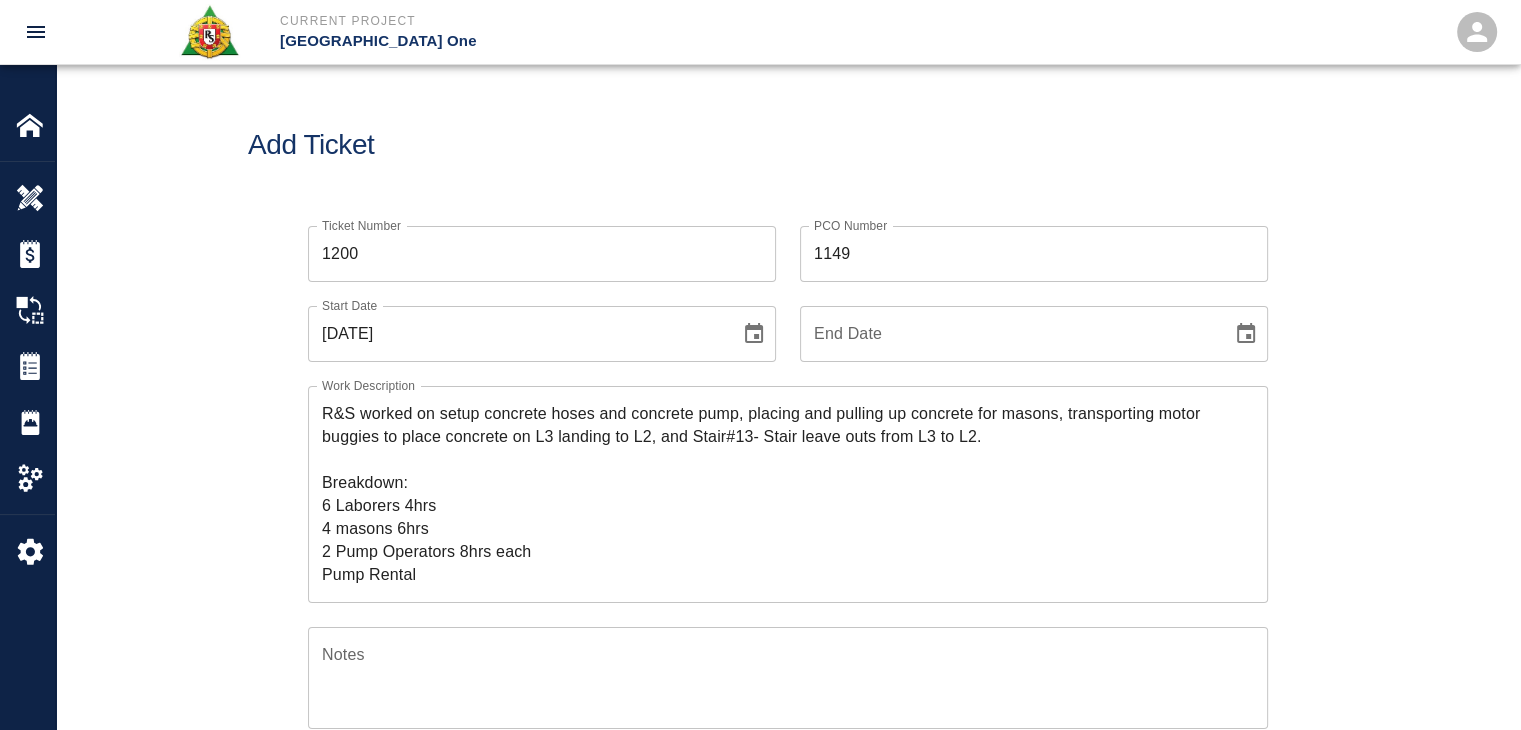 scroll, scrollTop: 38, scrollLeft: 0, axis: vertical 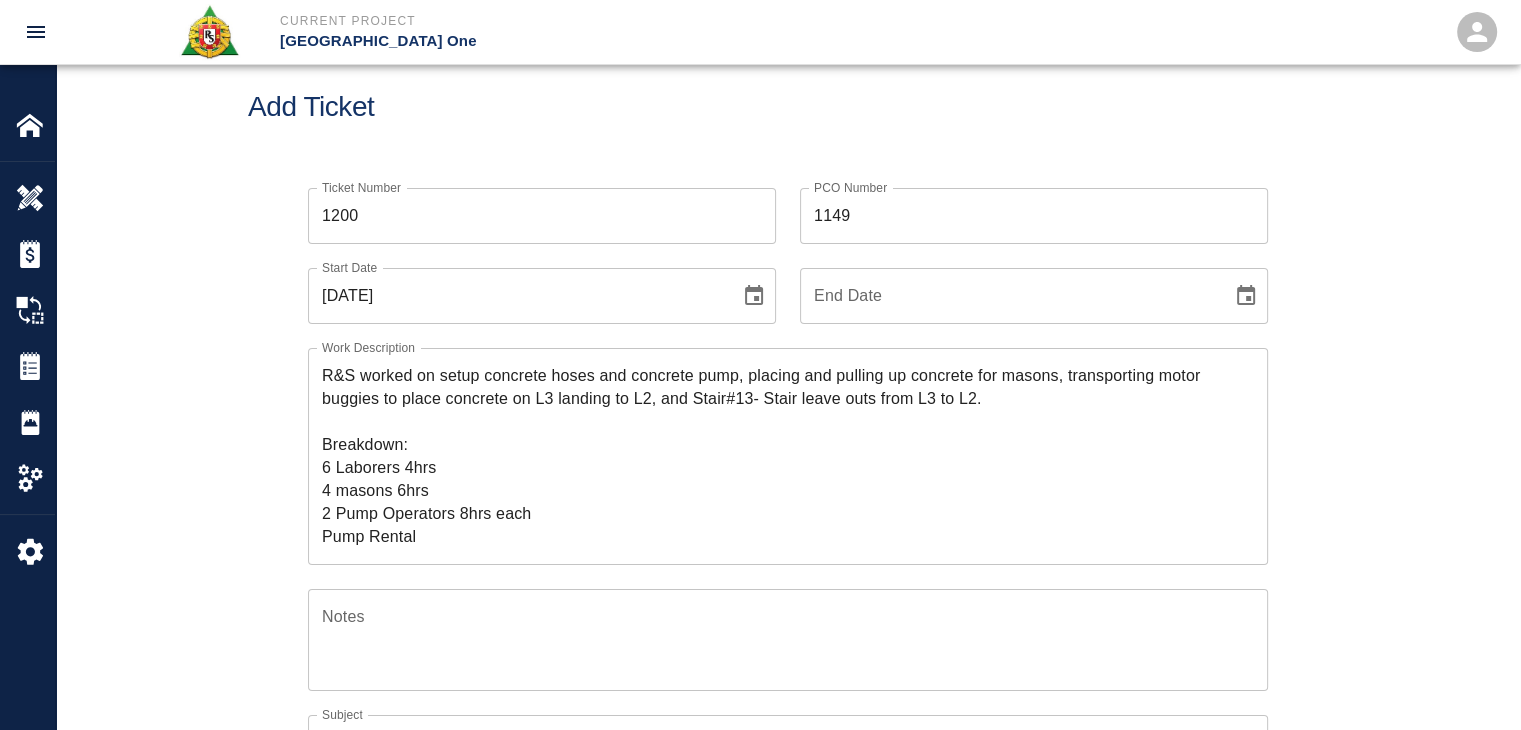 click on "R&S worked on setup concrete hoses and concrete pump, placing and pulling up concrete for masons, transporting motor buggies to place concrete on L3 landing to L2, and Stair#13- Stair leave outs from L3 to L2.
Breakdown:
6 Laborers 4hrs
4 masons 6hrs
2 Pump Operators 8hrs each
Pump Rental" at bounding box center [788, 456] 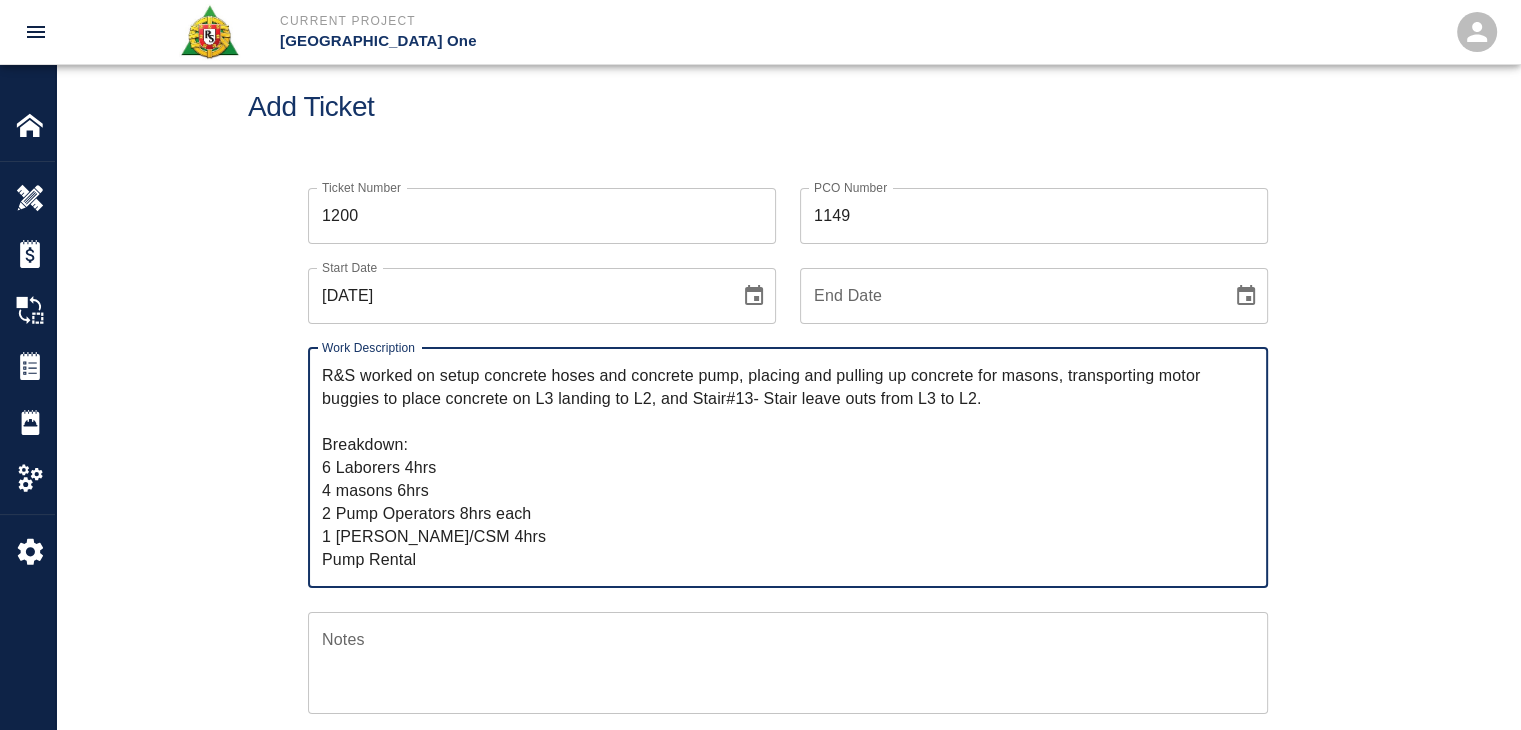click on "R&S worked on setup concrete hoses and concrete pump, placing and pulling up concrete for masons, transporting motor buggies to place concrete on L3 landing to L2, and Stair#13- Stair leave outs from L3 to L2.
Breakdown:
6 Laborers 4hrs
4 masons 6hrs
2 Pump Operators 8hrs each
1 Foreman/CSM 4hrs
Pump Rental" at bounding box center (788, 467) 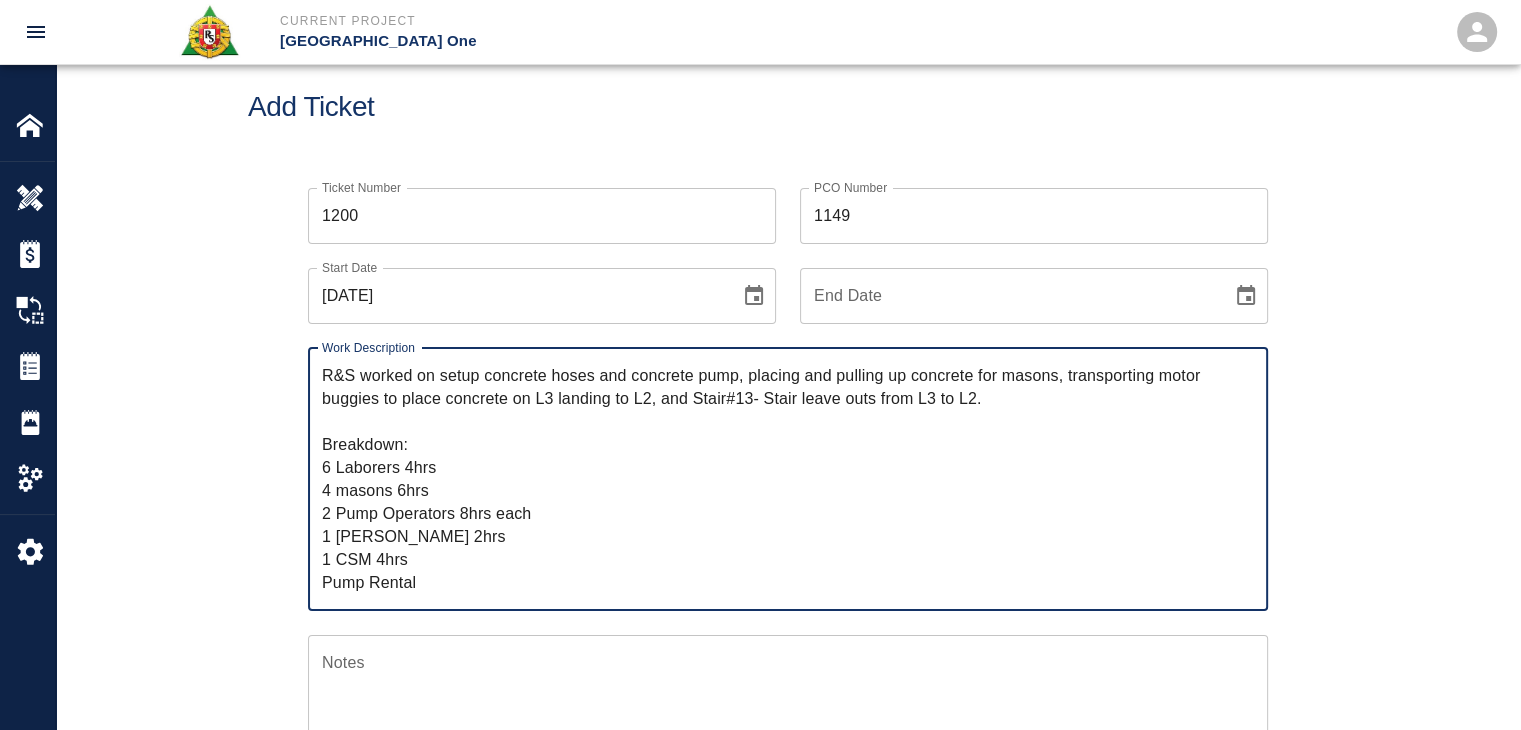click on "R&S worked on setup concrete hoses and concrete pump, placing and pulling up concrete for masons, transporting motor buggies to place concrete on L3 landing to L2, and Stair#13- Stair leave outs from L3 to L2.
Breakdown:
6 Laborers 4hrs
4 masons 6hrs
2 Pump Operators 8hrs each
1 Foreman 2hrs
1 CSM 4hrs
Pump Rental" at bounding box center [788, 479] 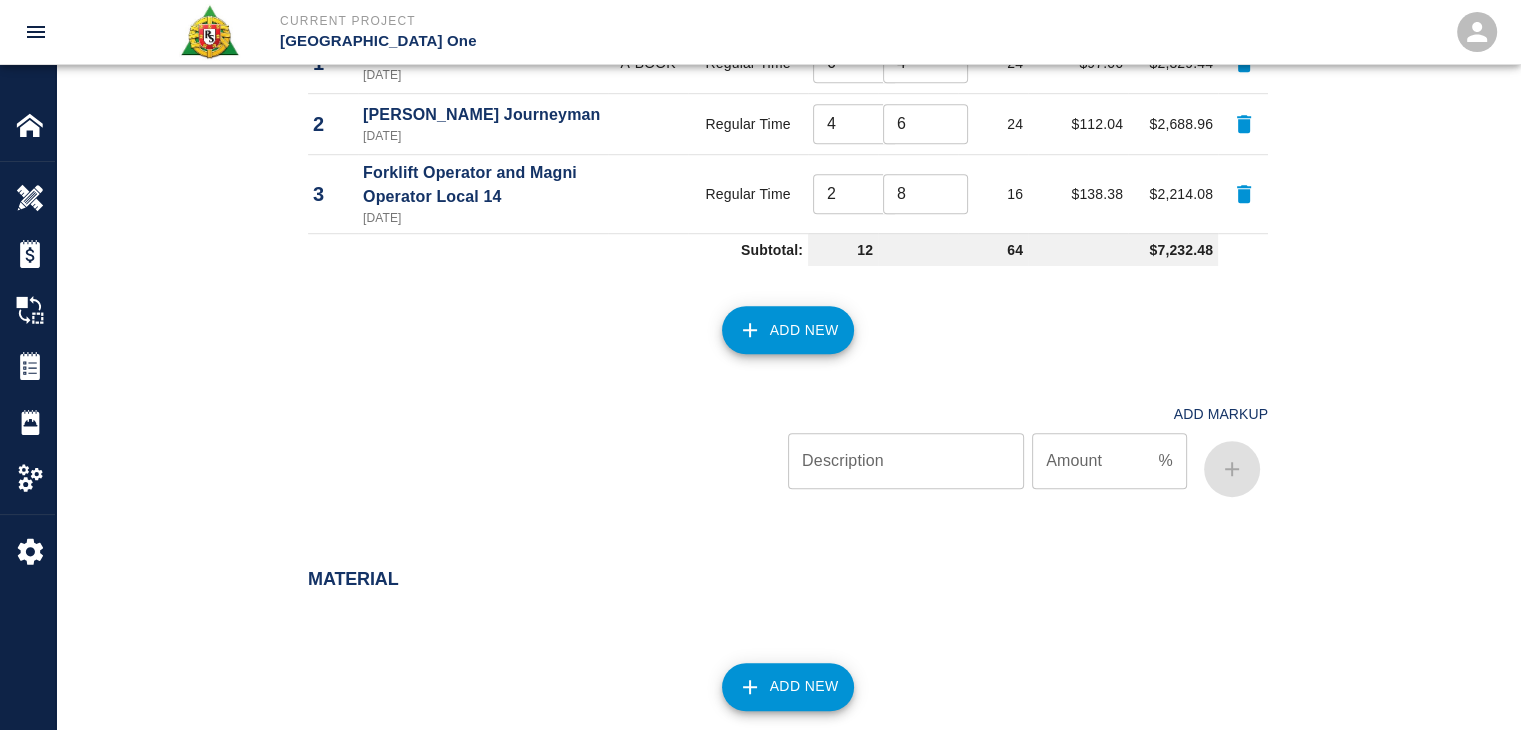 scroll, scrollTop: 1296, scrollLeft: 0, axis: vertical 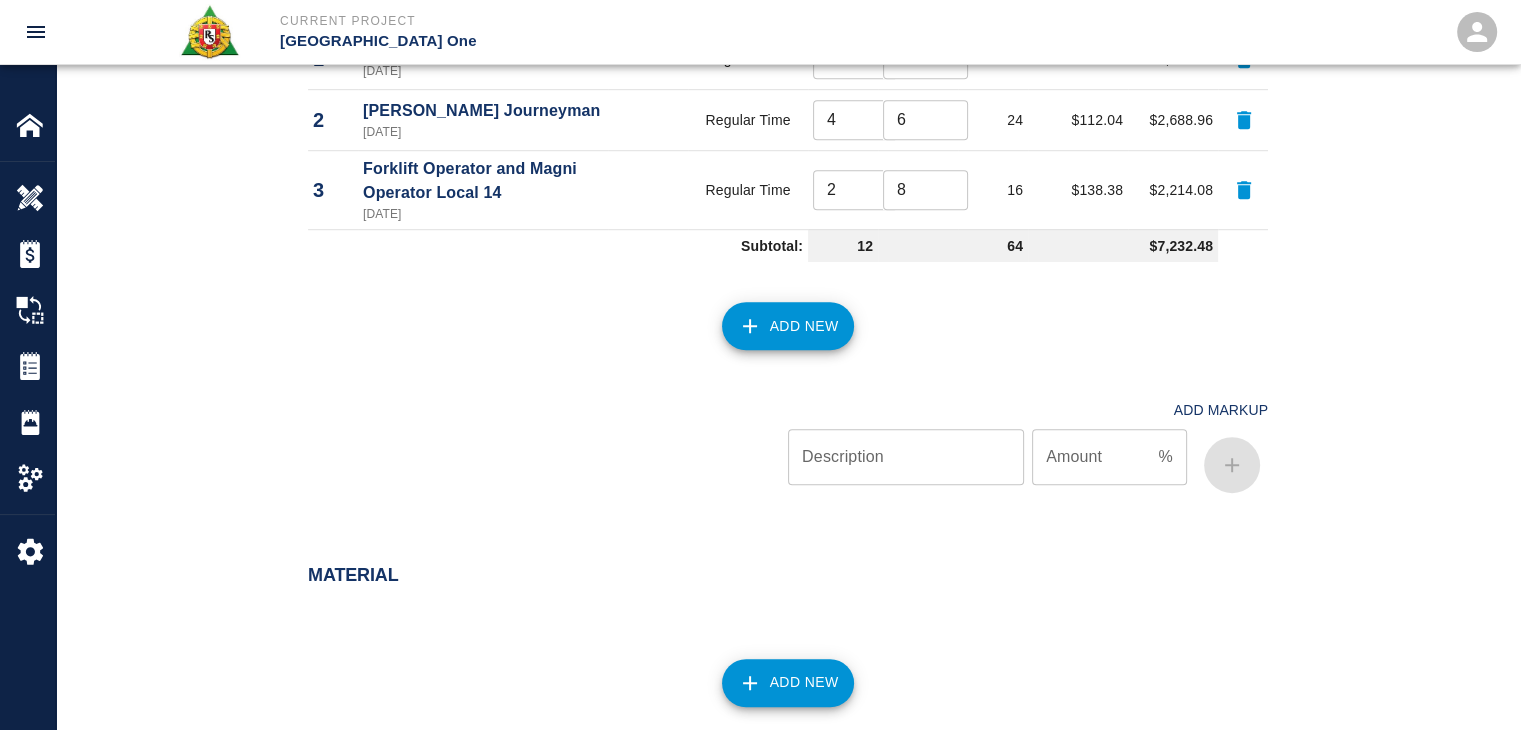 click 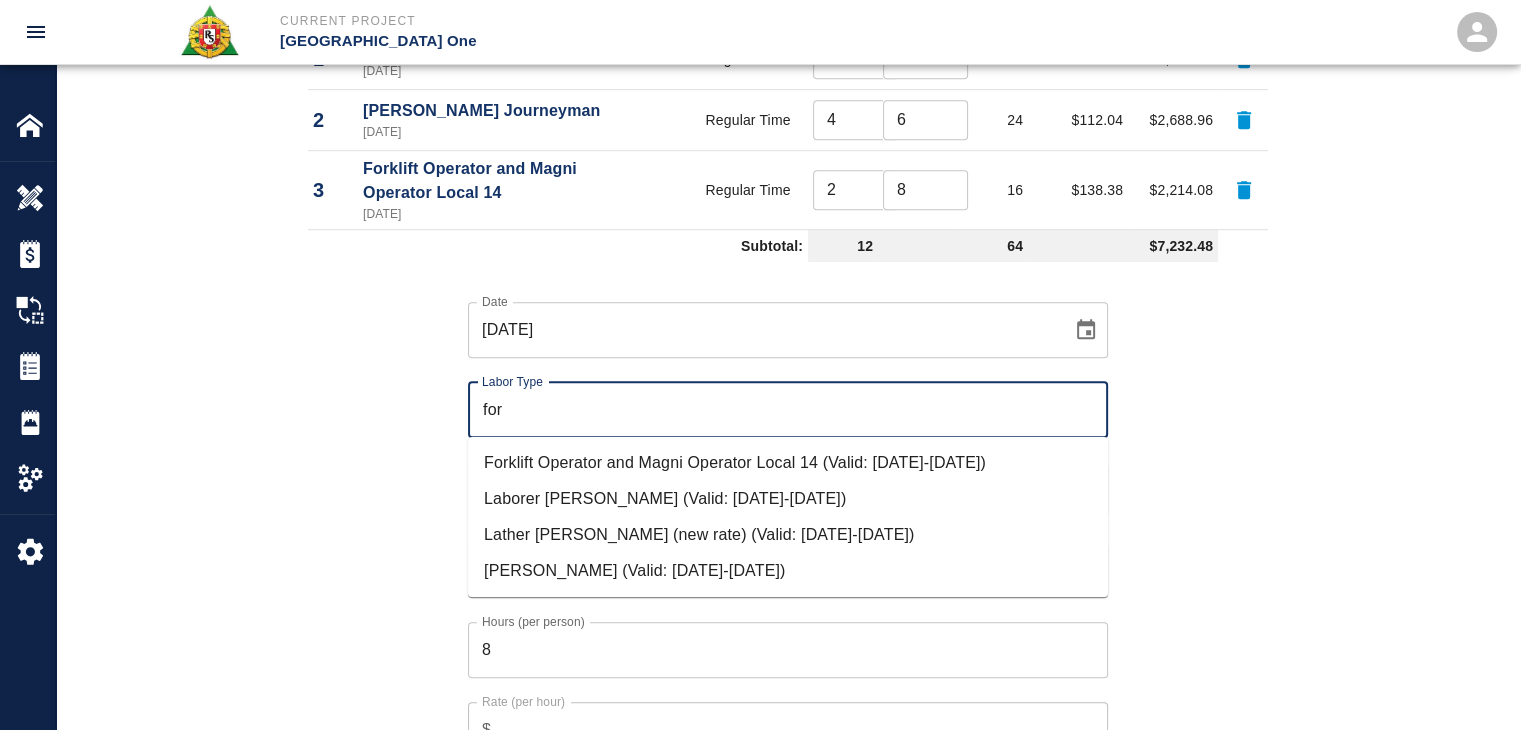 click on "Laborer Foreman  (Valid: 07/01/2024-08/31/2025)" at bounding box center (788, 499) 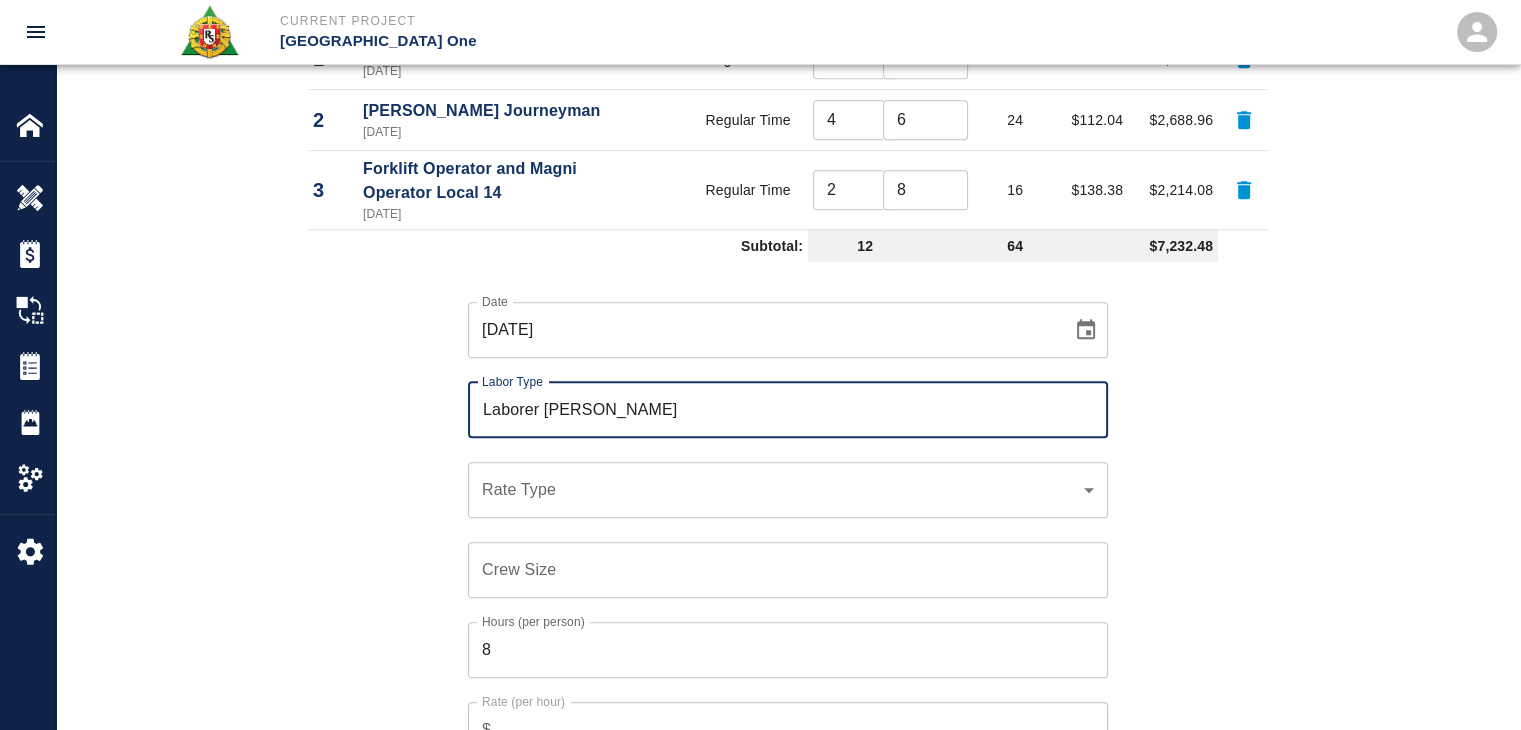 type on "Laborer Foreman" 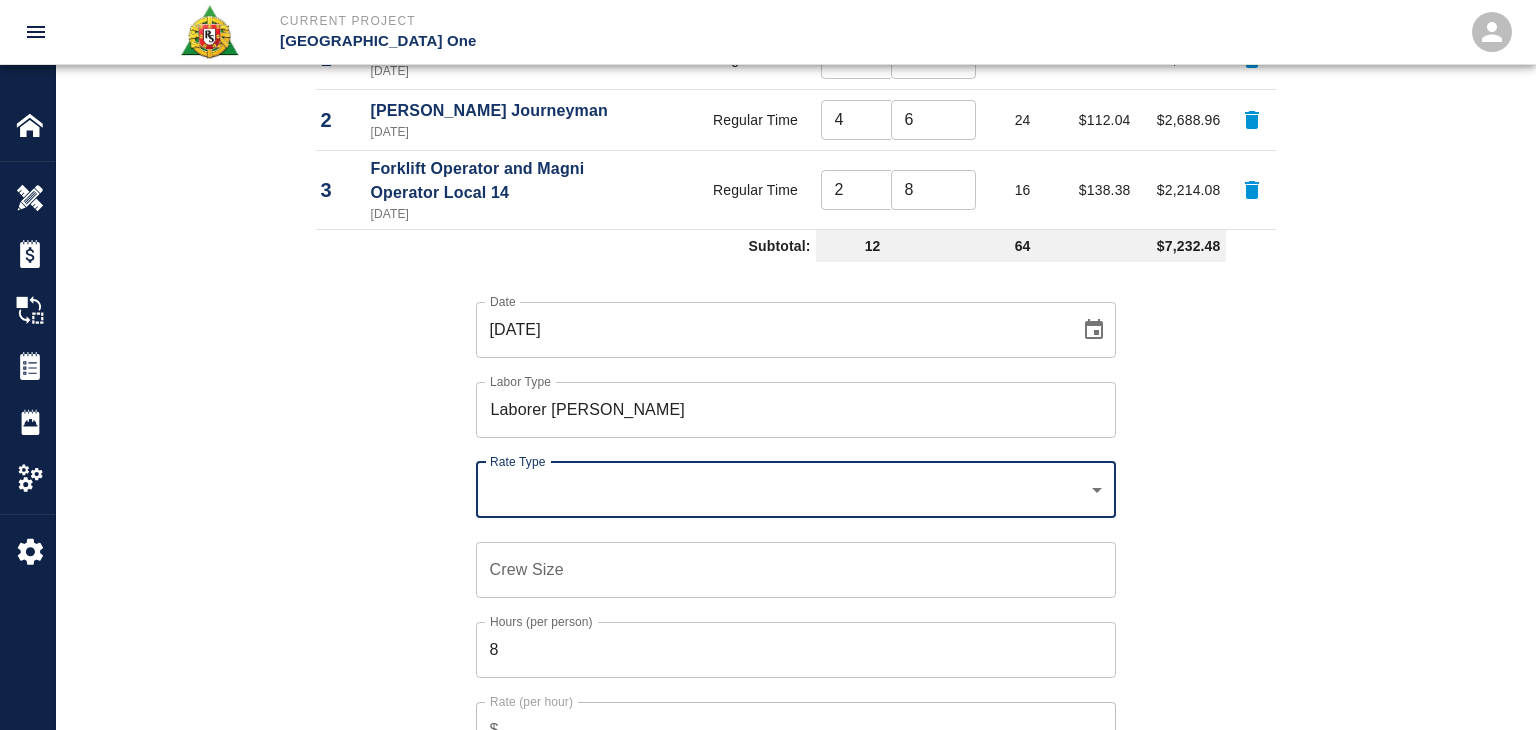 click on "Current Project JFK Terminal One Home JFK Terminal One Overview Estimates Change Orders Tickets Daily Reports Project Settings Settings Powered By Terms of Service  |  Privacy Policy Add Ticket Ticket Number 1200 Ticket Number PCO Number 1149 PCO Number Start Date  07/07/2025 Start Date  End Date End Date Work Description R&S worked on setup concrete hoses and concrete pump, placing and pulling up concrete for masons, transporting motor buggies to place concrete on L3 landing to L2, and Stair#13- Stair leave outs from L3 to L2.
Breakdown:
6 Laborers 4hrs
4 masons 6hrs
2 Pump Operators 8hrs each
1 Foreman 2hrs
1 CSM 4hrs
Pump Rental x Work Description Notes x Notes Subject setup concrete hoses and concrete pump, placing and pulling up concrete for masons, transporting motor buggies to place concrete on L3 landing to L2, and Stair#13- Stair leave outs from L3 to L2. Subject Invoice Number Invoice Number Invoice Date Invoice Date Upload Attachments (50MB limit) Choose file No file chosen Upload Another File 1" at bounding box center [768, -931] 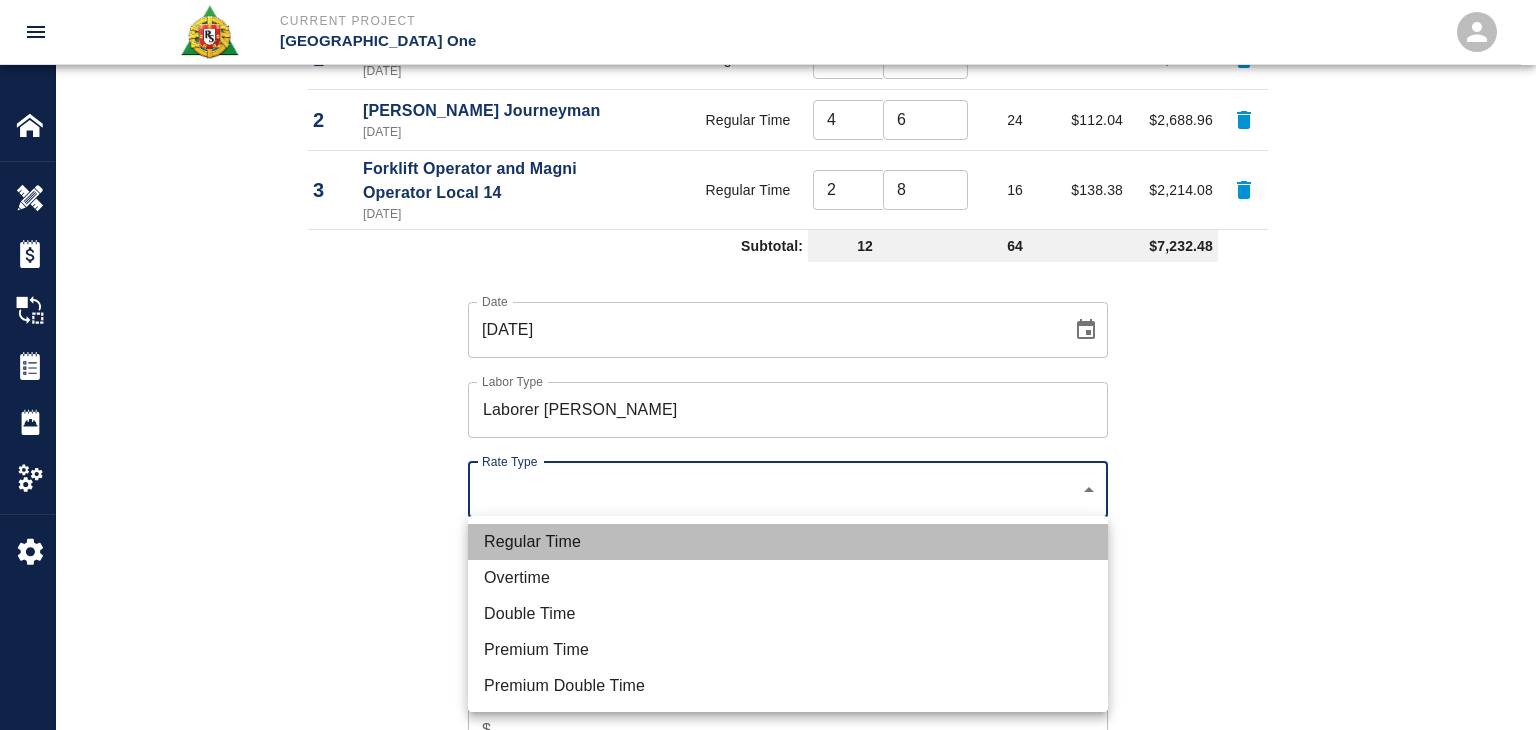click on "Regular Time" at bounding box center [788, 542] 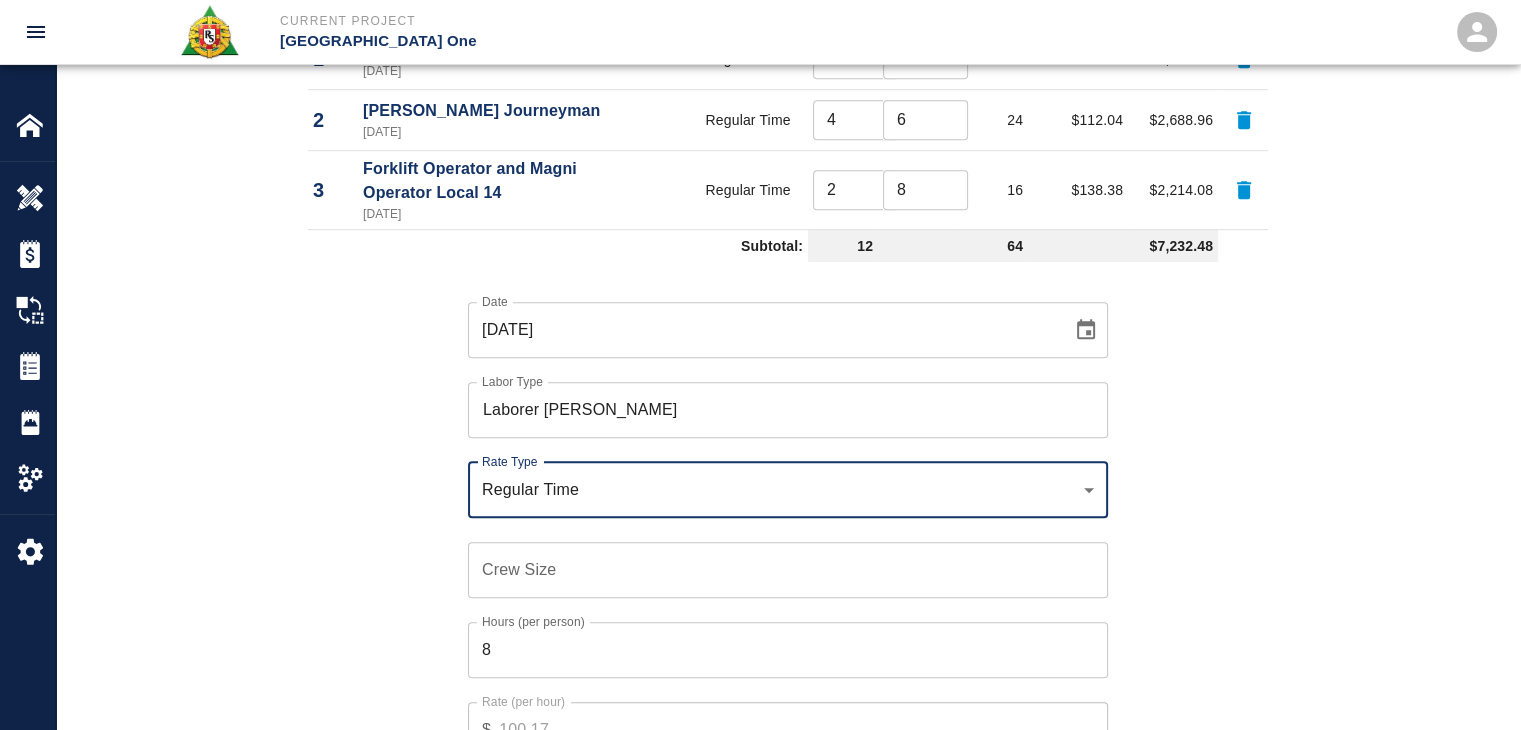 click on "Hours (per person) 8 Hours (per person)" at bounding box center (776, 638) 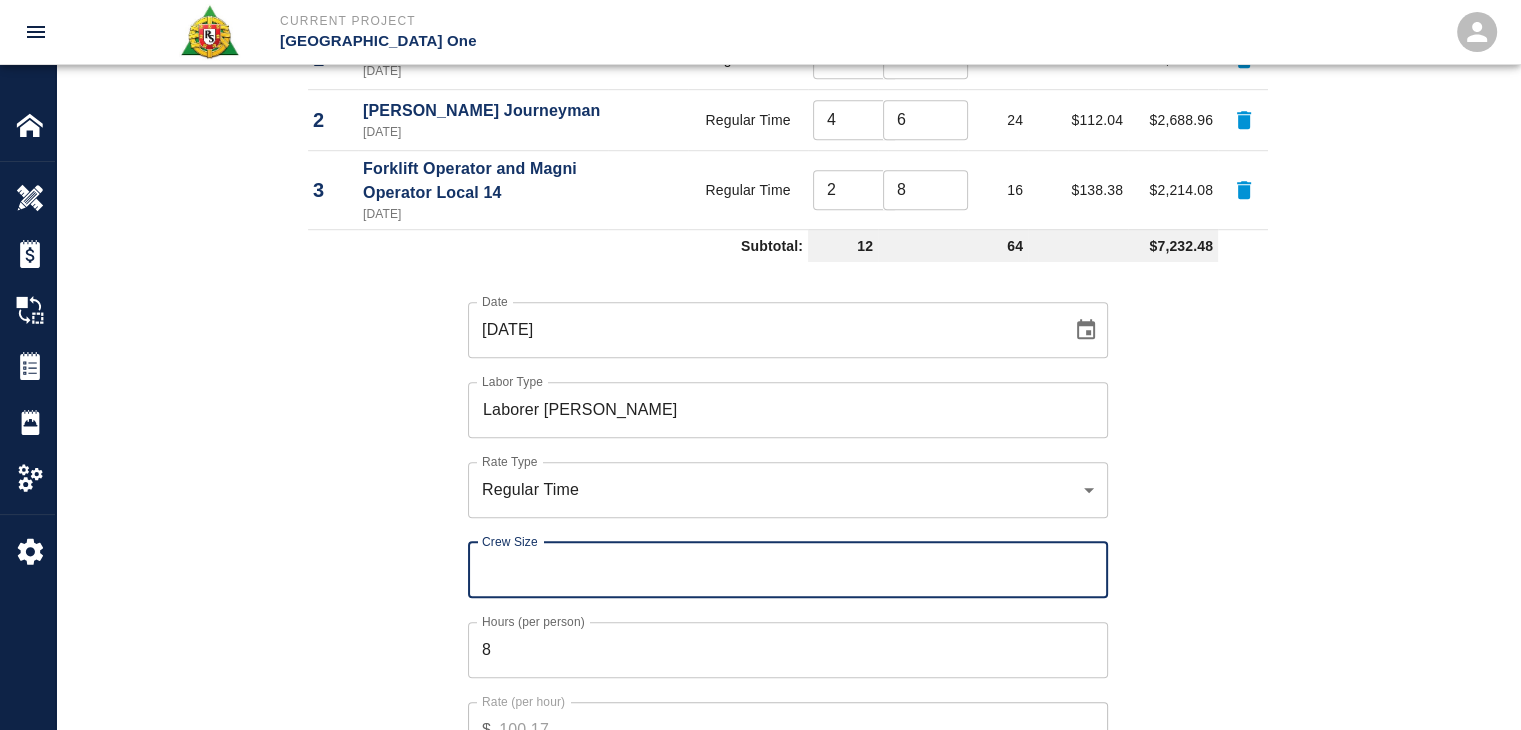 click on "Crew Size" at bounding box center (788, 570) 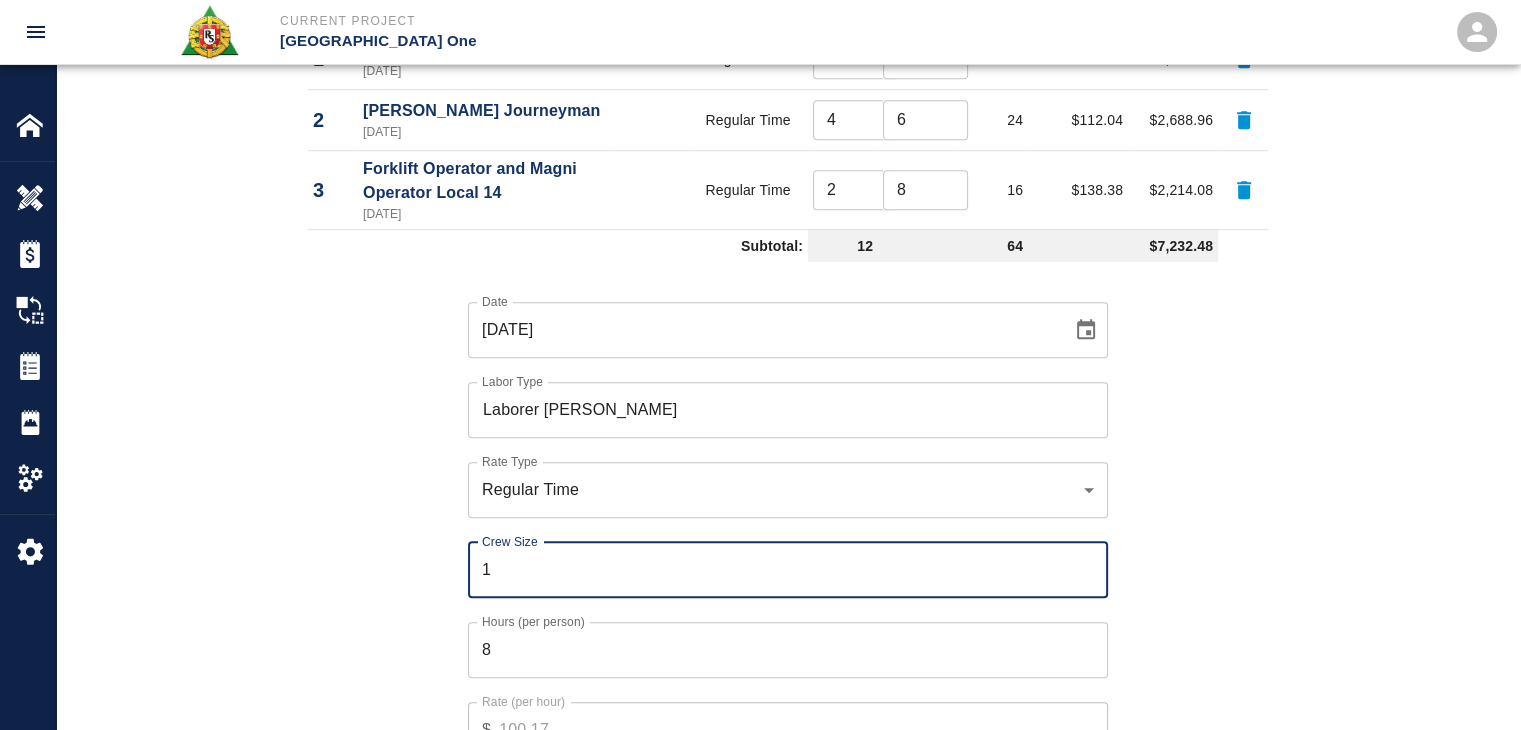 type on "1" 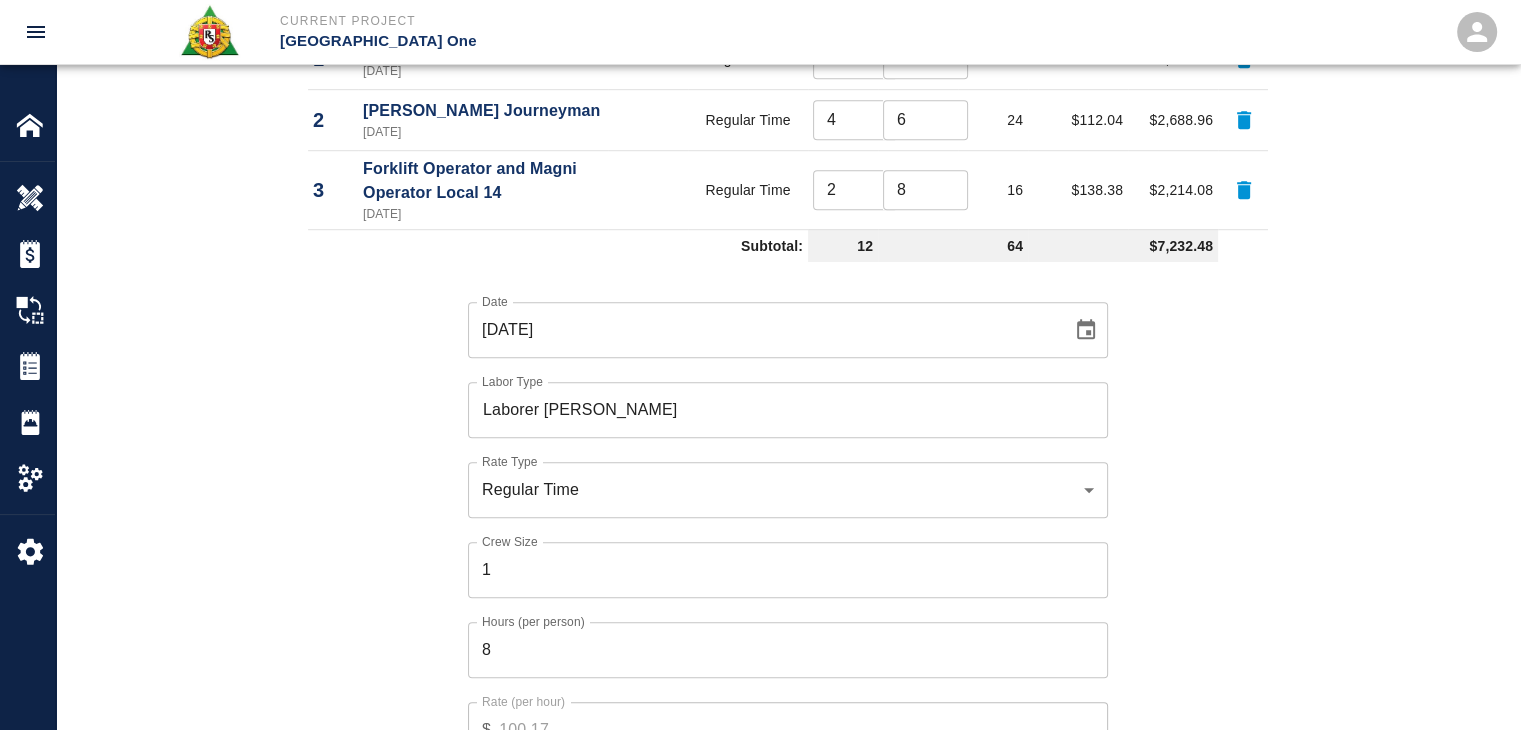 click on "8" at bounding box center [788, 650] 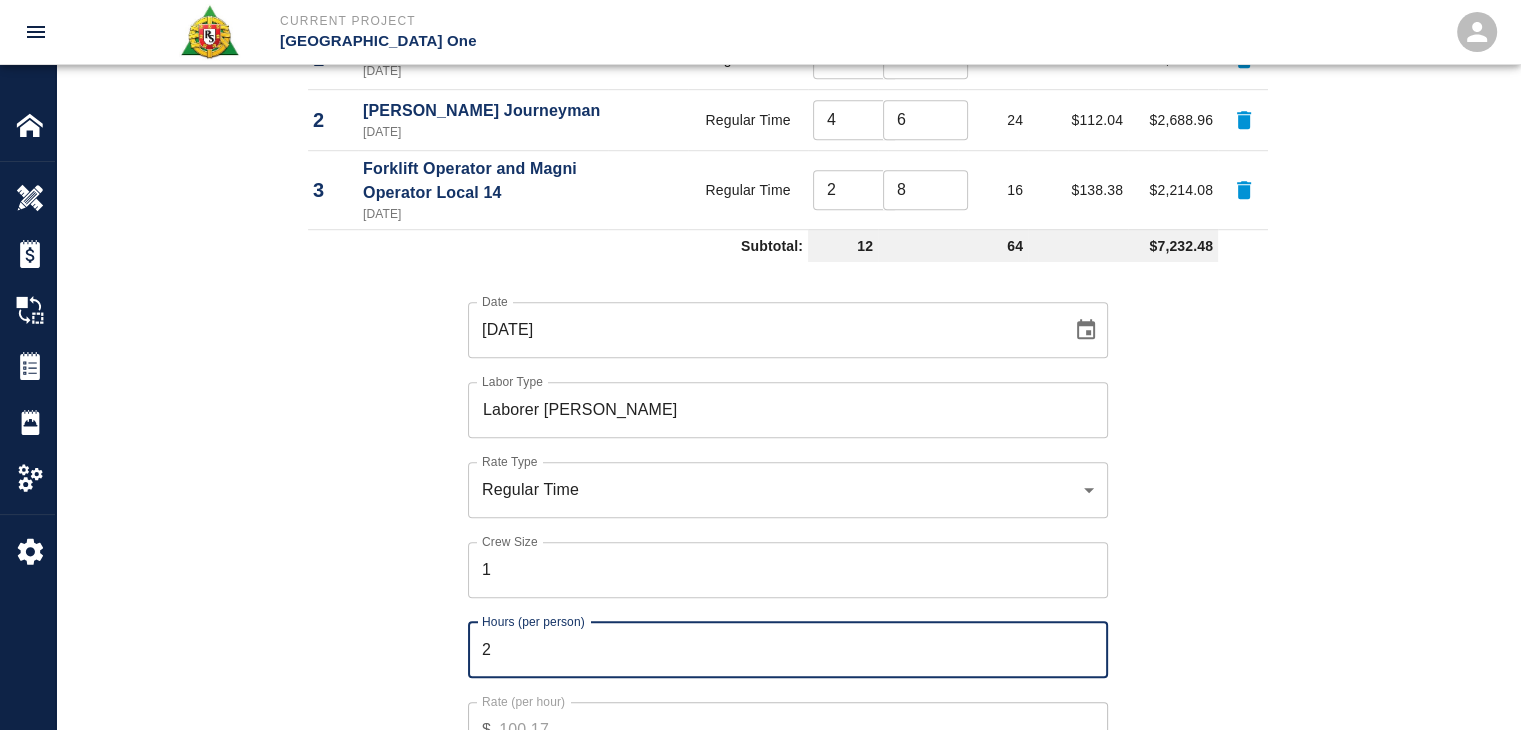 type on "2" 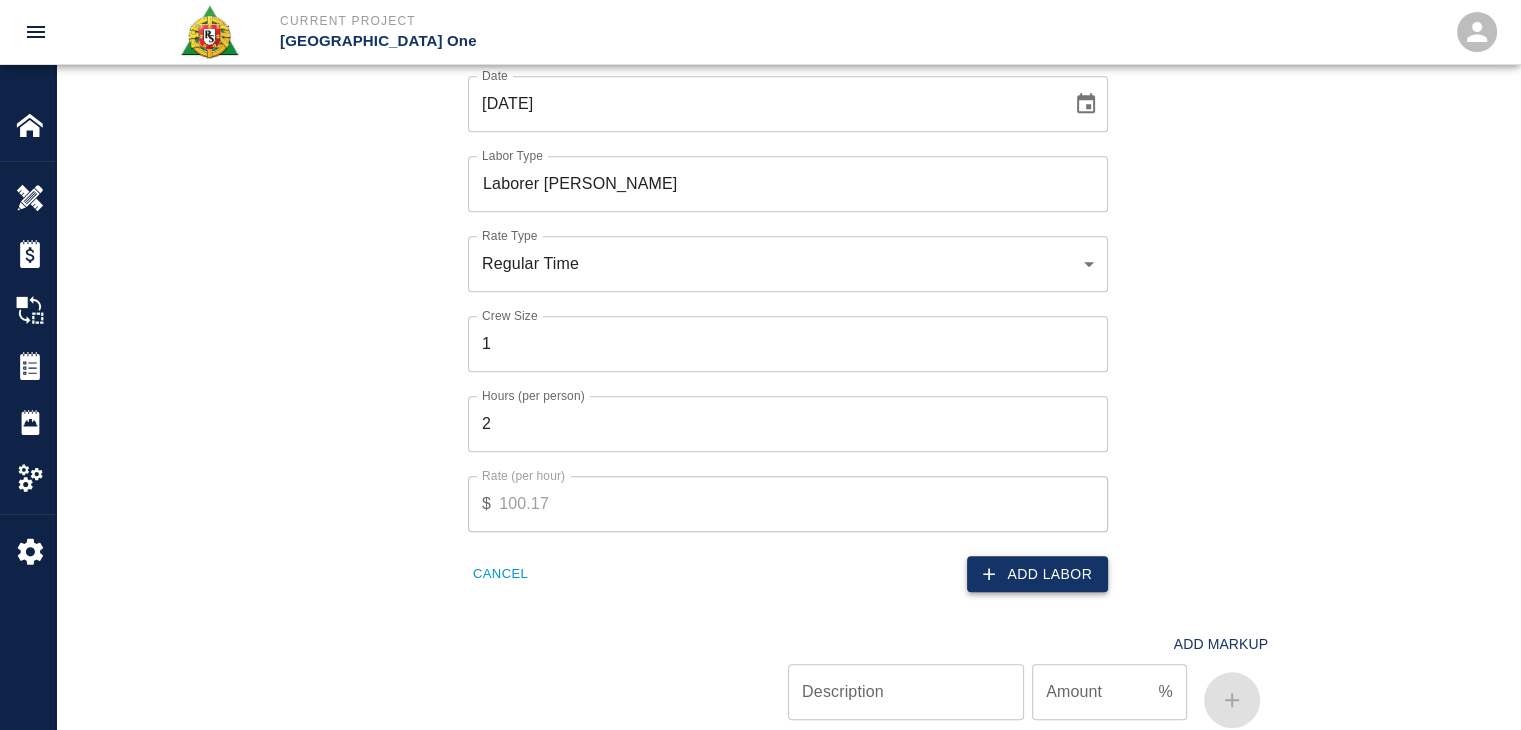 scroll, scrollTop: 1523, scrollLeft: 0, axis: vertical 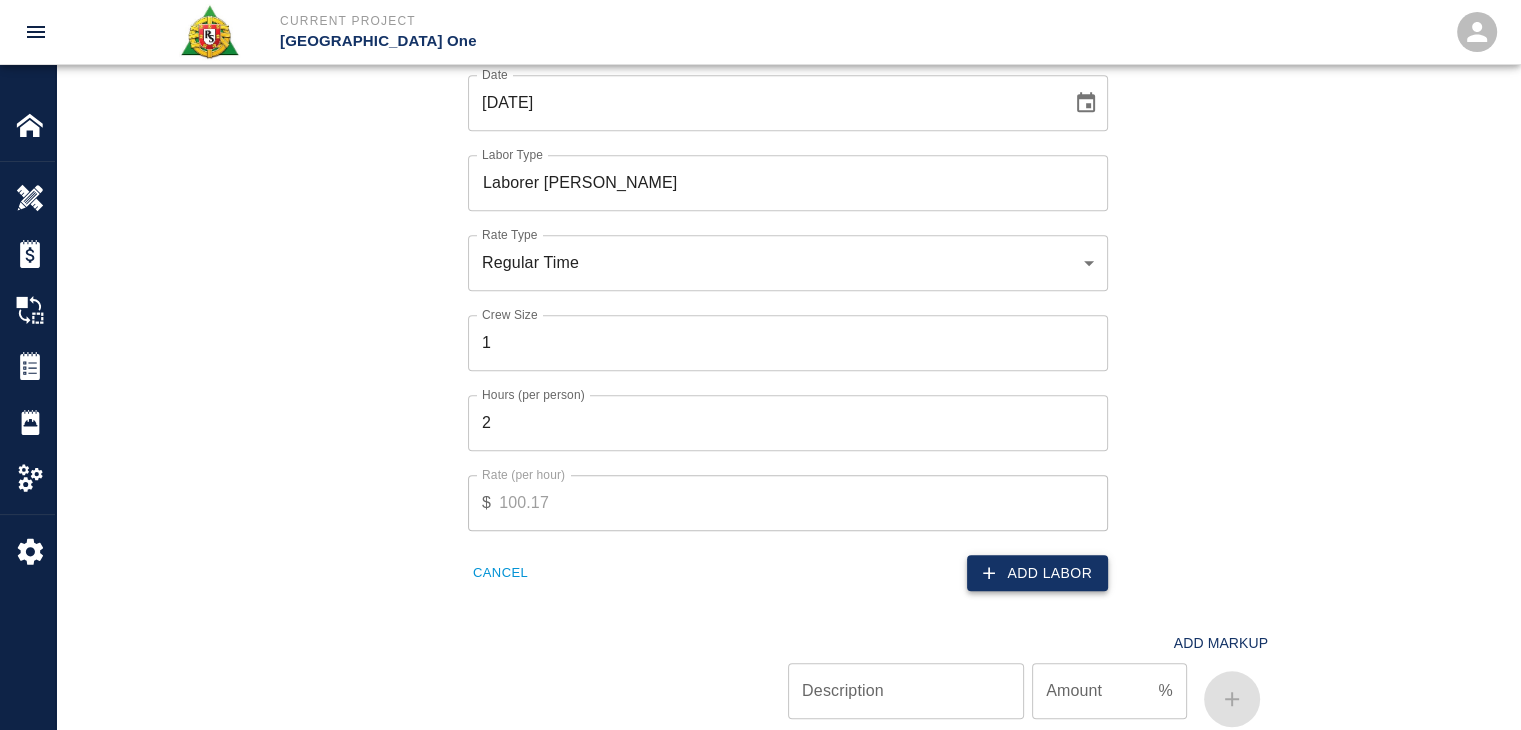 click on "Add Labor" at bounding box center [1037, 573] 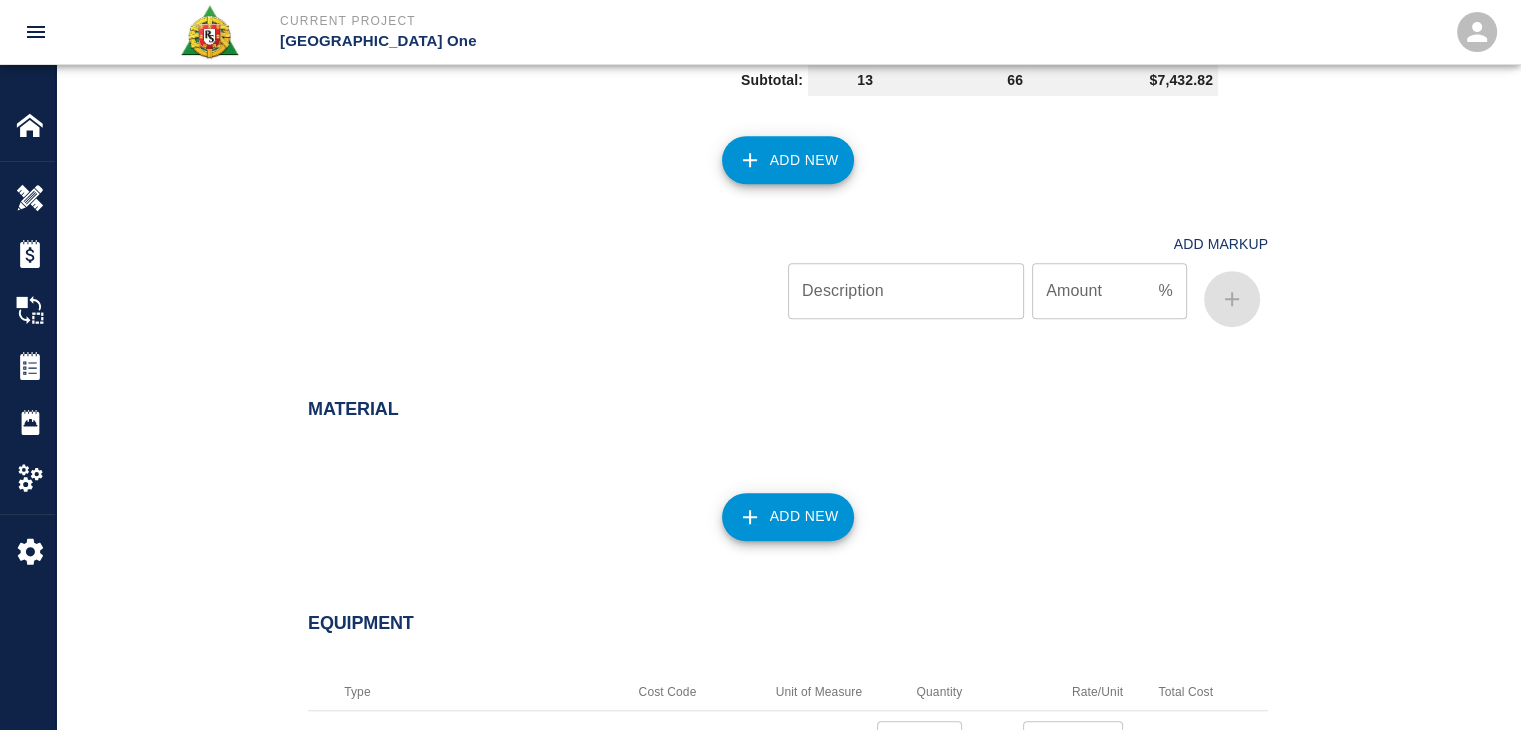 click on "Add New" at bounding box center [788, 160] 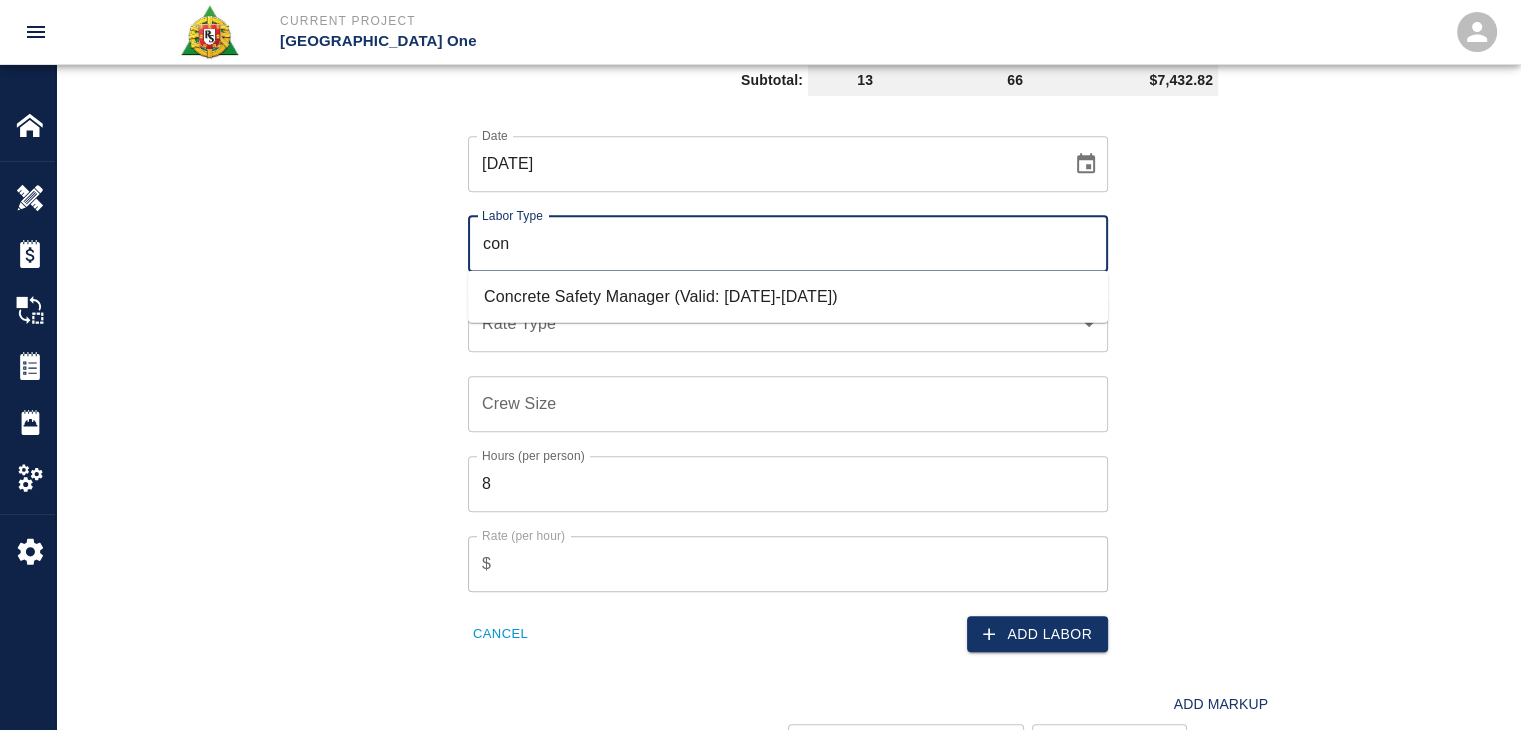 click on "Concrete Safety Manager (Valid: 01/01/2025-01/01/2026)" at bounding box center (788, 297) 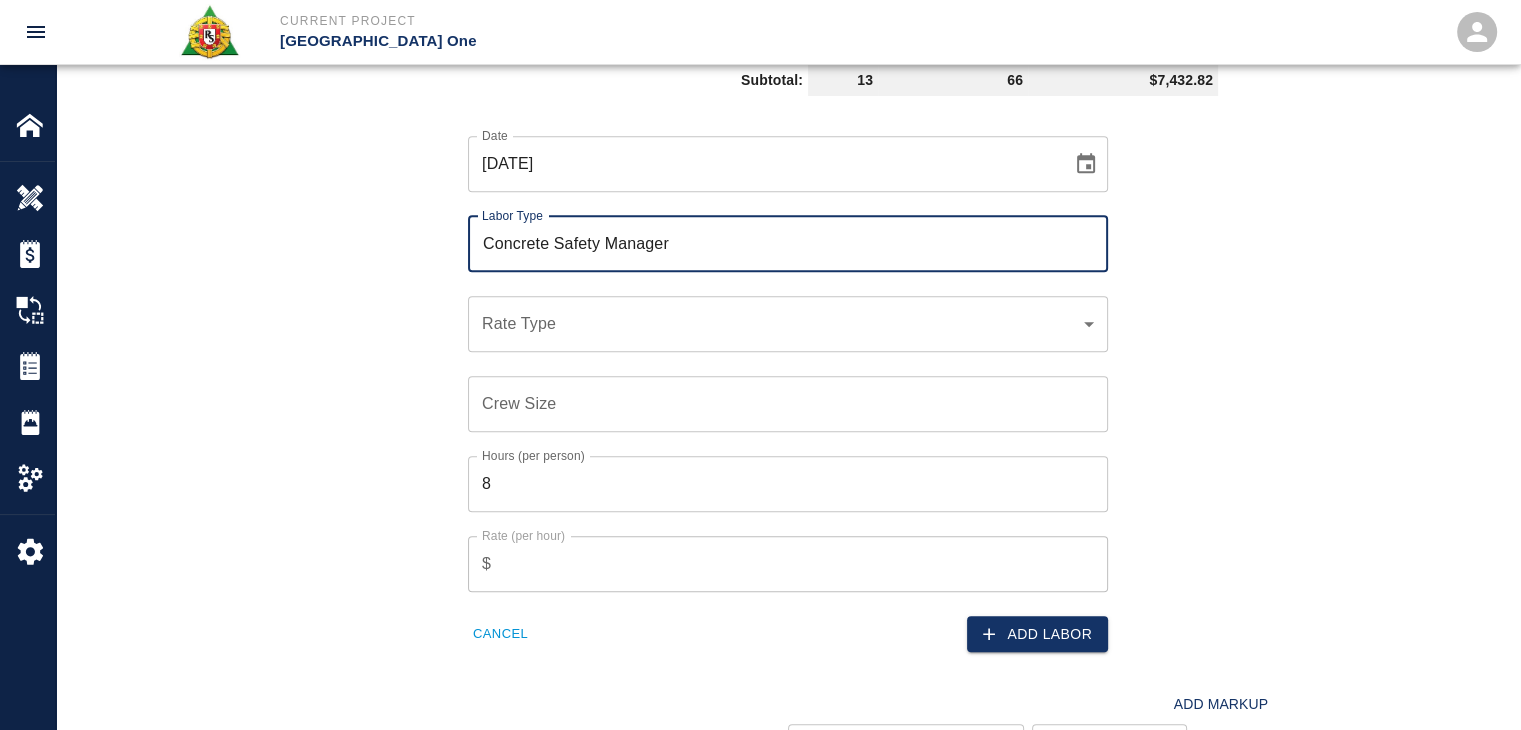 type on "Concrete Safety Manager" 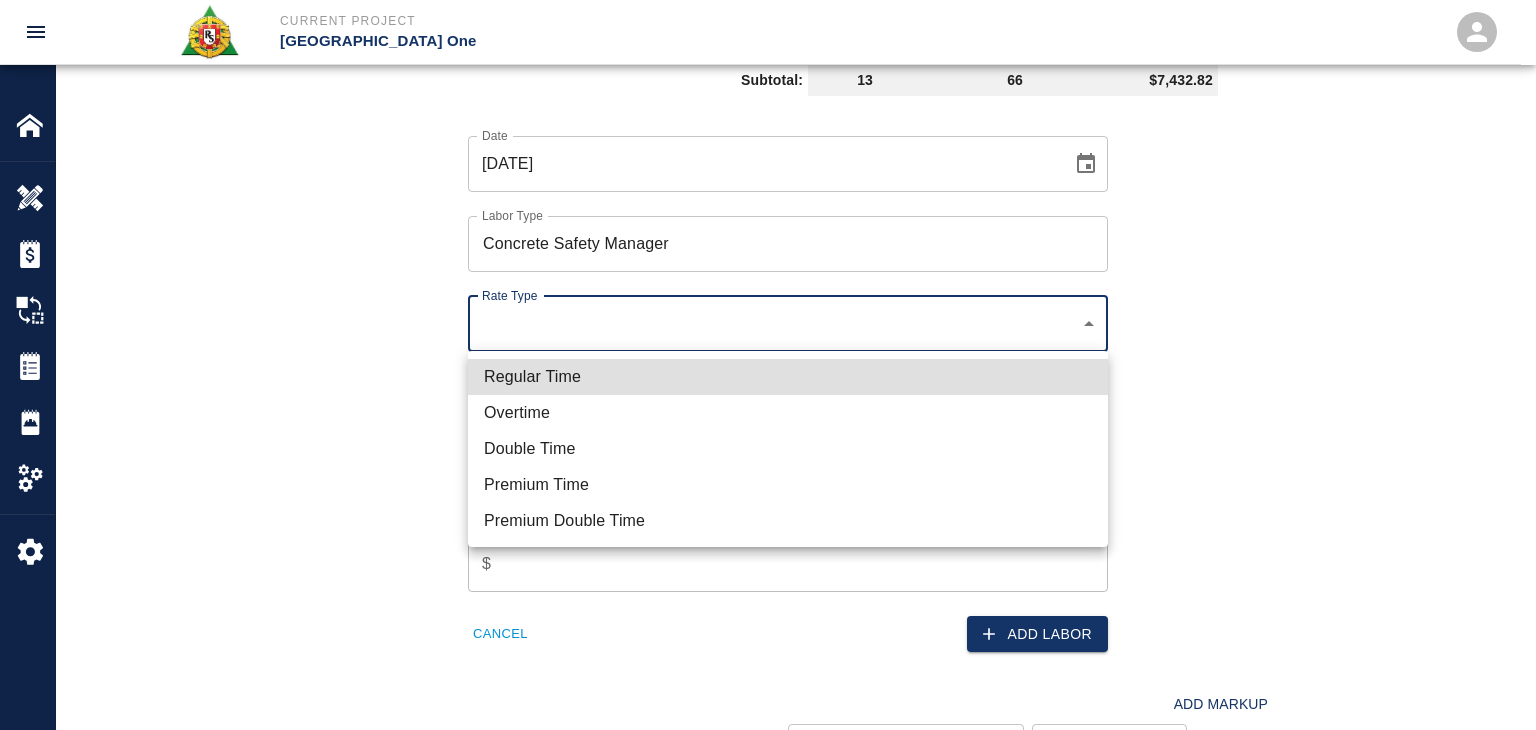 click on "Current Project JFK Terminal One Home JFK Terminal One Overview Estimates Change Orders Tickets Daily Reports Project Settings Settings Powered By Terms of Service  |  Privacy Policy Add Ticket Ticket Number 1200 Ticket Number PCO Number 1149 PCO Number Start Date  07/07/2025 Start Date  End Date End Date Work Description R&S worked on setup concrete hoses and concrete pump, placing and pulling up concrete for masons, transporting motor buggies to place concrete on L3 landing to L2, and Stair#13- Stair leave outs from L3 to L2.
Breakdown:
6 Laborers 4hrs
4 masons 6hrs
2 Pump Operators 8hrs each
1 Foreman 2hrs
1 CSM 4hrs
Pump Rental x Work Description Notes x Notes Subject setup concrete hoses and concrete pump, placing and pulling up concrete for masons, transporting motor buggies to place concrete on L3 landing to L2, and Stair#13- Stair leave outs from L3 to L2. Subject Invoice Number Invoice Number Invoice Date Invoice Date Upload Attachments (50MB limit) Choose file No file chosen Upload Another File 1" at bounding box center (768, -1158) 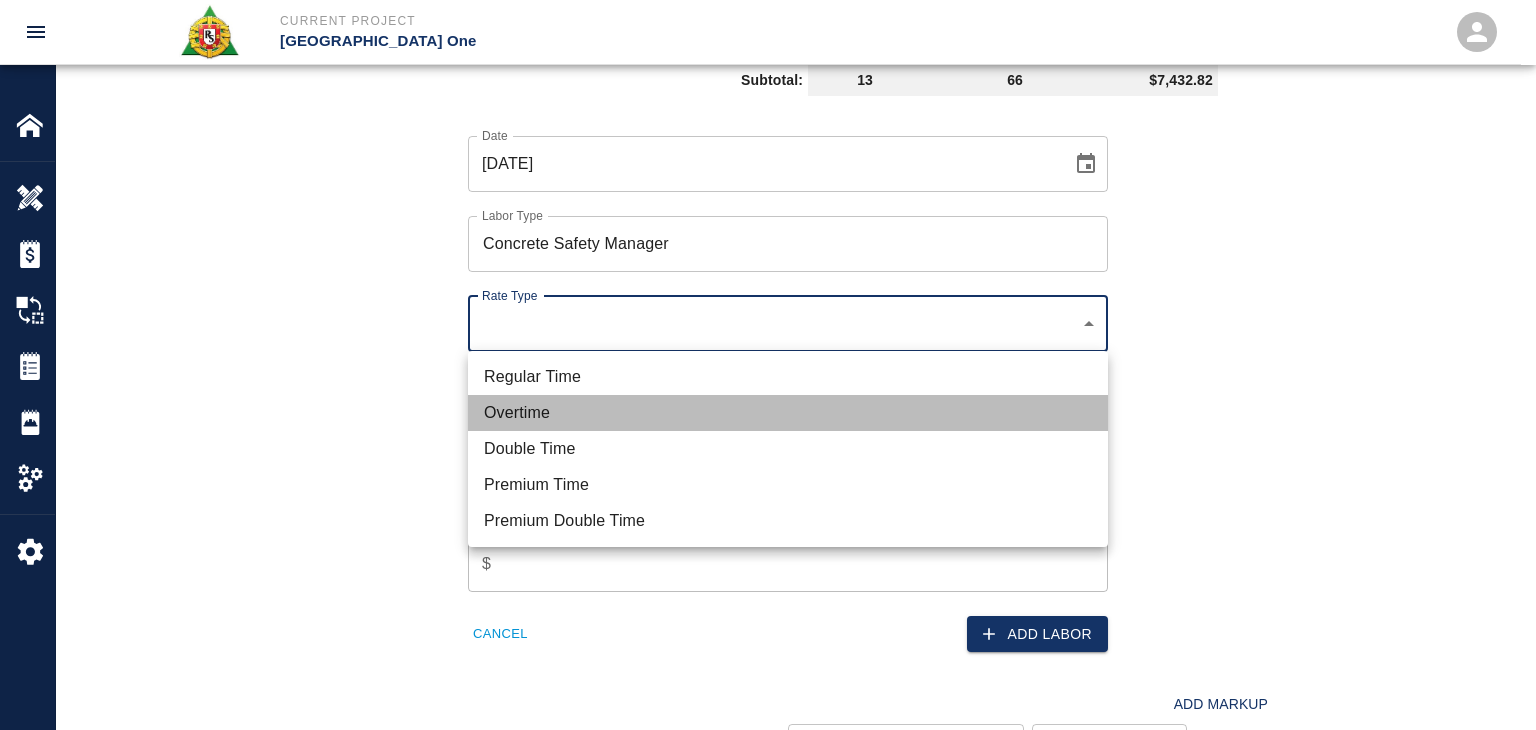 click on "Overtime" at bounding box center [788, 413] 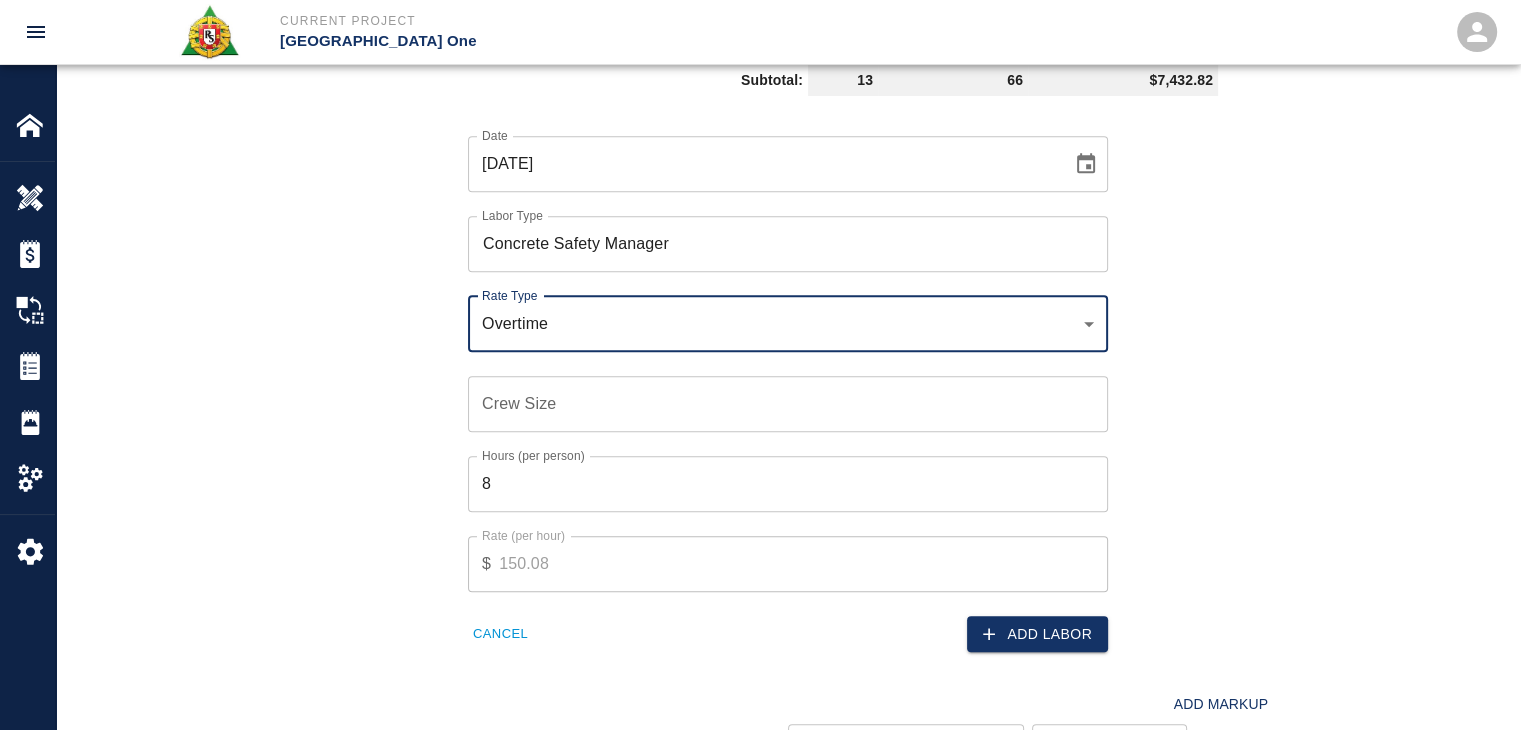 click on "Current Project JFK Terminal One Home JFK Terminal One Overview Estimates Change Orders Tickets Daily Reports Project Settings Settings Powered By Terms of Service  |  Privacy Policy Add Ticket Ticket Number 1200 Ticket Number PCO Number 1149 PCO Number Start Date  07/07/2025 Start Date  End Date End Date Work Description R&S worked on setup concrete hoses and concrete pump, placing and pulling up concrete for masons, transporting motor buggies to place concrete on L3 landing to L2, and Stair#13- Stair leave outs from L3 to L2.
Breakdown:
6 Laborers 4hrs
4 masons 6hrs
2 Pump Operators 8hrs each
1 Foreman 2hrs
1 CSM 4hrs
Pump Rental x Work Description Notes x Notes Subject setup concrete hoses and concrete pump, placing and pulling up concrete for masons, transporting motor buggies to place concrete on L3 landing to L2, and Stair#13- Stair leave outs from L3 to L2. Subject Invoice Number Invoice Number Invoice Date Invoice Date Upload Attachments (50MB limit) Choose file No file chosen Upload Another File 1" at bounding box center (760, -1158) 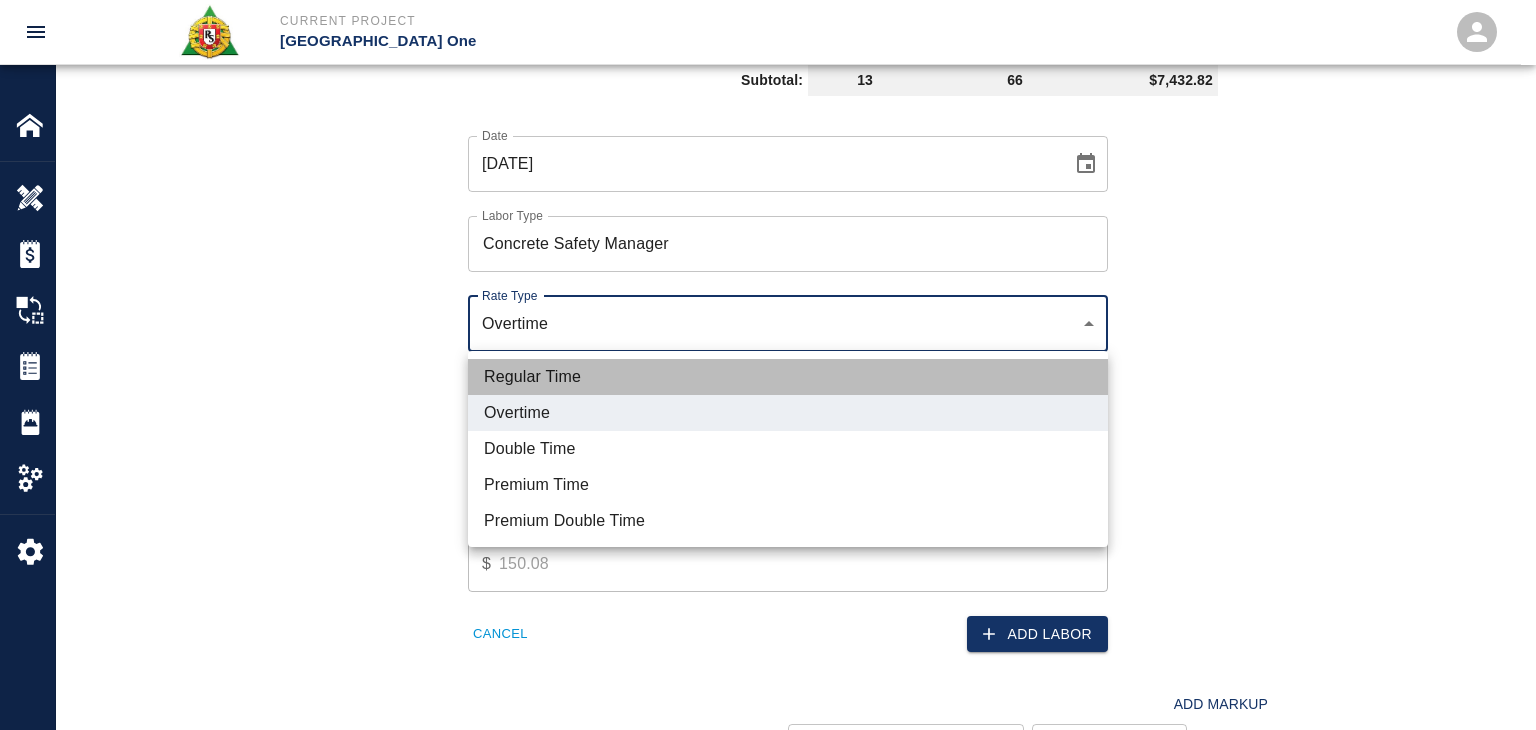 click on "Regular Time" at bounding box center (788, 377) 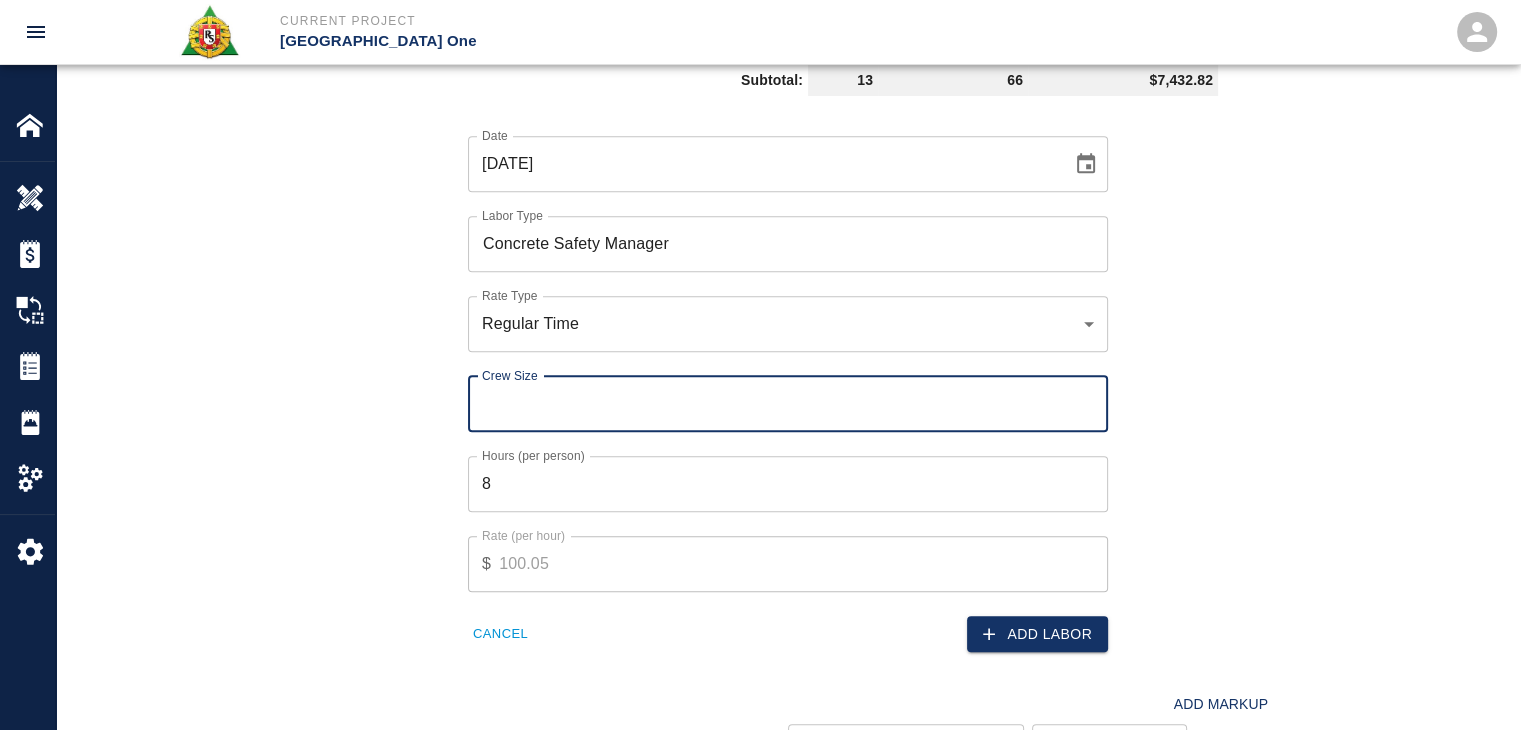 click on "Crew Size" at bounding box center [788, 404] 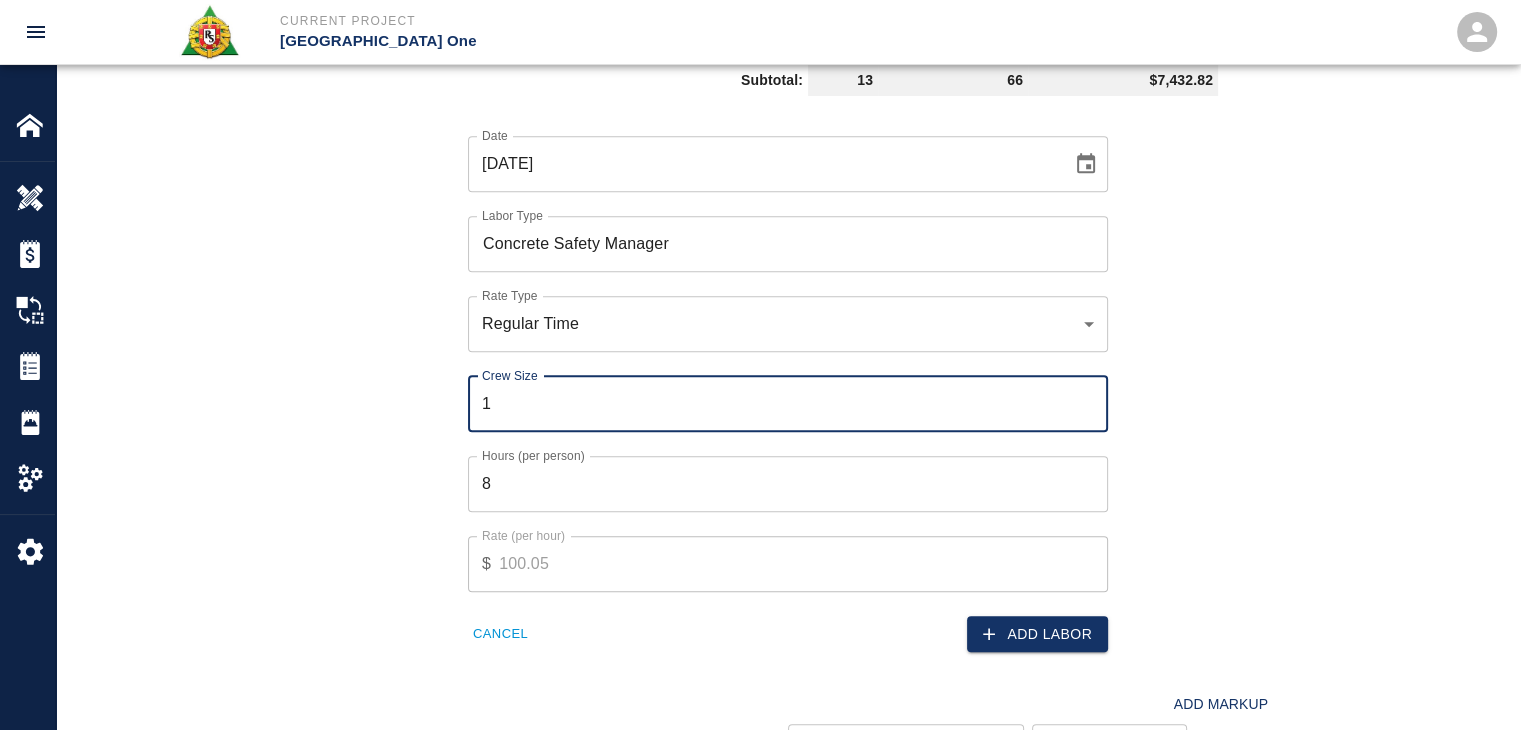 type on "1" 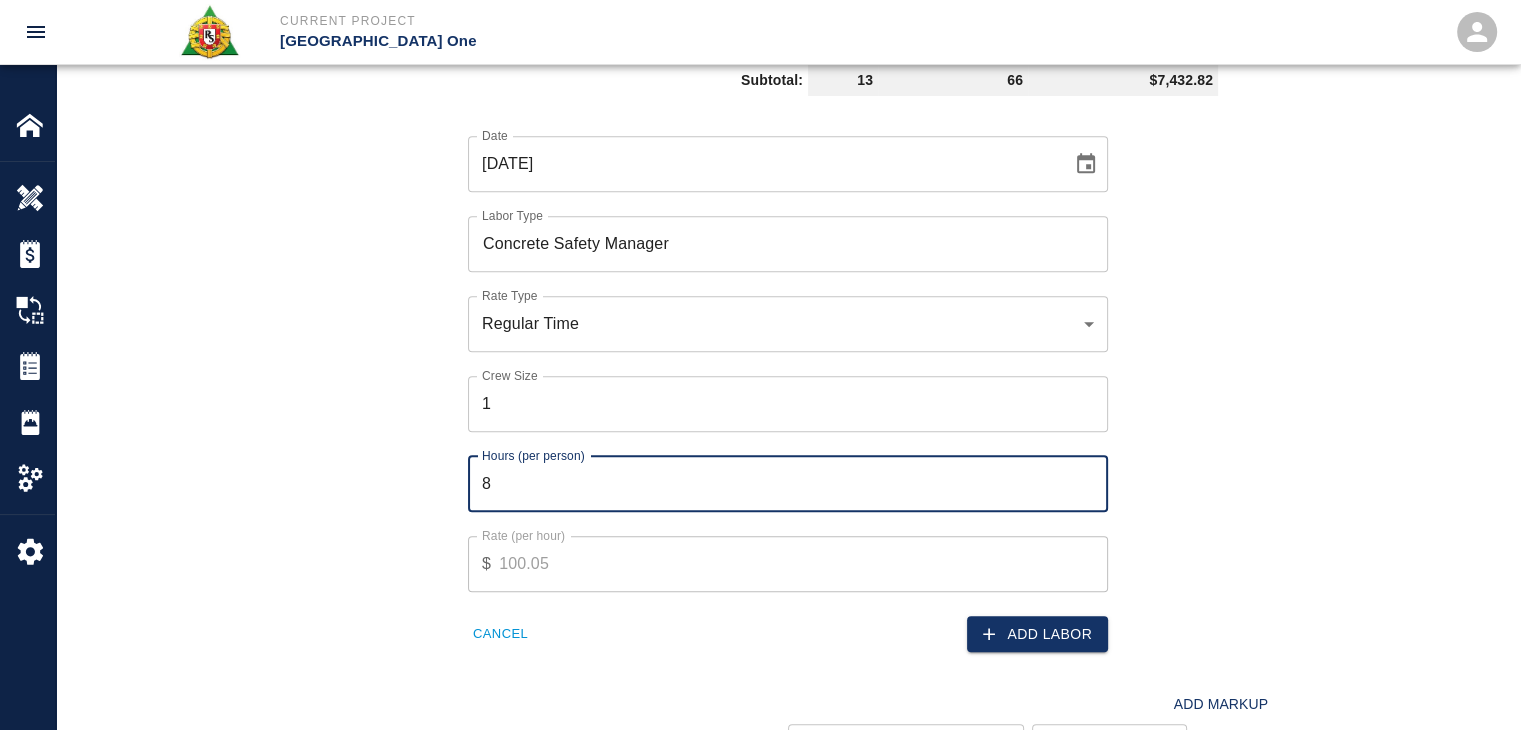 click on "8" at bounding box center [788, 484] 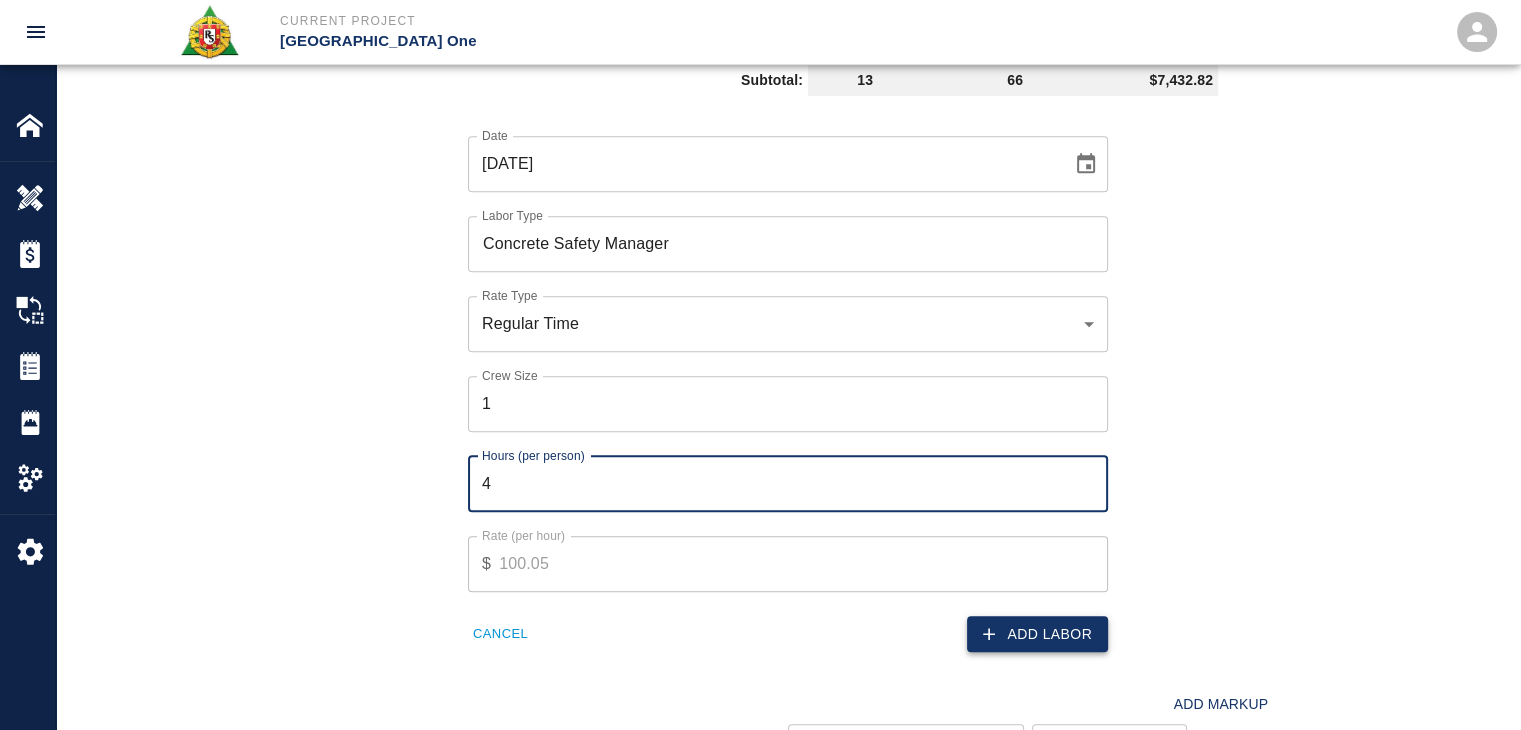 type on "4" 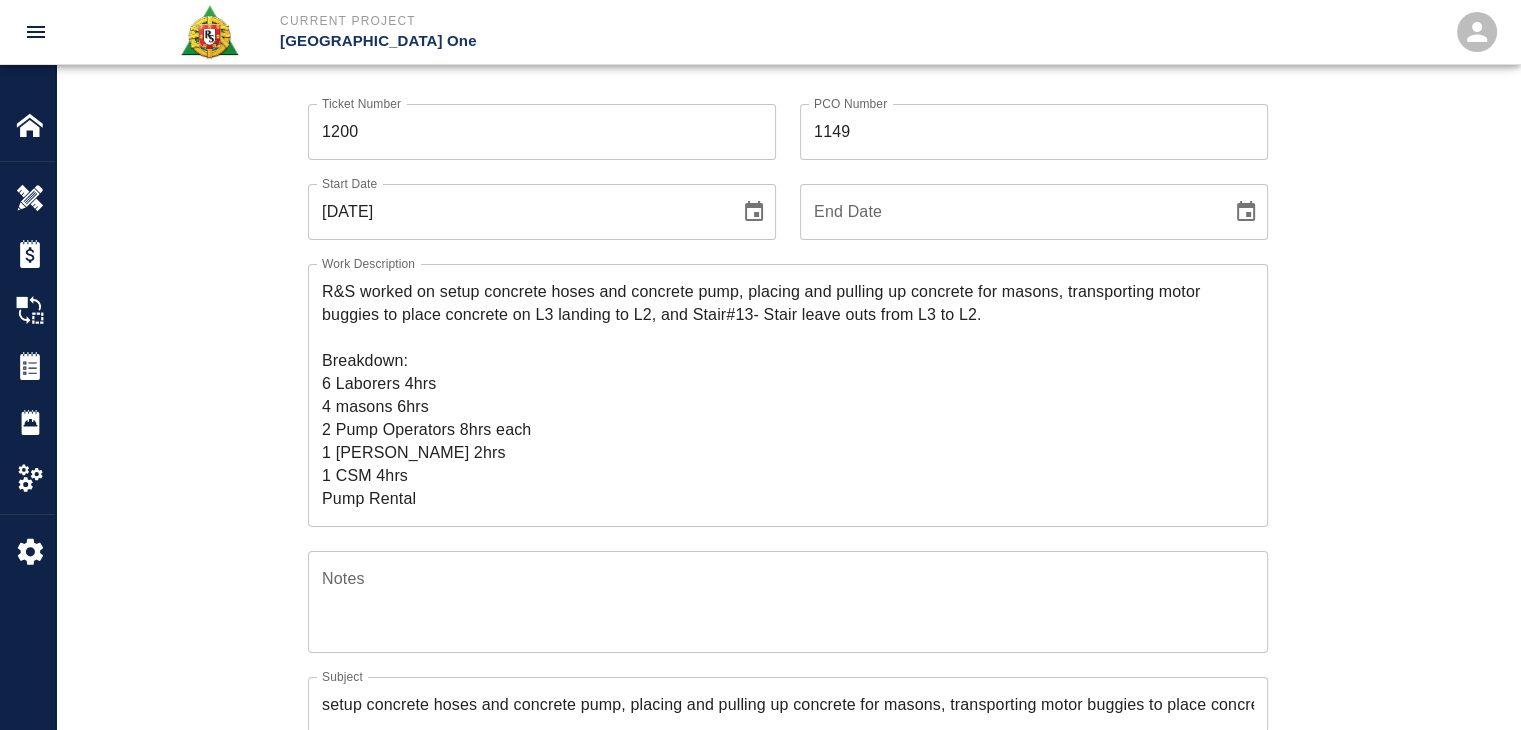 scroll, scrollTop: 56, scrollLeft: 0, axis: vertical 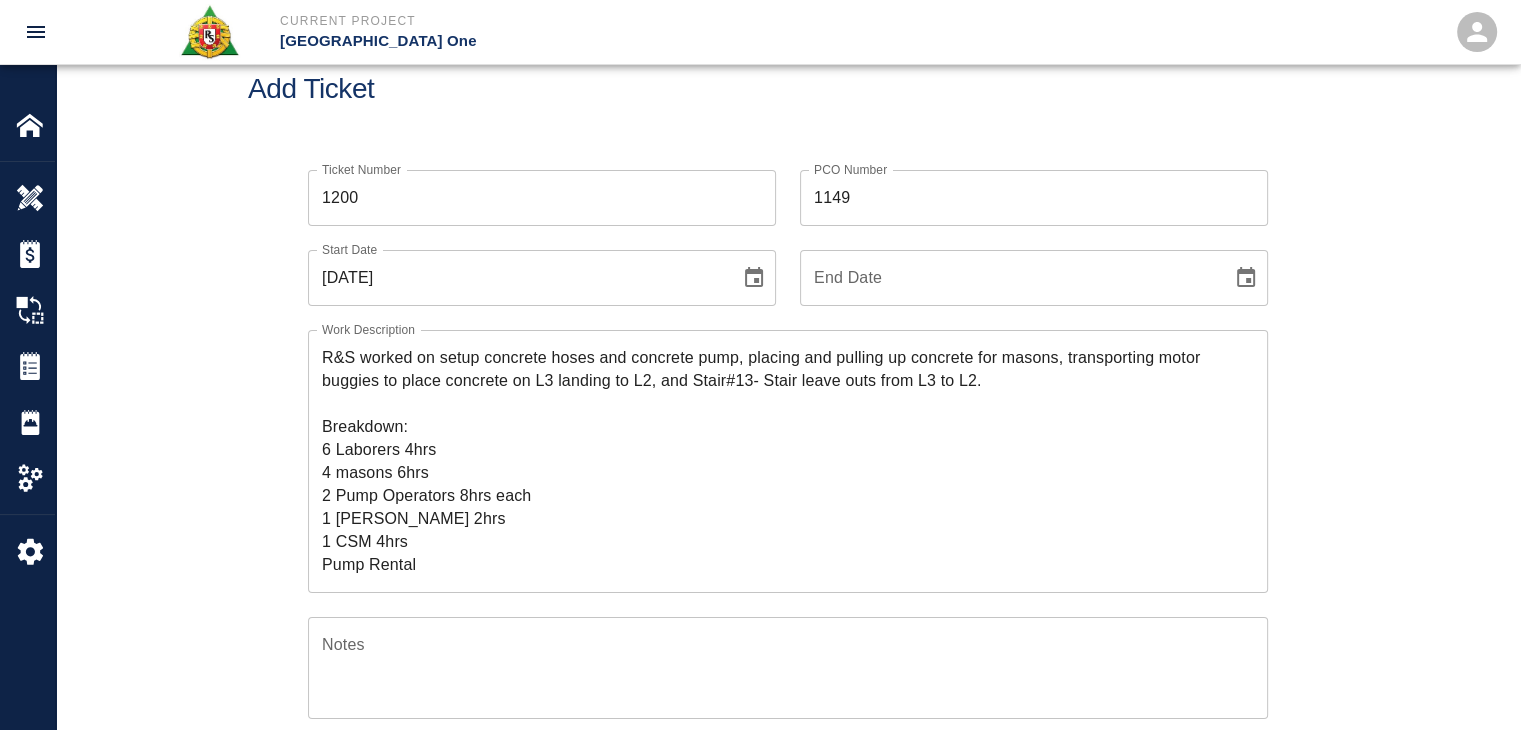 click on "R&S worked on setup concrete hoses and concrete pump, placing and pulling up concrete for masons, transporting motor buggies to place concrete on L3 landing to L2, and Stair#13- Stair leave outs from L3 to L2.
Breakdown:
6 Laborers 4hrs
4 masons 6hrs
2 Pump Operators 8hrs each
1 Foreman 2hrs
1 CSM 4hrs
Pump Rental" at bounding box center [788, 461] 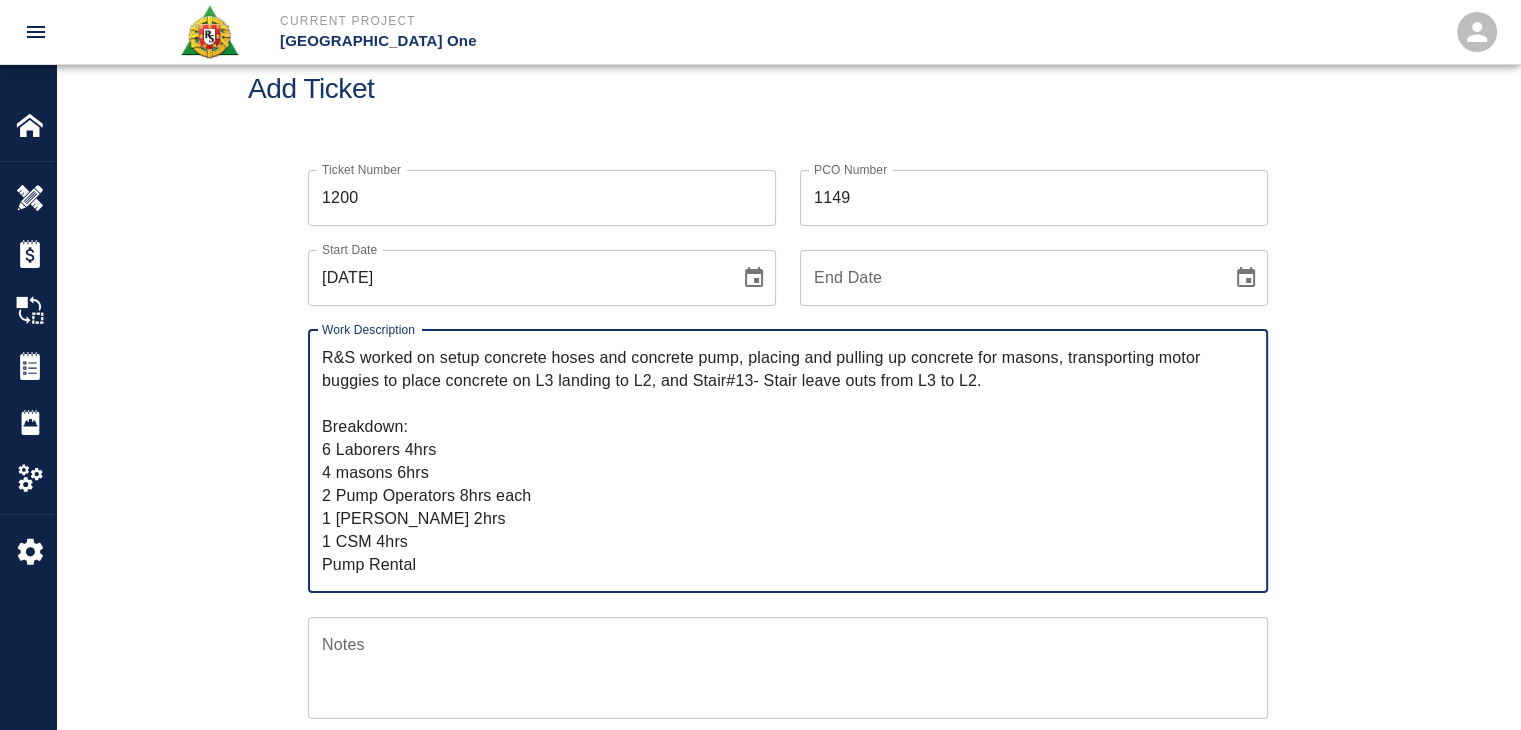 scroll, scrollTop: 104, scrollLeft: 0, axis: vertical 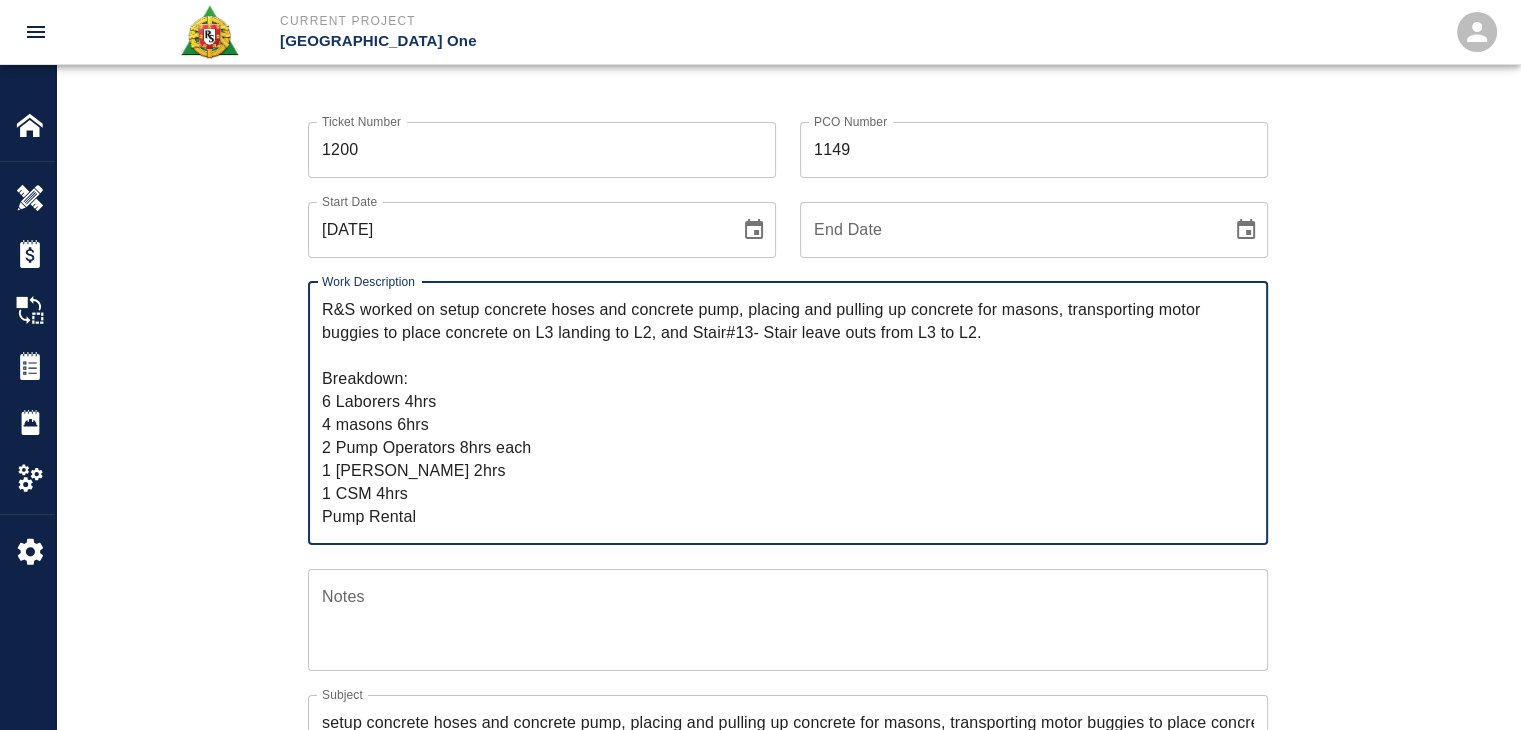 click on "R&S worked on setup concrete hoses and concrete pump, placing and pulling up concrete for masons, transporting motor buggies to place concrete on L3 landing to L2, and Stair#13- Stair leave outs from L3 to L2.
Breakdown:
6 Laborers 4hrs
4 masons 6hrs
2 Pump Operators 8hrs each
1 Foreman 2hrs
1 CSM 4hrs
Pump Rental" at bounding box center [788, 413] 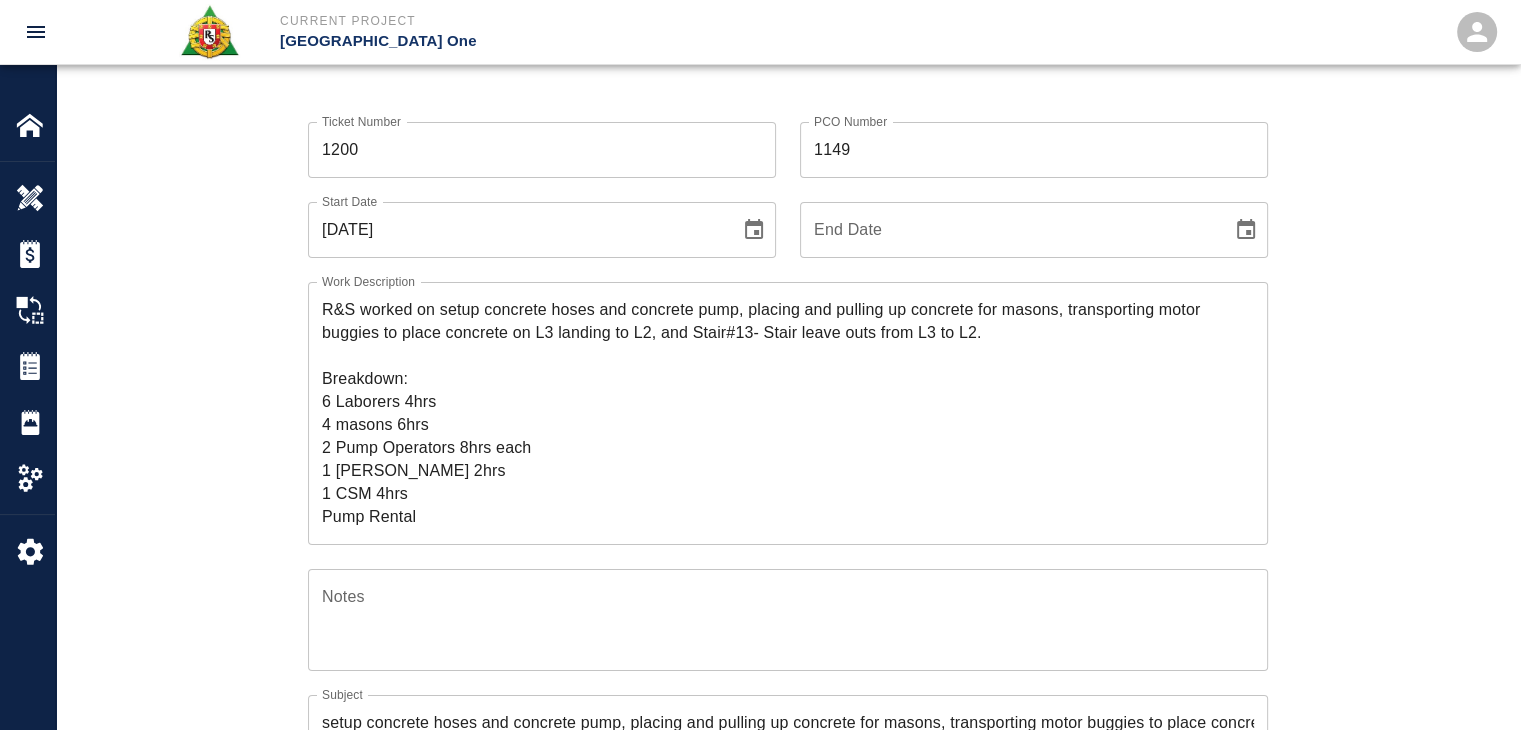 click on "Ticket Number 1200 Ticket Number PCO Number 1149 PCO Number Start Date  07/07/2025 Start Date  End Date End Date Work Description R&S worked on setup concrete hoses and concrete pump, placing and pulling up concrete for masons, transporting motor buggies to place concrete on L3 landing to L2, and Stair#13- Stair leave outs from L3 to L2.
Breakdown:
6 Laborers 4hrs
4 masons 6hrs
2 Pump Operators 8hrs each
1 Foreman 2hrs
1 CSM 4hrs
Pump Rental x Work Description Notes x Notes Subject setup concrete hoses and concrete pump, placing and pulling up concrete for masons, transporting motor buggies to place concrete on L3 landing to L2, and Stair#13- Stair leave outs from L3 to L2. Subject Invoice Number Invoice Number Invoice Date Invoice Date Upload Attachments (50MB limit) Choose file No file chosen Upload Another File Add Costs Switch to Lump Sum" at bounding box center [788, 602] 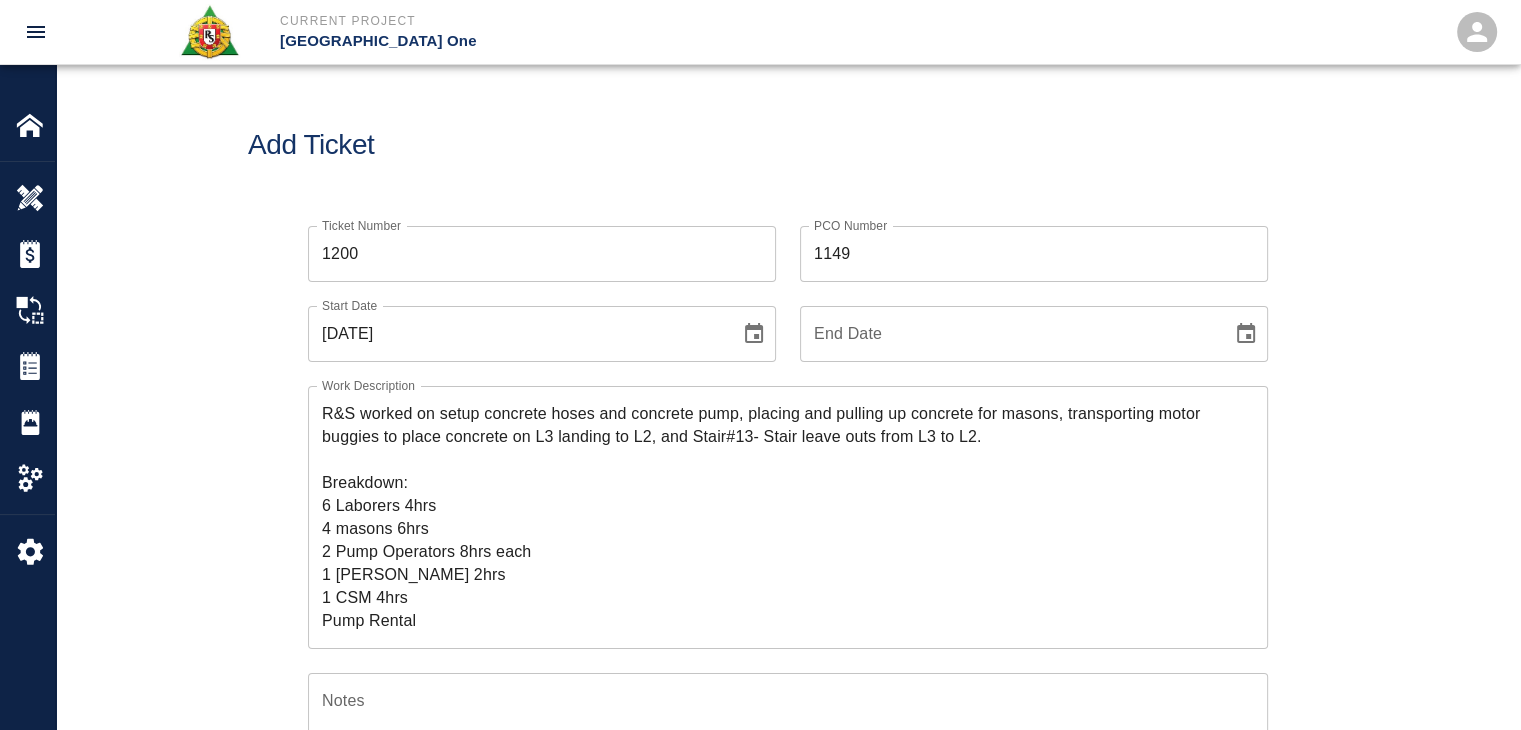 click on "Ticket Number 1200 Ticket Number PCO Number 1149 PCO Number Start Date  07/07/2025 Start Date  End Date End Date Work Description R&S worked on setup concrete hoses and concrete pump, placing and pulling up concrete for masons, transporting motor buggies to place concrete on L3 landing to L2, and Stair#13- Stair leave outs from L3 to L2.
Breakdown:
6 Laborers 4hrs
4 masons 6hrs
2 Pump Operators 8hrs each
1 Foreman 2hrs
1 CSM 4hrs
Pump Rental x Work Description Notes x Notes Subject setup concrete hoses and concrete pump, placing and pulling up concrete for masons, transporting motor buggies to place concrete on L3 landing to L2, and Stair#13- Stair leave outs from L3 to L2. Subject Invoice Number Invoice Number Invoice Date Invoice Date Upload Attachments (50MB limit) Choose file No file chosen Upload Another File Add Costs Switch to Lump Sum" at bounding box center [788, 682] 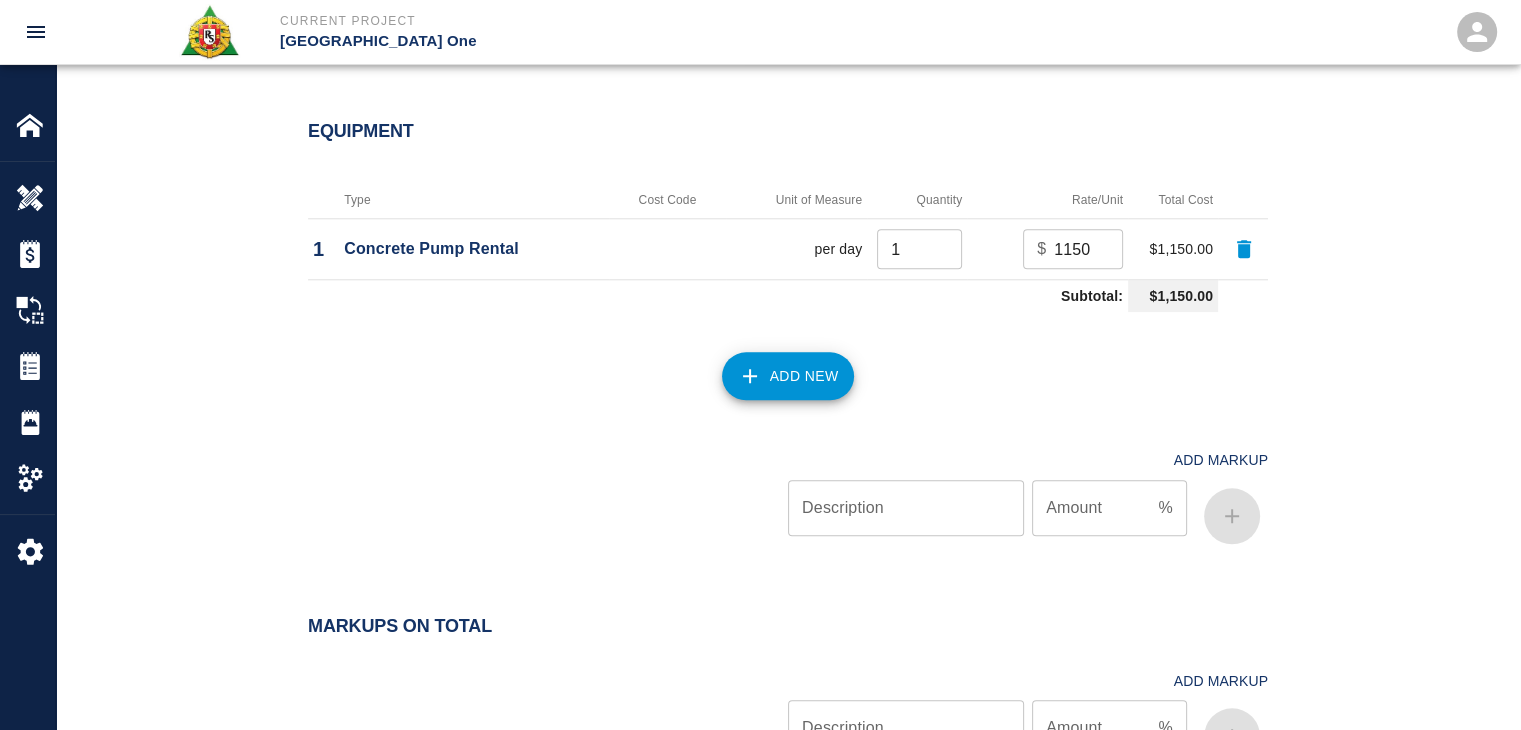 scroll, scrollTop: 2369, scrollLeft: 0, axis: vertical 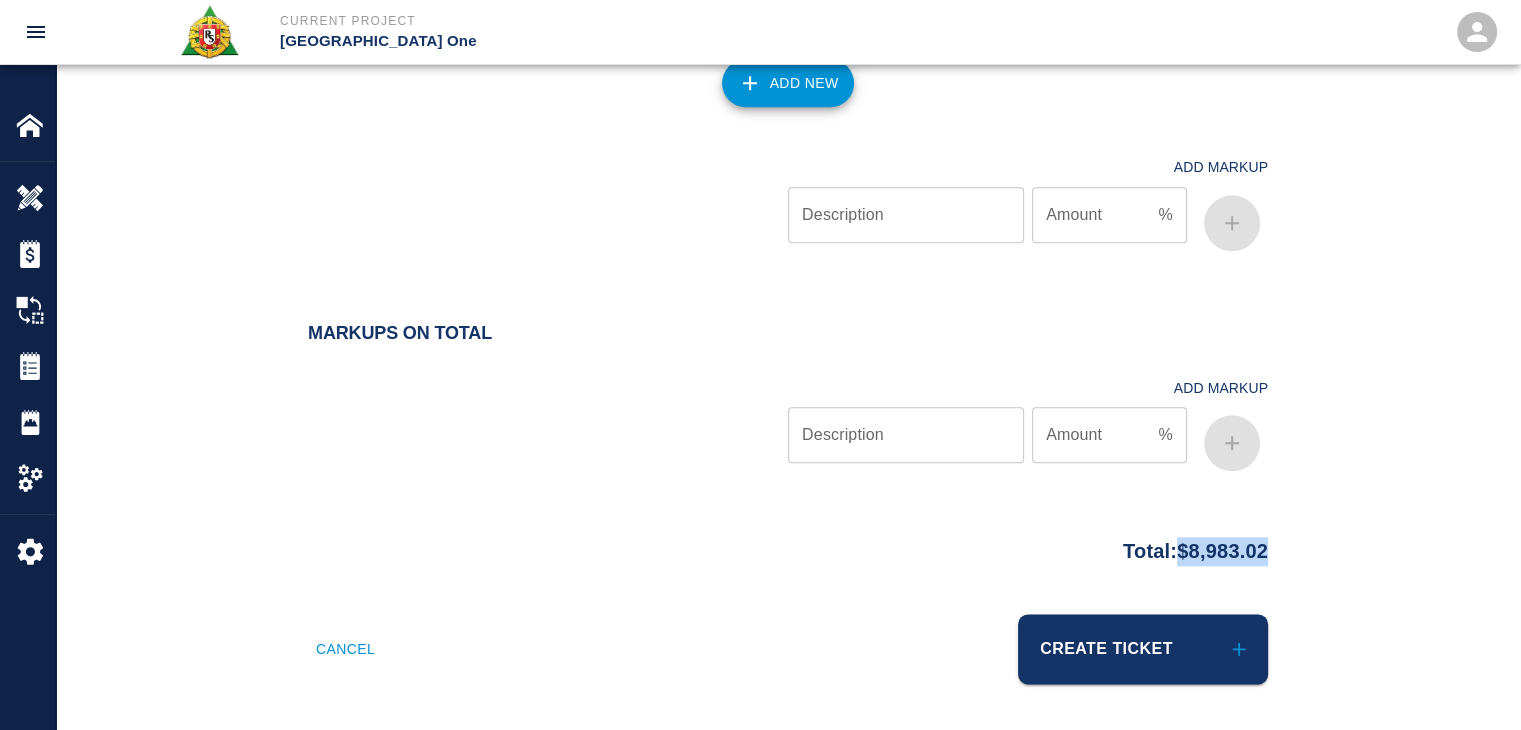 drag, startPoint x: 1328, startPoint y: 564, endPoint x: 1162, endPoint y: 548, distance: 166.7693 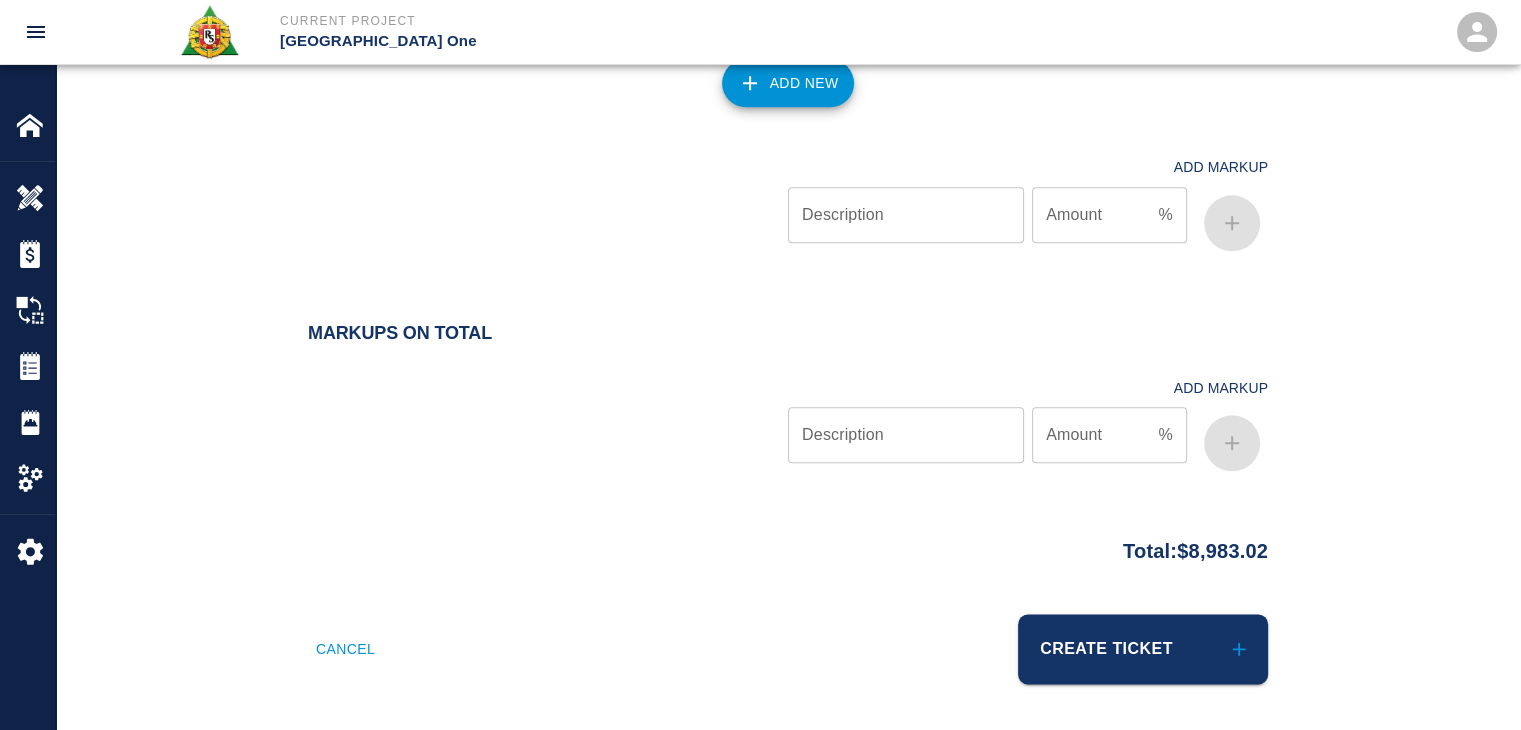 click on "Total:  $8,983.02" at bounding box center [788, 546] 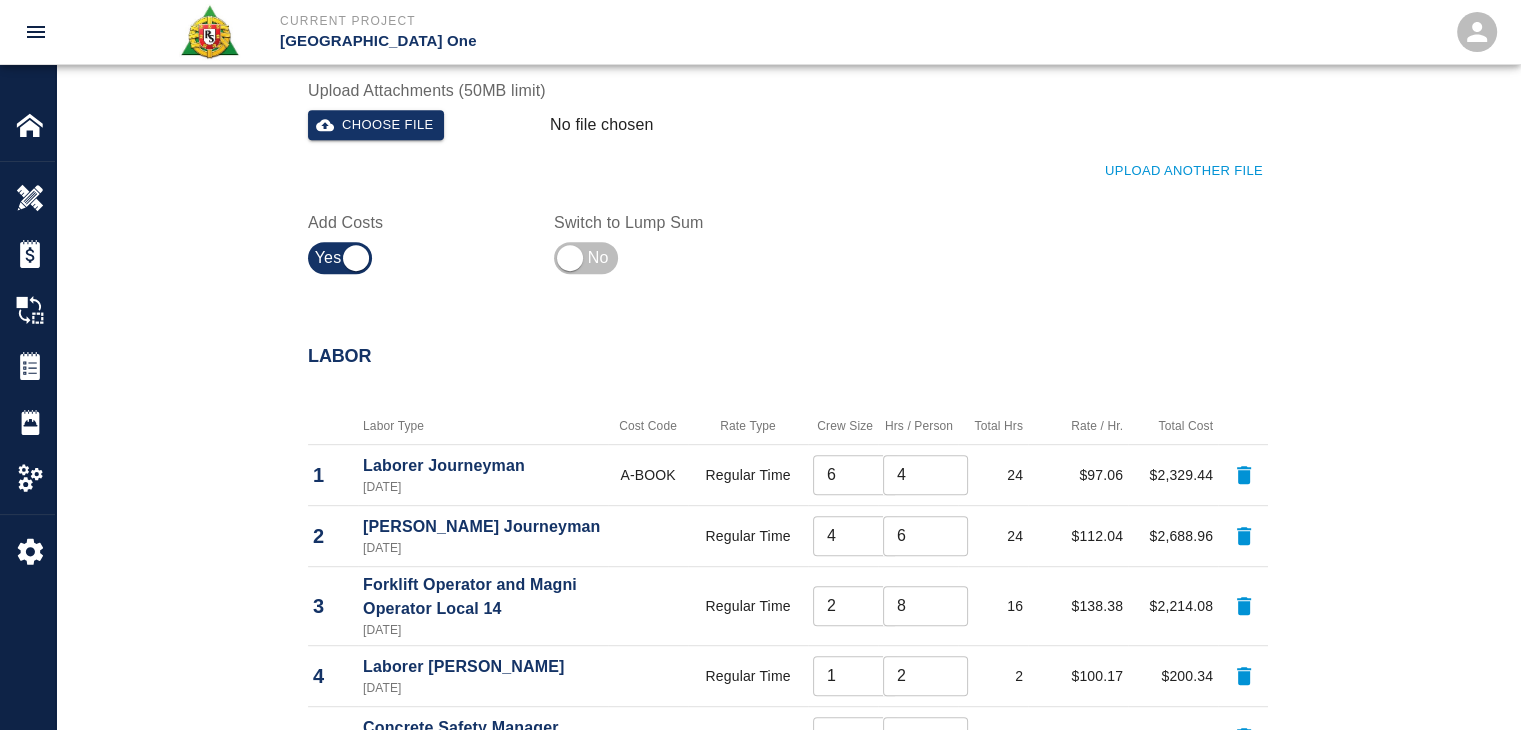 scroll, scrollTop: 997, scrollLeft: 0, axis: vertical 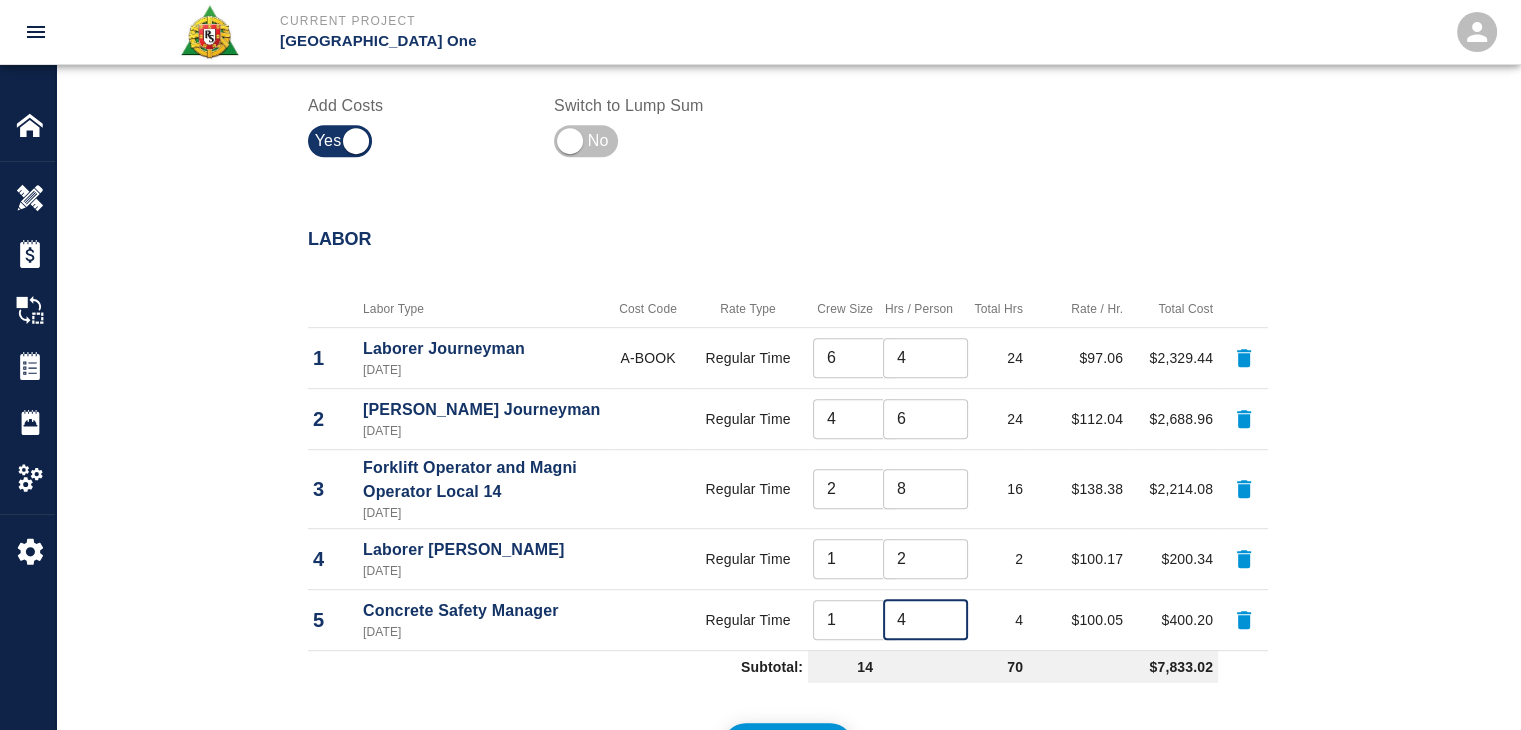 click on "4" at bounding box center [925, 620] 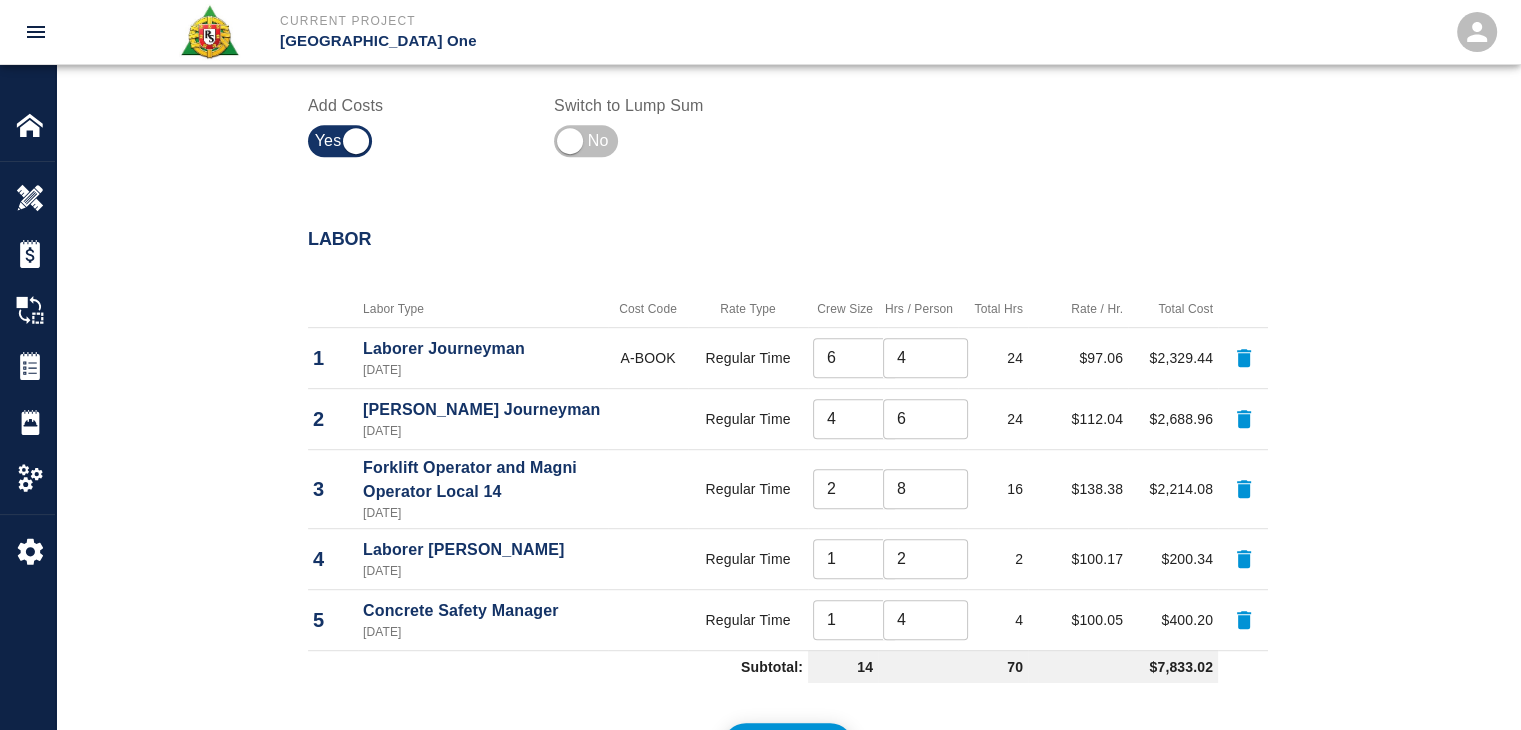 click on "Labor" at bounding box center [776, 228] 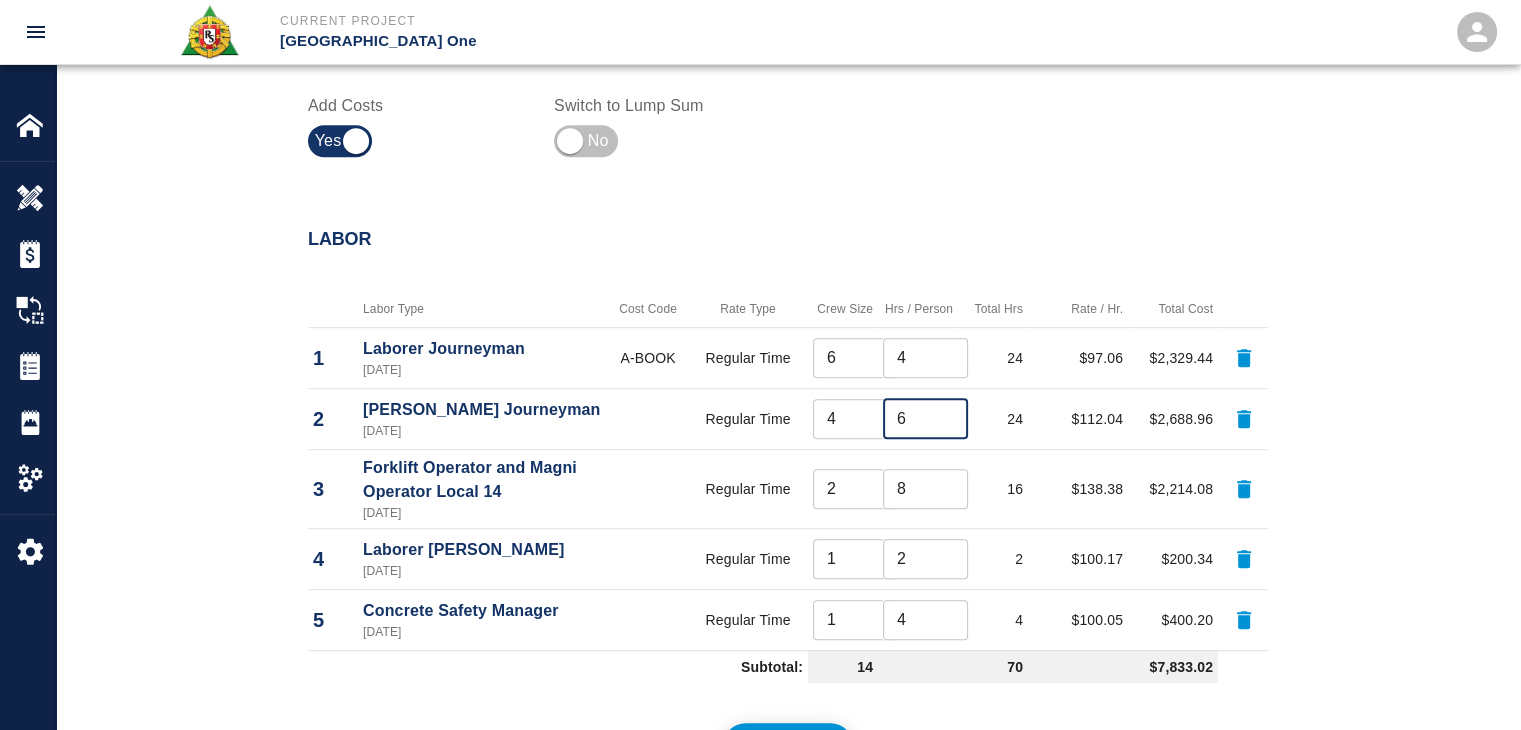 click on "Labor" at bounding box center (788, 240) 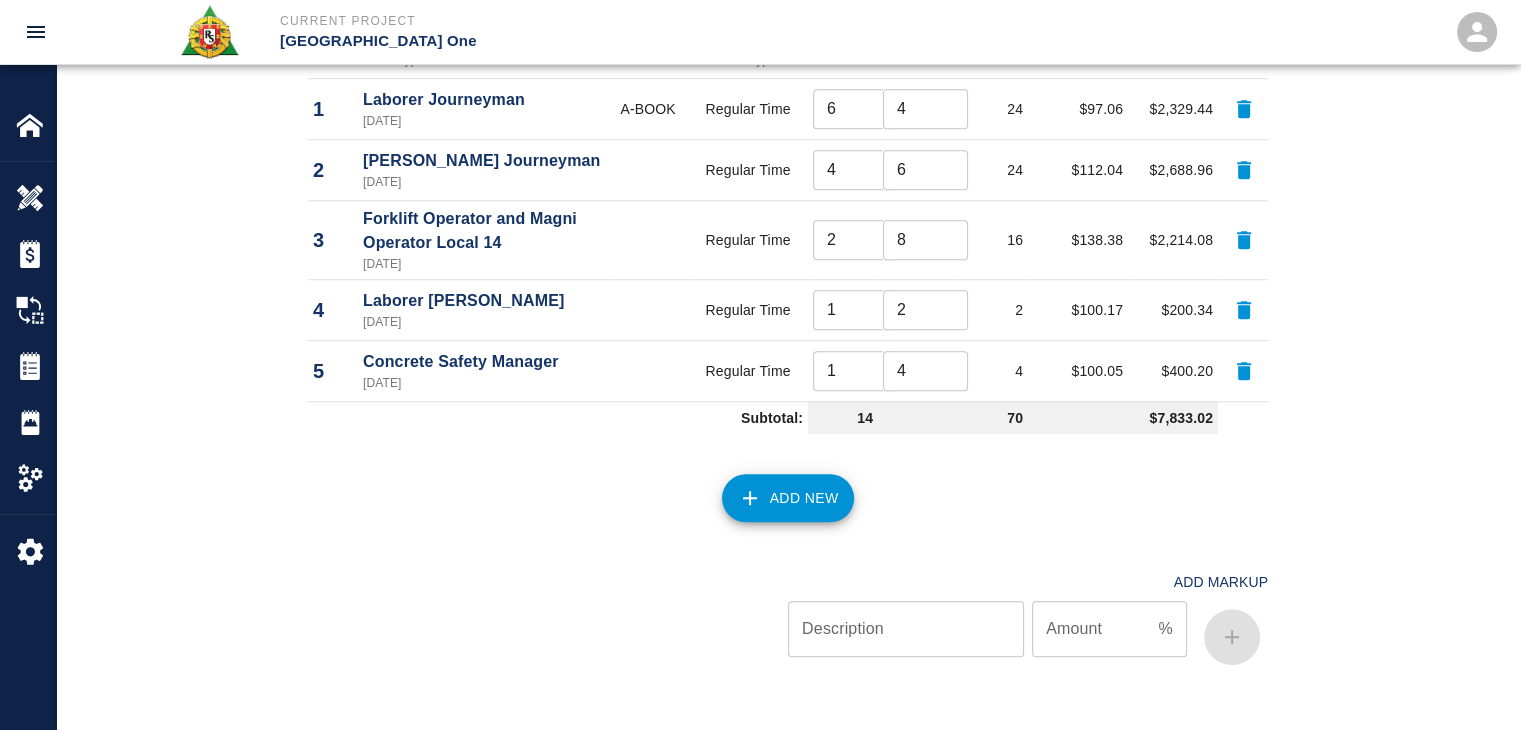 scroll, scrollTop: 1217, scrollLeft: 0, axis: vertical 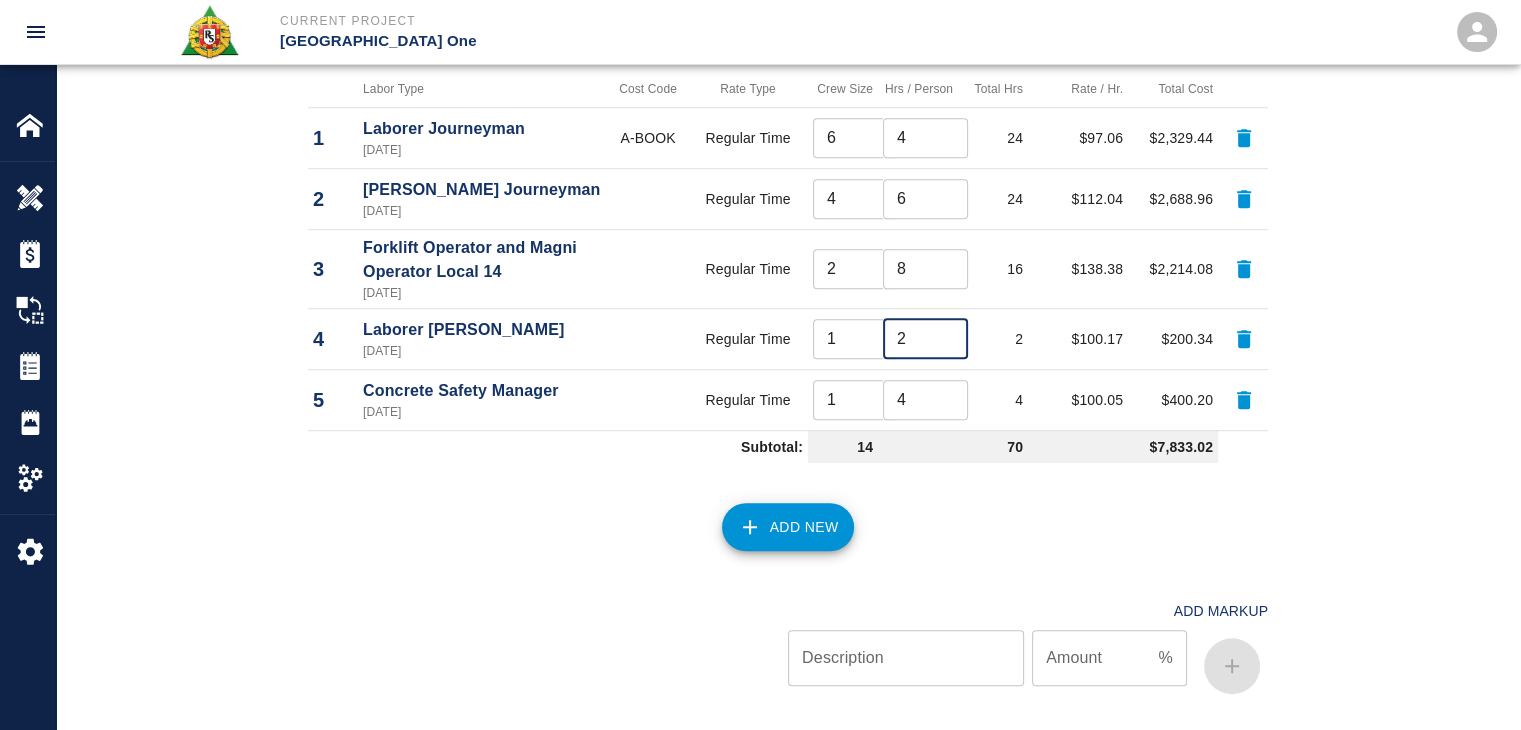 click on "2" at bounding box center (925, 339) 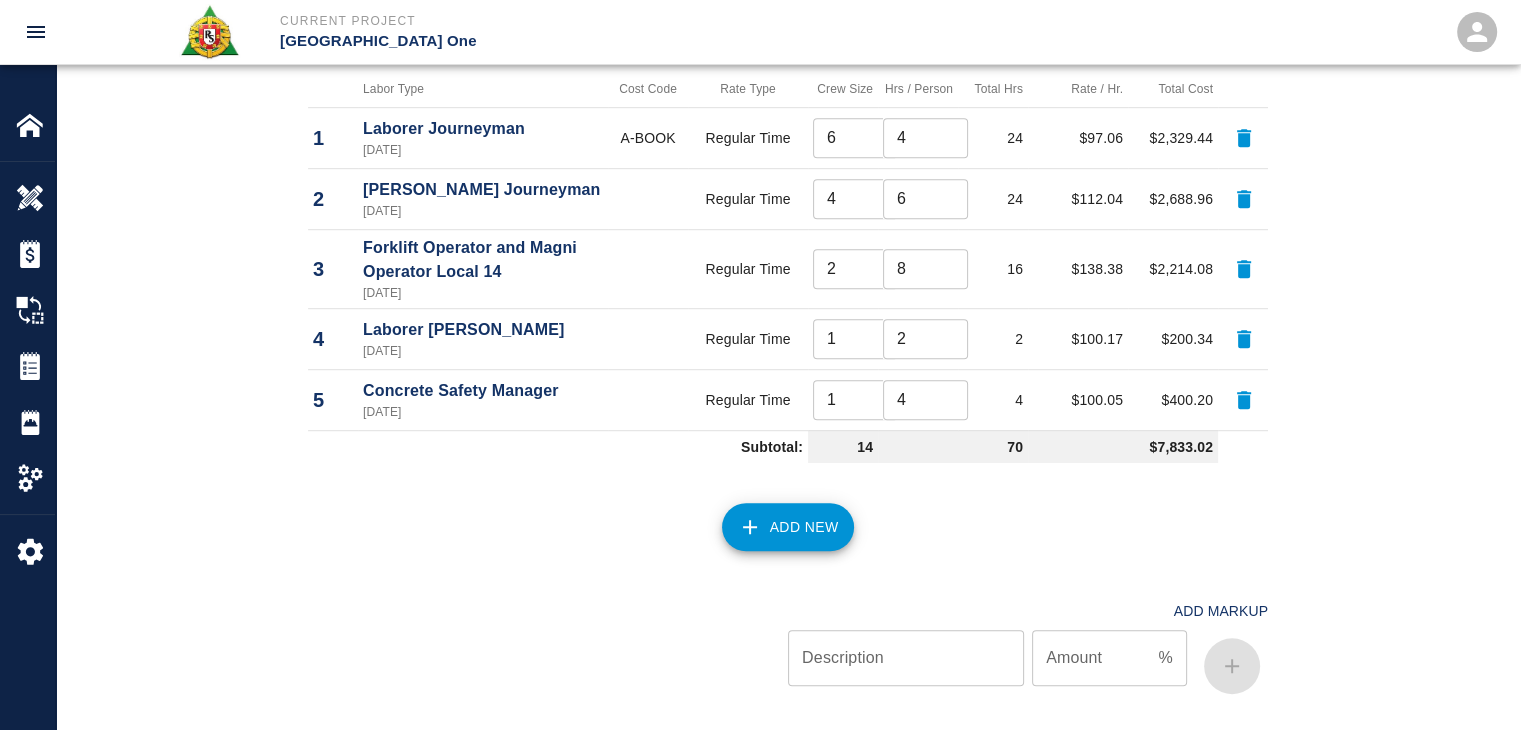 click on "Add New" at bounding box center (776, 515) 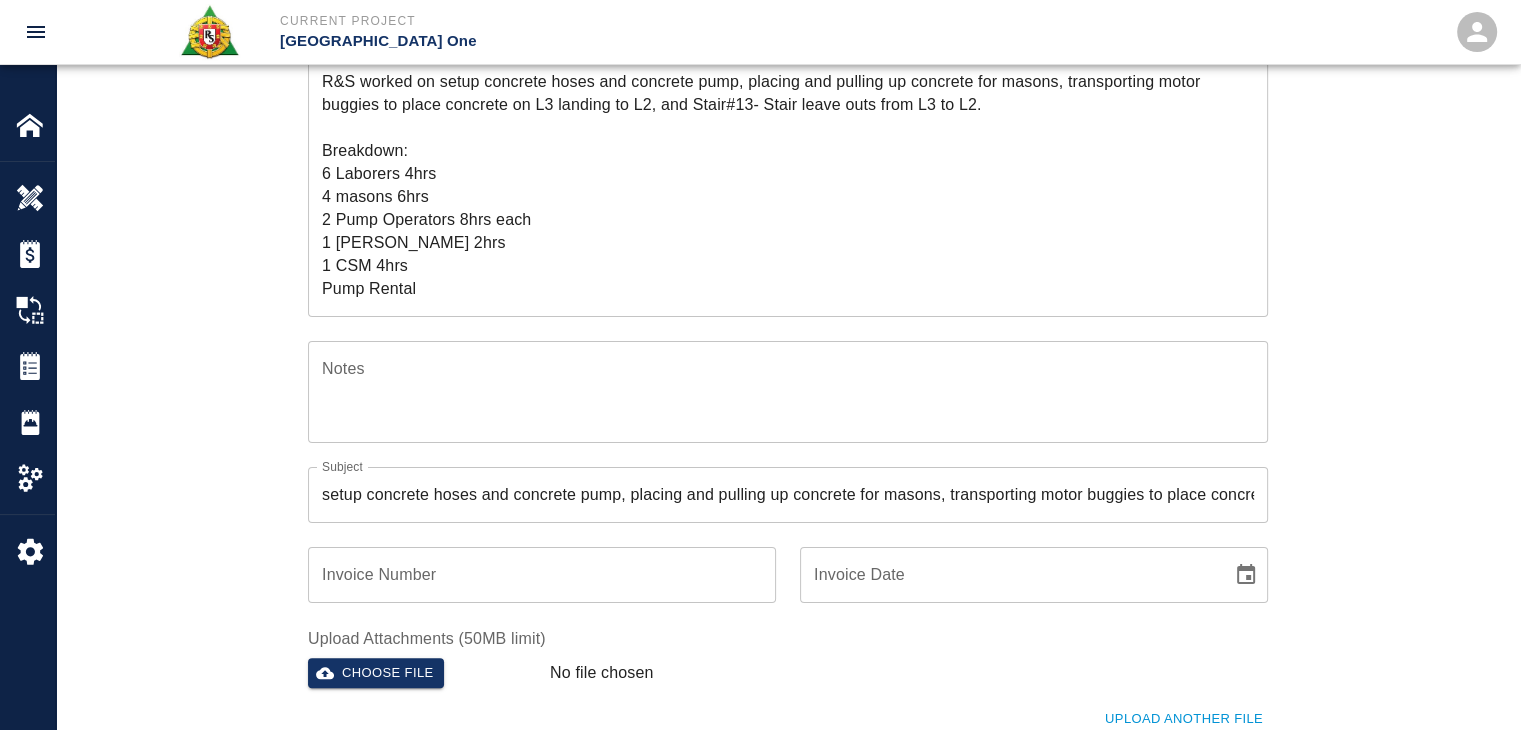 scroll, scrollTop: 330, scrollLeft: 0, axis: vertical 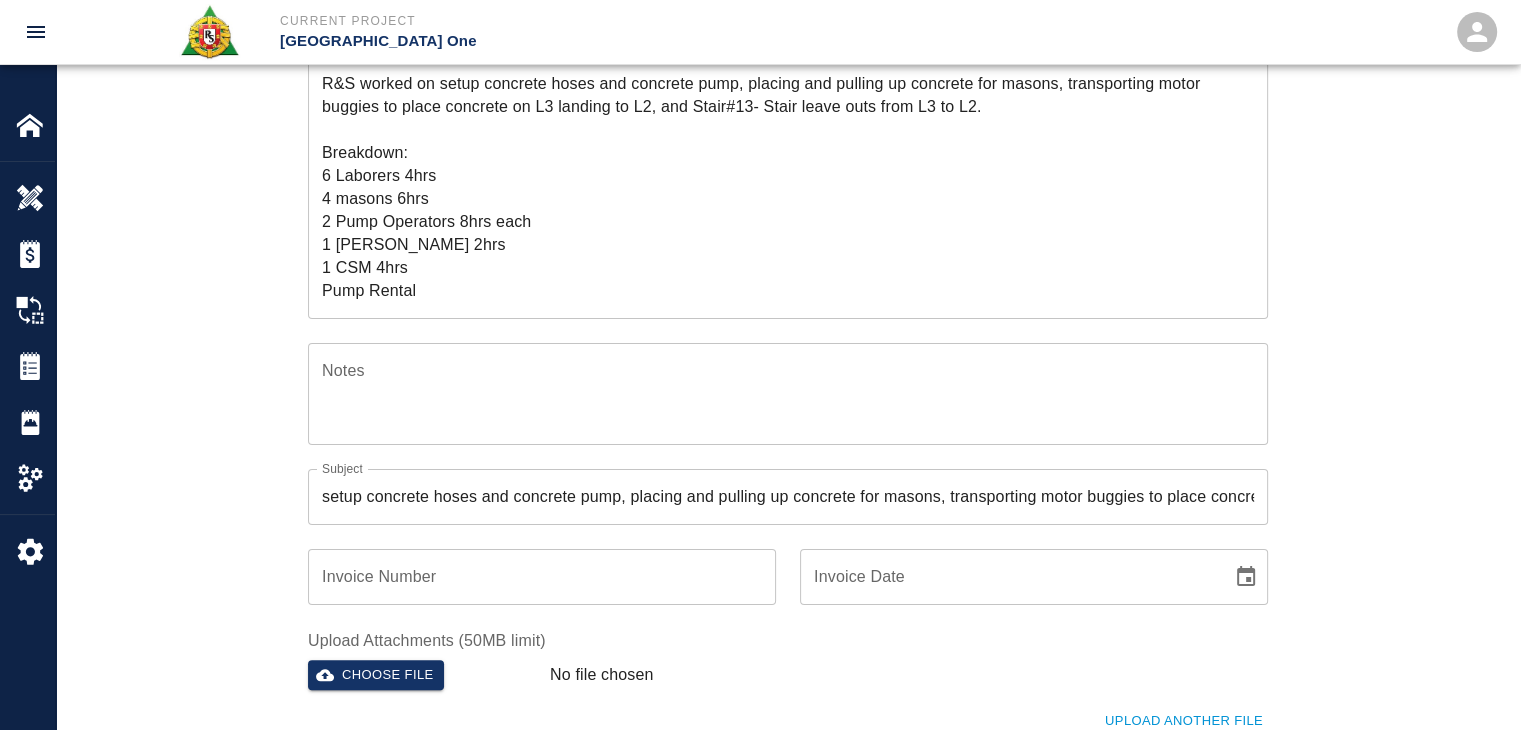 click on "R&S worked on setup concrete hoses and concrete pump, placing and pulling up concrete for masons, transporting motor buggies to place concrete on L3 landing to L2, and Stair#13- Stair leave outs from L3 to L2.
Breakdown:
6 Laborers 4hrs
4 masons 6hrs
2 Pump Operators 8hrs each
1 Foreman 2hrs
1 CSM 4hrs
Pump Rental" at bounding box center [788, 187] 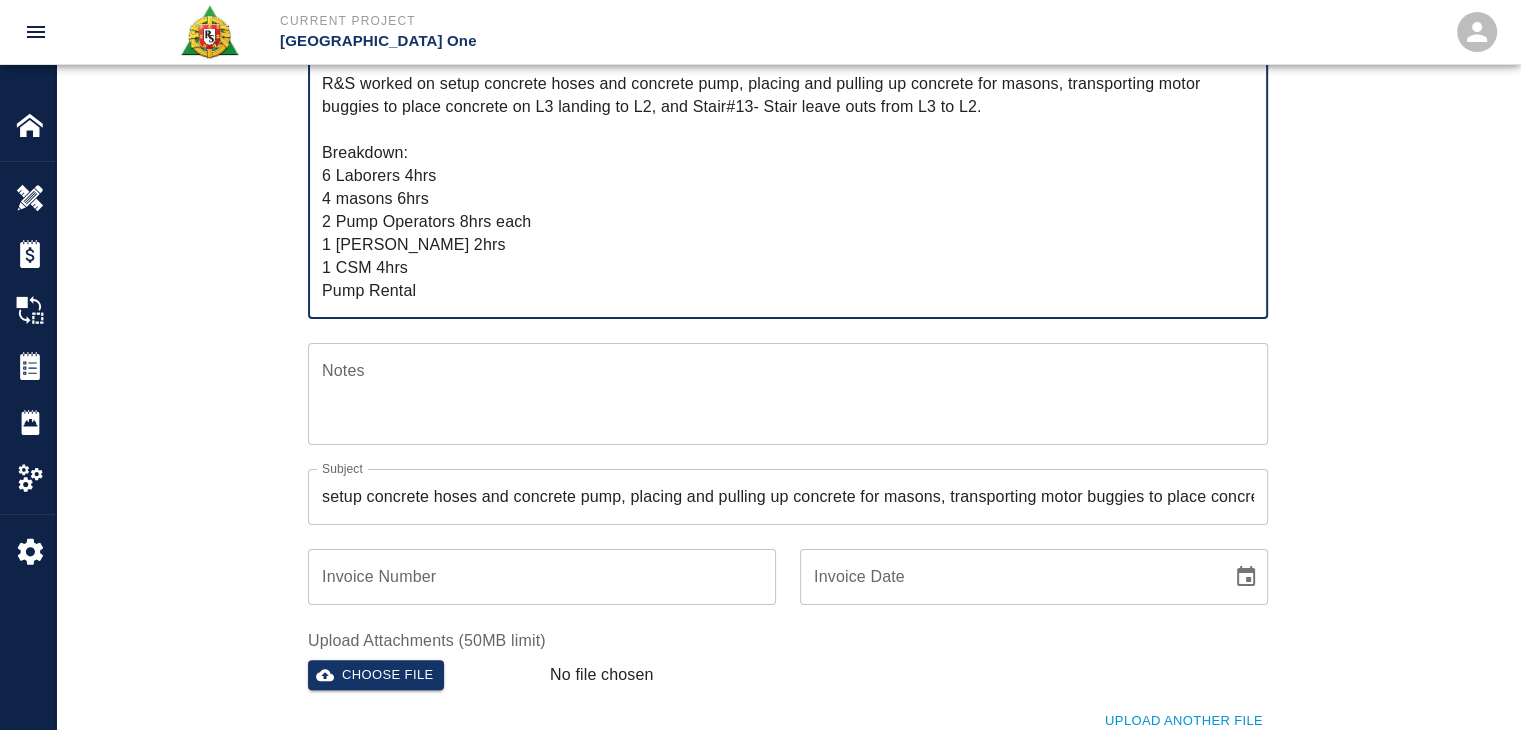 click on "R&S worked on setup concrete hoses and concrete pump, placing and pulling up concrete for masons, transporting motor buggies to place concrete on L3 landing to L2, and Stair#13- Stair leave outs from L3 to L2.
Breakdown:
6 Laborers 4hrs
4 masons 6hrs
2 Pump Operators 8hrs each
1 Foreman 2hrs
1 CSM 4hrs
Pump Rental" at bounding box center (788, 187) 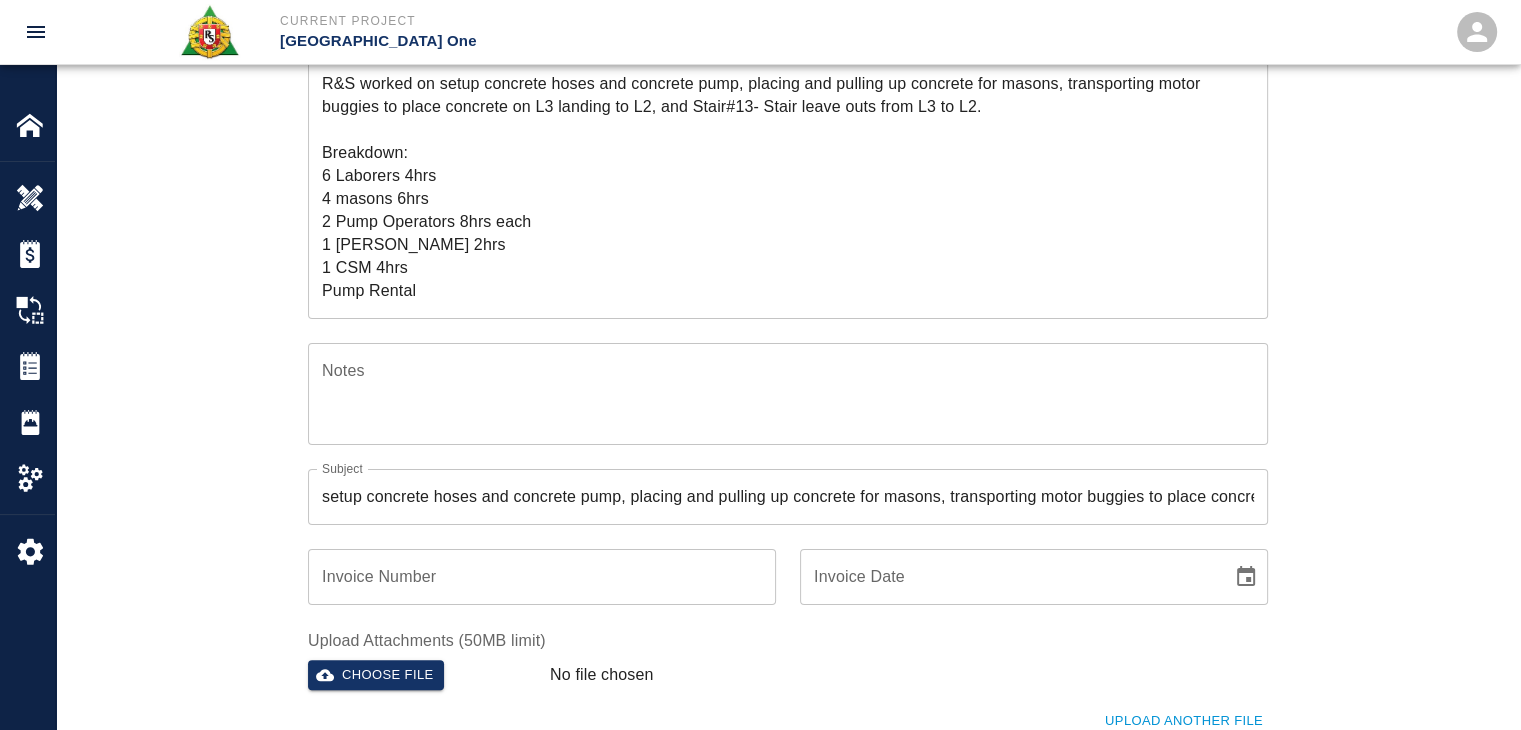 click on "R&S worked on setup concrete hoses and concrete pump, placing and pulling up concrete for masons, transporting motor buggies to place concrete on L3 landing to L2, and Stair#13- Stair leave outs from L3 to L2.
Breakdown:
6 Laborers 4hrs
4 masons 6hrs
2 Pump Operators 8hrs each
1 Foreman 2hrs
1 CSM 4hrs
Pump Rental" at bounding box center [788, 187] 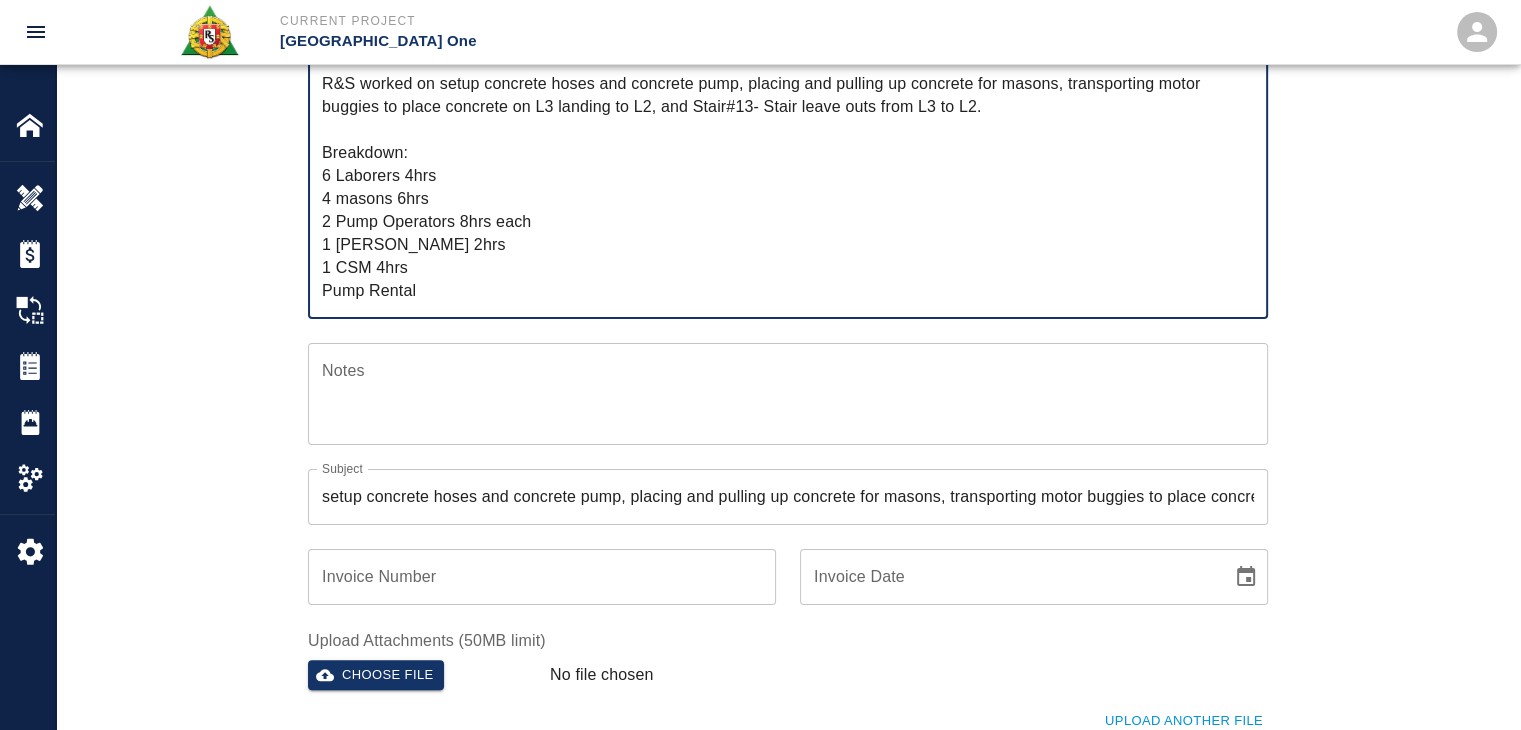 click on "Ticket Number 1200 Ticket Number PCO Number 1149 PCO Number Start Date  07/07/2025 Start Date  End Date End Date Work Description R&S worked on setup concrete hoses and concrete pump, placing and pulling up concrete for masons, transporting motor buggies to place concrete on L3 landing to L2, and Stair#13- Stair leave outs from L3 to L2.
Breakdown:
6 Laborers 4hrs
4 masons 6hrs
2 Pump Operators 8hrs each
1 Foreman 2hrs
1 CSM 4hrs
Pump Rental x Work Description Notes x Notes Subject setup concrete hoses and concrete pump, placing and pulling up concrete for masons, transporting motor buggies to place concrete on L3 landing to L2, and Stair#13- Stair leave outs from L3 to L2. Subject Invoice Number Invoice Number Invoice Date Invoice Date Upload Attachments (50MB limit) Choose file No file chosen Upload Another File Add Costs Switch to Lump Sum" at bounding box center (788, 376) 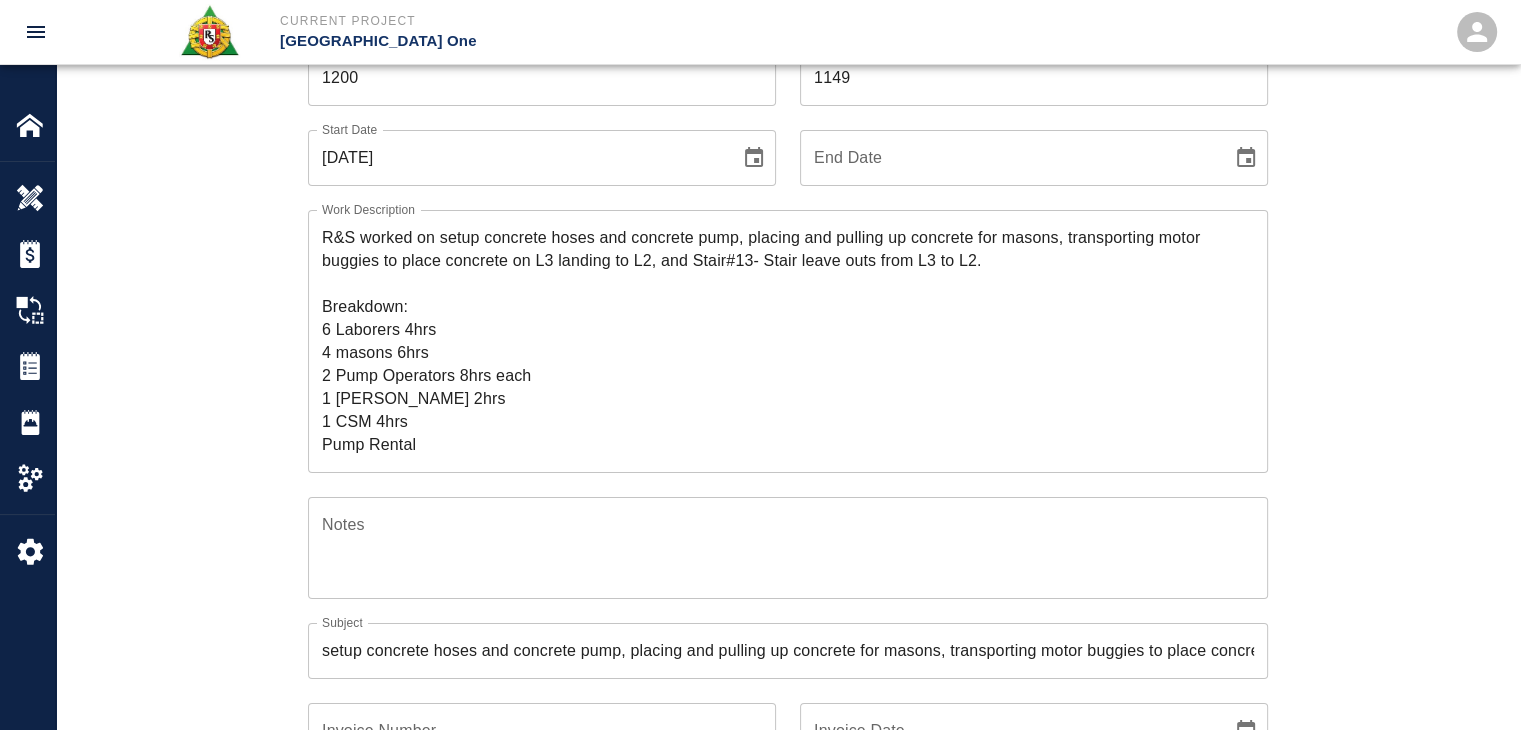 scroll, scrollTop: 174, scrollLeft: 0, axis: vertical 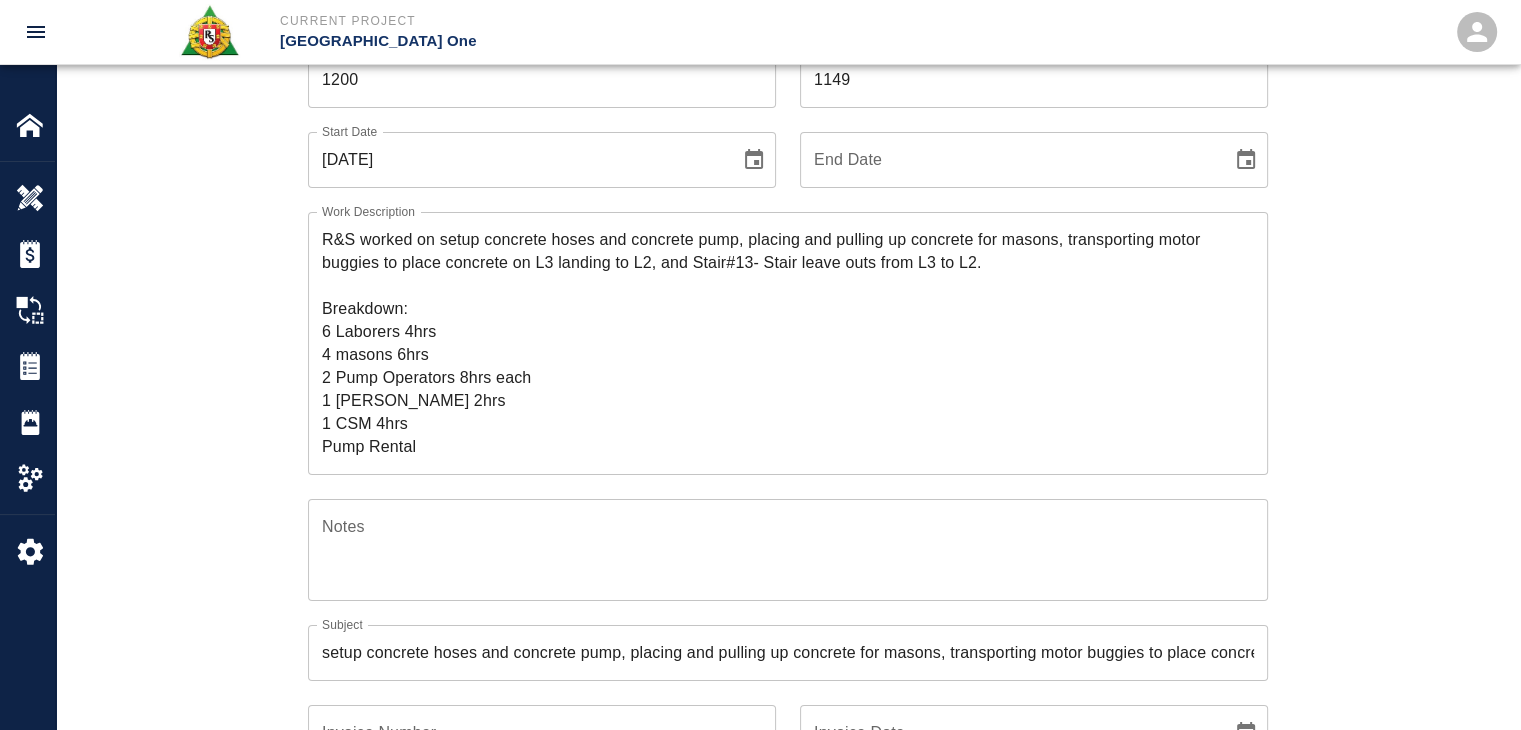click on "R&S worked on setup concrete hoses and concrete pump, placing and pulling up concrete for masons, transporting motor buggies to place concrete on L3 landing to L2, and Stair#13- Stair leave outs from L3 to L2.
Breakdown:
6 Laborers 4hrs
4 masons 6hrs
2 Pump Operators 8hrs each
1 Foreman 2hrs
1 CSM 4hrs
Pump Rental" at bounding box center [788, 343] 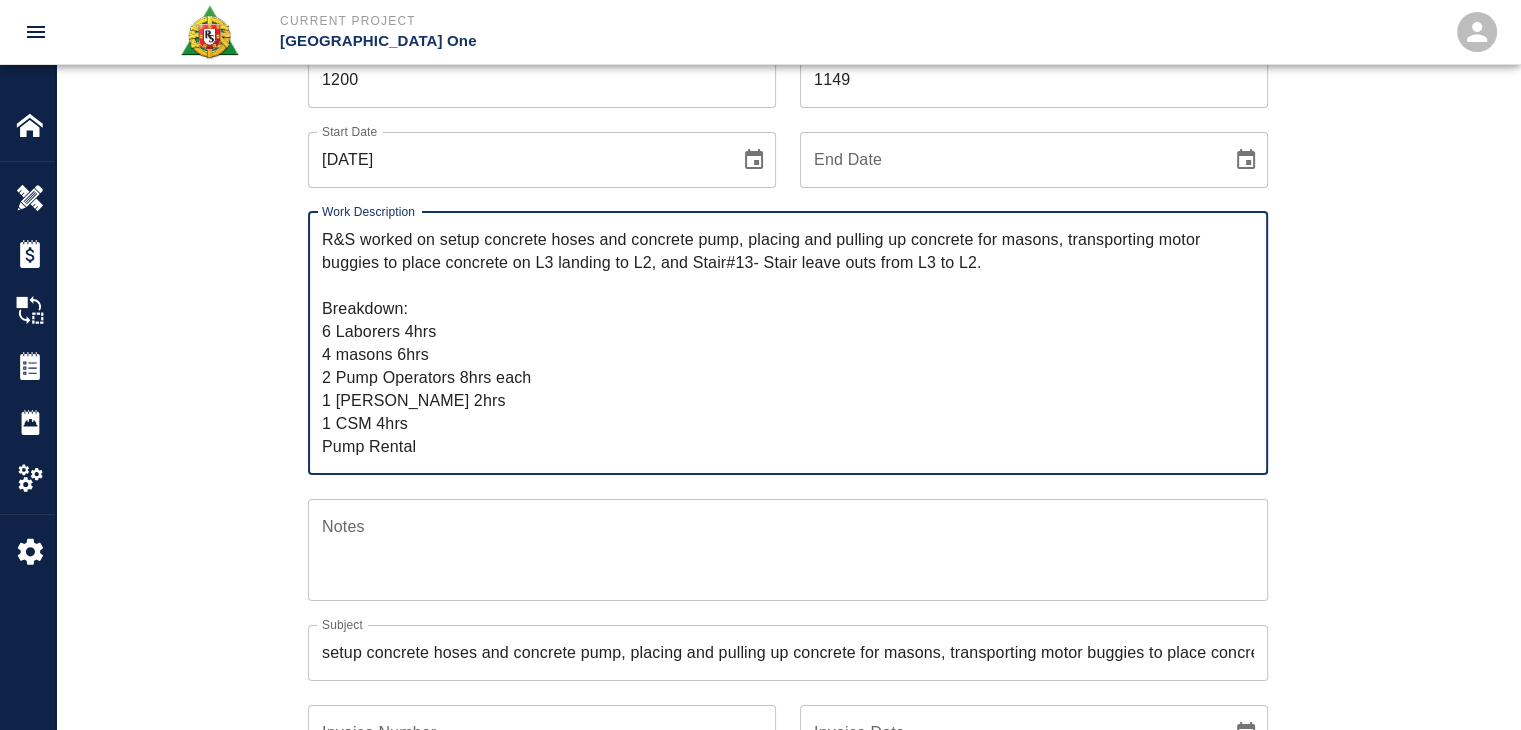 click on "R&S worked on setup concrete hoses and concrete pump, placing and pulling up concrete for masons, transporting motor buggies to place concrete on L3 landing to L2, and Stair#13- Stair leave outs from L3 to L2.
Breakdown:
6 Laborers 4hrs
4 masons 6hrs
2 Pump Operators 8hrs each
1 Foreman 2hrs
1 CSM 4hrs
Pump Rental" at bounding box center [788, 343] 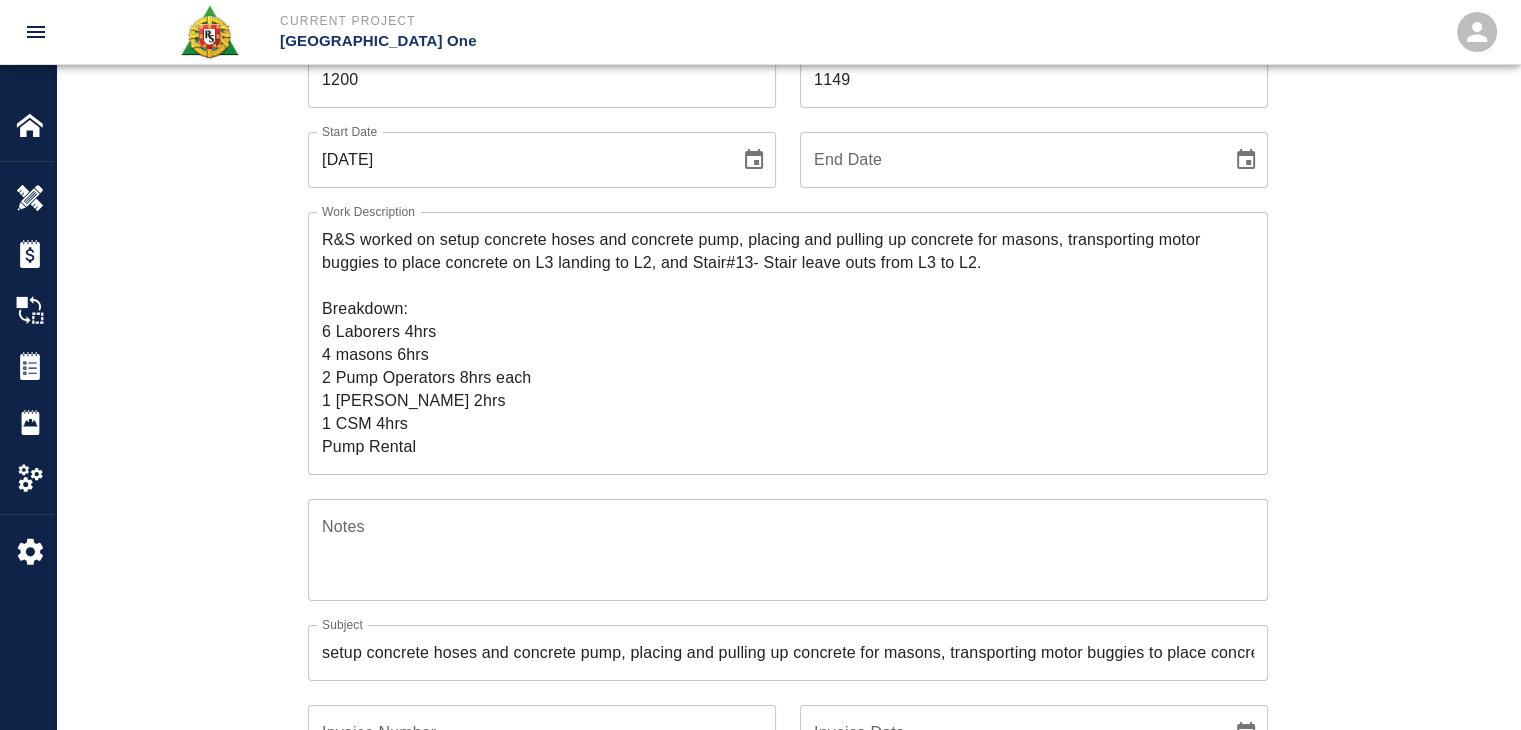 click on "R&S worked on setup concrete hoses and concrete pump, placing and pulling up concrete for masons, transporting motor buggies to place concrete on L3 landing to L2, and Stair#13- Stair leave outs from L3 to L2.
Breakdown:
6 Laborers 4hrs
4 masons 6hrs
2 Pump Operators 8hrs each
1 Foreman 2hrs
1 CSM 4hrs
Pump Rental" at bounding box center [788, 343] 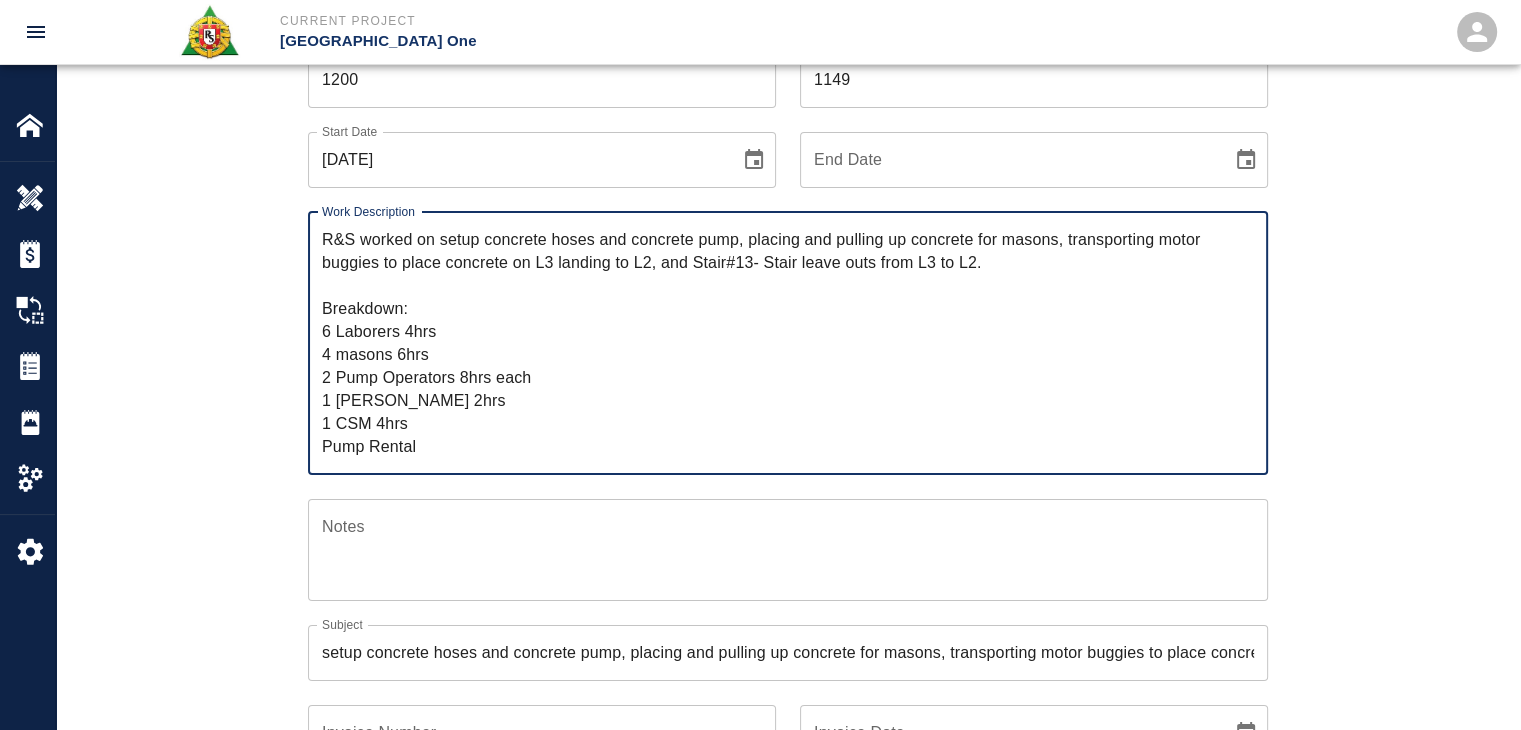 click on "Ticket Number 1200 Ticket Number PCO Number 1149 PCO Number Start Date  07/07/2025 Start Date  End Date End Date Work Description R&S worked on setup concrete hoses and concrete pump, placing and pulling up concrete for masons, transporting motor buggies to place concrete on L3 landing to L2, and Stair#13- Stair leave outs from L3 to L2.
Breakdown:
6 Laborers 4hrs
4 masons 6hrs
2 Pump Operators 8hrs each
1 Foreman 2hrs
1 CSM 4hrs
Pump Rental x Work Description Notes x Notes Subject setup concrete hoses and concrete pump, placing and pulling up concrete for masons, transporting motor buggies to place concrete on L3 landing to L2, and Stair#13- Stair leave outs from L3 to L2. Subject Invoice Number Invoice Number Invoice Date Invoice Date Upload Attachments (50MB limit) Choose file No file chosen Upload Another File Add Costs Switch to Lump Sum" at bounding box center (788, 532) 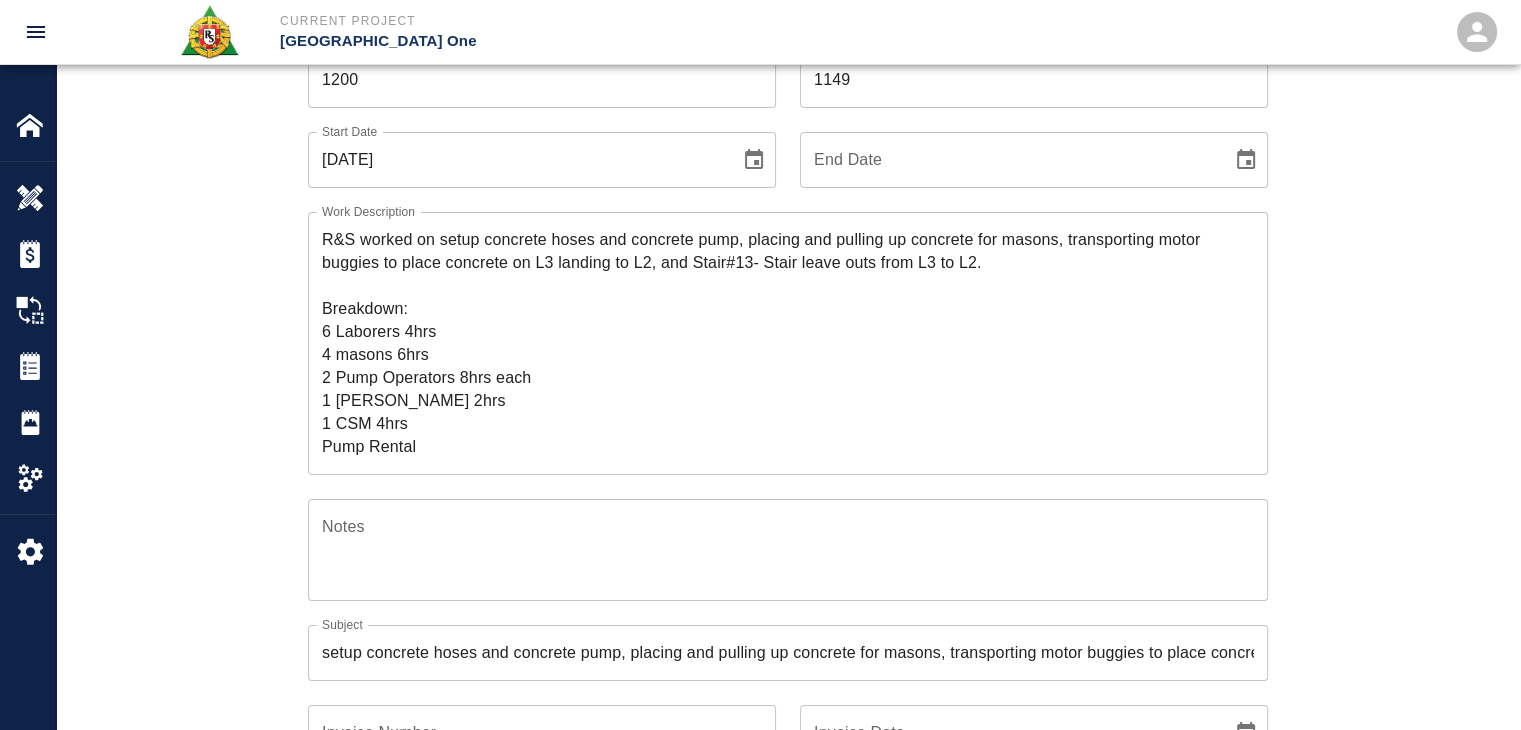 click on "R&S worked on setup concrete hoses and concrete pump, placing and pulling up concrete for masons, transporting motor buggies to place concrete on L3 landing to L2, and Stair#13- Stair leave outs from L3 to L2.
Breakdown:
6 Laborers 4hrs
4 masons 6hrs
2 Pump Operators 8hrs each
1 Foreman 2hrs
1 CSM 4hrs
Pump Rental" at bounding box center (788, 343) 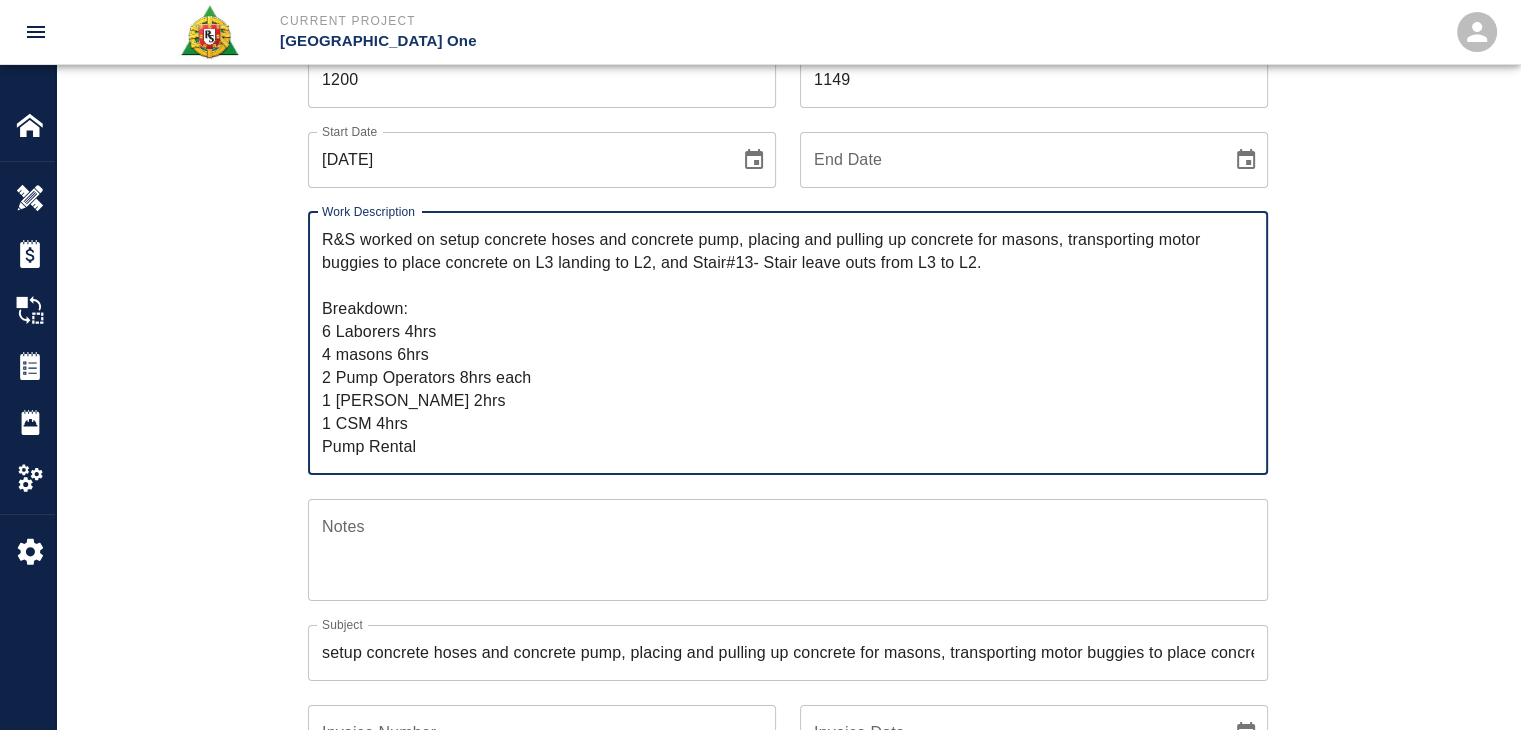 click on "R&S worked on setup concrete hoses and concrete pump, placing and pulling up concrete for masons, transporting motor buggies to place concrete on L3 landing to L2, and Stair#13- Stair leave outs from L3 to L2.
Breakdown:
6 Laborers 4hrs
4 masons 6hrs
2 Pump Operators 8hrs each
1 Foreman 2hrs
1 CSM 4hrs
Pump Rental" at bounding box center [788, 343] 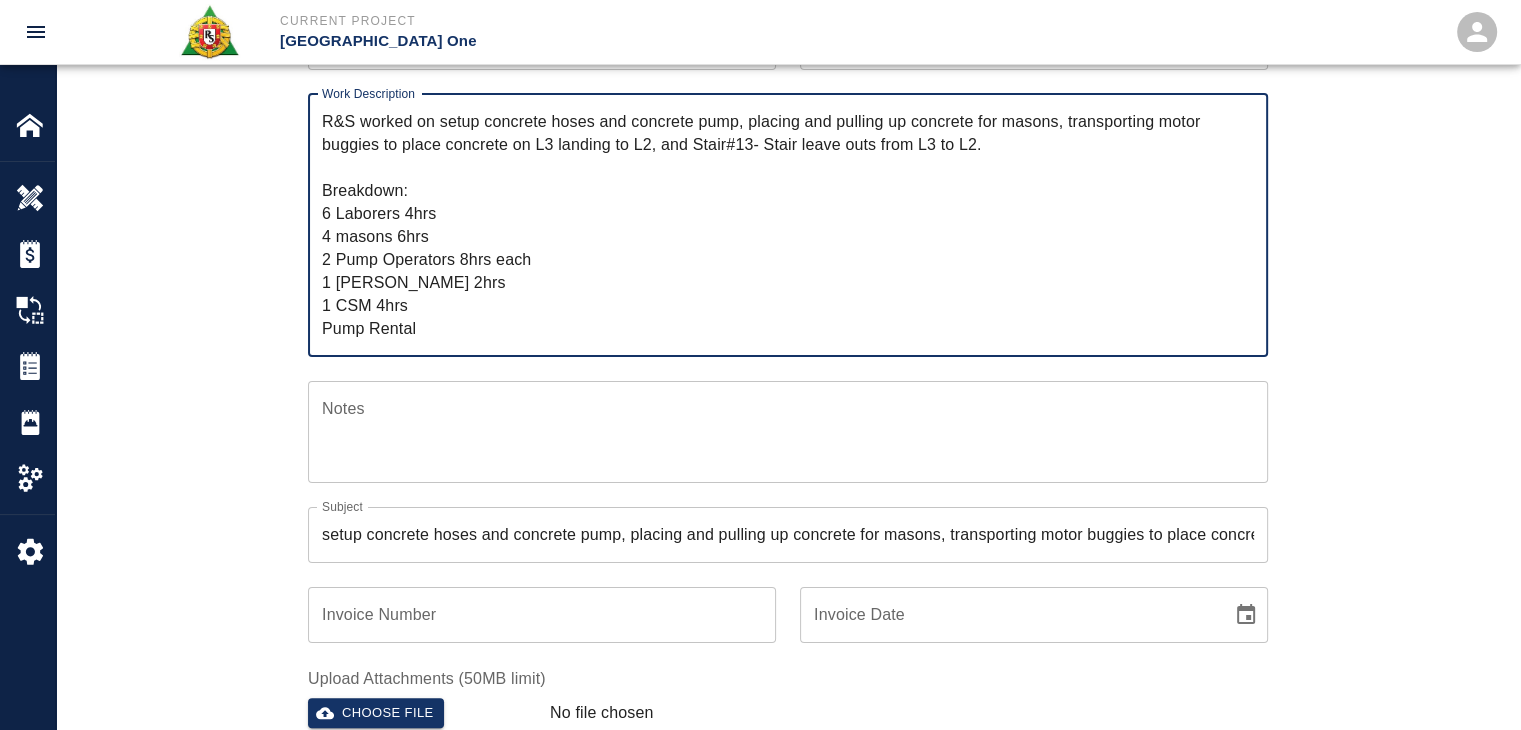 click on "Ticket Number 1200 Ticket Number PCO Number 1149 PCO Number Start Date  07/07/2025 Start Date  End Date End Date Work Description R&S worked on setup concrete hoses and concrete pump, placing and pulling up concrete for masons, transporting motor buggies to place concrete on L3 landing to L2, and Stair#13- Stair leave outs from L3 to L2.
Breakdown:
6 Laborers 4hrs
4 masons 6hrs
2 Pump Operators 8hrs each
1 Foreman 2hrs
1 CSM 4hrs
Pump Rental x Work Description Notes x Notes Subject setup concrete hoses and concrete pump, placing and pulling up concrete for masons, transporting motor buggies to place concrete on L3 landing to L2, and Stair#13- Stair leave outs from L3 to L2. Subject Invoice Number Invoice Number Invoice Date Invoice Date Upload Attachments (50MB limit) Choose file No file chosen Upload Another File Add Costs Switch to Lump Sum" at bounding box center (788, 390) 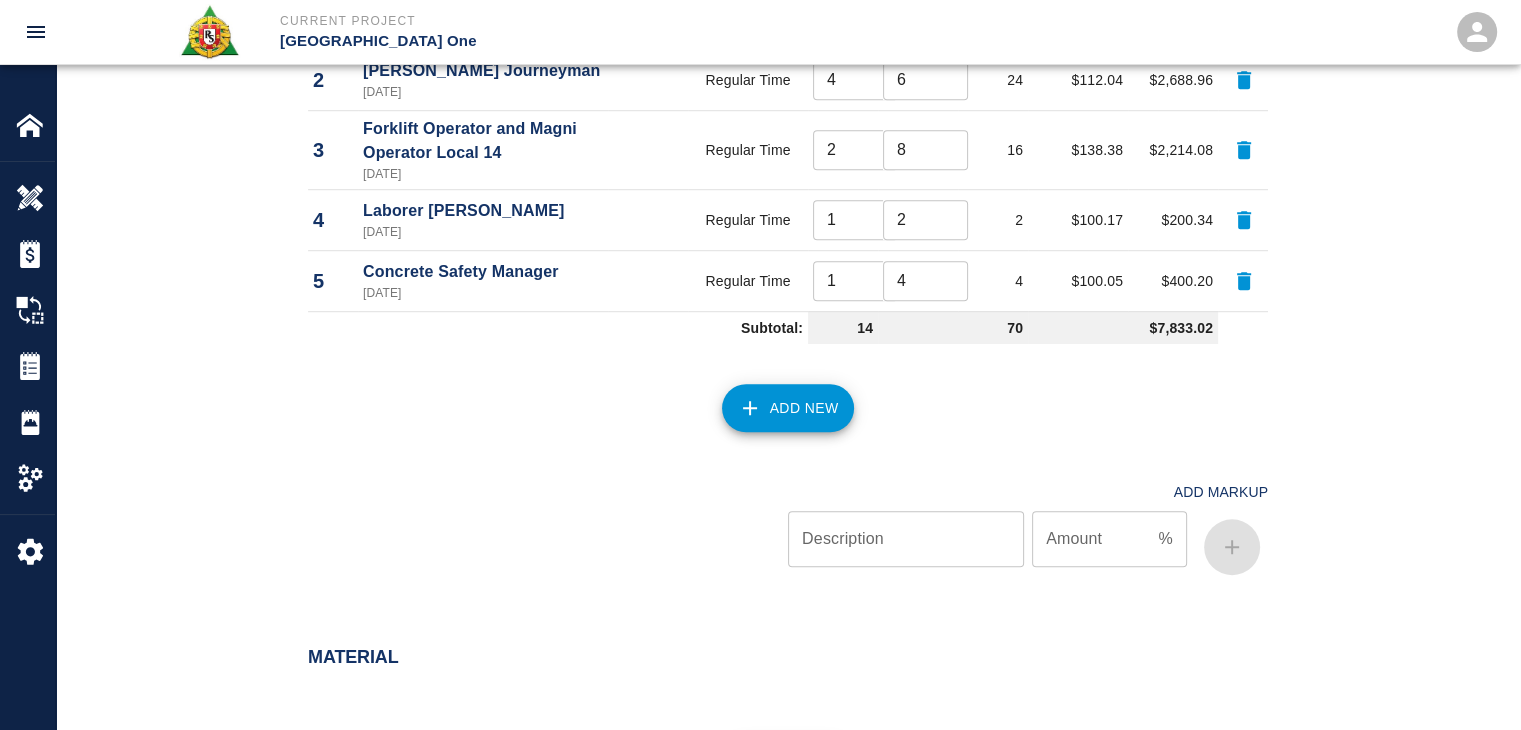 scroll, scrollTop: 2369, scrollLeft: 0, axis: vertical 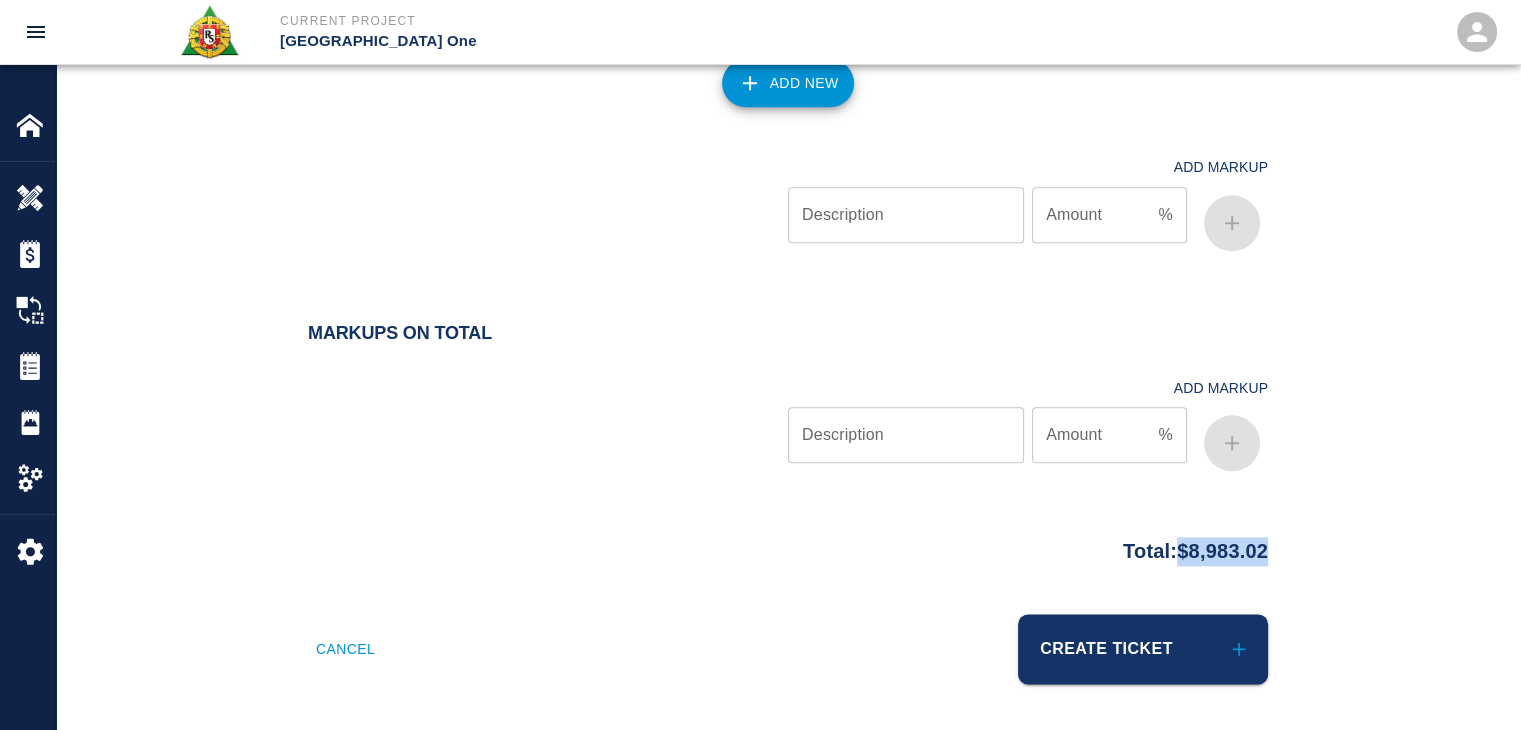 drag, startPoint x: 1293, startPoint y: 548, endPoint x: 1165, endPoint y: 543, distance: 128.09763 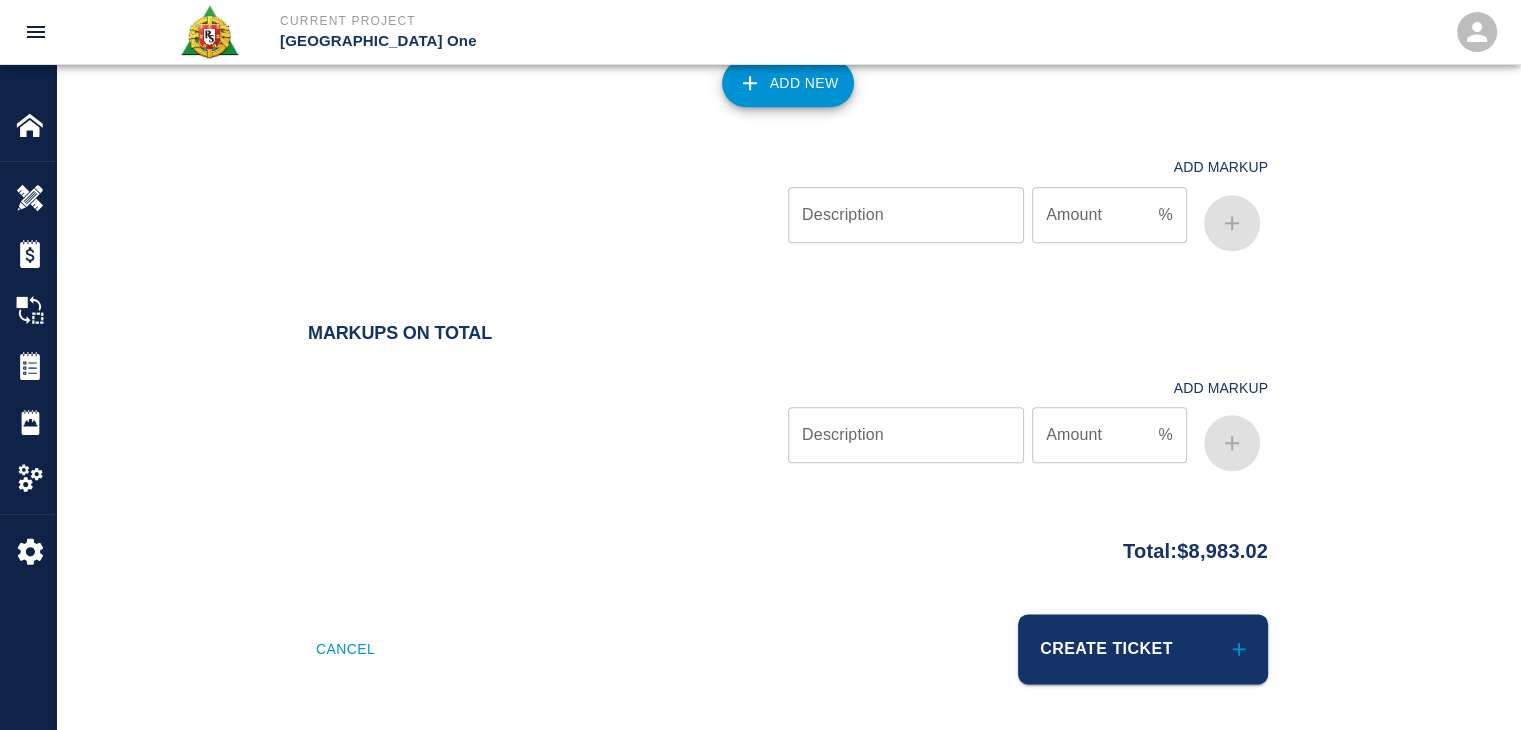 click on "Total:  $8,983.02" at bounding box center [788, 546] 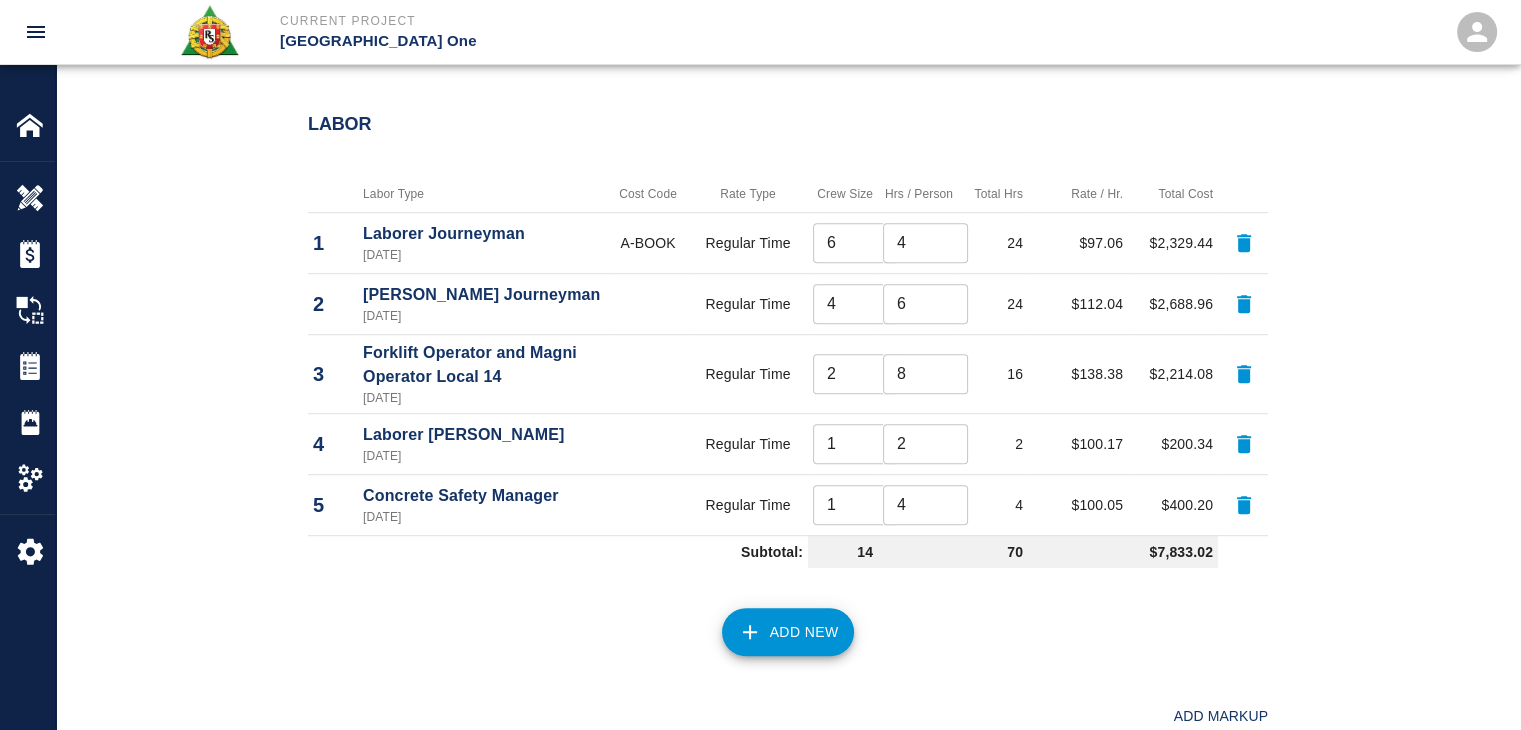 scroll, scrollTop: 0, scrollLeft: 0, axis: both 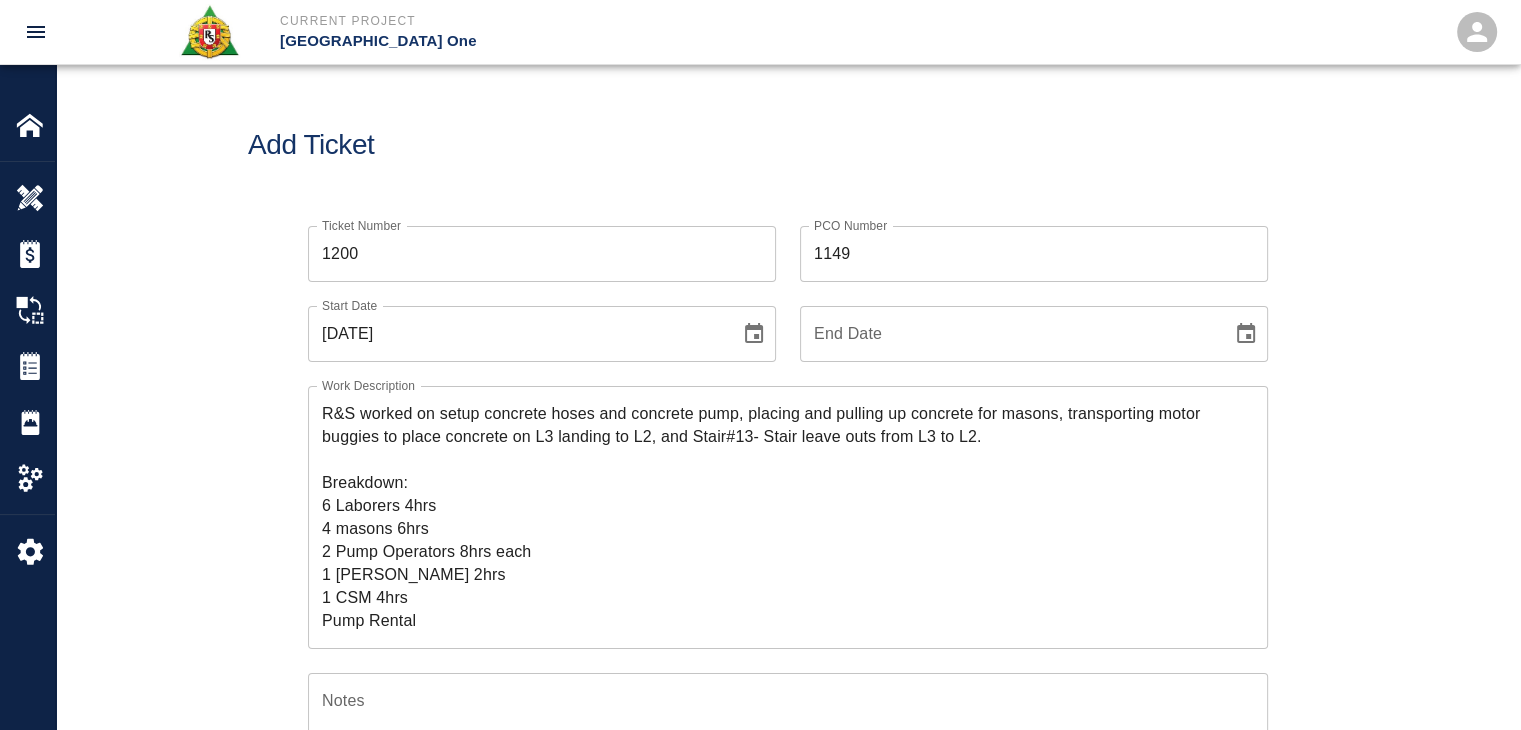 click on "Add Ticket" at bounding box center [788, 145] 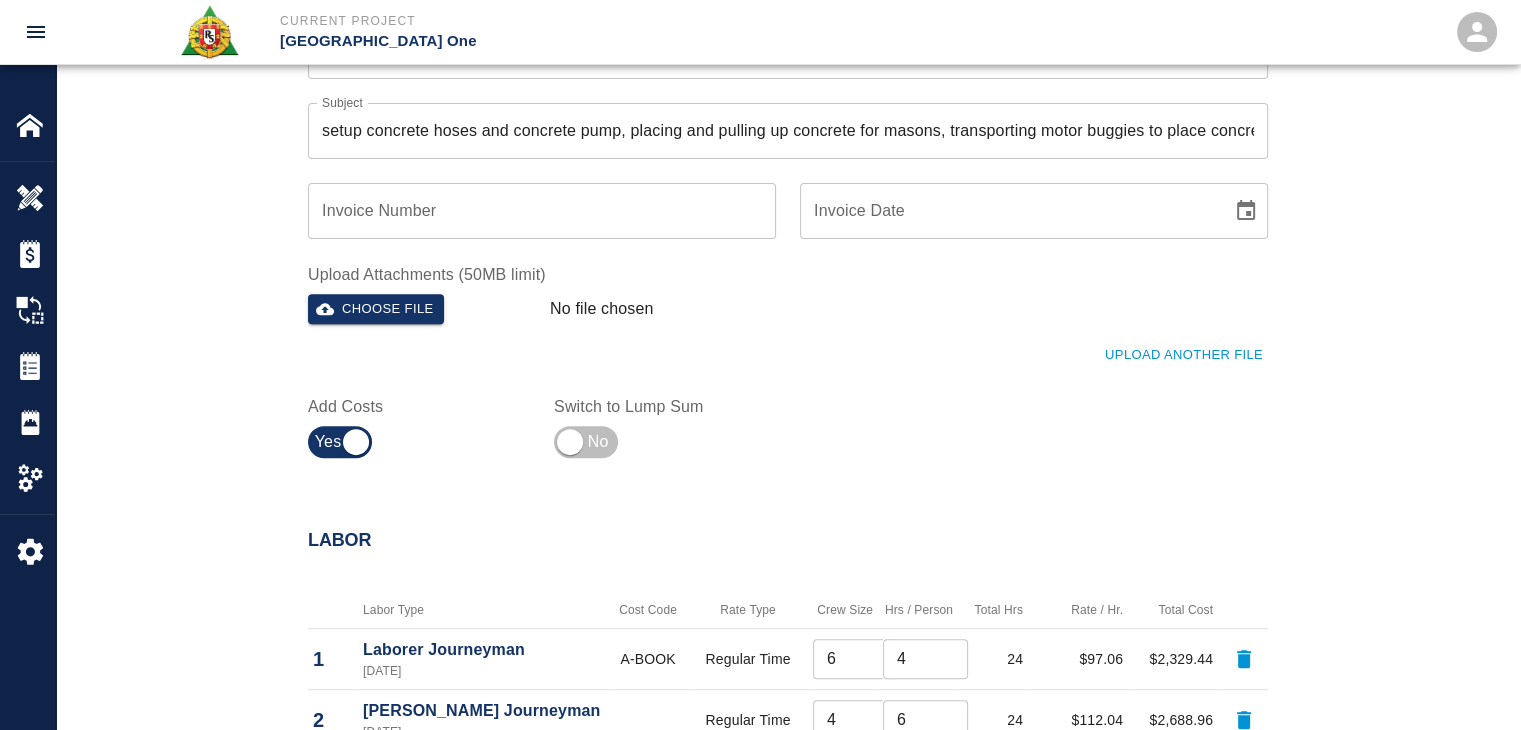 scroll, scrollTop: 676, scrollLeft: 0, axis: vertical 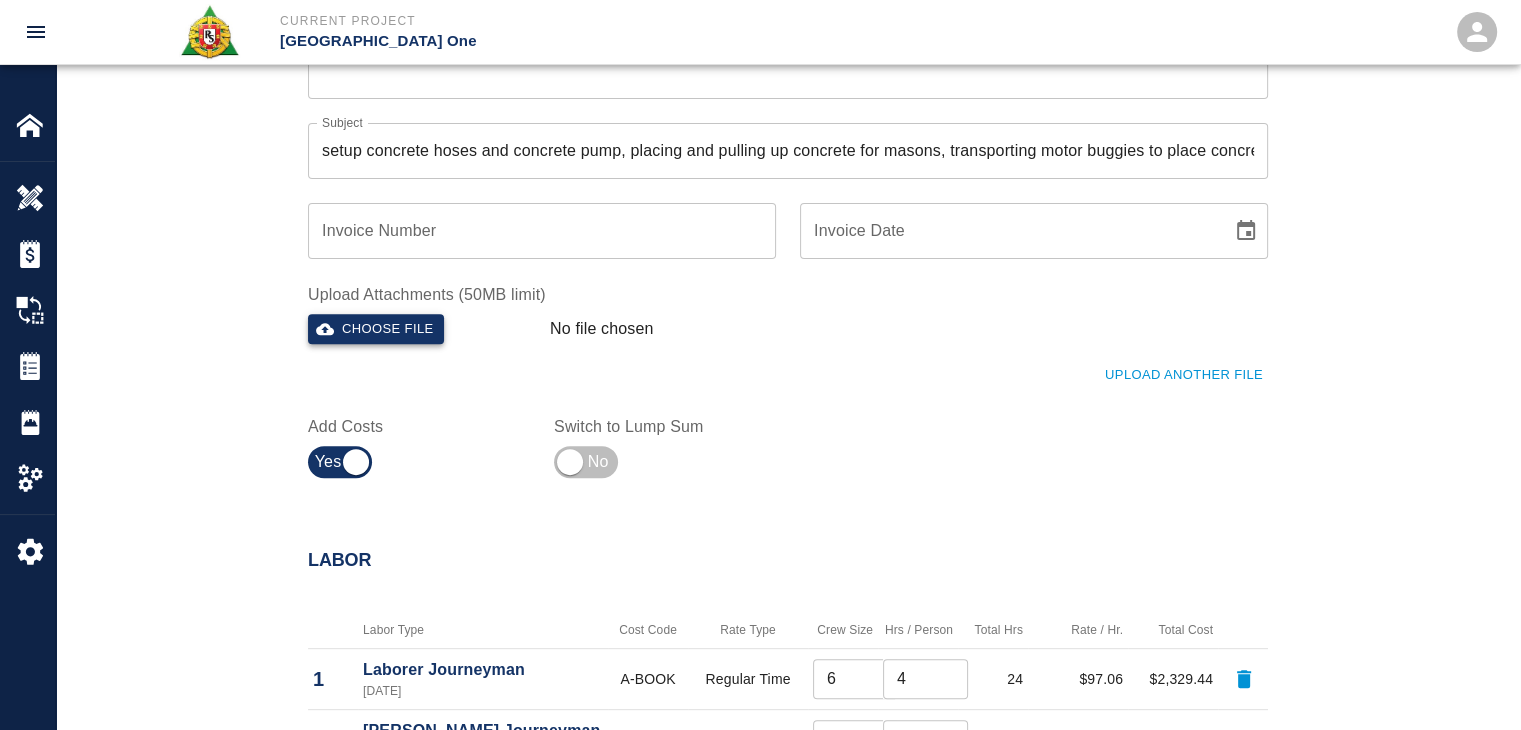 click on "Choose file" at bounding box center (376, 329) 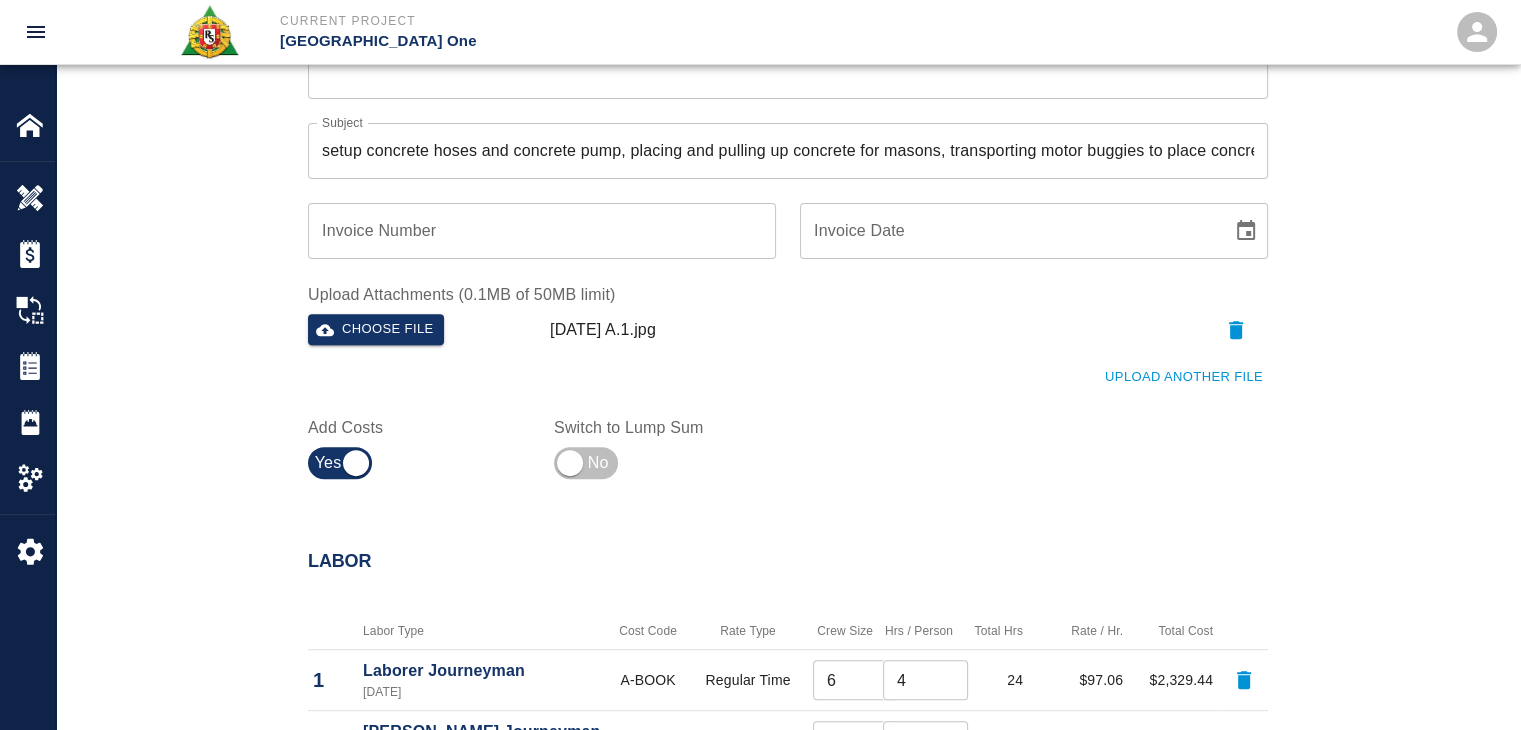 click on "Upload Another File" at bounding box center [1184, 377] 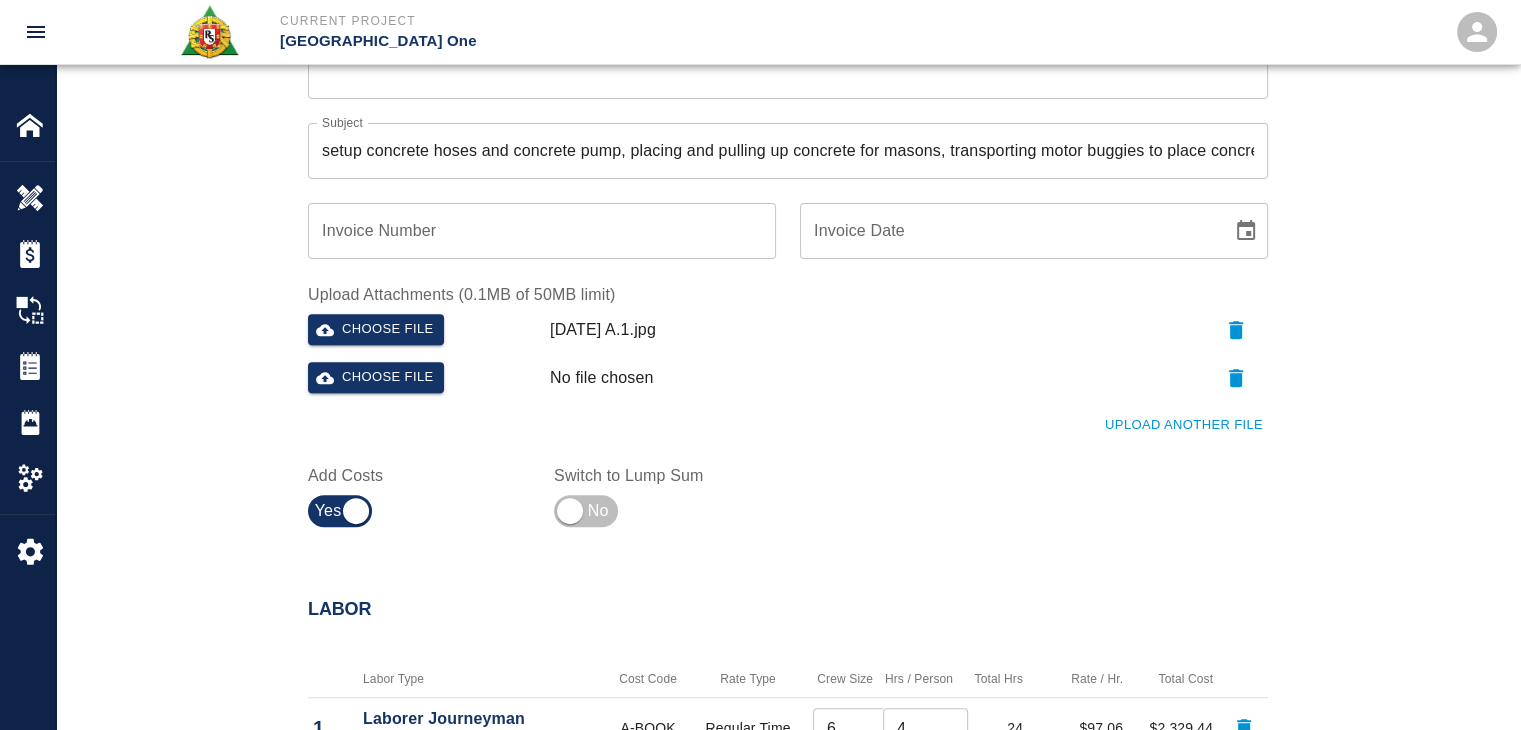 click on "Upload Another File" at bounding box center (1184, 425) 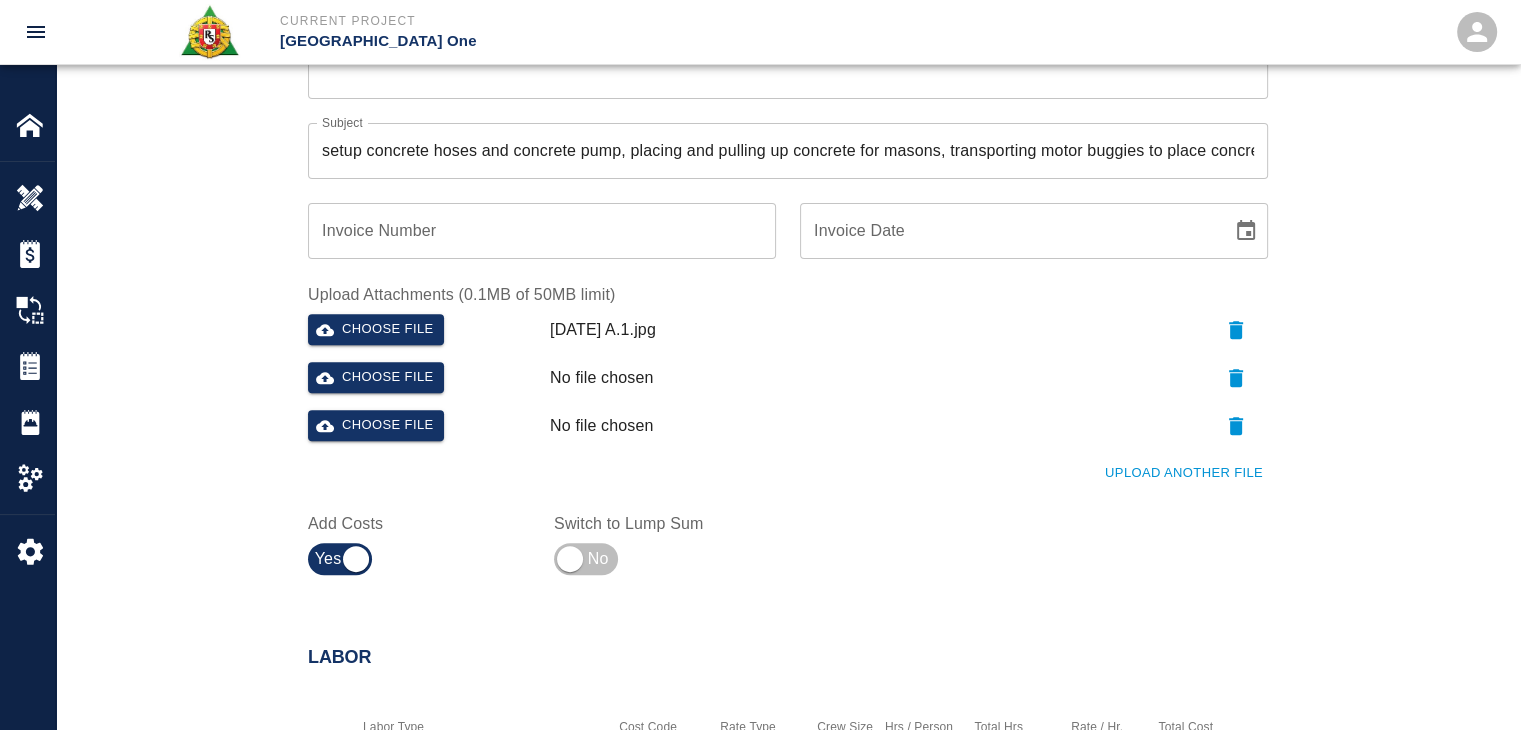 click on "Upload Another File" at bounding box center (1184, 473) 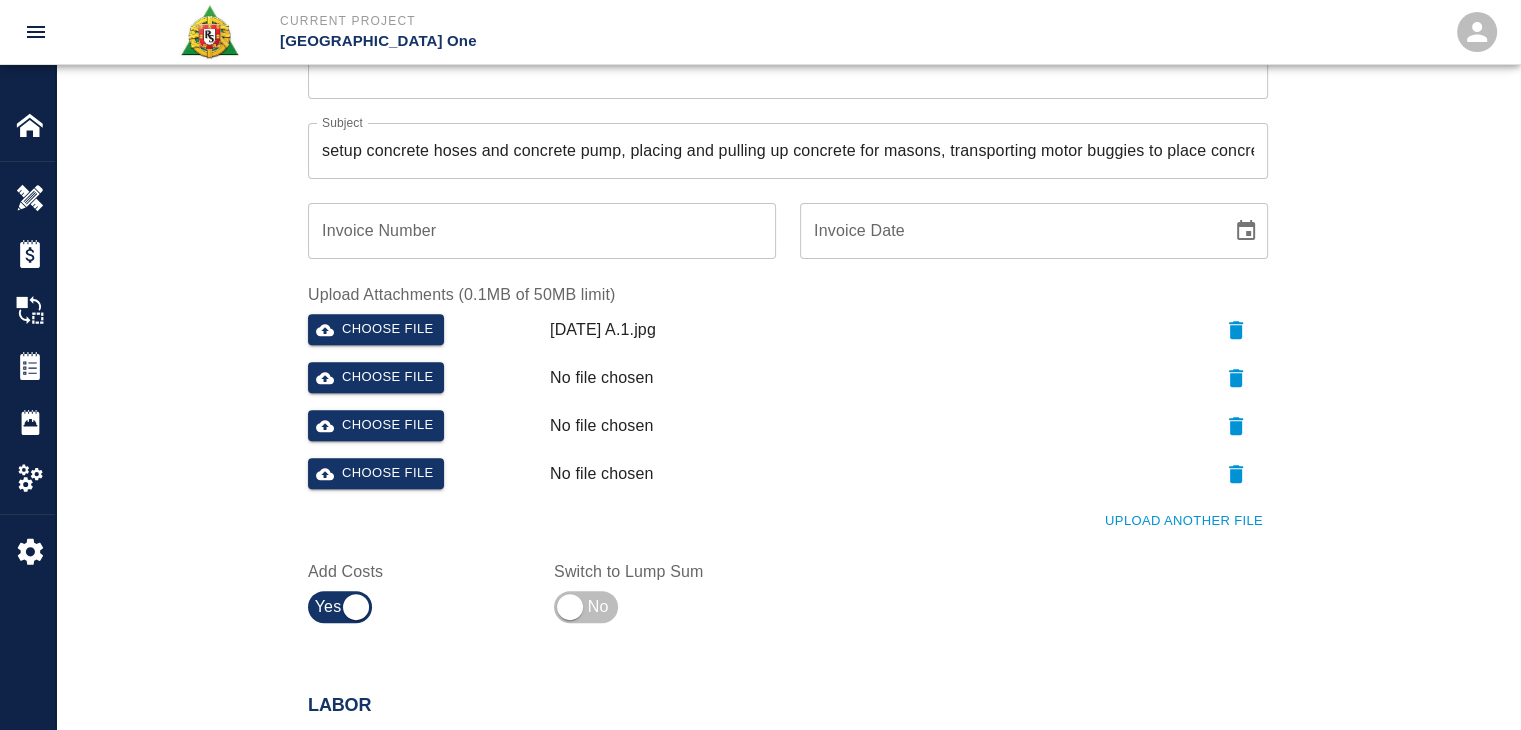 click on "Choose file" at bounding box center [421, 374] 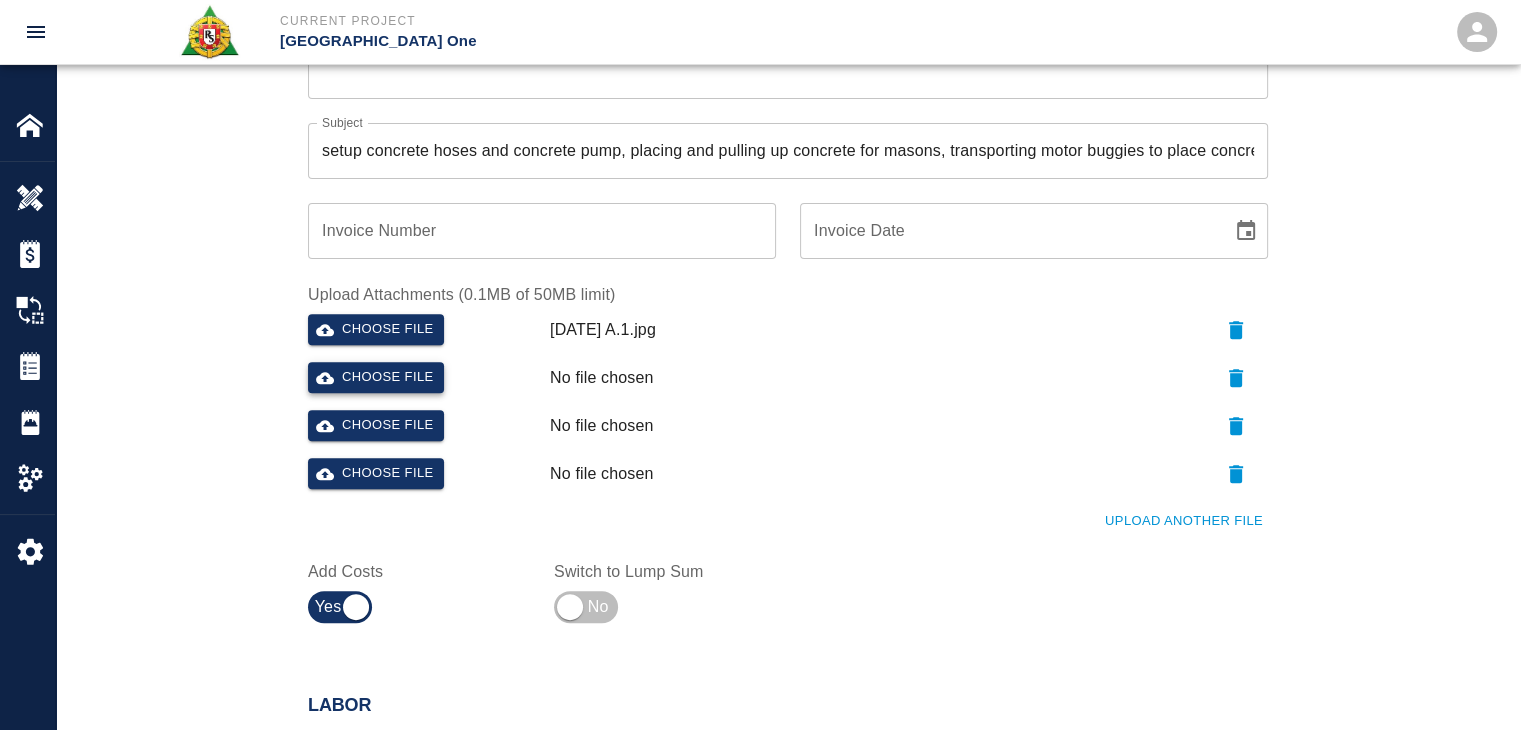 click on "Choose file" at bounding box center (376, 377) 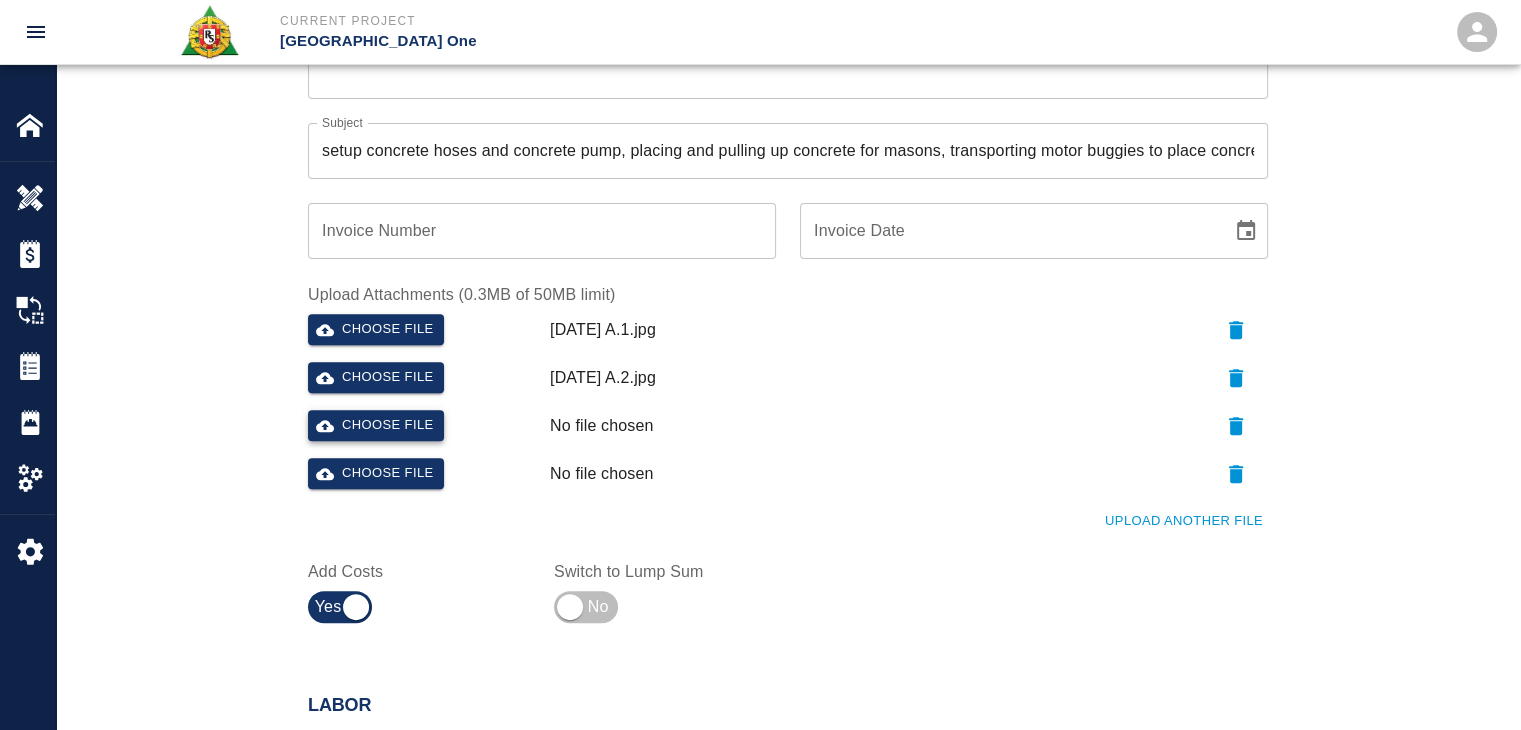 click on "Choose file" at bounding box center (376, 425) 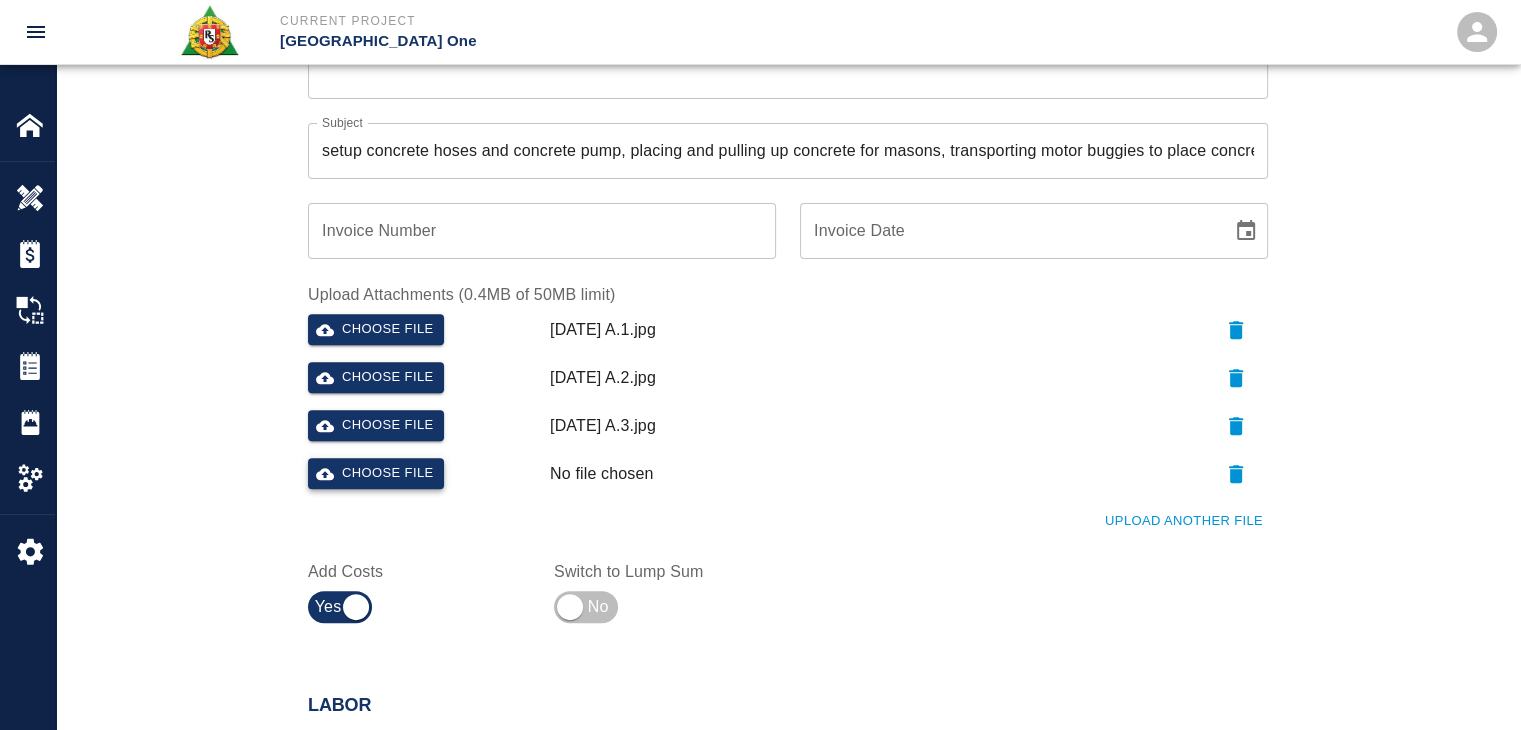 click on "Choose file" at bounding box center [376, 473] 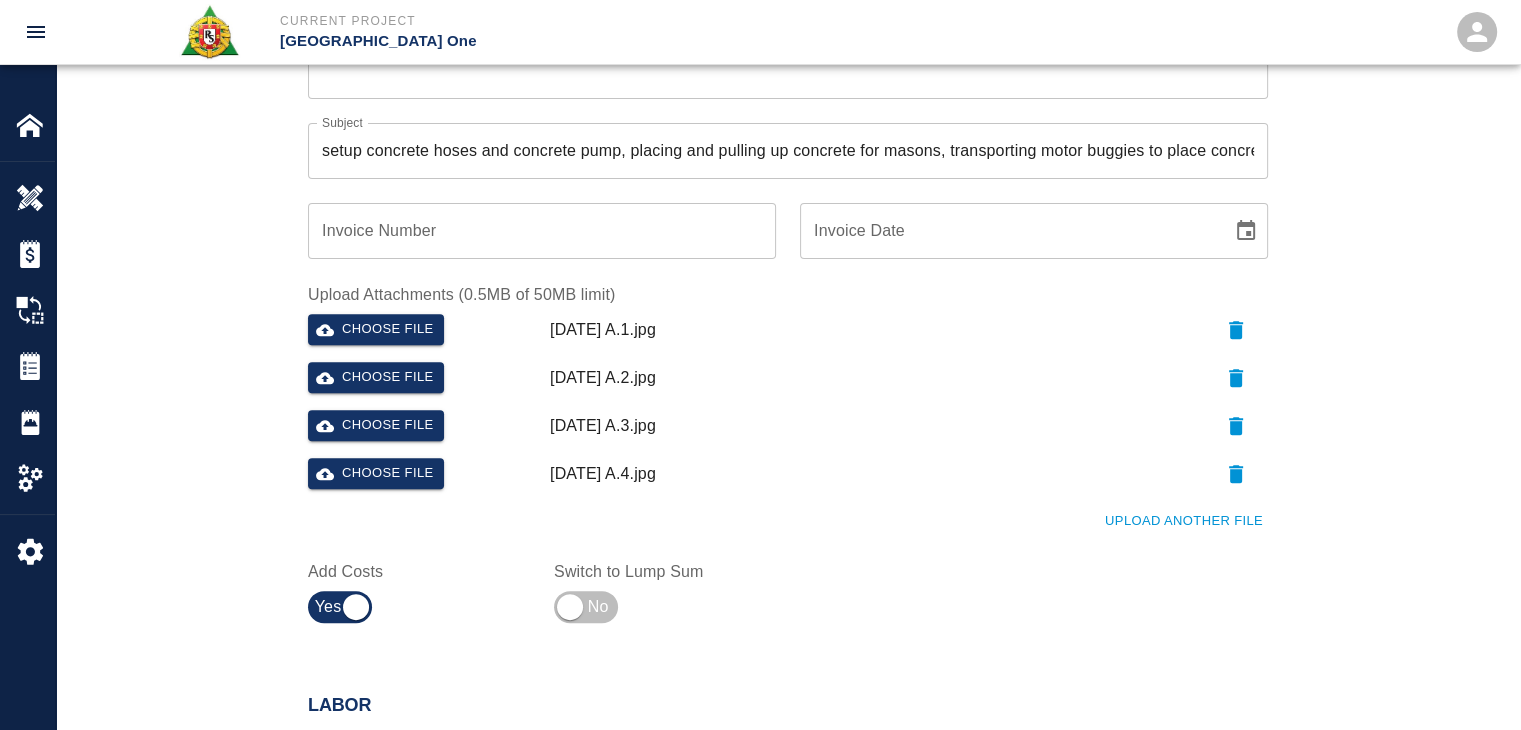 click on "Ticket Number 1200 Ticket Number PCO Number 1149 PCO Number Start Date  07/07/2025 Start Date  End Date End Date Work Description R&S worked on setup concrete hoses and concrete pump, placing and pulling up concrete for masons, transporting motor buggies to place concrete on L3 landing to L2, and Stair#13- Stair leave outs from L3 to L2.
Breakdown:
6 Laborers 4hrs
4 masons 6hrs
2 Pump Operators 8hrs each
1 Foreman 2hrs
1 CSM 4hrs
Pump Rental x Work Description Notes x Notes Subject setup concrete hoses and concrete pump, placing and pulling up concrete for masons, transporting motor buggies to place concrete on L3 landing to L2, and Stair#13- Stair leave outs from L3 to L2. Subject Invoice Number Invoice Number Invoice Date Invoice Date Upload Attachments (0.5MB of 50MB limit) Choose file 07-07-25 A.1.jpg Choose file 07-07-25 A.2.jpg Choose file 07-07-25 A.3.jpg Choose file 07-07-25 A.4.jpg Upload Another File Add Costs Switch to Lump Sum" at bounding box center (788, 79) 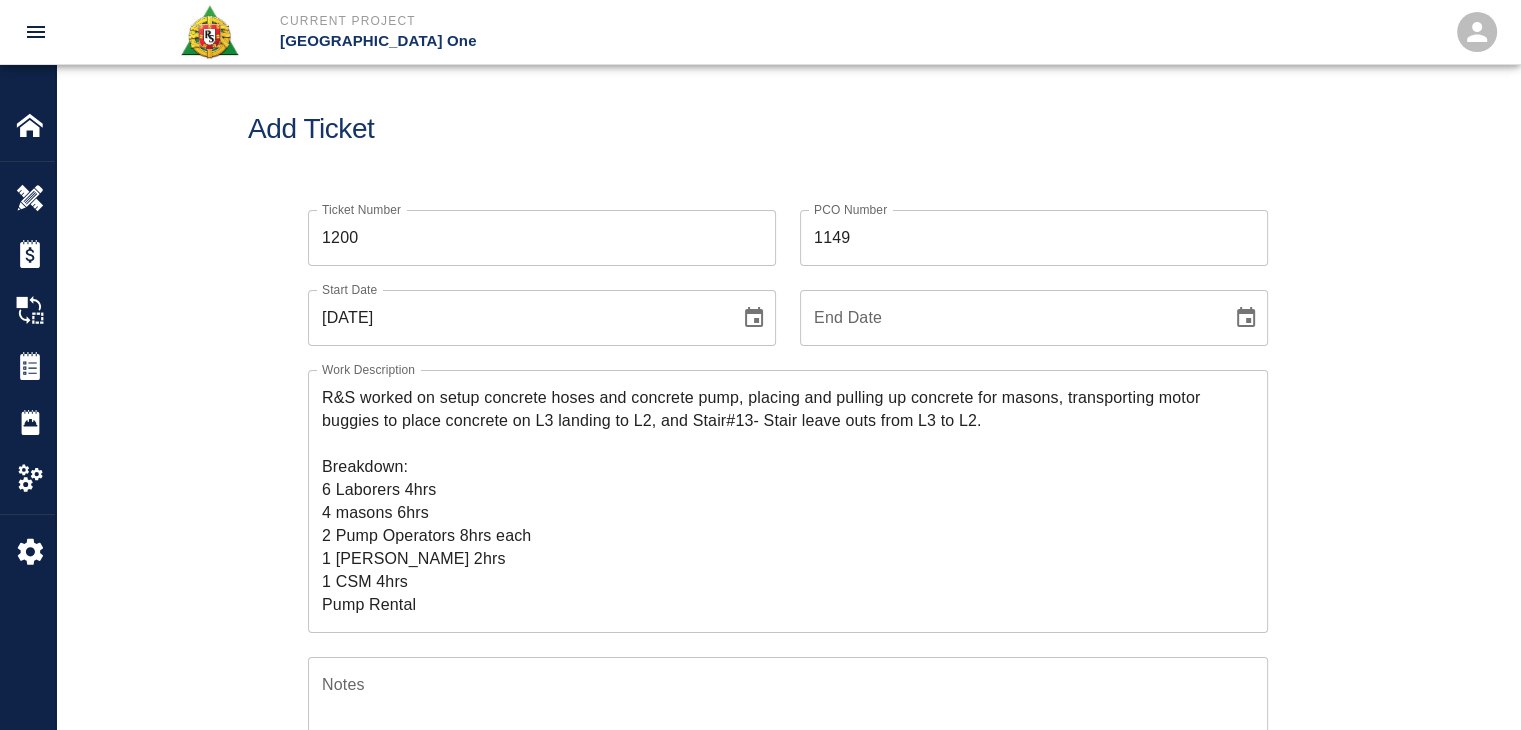 scroll, scrollTop: 0, scrollLeft: 0, axis: both 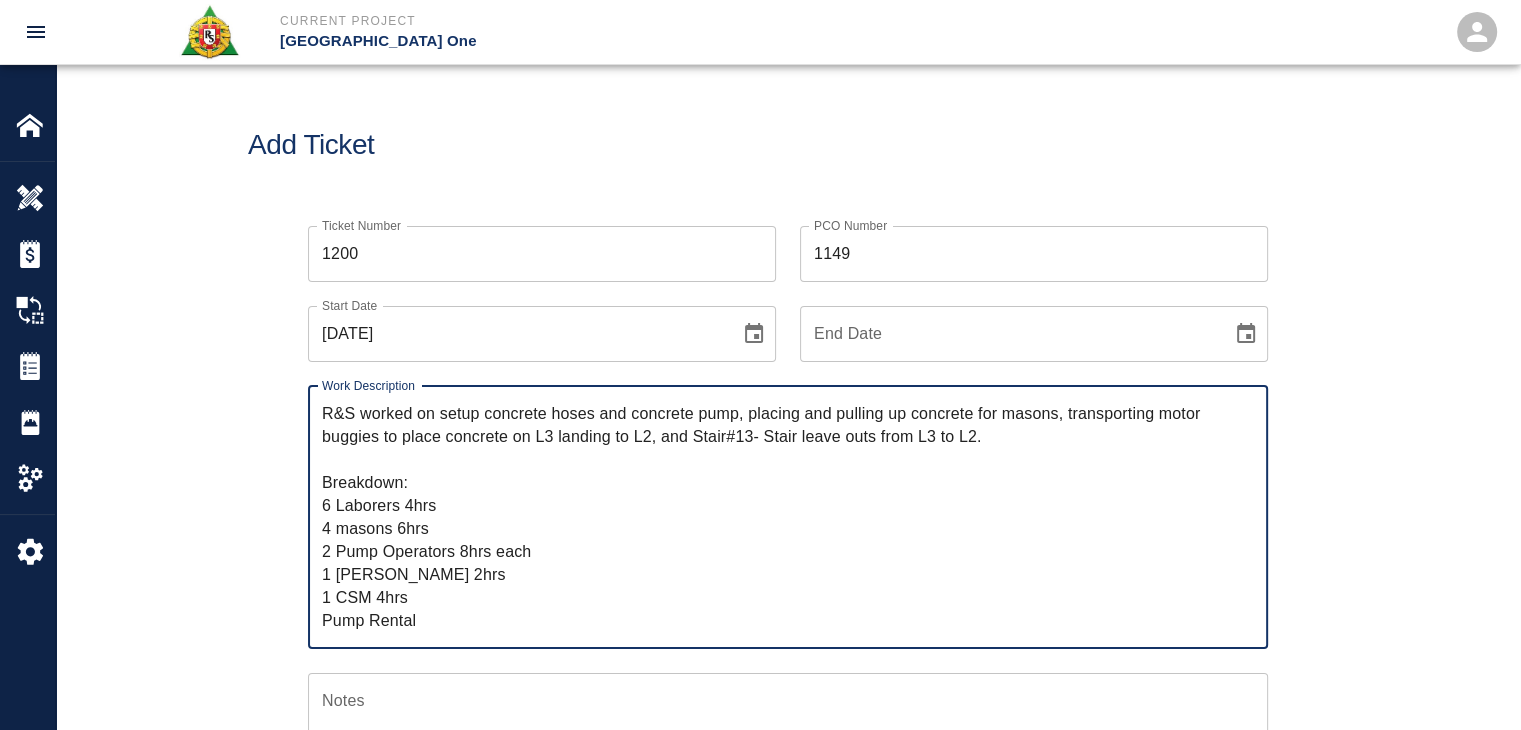 click on "R&S worked on setup concrete hoses and concrete pump, placing and pulling up concrete for masons, transporting motor buggies to place concrete on L3 landing to L2, and Stair#13- Stair leave outs from L3 to L2.
Breakdown:
6 Laborers 4hrs
4 masons 6hrs
2 Pump Operators 8hrs each
1 Foreman 2hrs
1 CSM 4hrs
Pump Rental" at bounding box center [788, 517] 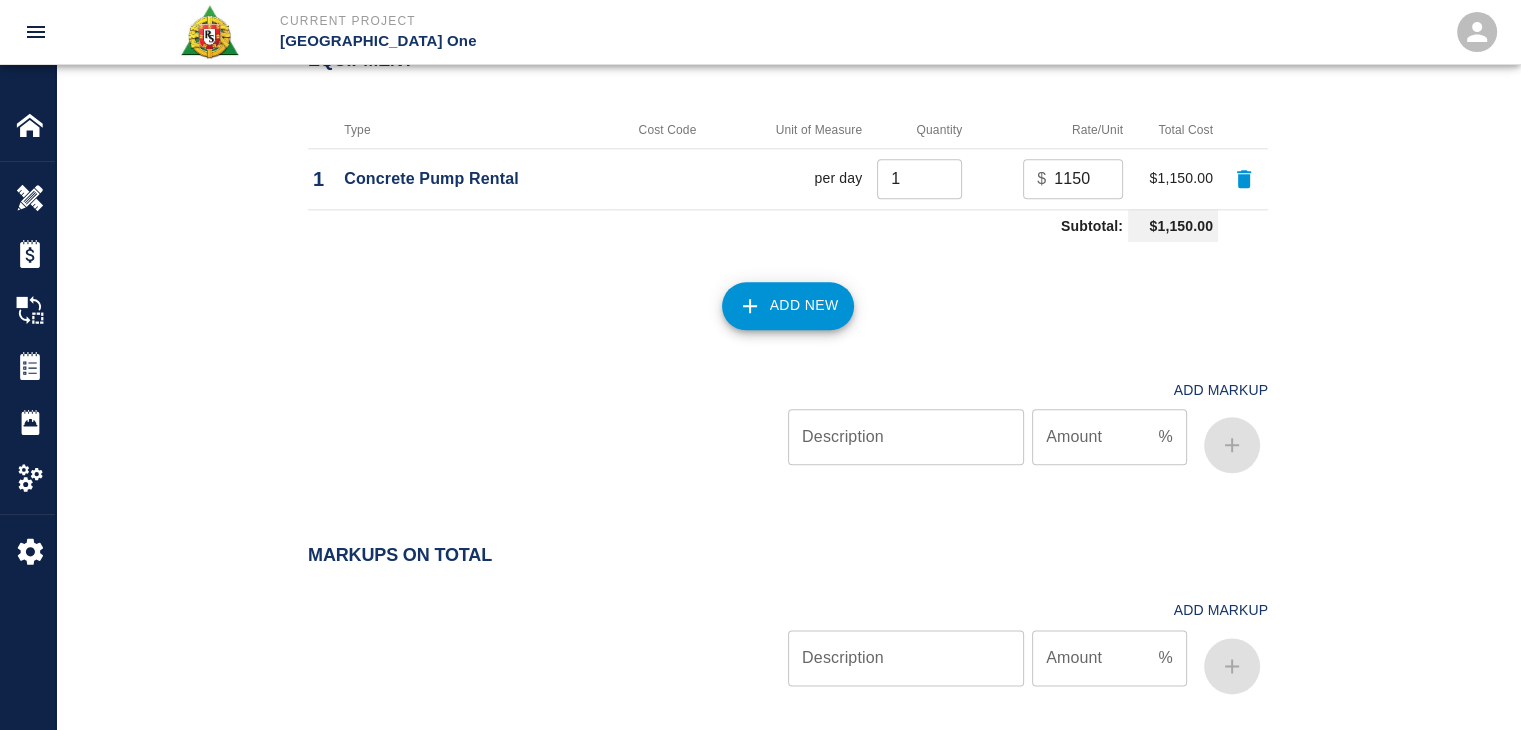 scroll, scrollTop: 2515, scrollLeft: 0, axis: vertical 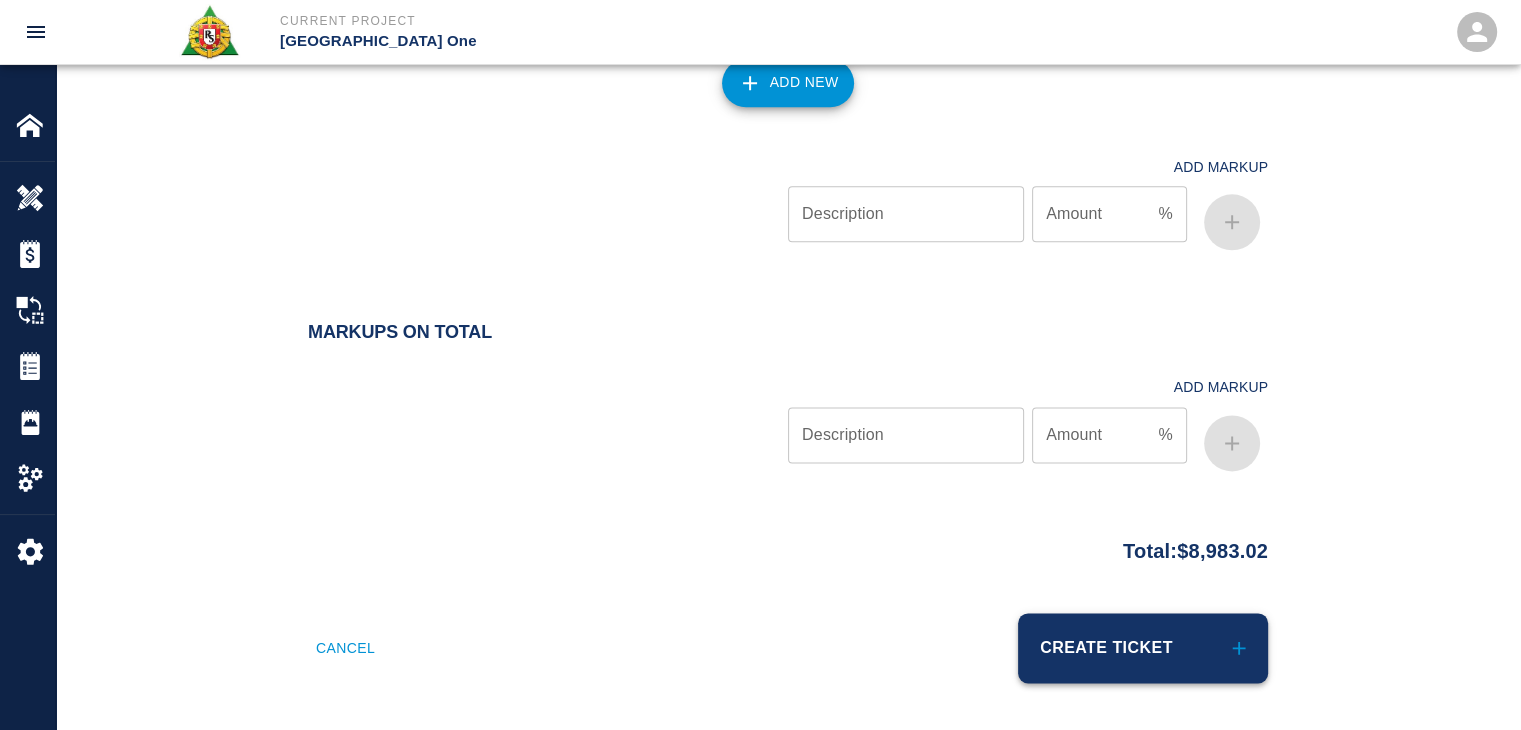 click on "Create Ticket" at bounding box center [1143, 648] 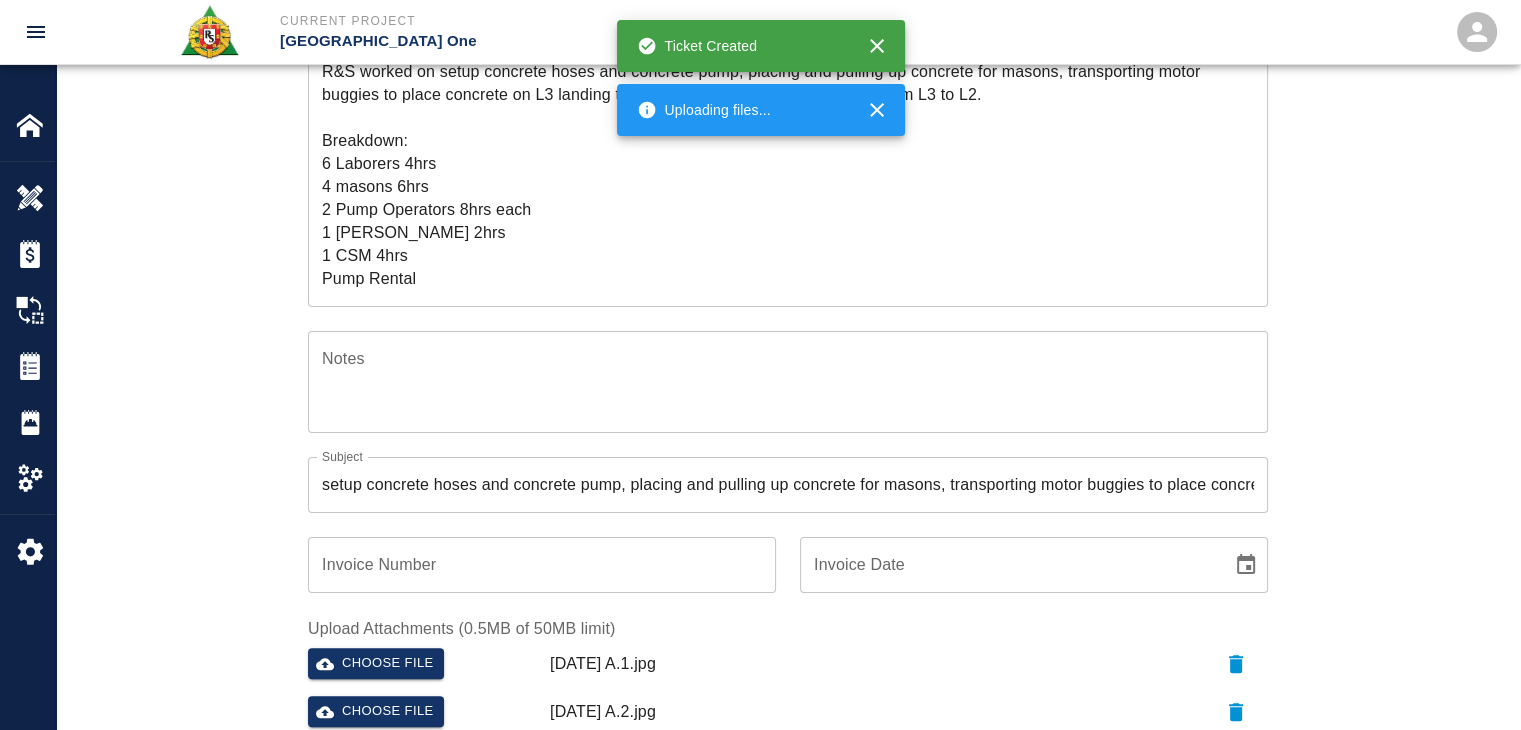 scroll, scrollTop: 311, scrollLeft: 0, axis: vertical 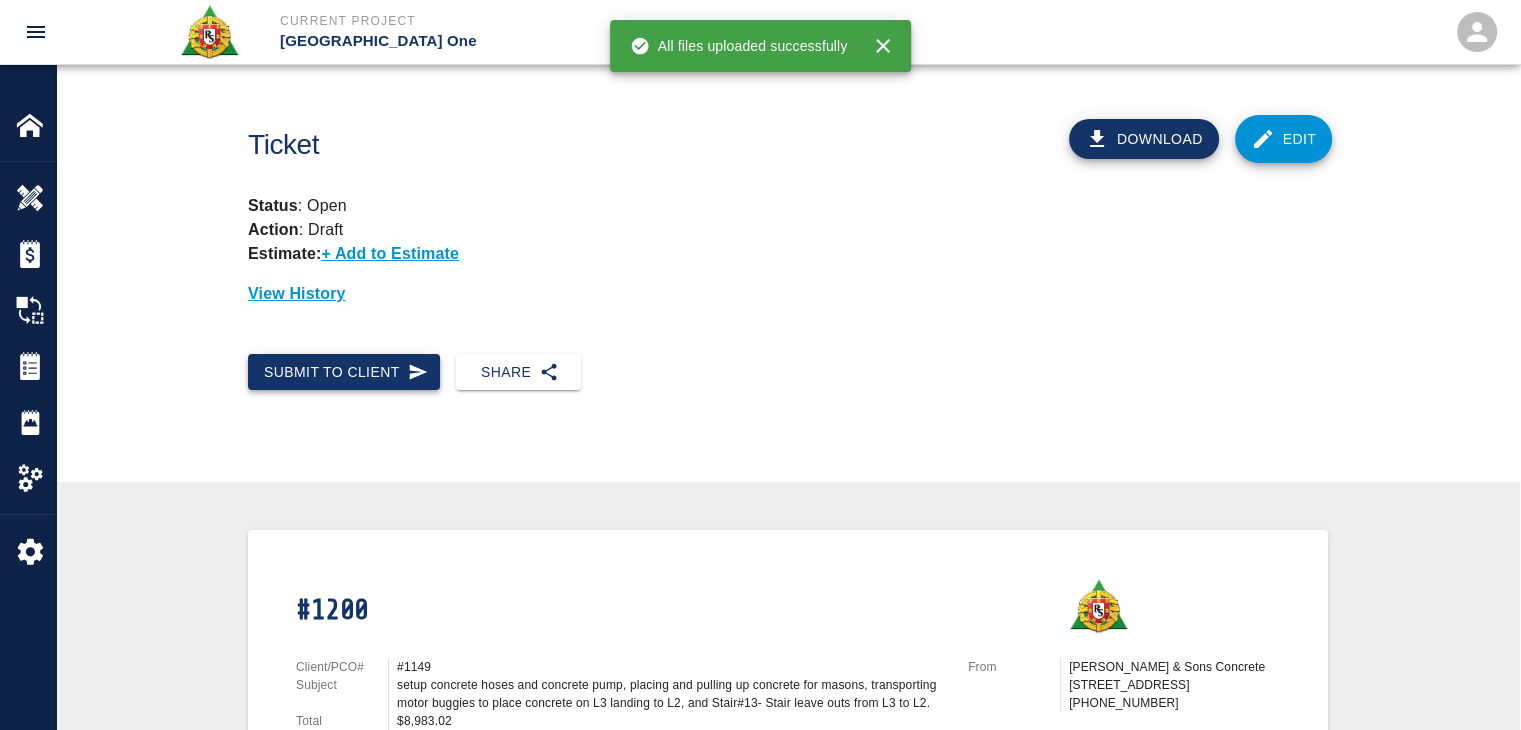 click on "Submit to Client" at bounding box center [344, 372] 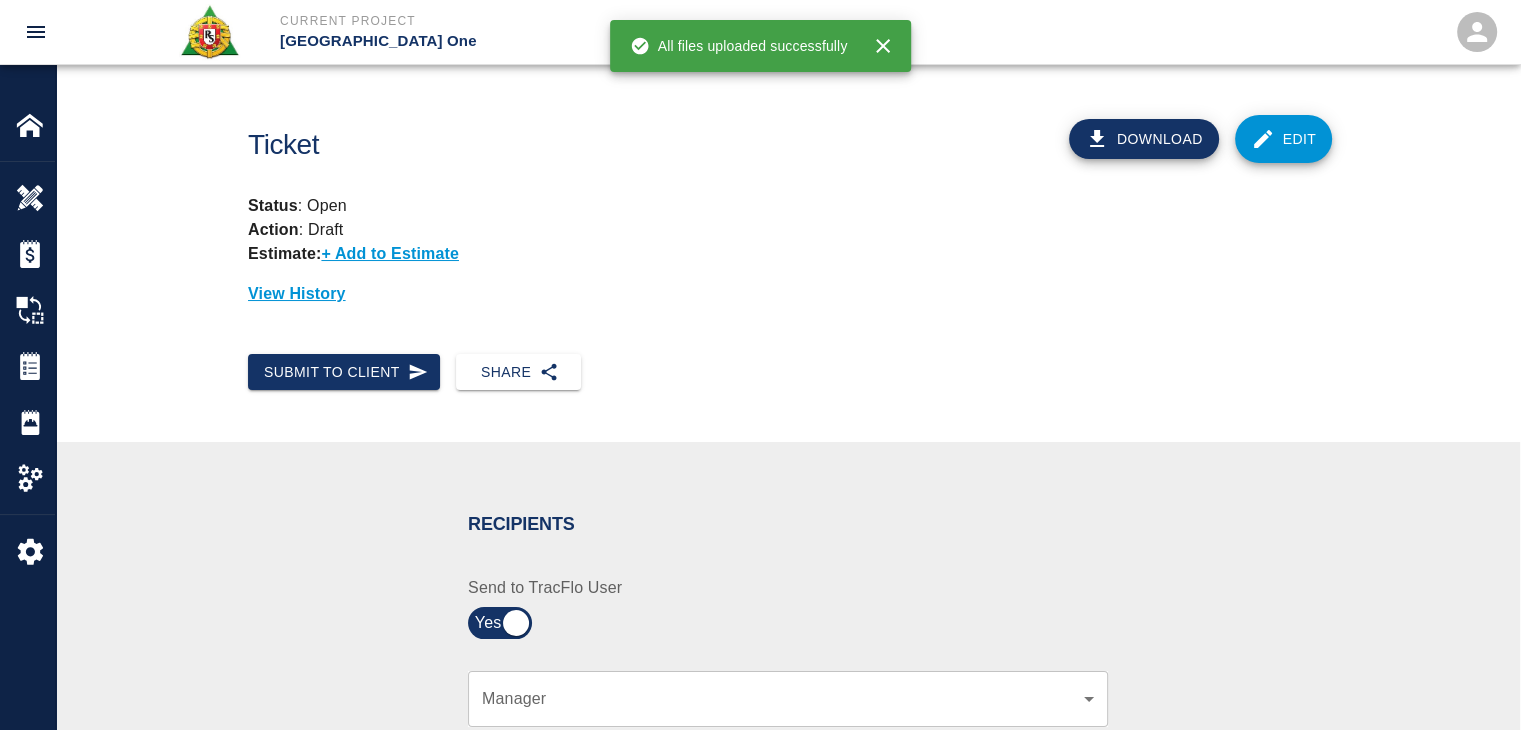 scroll, scrollTop: 440, scrollLeft: 0, axis: vertical 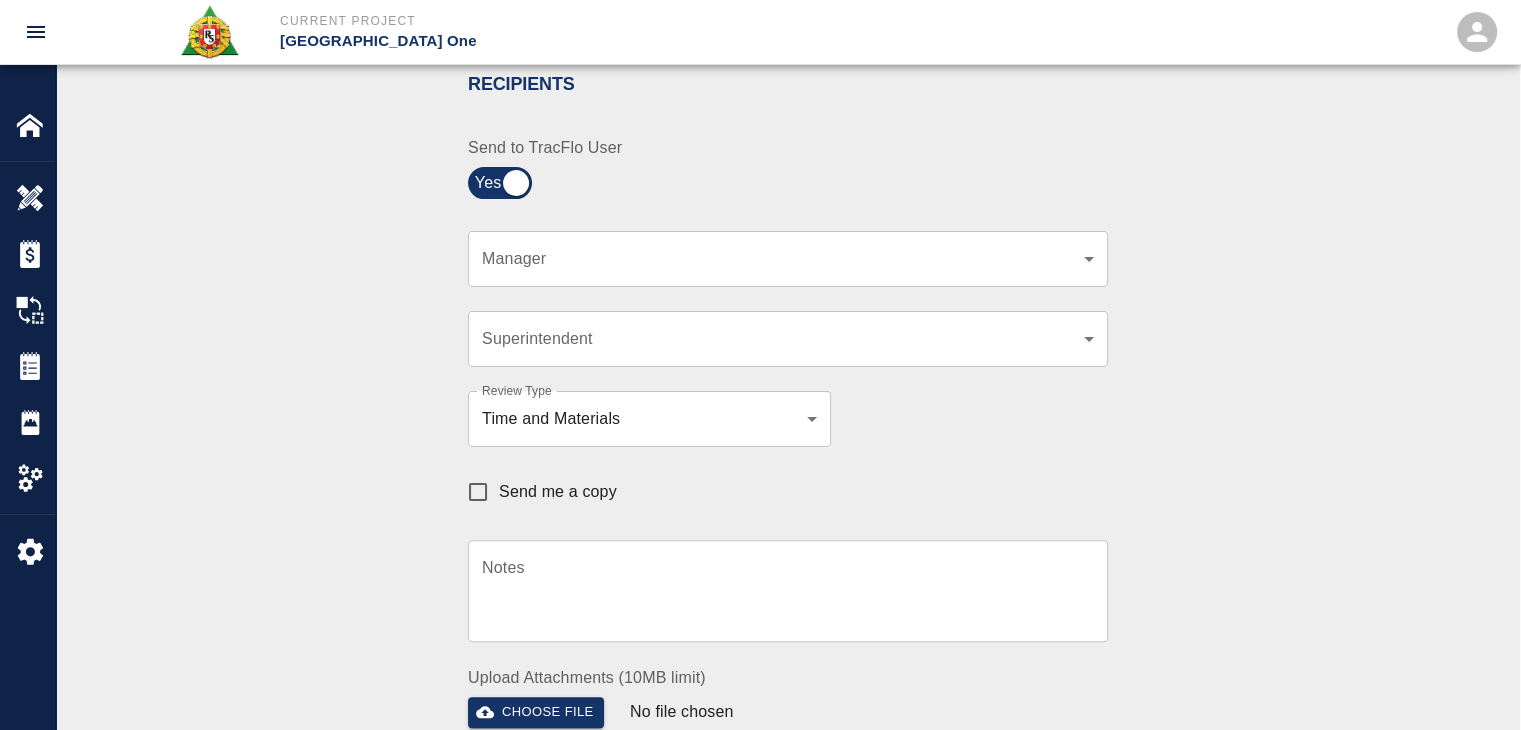 click on "​ Manager" at bounding box center (788, 259) 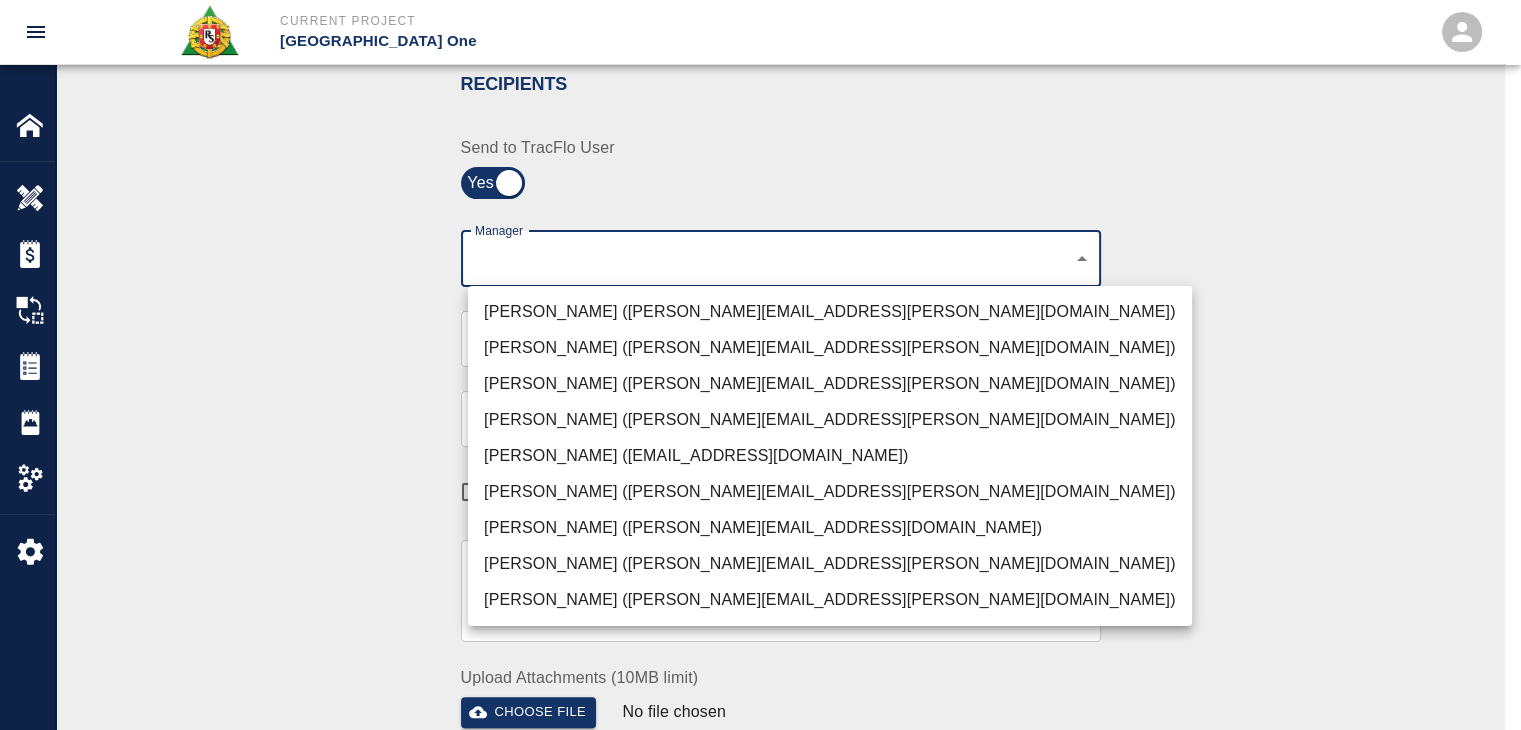 click on "Current Project JFK Terminal One Home JFK Terminal One Overview Estimates Change Orders Tickets Daily Reports Project Settings Settings Powered By Terms of Service  |  Privacy Policy Ticket Download Edit Status :   Open Action :   Draft Estimate:  + Add to Estimate View History Submit to Client Share Recipients Internal Team ​ Internal Team Notes x Notes Cancel Send Recipients Send to TracFlo User Manager ​ Manager Superintendent ​ Superintendent Review Type Time and Materials tm Review Type Send me a copy Notes x Notes Upload Attachments (10MB limit) Choose file No file chosen Upload Another File Cancel Send Request Time and Material Revision Notes   * x Notes   * Upload Attachments (10MB limit) Choose file No file chosen Upload Another File Cancel Send Time and Materials Reject Notes   * x Notes   * Upload Attachments (10MB limit) Choose file No file chosen Upload Another File Cancel Send Signature acknowledges time and material used, but does not change contractual obligations of either party x" at bounding box center [760, -75] 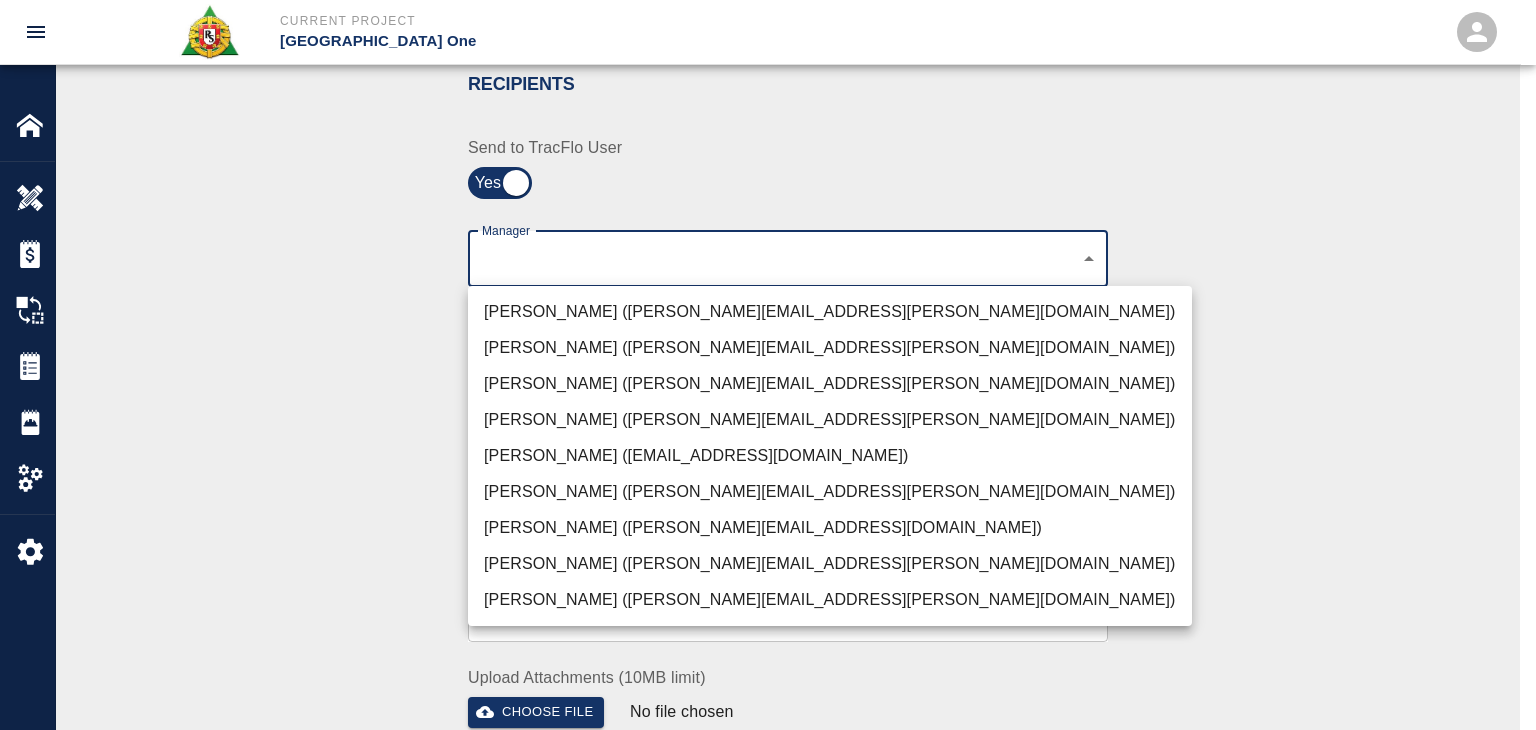 click on "Peter Hardecker (peter.hardecker@aecom.com)" at bounding box center (830, 312) 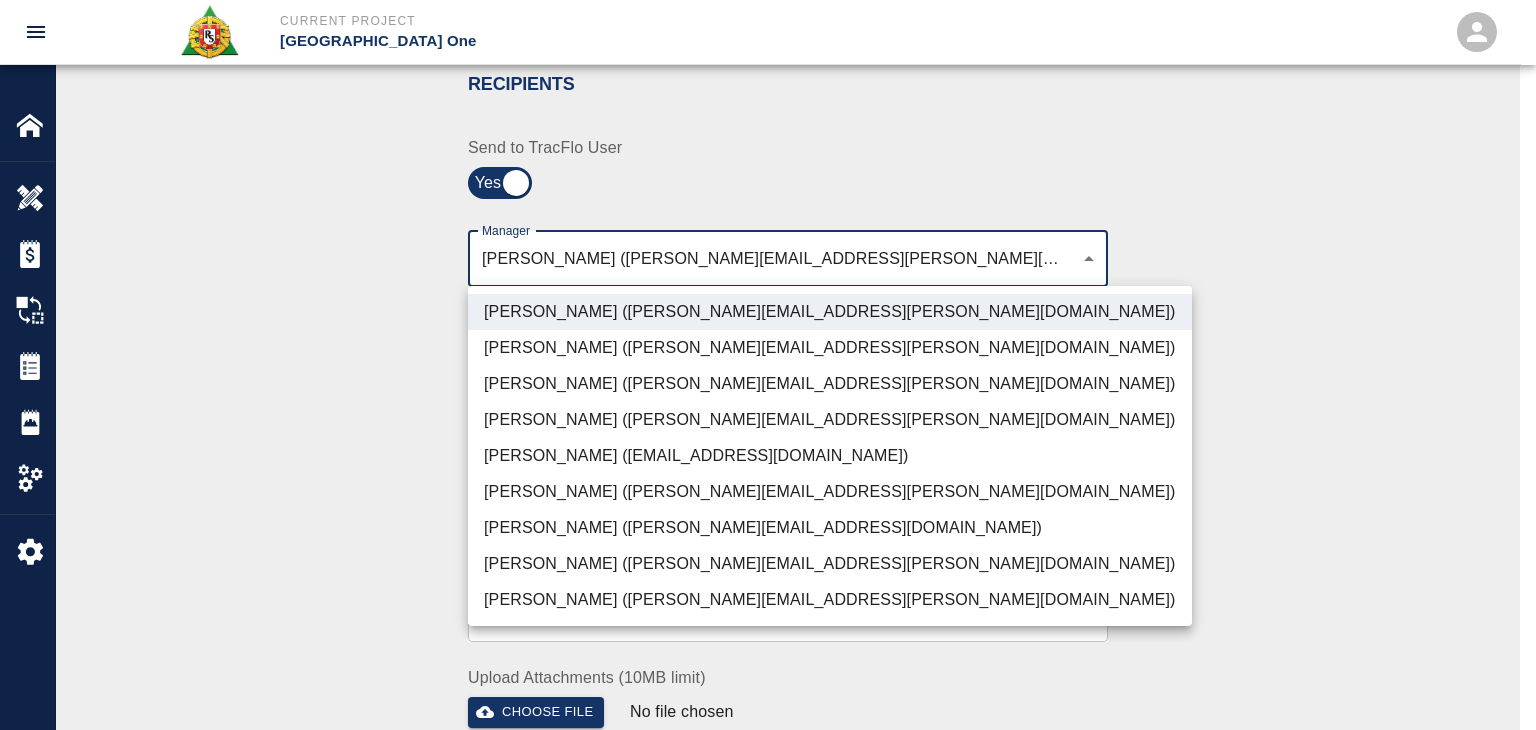click on "Parin Kanani (parin.kanani@aecom.com)" at bounding box center [830, 384] 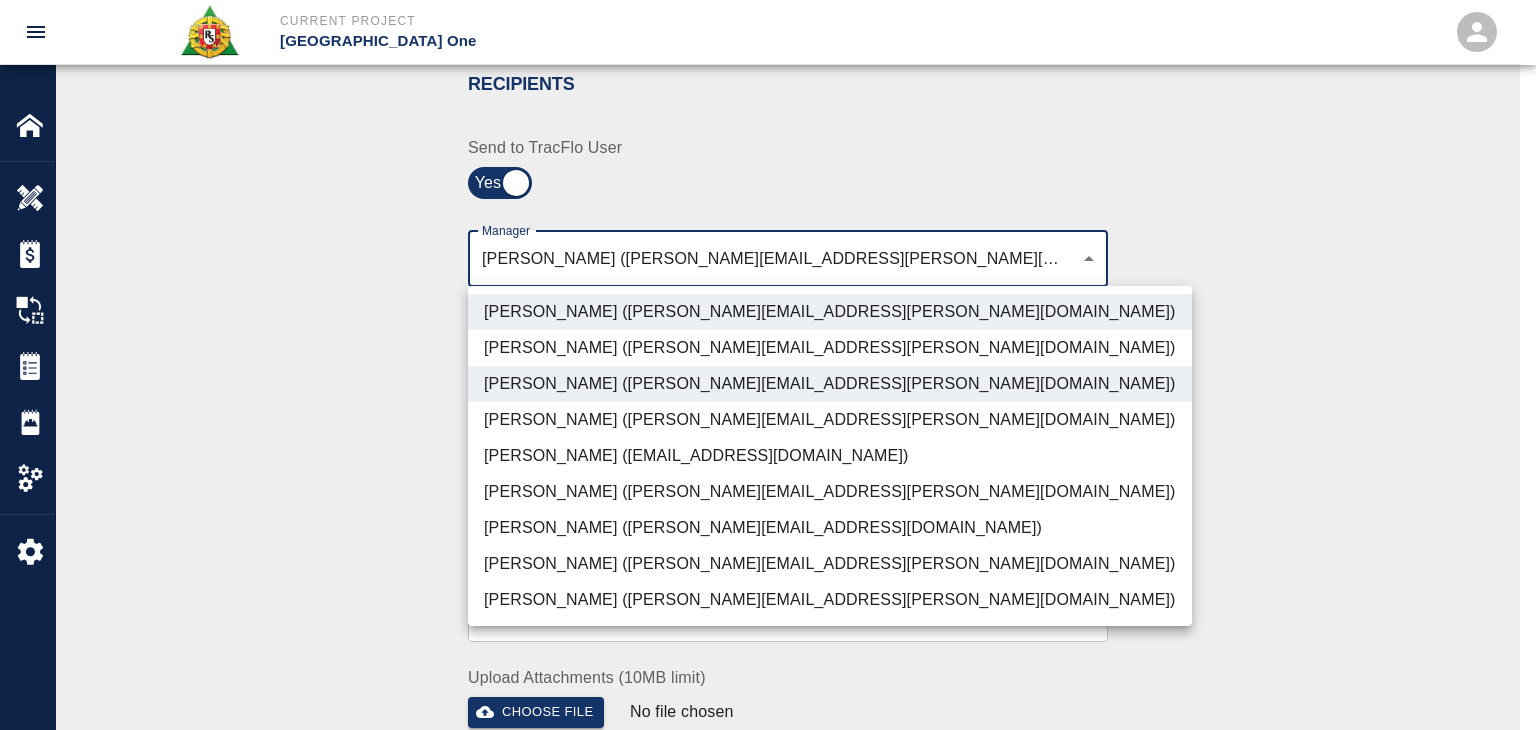 click on "Dylan  Sims (dylan.sims@aecom.com)" at bounding box center (830, 564) 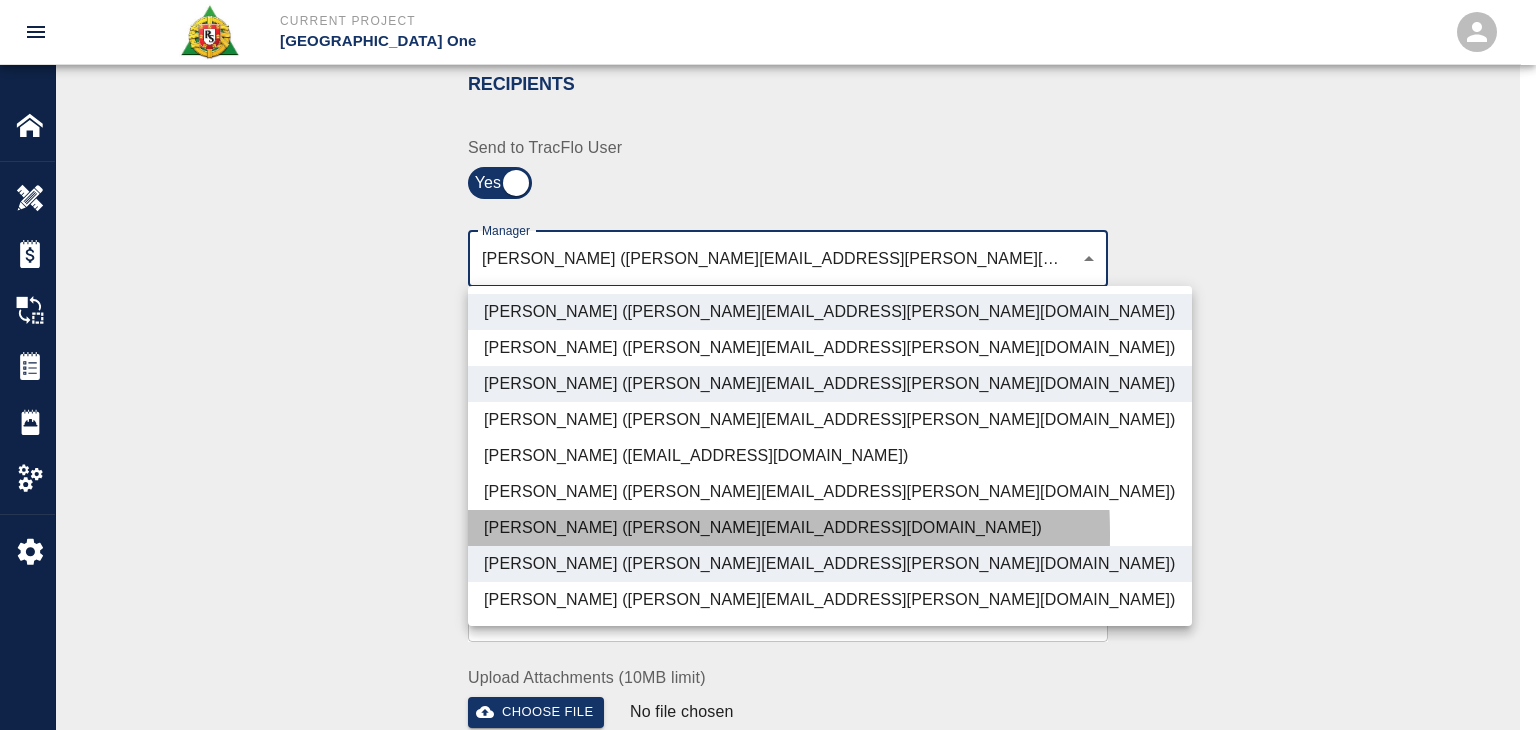 click on "Patrick Testino (patrick.testino@aecom.com)" at bounding box center (830, 528) 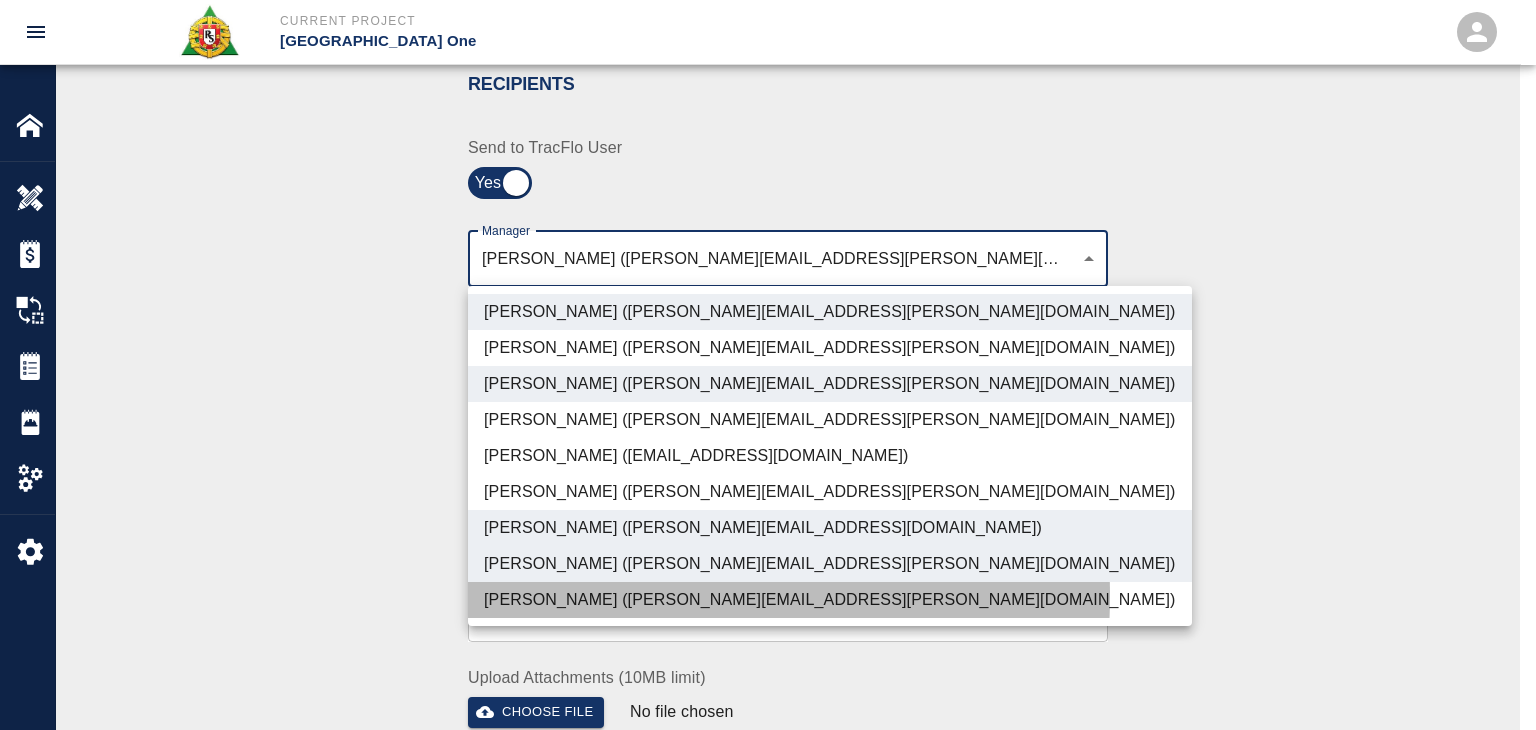 click on "Shane  Lamay (shane.lamay@aecom.com)" at bounding box center (830, 600) 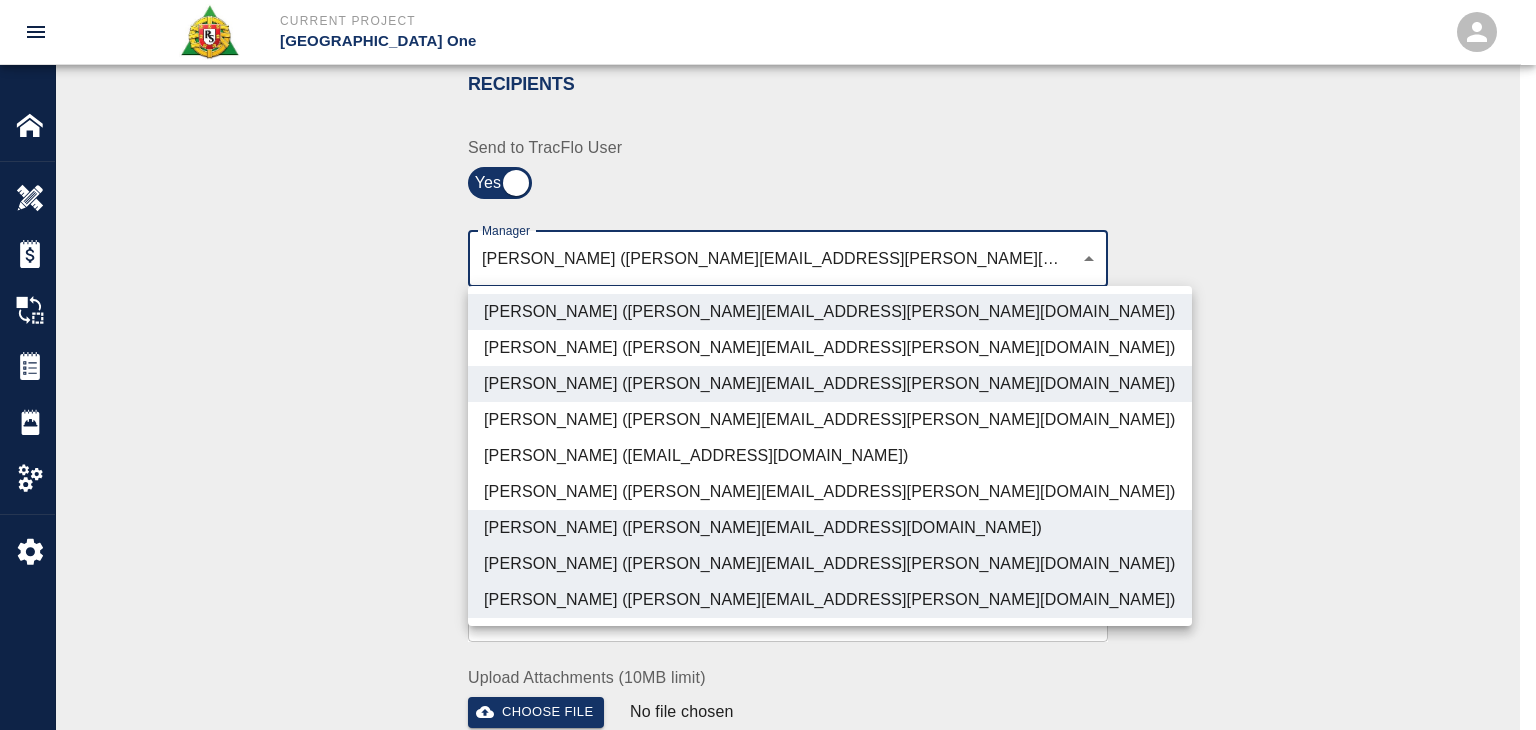 click at bounding box center (768, 365) 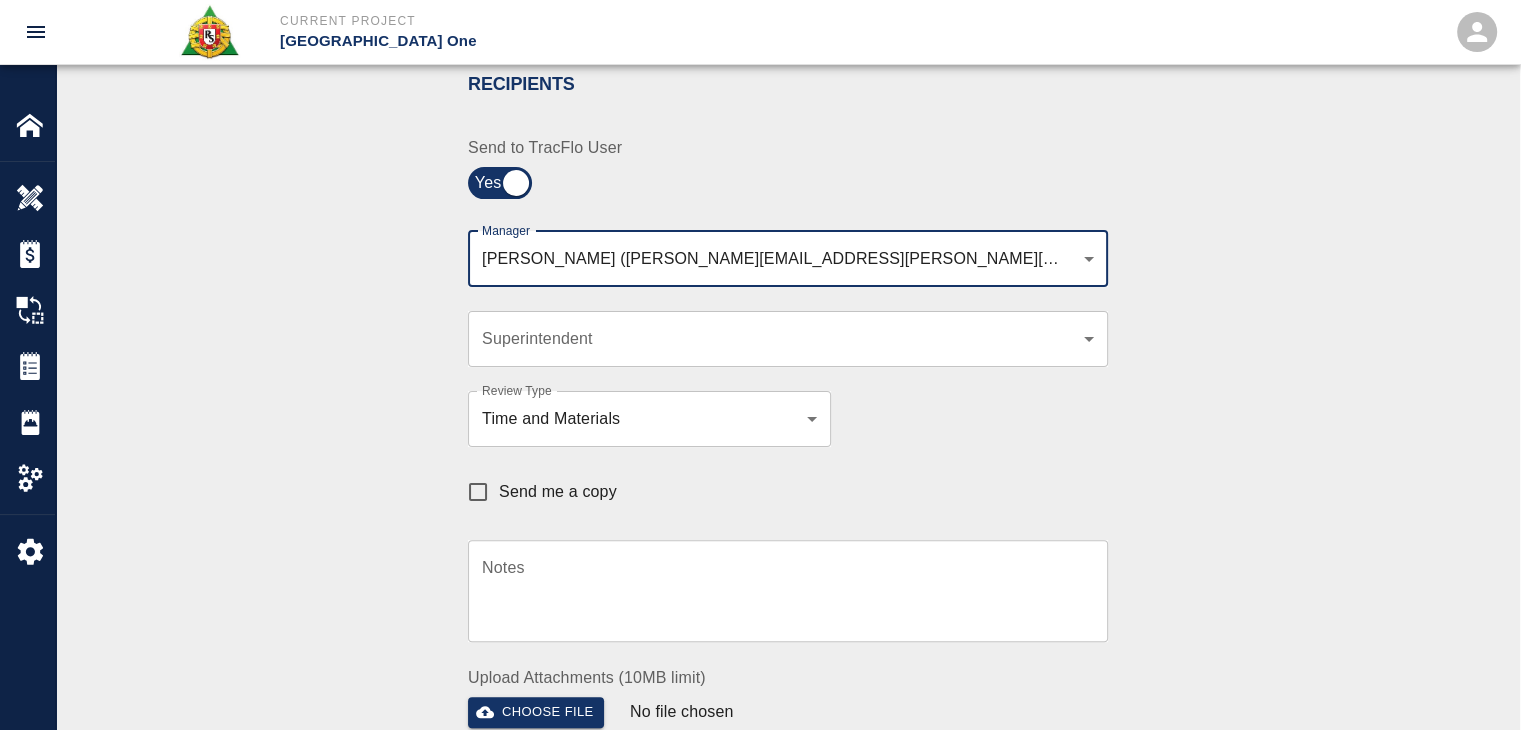 click on "Notes x Notes" at bounding box center [776, 579] 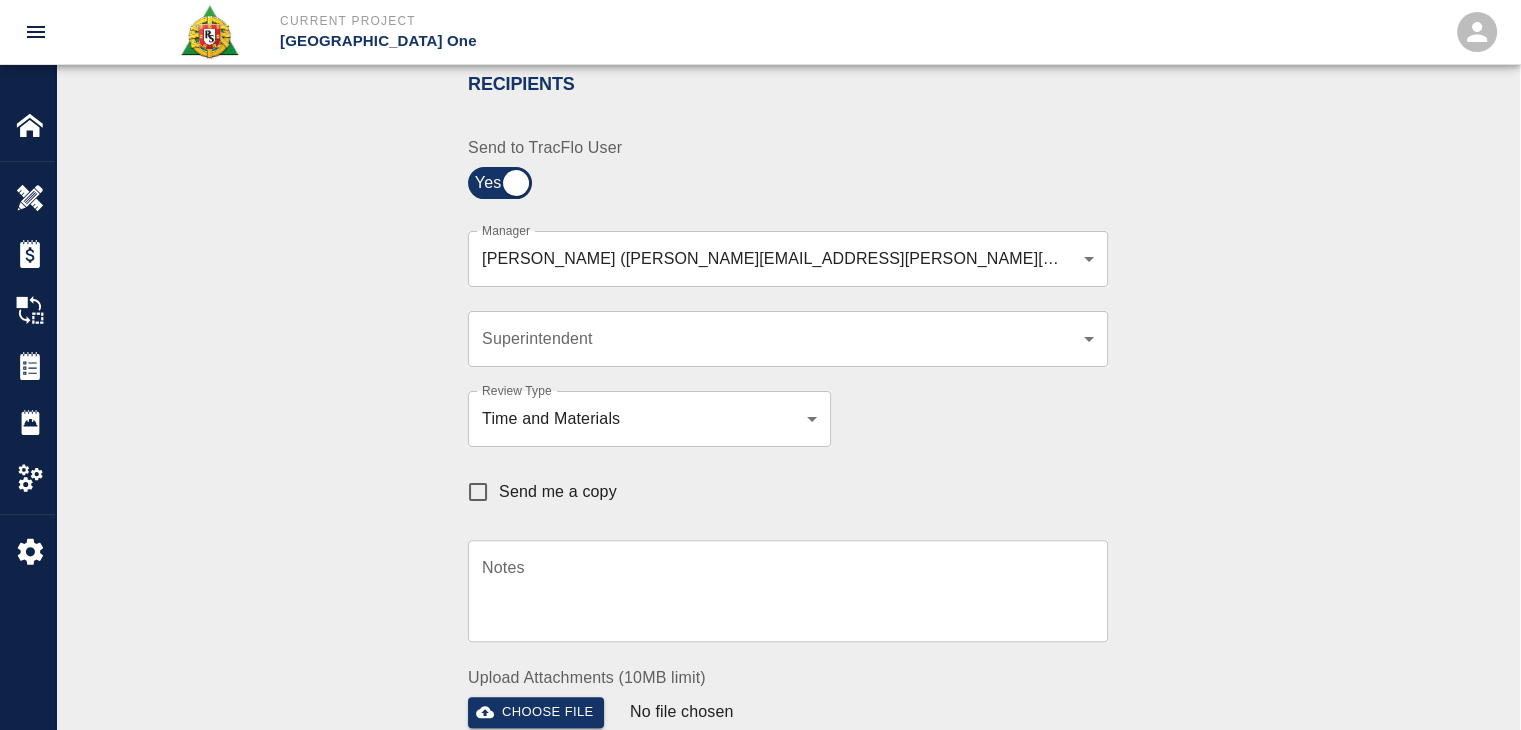 click on "Send me a copy" at bounding box center [776, 481] 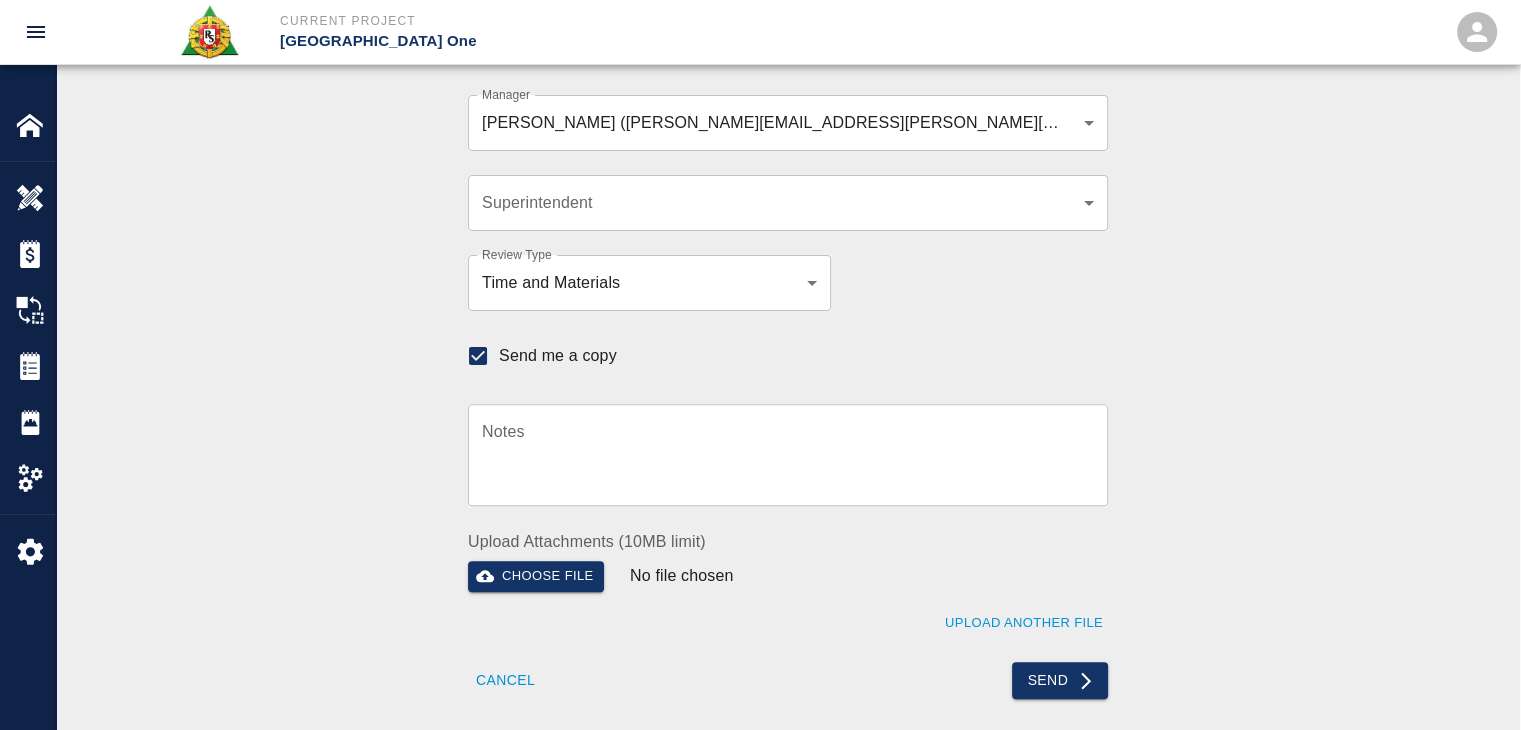scroll, scrollTop: 576, scrollLeft: 0, axis: vertical 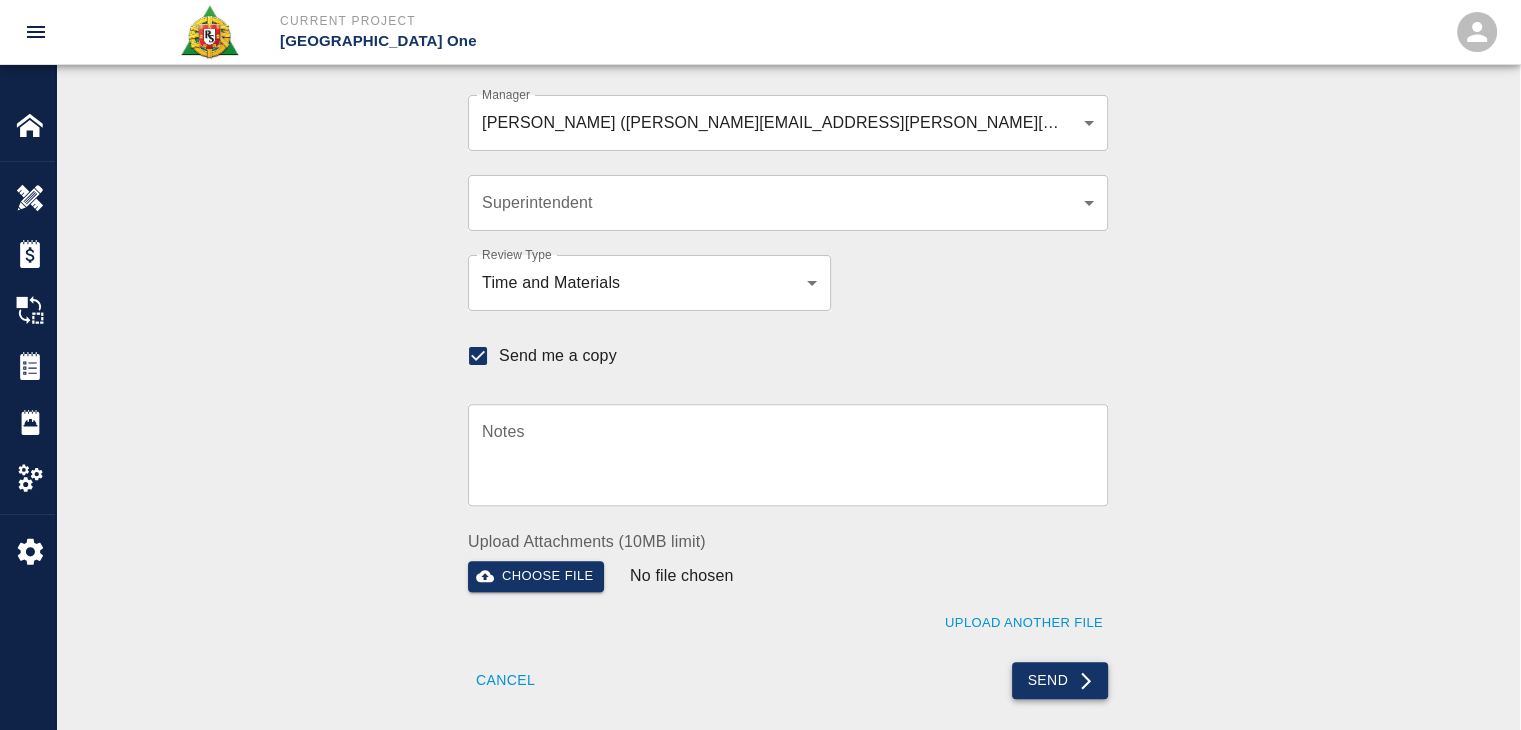 click on "Send" at bounding box center [1060, 680] 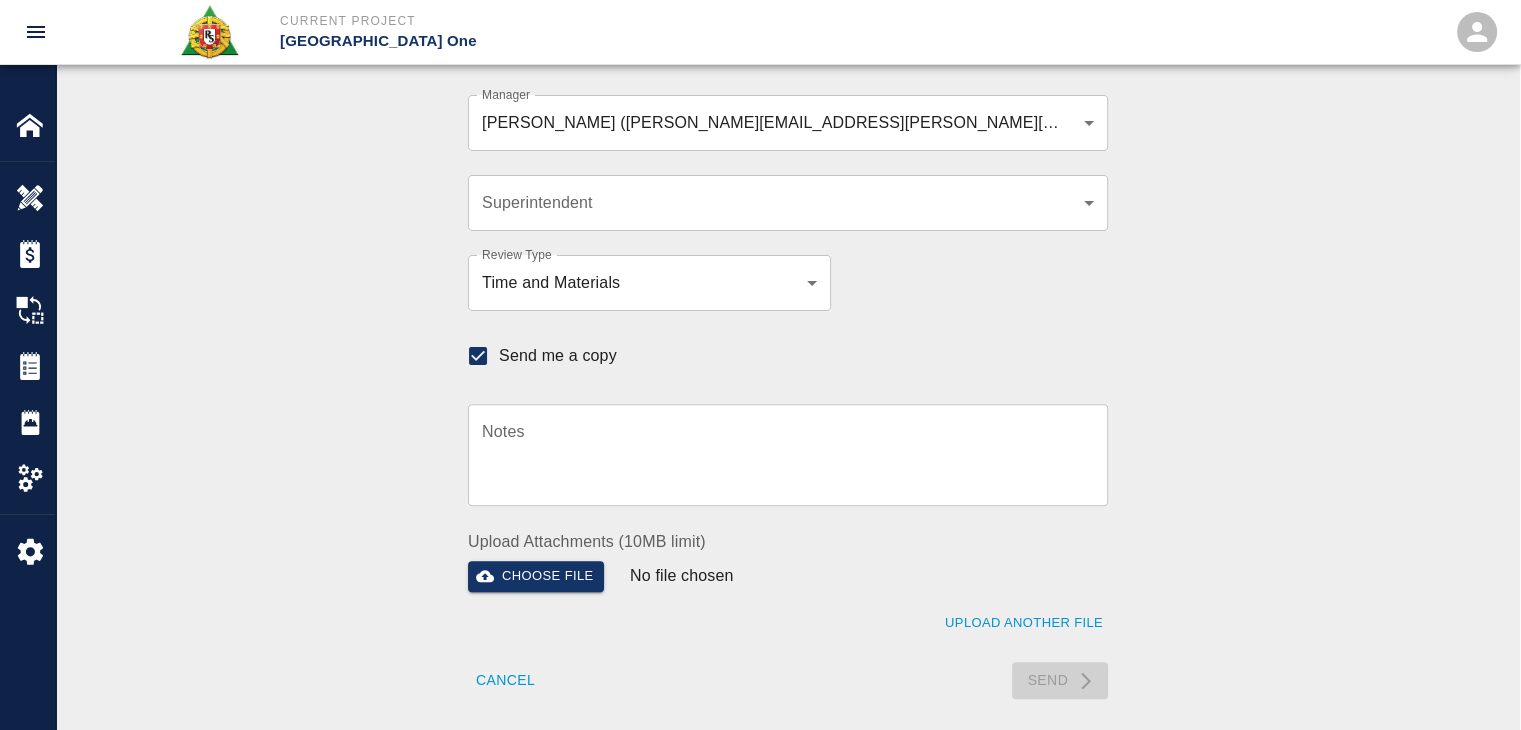 type 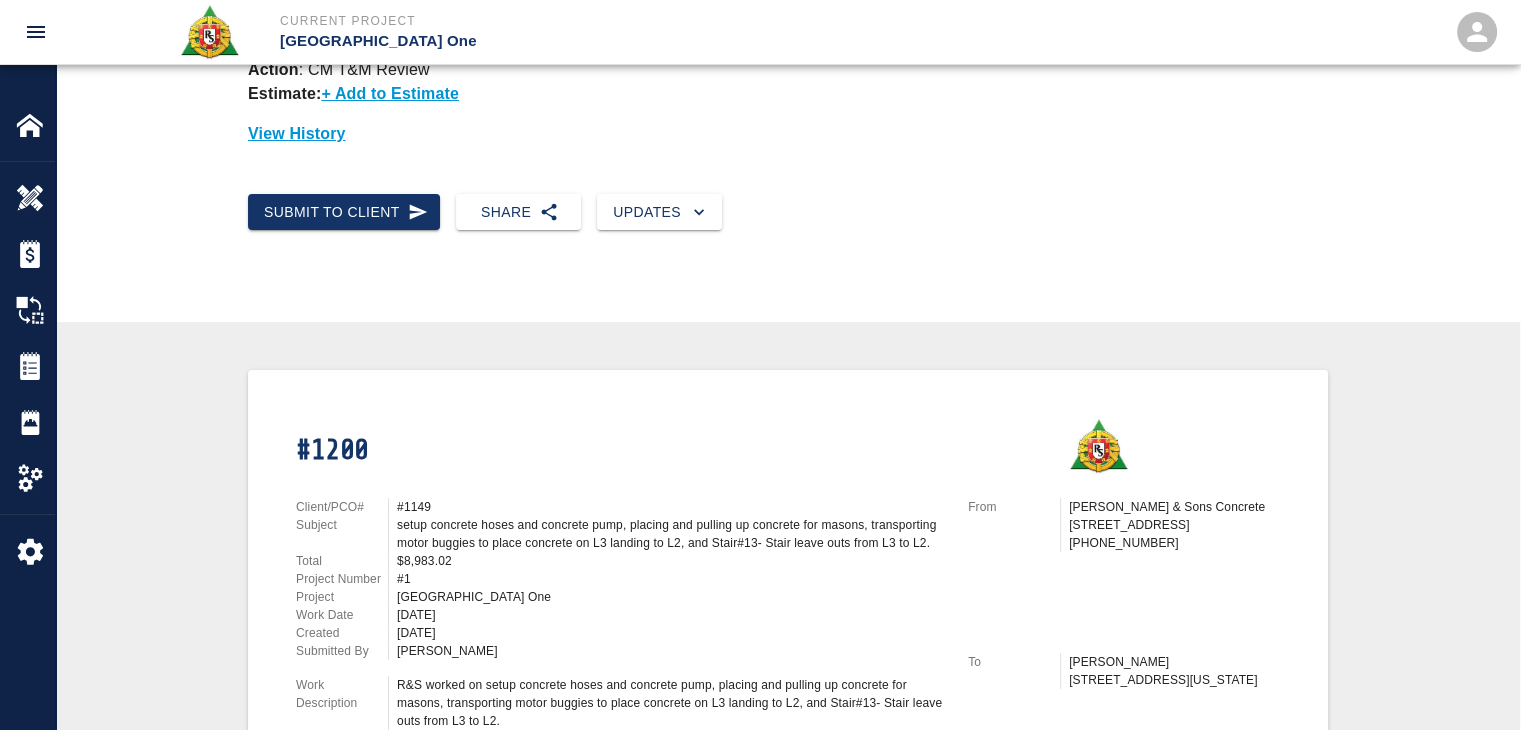 scroll, scrollTop: 0, scrollLeft: 0, axis: both 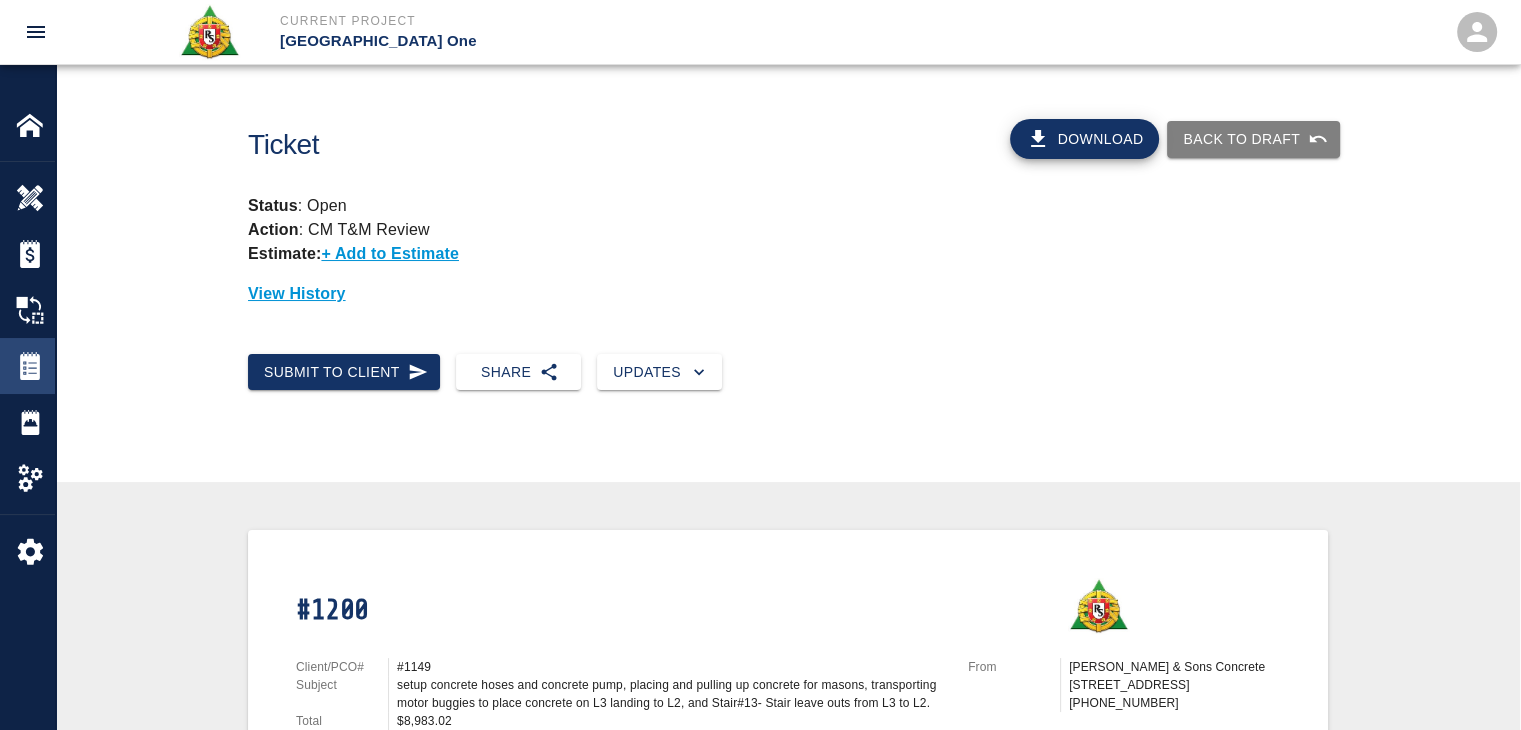 click at bounding box center [30, 366] 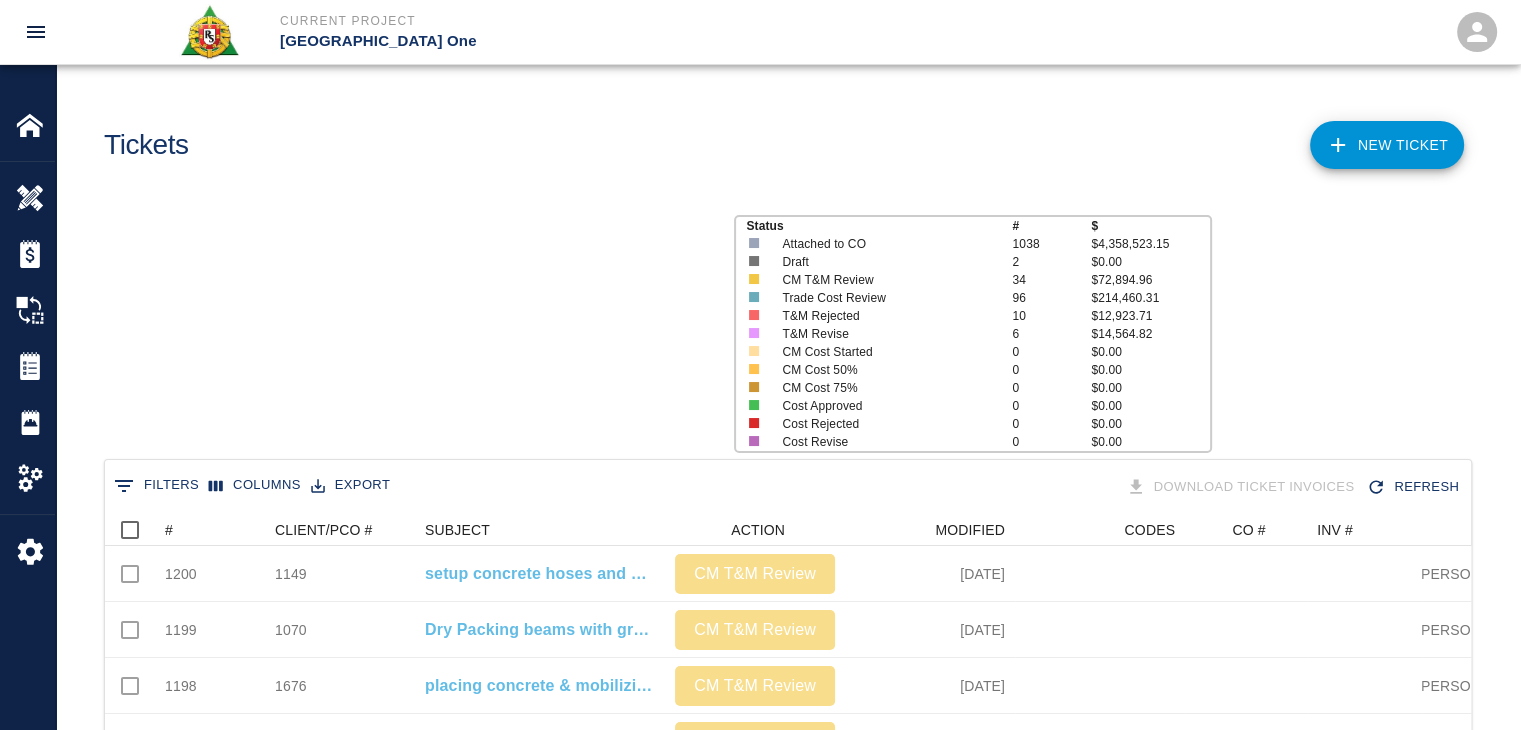 scroll, scrollTop: 16, scrollLeft: 16, axis: both 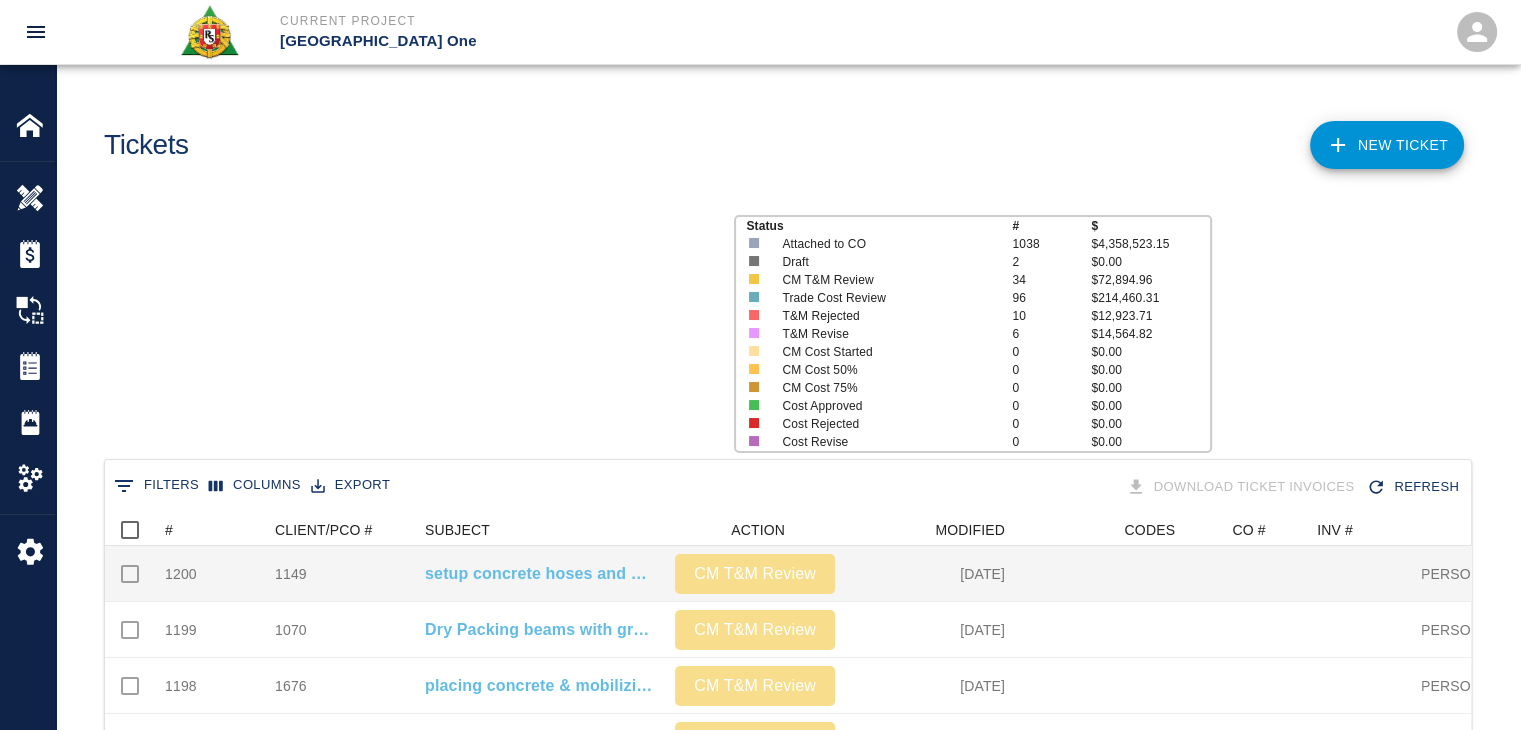 click on "1200" at bounding box center [210, 574] 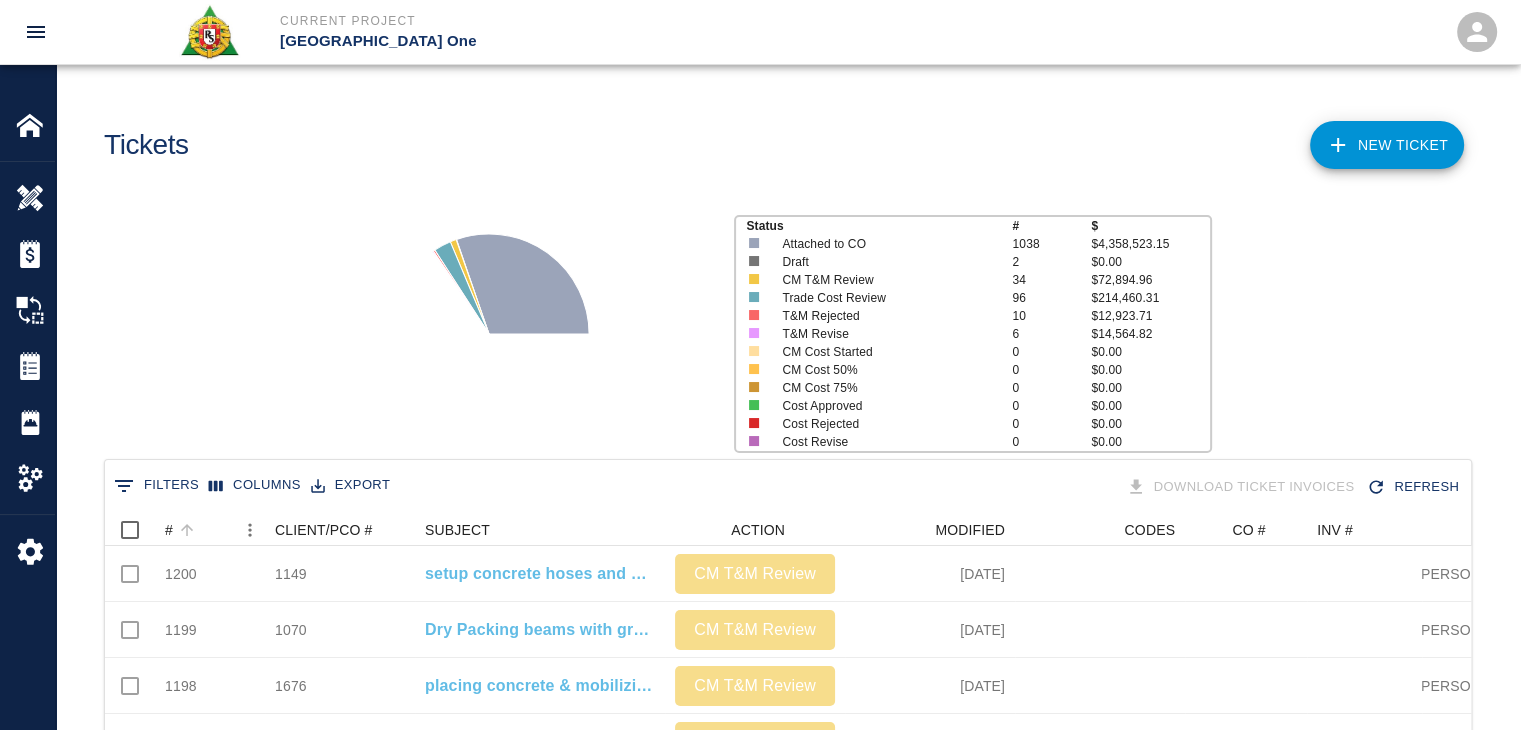 scroll, scrollTop: 0, scrollLeft: 0, axis: both 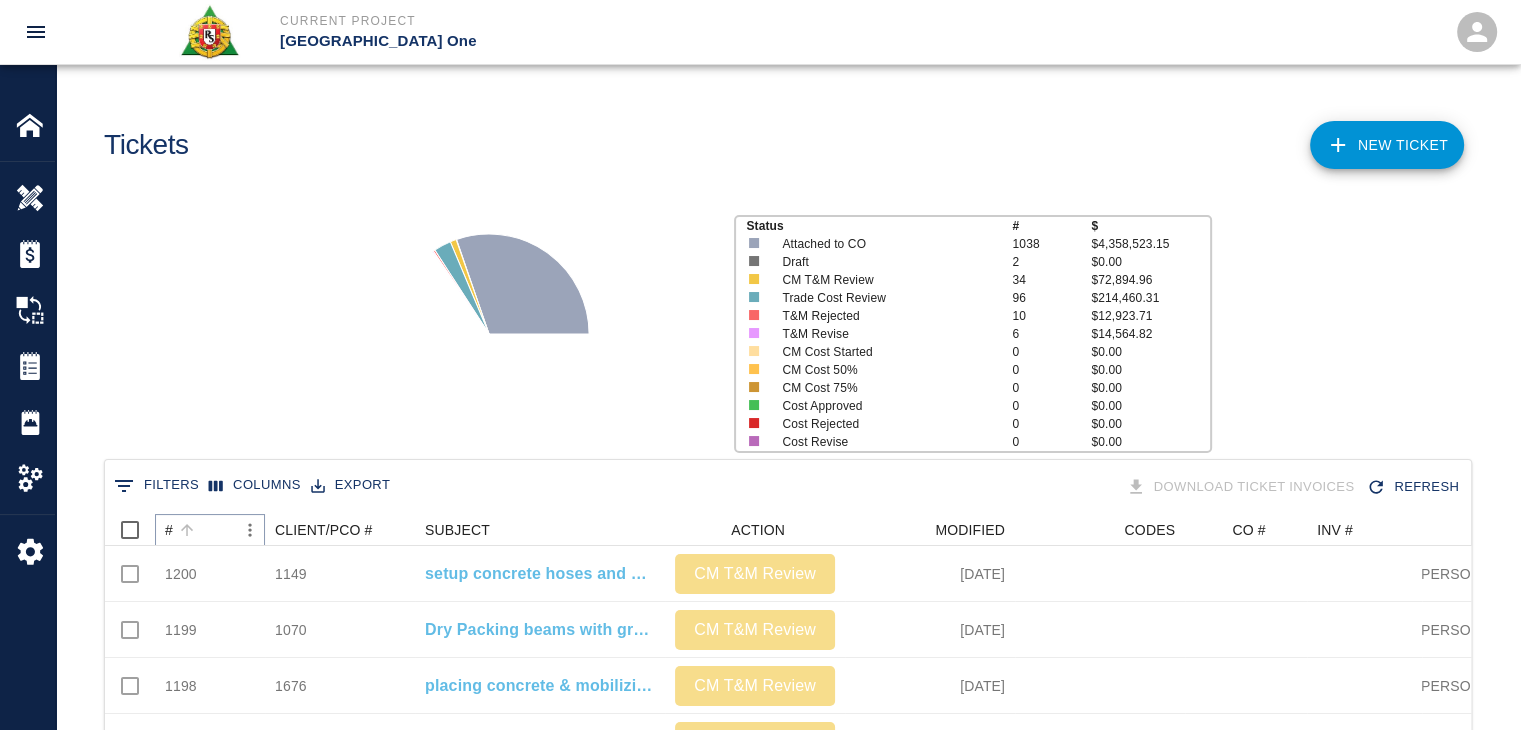 click 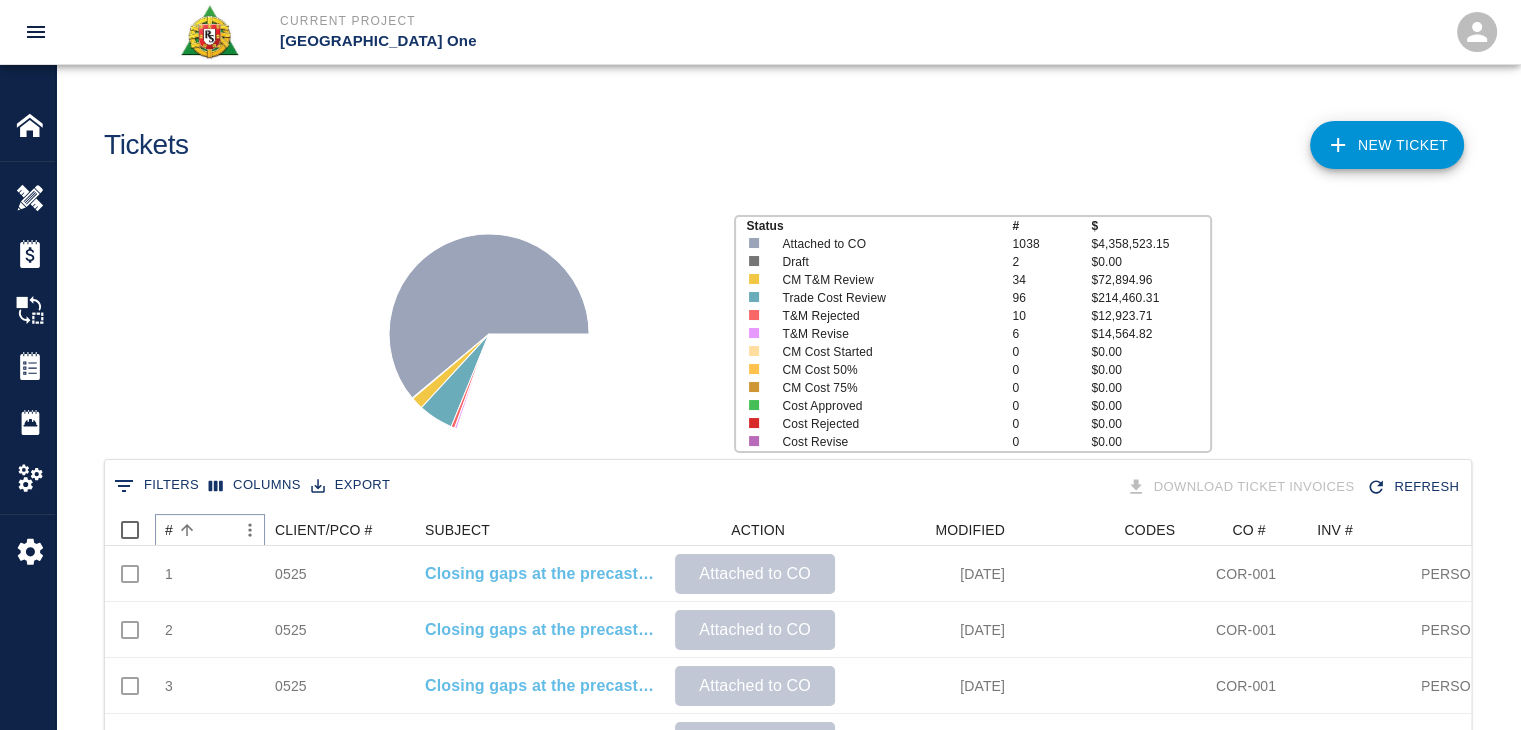 click 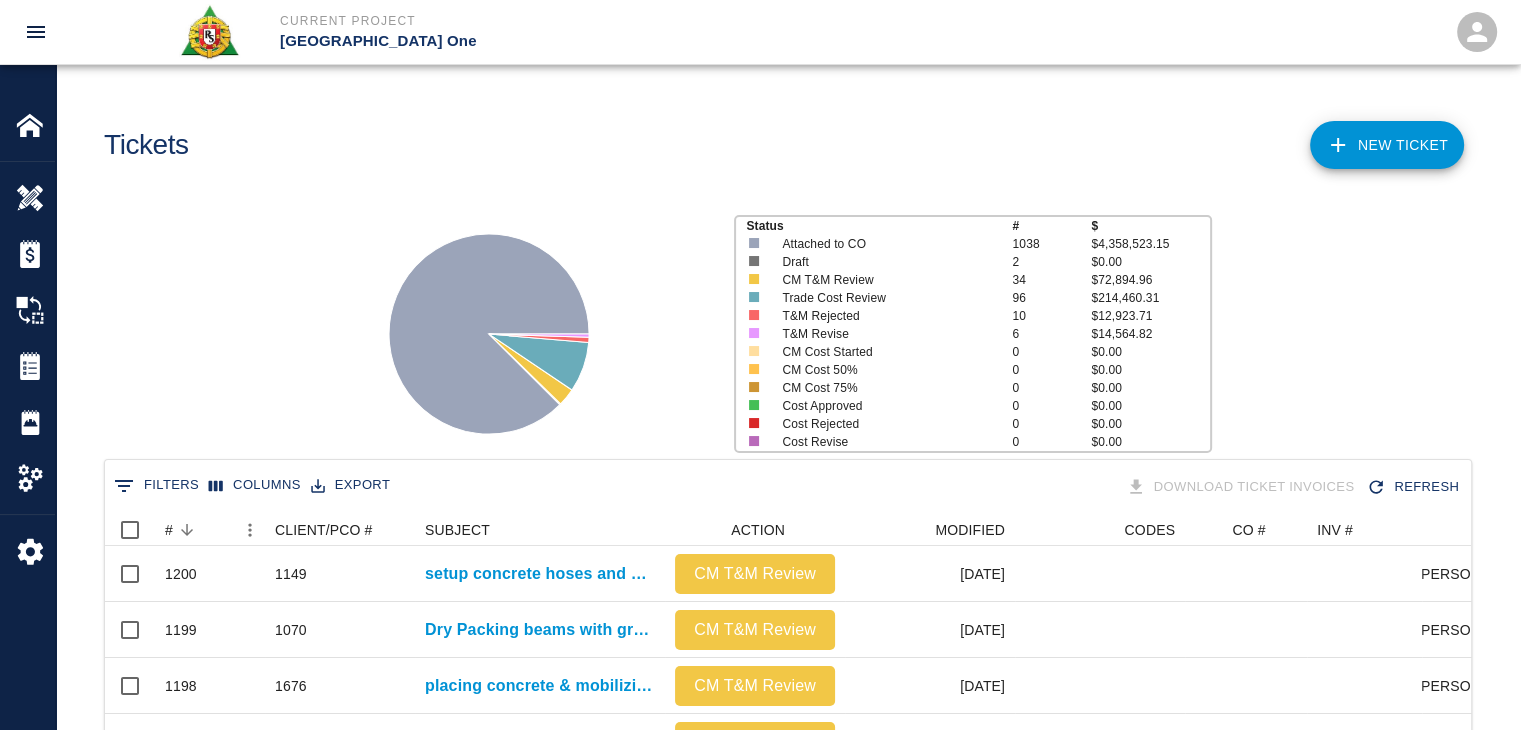 click on "Status # $ Attached to CO 1038 $4,358,523.15 Draft 2 $0.00 CM T&M Review 34 $72,894.96 Trade Cost Review 96 $214,460.31 T&M Rejected 10 $12,923.71 T&M Revise 6 $14,564.82 CM Cost Started 0 $0.00 CM Cost 50% 0 $0.00 CM Cost 75% 0 $0.00 Cost Approved 0 $0.00 Cost Rejected 0 $0.00 Cost Revise 0 $0.00" at bounding box center [780, 326] 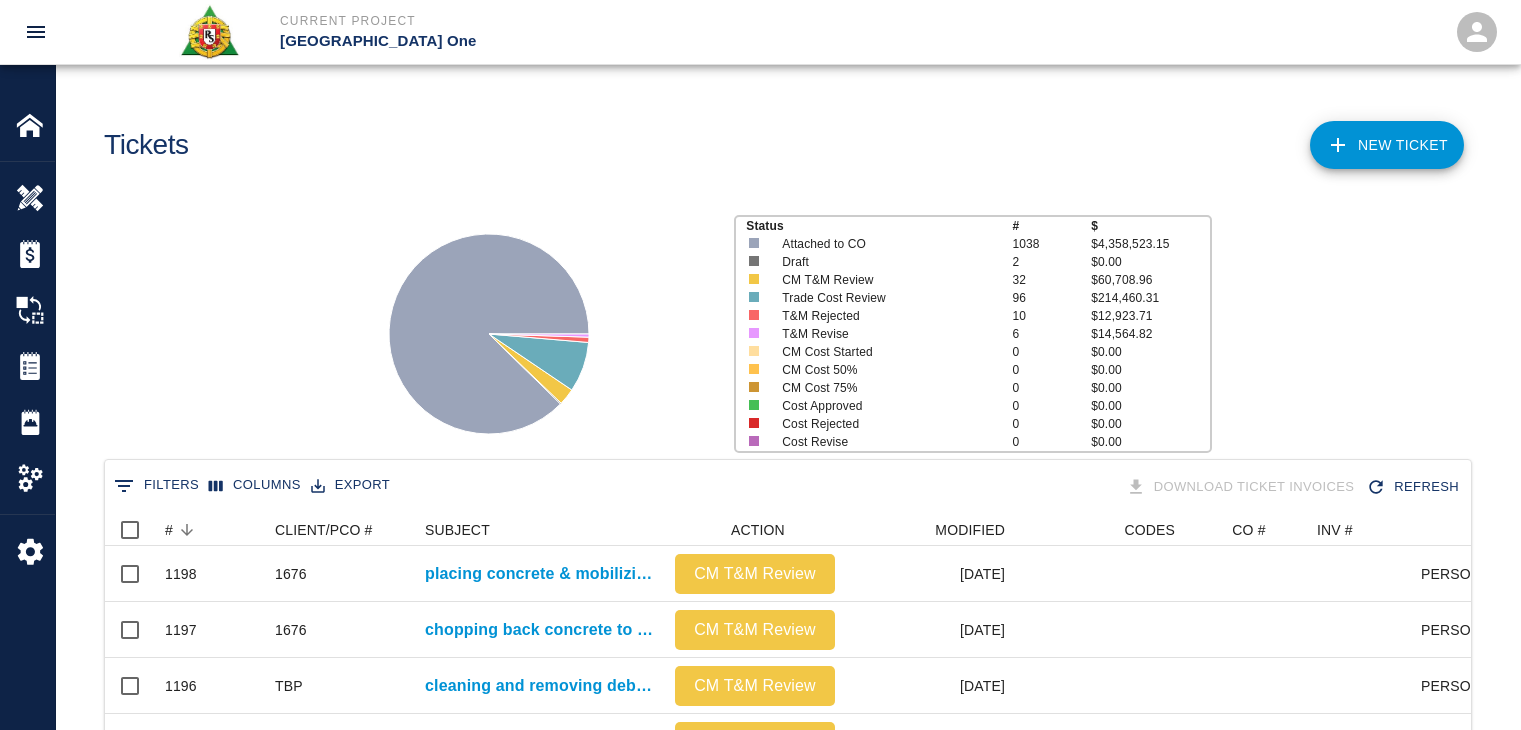 scroll, scrollTop: 0, scrollLeft: 0, axis: both 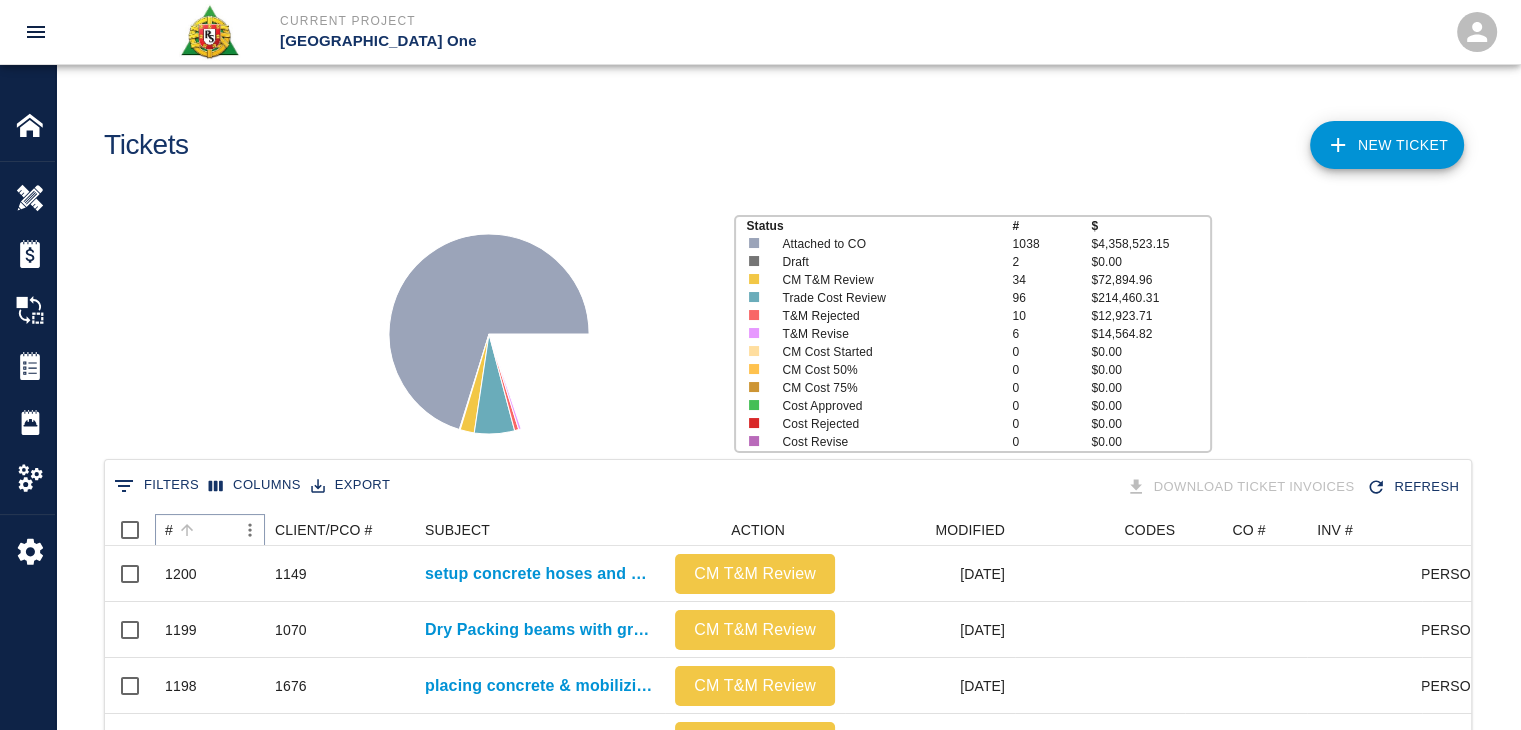 click at bounding box center [187, 530] 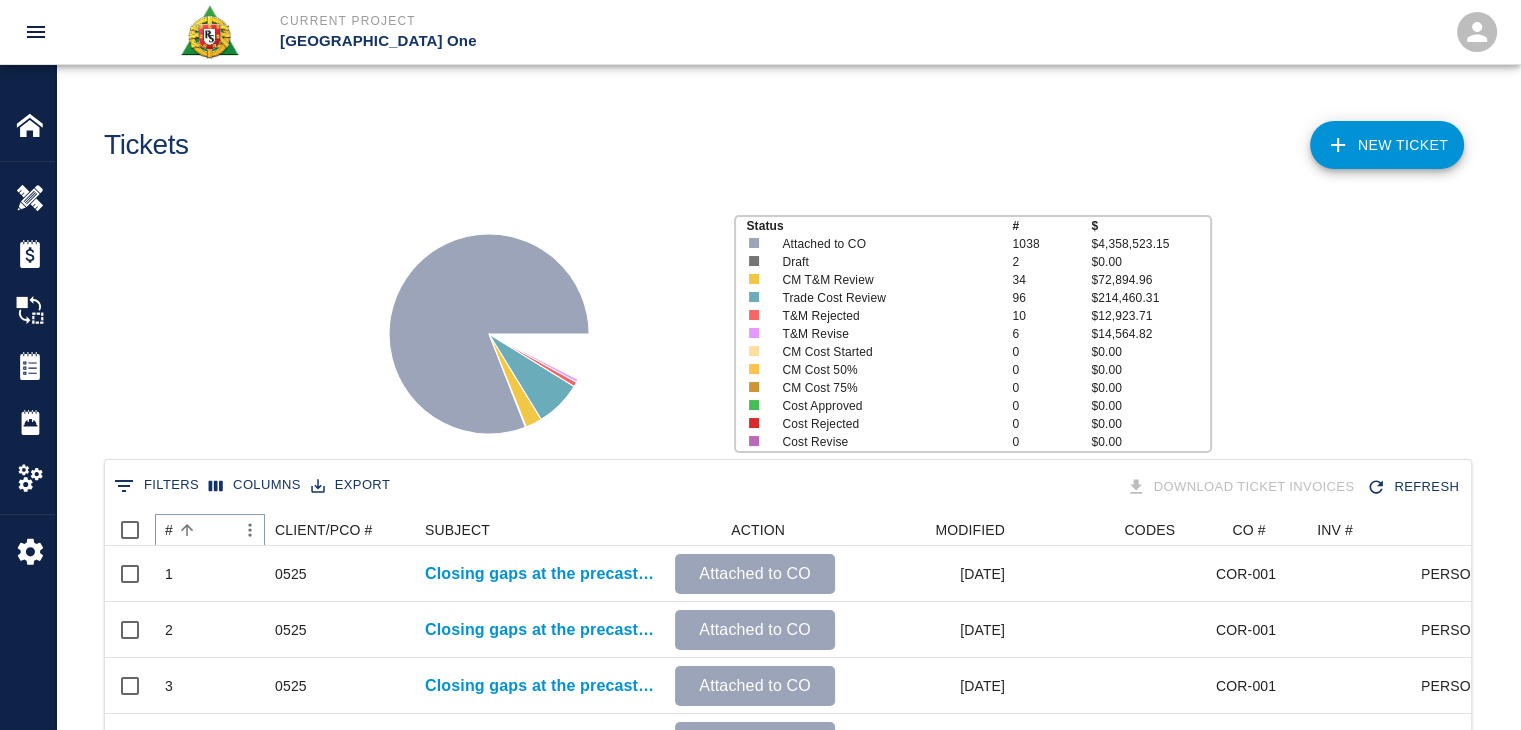 click at bounding box center (187, 530) 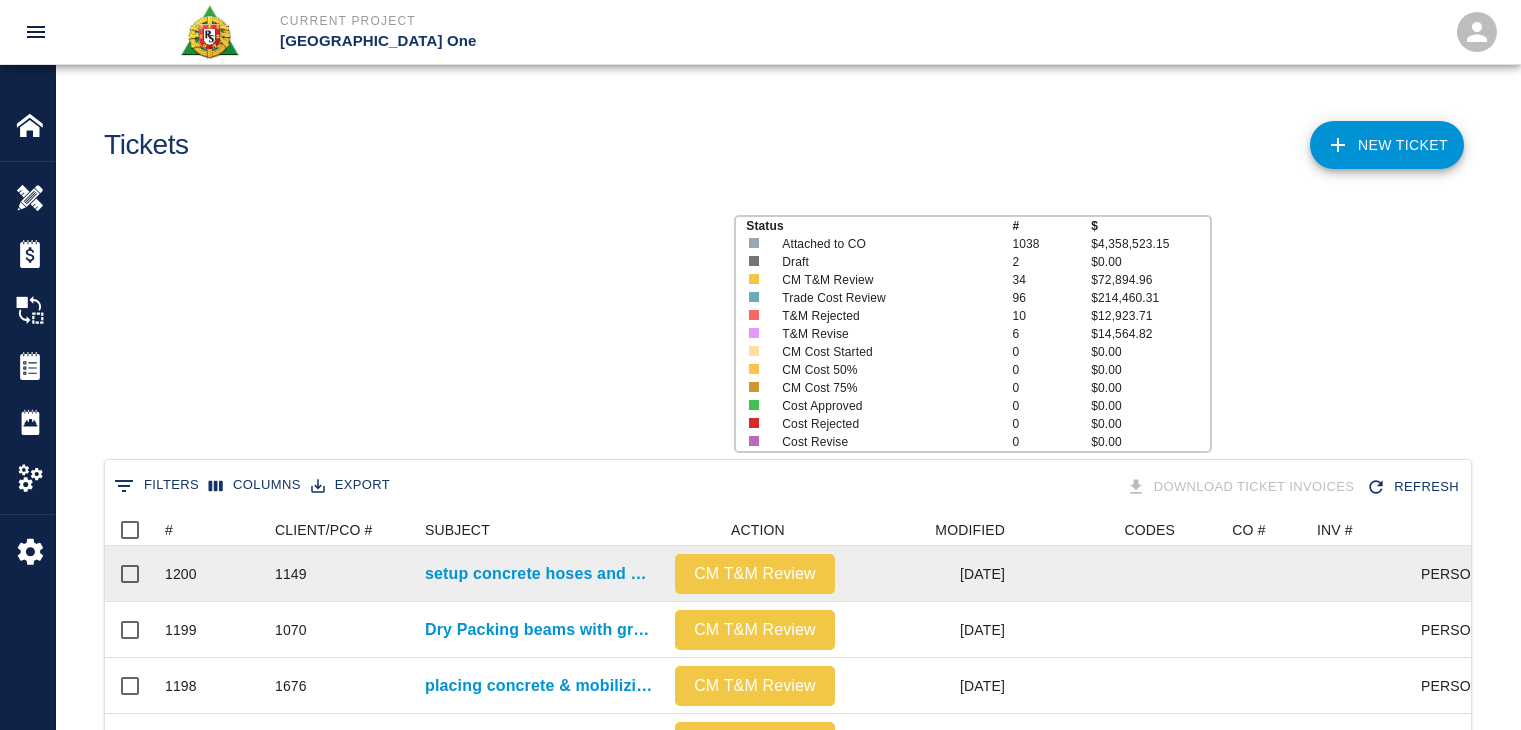 scroll, scrollTop: 0, scrollLeft: 0, axis: both 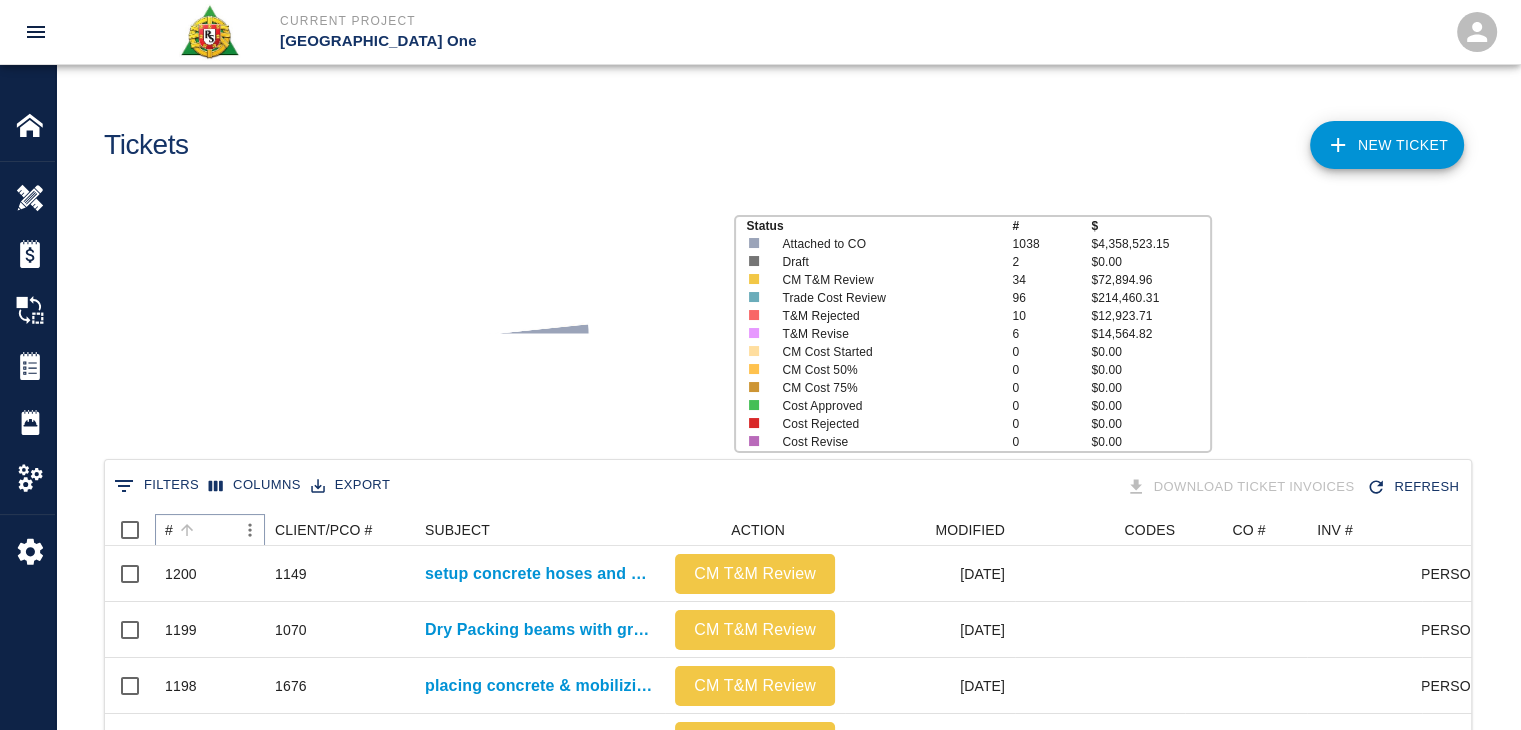 click 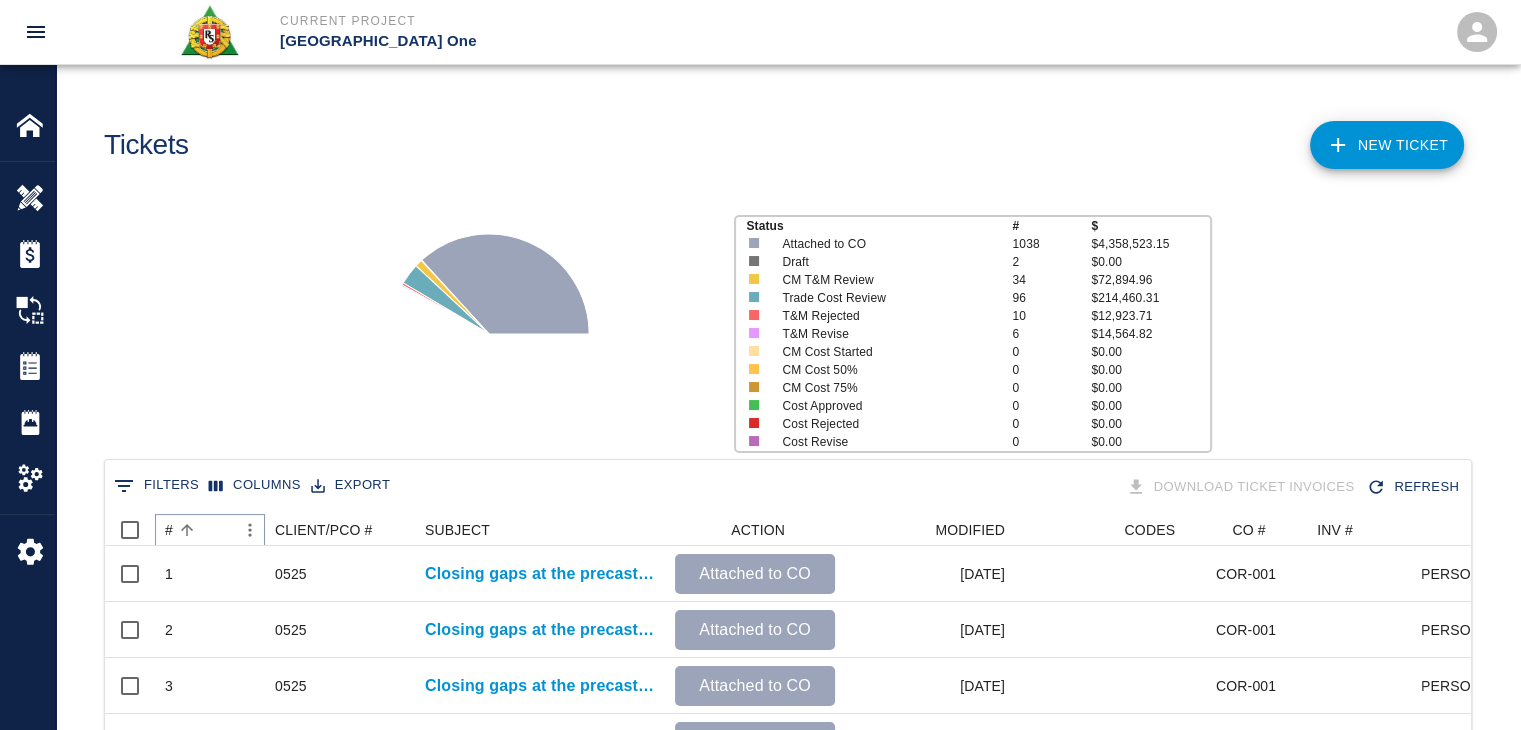 click 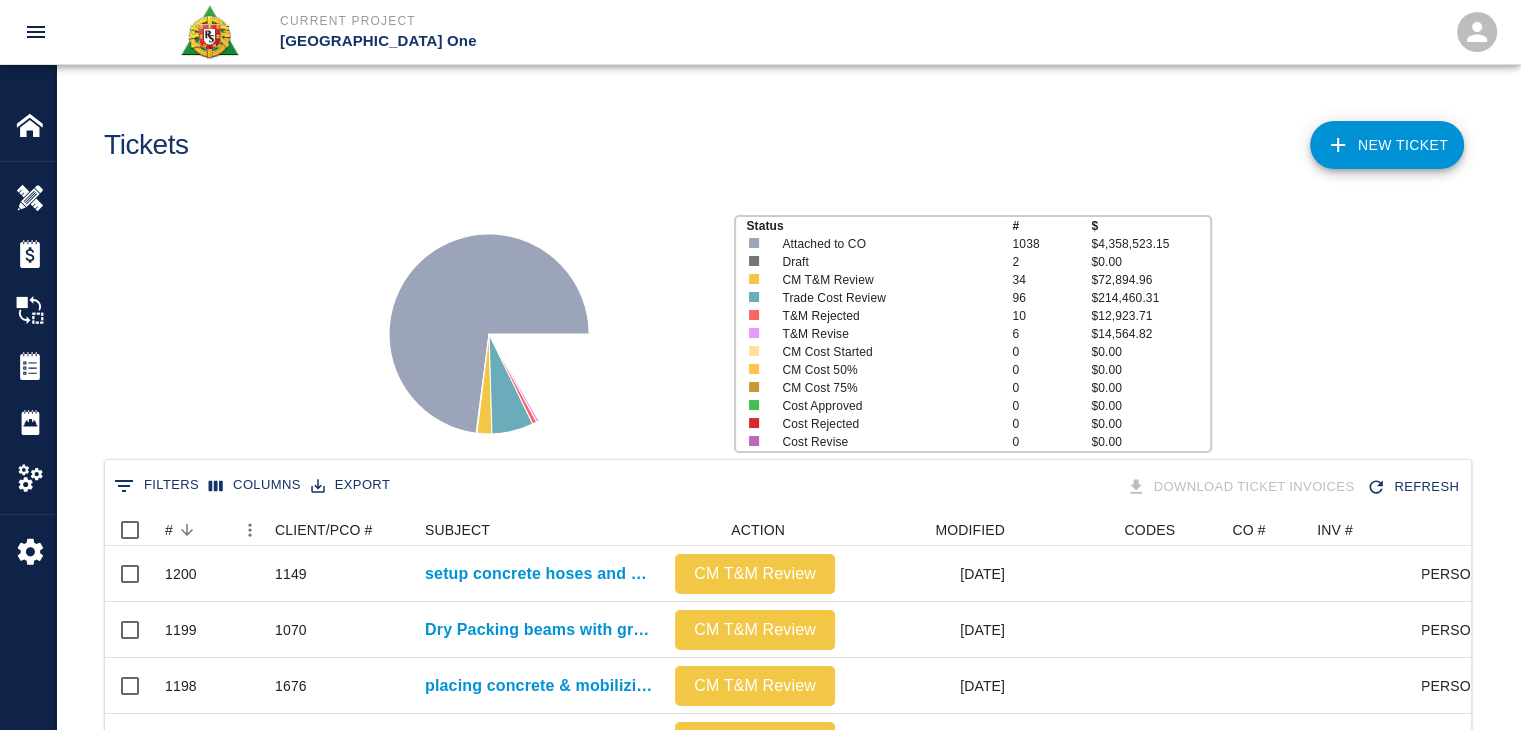 click on "Status # $ Attached to CO 1038 $4,358,523.15 Draft 2 $0.00 CM T&M Review 34 $72,894.96 Trade Cost Review 96 $214,460.31 T&M Rejected 10 $12,923.71 T&M Revise 6 $14,564.82 CM Cost Started 0 $0.00 CM Cost 50% 0 $0.00 CM Cost 75% 0 $0.00 Cost Approved 0 $0.00 Cost Rejected 0 $0.00 Cost Revise 0 $0.00" at bounding box center (780, 326) 